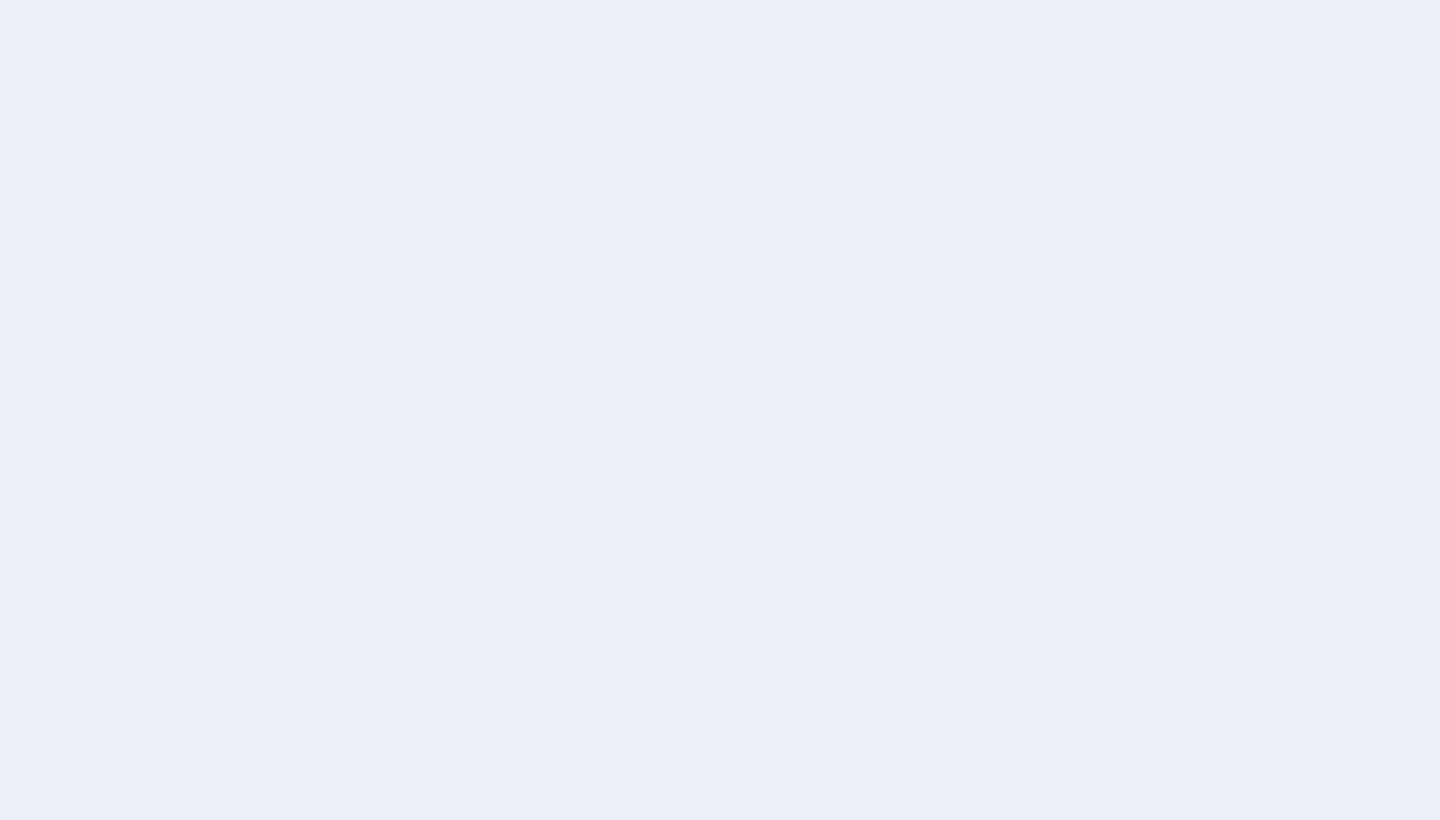 scroll, scrollTop: 0, scrollLeft: 0, axis: both 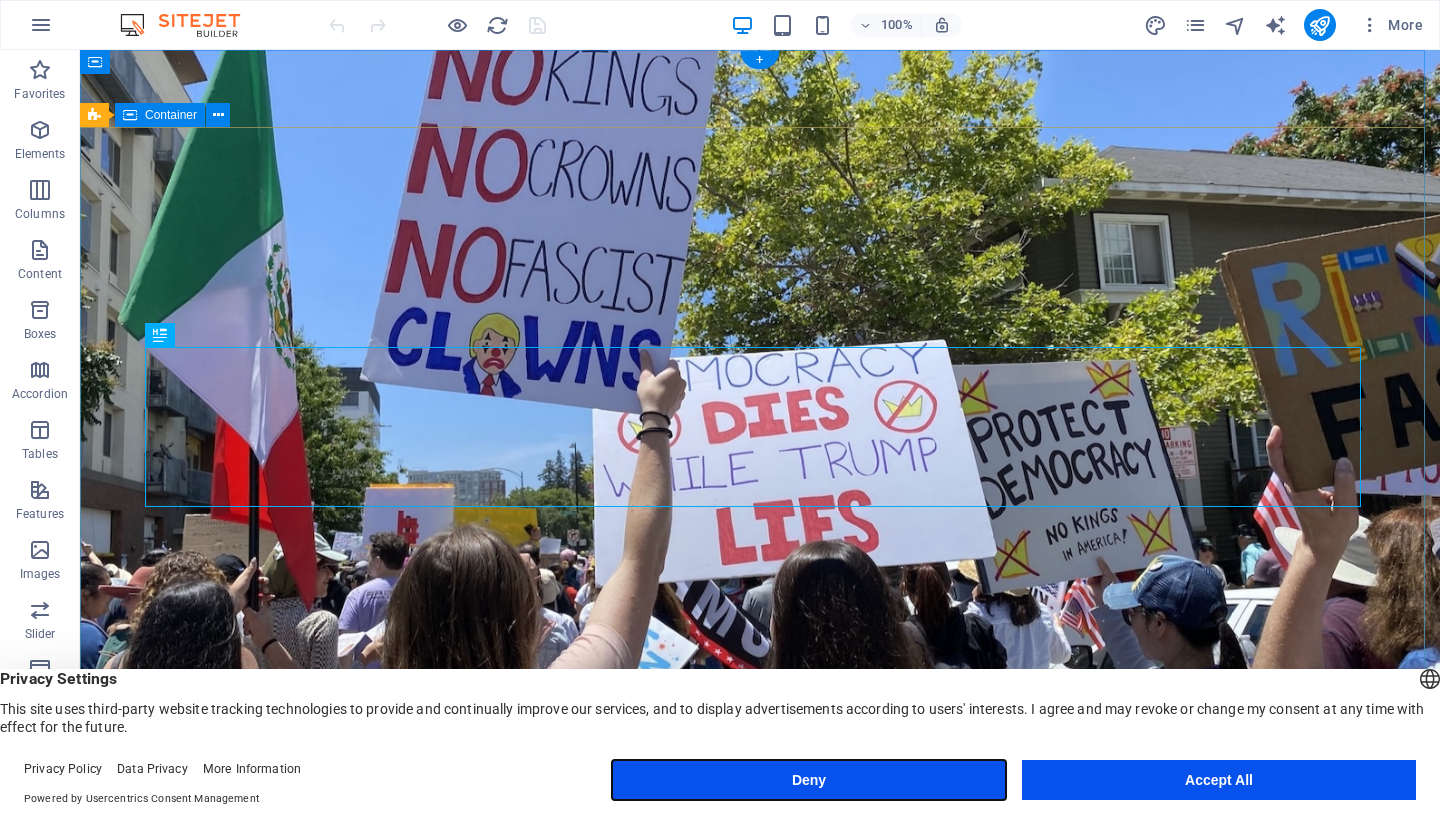 click on "Deny" at bounding box center (809, 780) 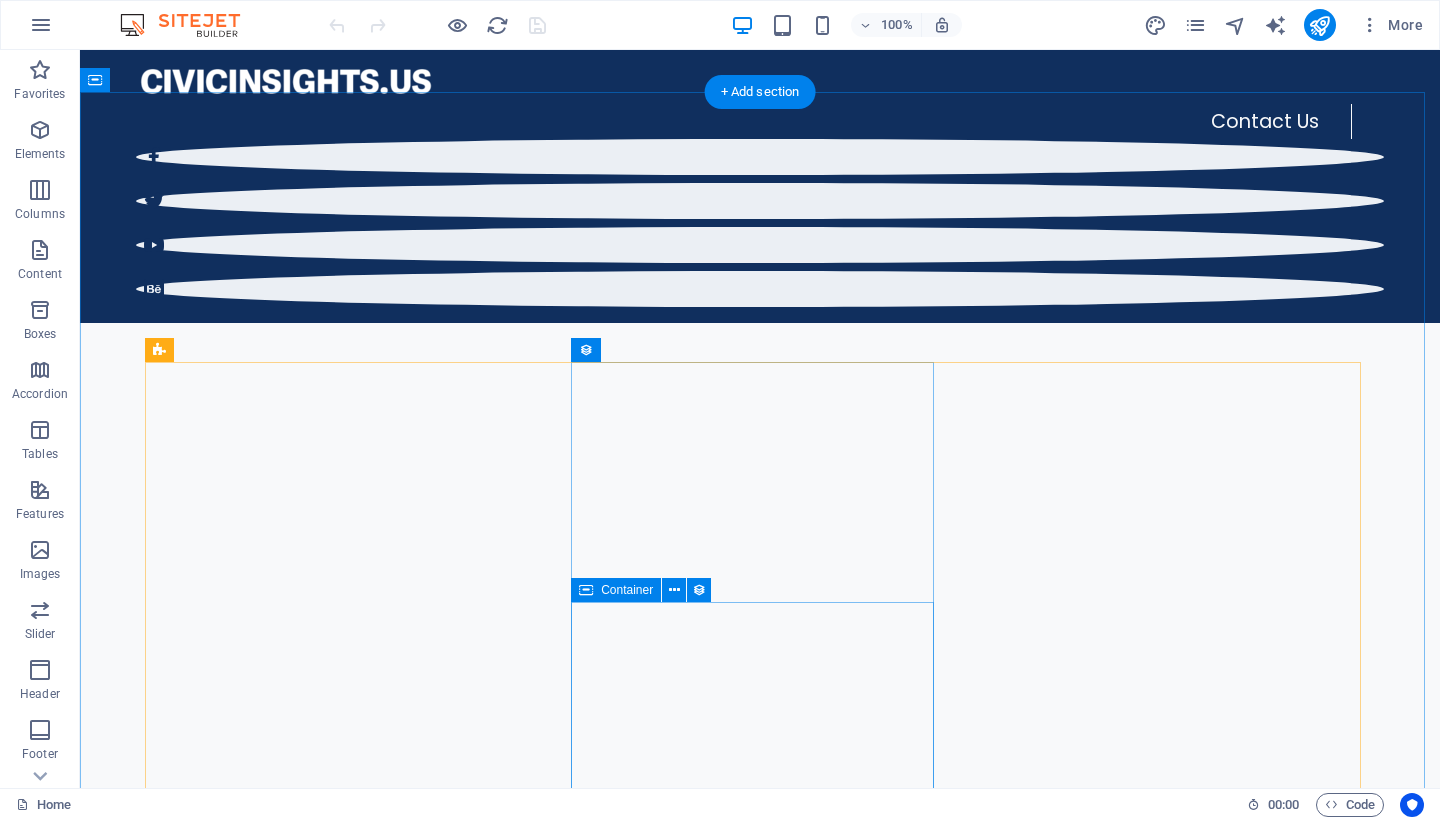 scroll, scrollTop: 55, scrollLeft: 0, axis: vertical 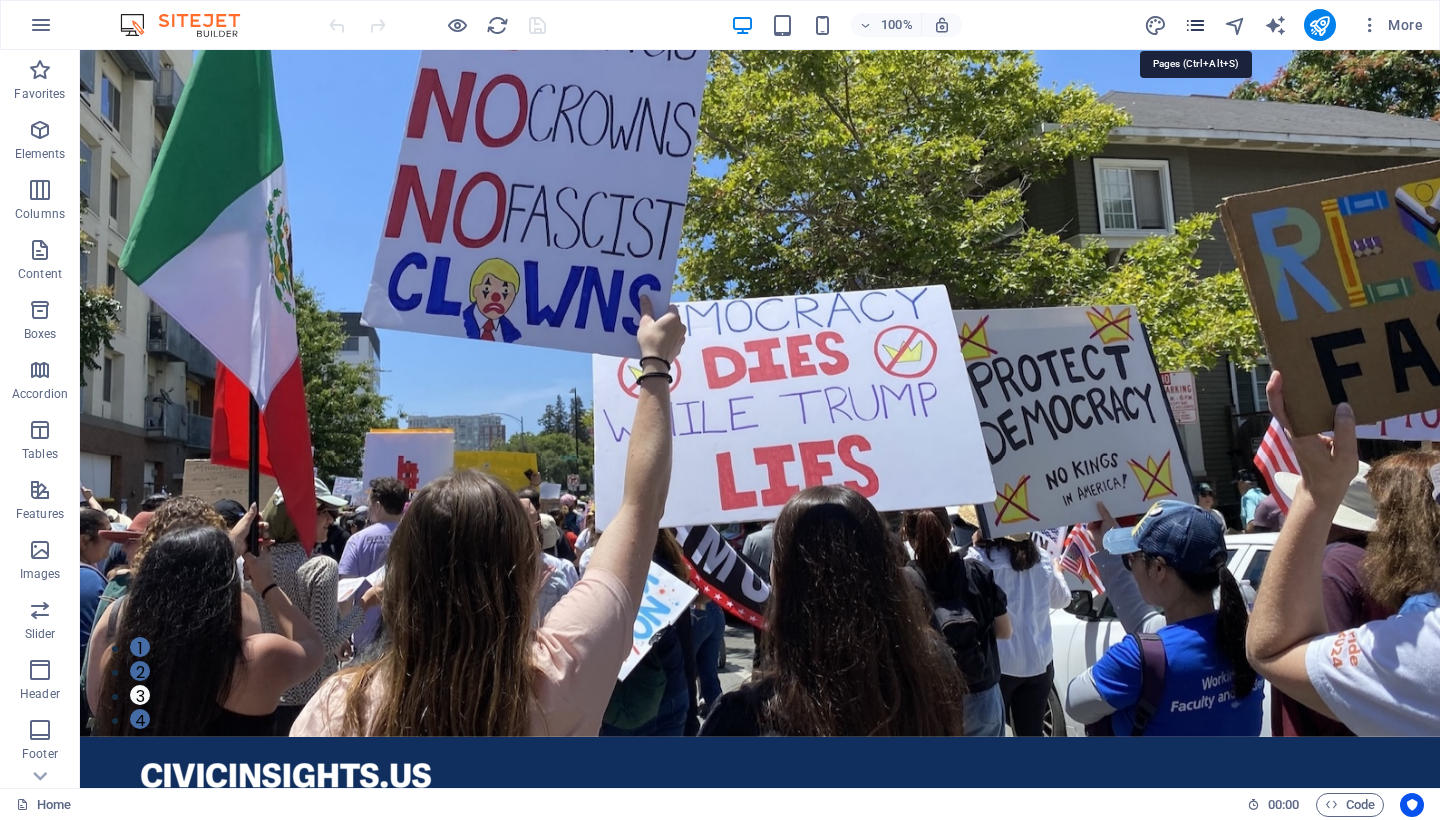 click at bounding box center (1195, 25) 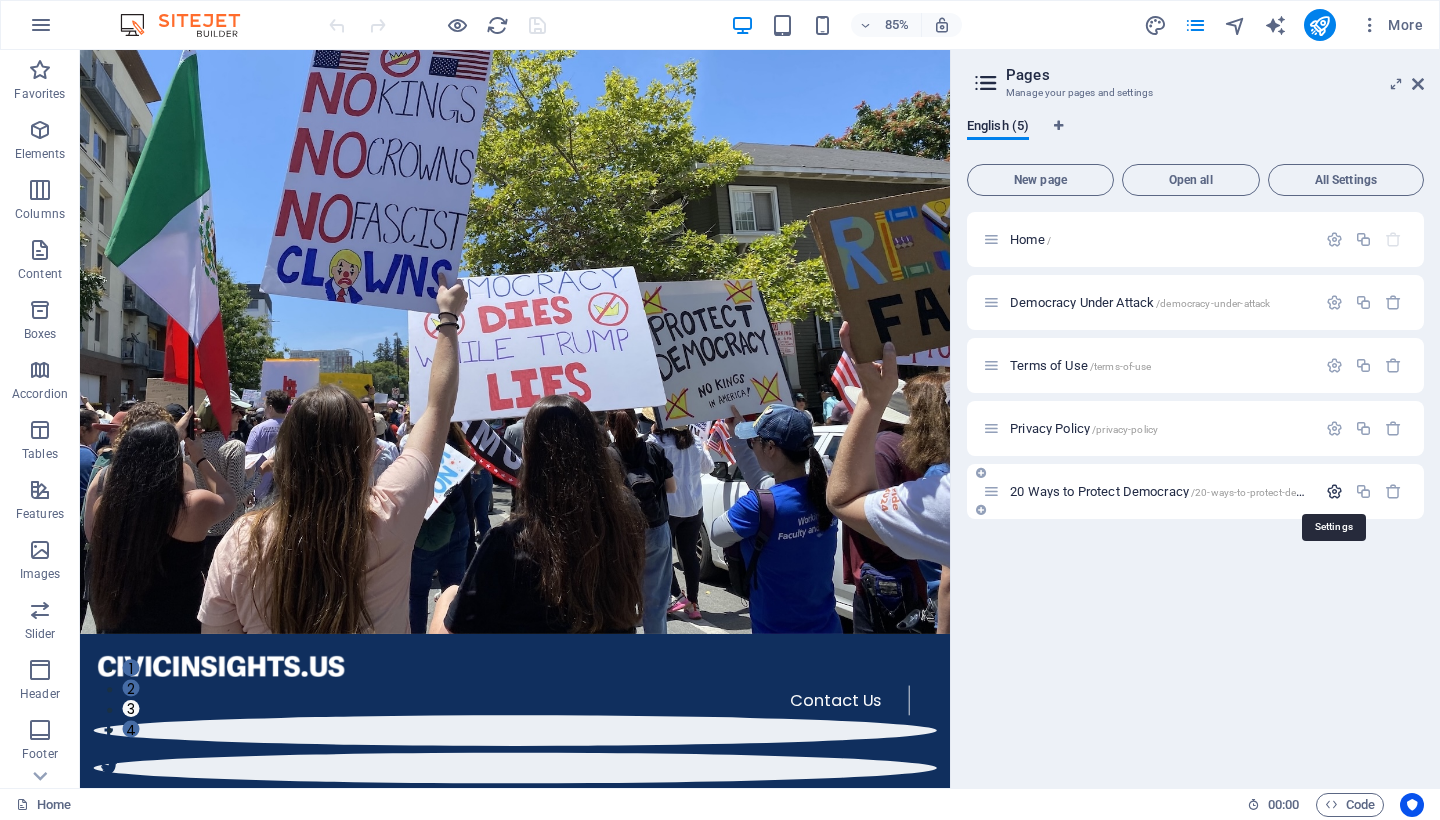 click at bounding box center [1334, 491] 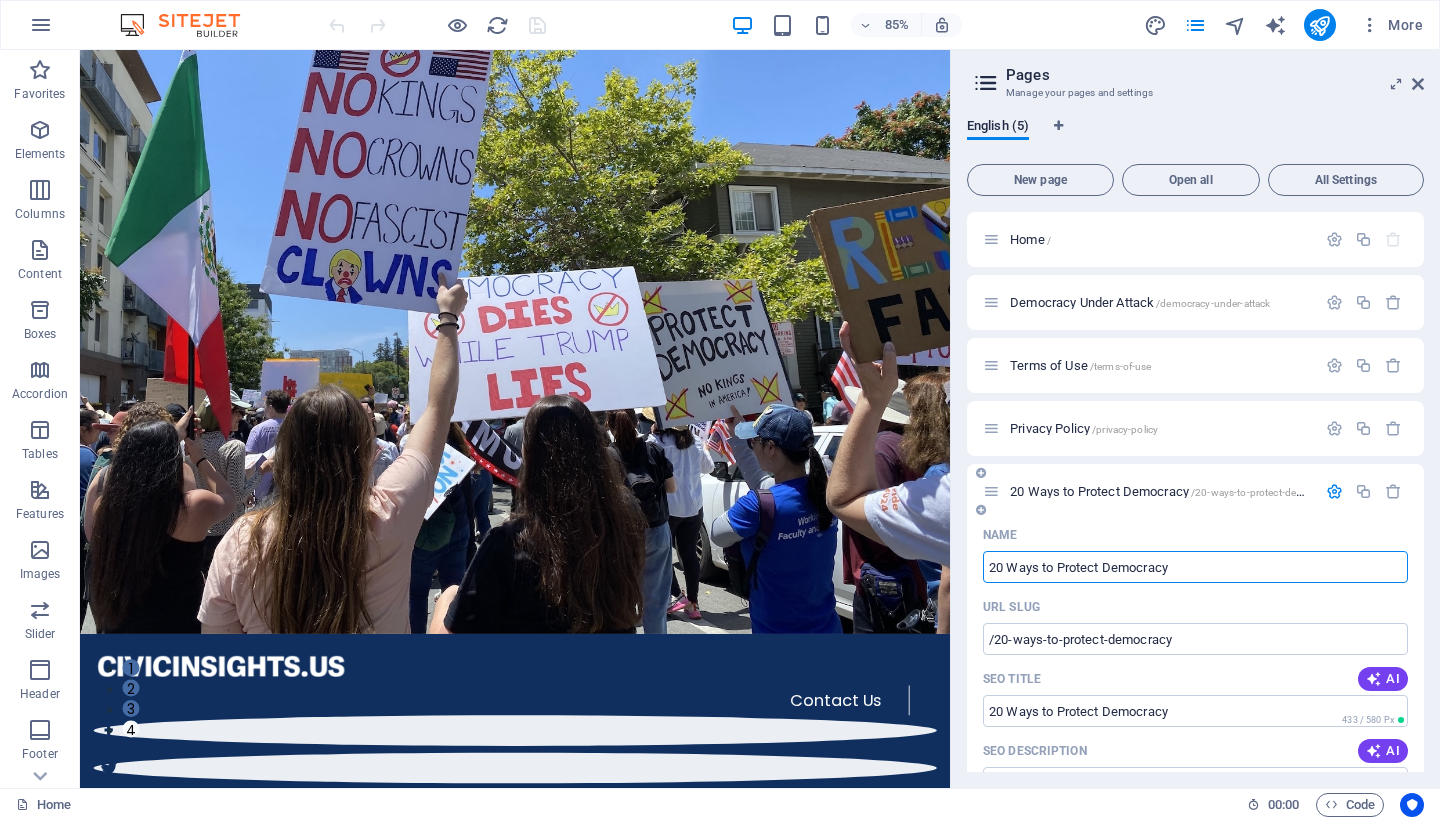 drag, startPoint x: 1007, startPoint y: 571, endPoint x: 968, endPoint y: 563, distance: 39.812057 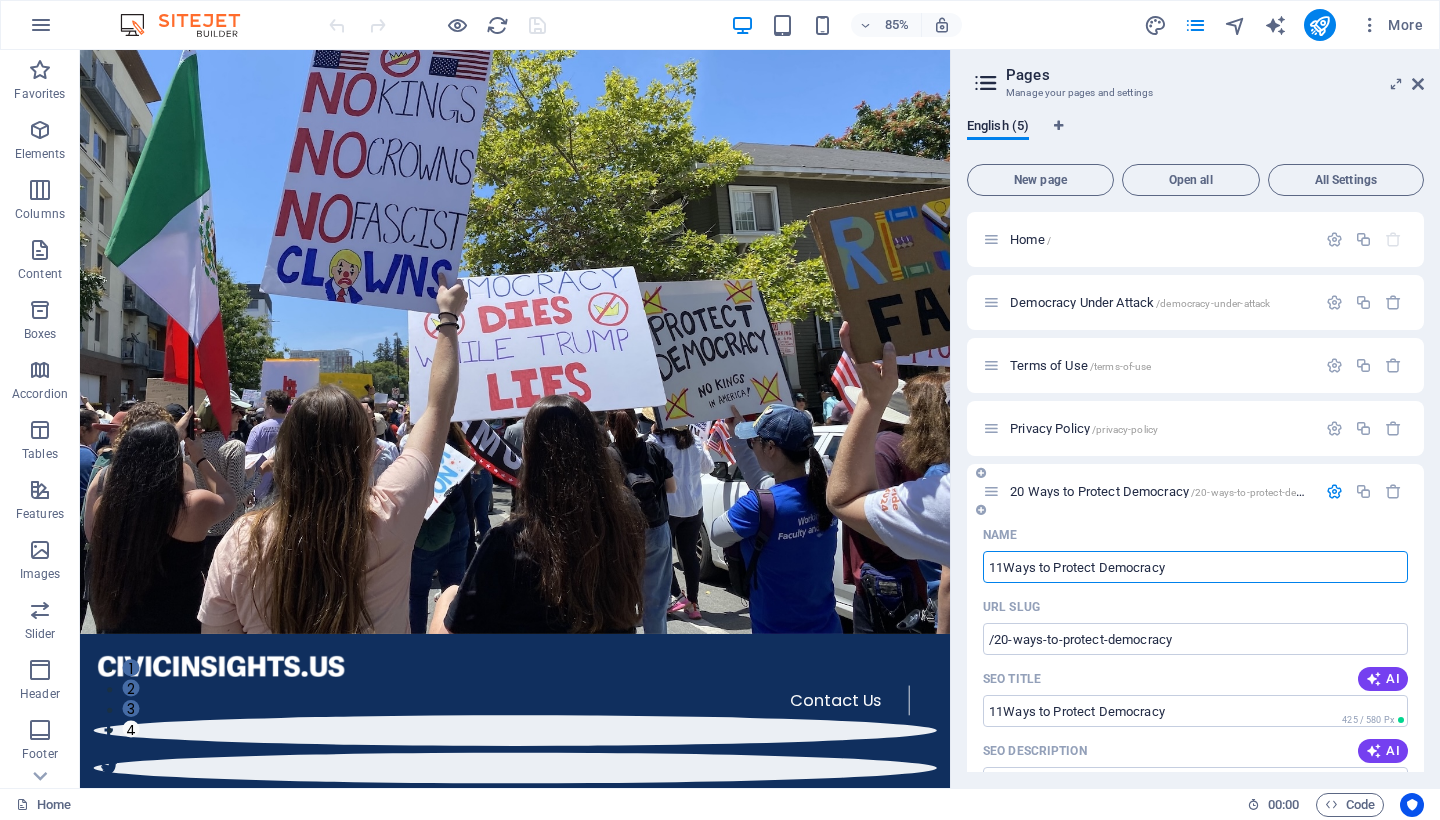 type on "11Ways to Protect Democracy" 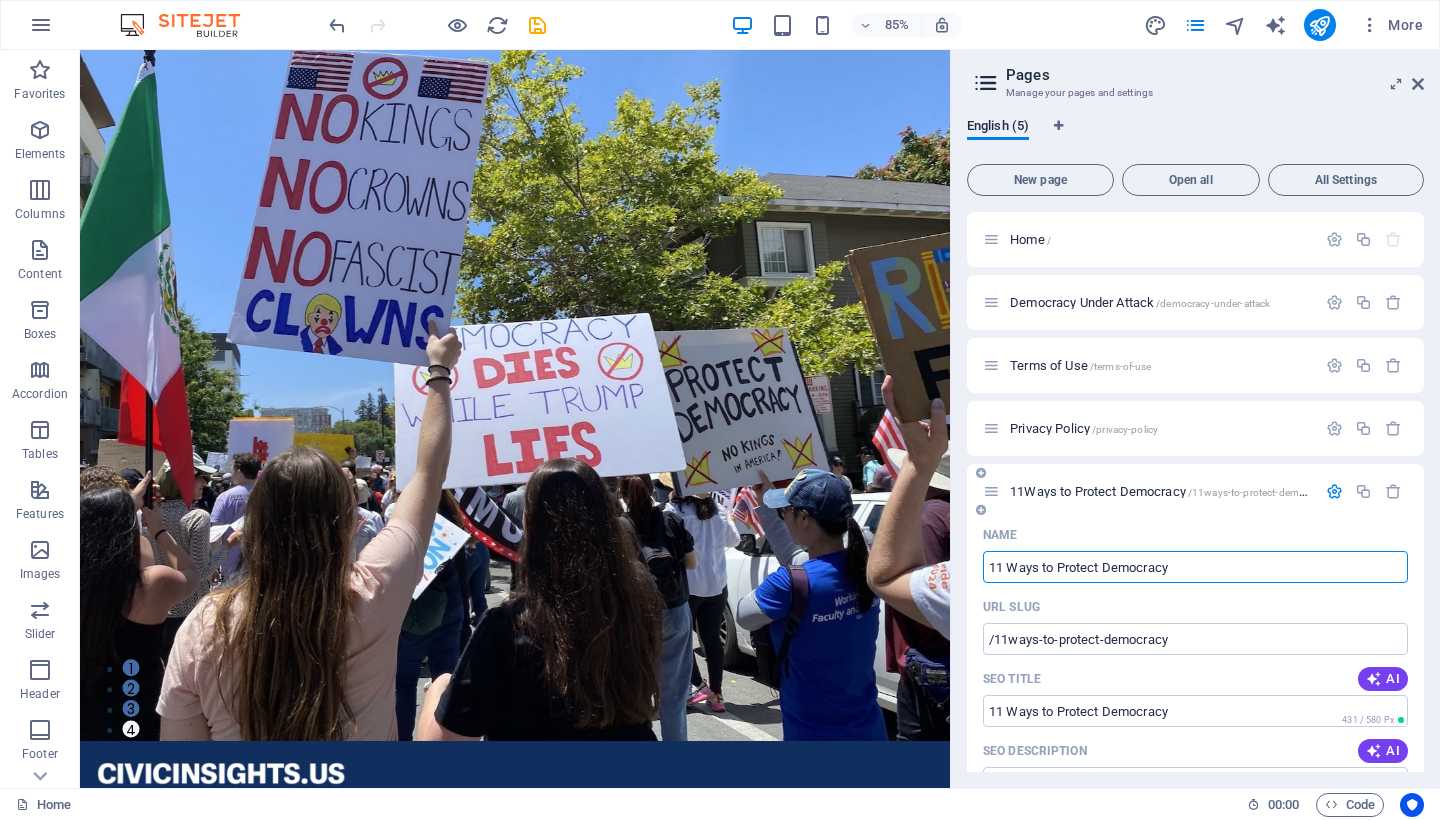 type on "11 Ways to Protect Democracy" 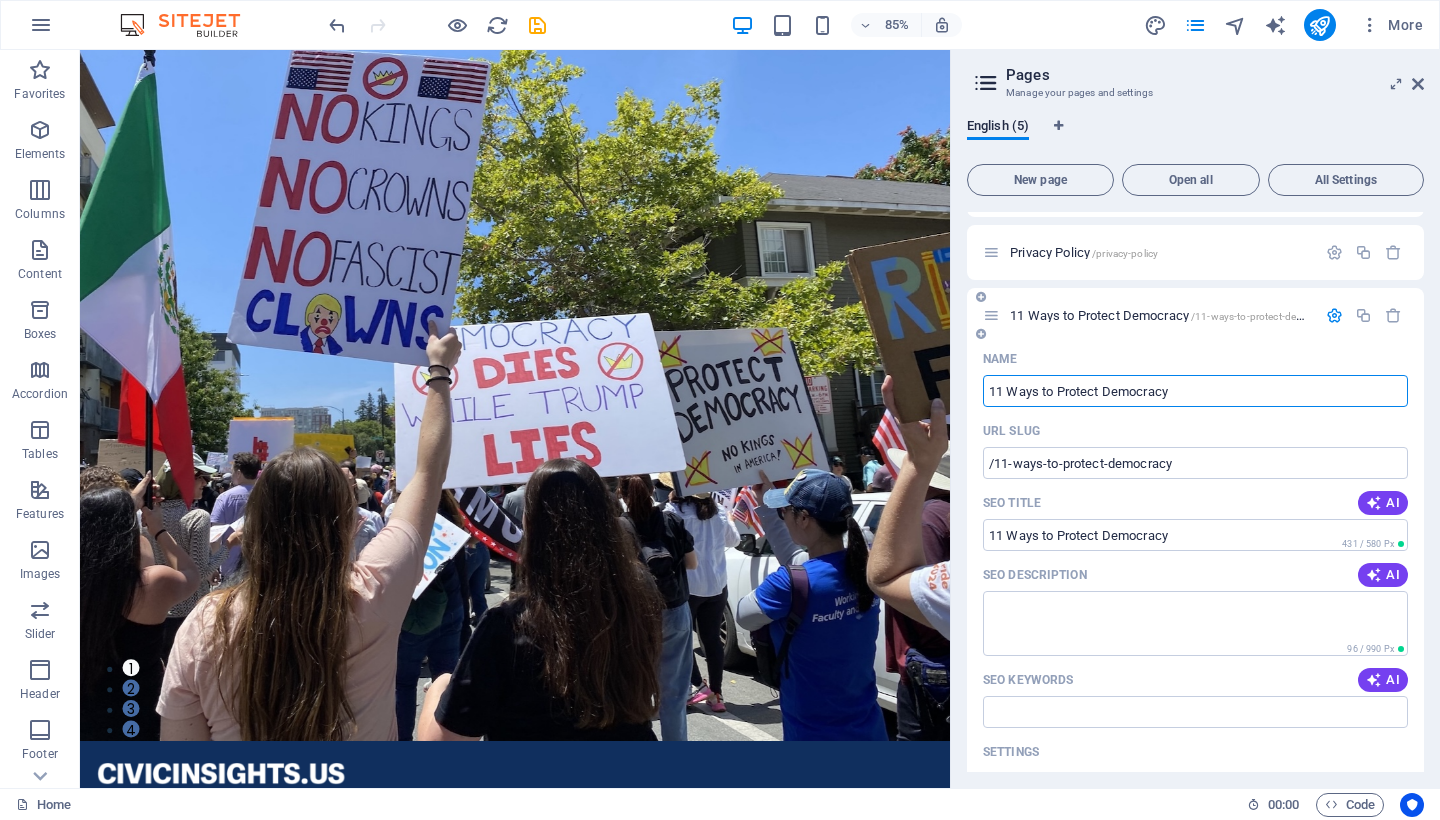scroll, scrollTop: 528, scrollLeft: 0, axis: vertical 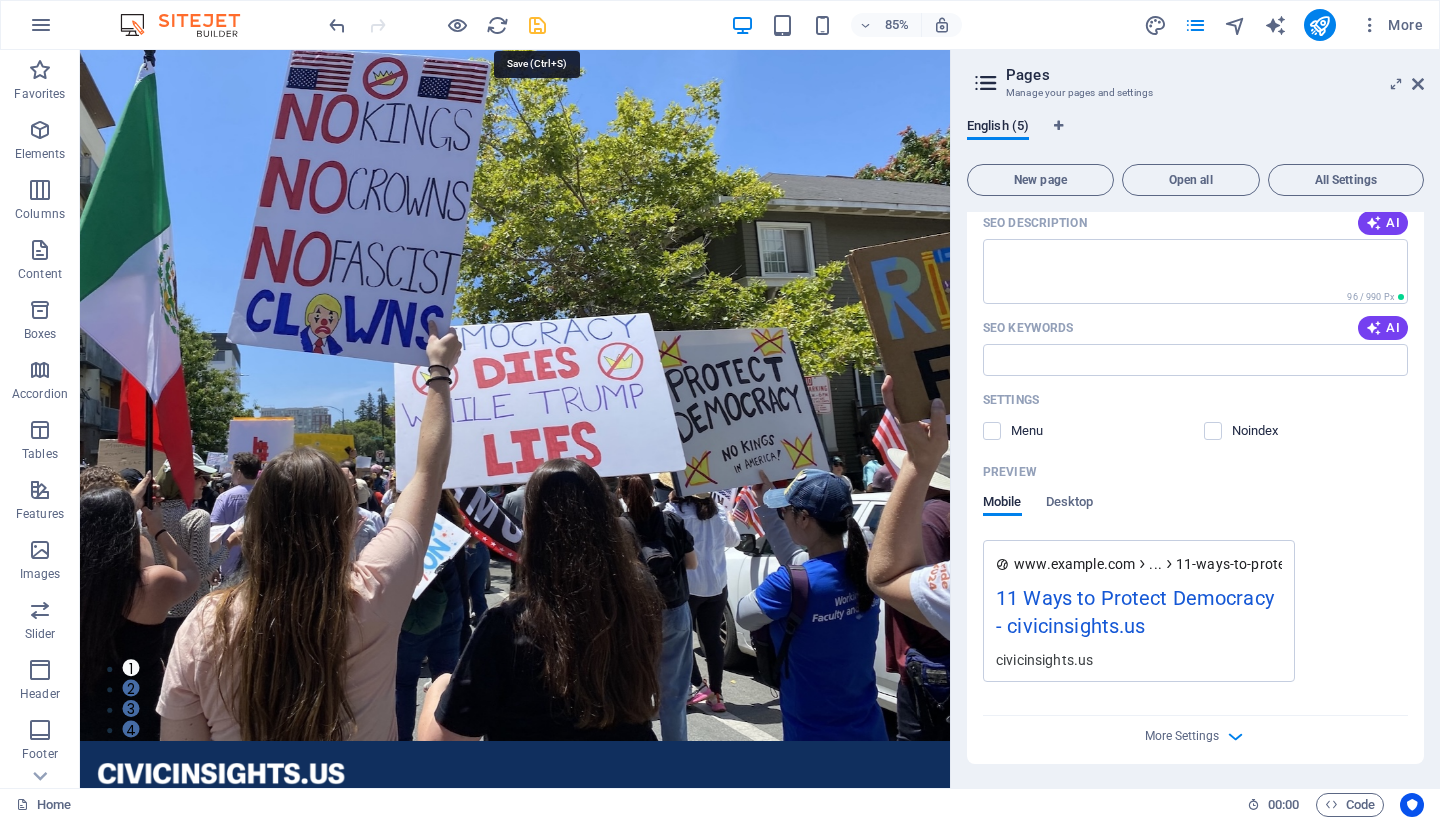 click at bounding box center (537, 25) 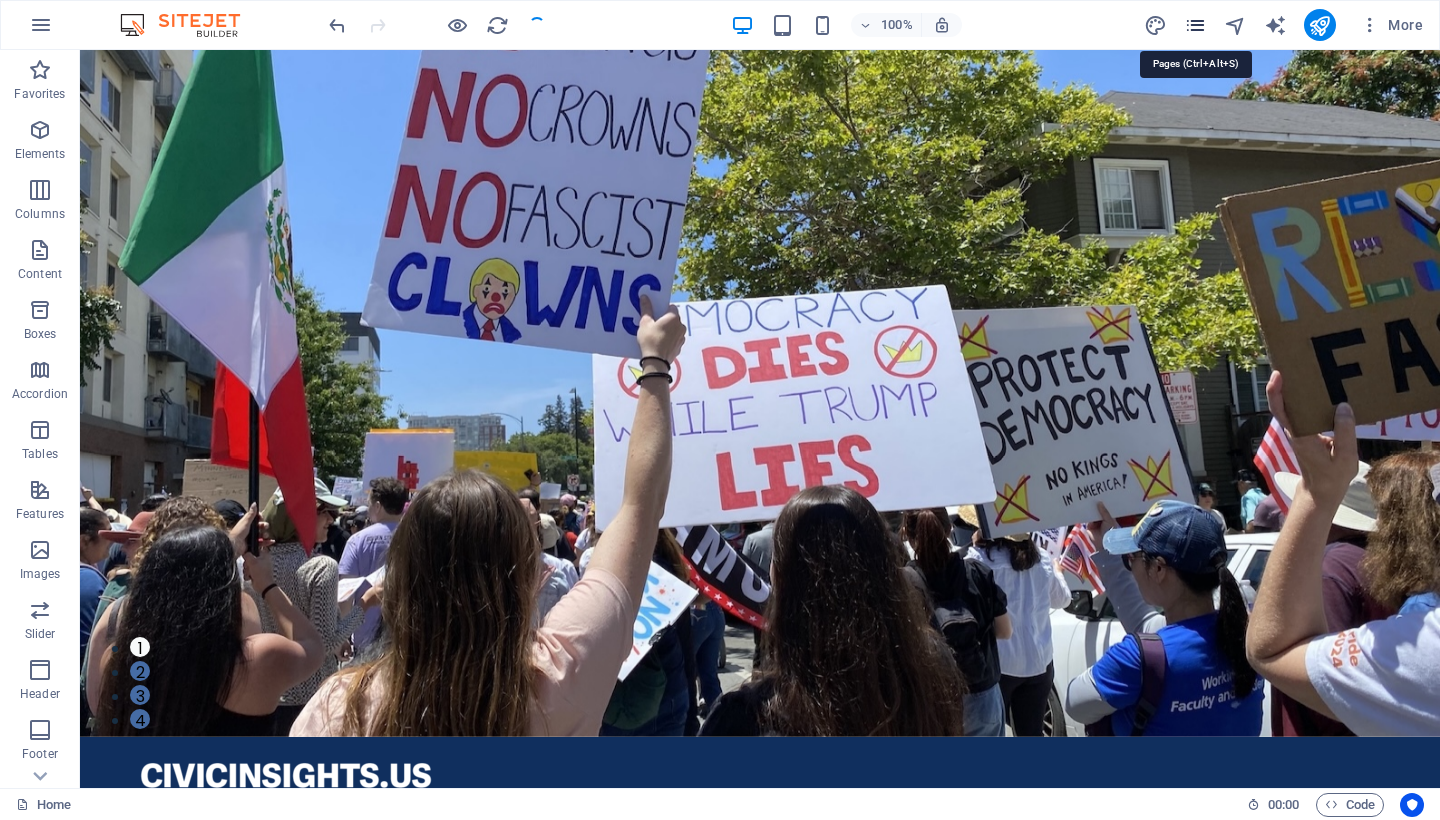 click at bounding box center [1195, 25] 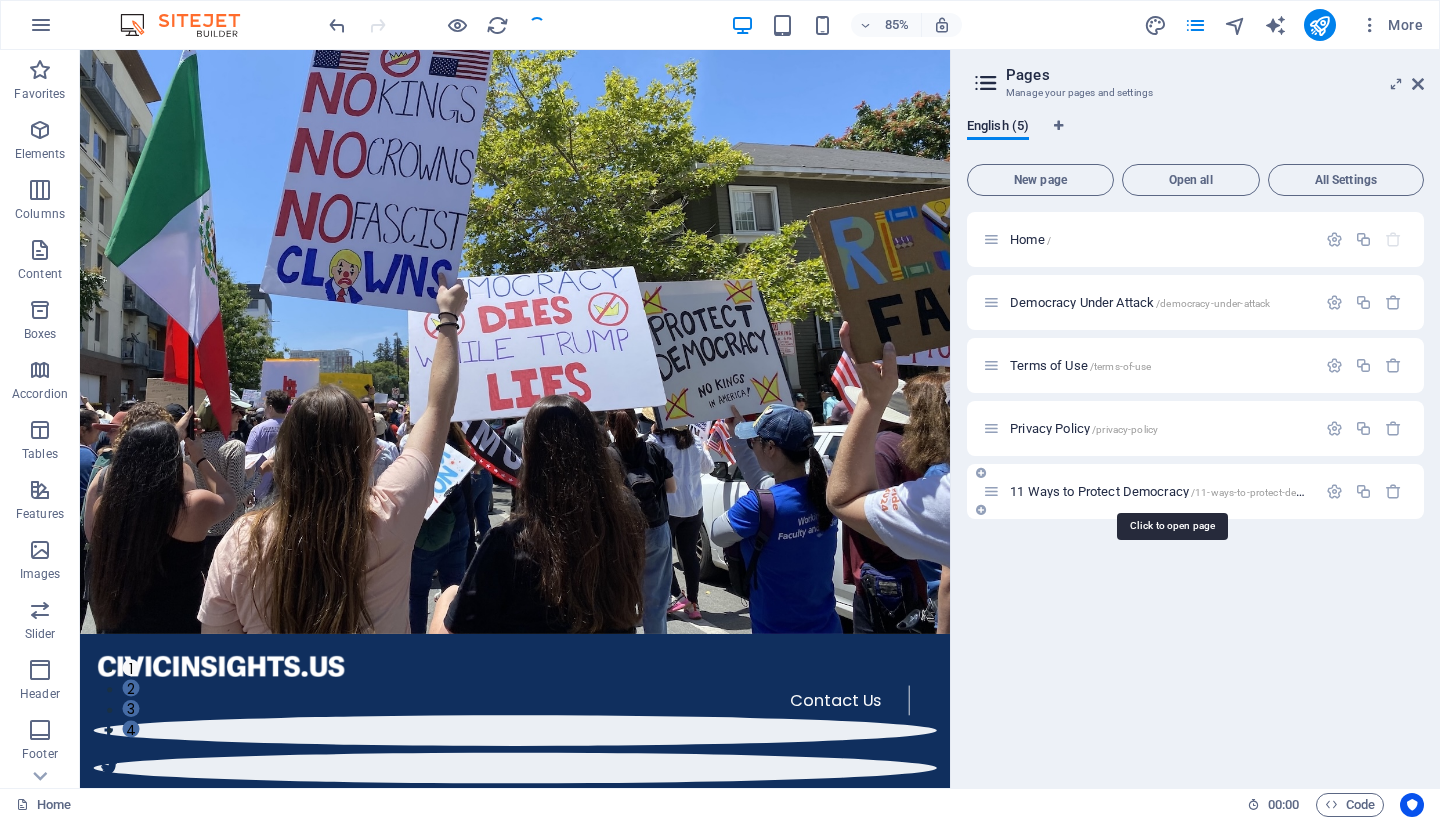 click on "11 Ways to Protect Democracy /11-ways-to-protect-democracy" at bounding box center [1172, 491] 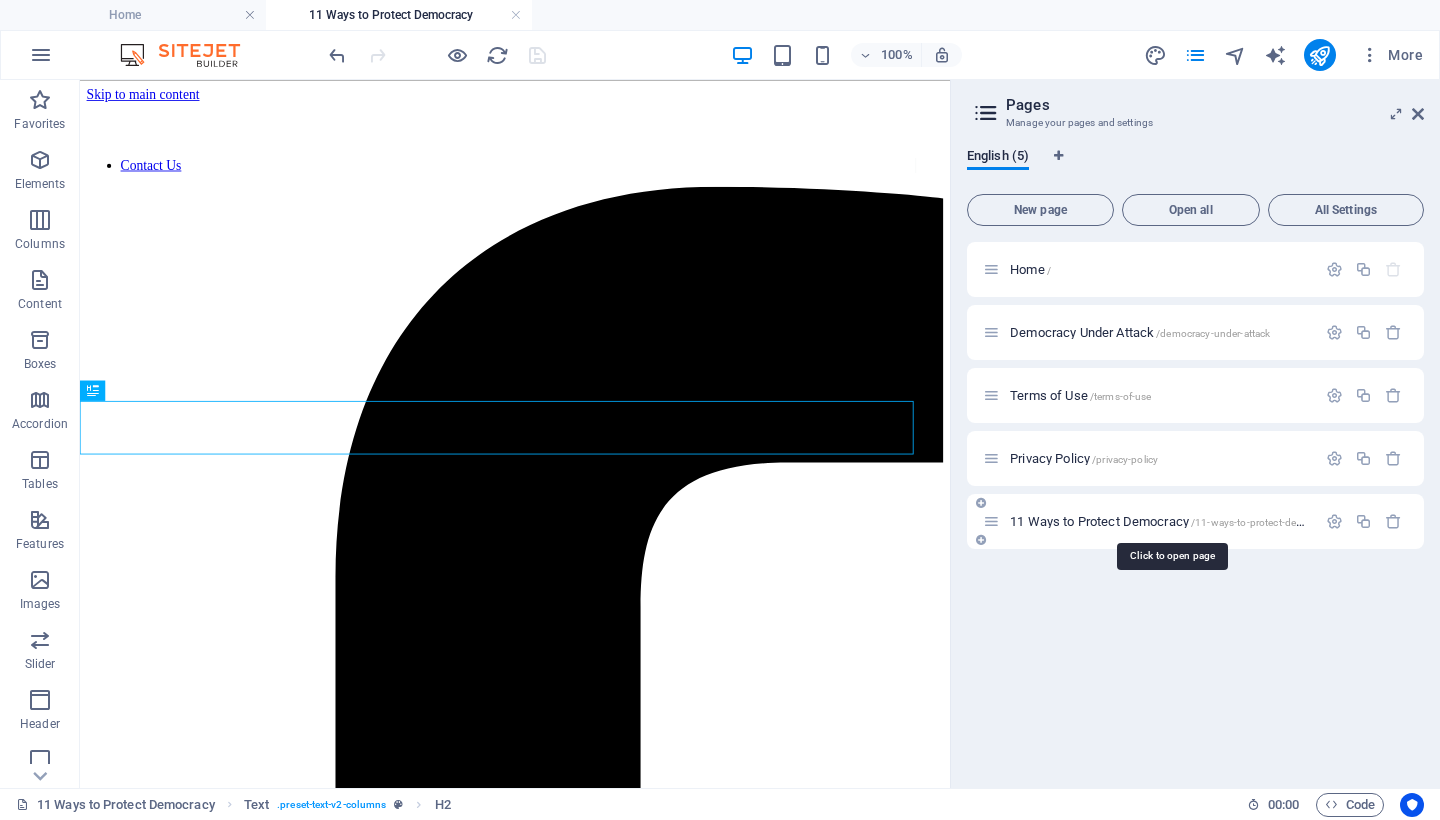 scroll, scrollTop: 0, scrollLeft: 0, axis: both 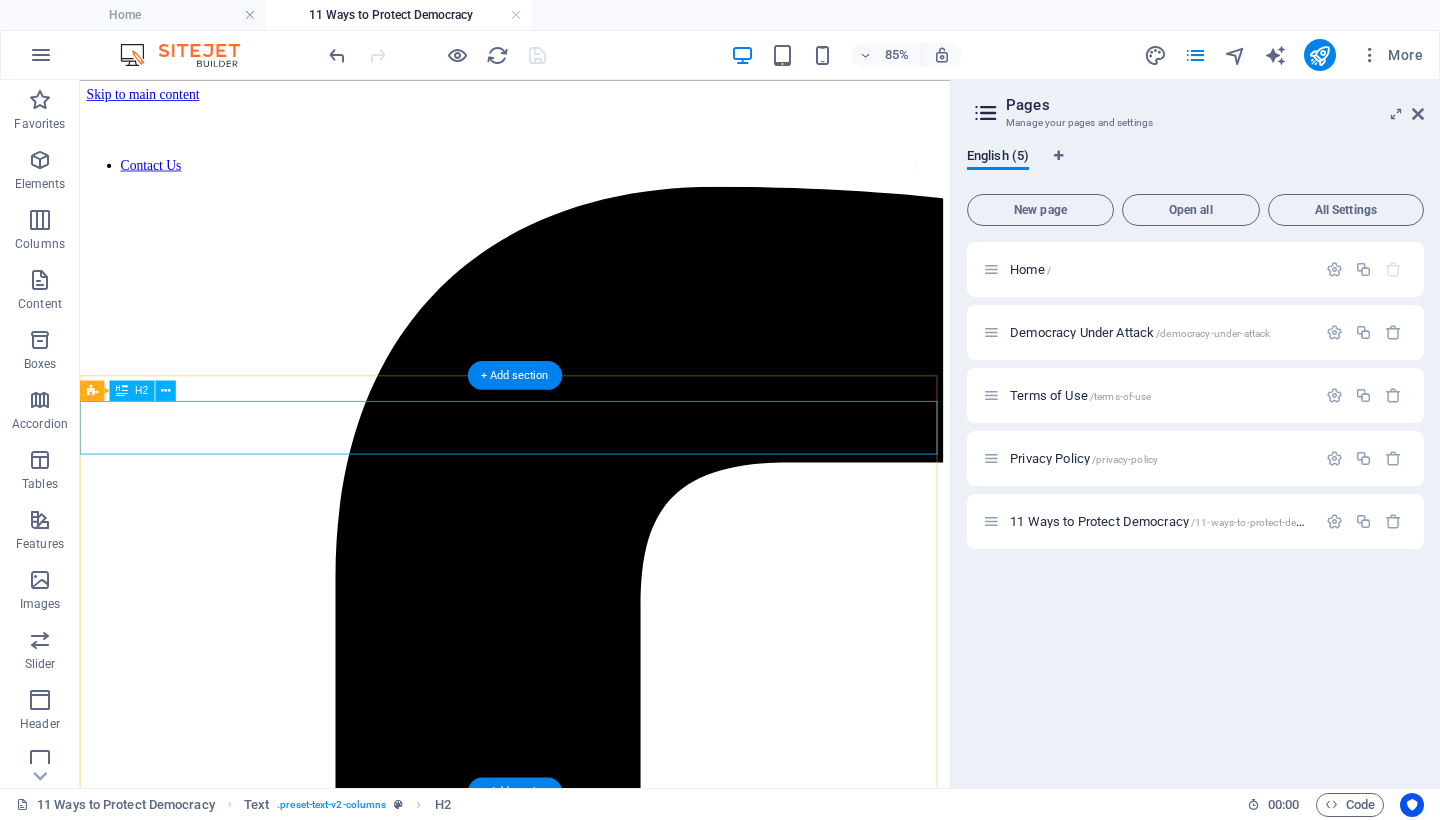 click on "20 Ways to Protect Democracy" at bounding box center (592, 6238) 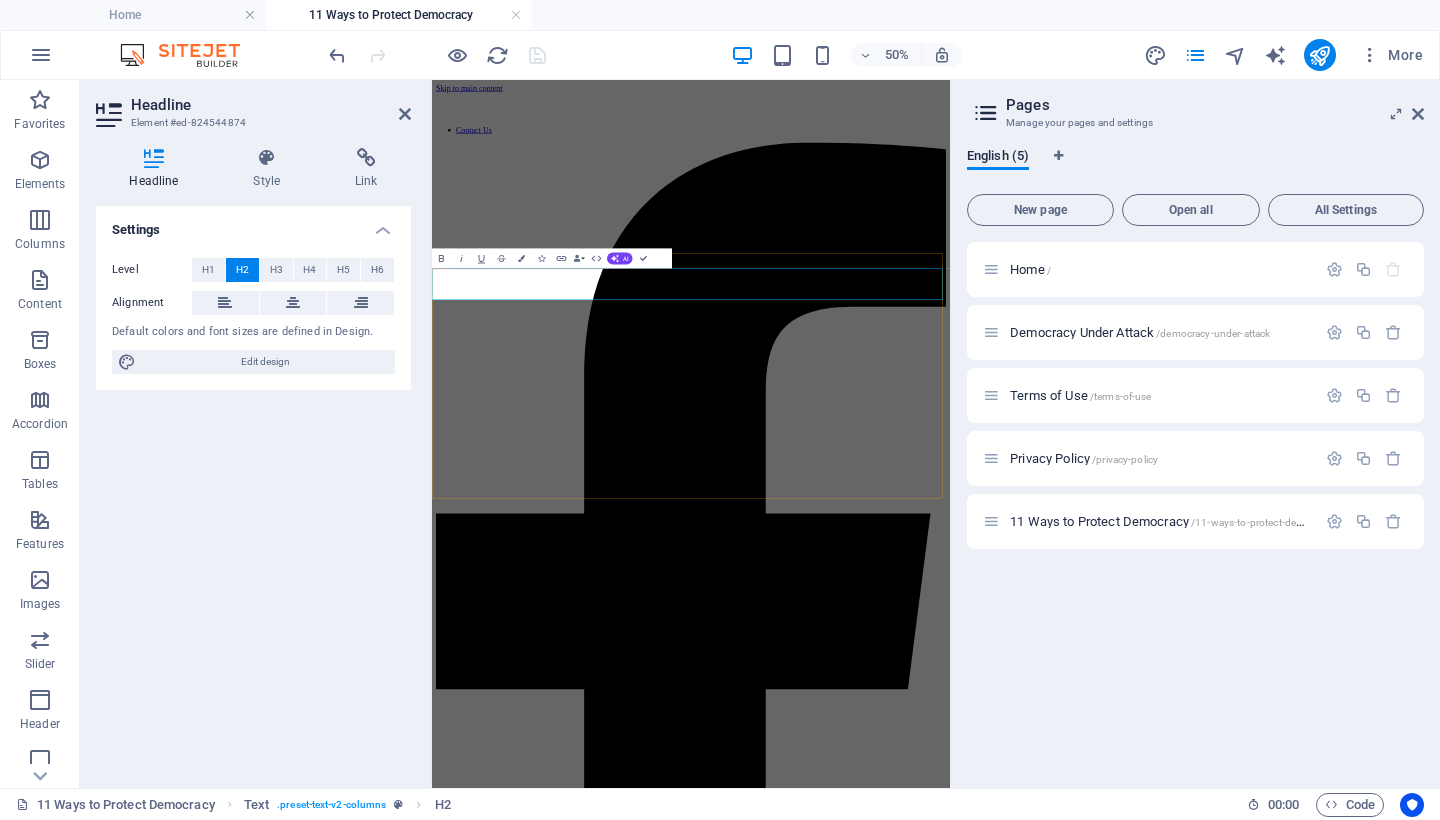 click on "20 Ways to Protect Democracy" at bounding box center [950, 6307] 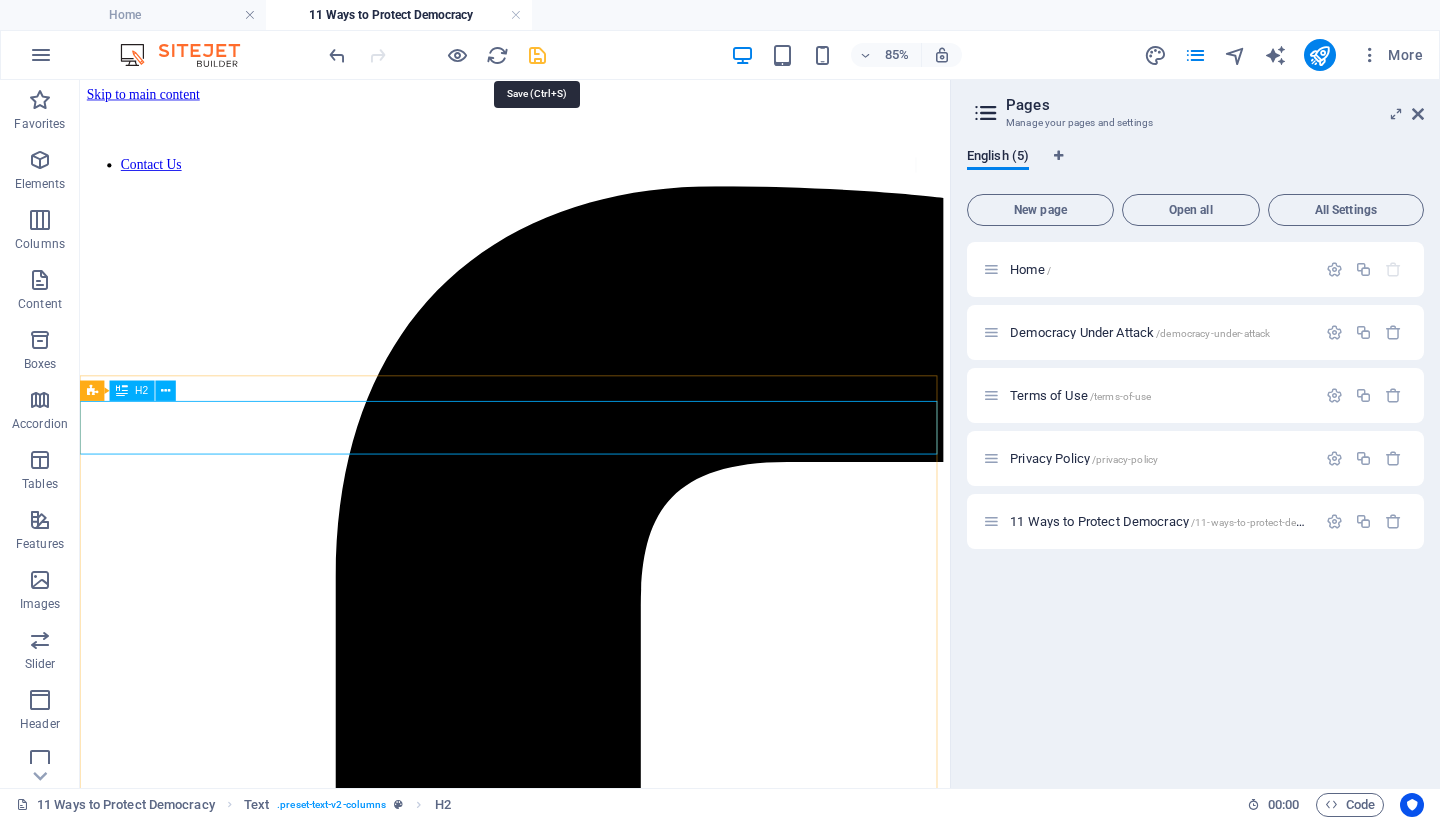click at bounding box center [537, 55] 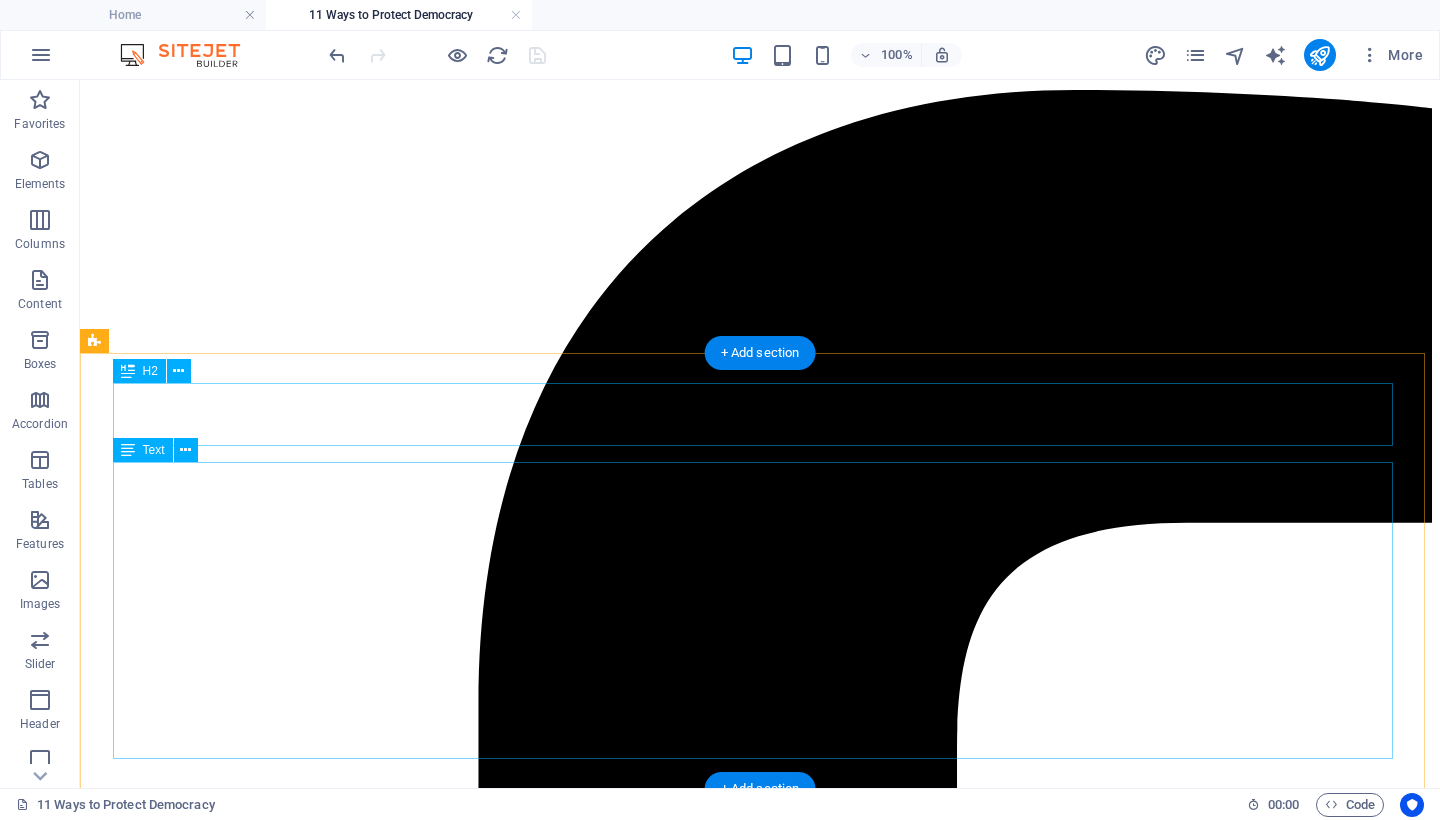 scroll, scrollTop: 0, scrollLeft: 0, axis: both 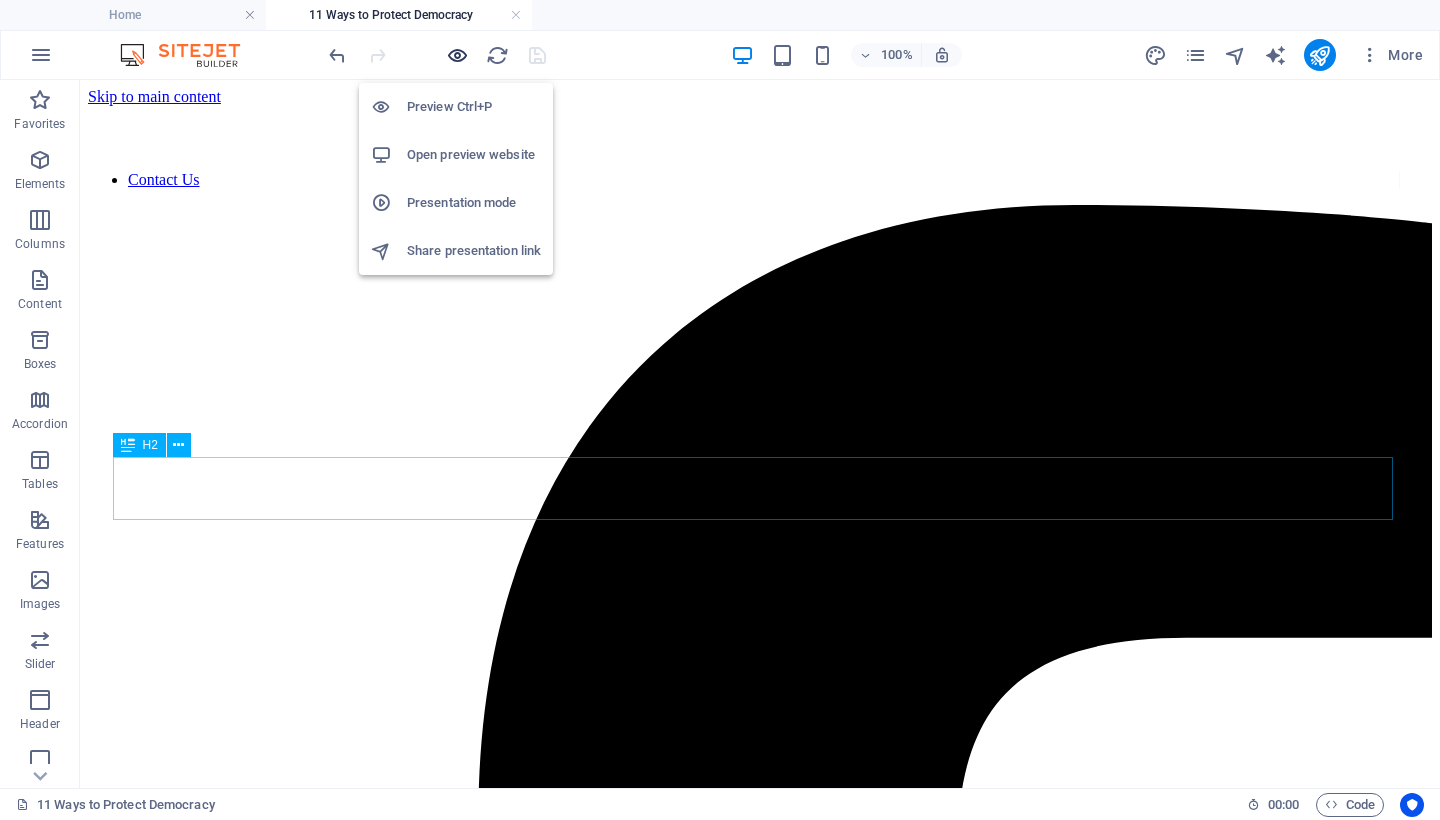 click at bounding box center [457, 55] 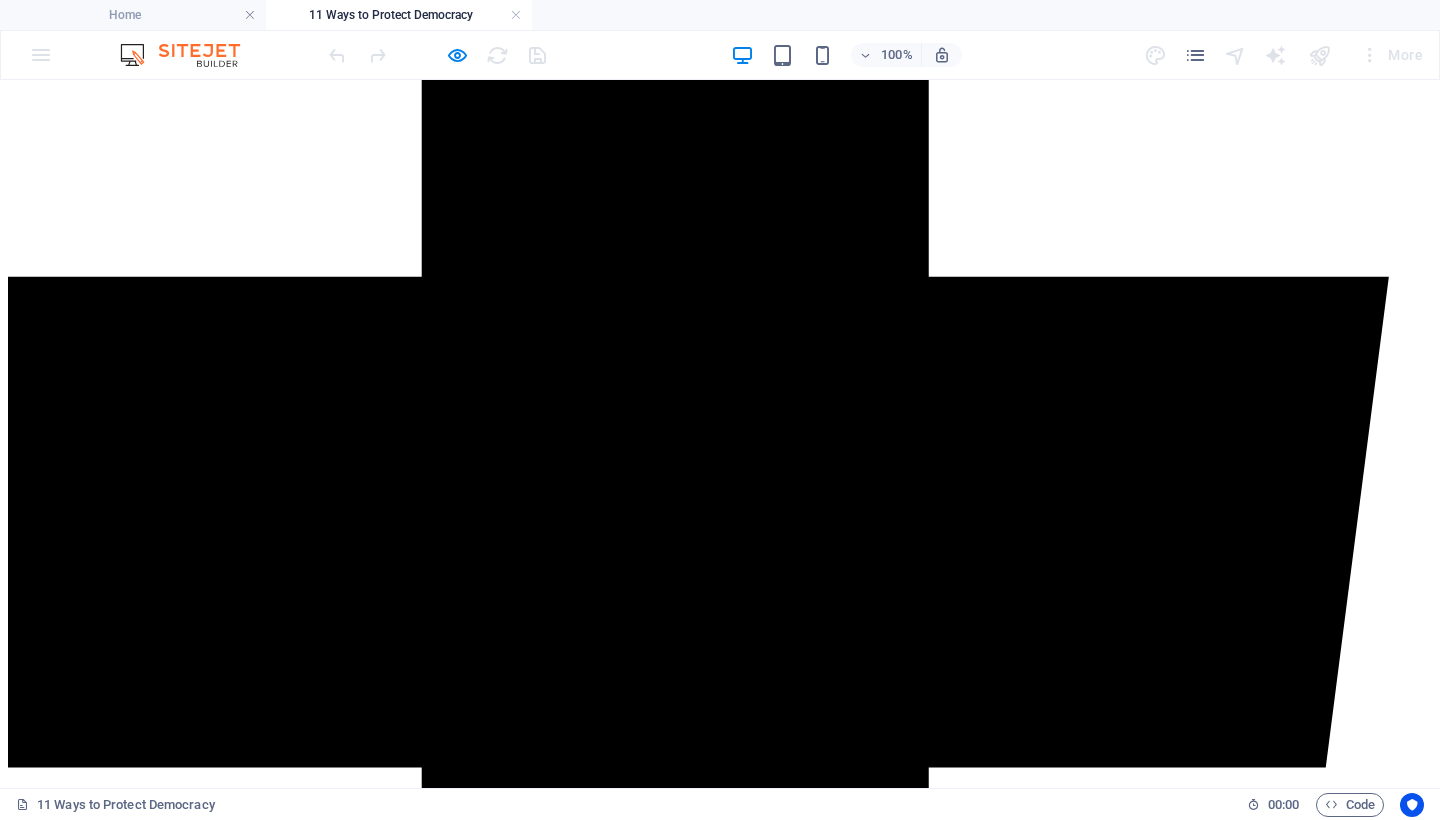scroll, scrollTop: 1193, scrollLeft: 0, axis: vertical 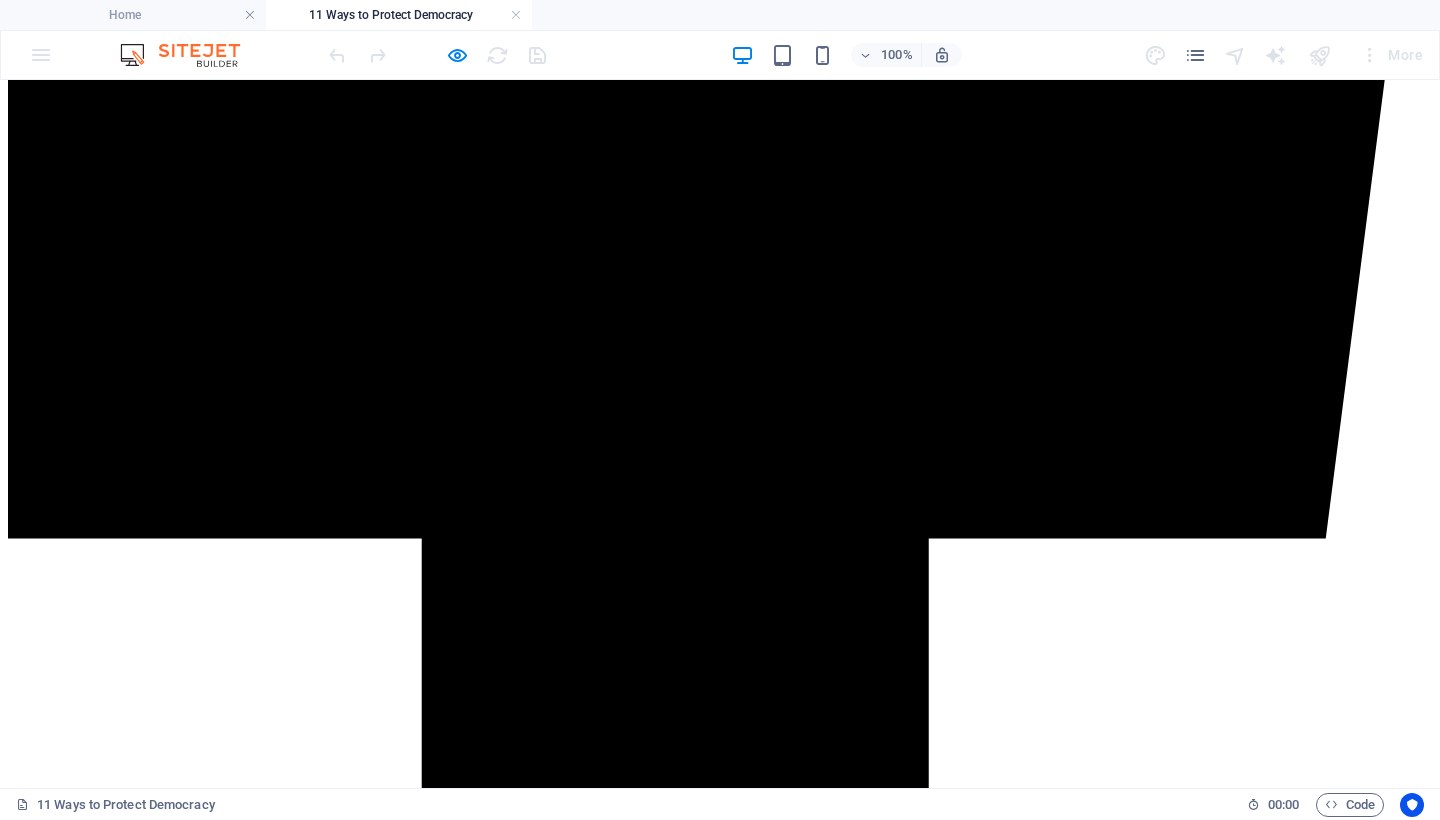 click on "2. Vote in Every Election: Local to Federal, Every Vote Counts" at bounding box center [257, 8238] 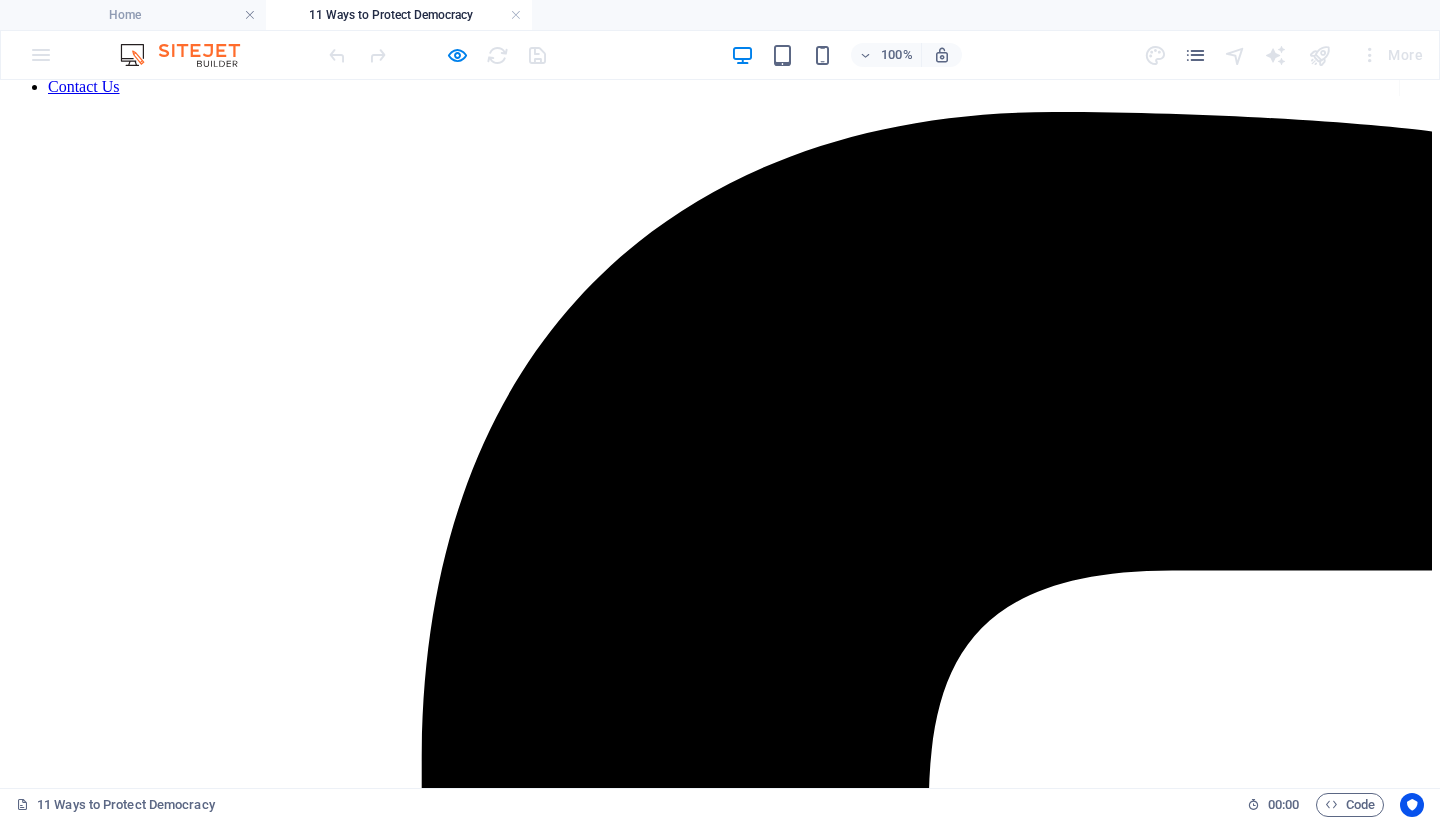scroll, scrollTop: 0, scrollLeft: 0, axis: both 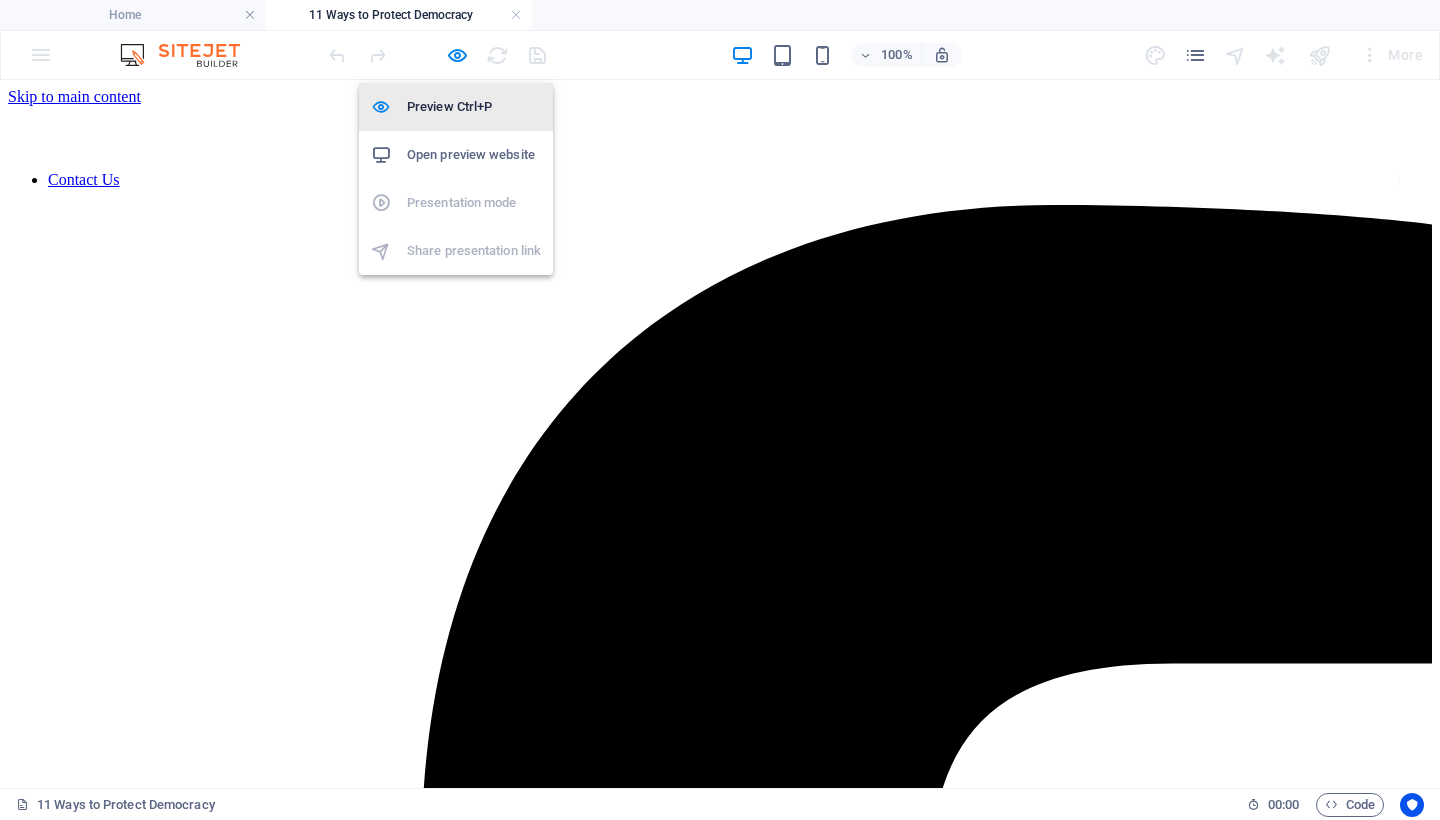click on "Preview Ctrl+P" at bounding box center [474, 107] 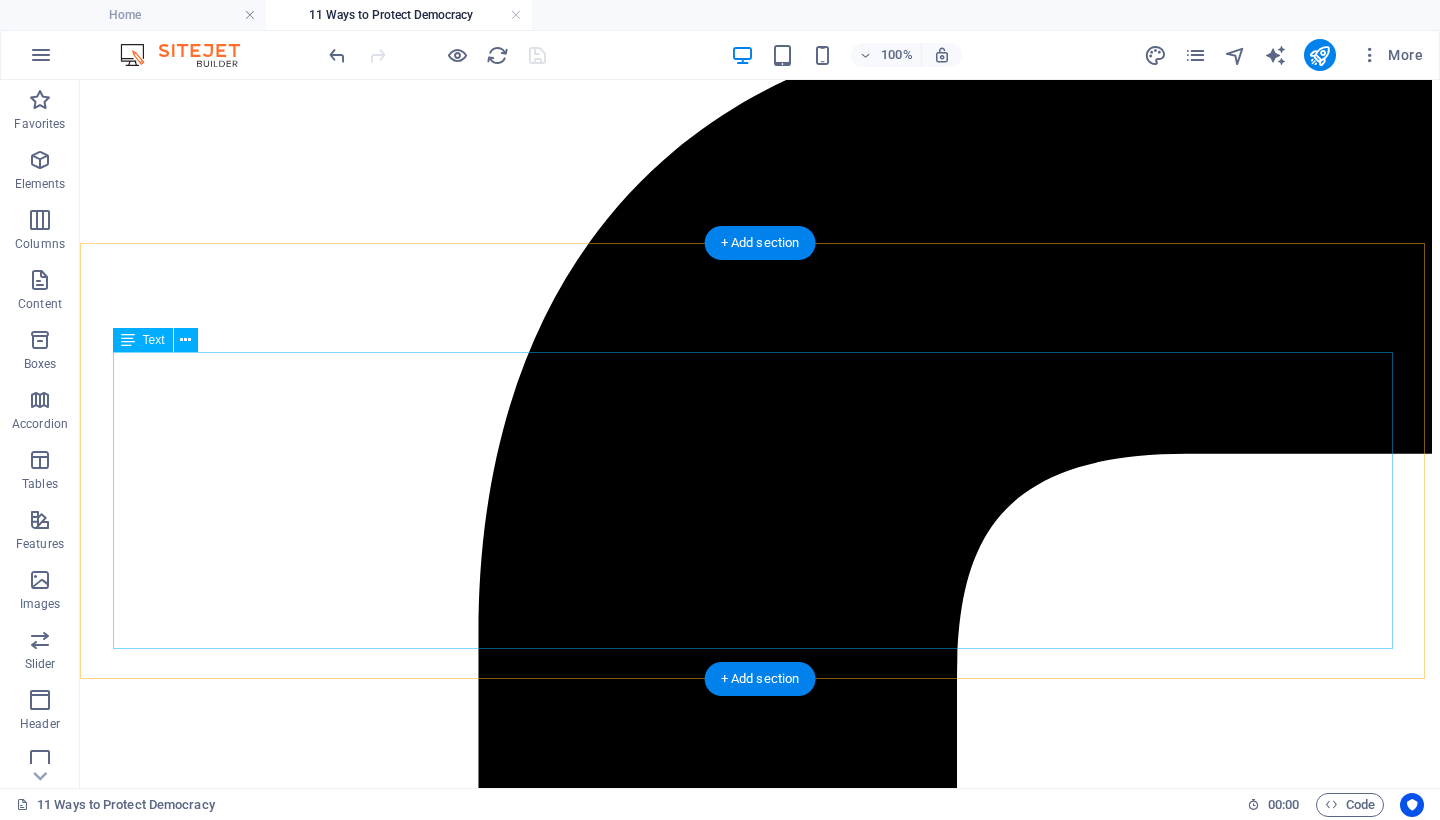 scroll, scrollTop: 213, scrollLeft: 0, axis: vertical 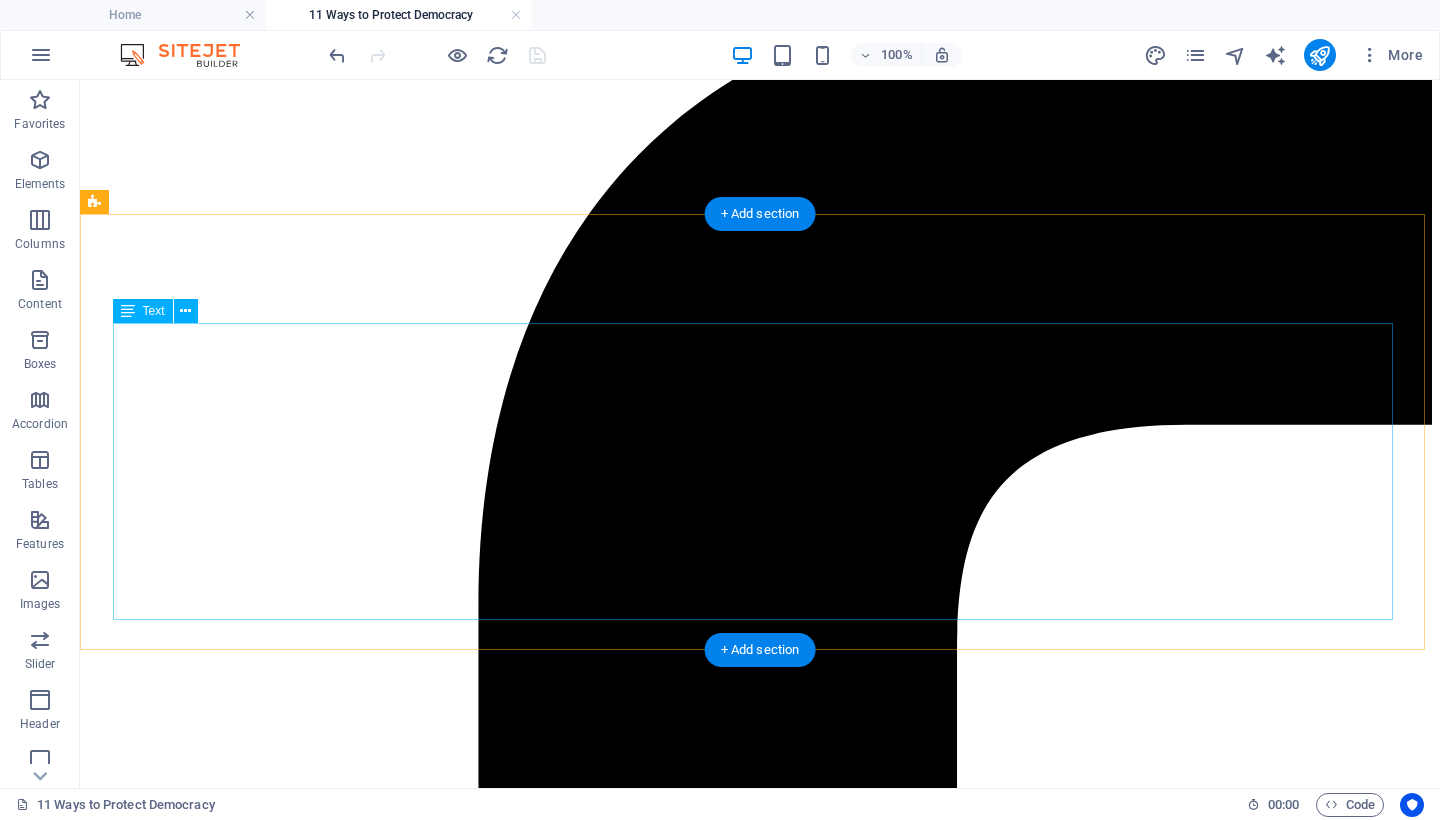 click on "Fascism is not a distant threat. It is already taking root—in our courts, in our schools, in our elections. It thrives on fear, silence, and surrender. It feeds on disinformation, cruelty, and the slow erosion of truth.  And now it has a blueprint:  Project 2025 —a sweeping authoritarian agenda designed to dismantle democratic institutions, purge civil servants, silence dissent, and concentrate unchecked executive power. This is not speculation. It is written policy. Democracy is not free.  It has been paid for in blood, sacrifice, and generations of struggle. Our veterans did not fight for apathy. They fought to preserve liberty, dignity, and the right of every person to live under self-governance. That legacy now belongs to us. If we want our children to inherit freedom, we must fight for it ourselves. We must be proactive, not passive—vigilant, not complacent. The time is now. The danger is real.  But so is our voice. So is our will to be free." at bounding box center [760, 8208] 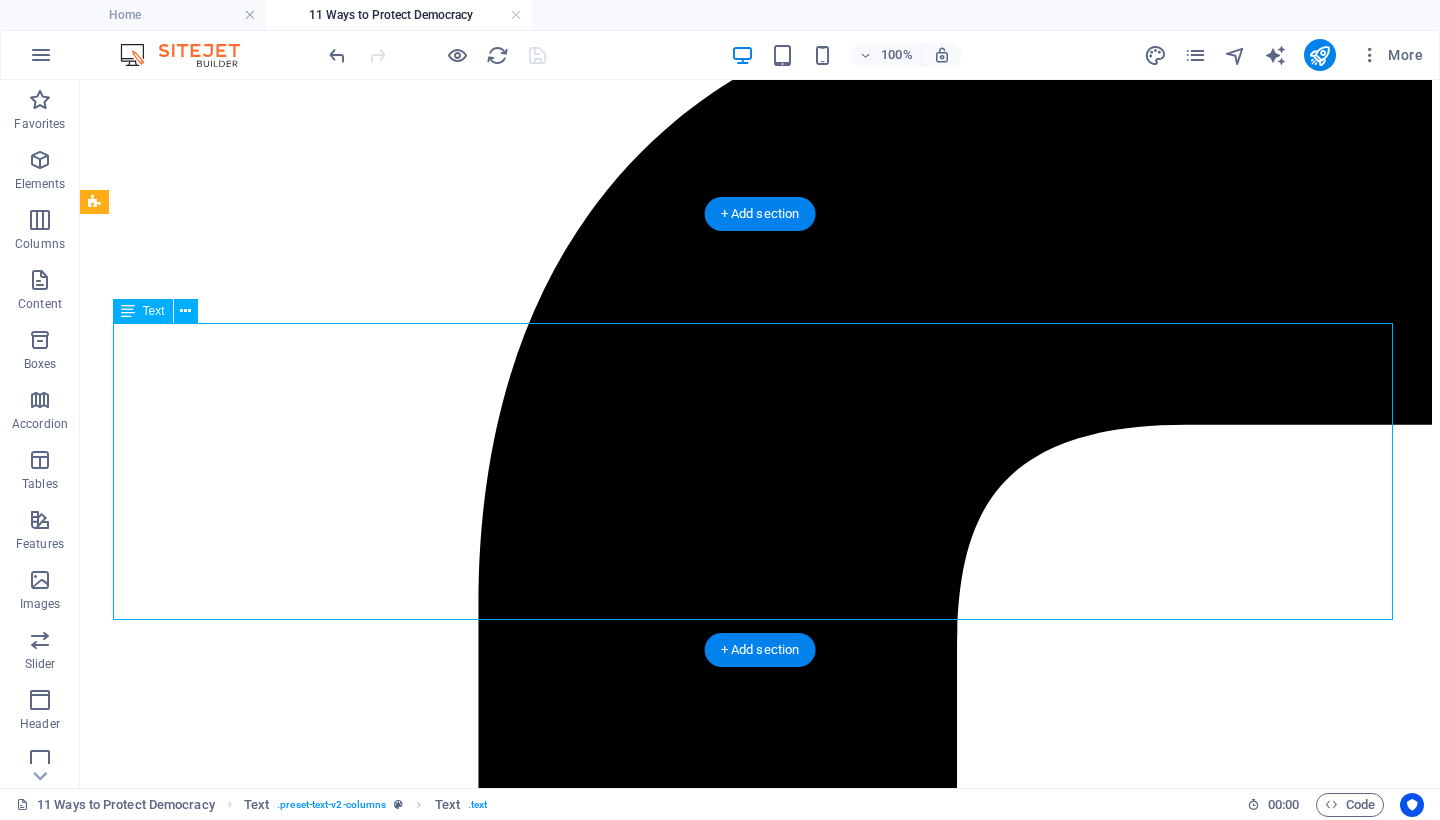 click on "Fascism is not a distant threat. It is already taking root—in our courts, in our schools, in our elections. It thrives on fear, silence, and surrender. It feeds on disinformation, cruelty, and the slow erosion of truth.  And now it has a blueprint:  Project 2025 —a sweeping authoritarian agenda designed to dismantle democratic institutions, purge civil servants, silence dissent, and concentrate unchecked executive power. This is not speculation. It is written policy. Democracy is not free.  It has been paid for in blood, sacrifice, and generations of struggle. Our veterans did not fight for apathy. They fought to preserve liberty, dignity, and the right of every person to live under self-governance. That legacy now belongs to us. If we want our children to inherit freedom, we must fight for it ourselves. We must be proactive, not passive—vigilant, not complacent. The time is now. The danger is real.  But so is our voice. So is our will to be free." at bounding box center (760, 8208) 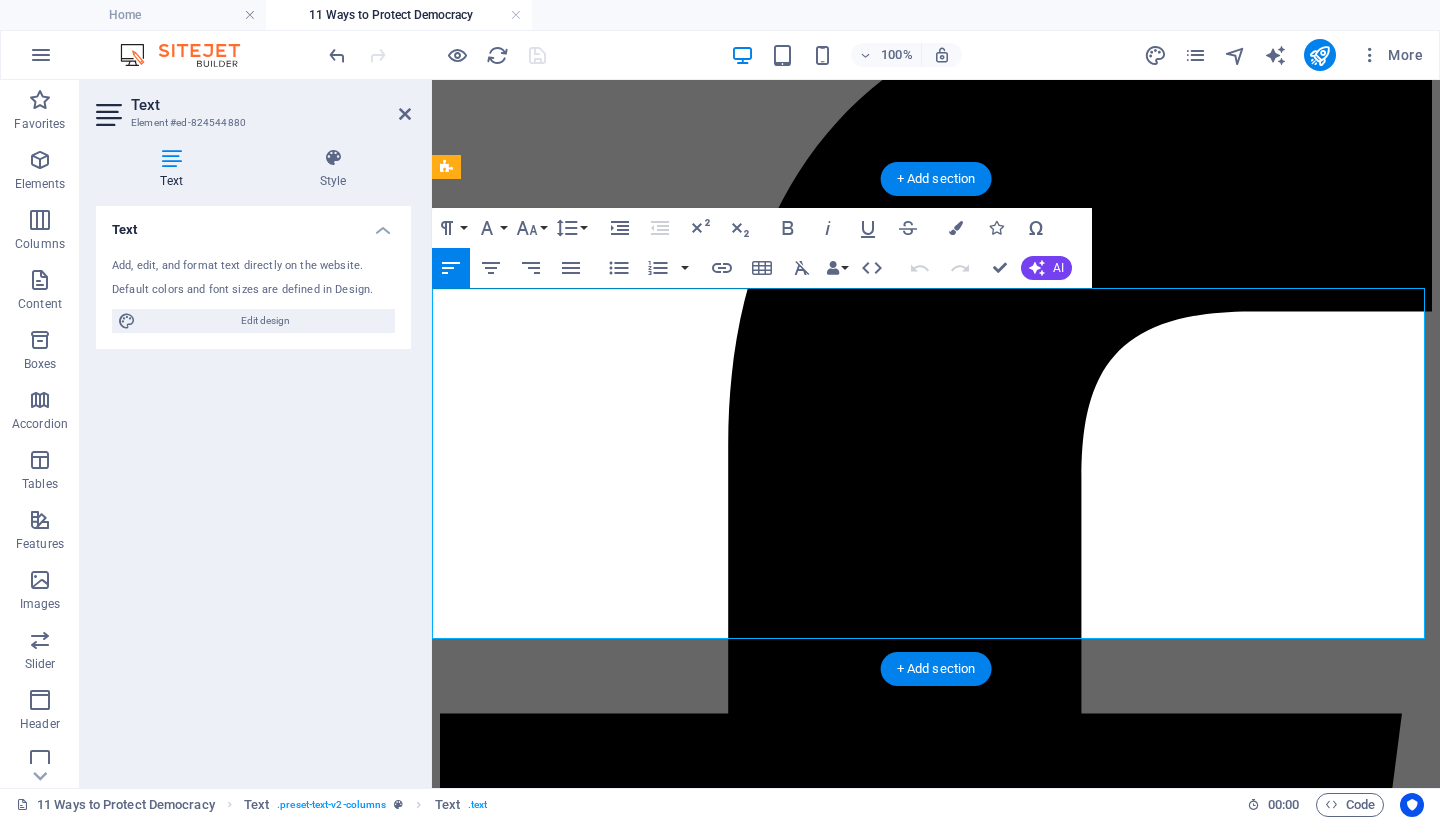 scroll, scrollTop: 248, scrollLeft: 0, axis: vertical 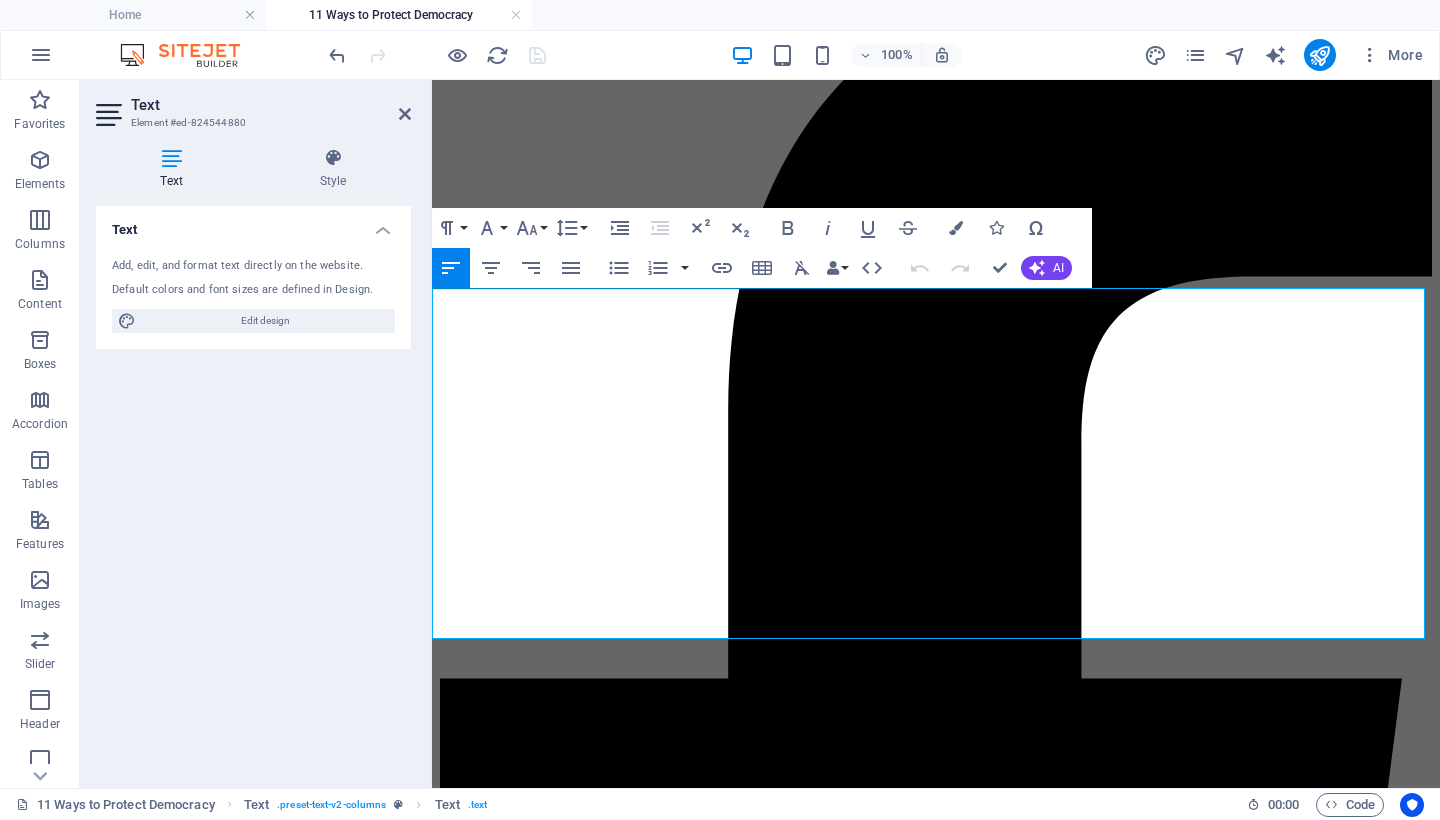 drag, startPoint x: 1214, startPoint y: 620, endPoint x: 863, endPoint y: 380, distance: 425.207 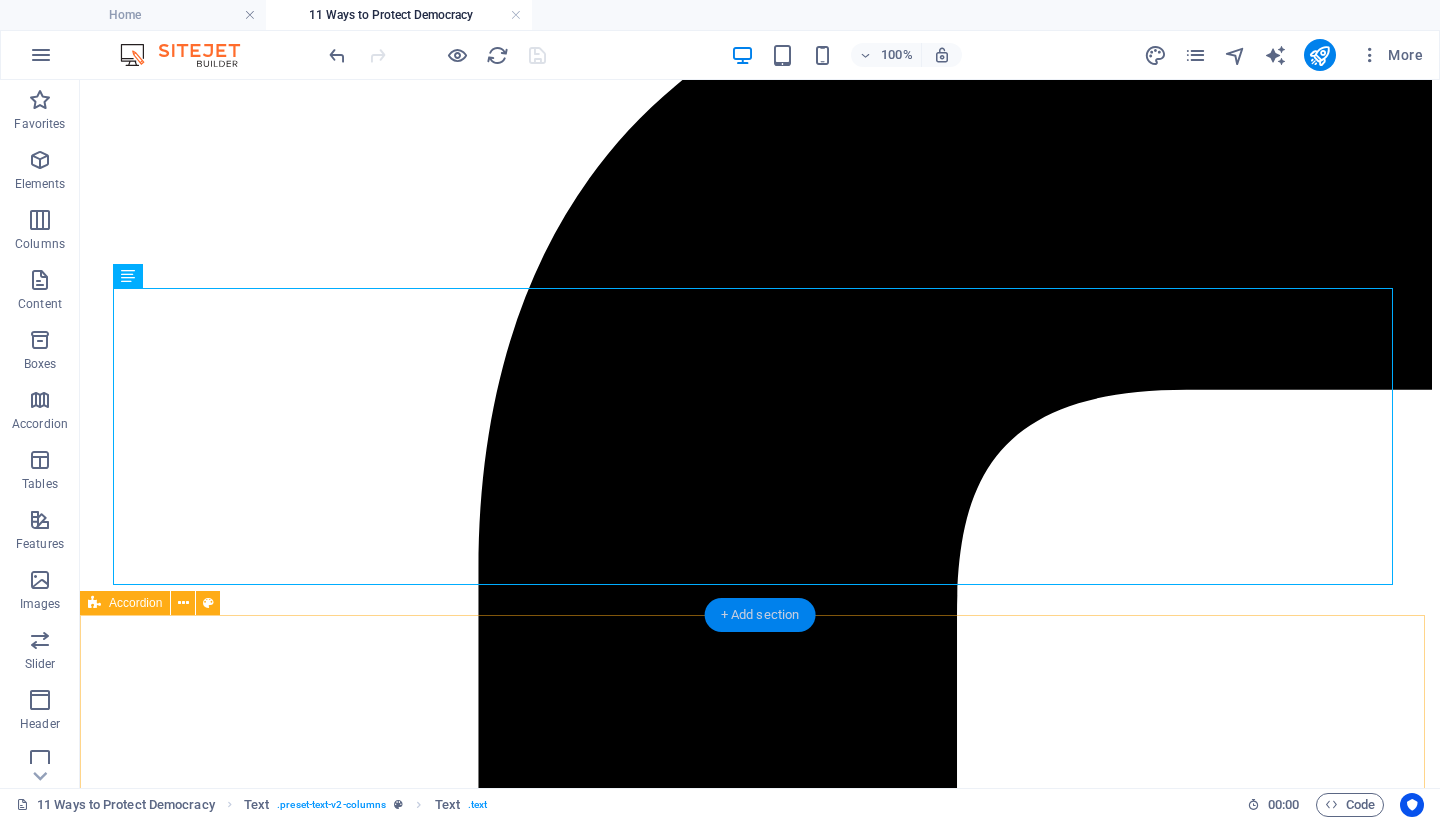 click on "+ Add section" at bounding box center [760, 615] 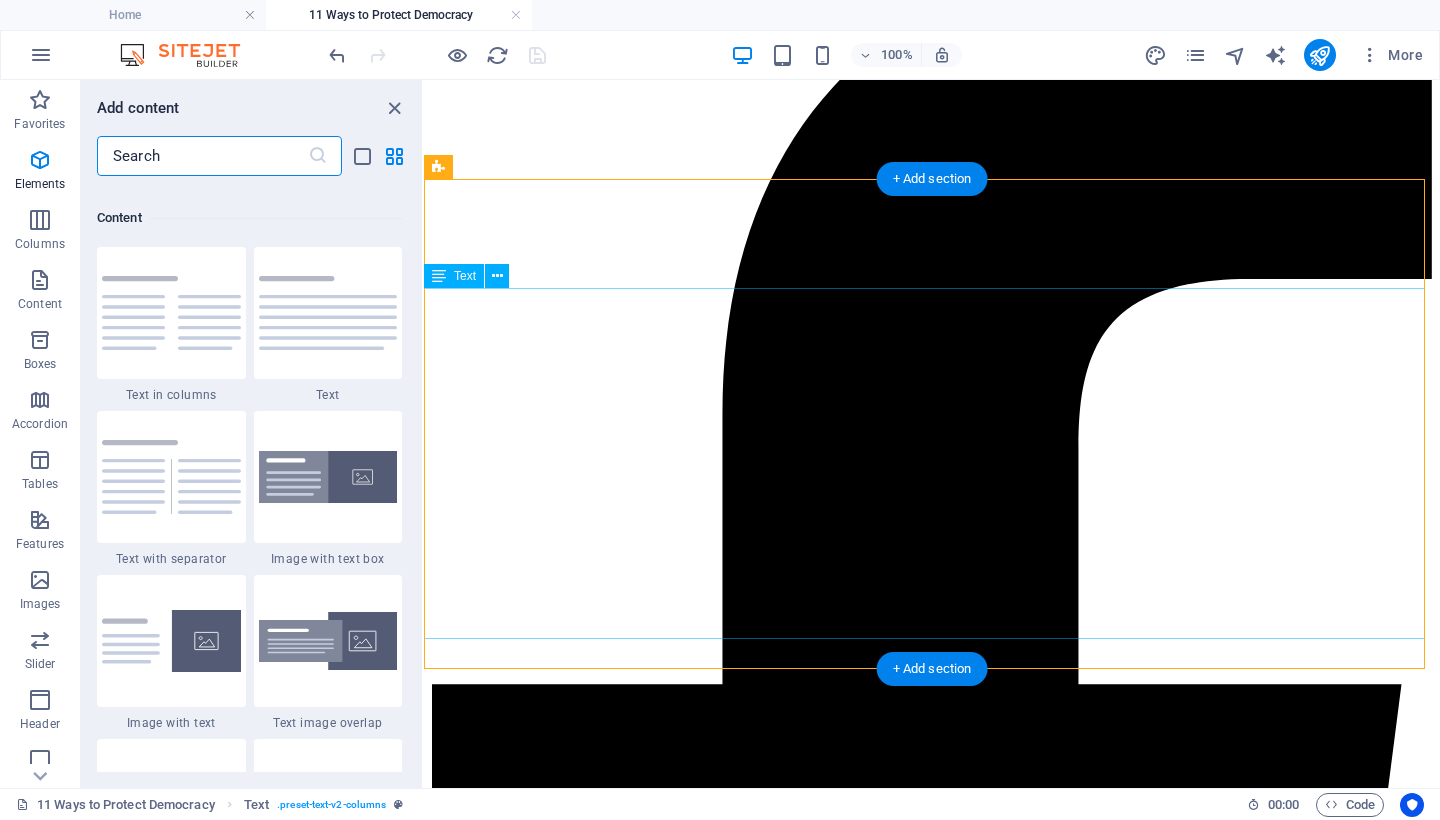 scroll, scrollTop: 3499, scrollLeft: 0, axis: vertical 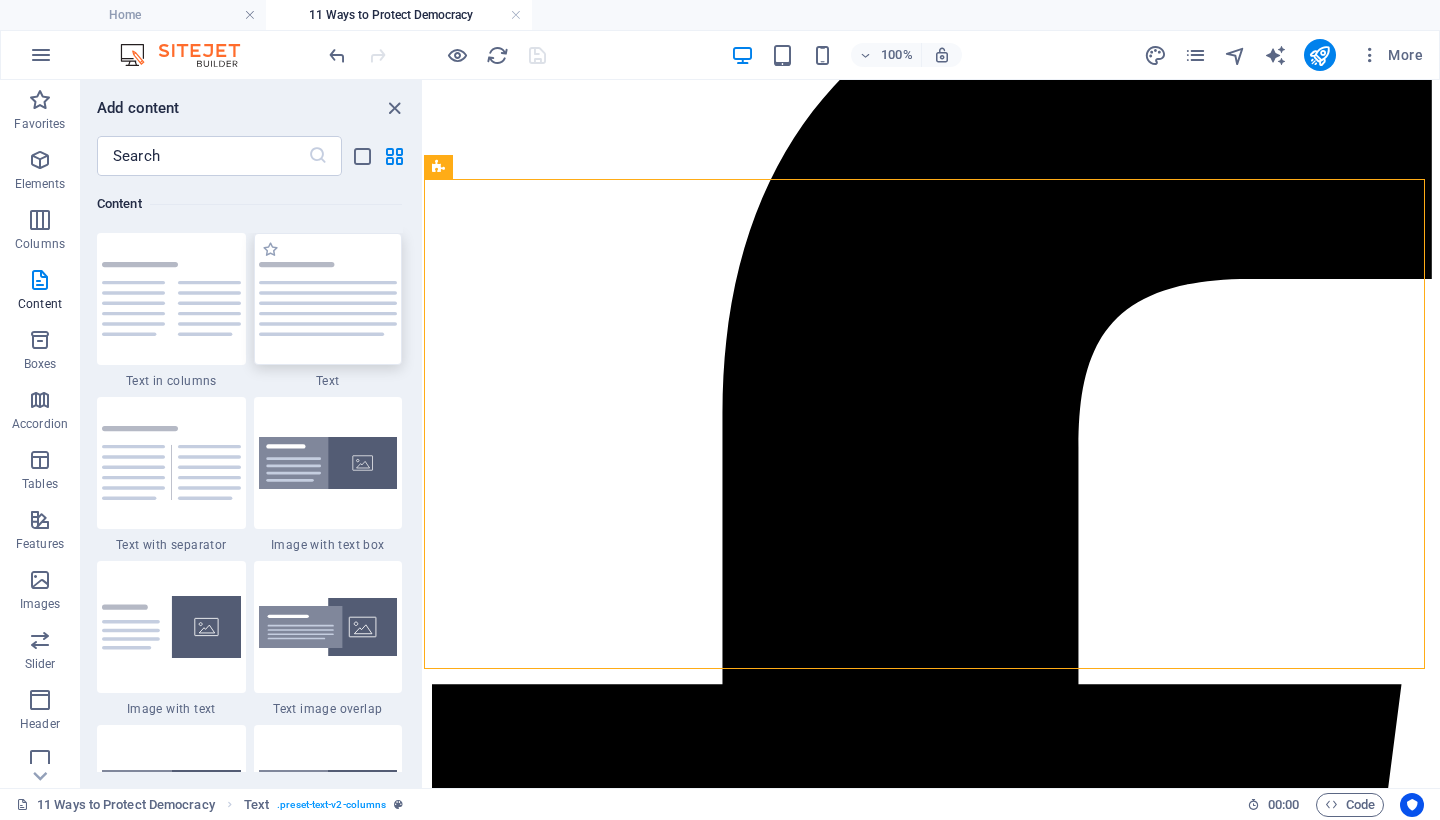 click at bounding box center (328, 299) 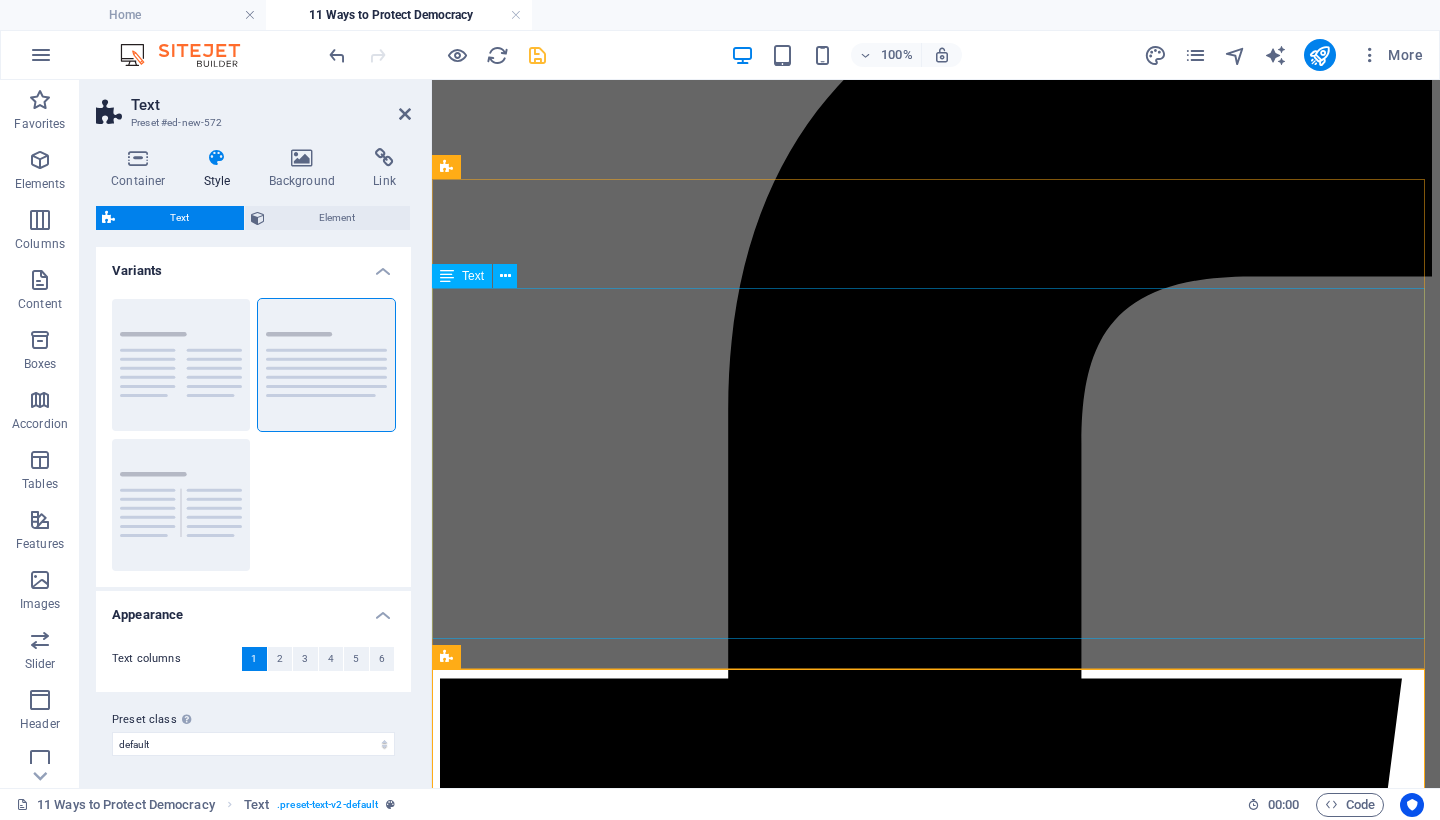 scroll, scrollTop: 628, scrollLeft: 0, axis: vertical 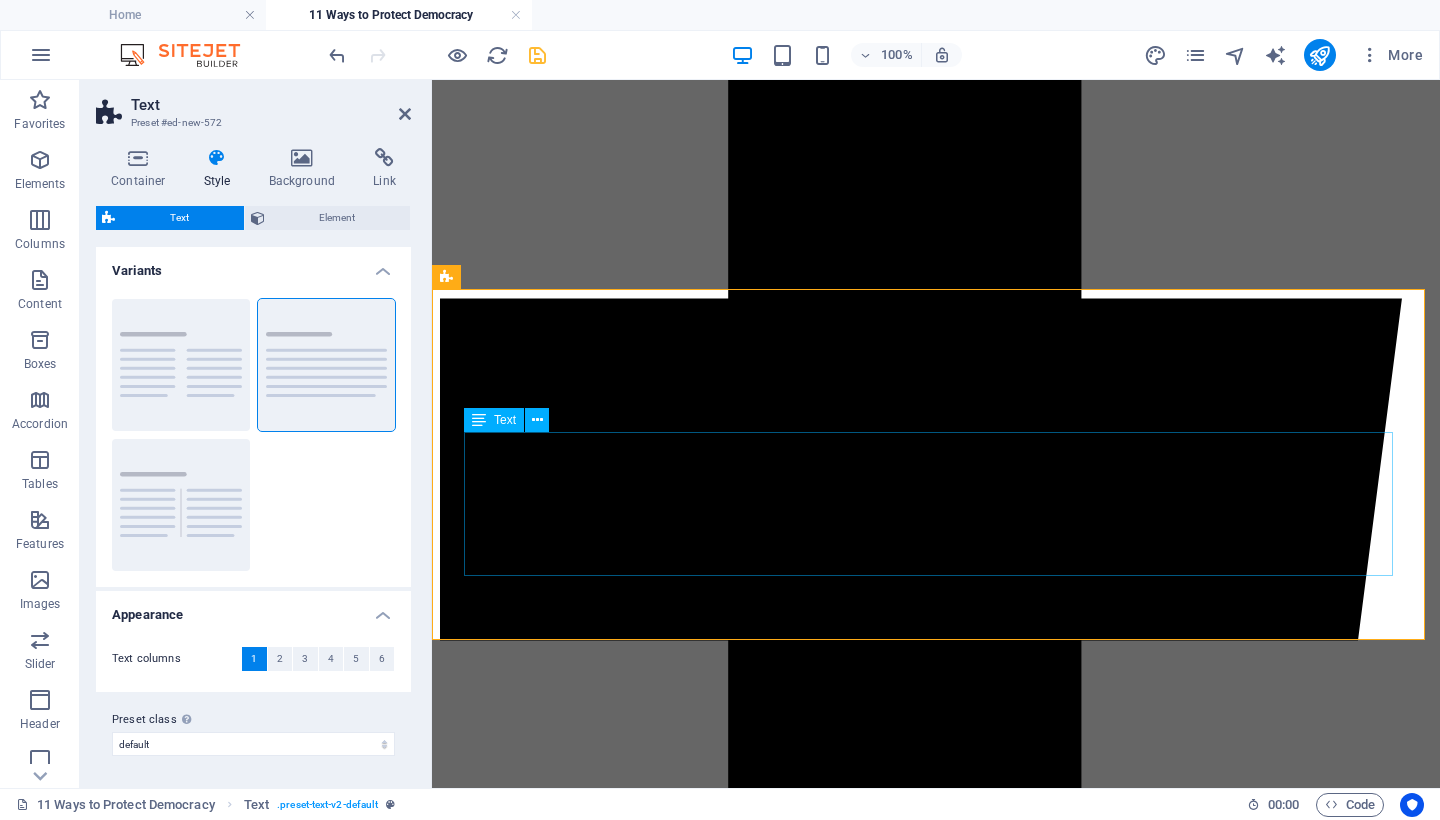 click on "Lorem ipsum dolor sitope amet, consectetur adipisicing elitip. Massumenda, dolore, cum vel modi asperiores consequatur suscipit quidem ducimus eveniet iure expedita consecteture odiogil voluptatum similique fugit voluptates atem accusamus quae quas dolorem tenetur facere tempora maiores adipisci reiciendis accusantium voluptatibus id voluptate tempore dolor harum nisi amet! Nobis, eaque. Aenean commodo ligula eget dolor. Lorem ipsum dolor sit amet, consectetuer adipiscing elit leget odiogil voluptatum similique fugit voluptates dolor. Libero assumenda, dolore, cum vel modi asperiores consequatur." at bounding box center (936, 6142) 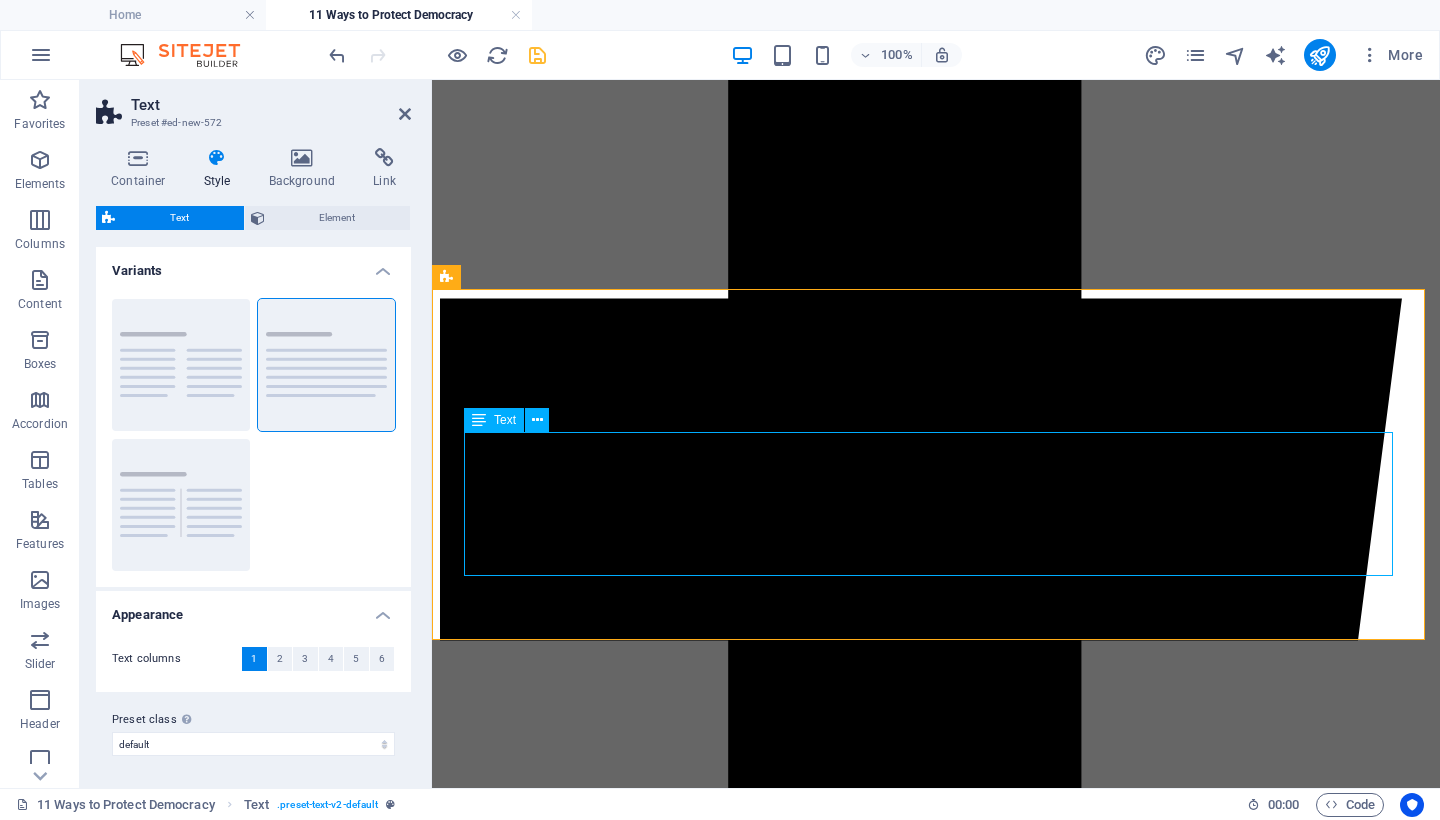 click on "Lorem ipsum dolor sitope amet, consectetur adipisicing elitip. Massumenda, dolore, cum vel modi asperiores consequatur suscipit quidem ducimus eveniet iure expedita consecteture odiogil voluptatum similique fugit voluptates atem accusamus quae quas dolorem tenetur facere tempora maiores adipisci reiciendis accusantium voluptatibus id voluptate tempore dolor harum nisi amet! Nobis, eaque. Aenean commodo ligula eget dolor. Lorem ipsum dolor sit amet, consectetuer adipiscing elit leget odiogil voluptatum similique fugit voluptates dolor. Libero assumenda, dolore, cum vel modi asperiores consequatur." at bounding box center (936, 6142) 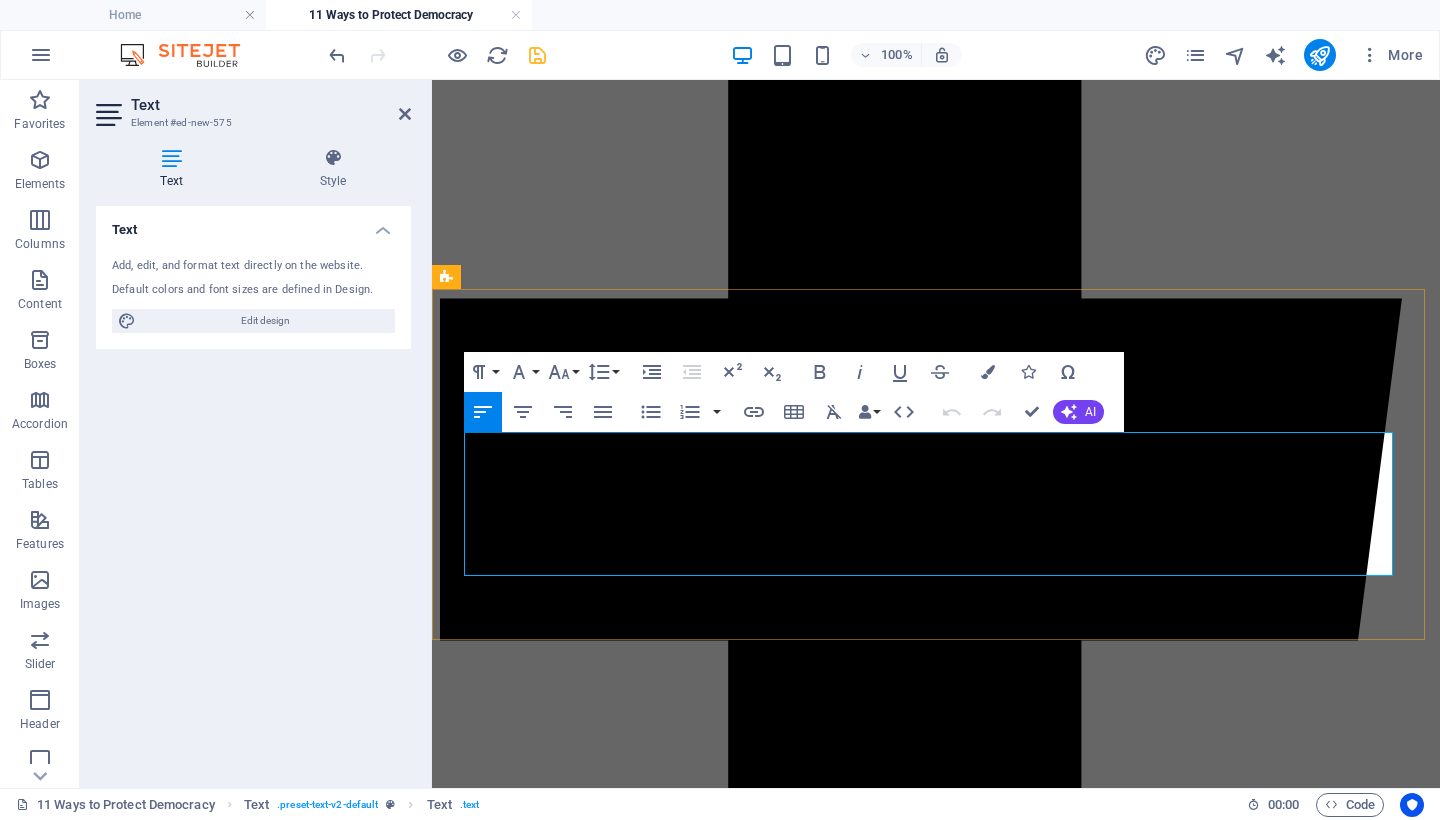 drag, startPoint x: 955, startPoint y: 564, endPoint x: 466, endPoint y: 447, distance: 502.80215 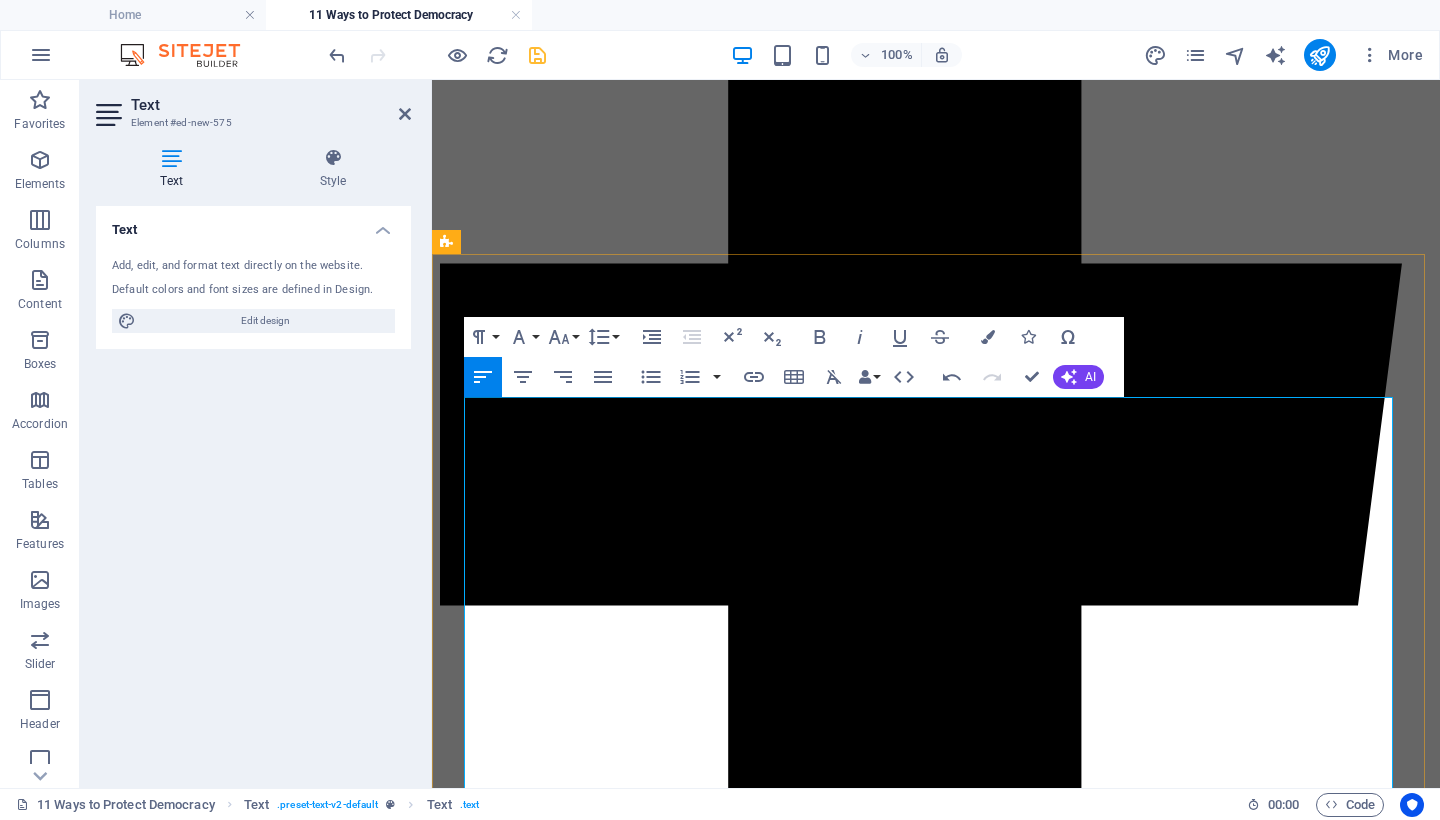 scroll, scrollTop: 836, scrollLeft: 0, axis: vertical 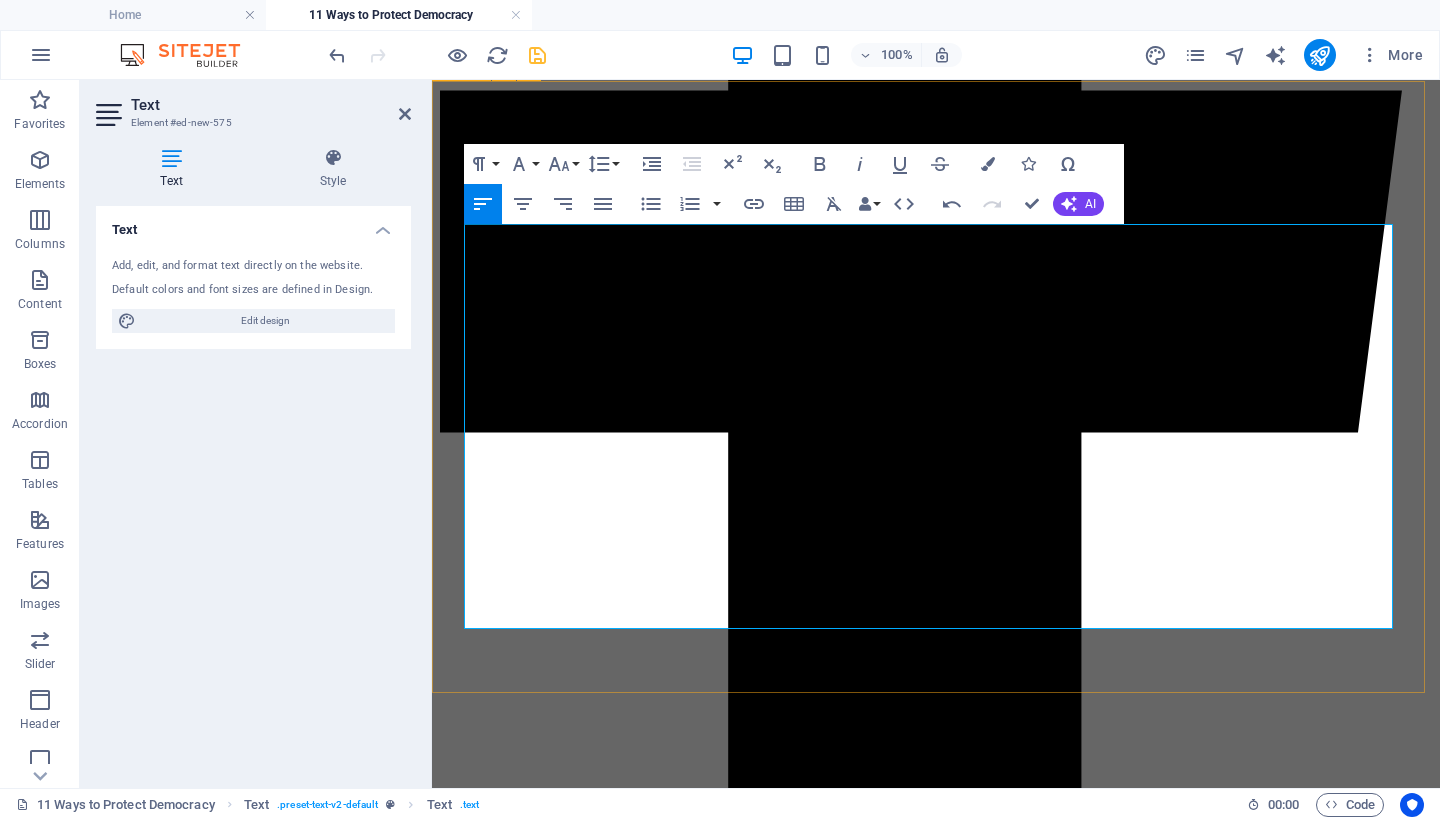 drag, startPoint x: 1178, startPoint y: 611, endPoint x: 454, endPoint y: 223, distance: 821.4134 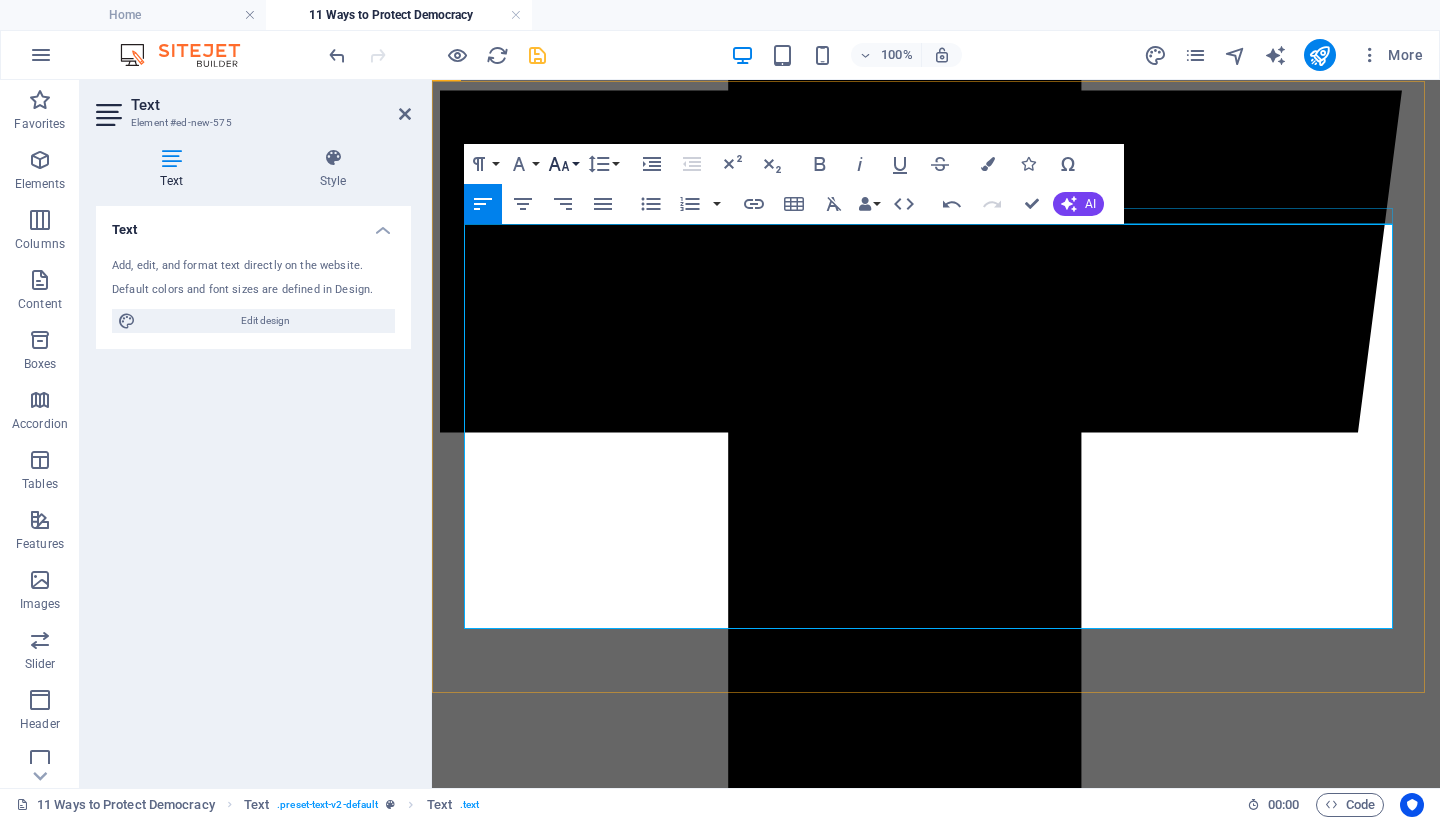 click 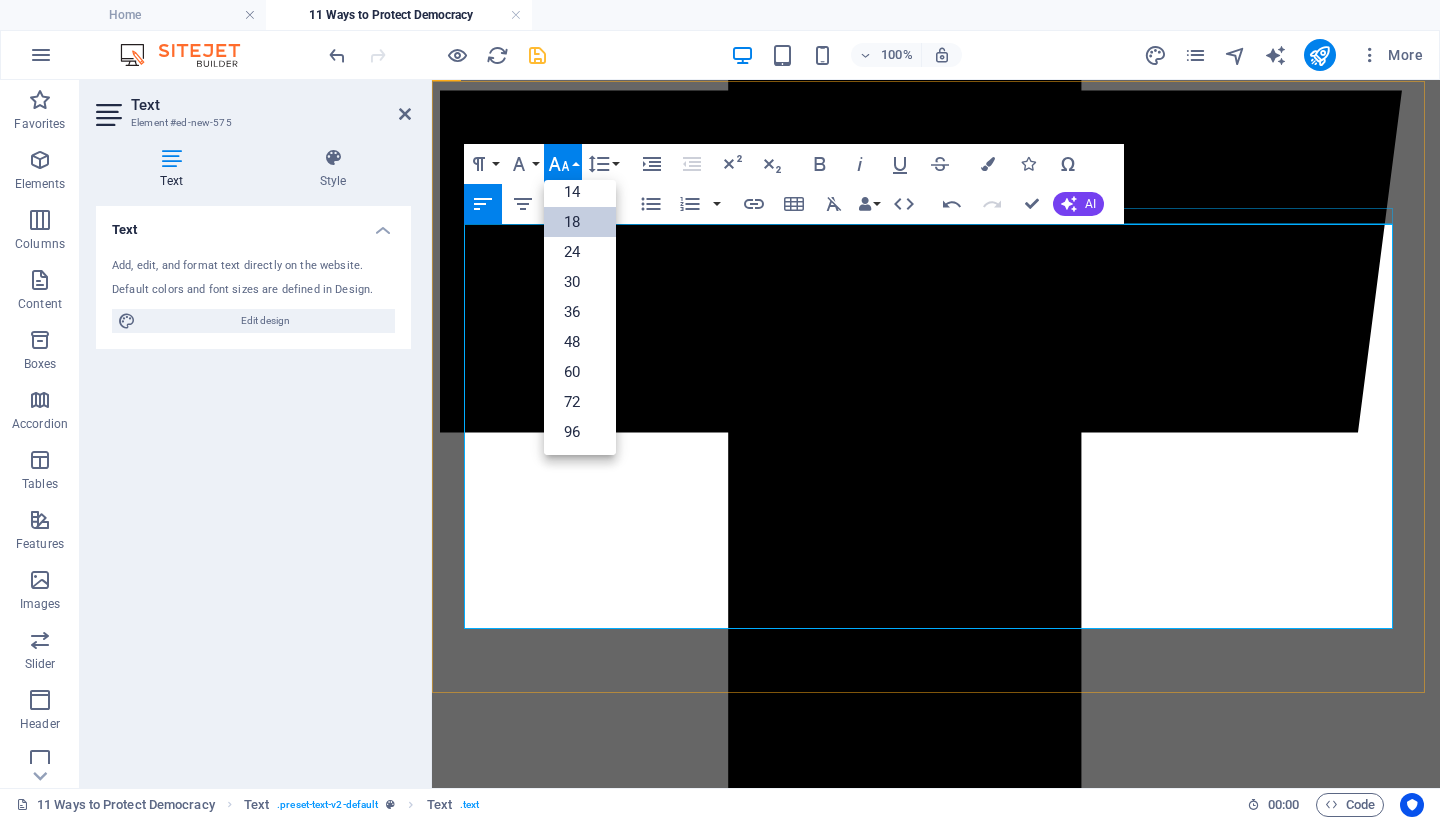 scroll, scrollTop: 161, scrollLeft: 0, axis: vertical 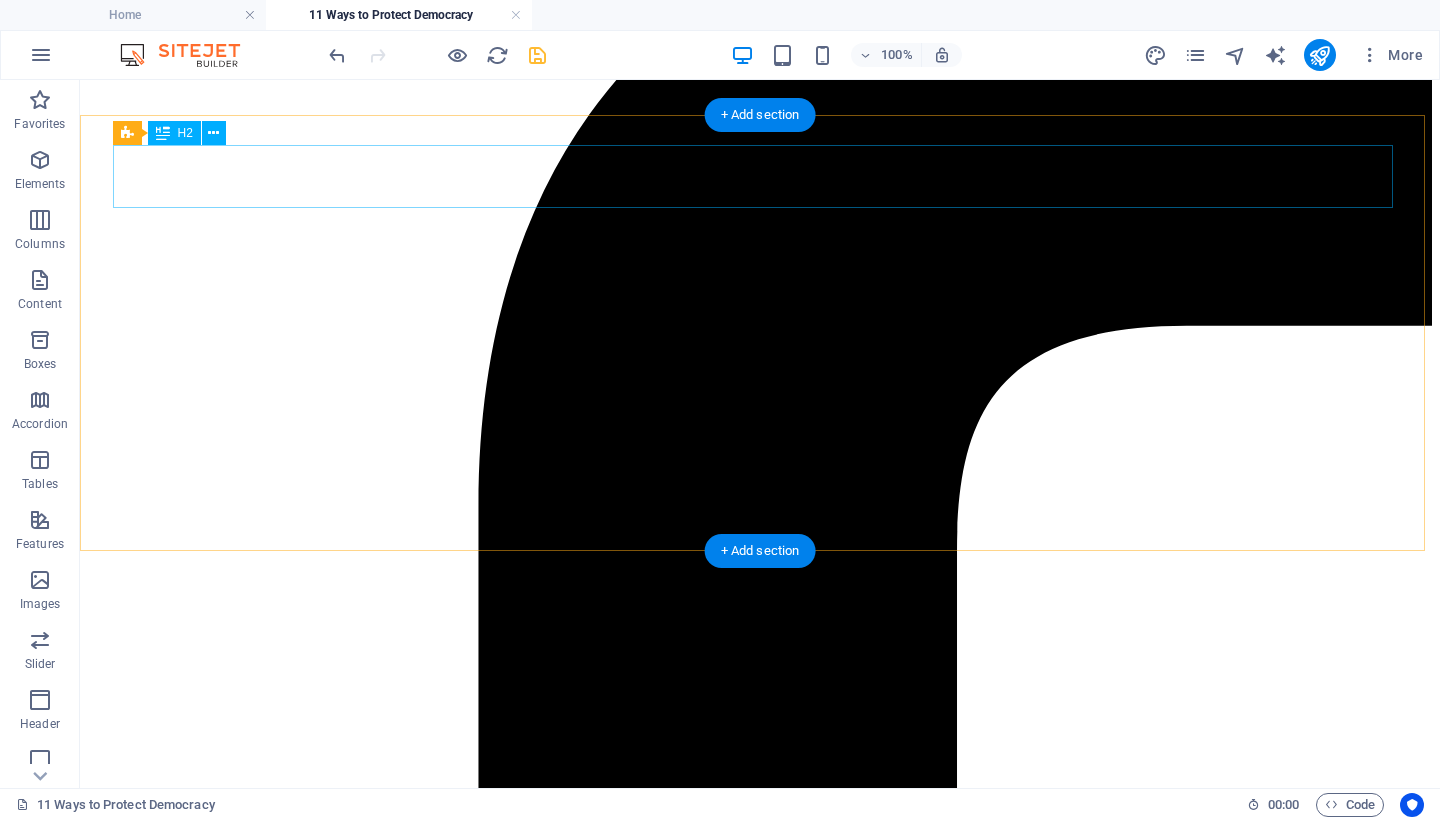 click on "11 Ways to Protect Democracy" at bounding box center (760, 7869) 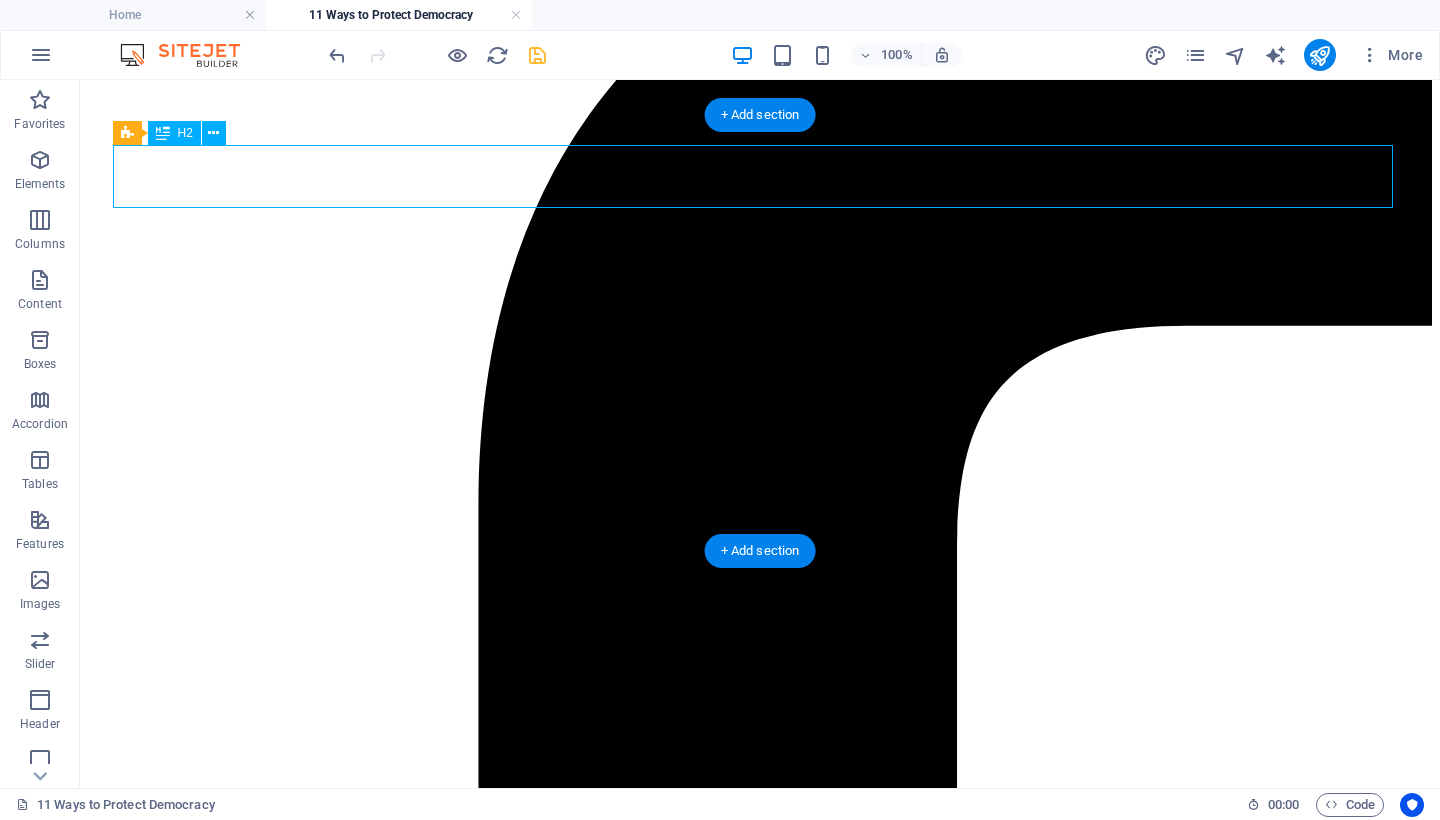 click on "11 Ways to Protect Democracy" at bounding box center [760, 7869] 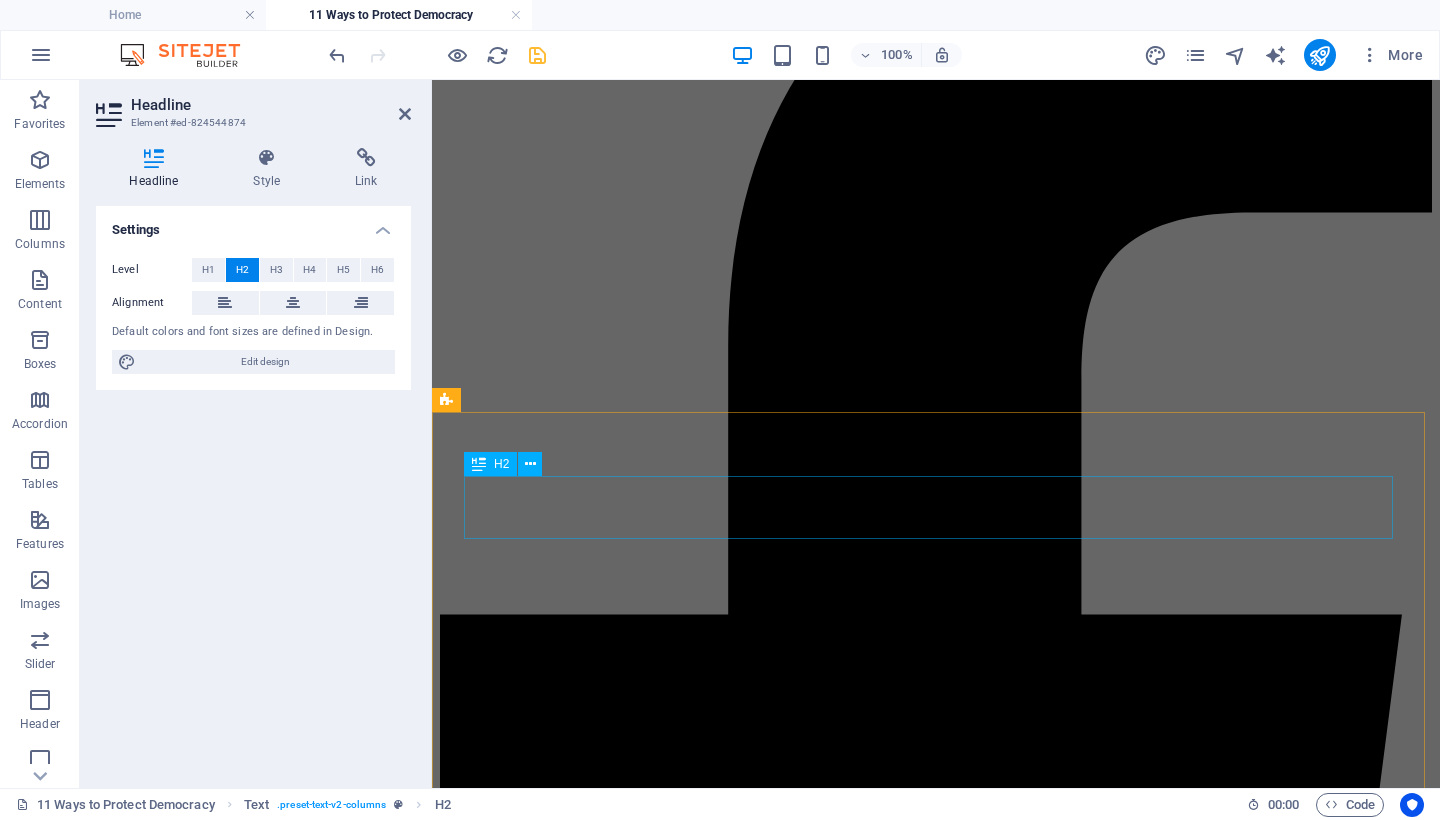 scroll, scrollTop: 716, scrollLeft: 0, axis: vertical 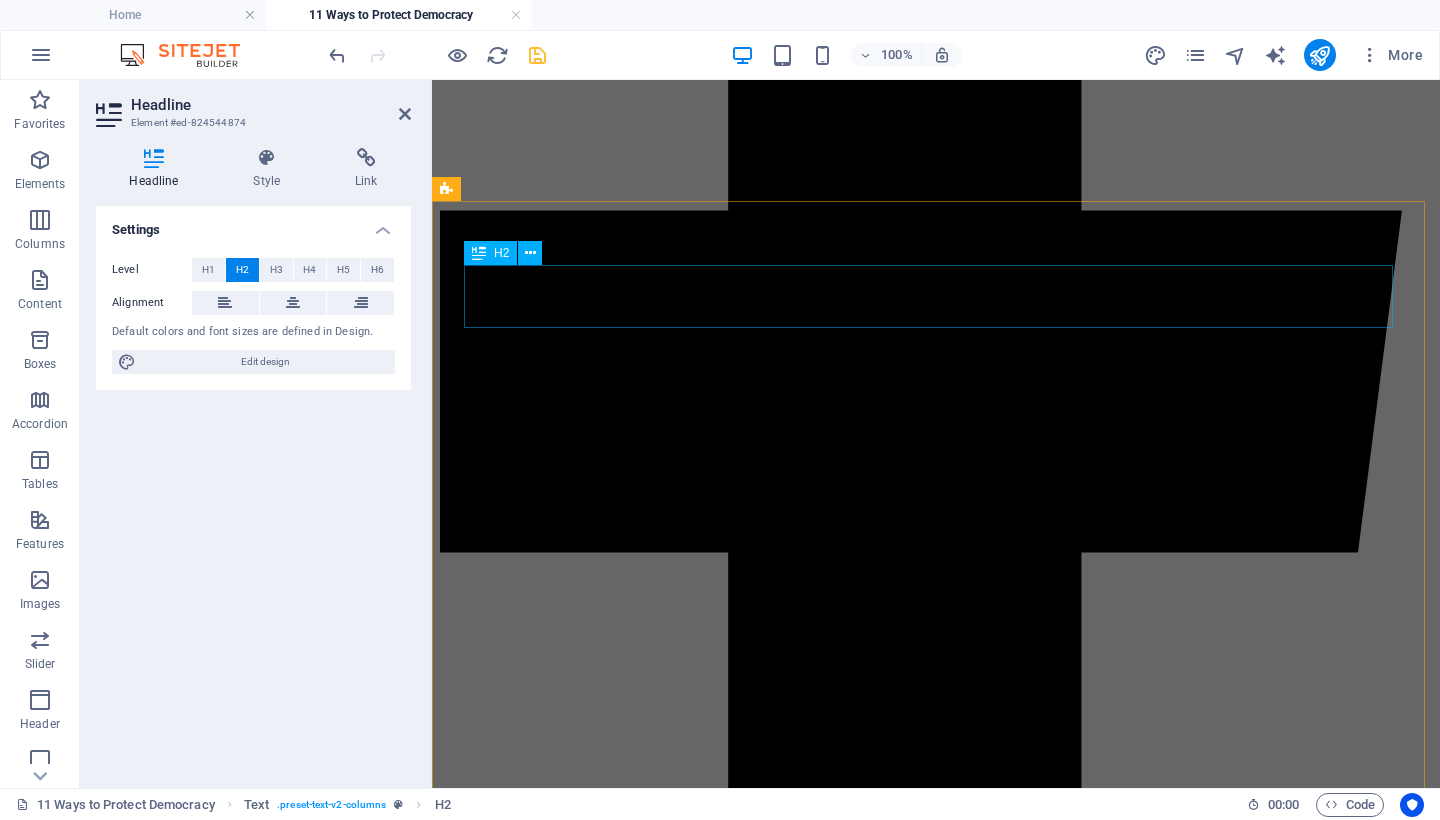 click on "Headline" at bounding box center (936, 5943) 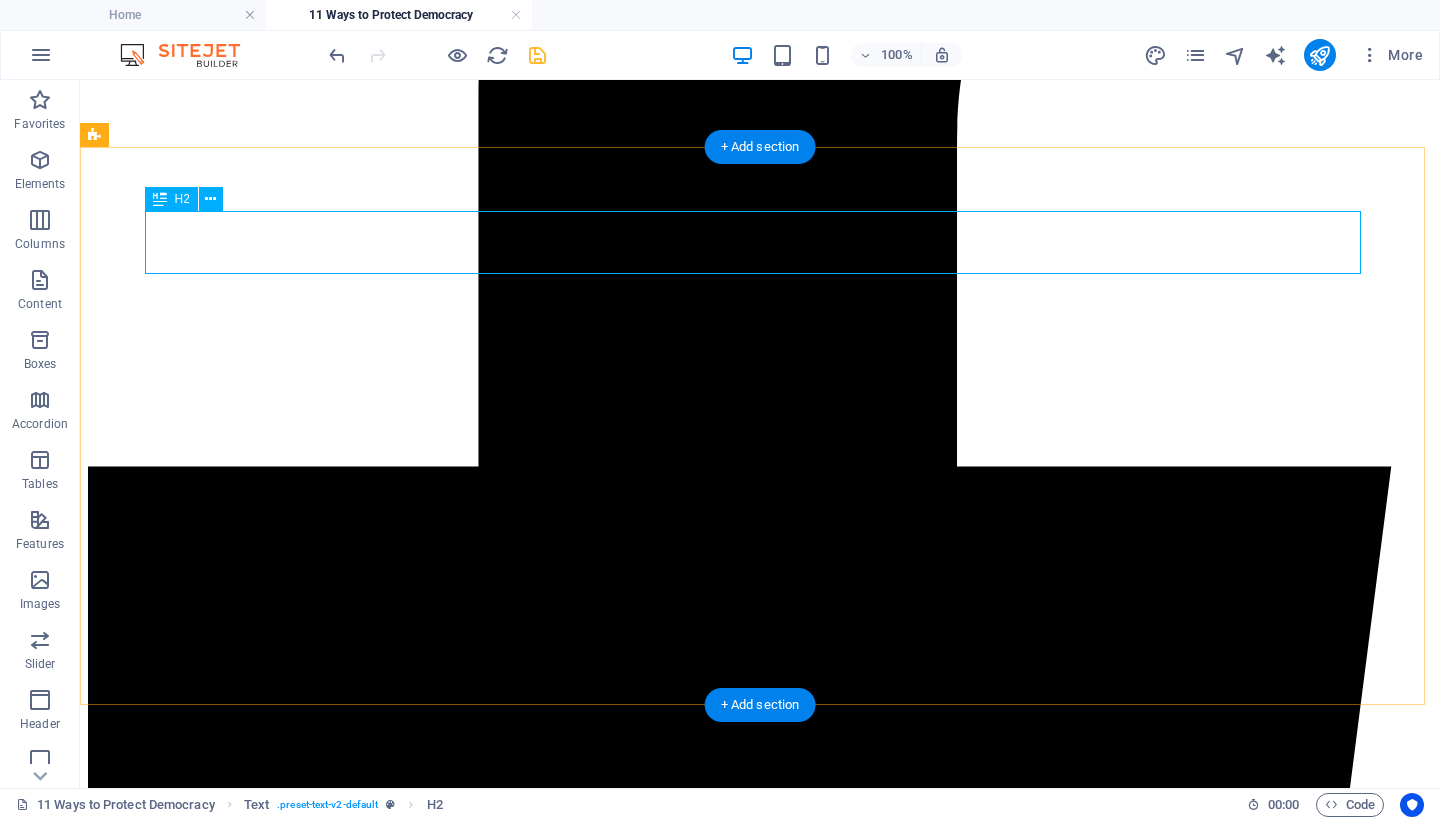 click on "Headline" at bounding box center (760, 7958) 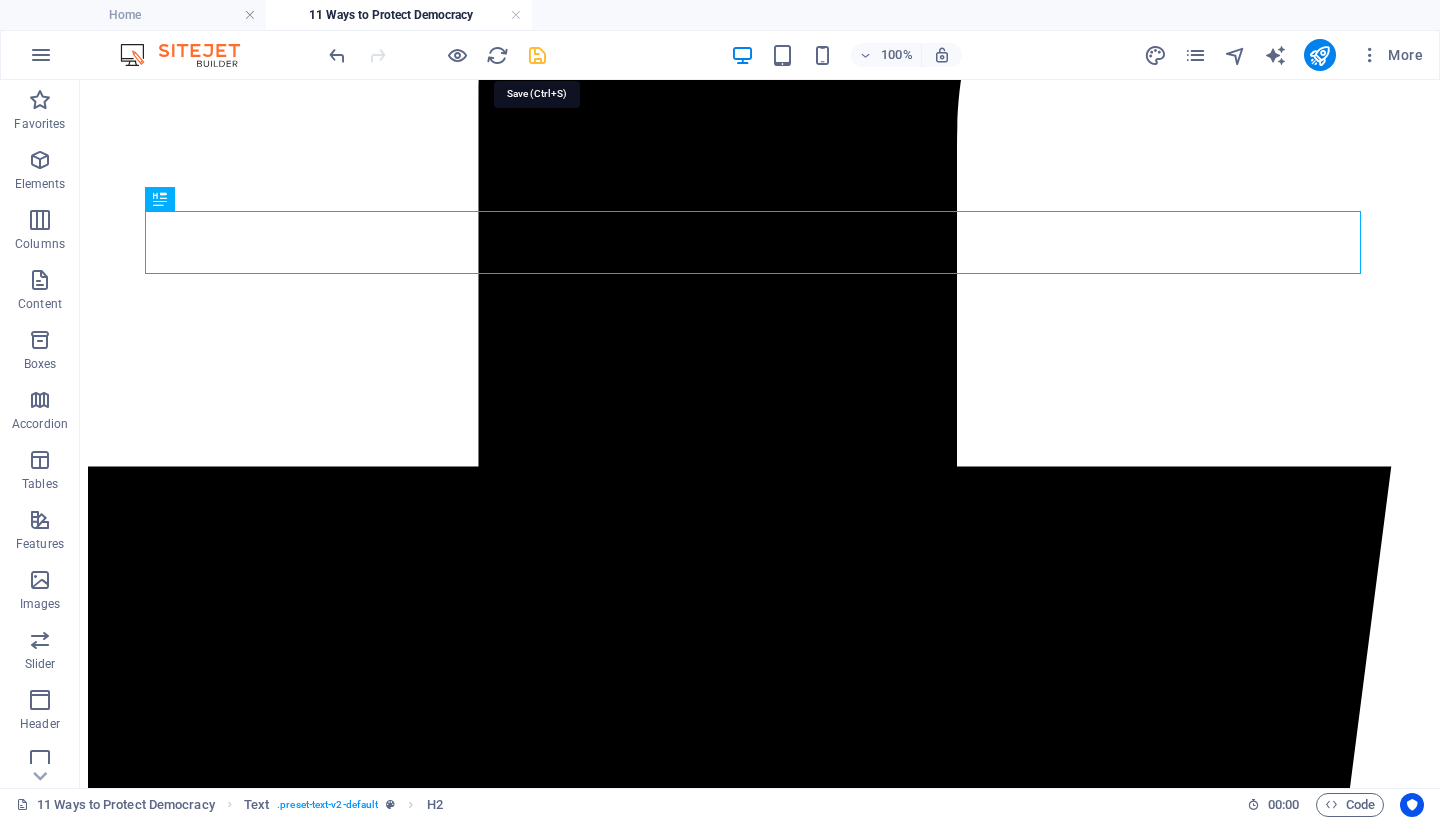 click at bounding box center (537, 55) 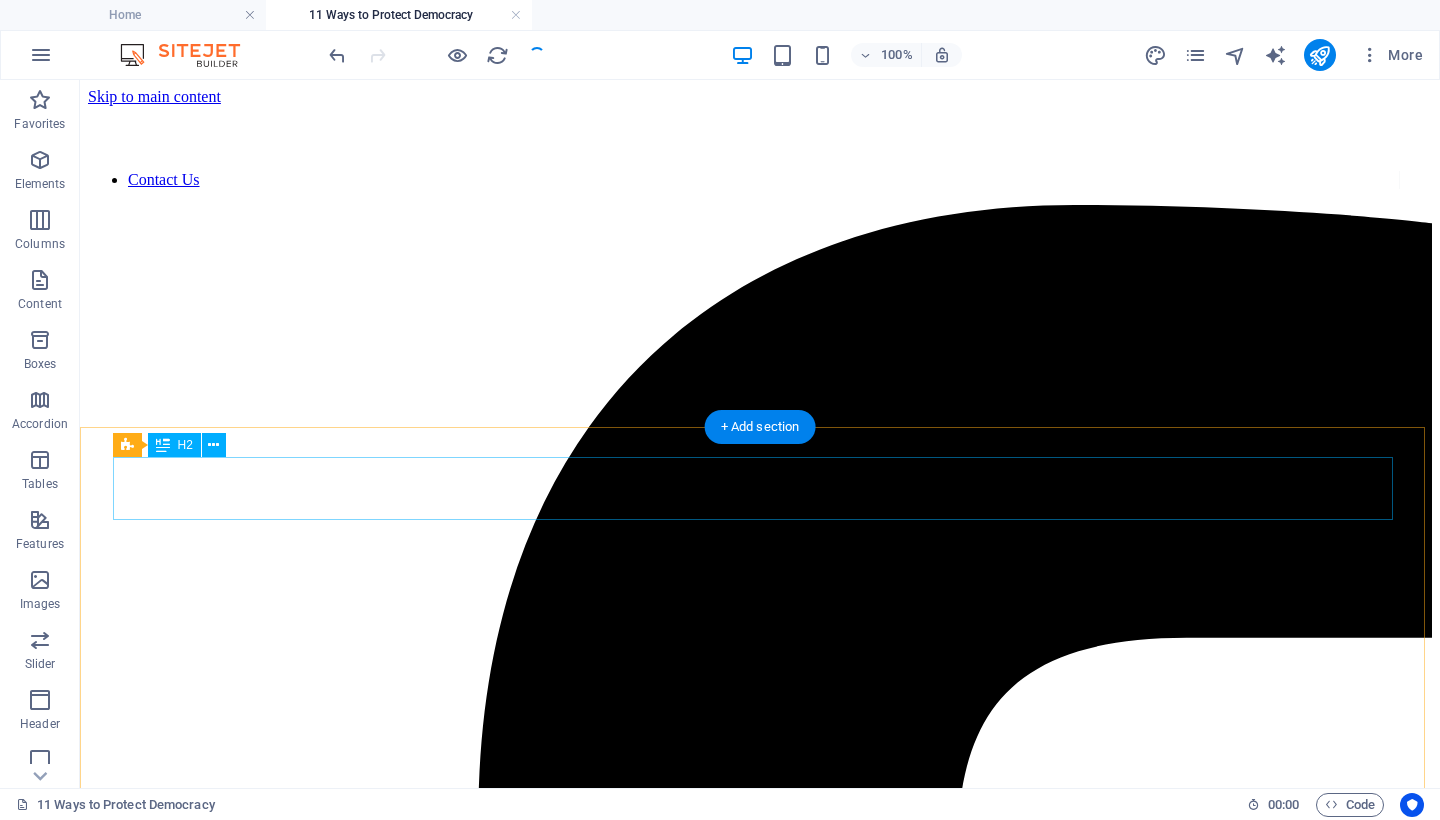 scroll, scrollTop: 158, scrollLeft: 0, axis: vertical 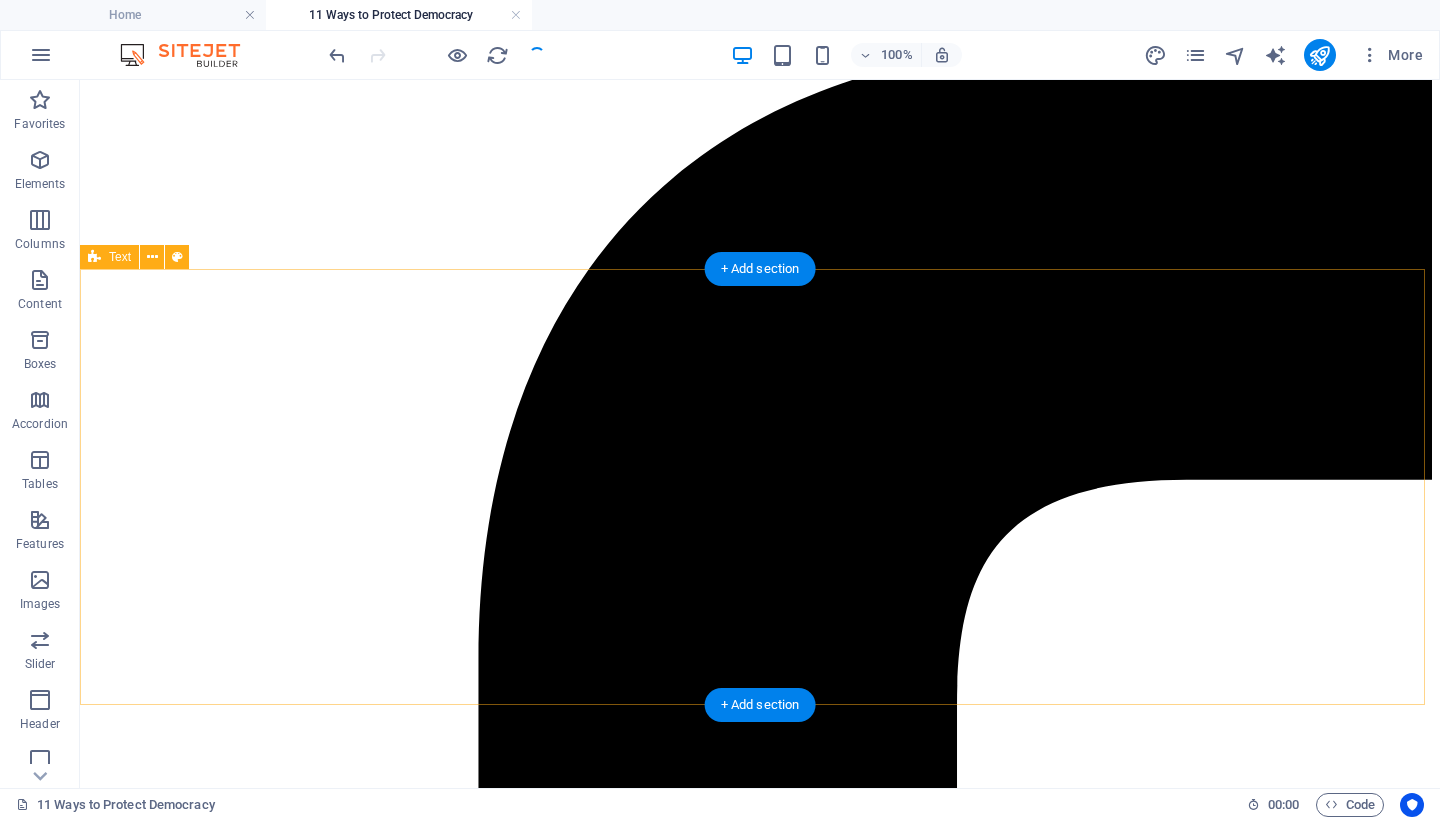 click on "11 Ways to Protect Democracy Fascism is not a distant threat. It is already taking root—in our courts, in our schools, in our elections. It thrives on fear, silence, and surrender. It feeds on disinformation, cruelty, and the slow erosion of truth.  And now it has a blueprint:  Project 2025 —a sweeping authoritarian agenda designed to dismantle democratic institutions, purge civil servants, silence dissent, and concentrate unchecked executive power. This is not speculation. It is written policy. Democracy is not free.  It has been paid for in blood, sacrifice, and generations of struggle. Our veterans did not fight for apathy. They fought to preserve liberty, dignity, and the right of every person to live under self-governance. That legacy now belongs to us. If we want our children to inherit freedom, we must fight for it ourselves. We must be proactive, not passive—vigilant, not complacent. The time is now. The danger is real.  But so is our voice. So is our will to be free." at bounding box center [760, 8221] 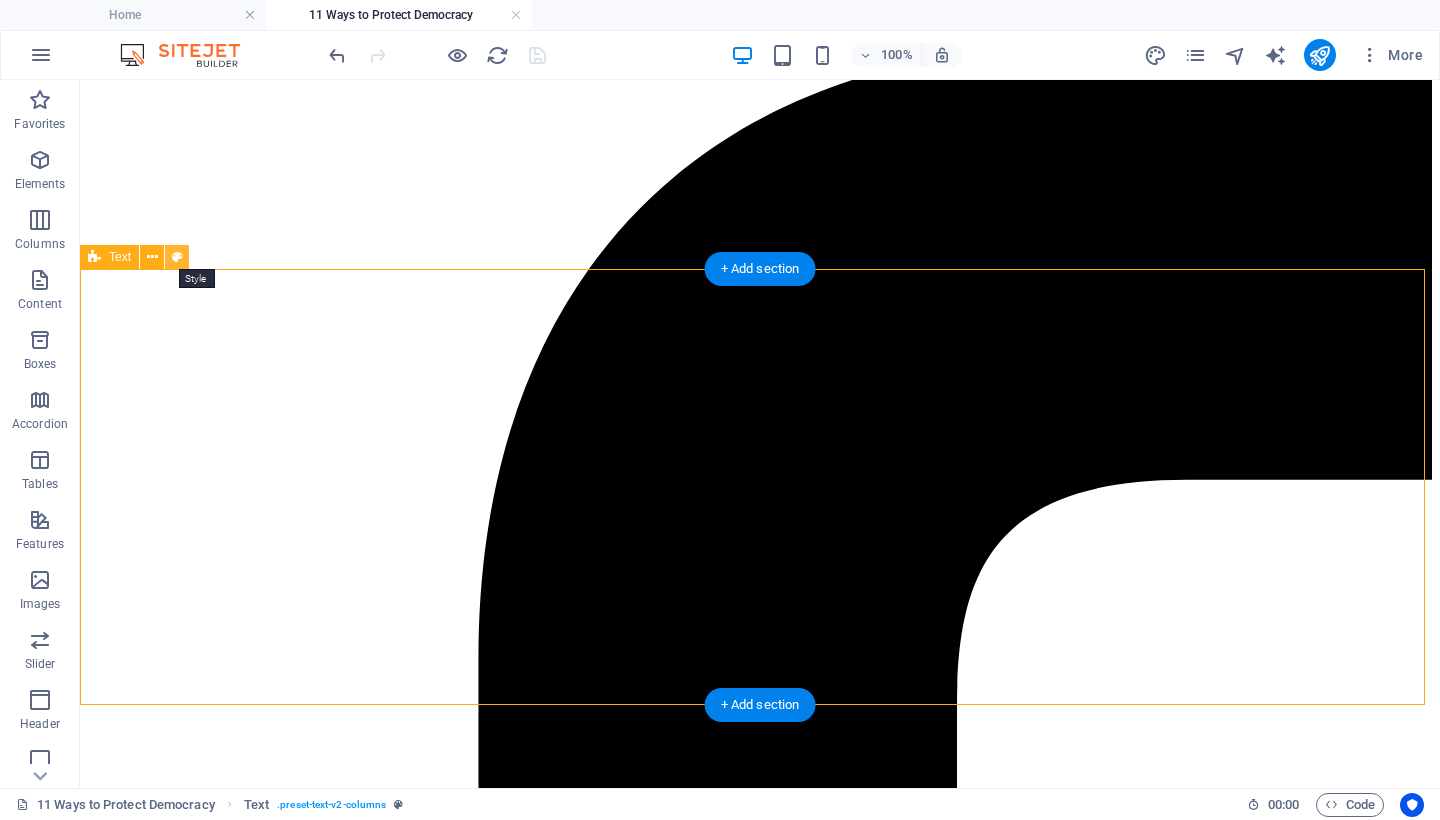 click at bounding box center (177, 257) 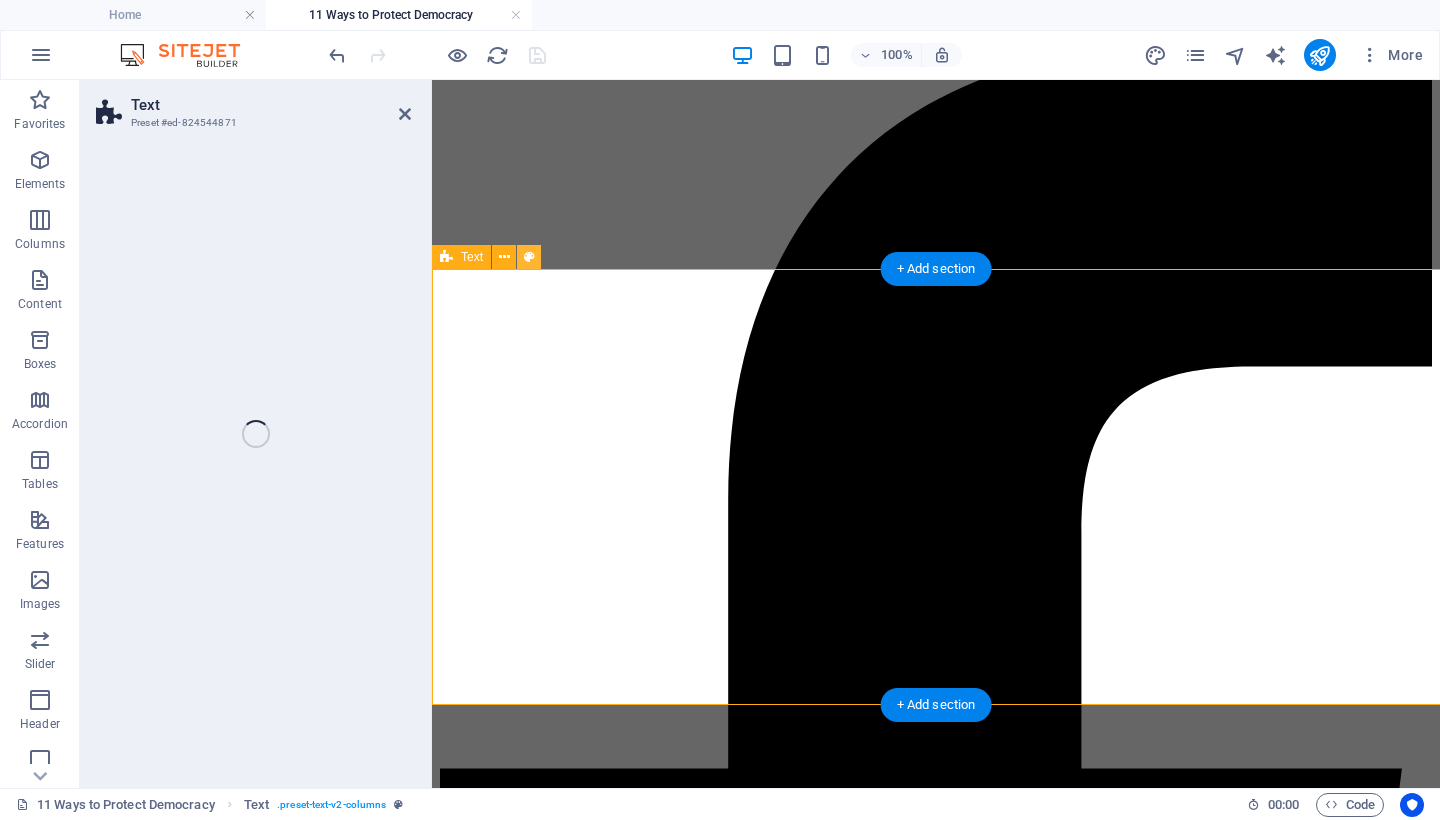 select on "rem" 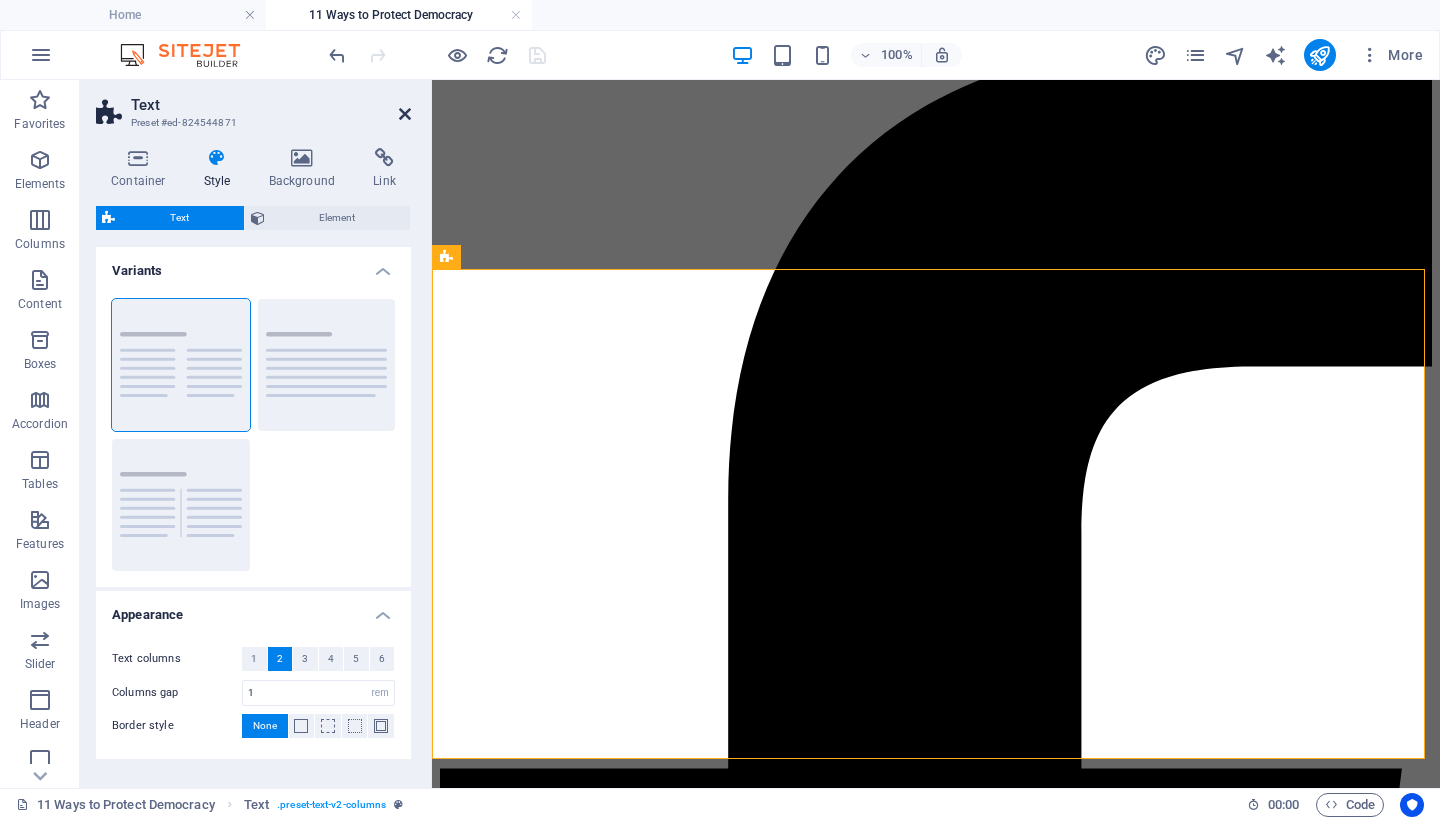 click at bounding box center (405, 114) 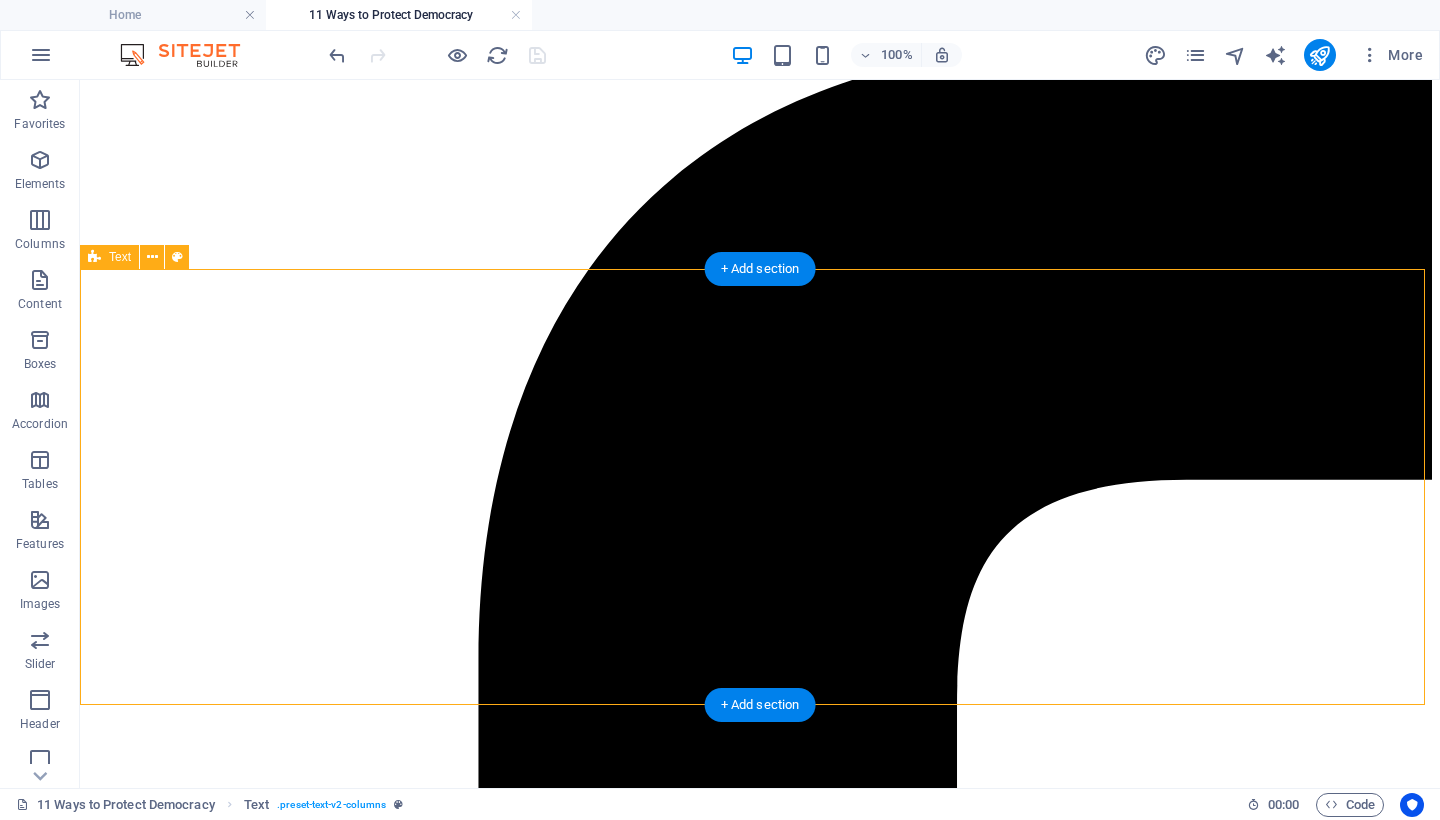 click on "11 Ways to Protect Democracy Fascism is not a distant threat. It is already taking root—in our courts, in our schools, in our elections. It thrives on fear, silence, and surrender. It feeds on disinformation, cruelty, and the slow erosion of truth.  And now it has a blueprint:  Project 2025 —a sweeping authoritarian agenda designed to dismantle democratic institutions, purge civil servants, silence dissent, and concentrate unchecked executive power. This is not speculation. It is written policy. Democracy is not free.  It has been paid for in blood, sacrifice, and generations of struggle. Our veterans did not fight for apathy. They fought to preserve liberty, dignity, and the right of every person to live under self-governance. That legacy now belongs to us. If we want our children to inherit freedom, we must fight for it ourselves. We must be proactive, not passive—vigilant, not complacent. The time is now. The danger is real.  But so is our voice. So is our will to be free." at bounding box center [760, 8221] 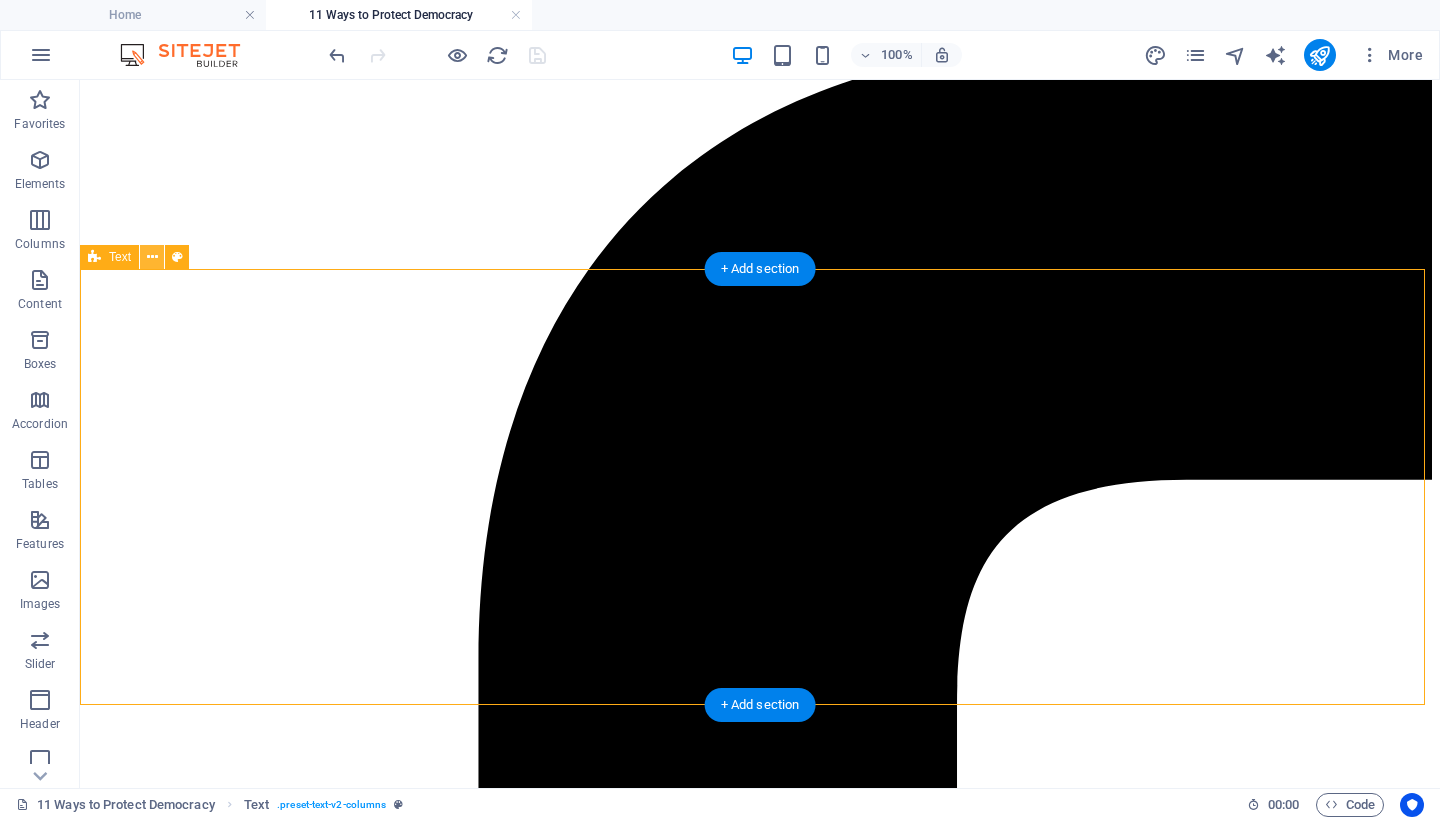 click at bounding box center (152, 257) 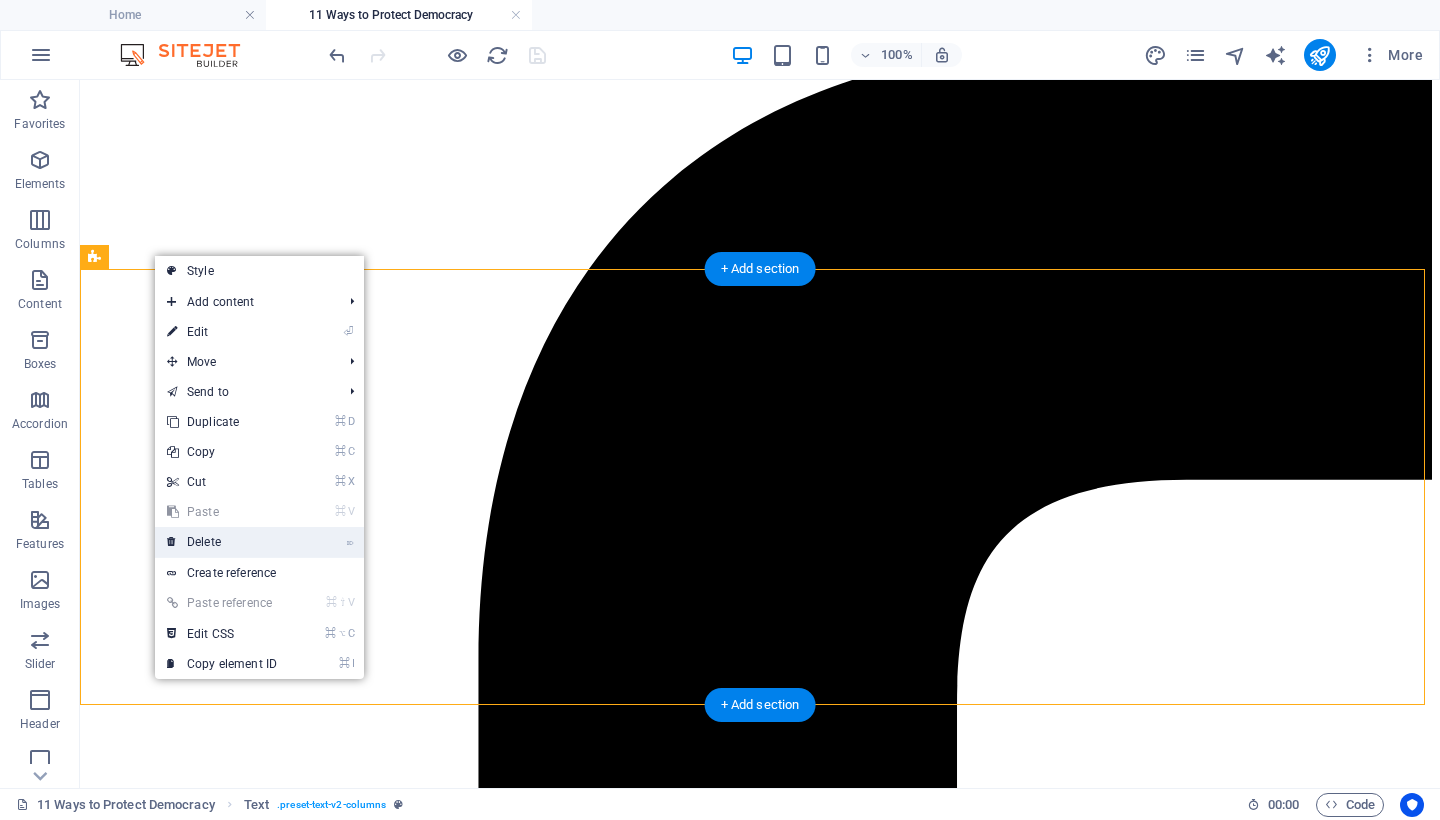 click on "⌦  Delete" at bounding box center (222, 542) 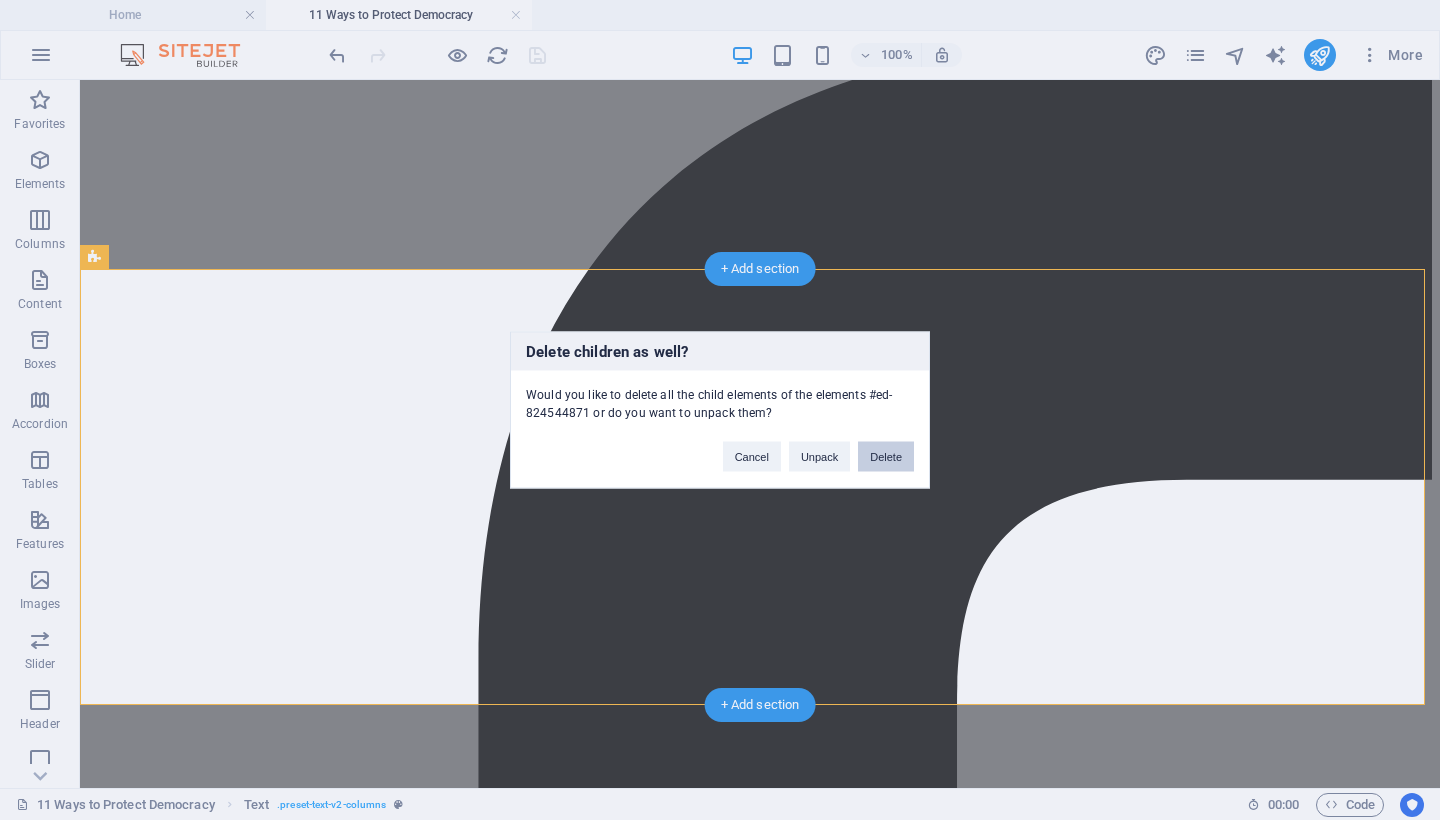 click on "Delete" at bounding box center [886, 457] 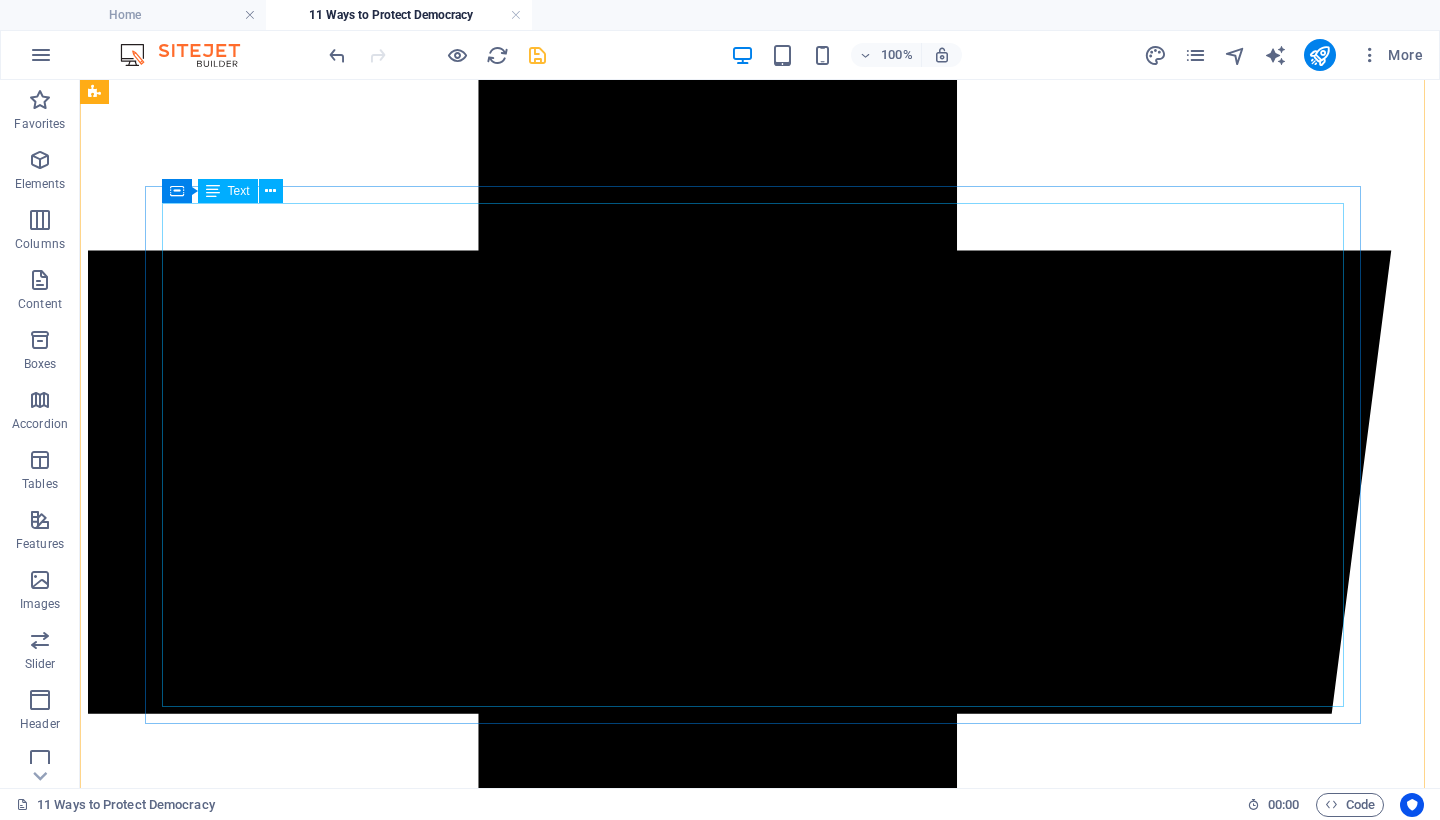 scroll, scrollTop: 1312, scrollLeft: 0, axis: vertical 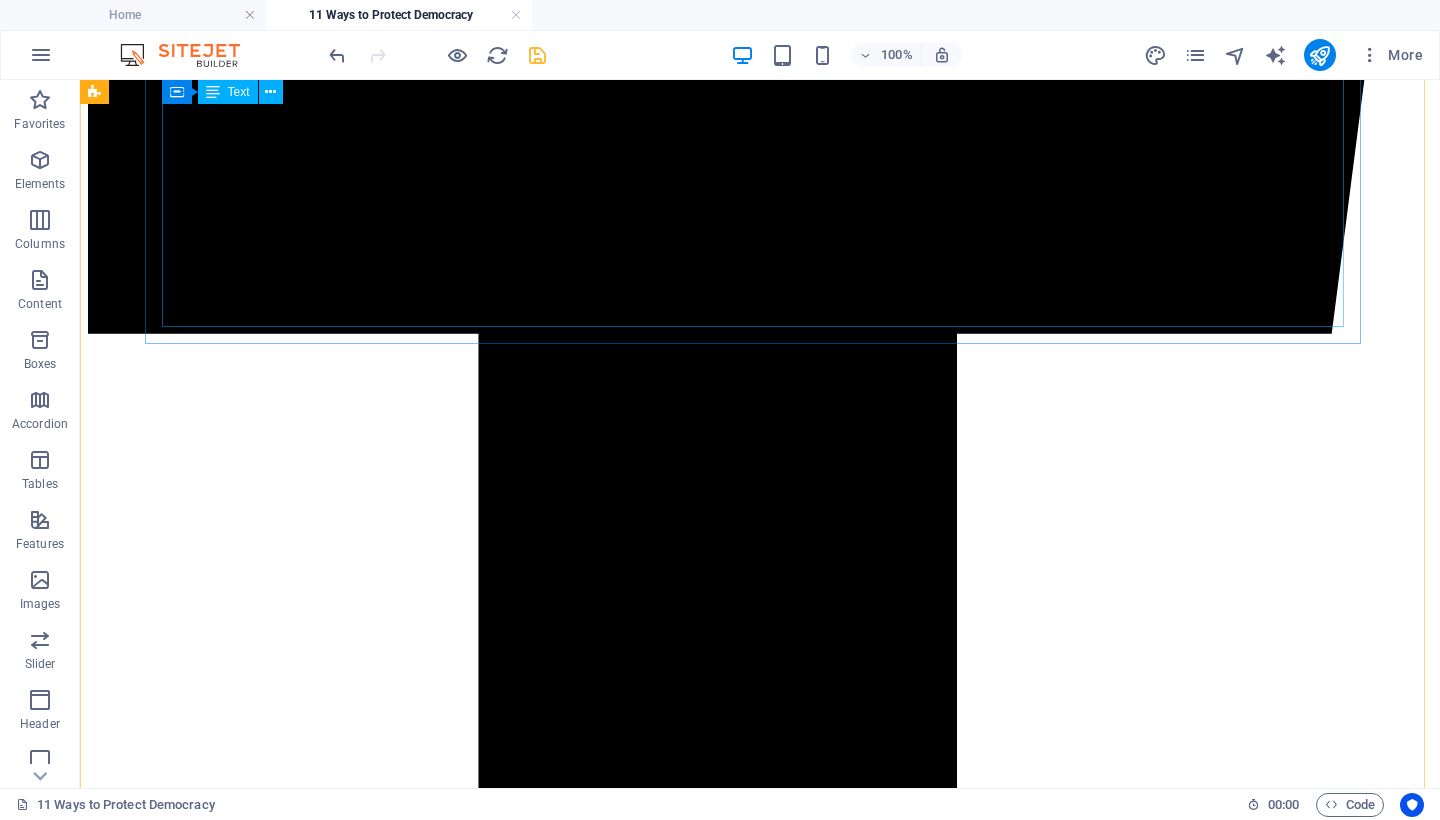 click on "The cornerstone of a functioning democracy is the public’s ability to elect leaders through a process that is free, fair, transparent, and trustworthy. Today, that cornerstone is under direct attack.  Project 2025 , a sweeping authoritarian blueprint backed by the Trump movement and far-right operatives, includes plans to   centralize federal power , weaken state election authority, and reshape the civil service into a tool of partisan control. These efforts, if fully realized, would enable mass manipulation of elections under the guise of “efficiency” and “order.” At the heart of this threat is the continued use of   electronic voting systems and machine-based tabulation , which remove the power of verification from the public. These machines are vulnerable to manipulation, data breaches, and programmed outcomes—yet they are shielded from scrutiny by proprietary software protections. When votes are counted in private by algorithms no one can inspect,   public trust collapses       ." at bounding box center [760, 7523] 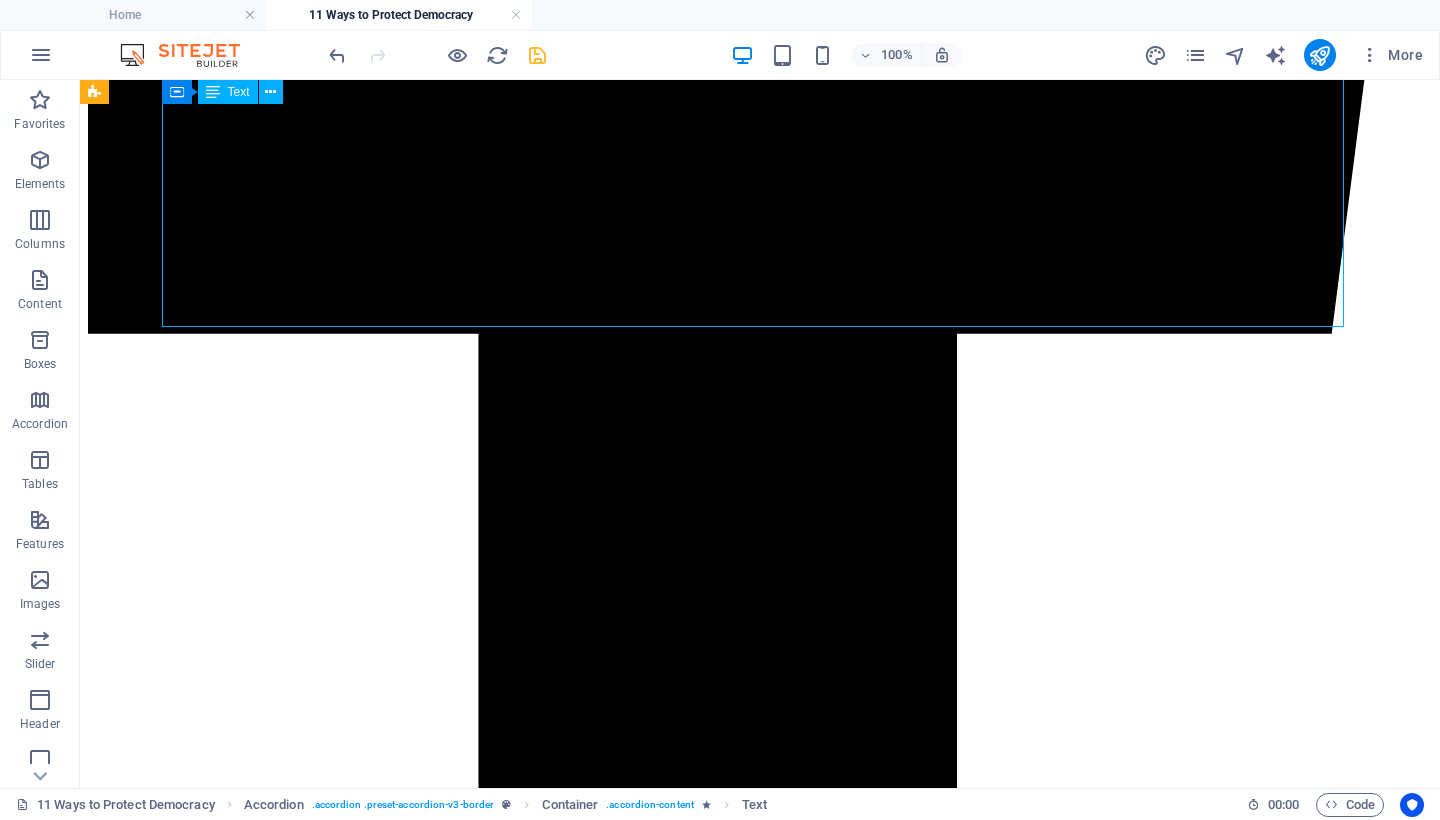 click on "The cornerstone of a functioning democracy is the public’s ability to elect leaders through a process that is free, fair, transparent, and trustworthy. Today, that cornerstone is under direct attack.  Project 2025 , a sweeping authoritarian blueprint backed by the Trump movement and far-right operatives, includes plans to   centralize federal power , weaken state election authority, and reshape the civil service into a tool of partisan control. These efforts, if fully realized, would enable mass manipulation of elections under the guise of “efficiency” and “order.” At the heart of this threat is the continued use of   electronic voting systems and machine-based tabulation , which remove the power of verification from the public. These machines are vulnerable to manipulation, data breaches, and programmed outcomes—yet they are shielded from scrutiny by proprietary software protections. When votes are counted in private by algorithms no one can inspect,   public trust collapses       ." at bounding box center [760, 7523] 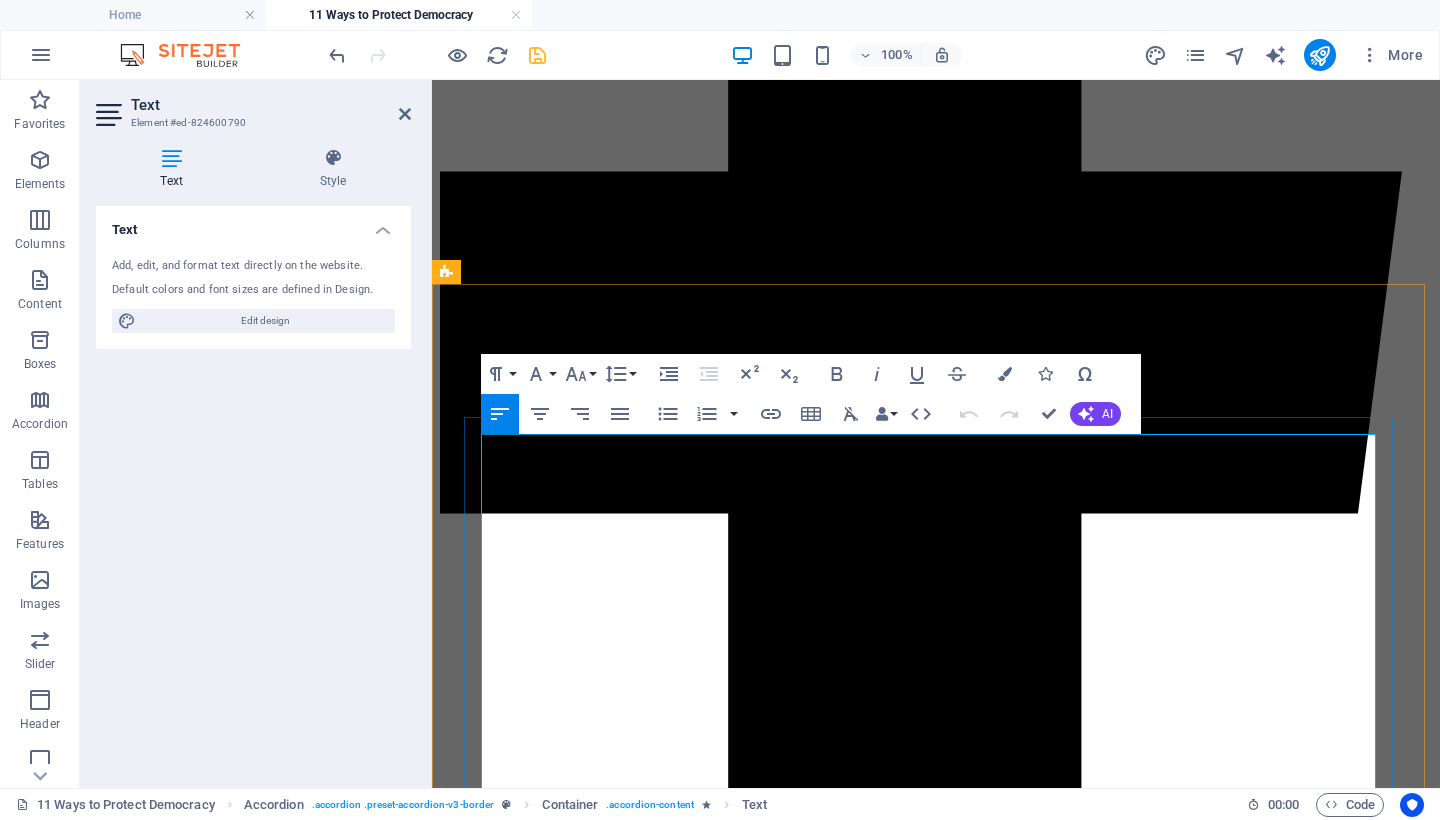 scroll, scrollTop: 1185, scrollLeft: 0, axis: vertical 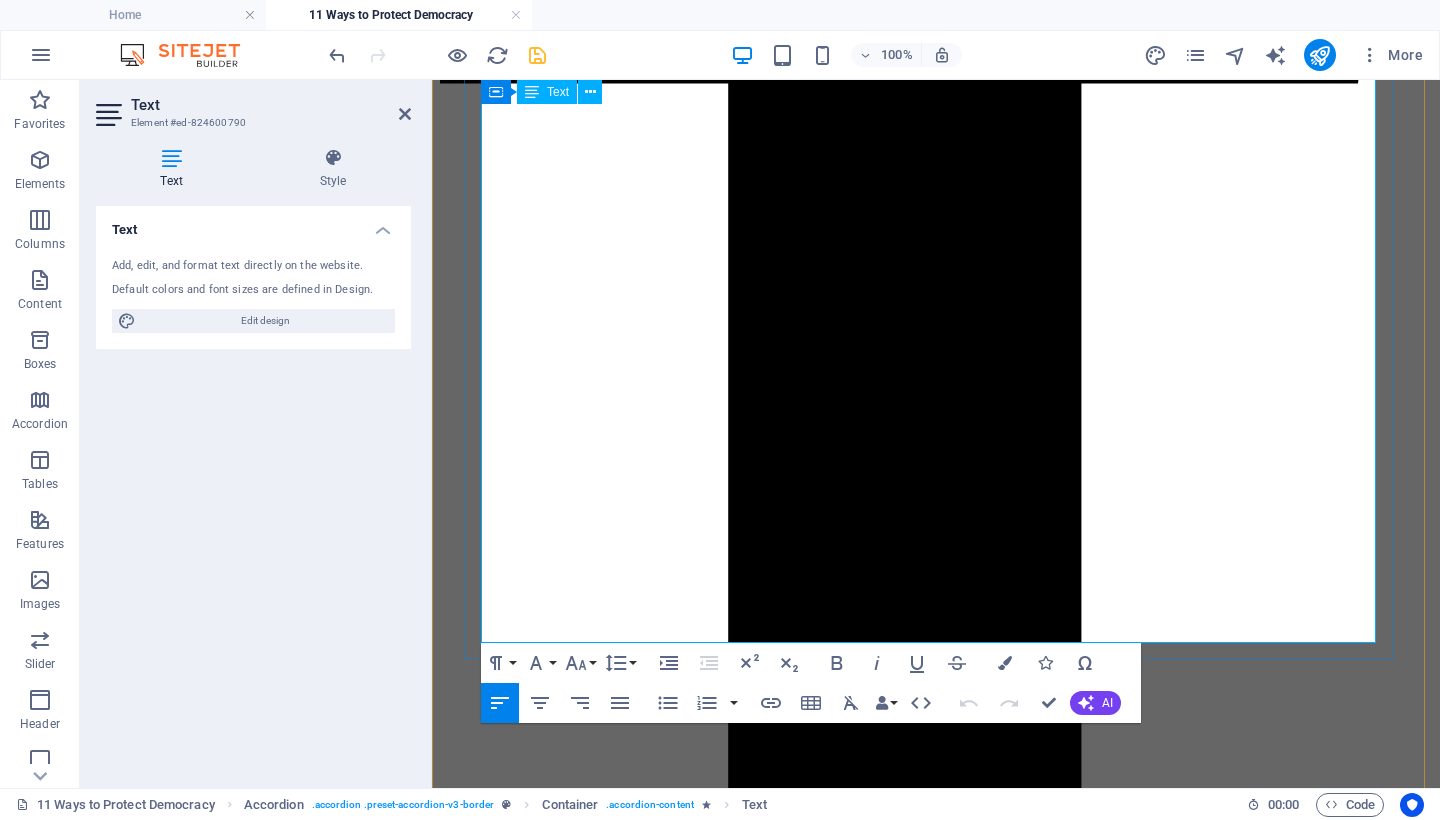 click on "You do not need technical expertise to stand for truth. You only need clarity, courage, and commitment. Speak up at public meetings. Rally your neighbors. Insist on electoral processes that   cannot be hijacked in the shadows . Hand-counted paper ballots are not outdated. They are the gold standard of democratic integrity. They return elections to where they belong— in the hands of the people ." at bounding box center [936, 5858] 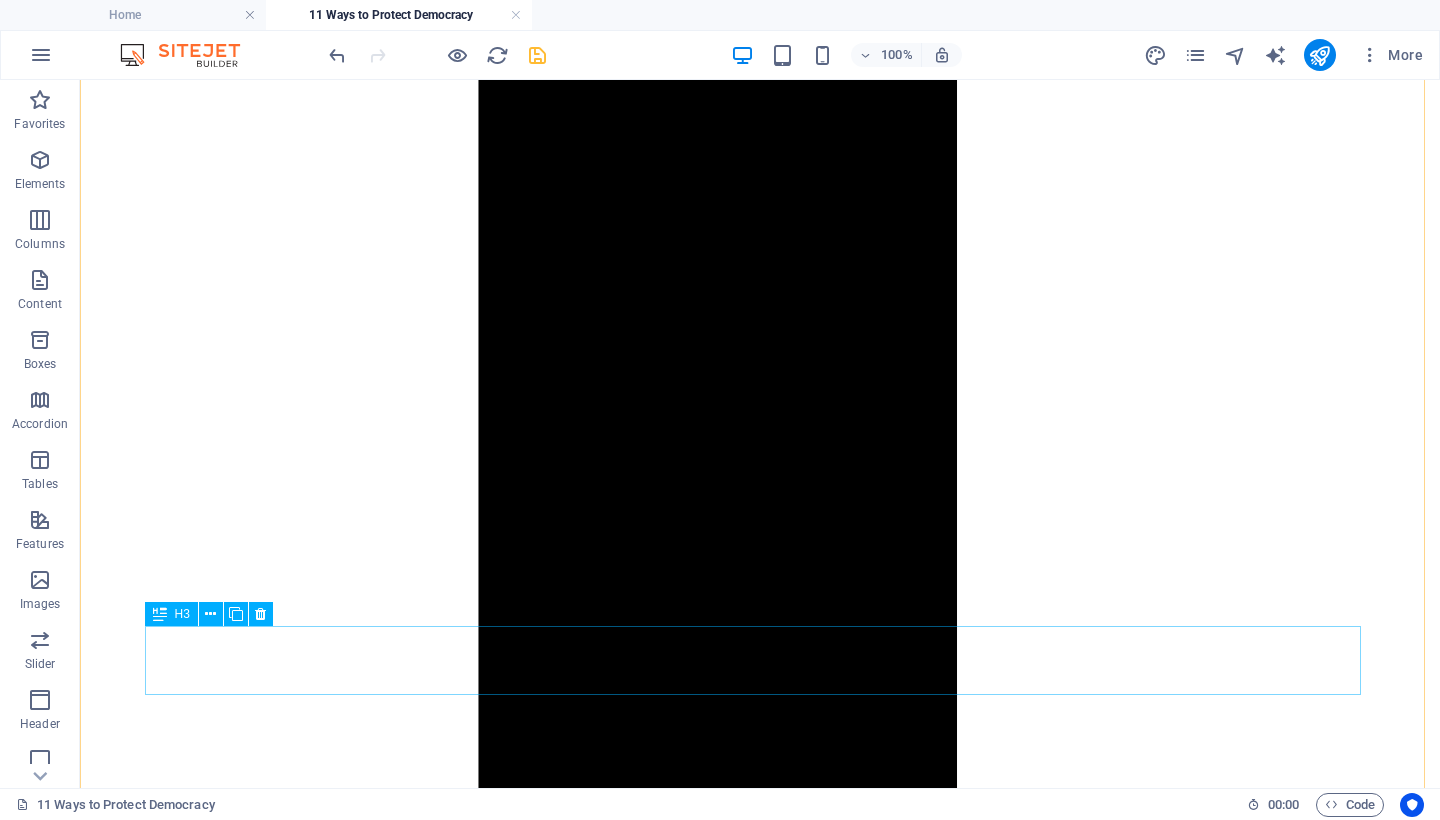 scroll, scrollTop: 1755, scrollLeft: 0, axis: vertical 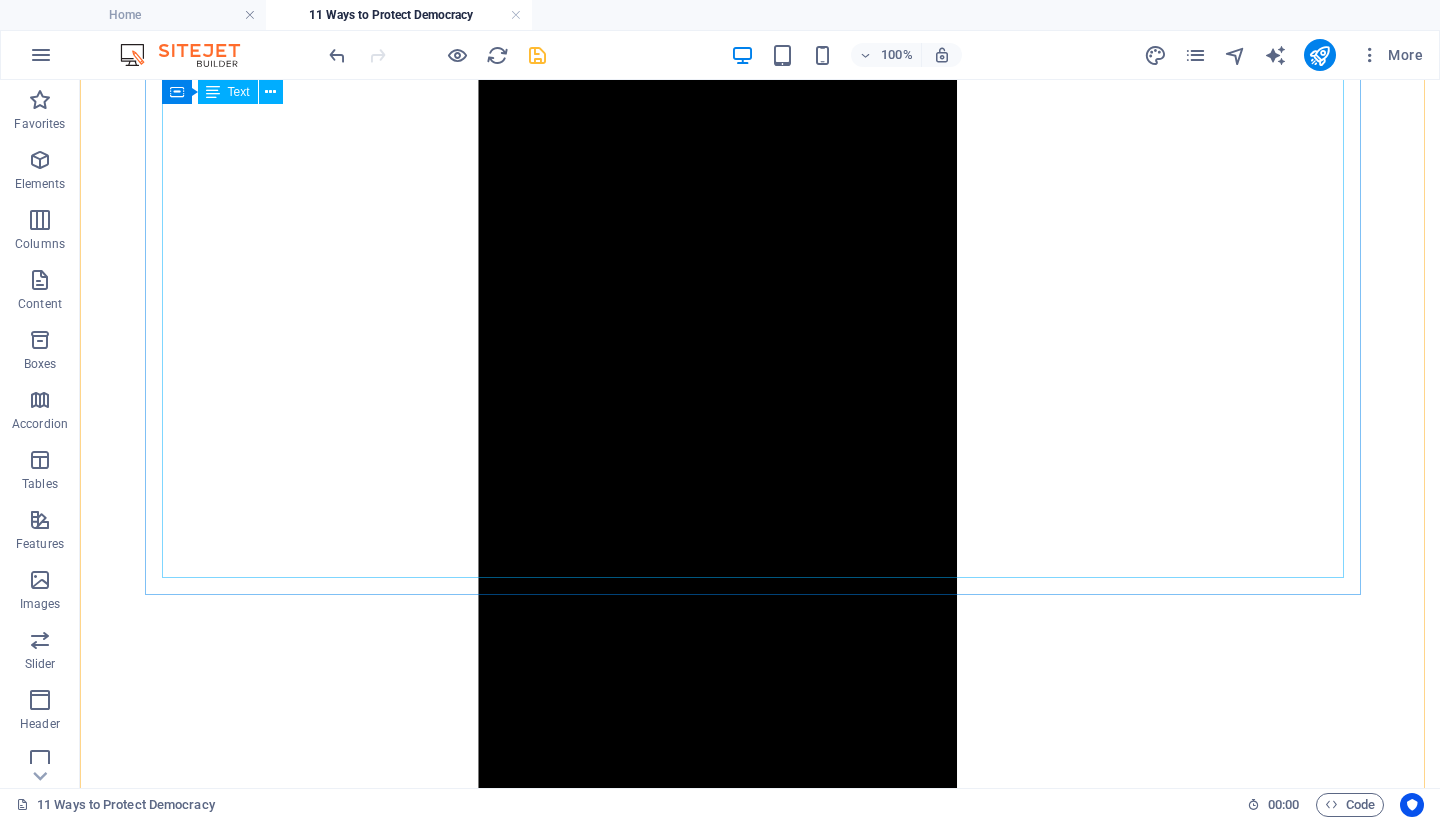 click on "In authoritarian systems, voting is suppressed, sabotaged, or rendered meaningless. Under the Trump administration, we have already witnessed disturbing trends:   voter roll purges ,   reduction of polling sites in minority communities ,   disinformation campaigns , and   efforts to challenge the legitimacy of mail-in ballots and election results . These tactics are not about democracy—they are about power. And they are designed to discourage participation. That is why   your vote is an act of resistance . Every time you cast a ballot, you reinforce the principle that   power belongs to the people . Every vote disrupts the myth that “it does not matter.” It does. Elections are not decided by the loudest voice or the richest donor. They are decided by who shows up. Then, help others vote . Offer rides. Translate materials. Guide first-time voters through the process. Make Election Day a day of community action." at bounding box center (760, 7634) 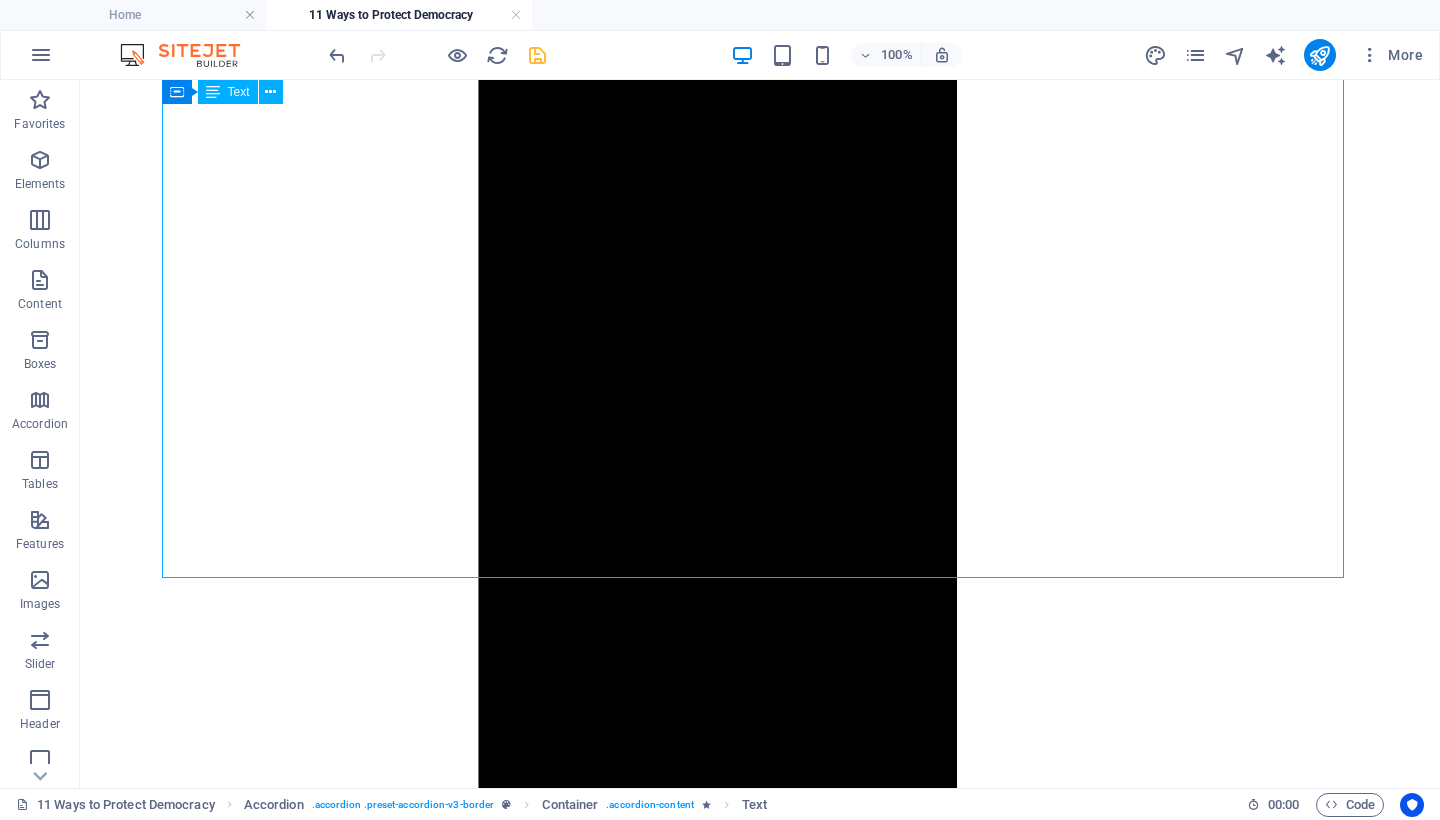 click on "In authoritarian systems, voting is suppressed, sabotaged, or rendered meaningless. Under the Trump administration, we have already witnessed disturbing trends:   voter roll purges ,   reduction of polling sites in minority communities ,   disinformation campaigns , and   efforts to challenge the legitimacy of mail-in ballots and election results . These tactics are not about democracy—they are about power. And they are designed to discourage participation. That is why   your vote is an act of resistance . Every time you cast a ballot, you reinforce the principle that   power belongs to the people . Every vote disrupts the myth that “it does not matter.” It does. Elections are not decided by the loudest voice or the richest donor. They are decided by who shows up. Then, help others vote . Offer rides. Translate materials. Guide first-time voters through the process. Make Election Day a day of community action." at bounding box center [760, 7634] 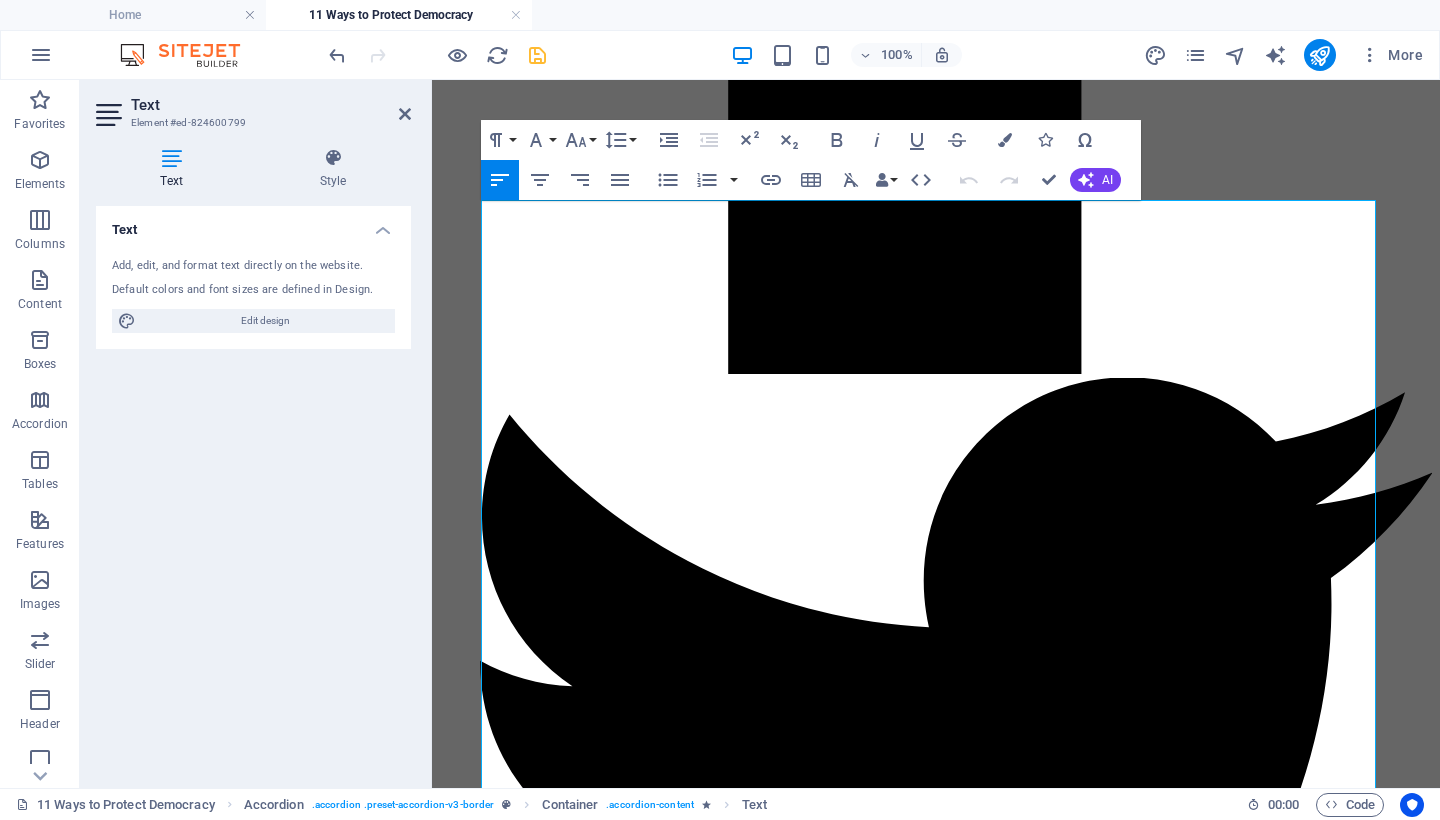 scroll, scrollTop: 2177, scrollLeft: 0, axis: vertical 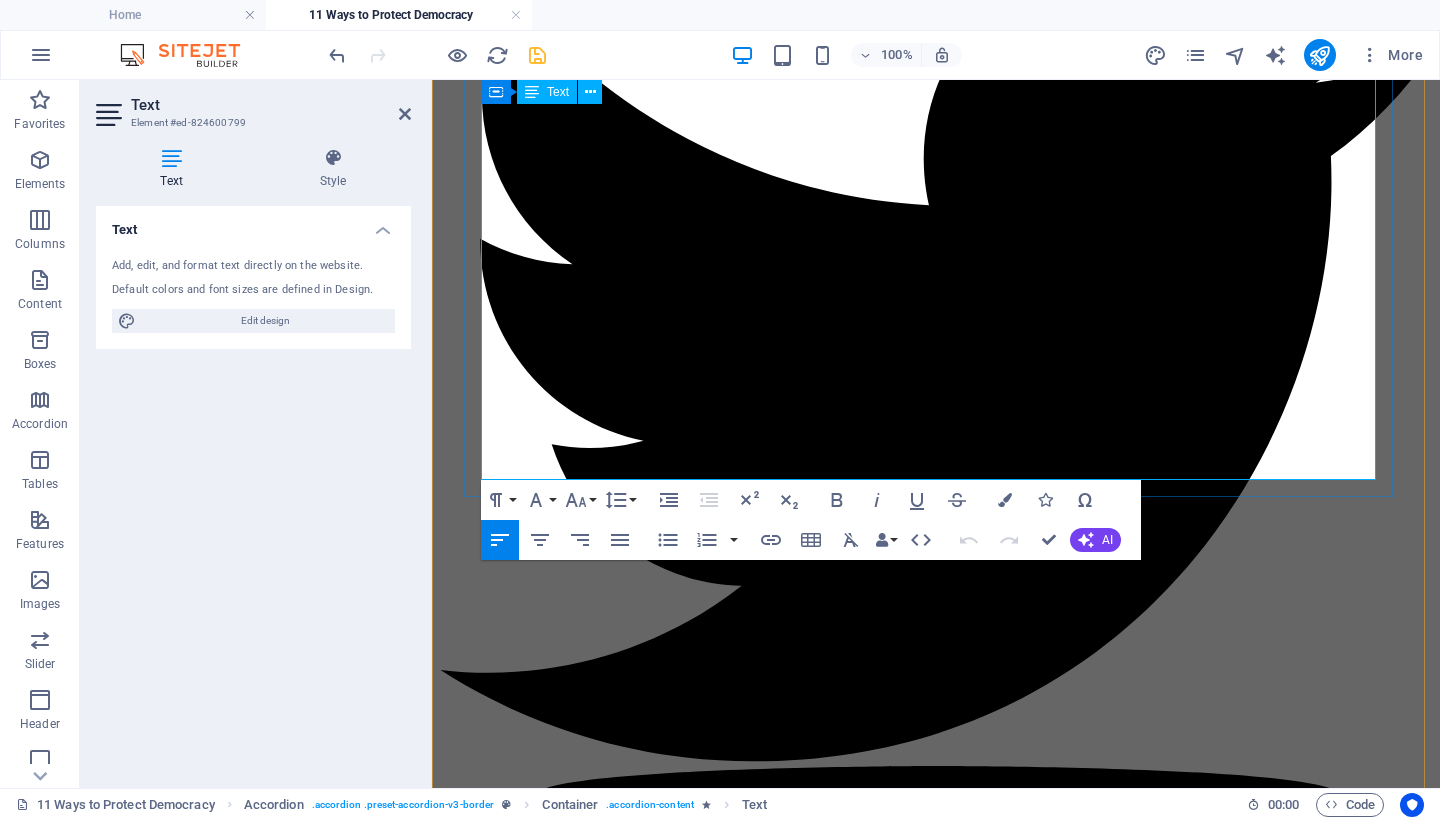 click on "Democracy does not survive on hope alone. It survives on participation. The ballot box is your weapon. Use it—every time." at bounding box center [936, 5581] 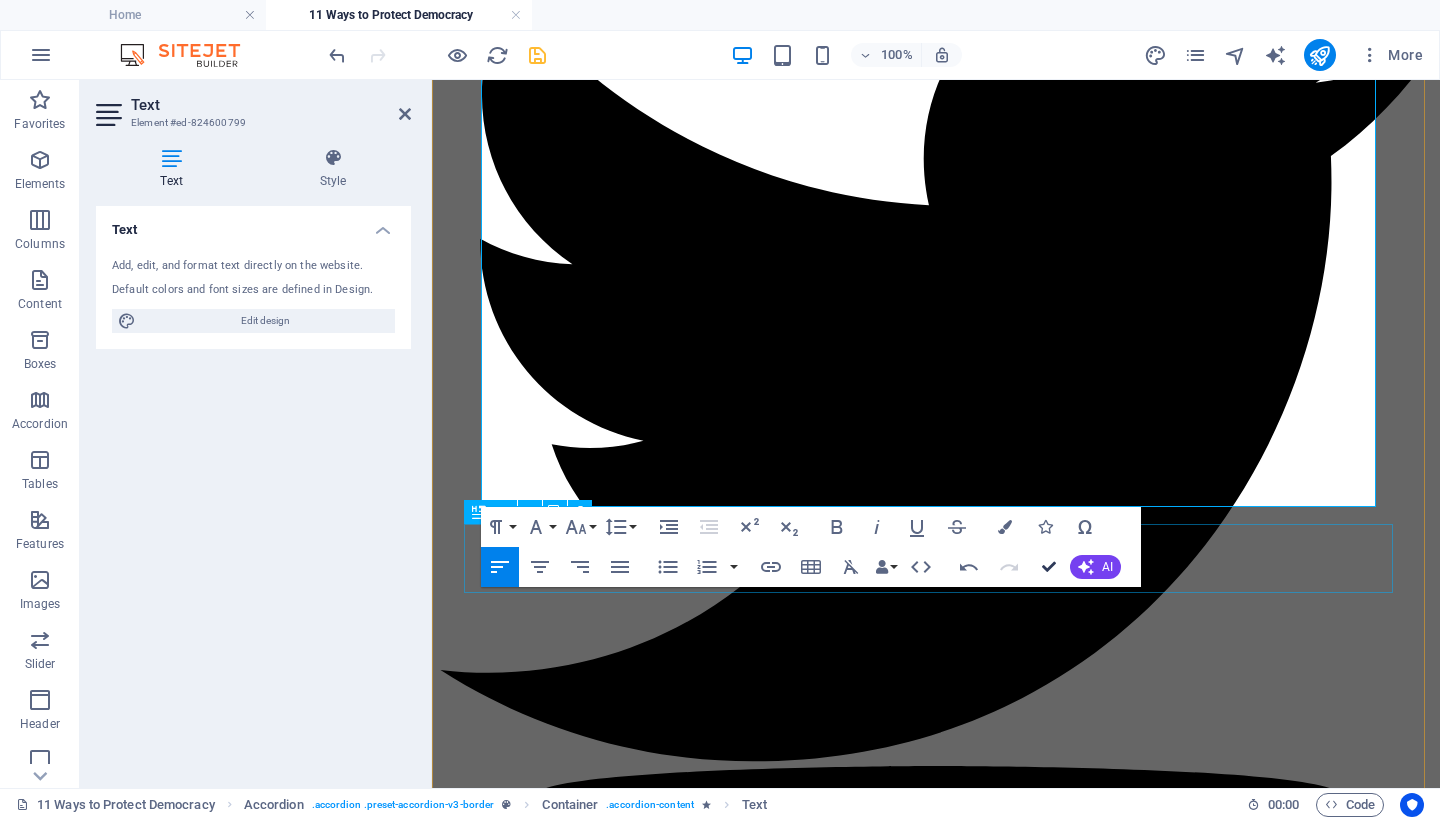 drag, startPoint x: 1048, startPoint y: 563, endPoint x: 966, endPoint y: 487, distance: 111.8034 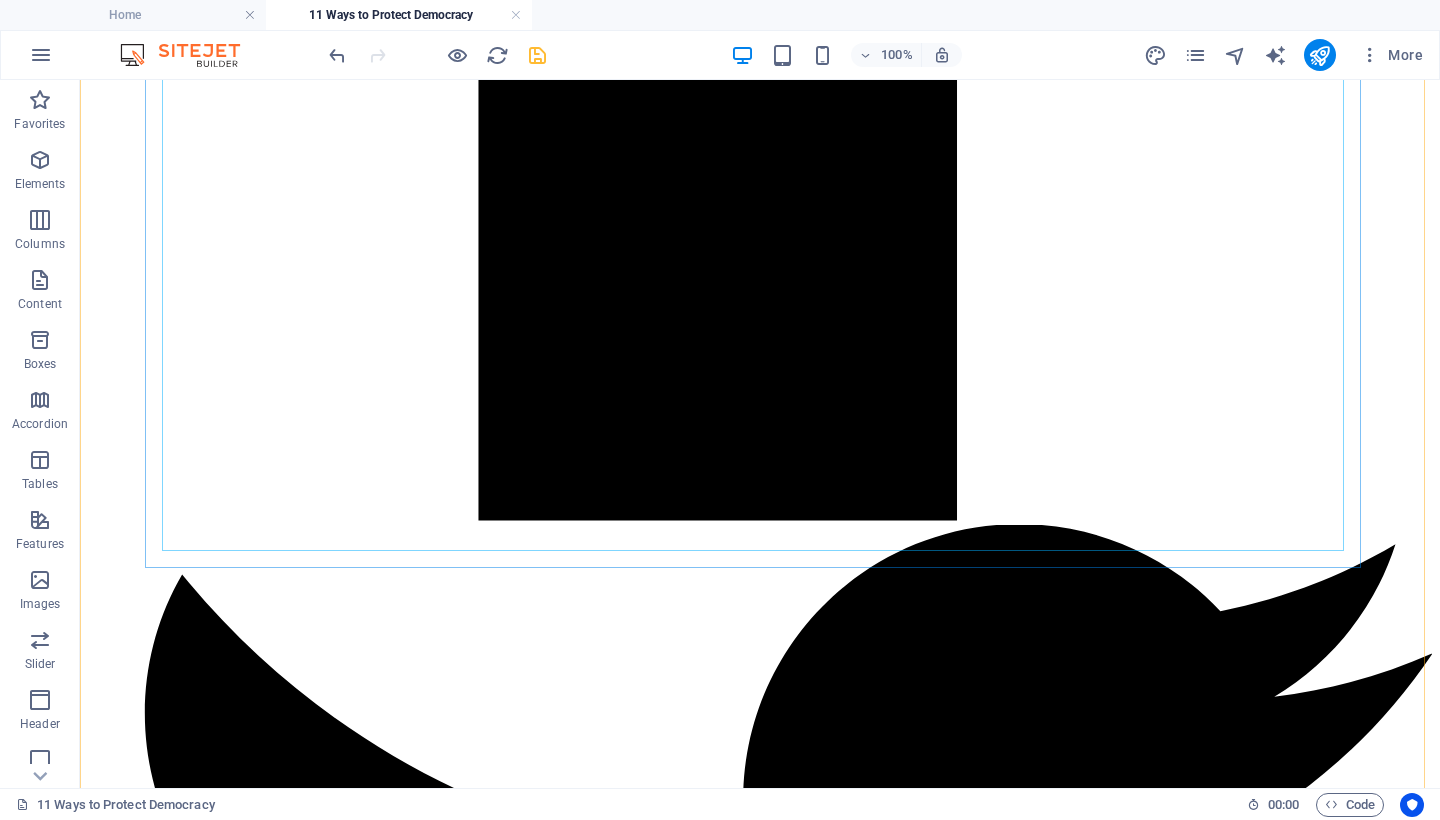 scroll, scrollTop: 2449, scrollLeft: 0, axis: vertical 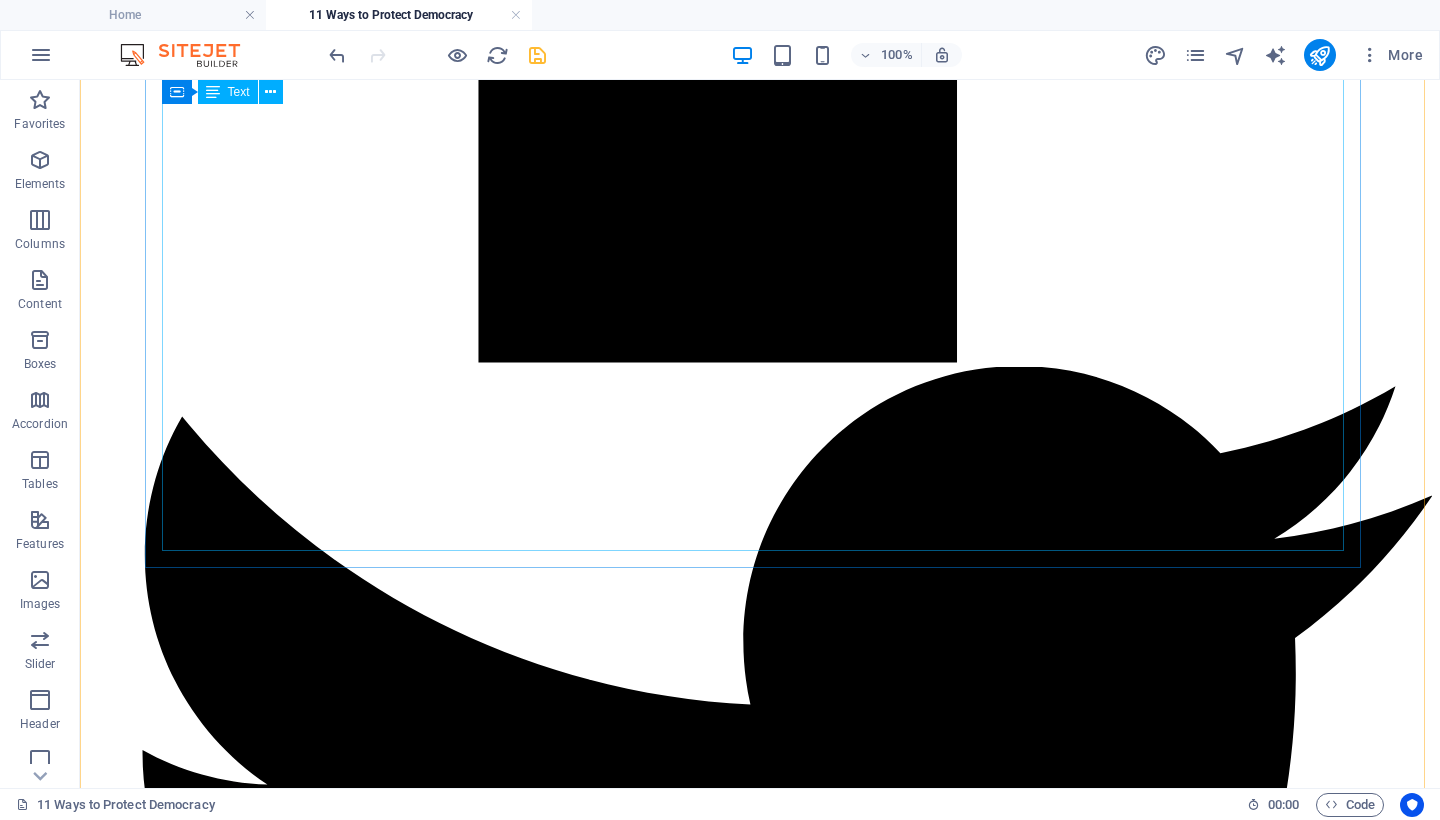 click on "Fascism gains ground not through brute force alone, but through silence, isolation, and fear. It festers when neighbors stop talking, when citizens stop gathering, and when power becomes too distant to challenge. The Trump administration has fueled division and cynicism by undermining democratic norms and spreading disinformation. But we can still resist— not just nationally, but locally . Community organizing is one of the most powerful tools we have . When people gather to learn, share, and act, they become harder to manipulate and control. By organizing in our neighborhoods, schools, churches, and online spaces, we create   networks of solidarity and trust . These networks become lifelines in a democracy under siege. Start small. Host a kitchen-table discussion about voter rights. Form a civic education group at your library. Launch a neighborhood watch for disinformation or gerrymandering. Create a mutual aid network that supports vulnerable residents. Begin building now." at bounding box center (760, 7550) 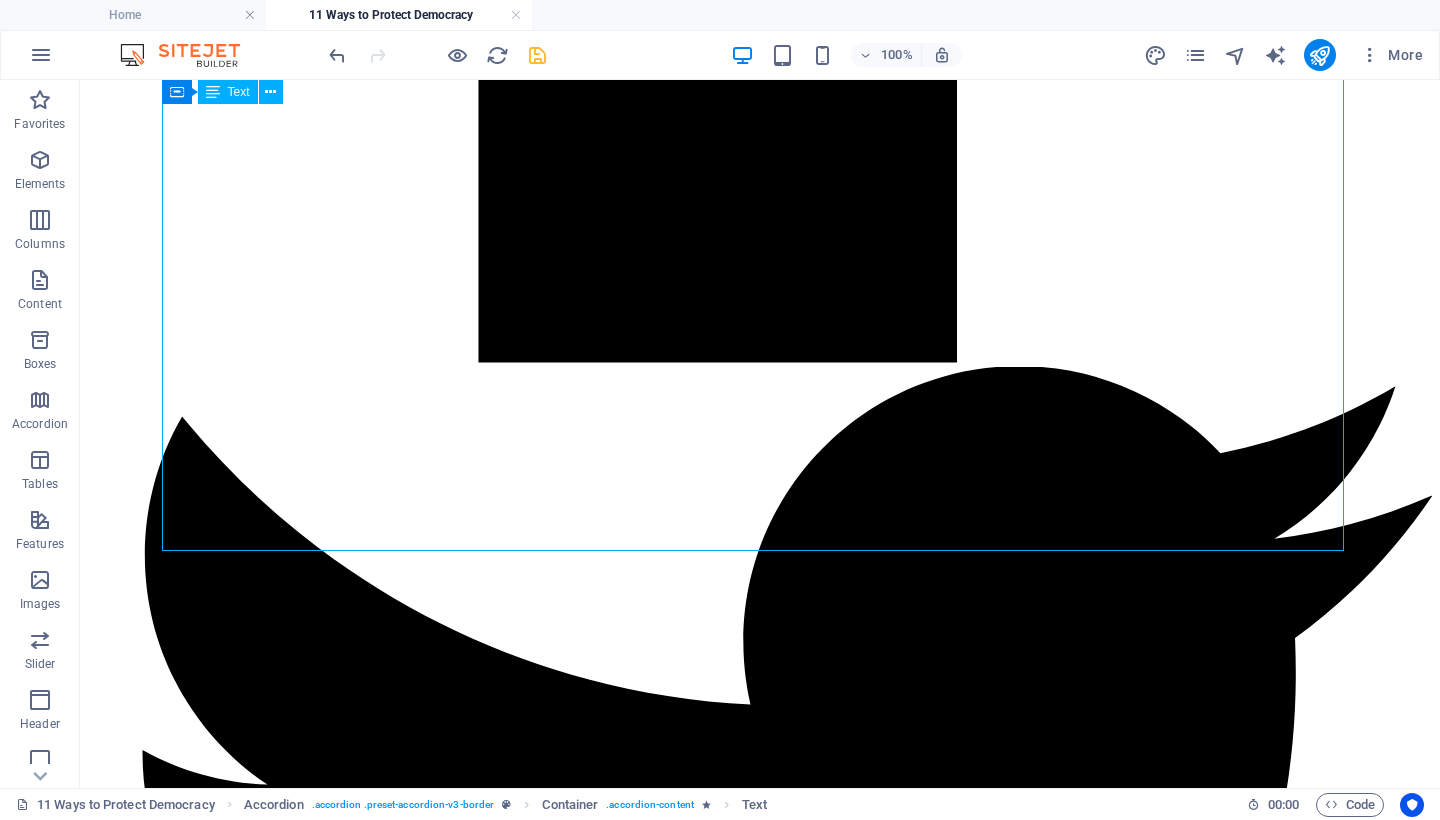 click on "Fascism gains ground not through brute force alone, but through silence, isolation, and fear. It festers when neighbors stop talking, when citizens stop gathering, and when power becomes too distant to challenge. The Trump administration has fueled division and cynicism by undermining democratic norms and spreading disinformation. But we can still resist— not just nationally, but locally . Community organizing is one of the most powerful tools we have . When people gather to learn, share, and act, they become harder to manipulate and control. By organizing in our neighborhoods, schools, churches, and online spaces, we create   networks of solidarity and trust . These networks become lifelines in a democracy under siege. Start small. Host a kitchen-table discussion about voter rights. Form a civic education group at your library. Launch a neighborhood watch for disinformation or gerrymandering. Create a mutual aid network that supports vulnerable residents. Begin building now." at bounding box center (760, 7550) 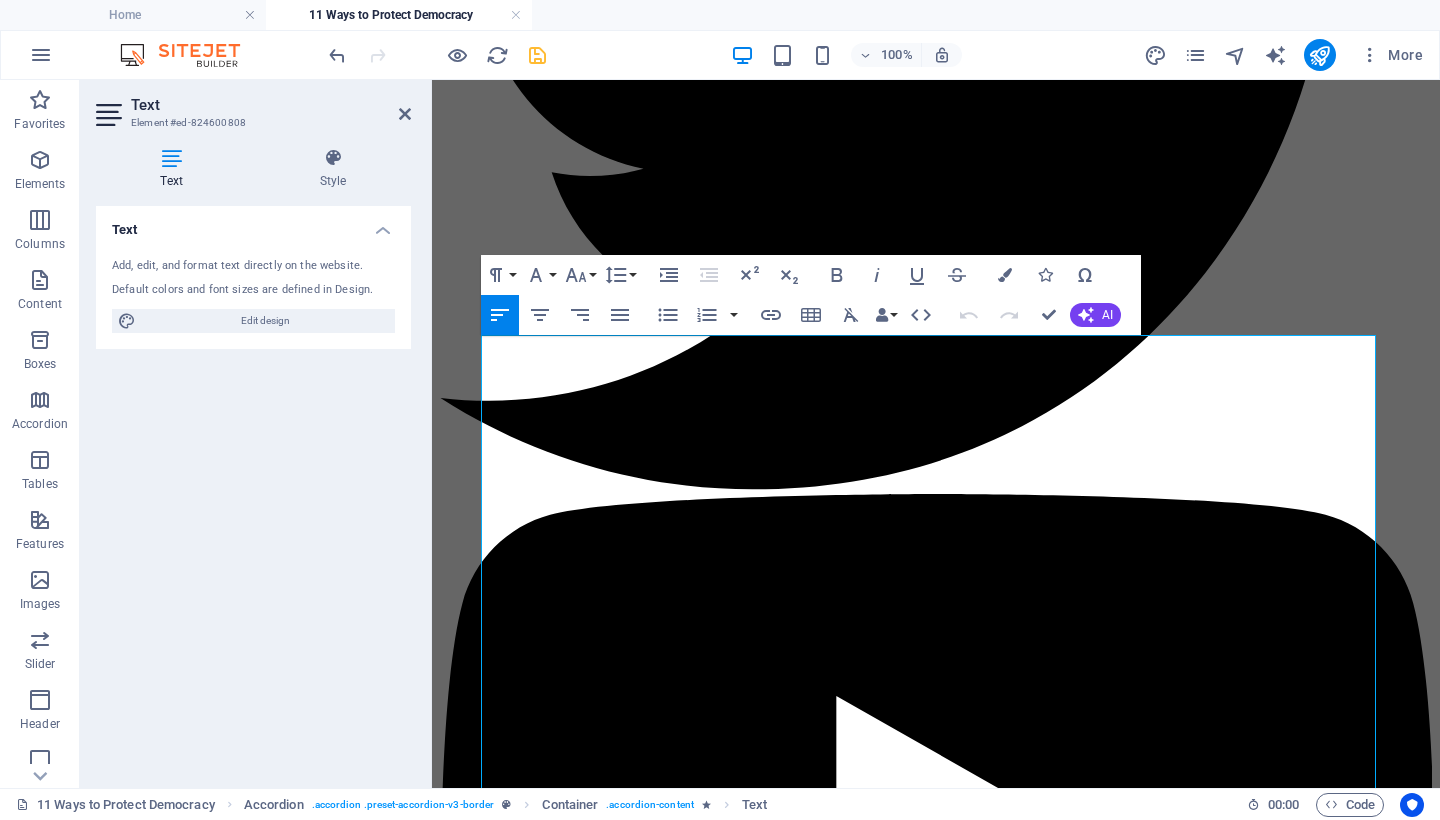 scroll, scrollTop: 2872, scrollLeft: 0, axis: vertical 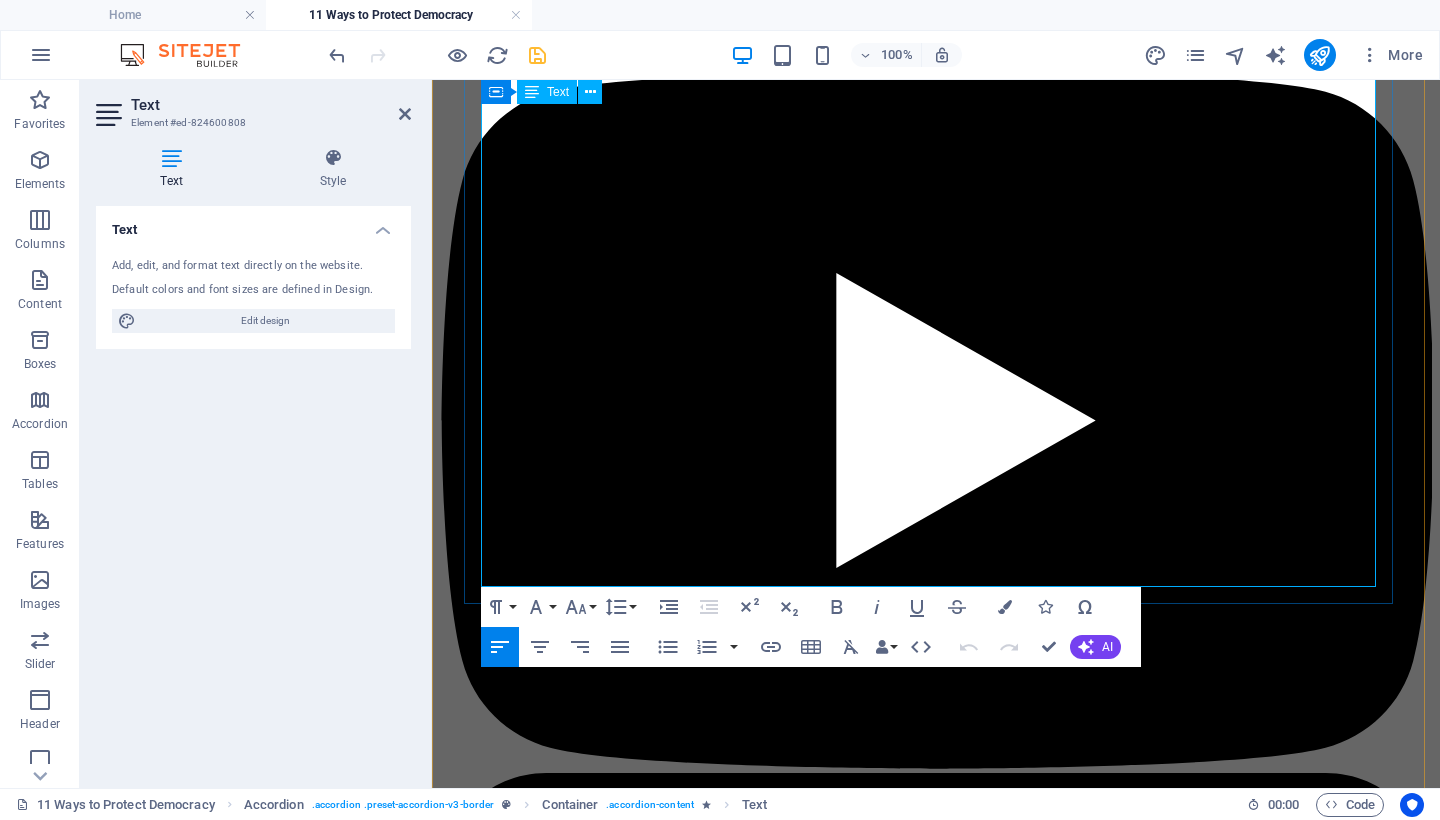 click on "In times of democratic crisis, the most radical act is to gather your community and say: We still believe in freedom. We still believe in each other. And we will not surrender our country to tyranny." at bounding box center [936, 5550] 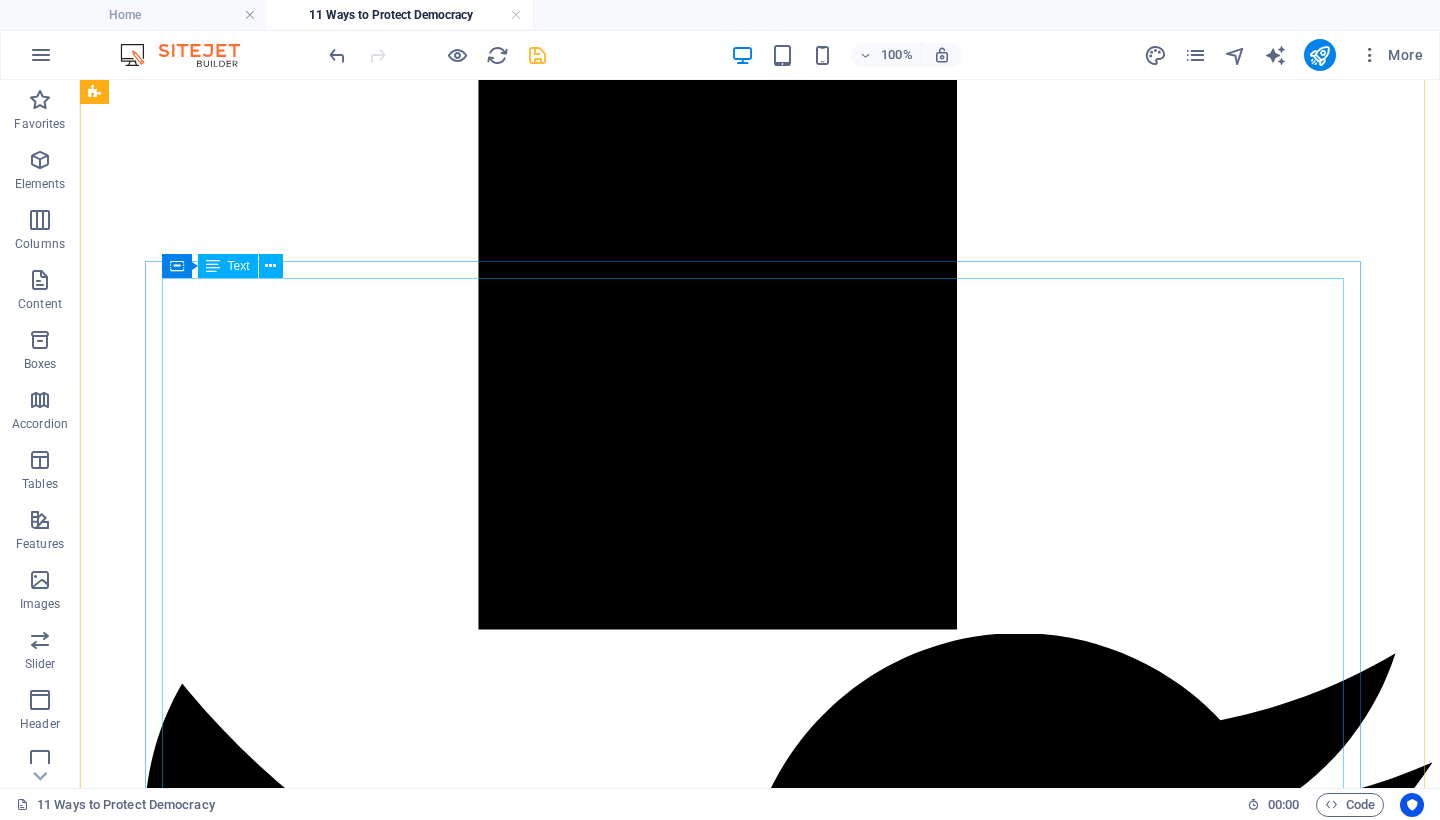 scroll, scrollTop: 2530, scrollLeft: 0, axis: vertical 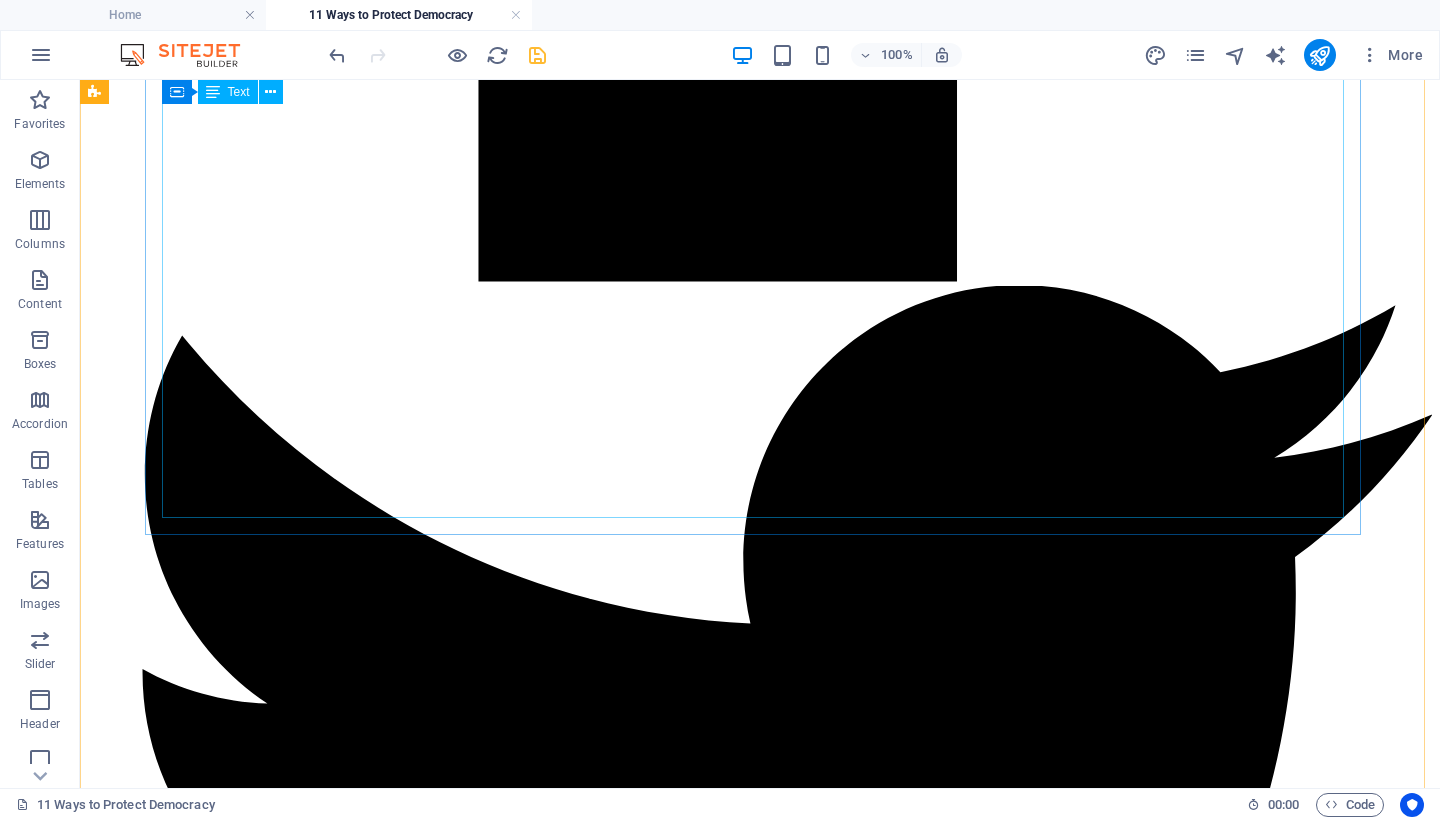 click on "Fascism gains ground not through brute force alone, but through silence, isolation, and fear. It festers when neighbors stop talking, when citizens stop gathering, and when power becomes too distant to challenge. The Trump administration has fueled division and cynicism by undermining democratic norms and spreading disinformation. But we can still resist— not just nationally, but locally . Community organizing is one of the most powerful tools we have . When people gather to learn, share, and act, they become harder to manipulate and control. By organizing in our neighborhoods, schools, churches, and online spaces, we create   networks of solidarity and trust . These networks become lifelines in a democracy under siege. Start small. Host a kitchen-table discussion about voter rights. Form a civic education group at your library. Launch a neighborhood watch for disinformation or gerrymandering. Create a mutual aid network that supports vulnerable residents. Begin building now." at bounding box center [760, 7503] 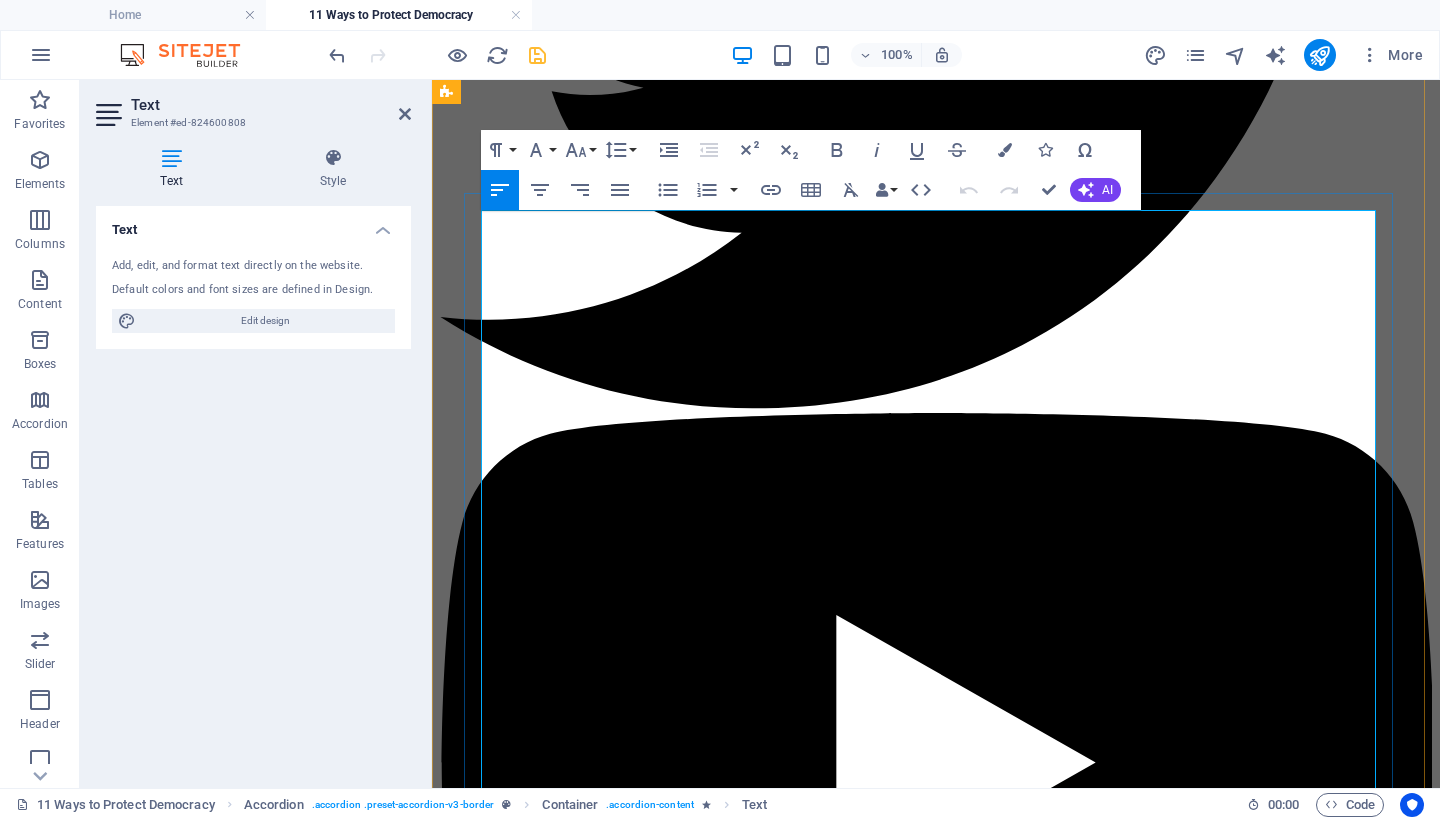 scroll, scrollTop: 2956, scrollLeft: 0, axis: vertical 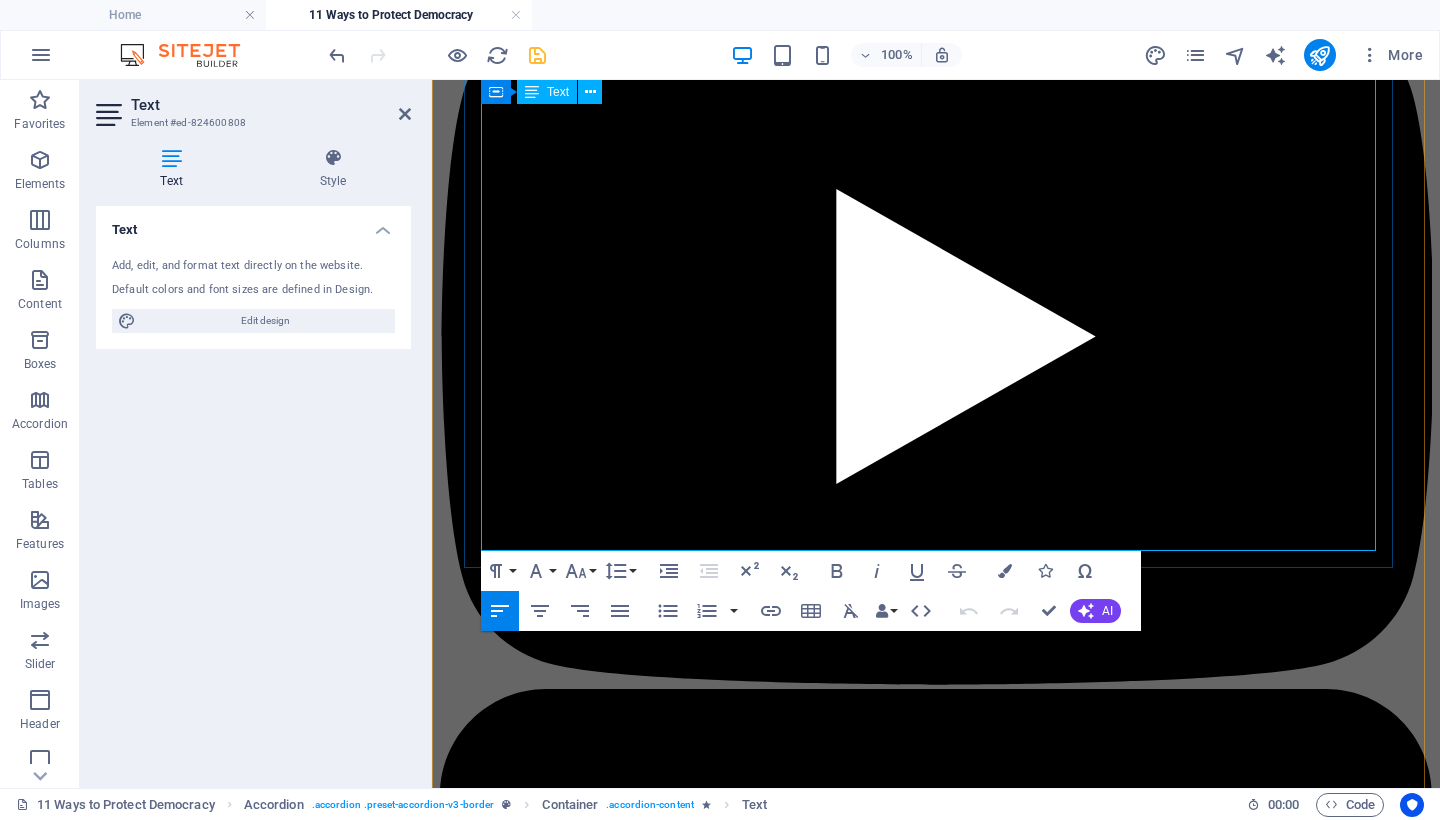 click at bounding box center [936, 5546] 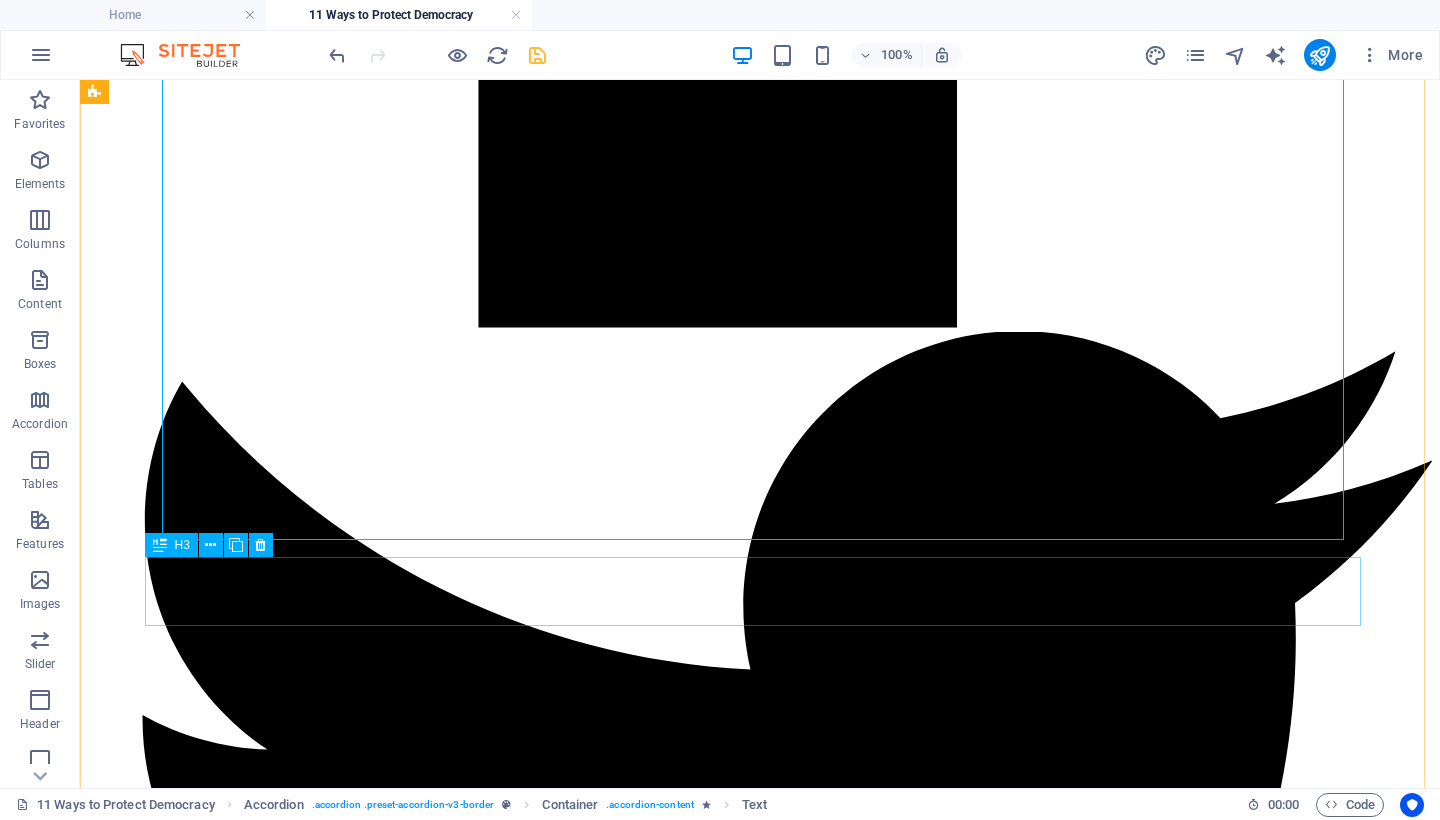 scroll, scrollTop: 2660, scrollLeft: 0, axis: vertical 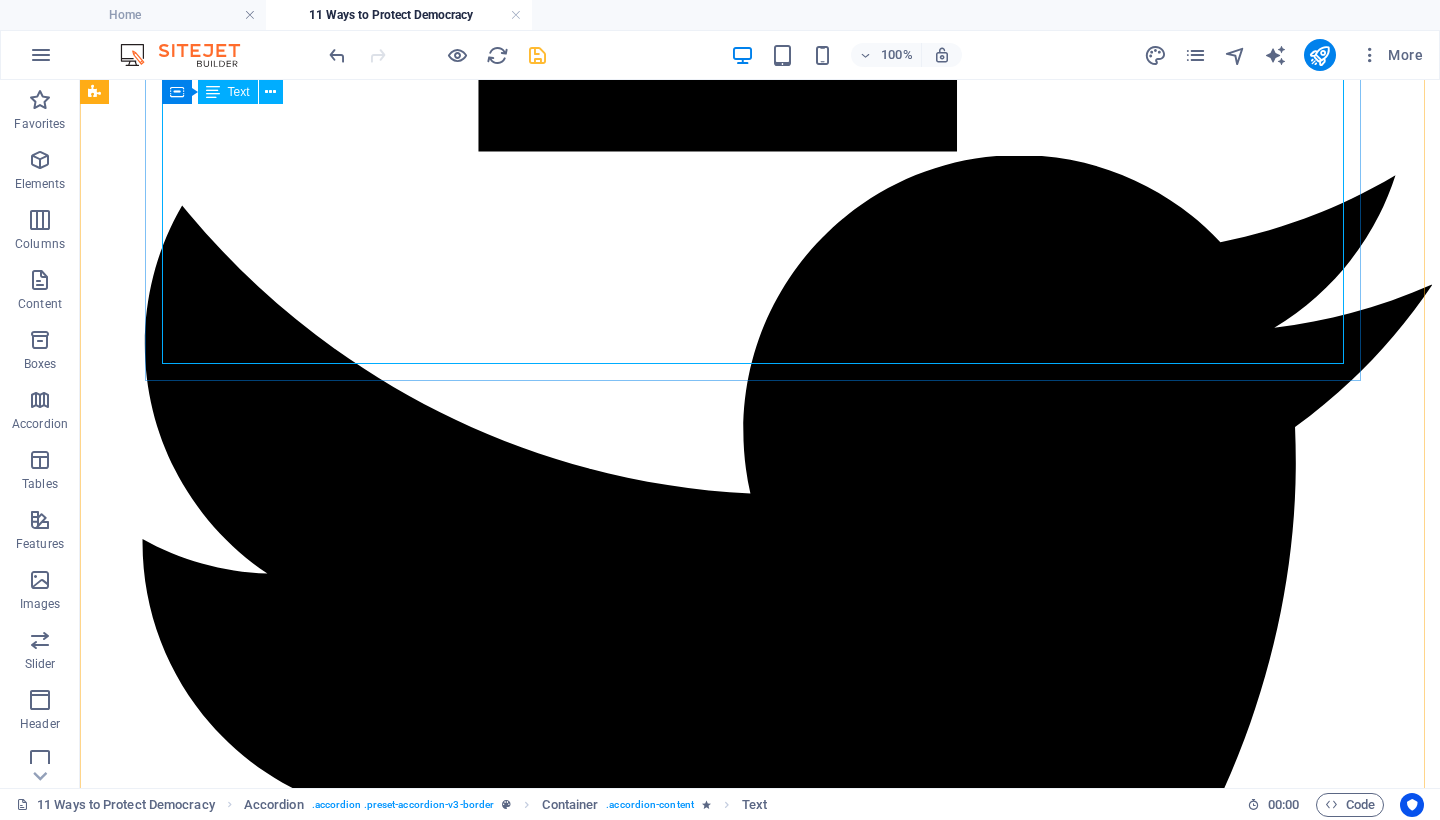 click on "Fascism gains ground not through brute force alone, but through silence, isolation, and fear. It festers when neighbors stop talking, when citizens stop gathering, and when power becomes too distant to challenge. The Trump administration has fueled division and cynicism by undermining democratic norms and spreading disinformation. But we can still resist— not just nationally, but locally . Community organizing is one of the most powerful tools we have . When people gather to learn, share, and act, they become harder to manipulate and control. By organizing in our neighborhoods, schools, churches, and online spaces, we create   networks of solidarity and trust . These networks become lifelines in a democracy under siege. Start small. Host a kitchen-table discussion about voter rights. Form a civic education group at your library. Launch a neighborhood watch for disinformation or gerrymandering. Create a mutual aid network that supports vulnerable residents. Begin building now." at bounding box center [760, 7356] 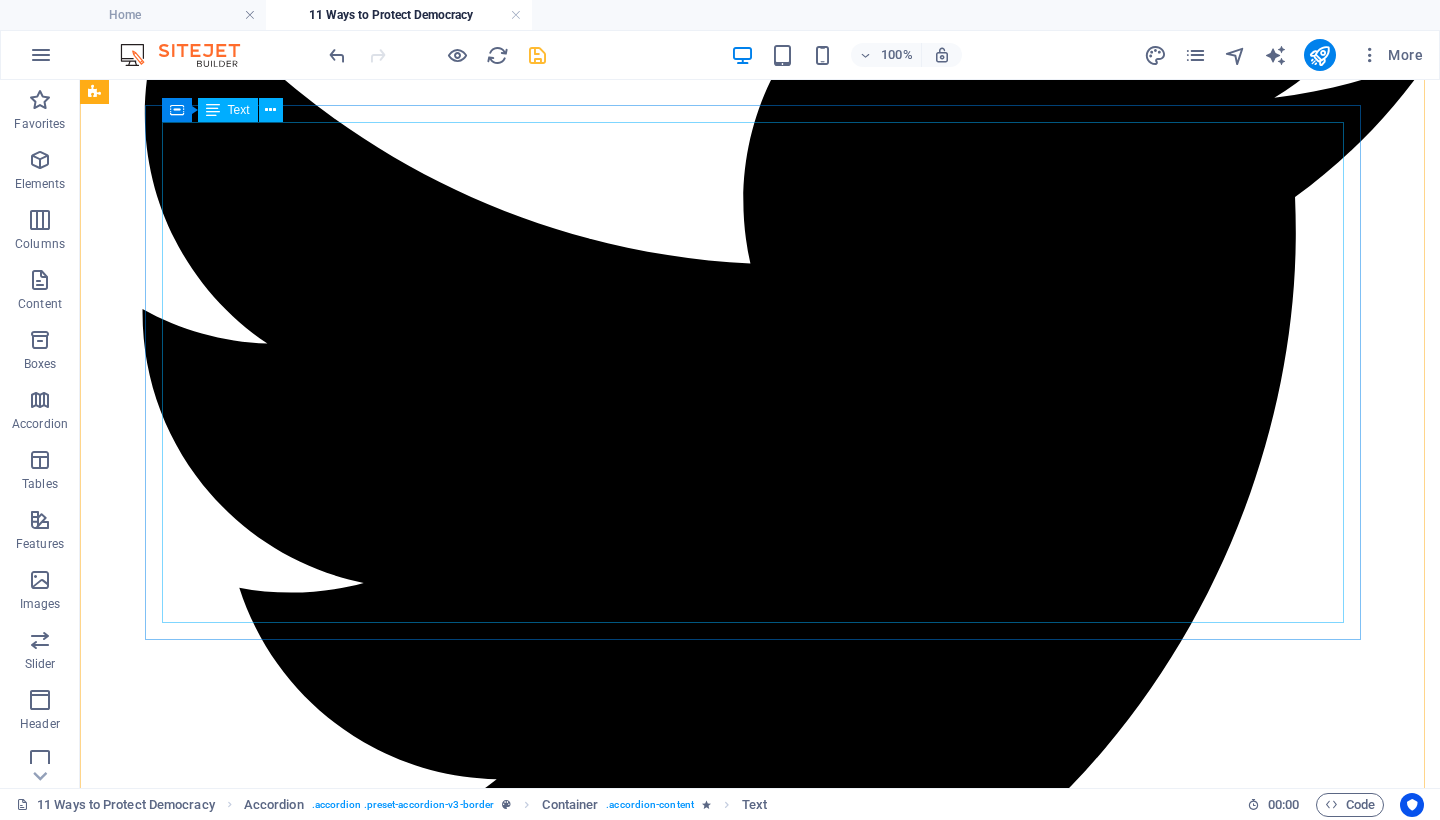 scroll, scrollTop: 3005, scrollLeft: 0, axis: vertical 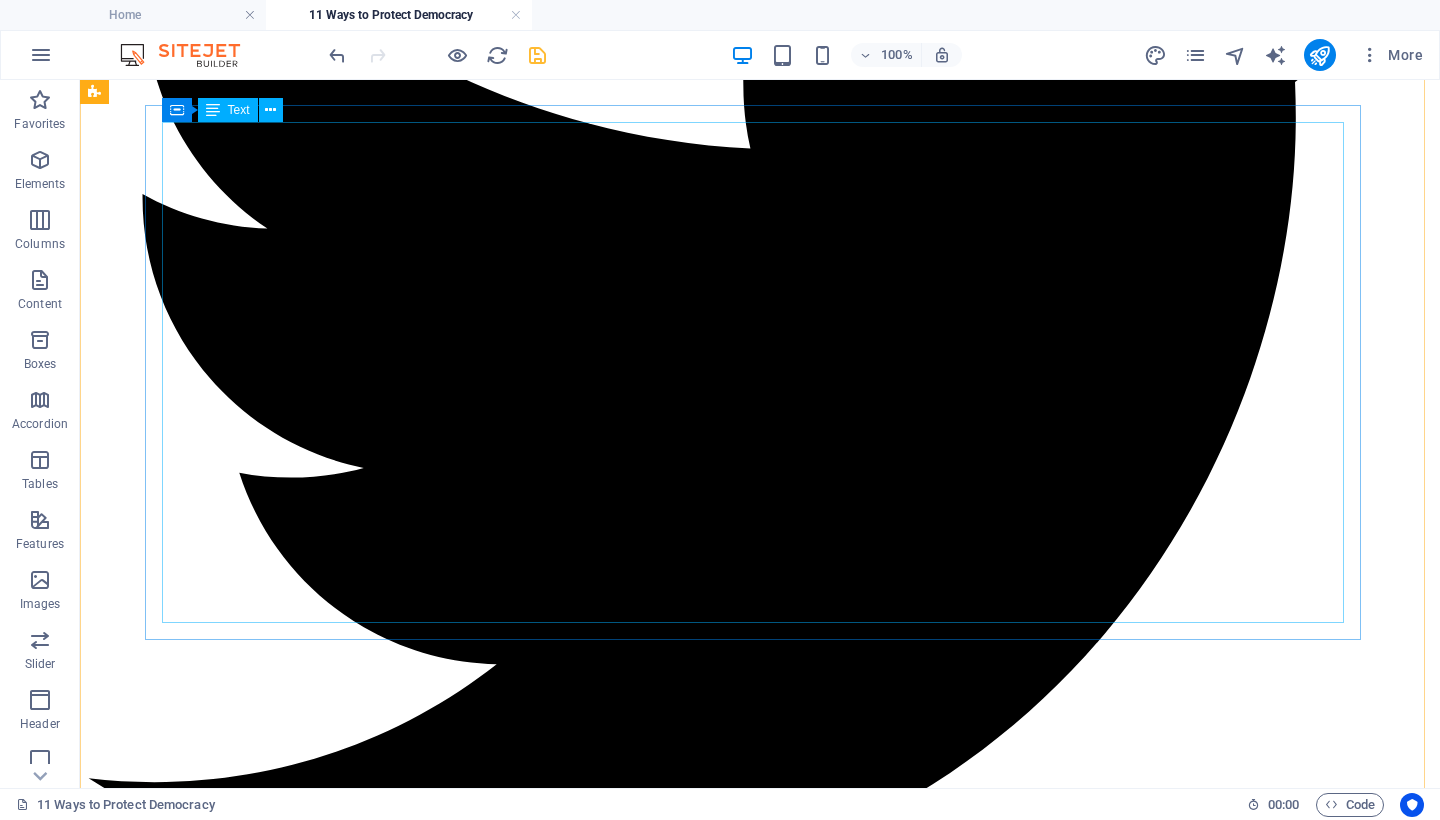 click on "Authoritarian regimes do not begin by outlawing truth—they begin by burying it beneath lies, confusion, and fear. The Trump administration has repeatedly normalized disinformation, deflected accountability, and cast doubt on the legitimacy of media, institutions, and elections. Under  Project 2025 , the federal government would be restructured to obey a singular political ideology, silencing dissenters and rewarding loyalty over truth. This is how freedom is smothered— not in fire, but in fog . To protect democracy, we must become unwavering truth-tellers. When falsehoods are repeated unchallenged, they become reality for millions. When people fall silent for fear of conflict or retaliation, authoritarianism takes root. Silence is not neutrality—it is complicity. Speak up. Speak often. Speak with clarity and conviction. Whether at school board meetings, on social media, in letters to your newspaper, or around the dinner table— your voice matters ." at bounding box center [760, 7562] 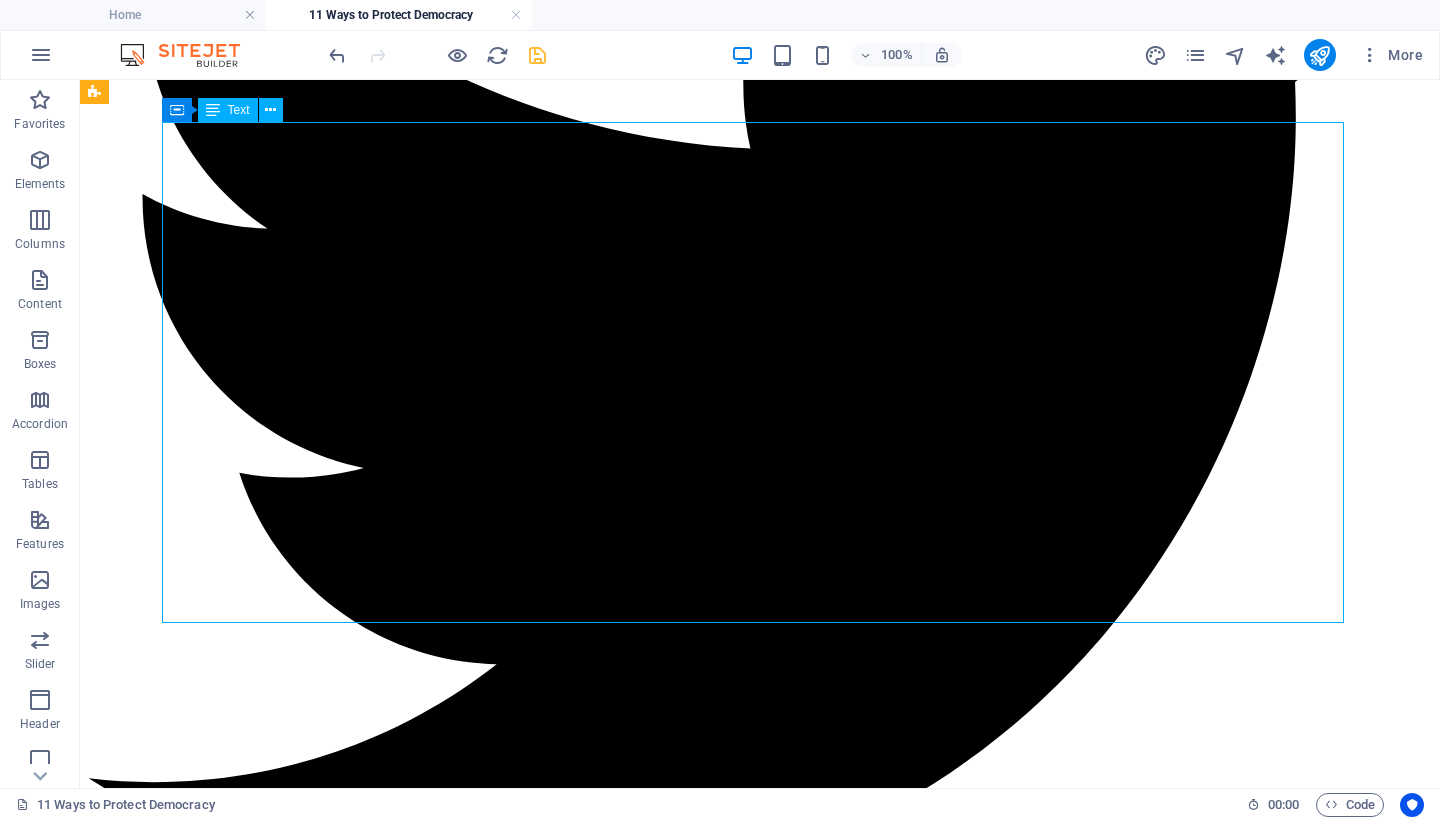 click on "Authoritarian regimes do not begin by outlawing truth—they begin by burying it beneath lies, confusion, and fear. The Trump administration has repeatedly normalized disinformation, deflected accountability, and cast doubt on the legitimacy of media, institutions, and elections. Under  Project 2025 , the federal government would be restructured to obey a singular political ideology, silencing dissenters and rewarding loyalty over truth. This is how freedom is smothered— not in fire, but in fog . To protect democracy, we must become unwavering truth-tellers. When falsehoods are repeated unchallenged, they become reality for millions. When people fall silent for fear of conflict or retaliation, authoritarianism takes root. Silence is not neutrality—it is complicity. Speak up. Speak often. Speak with clarity and conviction. Whether at school board meetings, on social media, in letters to your newspaper, or around the dinner table— your voice matters ." at bounding box center (760, 7562) 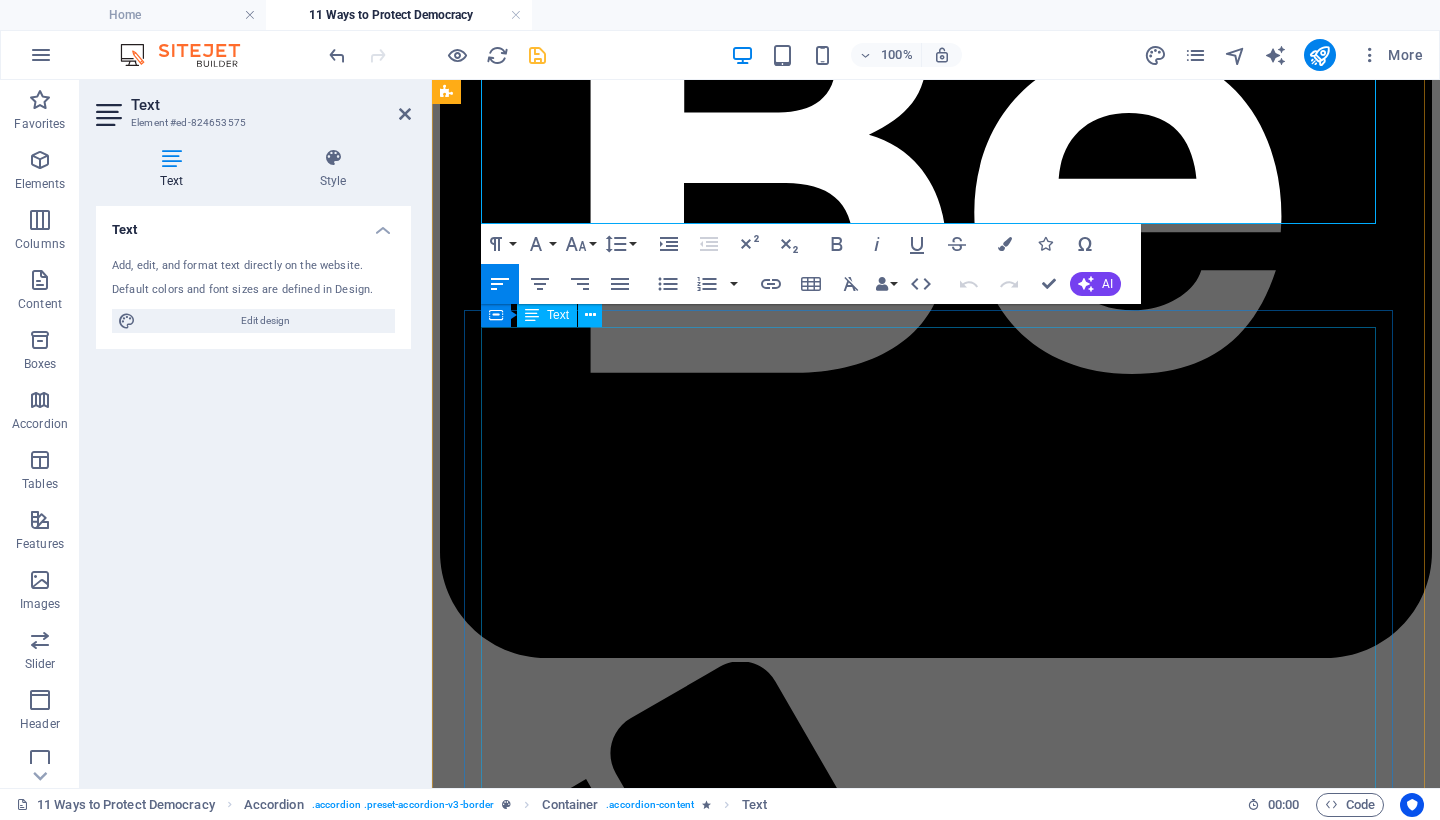 scroll, scrollTop: 3944, scrollLeft: 0, axis: vertical 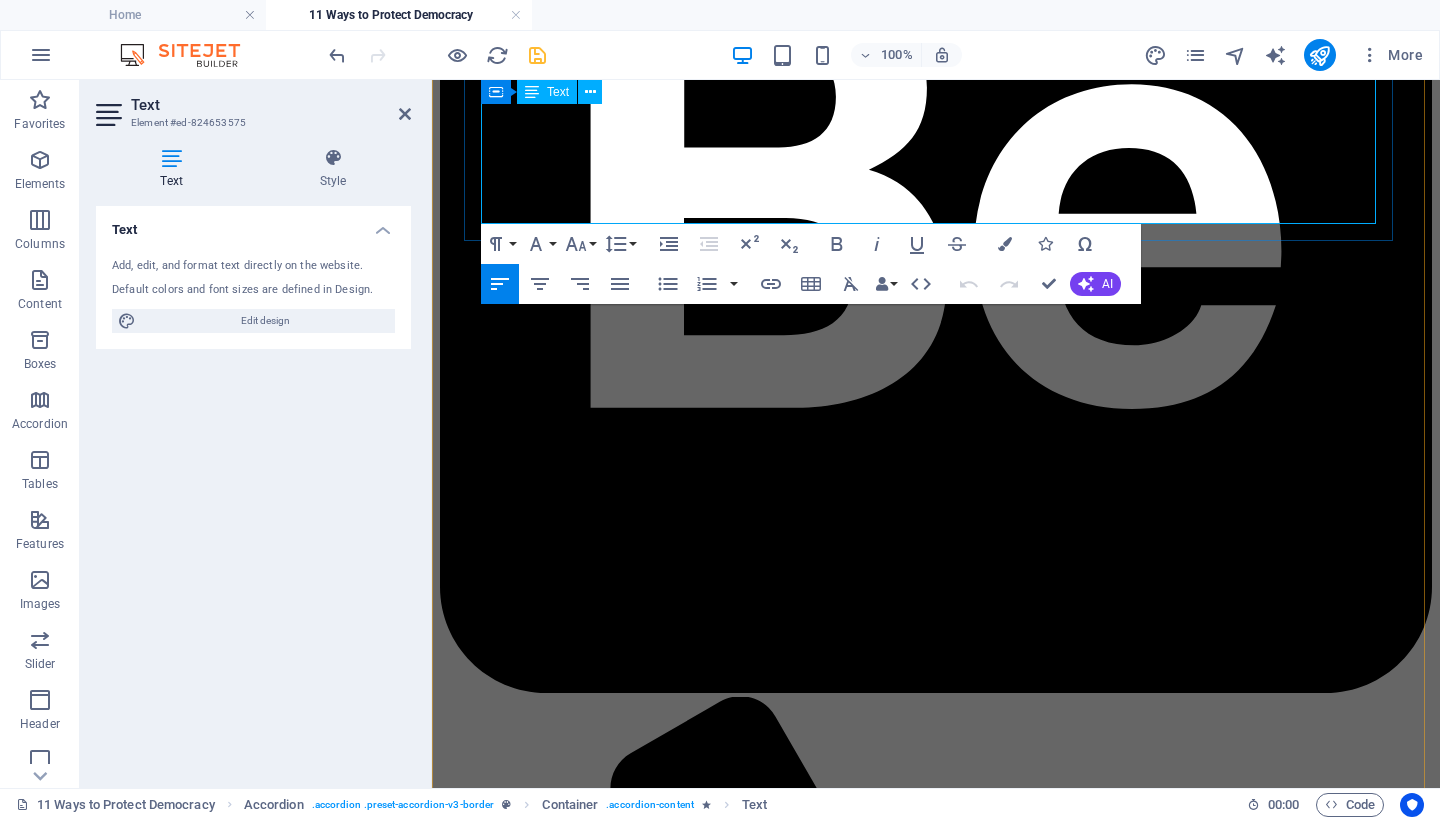 click on "Authoritarianism thrives in confusion. Democracy survives through clarity. Let your voice become a beacon. Say what must be said, even when it is uncomfortable. Especially then. In doing so, you restore the oxygen of a free society— honest speech, moral clarity, and the refusal to look away ." at bounding box center [936, 5054] 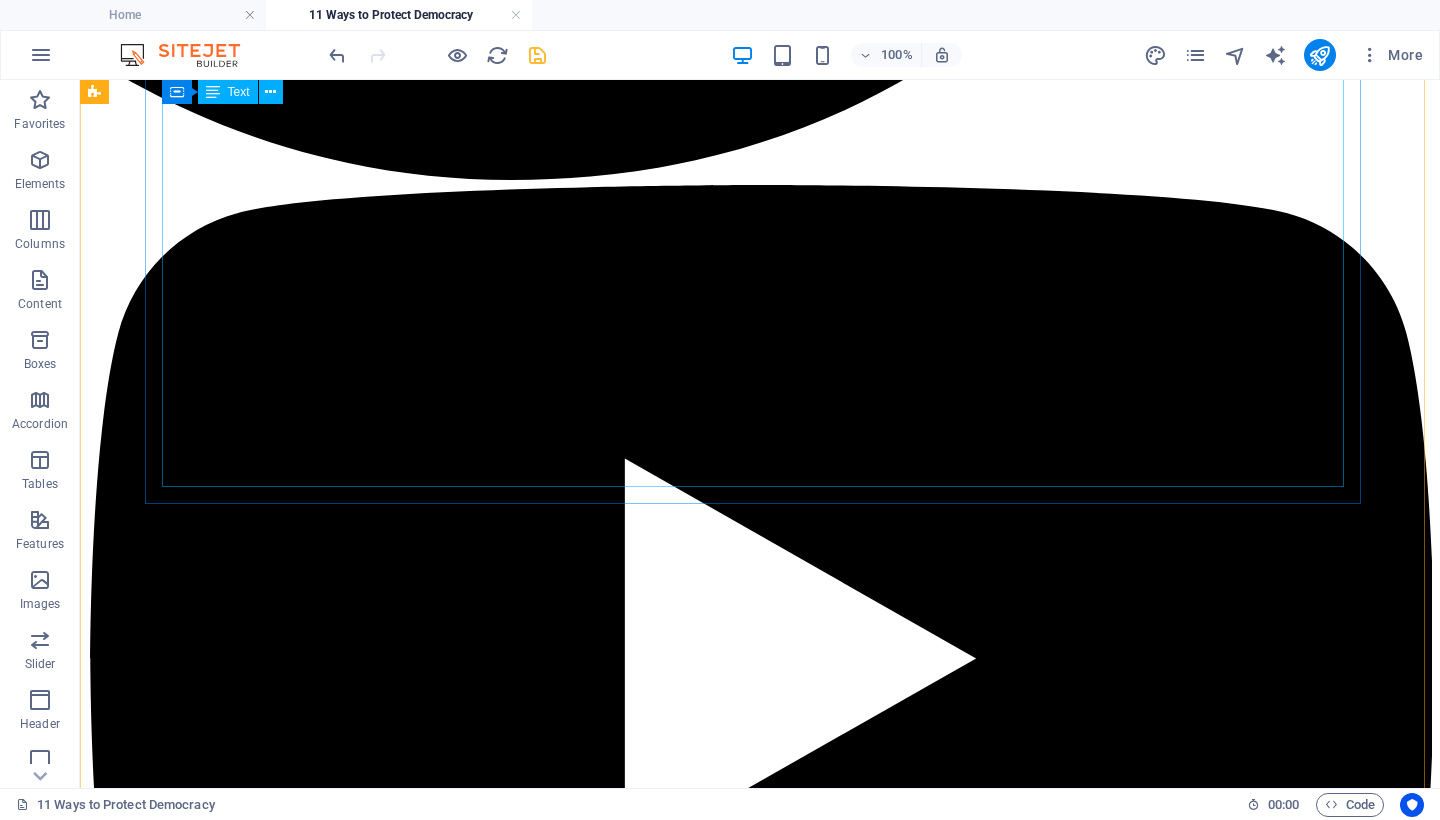 scroll, scrollTop: 3796, scrollLeft: 0, axis: vertical 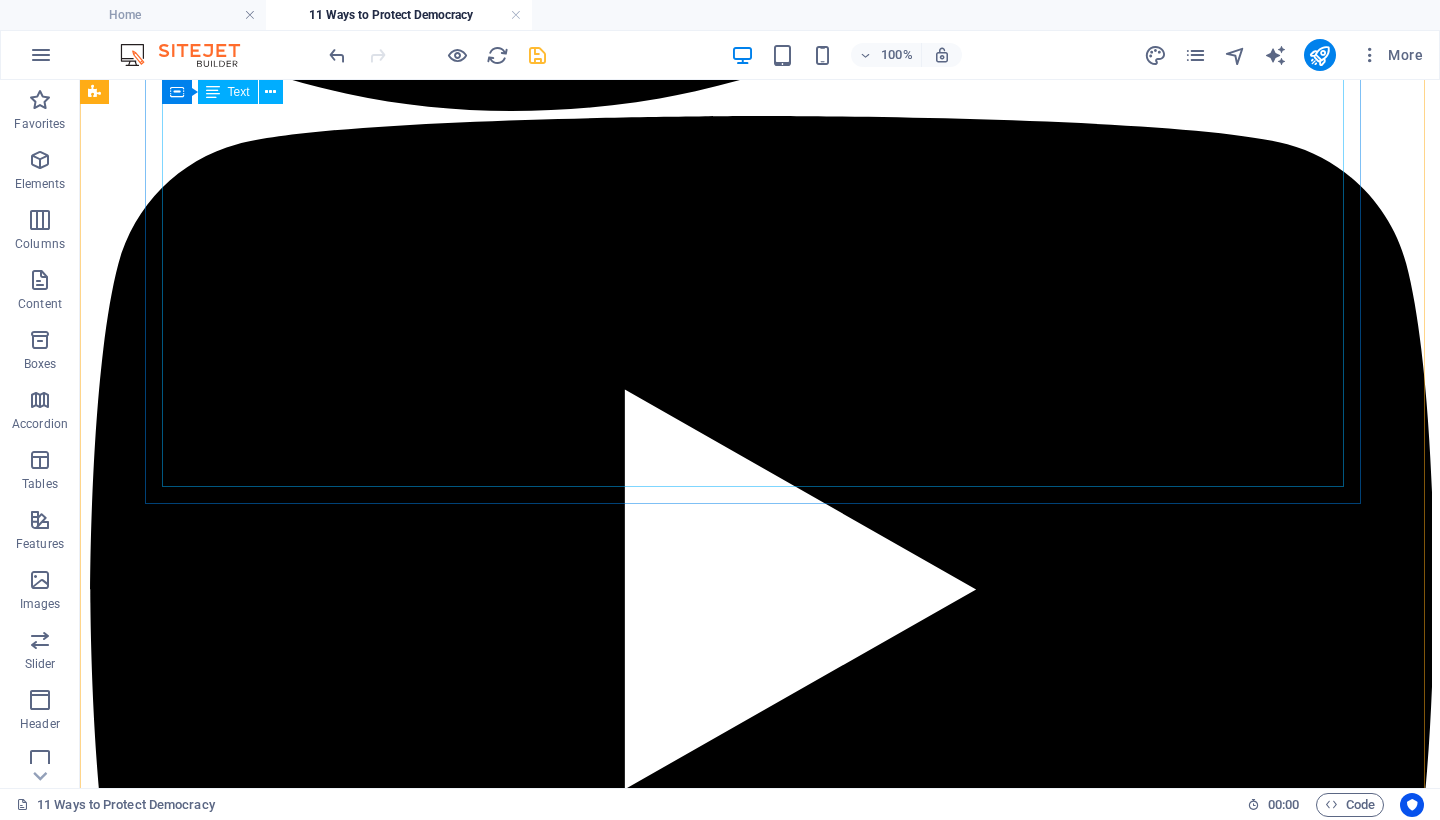click on "The free press is not the enemy of the people—it is the guardian of the people. Yet under the Trump administration, journalism has been relentlessly attacked, delegitimized, and threatened. Reporters have been labeled “traitors,” media outlets smeared as “fake news,” and federal agencies encouraged to ignore press inquiries. Under  Project 2025 , these attacks could become institutionalized through defunding, censorship, or reclassification of critical reporting as disinformation. This is not merely political theater—it is a calculated authoritarian tactic to   silence oversight and control the narrative . A nation without a free press is a nation in the dark. Without investigative journalism, corruption flourishes, human rights violations go unexposed, and government misconduct becomes routine. A democracy cannot function if the public is denied access to the truth. We must take a stand. Subscribe to reputable, independent media.  Support investigative journalists financially and vocally.   ." at bounding box center [760, 7295] 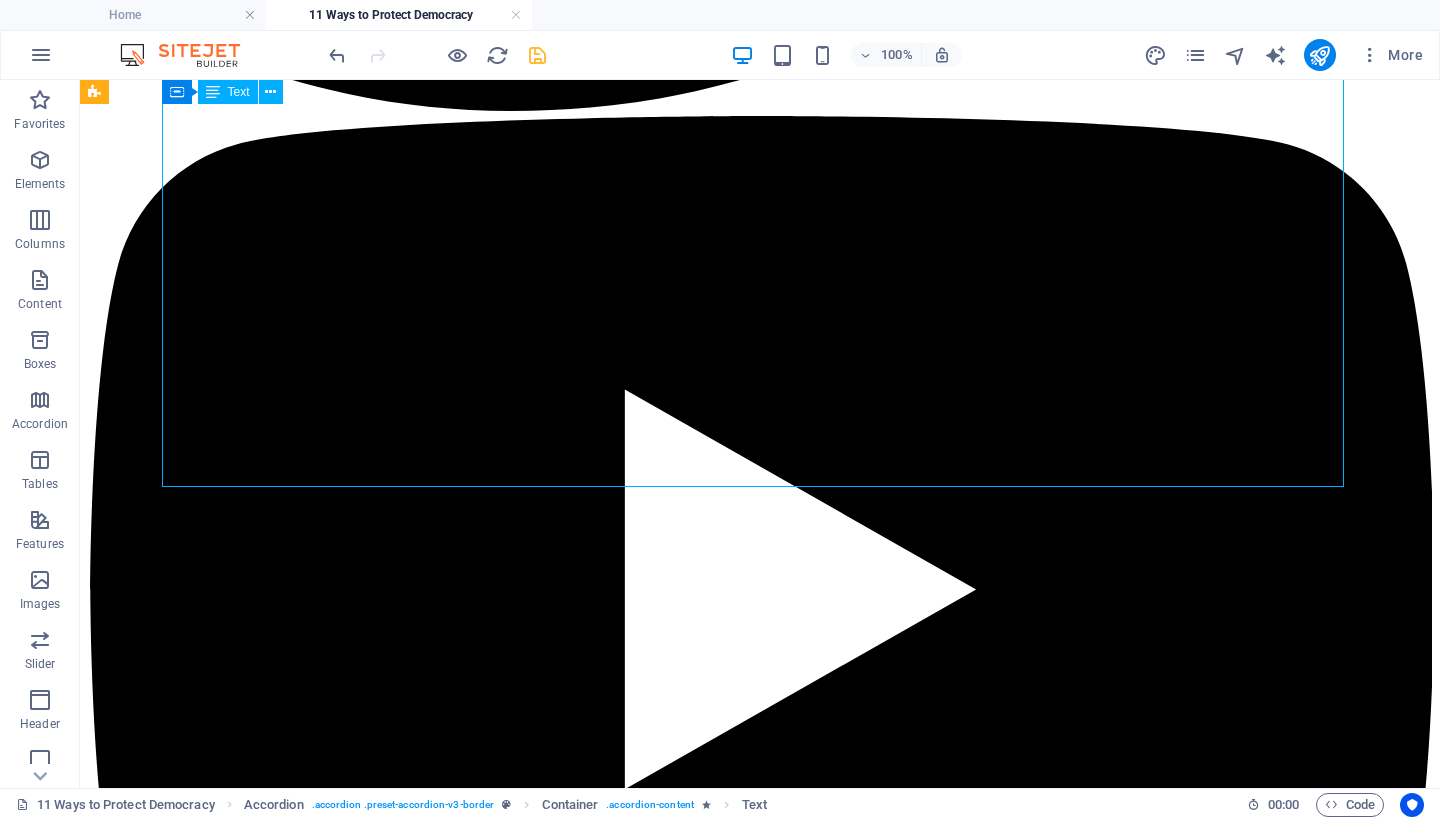 click on "The free press is not the enemy of the people—it is the guardian of the people. Yet under the Trump administration, journalism has been relentlessly attacked, delegitimized, and threatened. Reporters have been labeled “traitors,” media outlets smeared as “fake news,” and federal agencies encouraged to ignore press inquiries. Under  Project 2025 , these attacks could become institutionalized through defunding, censorship, or reclassification of critical reporting as disinformation. This is not merely political theater—it is a calculated authoritarian tactic to   silence oversight and control the narrative . A nation without a free press is a nation in the dark. Without investigative journalism, corruption flourishes, human rights violations go unexposed, and government misconduct becomes routine. A democracy cannot function if the public is denied access to the truth. We must take a stand. Subscribe to reputable, independent media.  Support investigative journalists financially and vocally.   ." at bounding box center [760, 7295] 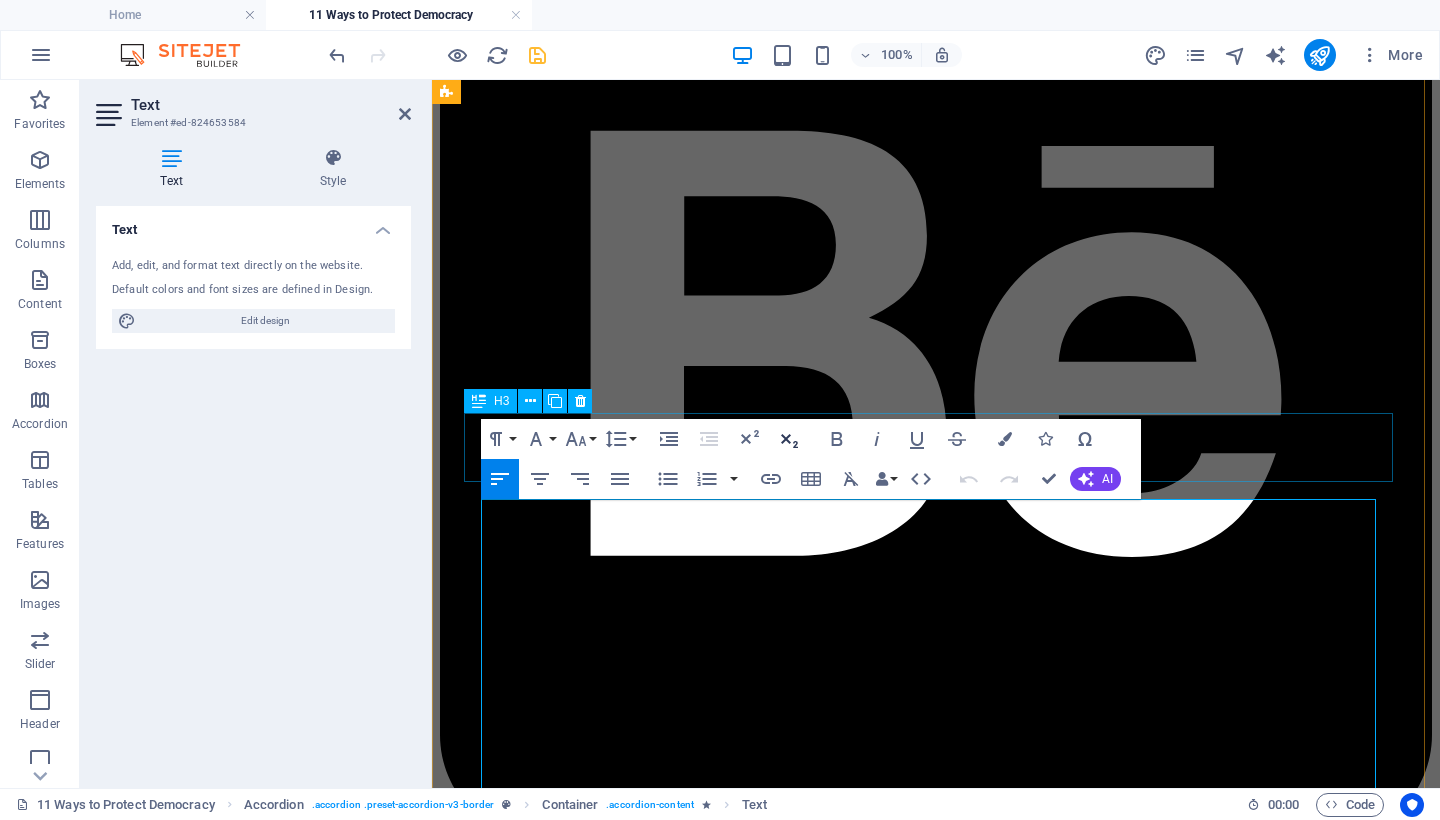 scroll, scrollTop: 4445, scrollLeft: 0, axis: vertical 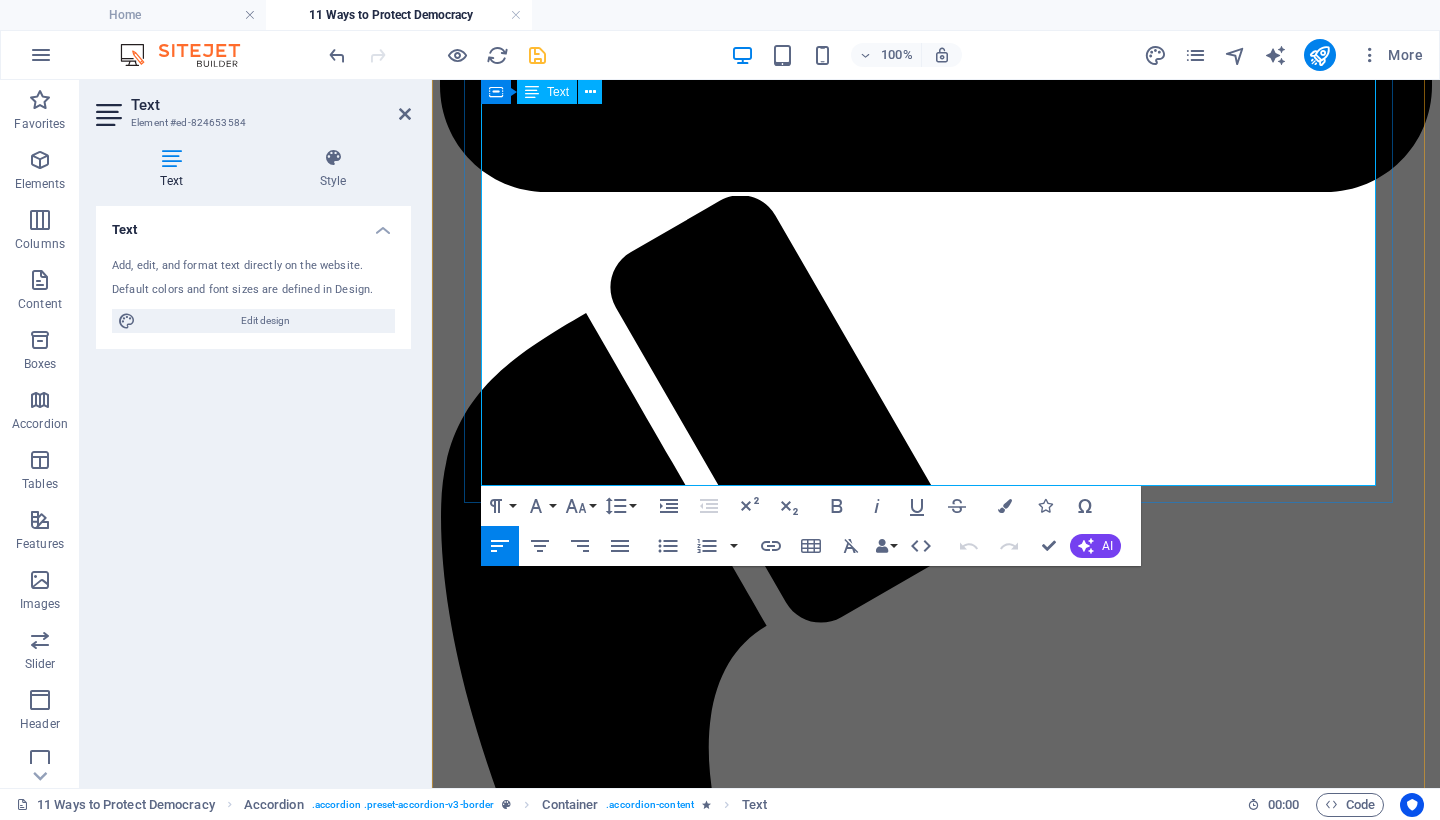 click on "Authoritarianism erodes truth from the top down, but we can build it back from the ground up. When we protect the press, we protect the people. Democracy survives when the powerful are questioned, when stories are told without fear, and when   truth is louder than tyranny ." at bounding box center (936, 5161) 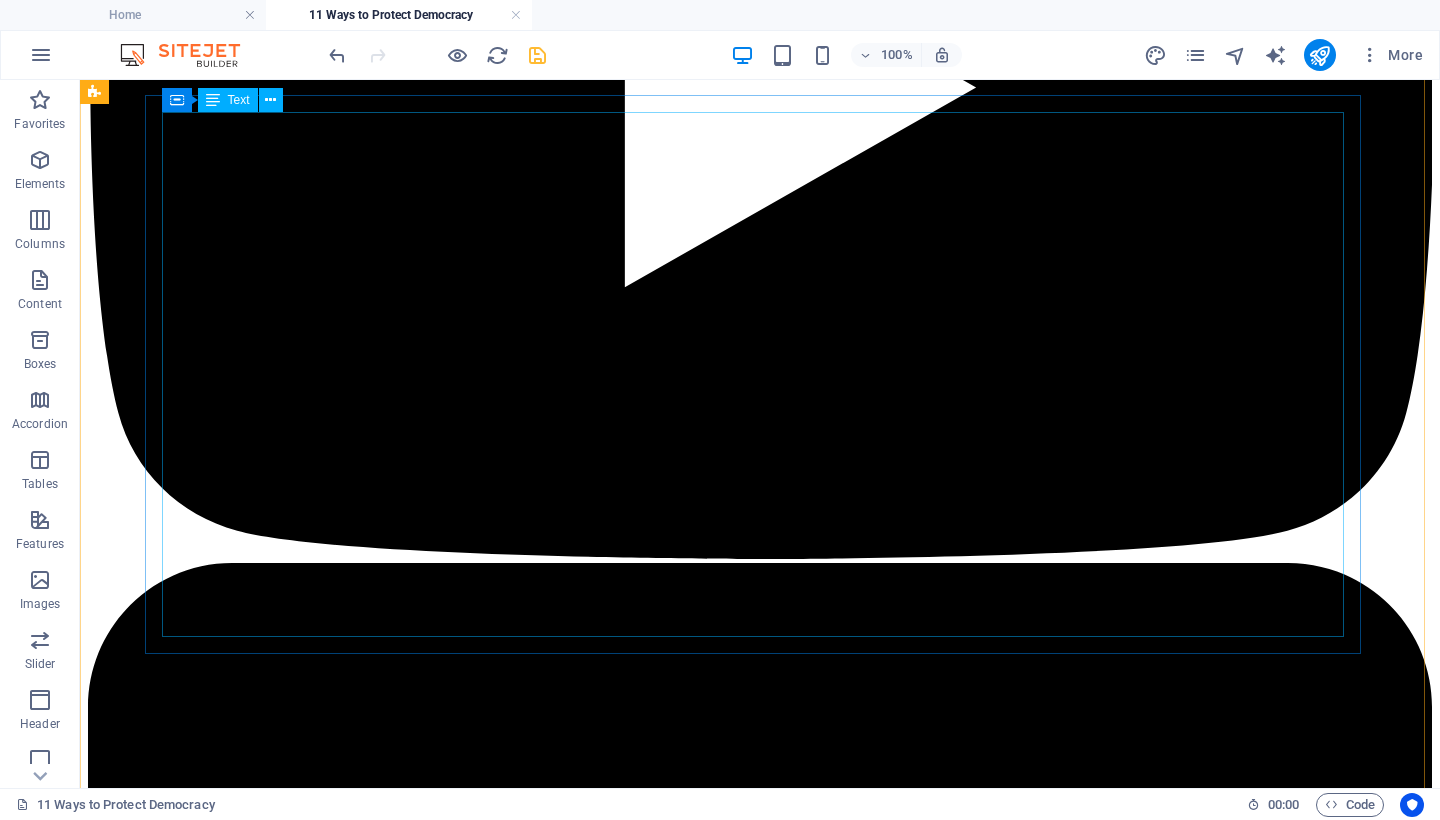 scroll, scrollTop: 4441, scrollLeft: 0, axis: vertical 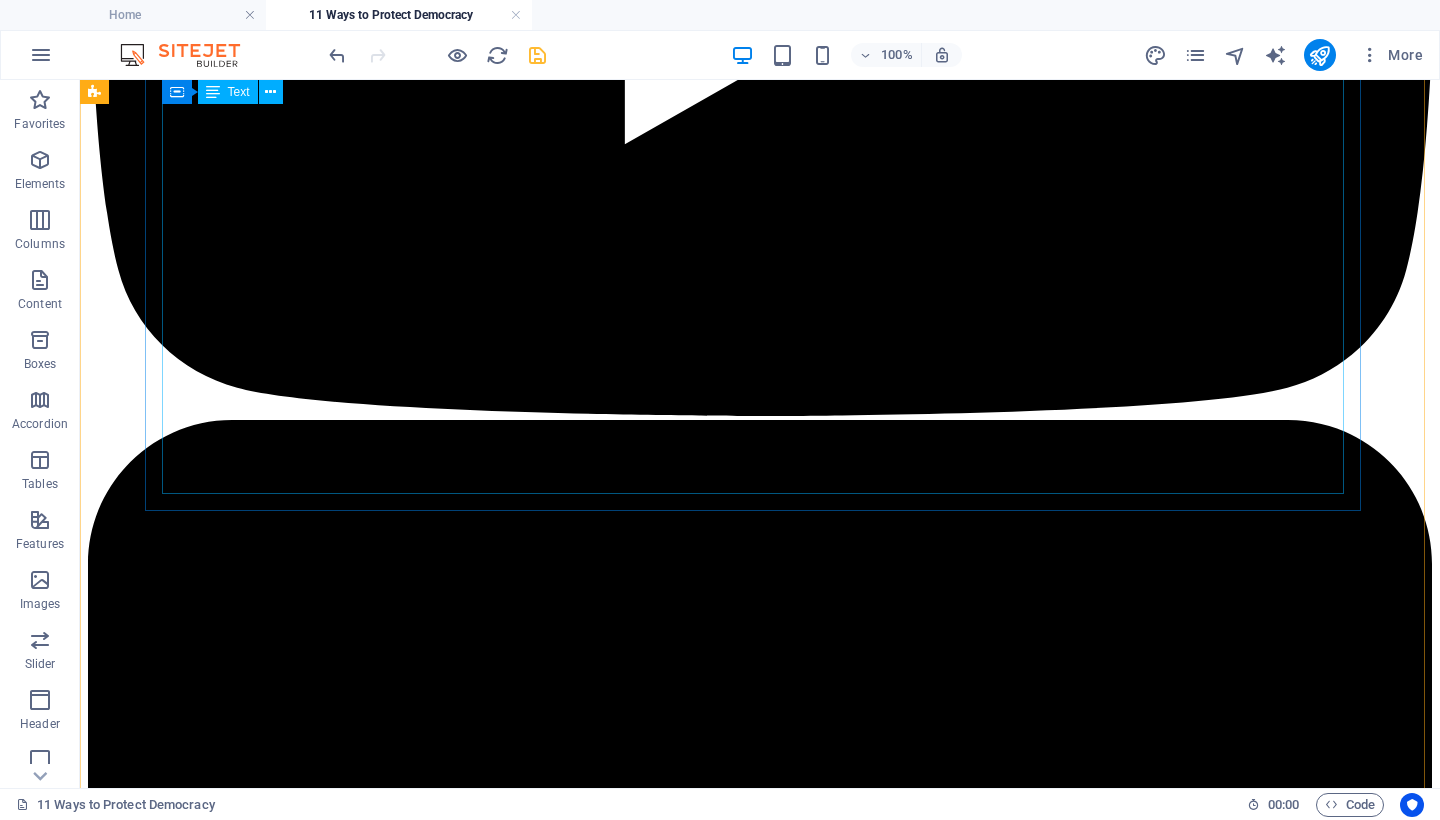 click on "Fascism does not need everyone to believe the same lie. It only needs enough confusion and apathy to break the public’s moral compass. The Trump administration has normalized a flood of propaganda—from conspiracy theories and manipulated imagery to state-aligned influencers who spread fear, division, and hate.  Project 2025  accelerates this agenda by embedding political loyalists in every corner of the federal government, effectively turning public institutions into megaphones for a single ideology. Propaganda is not just about persuasion. It is about control. It trains people to distrust truth and trust power. It convinces people to accept cruelty, ignore corruption, and turn on their neighbors. The antidote is   awareness and courage . Learn how propaganda works—how it exploits emotion, repetition, and tribal identity. Follow fact-checkers. Use media literacy resources to spot misleading narratives. Teach others, especially youth, how to discern fact from manipulation.   ." at bounding box center [760, 7221] 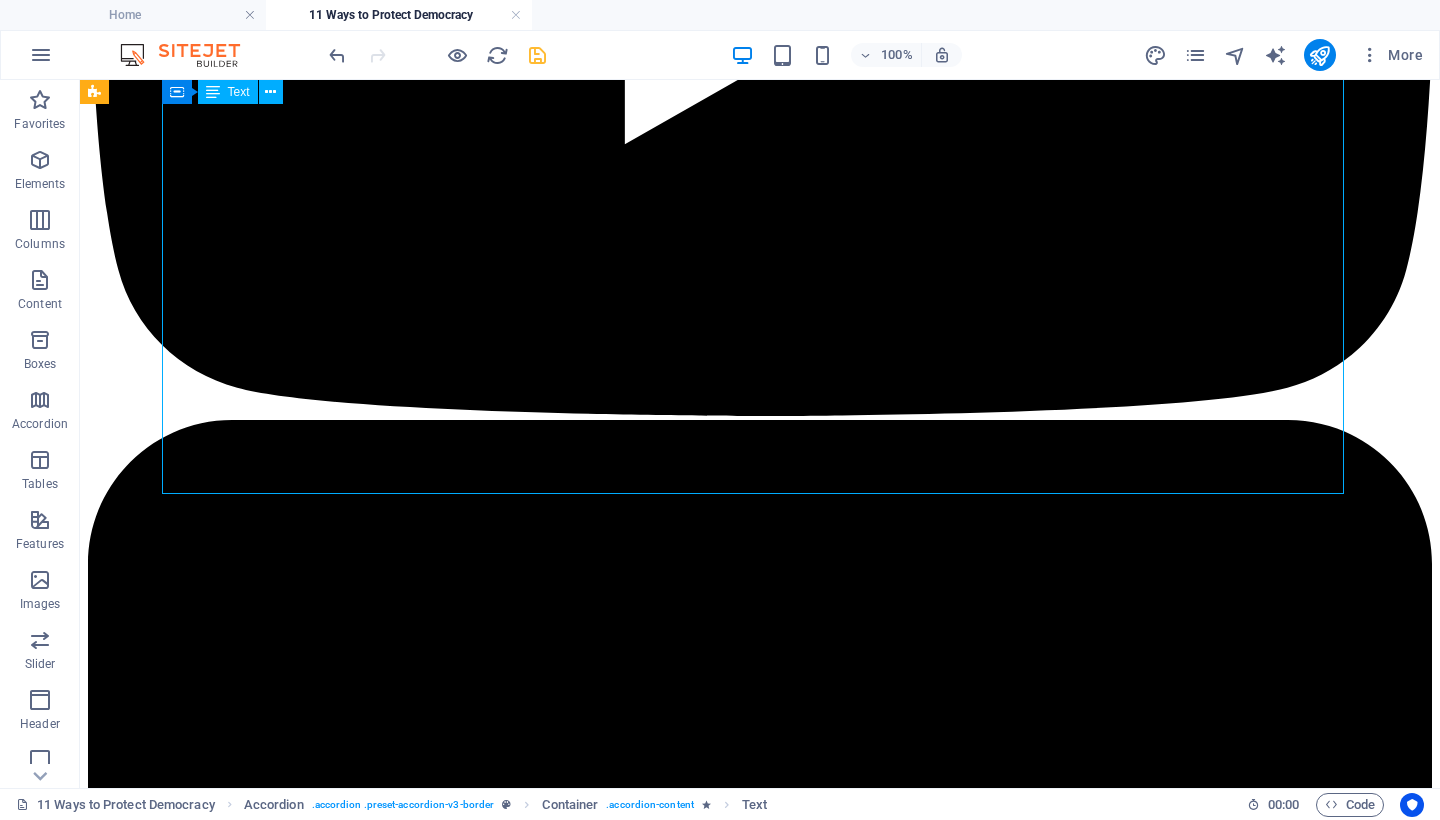 click on "Fascism does not need everyone to believe the same lie. It only needs enough confusion and apathy to break the public’s moral compass. The Trump administration has normalized a flood of propaganda—from conspiracy theories and manipulated imagery to state-aligned influencers who spread fear, division, and hate.  Project 2025  accelerates this agenda by embedding political loyalists in every corner of the federal government, effectively turning public institutions into megaphones for a single ideology. Propaganda is not just about persuasion. It is about control. It trains people to distrust truth and trust power. It convinces people to accept cruelty, ignore corruption, and turn on their neighbors. The antidote is   awareness and courage . Learn how propaganda works—how it exploits emotion, repetition, and tribal identity. Follow fact-checkers. Use media literacy resources to spot misleading narratives. Teach others, especially youth, how to discern fact from manipulation.   ." at bounding box center (760, 7221) 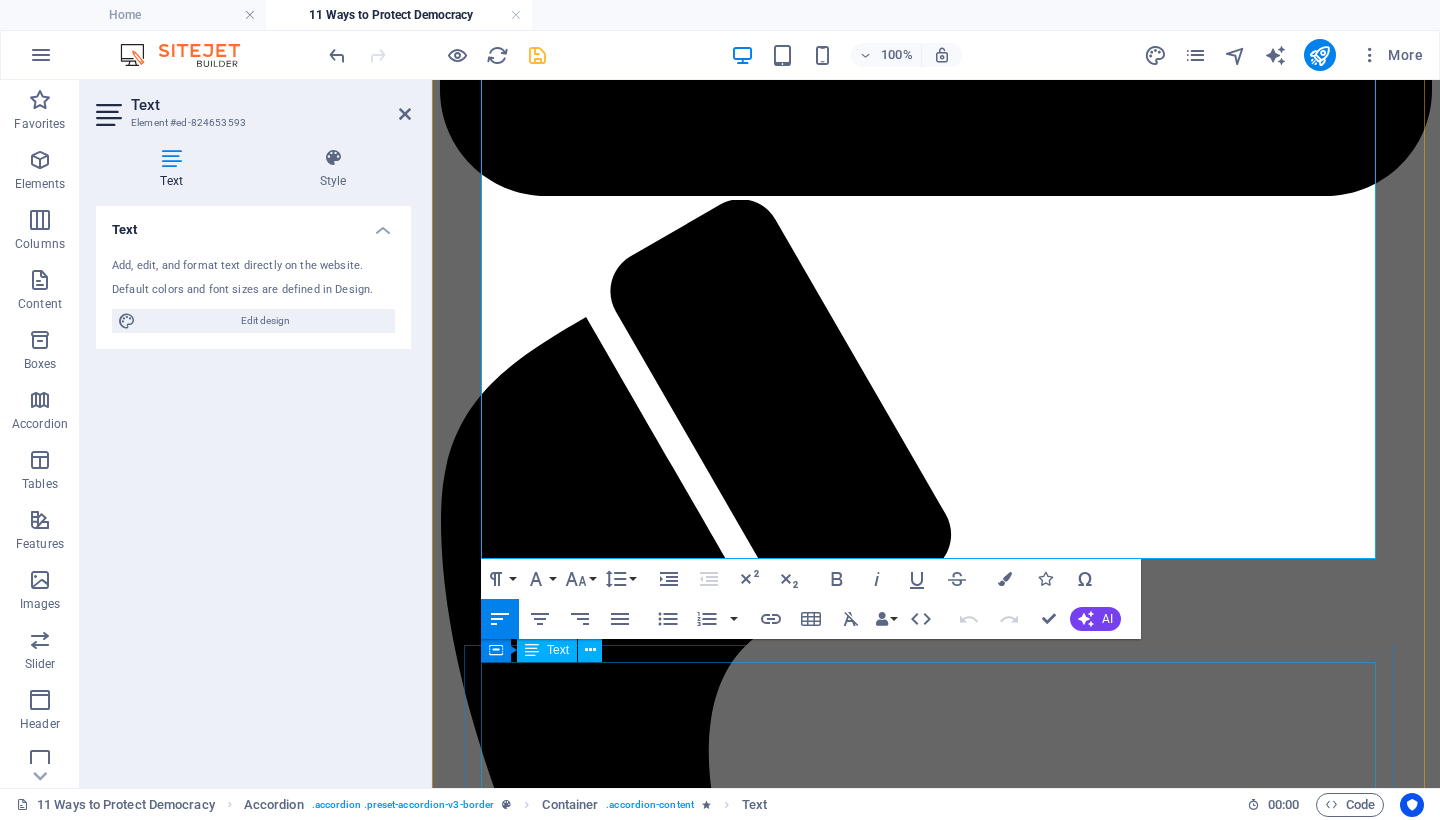 scroll, scrollTop: 5132, scrollLeft: 0, axis: vertical 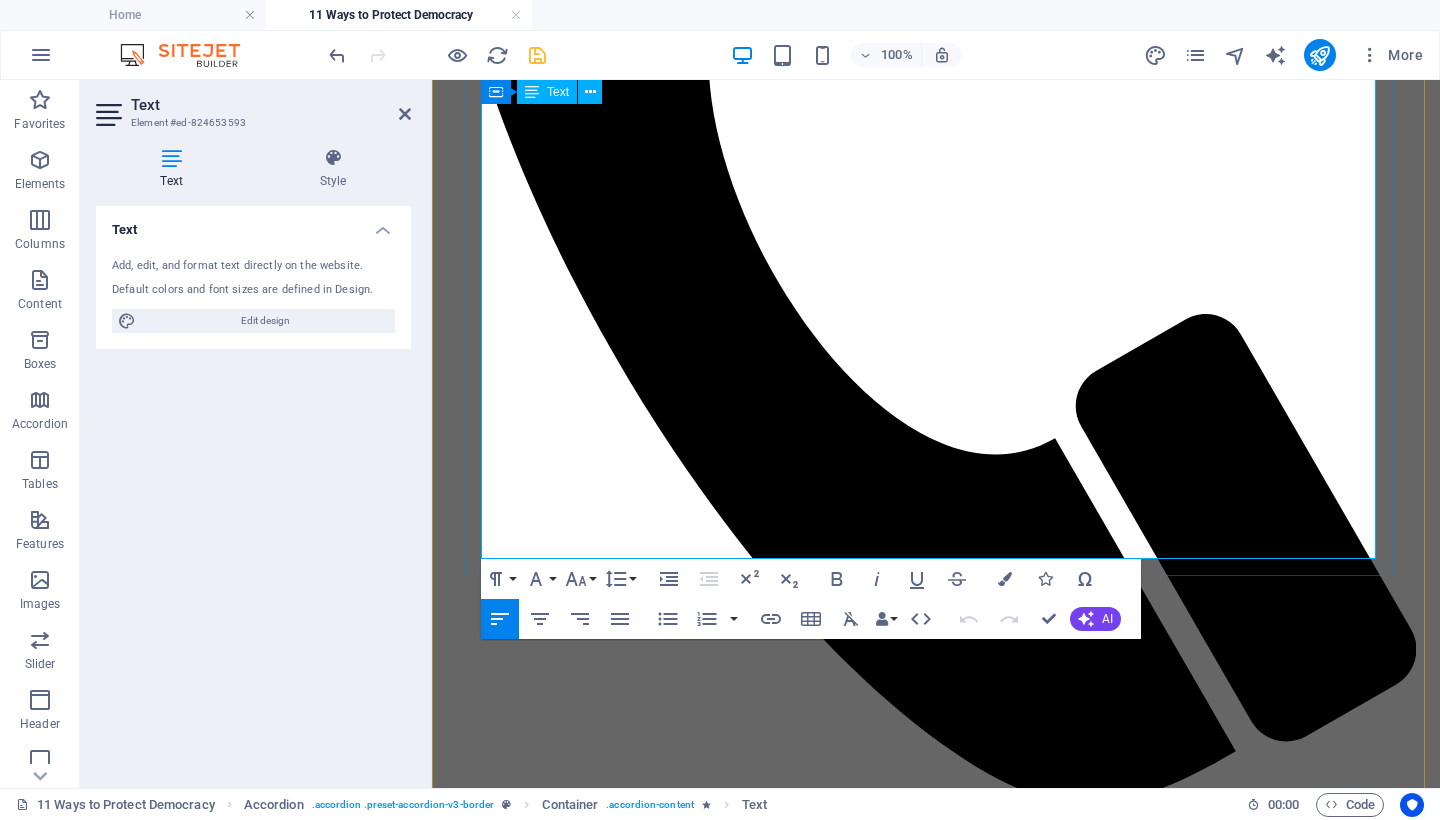 click on "In an age of manufactured confusion, clarity is revolutionary. Do not allow propaganda to become the soundtrack of your life. Disrupt it. Replace it.   Remind the world that truth still lives—because we are still here to defend it." at bounding box center (936, 5144) 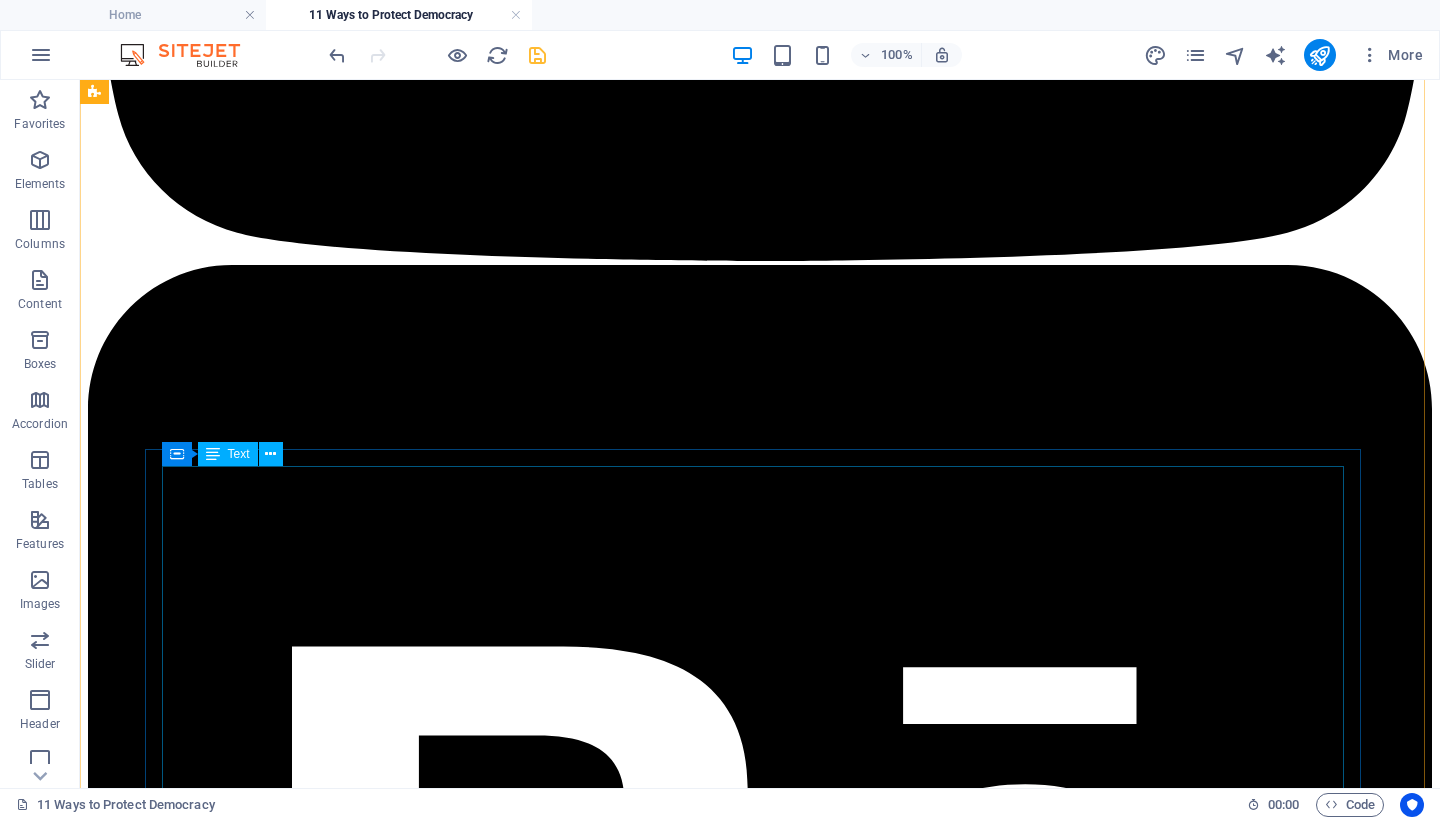 scroll, scrollTop: 4976, scrollLeft: 0, axis: vertical 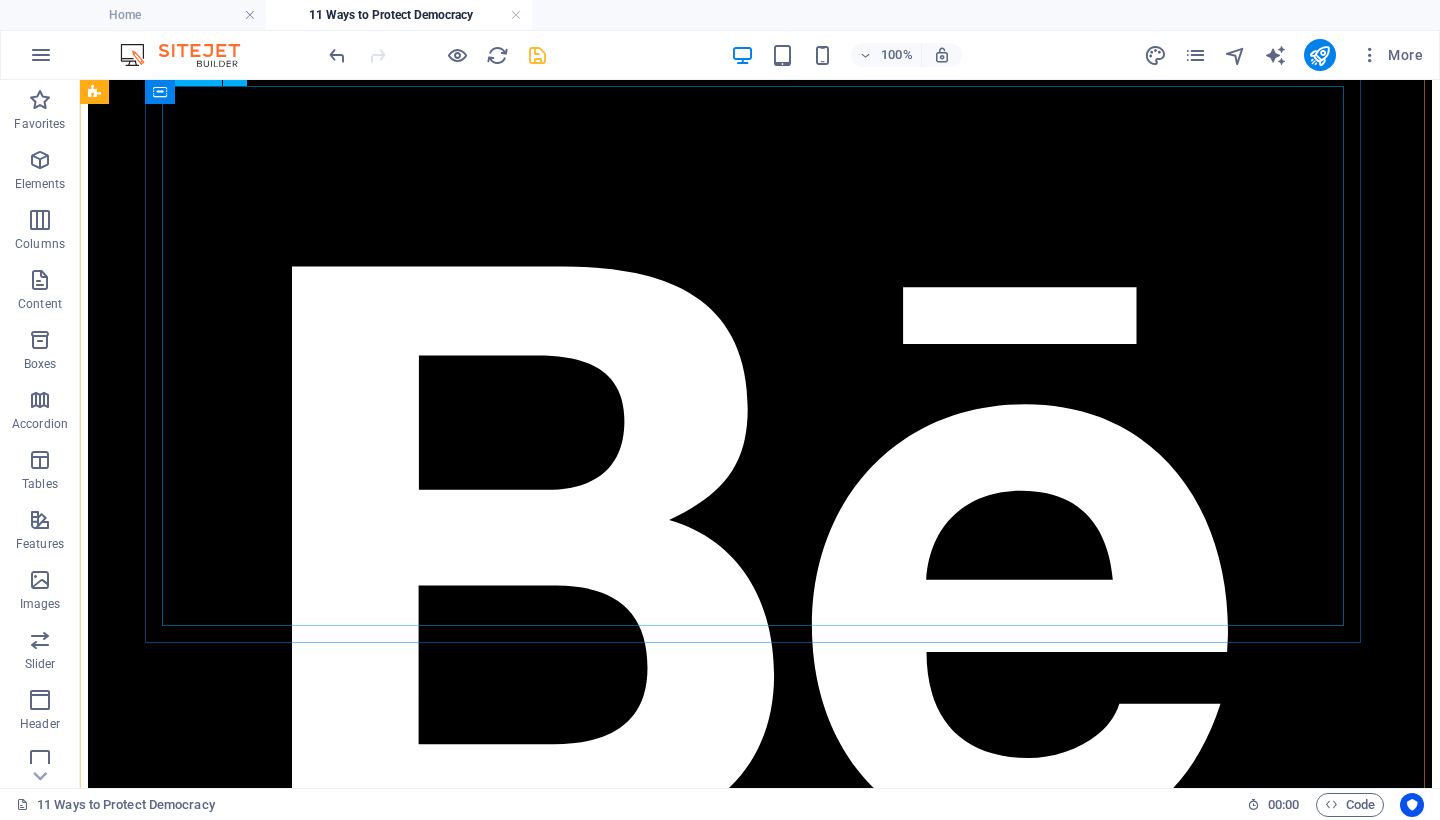 click on "Democracy is not saved only at the national level. It is built—and protected— from the ground up . Every city council seat, school board position, county commission, and state office shapes the policies and culture of our communities. Yet far too often, these roles are filled by those who are either hostile to democracy or indifferent to it. Under  Project 2025 , the goal is clear: consolidate power from the local level upward, replacing public servants with loyal operatives. If we abandon these positions, we abandon the foundation of democratic life. Now is the time to step up. If you believe in civil rights, justice, and truth— consider running for office . You do not need to be a career politician. You need integrity, vision, and the courage to serve. If you cannot run, support those who do. Volunteer. Donate. Knock on doors. Share their message. Help elect leaders who will defend election integrity, public education, environmental protections, and the rights of all people." at bounding box center [760, 7288] 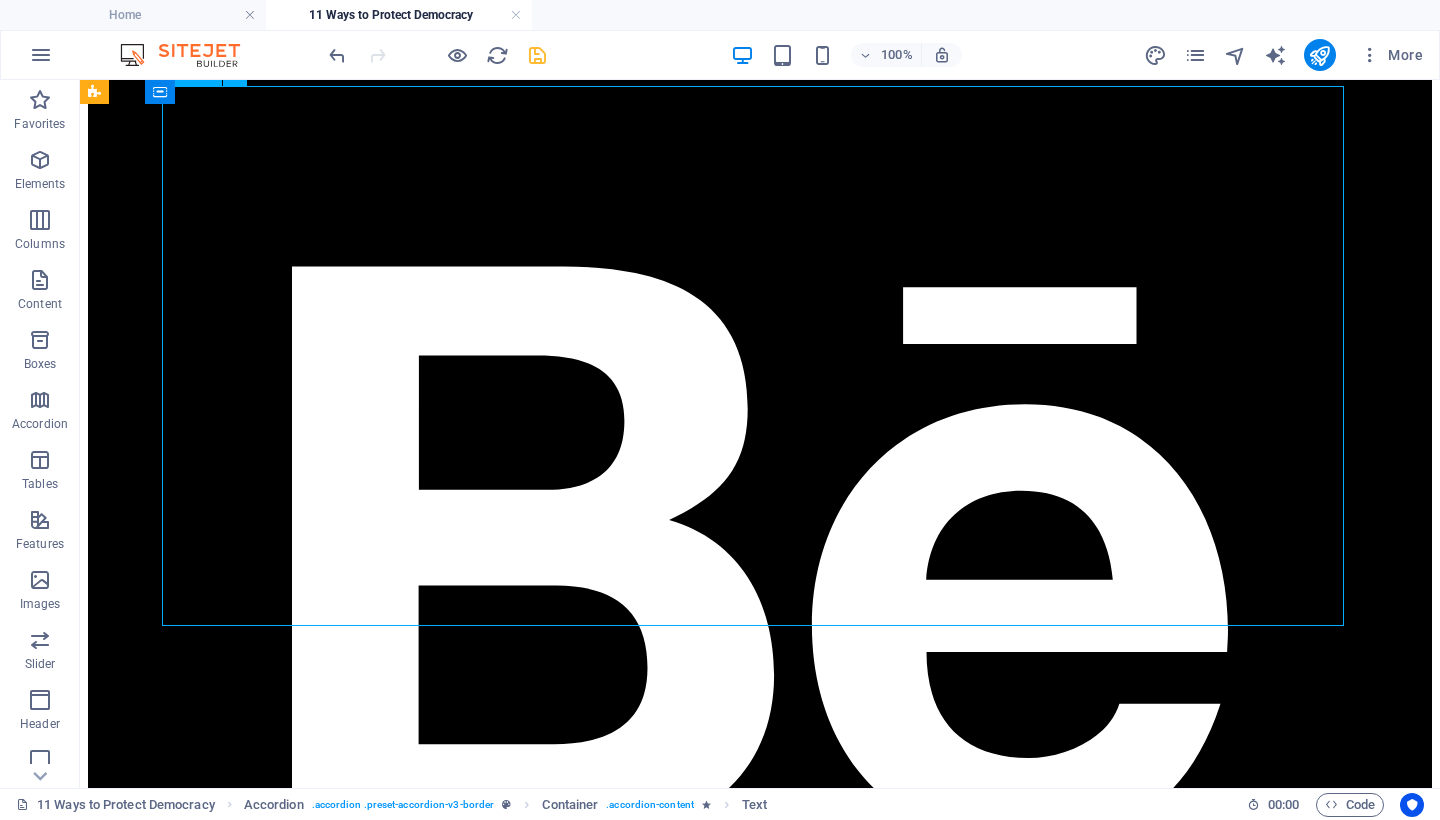 click on "Democracy is not saved only at the national level. It is built—and protected— from the ground up . Every city council seat, school board position, county commission, and state office shapes the policies and culture of our communities. Yet far too often, these roles are filled by those who are either hostile to democracy or indifferent to it. Under  Project 2025 , the goal is clear: consolidate power from the local level upward, replacing public servants with loyal operatives. If we abandon these positions, we abandon the foundation of democratic life. Now is the time to step up. If you believe in civil rights, justice, and truth— consider running for office . You do not need to be a career politician. You need integrity, vision, and the courage to serve. If you cannot run, support those who do. Volunteer. Donate. Knock on doors. Share their message. Help elect leaders who will defend election integrity, public education, environmental protections, and the rights of all people." at bounding box center (760, 7288) 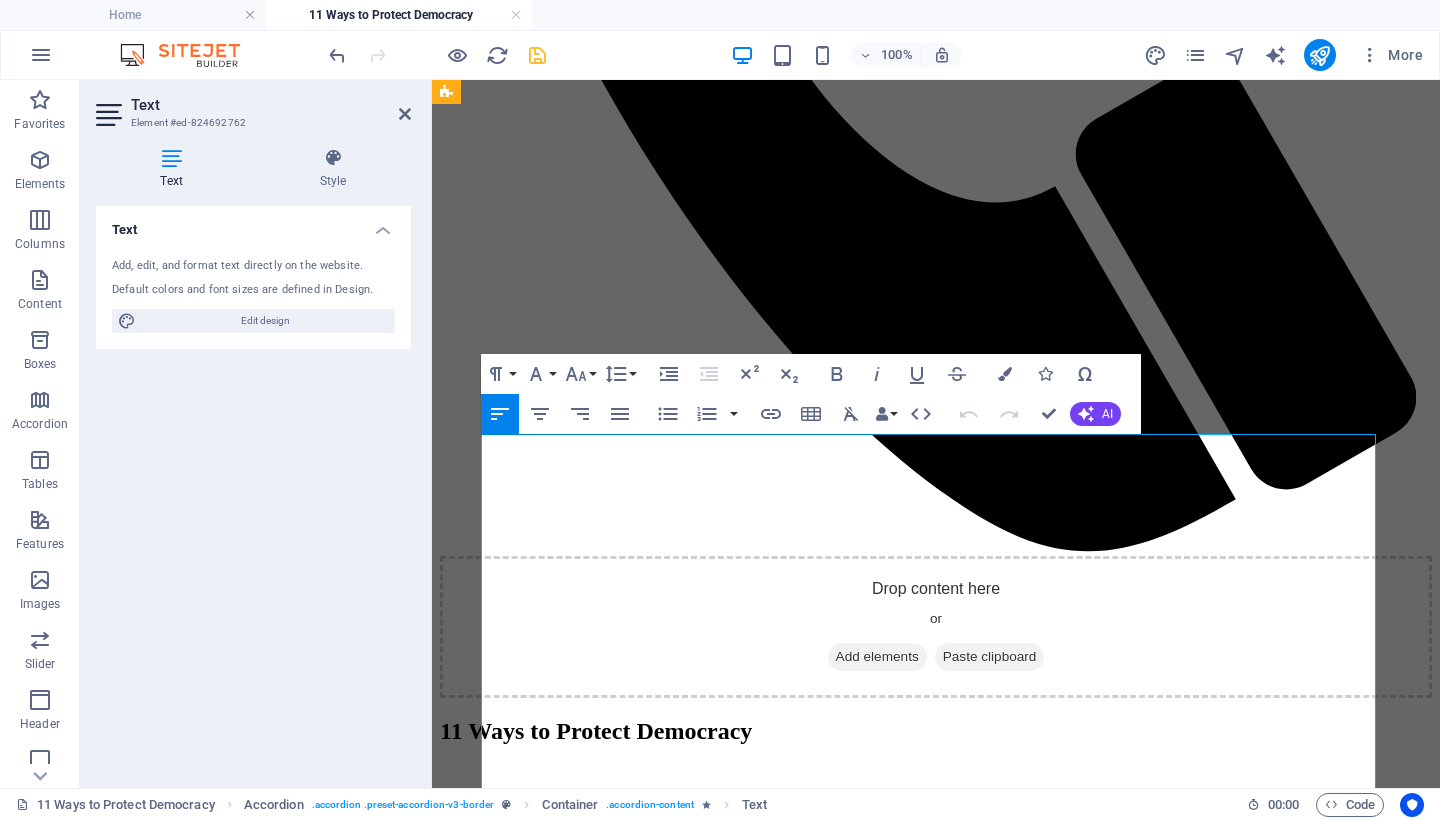 scroll, scrollTop: 6053, scrollLeft: 0, axis: vertical 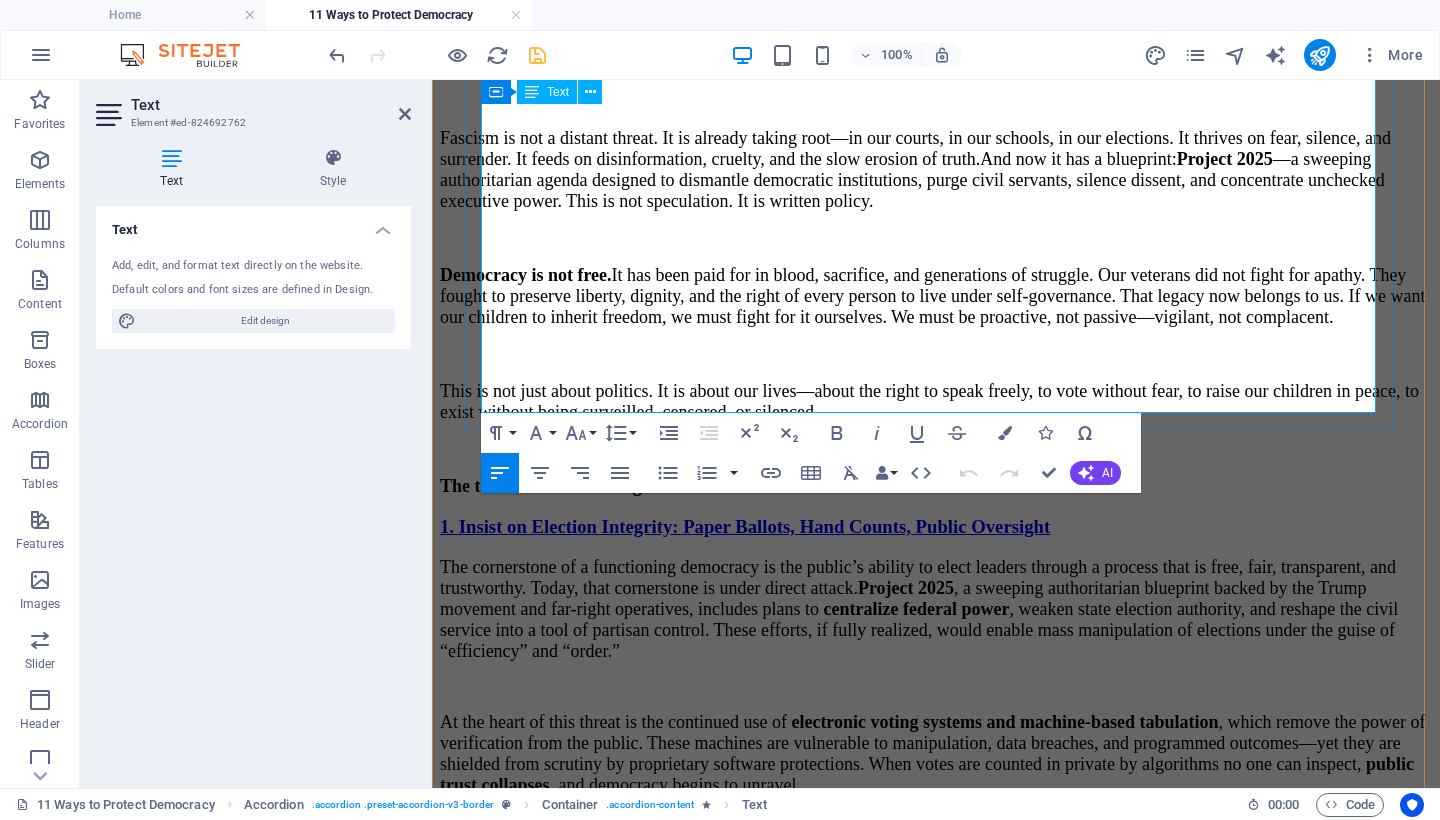 click on "The most dangerous myth is that someone else will fix it. You are the someone. And the time is now." at bounding box center [936, 4906] 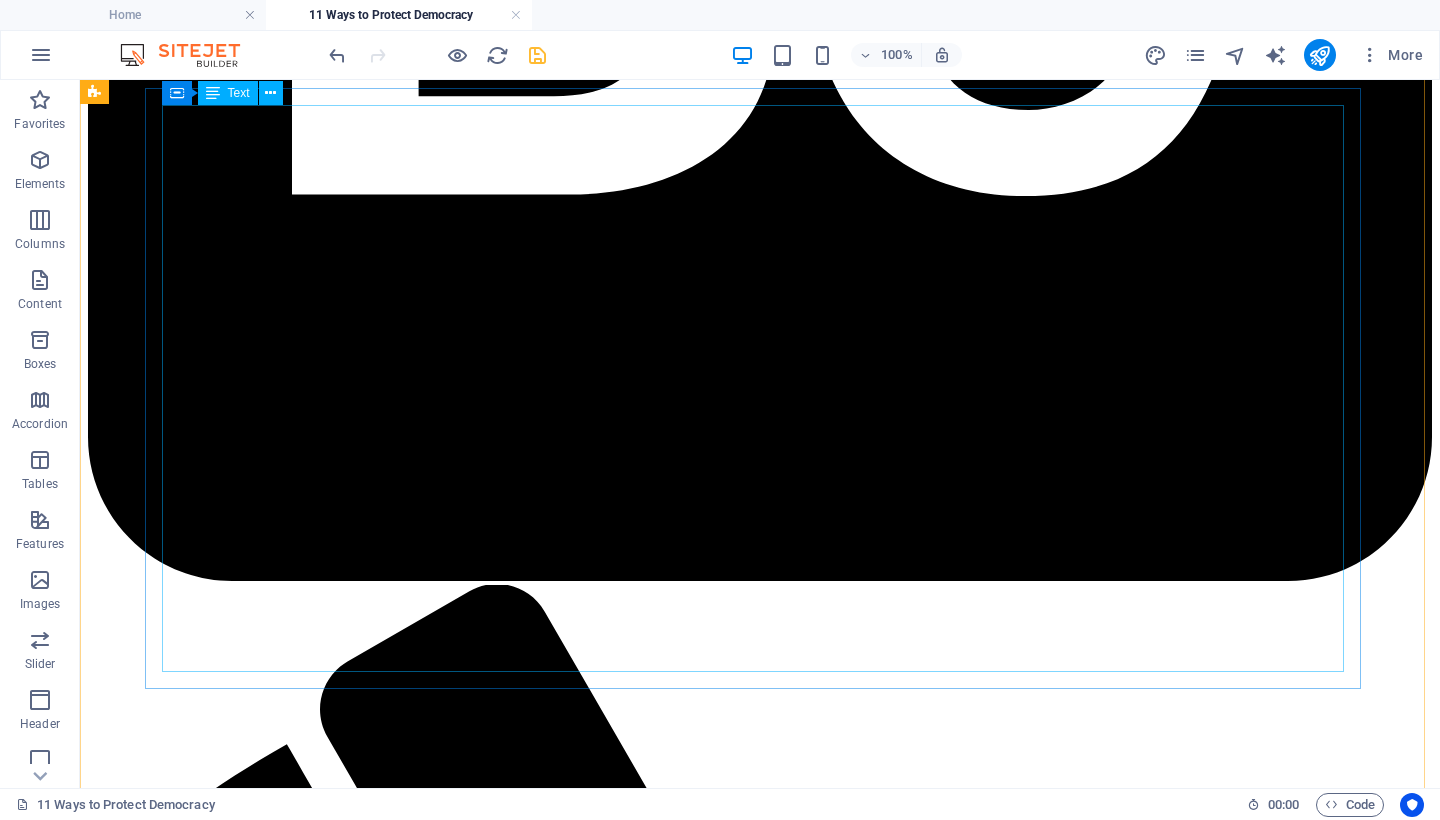 scroll, scrollTop: 5656, scrollLeft: 0, axis: vertical 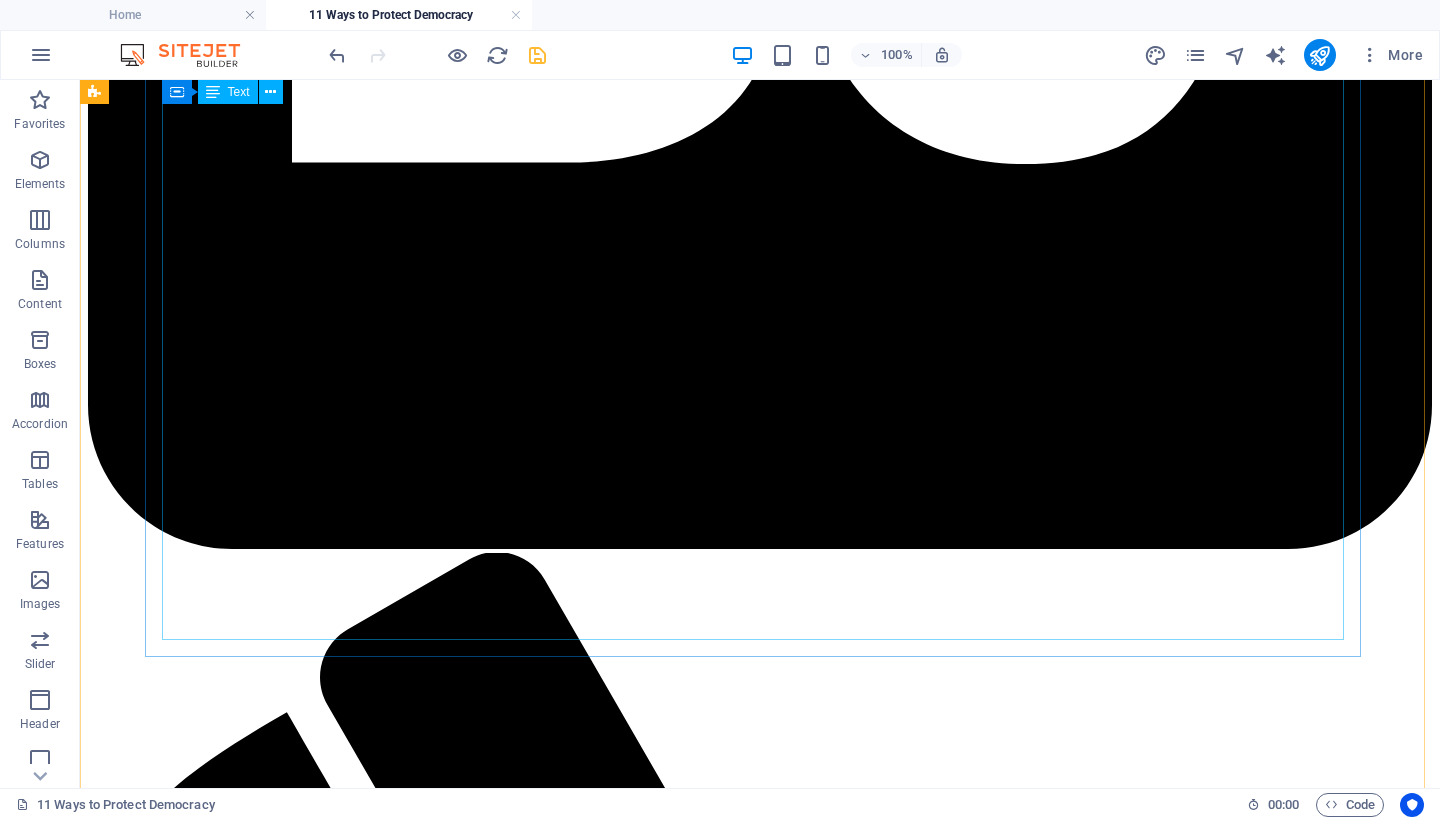 click on "Democracy does not end on Election Day. It depends on what happens after. Voting is only the beginning— accountability is what keeps democracy alive . Elected officials are not rulers; they are public servants entrusted with power by the people. That power must be earned and upheld, not assumed or abused. Yet under the influence of the Trump administration, many officials have abandoned their constitutional duty in exchange for personal gain and political loyalty. Project 2025  threatens to entrench this betrayal. It proposes a sweeping plan to   politicize the federal workforce , allowing the president to fire civil servants en masse if they are not sufficiently loyal. This would strip away the nonpartisan foundation of government and silence the professionals who serve the public interest. Without accountability, corruption and authoritarianism thrive. That is why we must hold every official to their oath— from school boards to Congress we must respond—not with silence, but with action." at bounding box center [760, 7229] 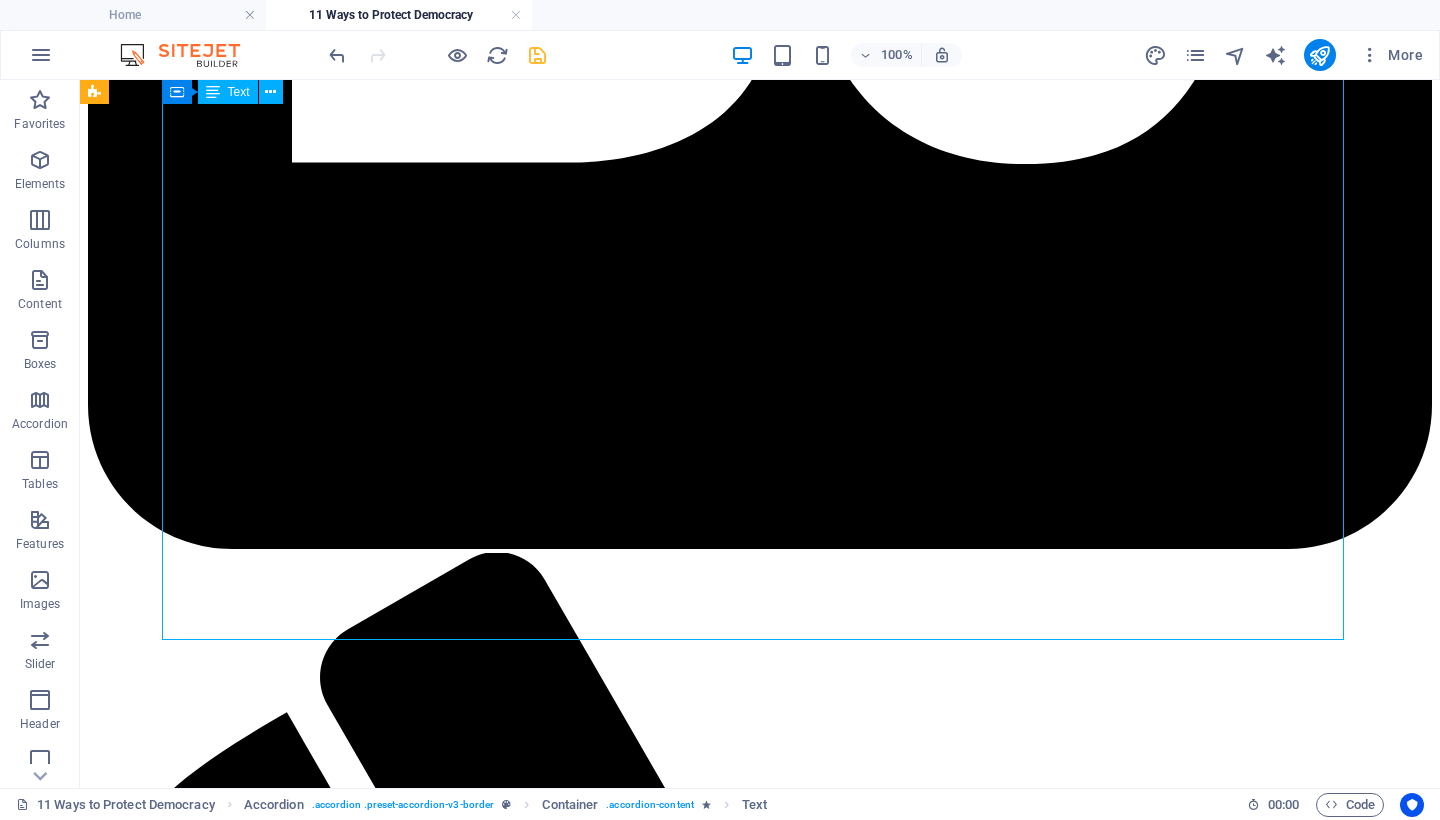 click on "Democracy does not end on Election Day. It depends on what happens after. Voting is only the beginning— accountability is what keeps democracy alive . Elected officials are not rulers; they are public servants entrusted with power by the people. That power must be earned and upheld, not assumed or abused. Yet under the influence of the Trump administration, many officials have abandoned their constitutional duty in exchange for personal gain and political loyalty. Project 2025  threatens to entrench this betrayal. It proposes a sweeping plan to   politicize the federal workforce , allowing the president to fire civil servants en masse if they are not sufficiently loyal. This would strip away the nonpartisan foundation of government and silence the professionals who serve the public interest. Without accountability, corruption and authoritarianism thrive. That is why we must hold every official to their oath— from school boards to Congress we must respond—not with silence, but with action." at bounding box center (760, 7229) 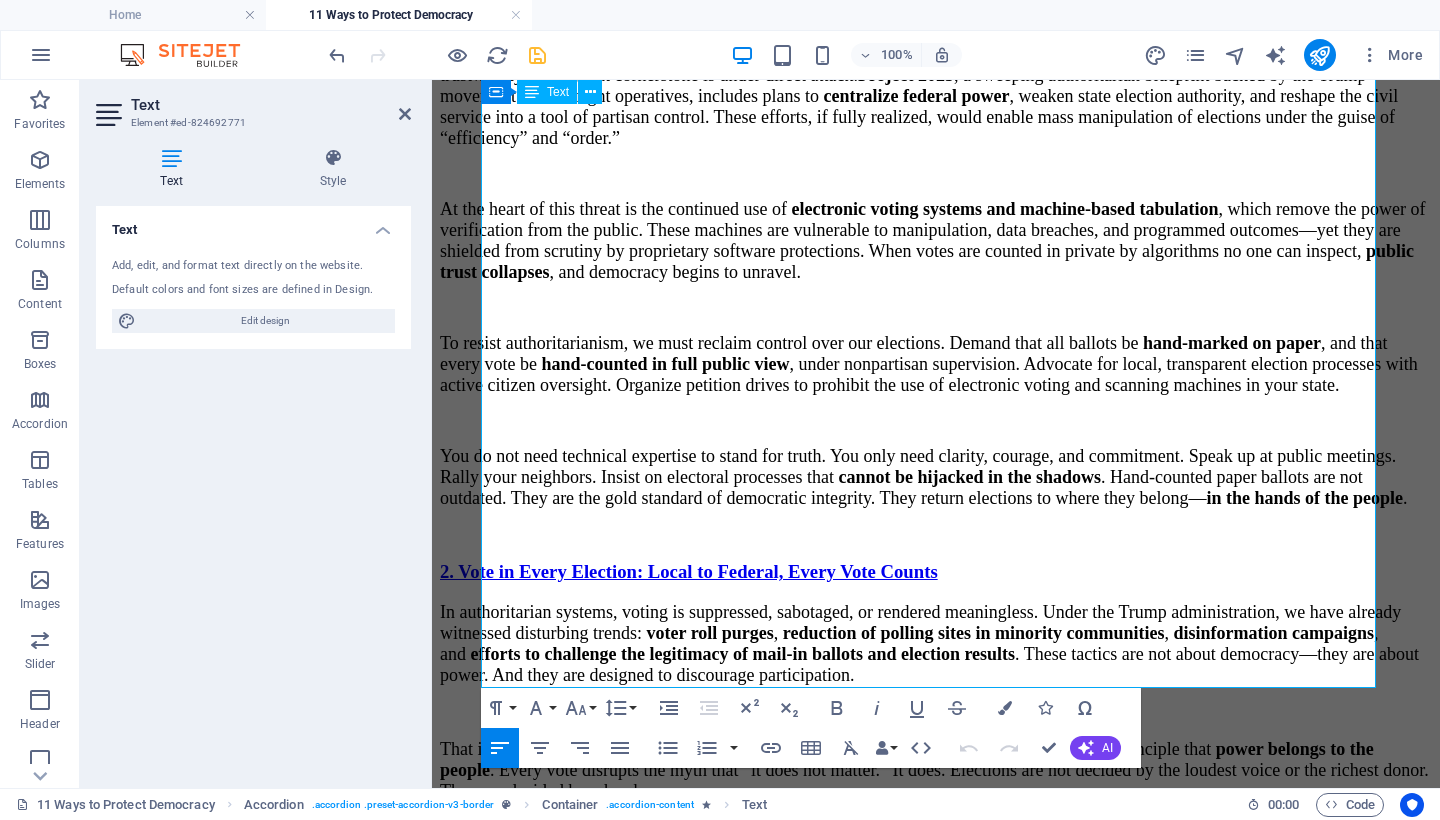scroll, scrollTop: 6742, scrollLeft: 0, axis: vertical 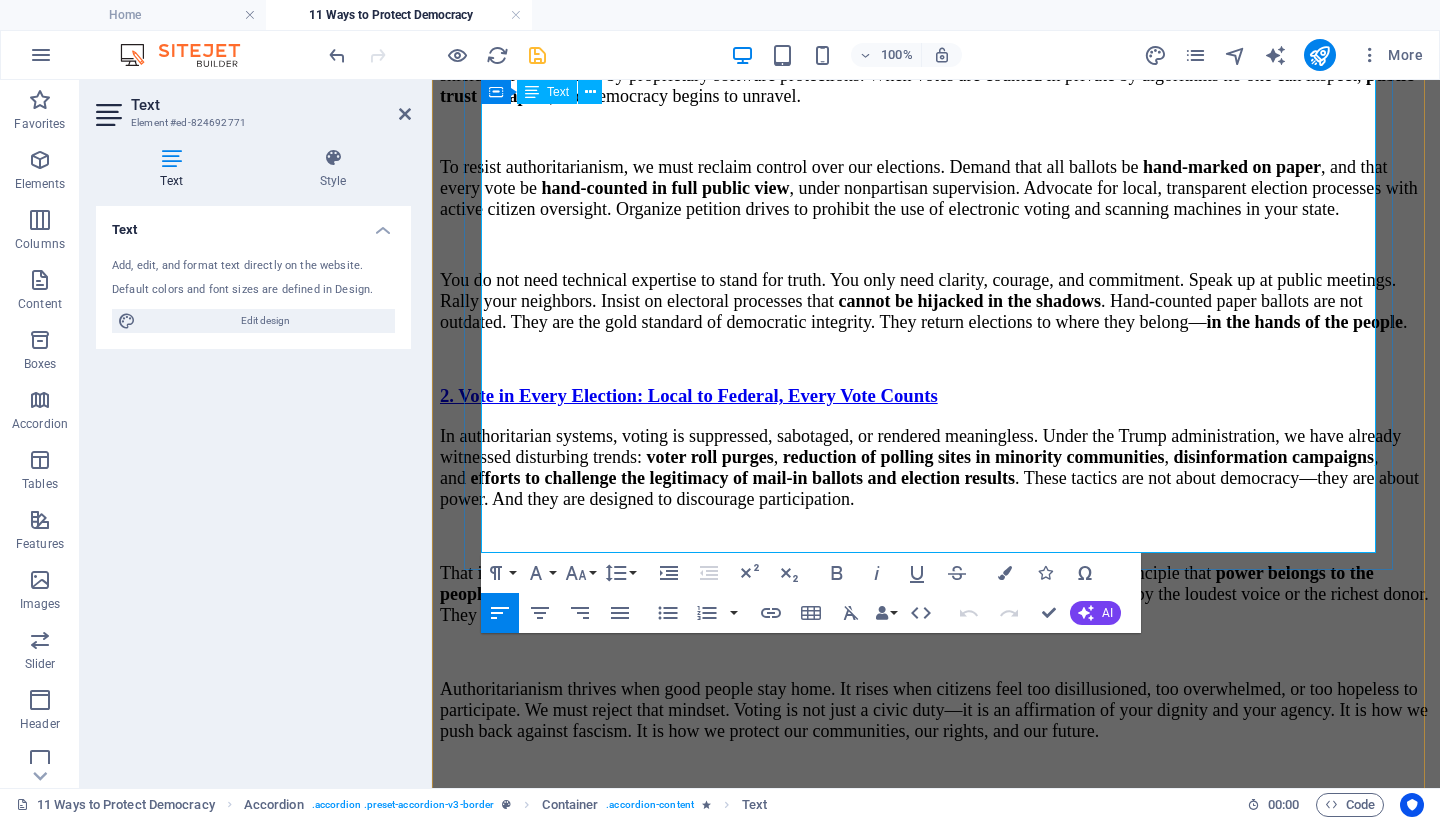 click on "Elected office is not a throne. It is a responsibility. When that responsibility is broken,   it is our duty to step in—not with rage, but with resolve . Vigilant, informed citizens are the last line of defense—and the first force of renewal—in any democracy." at bounding box center (936, 4881) 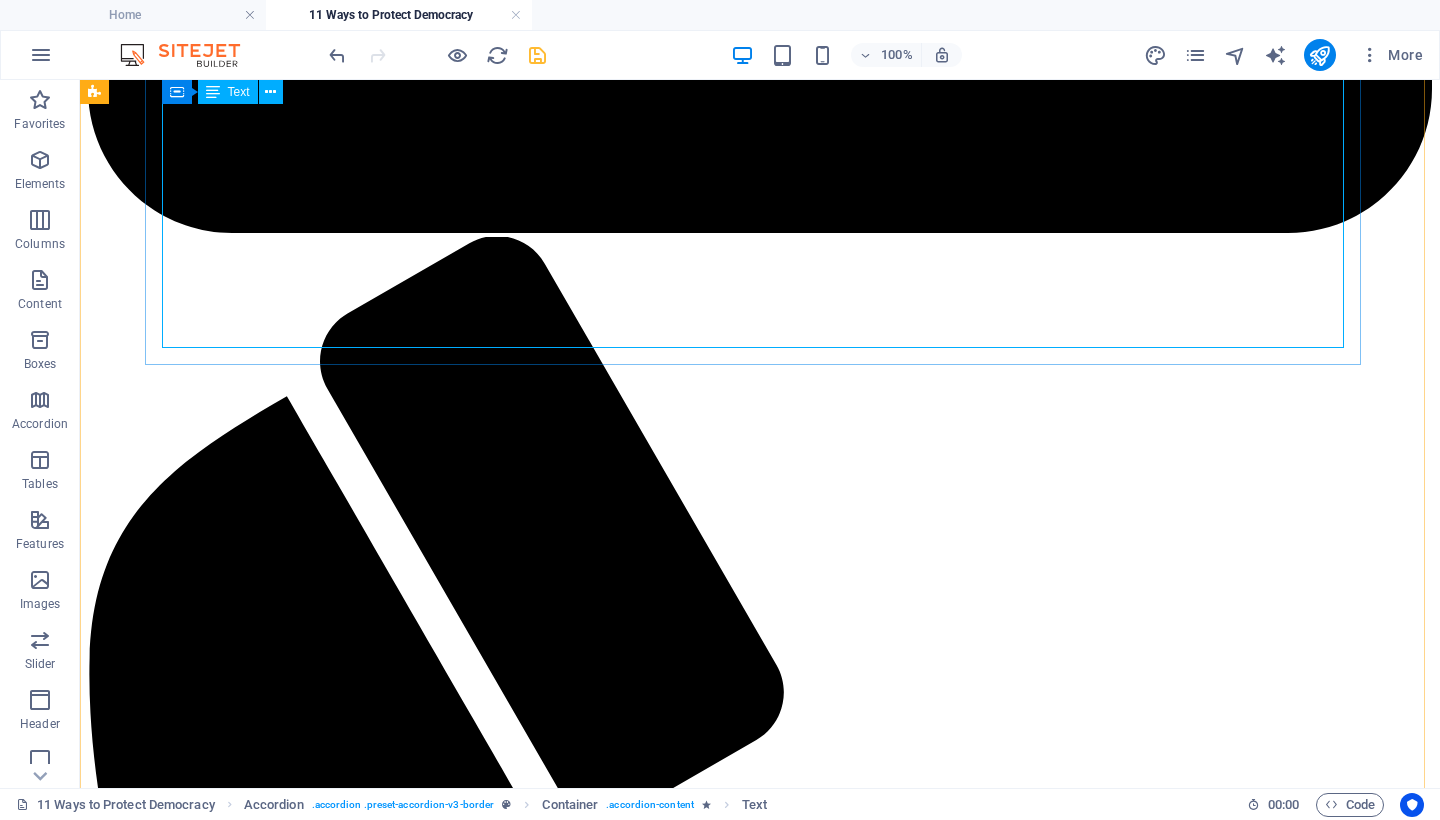 scroll, scrollTop: 6345, scrollLeft: 0, axis: vertical 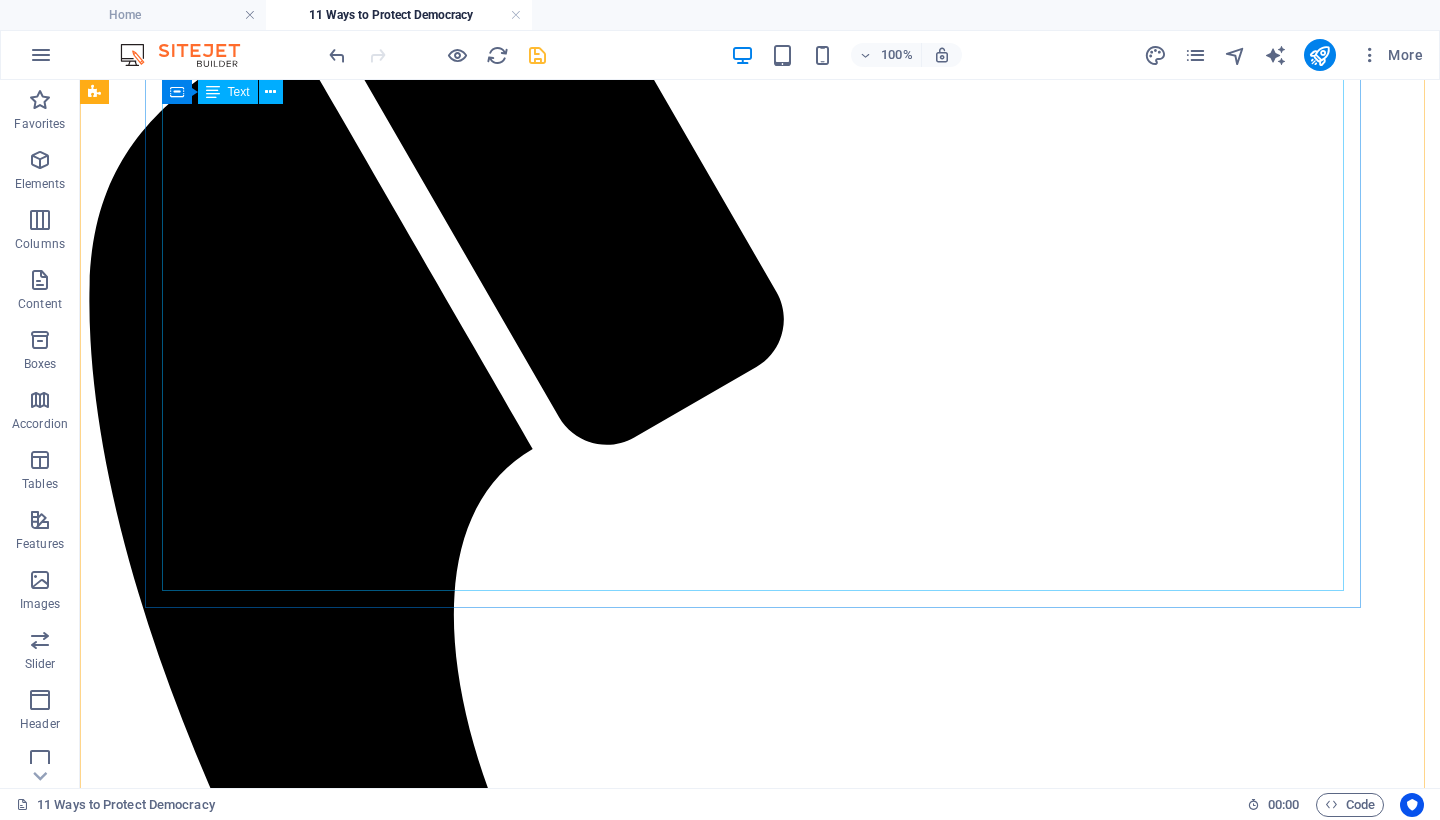click on "Peaceful protest is the heartbeat of a free society. It is how everyday people claim visibility, voice their dissent, and demand justice. From the Boston Tea Party to the Civil Rights Movement, protest has shaped every turning point in American history. But under the Trump administration, and through the looming policies of  Project 2025 , peaceful protest is being   targeted, criminalized, and surveilled   at an alarming rate. We have seen protestors met with militarized police, unjust arrests, and smear campaigns. We have witnessed legislation aimed at   chilling dissent , restricting public gathering, and broadening definitions of “domestic extremism” to include nonviolent activists. Project 2025 would give even greater power to the executive branch to deploy federal forces and control the public narrative, all under the guise of “law and order.” To protect democracy, we must   defend and exercise our right to assemble ." at bounding box center (760, 7135) 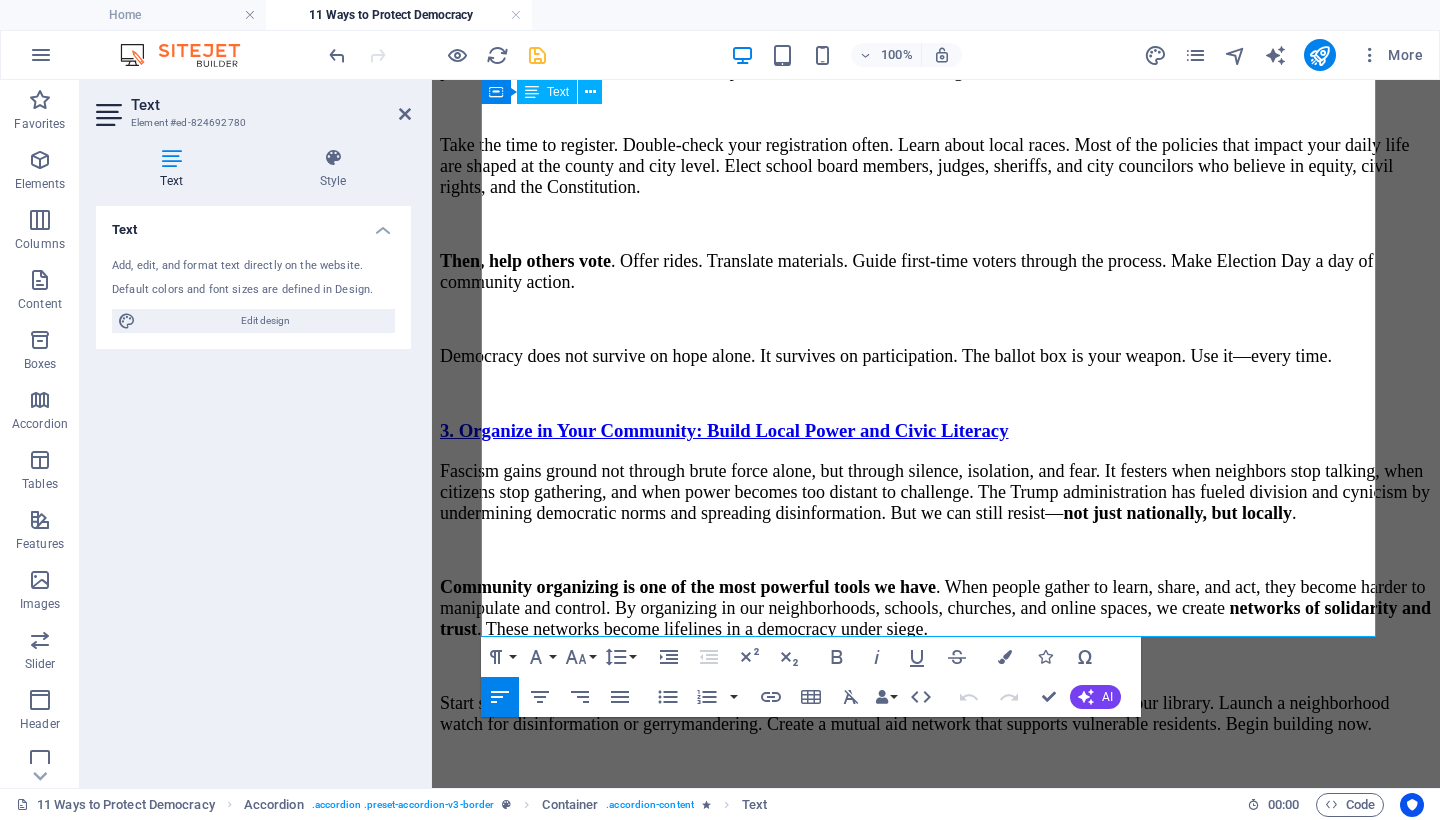 scroll, scrollTop: 7487, scrollLeft: 0, axis: vertical 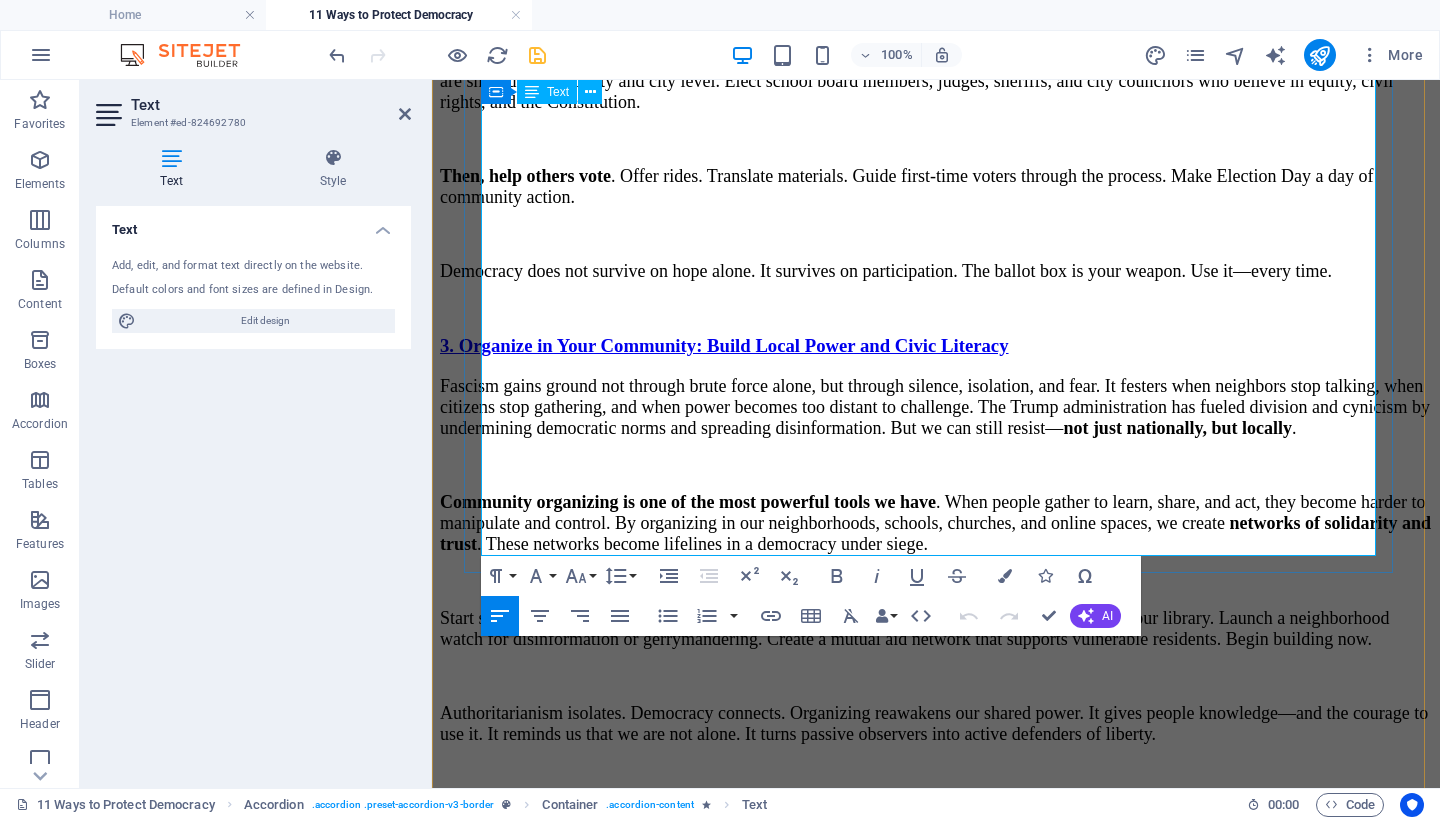 click on "Protest is not the enemy of peace. It is the resistance to tyranny. It is the refusal to accept injustice as normal. And in dark times, it becomes a light— a signal that the people are still watching, still standing, and still fighting for the soul of the nation ." at bounding box center [936, 4735] 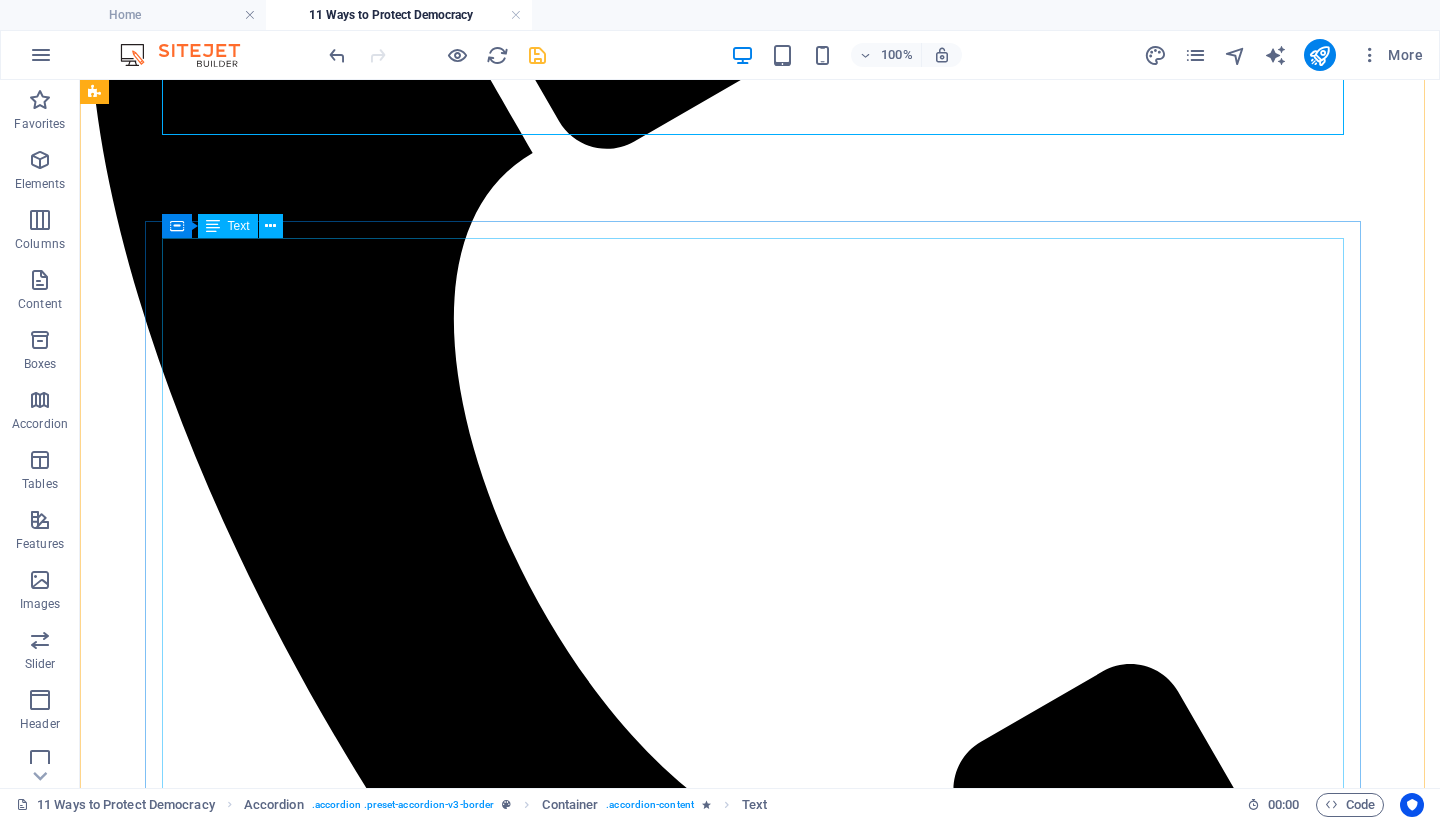 scroll, scrollTop: 7021, scrollLeft: 0, axis: vertical 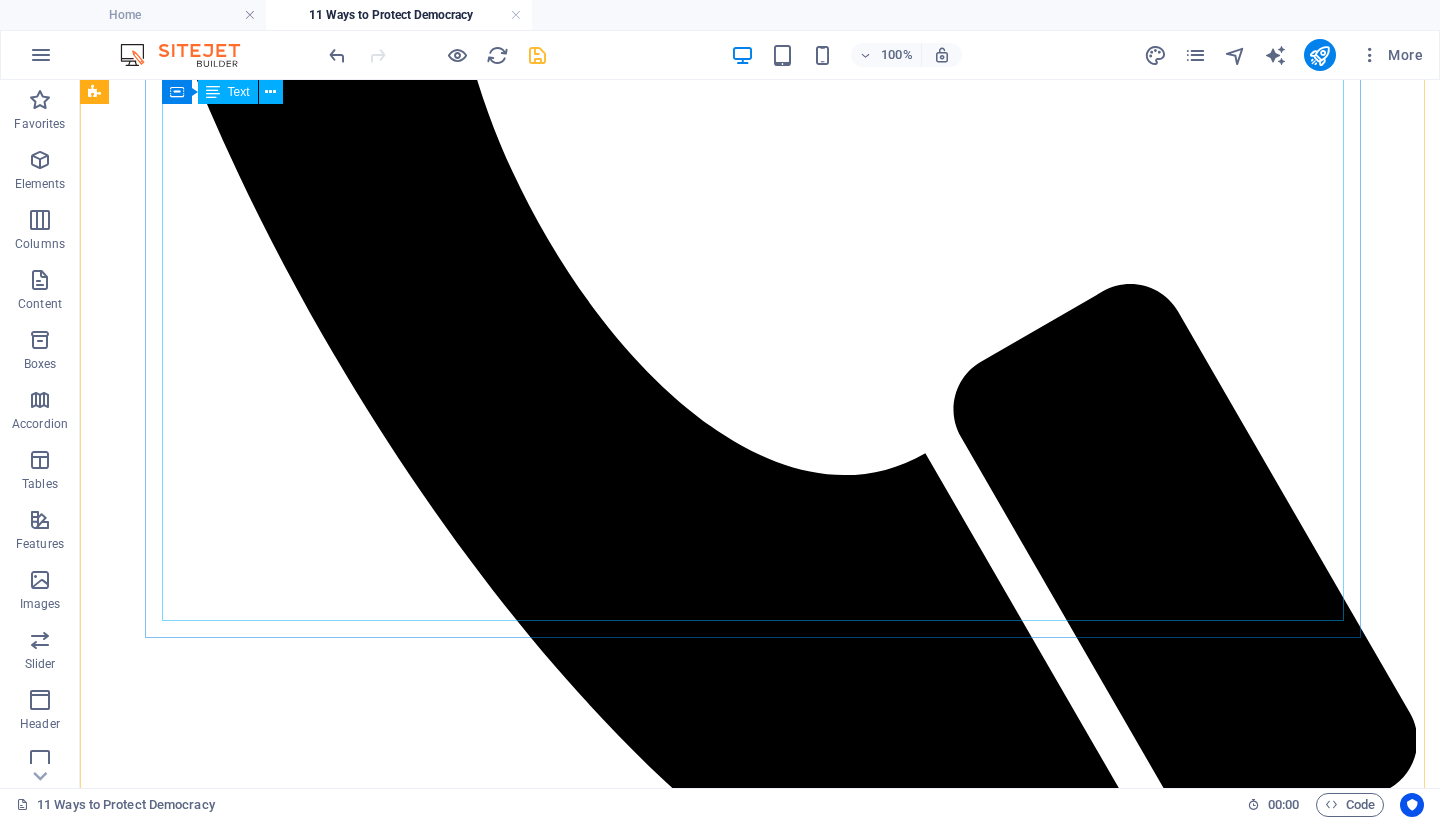 click on "Fascism thrives on division. It weaponizes race, religion, class, and ideology to pit neighbors against each other. The Trump administration has strategically deepened these divides, using fear, grievance, and identity-based politics to fracture the American public.  Project 2025  escalates this strategy by proposing a federal government designed to serve a singular ideological base, eliminating pluralism and undermining equal protection under the law. To defeat authoritarianism, we must reject false divisions and   build coalitions rooted in shared values and collective power . This is not idealism—it is a strategic imperative. No single group can stop authoritarianism alone. We need alliances that cut across political, cultural, and religious boundaries to defend truth, rights, and democratic institutions. Alliances are built through trust, not agreement. They are forged through shared struggle and mutual respect. And they are our strongest weapon against tyranny." at bounding box center (760, 7035) 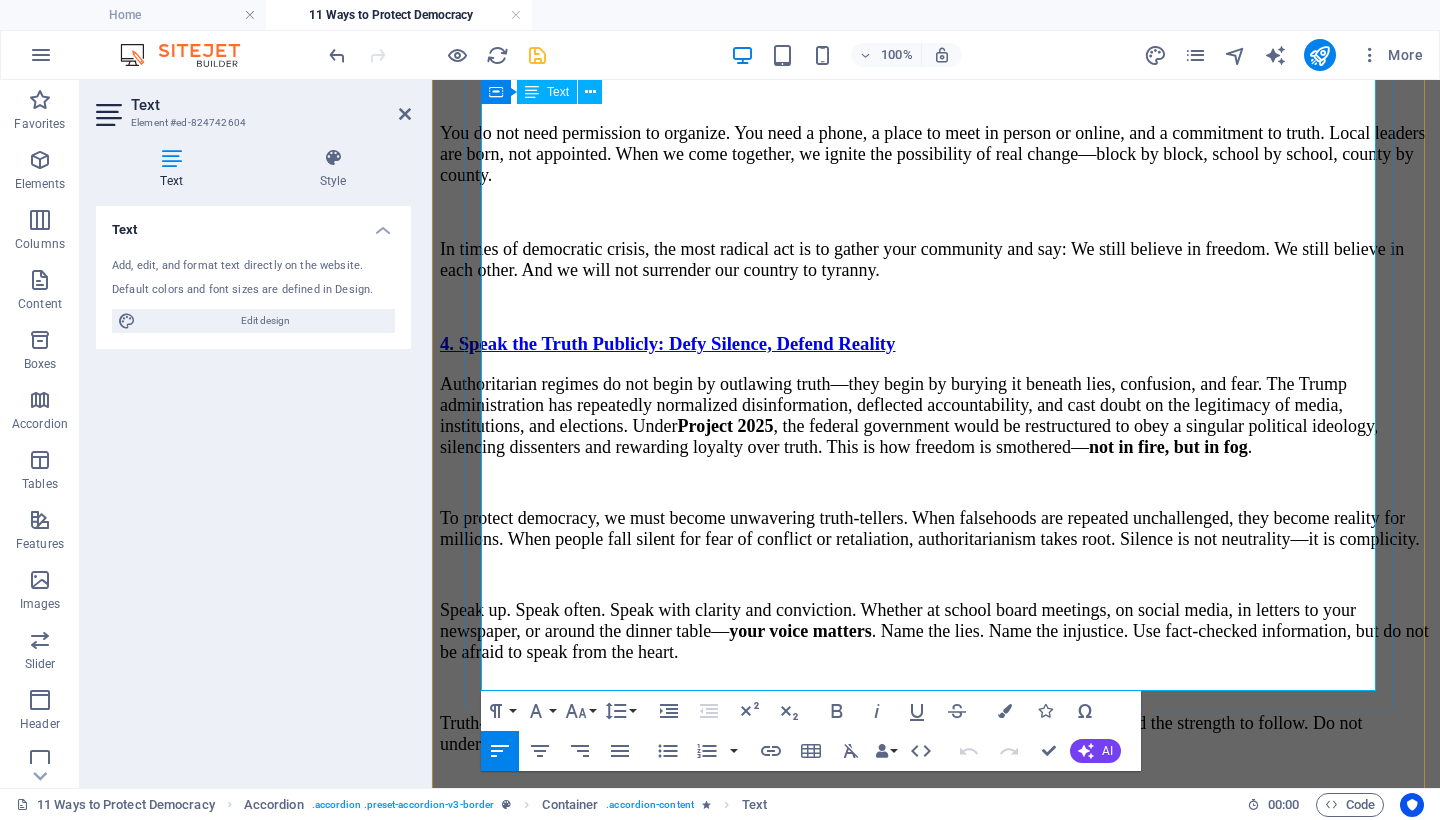 scroll, scrollTop: 8584, scrollLeft: 0, axis: vertical 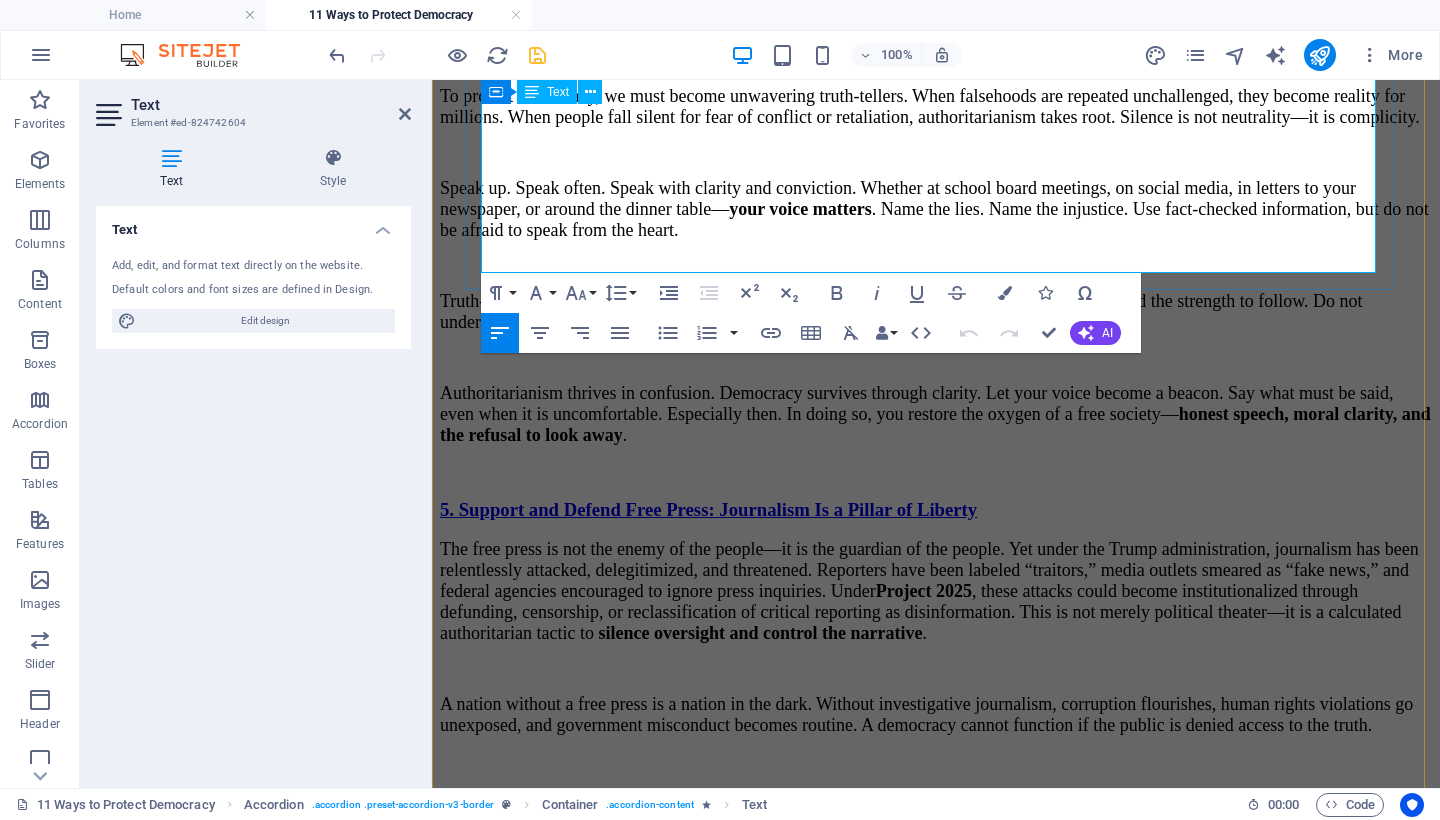 click on "Authoritarianism isolates. Democracy connects. In a time of calculated division, radical unity is a revolutionary act. When we stand together— across race, class, gender, faith, and difference—we form the unbreakable shield of a people who will not be conquered." at bounding box center [936, 4318] 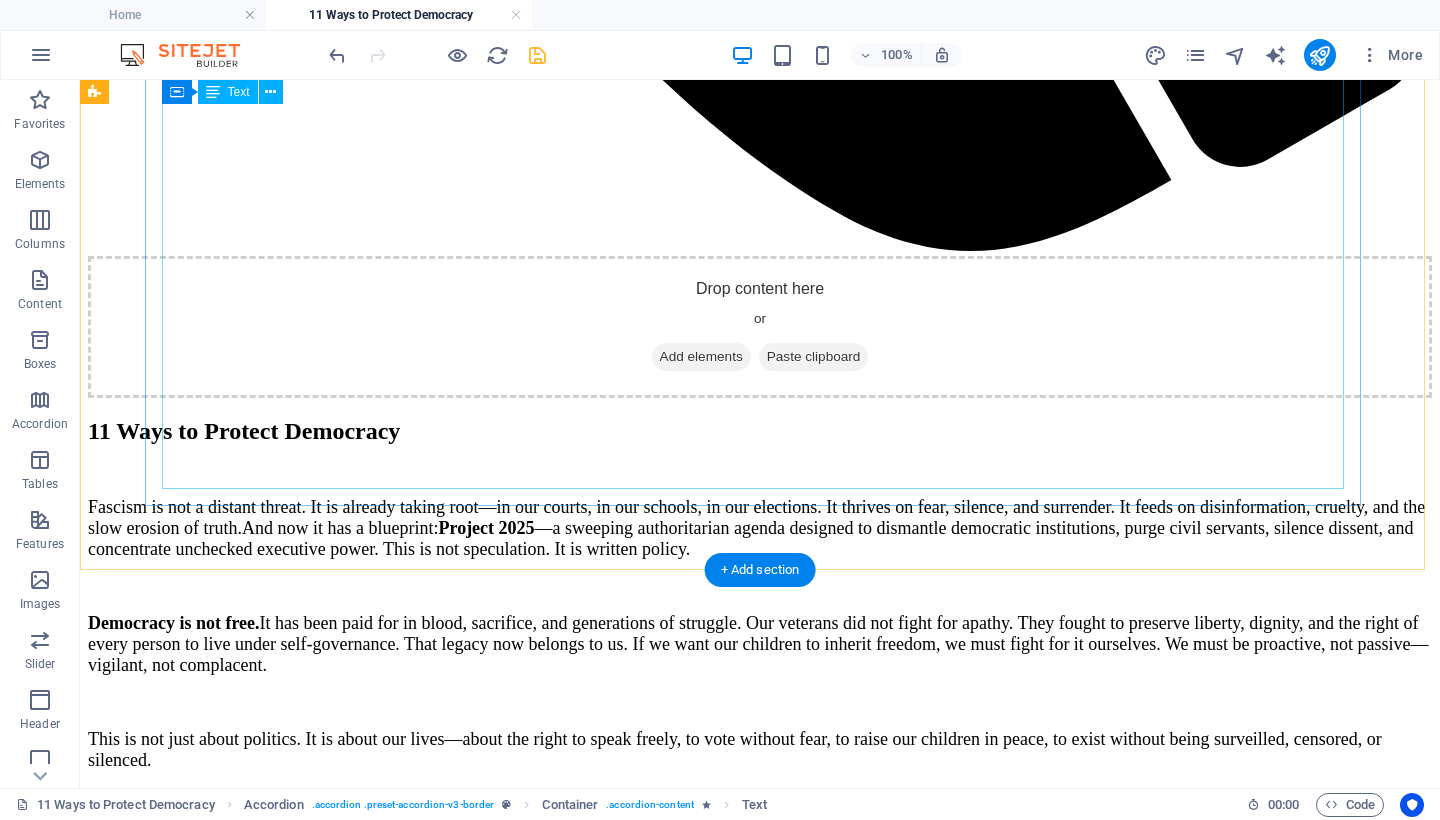 scroll, scrollTop: 7874, scrollLeft: 0, axis: vertical 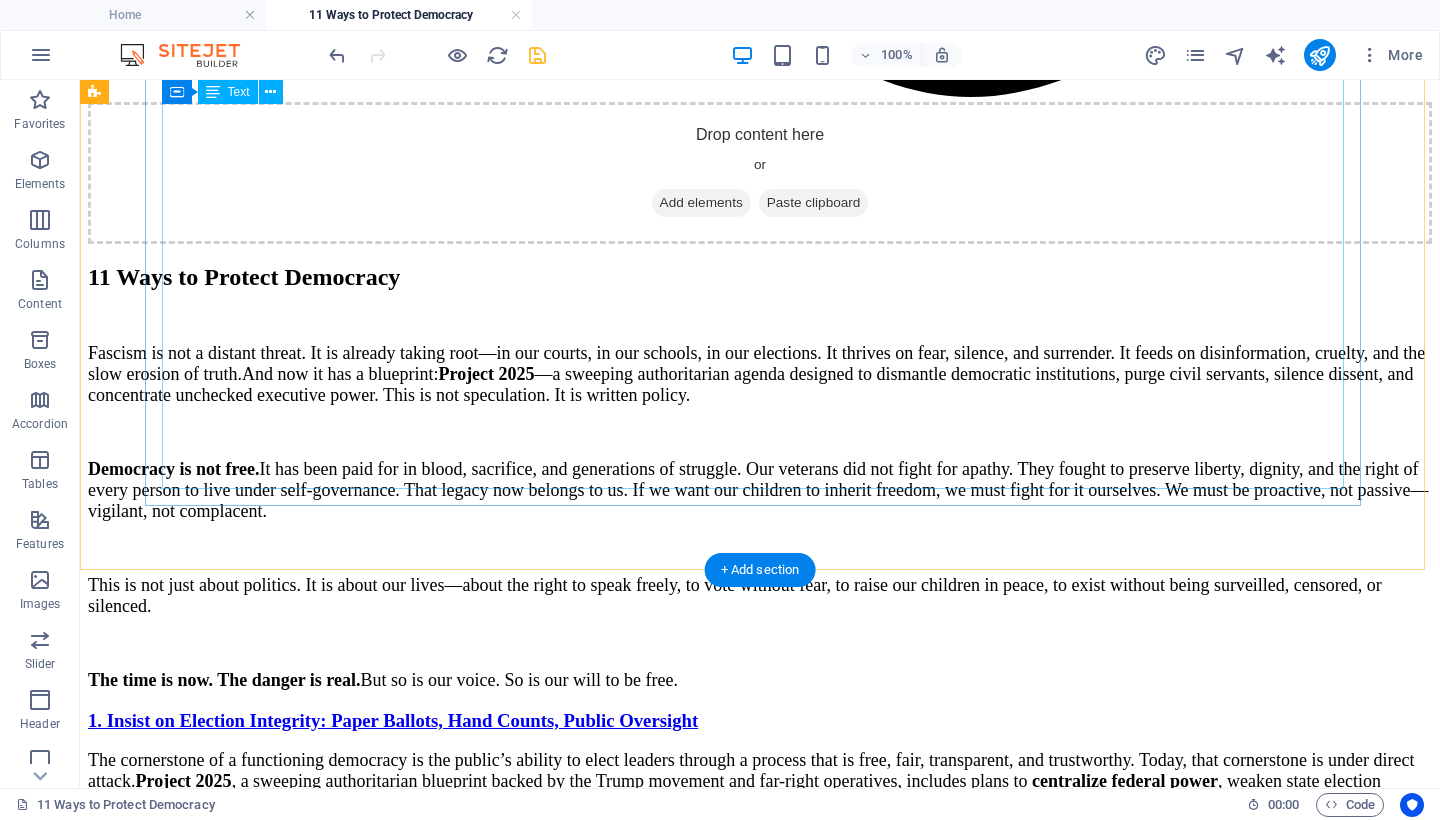 click on "Authoritarian regimes do not seize full control overnight. They begin by targeting one group—immigrants, LGBTQ+ people, racial minorities, or religious communities—framing them as threats to national order or morality. Once that persecution is normalized, the circle widens. This is how democratic societies collapse. It is how Nazi Germany rose: by isolating Jews first, then persecuting Roma people, LGBTQ+ individuals, political opponents, and anyone who did not conform to a rigid national ideal. The silence of bystanders gave tyranny room to grow. Today, we are watching a similar pattern emerge in the United States.   Project 2025 But make no mistake: this is not just policy. It is a strategy rooted in authoritarian control. When civil rights are stripped from one group, it becomes easier to do the same to the next. And the next. No one is immune. Silence is not neutrality—it is permission. History has already warned us.   This is the line. Hold it. Together." at bounding box center [760, 6796] 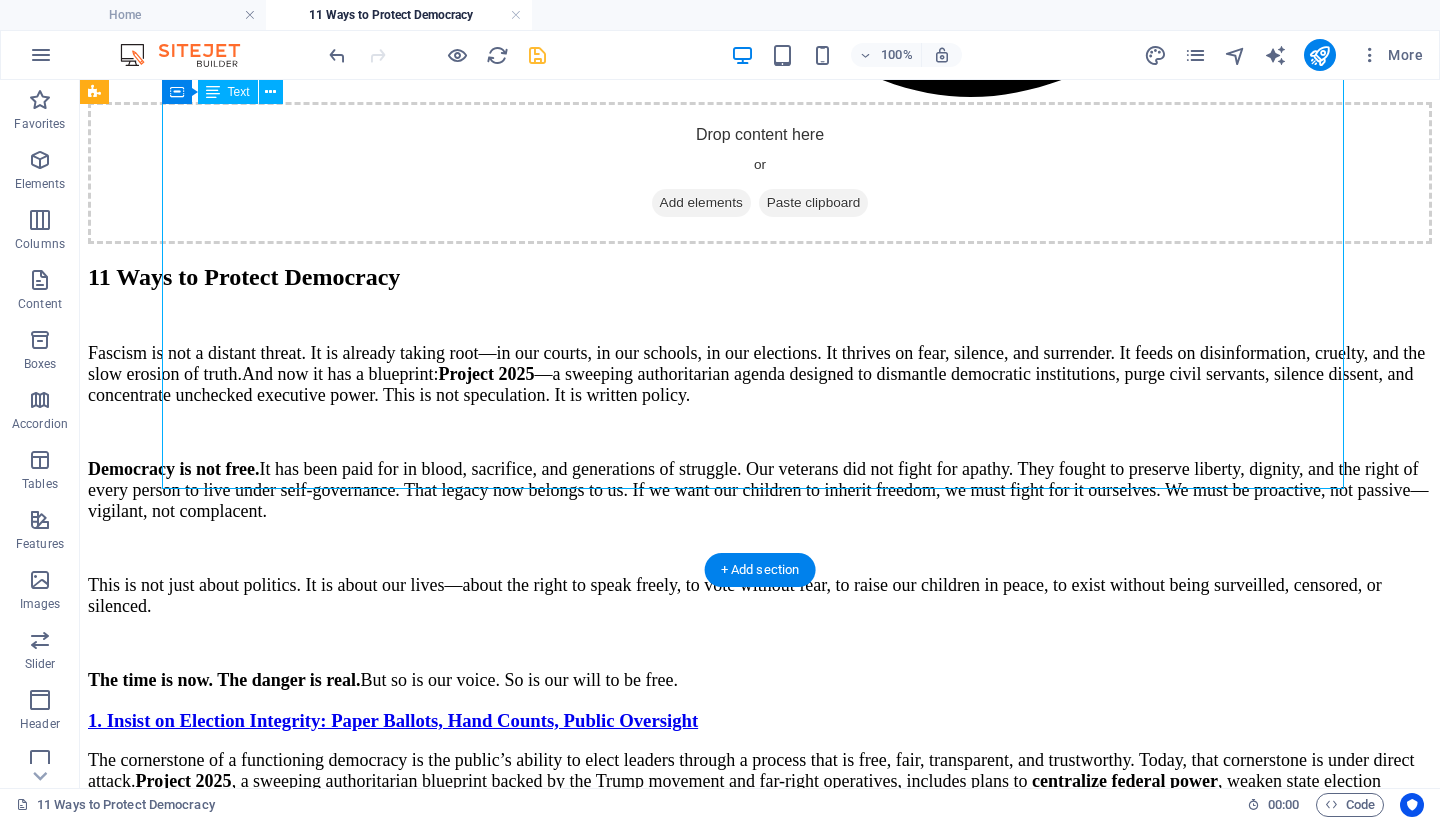 click on "Authoritarian regimes do not seize full control overnight. They begin by targeting one group—immigrants, LGBTQ+ people, racial minorities, or religious communities—framing them as threats to national order or morality. Once that persecution is normalized, the circle widens. This is how democratic societies collapse. It is how Nazi Germany rose: by isolating Jews first, then persecuting Roma people, LGBTQ+ individuals, political opponents, and anyone who did not conform to a rigid national ideal. The silence of bystanders gave tyranny room to grow. Today, we are watching a similar pattern emerge in the United States.   Project 2025 But make no mistake: this is not just policy. It is a strategy rooted in authoritarian control. When civil rights are stripped from one group, it becomes easier to do the same to the next. And the next. No one is immune. Silence is not neutrality—it is permission. History has already warned us.   This is the line. Hold it. Together." at bounding box center (760, 6796) 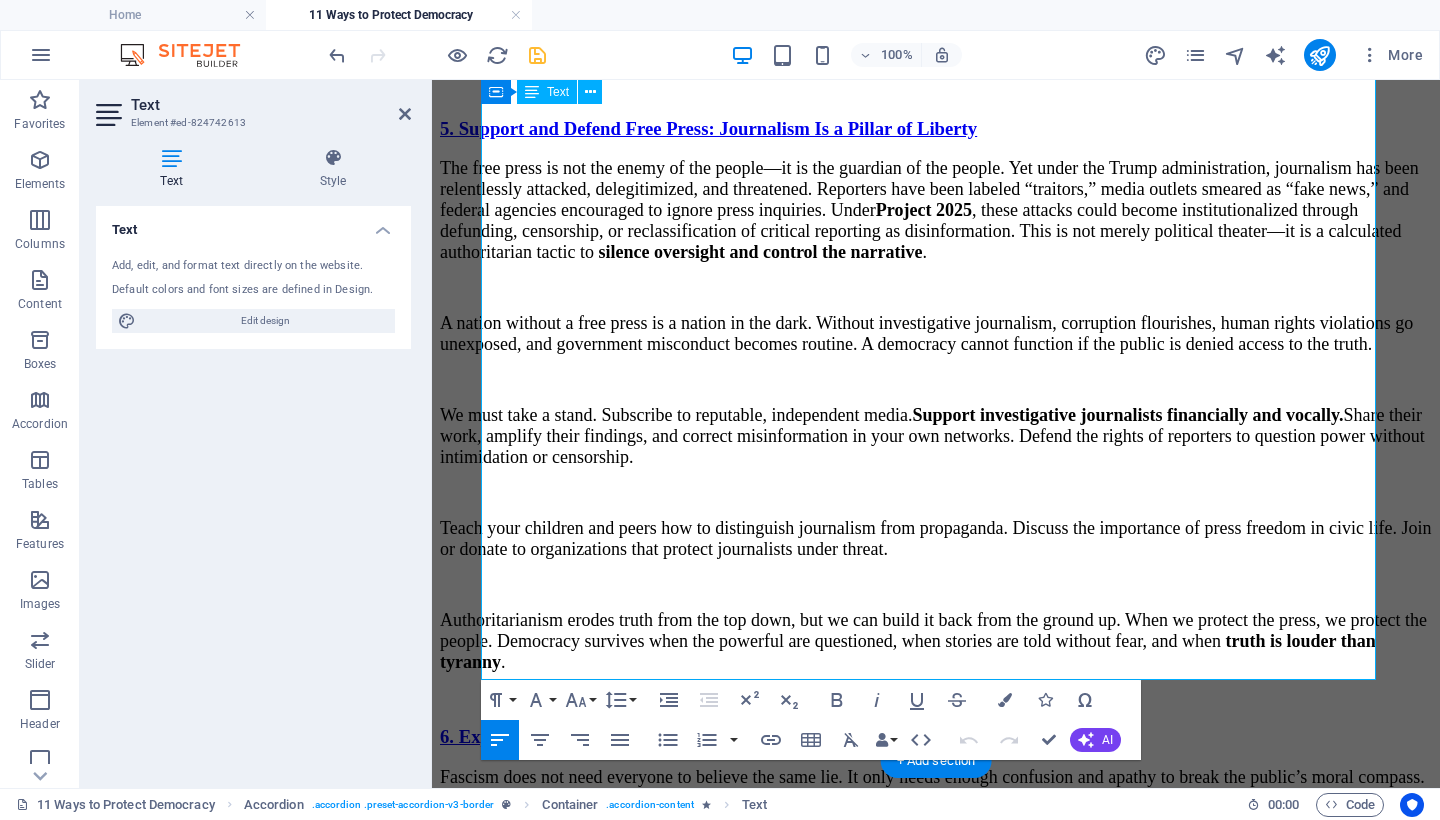 scroll, scrollTop: 9286, scrollLeft: 0, axis: vertical 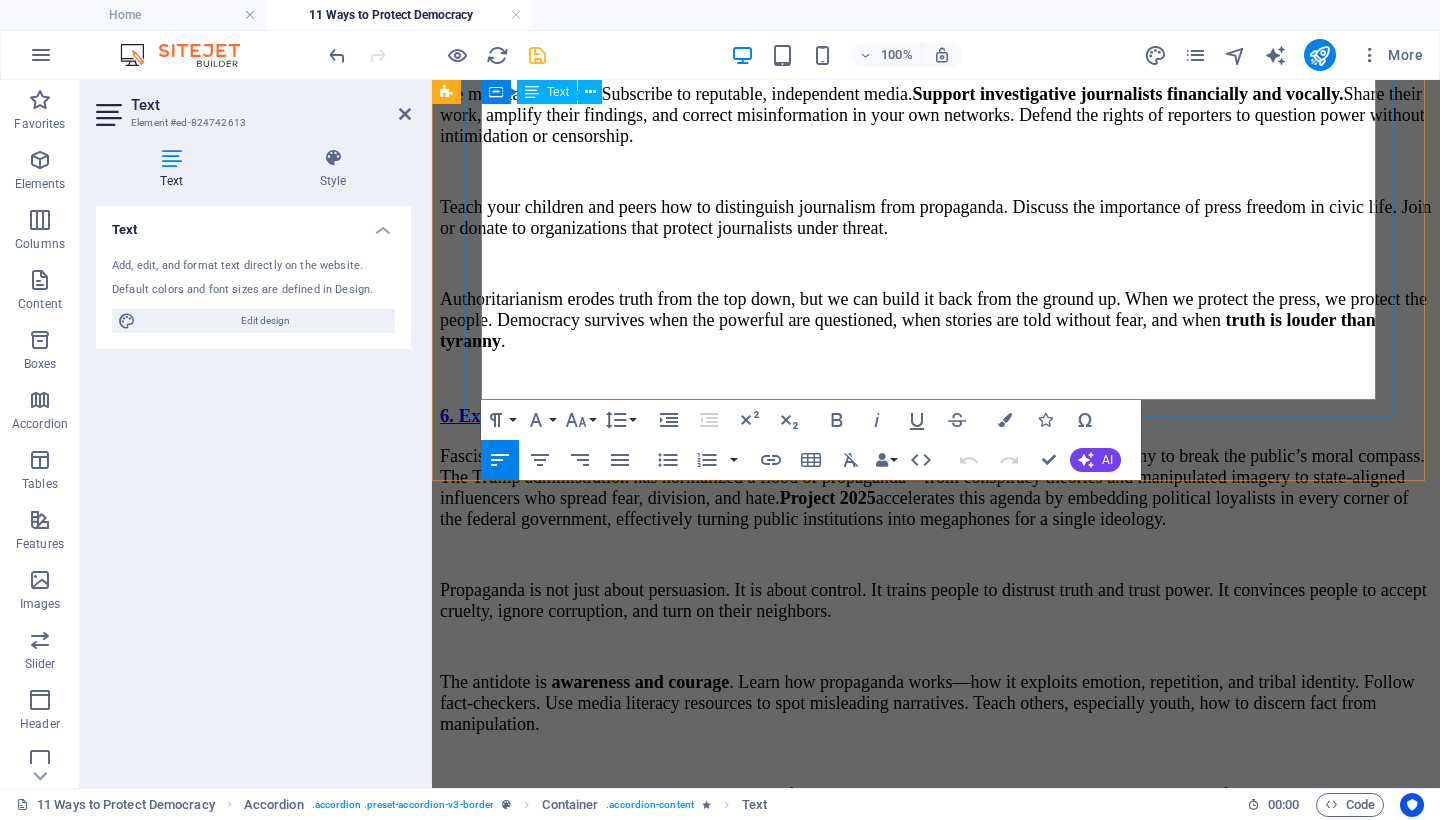 click on "This is the line. Hold it. Together." at bounding box center [936, 4341] 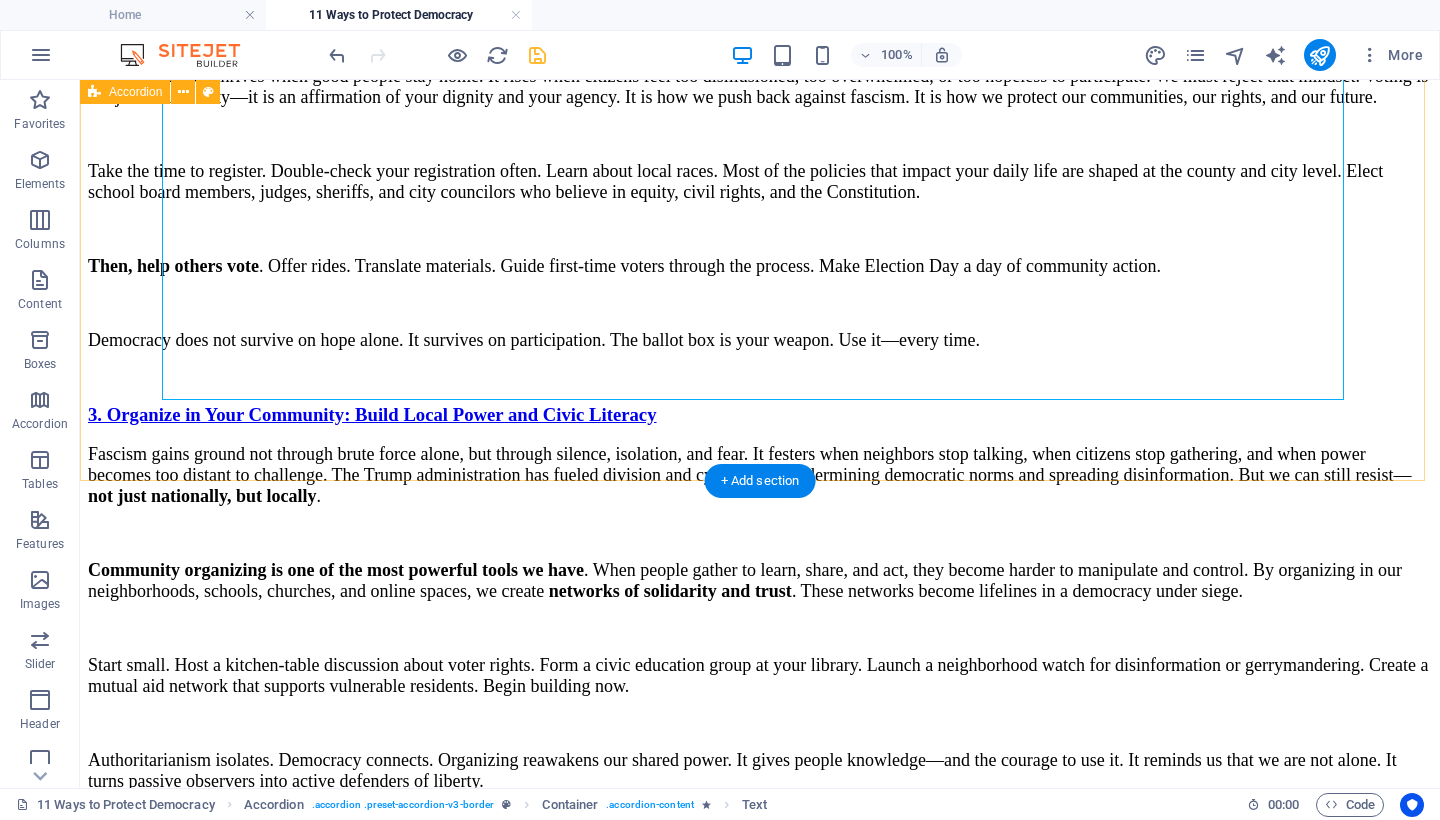 scroll, scrollTop: 7987, scrollLeft: 0, axis: vertical 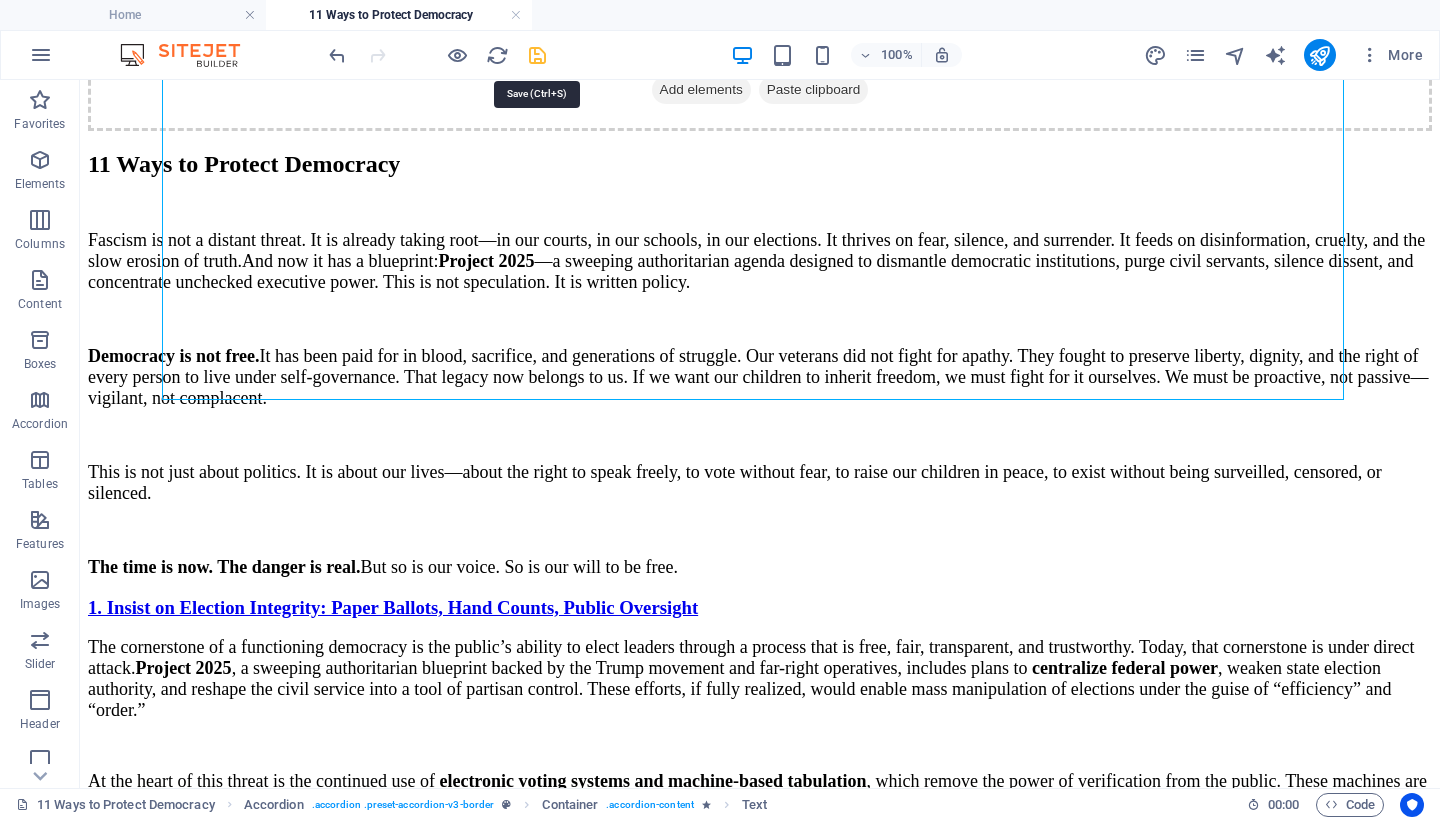 click at bounding box center (537, 55) 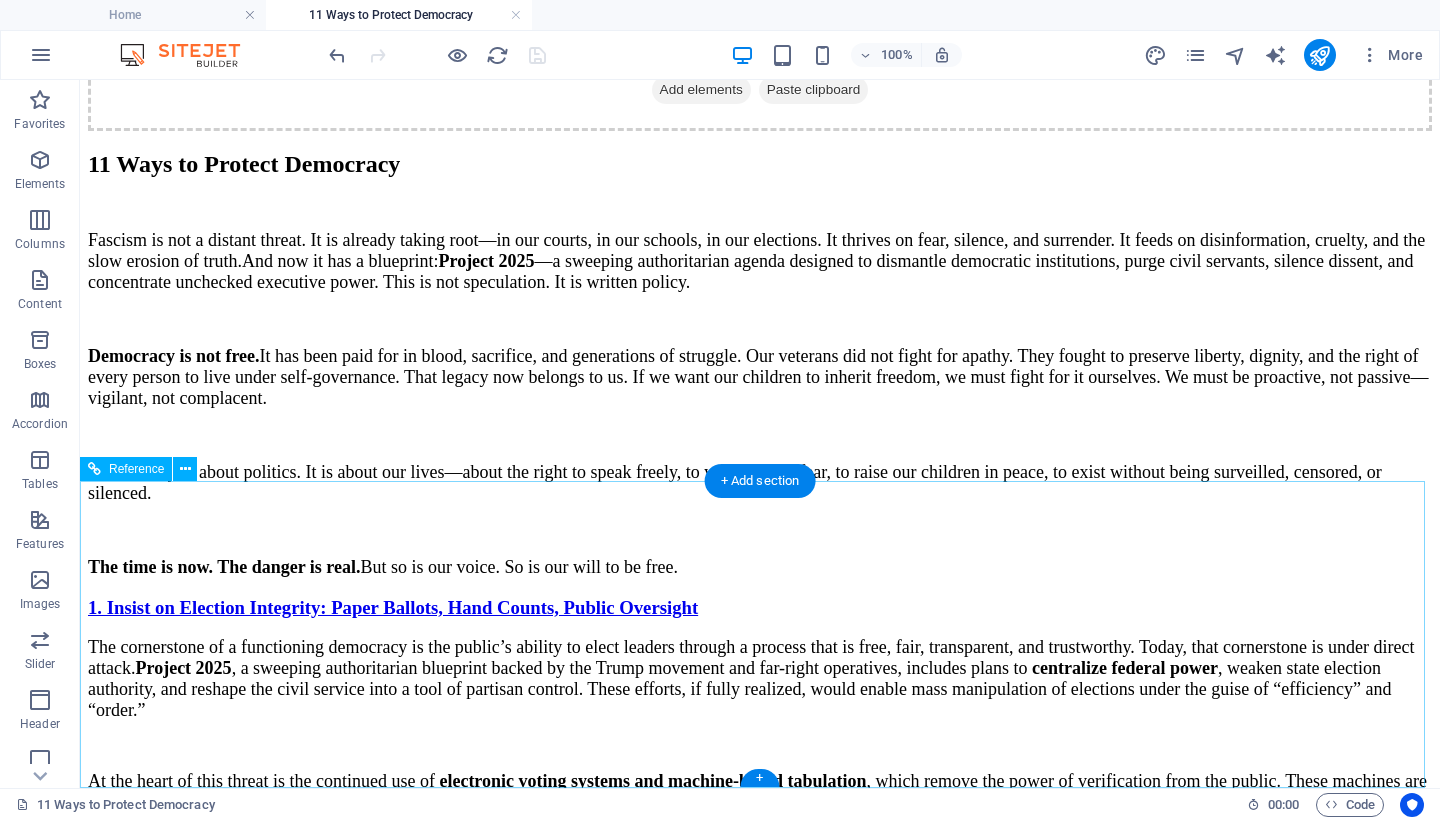 click at bounding box center (760, 7050) 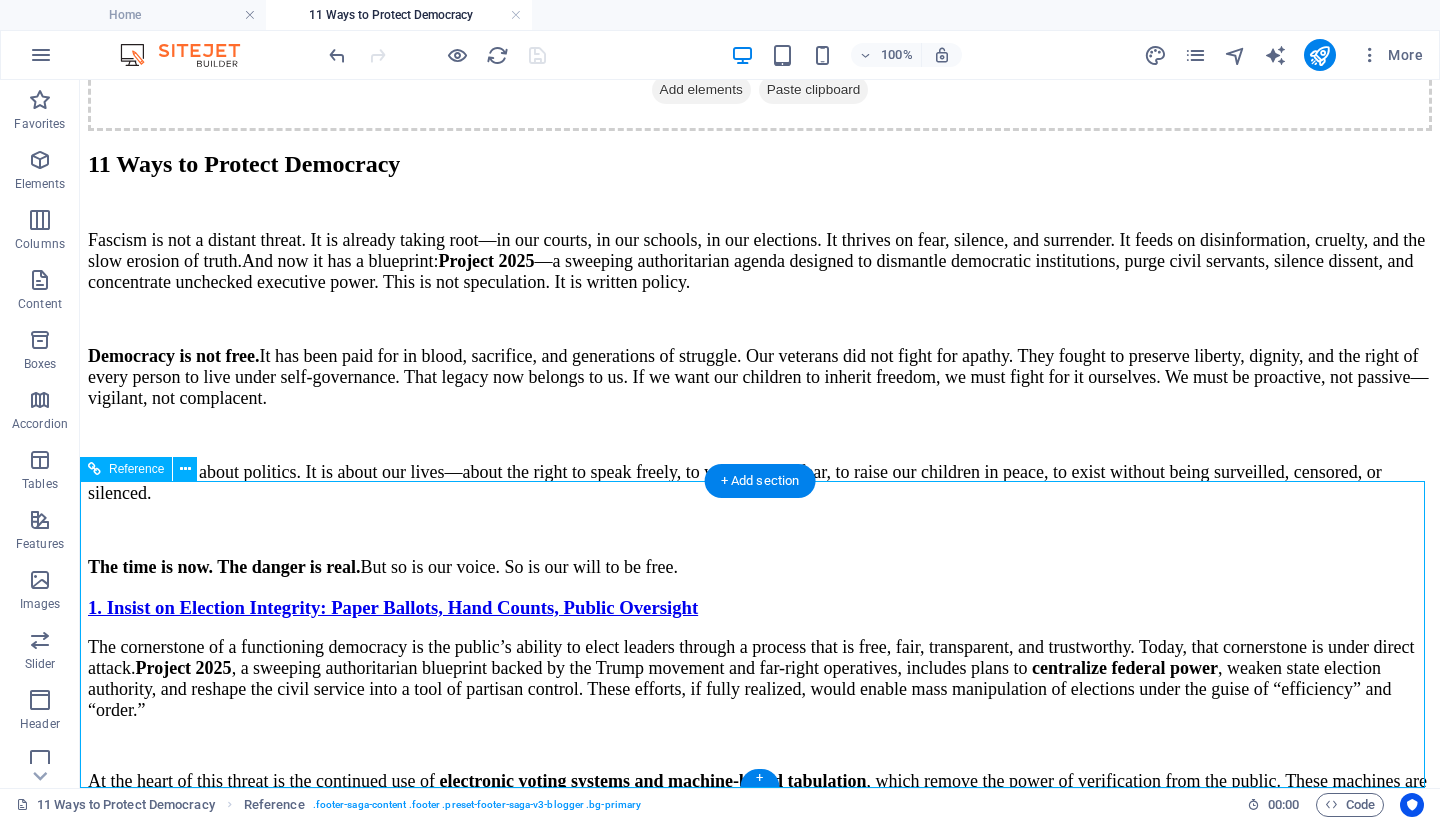 click at bounding box center (760, 7050) 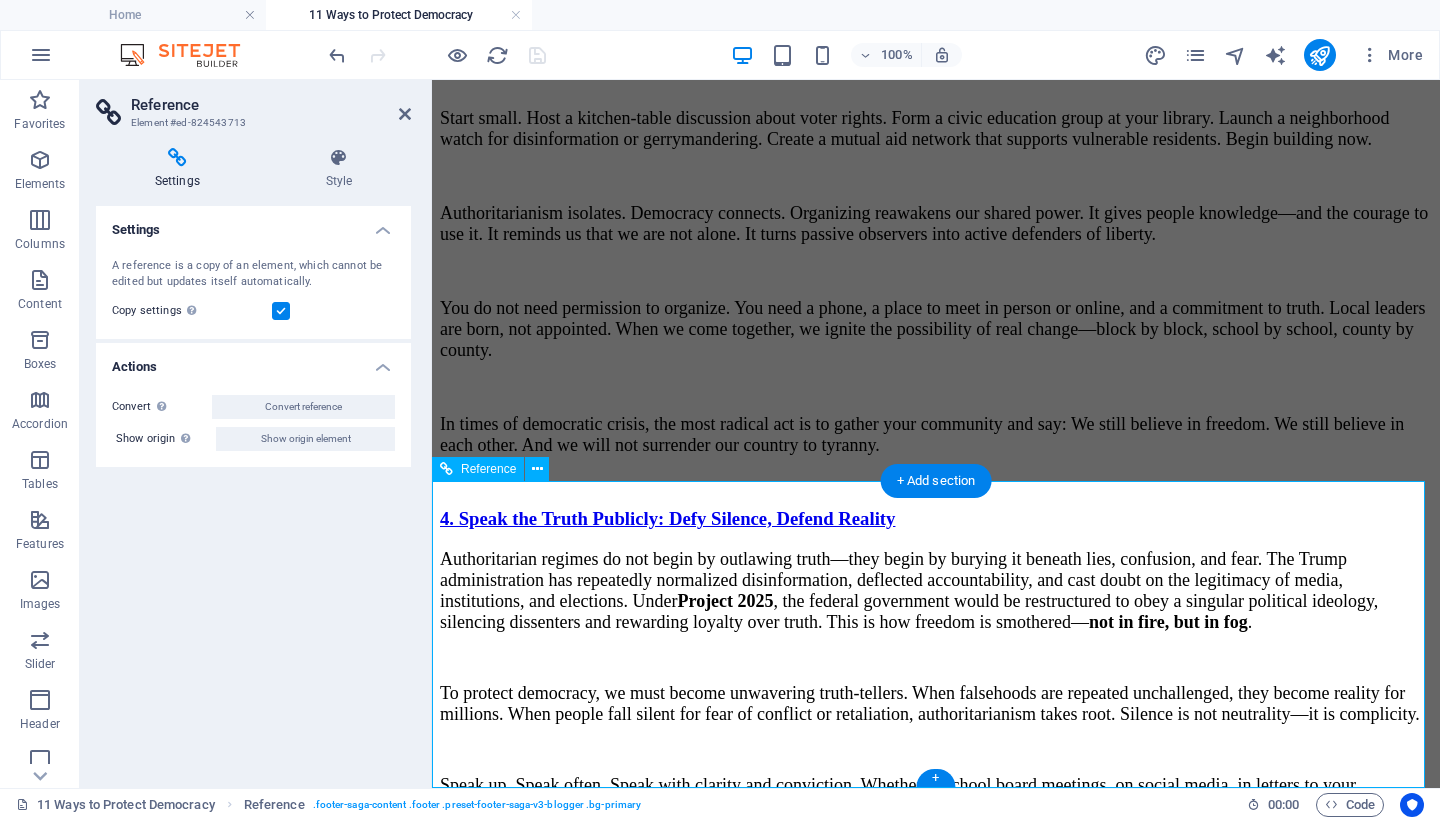 scroll, scrollTop: 9310, scrollLeft: 0, axis: vertical 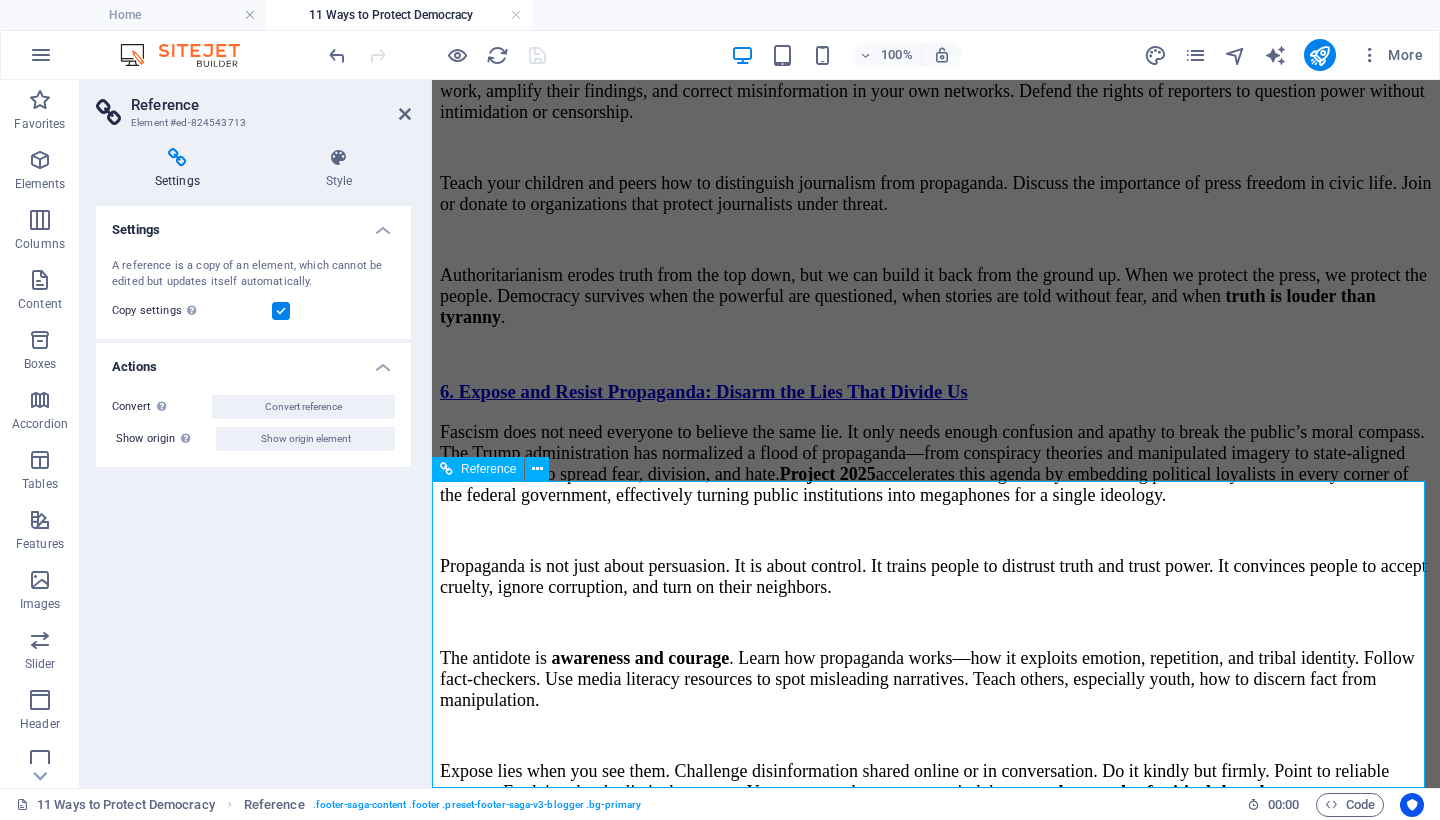 click at bounding box center [936, 4426] 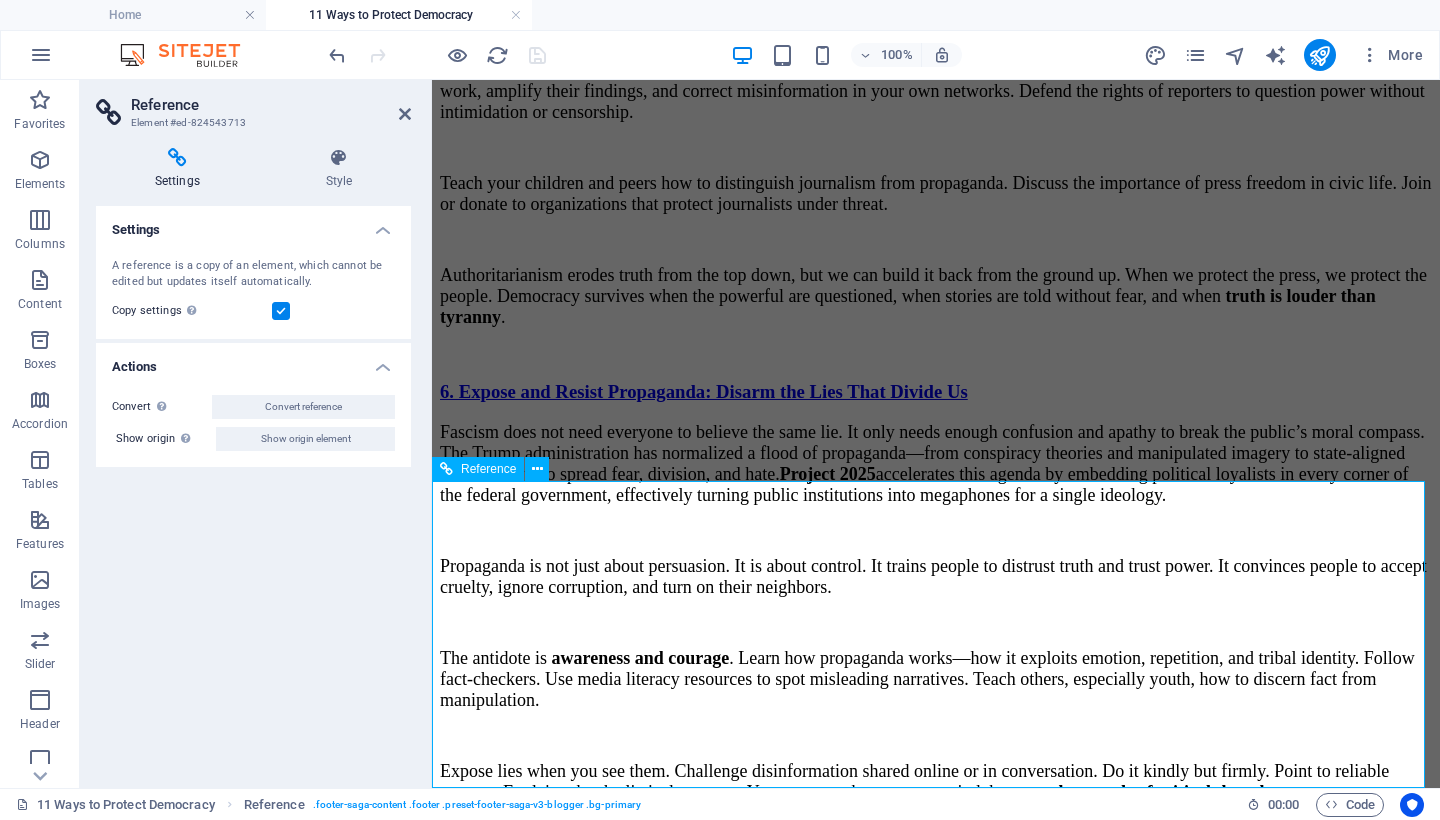 click at bounding box center (936, 4426) 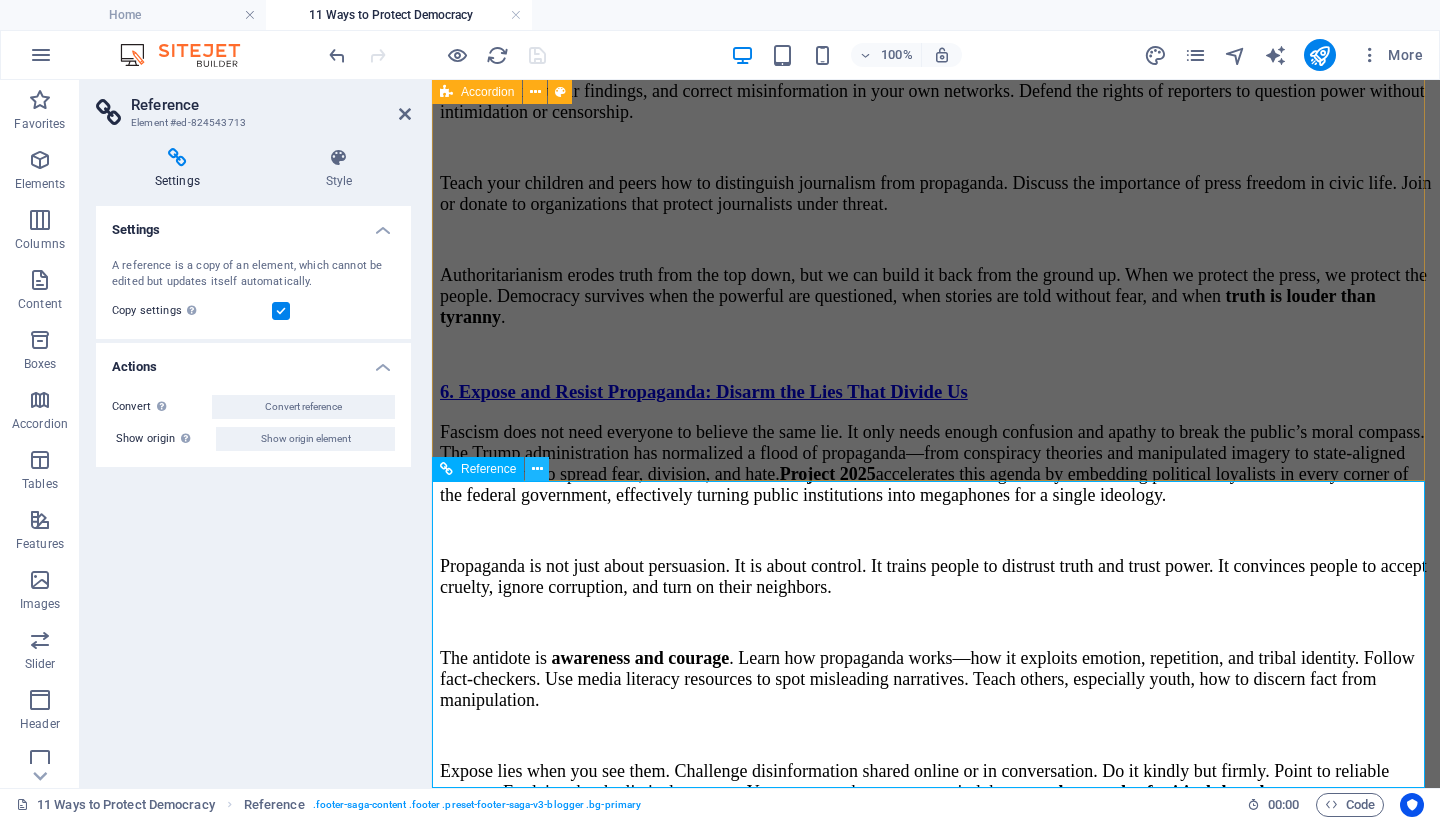 click at bounding box center (537, 469) 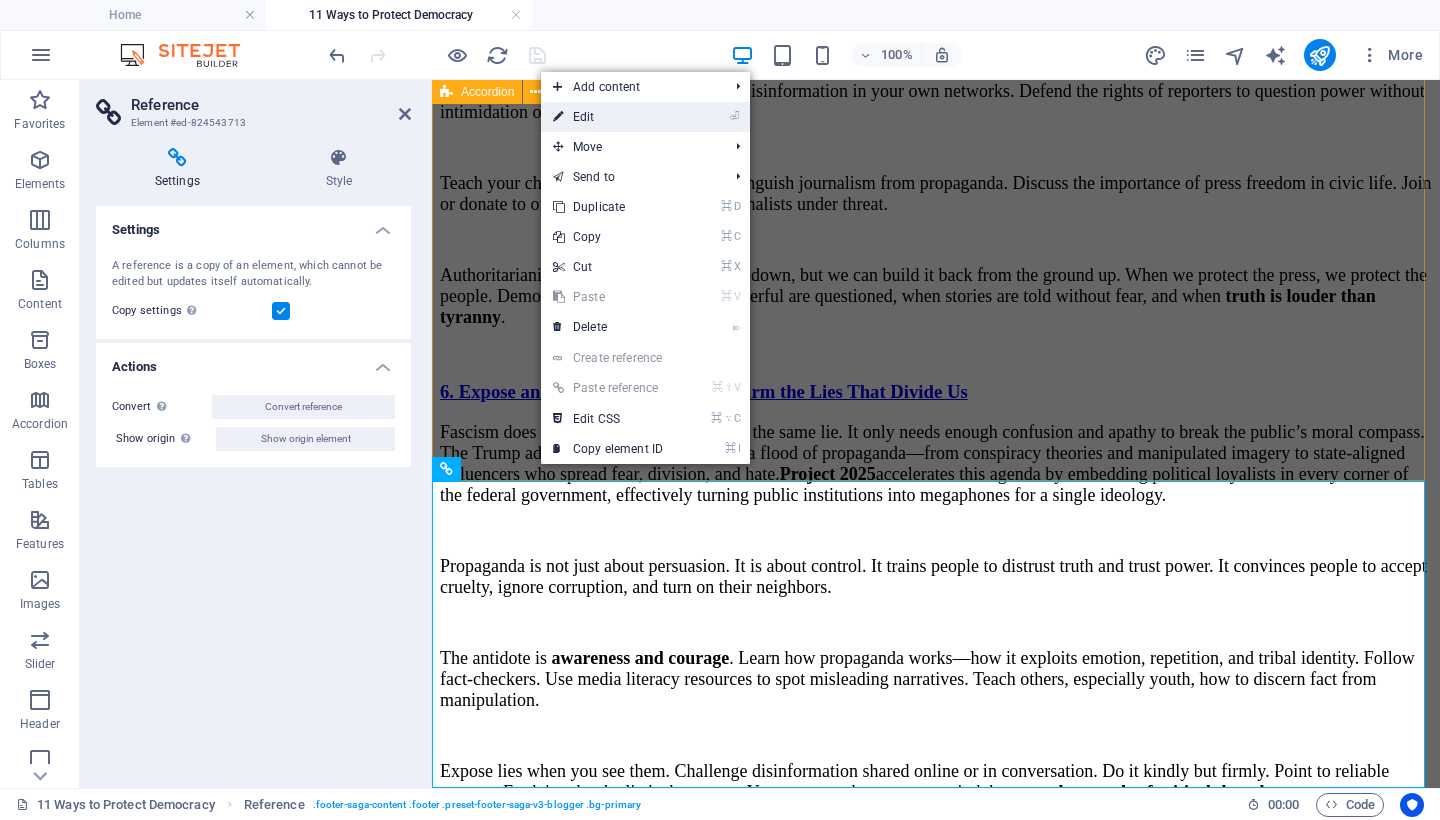click on "⏎  Edit" at bounding box center (608, 117) 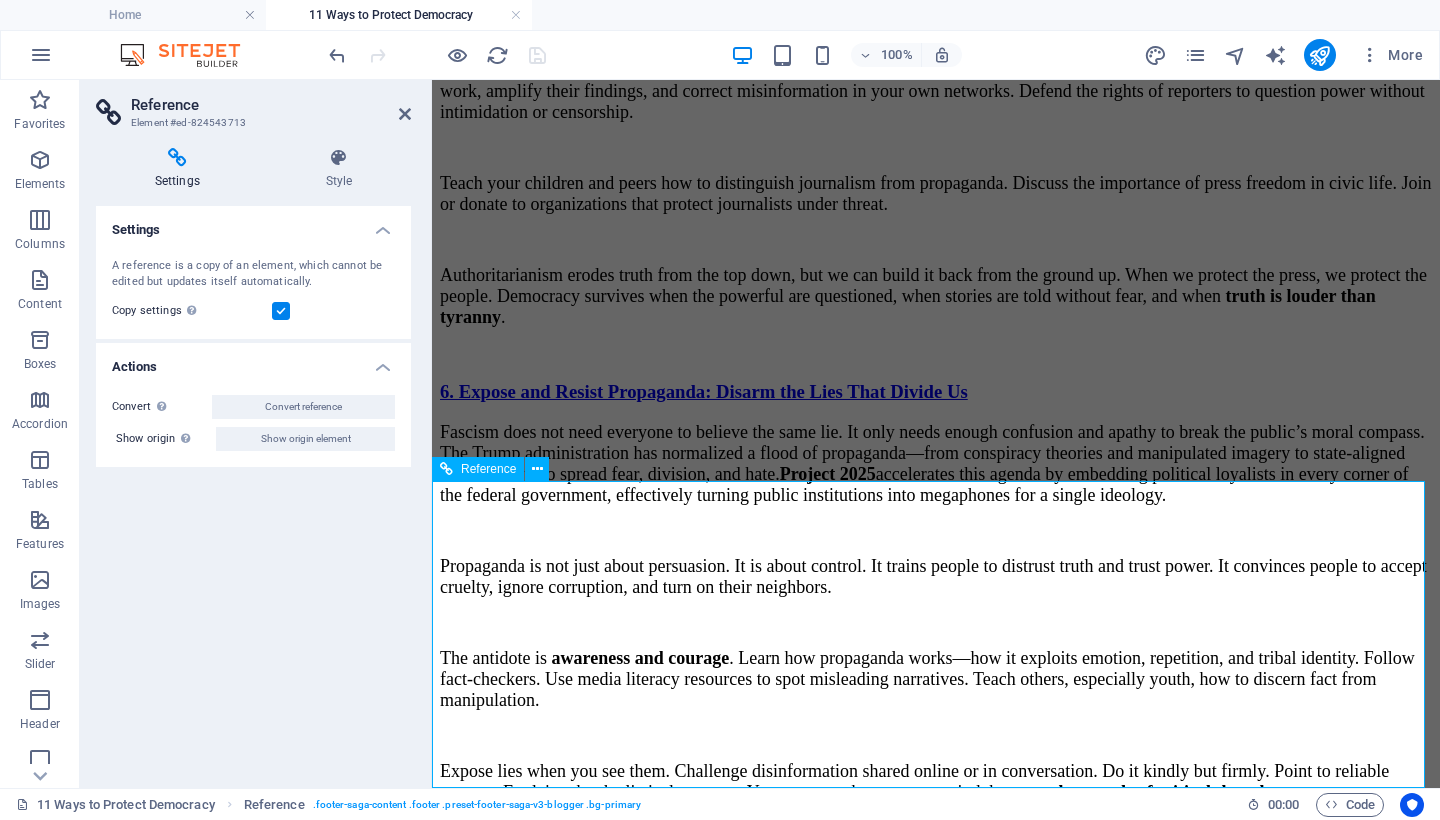 click at bounding box center (936, 4426) 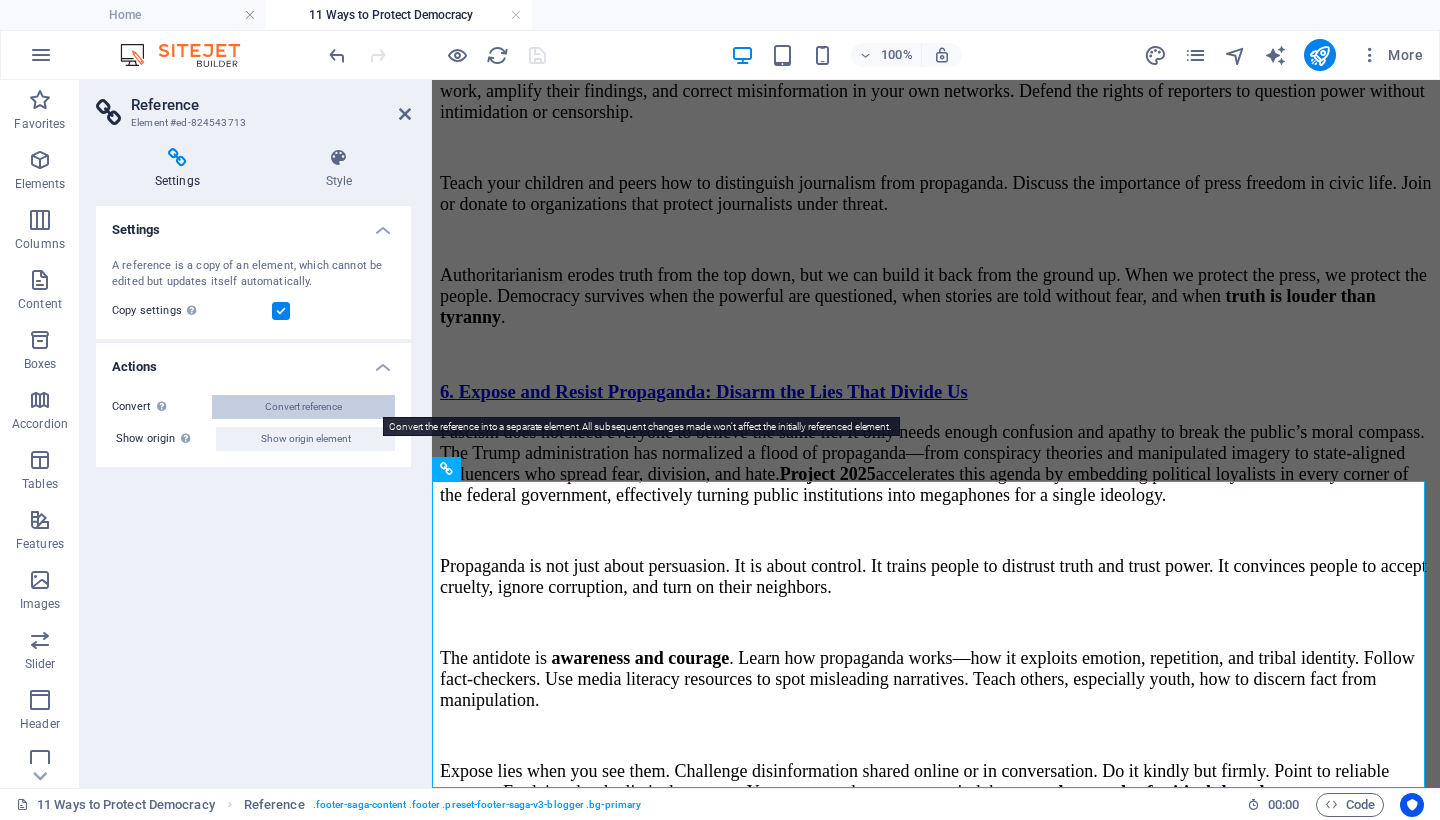 click on "Convert reference" at bounding box center [303, 407] 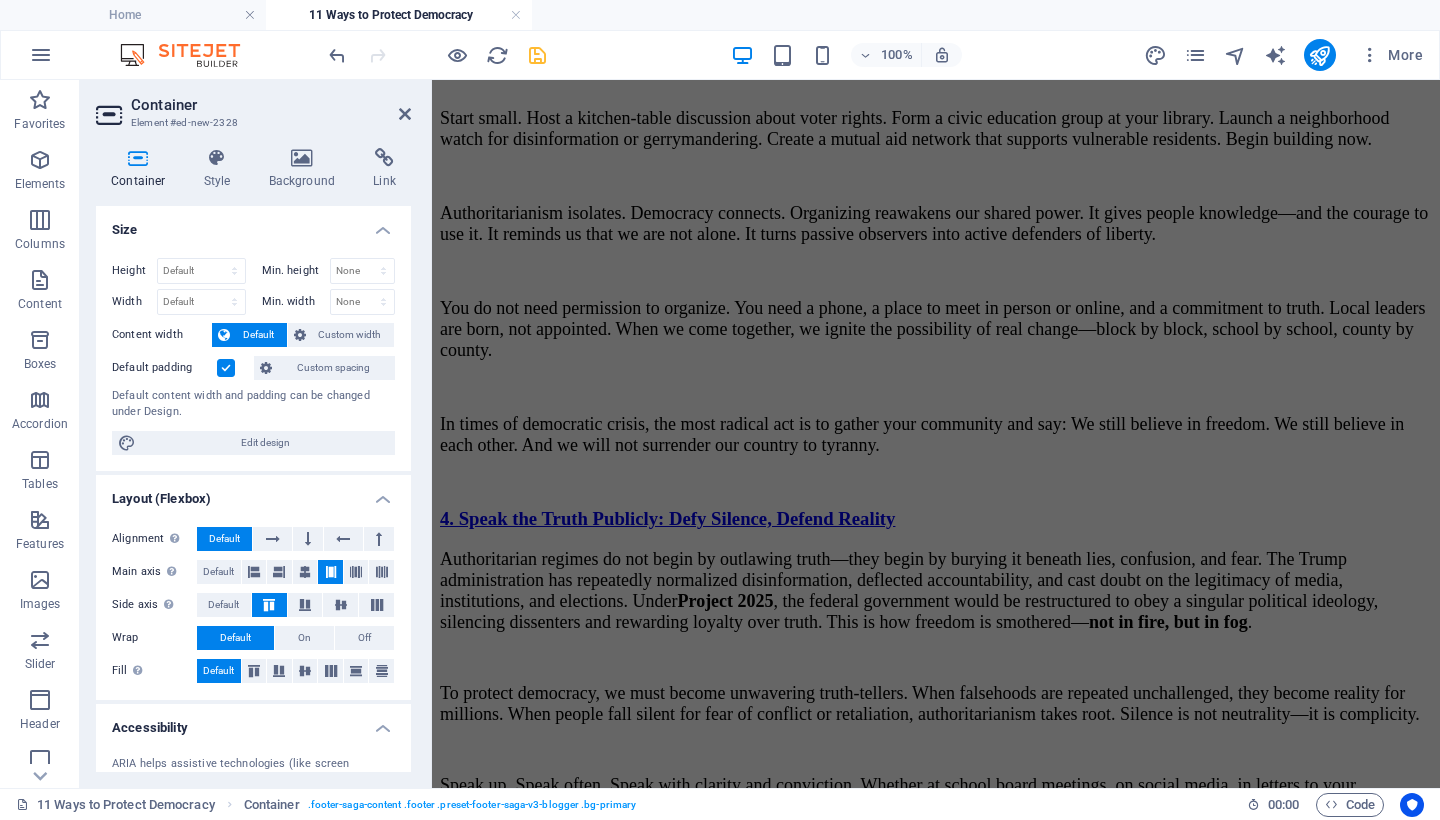 scroll, scrollTop: 9310, scrollLeft: 0, axis: vertical 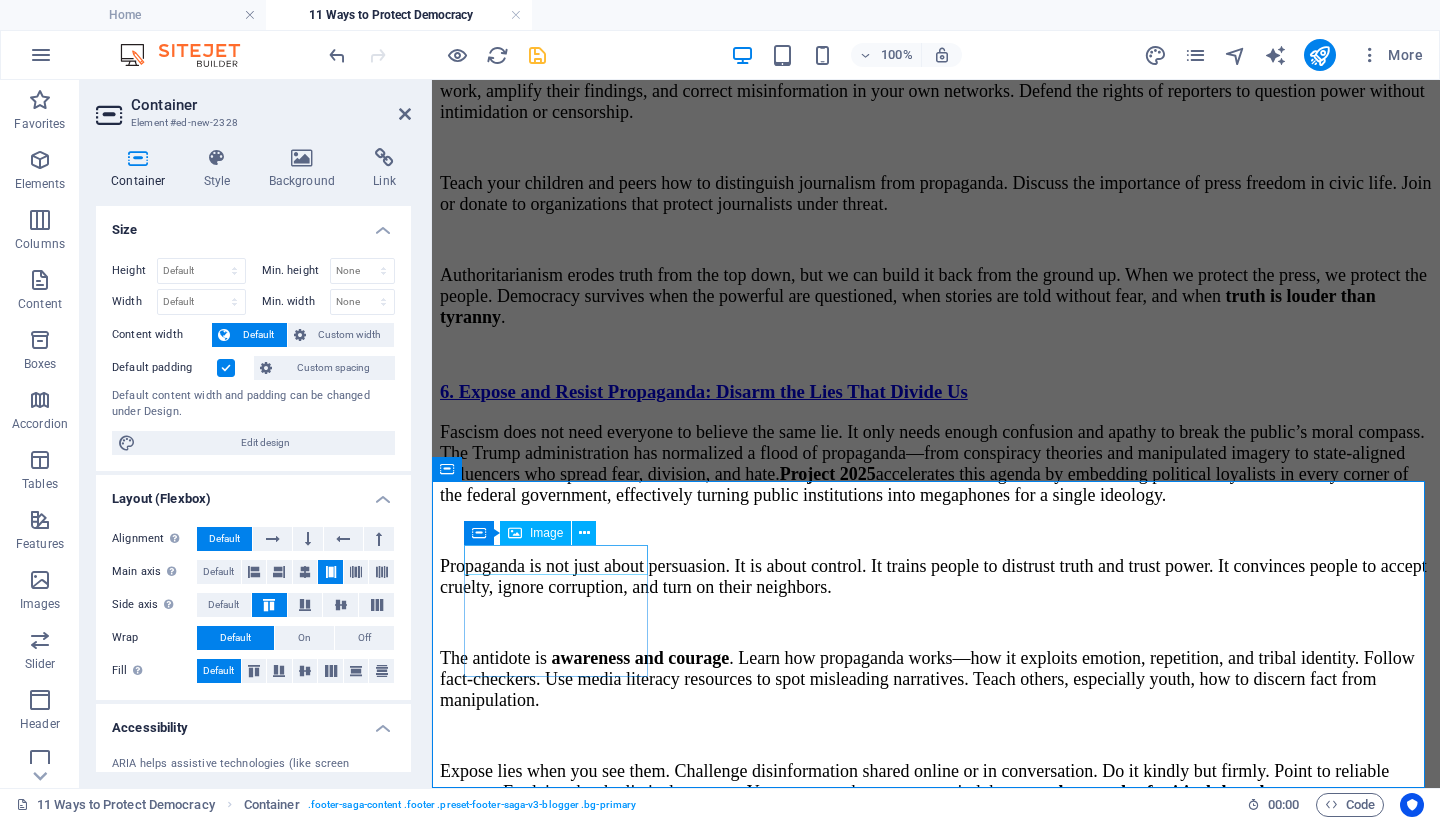 click at bounding box center [936, 4403] 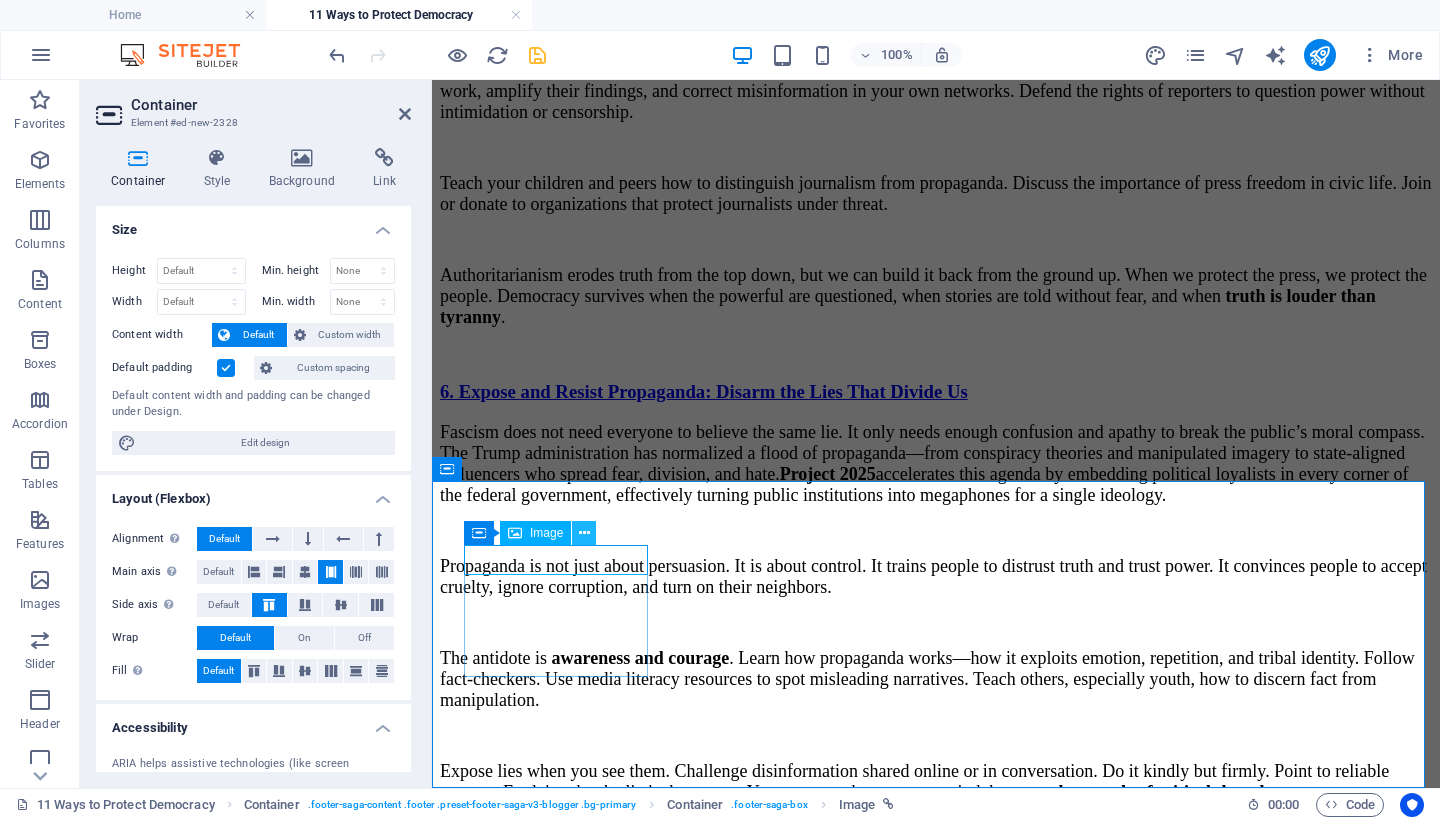 click at bounding box center [584, 533] 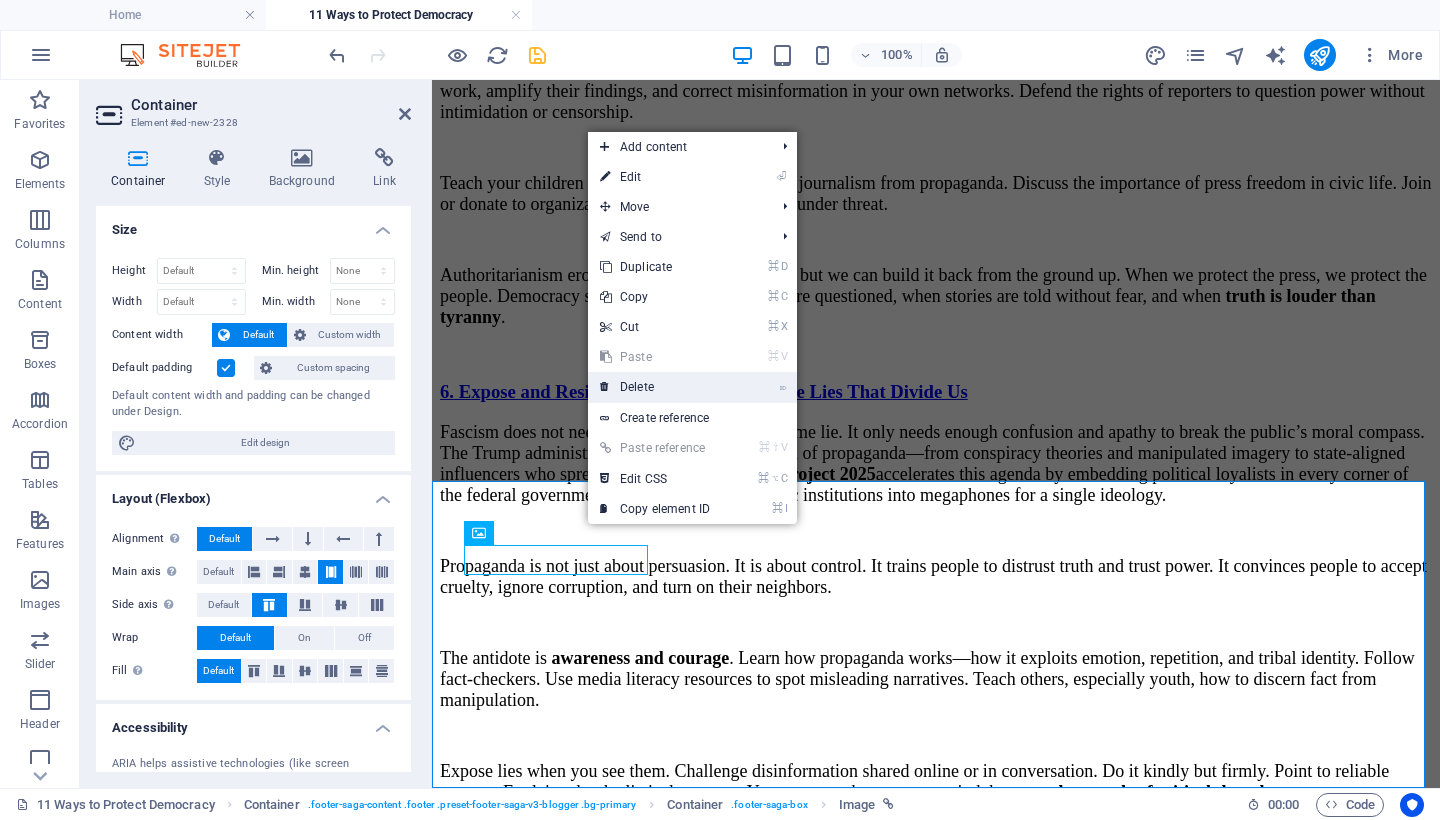 click on "⌦  Delete" at bounding box center (655, 387) 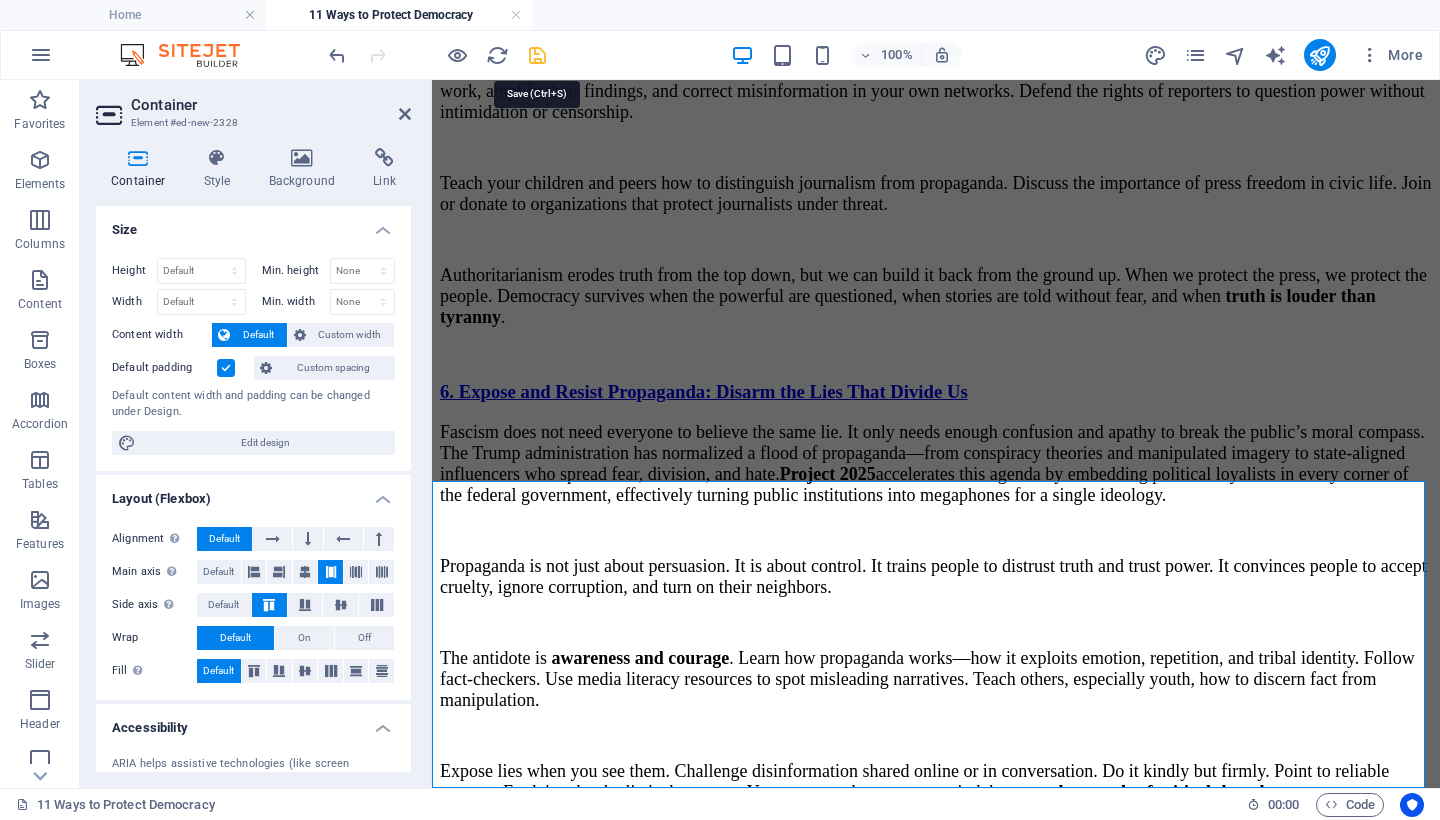 click at bounding box center (537, 55) 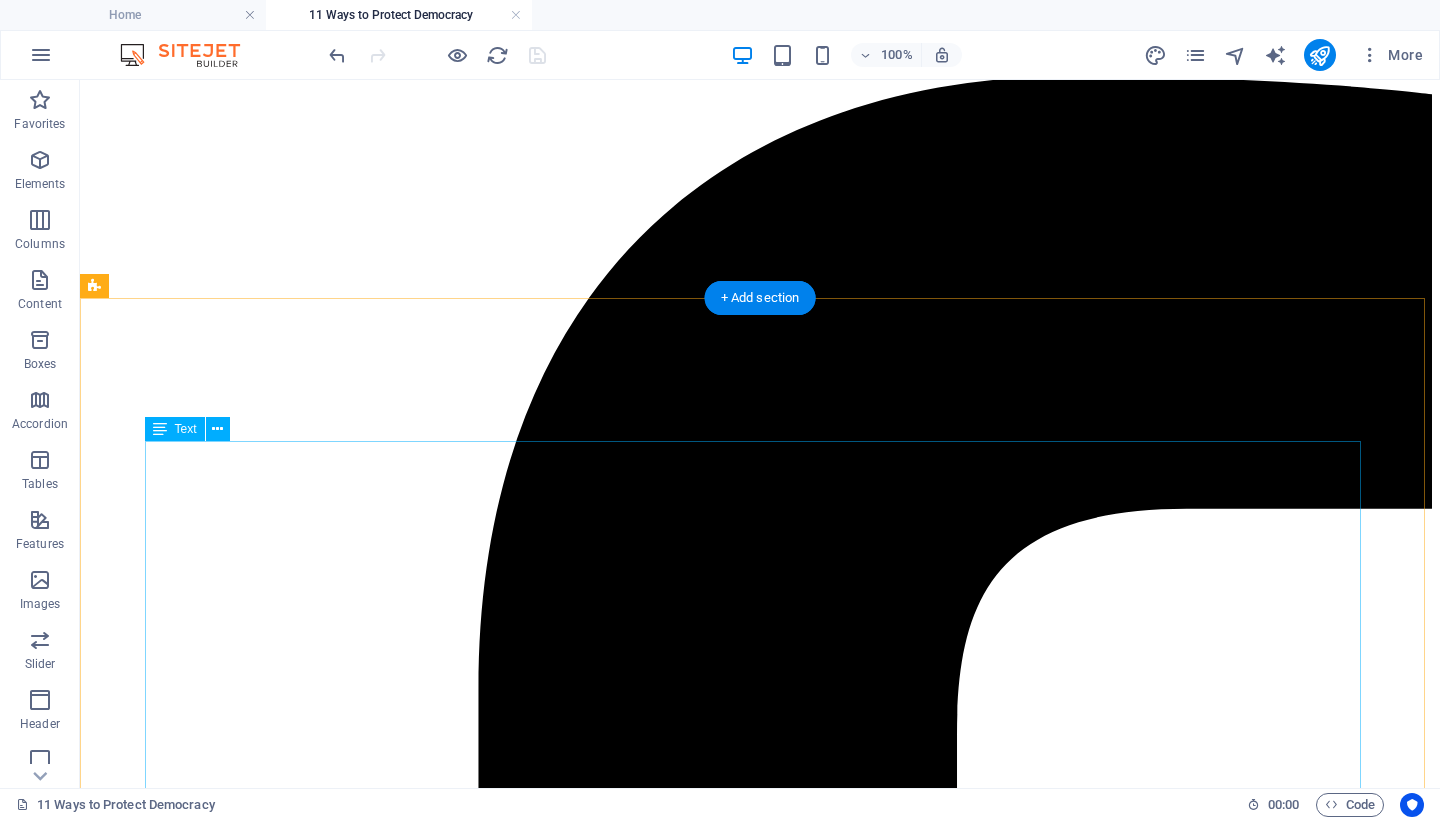 scroll, scrollTop: 0, scrollLeft: 0, axis: both 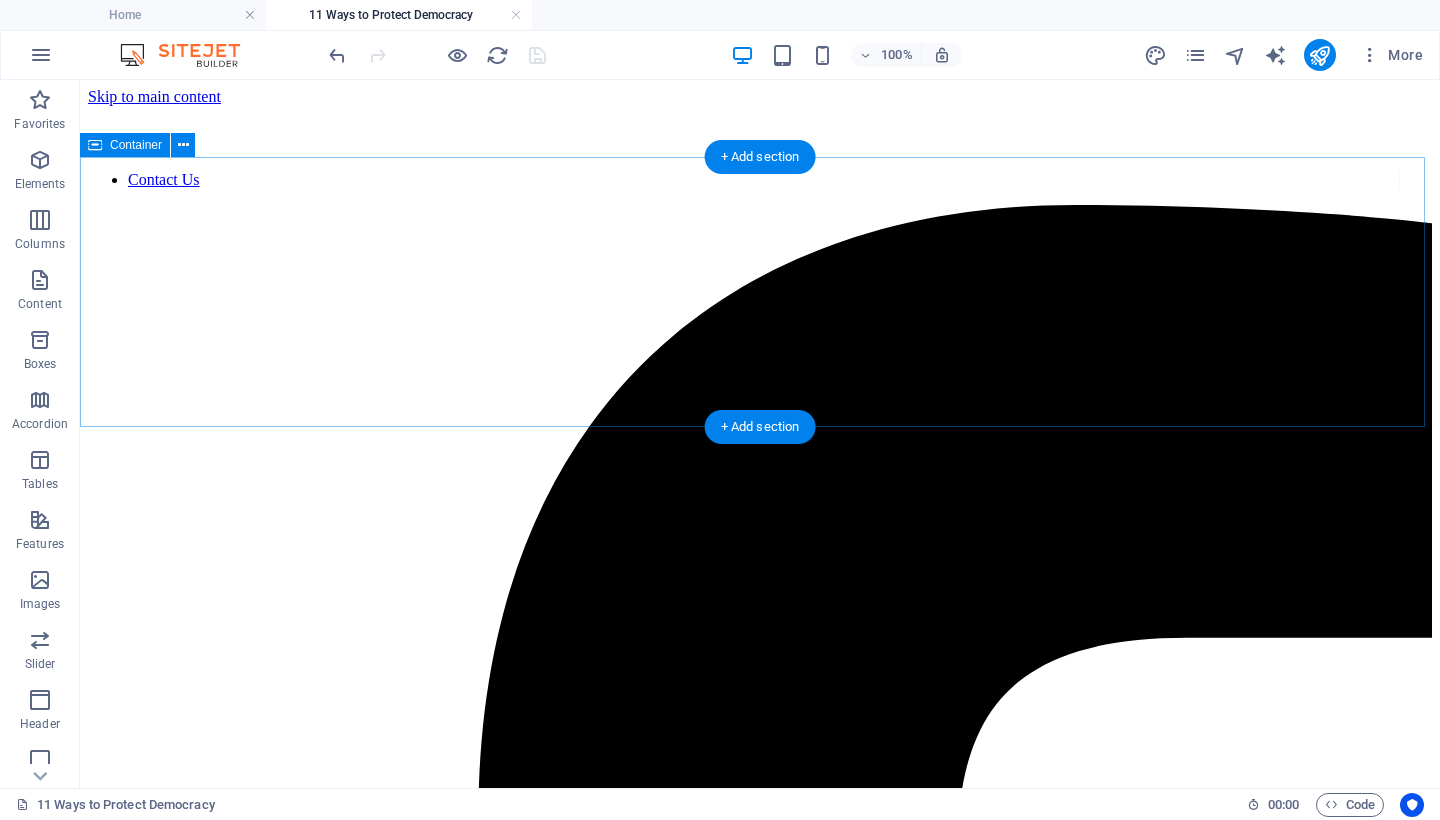 click on "Drop content here or  Add elements  Paste clipboard" at bounding box center [760, 8047] 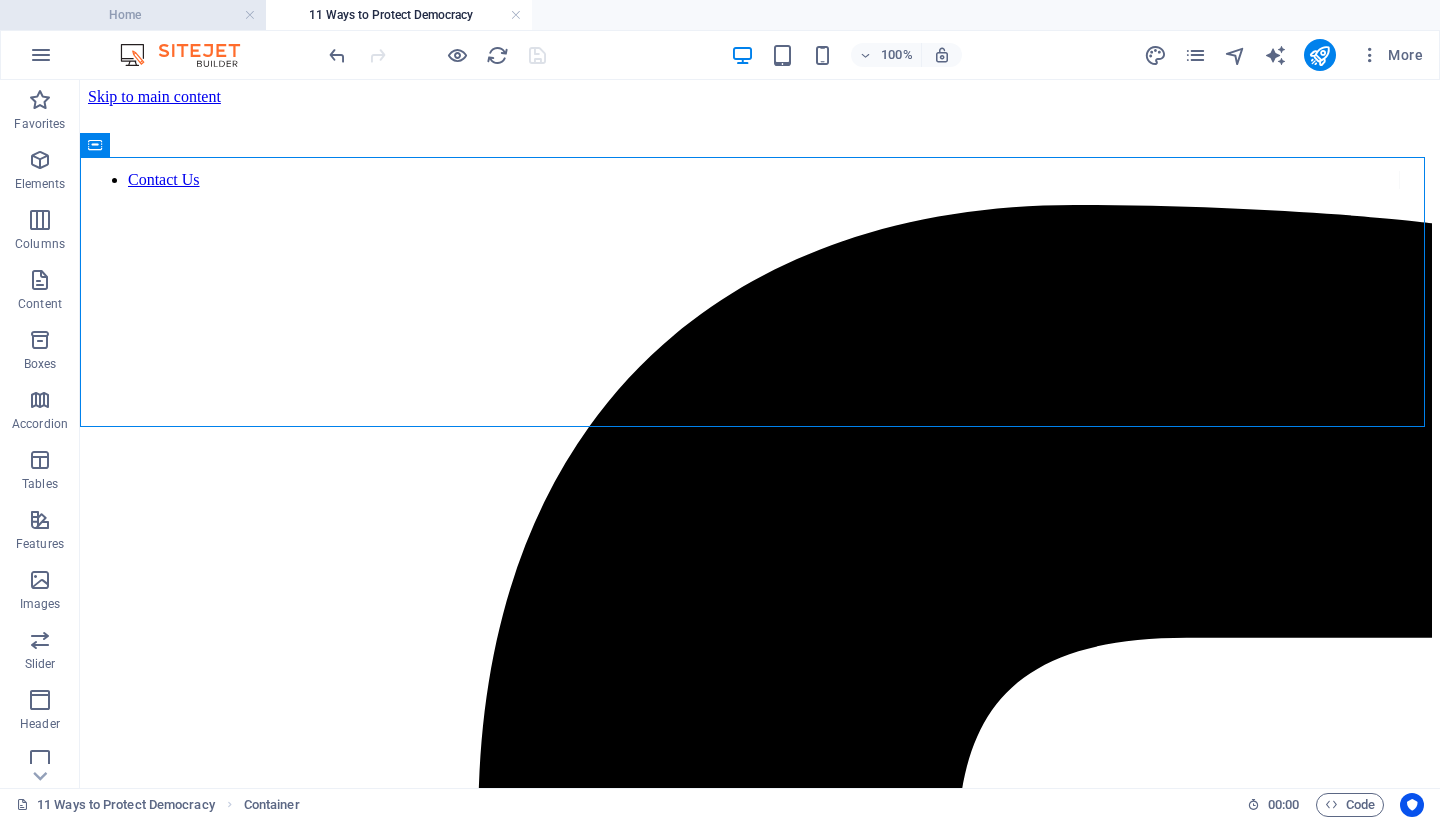 click on "Home" at bounding box center (133, 15) 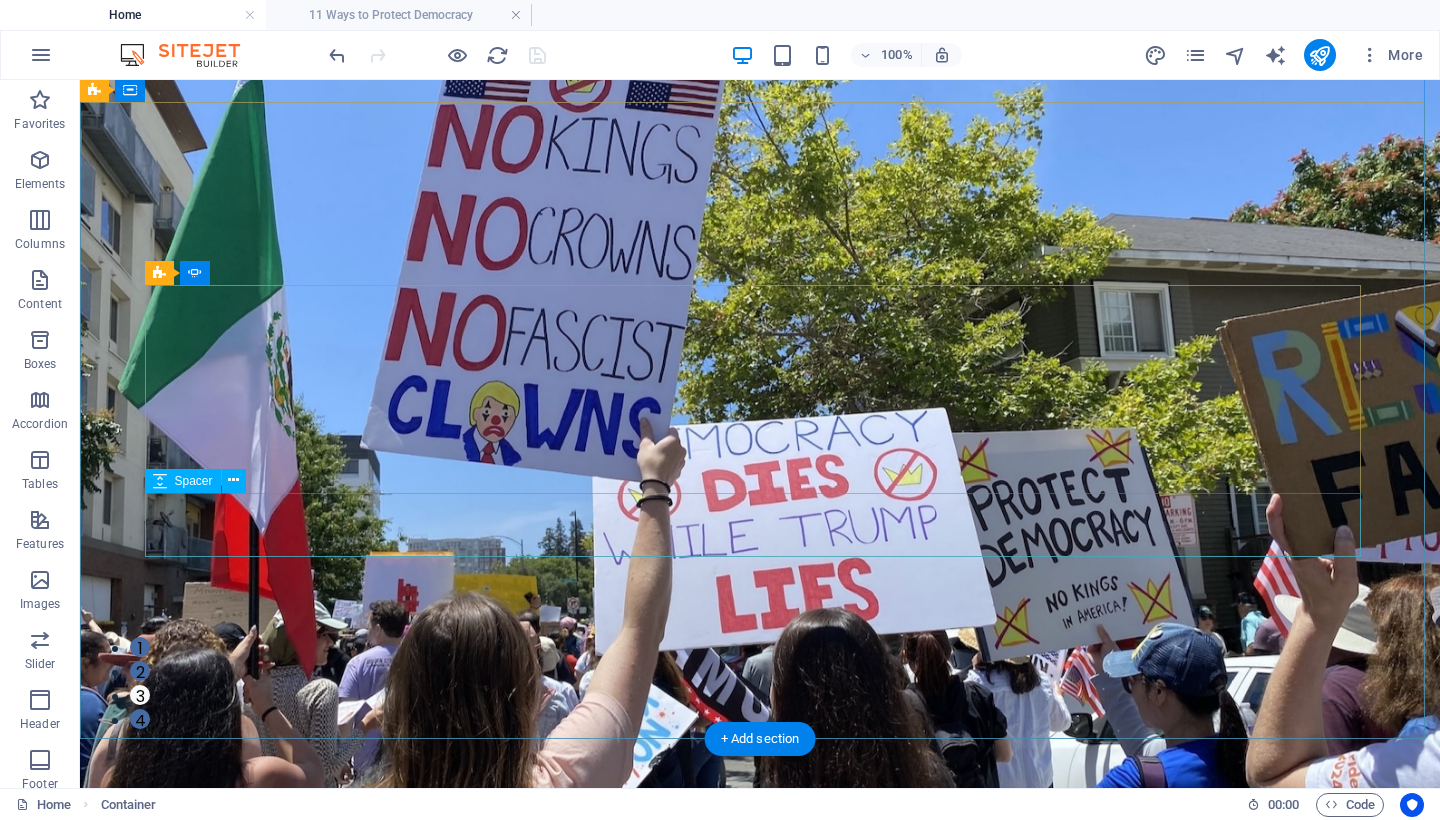 scroll, scrollTop: 470, scrollLeft: 0, axis: vertical 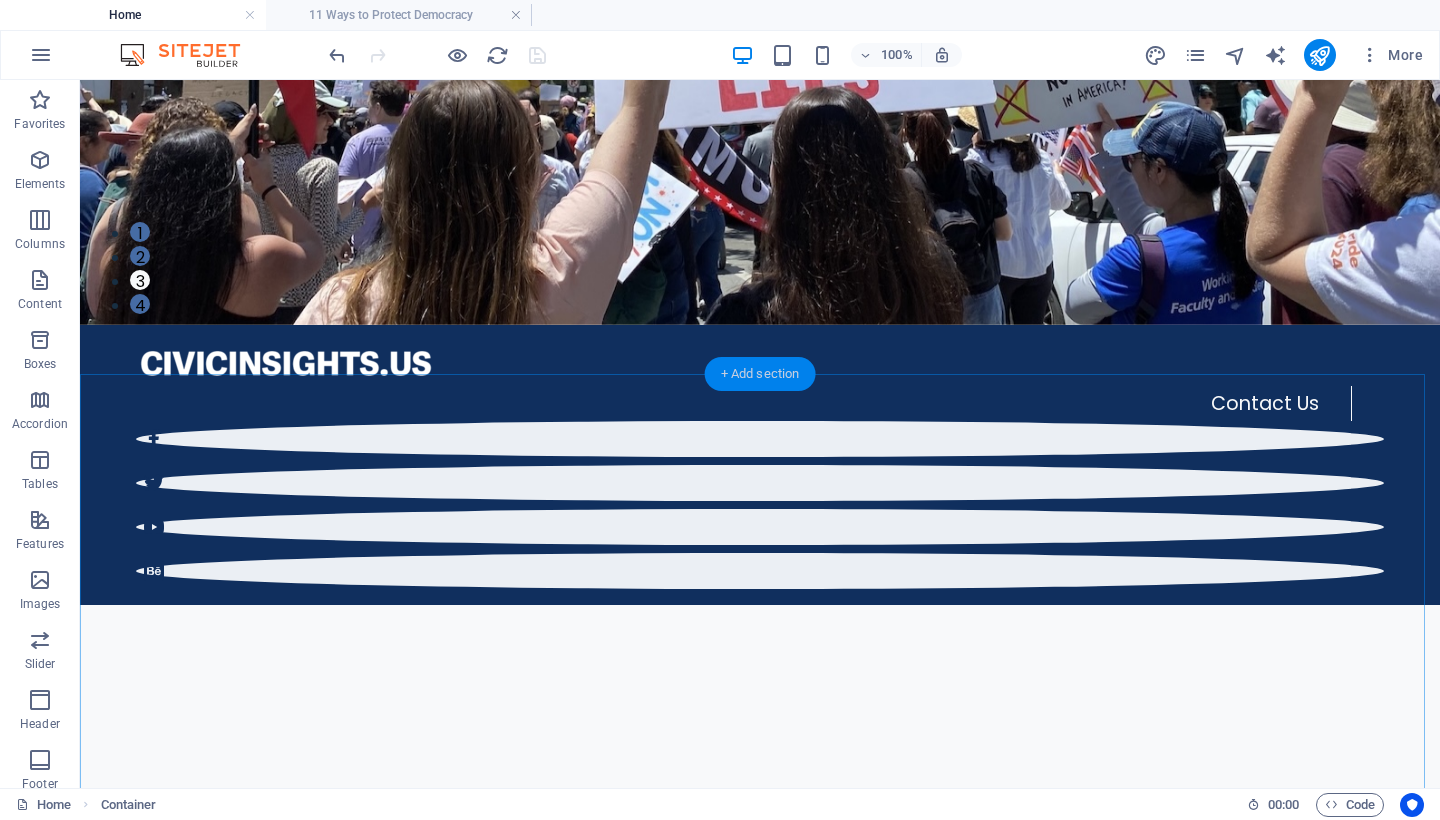 click on "+ Add section" at bounding box center [760, 374] 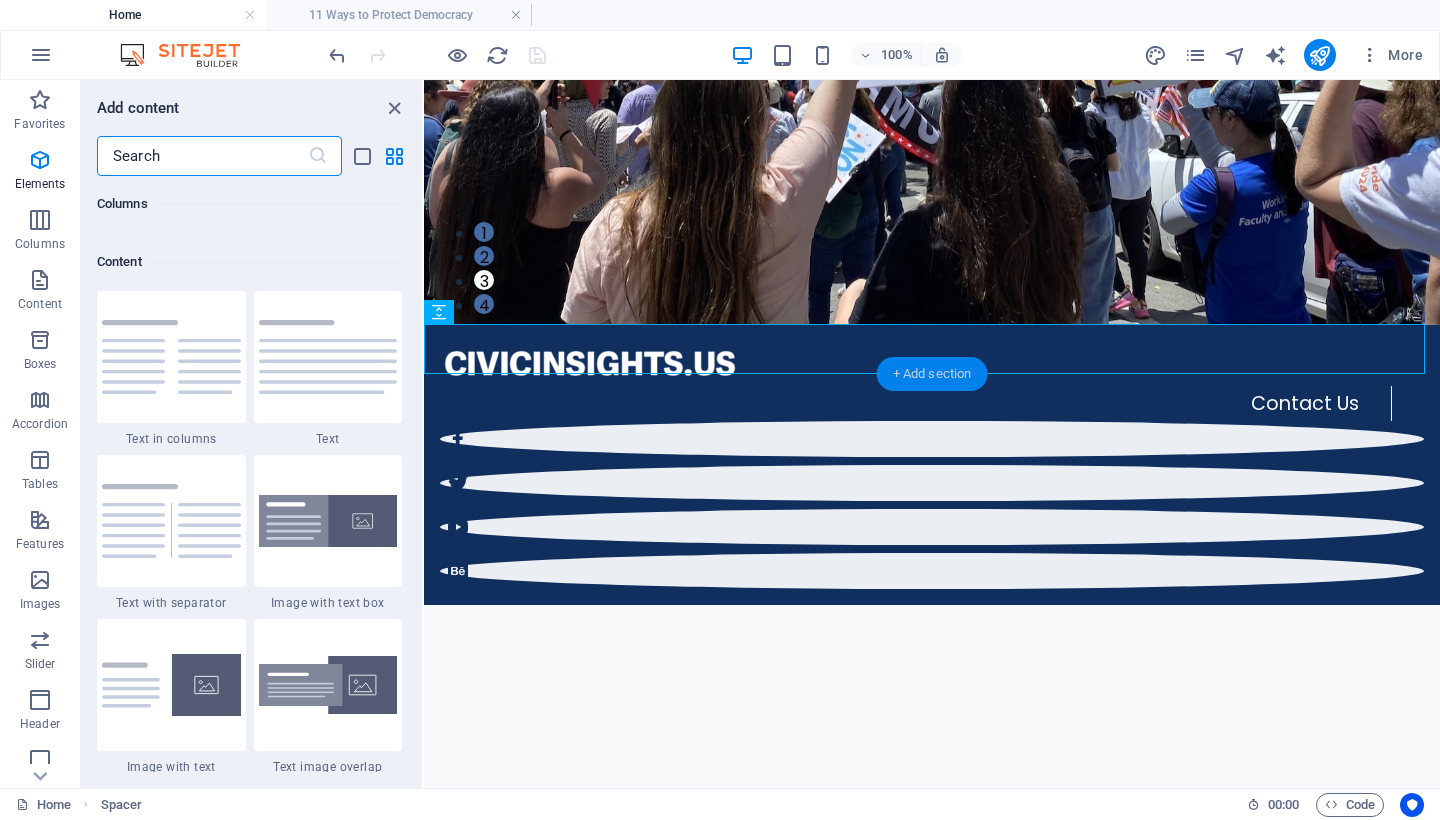 scroll, scrollTop: 3499, scrollLeft: 0, axis: vertical 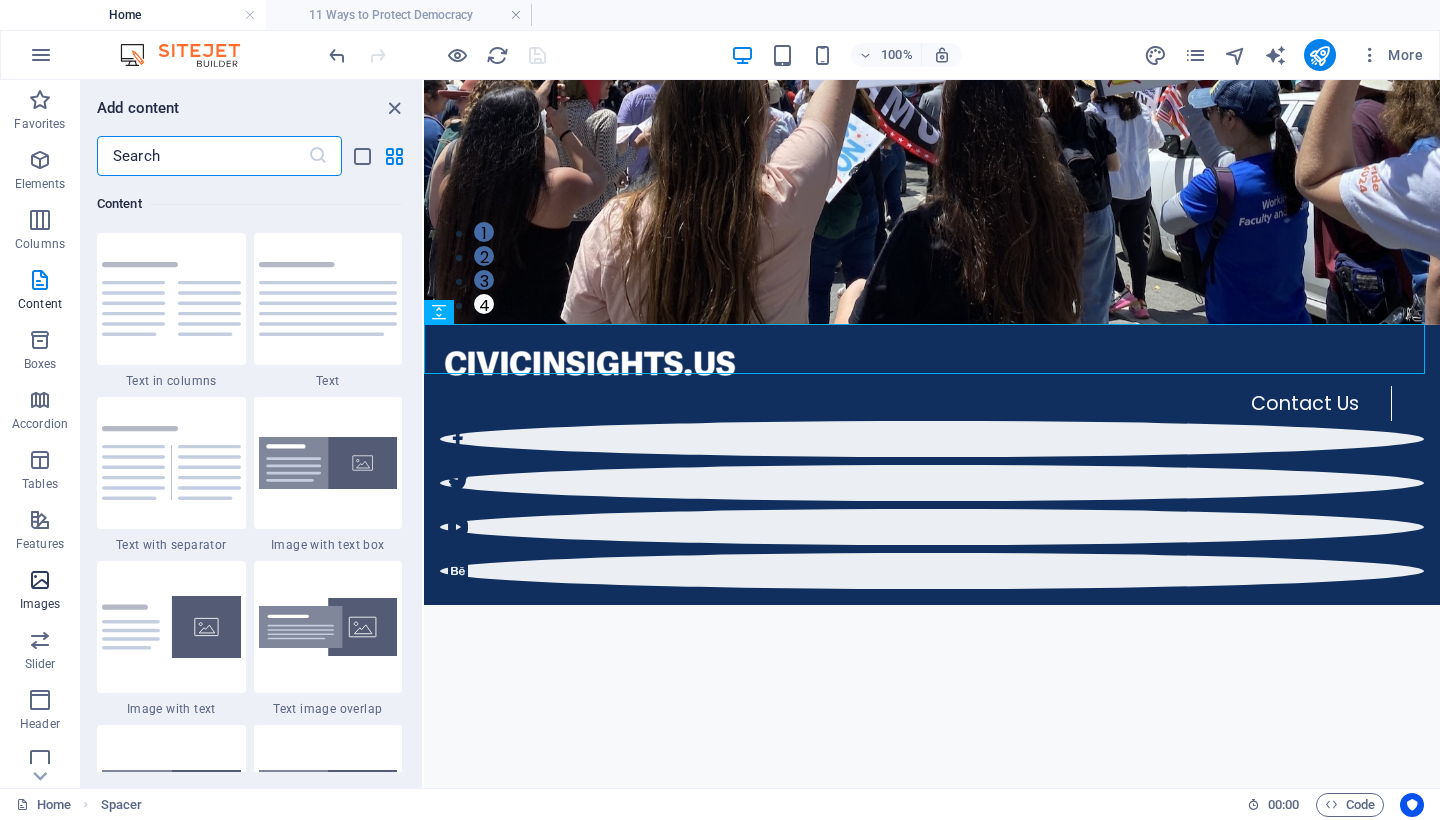 click at bounding box center (40, 580) 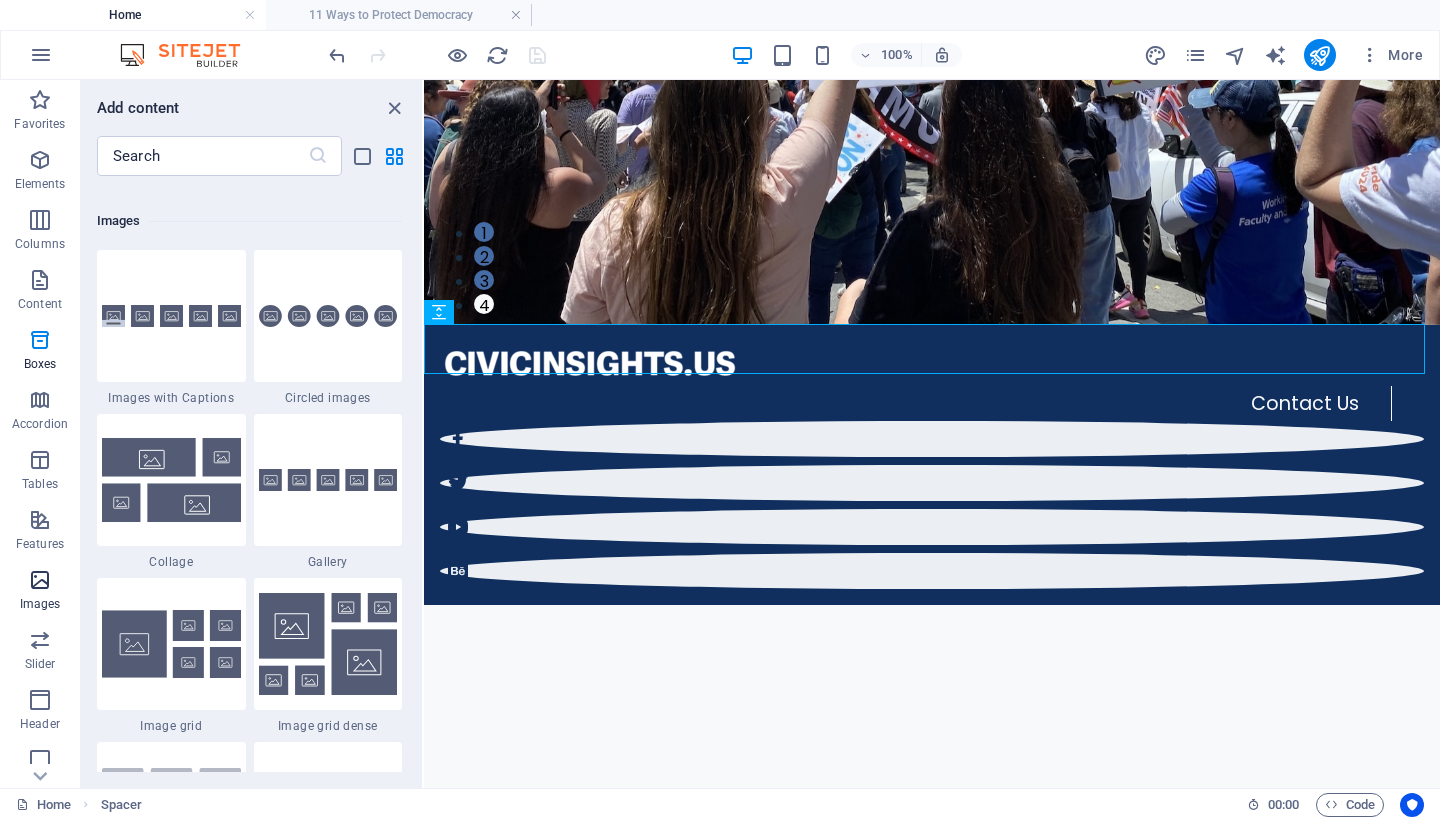 scroll, scrollTop: 10140, scrollLeft: 0, axis: vertical 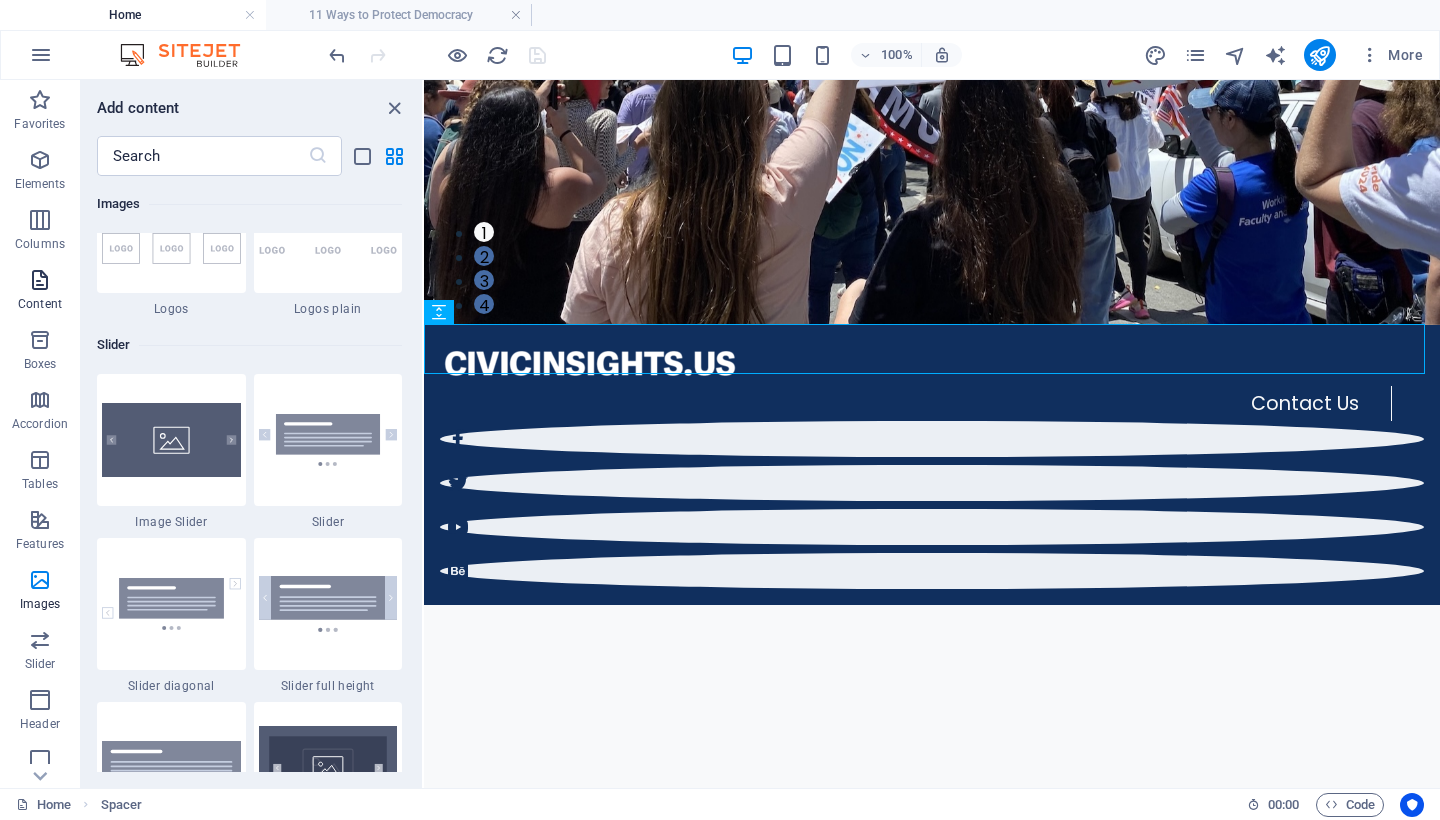 click at bounding box center (40, 280) 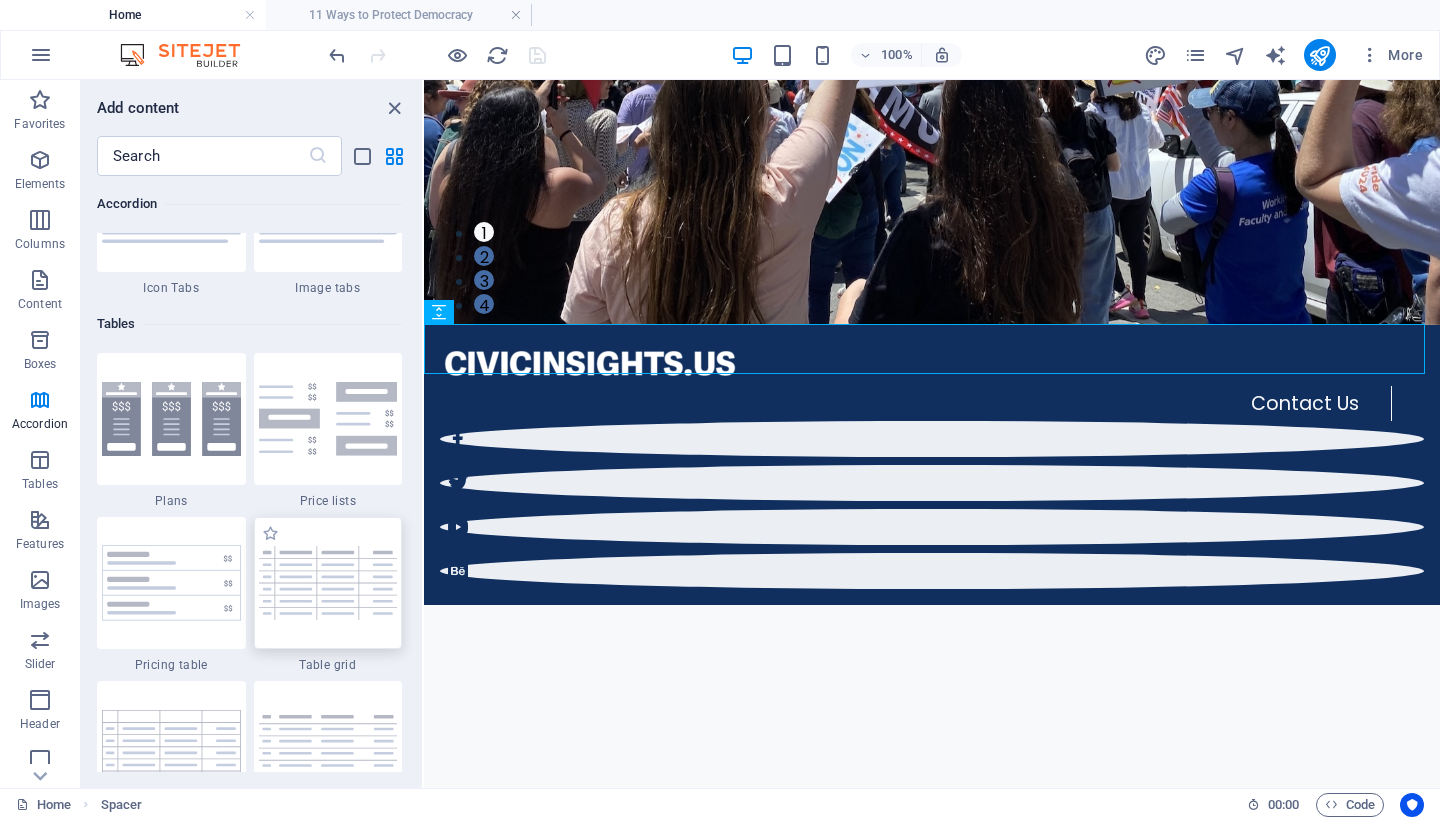 scroll, scrollTop: 6431, scrollLeft: 0, axis: vertical 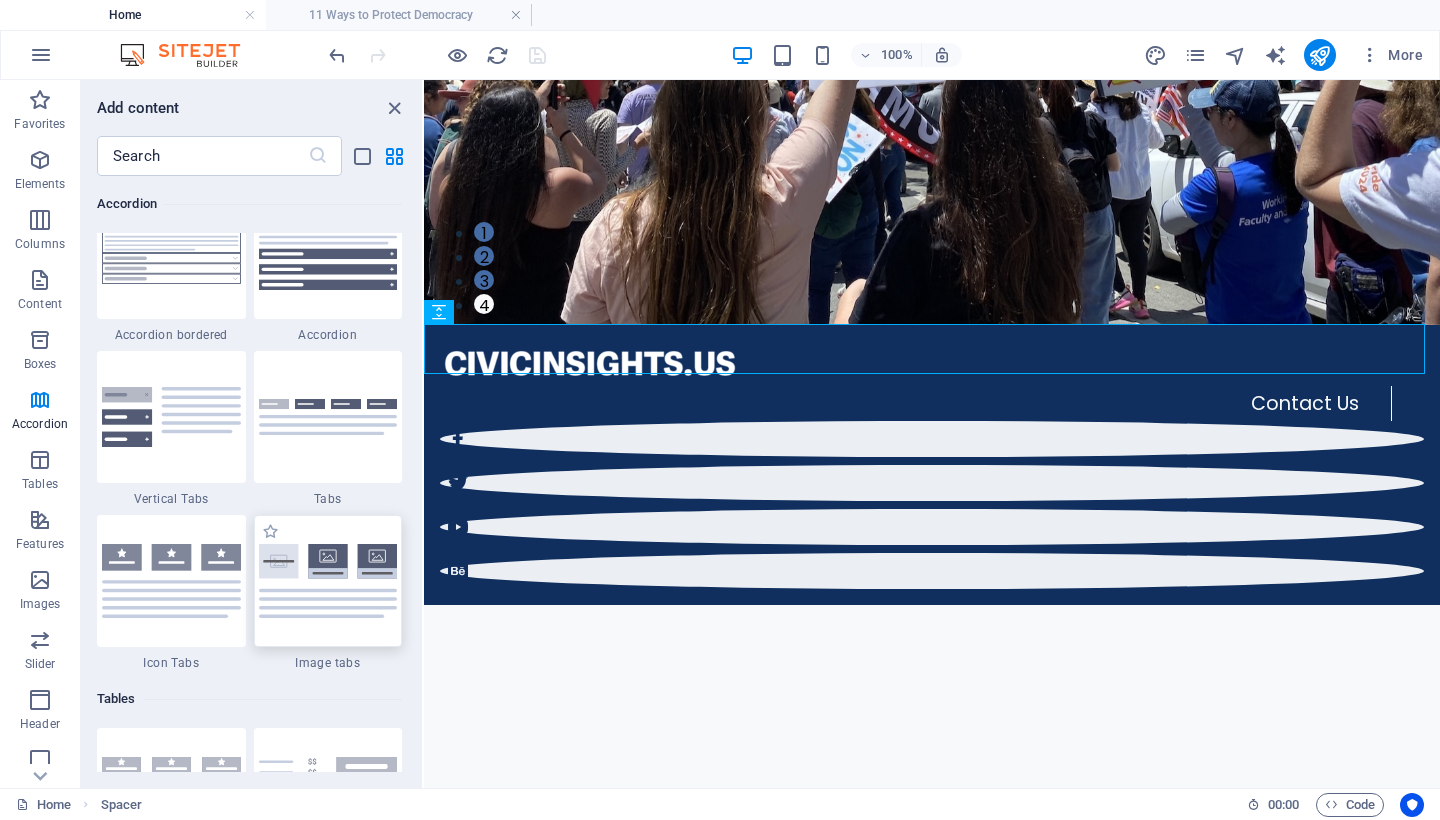 click at bounding box center [328, 581] 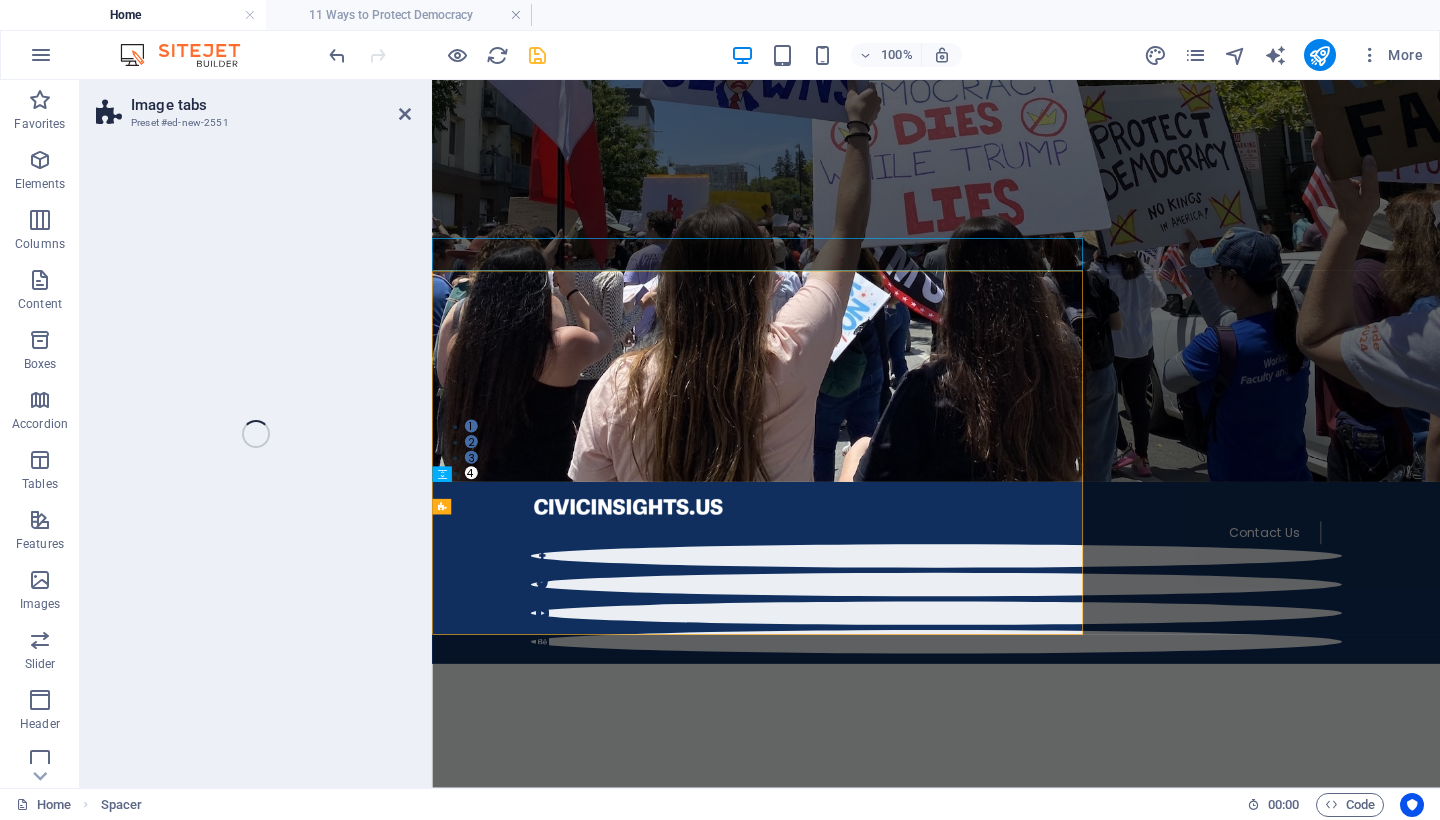 select on "rem" 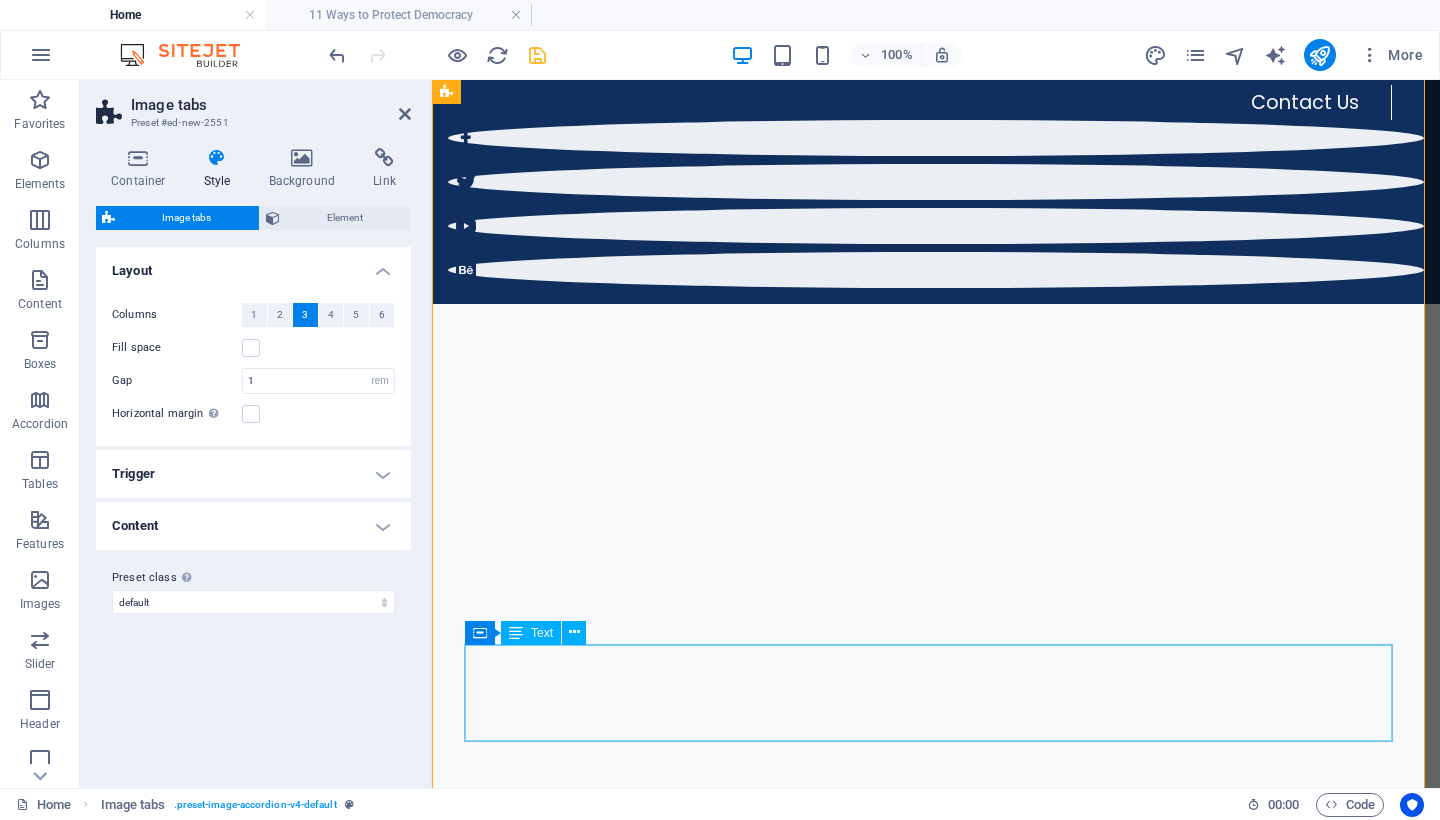scroll, scrollTop: 797, scrollLeft: 0, axis: vertical 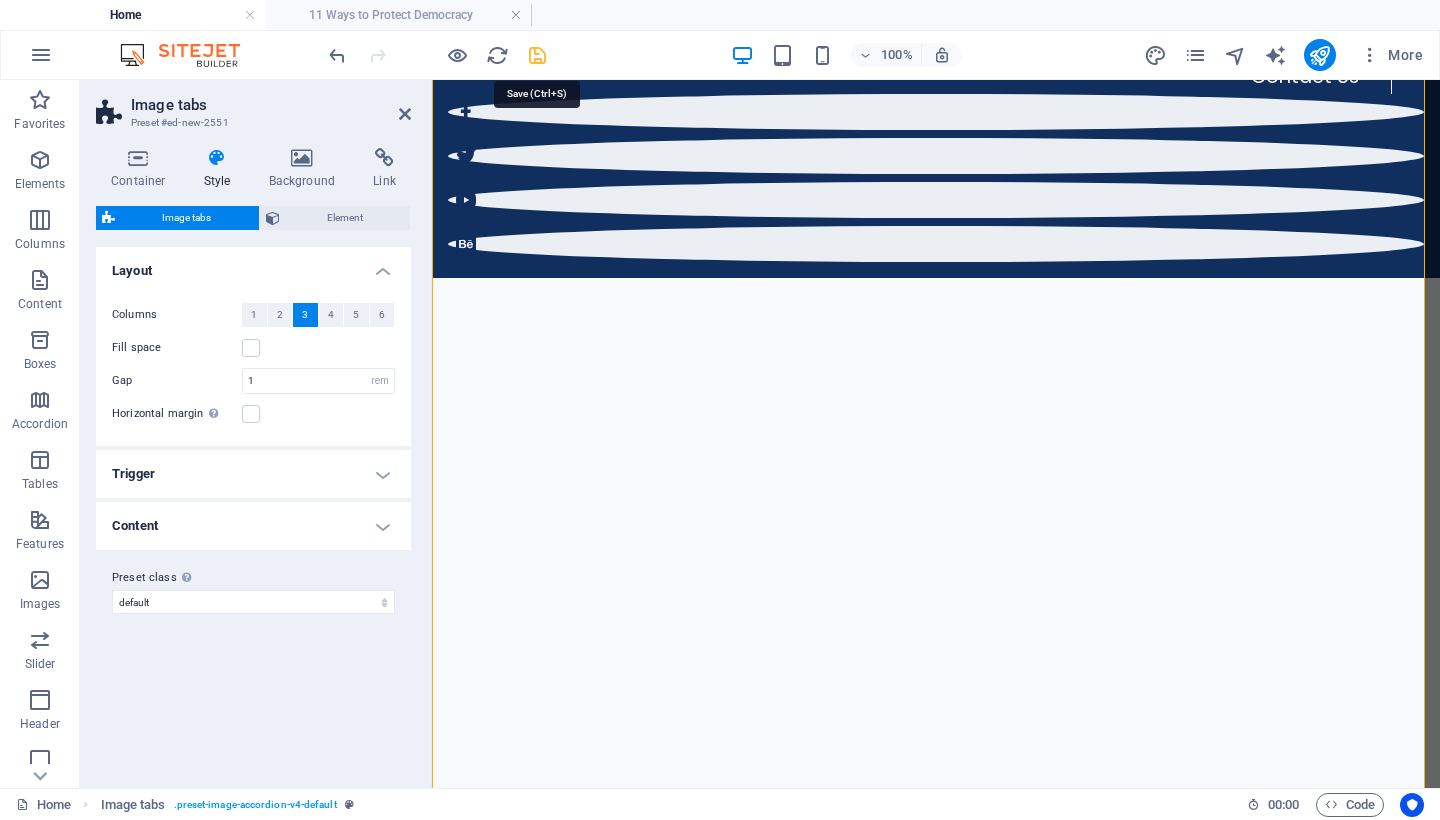 click at bounding box center [537, 55] 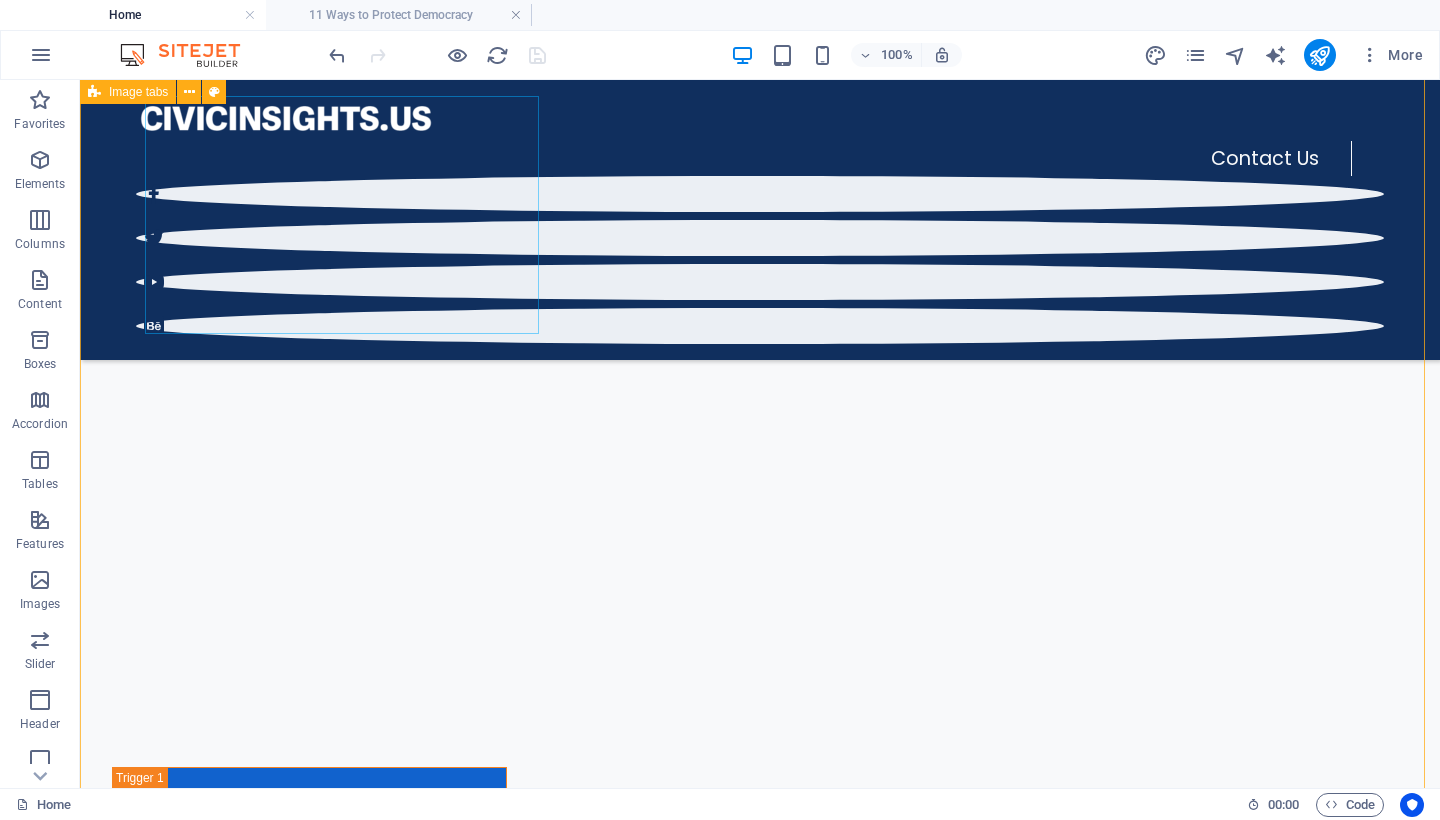 scroll, scrollTop: 426, scrollLeft: 0, axis: vertical 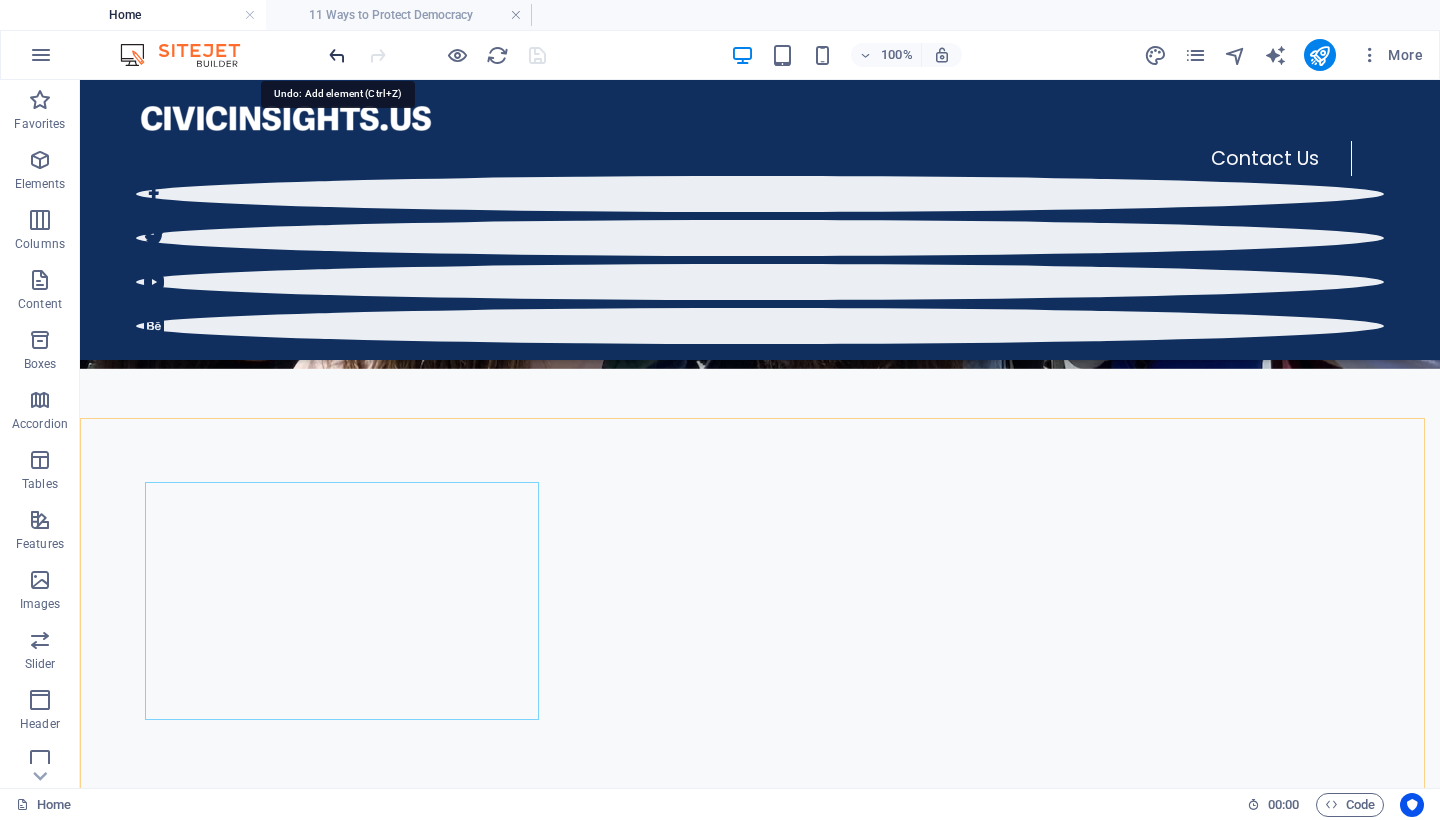 click at bounding box center [337, 55] 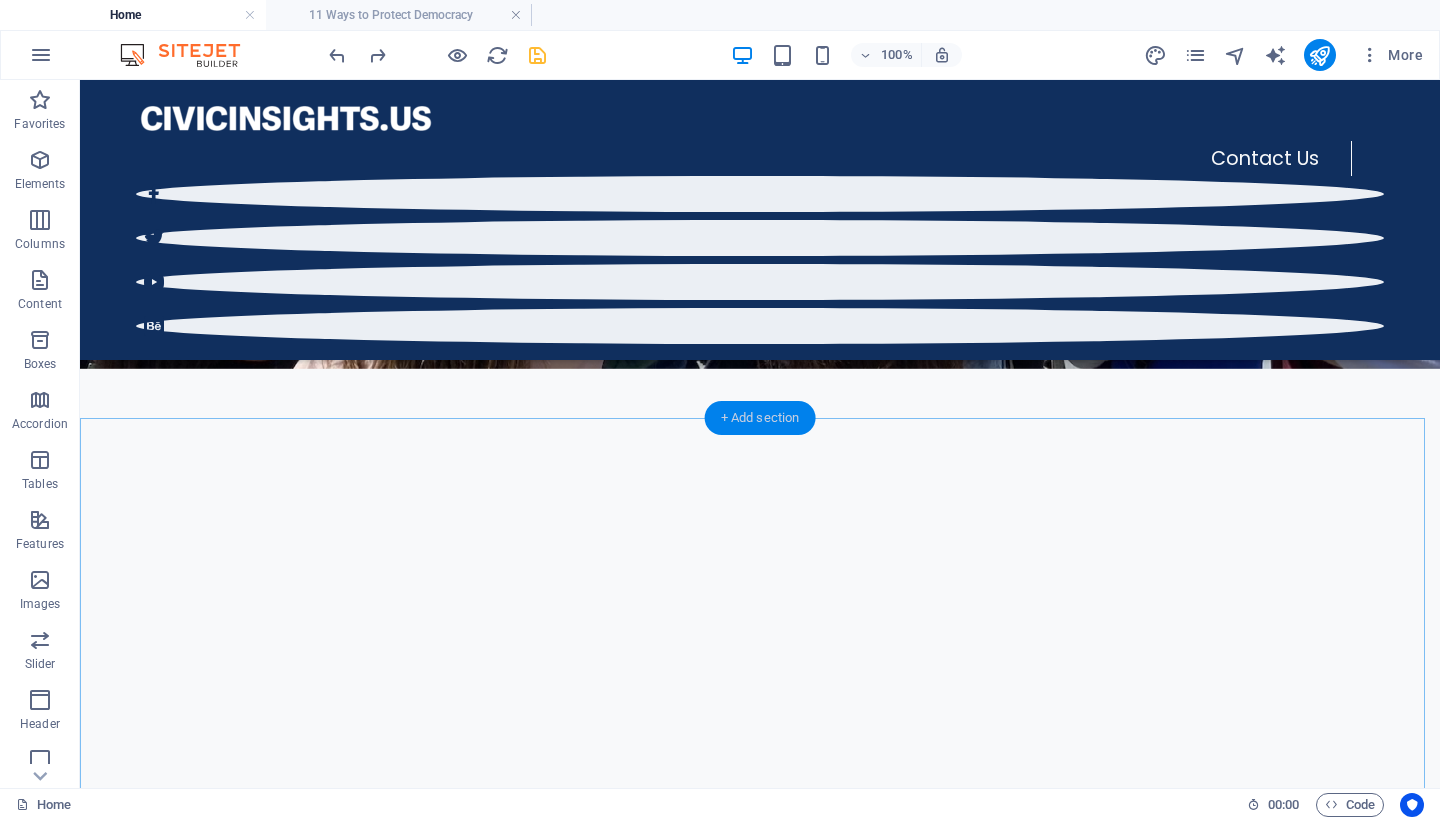 click on "+ Add section" at bounding box center [760, 418] 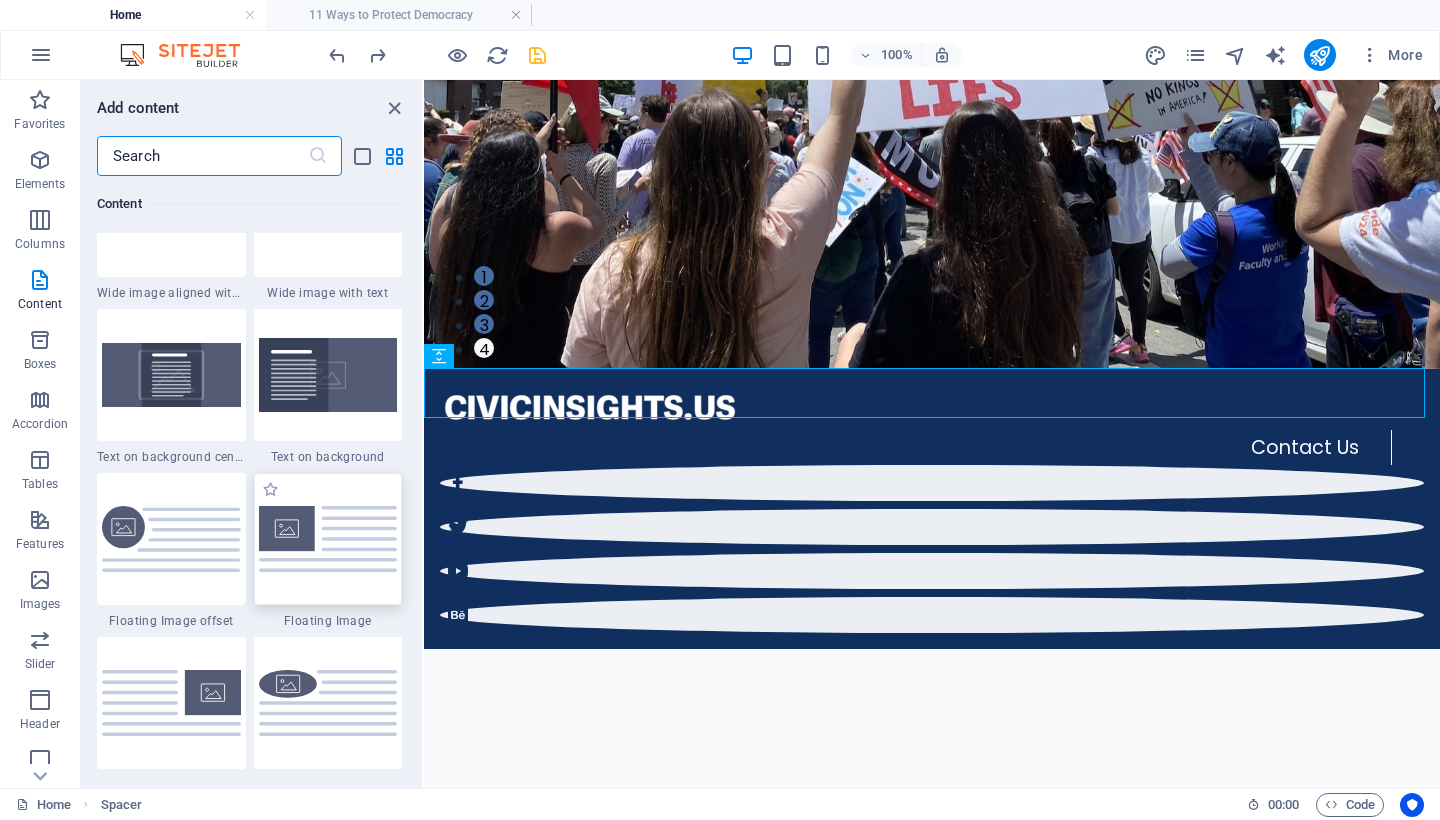scroll, scrollTop: 4452, scrollLeft: 0, axis: vertical 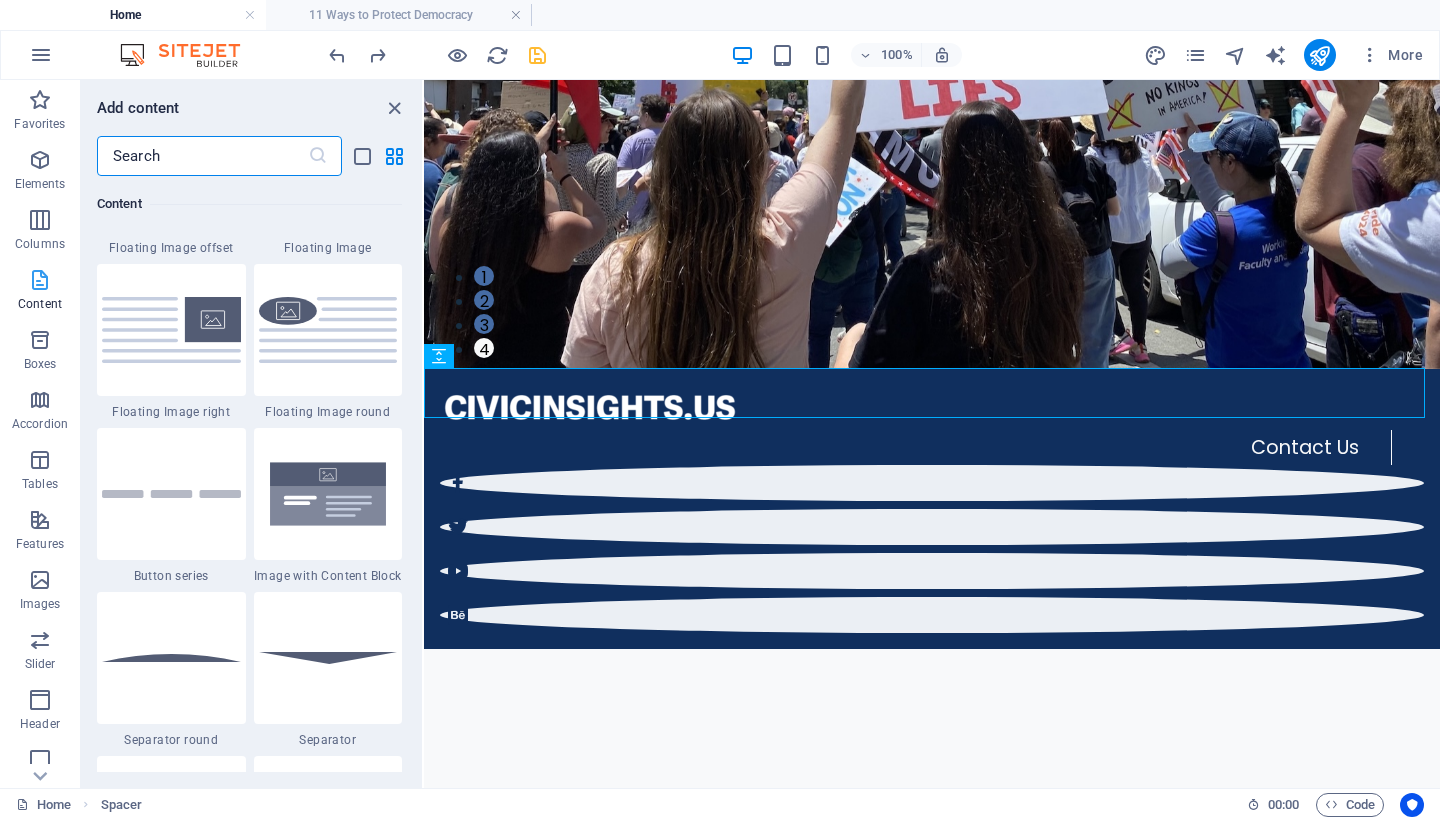 click at bounding box center (40, 280) 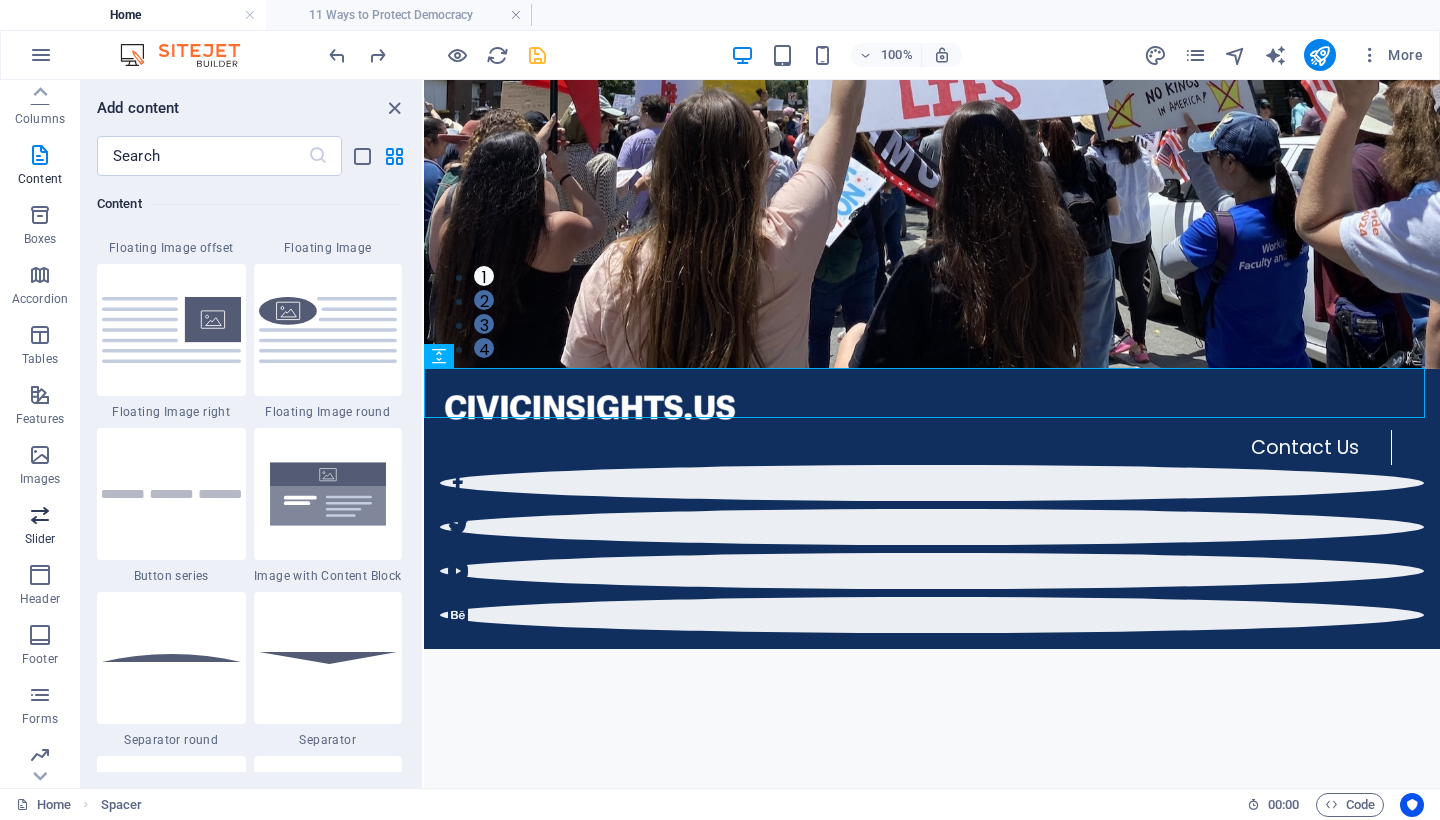 scroll, scrollTop: 192, scrollLeft: 0, axis: vertical 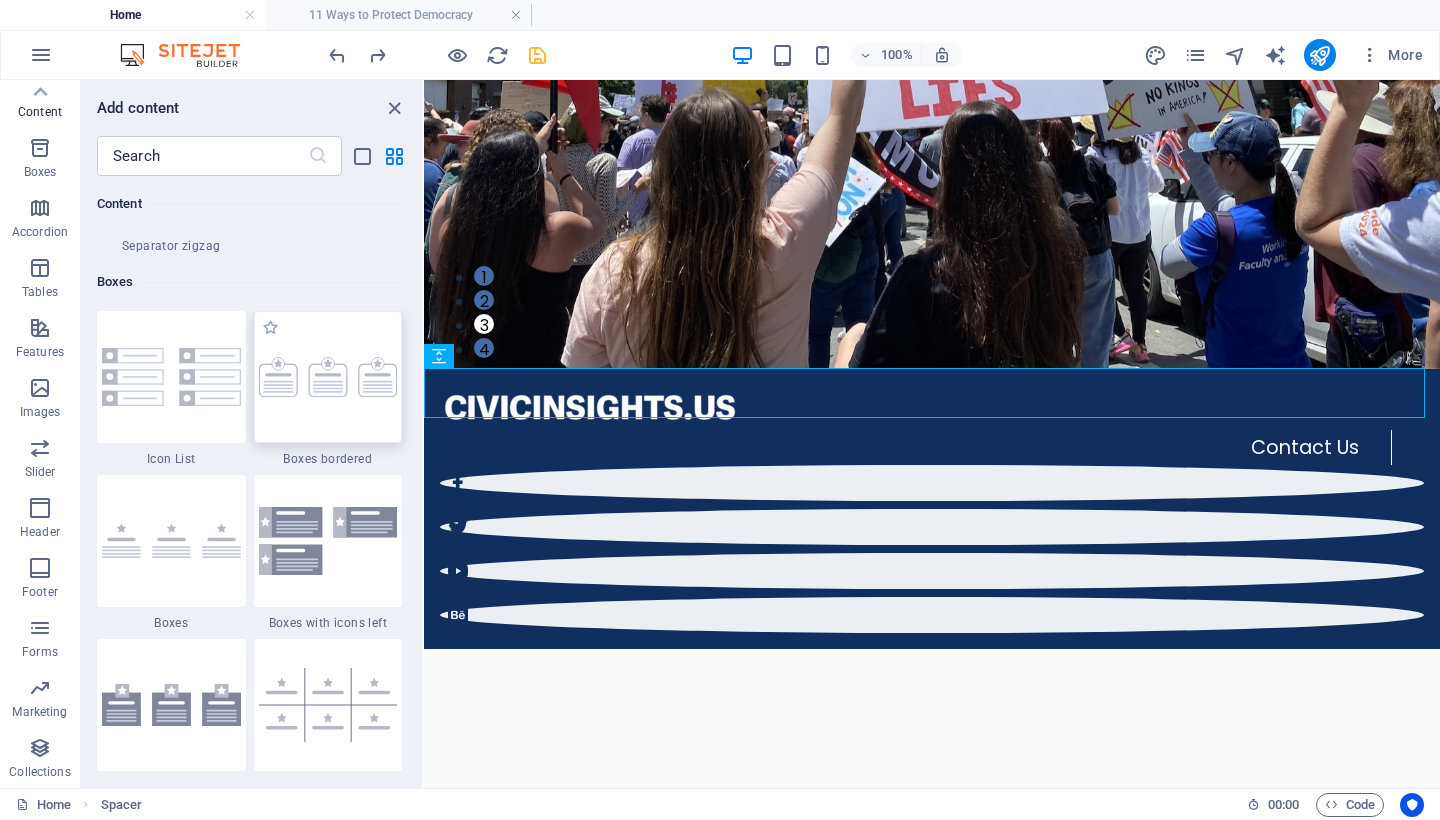 click at bounding box center [328, 377] 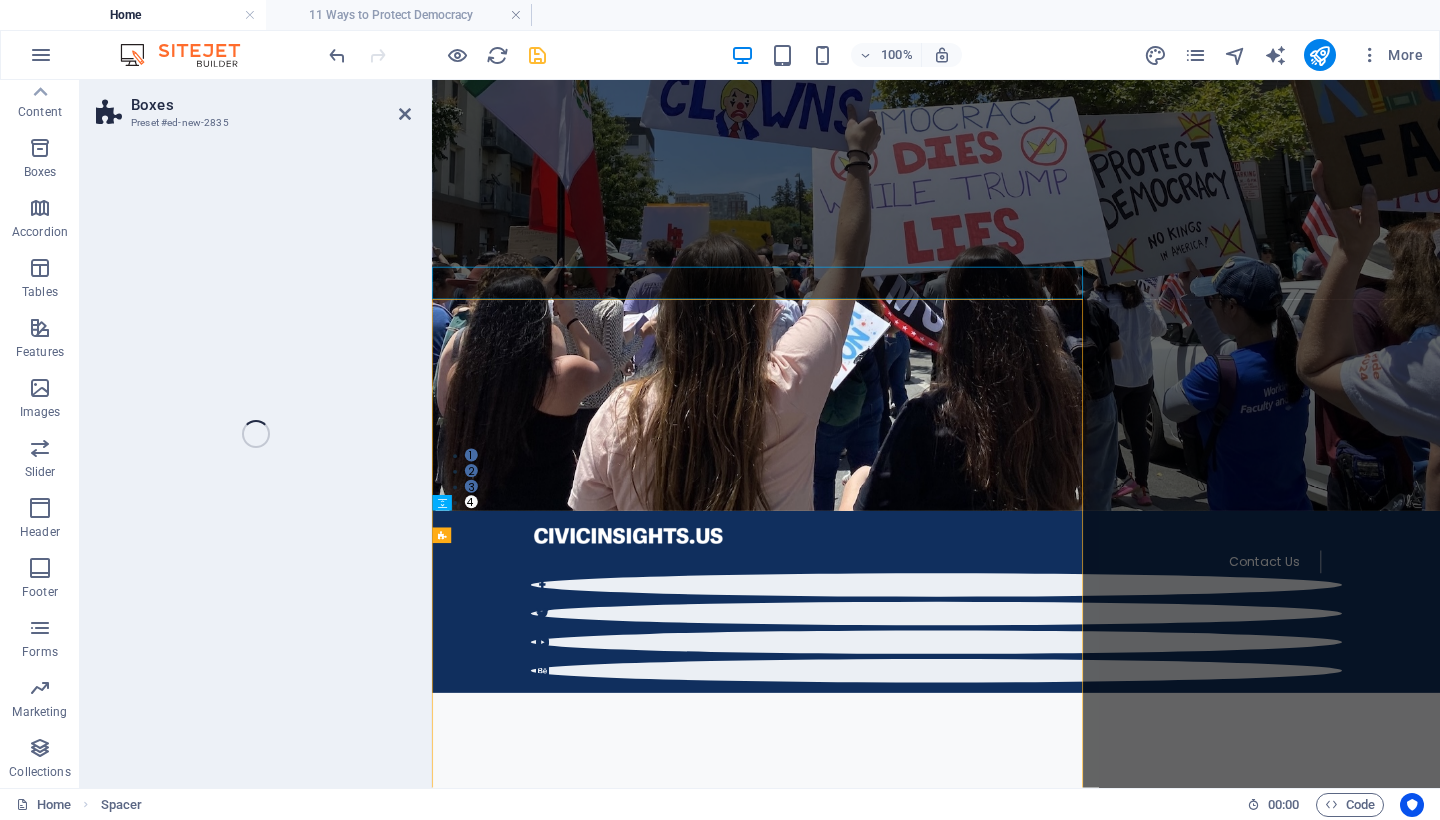 select on "rem" 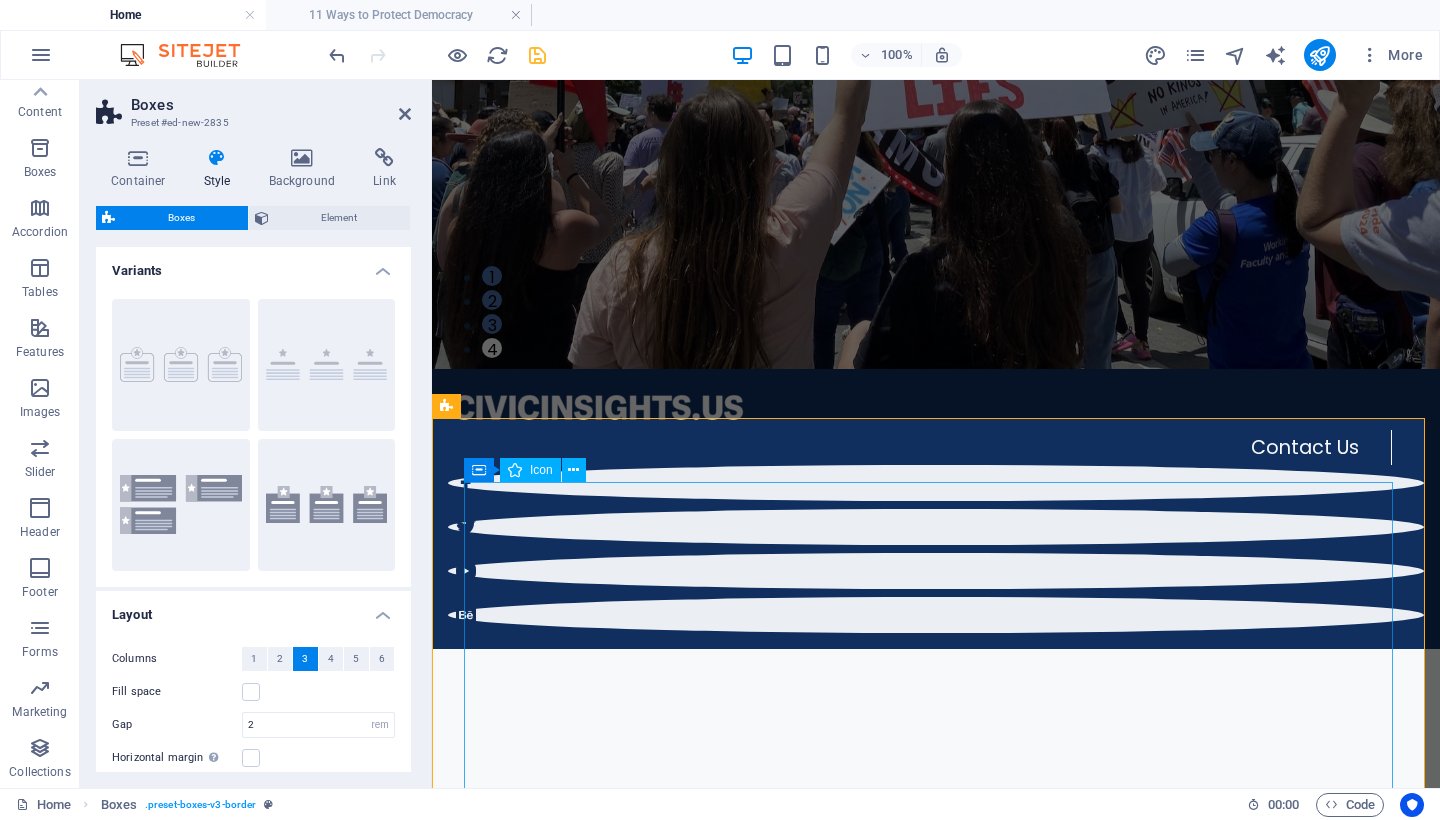 scroll, scrollTop: 584, scrollLeft: 0, axis: vertical 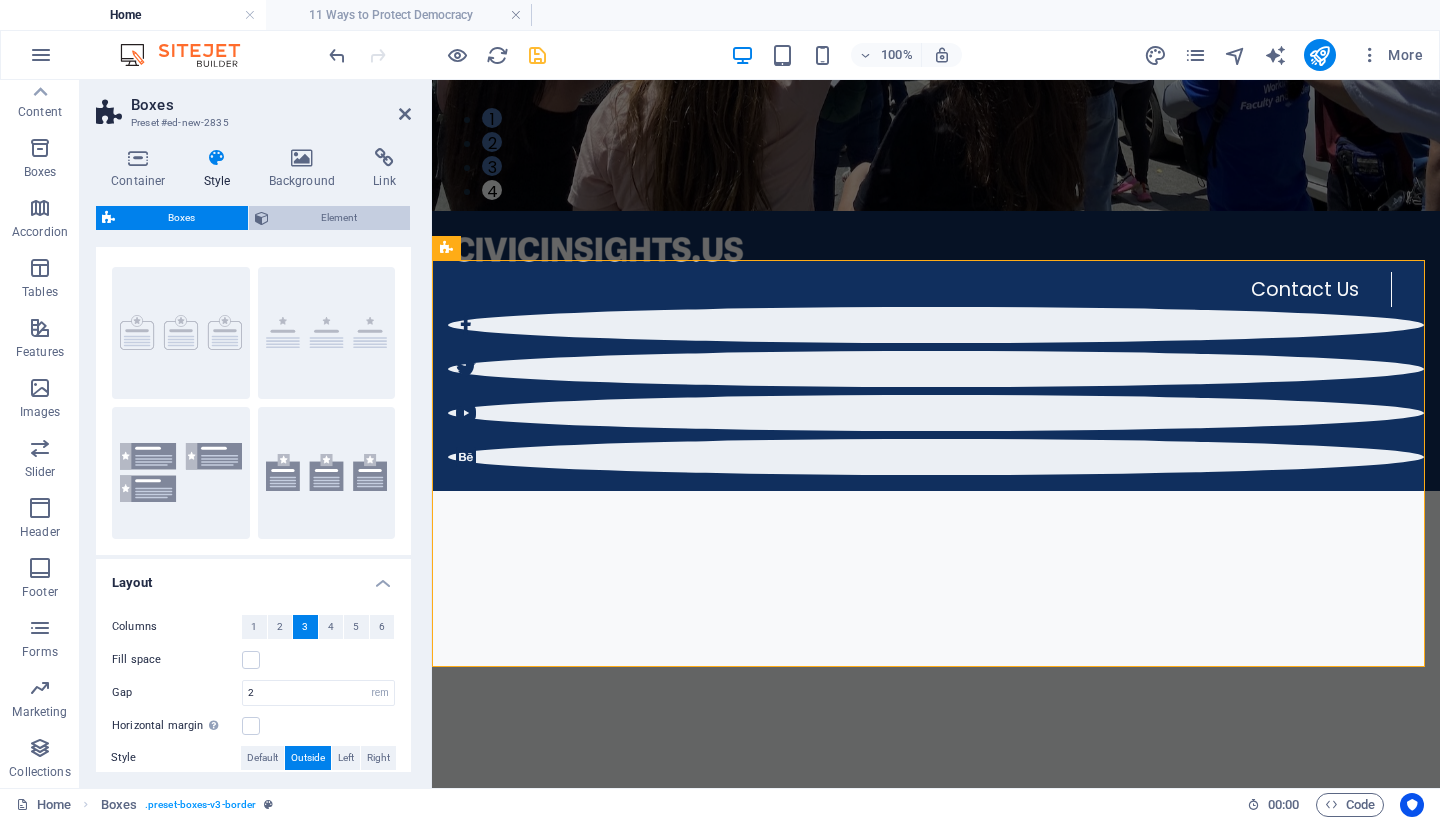 click on "Element" at bounding box center [340, 218] 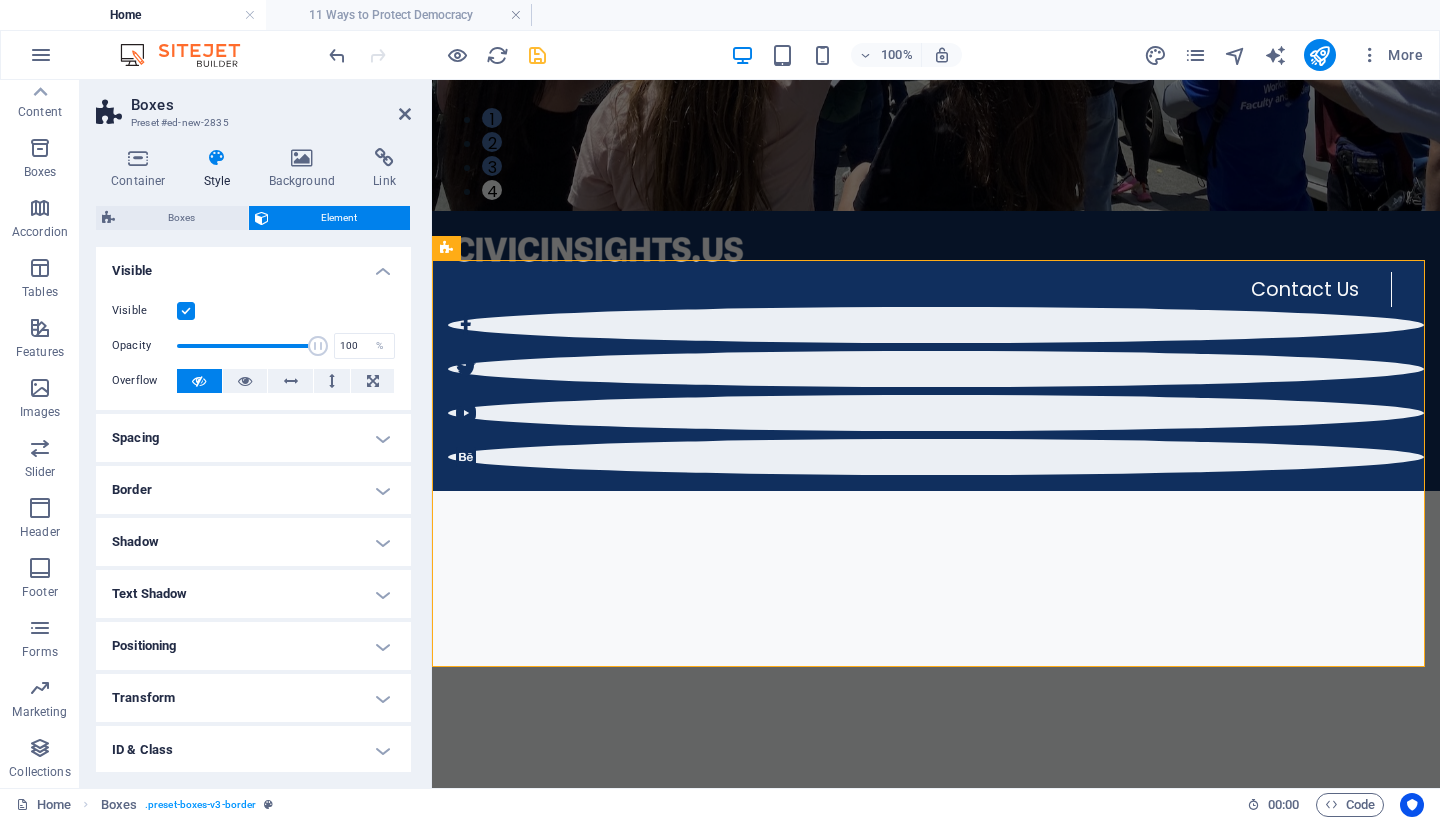 click on "Style" at bounding box center (221, 169) 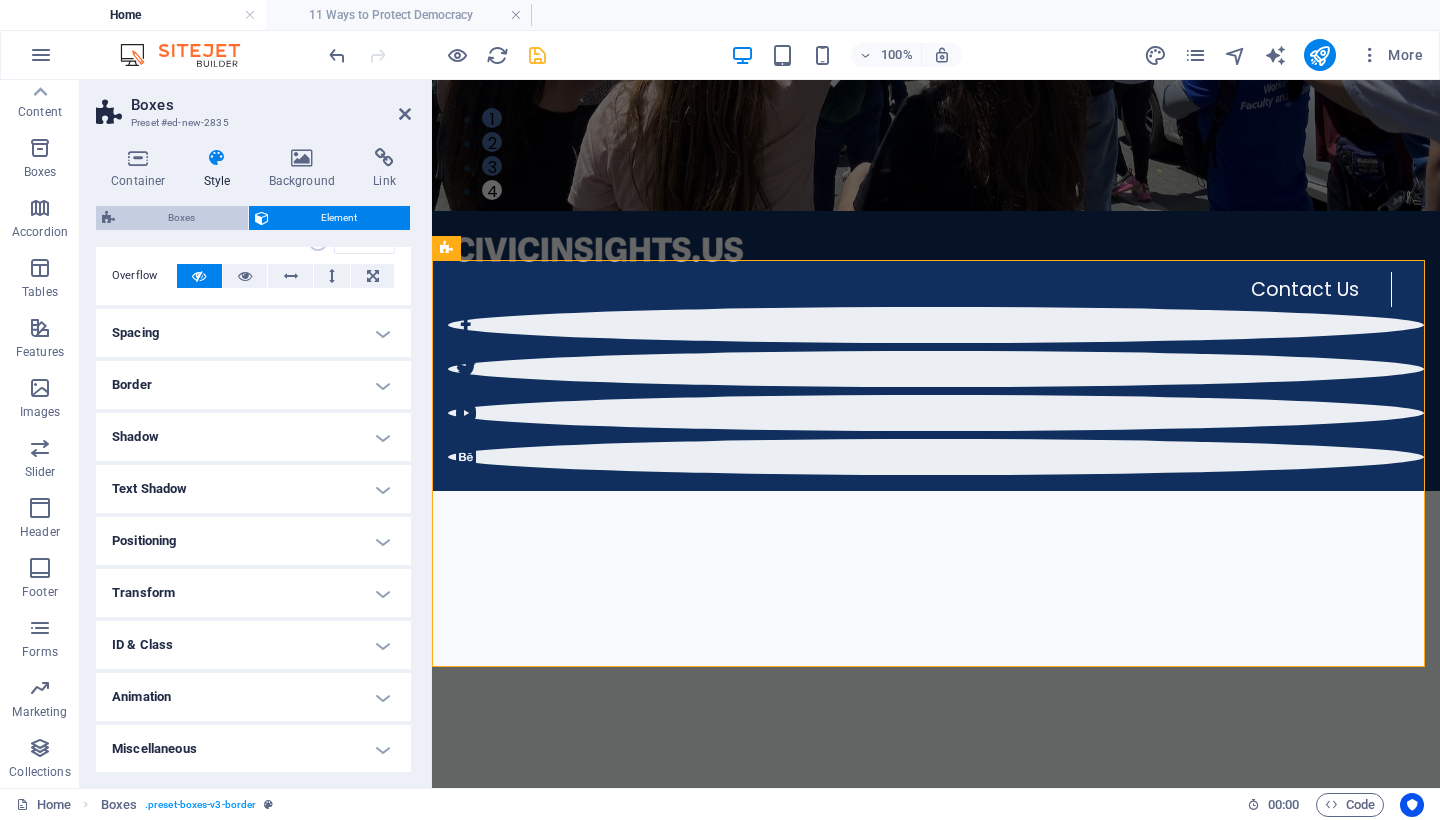 click on "Boxes" at bounding box center [181, 218] 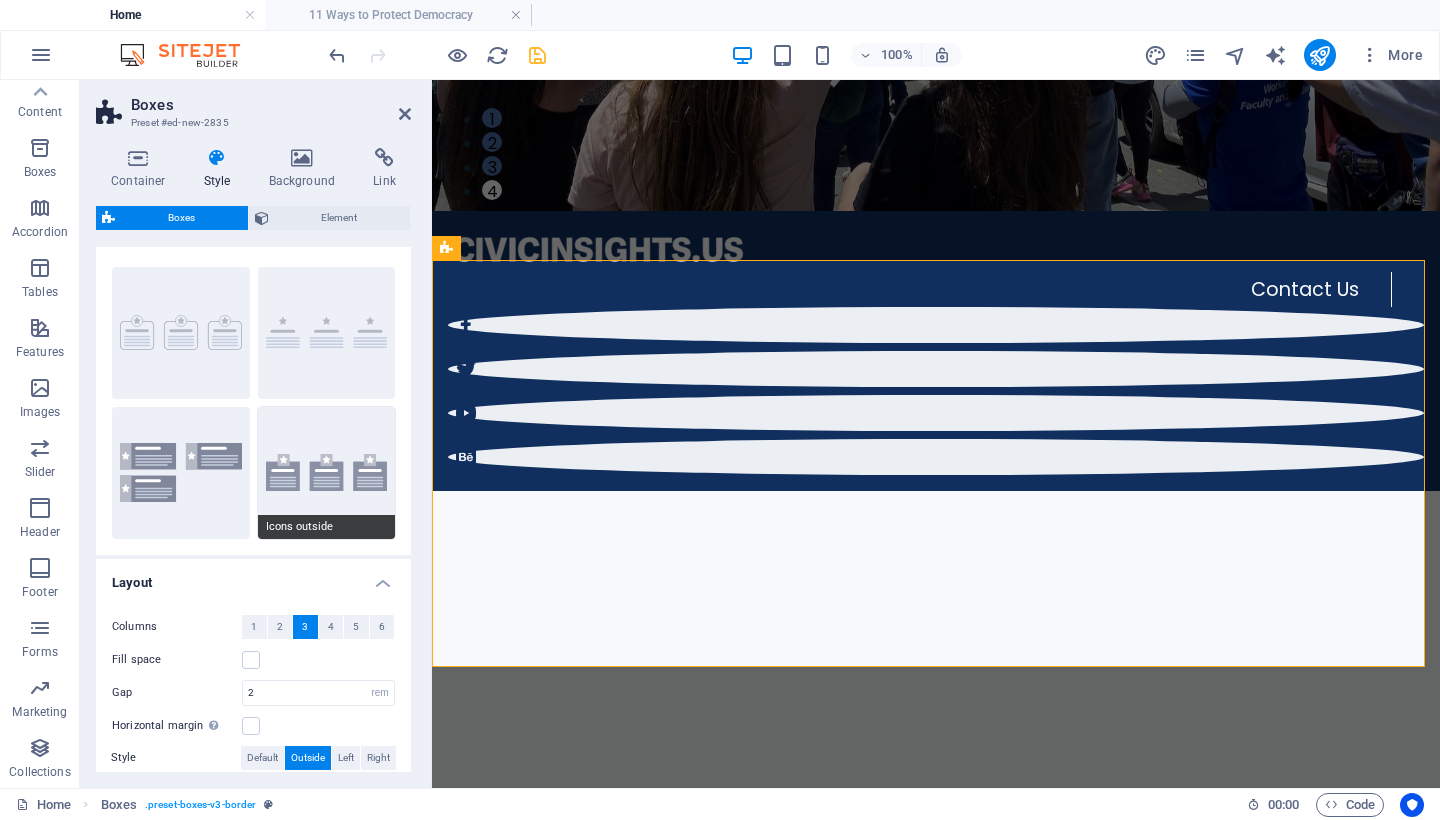 scroll, scrollTop: 64, scrollLeft: 0, axis: vertical 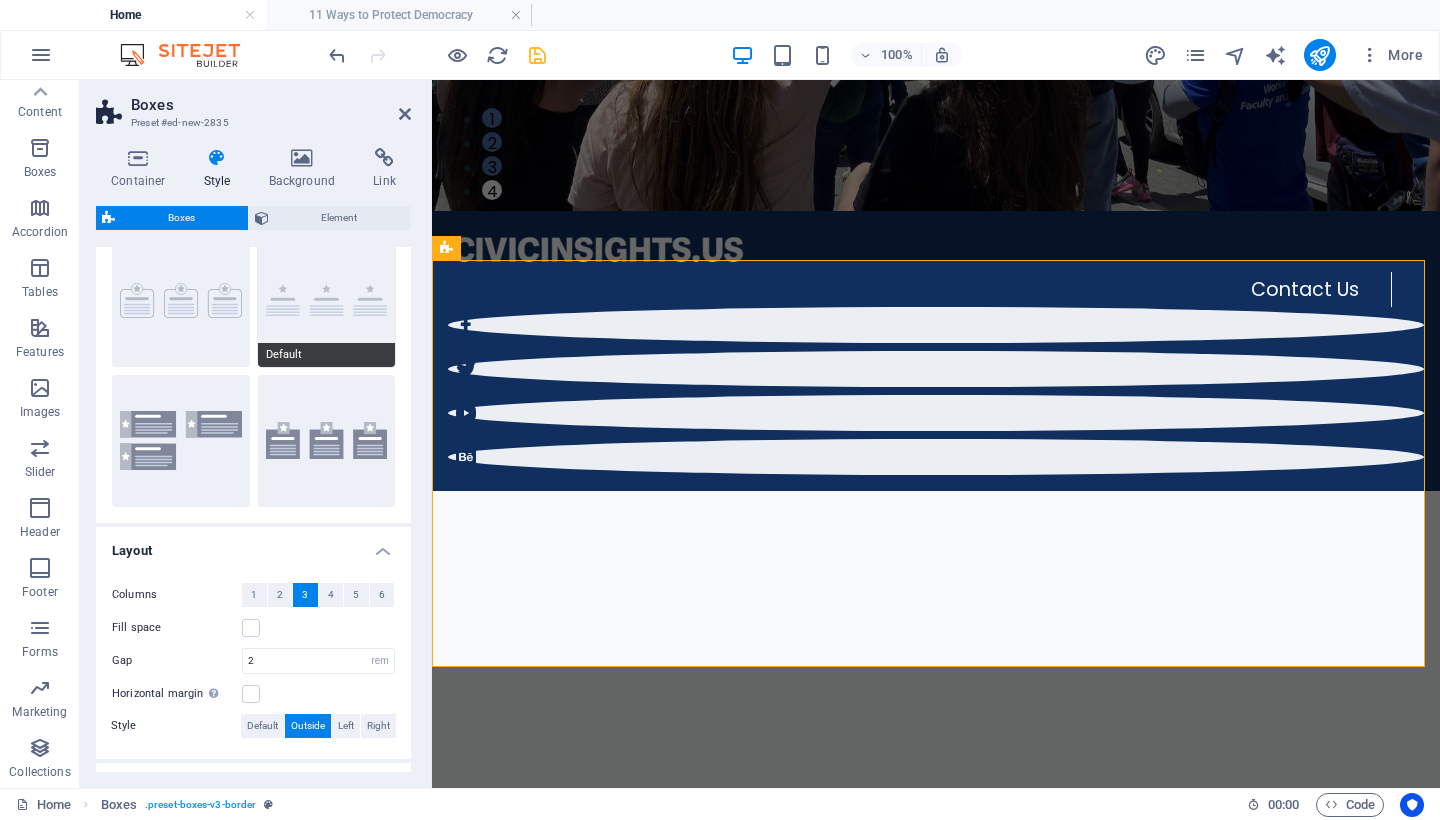 click on "Default" at bounding box center [327, 301] 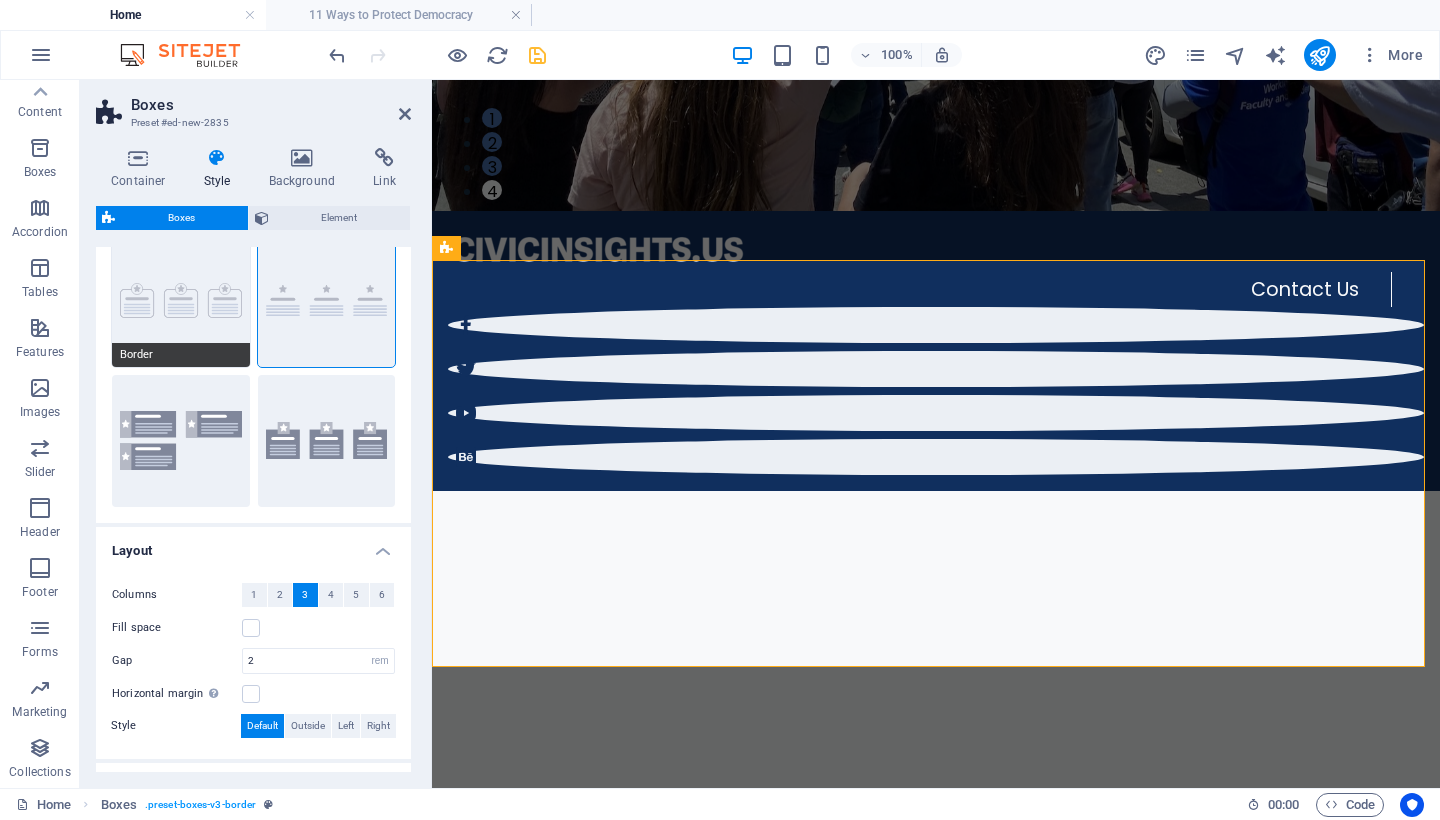 click on "Border" at bounding box center [181, 301] 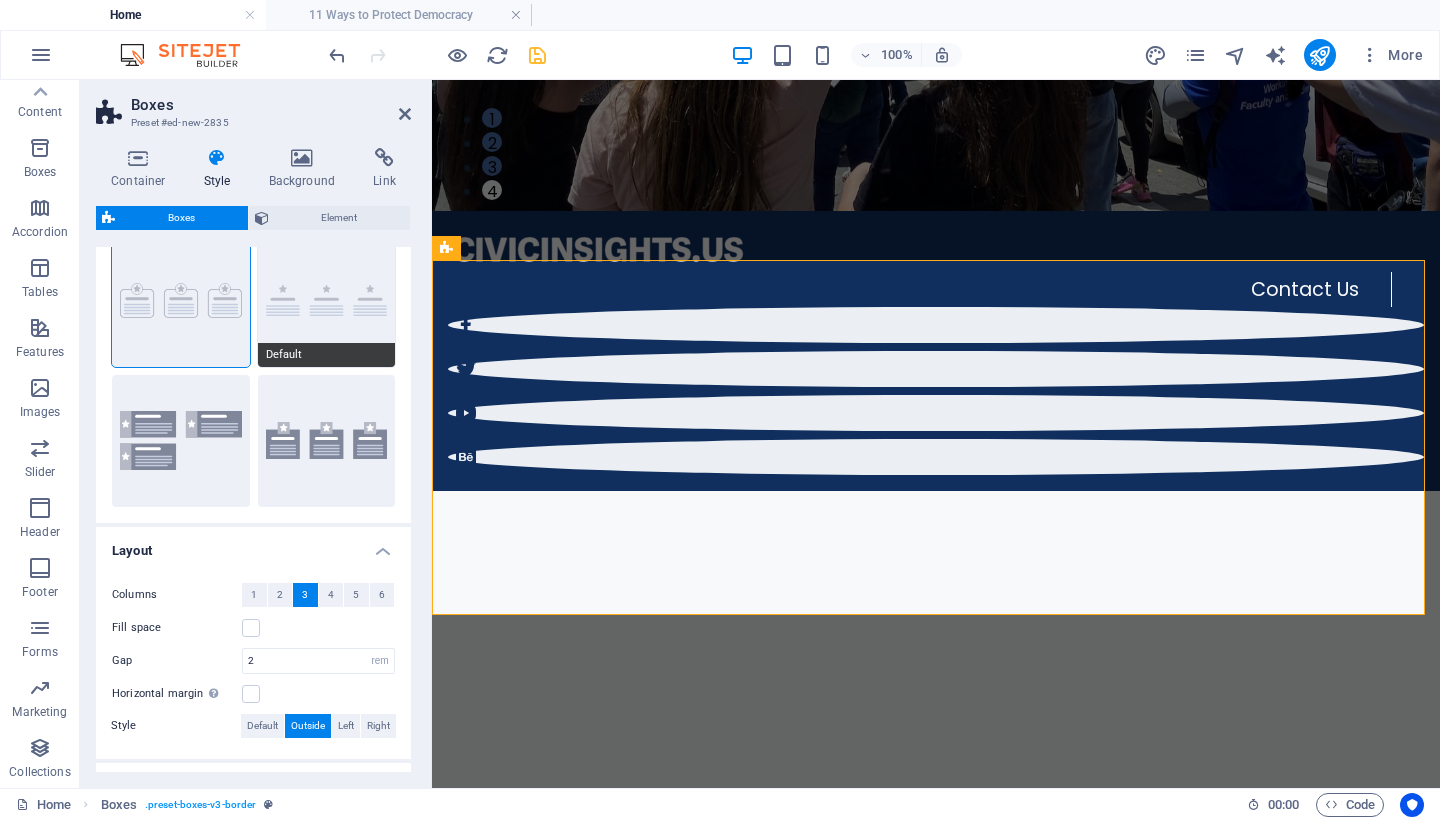 click on "Default" at bounding box center [327, 301] 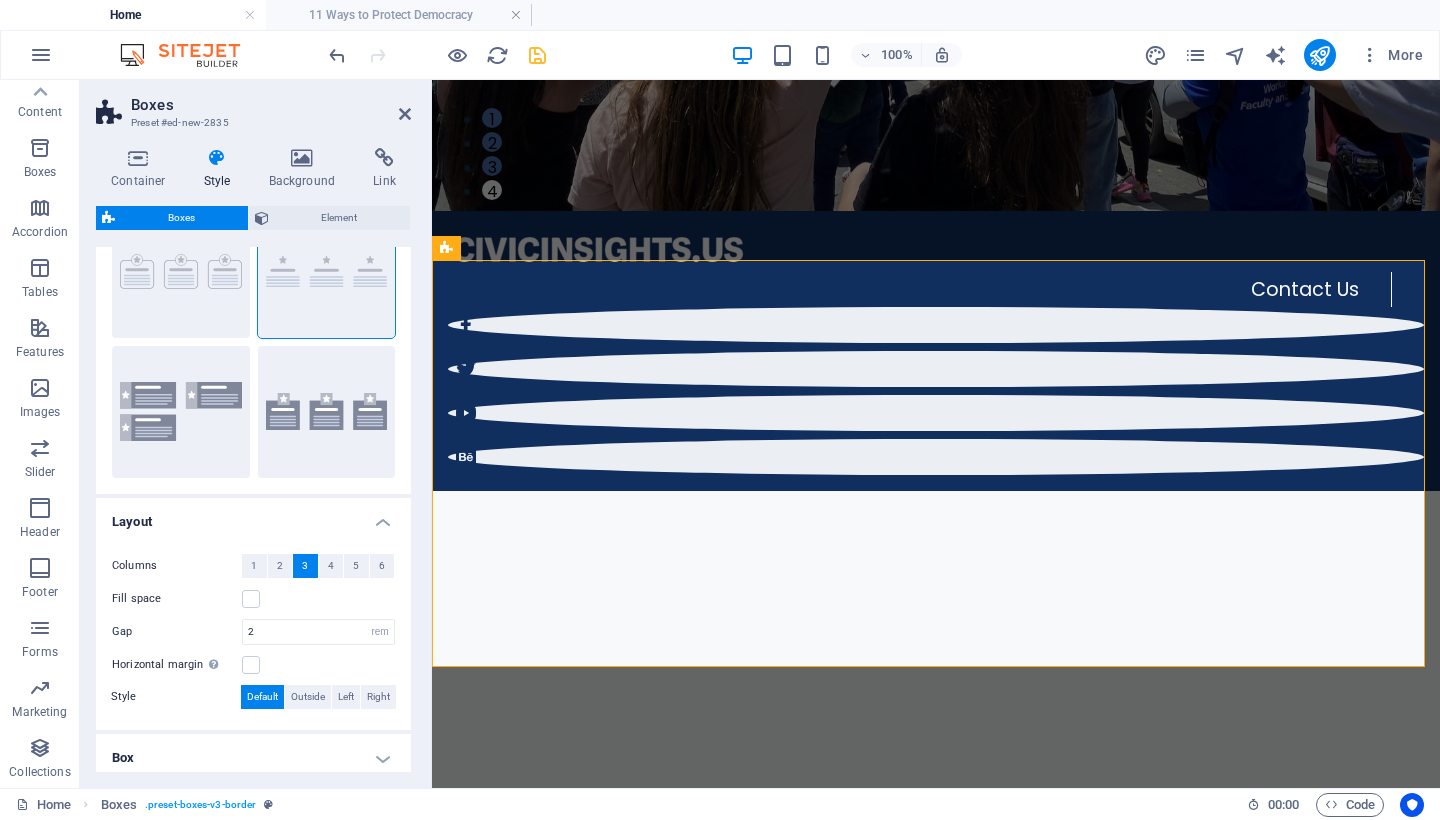 scroll, scrollTop: 149, scrollLeft: 0, axis: vertical 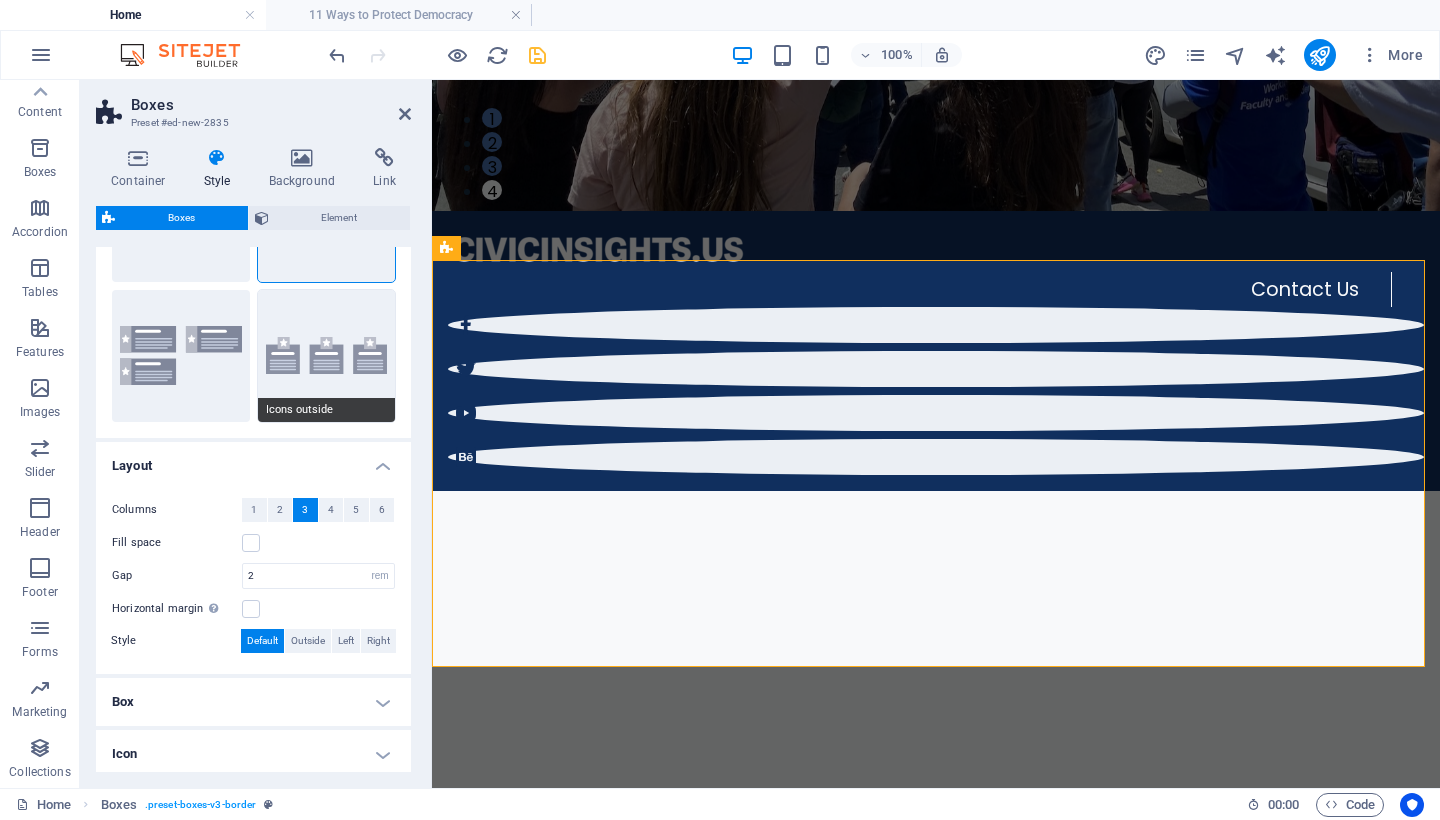click on "Icons outside" at bounding box center (327, 356) 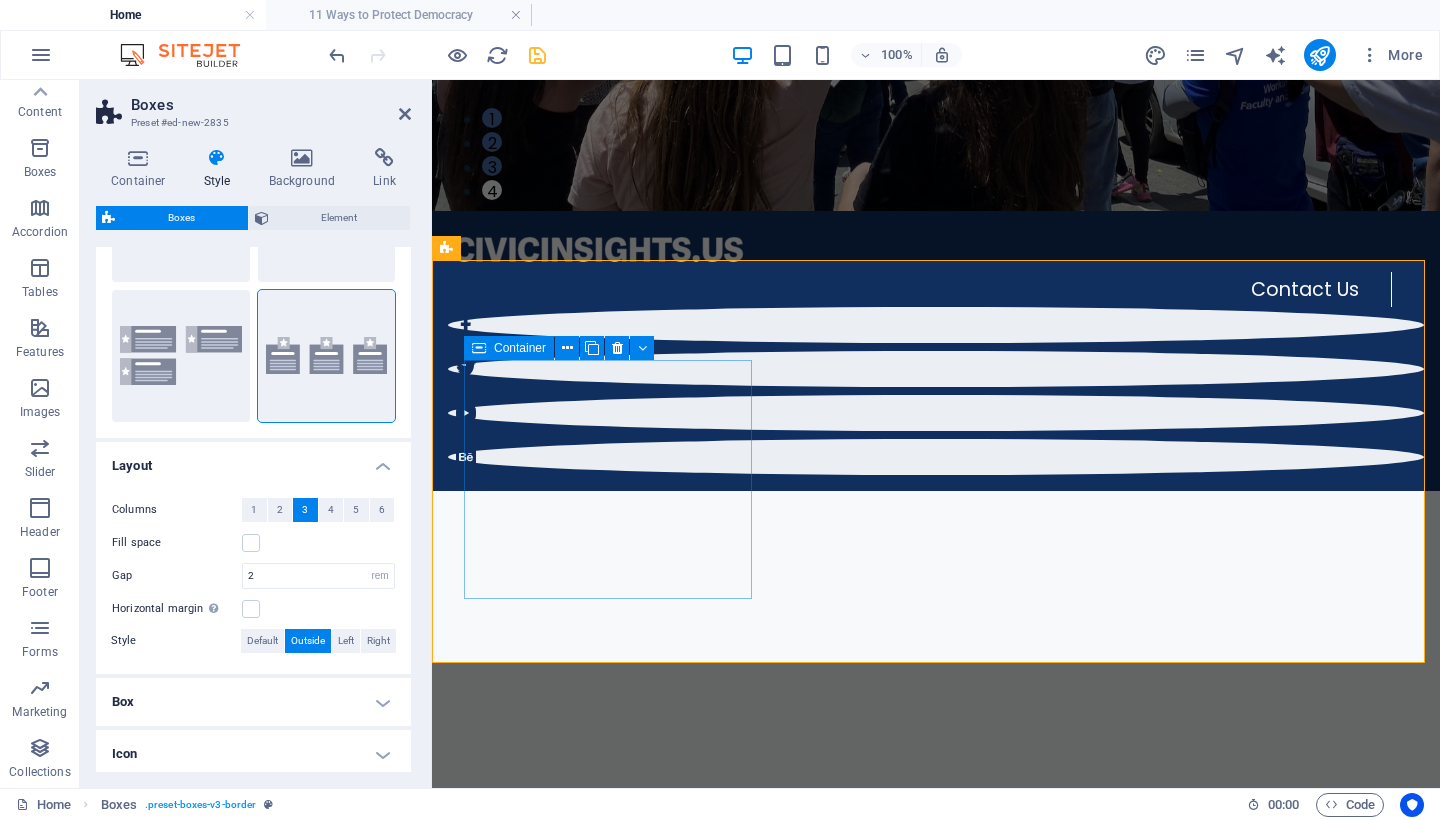 click on "Headline Lorem ipsum dolor sit amet, consectetuer adipiscing elit. Aenean commodo ligula eget dolor. Lorem ipsum dolor sit amet, consectetuer adipiscing elit leget dolor." at bounding box center [610, 1397] 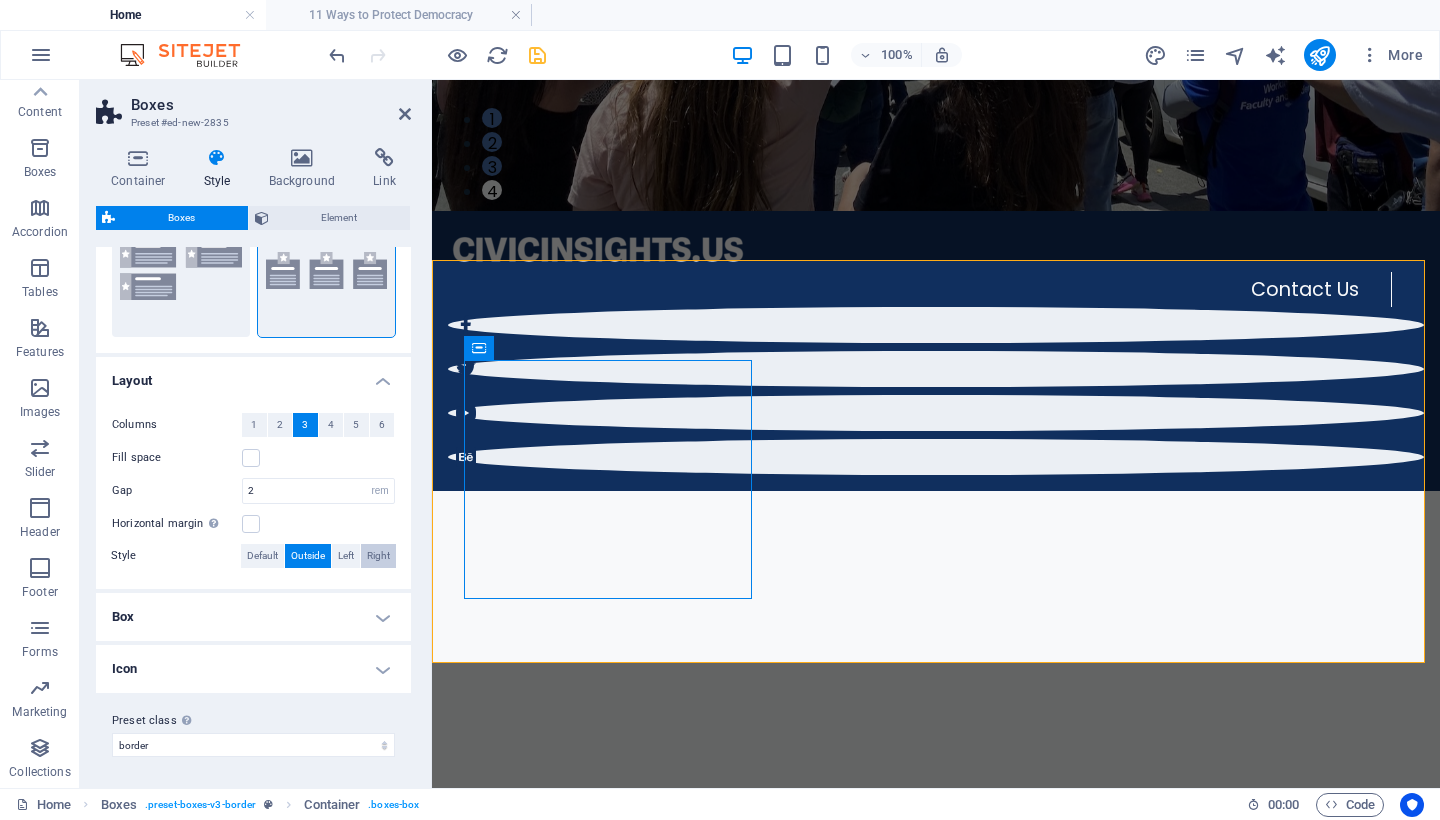 scroll, scrollTop: 202, scrollLeft: 0, axis: vertical 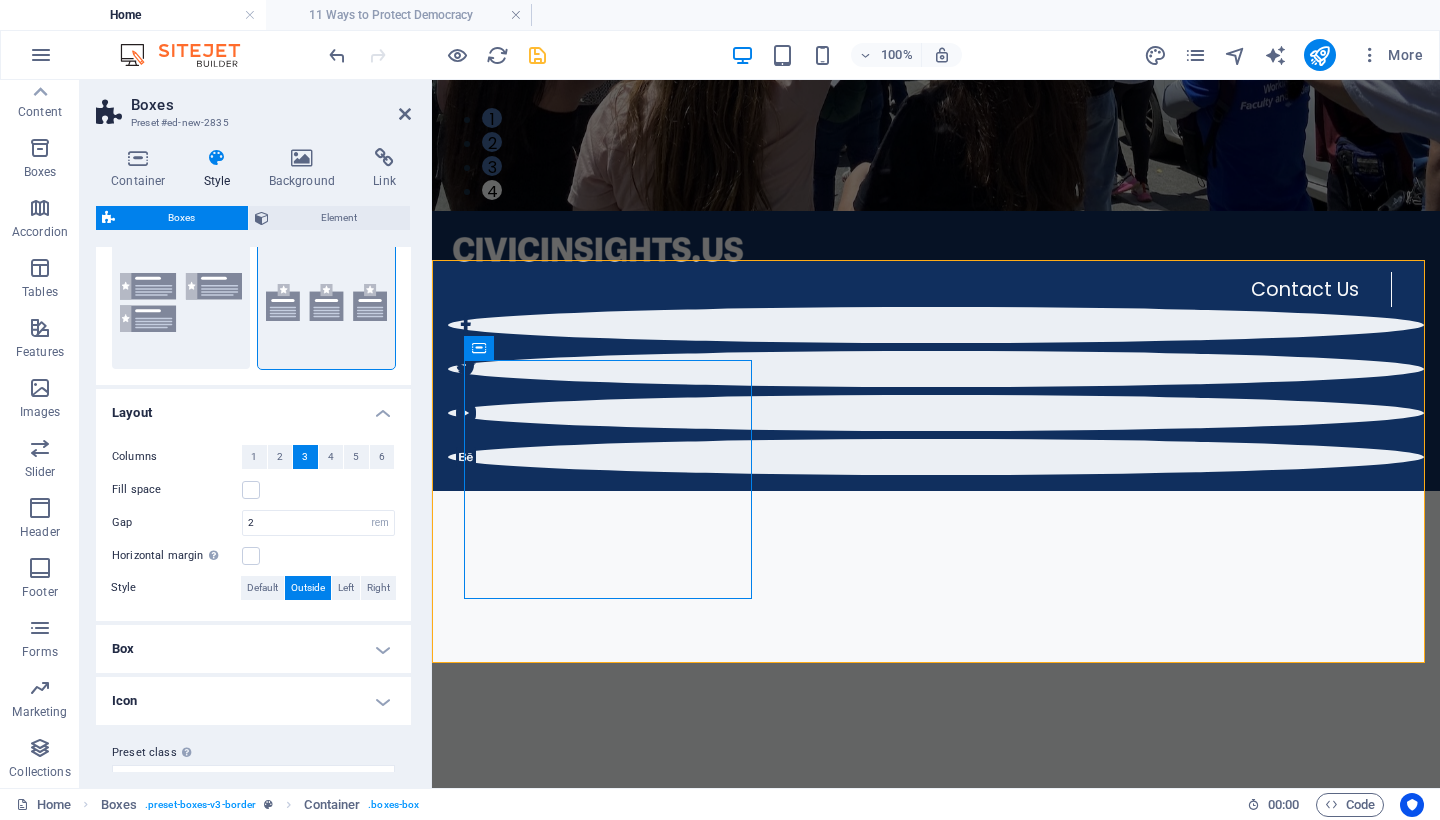 click on "Box" at bounding box center (253, 649) 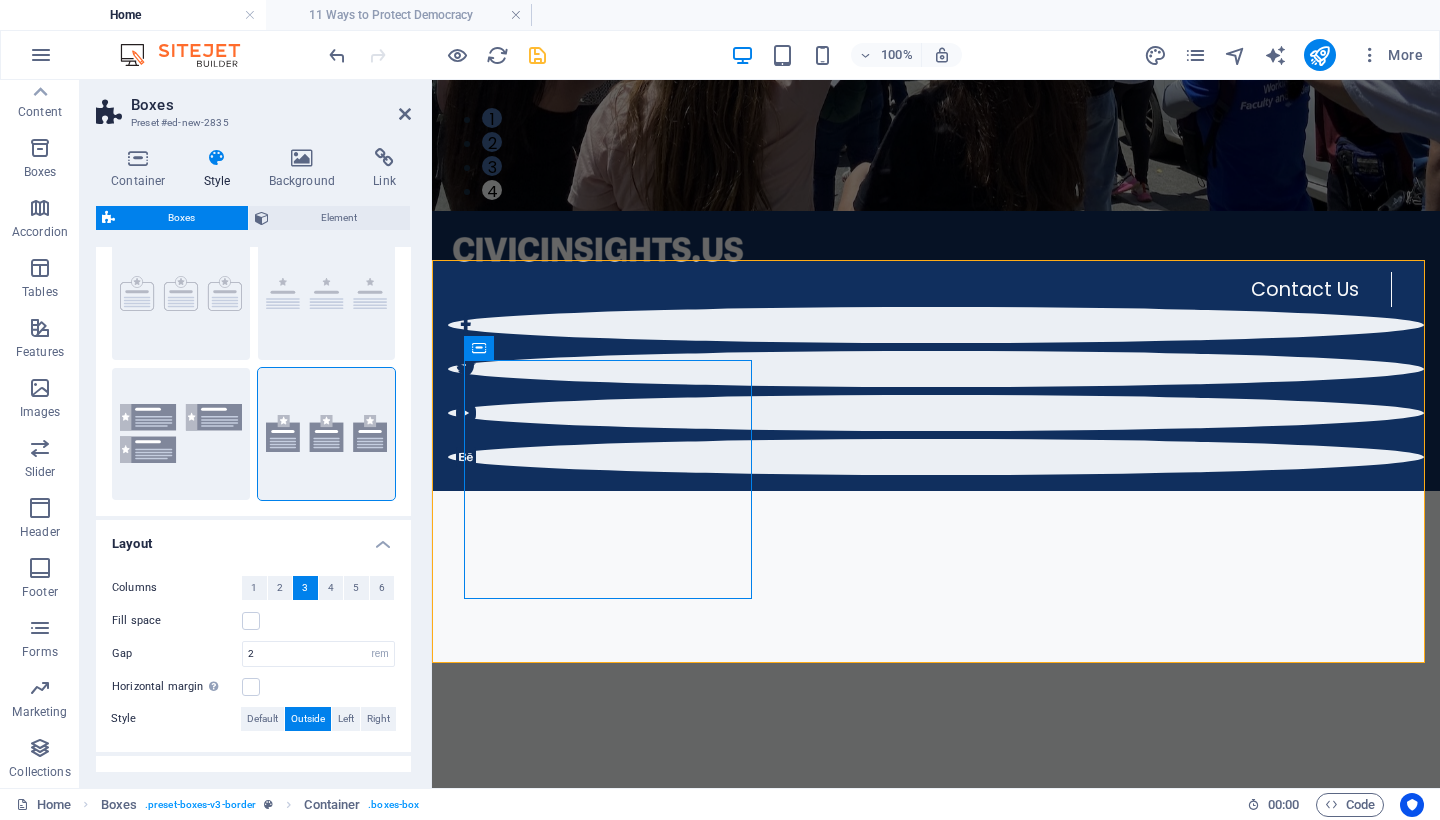 scroll, scrollTop: 0, scrollLeft: 0, axis: both 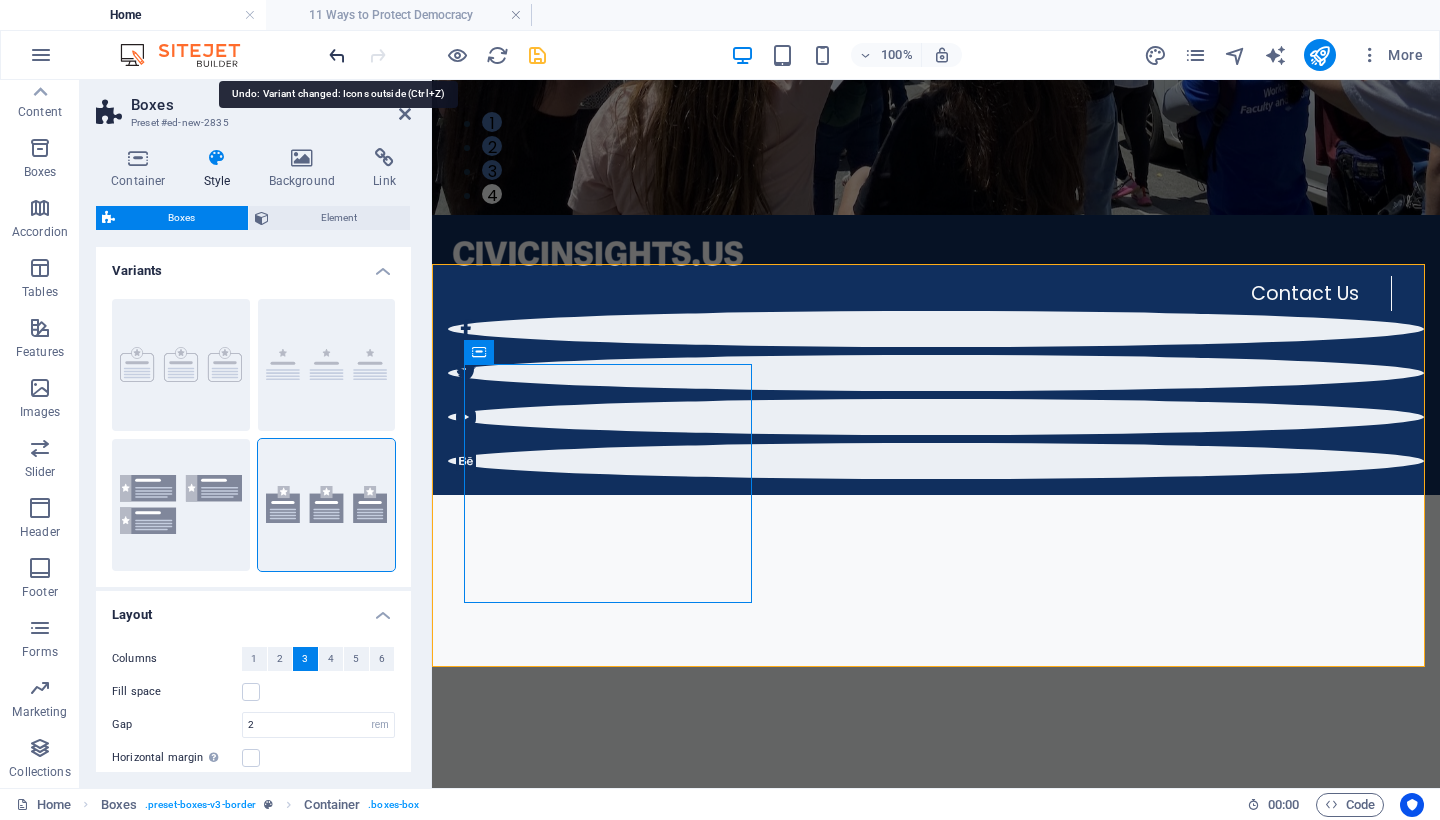 click at bounding box center (337, 55) 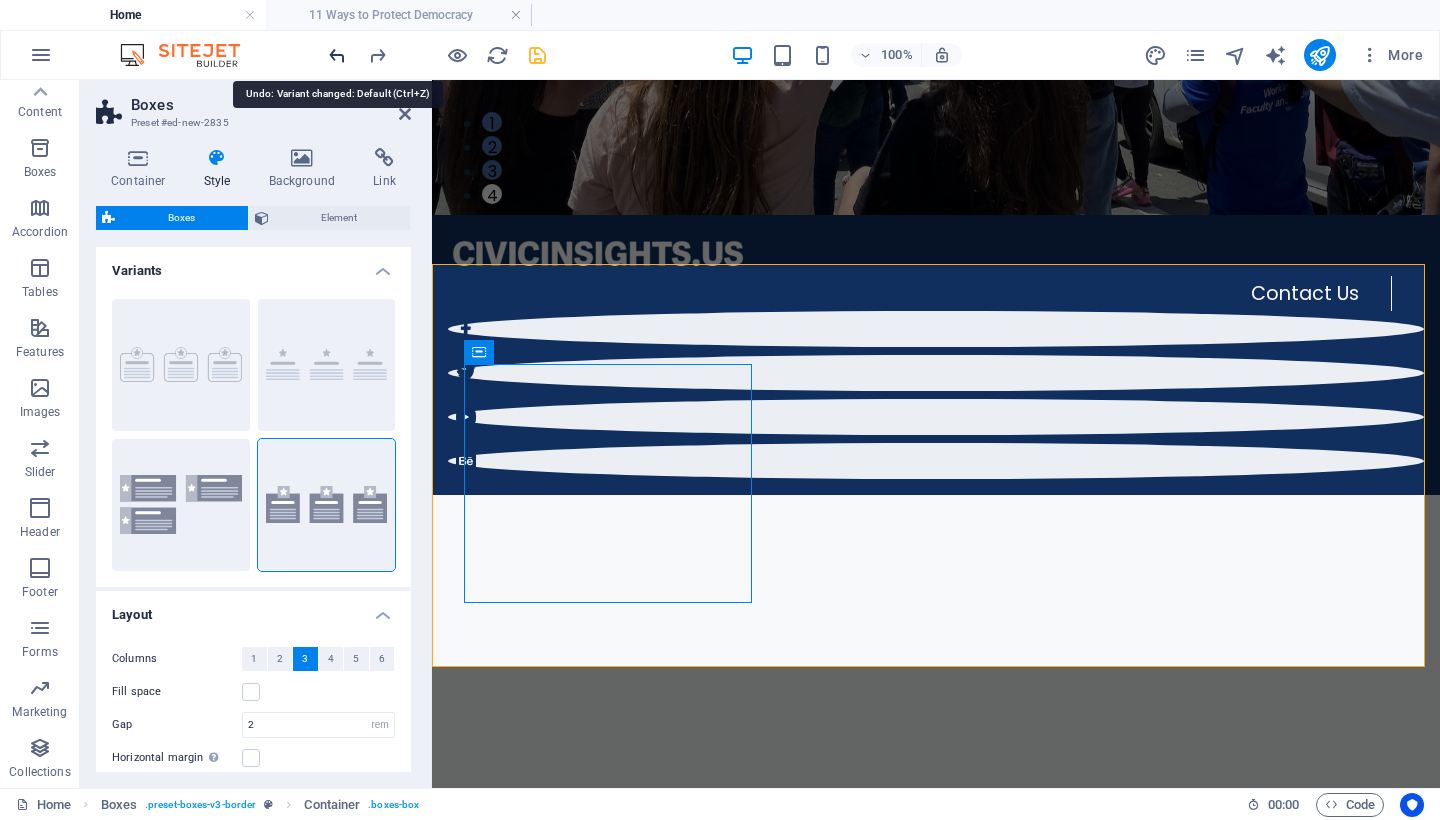 type on "0" 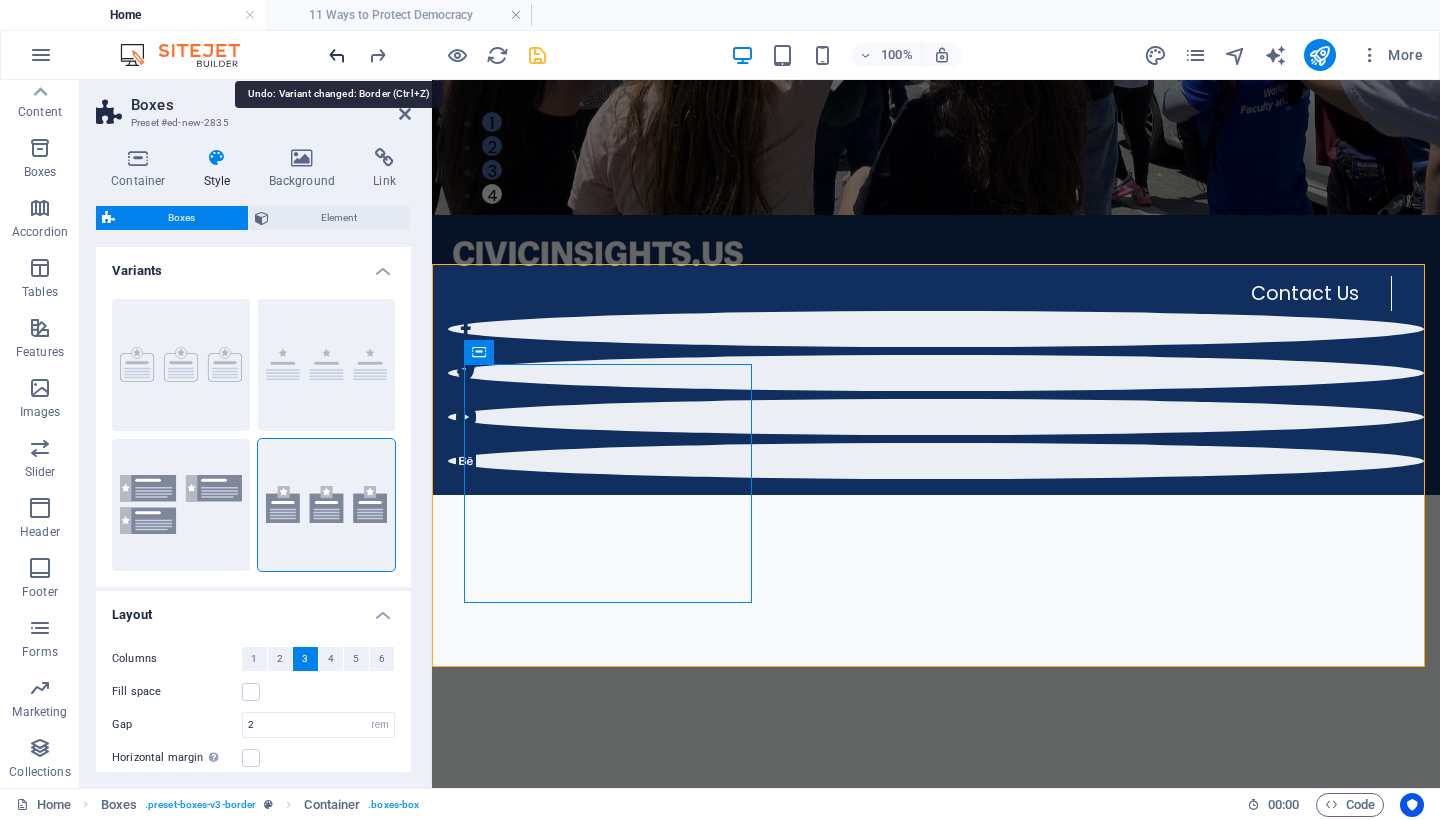 click at bounding box center [337, 55] 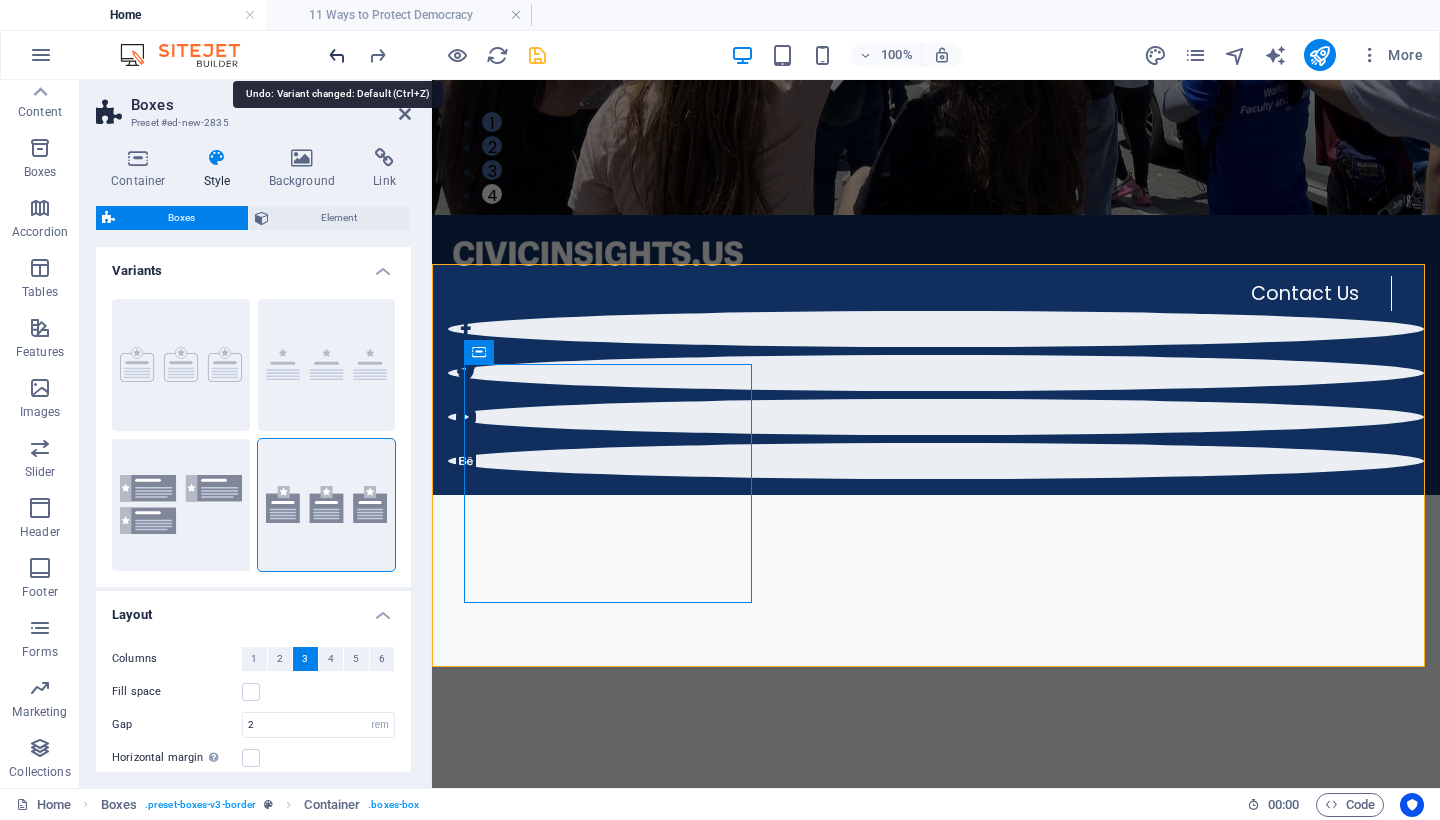 click at bounding box center (337, 55) 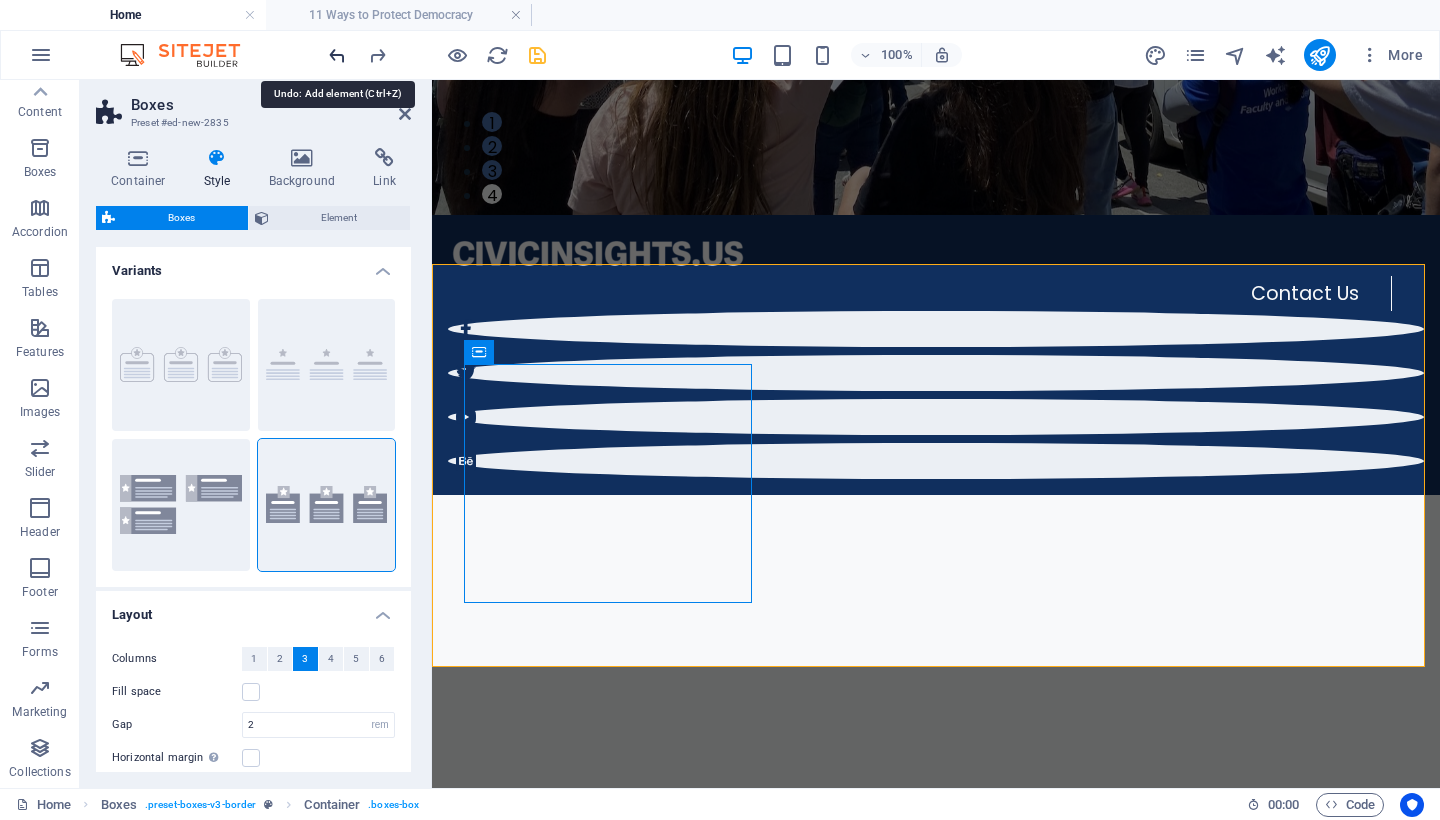 click at bounding box center (337, 55) 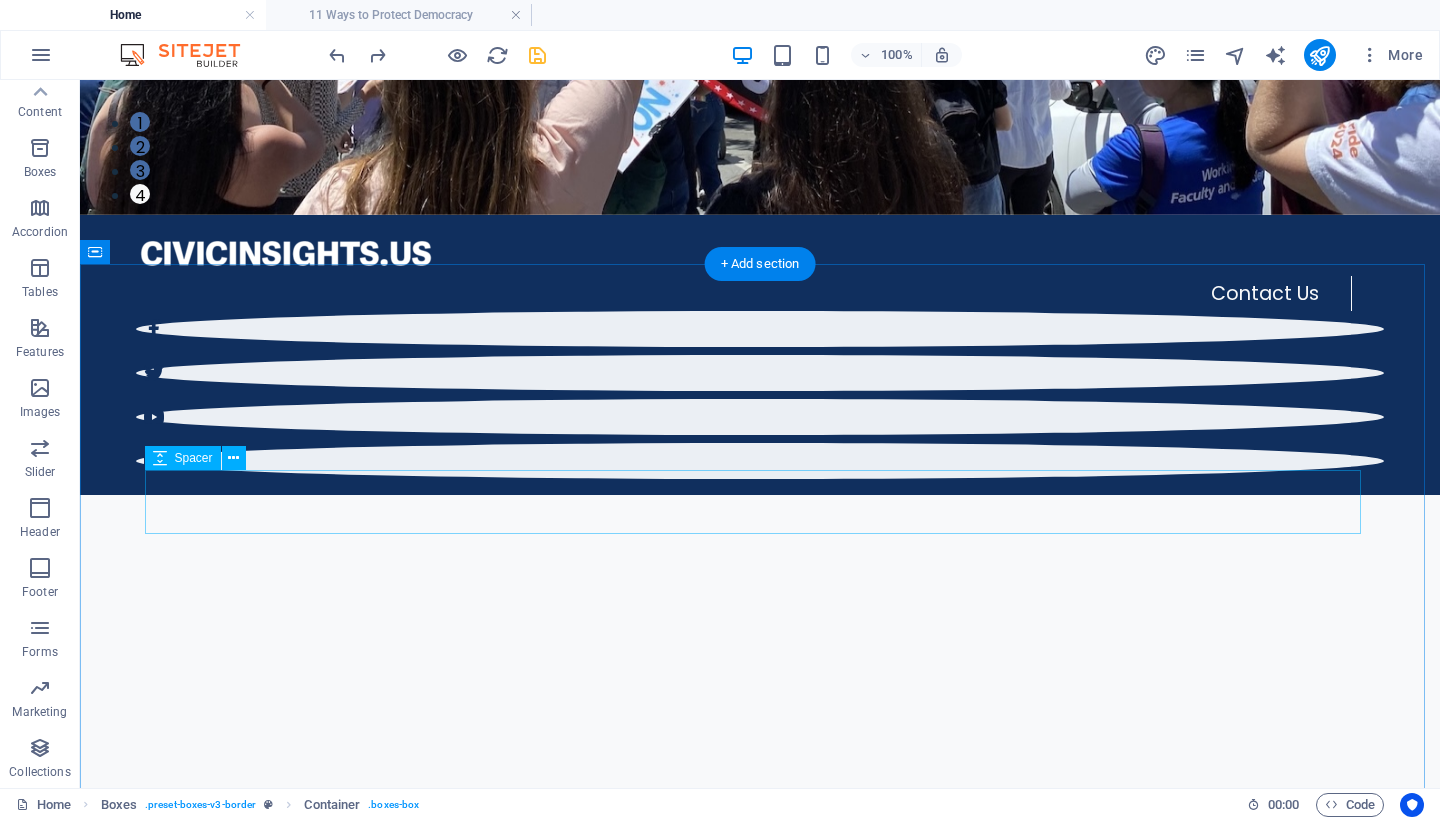 click at bounding box center [760, 3535] 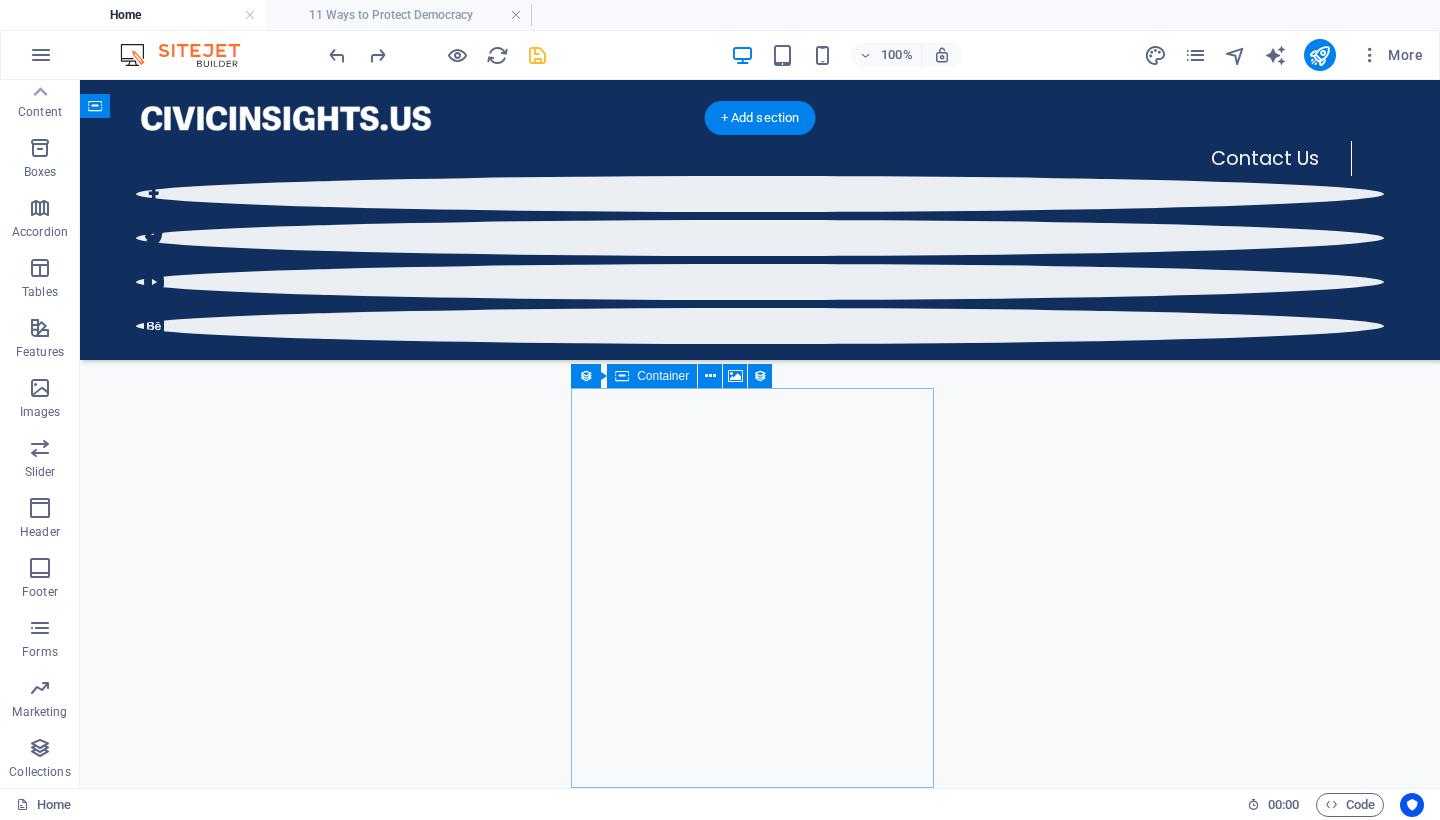 scroll, scrollTop: 542, scrollLeft: 0, axis: vertical 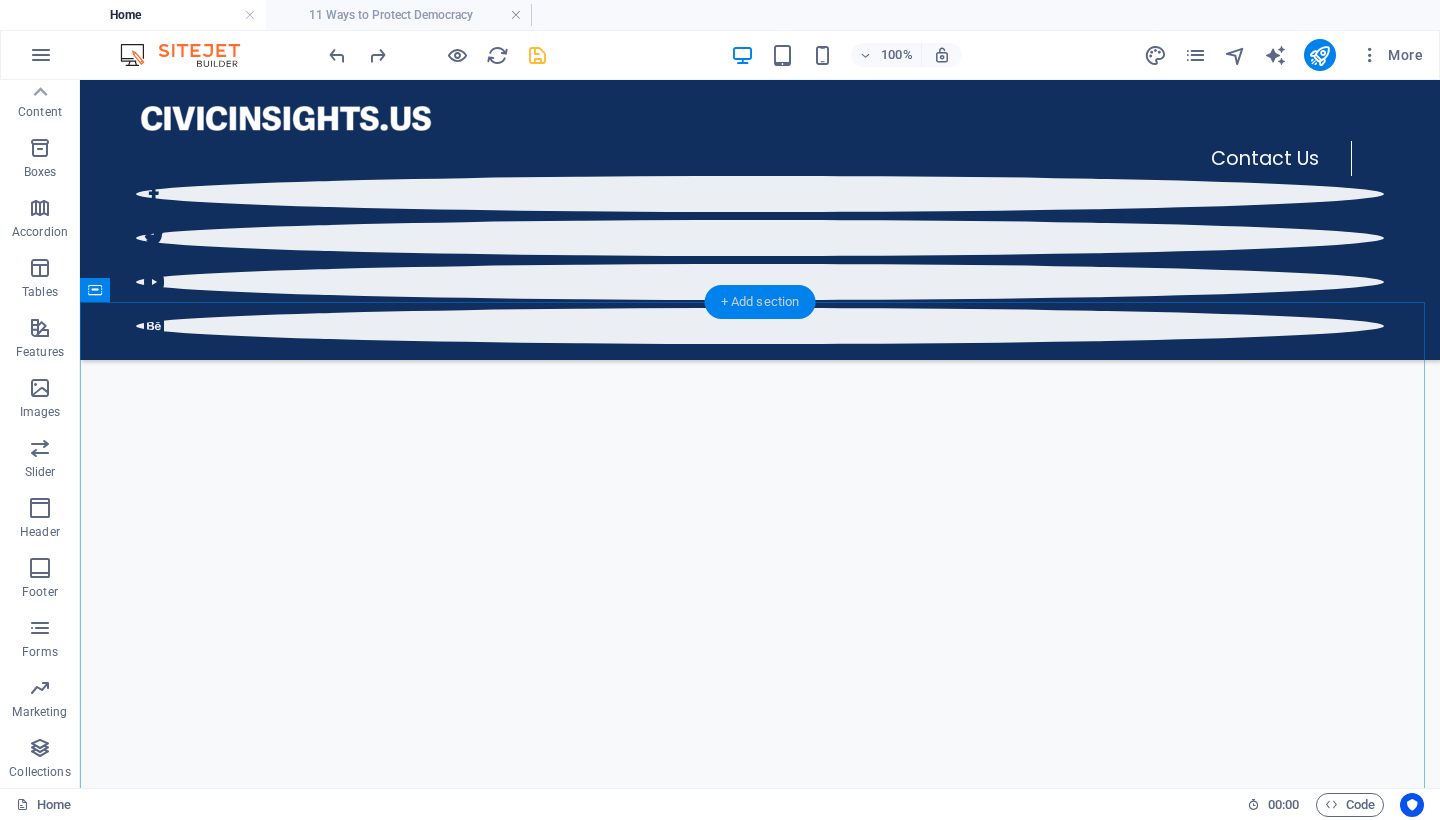 click on "+ Add section" at bounding box center (760, 302) 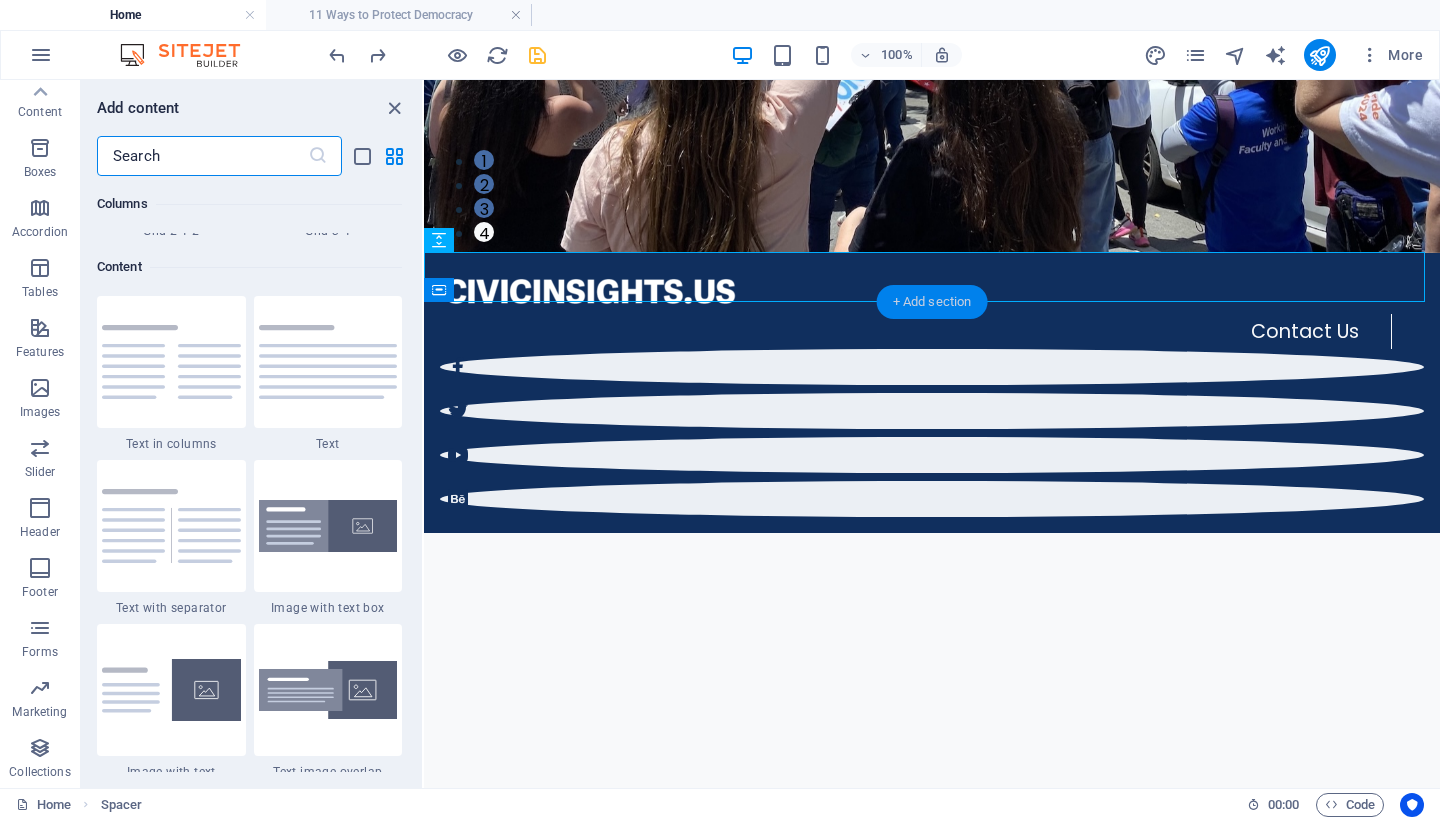scroll, scrollTop: 3499, scrollLeft: 0, axis: vertical 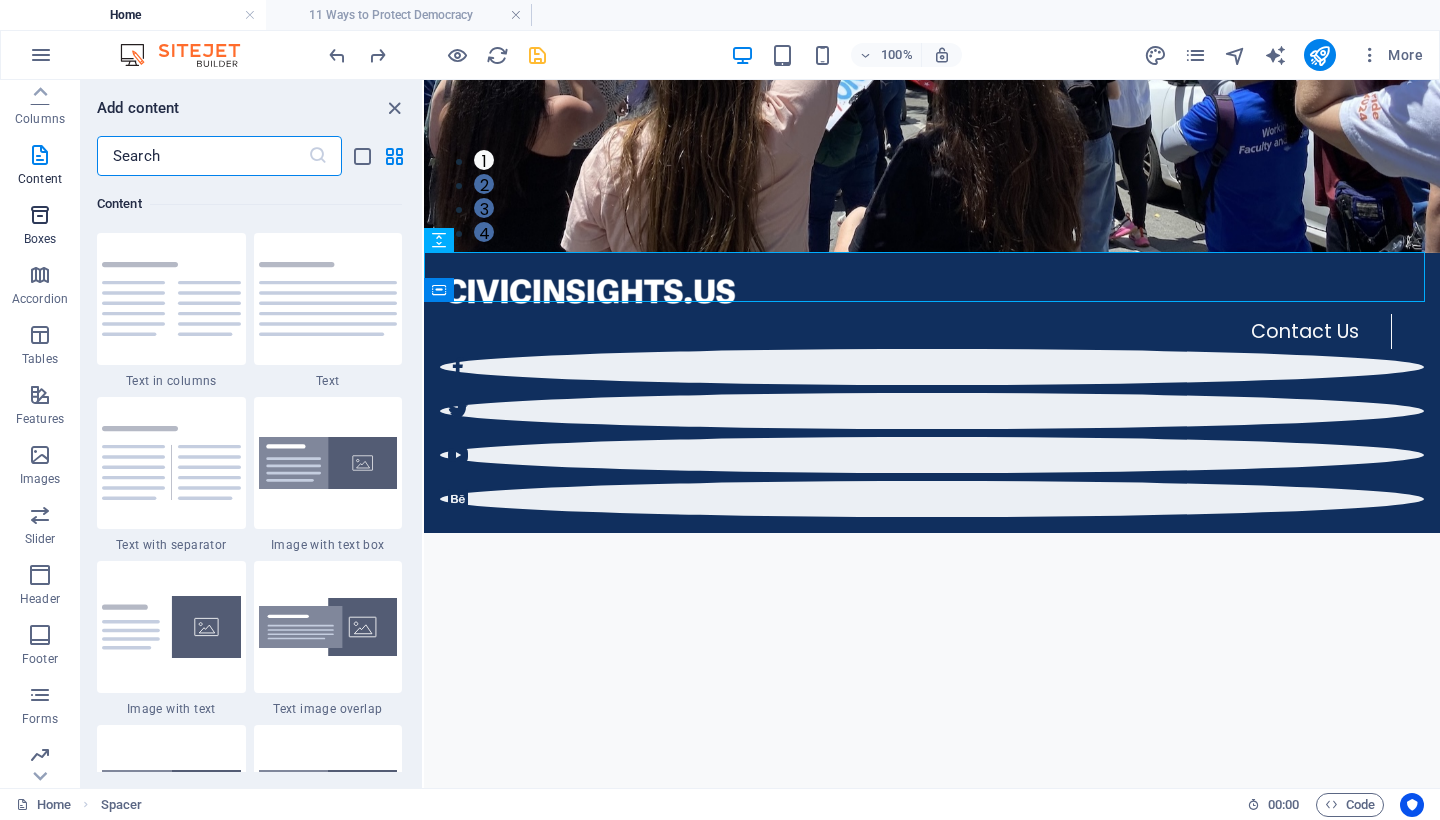 click at bounding box center [40, 215] 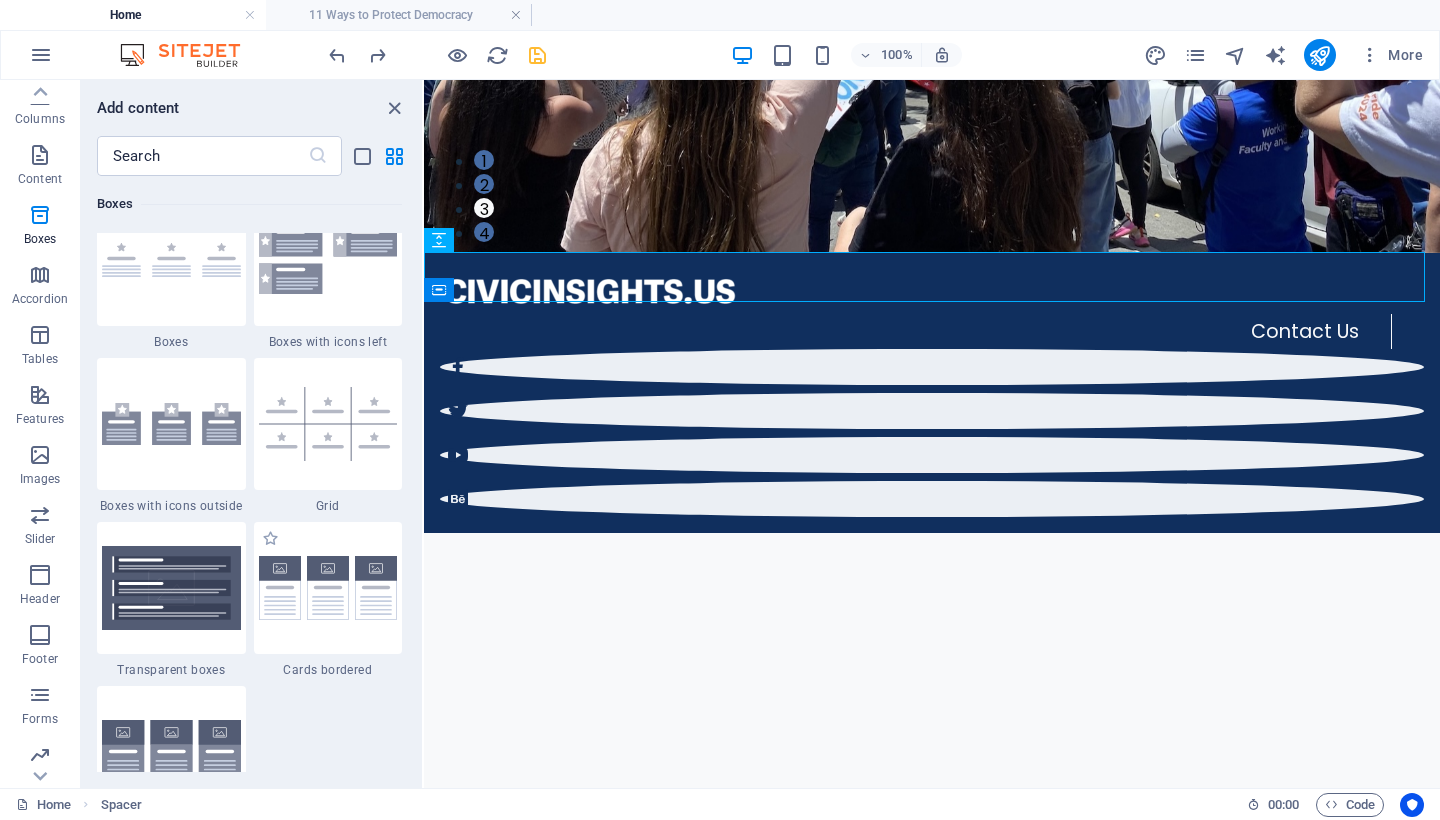 scroll, scrollTop: 5854, scrollLeft: 0, axis: vertical 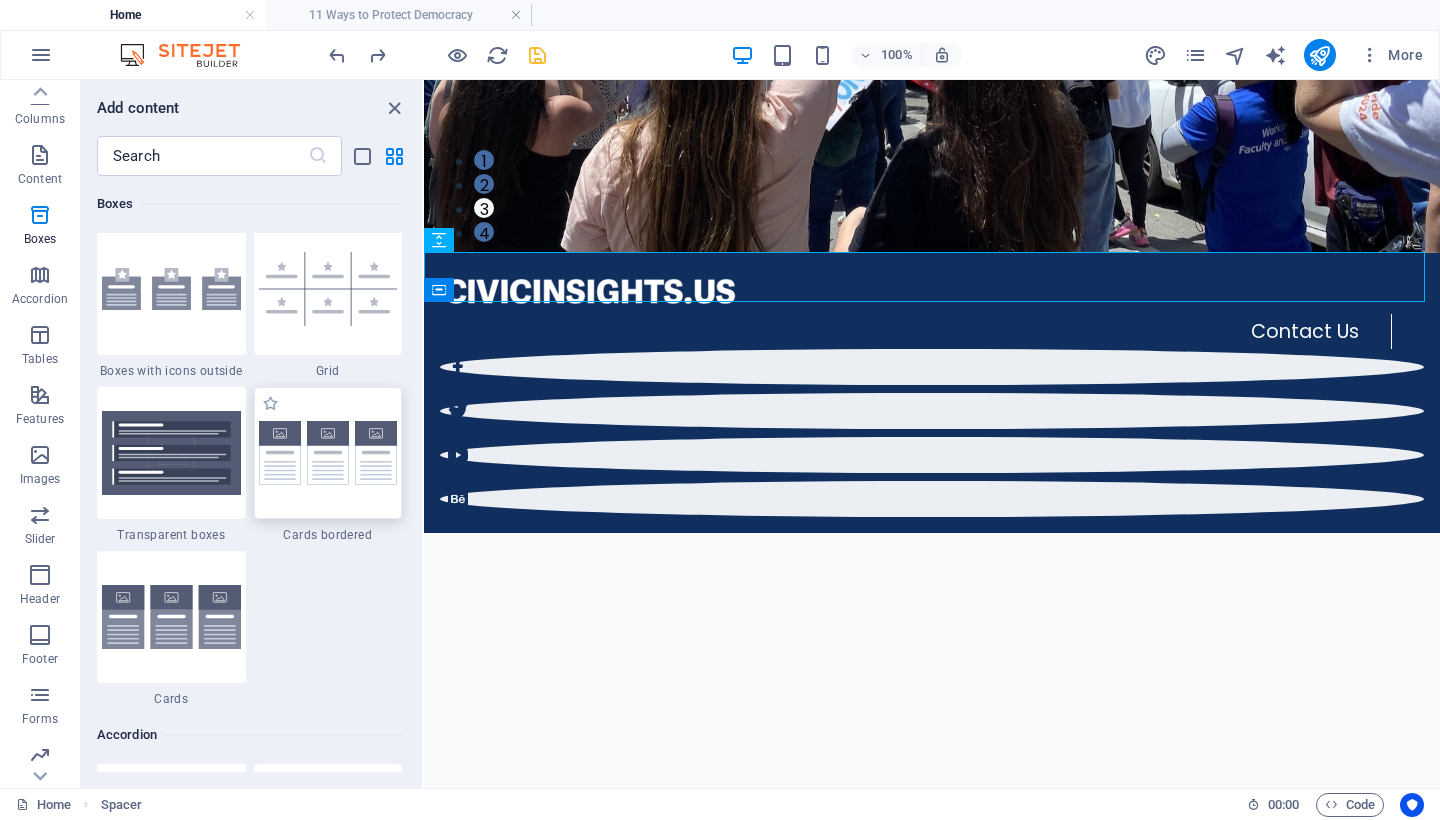 click at bounding box center (328, 453) 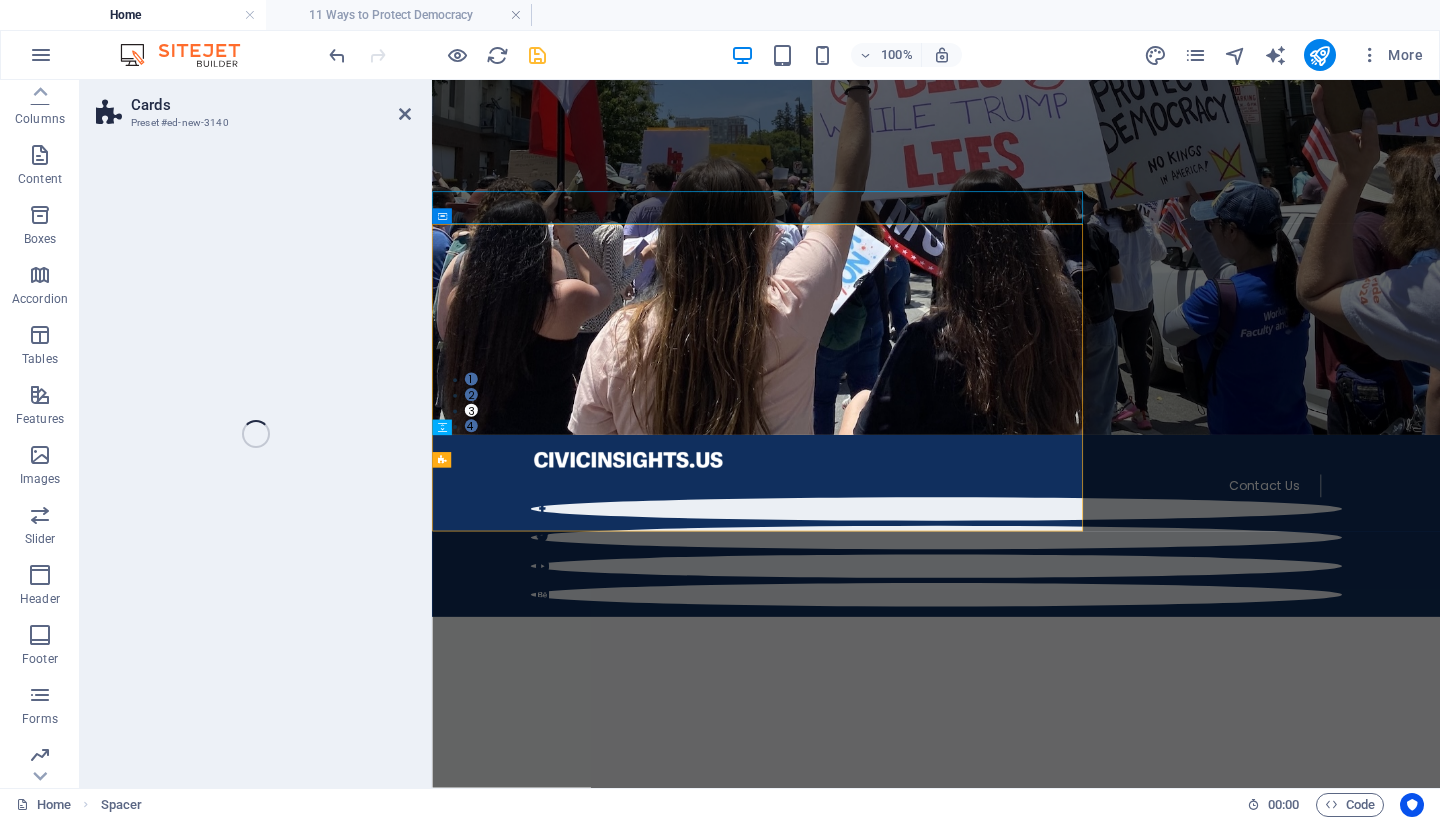 select on "rem" 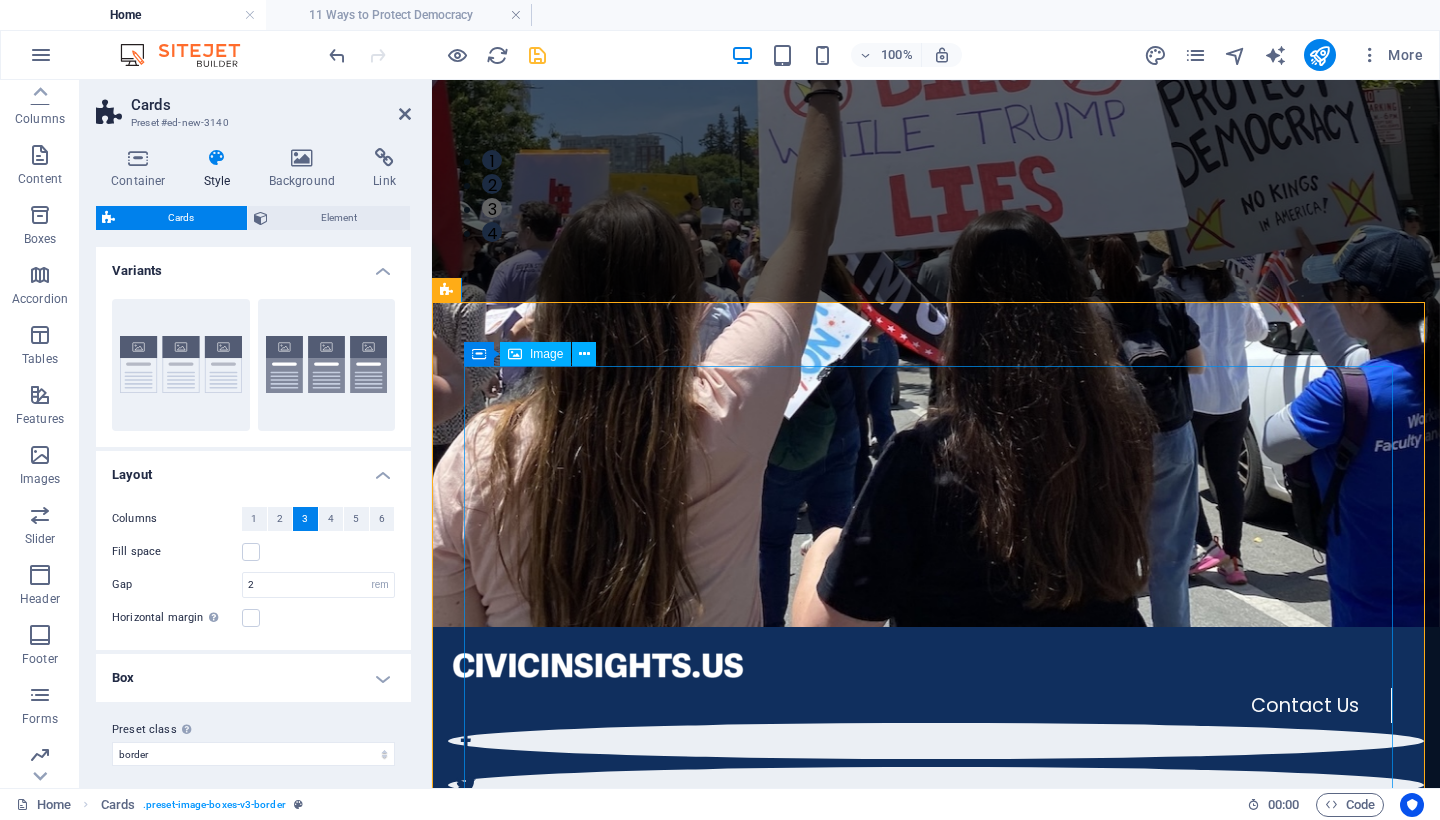 scroll, scrollTop: 682, scrollLeft: 0, axis: vertical 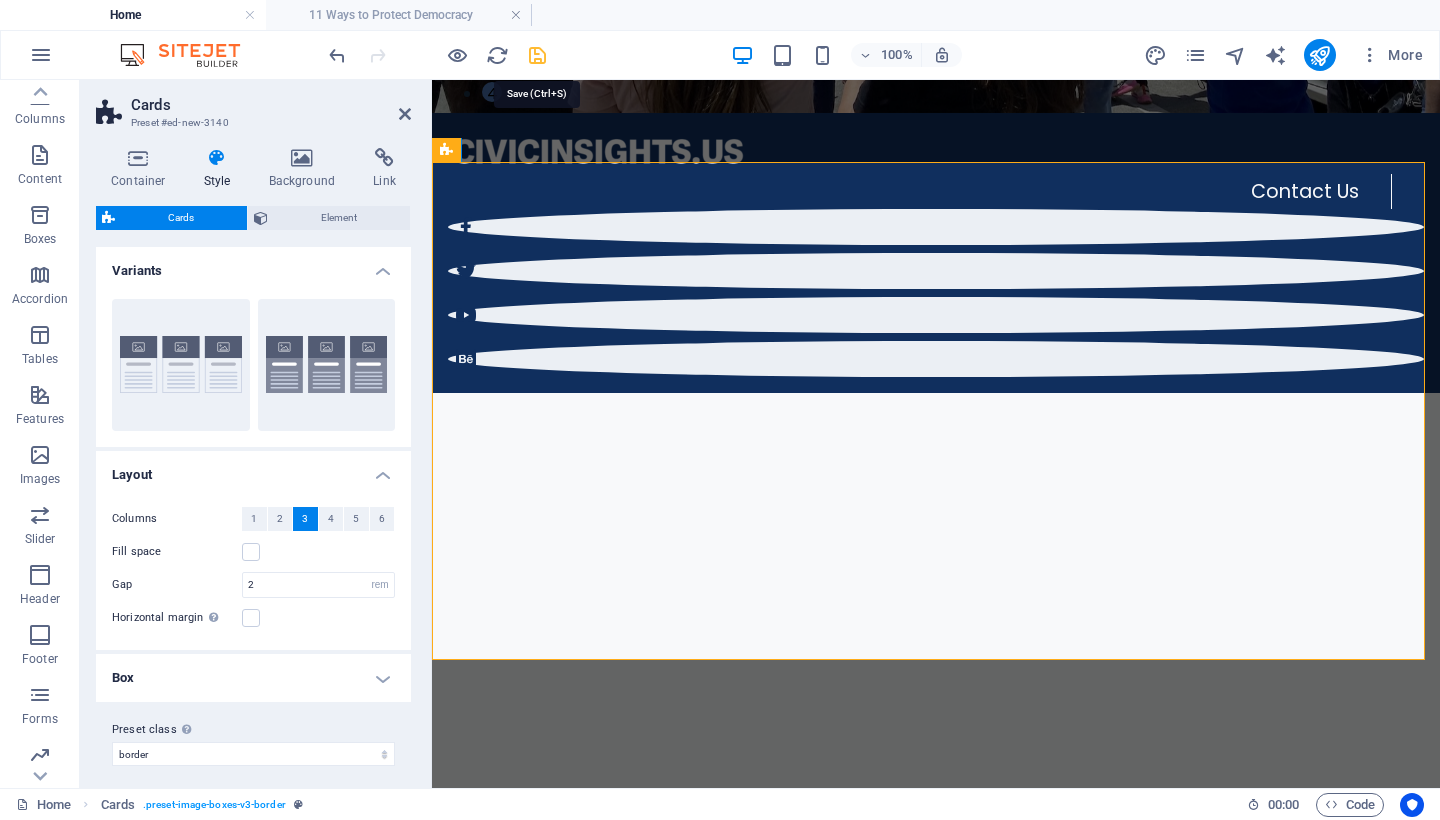 click at bounding box center (537, 55) 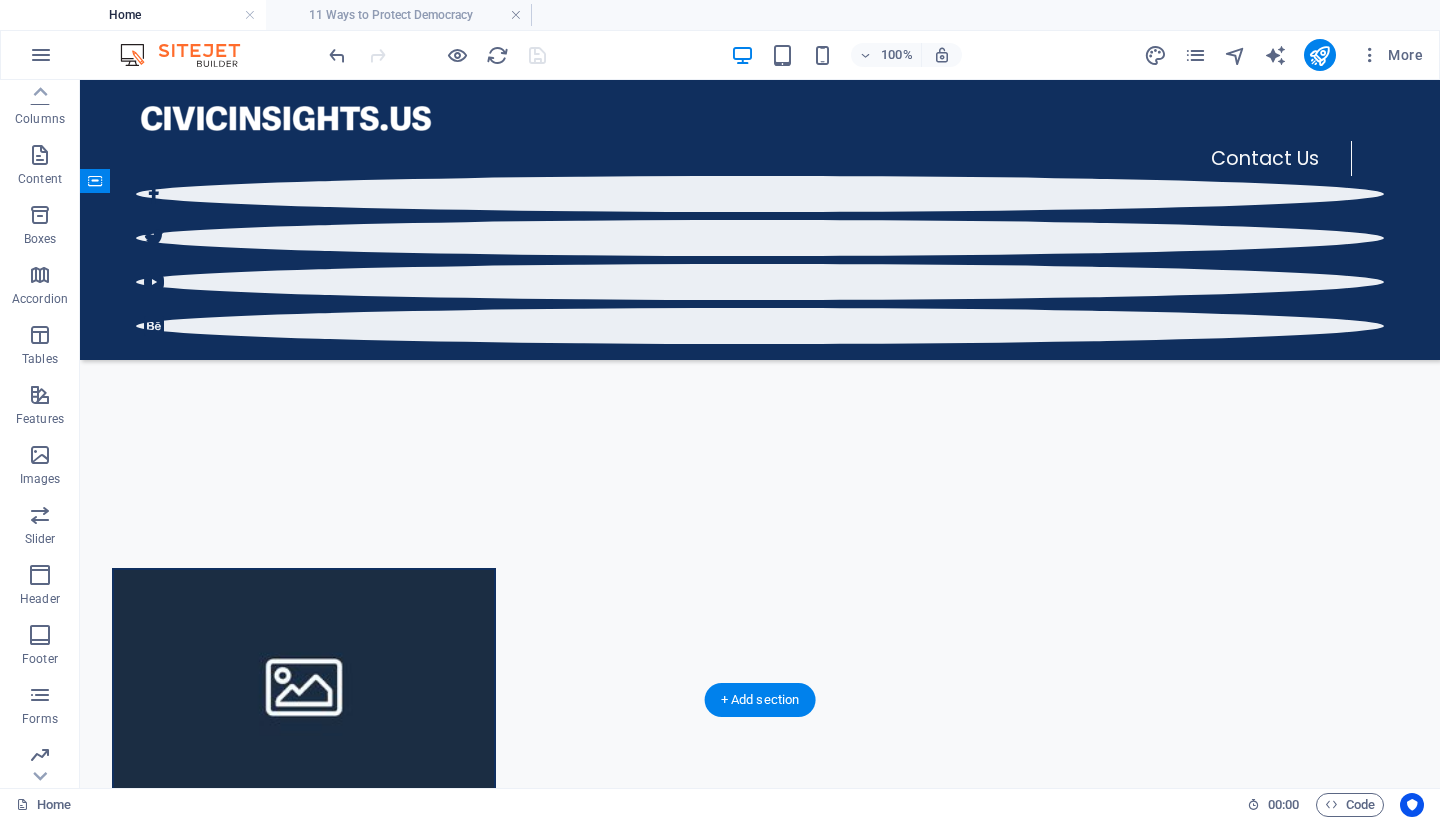 scroll, scrollTop: 651, scrollLeft: 0, axis: vertical 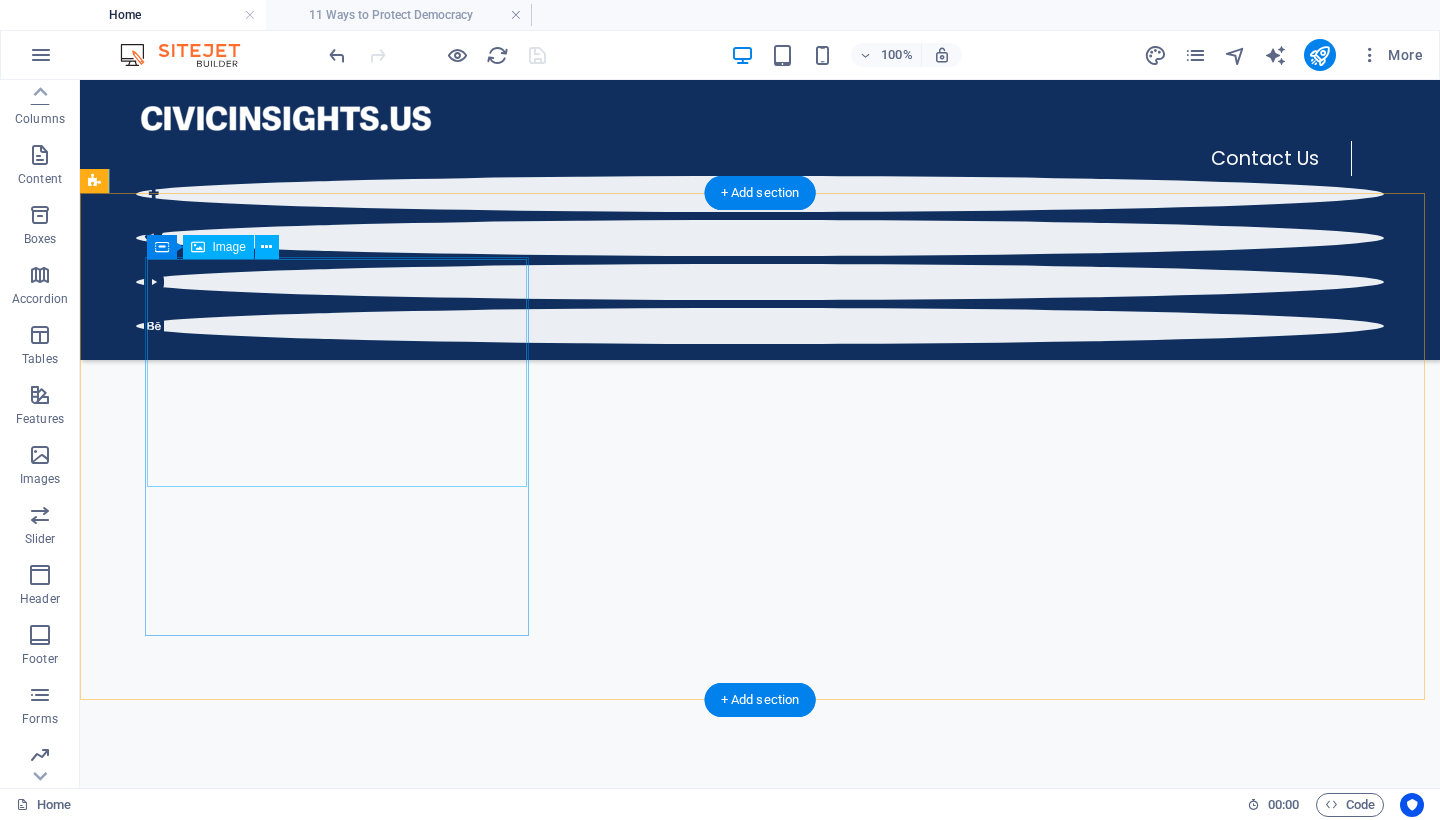 click at bounding box center (304, 1088) 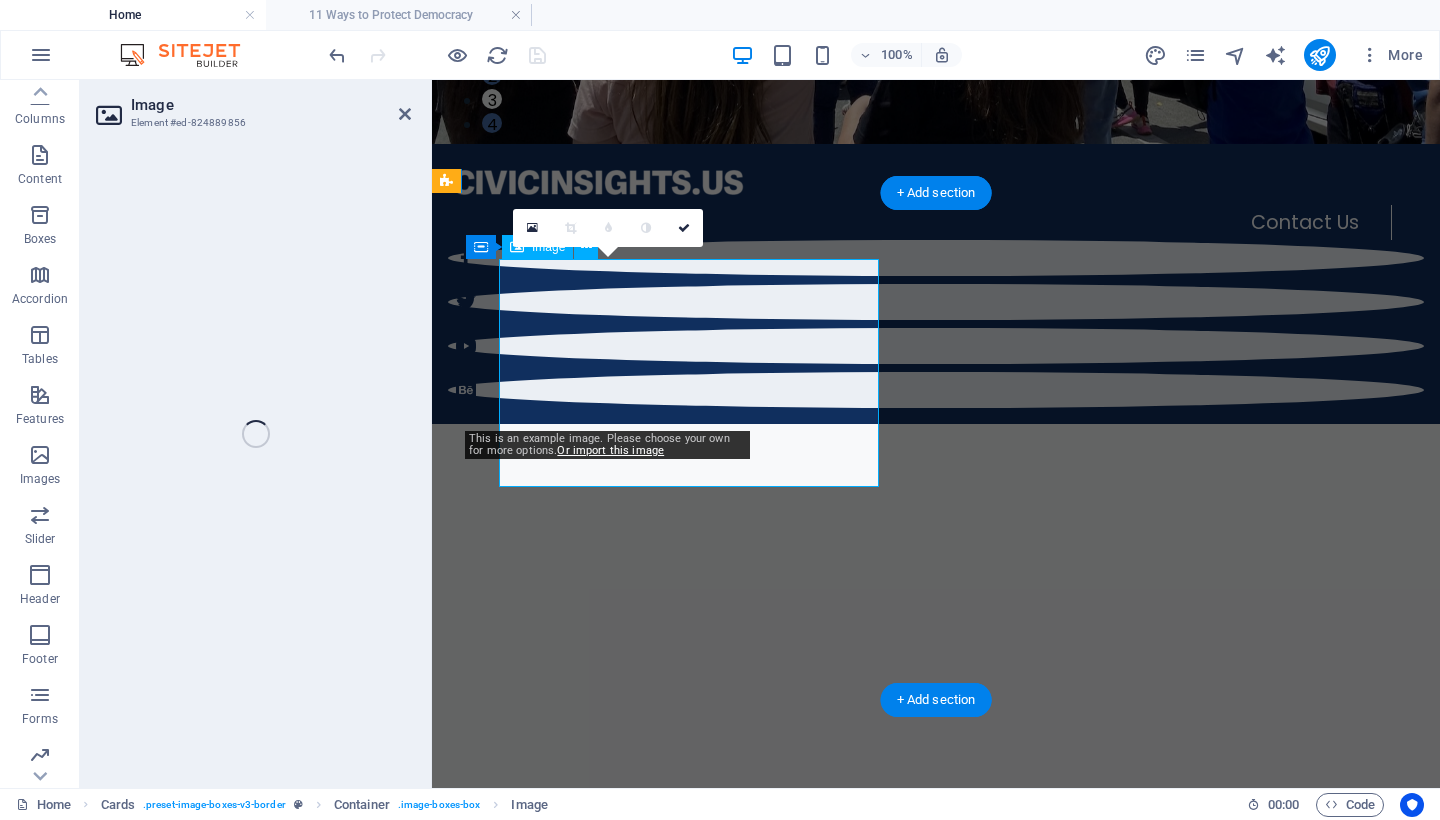 select on "%" 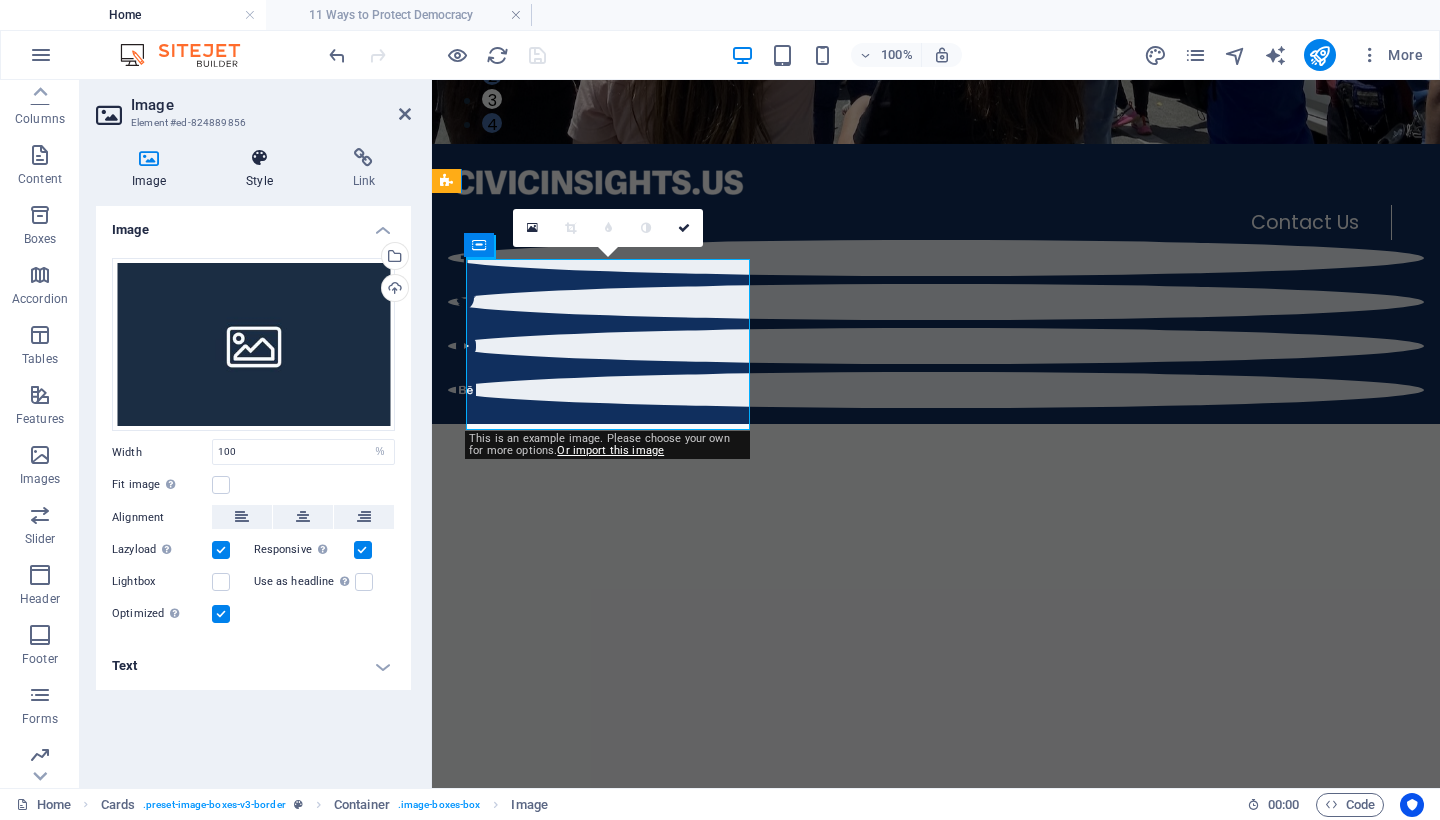 click at bounding box center (259, 158) 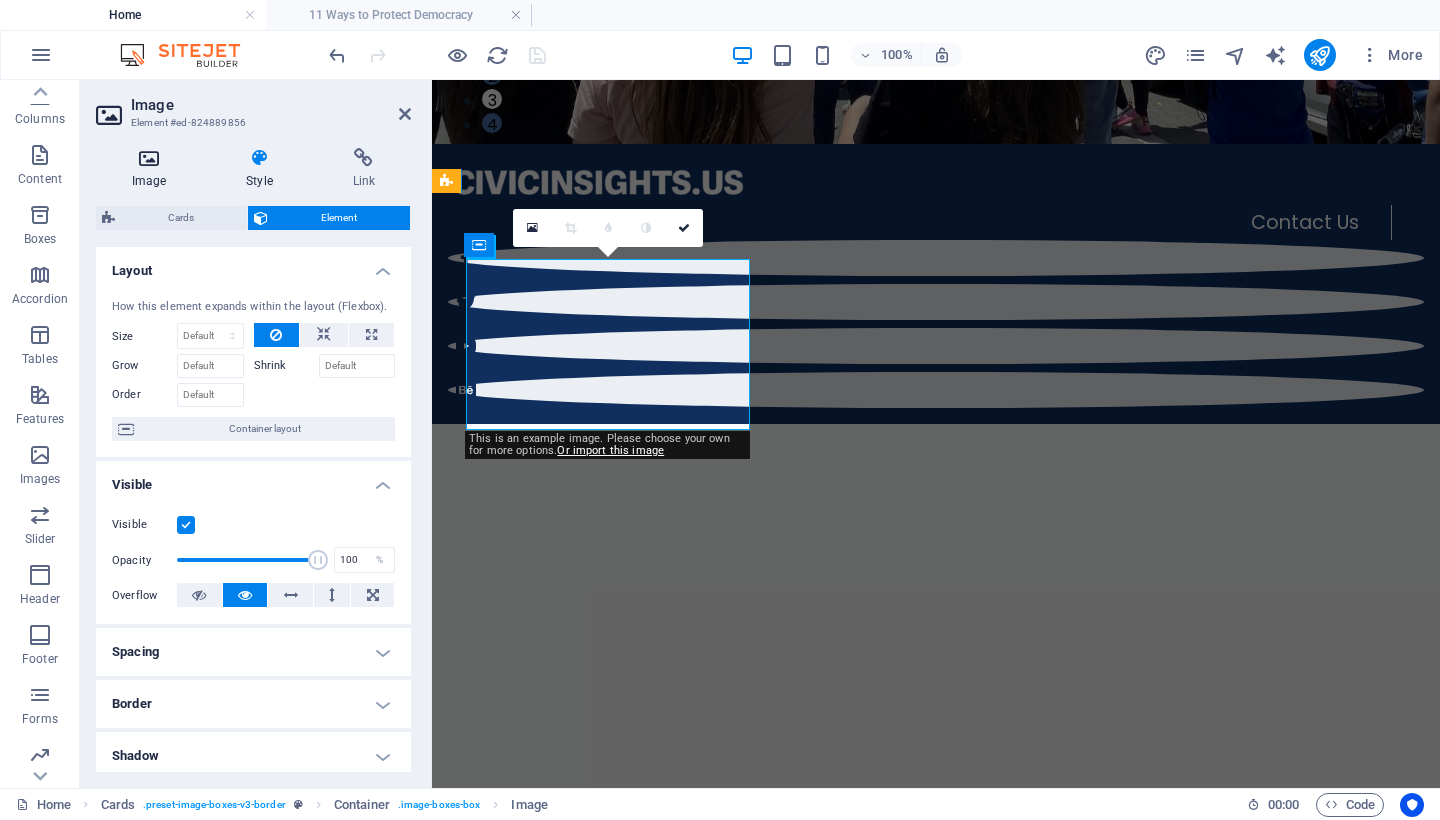 click on "Image" at bounding box center [153, 169] 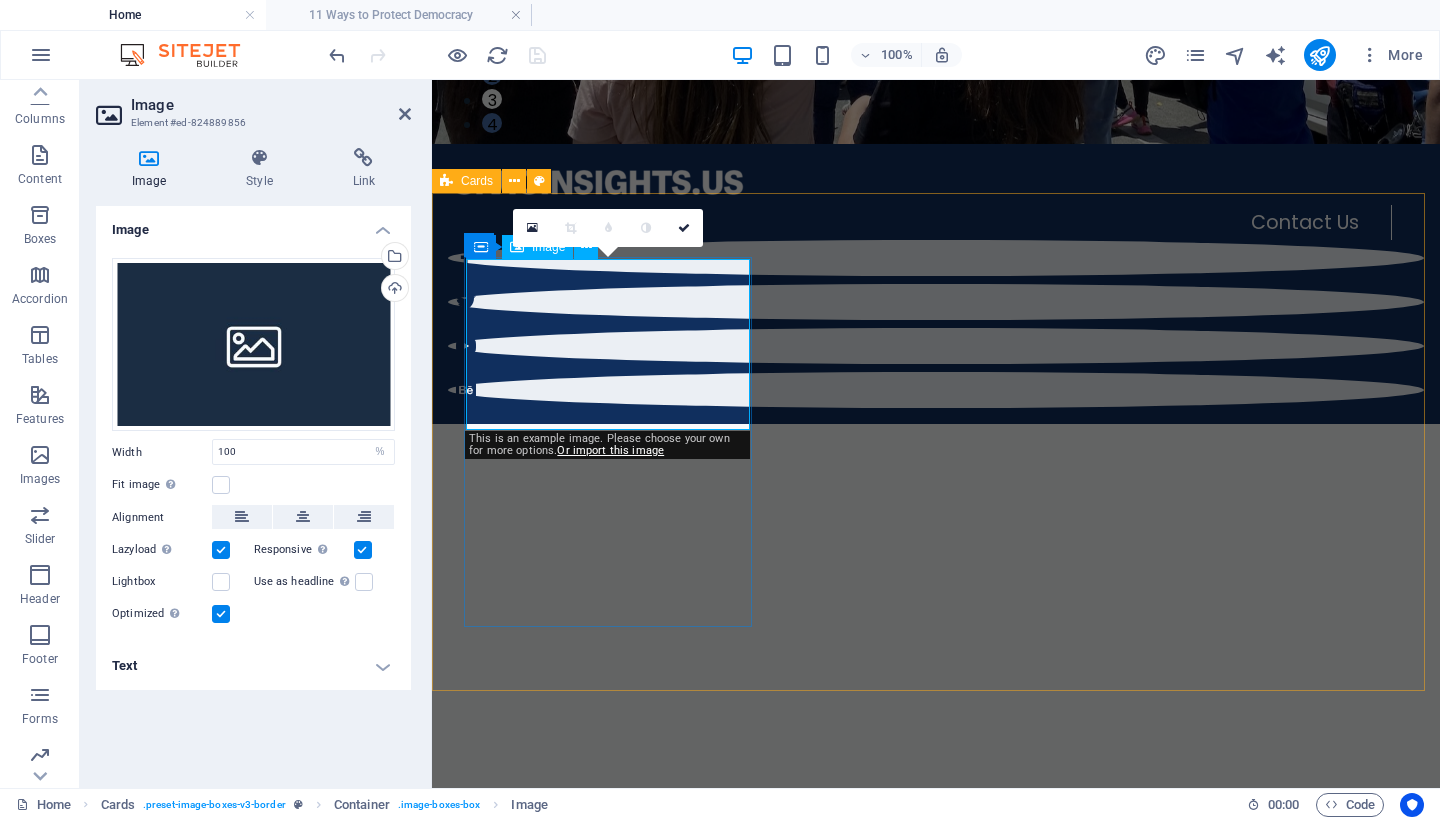 click at bounding box center [610, 1264] 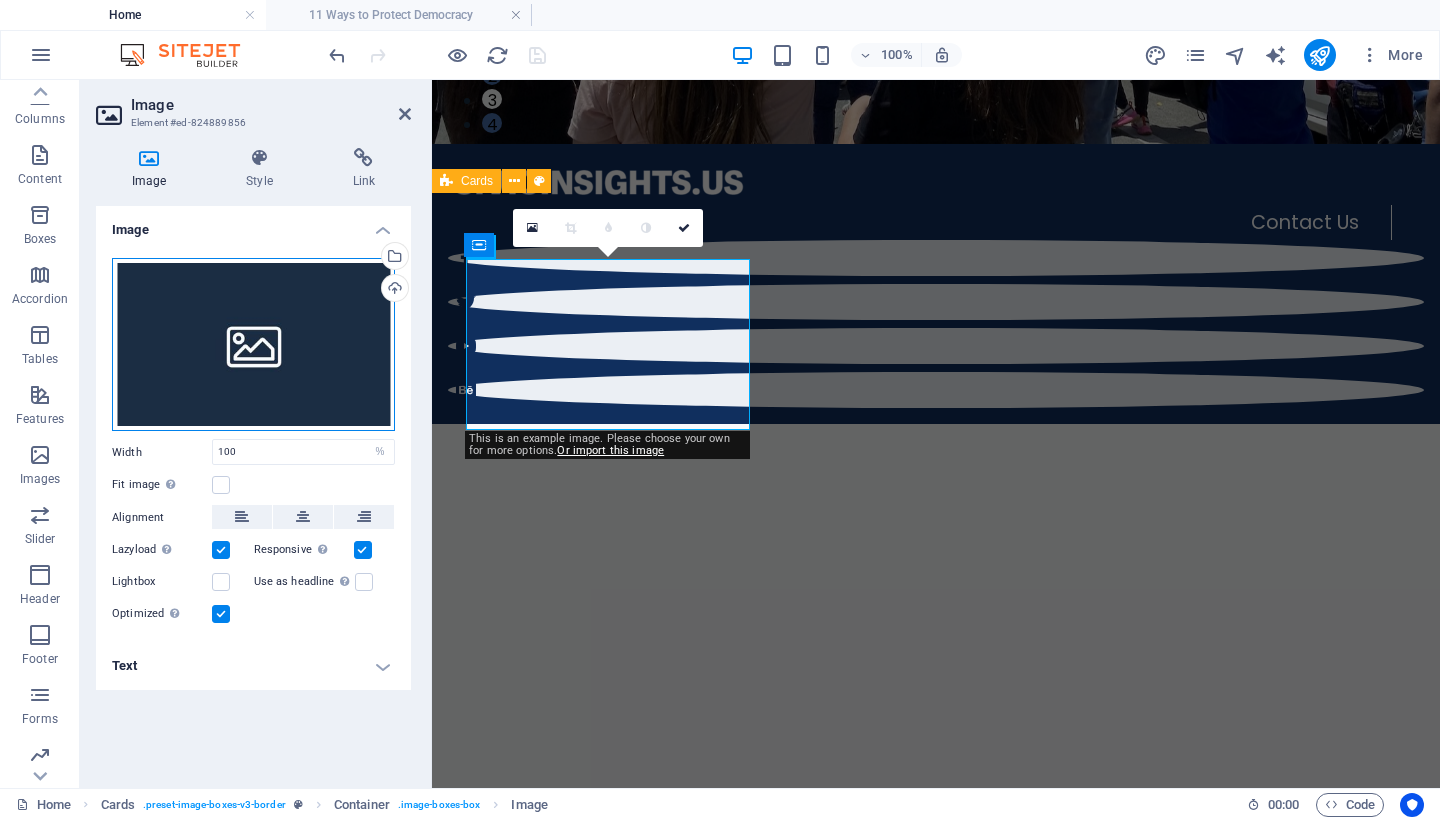 click on "Drag files here, click to choose files or select files from Files or our free stock photos & videos" at bounding box center [253, 345] 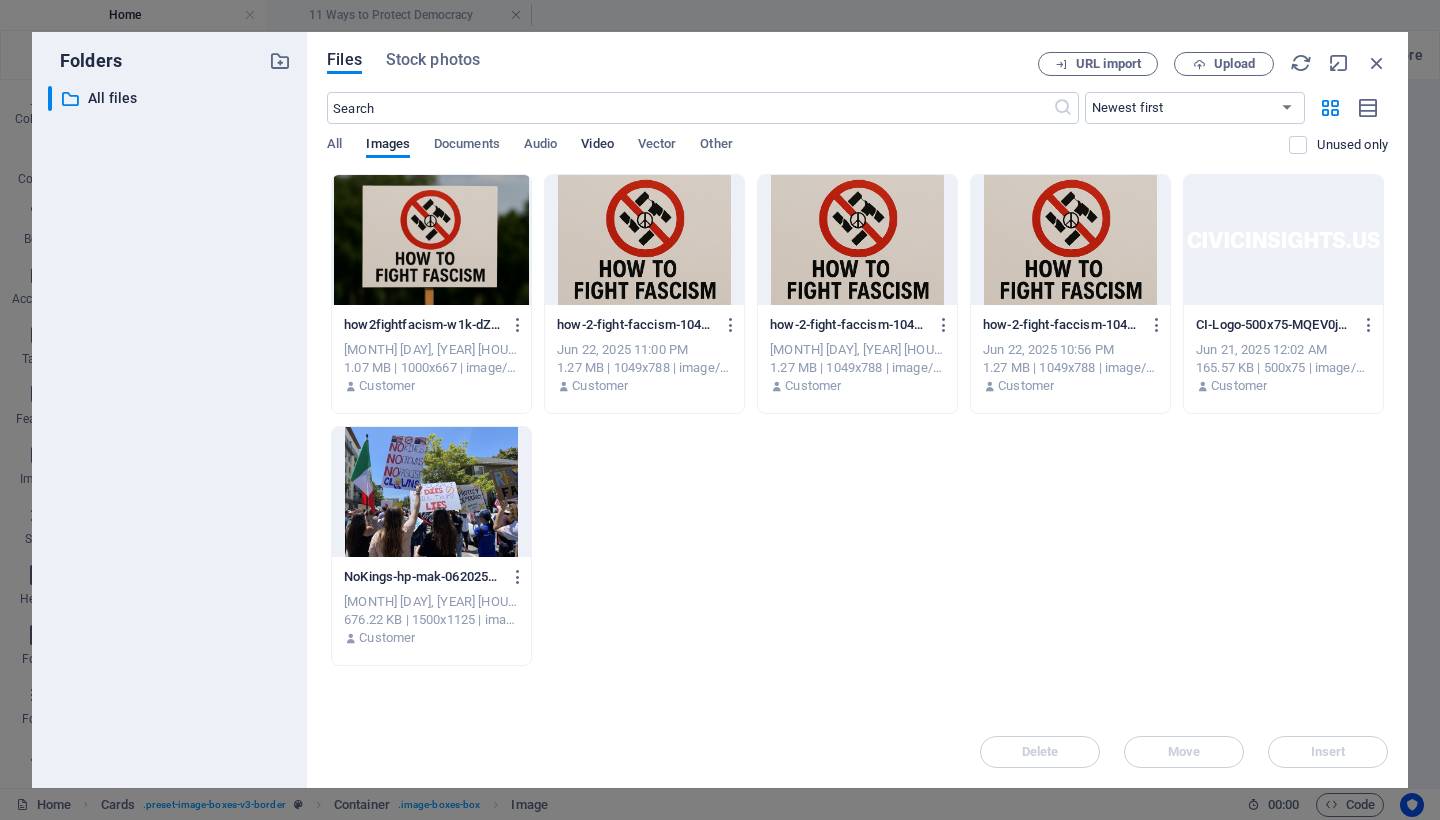 click on "Video" at bounding box center (597, 146) 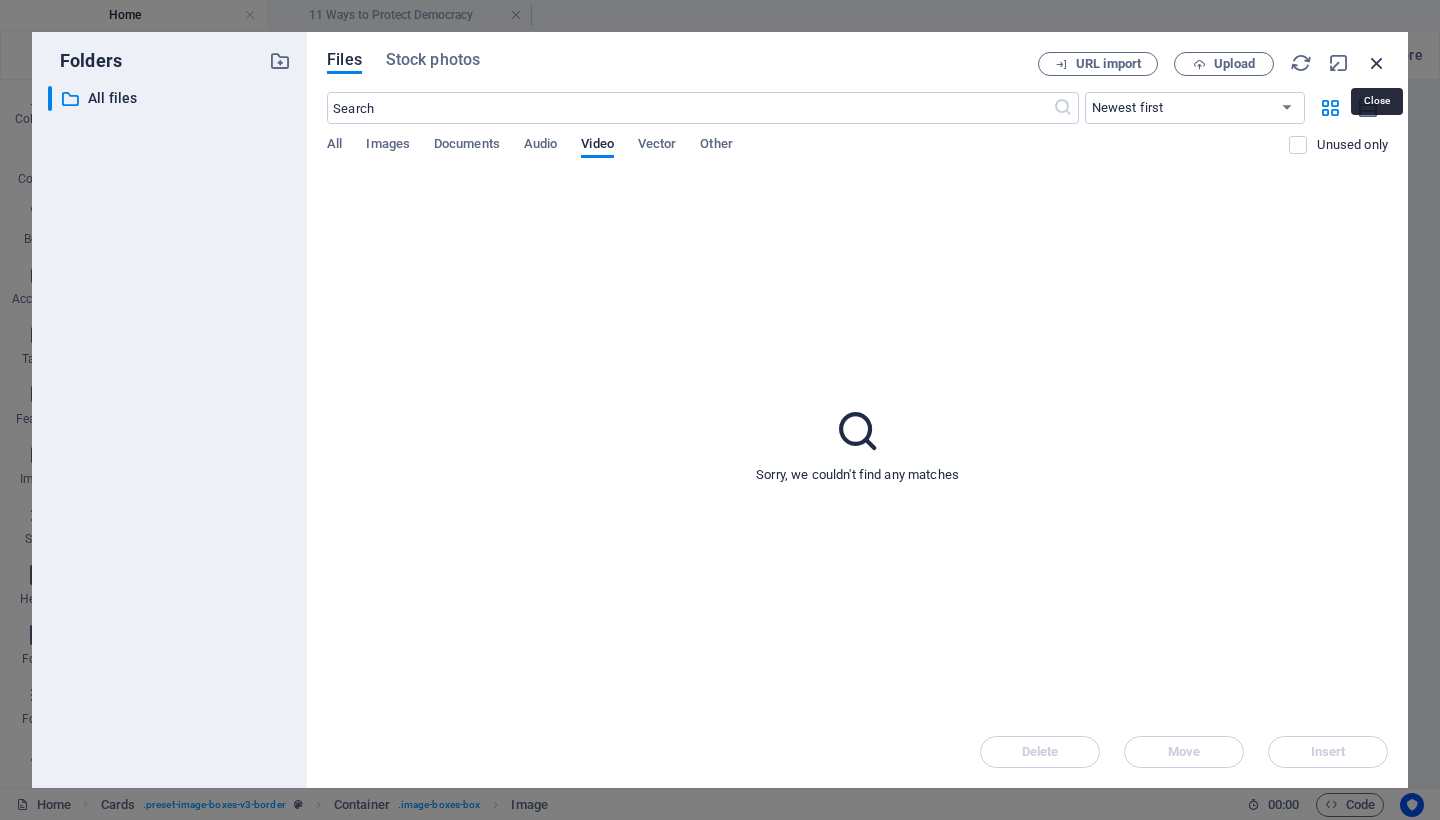 click at bounding box center [1377, 63] 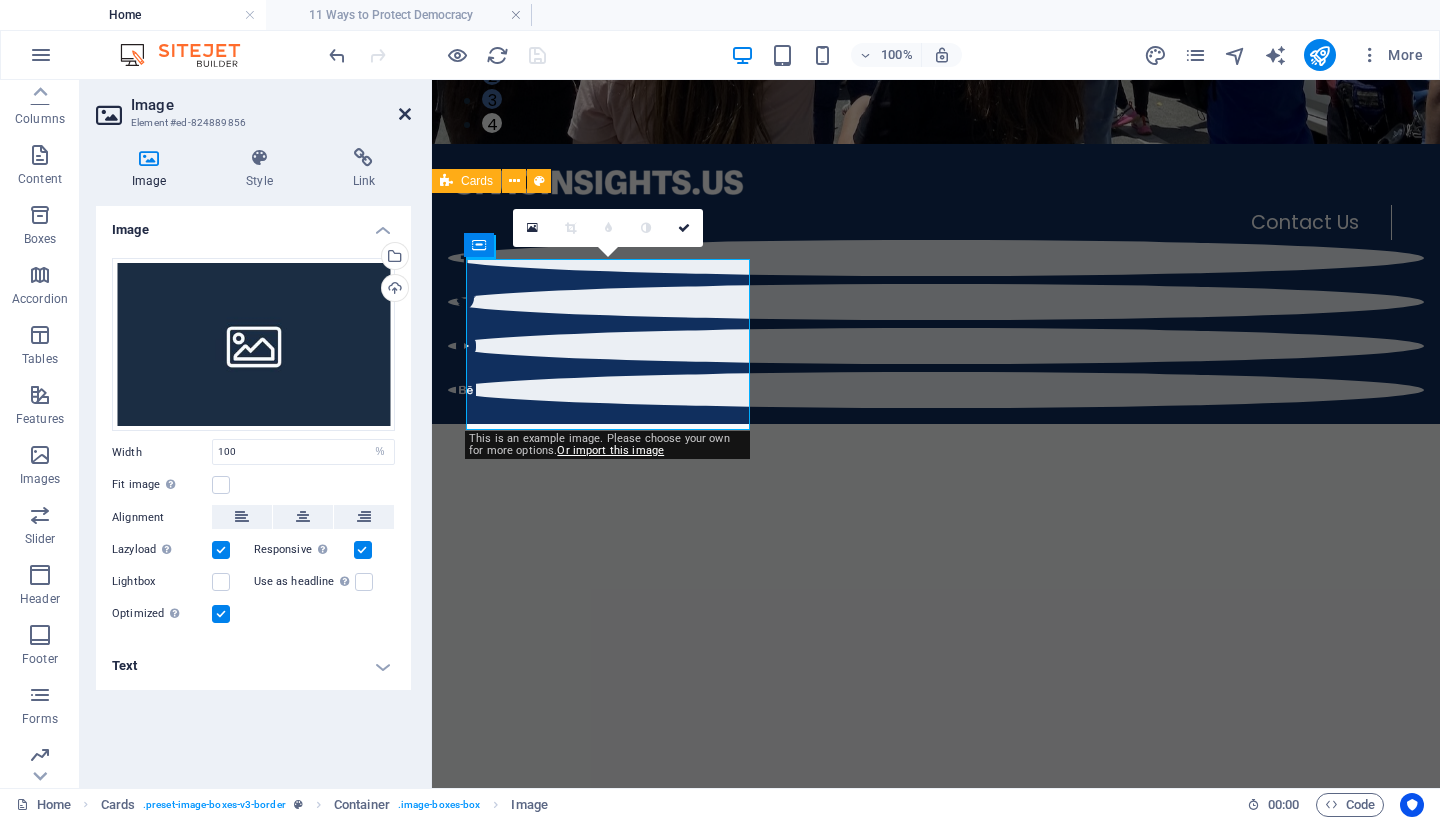 click at bounding box center [405, 114] 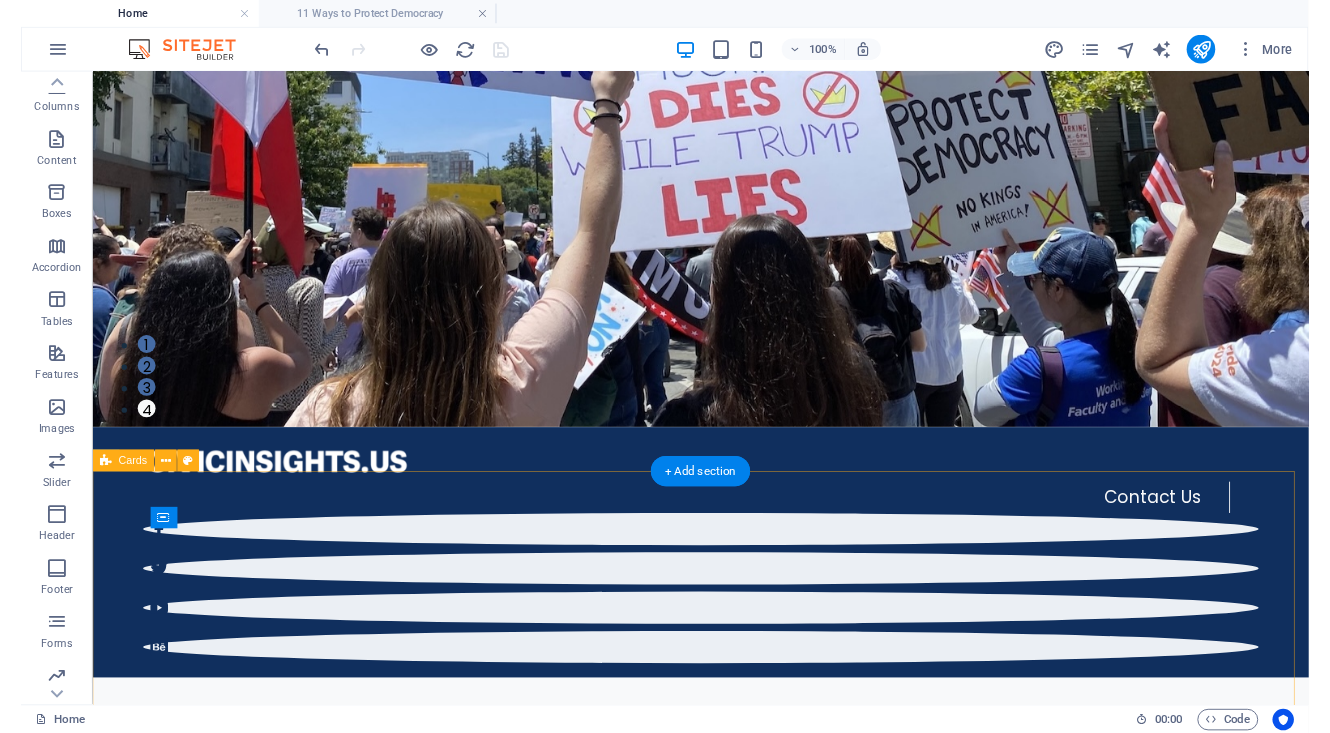 scroll, scrollTop: 457, scrollLeft: 0, axis: vertical 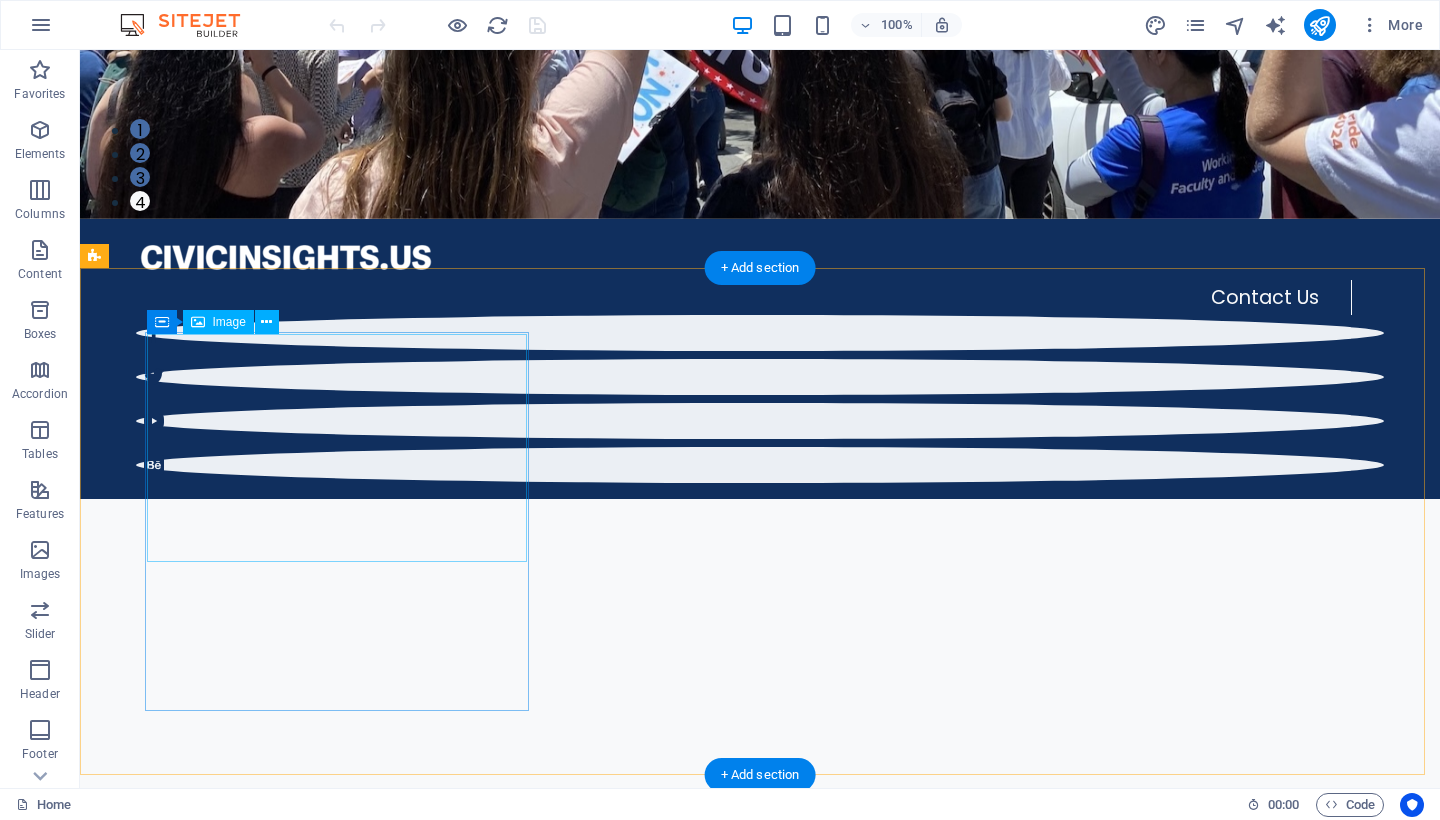 click at bounding box center [304, 1393] 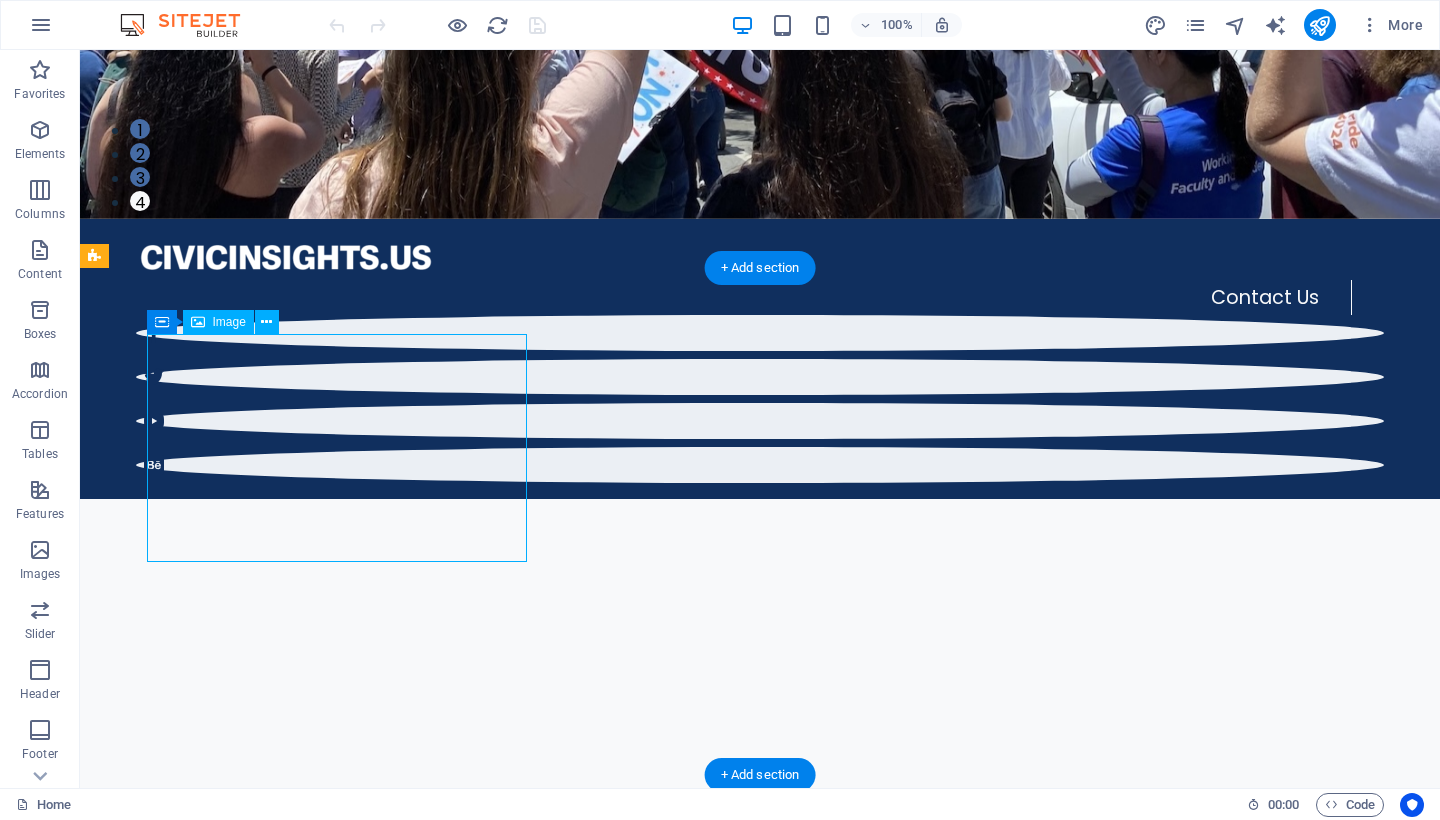 click at bounding box center [304, 1393] 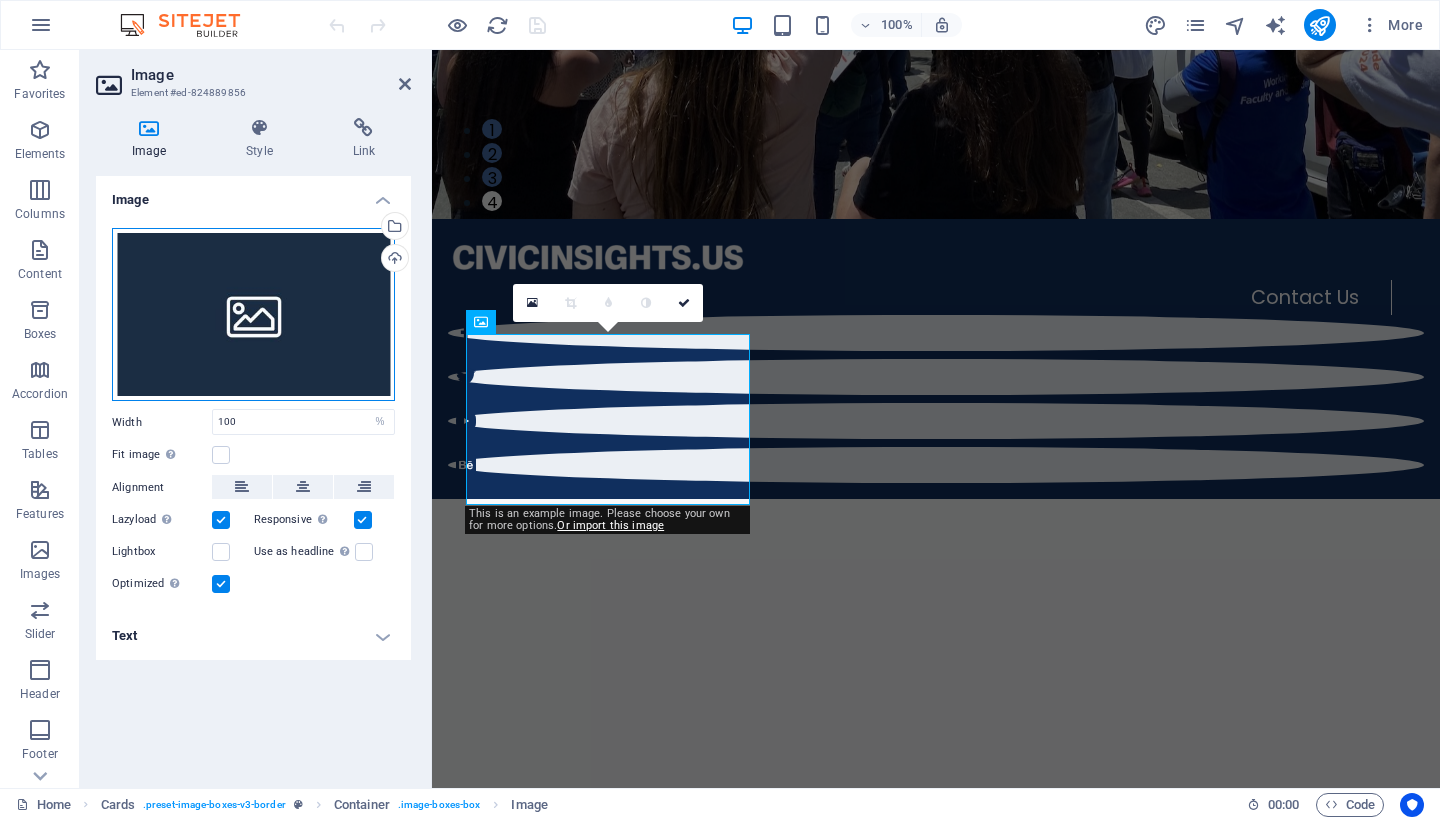 click on "Drag files here, click to choose files or select files from Files or our free stock photos & videos" at bounding box center [253, 315] 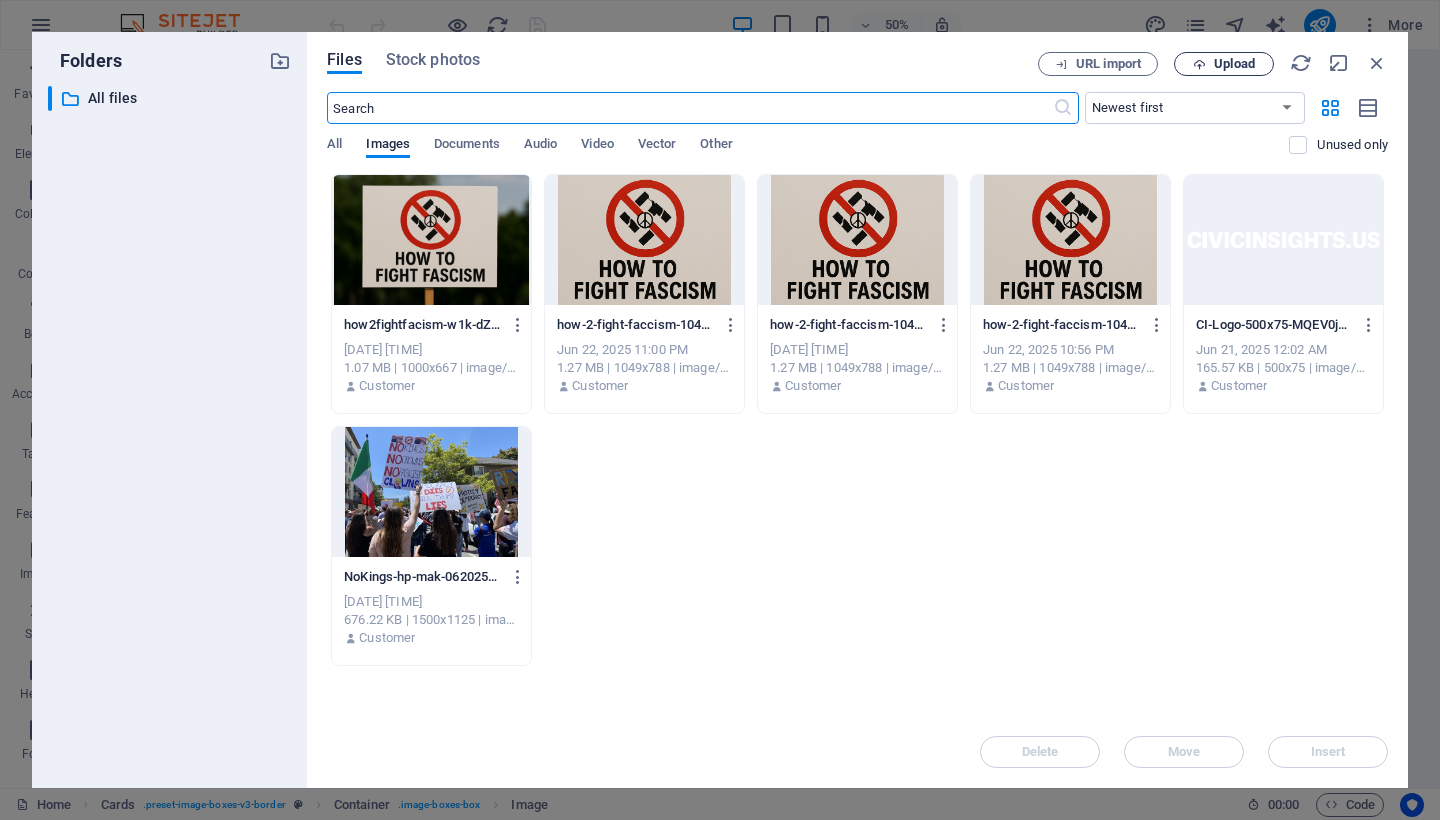 click on "Upload" at bounding box center [1224, 64] 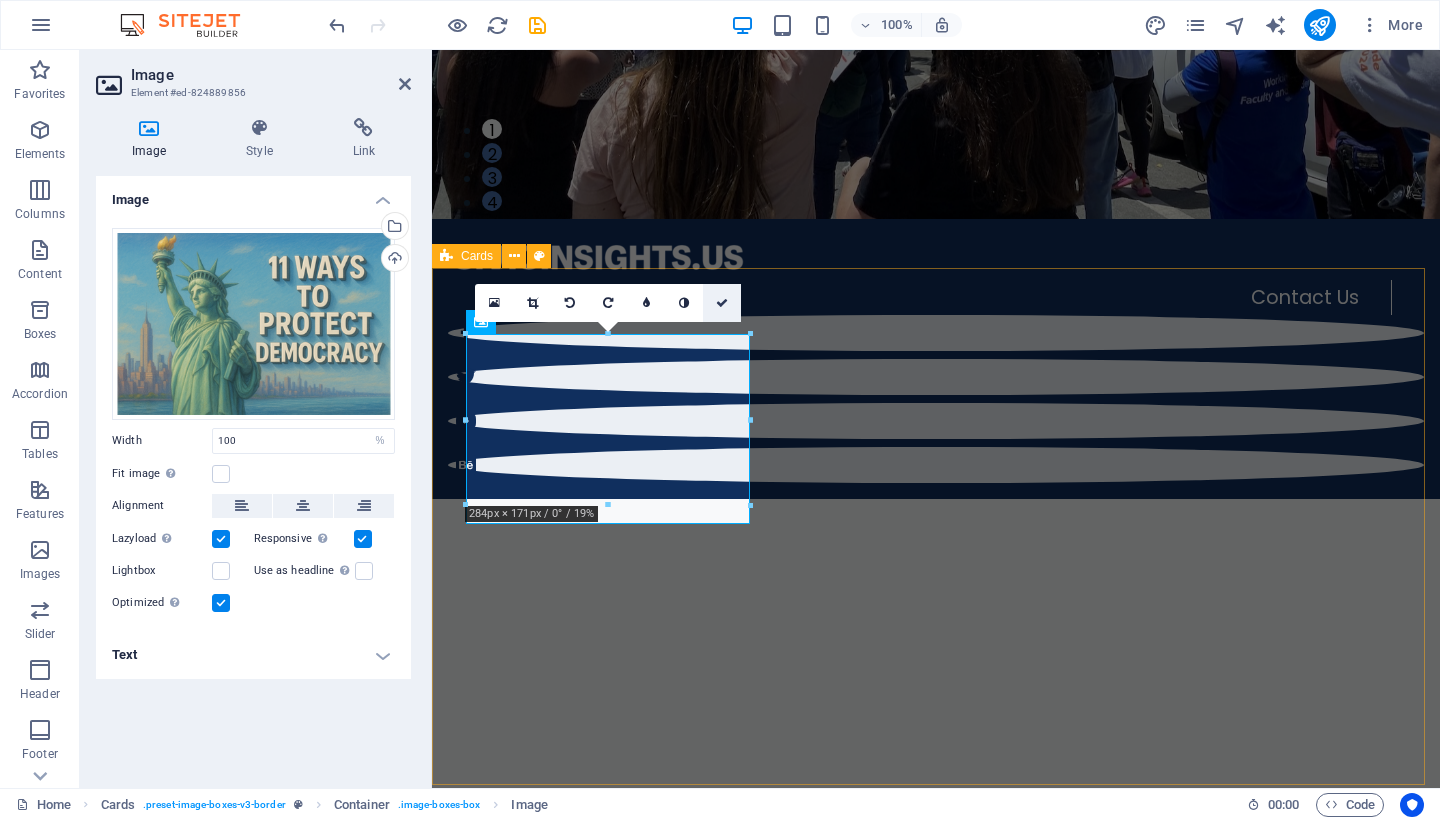 drag, startPoint x: 726, startPoint y: 303, endPoint x: 645, endPoint y: 252, distance: 95.71834 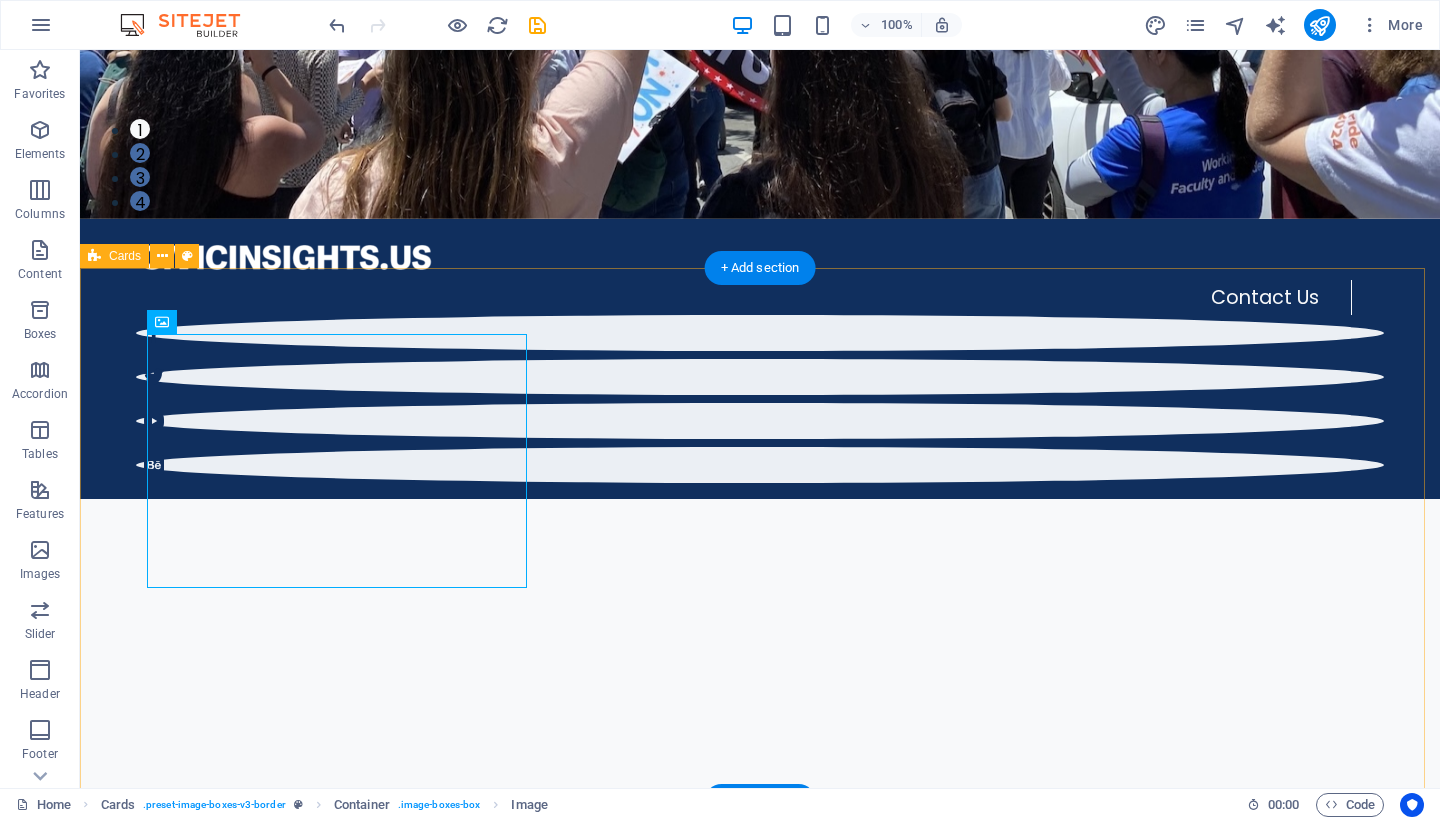 scroll, scrollTop: 749, scrollLeft: 0, axis: vertical 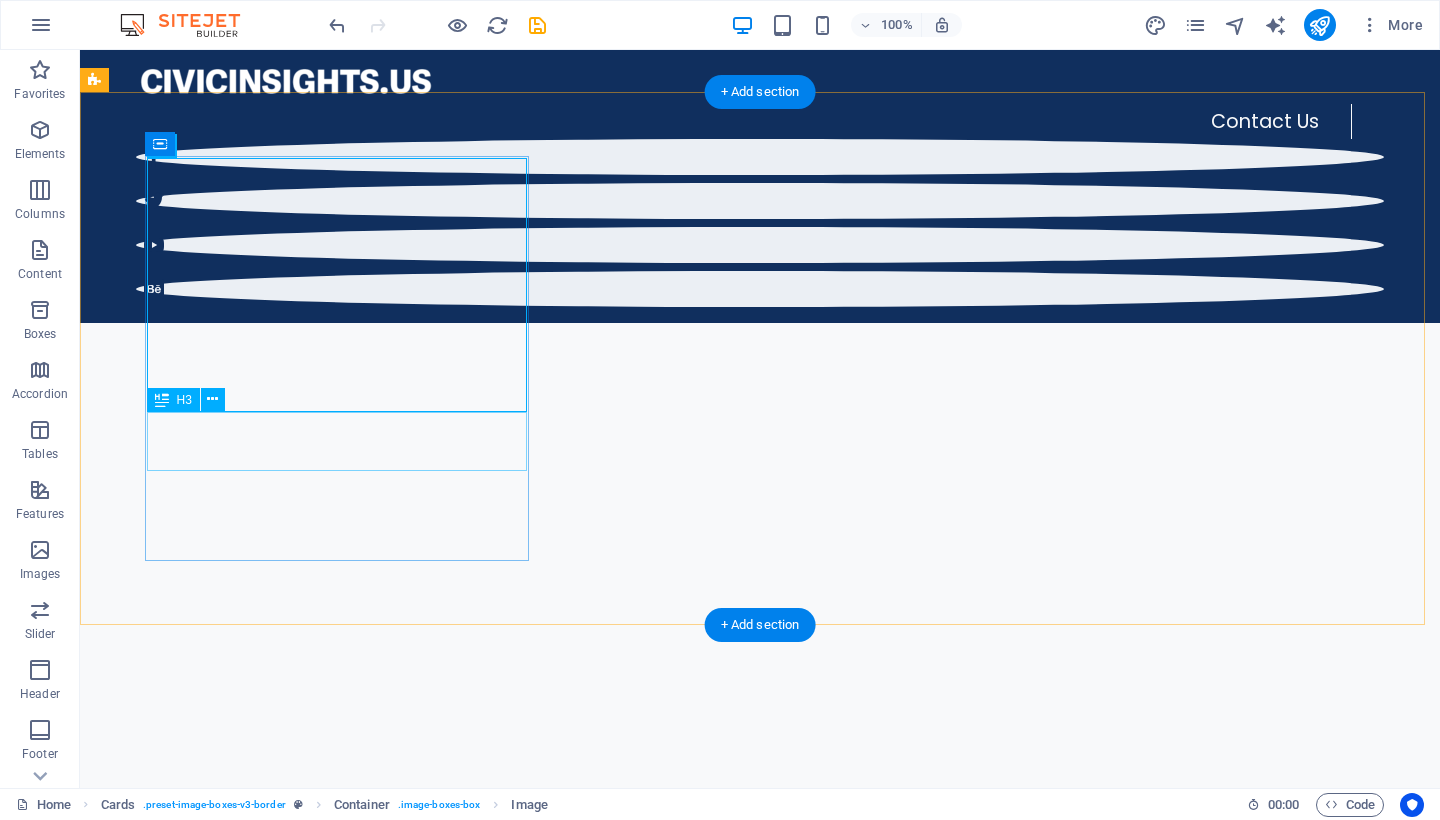 click on "Headline" at bounding box center [304, 1382] 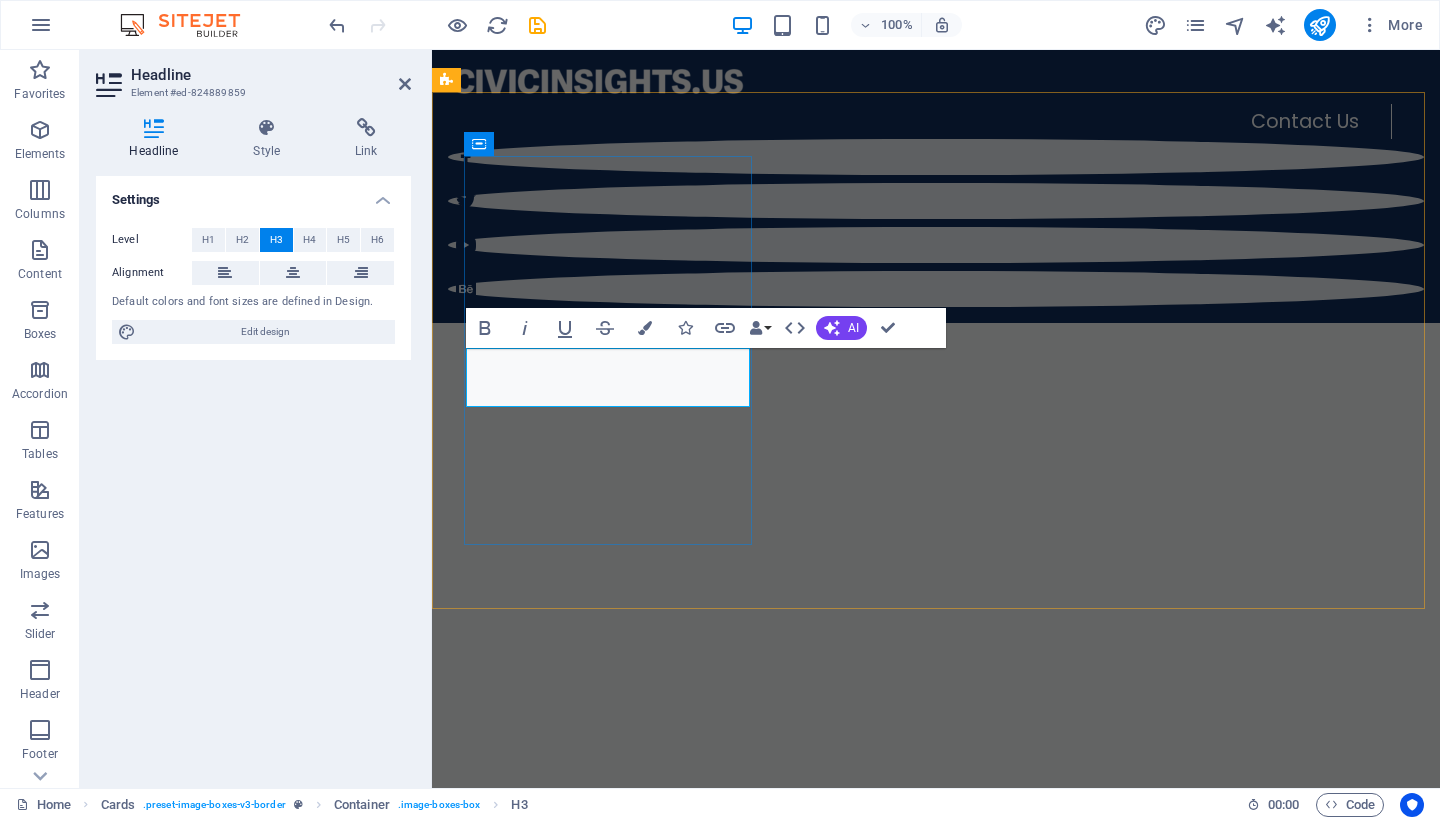 type 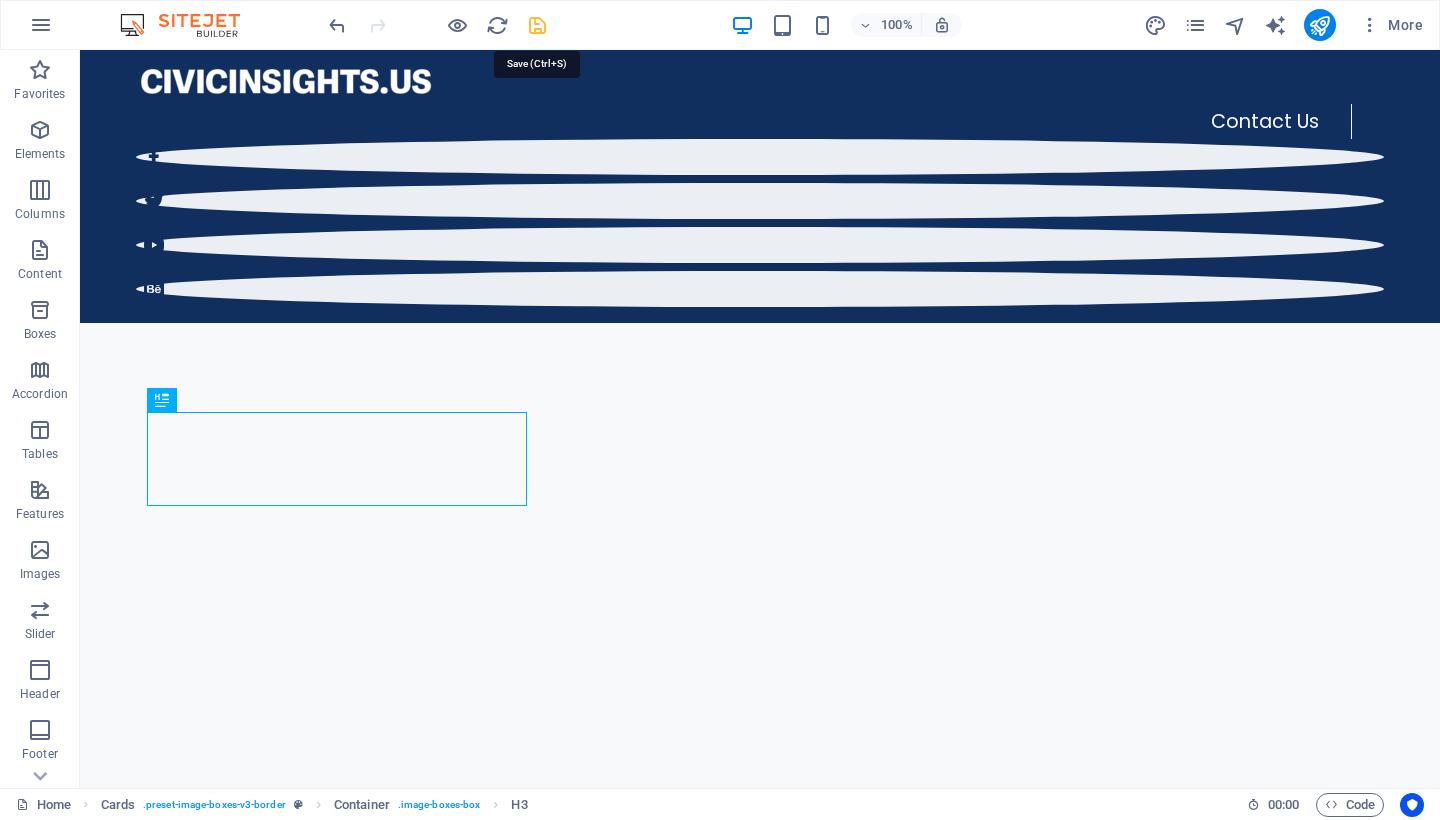 click at bounding box center [537, 25] 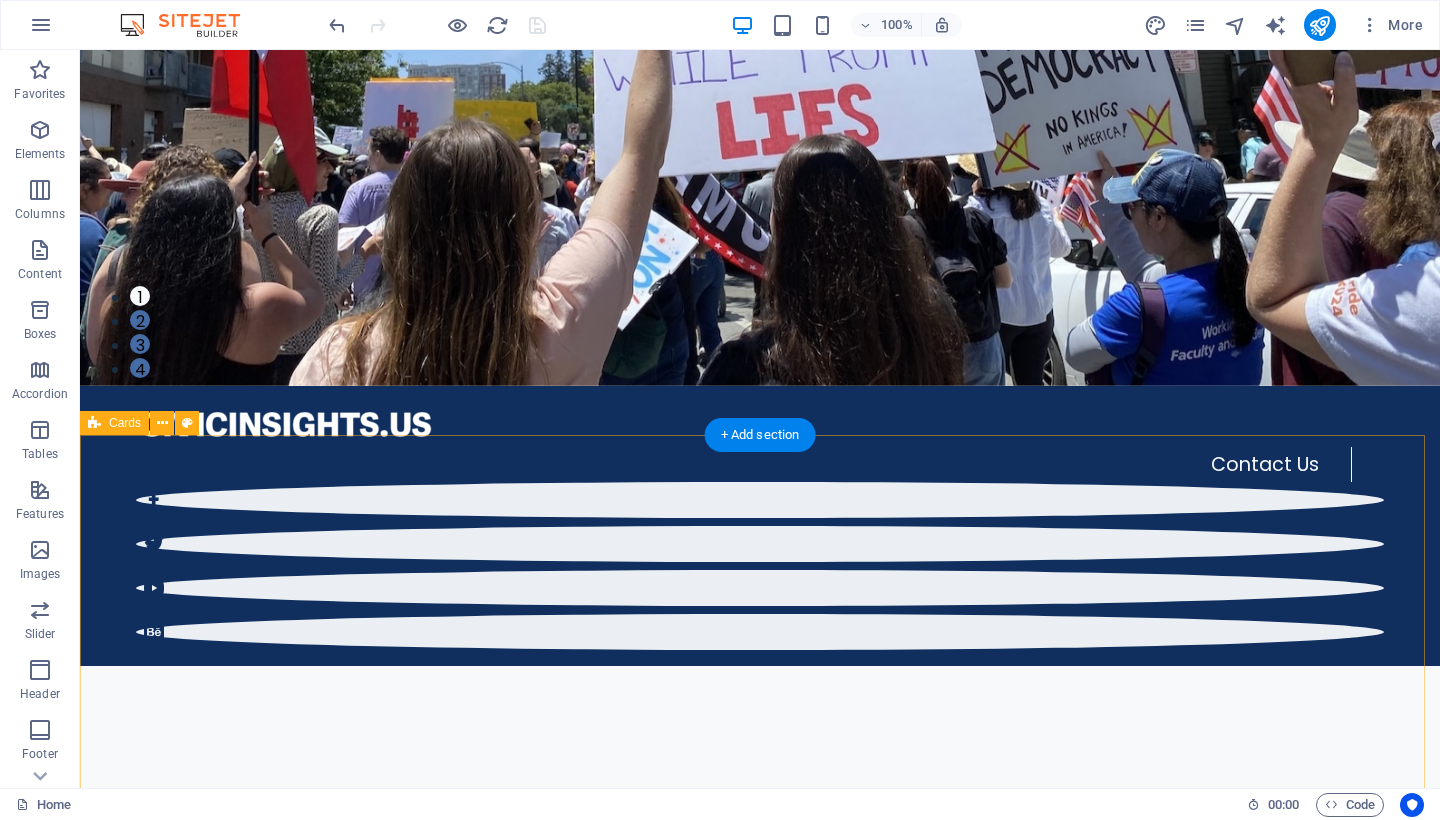 scroll, scrollTop: 575, scrollLeft: 0, axis: vertical 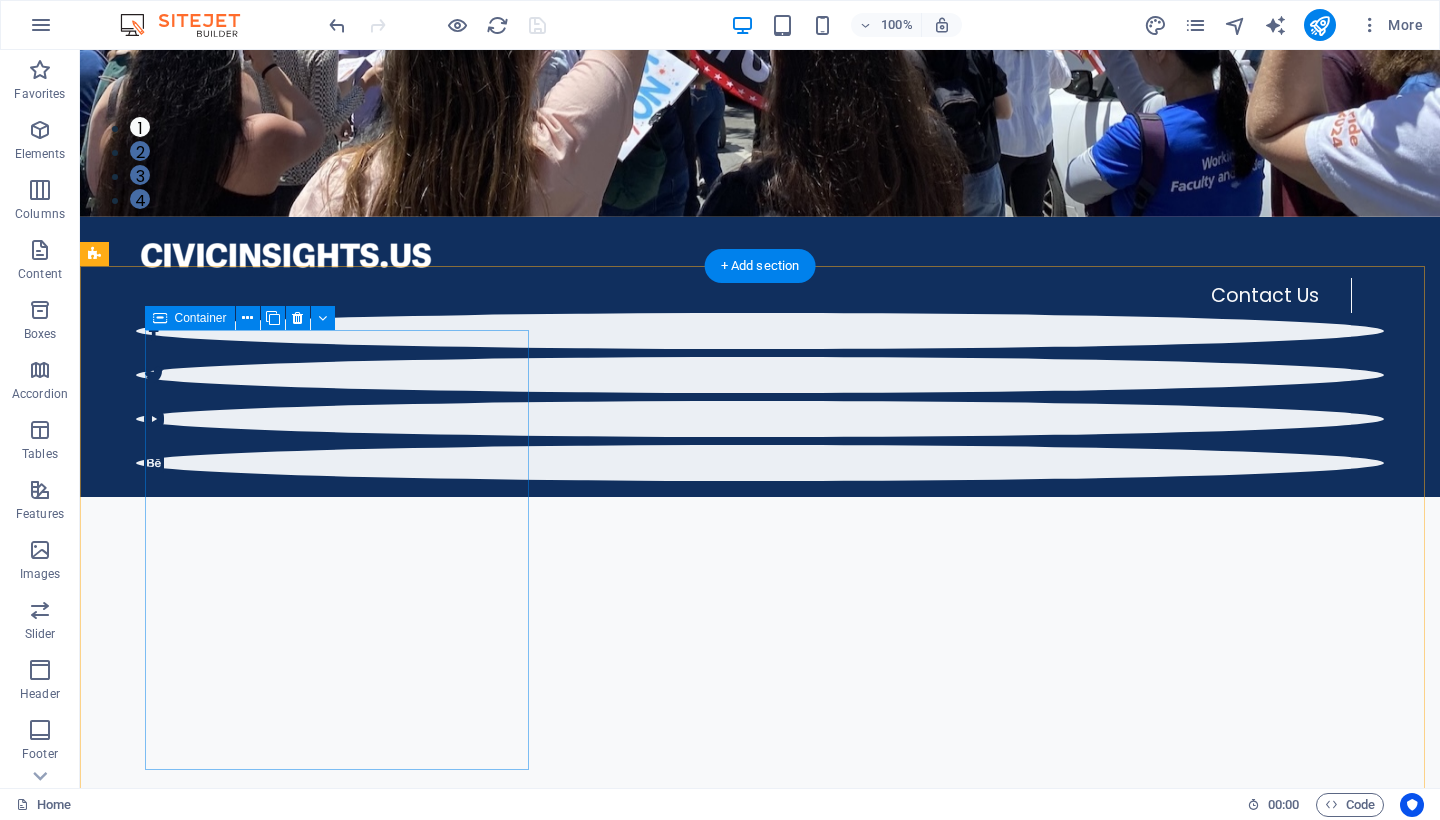 click on "11 Ways to Protect Democracy Lorem ipsum dolor sit amet, consectetuer adipiscing elit. Aenean commodo ligula eget dolor. Lorem ipsum dolor sit amet. Headline Lorem ipsum dolor sit amet, consectetuer adipiscing elit. Aenean commodo ligula eget dolor. Lorem ipsum dolor sit amet. Headline Lorem ipsum dolor sit amet, consectetuer adipiscing elit. Aenean commodo ligula eget dolor. Lorem ipsum dolor sit amet." at bounding box center [760, 1890] 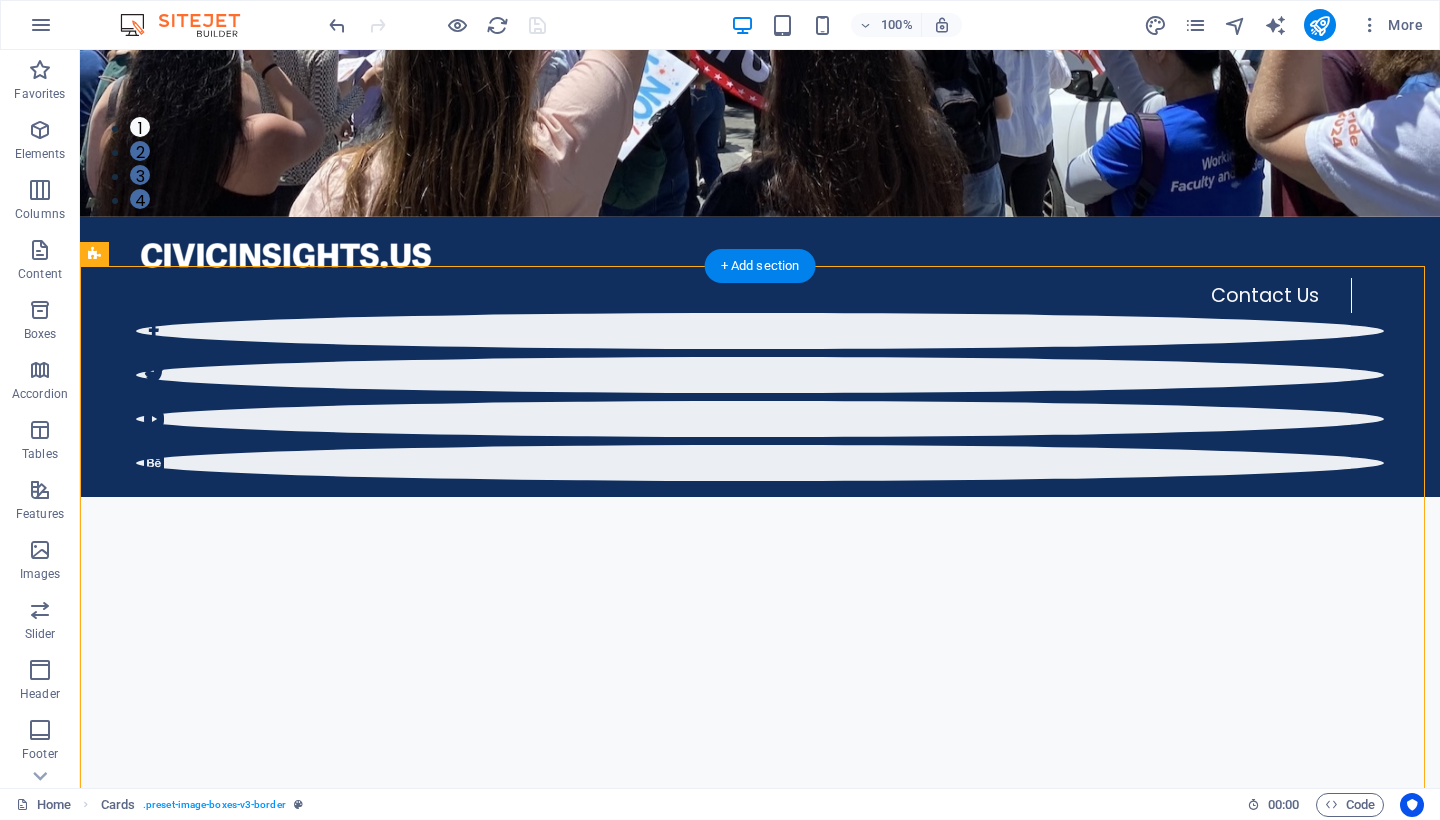 click on "11 Ways to Protect Democracy Lorem ipsum dolor sit amet, consectetuer adipiscing elit. Aenean commodo ligula eget dolor. Lorem ipsum dolor sit amet. Headline Lorem ipsum dolor sit amet, consectetuer adipiscing elit. Aenean commodo ligula eget dolor. Lorem ipsum dolor sit amet. Headline Lorem ipsum dolor sit amet, consectetuer adipiscing elit. Aenean commodo ligula eget dolor. Lorem ipsum dolor sit amet." at bounding box center (760, 1890) 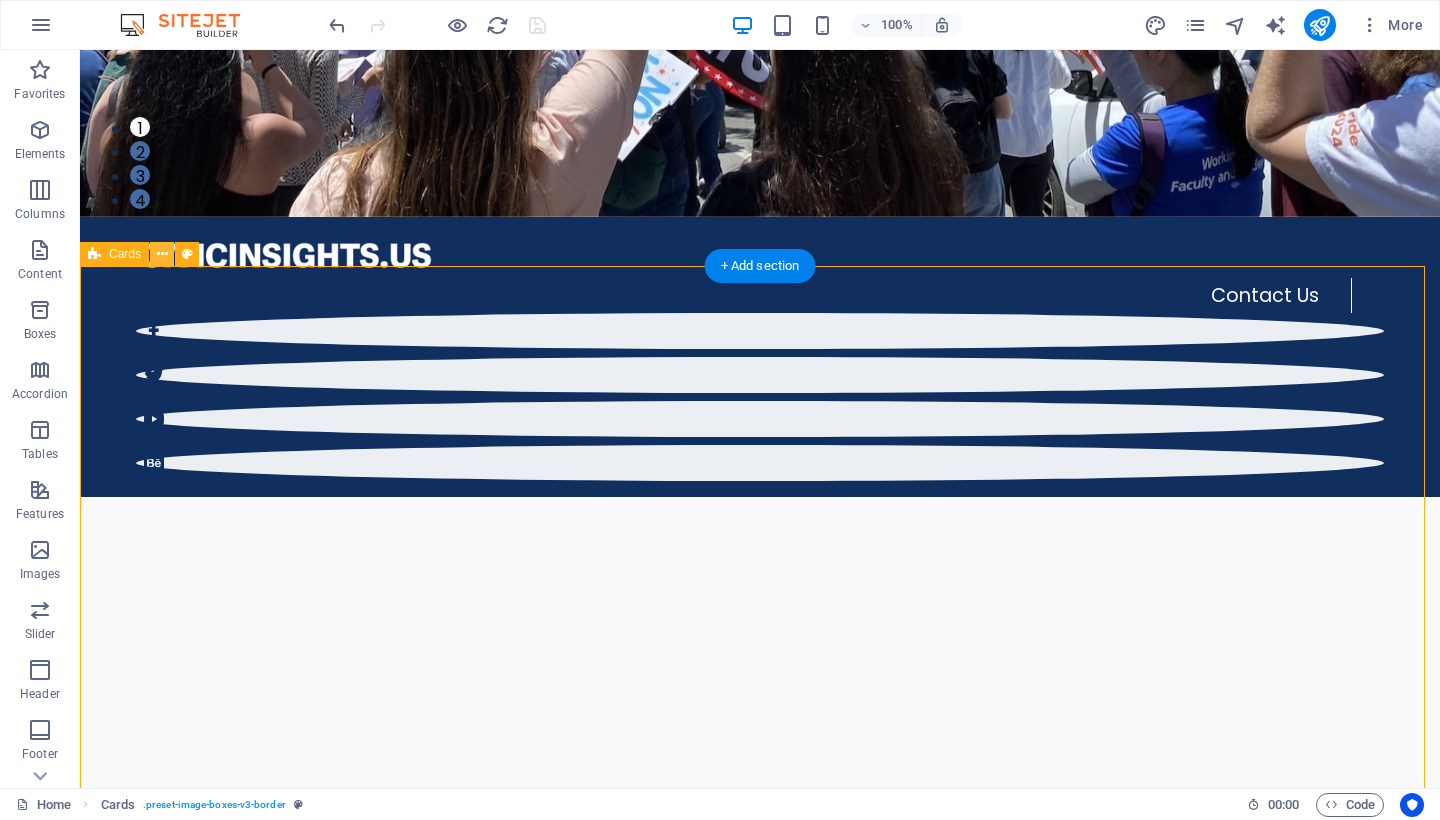 click at bounding box center [162, 254] 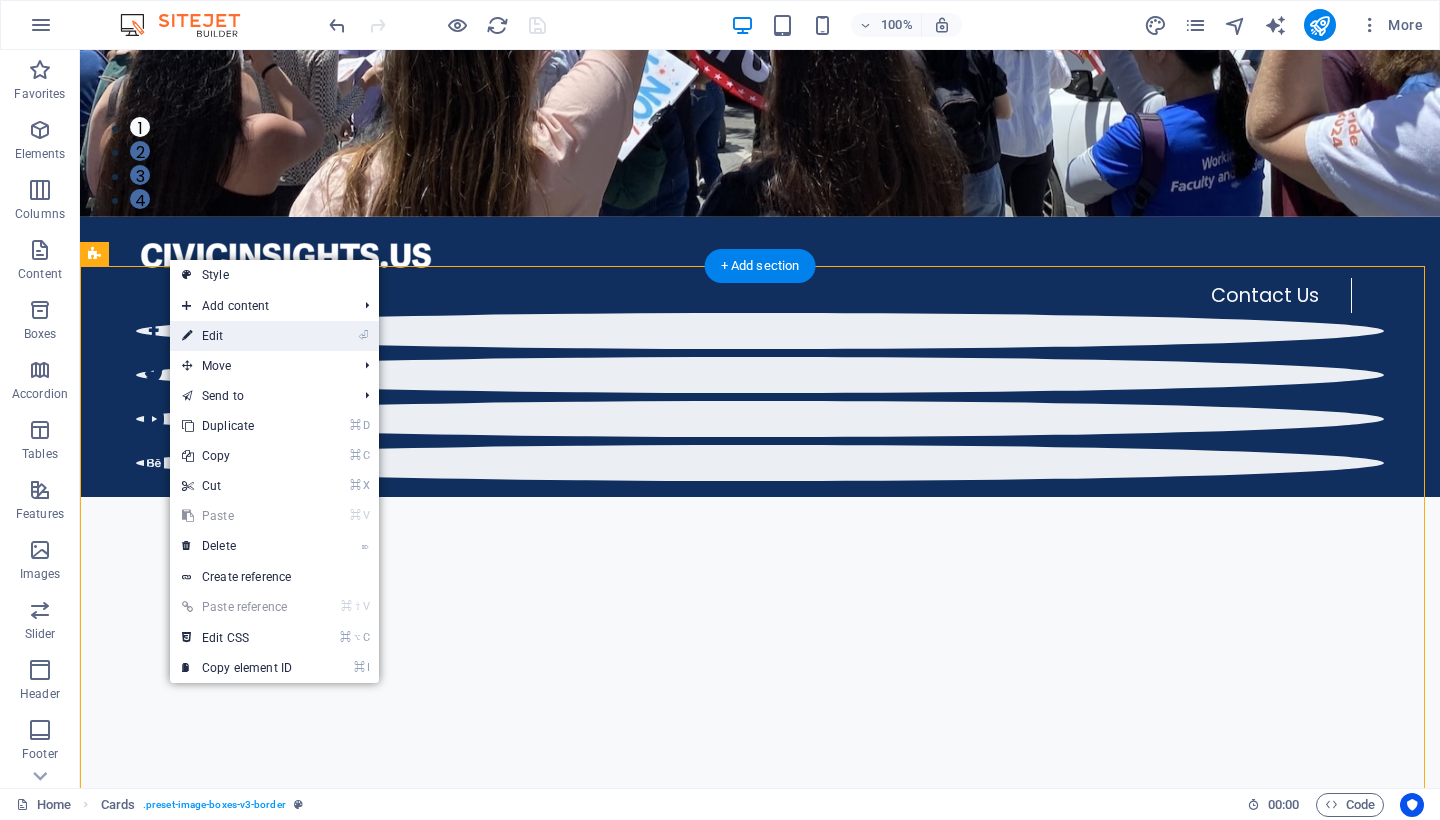 click on "⏎  Edit" at bounding box center (237, 336) 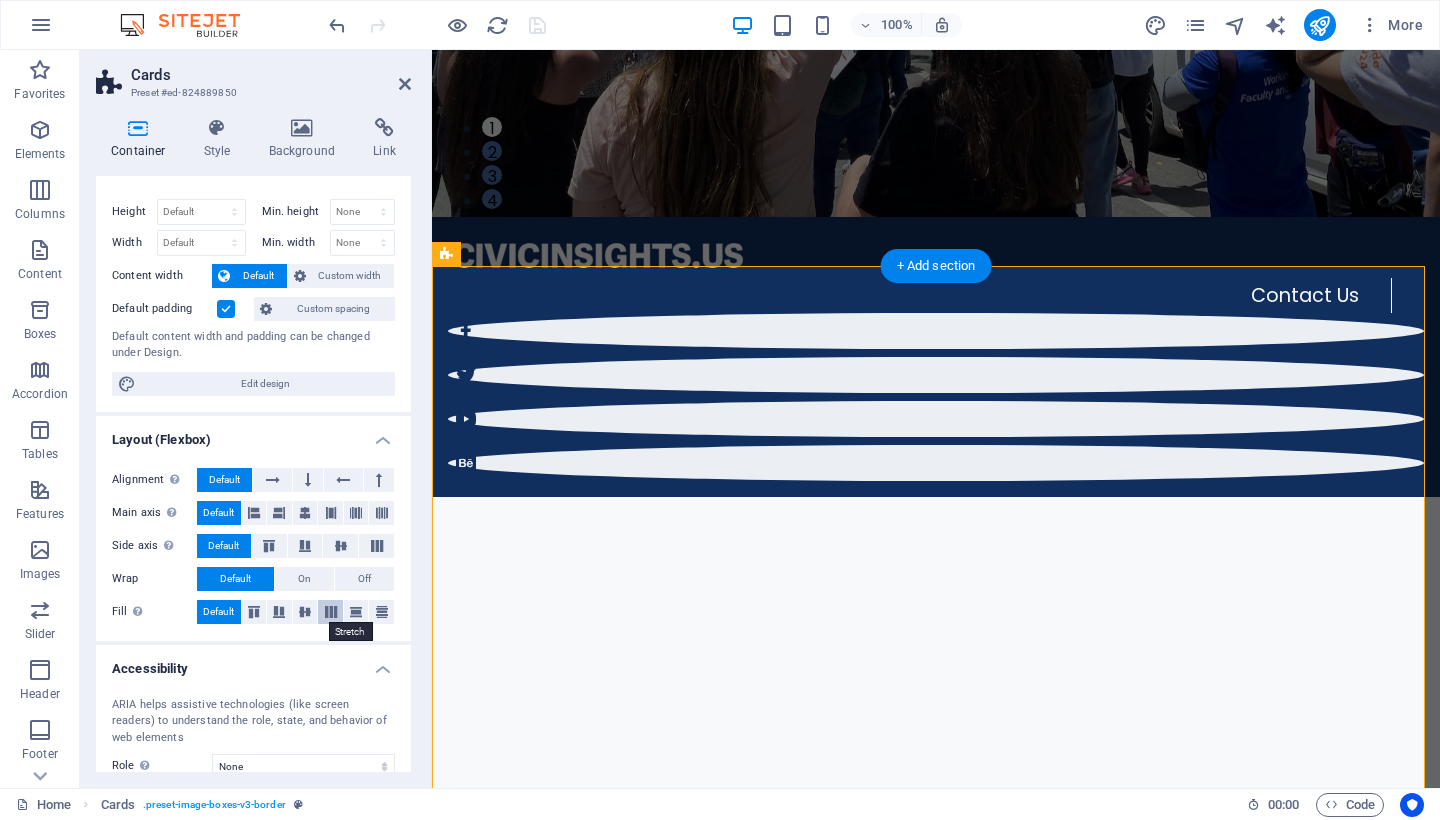 scroll, scrollTop: 0, scrollLeft: 0, axis: both 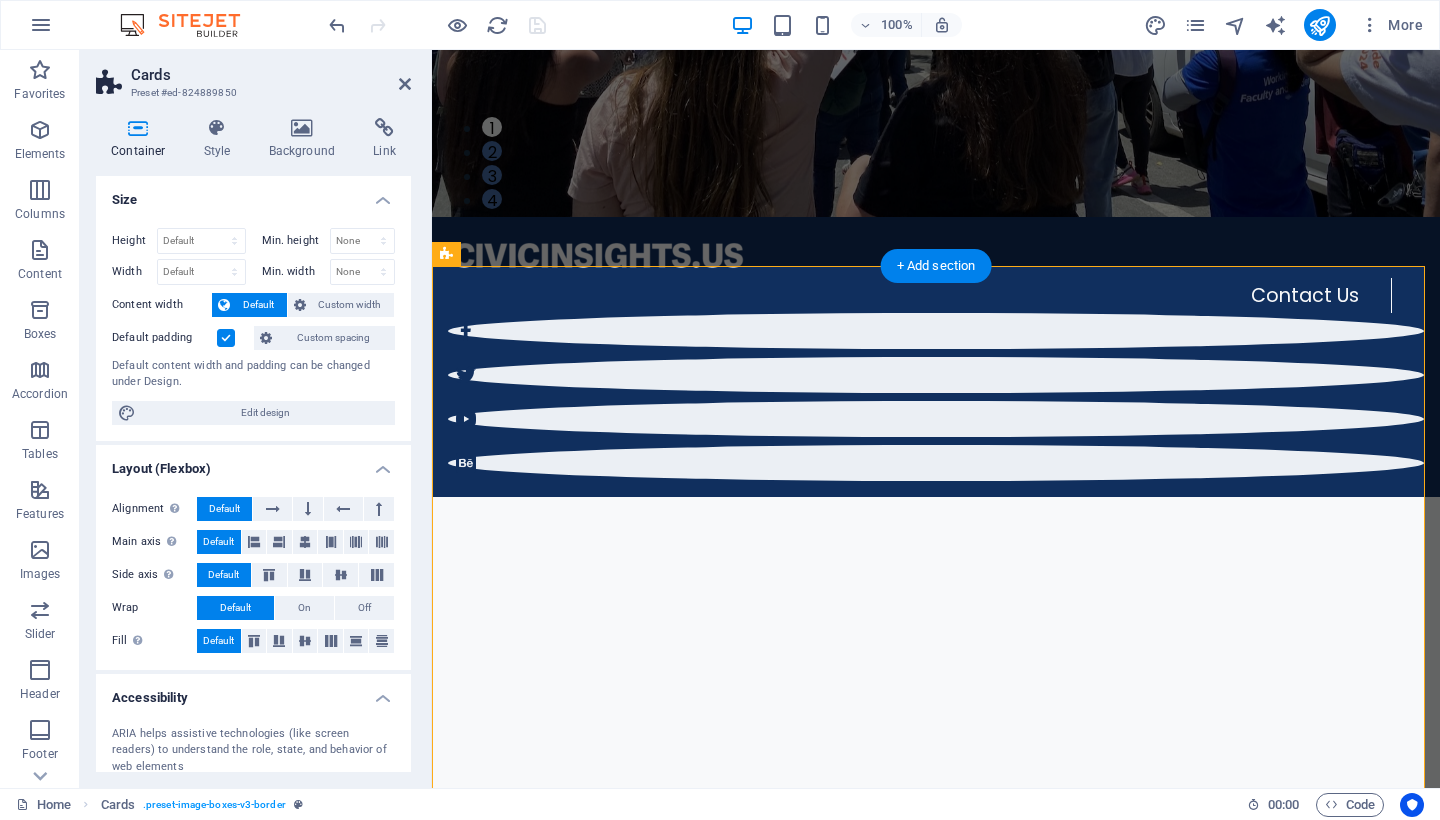 click at bounding box center [138, 128] 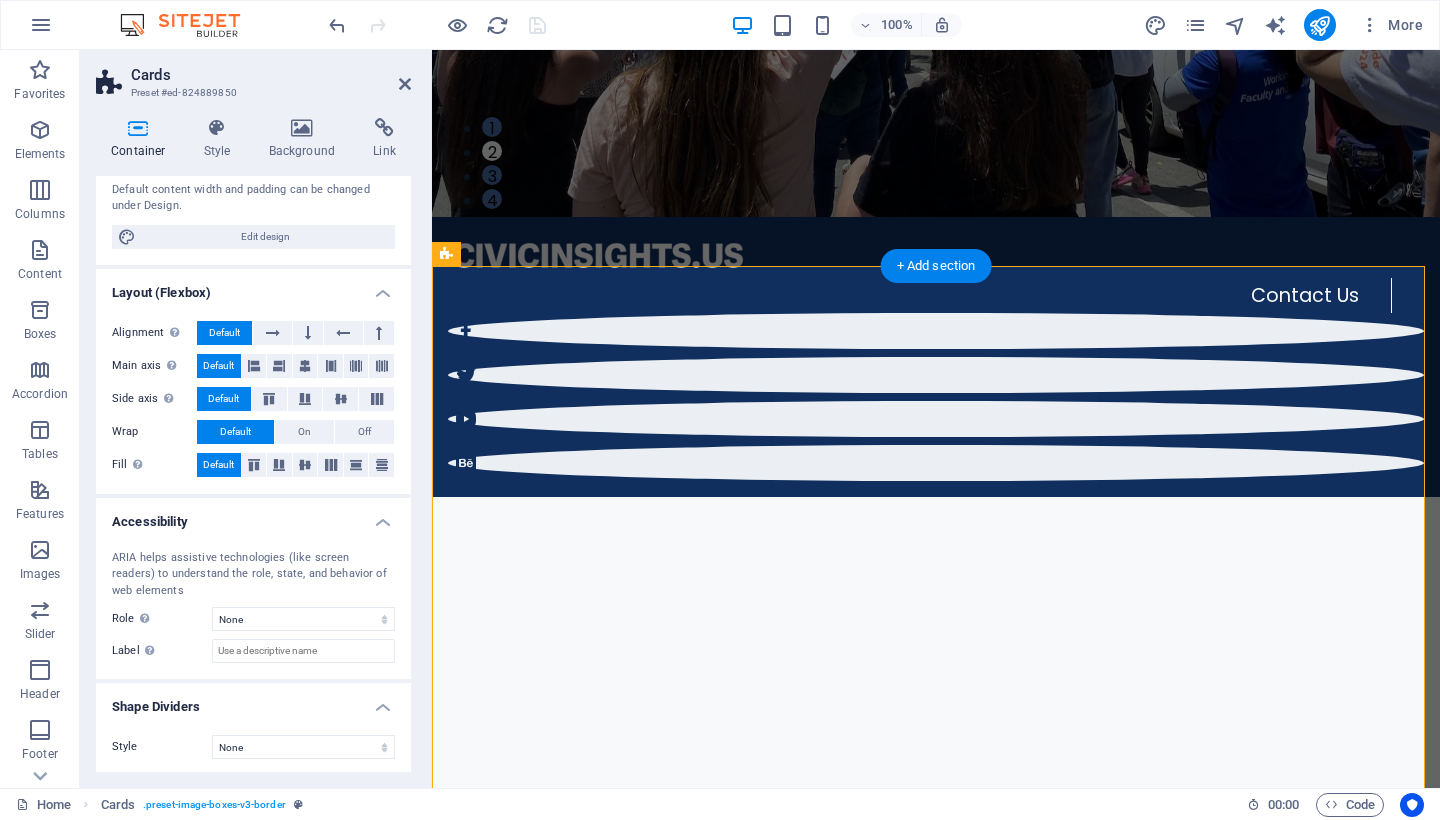 scroll, scrollTop: 0, scrollLeft: 0, axis: both 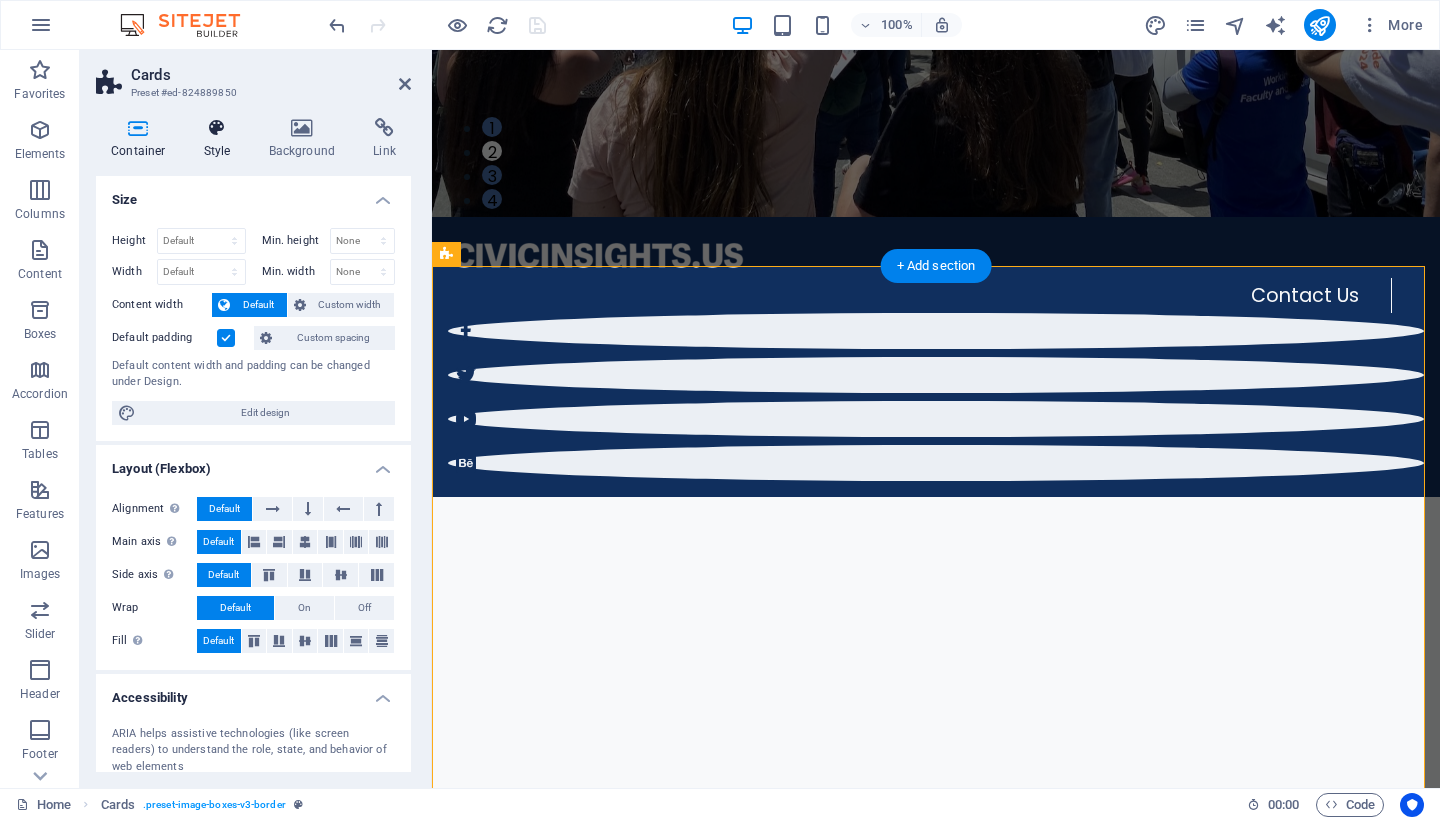 click at bounding box center [217, 128] 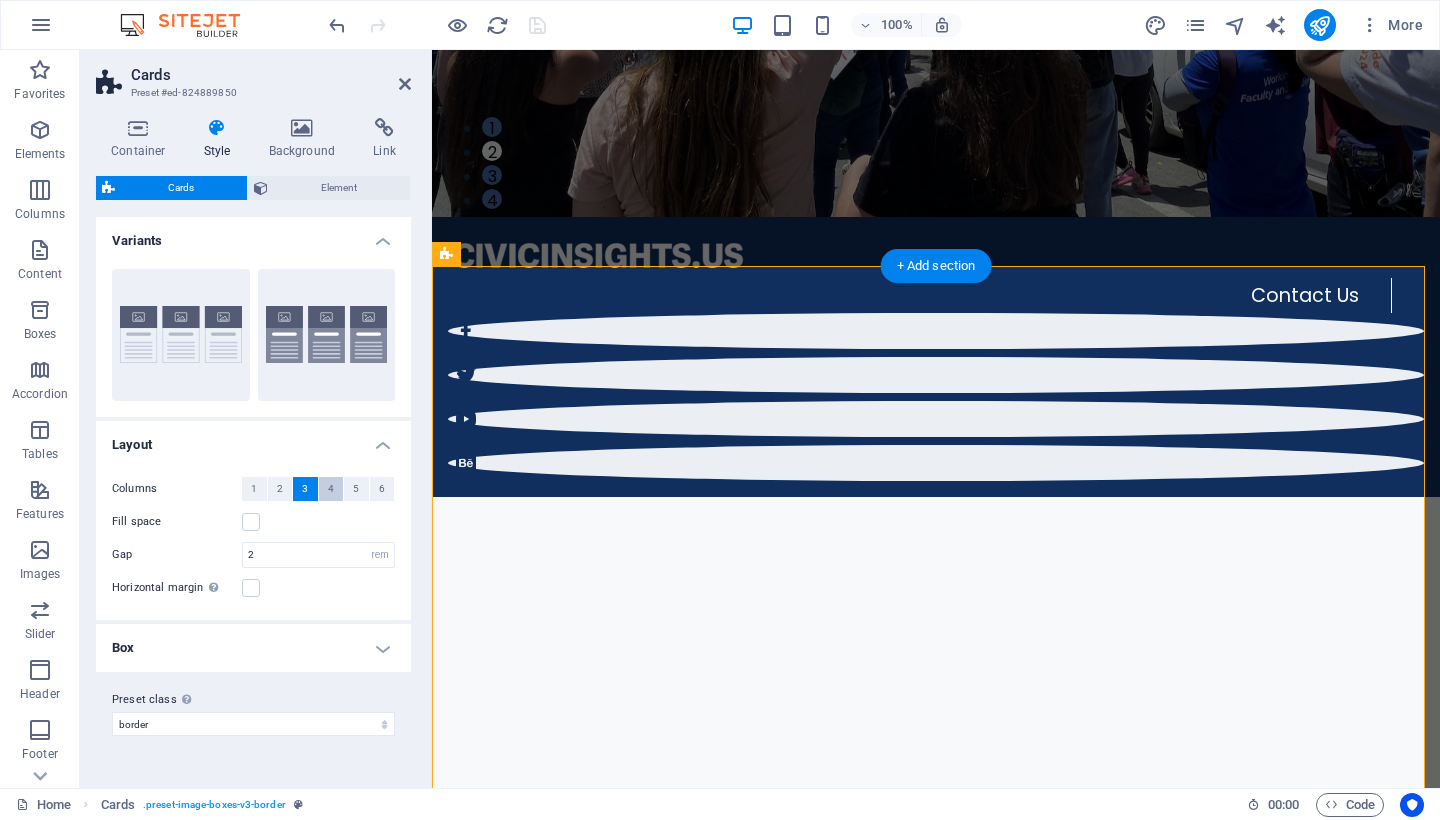 click on "4" at bounding box center [331, 489] 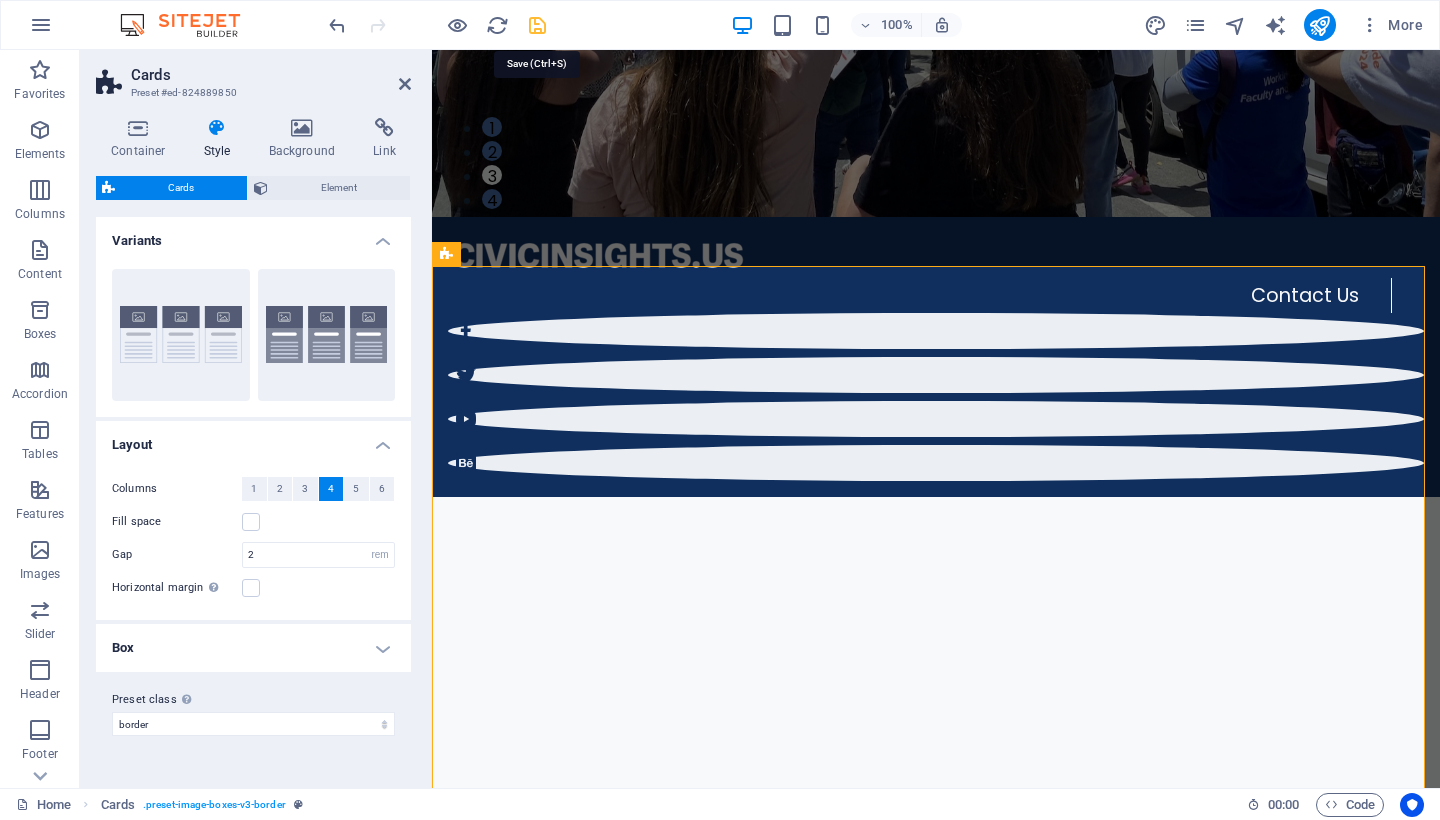 click at bounding box center (537, 25) 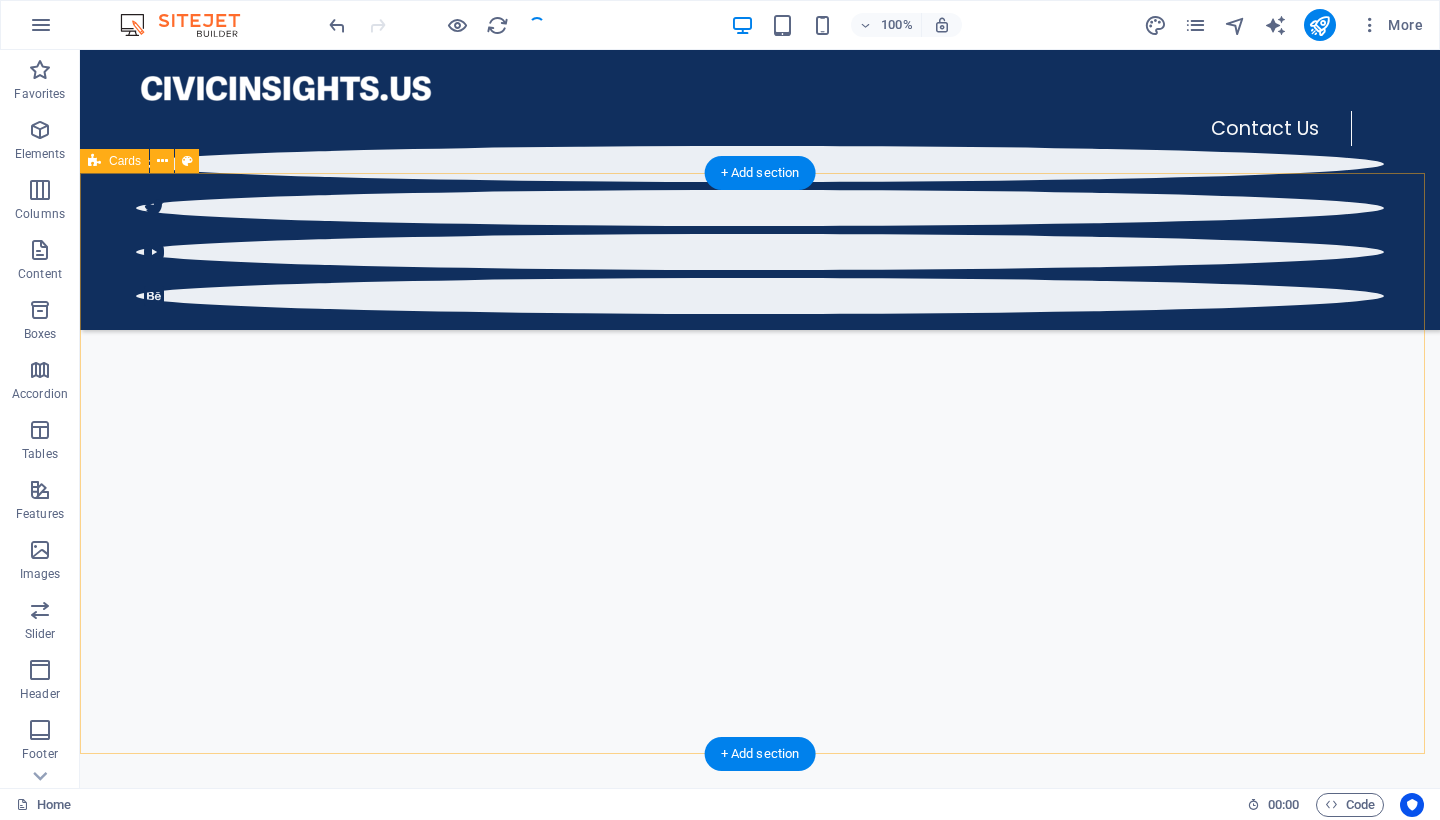 scroll, scrollTop: 560, scrollLeft: 0, axis: vertical 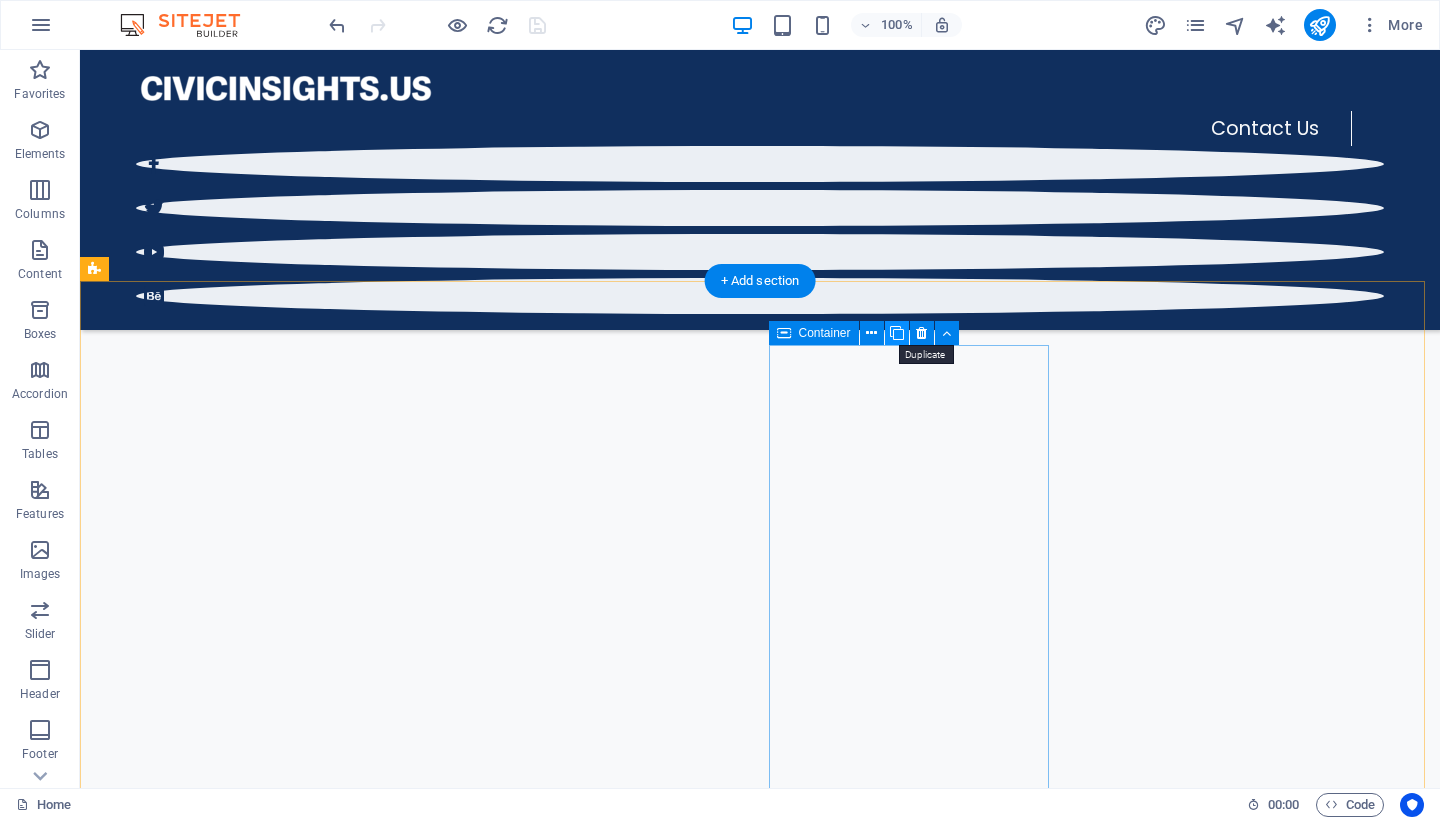 click at bounding box center [897, 333] 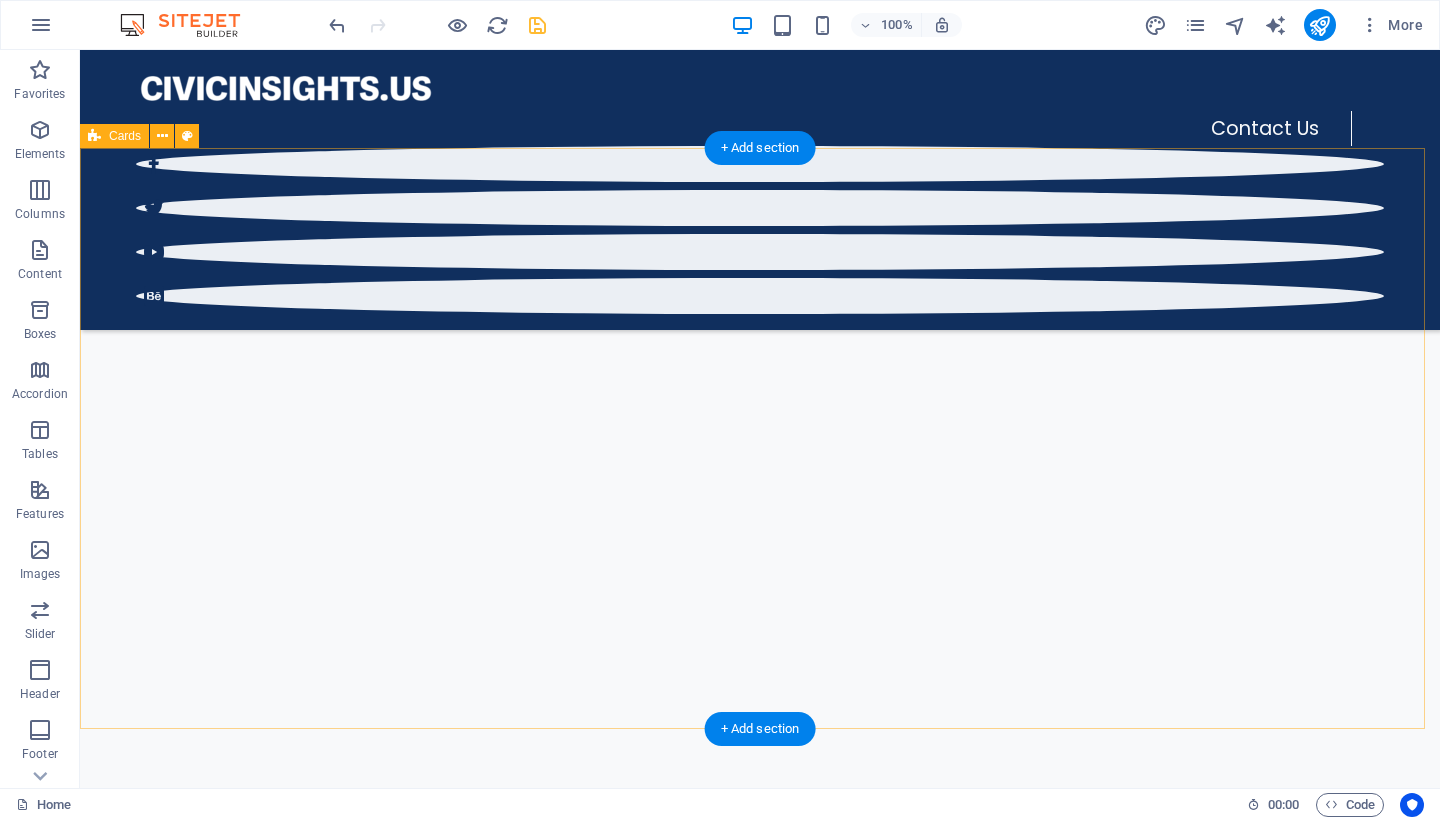 scroll, scrollTop: 665, scrollLeft: 0, axis: vertical 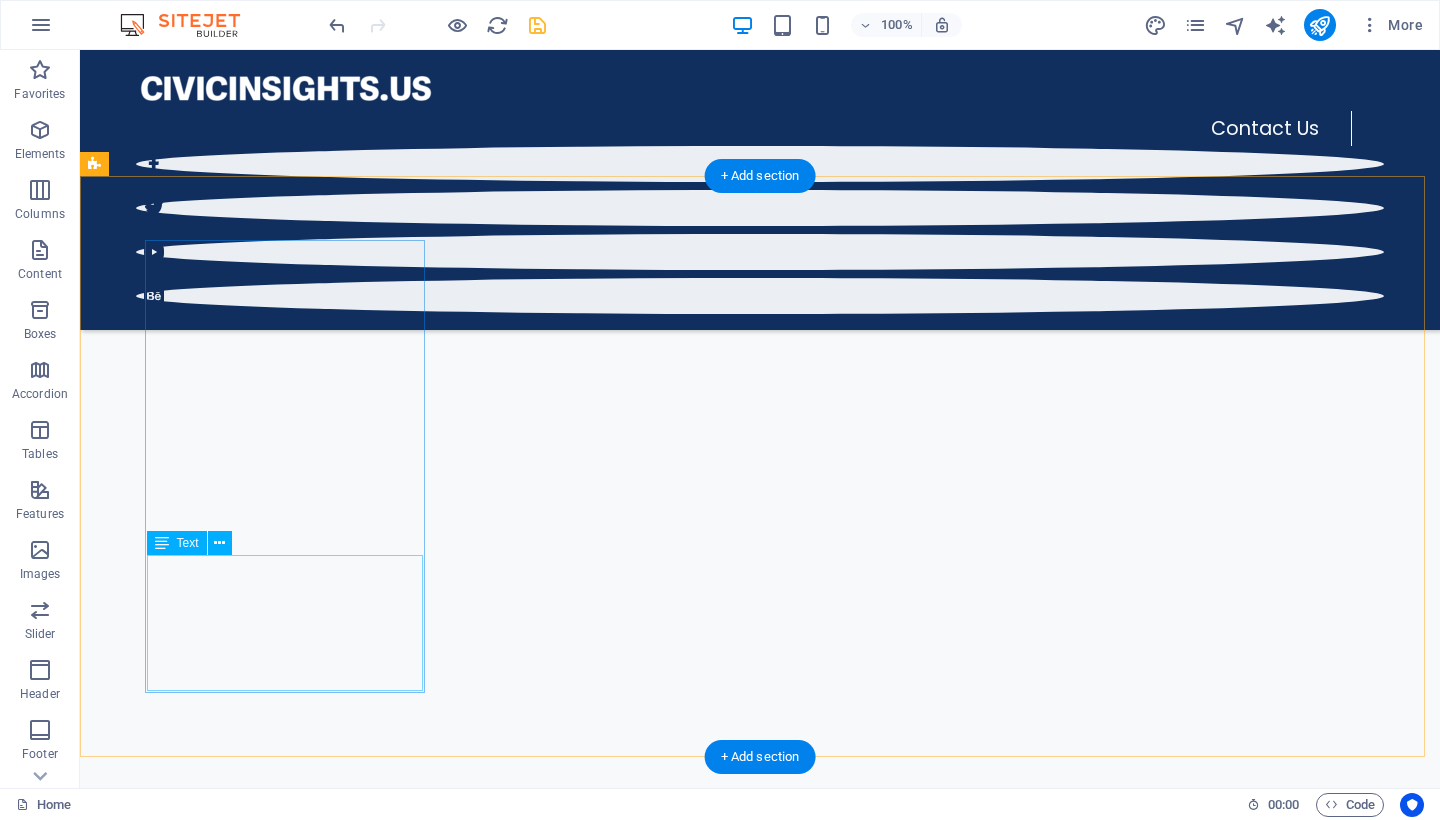 click on "Lorem ipsum dolor sit amet, consectetuer adipiscing elit. Aenean commodo ligula eget dolor. Lorem ipsum dolor sit amet." at bounding box center [252, 1365] 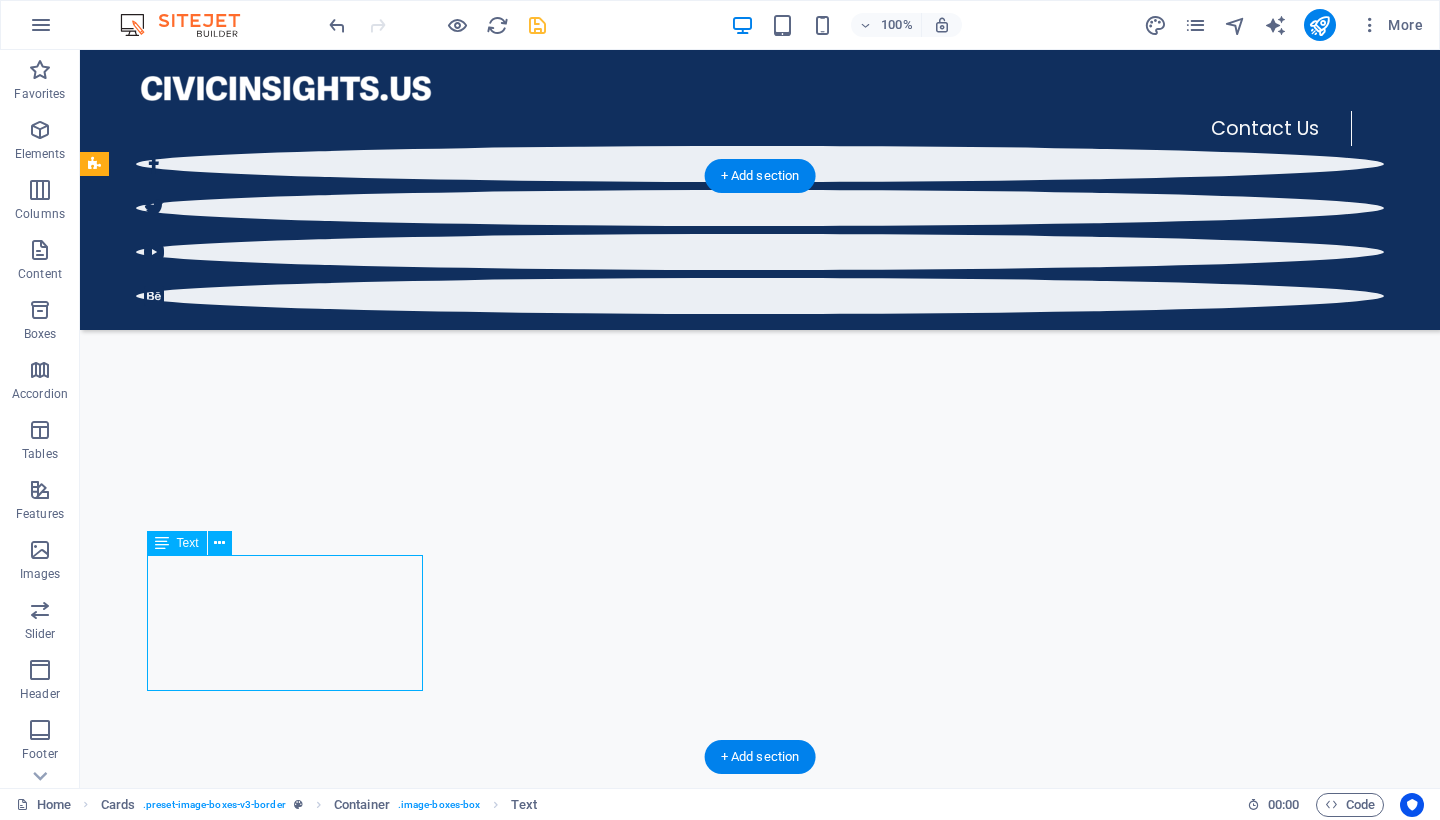 click on "Lorem ipsum dolor sit amet, consectetuer adipiscing elit. Aenean commodo ligula eget dolor. Lorem ipsum dolor sit amet." at bounding box center [252, 1365] 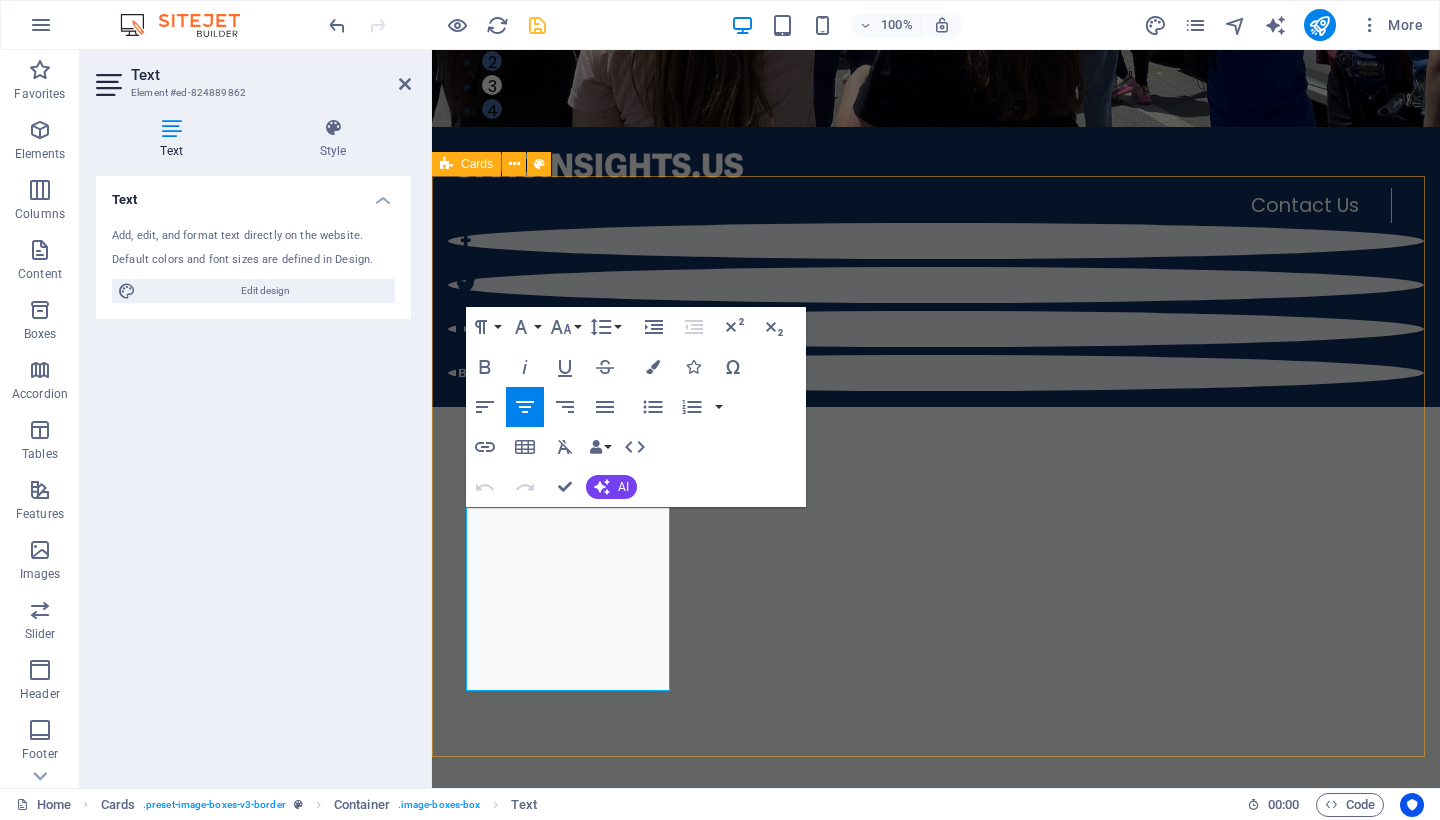 drag, startPoint x: 599, startPoint y: 658, endPoint x: 459, endPoint y: 503, distance: 208.86598 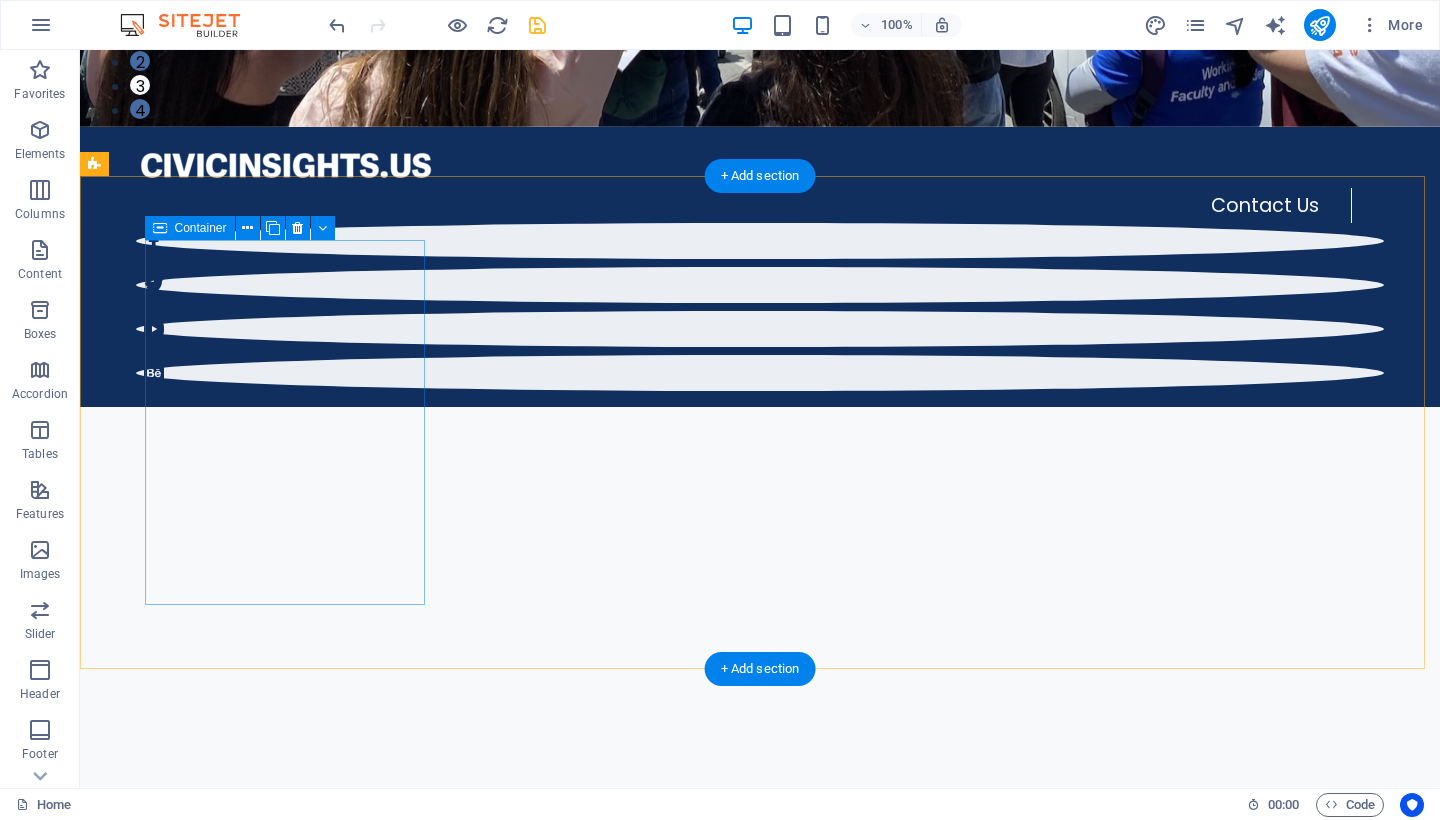 click on "11 Ways to Protect Democracy" at bounding box center [252, 1351] 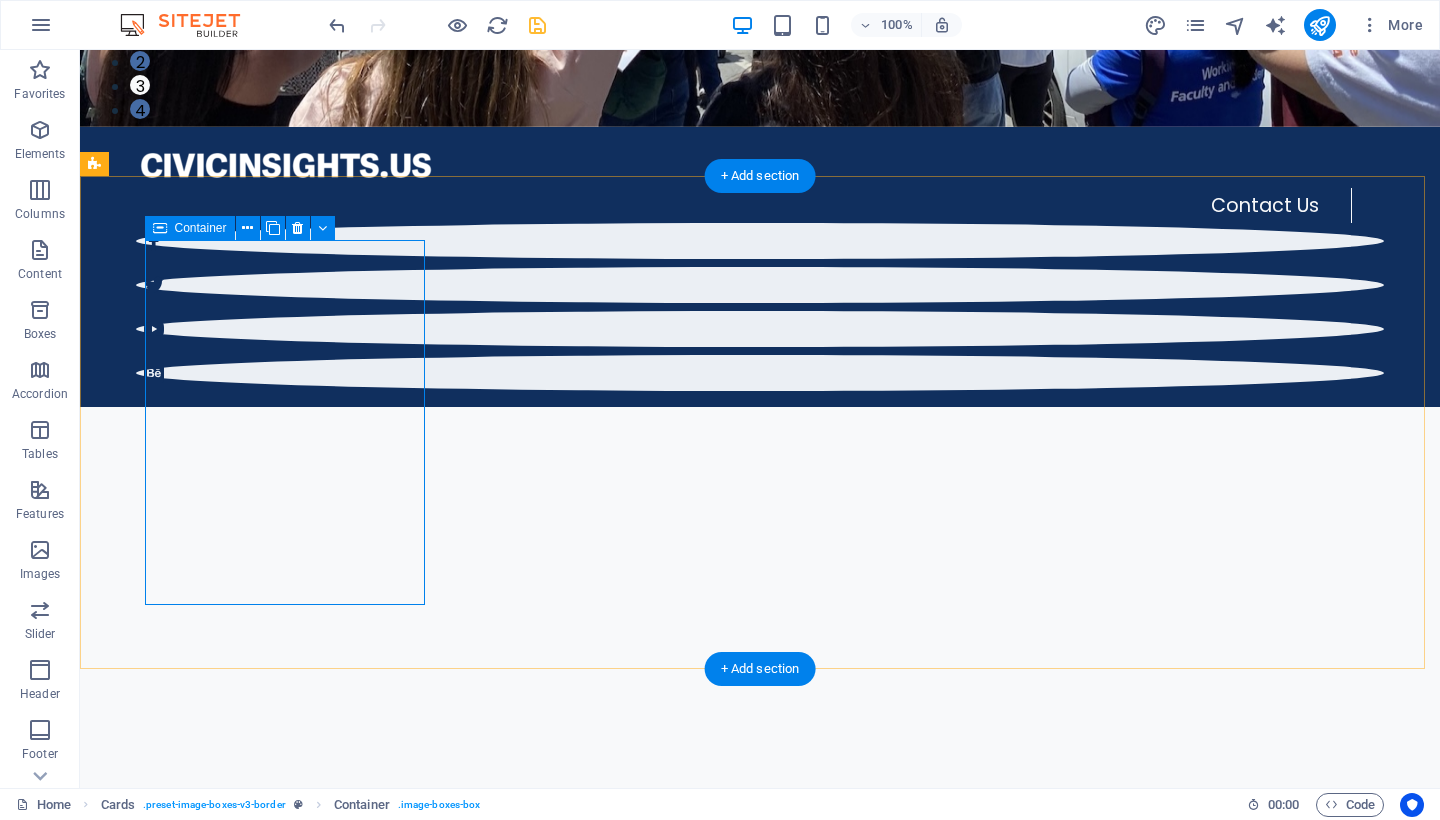 click on "11 Ways to Protect Democracy" at bounding box center [252, 1351] 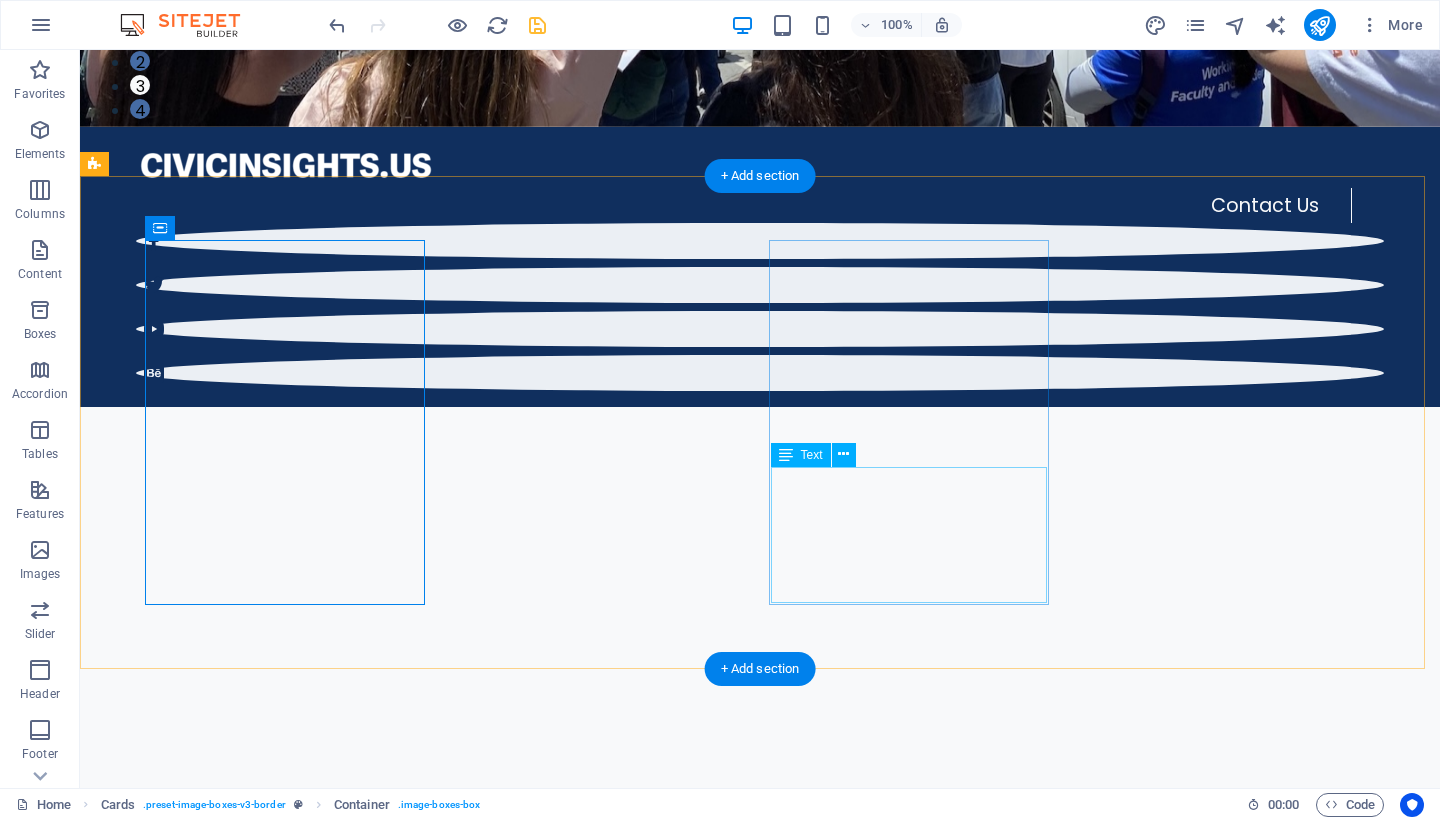 scroll, scrollTop: 630, scrollLeft: 0, axis: vertical 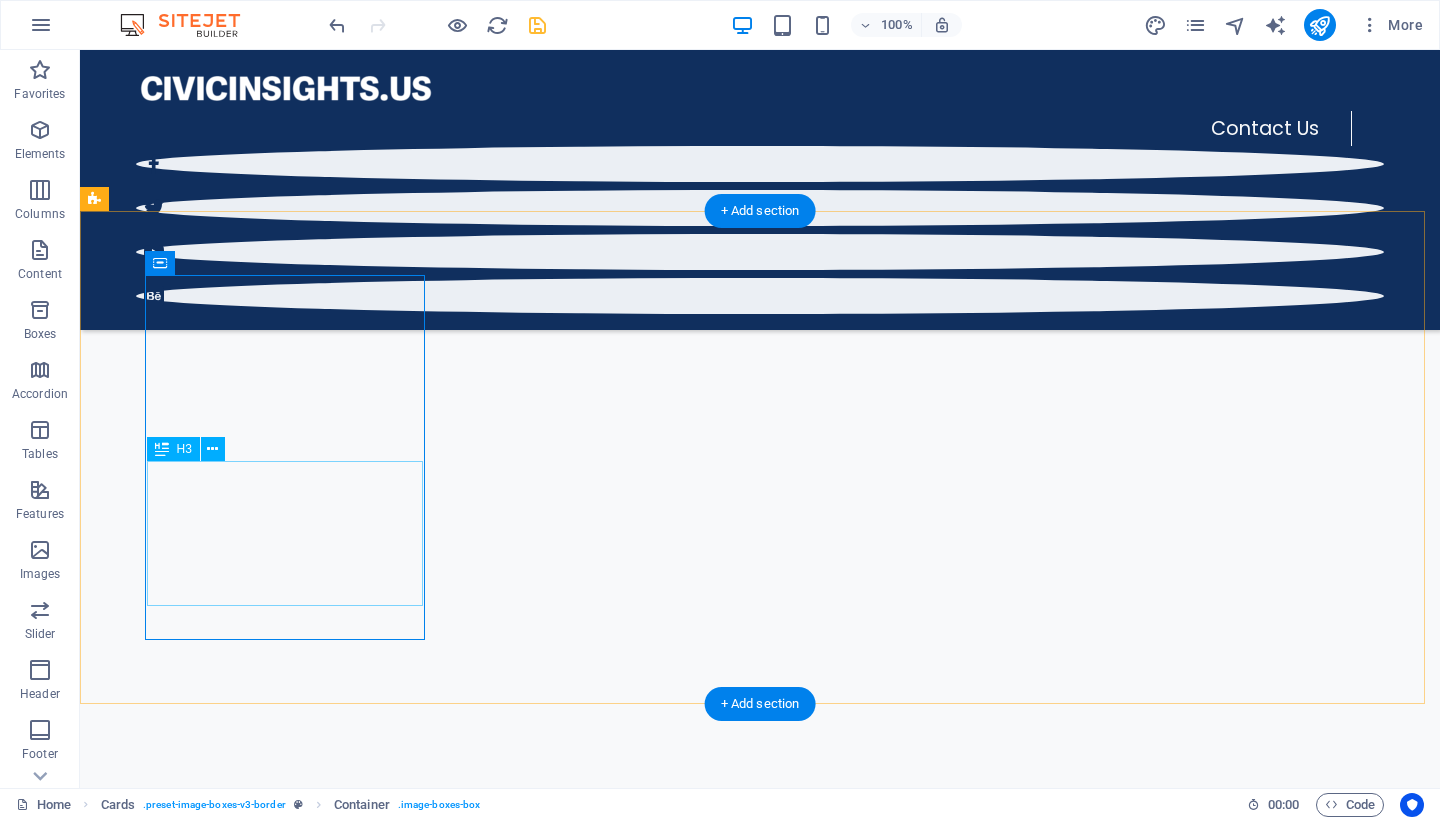 click on "11 Ways to Protect Democracy" at bounding box center (252, 1275) 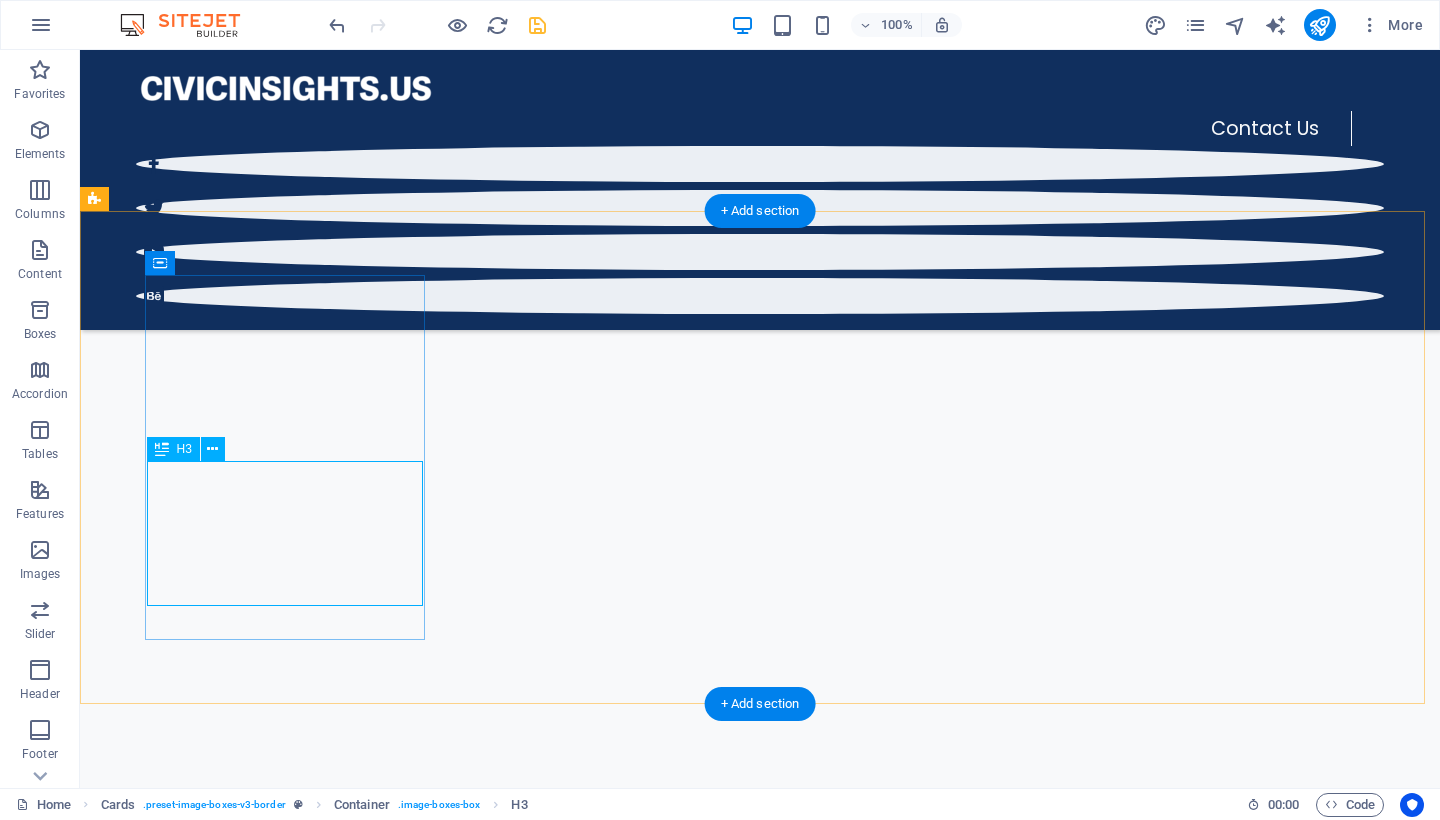 click on "11 Ways to Protect Democracy" at bounding box center [252, 1275] 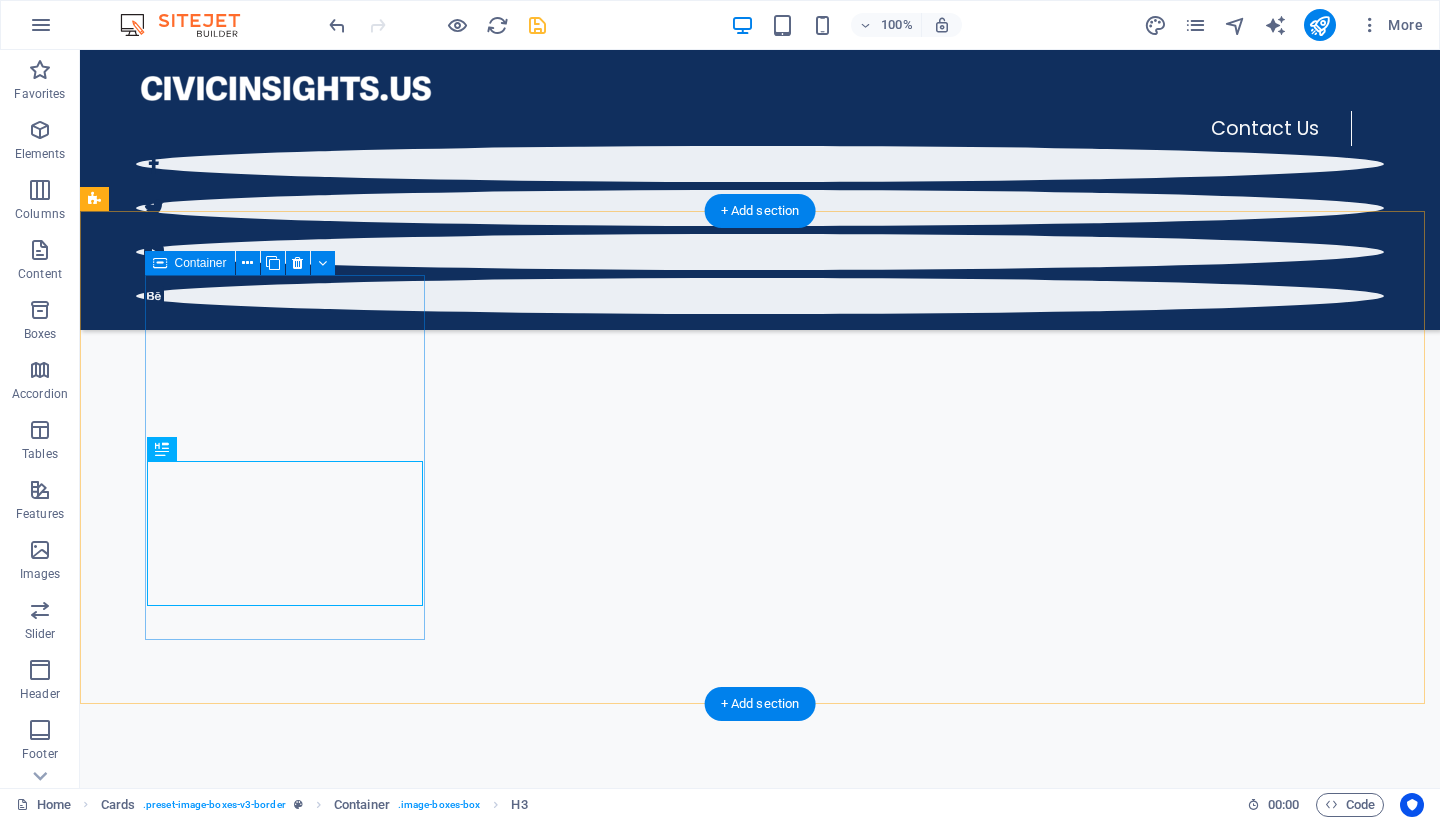 click on "11 Ways to Protect Democracy" at bounding box center [252, 1183] 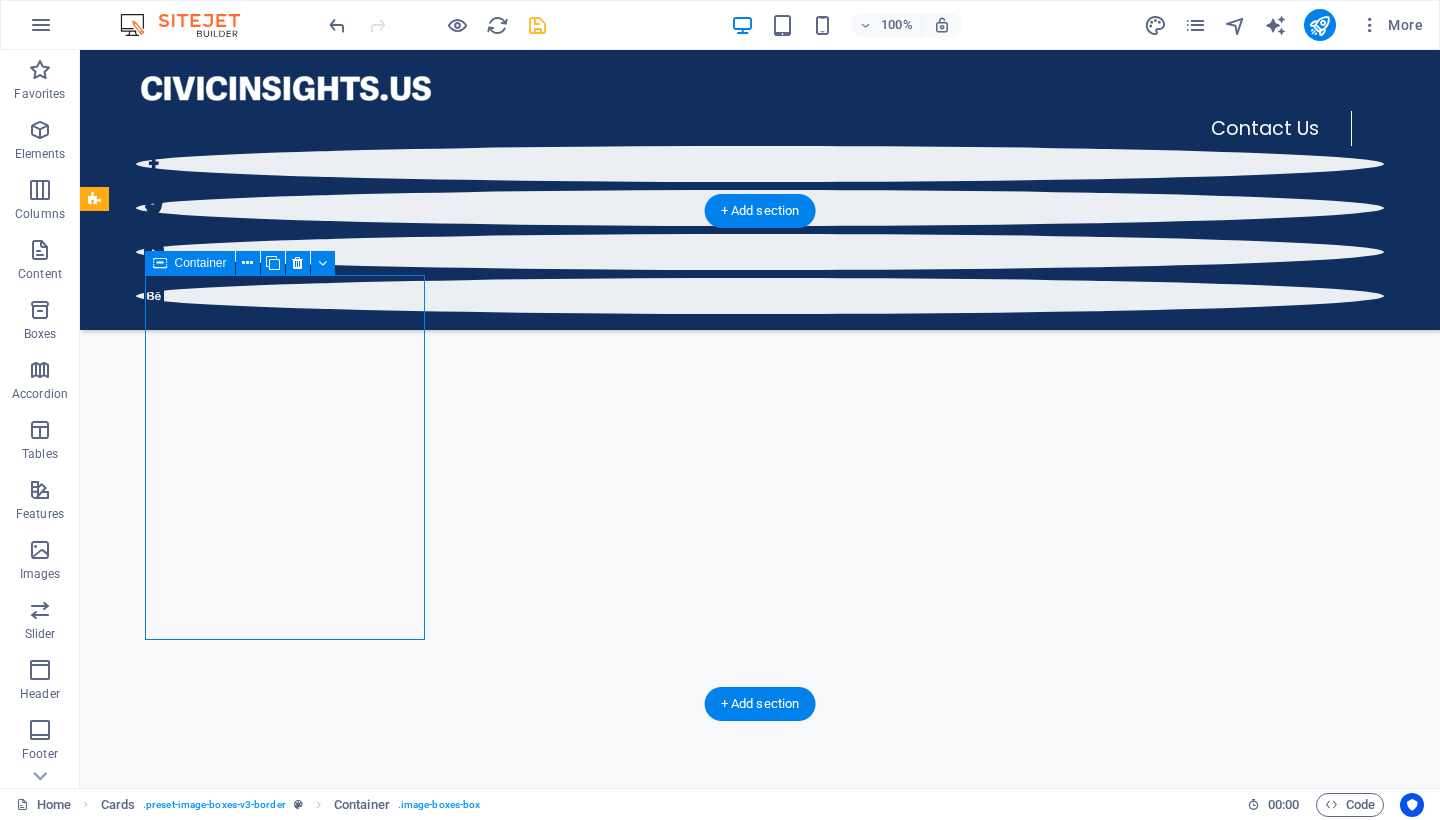 click on "11 Ways to Protect Democracy" at bounding box center [252, 1183] 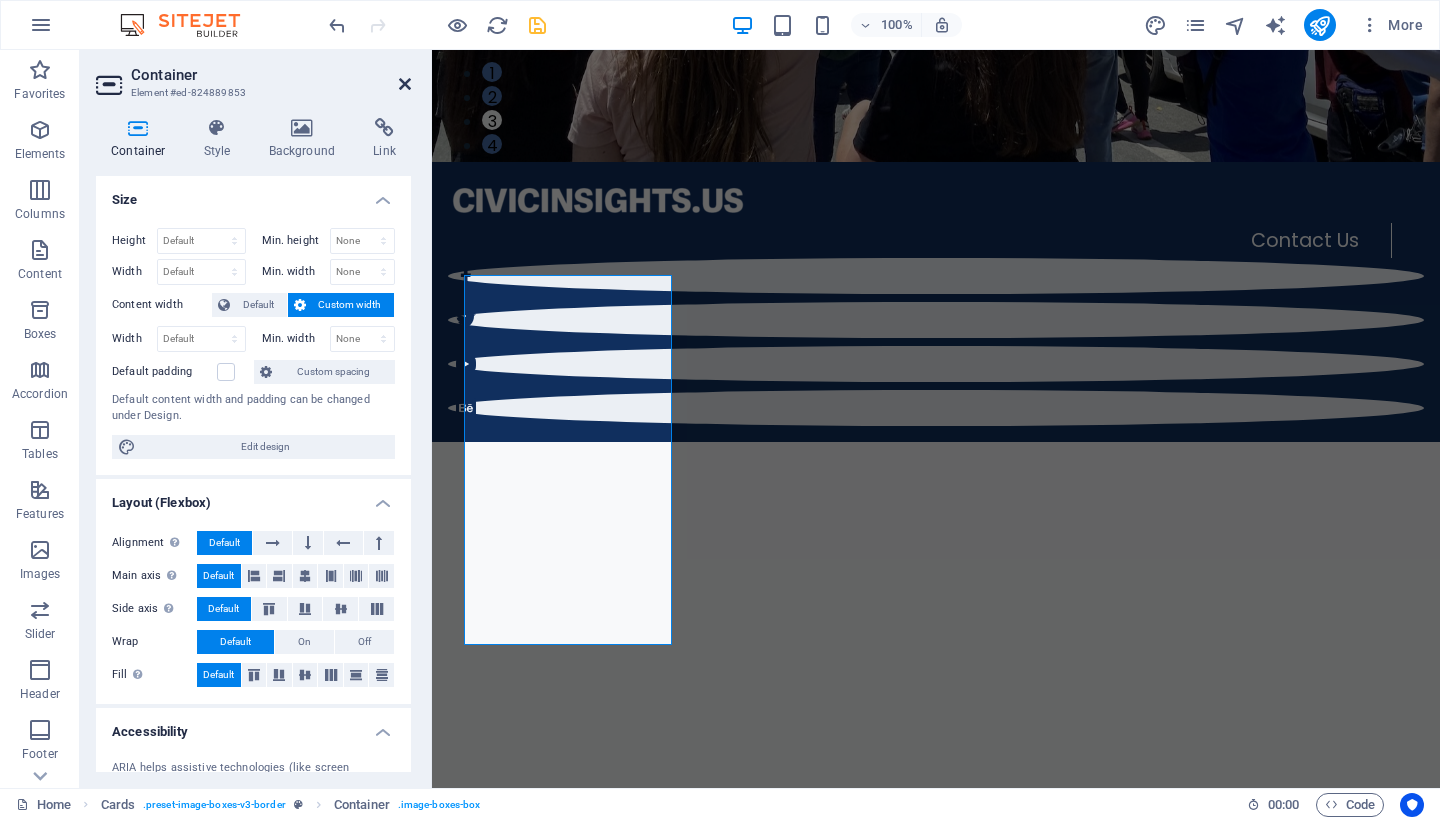 click at bounding box center (405, 84) 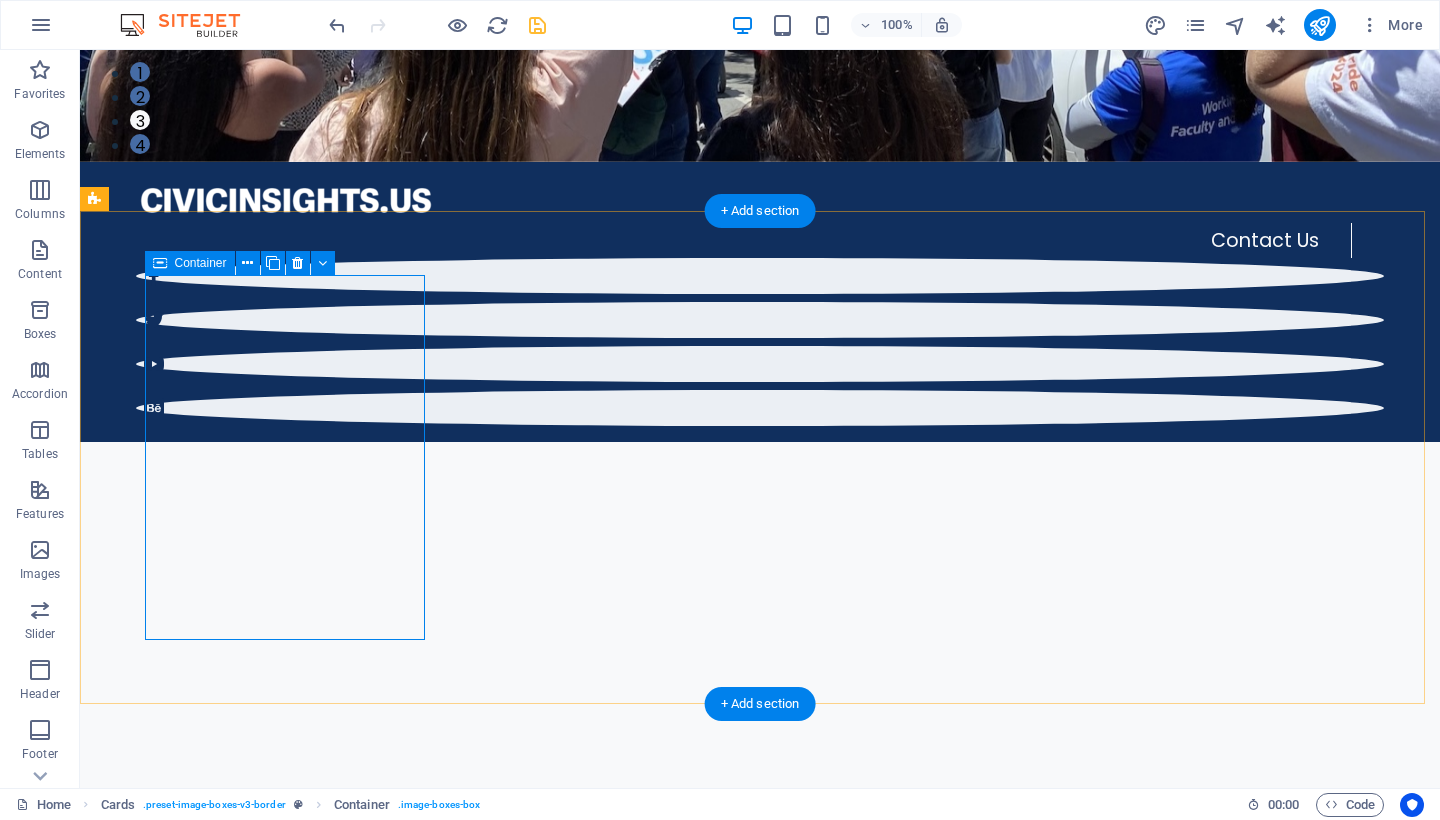 click on "11 Ways to Protect Democracy" at bounding box center (252, 1386) 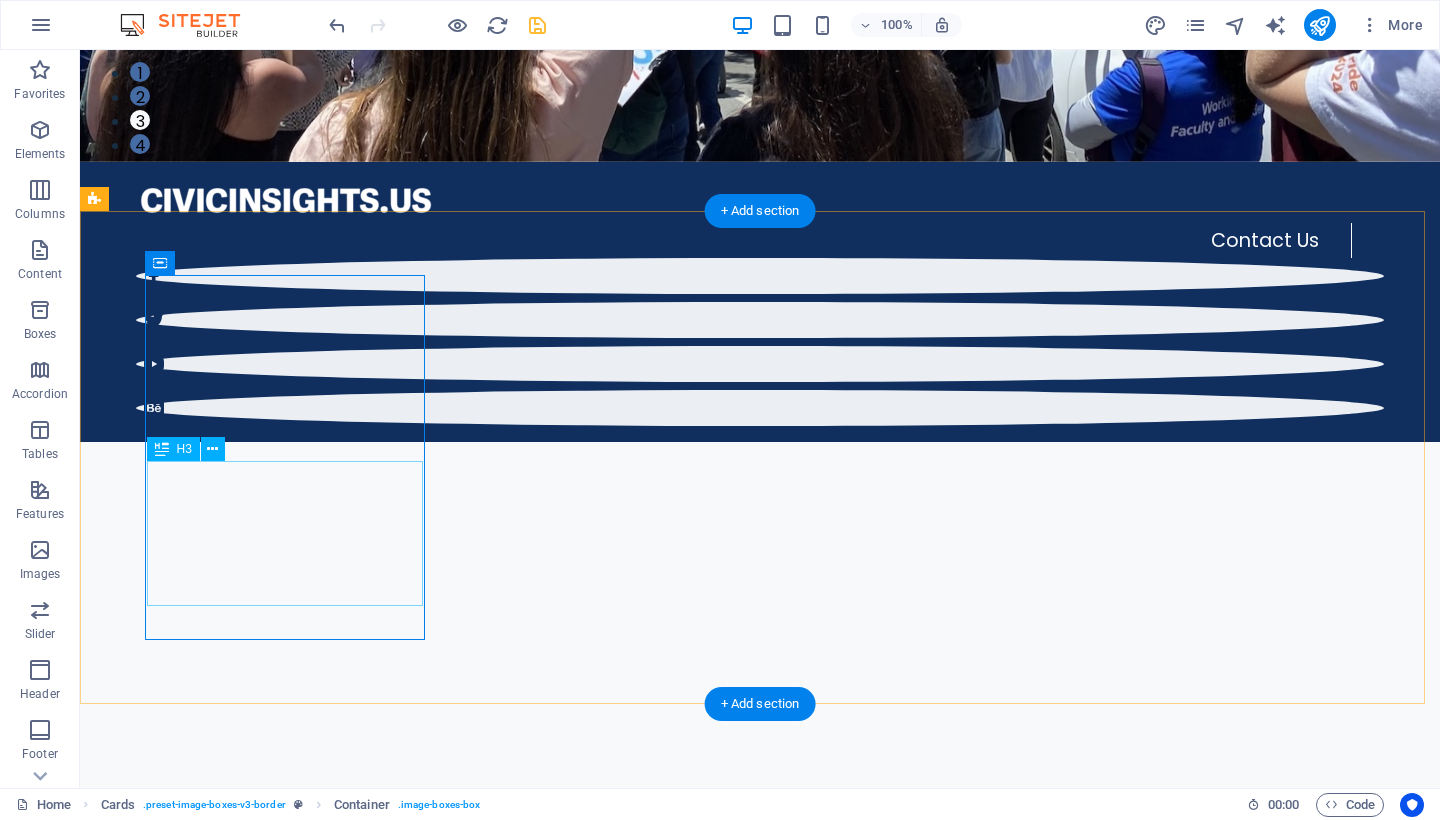 click on "11 Ways to Protect Democracy" at bounding box center [252, 1478] 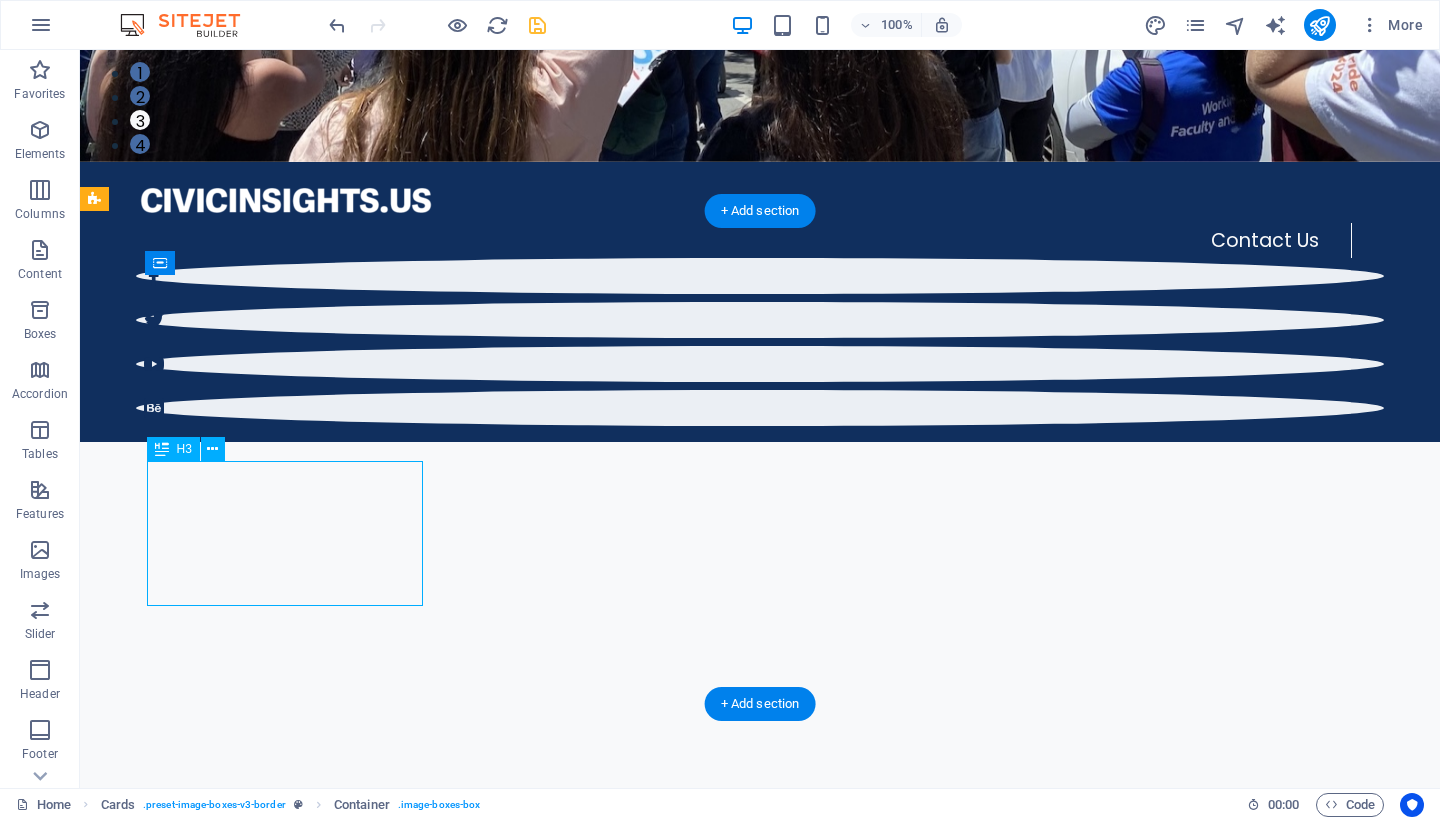 click on "11 Ways to Protect Democracy" at bounding box center [252, 1478] 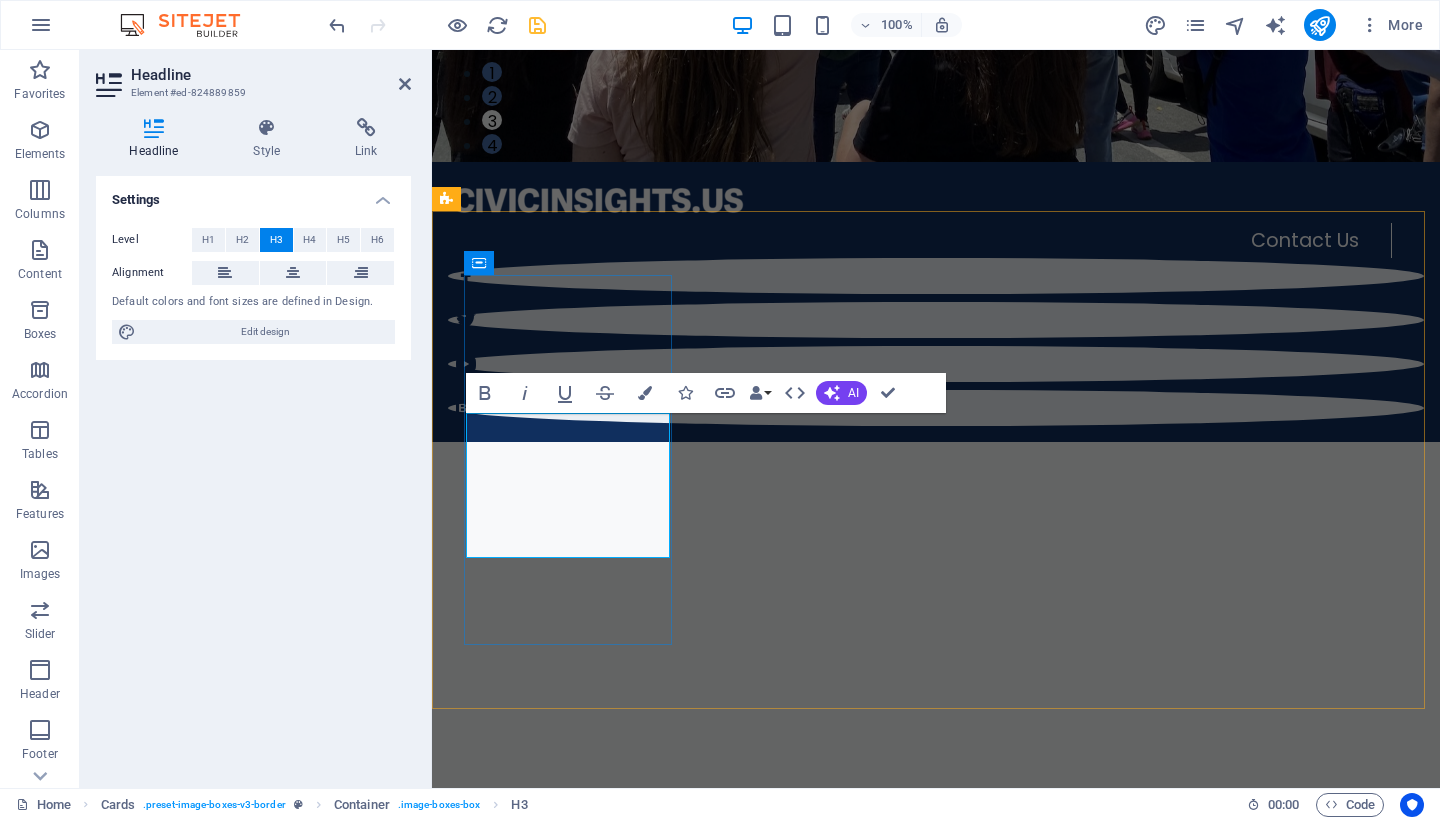 click on "11 Ways to Protect Democracy" at bounding box center [570, 1429] 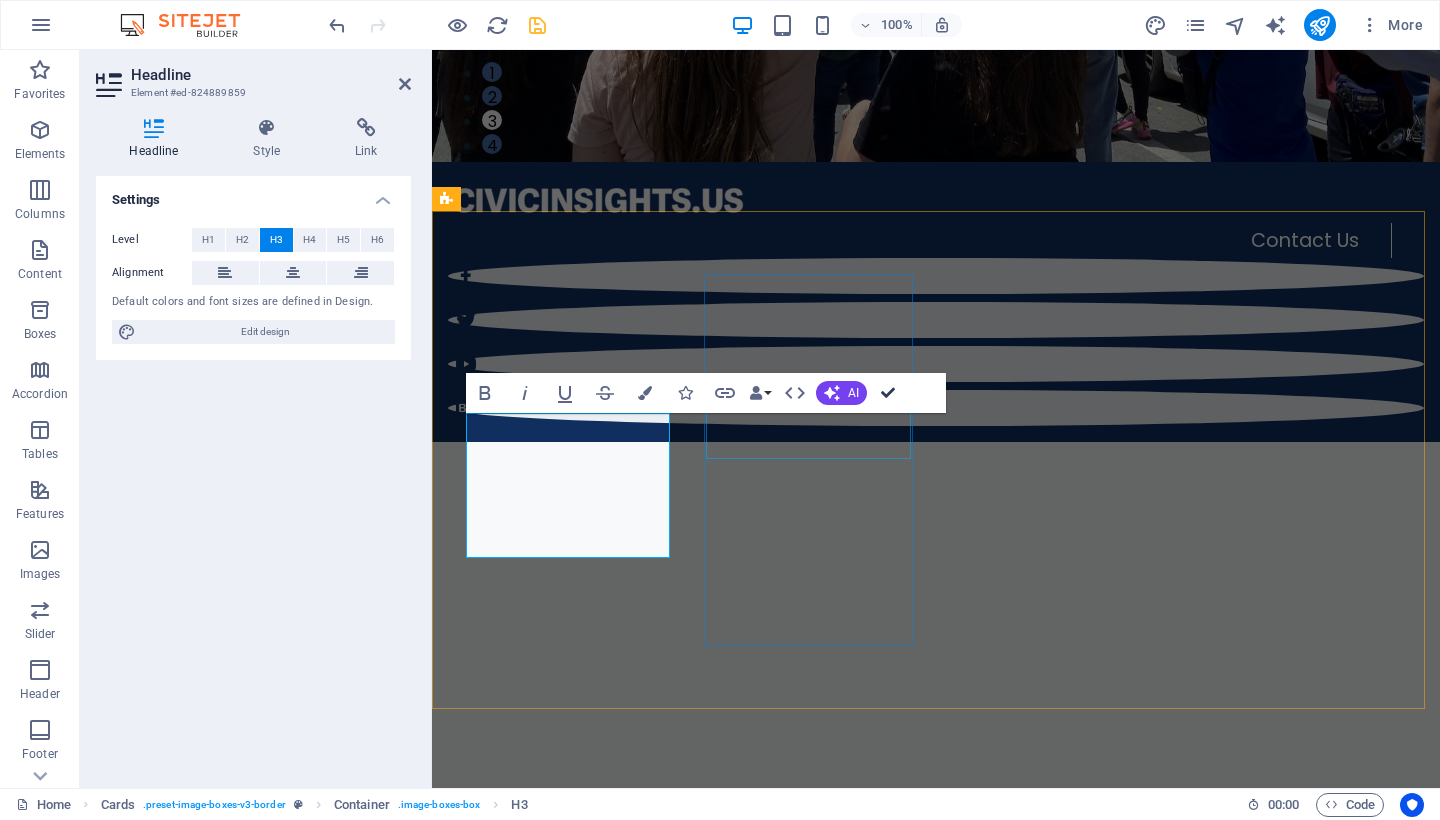 drag, startPoint x: 892, startPoint y: 392, endPoint x: 781, endPoint y: 361, distance: 115.24756 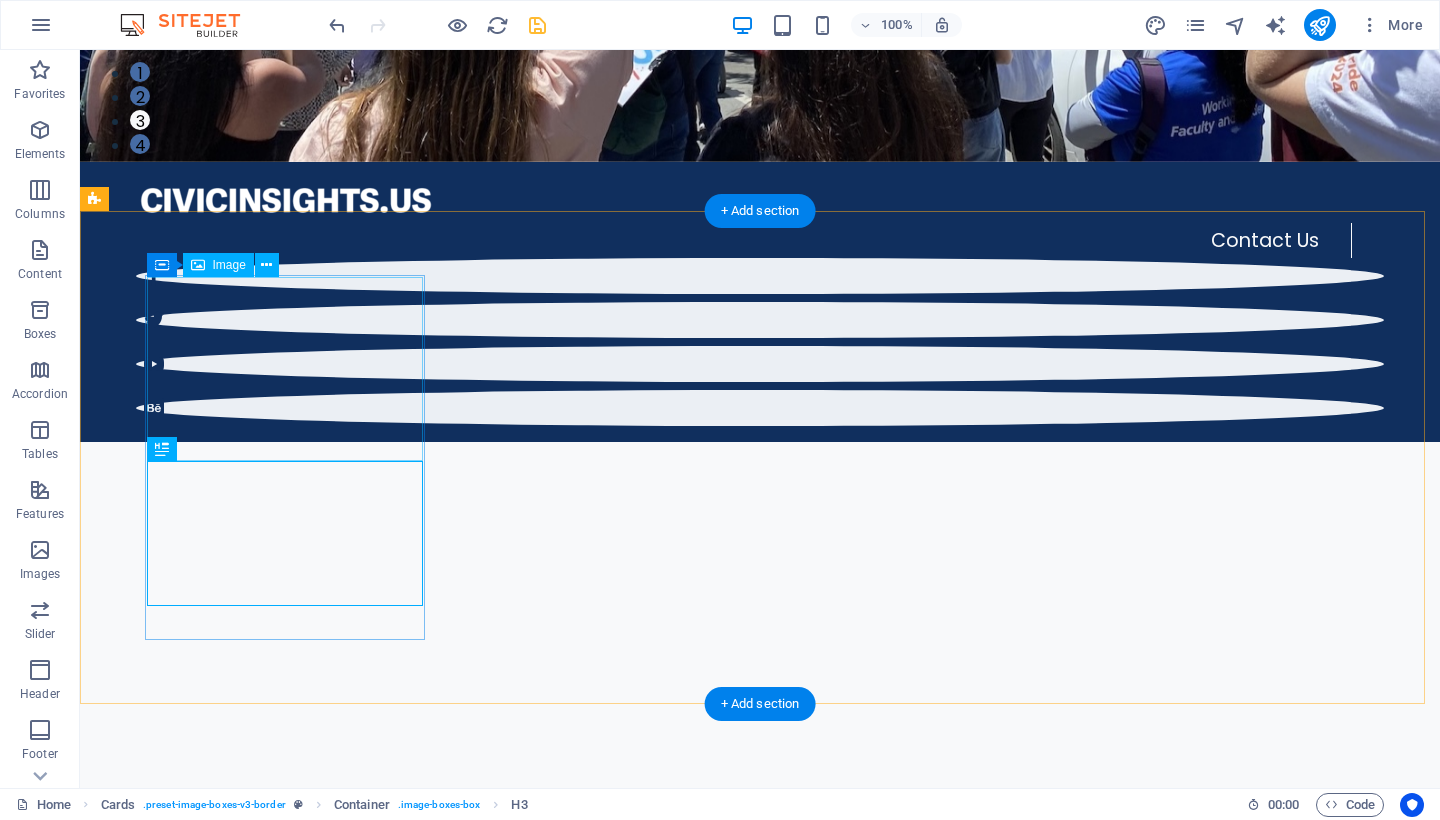 click at bounding box center (252, 1314) 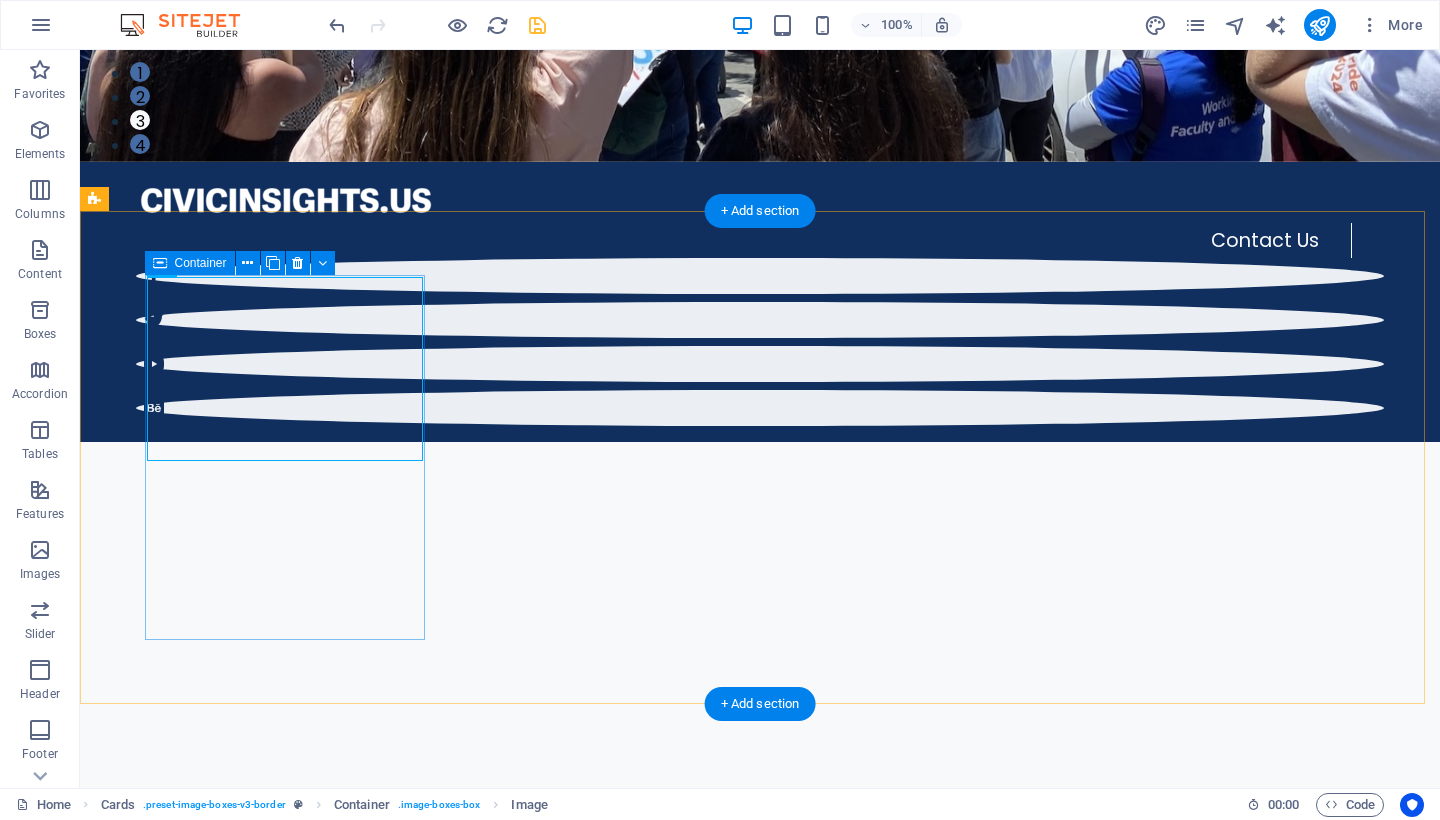 click on "11 Ways to Protect Democracy" at bounding box center (252, 1386) 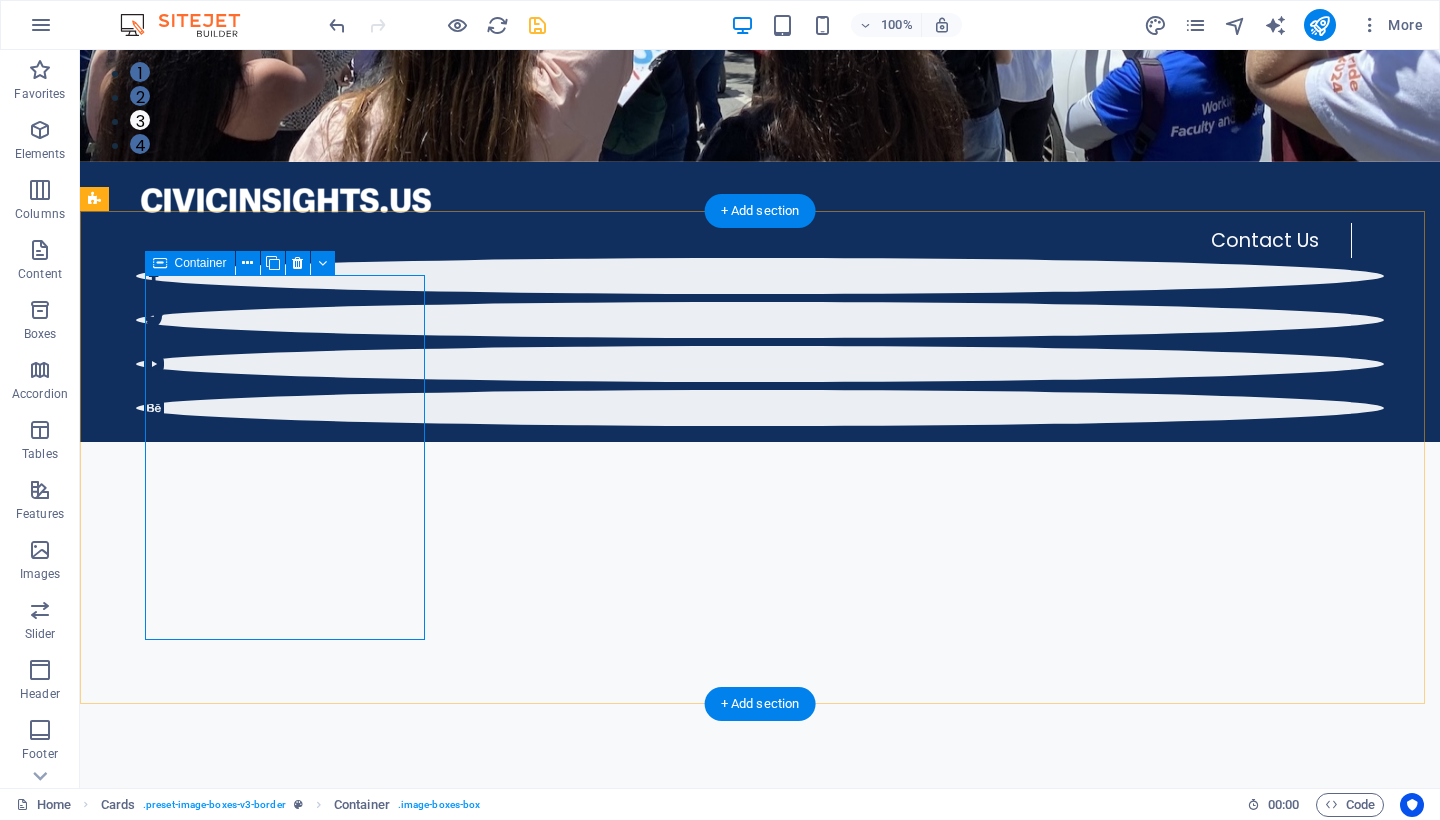 click on "11 Ways to Protect Democracy" at bounding box center (252, 1386) 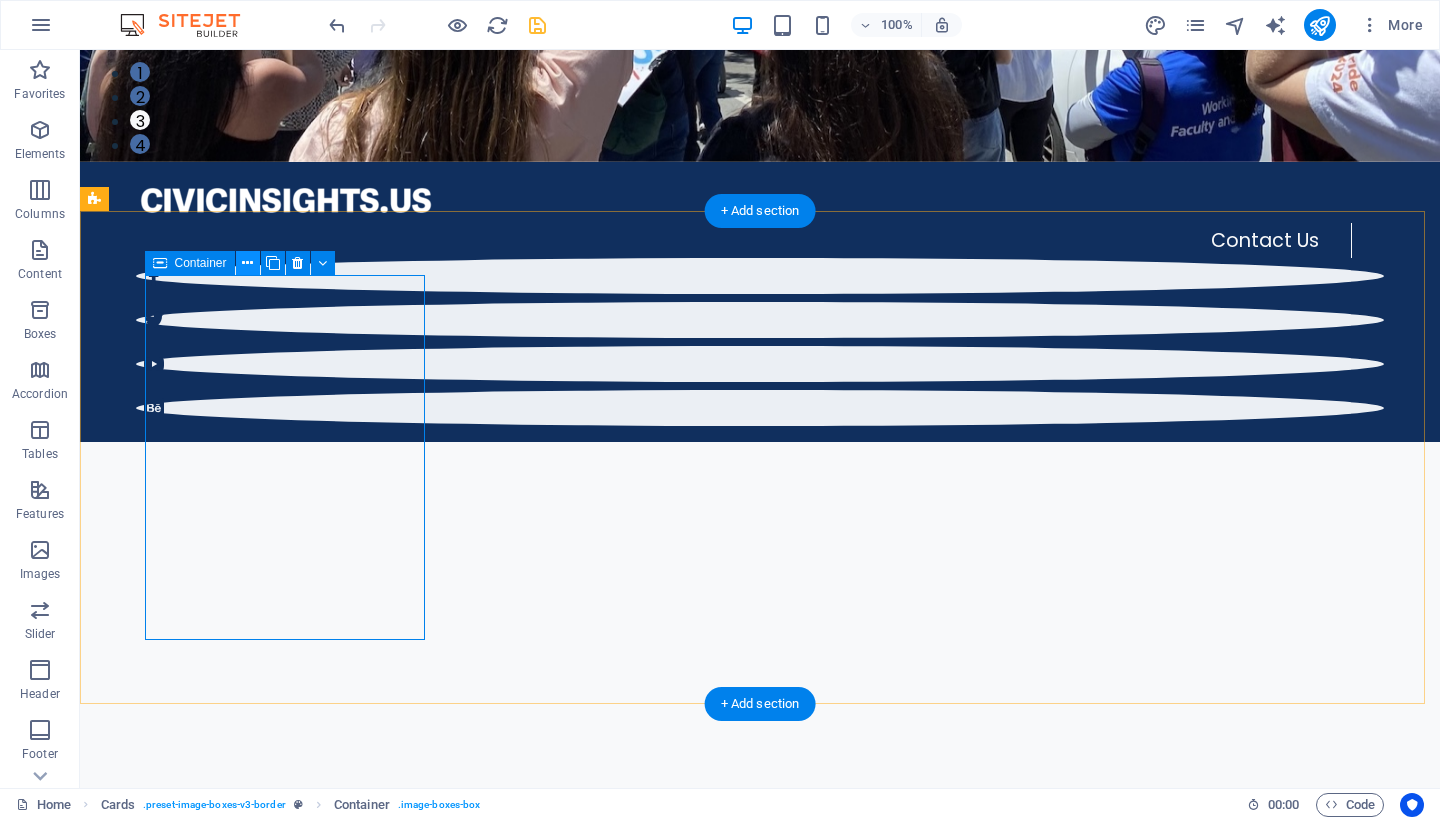 click at bounding box center [247, 263] 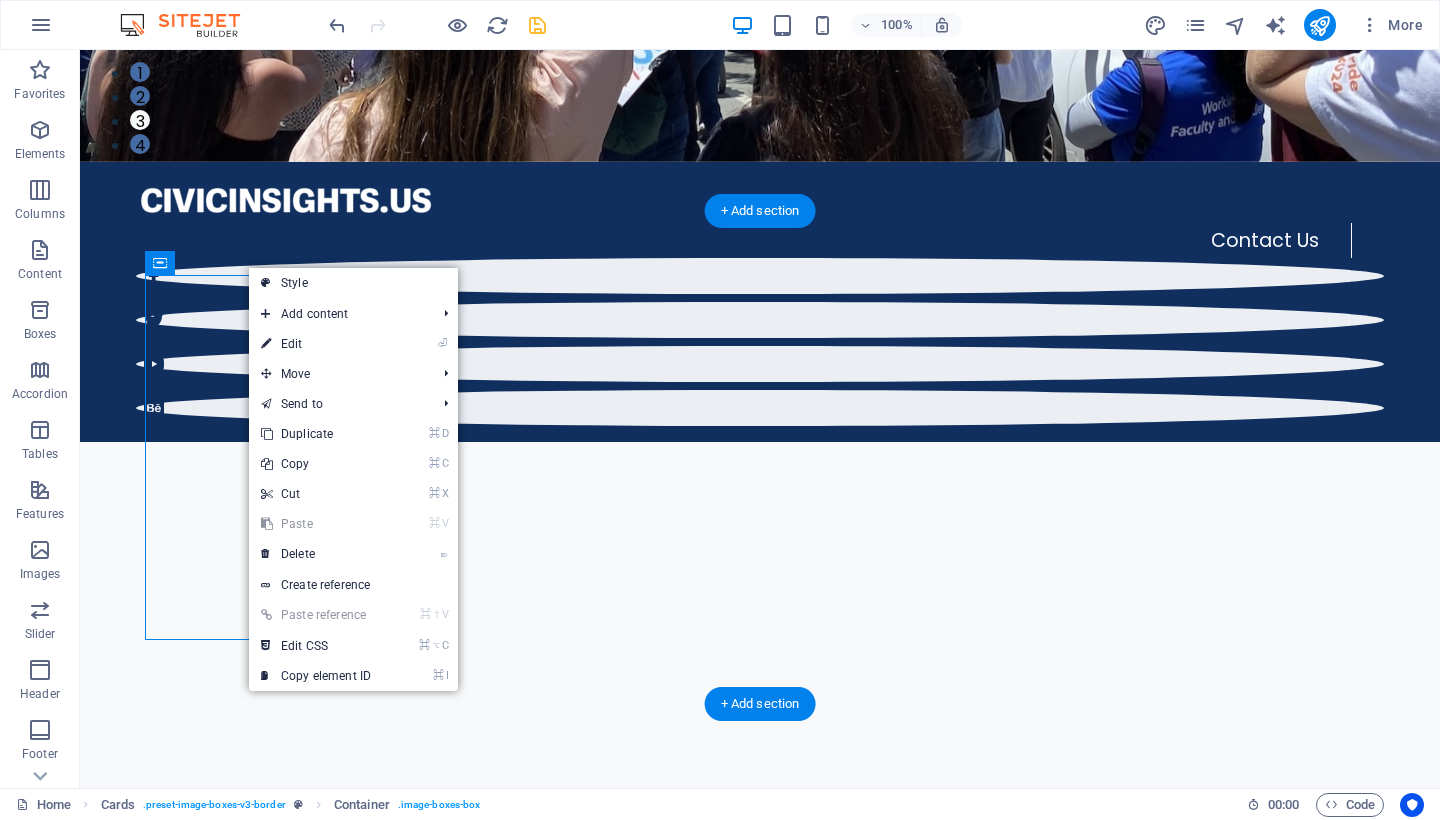 click on "11 Ways to Protect Democracy Headline Lorem ipsum dolor sit amet, consectetuer adipiscing elit. Aenean commodo ligula eget dolor. Lorem ipsum dolor sit amet. Headline Lorem ipsum dolor sit amet, consectetuer adipiscing elit. Aenean commodo ligula eget dolor. Lorem ipsum dolor sit amet. Headline Lorem ipsum dolor sit amet, consectetuer adipiscing elit. Aenean commodo ligula eget dolor. Lorem ipsum dolor sit amet." at bounding box center (760, 1957) 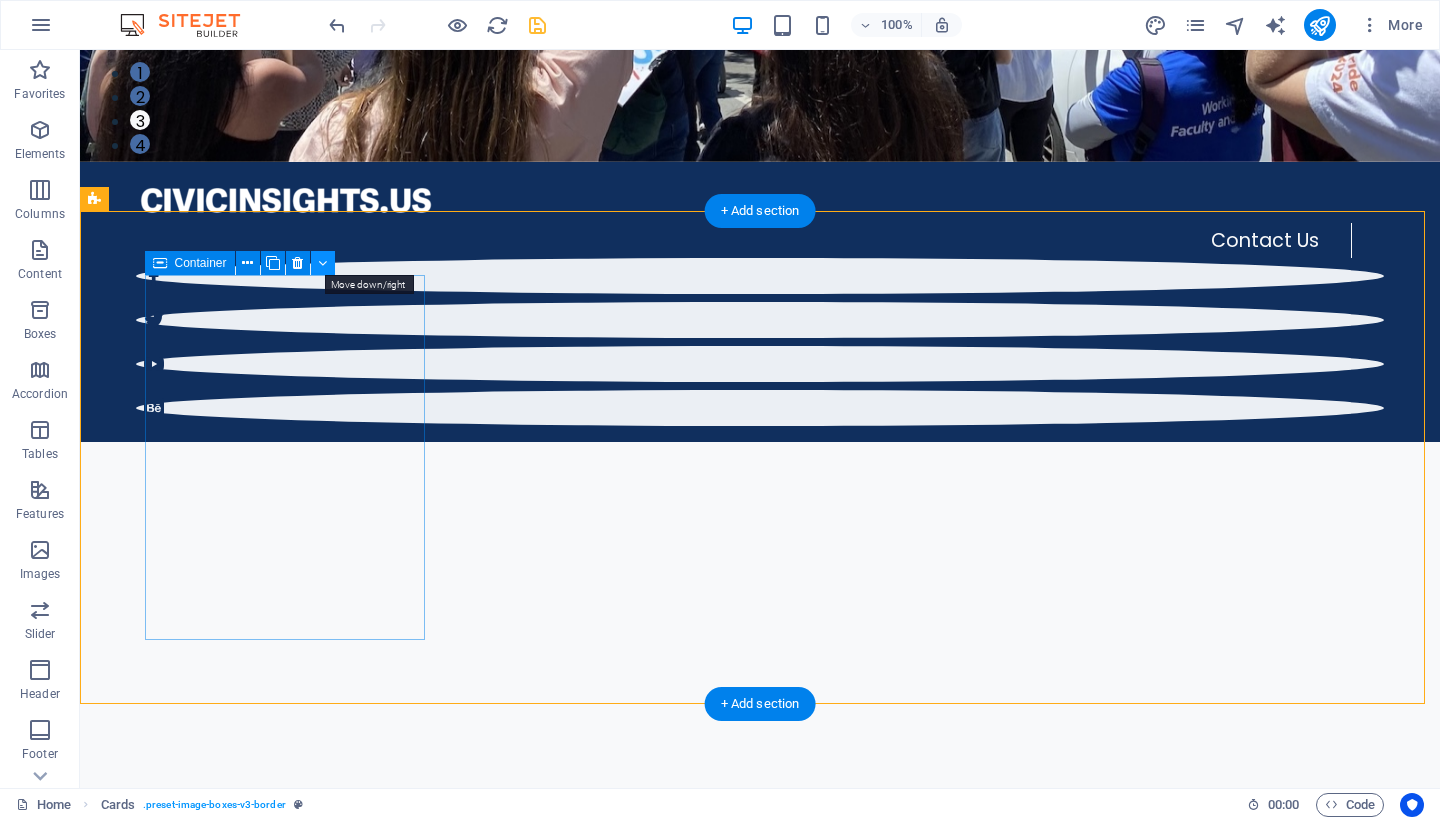 click at bounding box center (322, 263) 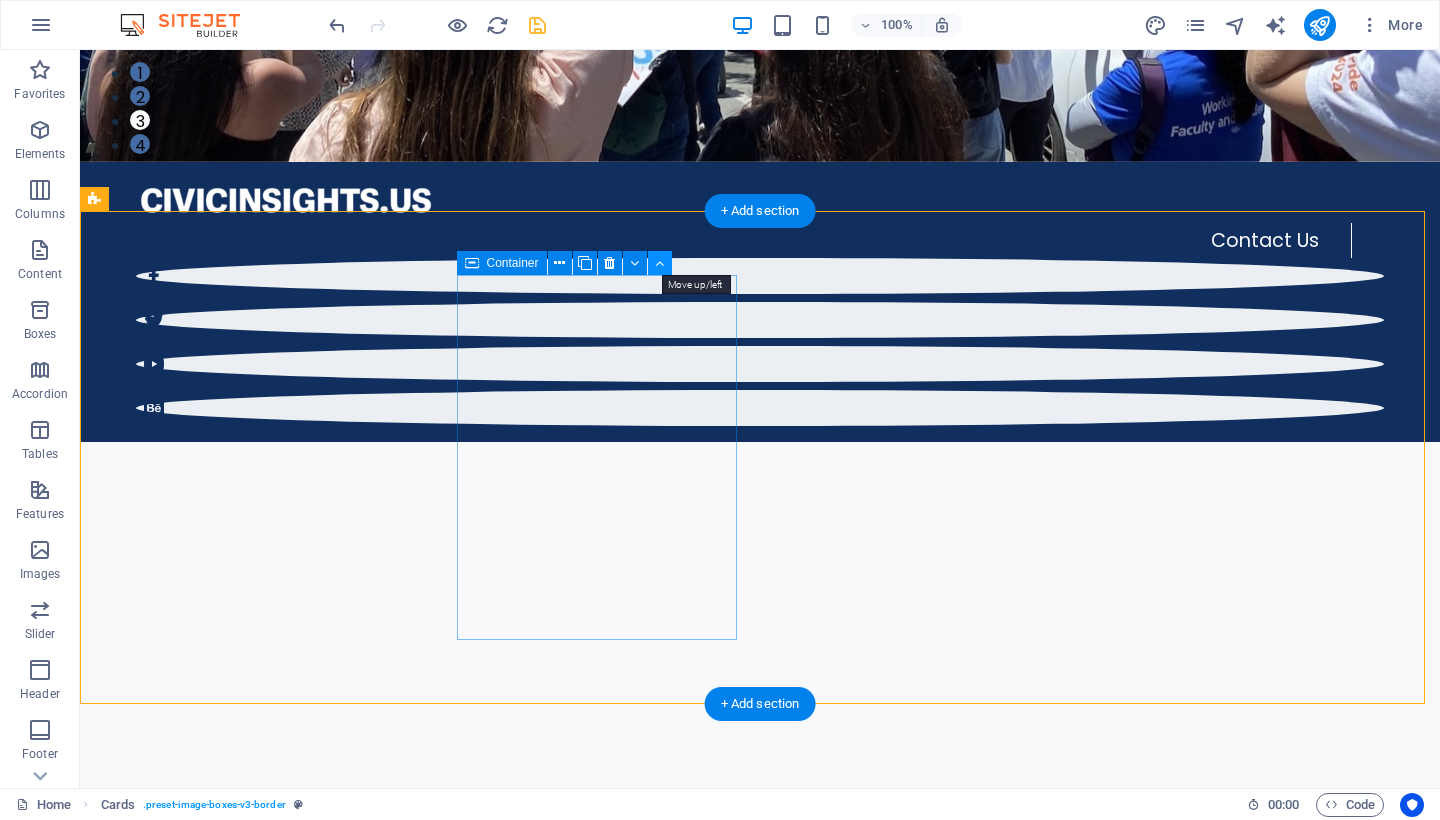 click at bounding box center [659, 263] 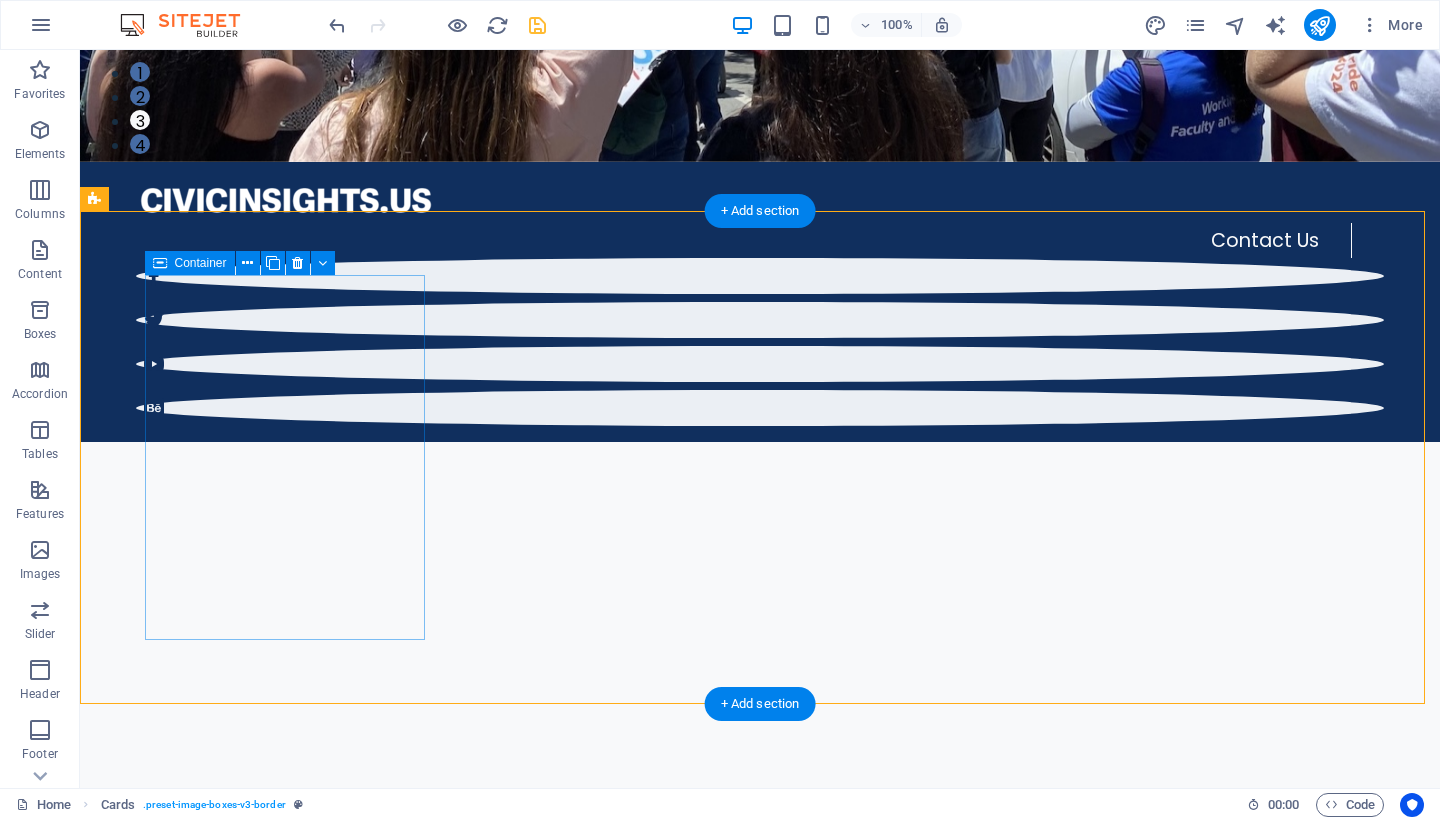 click on "11 Ways to Protect Democracy" at bounding box center (252, 1386) 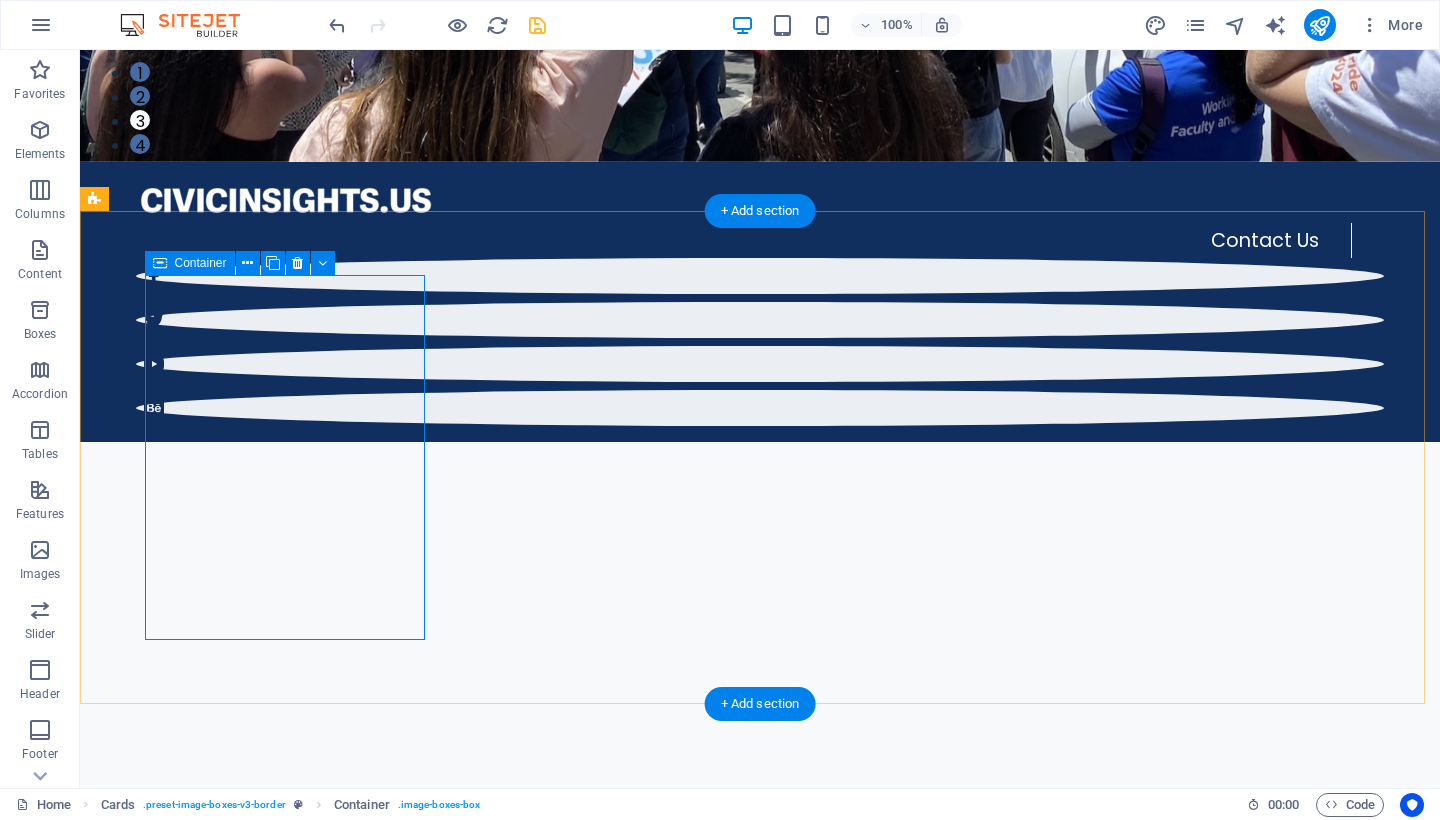 click on "11 Ways to Protect Democracy" at bounding box center (252, 1386) 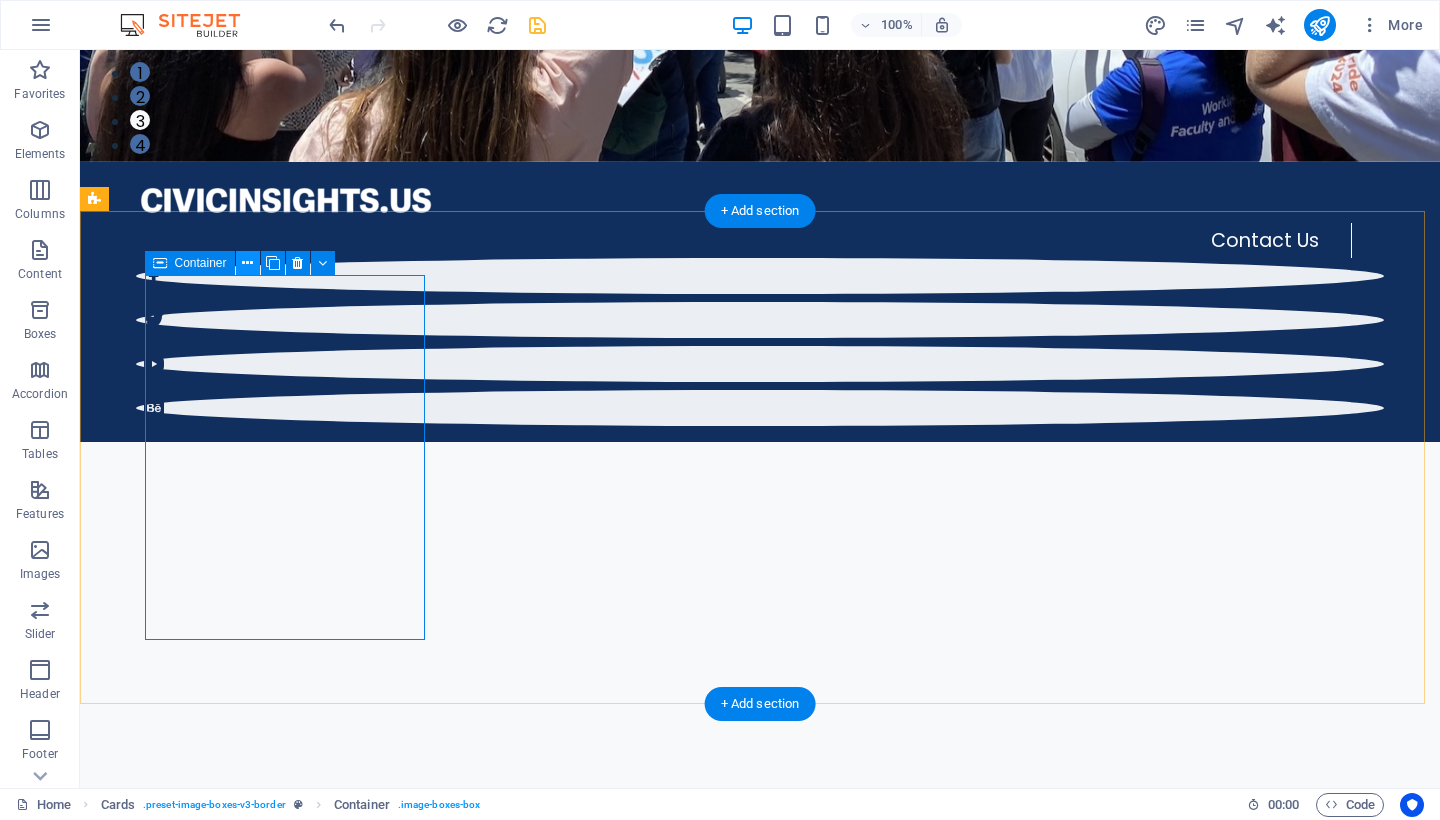 click at bounding box center (248, 263) 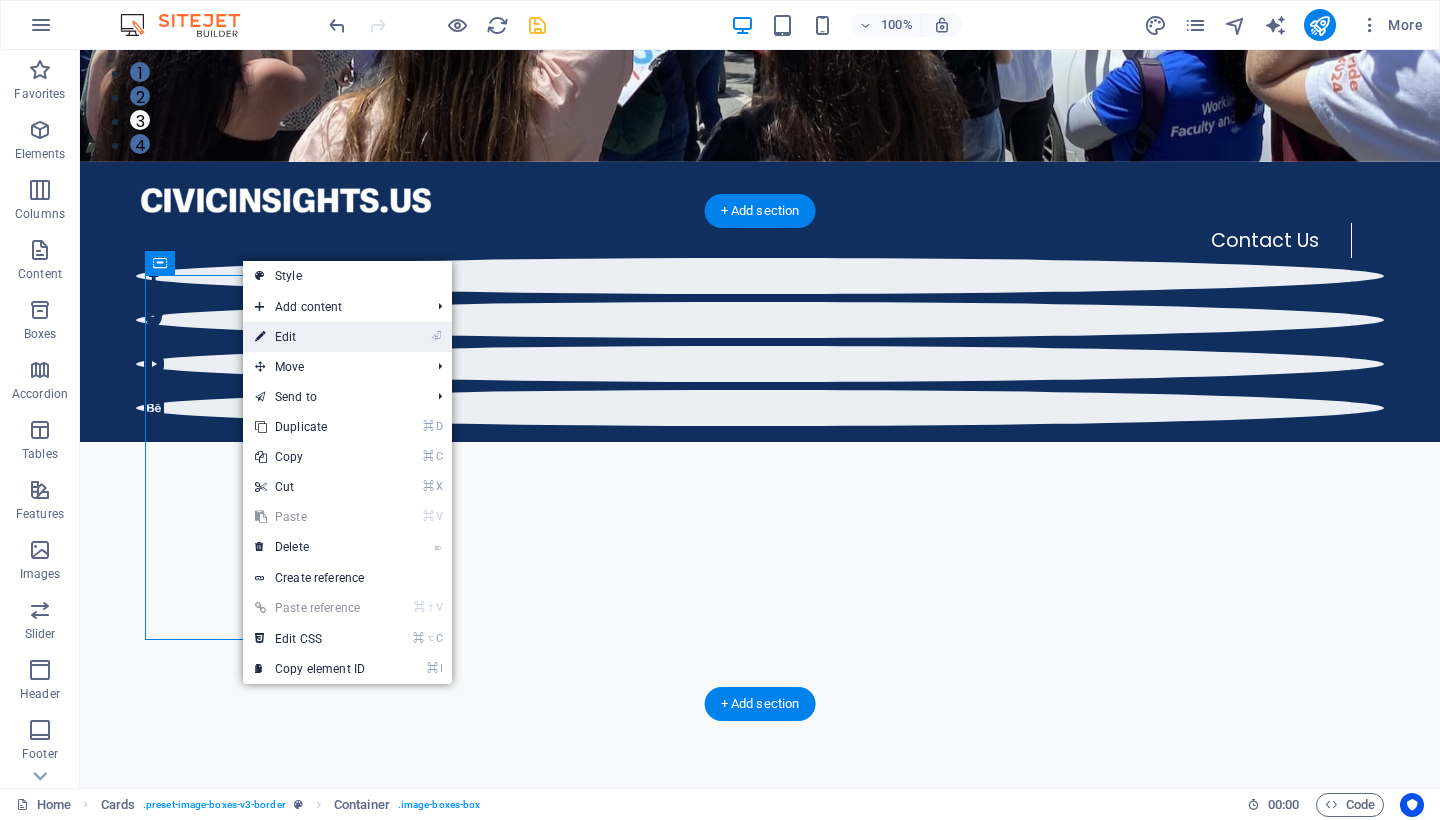 click on "⏎  Edit" at bounding box center [310, 337] 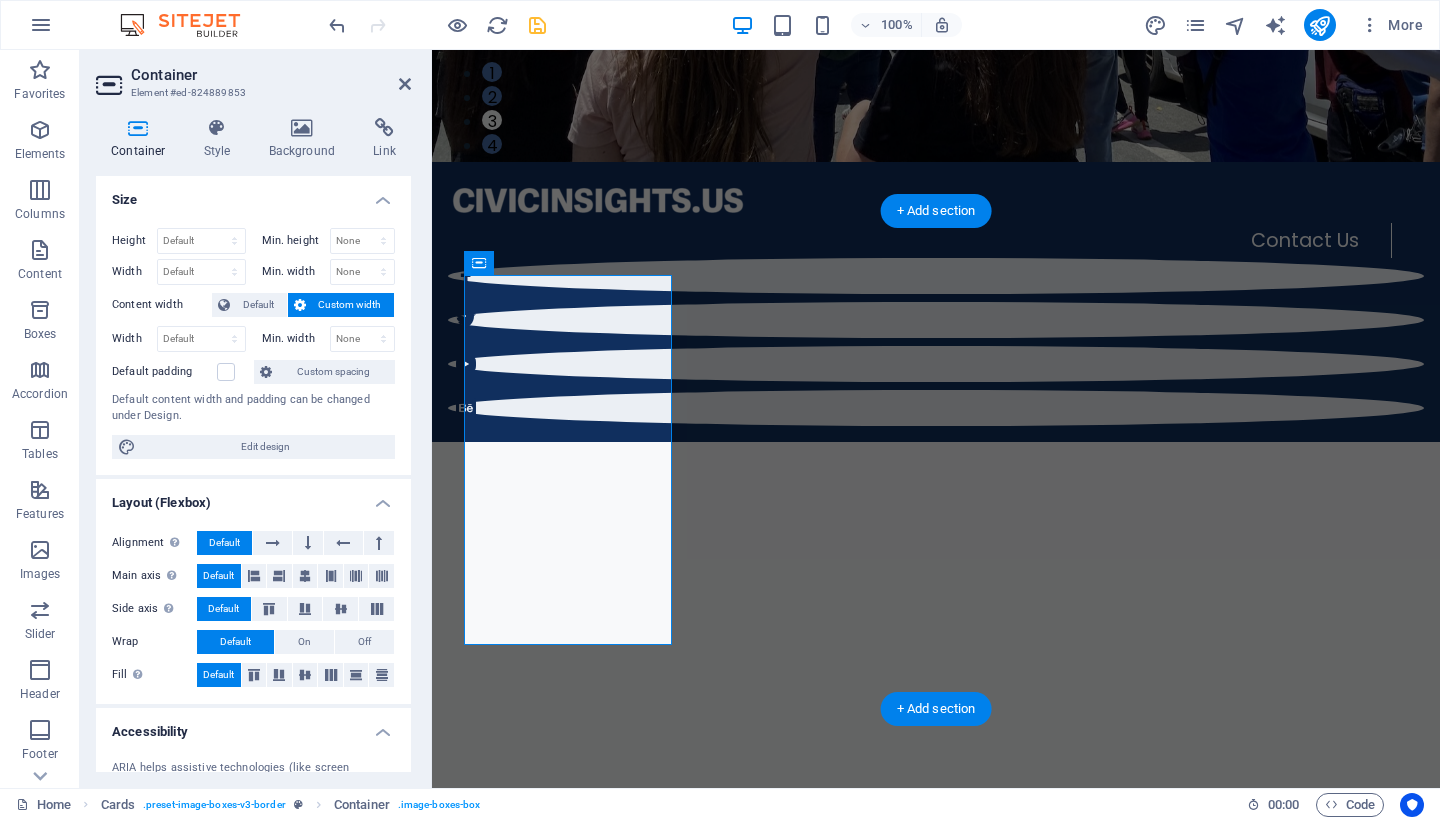 click at bounding box center (138, 128) 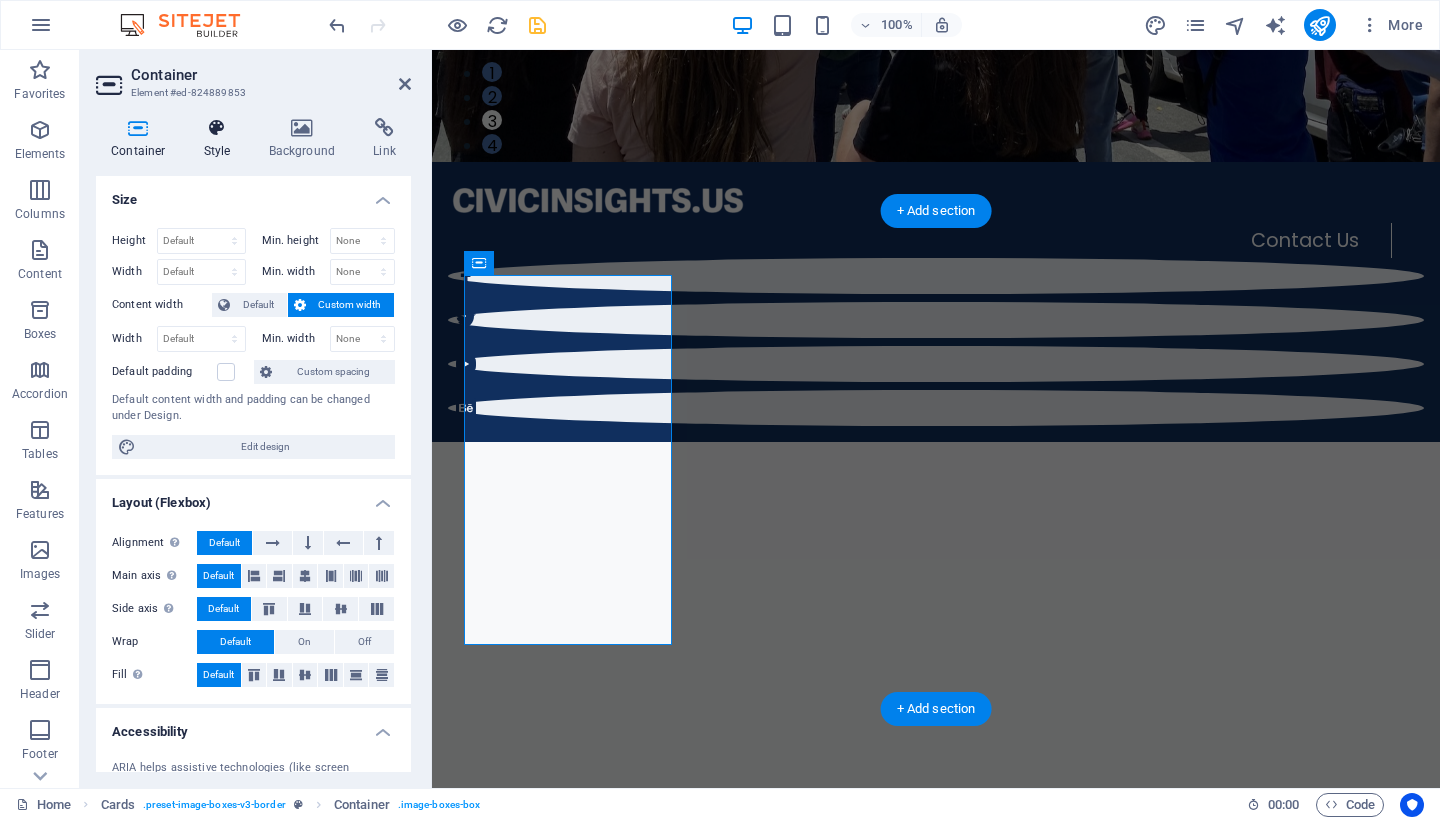 click on "Style" at bounding box center (221, 139) 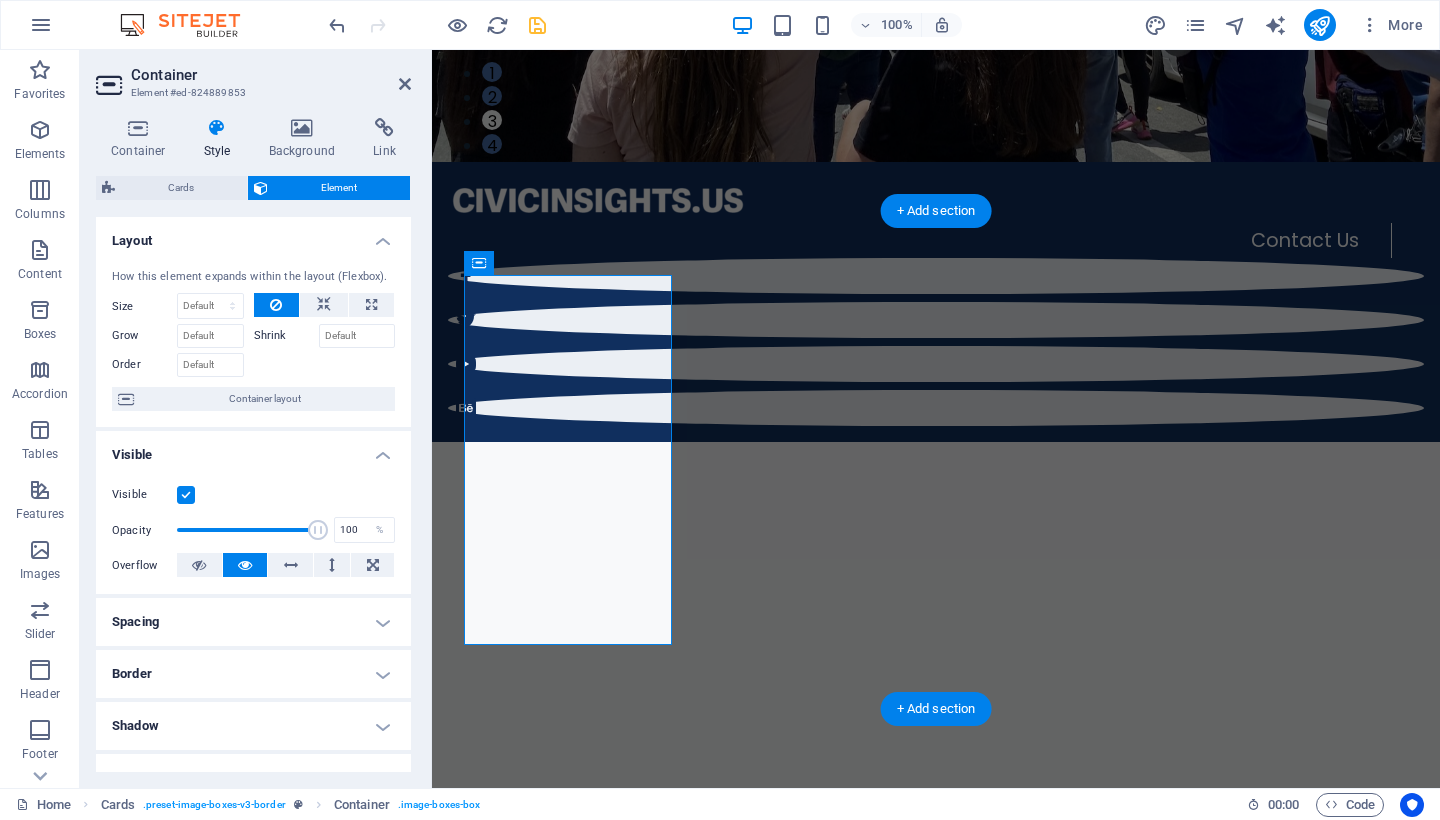 click on "Spacing" at bounding box center [253, 622] 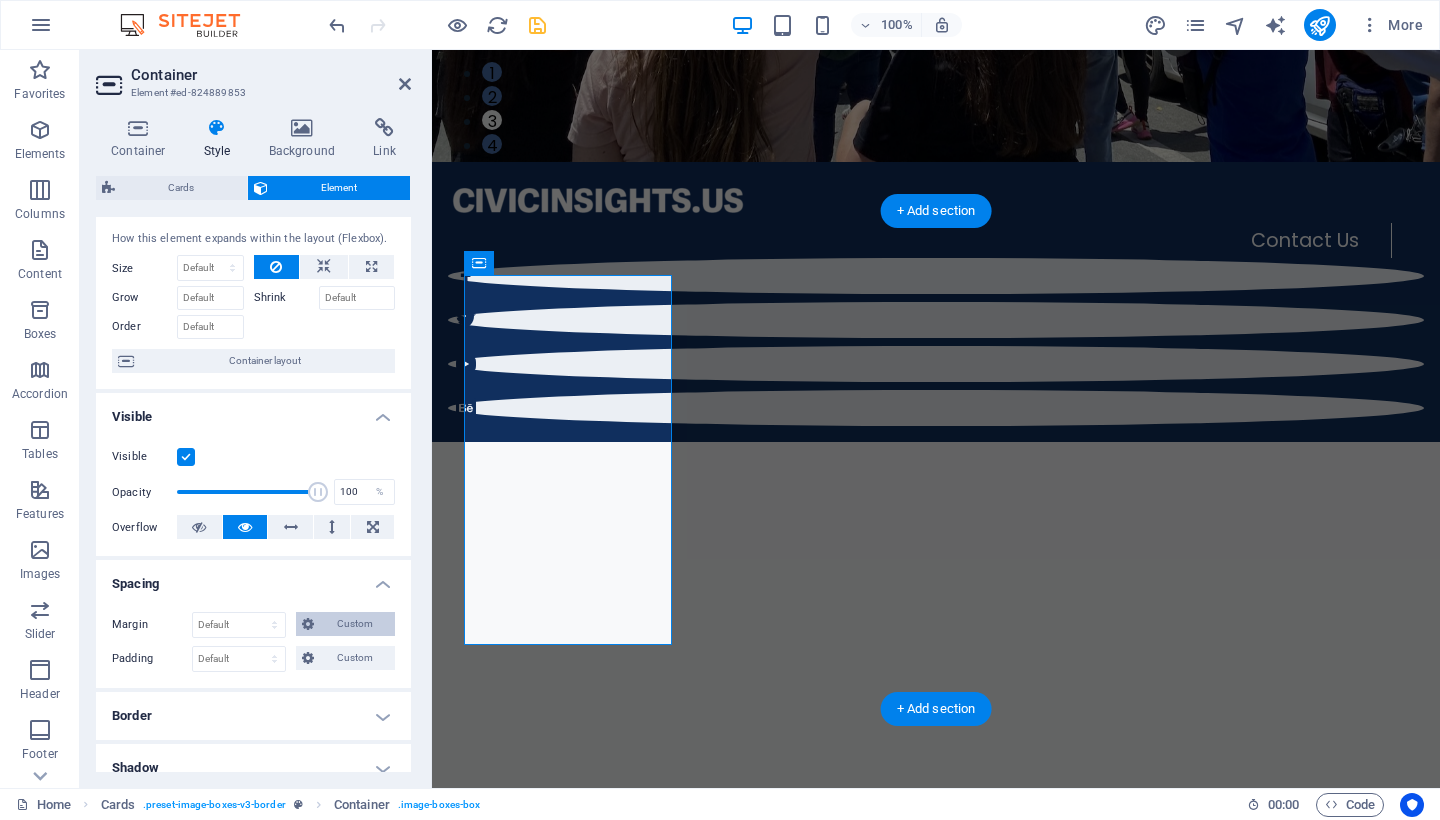 scroll, scrollTop: 159, scrollLeft: 0, axis: vertical 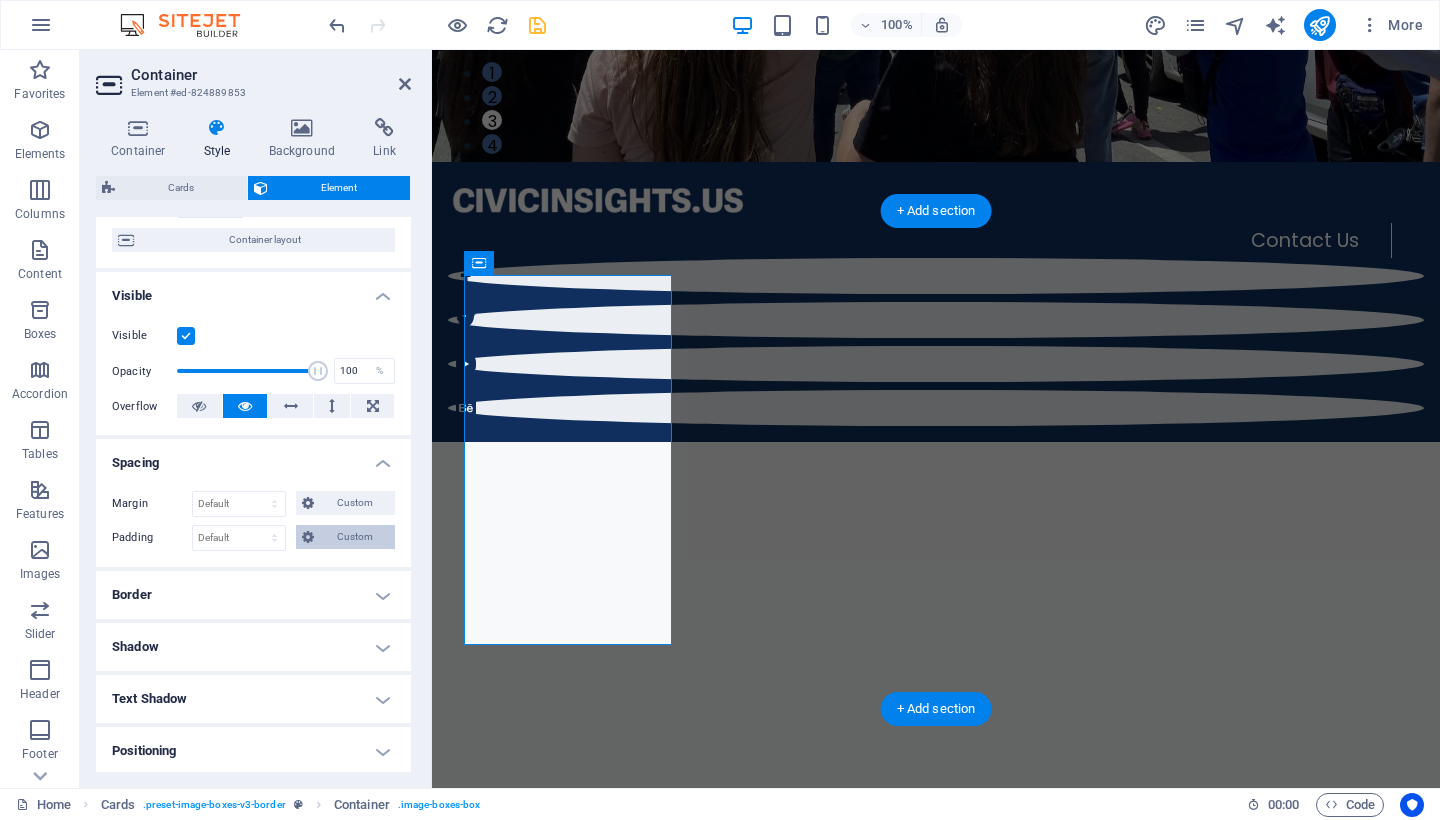 click on "Custom" at bounding box center (354, 537) 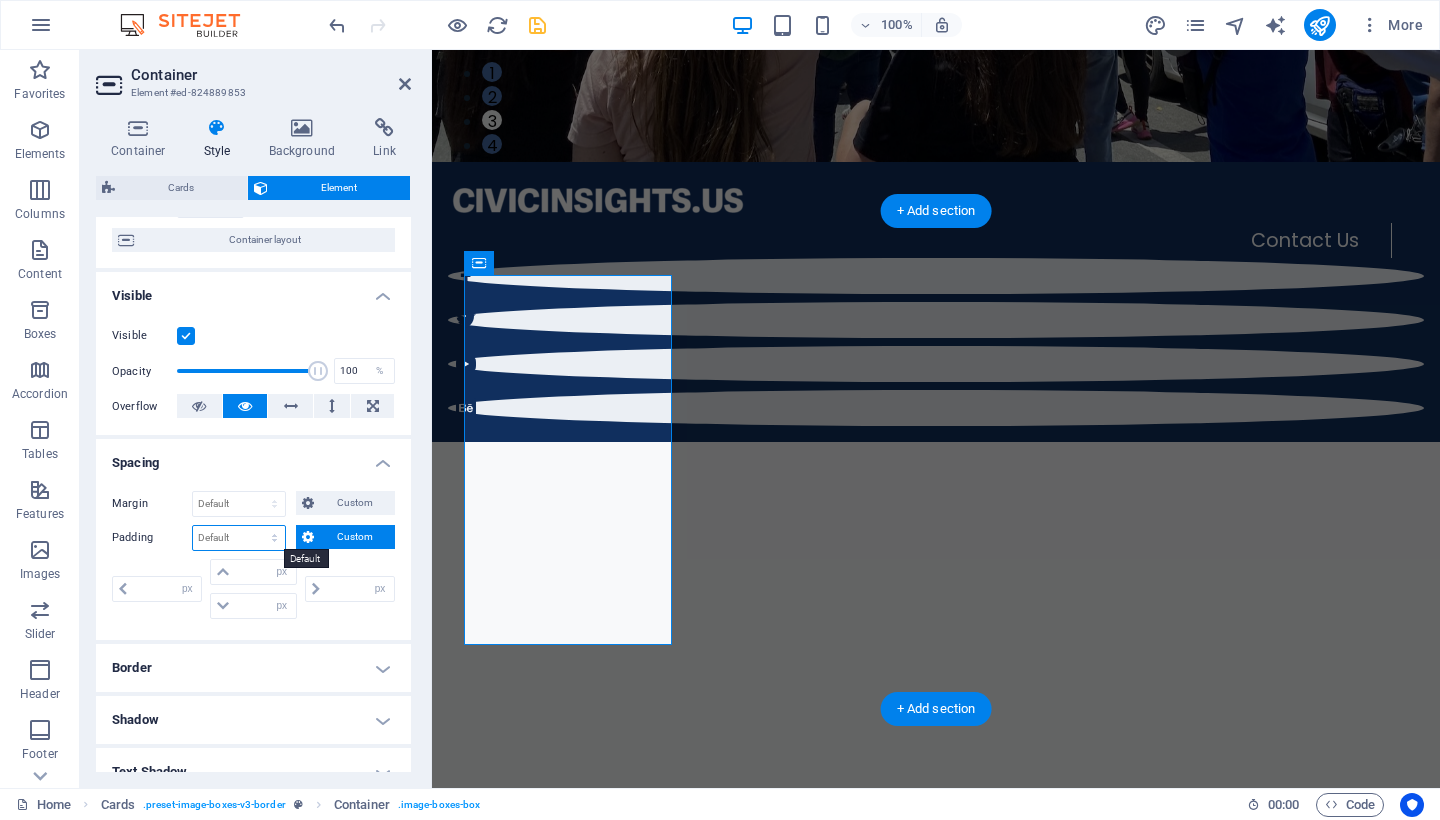select on "px" 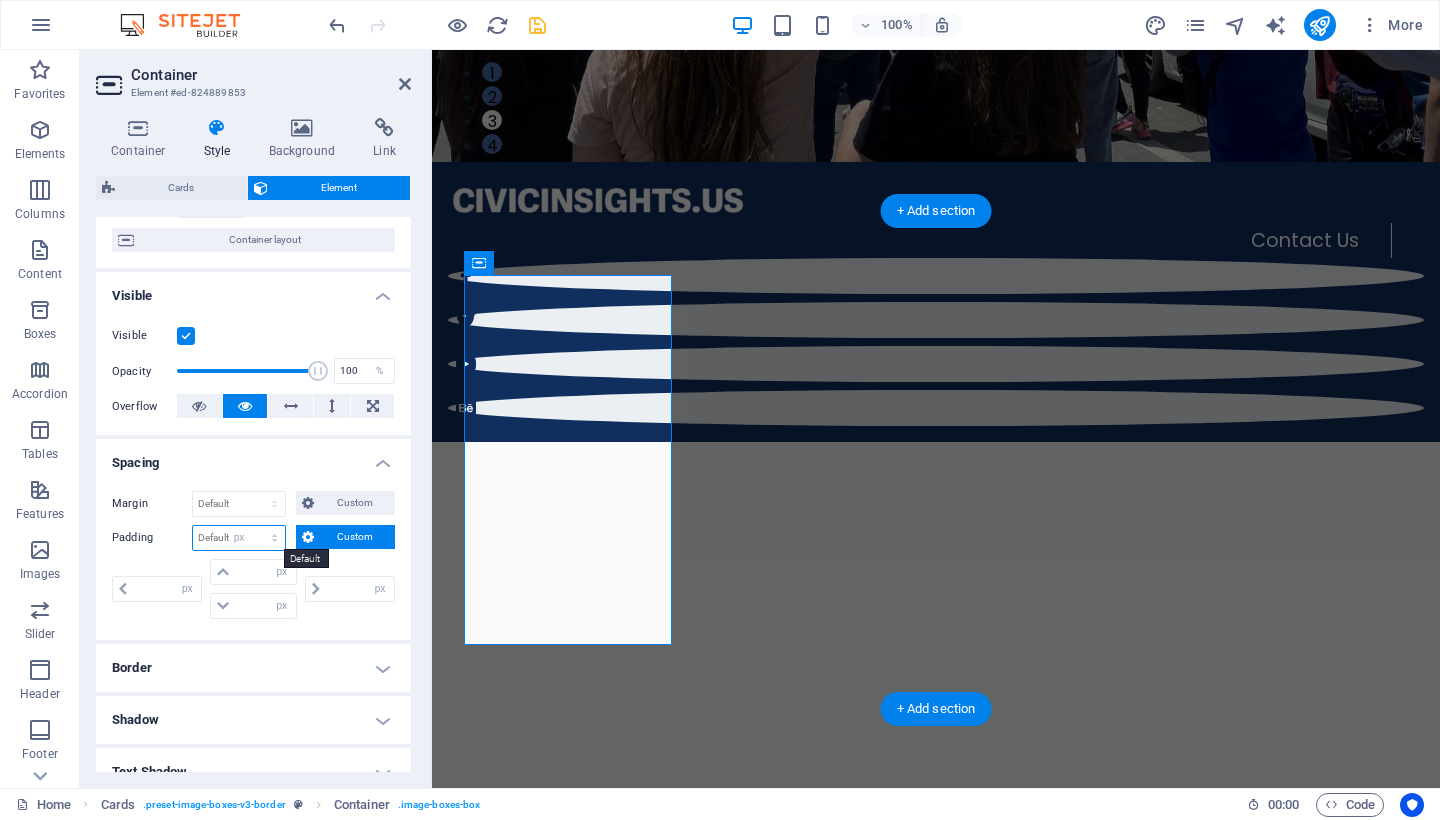 type on "0" 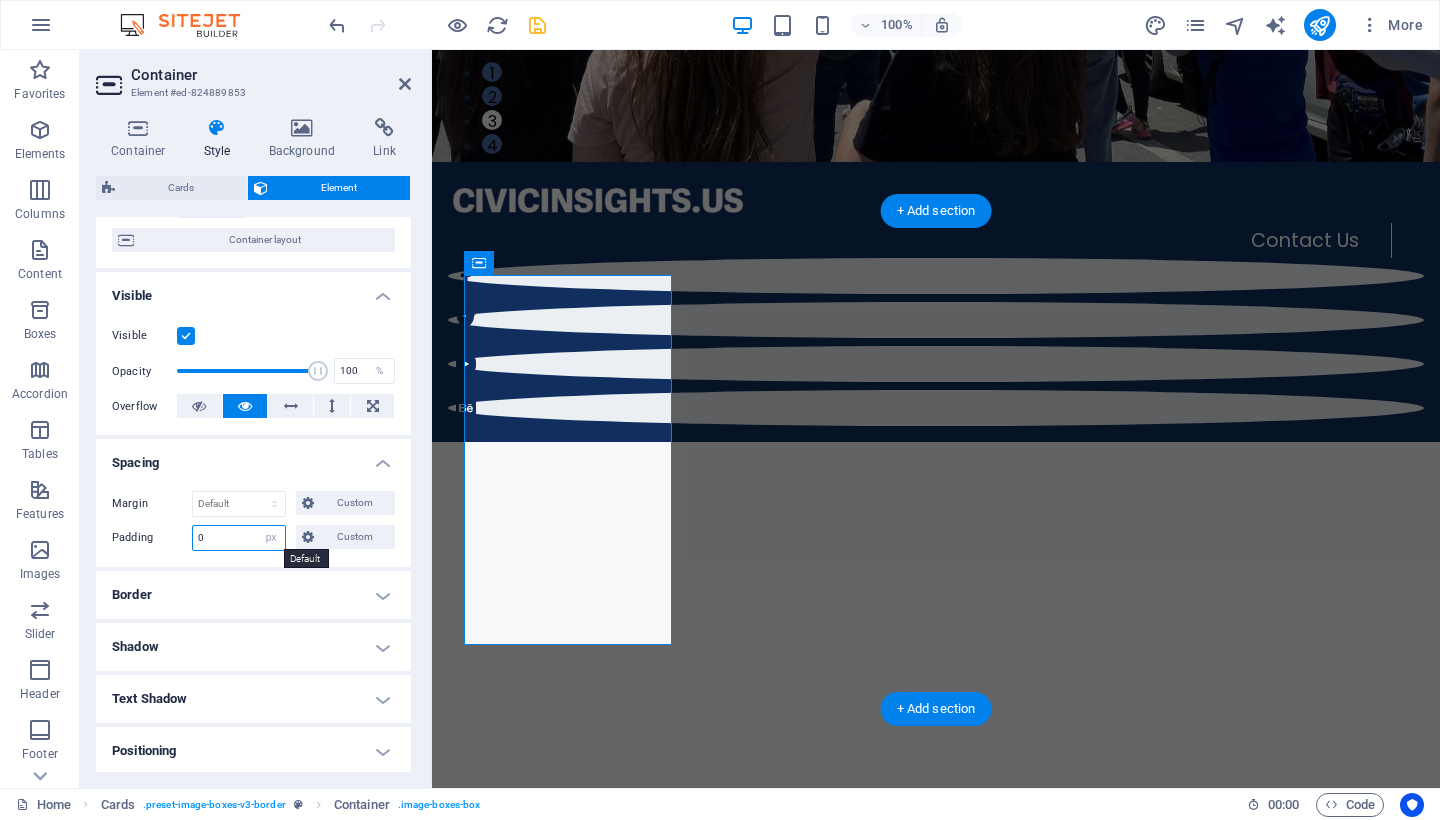 click on "0" at bounding box center (239, 538) 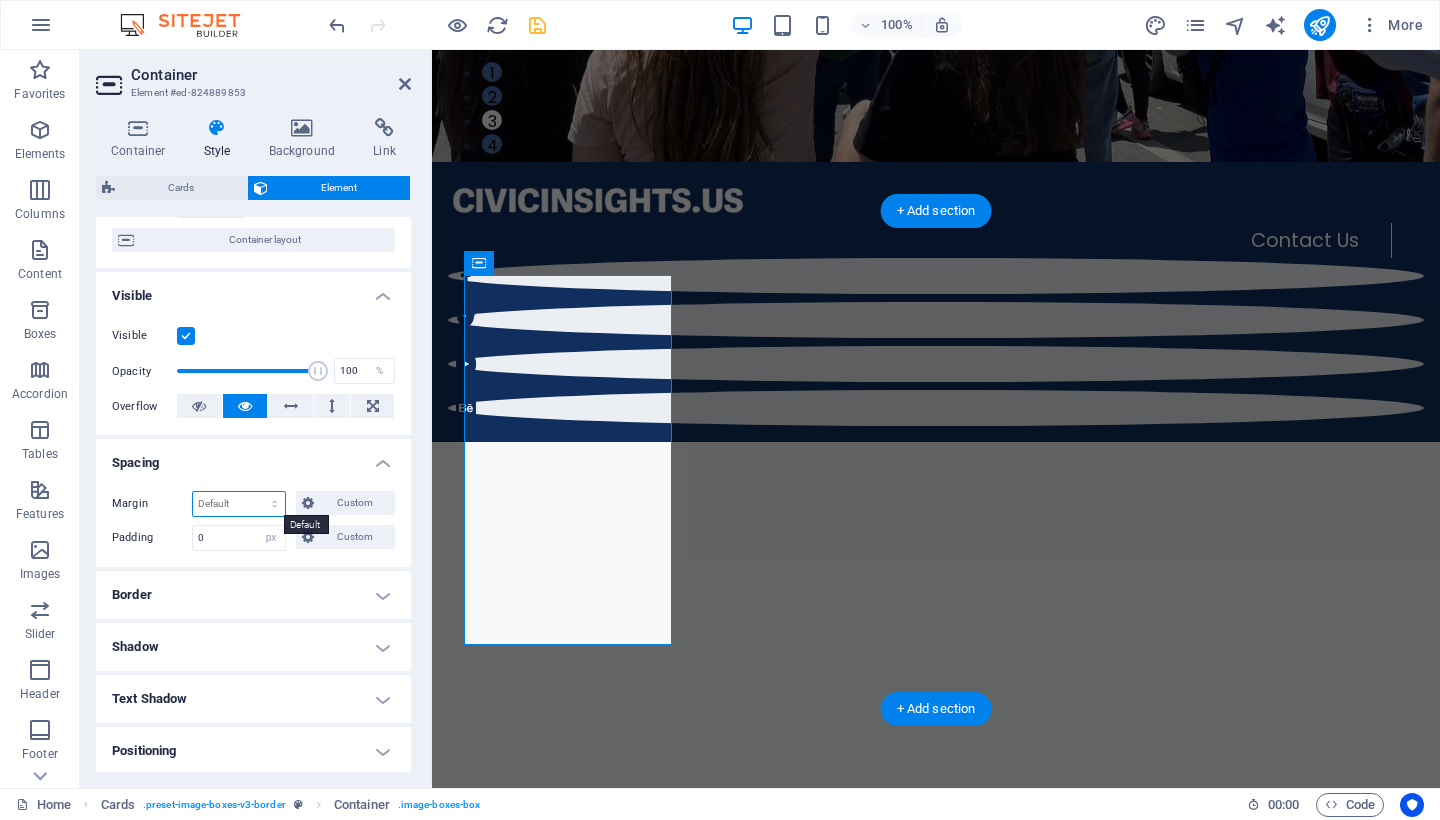 select on "px" 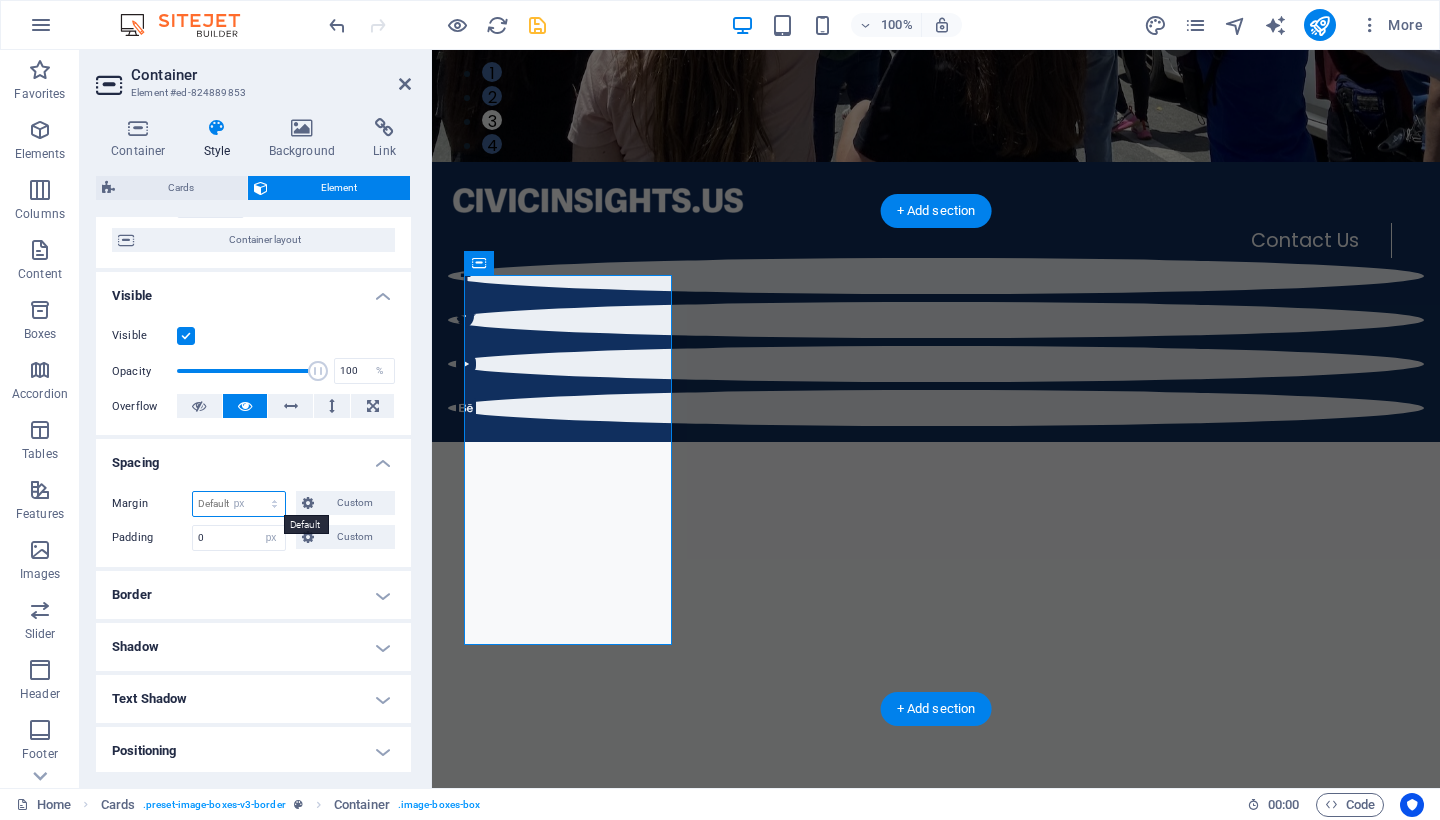 type on "0" 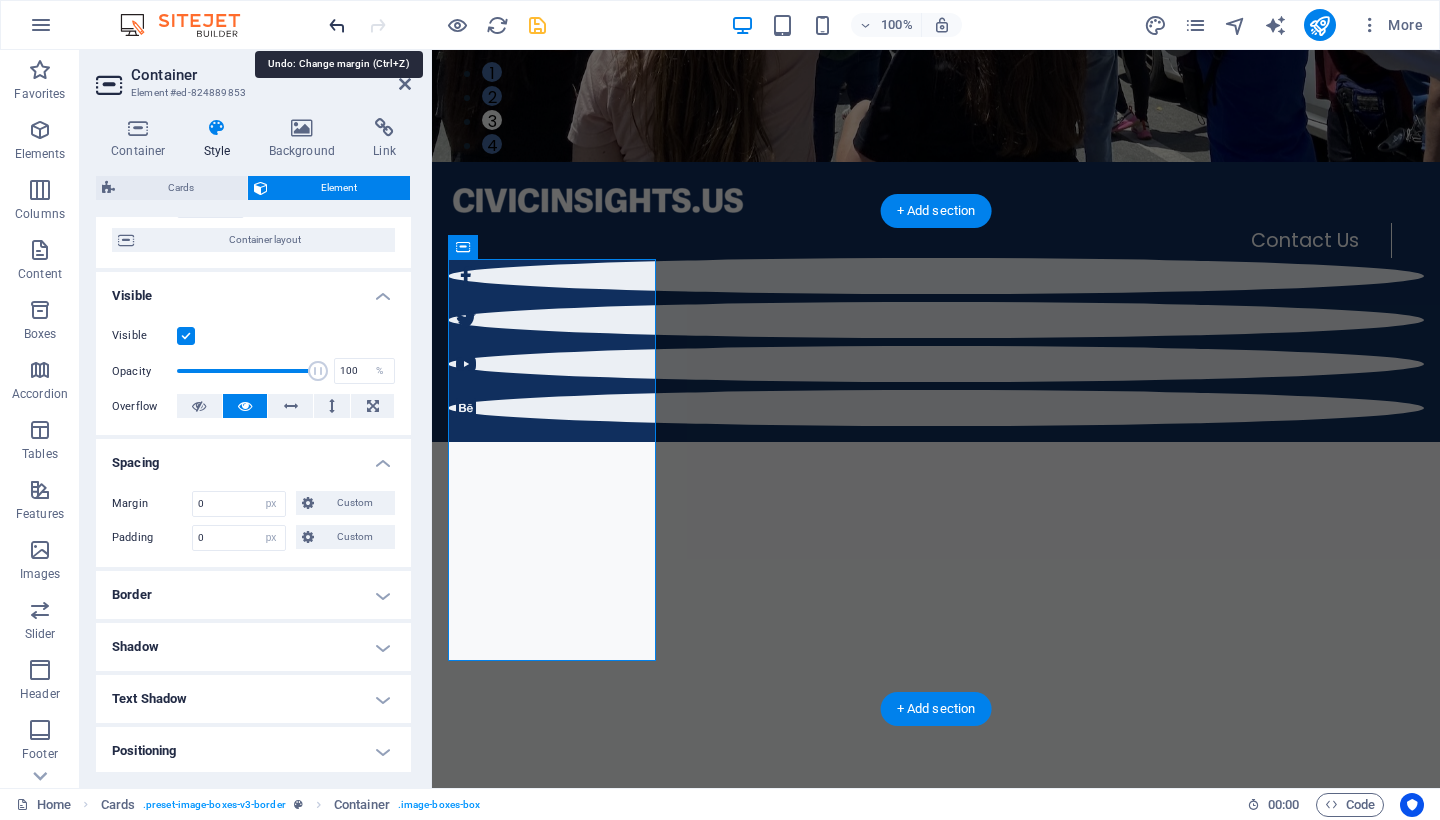 click at bounding box center [337, 25] 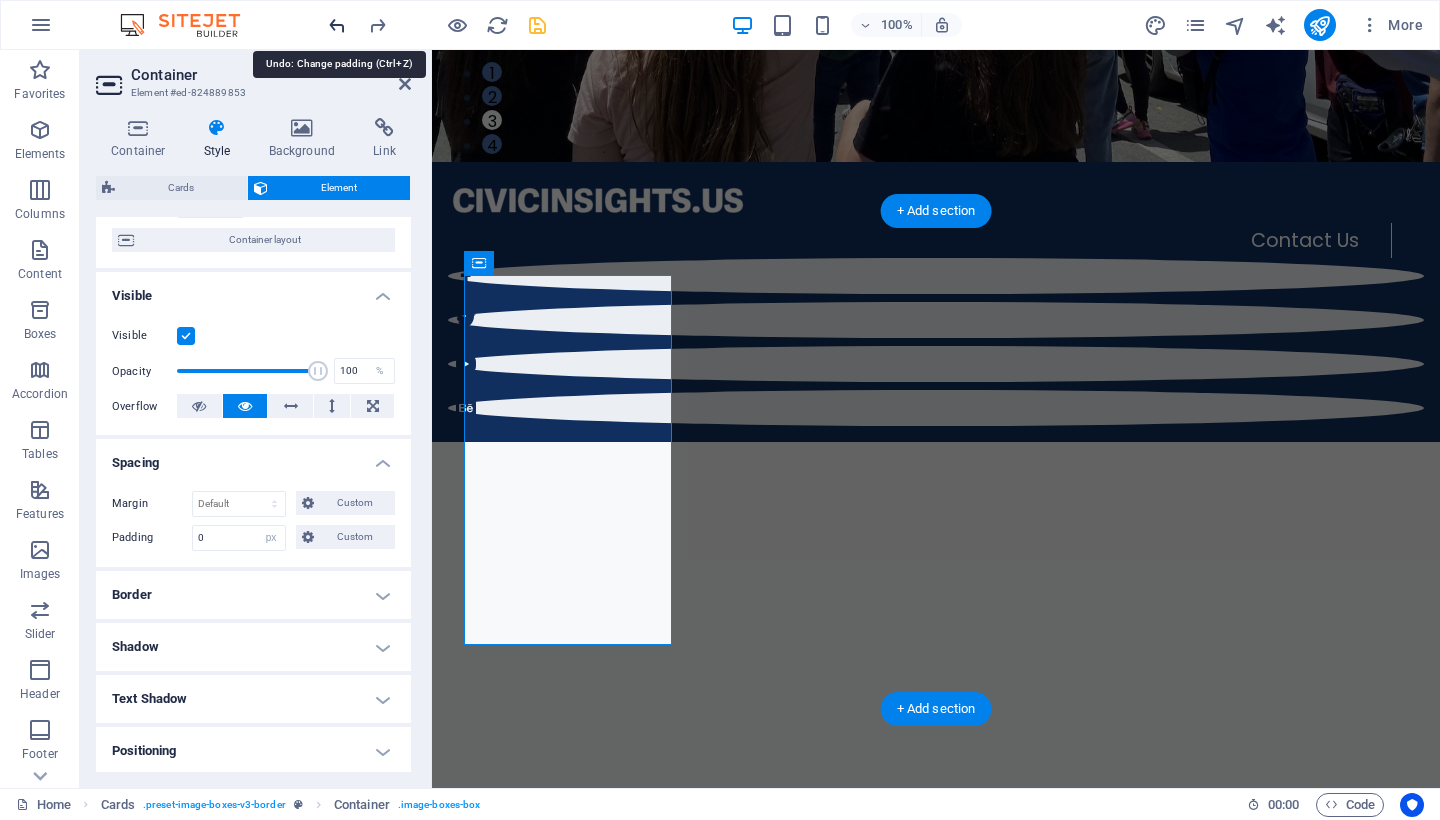 click at bounding box center [337, 25] 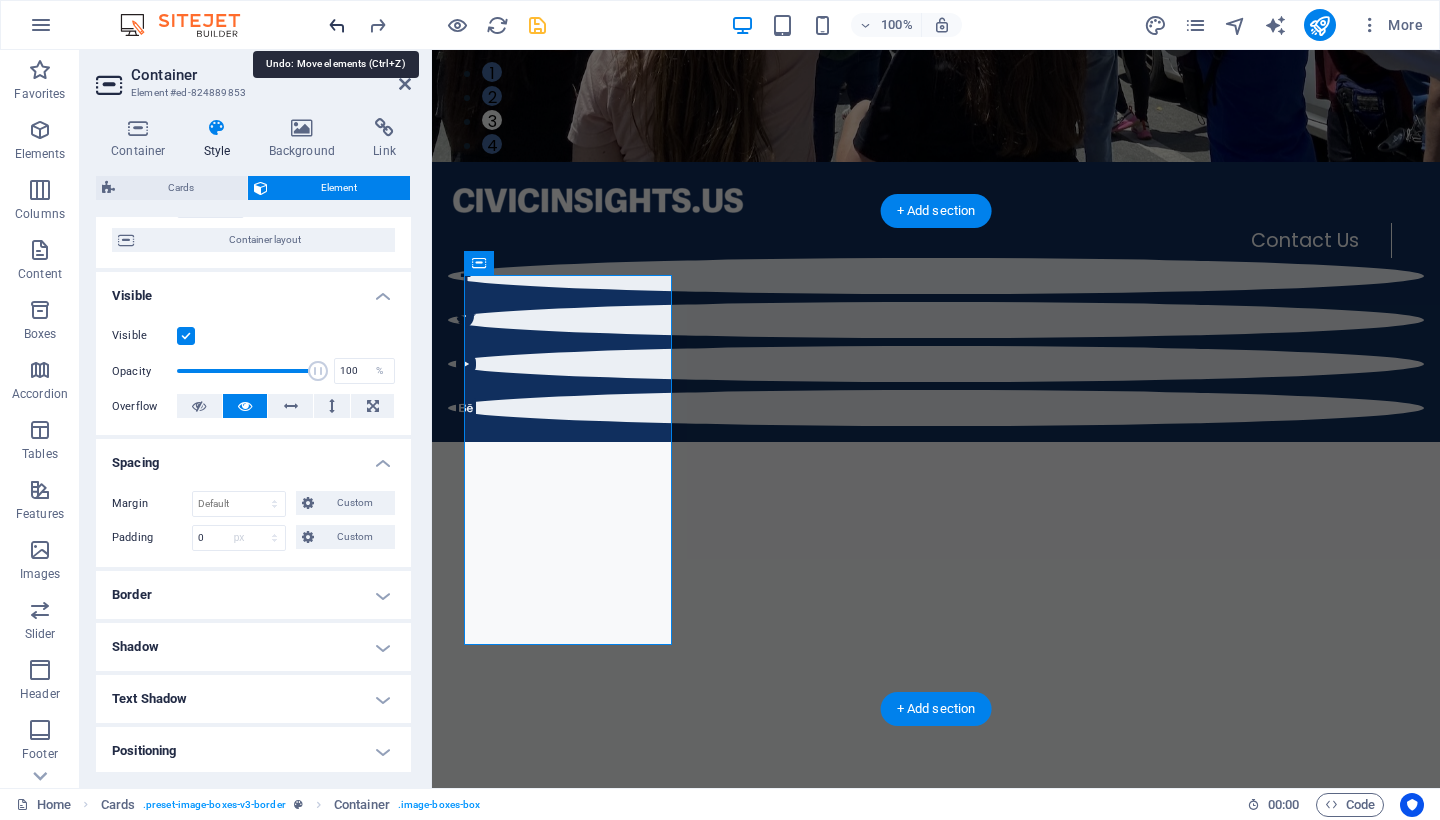 type 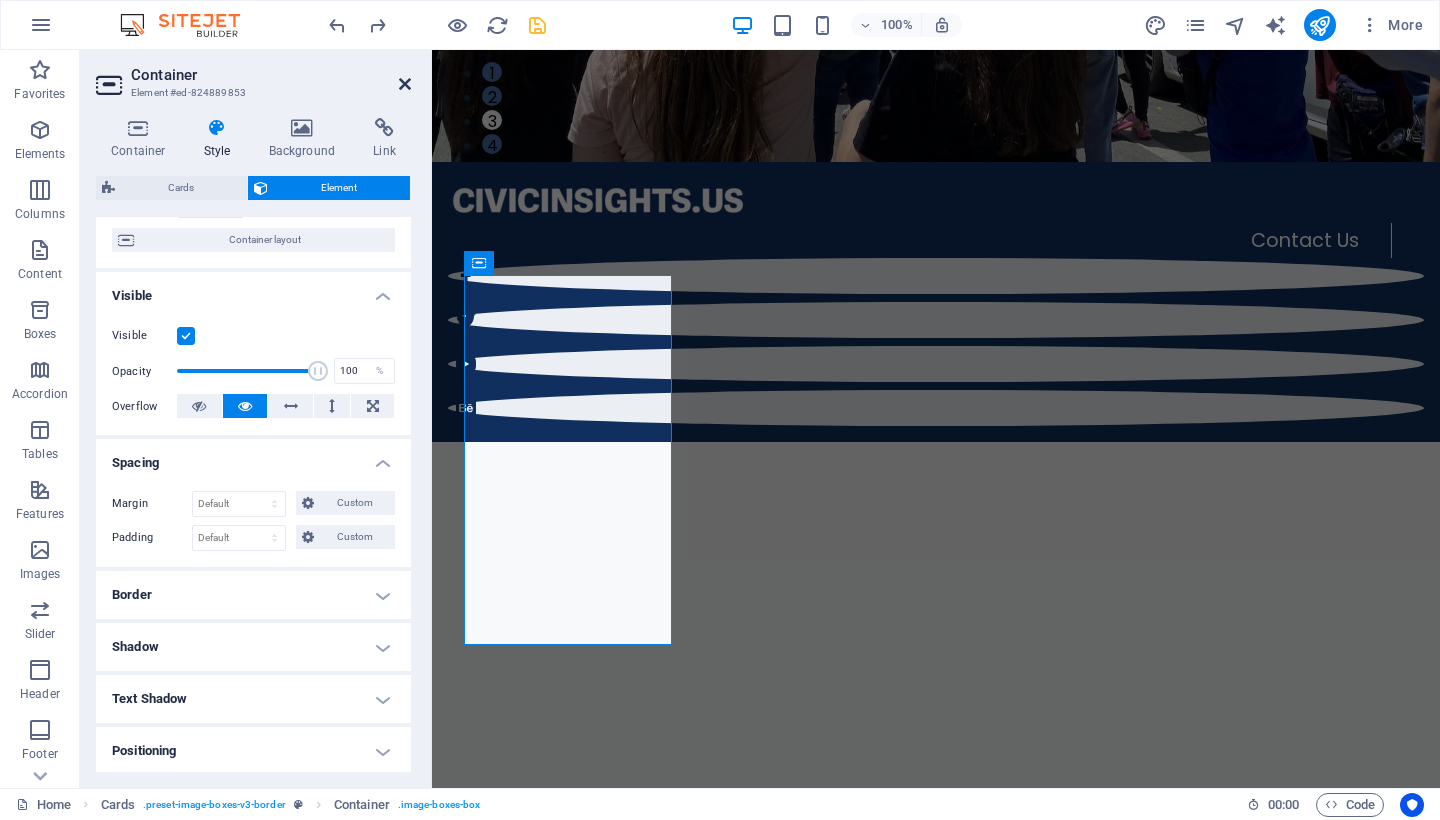 click at bounding box center (405, 84) 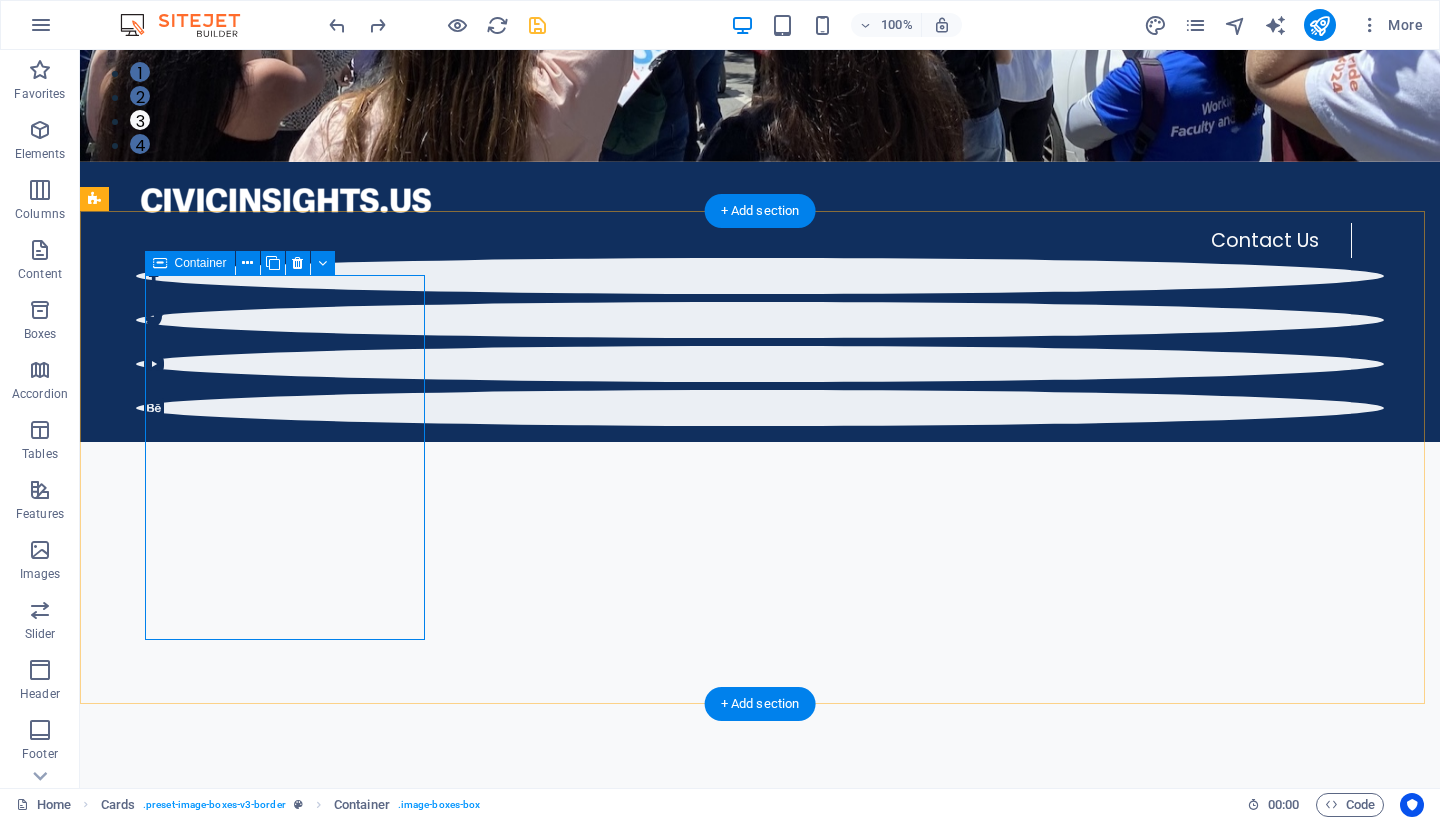 click on "11 Ways to Protect Democracy" at bounding box center (252, 1386) 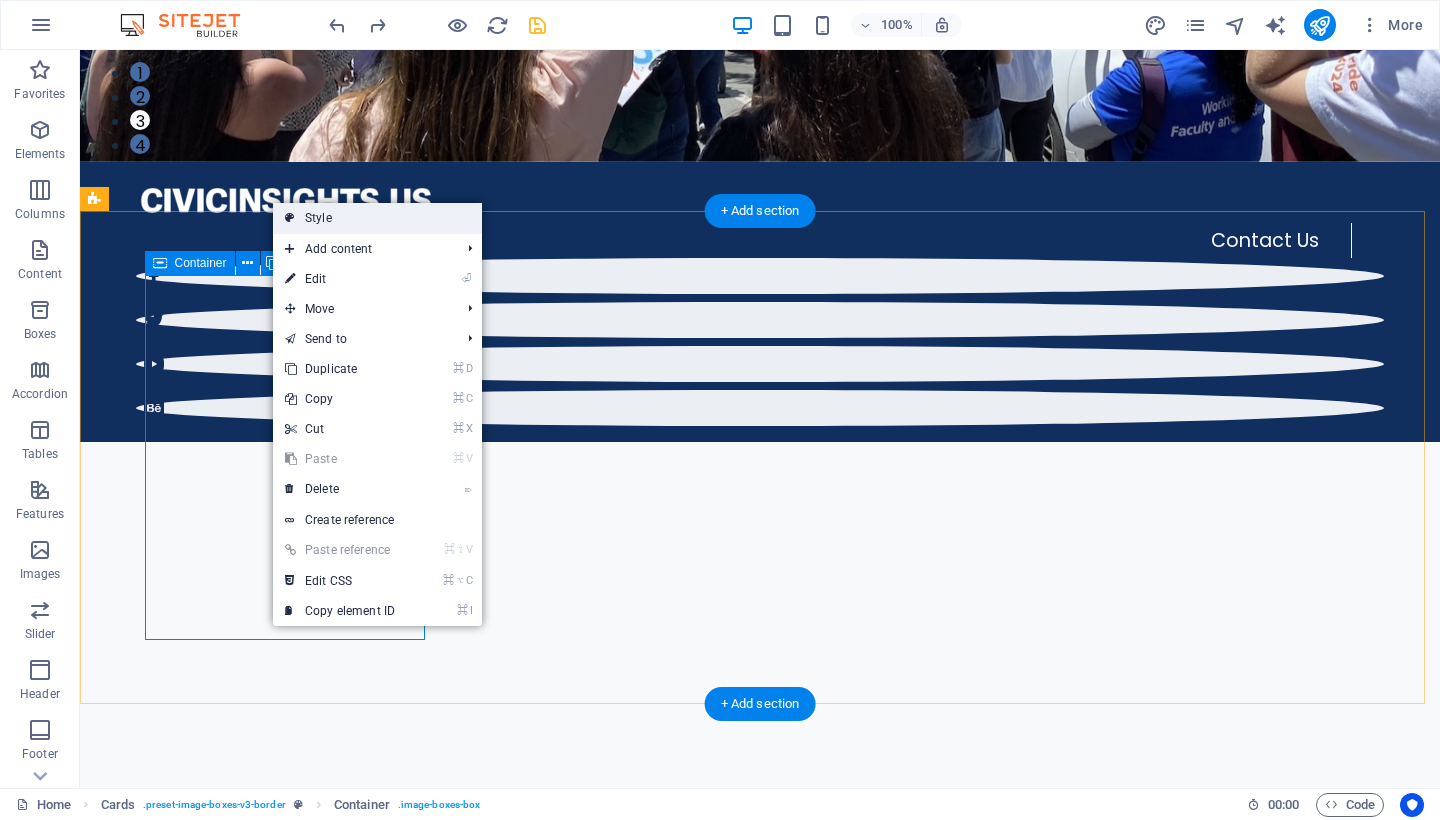 click on "Style" at bounding box center (377, 218) 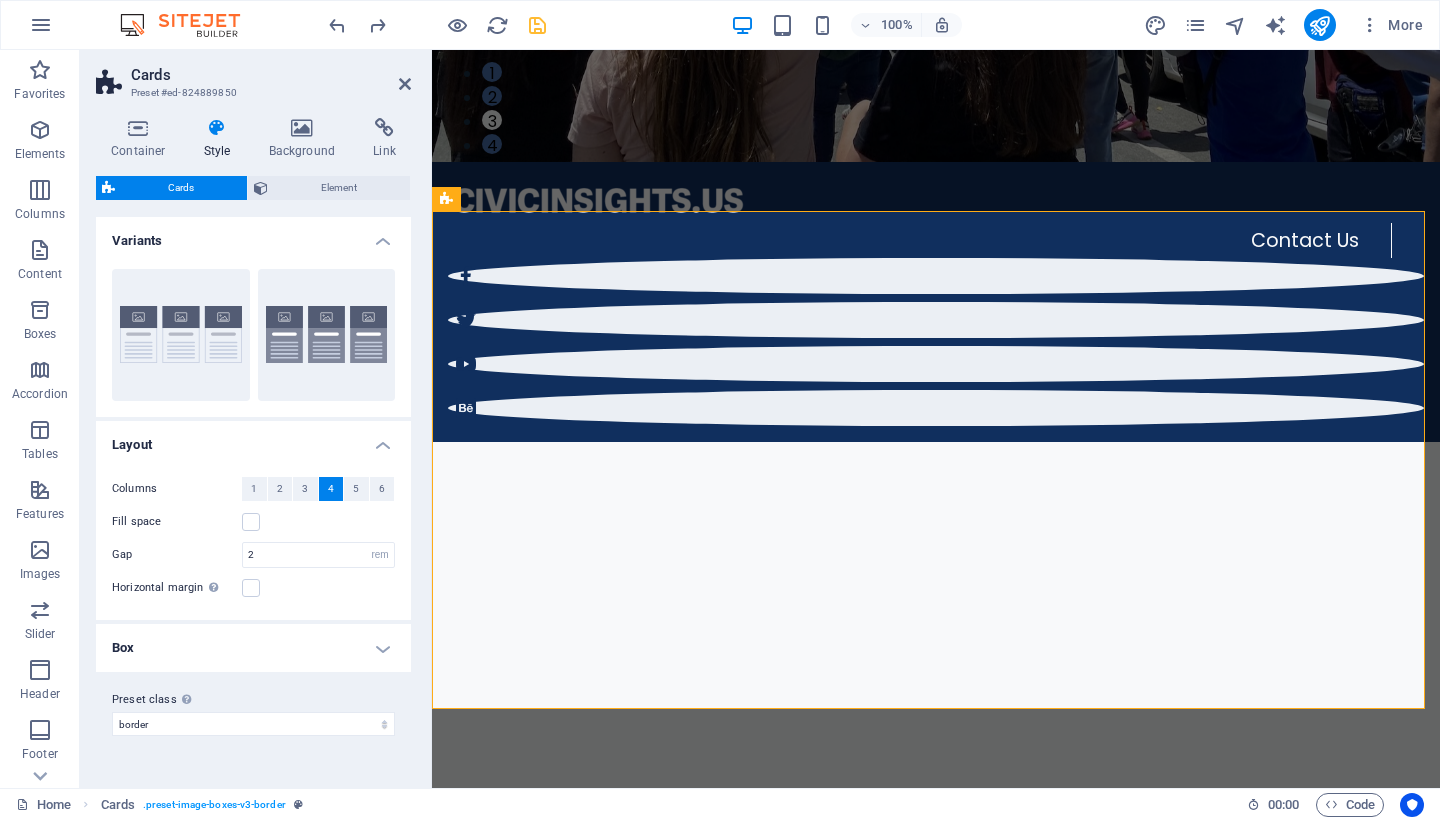click on "Box" at bounding box center [253, 648] 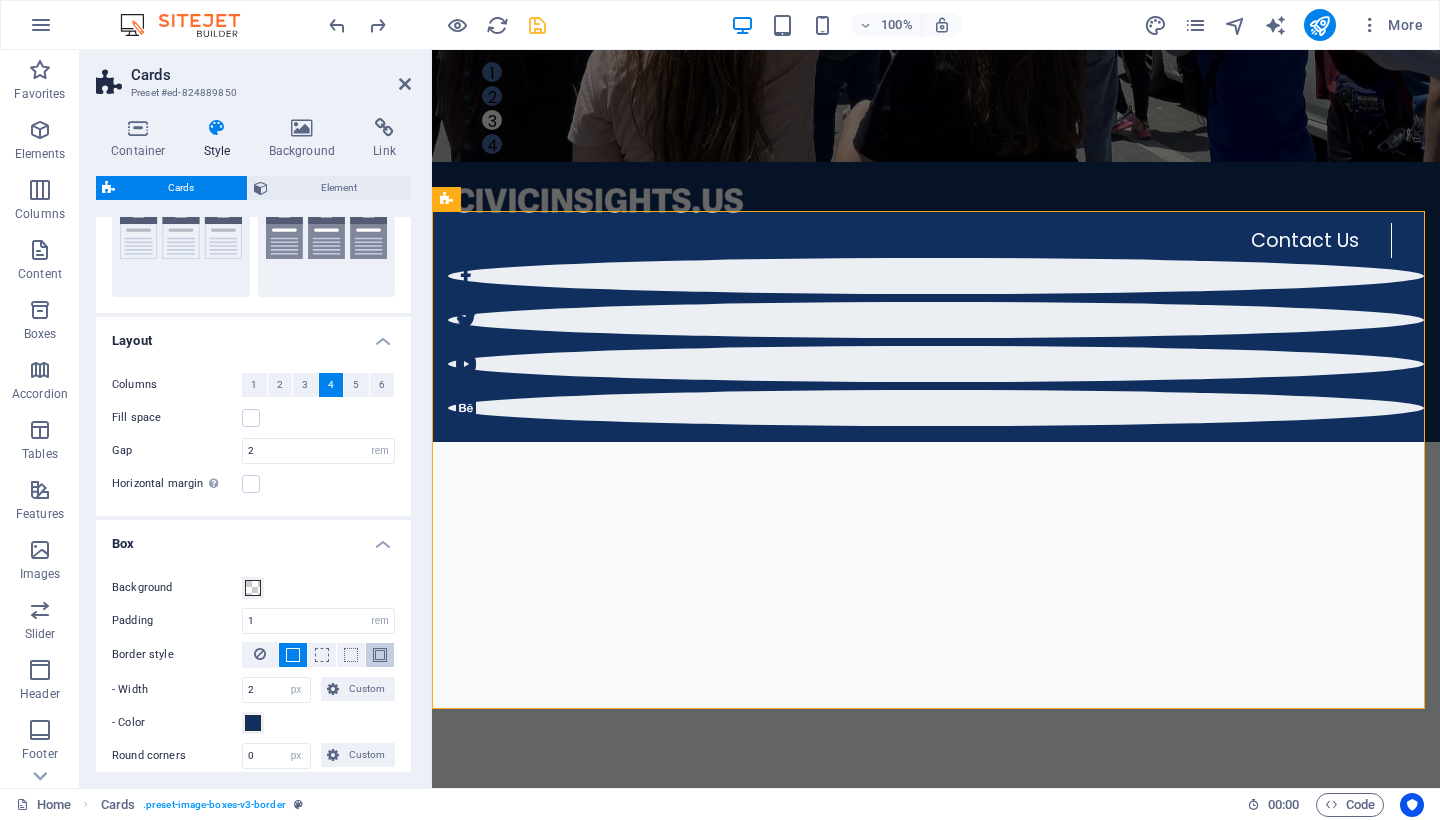 scroll, scrollTop: 233, scrollLeft: 0, axis: vertical 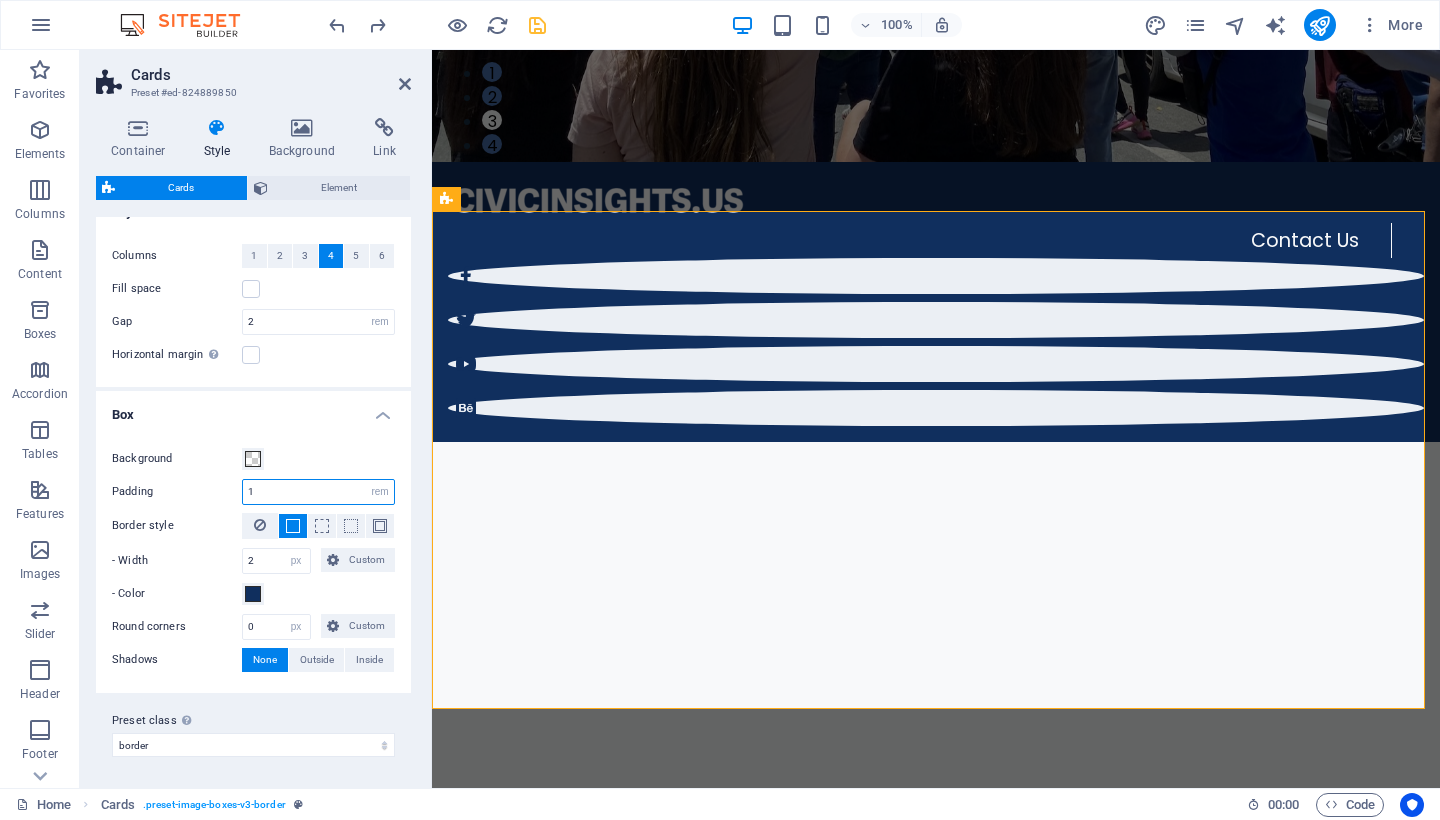 drag, startPoint x: 265, startPoint y: 493, endPoint x: 188, endPoint y: 487, distance: 77.23341 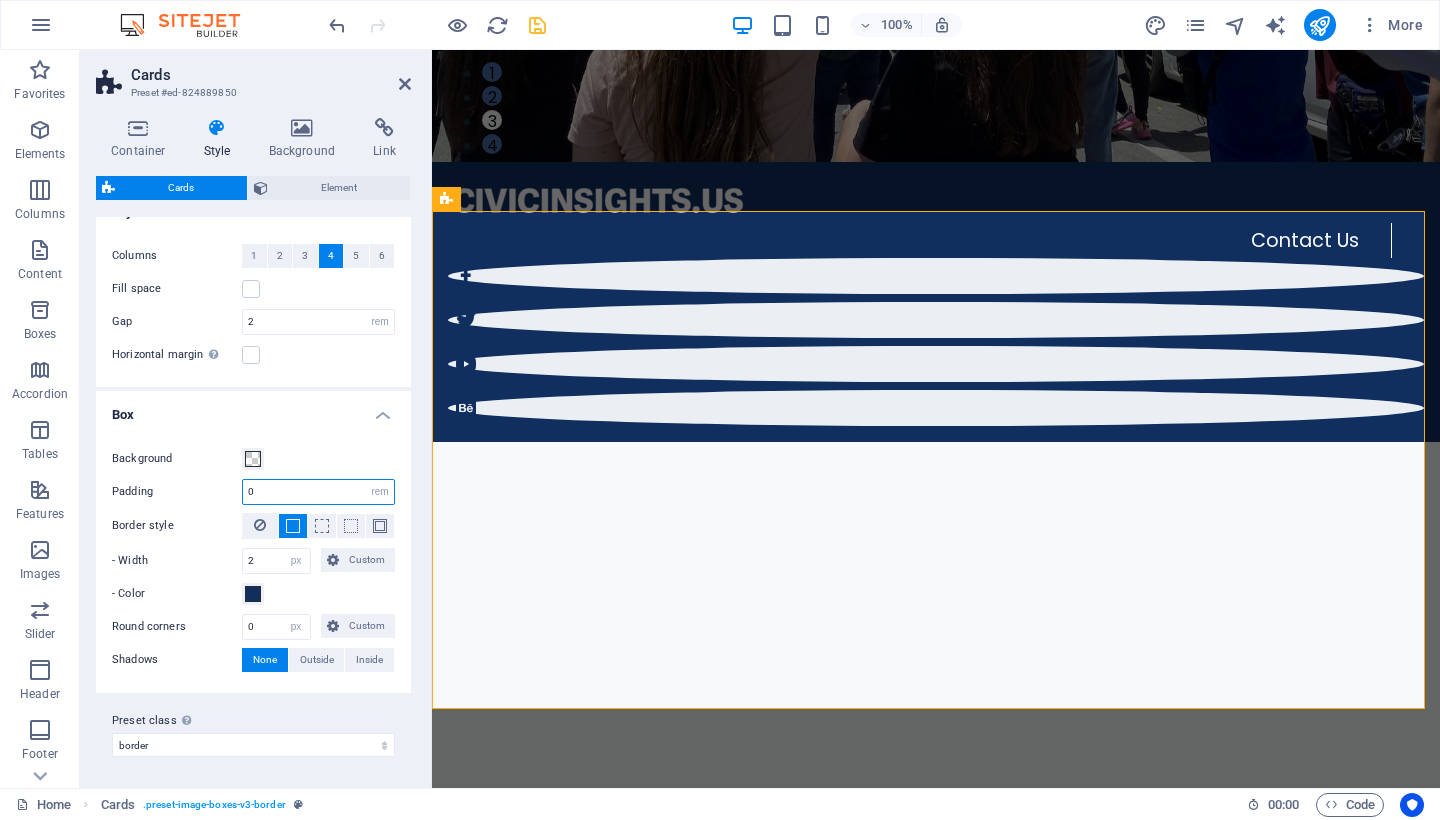 type on "0" 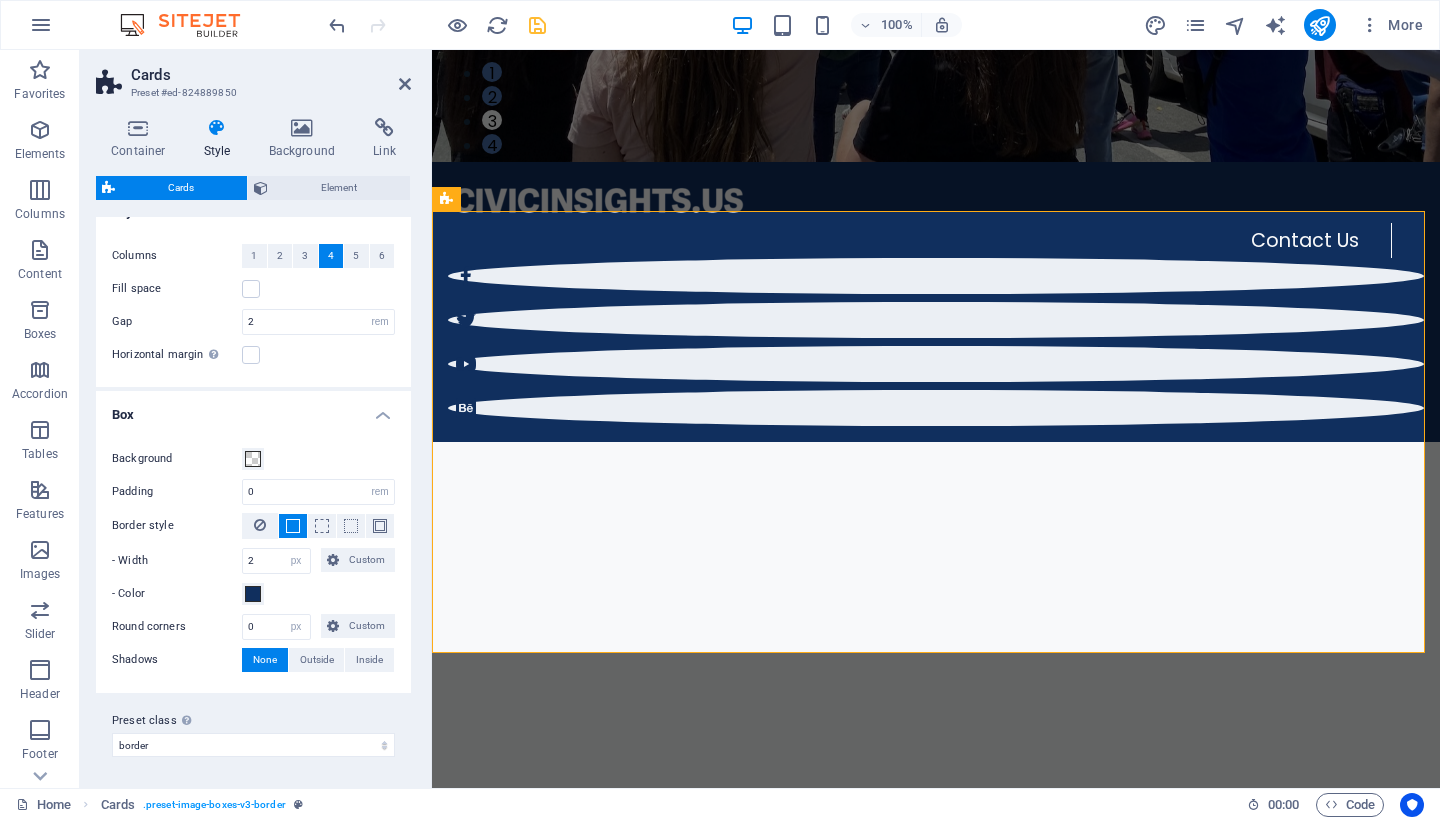 click on "Container Style Background Link Size Height Default px rem % vh vw Min. height None px rem % vh vw Width Default px rem % em vh vw Min. width None px rem % vh vw Content width Default Custom width Width Default px rem % em vh vw Min. width None px rem % vh vw Default padding Custom spacing Default content width and padding can be changed under Design. Edit design Layout (Flexbox) Alignment Determines the flex direction. Default Main axis Determine how elements should behave along the main axis inside this container (justify content). Default Side axis Control the vertical direction of the element inside of the container (align items). Default Wrap Default On Off Fill Controls the distances and direction of elements on the y-axis across several lines (align content). Default Accessibility ARIA helps assistive technologies (like screen readers) to understand the role, state, and behavior of web elements Role The ARIA role defines the purpose of an element.  None Alert Article Banner Comment Fan" at bounding box center [253, 445] 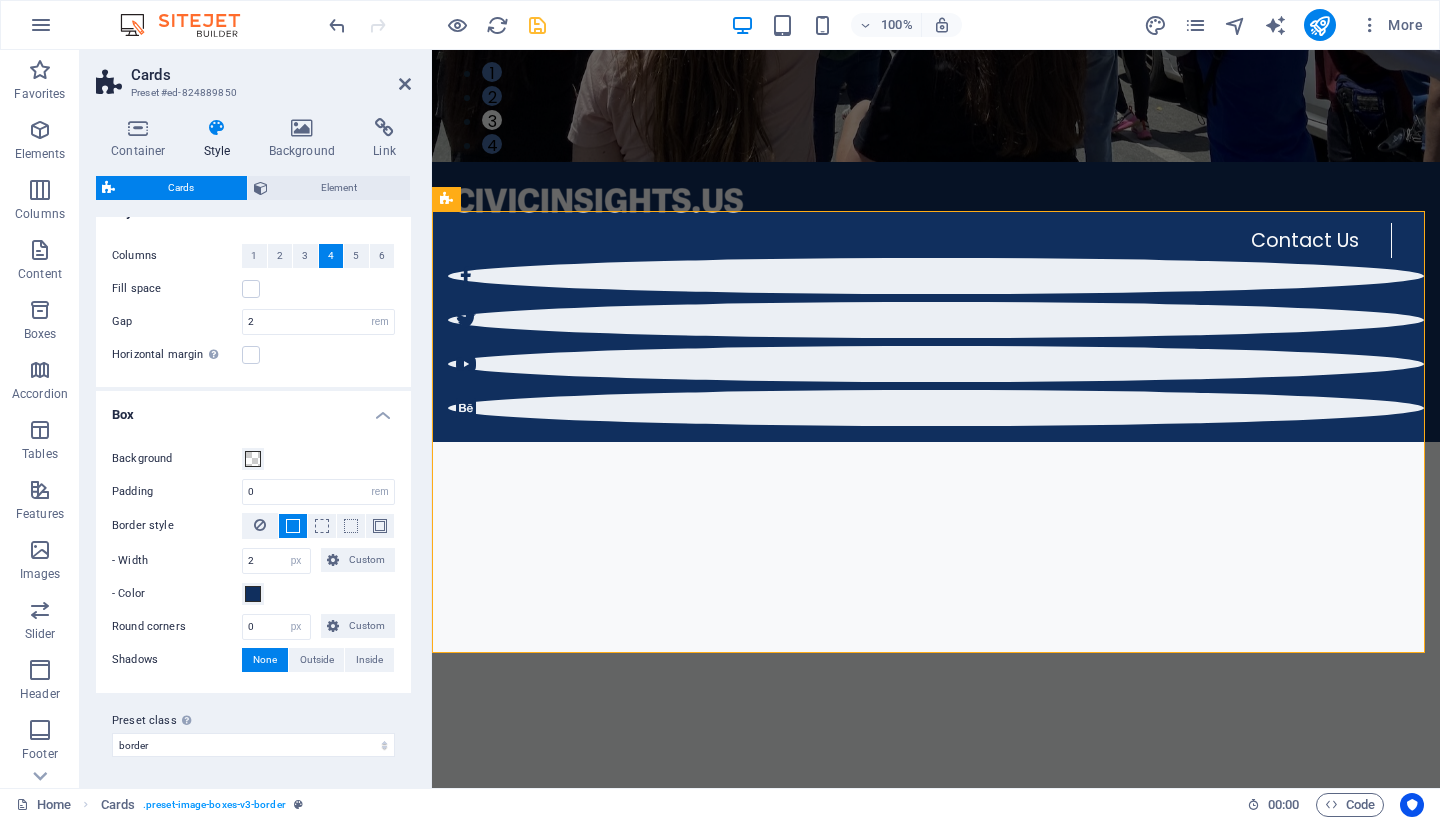 click at bounding box center (537, 25) 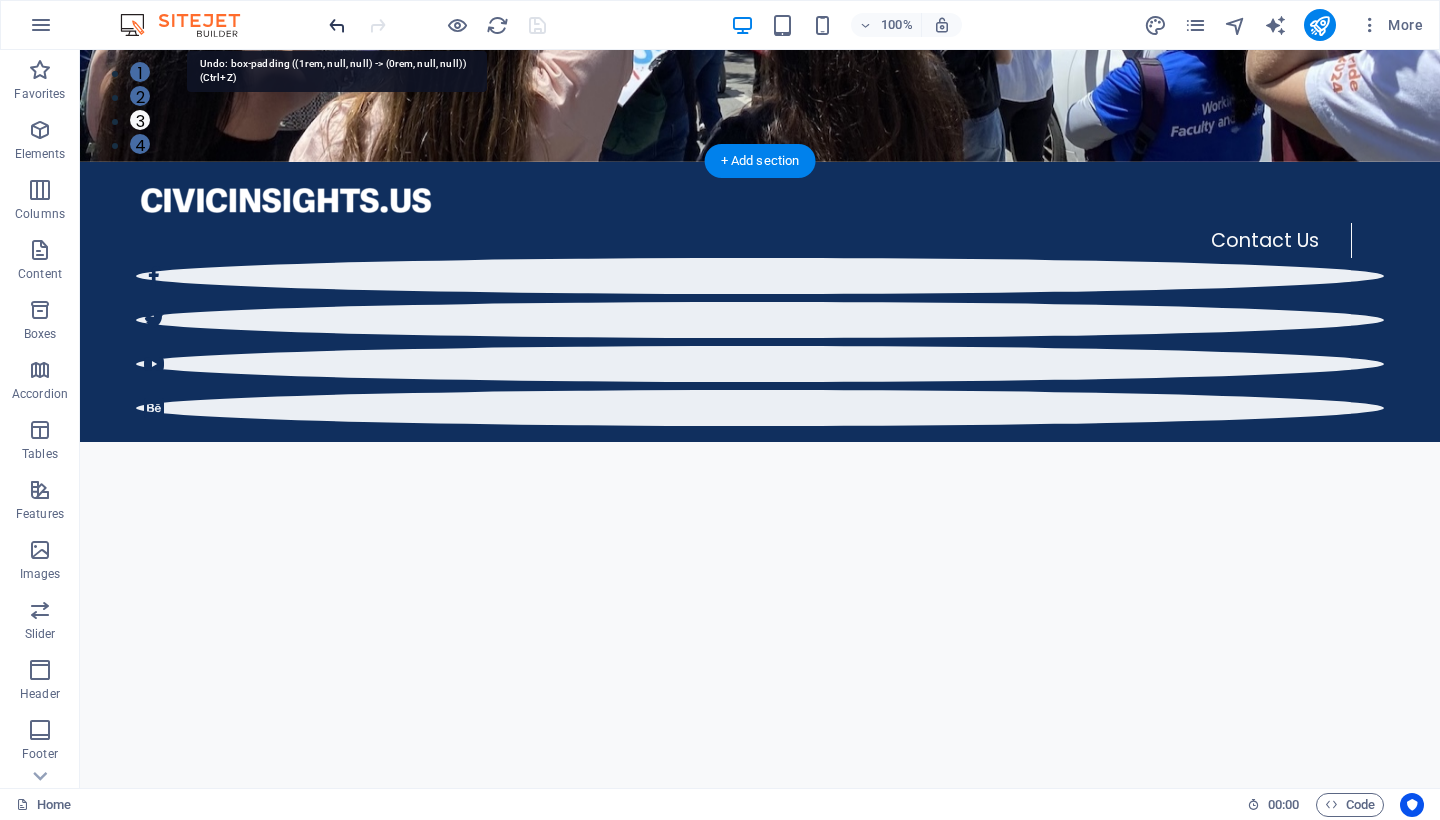 click at bounding box center [337, 25] 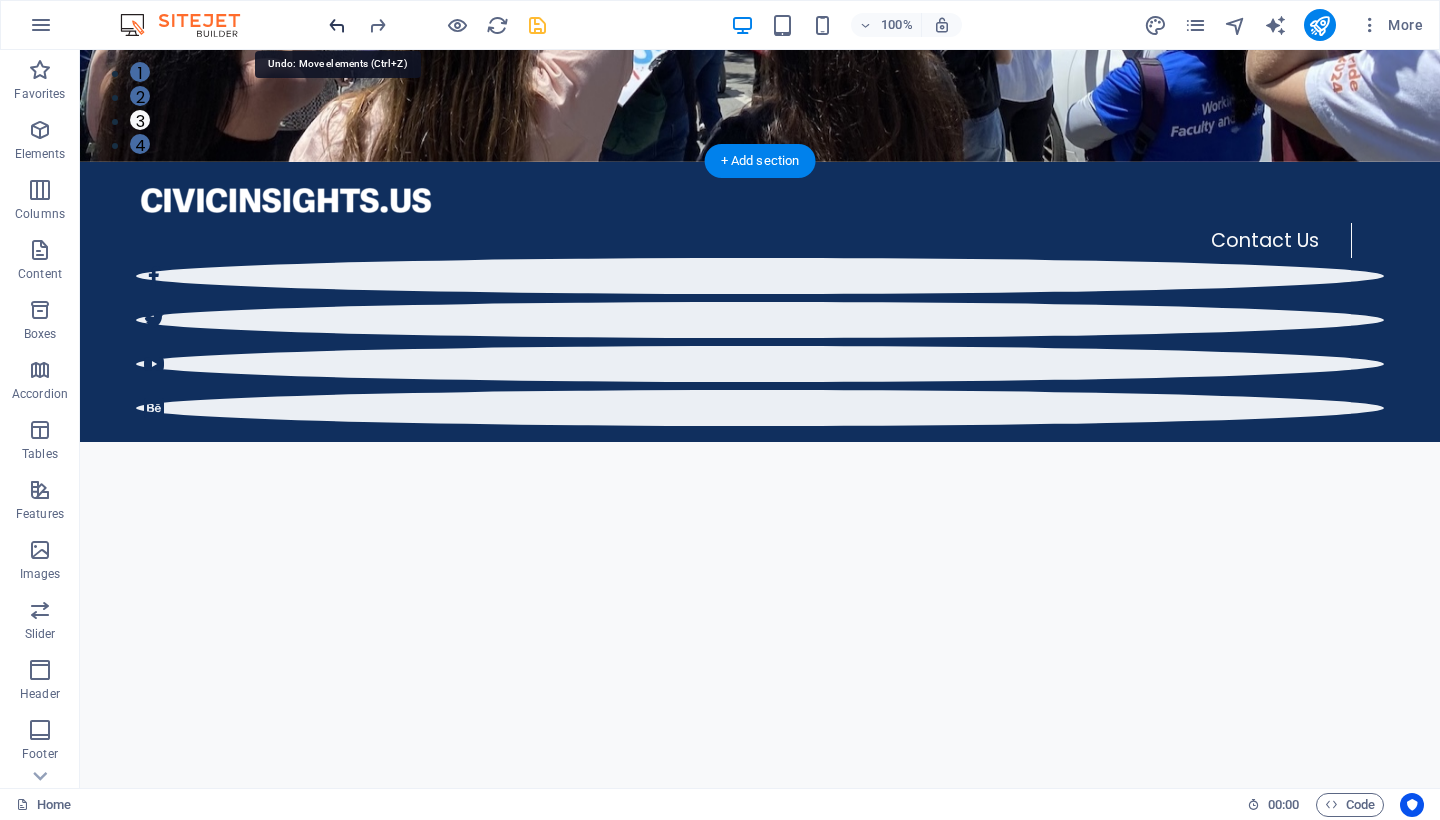 click at bounding box center [337, 25] 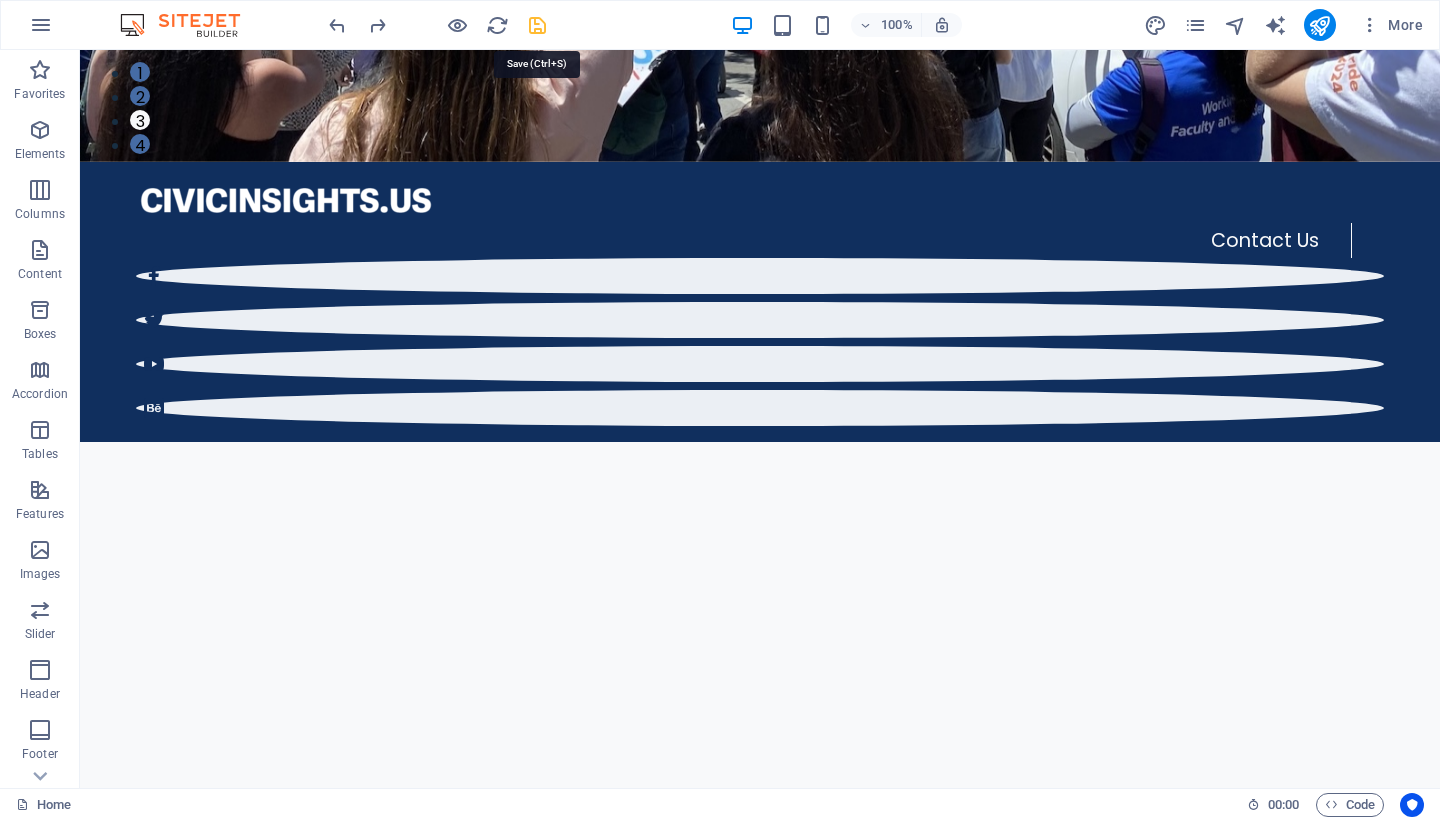 click at bounding box center [537, 25] 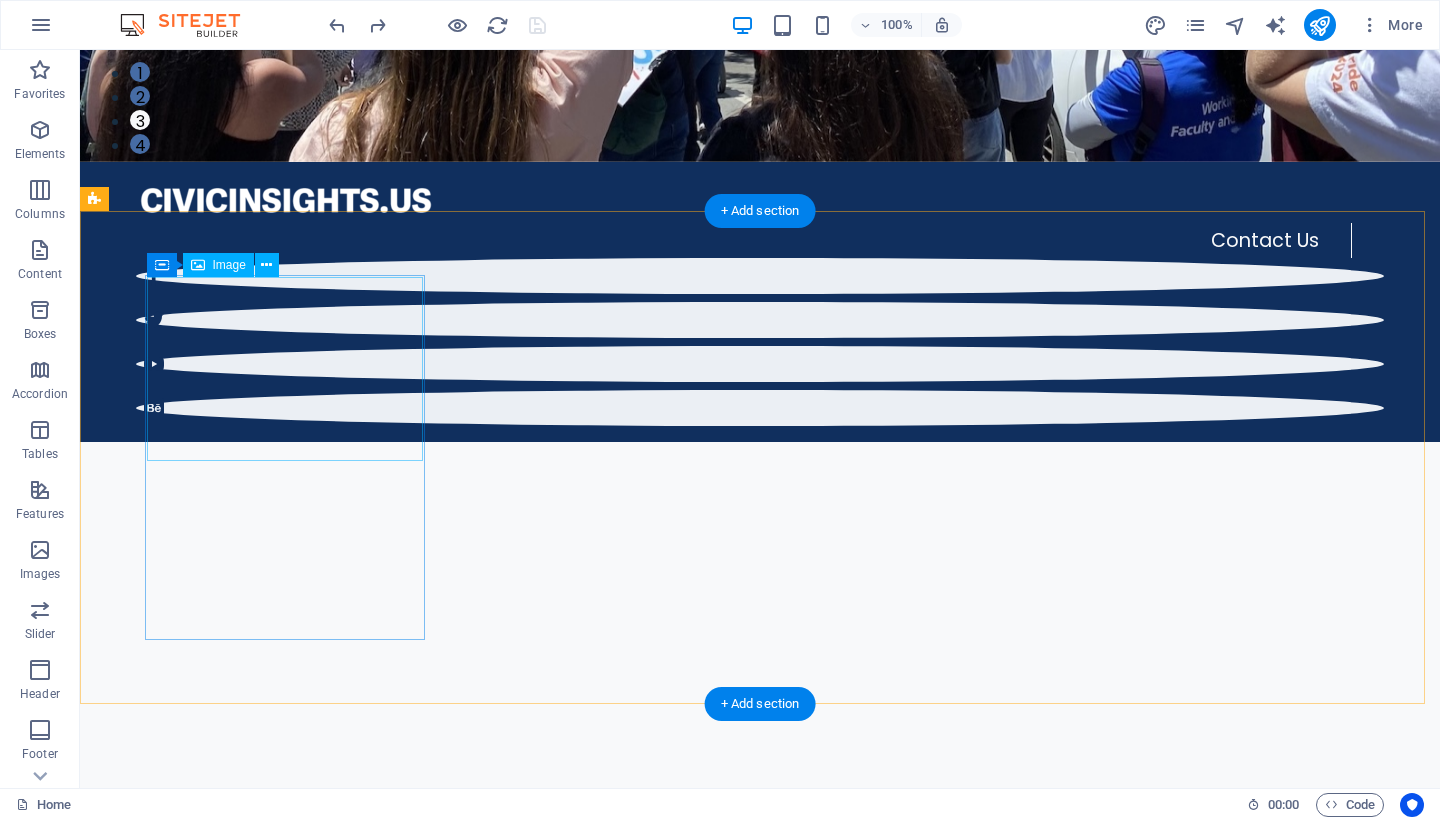 scroll, scrollTop: 758, scrollLeft: 0, axis: vertical 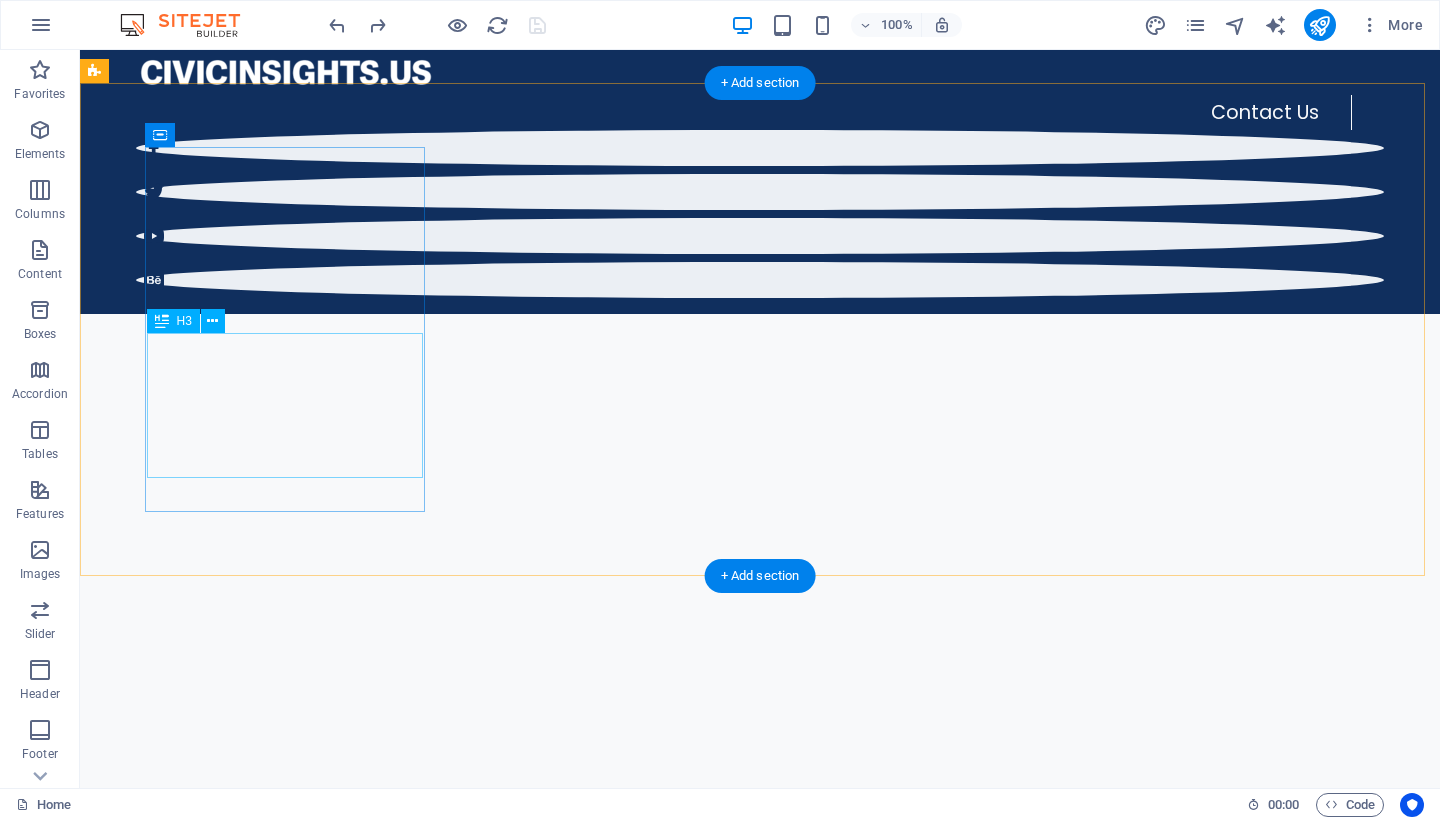 click on "11 Ways to Protect Democracy" at bounding box center (252, 1350) 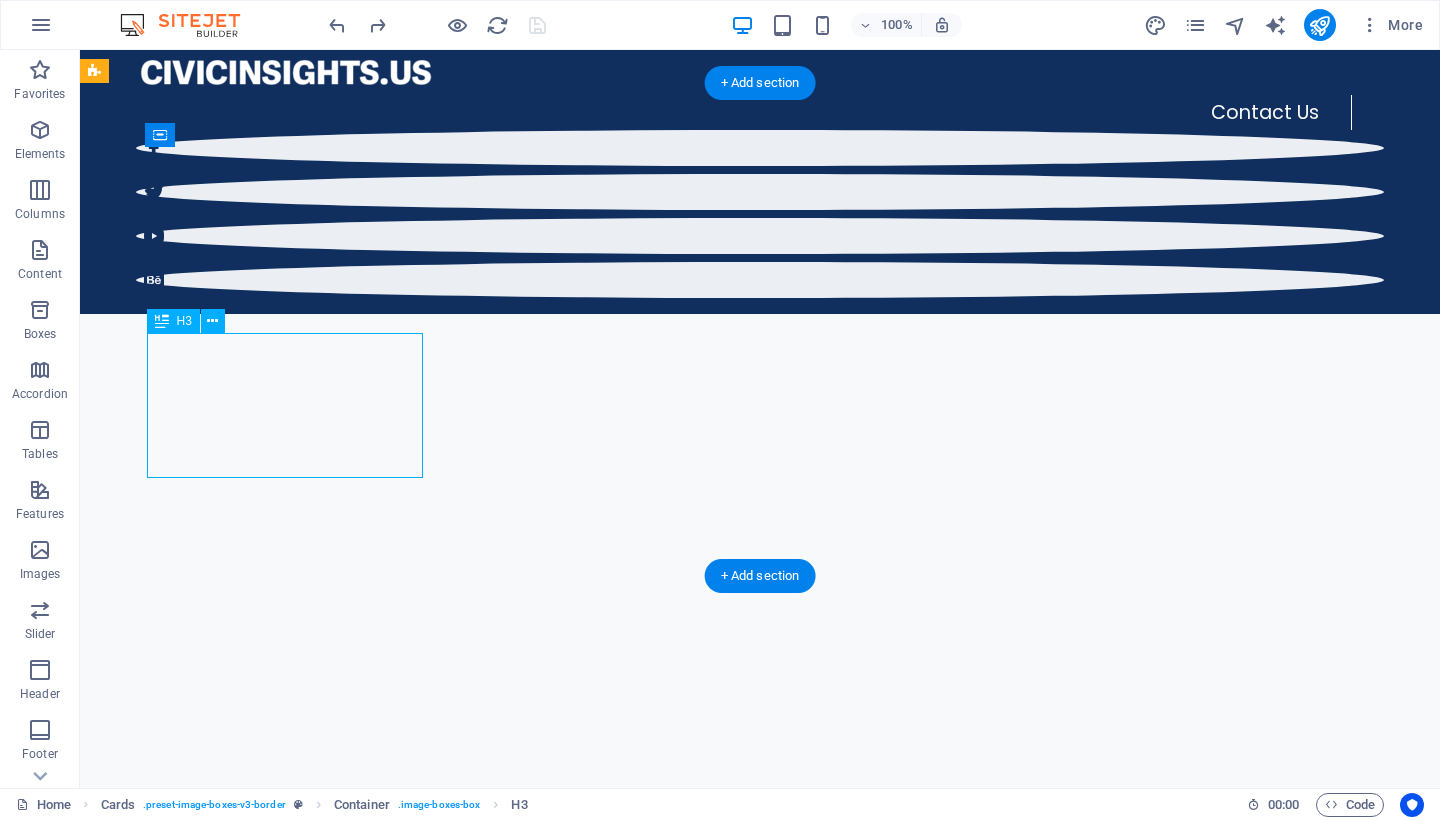 click on "11 Ways to Protect Democracy" at bounding box center [252, 1350] 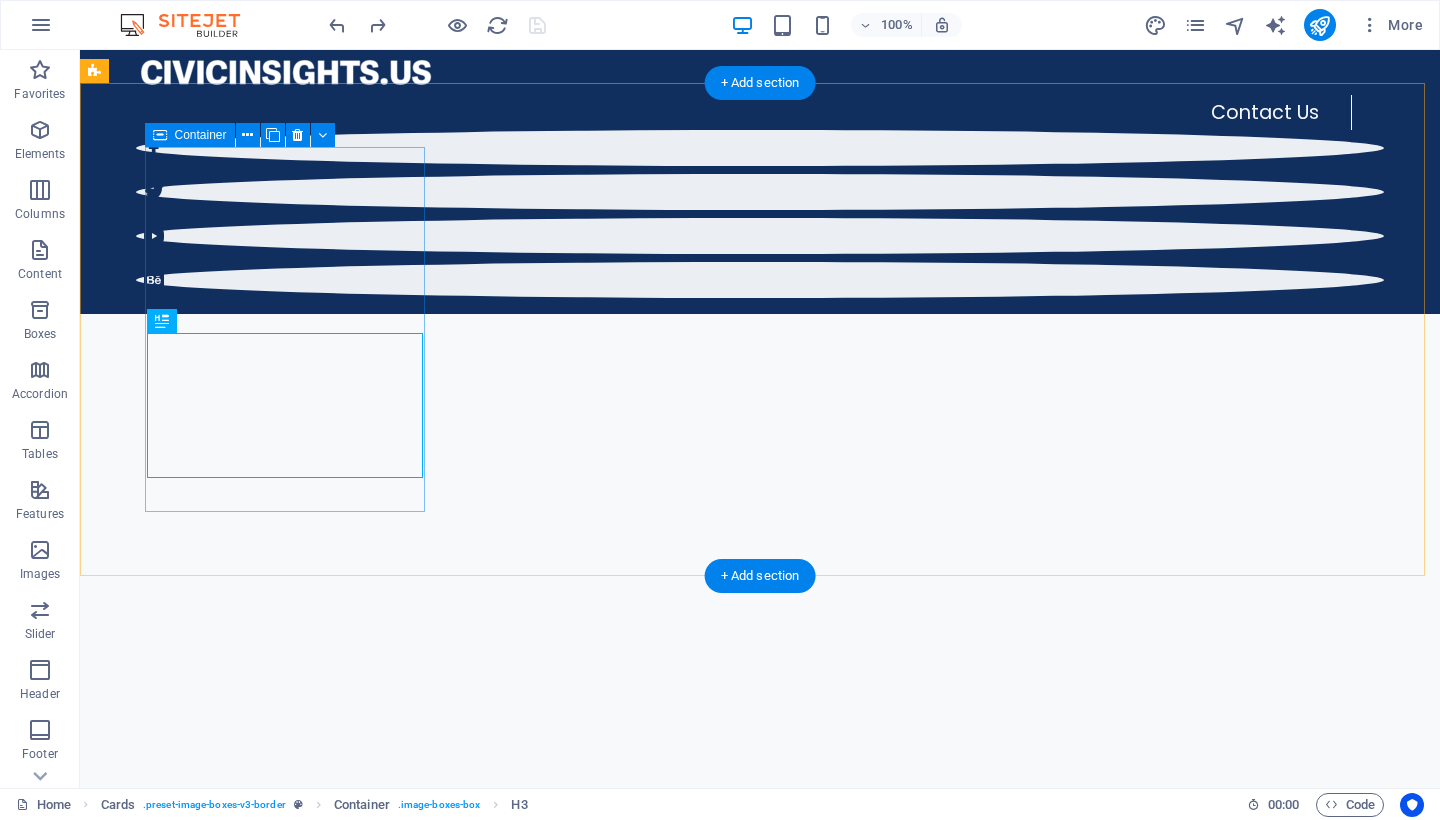 click on "11 Ways to Protect Democracy" at bounding box center [252, 1258] 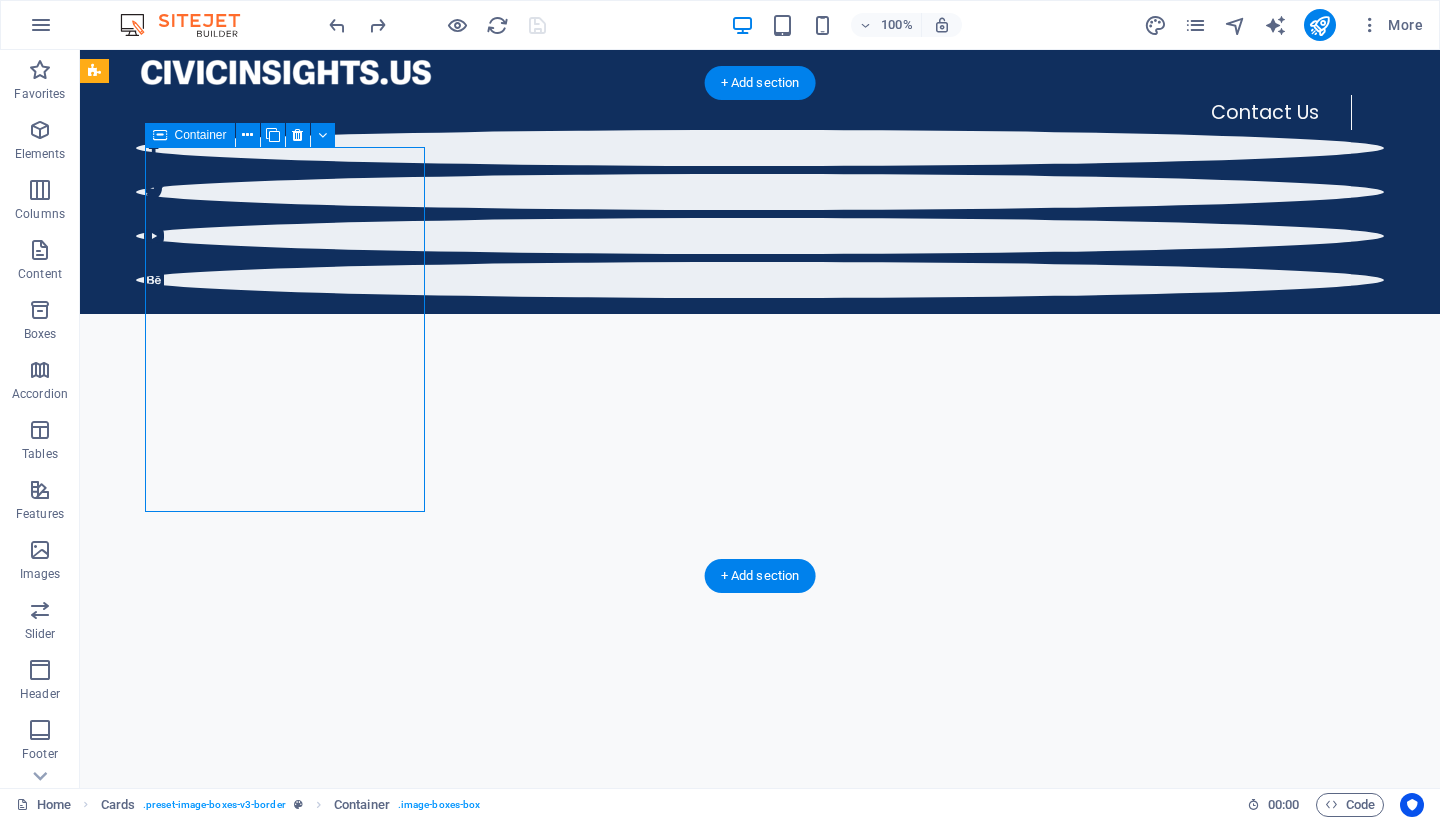 click on "11 Ways to Protect Democracy" at bounding box center (252, 1258) 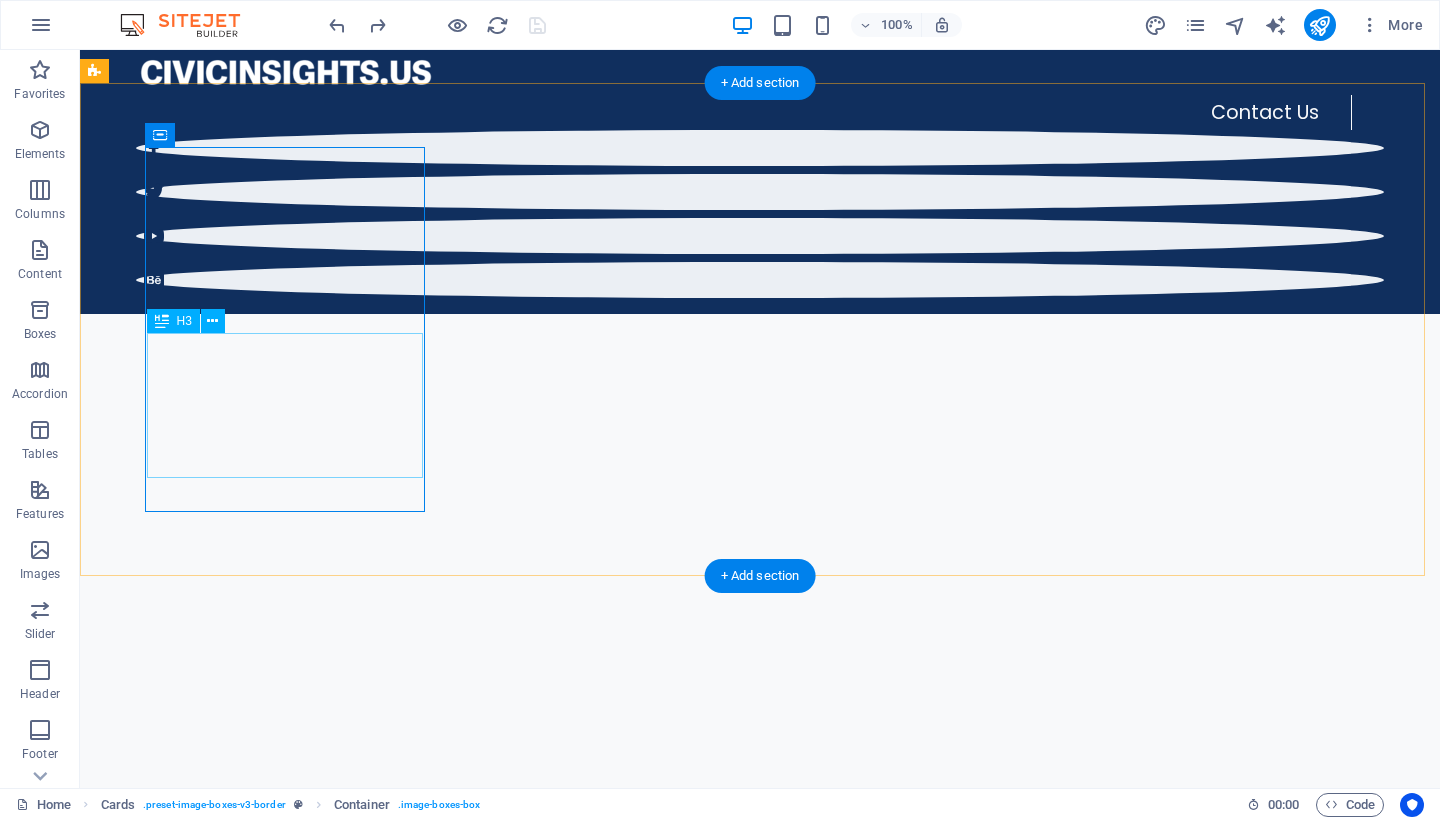 click on "11 Ways to Protect Democracy" at bounding box center [252, 1350] 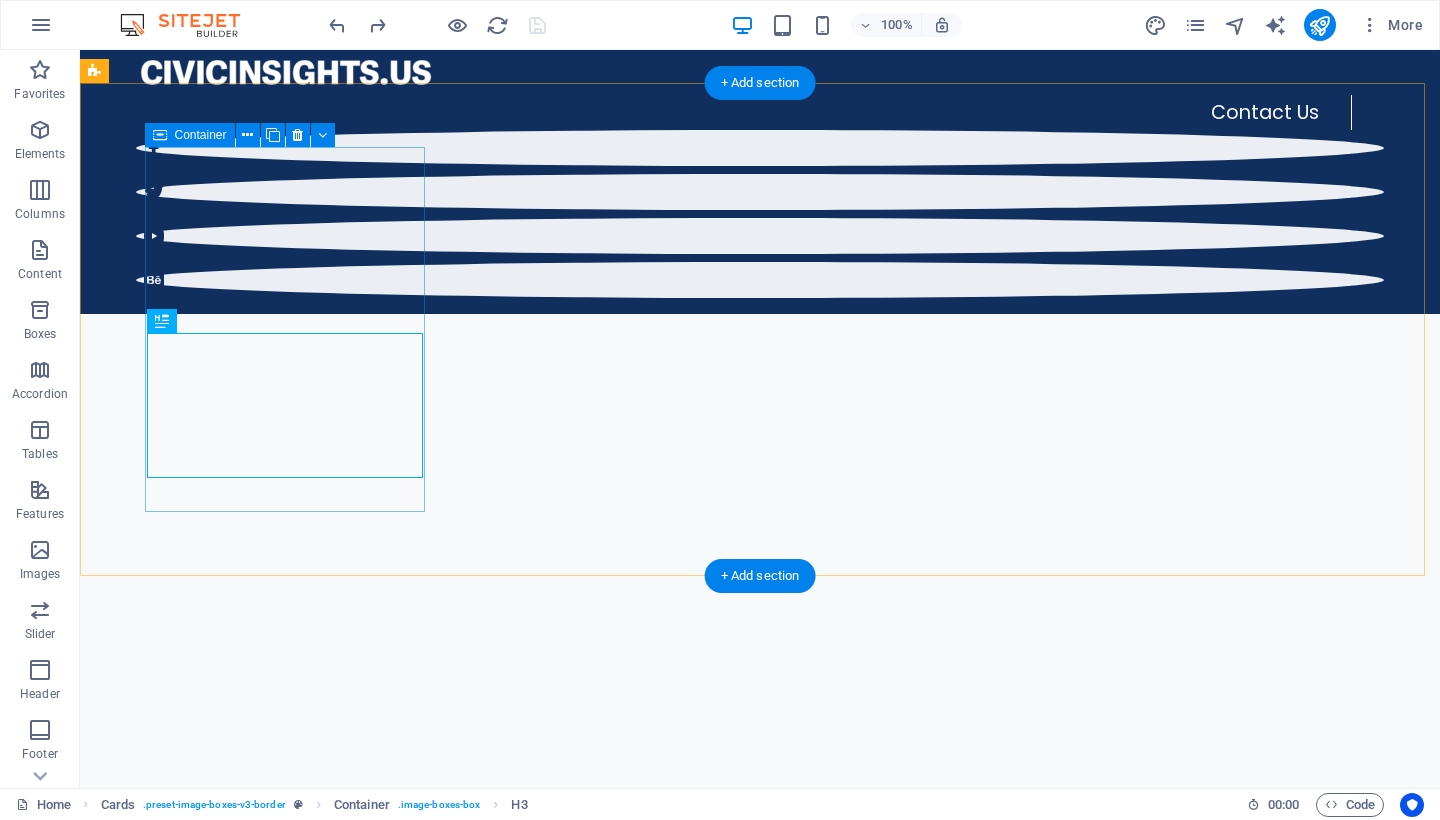 click on "11 Ways to Protect Democracy" at bounding box center (252, 1258) 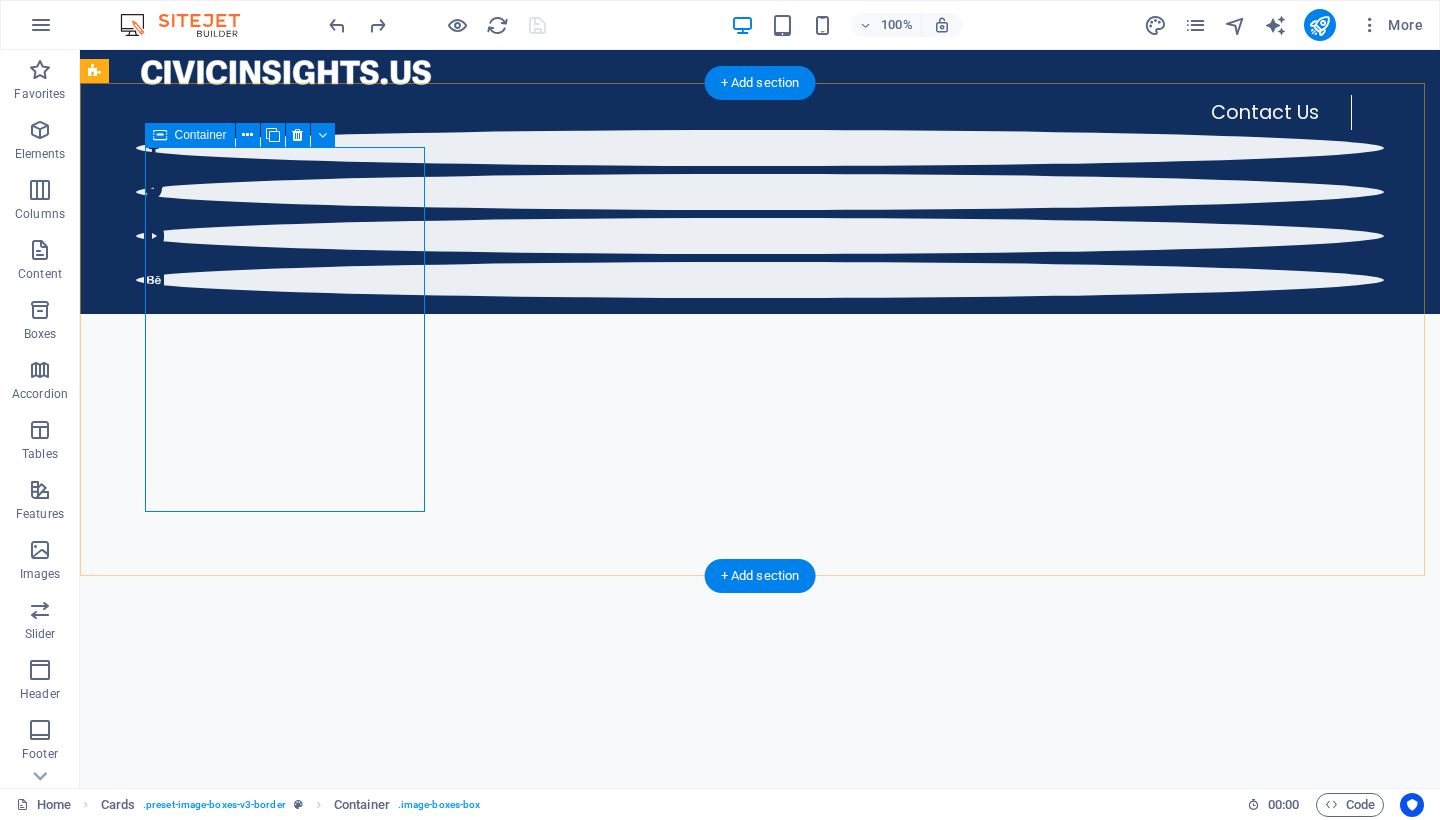 click on "Container" at bounding box center (201, 135) 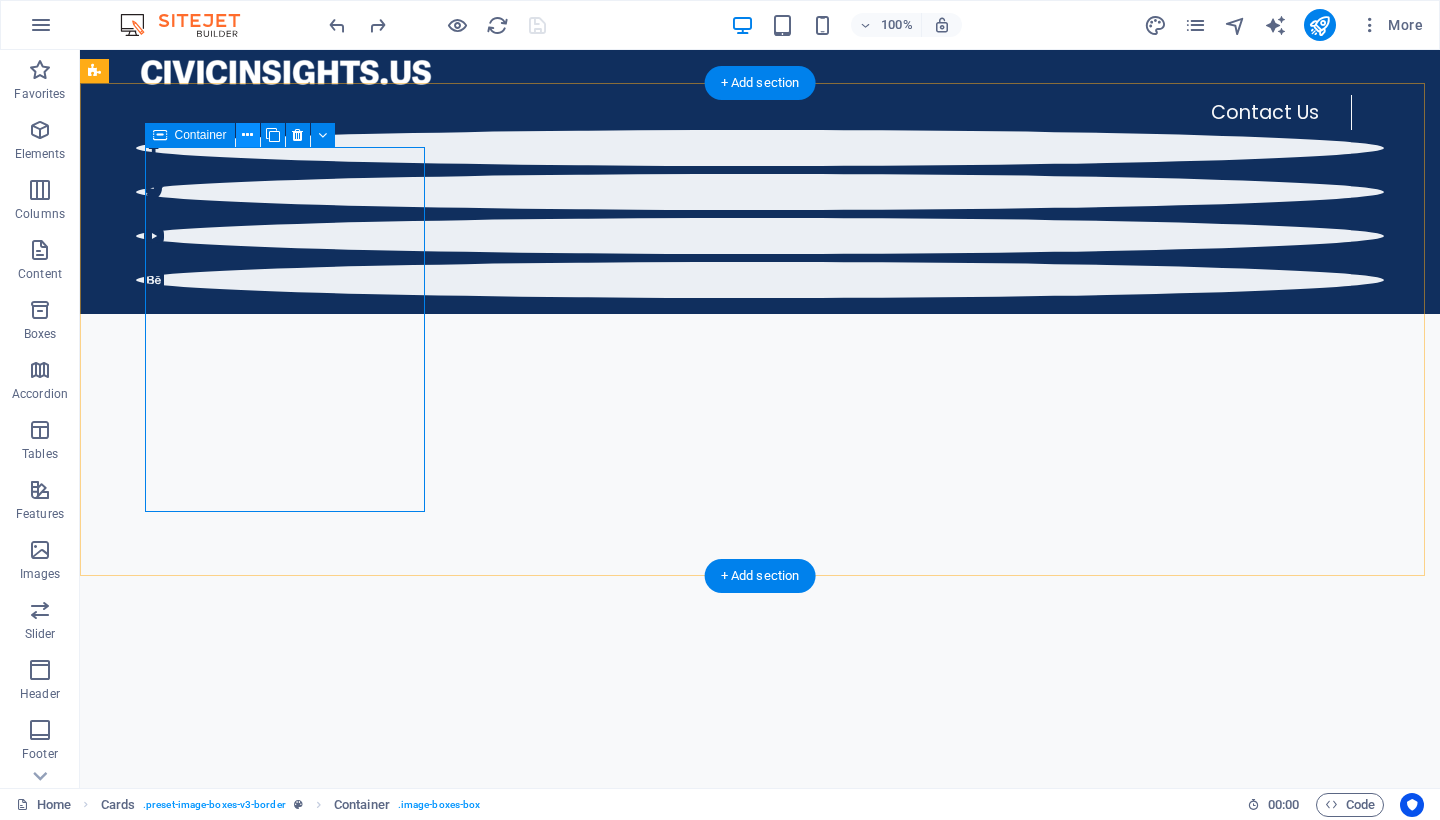 click at bounding box center (247, 135) 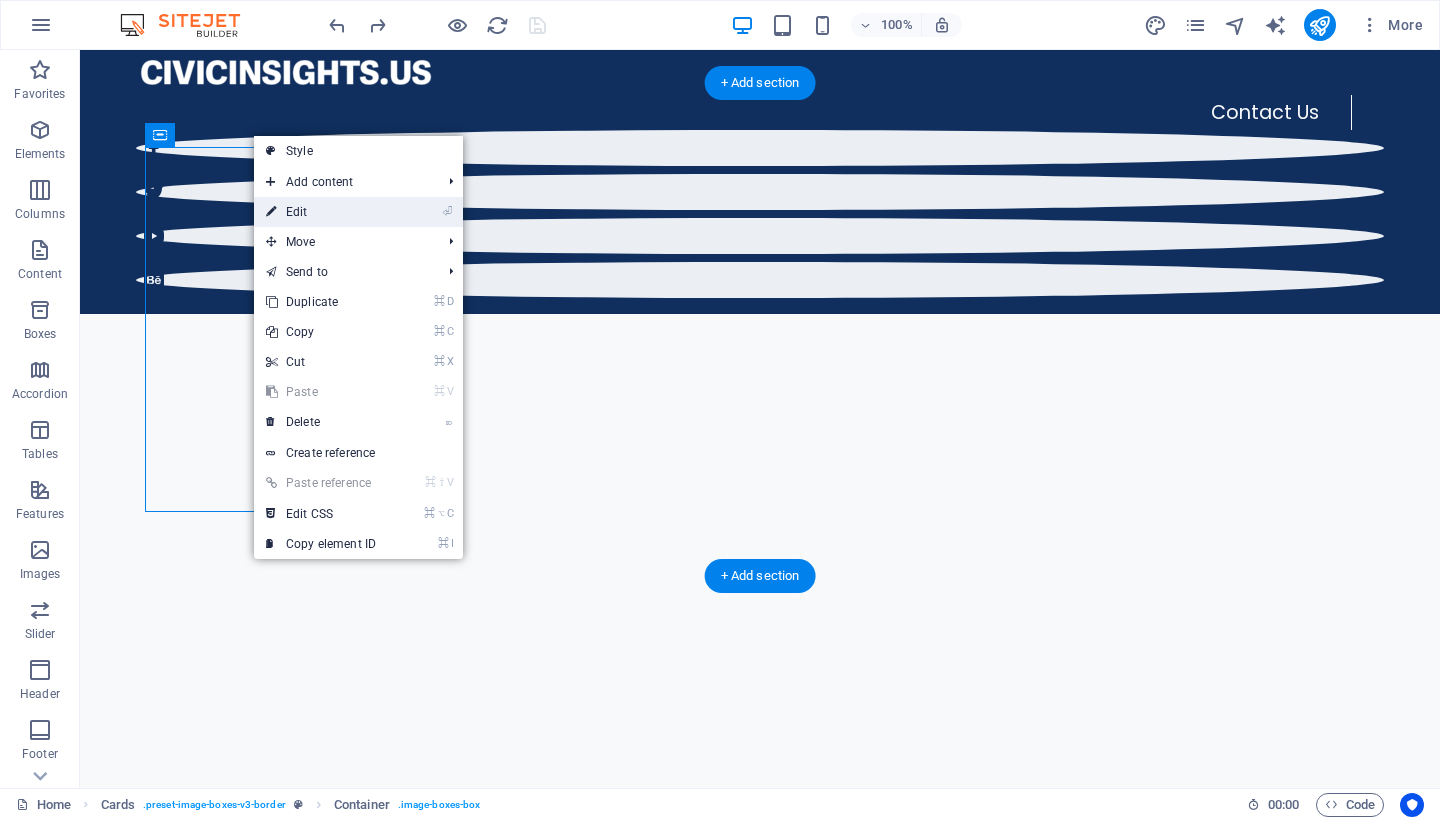 click on "⏎  Edit" at bounding box center [321, 212] 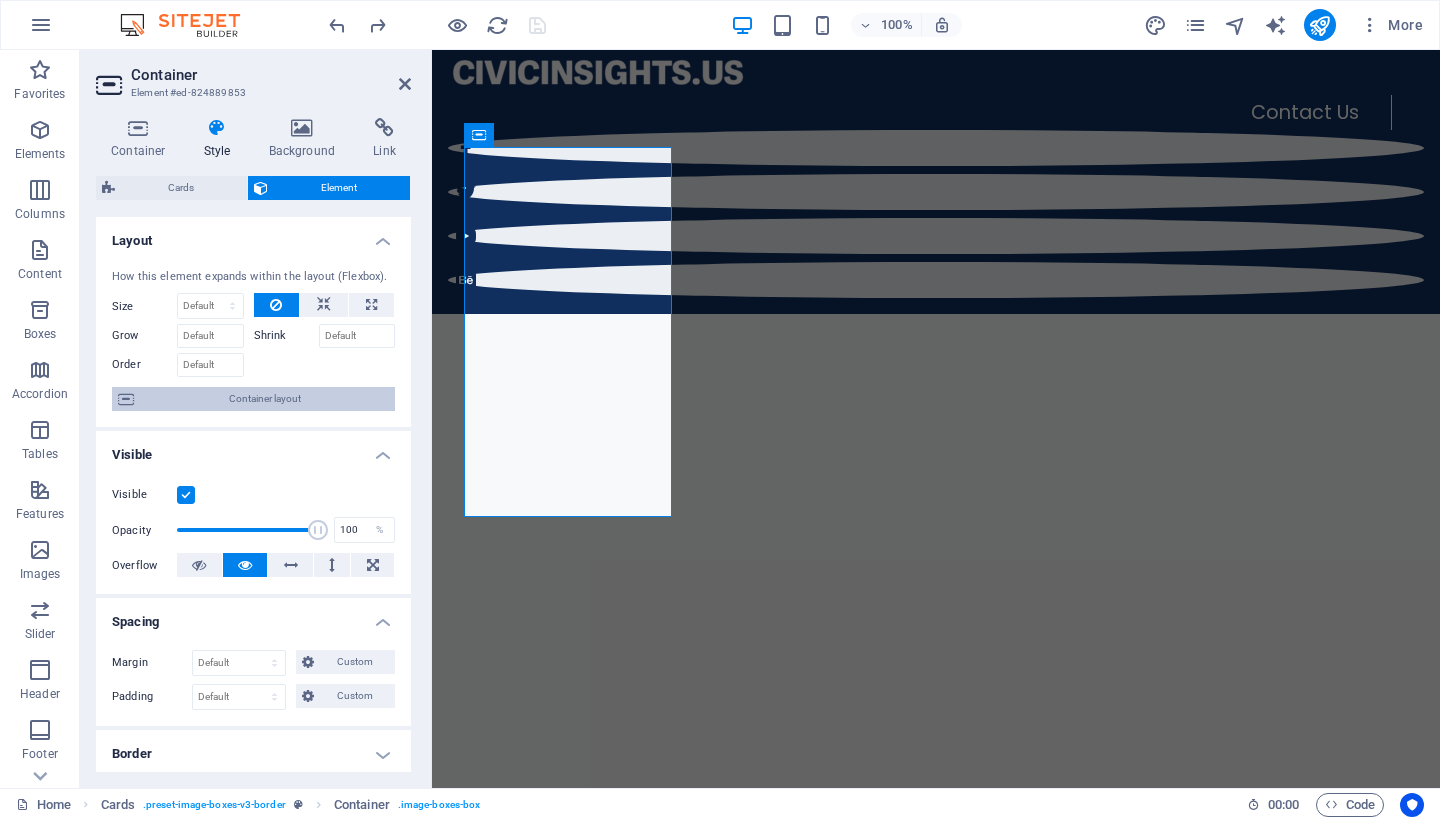 click on "Container layout" at bounding box center [264, 399] 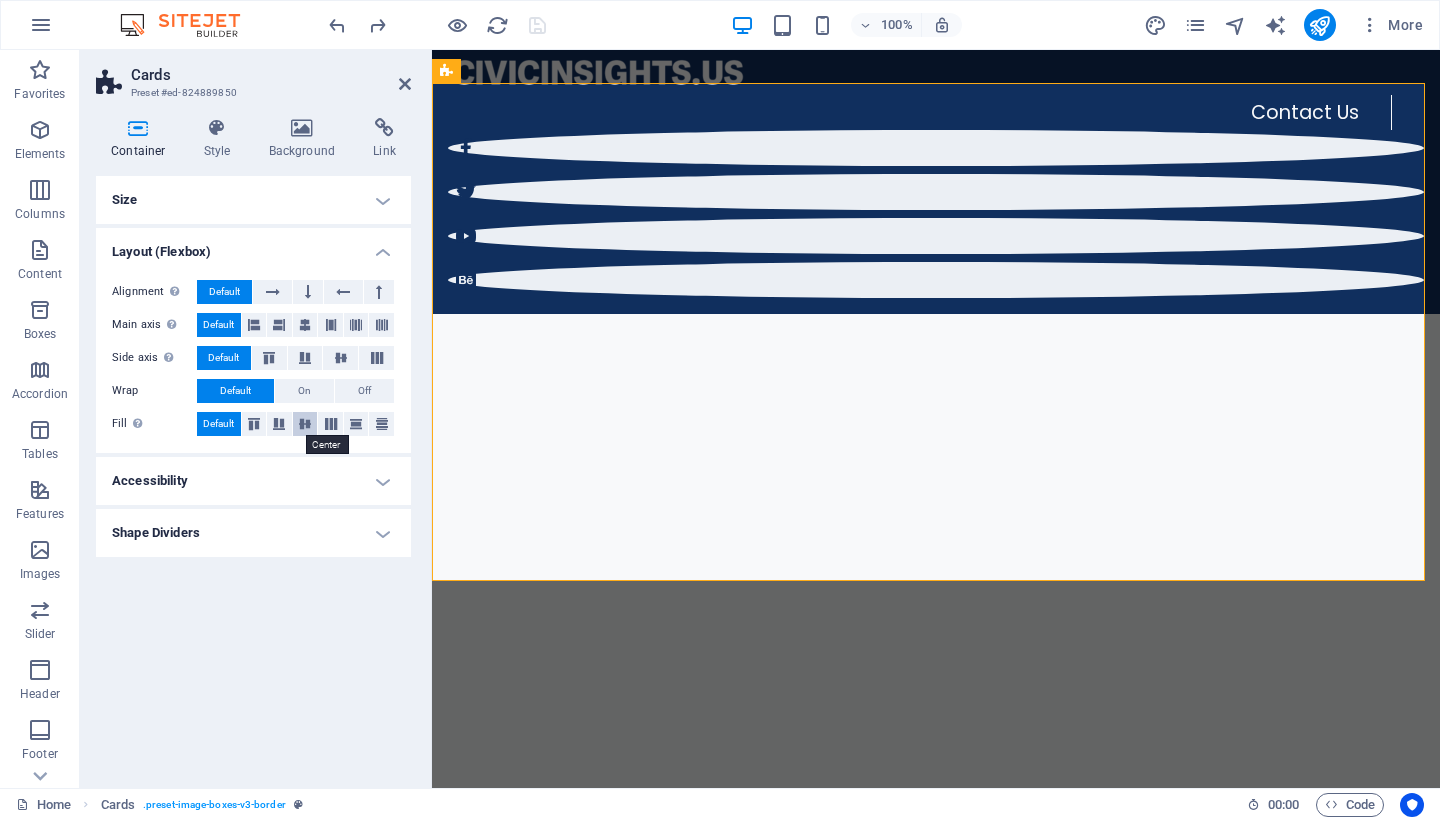 click at bounding box center [305, 424] 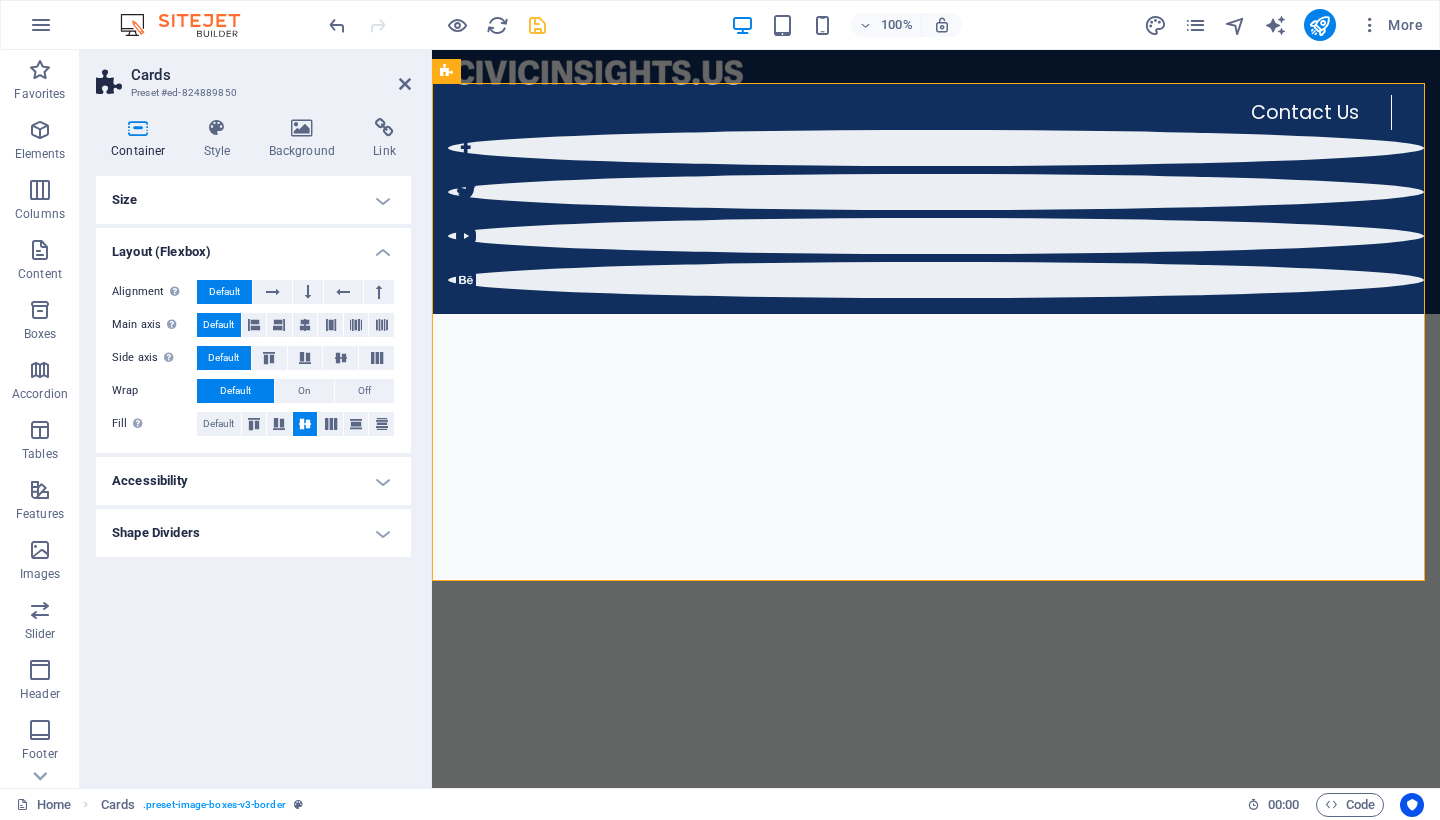 click on "Container Style Background Link Size Height Default px rem % vh vw Min. height None px rem % vh vw Width Default px rem % em vh vw Min. width None px rem % vh vw Content width Default Custom width Width Default px rem % em vh vw Min. width None px rem % vh vw Default padding Custom spacing Default content width and padding can be changed under Design. Edit design Layout (Flexbox) Alignment Determines the flex direction. Default Main axis Determine how elements should behave along the main axis inside this container (justify content). Default Side axis Control the vertical direction of the element inside of the container (align items). Default Wrap Default On Off Fill Controls the distances and direction of elements on the y-axis across several lines (align content). Default Accessibility ARIA helps assistive technologies (like screen readers) to understand the role, state, and behavior of web elements Role The ARIA role defines the purpose of an element.  None Alert Article Banner Comment Fan" at bounding box center [253, 445] 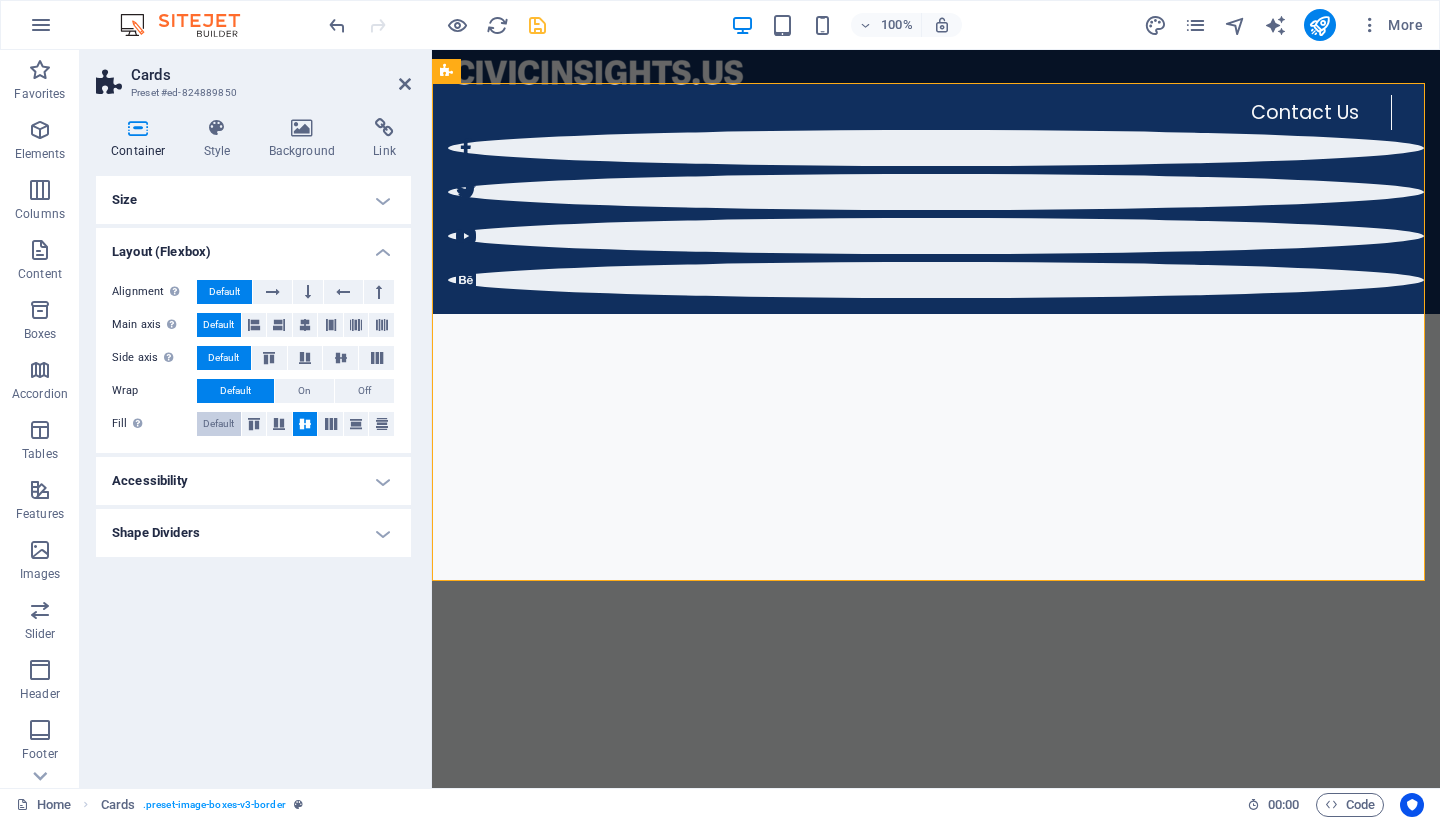 click on "Default" at bounding box center [218, 424] 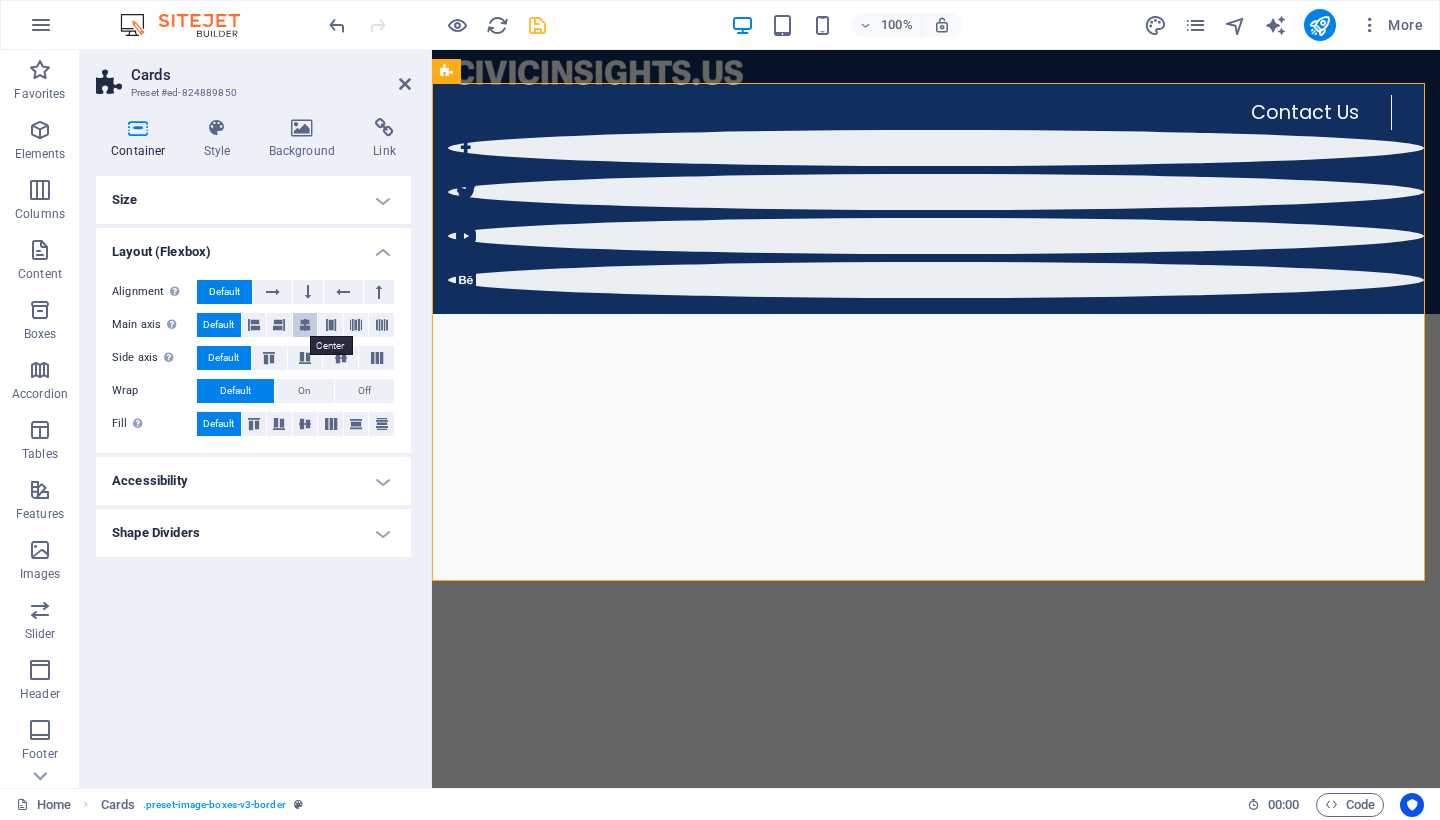 click at bounding box center (305, 325) 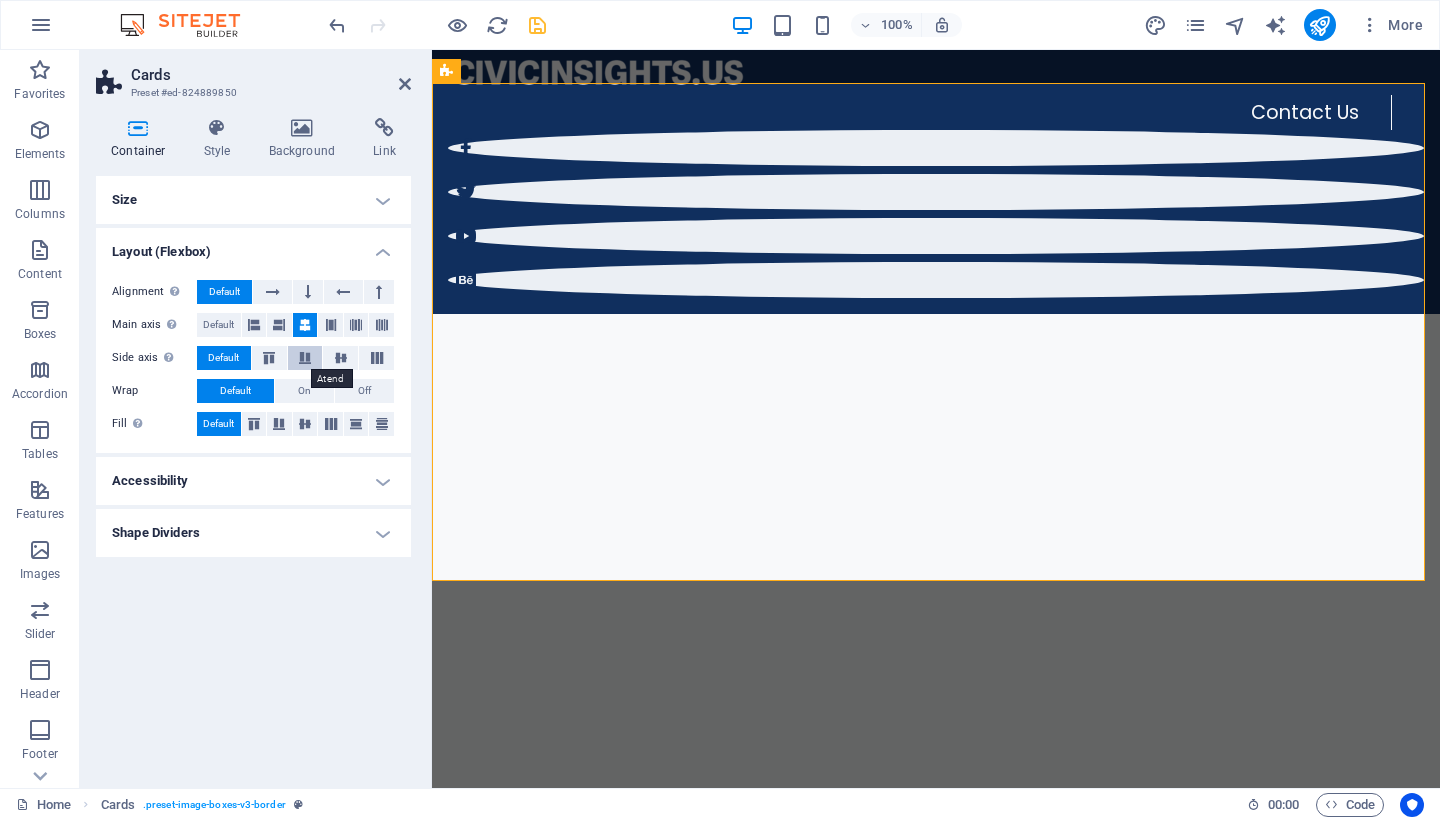 click at bounding box center (305, 358) 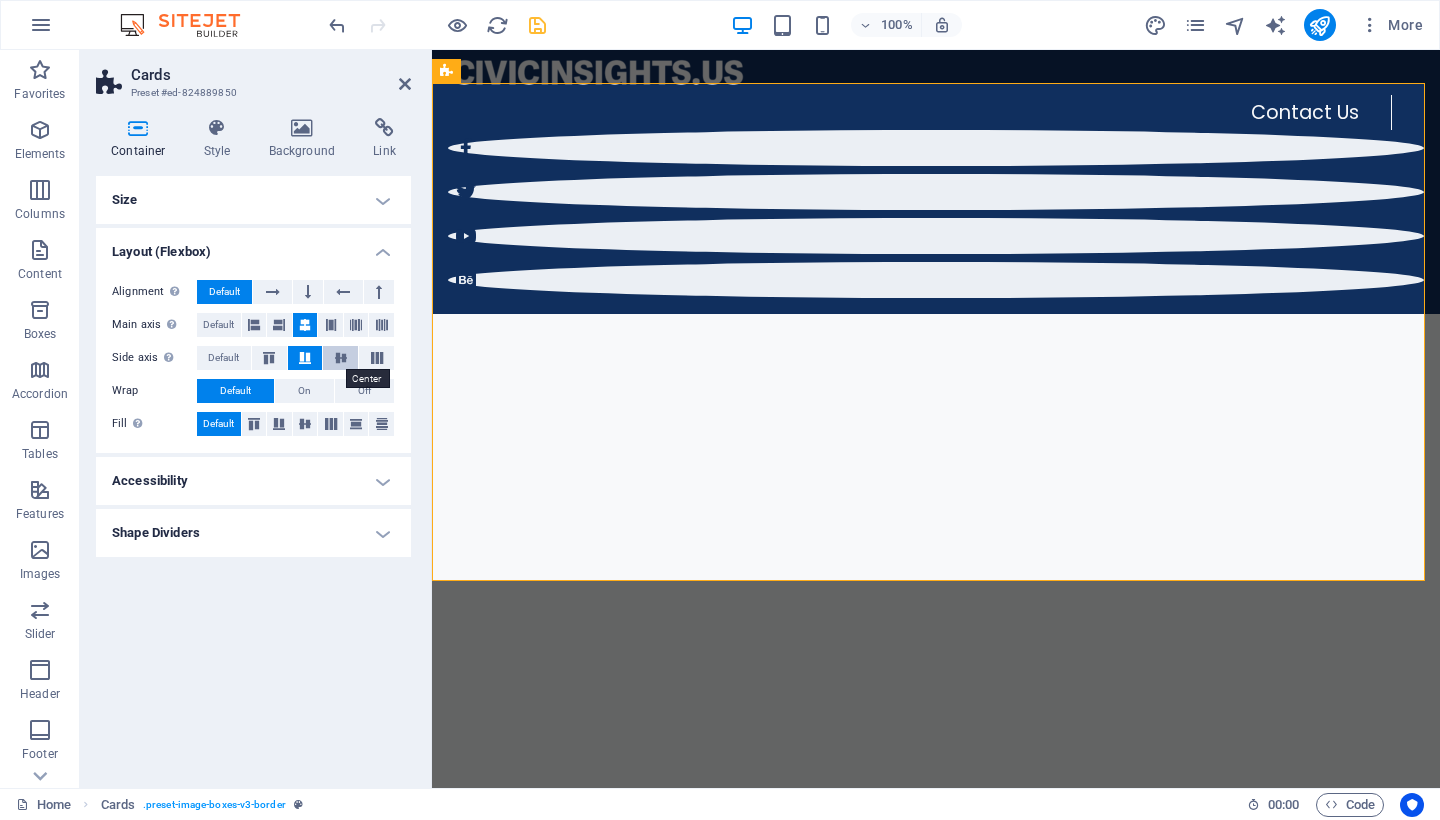 click at bounding box center [341, 358] 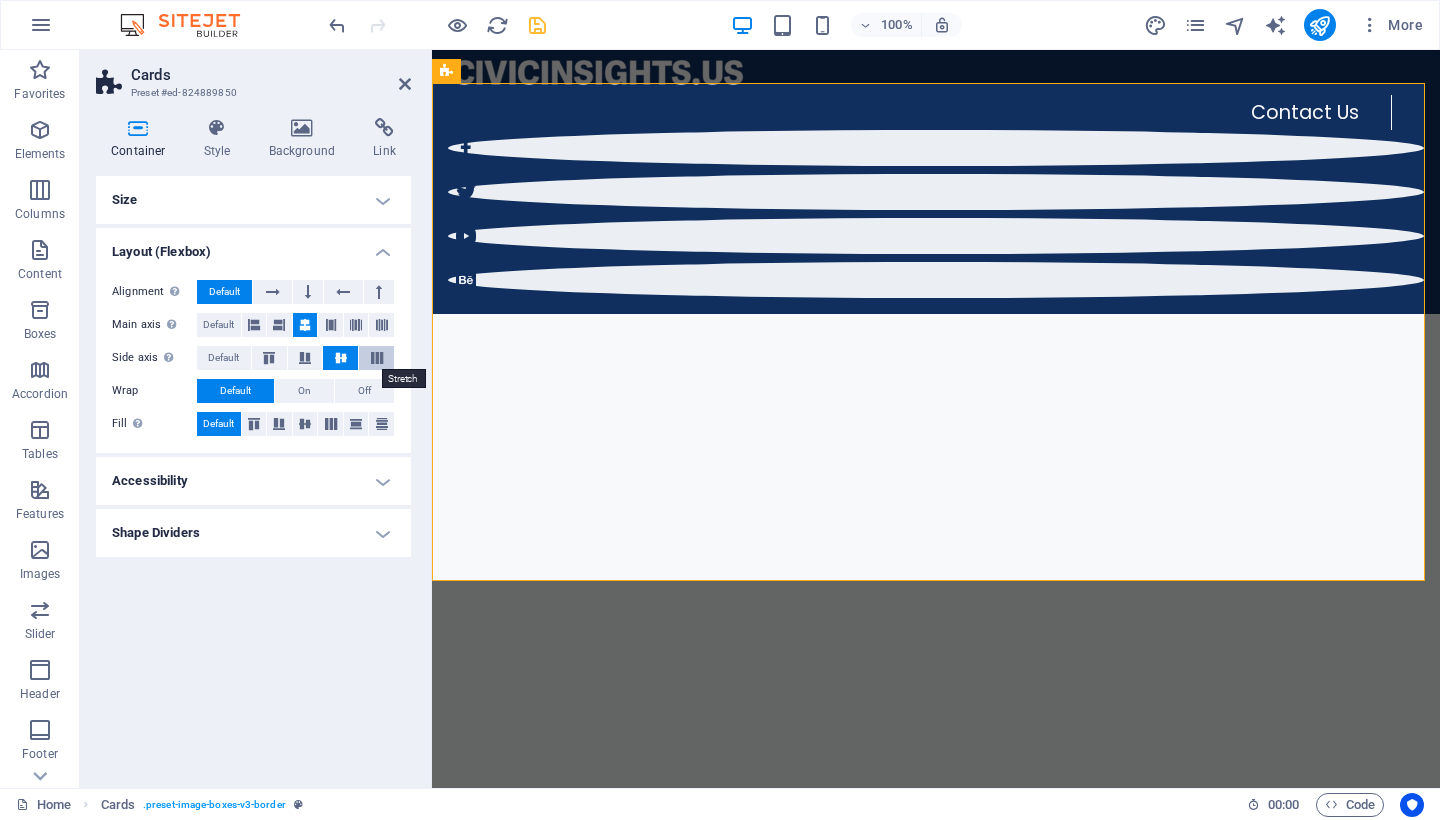 click at bounding box center [377, 358] 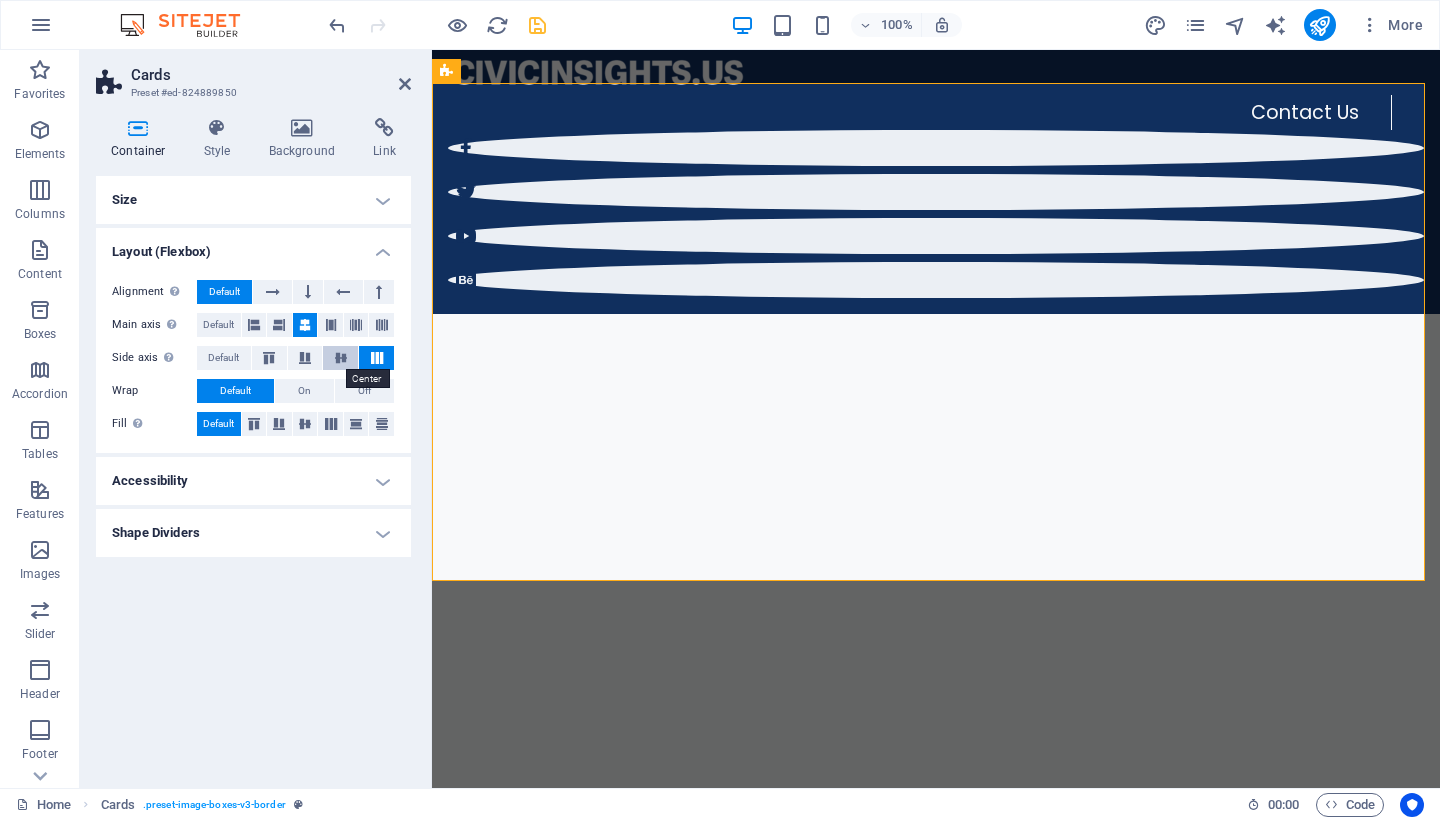 click at bounding box center (341, 358) 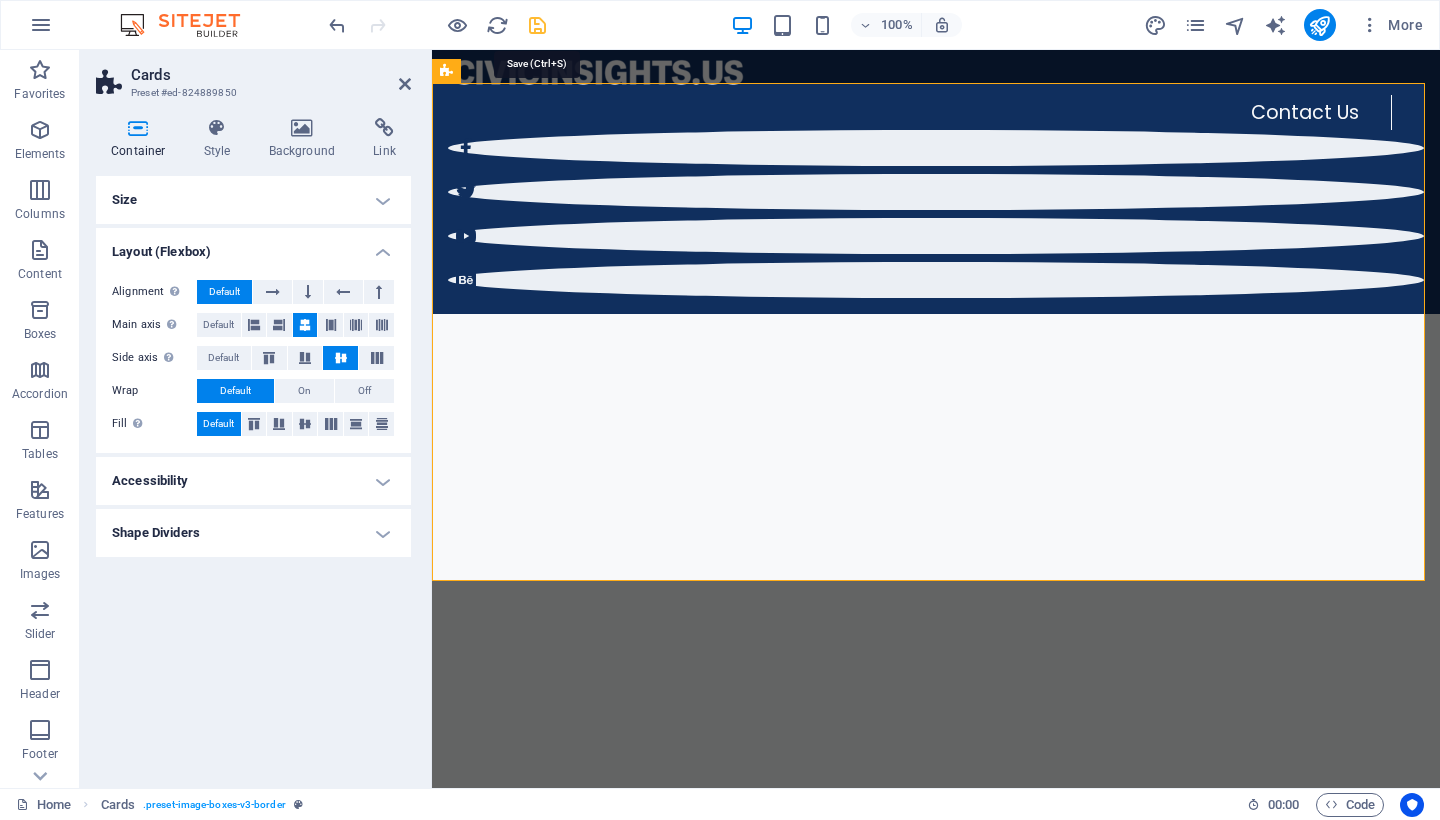 click at bounding box center [537, 25] 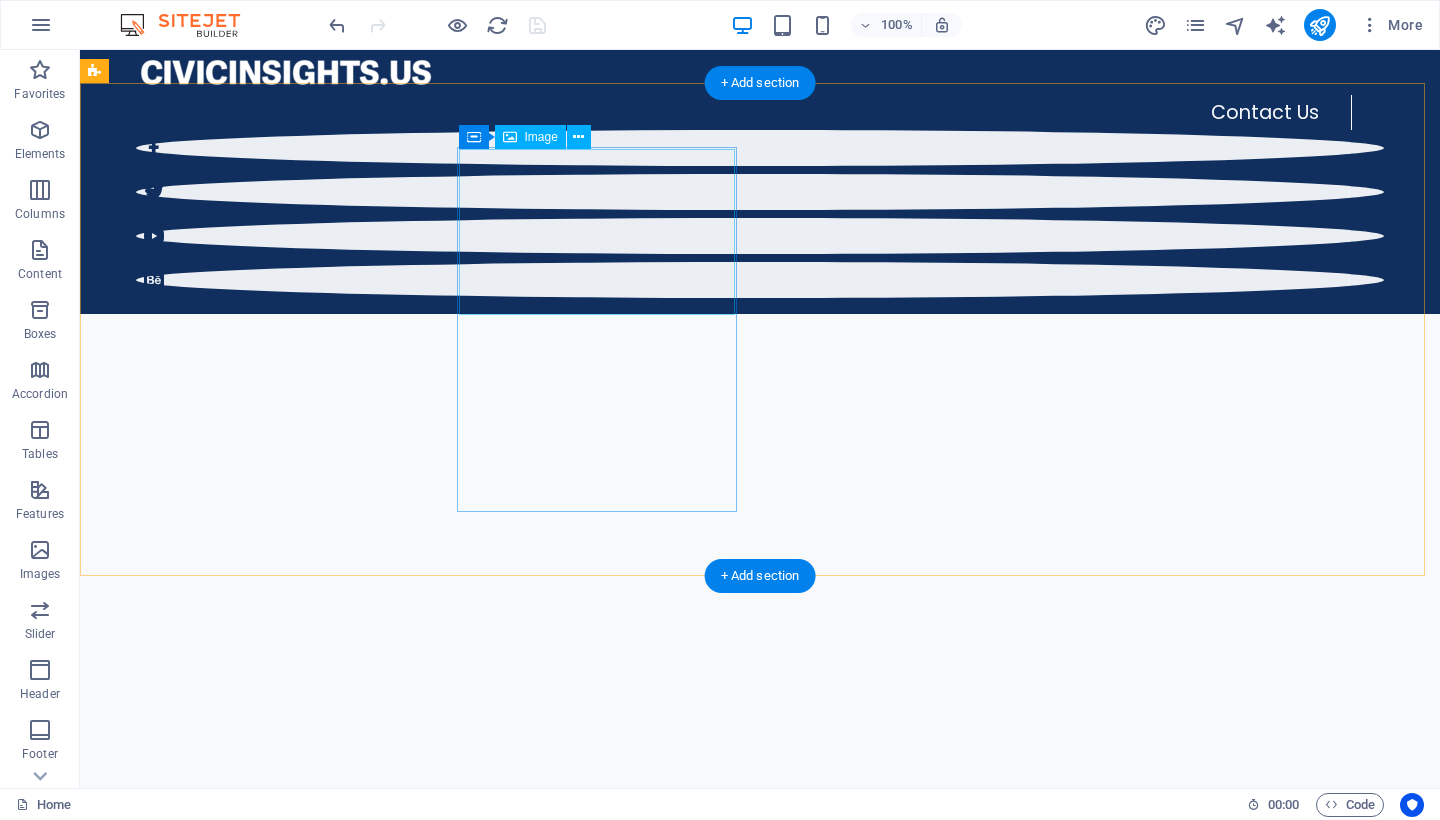 click at bounding box center [252, 1526] 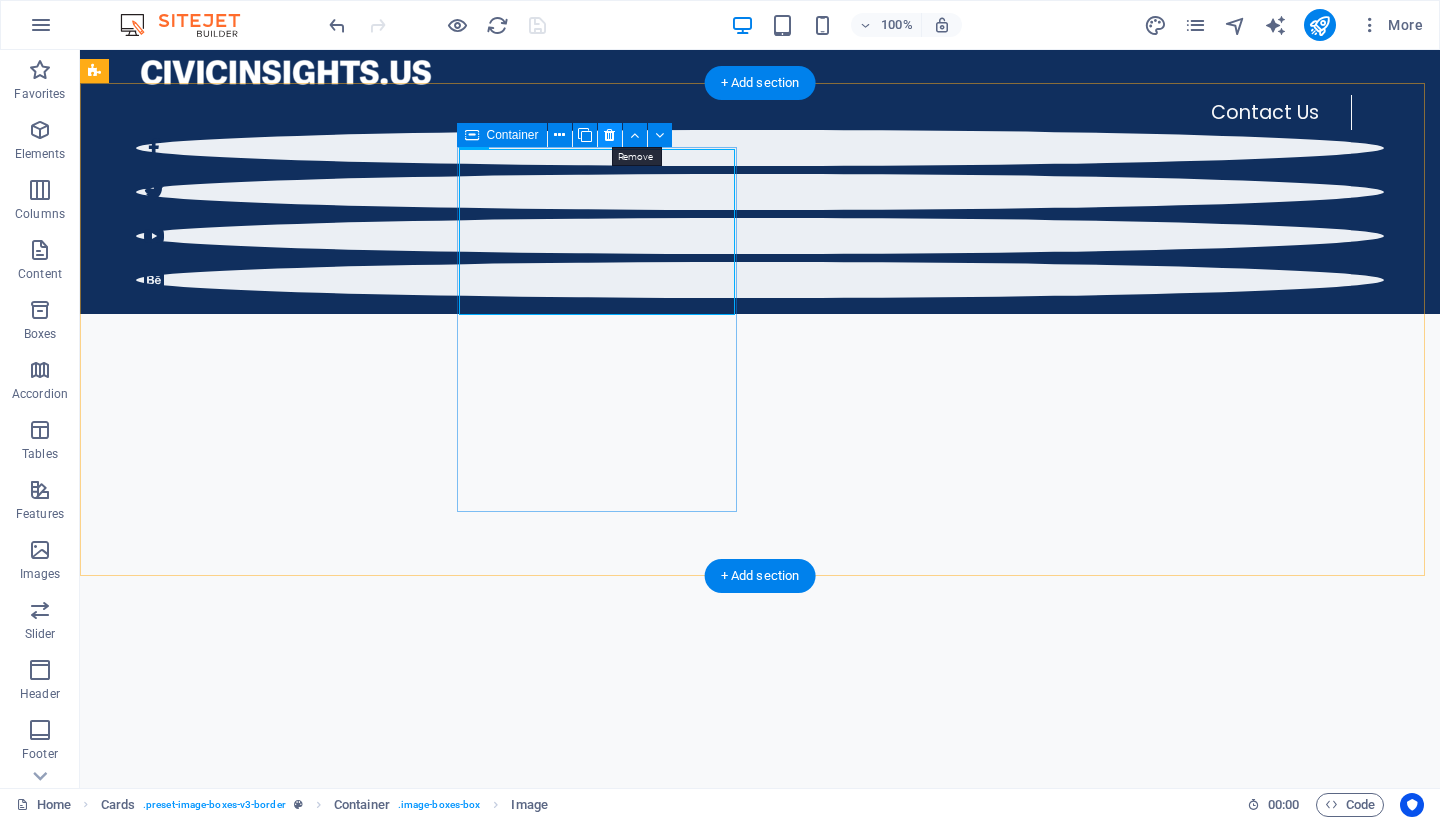 click at bounding box center (609, 135) 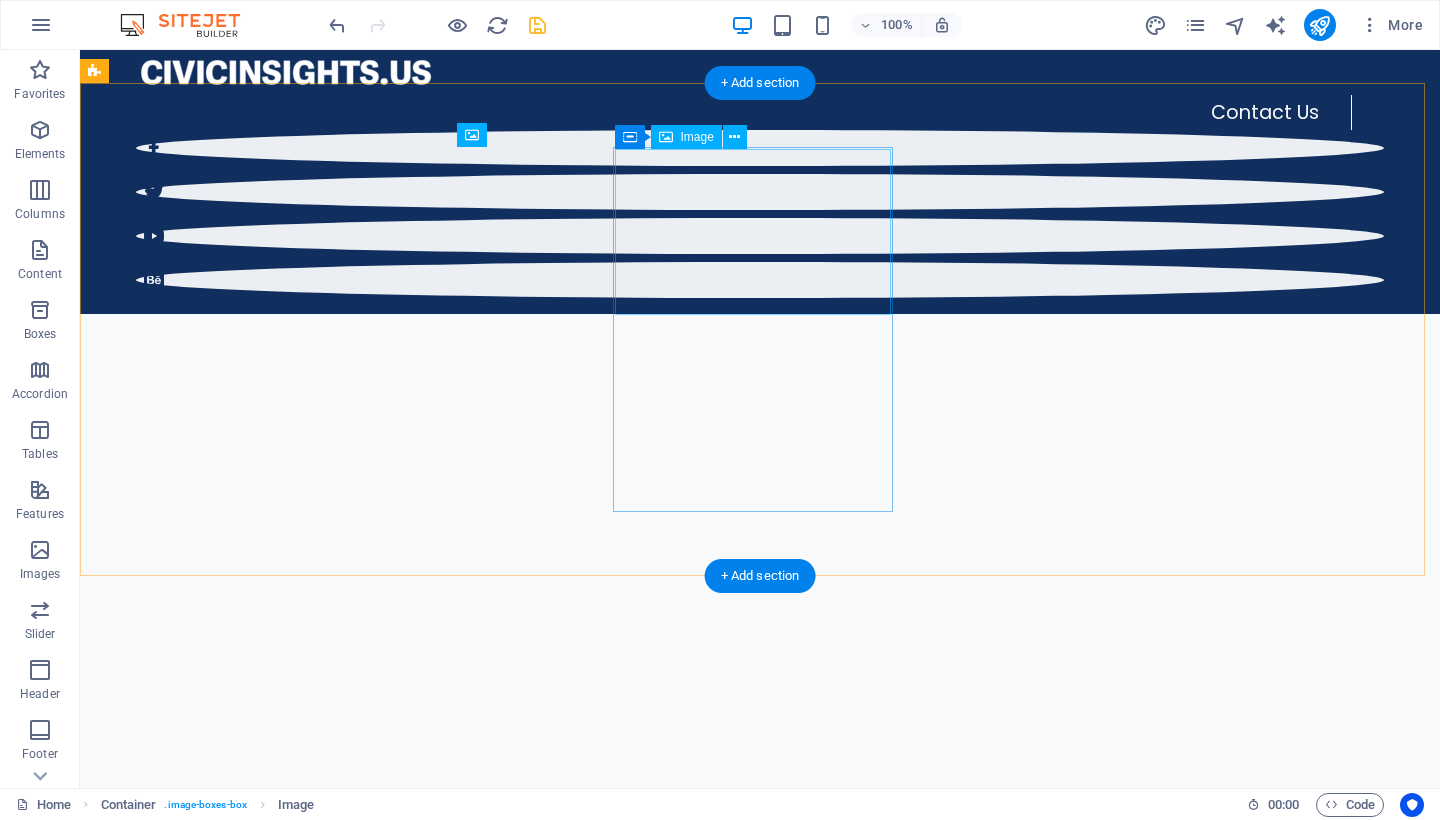 click at bounding box center (252, 1526) 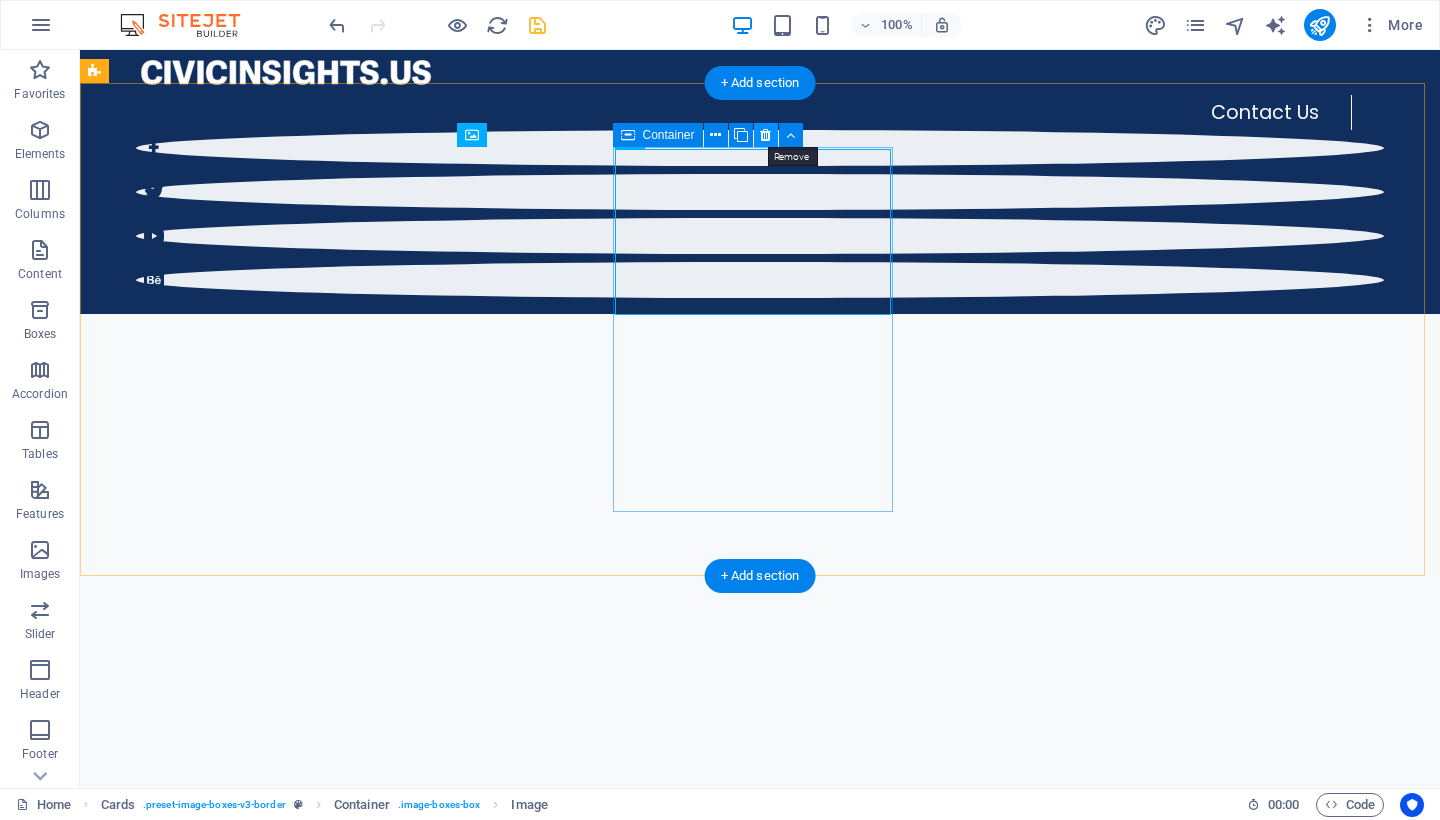click at bounding box center [766, 135] 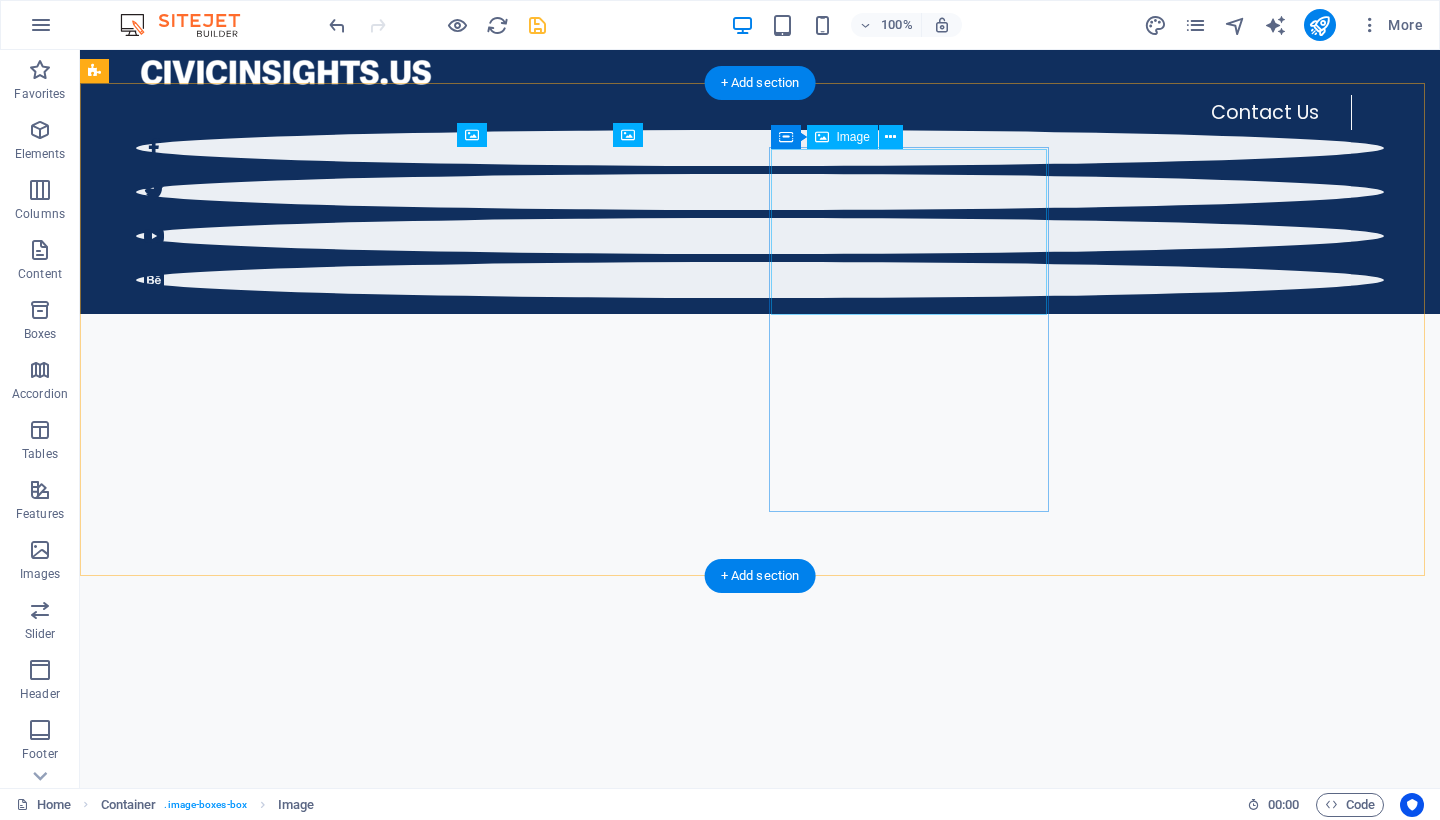 click at bounding box center (252, 1526) 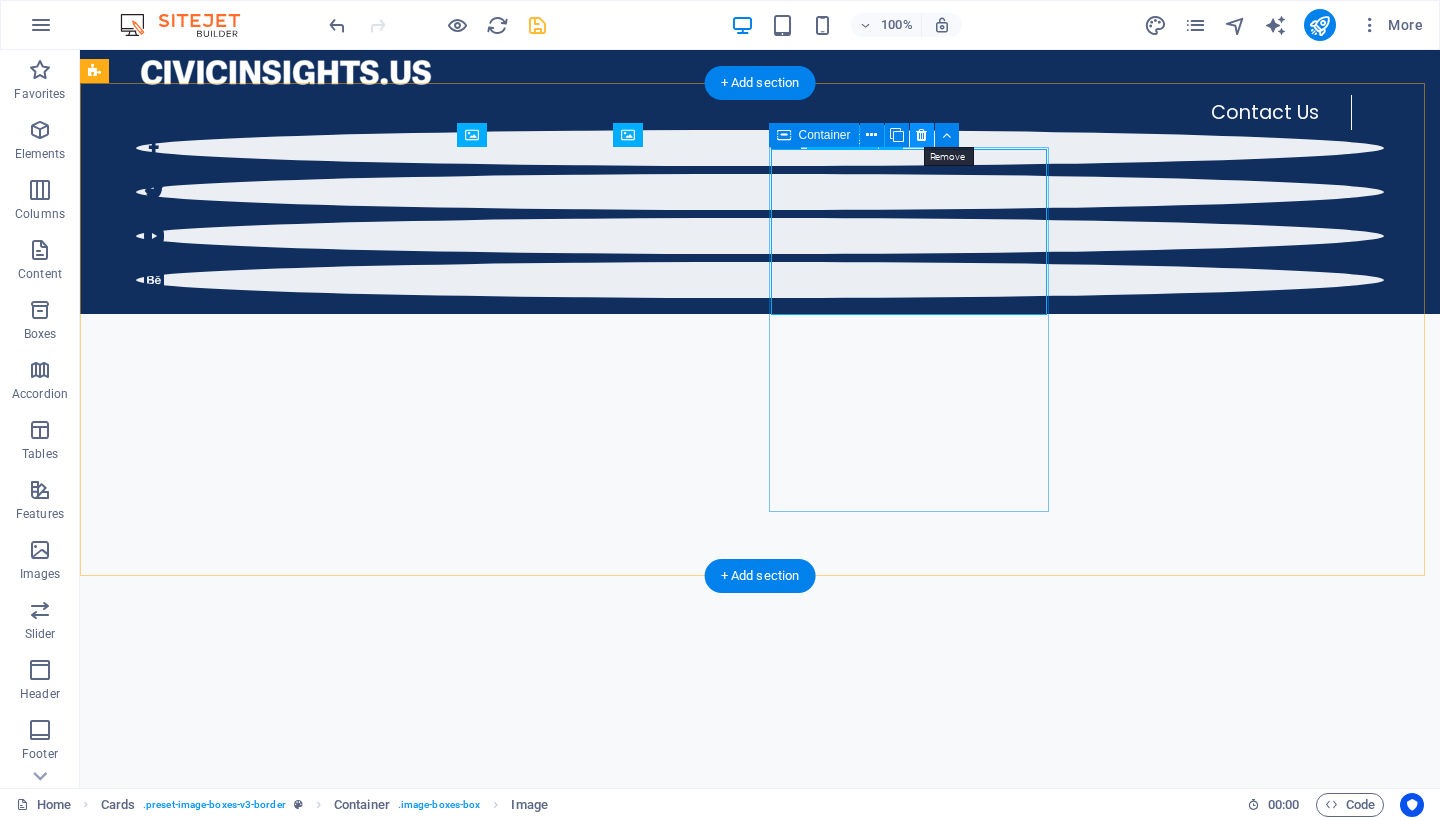click at bounding box center [921, 135] 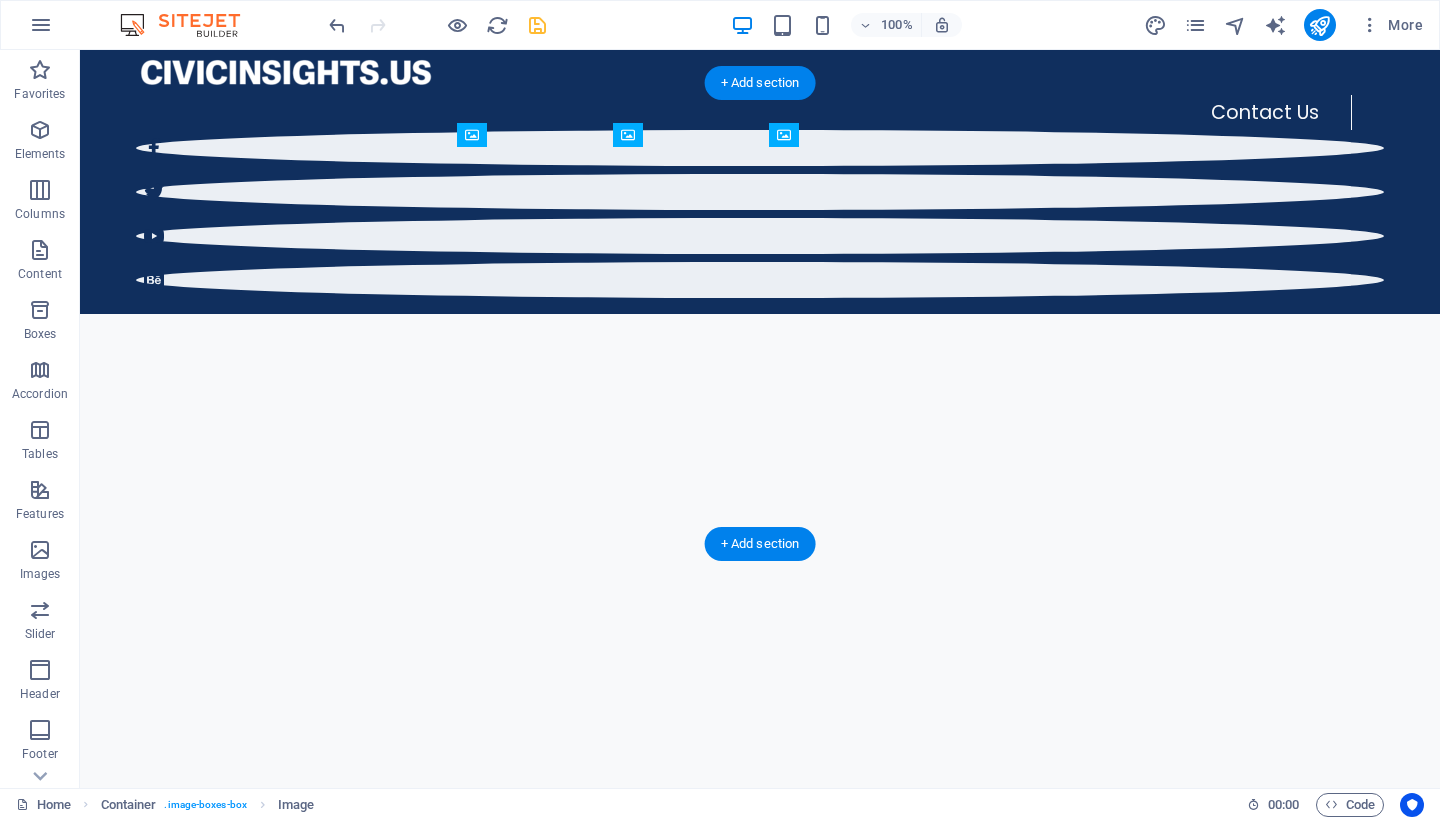 click at bounding box center (252, 1186) 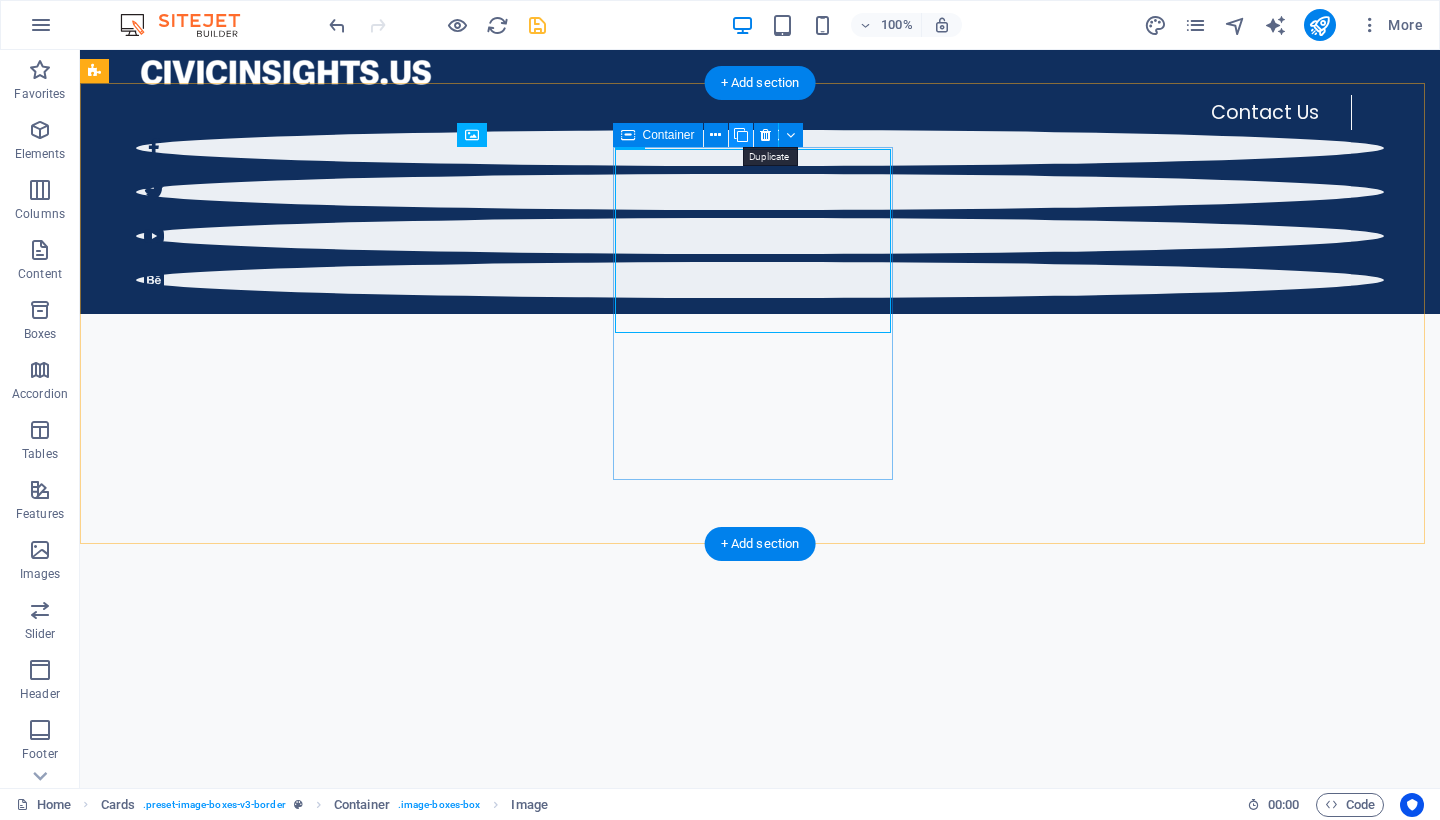 click at bounding box center (741, 135) 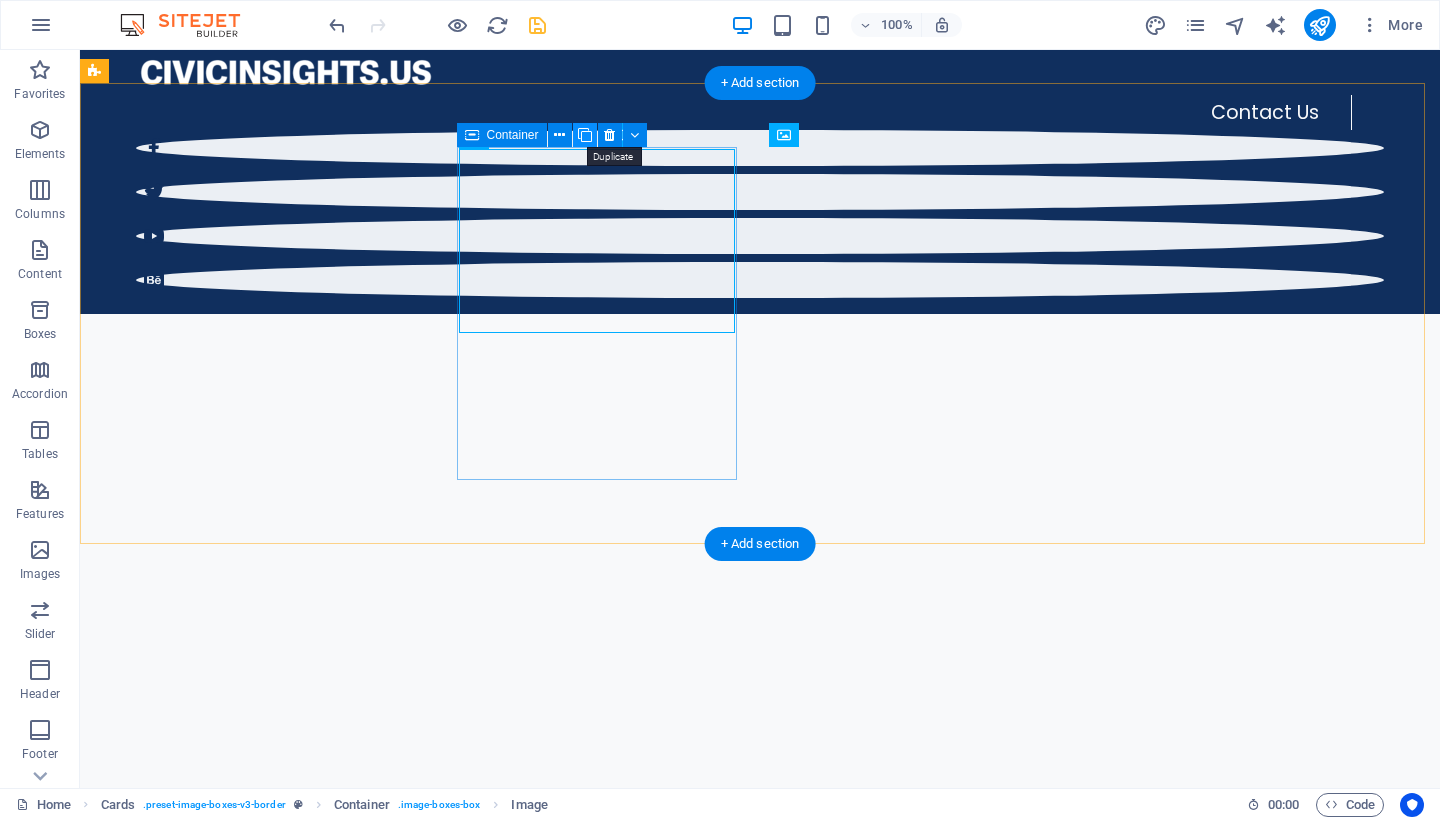 click at bounding box center [585, 135] 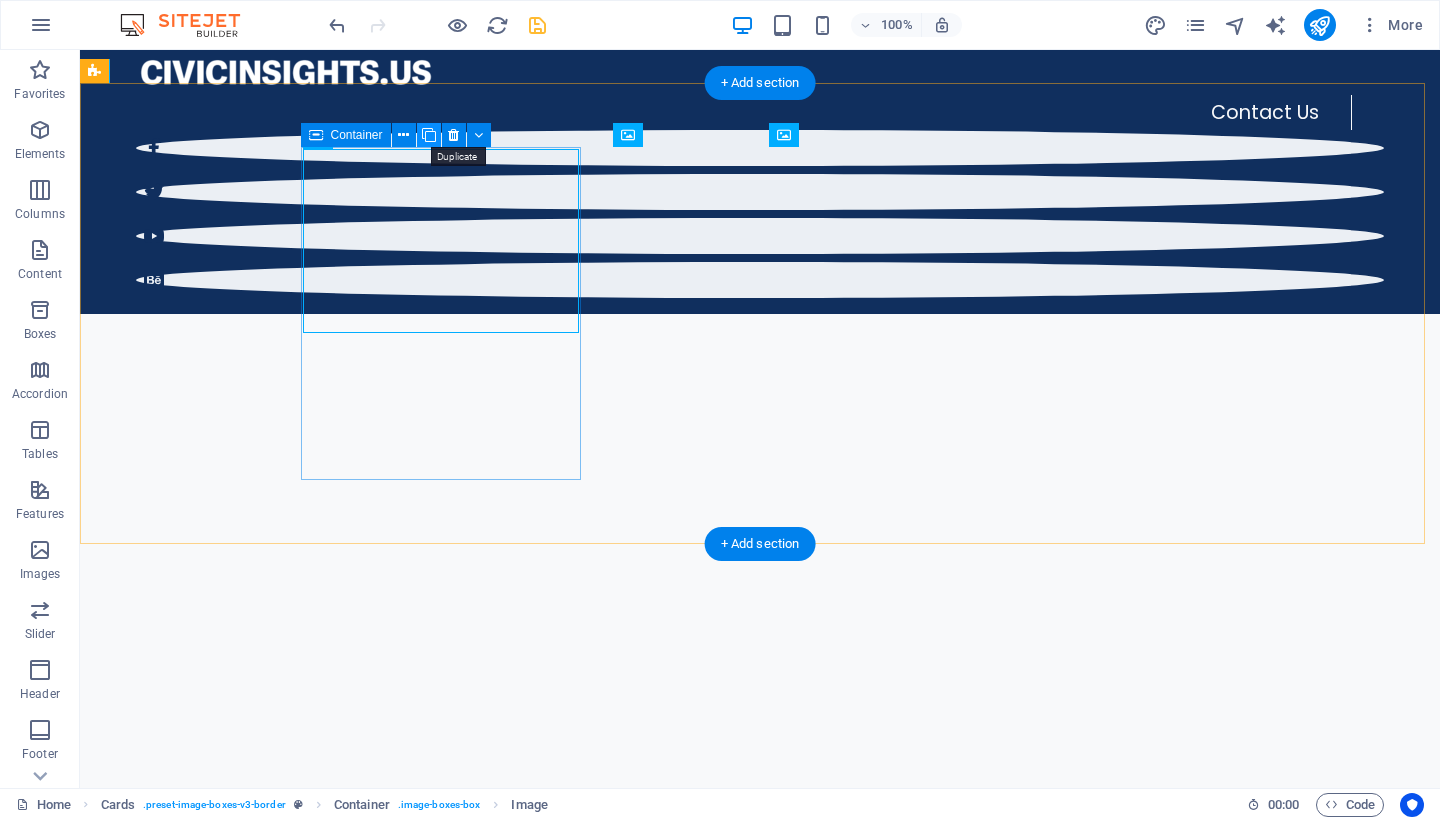click at bounding box center (429, 135) 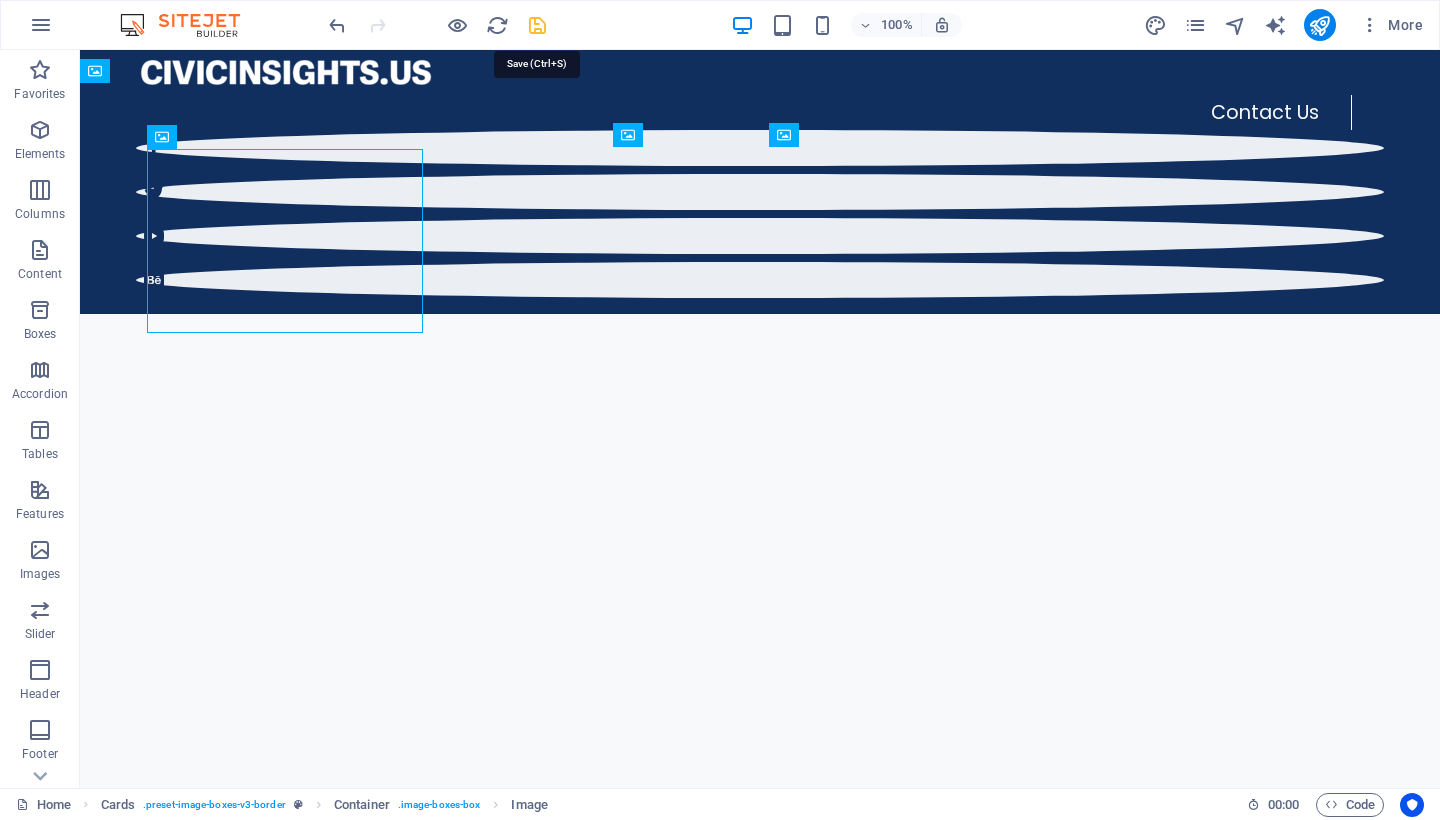 click at bounding box center (537, 25) 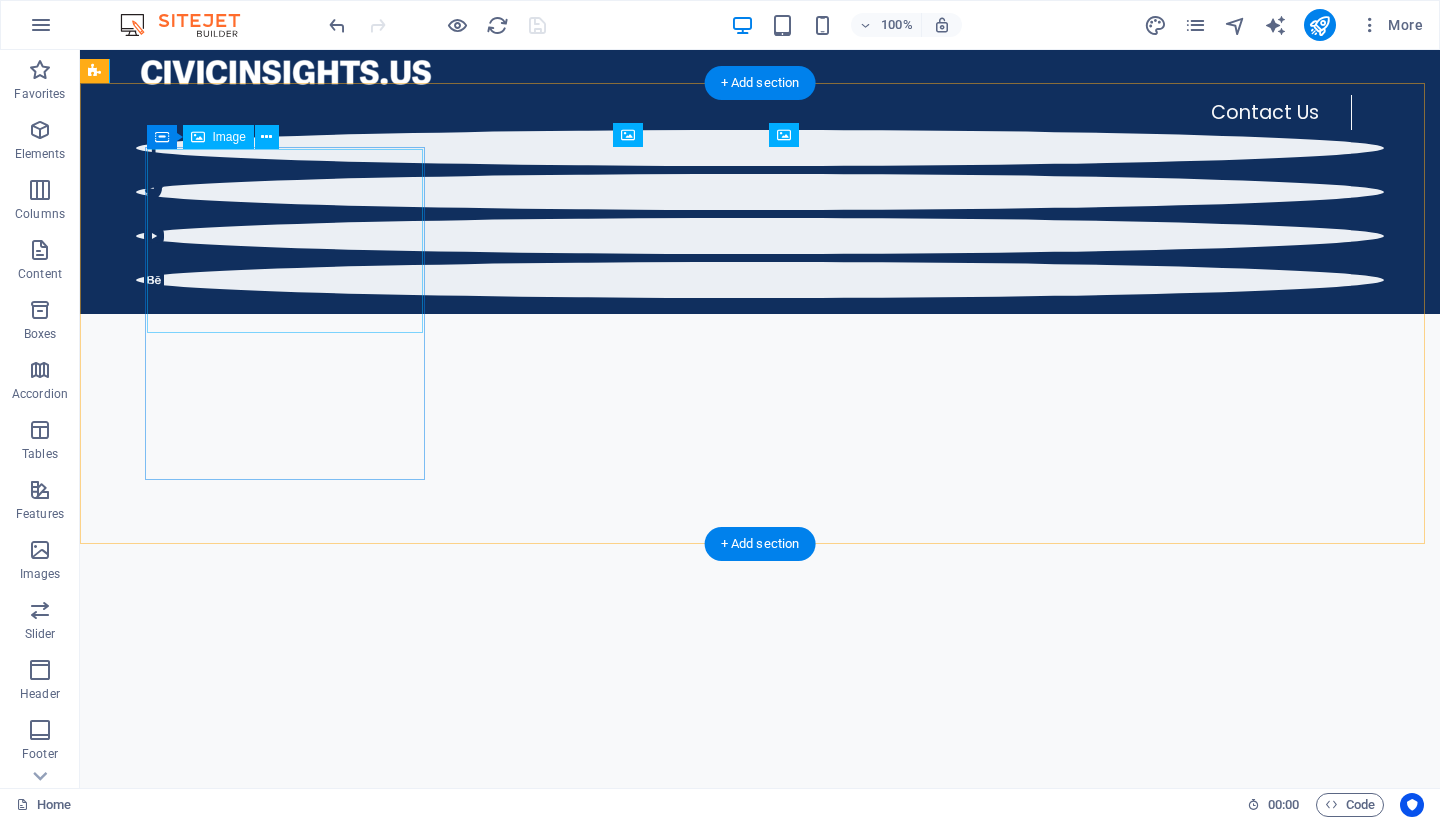 click at bounding box center [252, 1186] 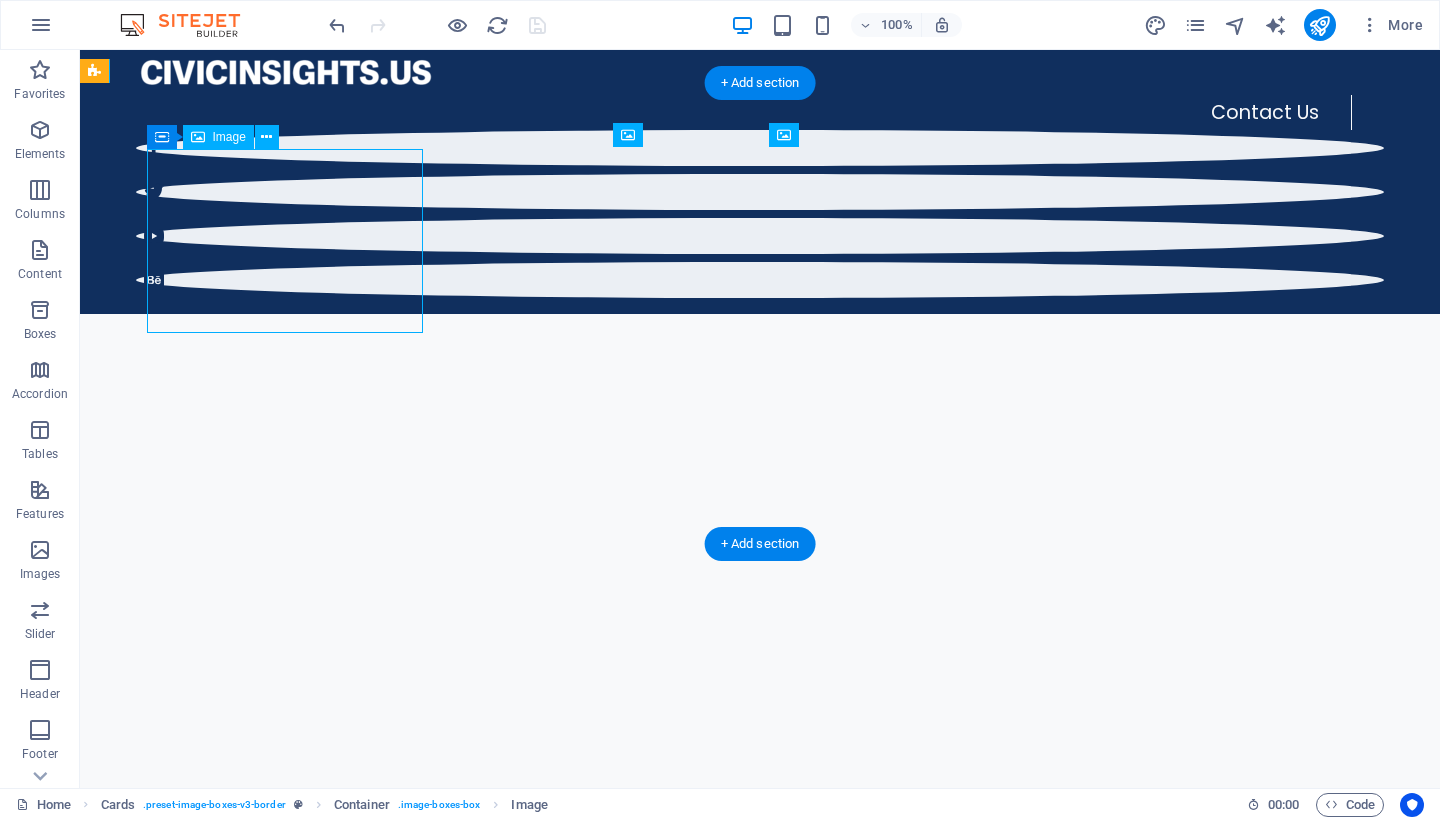 click at bounding box center [252, 1186] 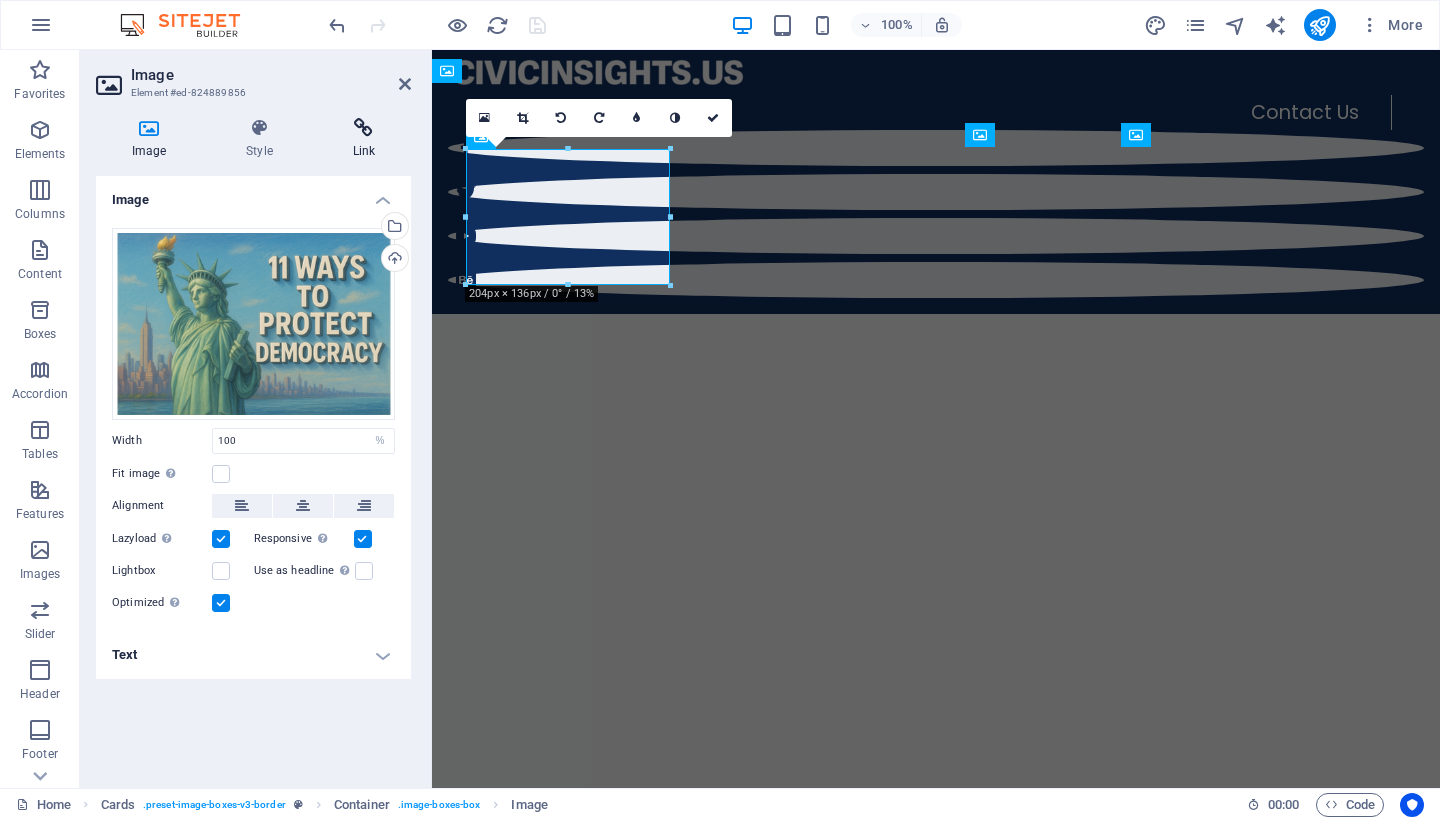 click on "Link" at bounding box center [364, 139] 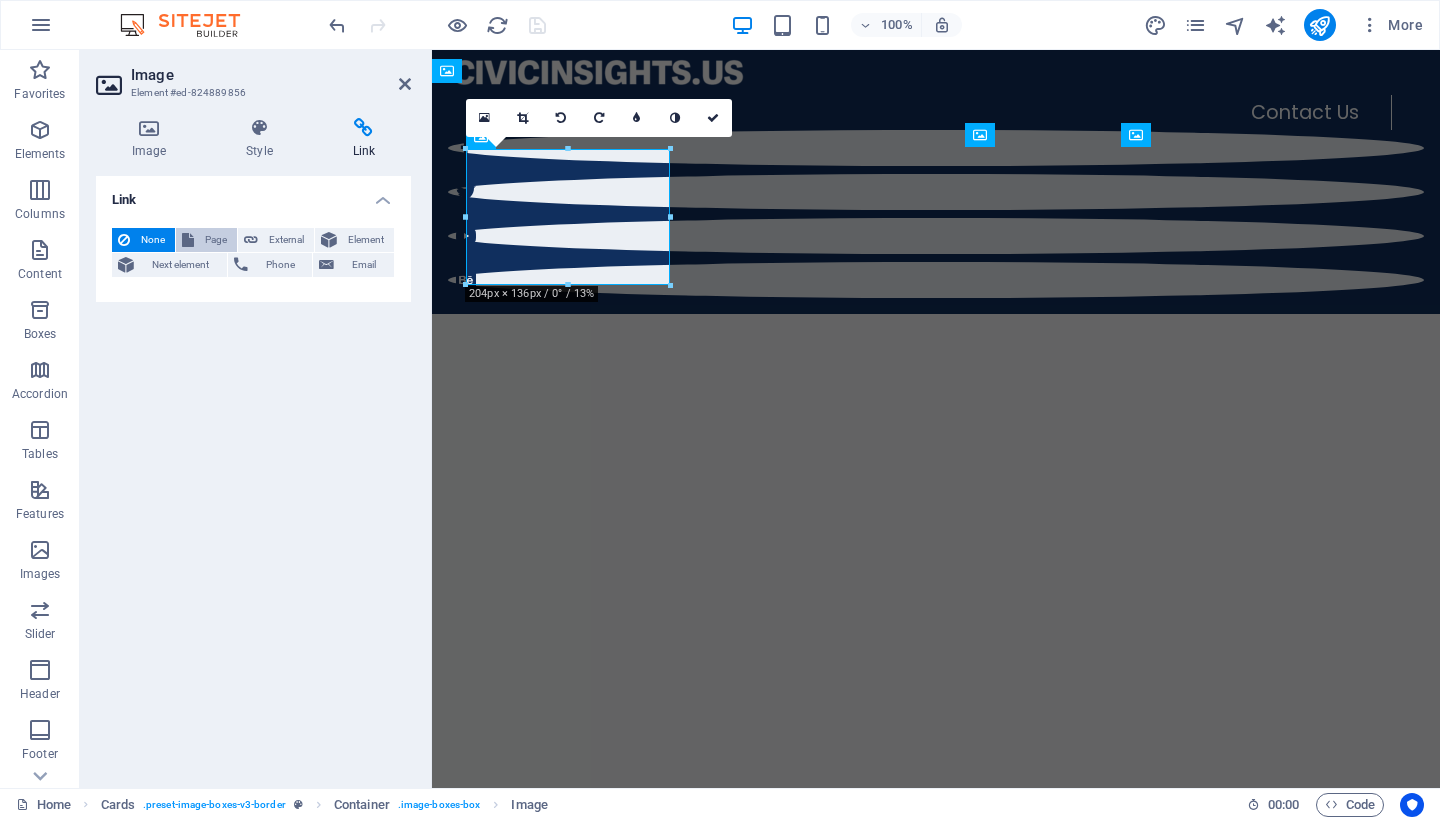 click on "Page" at bounding box center (215, 240) 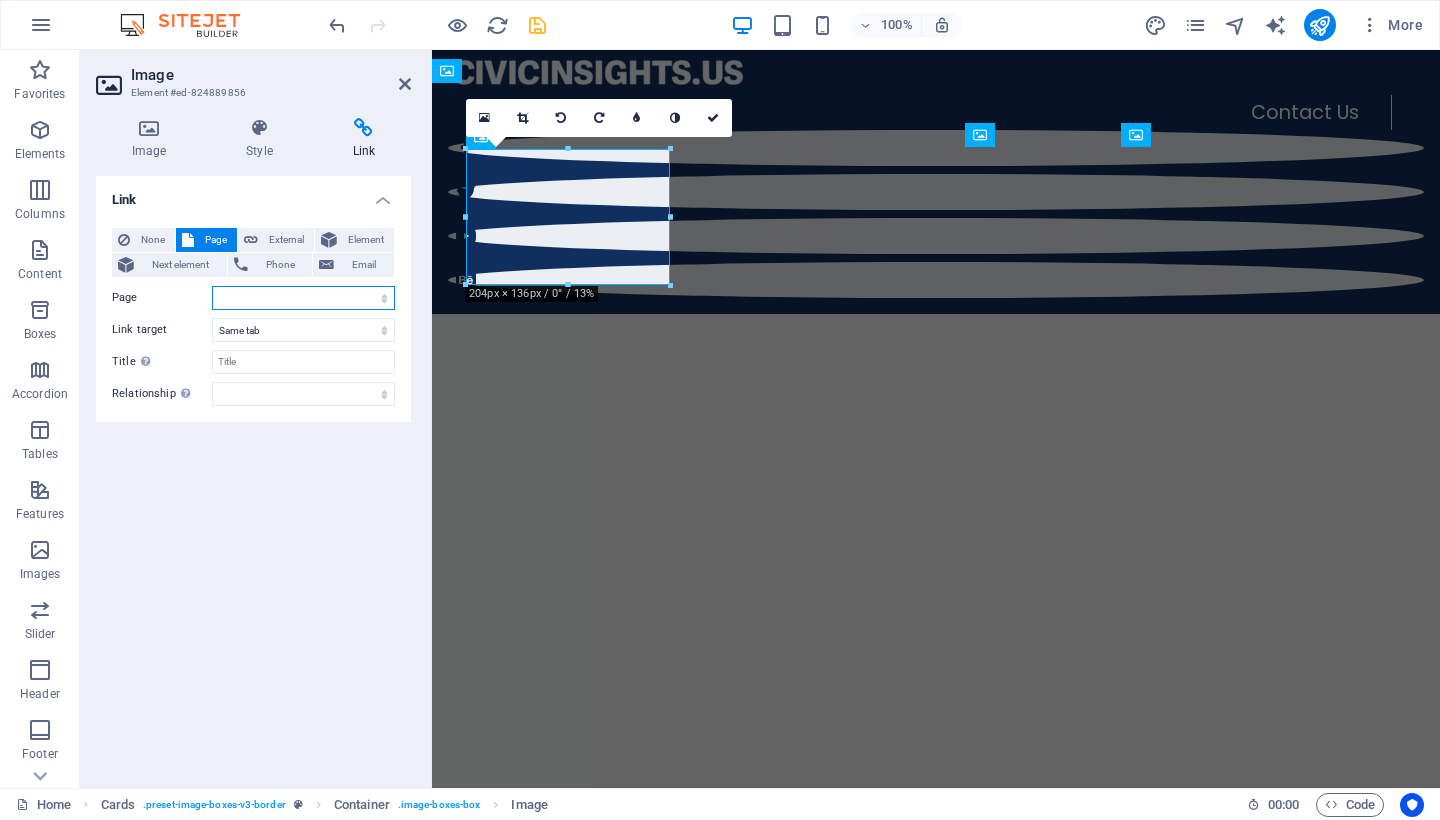 select on "4" 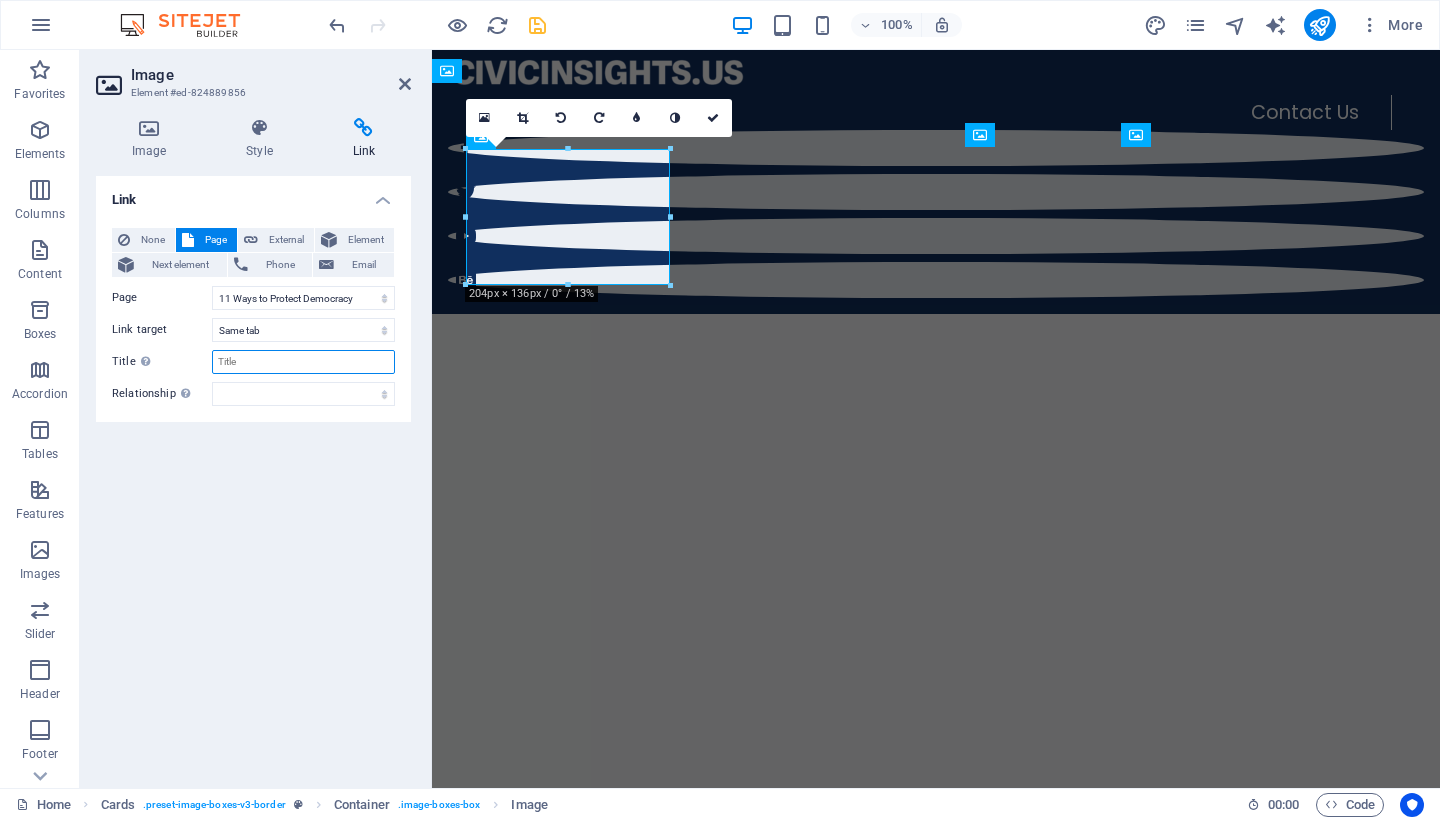 click on "Title Additional link description, should not be the same as the link text. The title is most often shown as a tooltip text when the mouse moves over the element. Leave empty if uncertain." at bounding box center [303, 362] 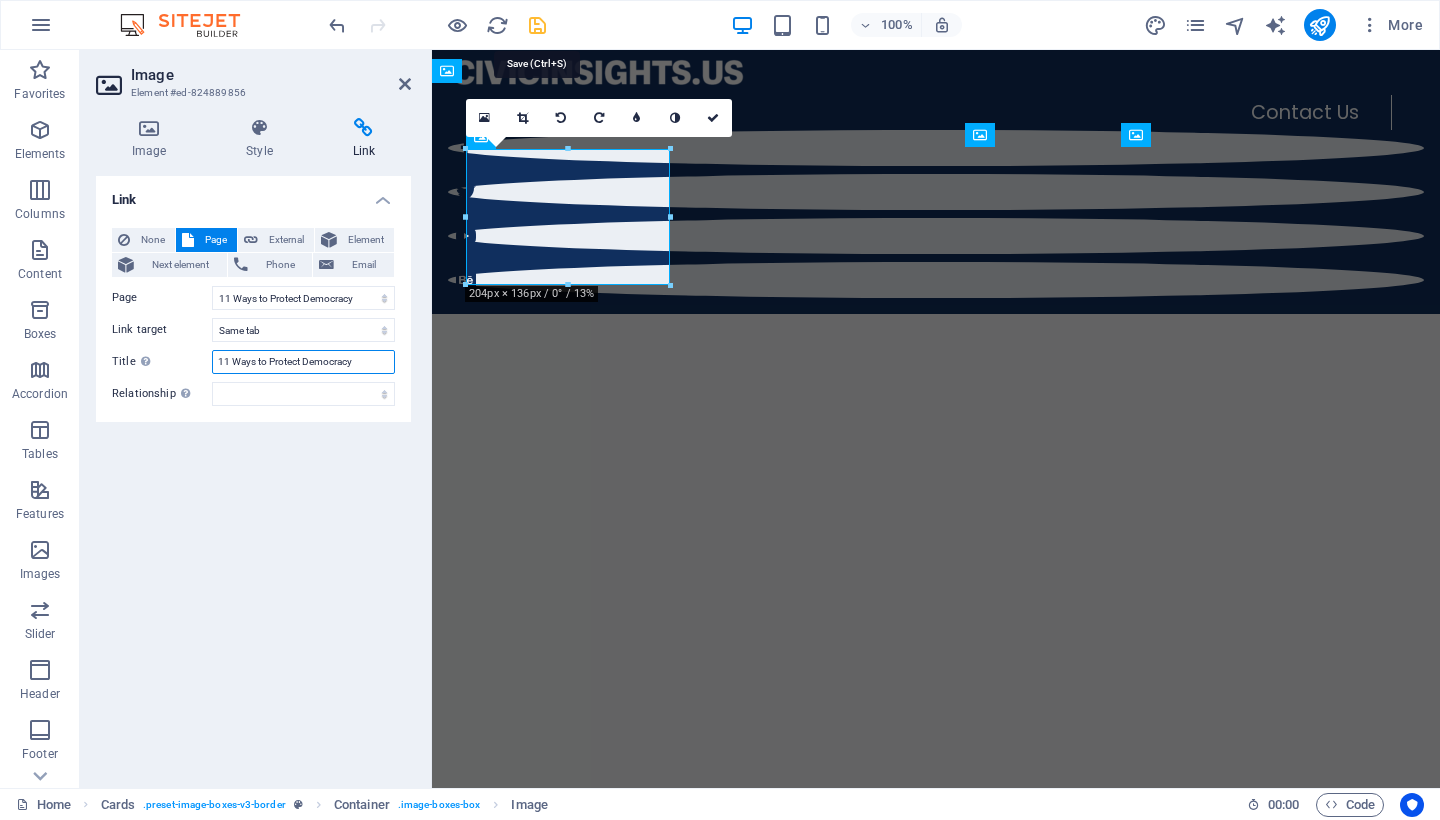 type on "11 Ways to Protect Democracy" 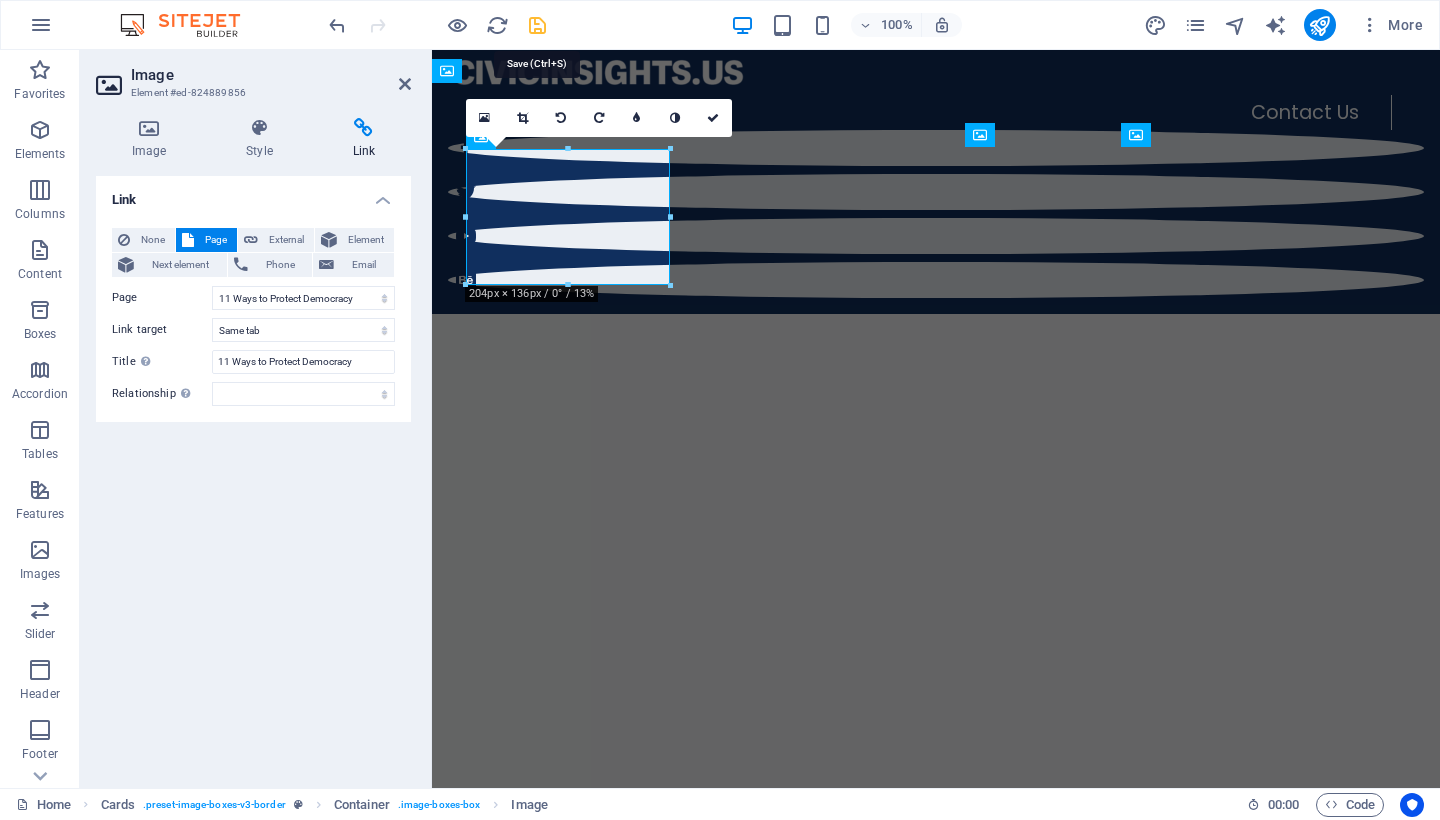 click at bounding box center [537, 25] 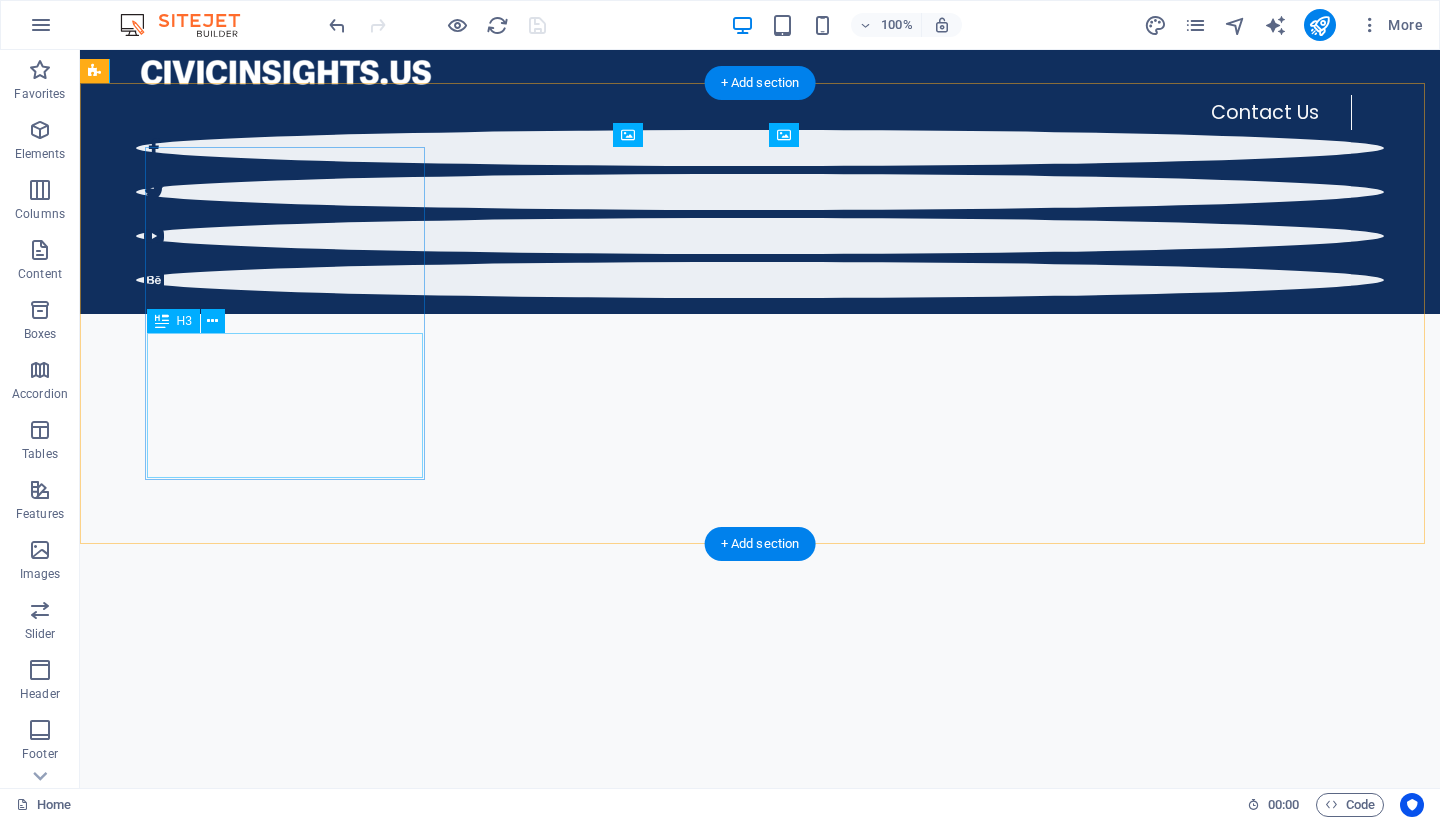 click on "11 Ways to Protect Democracy" at bounding box center (252, 1350) 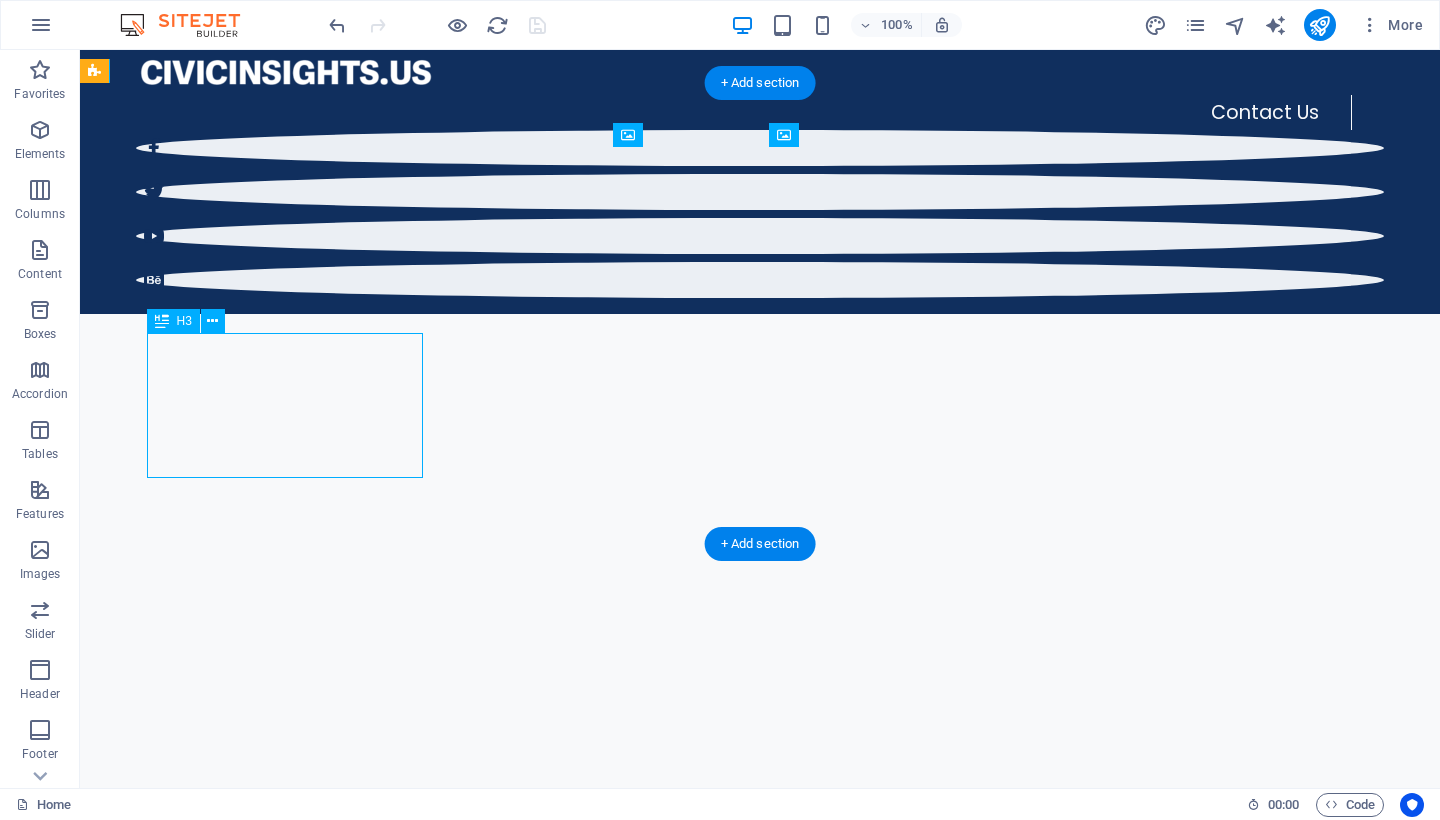 click on "11 Ways to Protect Democracy" at bounding box center [252, 1350] 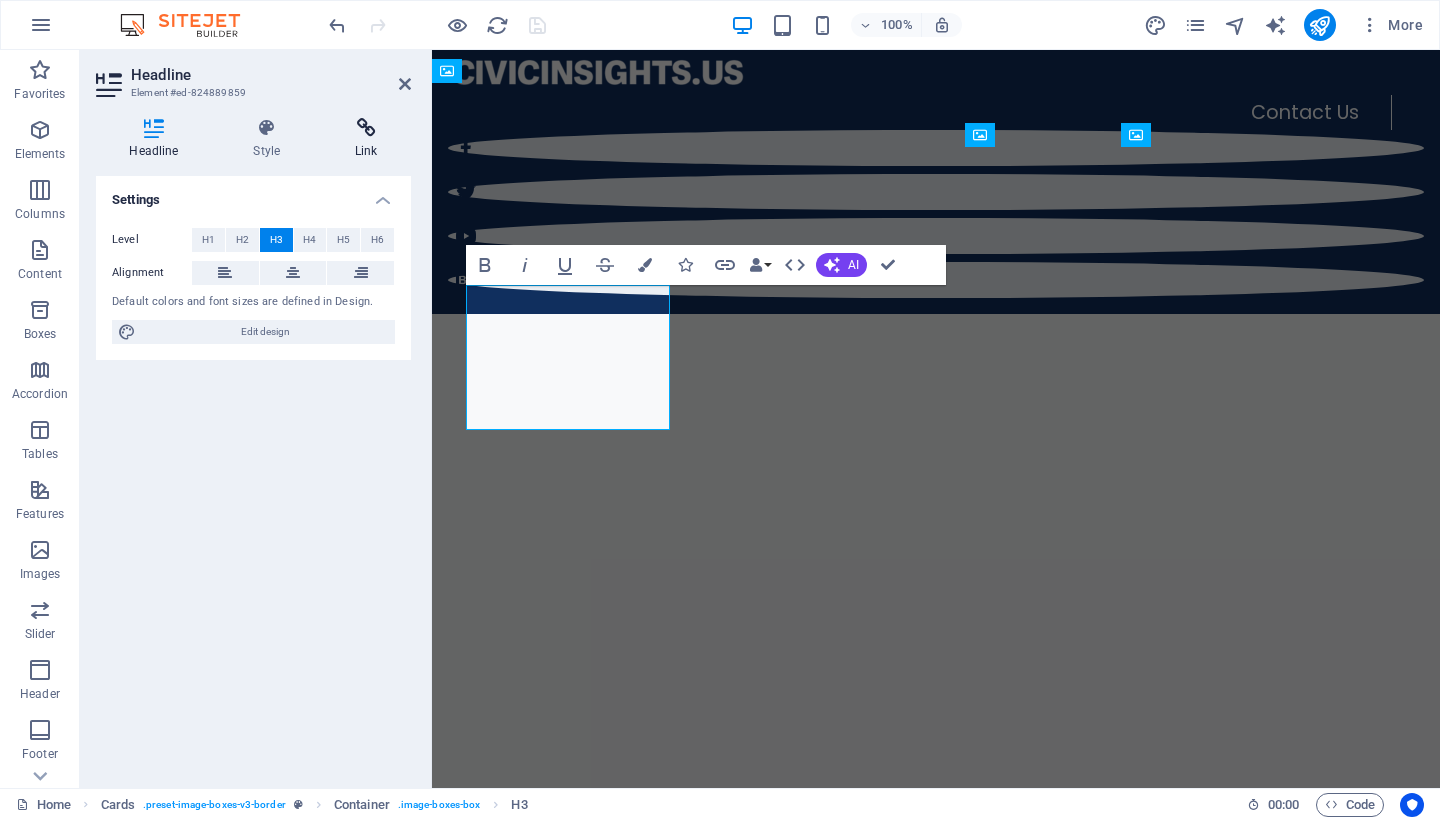 click at bounding box center [366, 128] 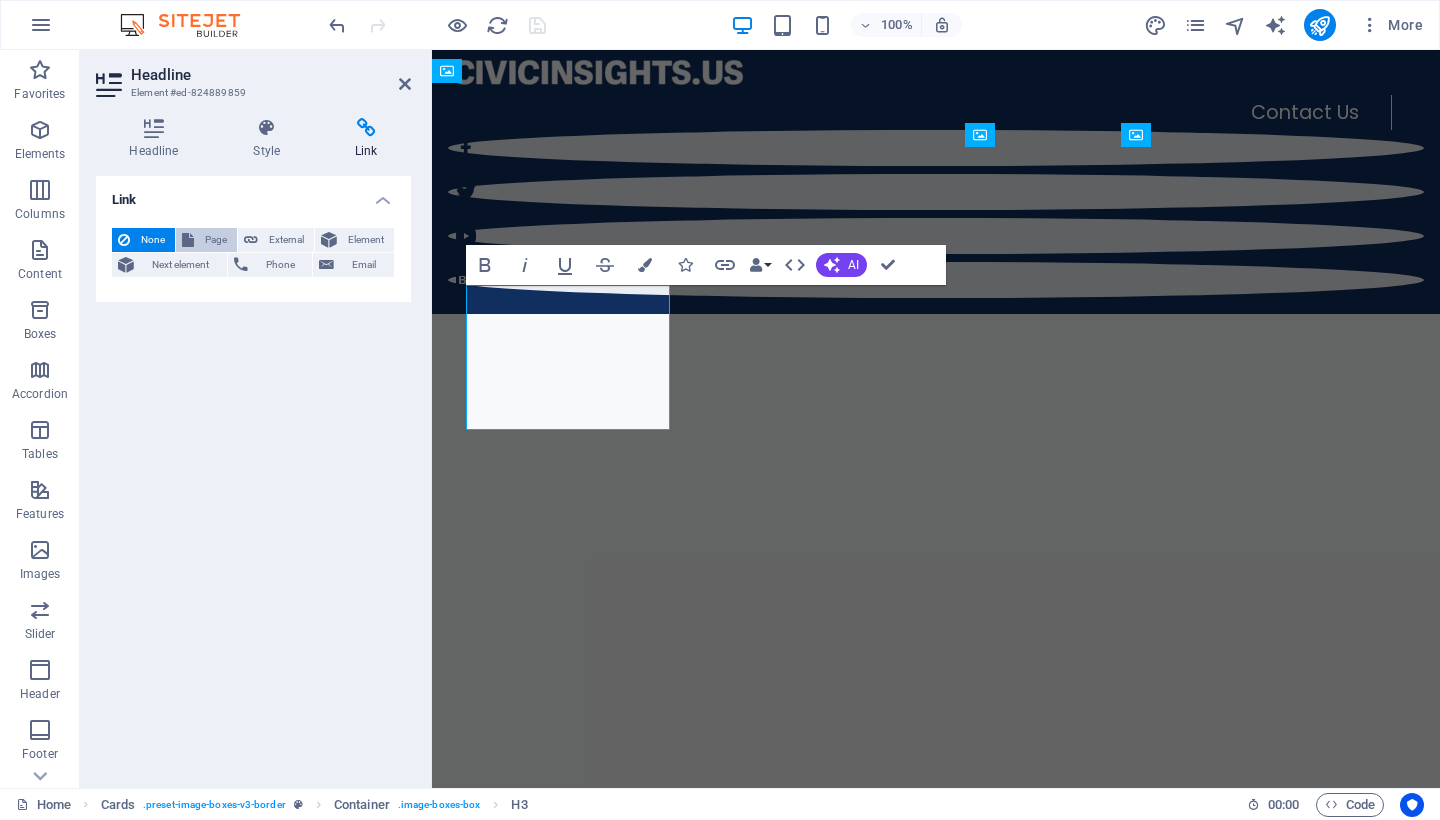 click on "Page" at bounding box center (215, 240) 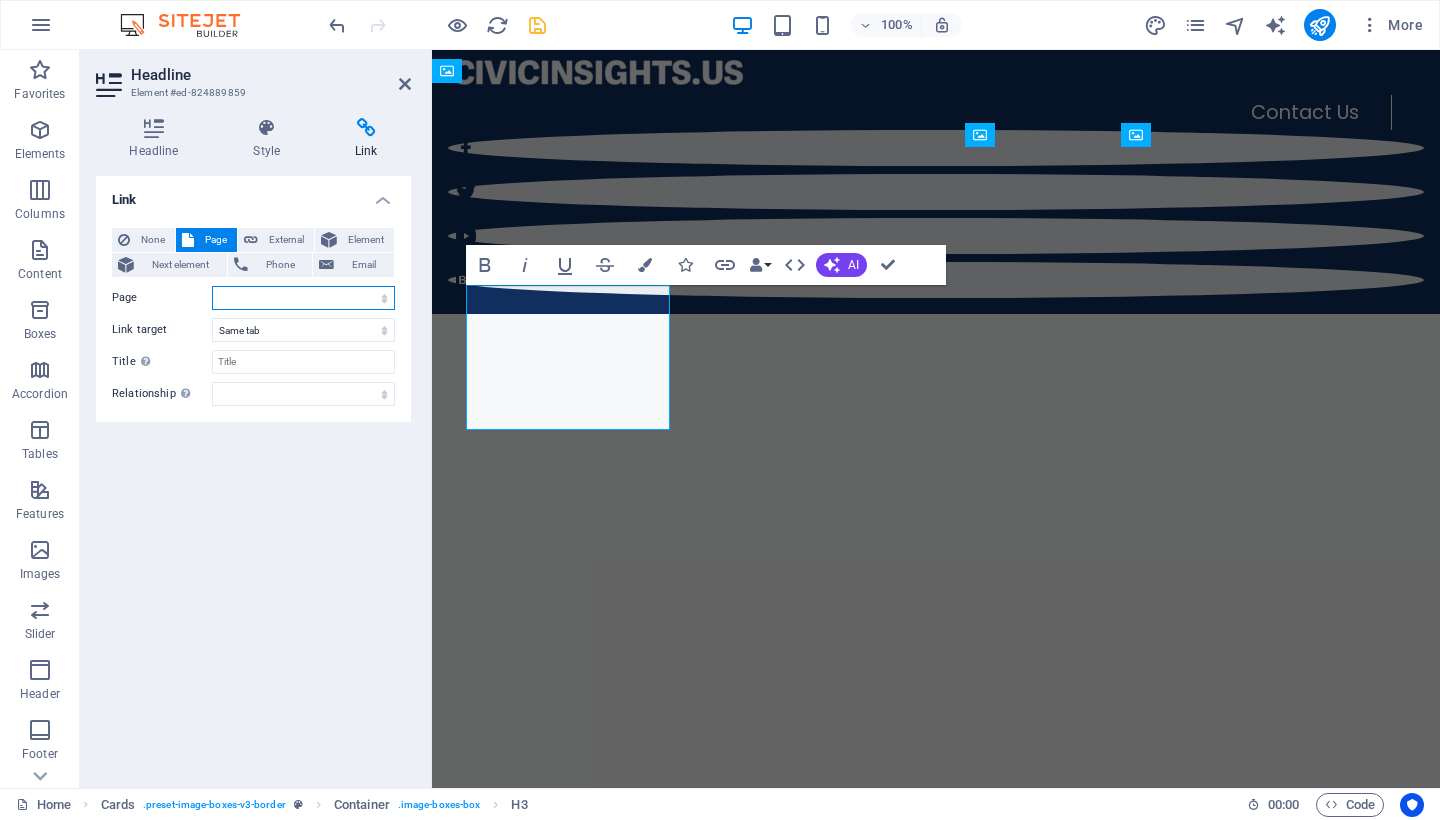 select on "4" 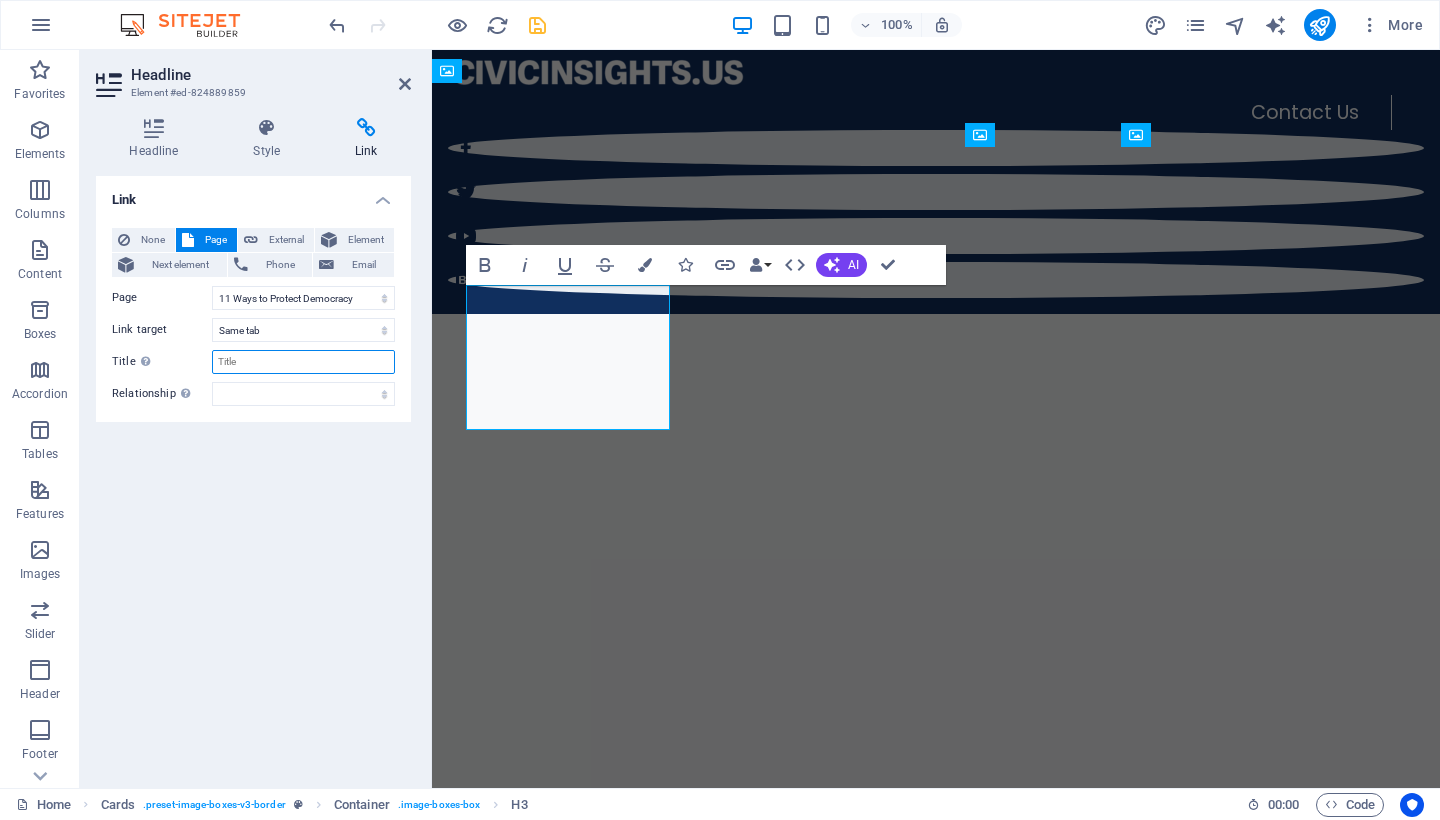 click on "Title Additional link description, should not be the same as the link text. The title is most often shown as a tooltip text when the mouse moves over the element. Leave empty if uncertain." at bounding box center (303, 362) 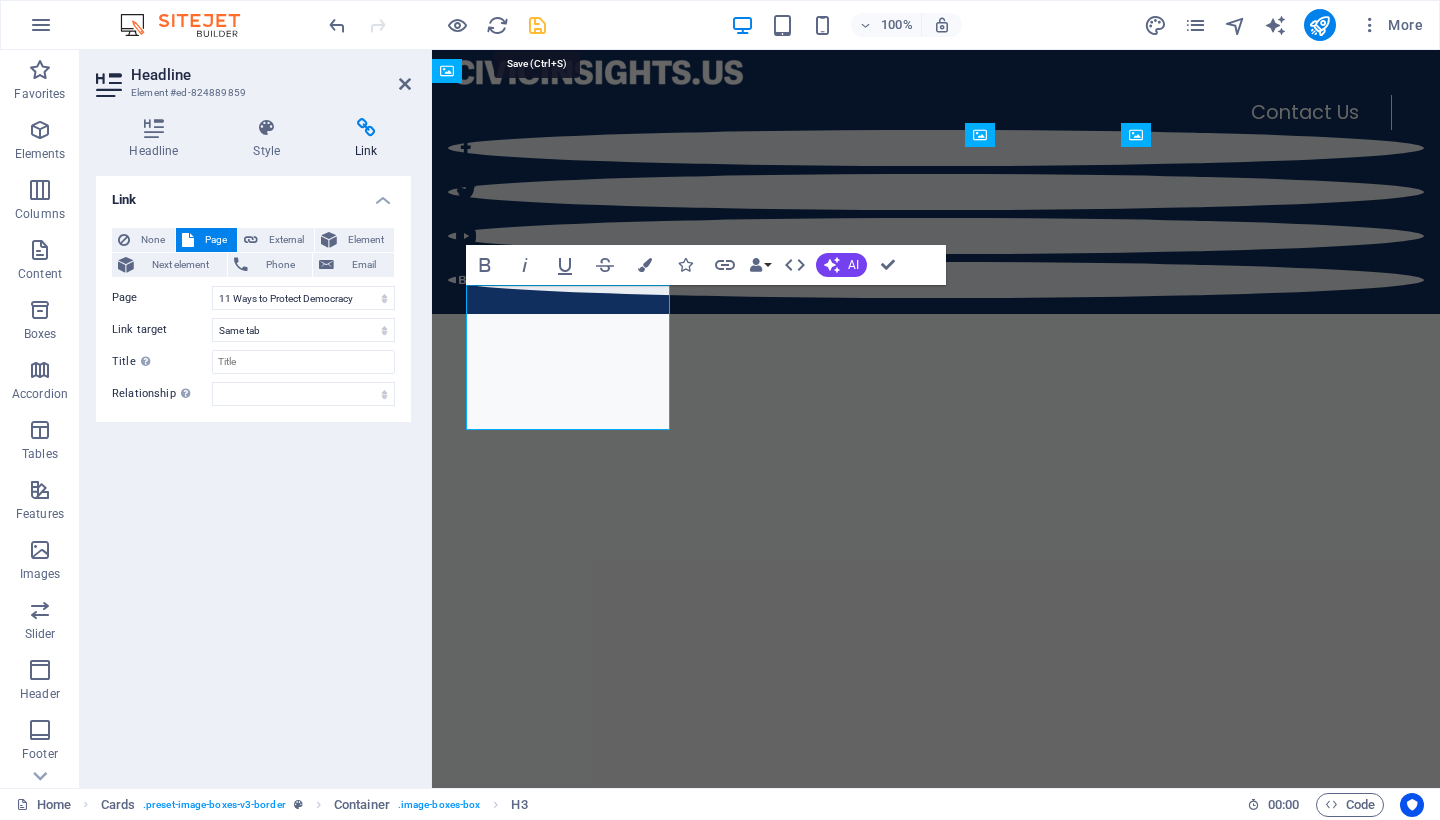 click at bounding box center (537, 25) 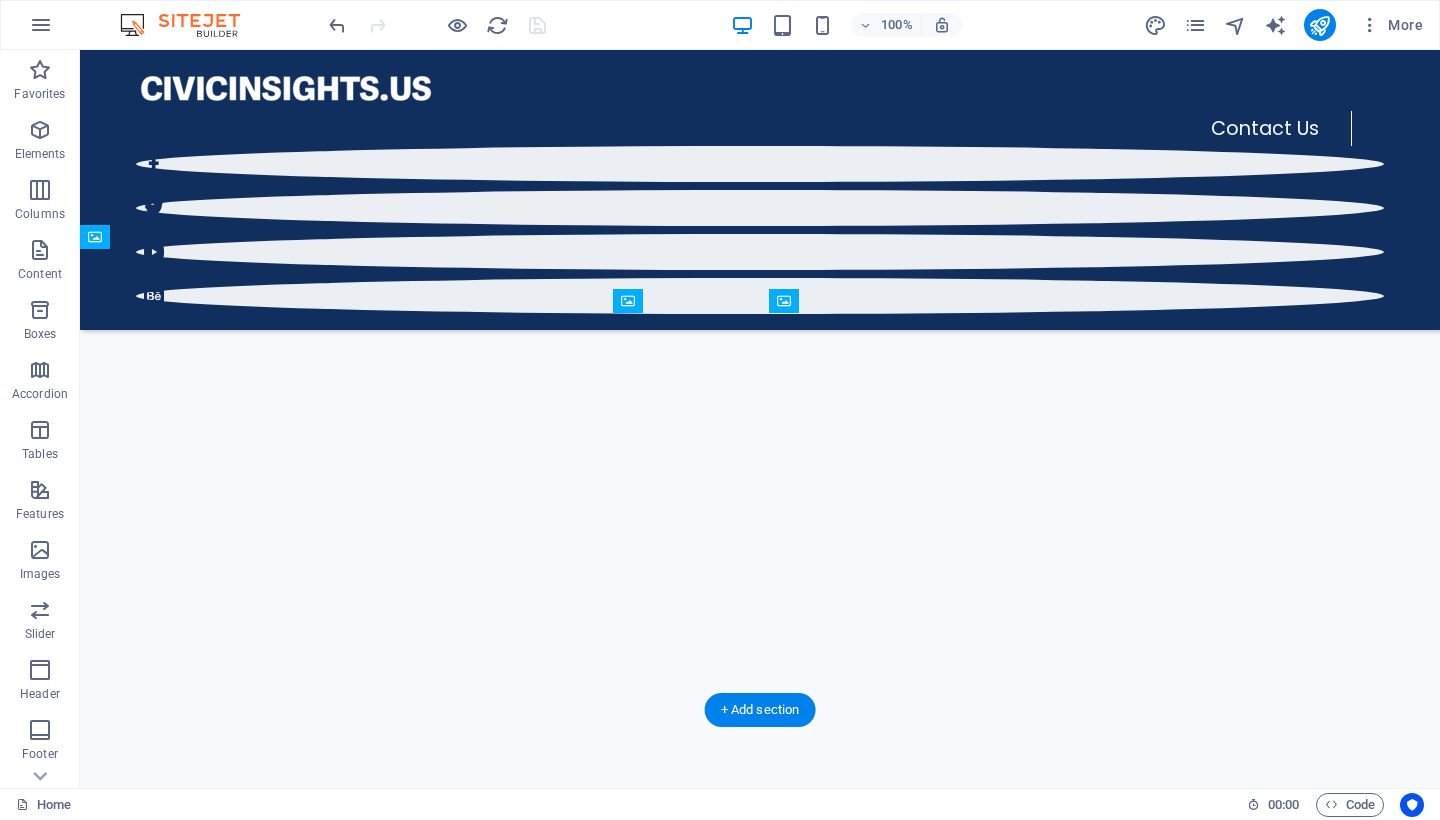 scroll, scrollTop: 423, scrollLeft: 0, axis: vertical 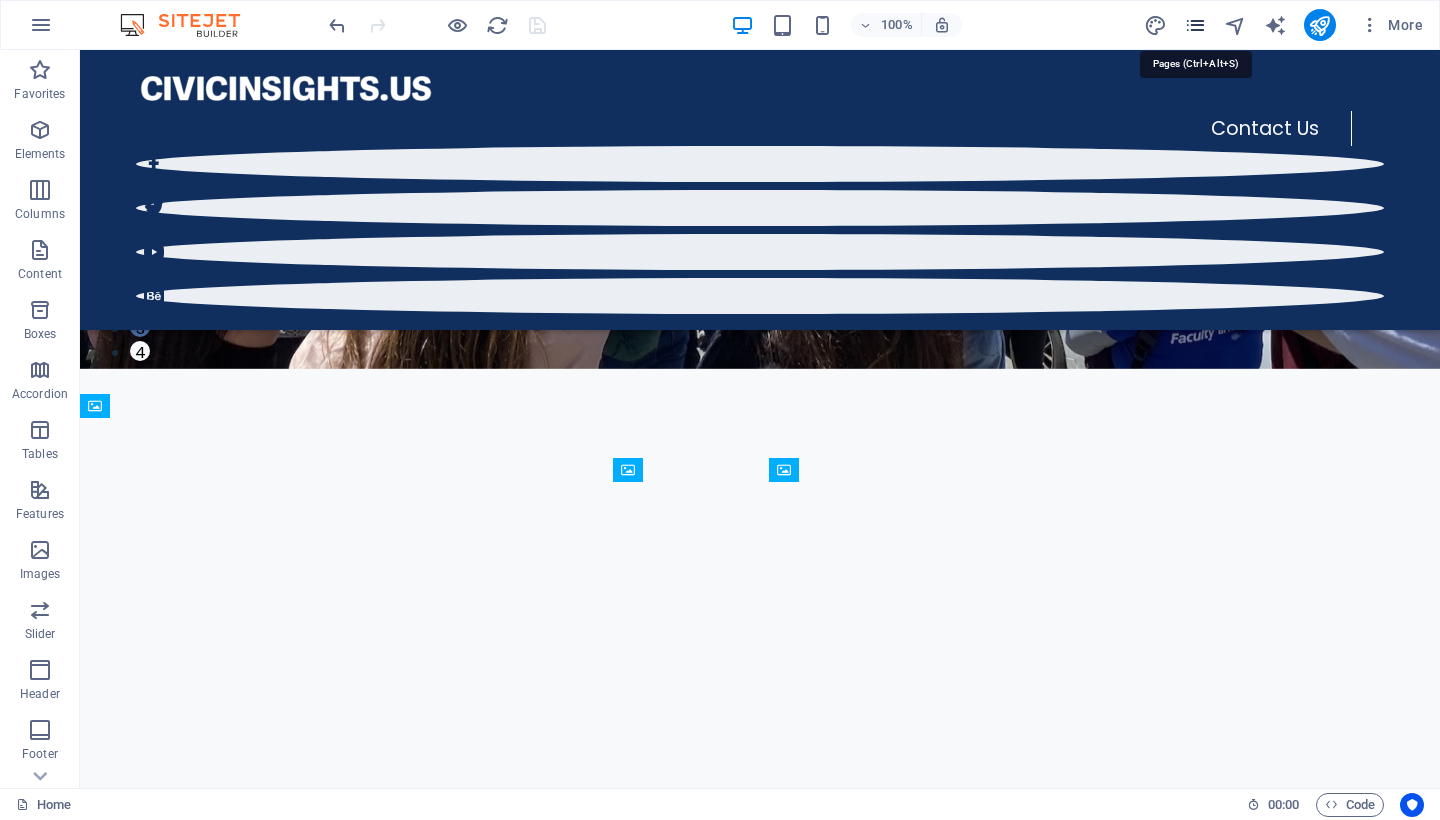 click at bounding box center (1195, 25) 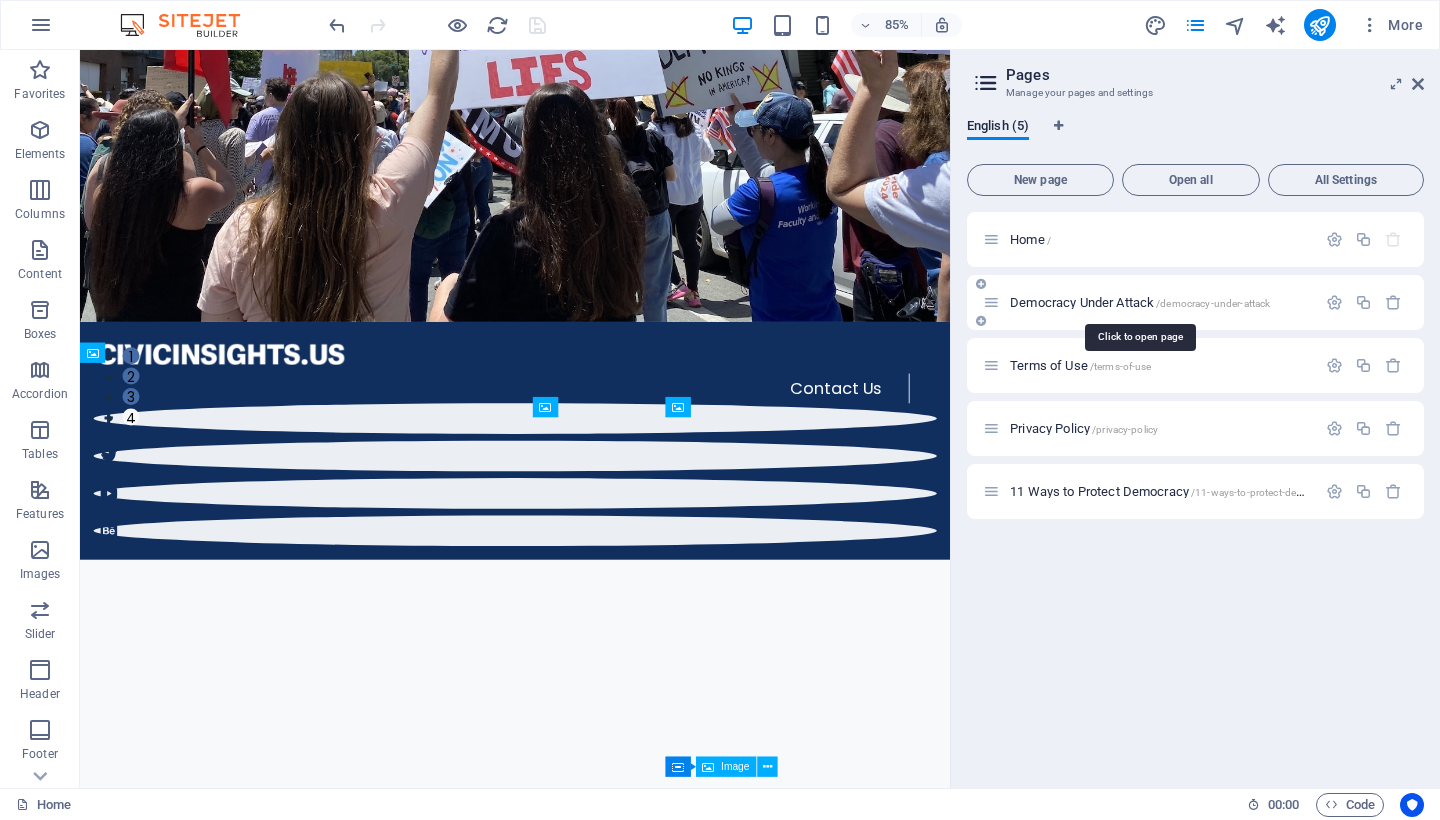 click on "Democracy Under Attack /democracy-under-attack" at bounding box center (1140, 302) 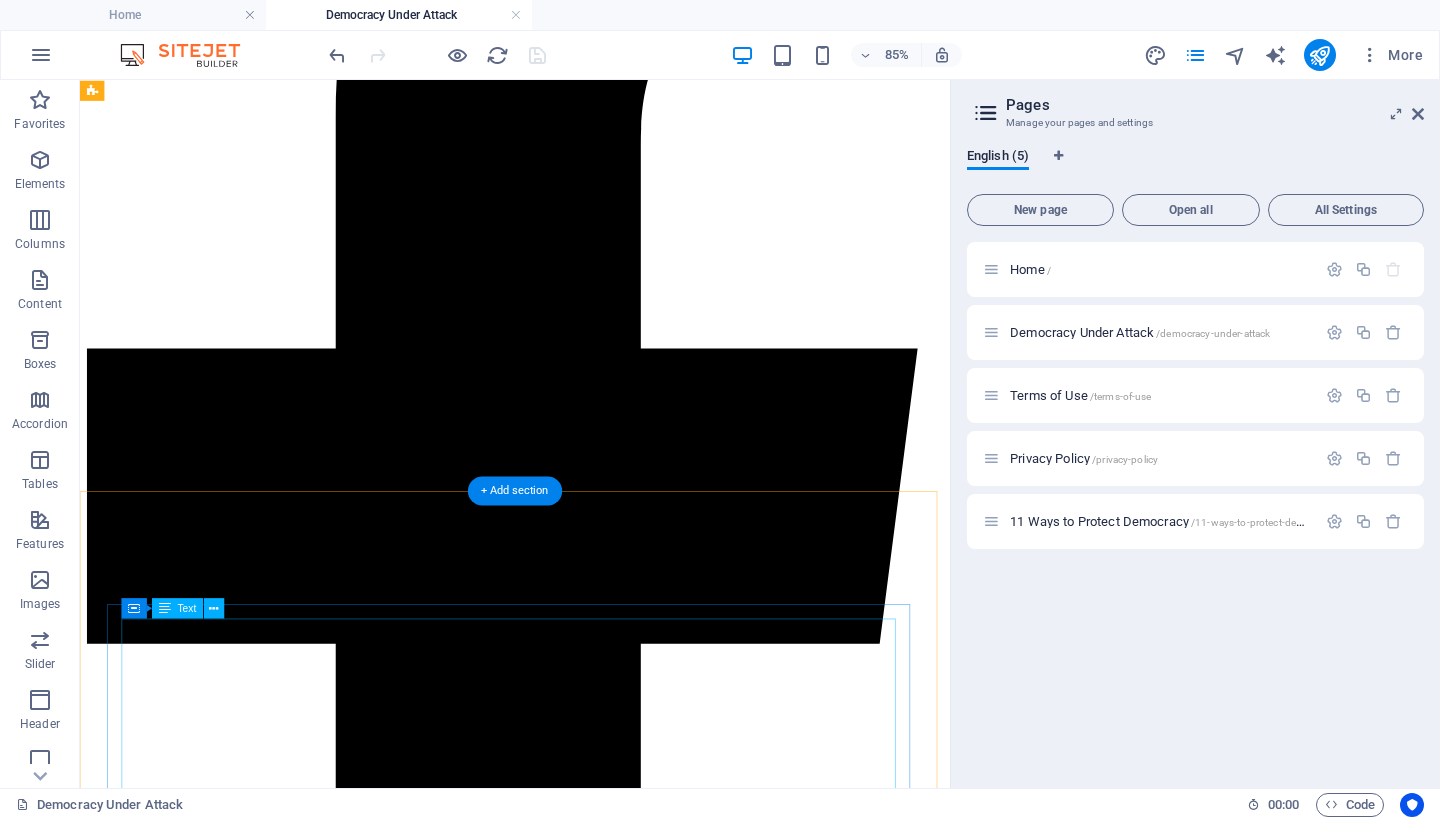scroll, scrollTop: 0, scrollLeft: 0, axis: both 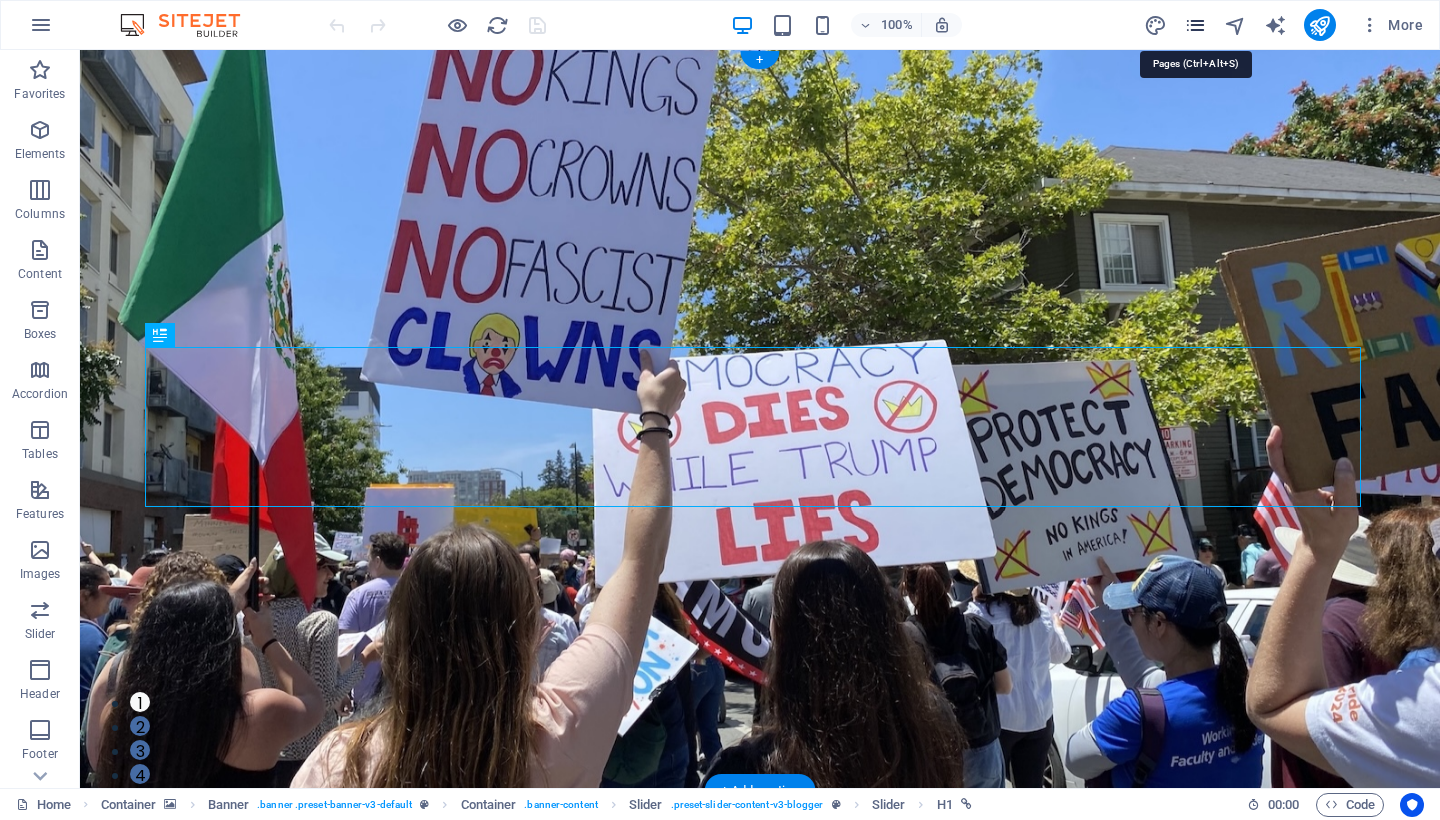 click at bounding box center (1195, 25) 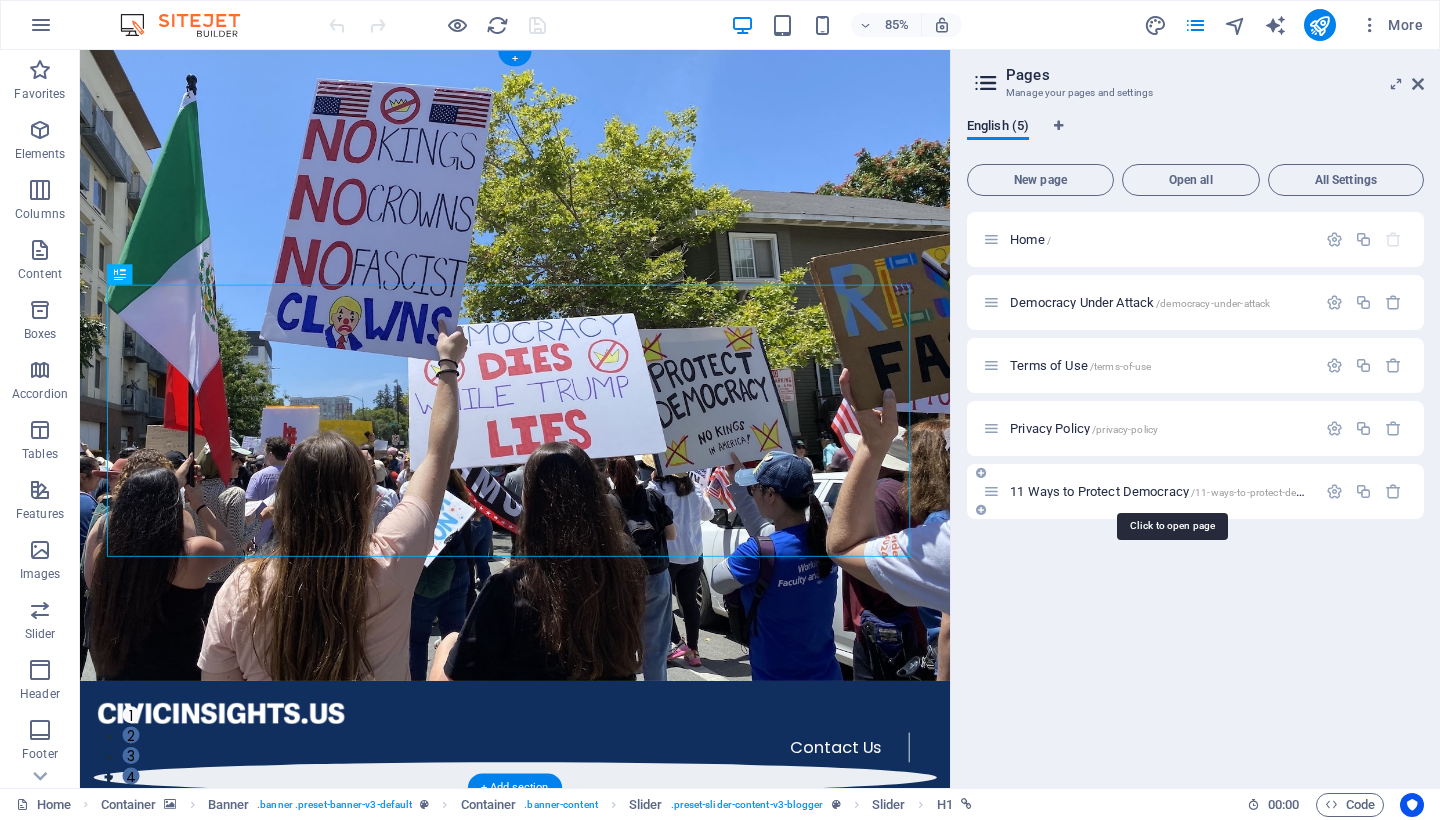 click on "11 Ways to Protect Democracy /11-ways-to-protect-democracy" at bounding box center (1172, 491) 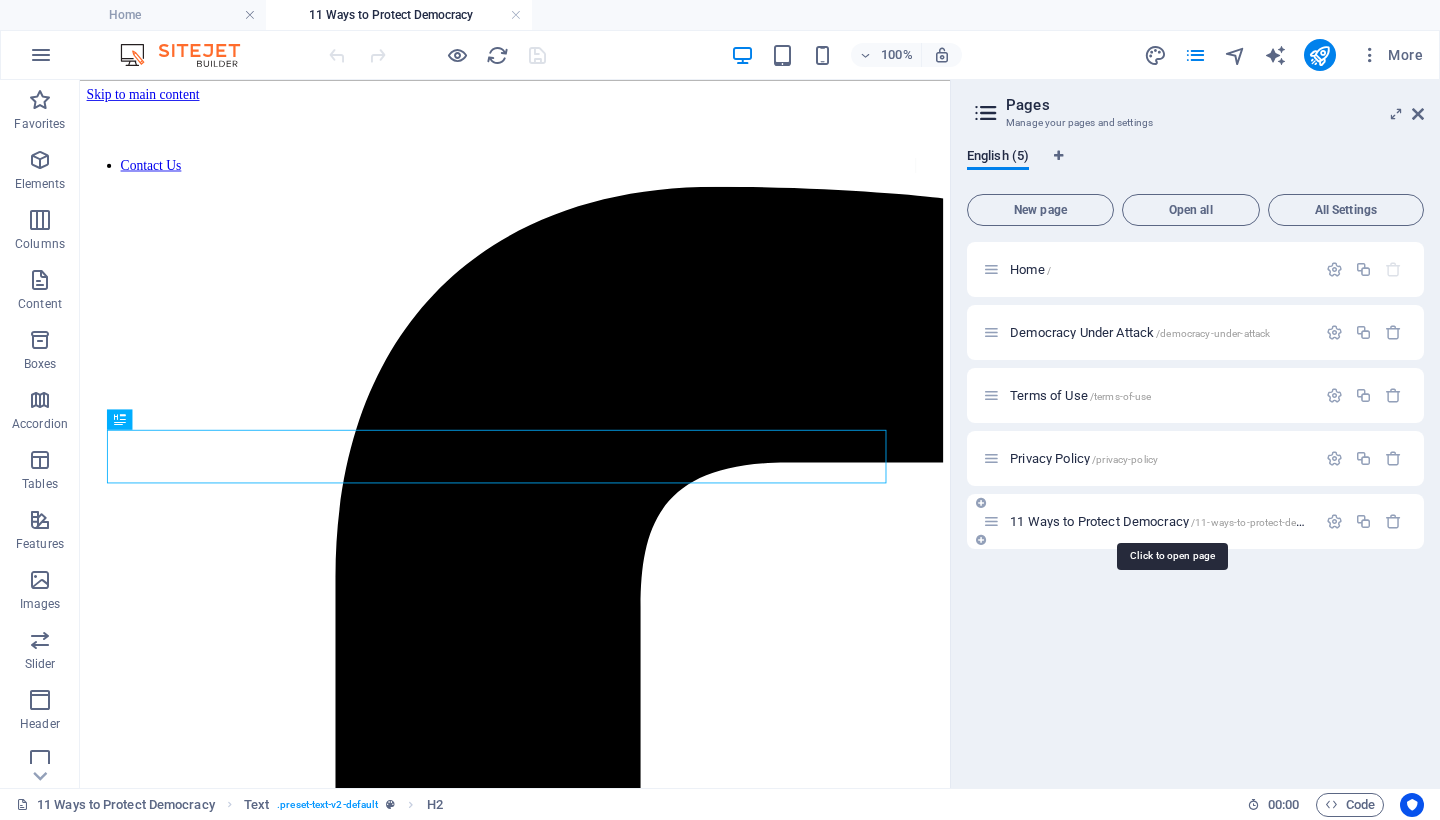 scroll, scrollTop: 0, scrollLeft: 0, axis: both 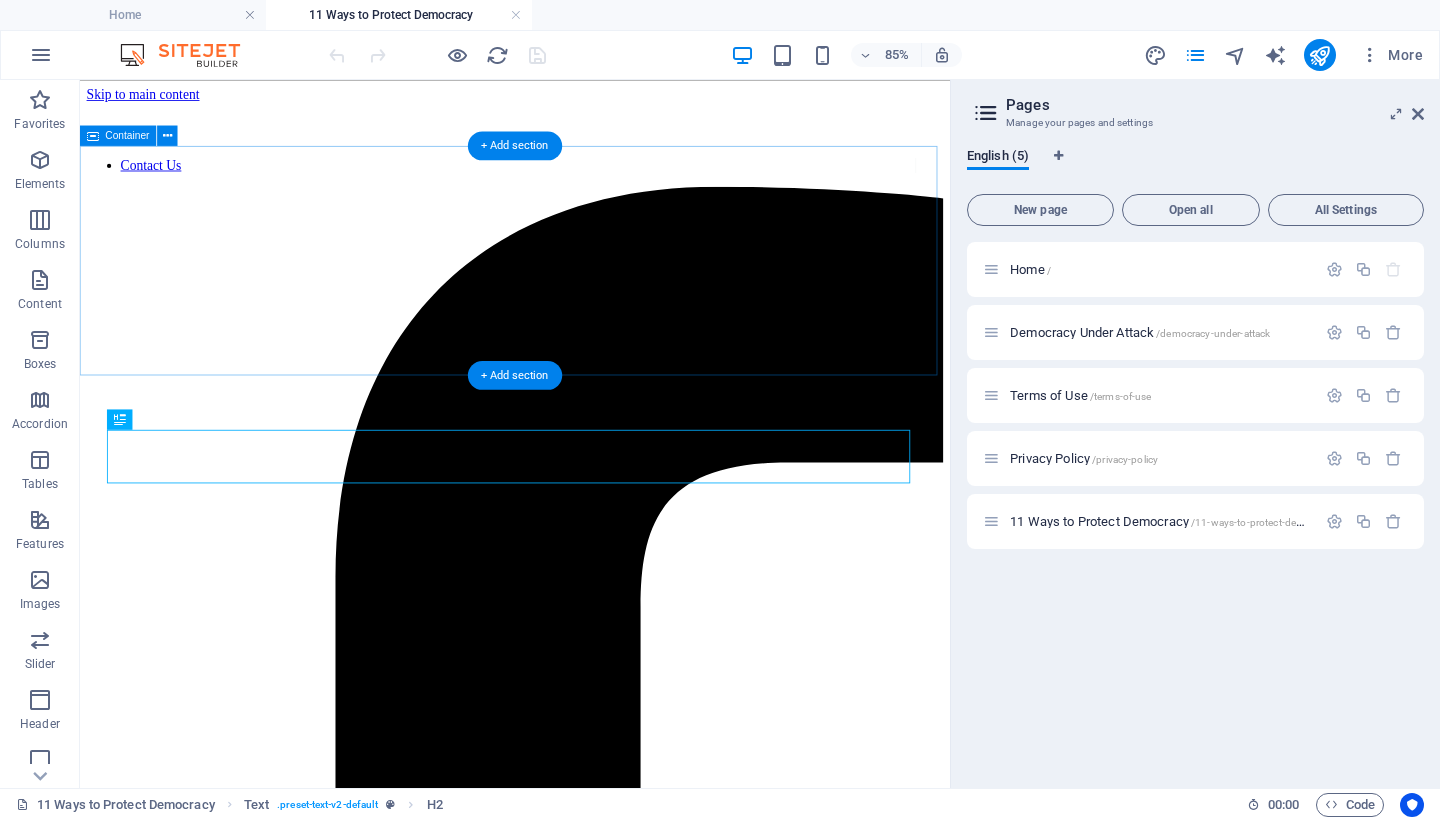 click on "Add elements" at bounding box center (533, 6134) 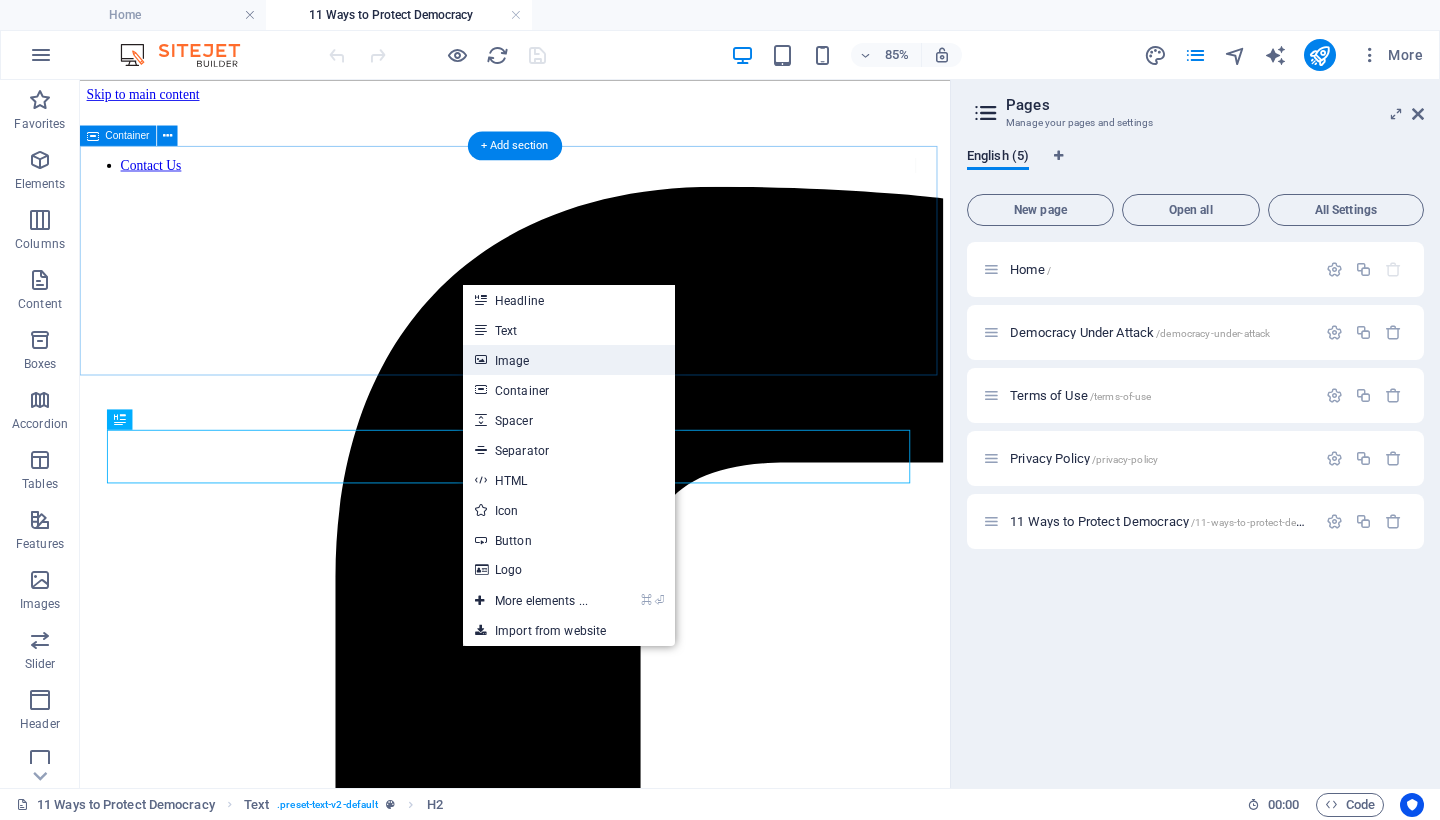 click on "Image" at bounding box center [569, 360] 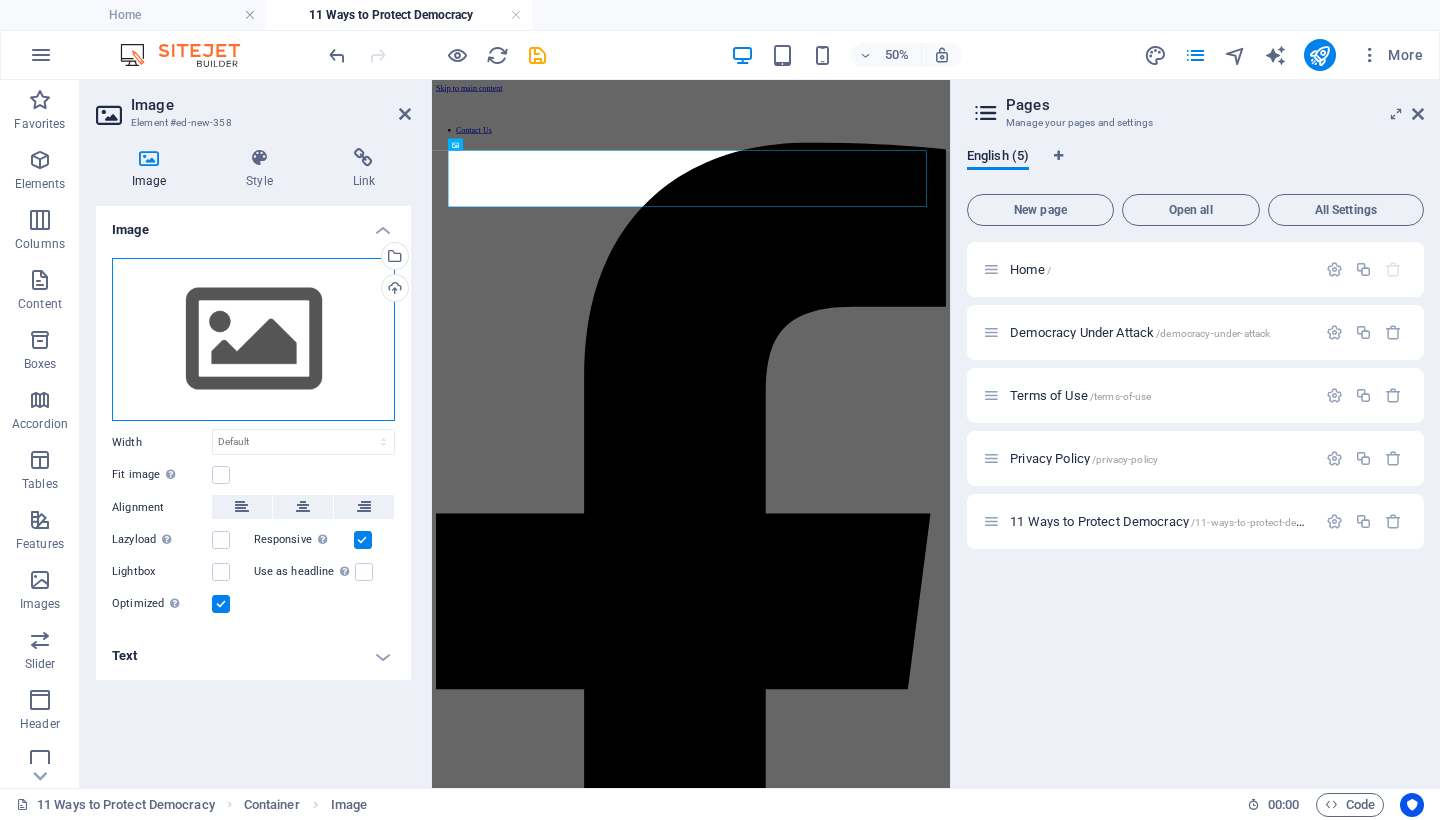 click on "Drag files here, click to choose files or select files from Files or our free stock photos & videos" at bounding box center [253, 340] 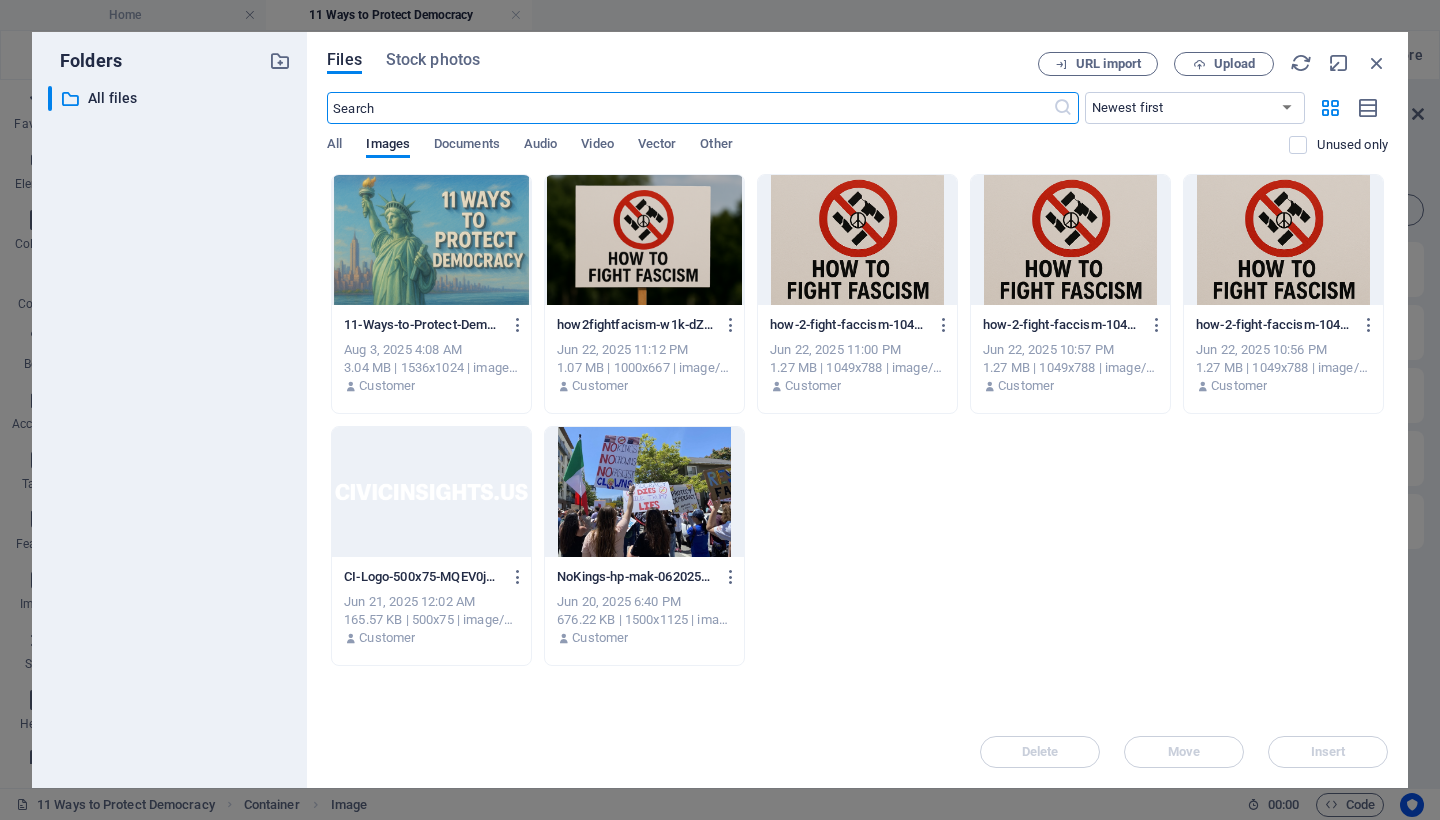 click at bounding box center [431, 240] 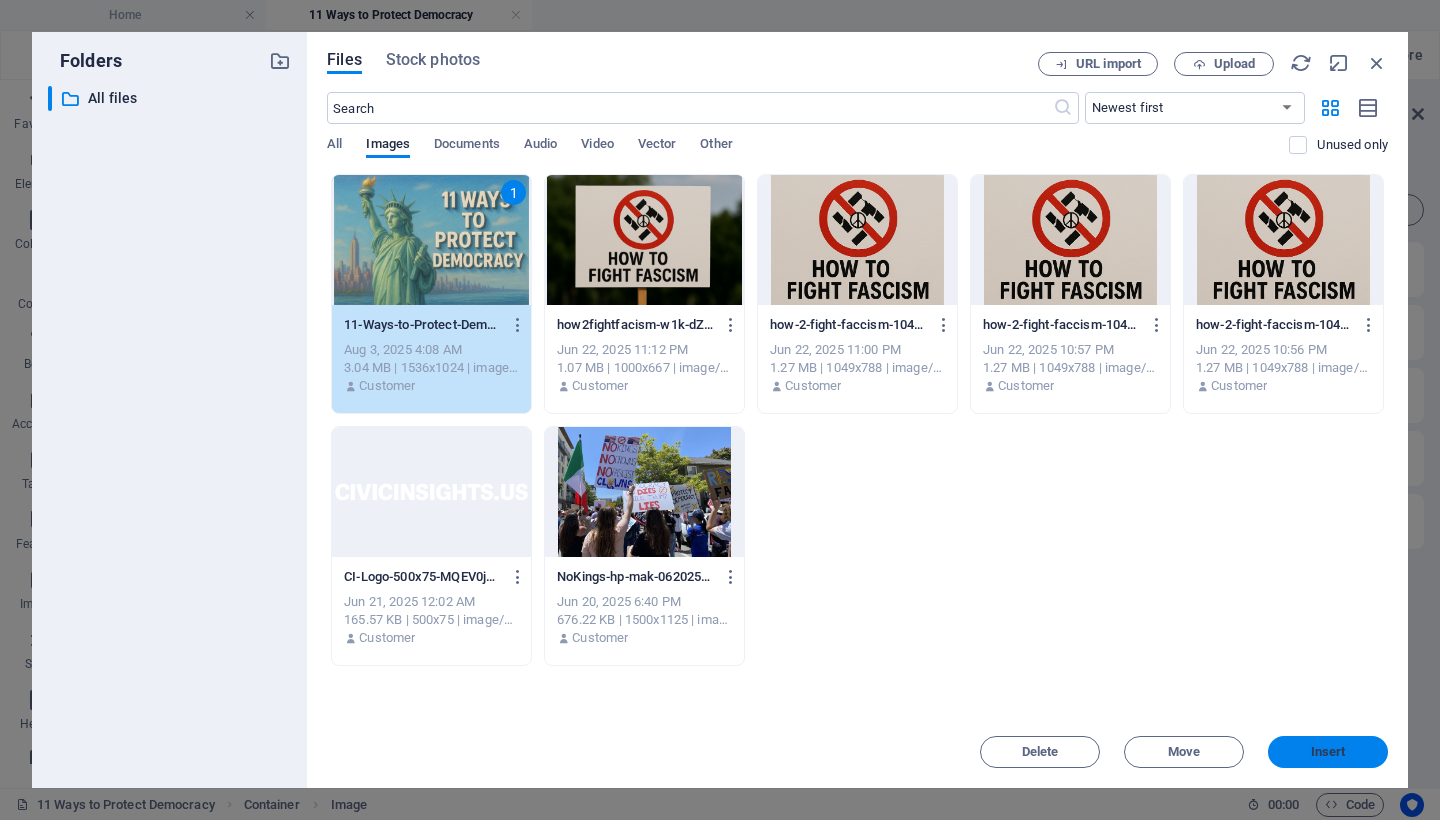 click on "Insert" at bounding box center (1328, 752) 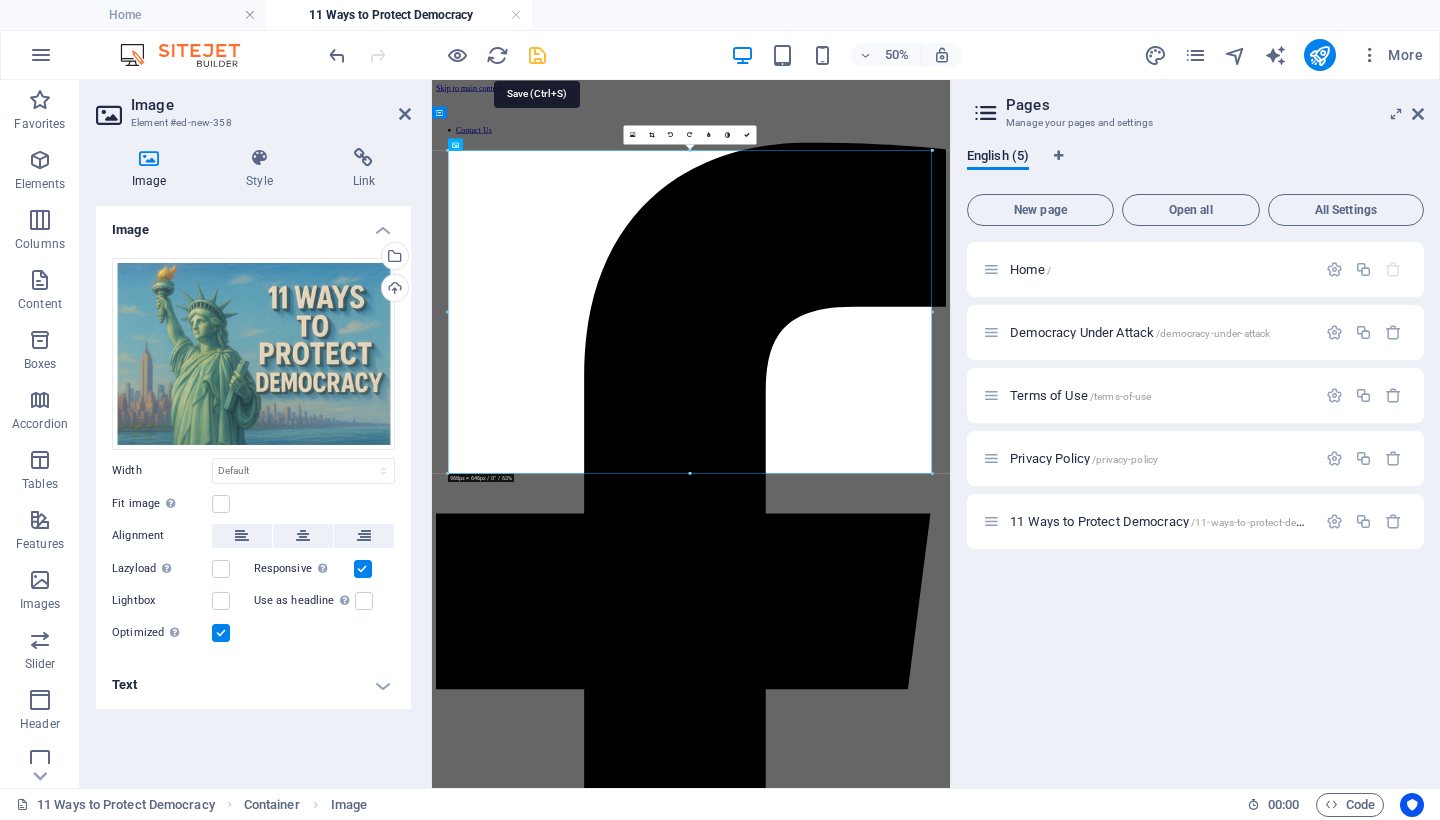 click at bounding box center [537, 55] 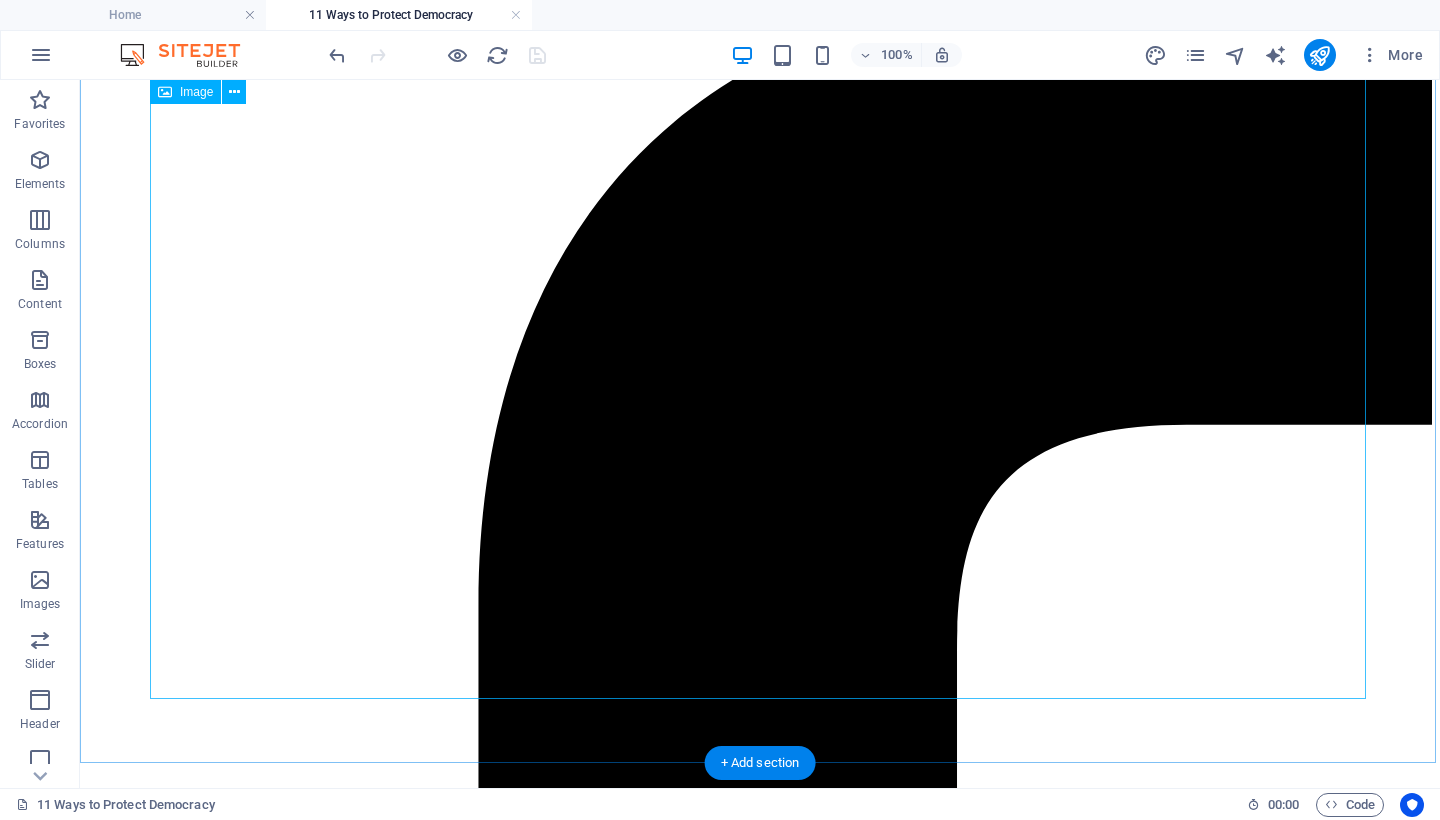 scroll, scrollTop: 0, scrollLeft: 0, axis: both 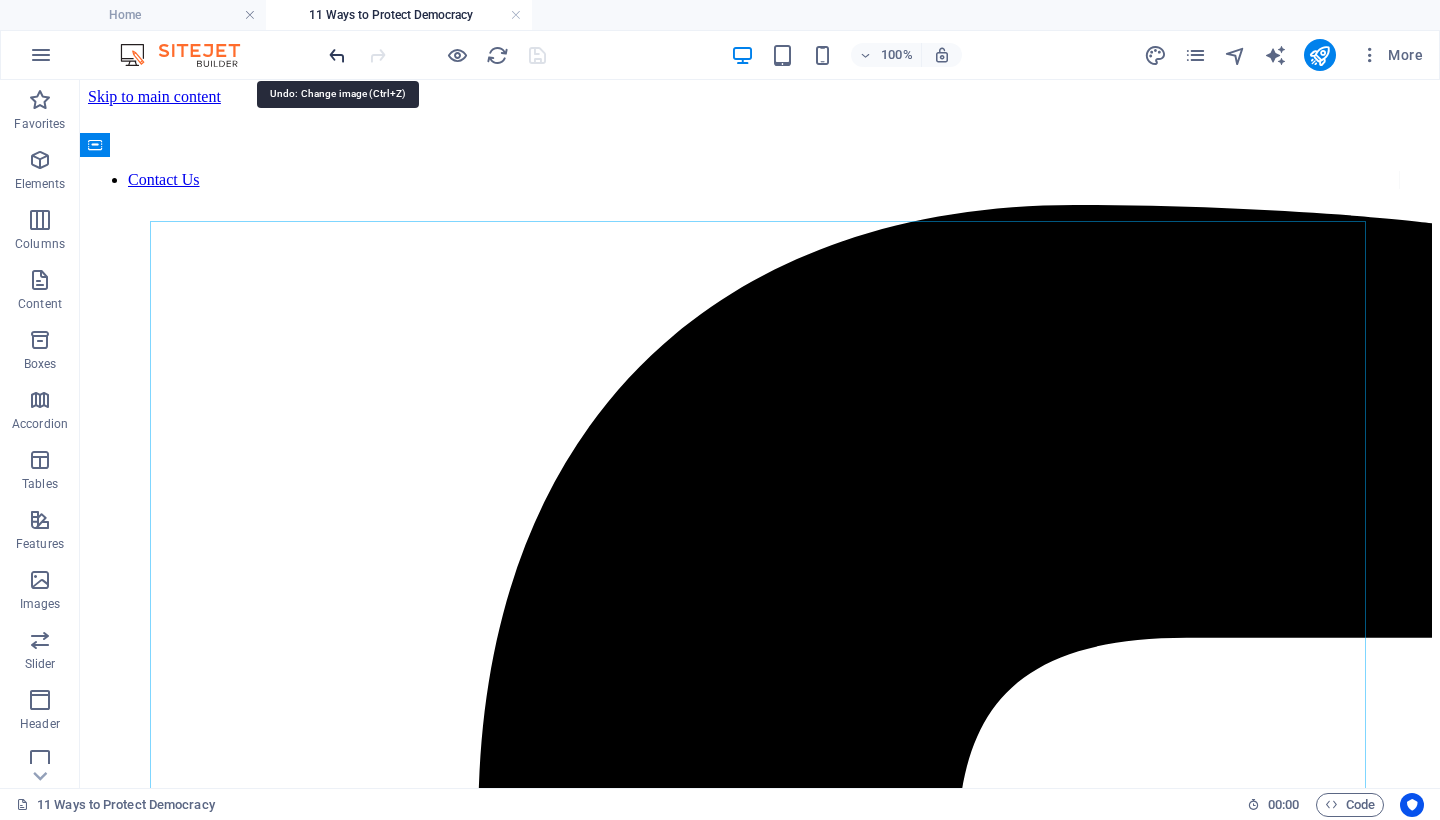 click at bounding box center [337, 55] 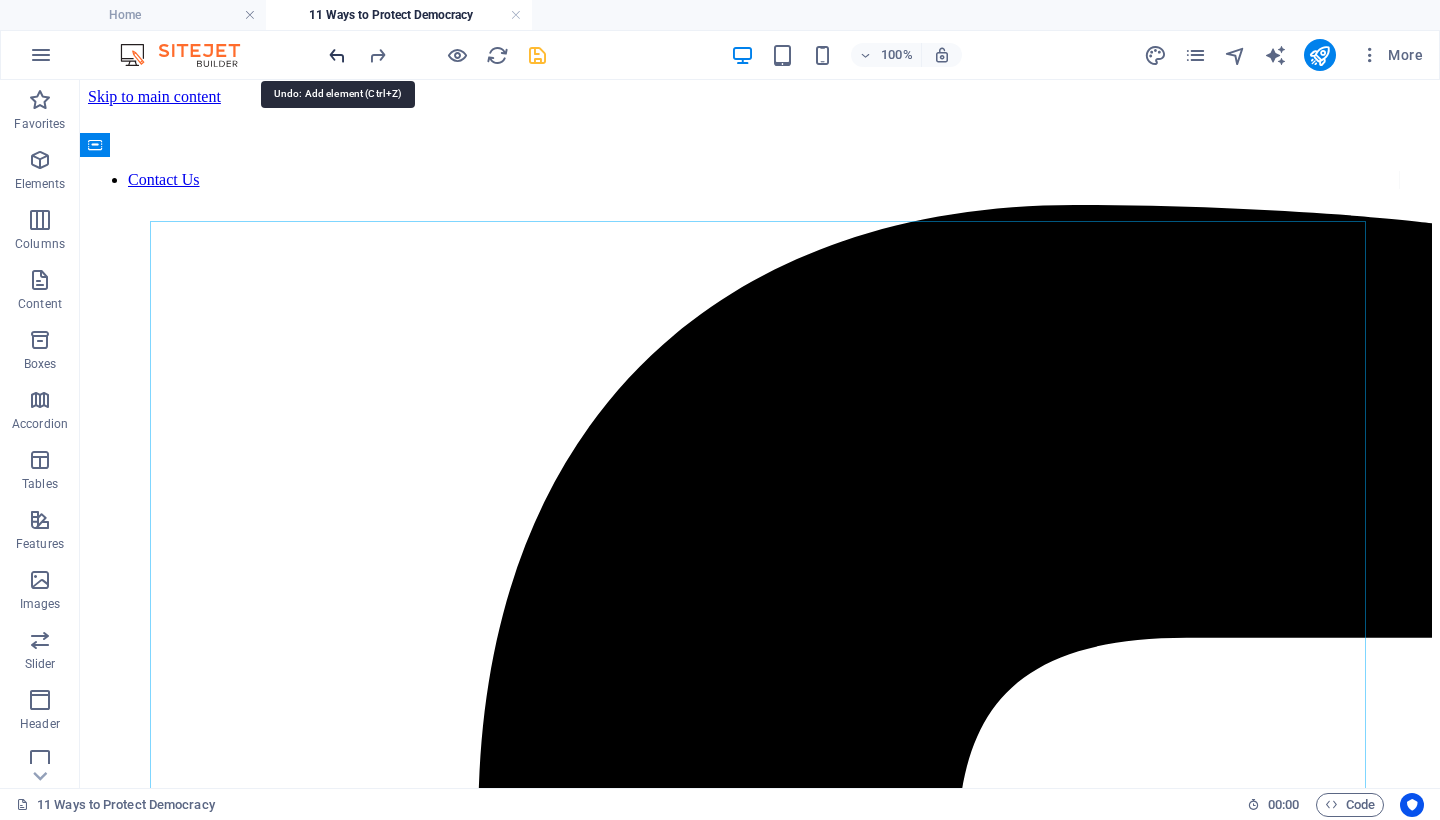 click at bounding box center (337, 55) 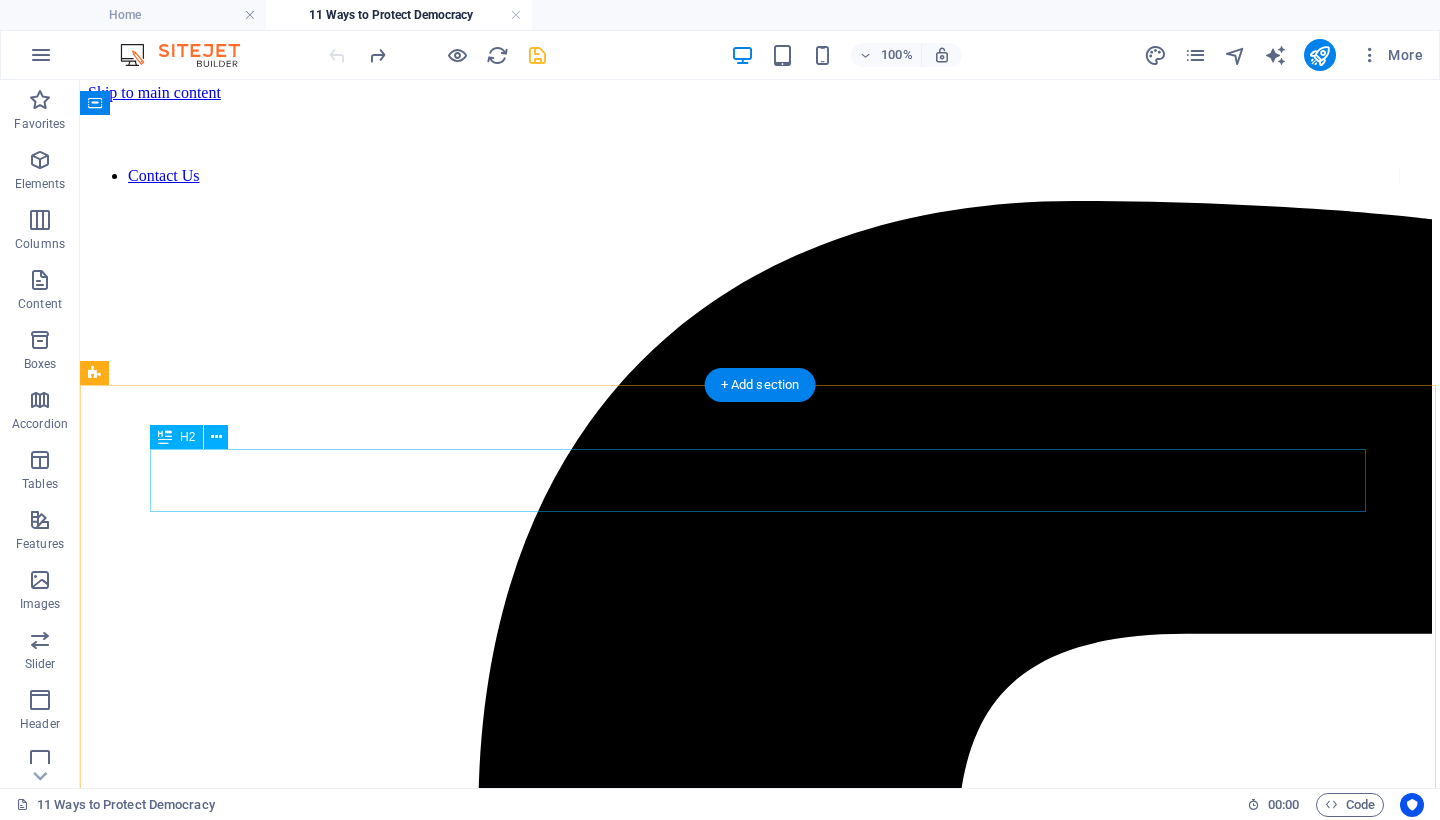 scroll, scrollTop: 162, scrollLeft: 0, axis: vertical 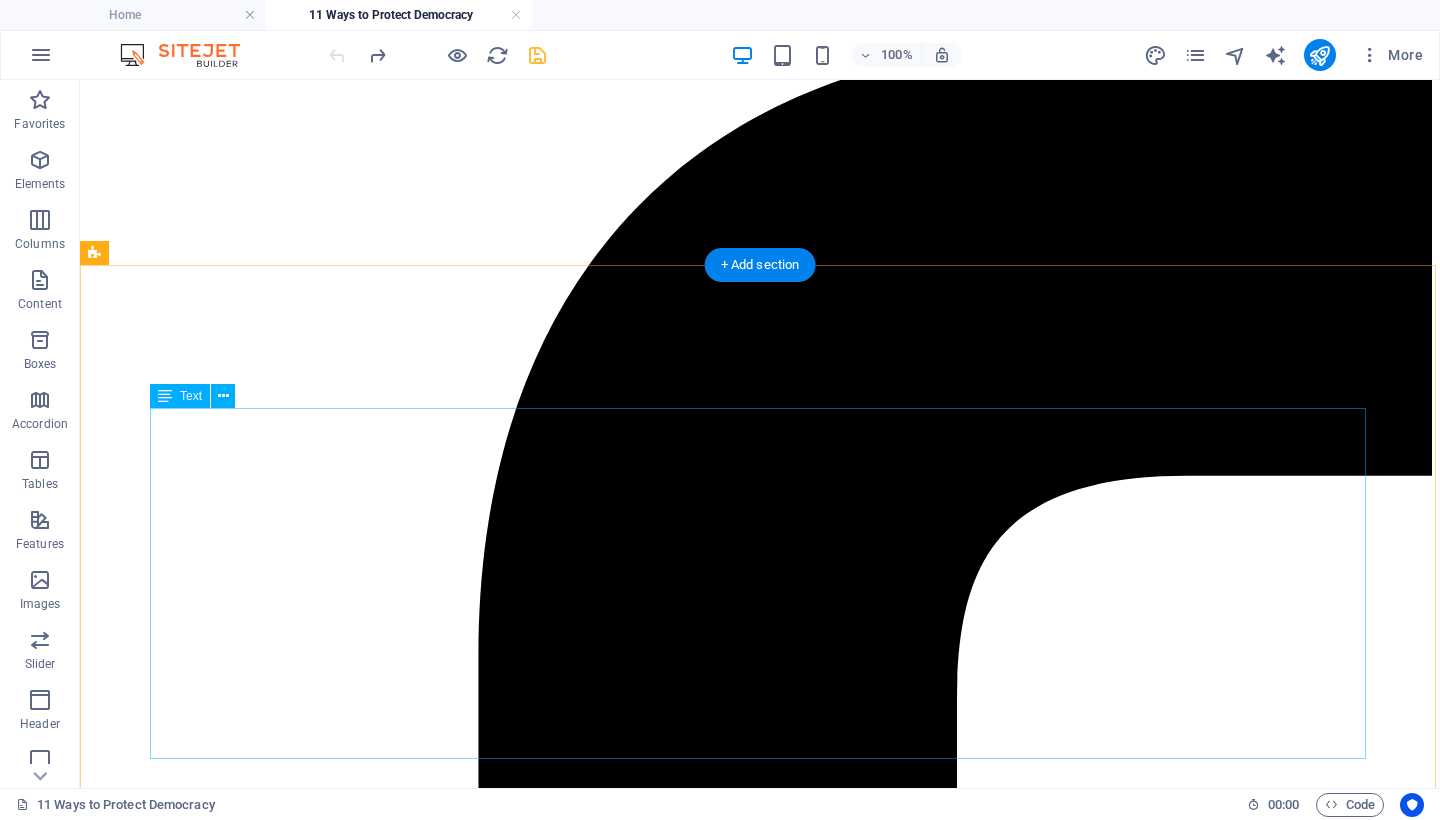 click on "Fascism is not a distant threat. It is already taking root—in our courts, in our schools, in our elections. It thrives on fear, silence, and surrender. It feeds on disinformation, cruelty, and the slow erosion of truth.  And now it has a blueprint:  Project 2025 —a sweeping authoritarian agenda designed to dismantle democratic institutions, purge civil servants, silence dissent, and concentrate unchecked executive power. This is not speculation. It is written policy. Democracy is not free.  It has been paid for in blood, sacrifice, and generations of struggle. Our veterans did not fight for apathy. They fought to preserve liberty, dignity, and the right of every person to live under self-governance. That legacy now belongs to us. If we want our children to inherit freedom, we must fight for it ourselves. We must be proactive, not passive—vigilant, not complacent. The time is now. The danger is real.  But so is our voice. So is our will to be free." at bounding box center [760, 8229] 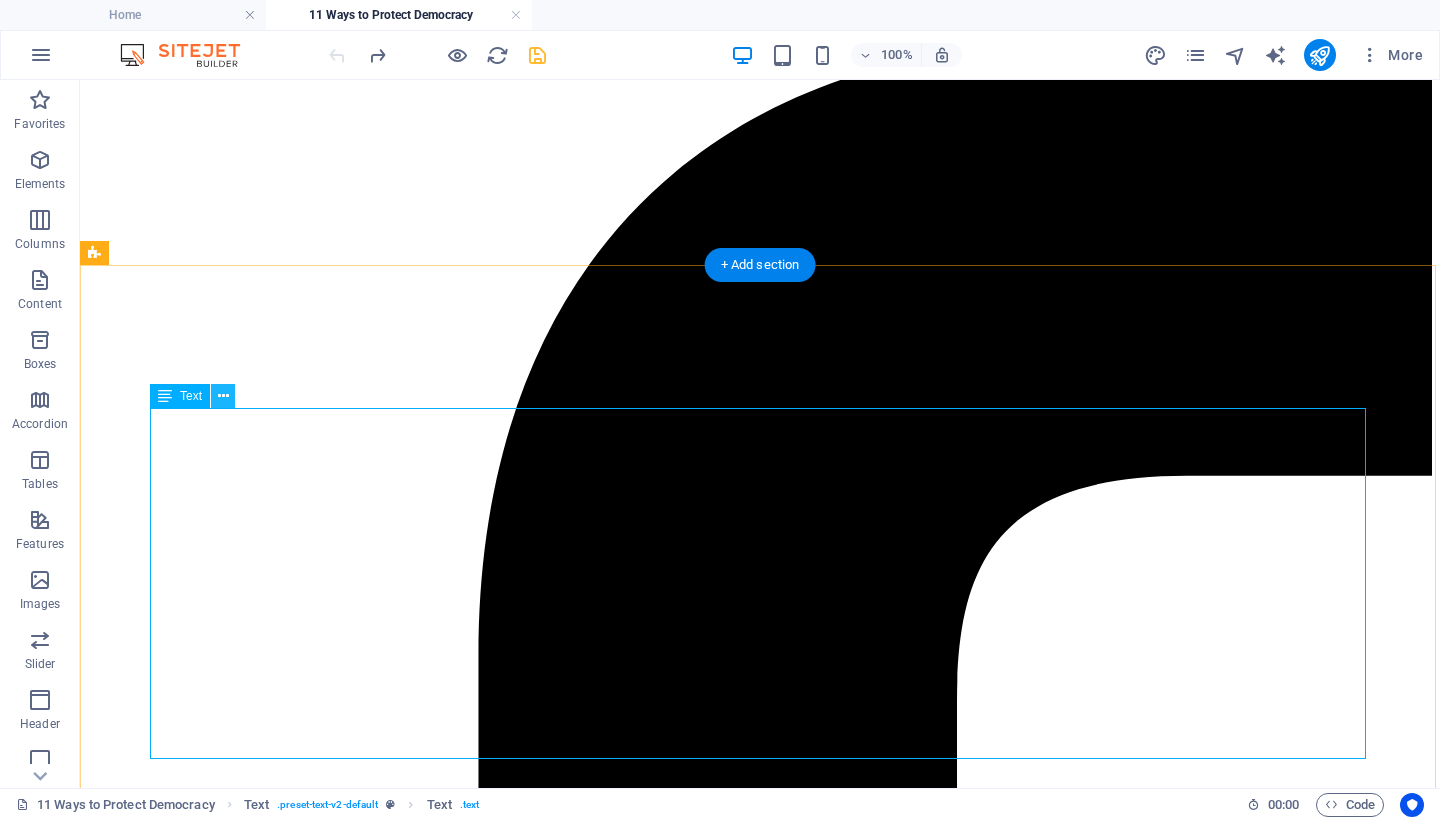 click at bounding box center [223, 396] 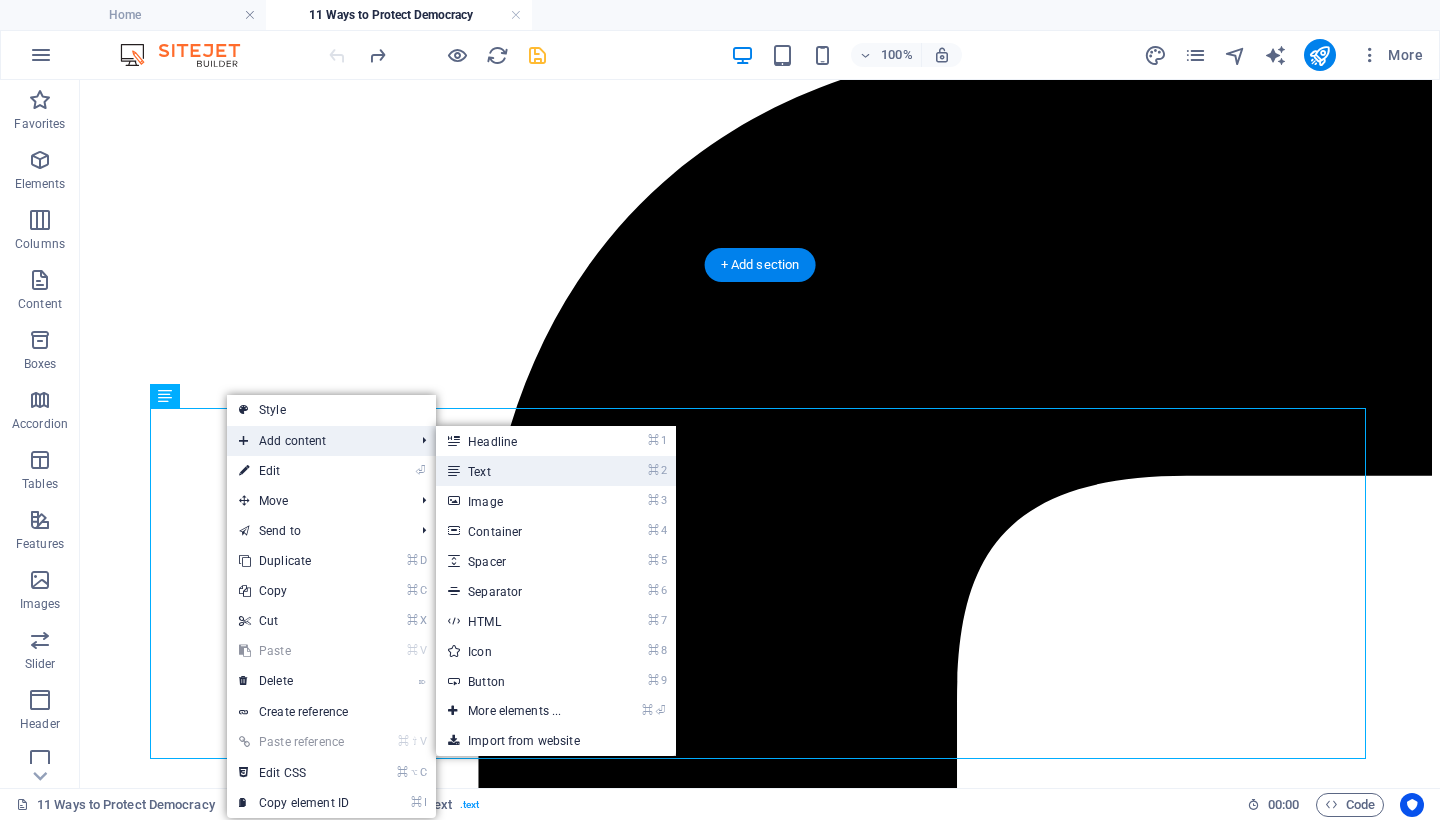 click on "⌘ 2  Text" at bounding box center [518, 471] 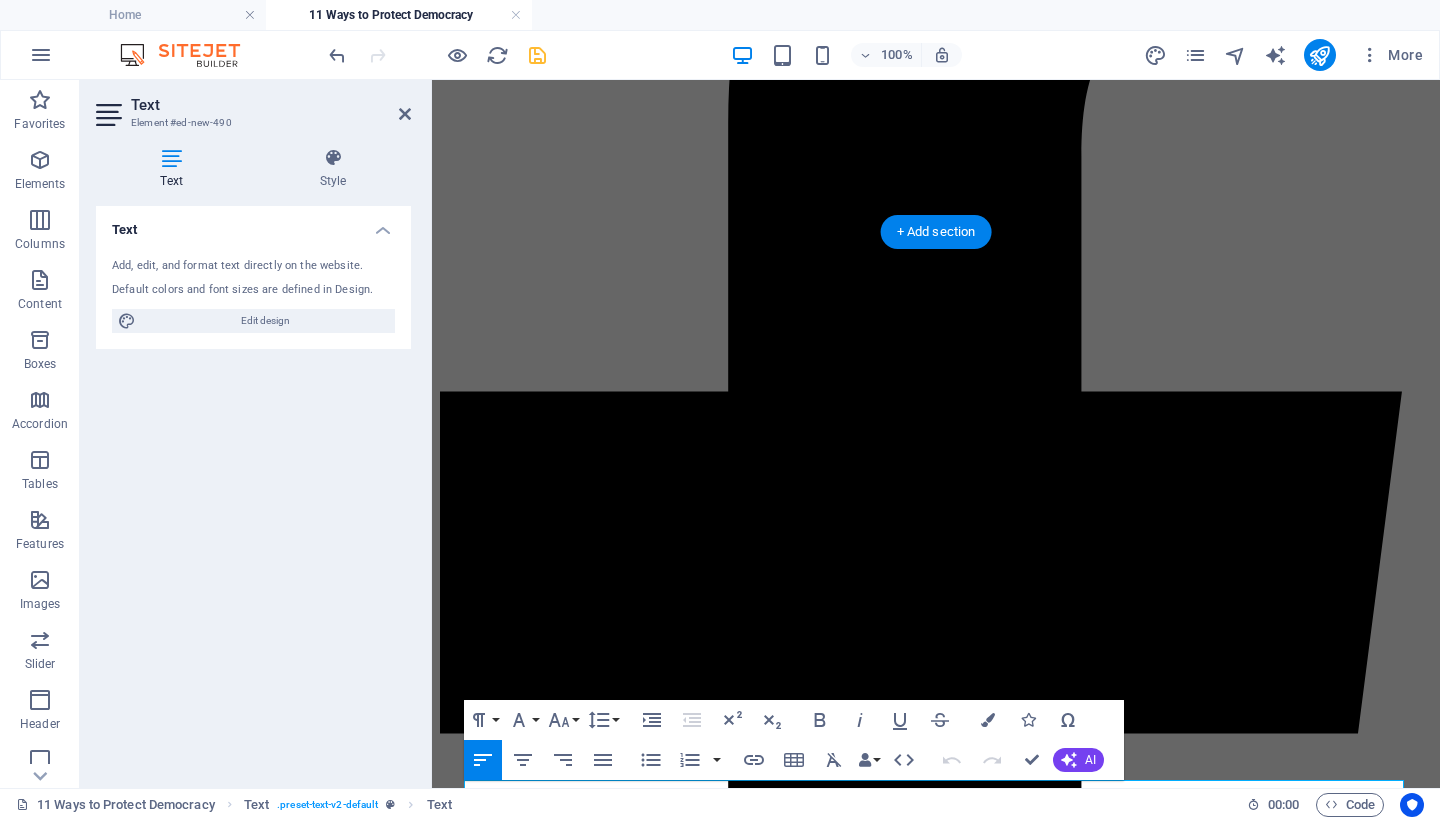 scroll, scrollTop: 553, scrollLeft: 0, axis: vertical 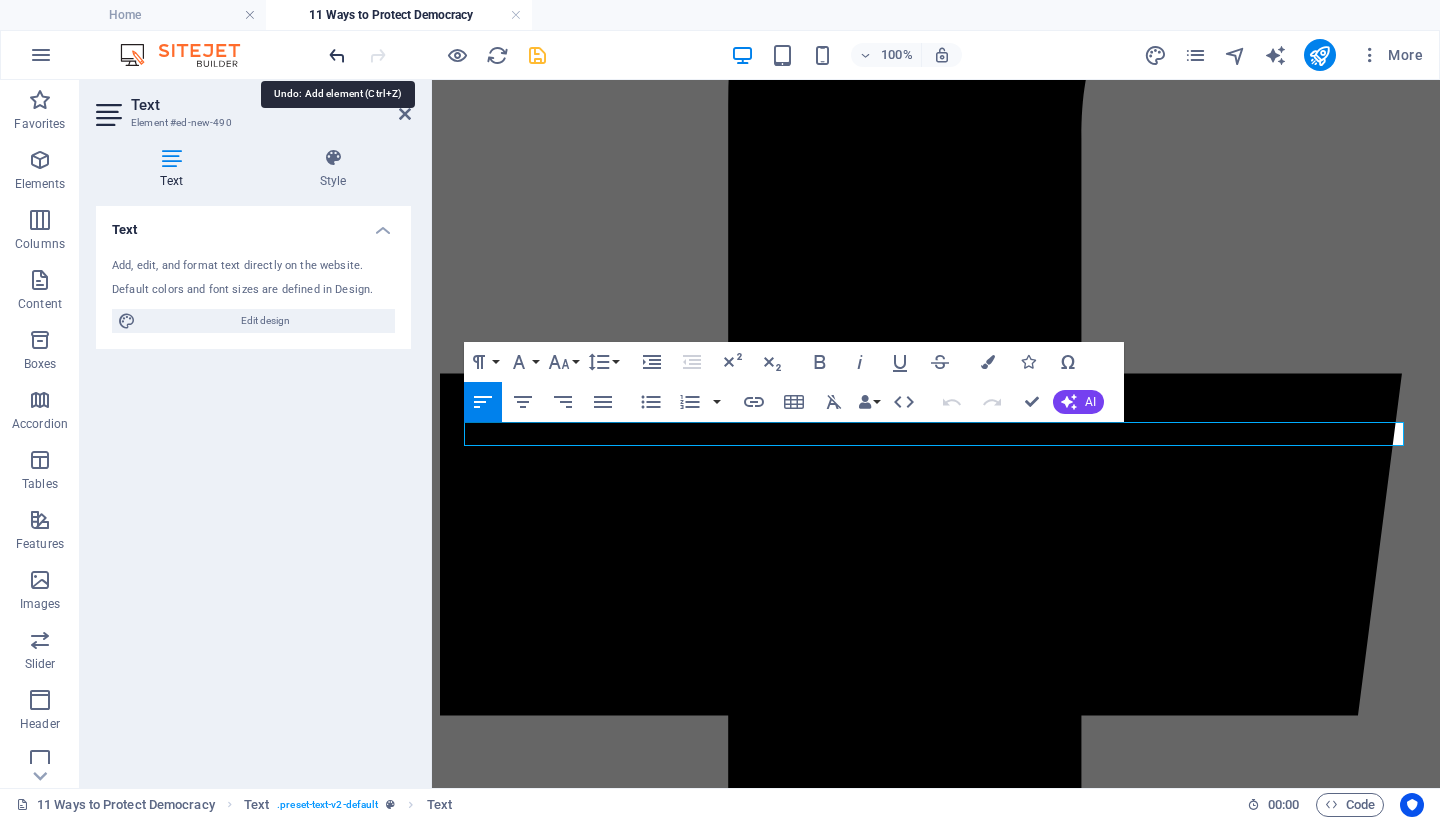 click at bounding box center [337, 55] 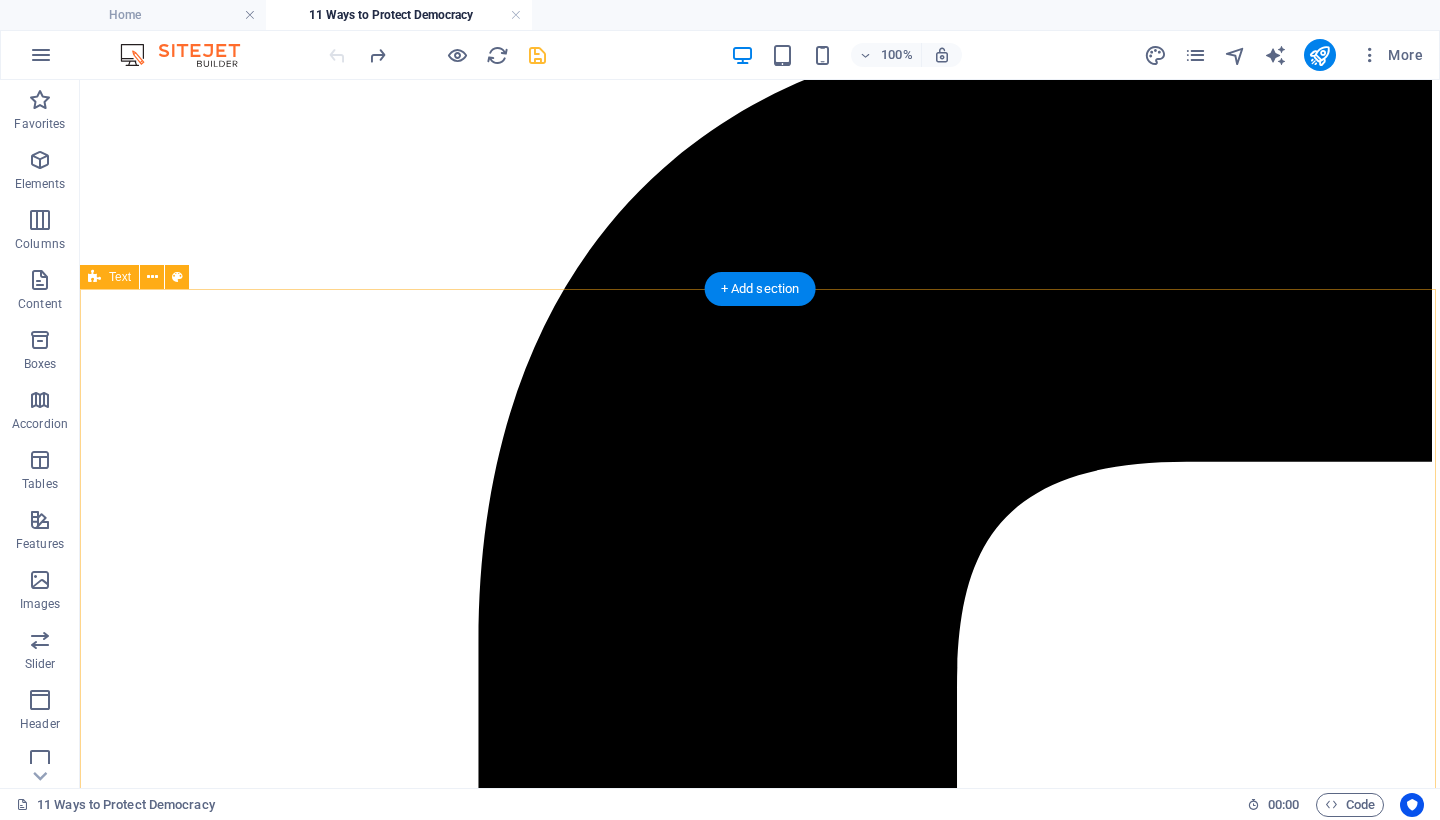 scroll, scrollTop: 3, scrollLeft: 0, axis: vertical 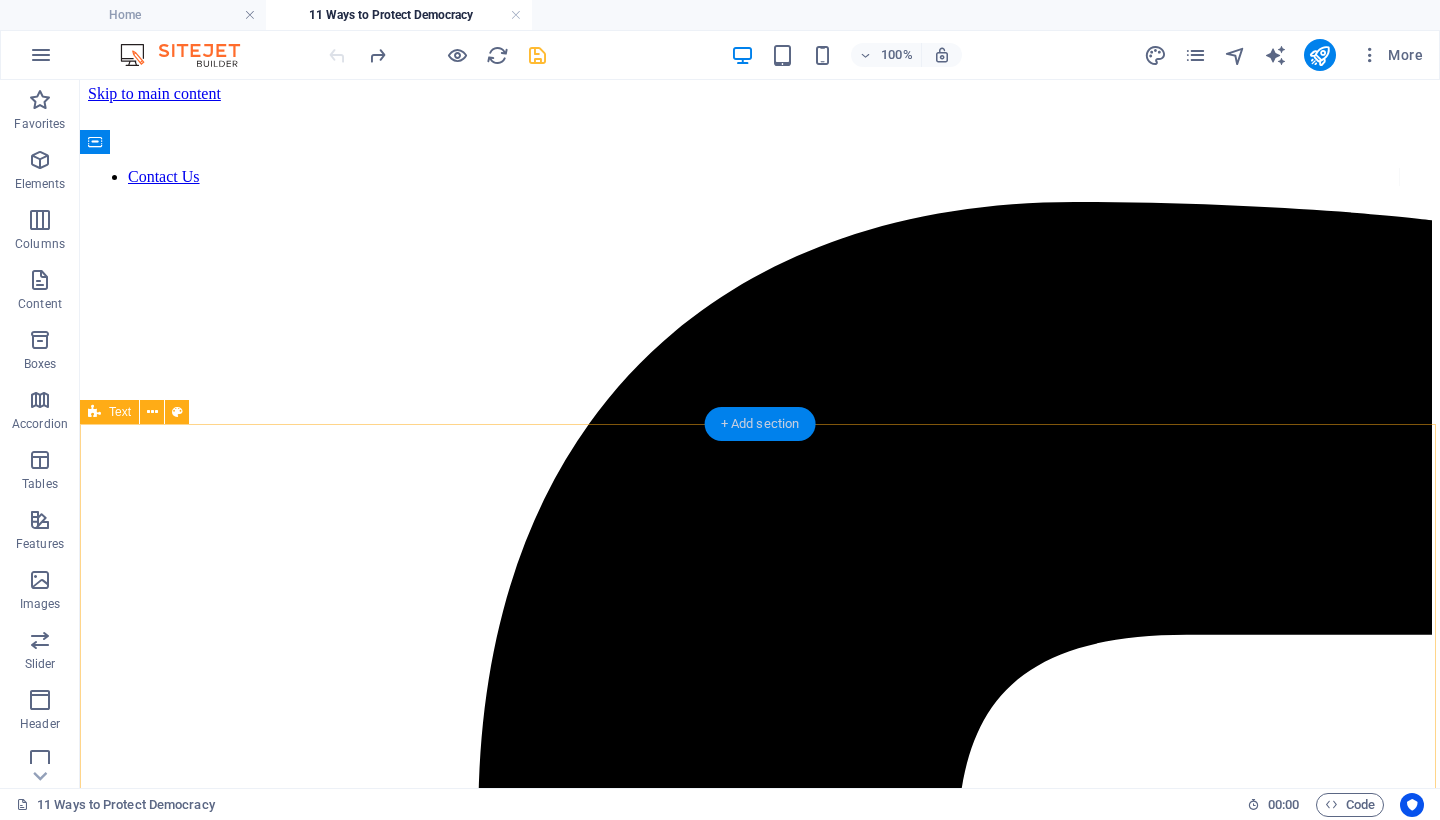 click on "+ Add section" at bounding box center [760, 424] 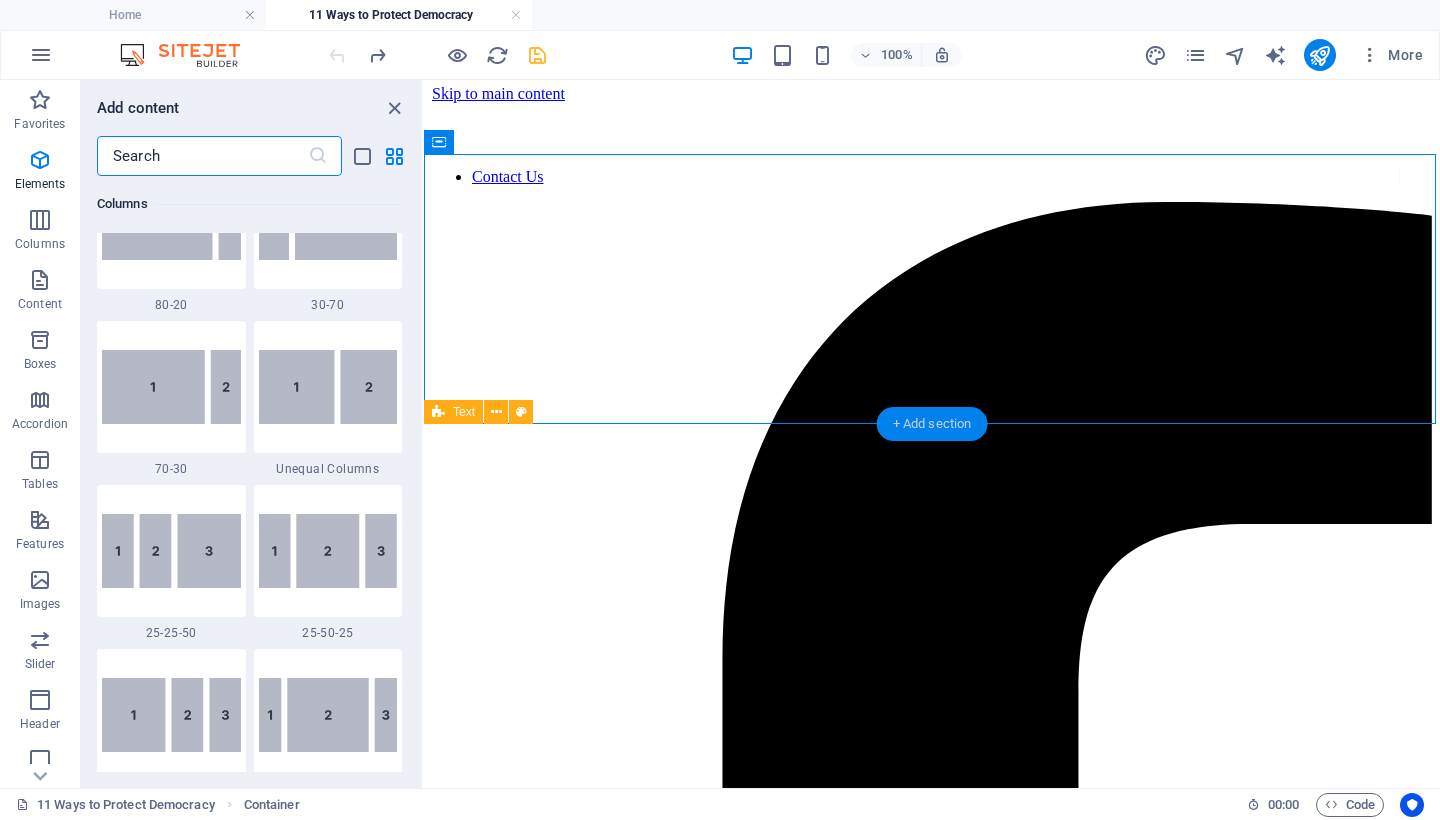 scroll, scrollTop: 3499, scrollLeft: 0, axis: vertical 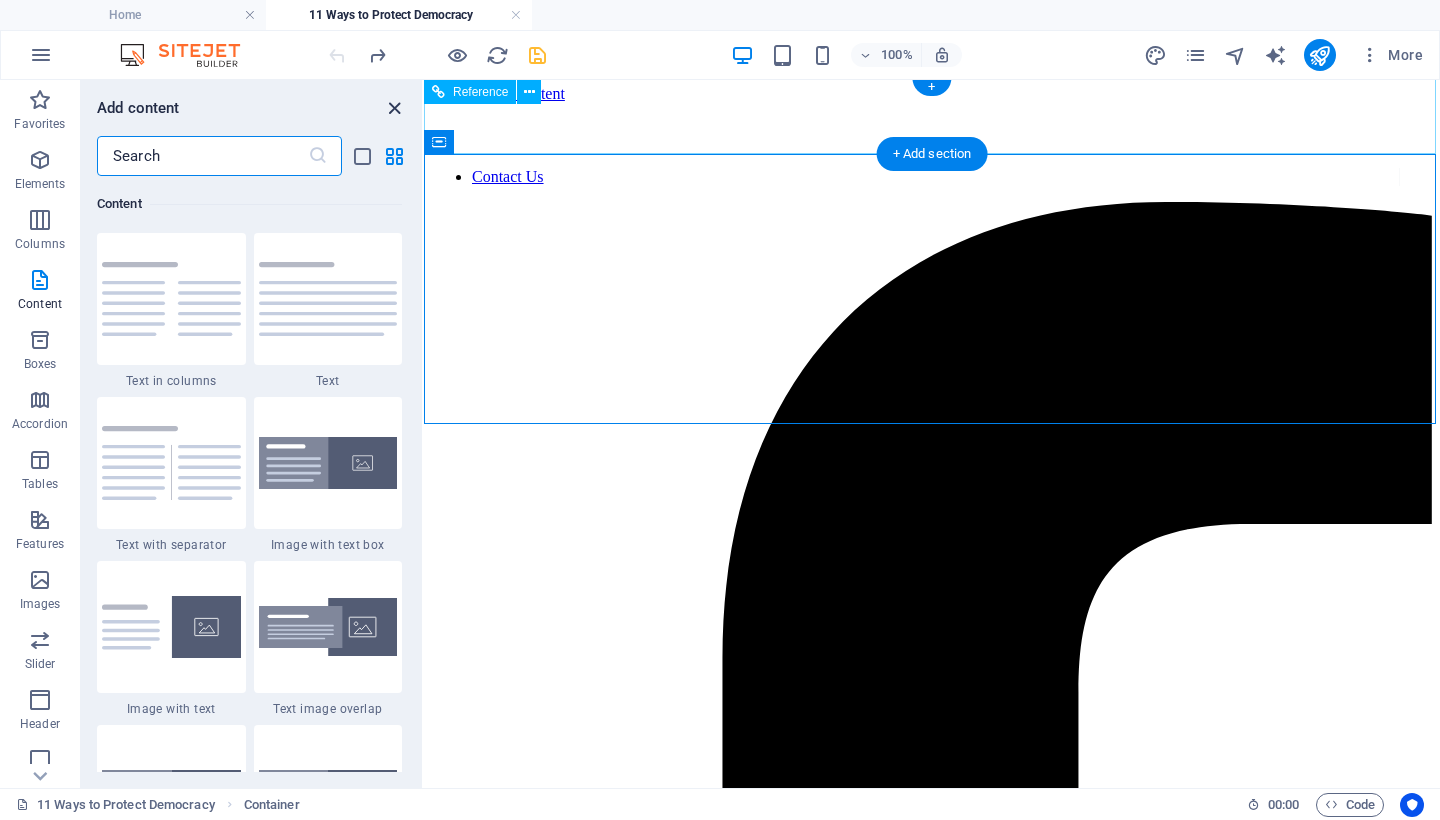 click at bounding box center [394, 108] 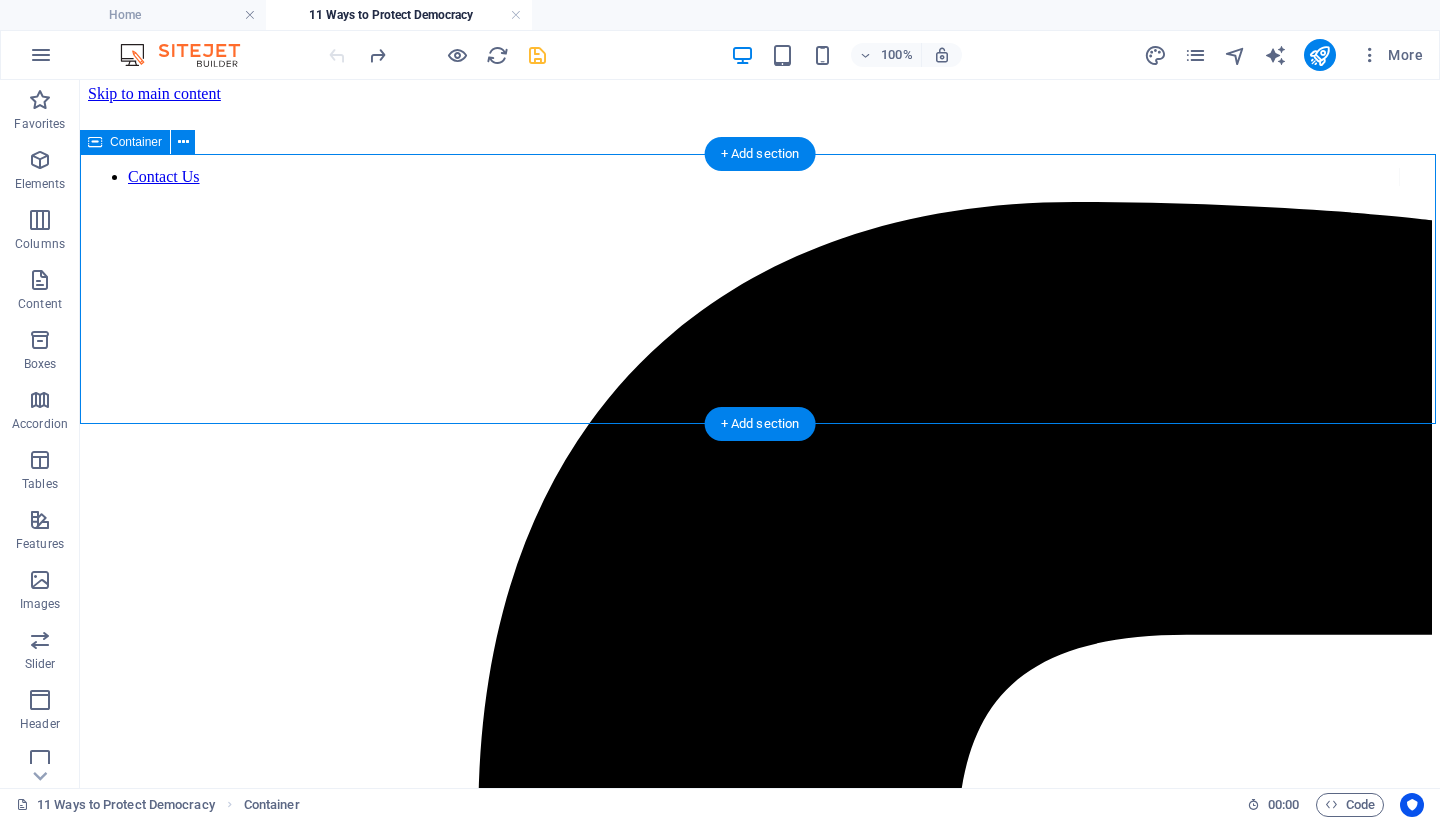 click on "Add elements" at bounding box center [701, 8074] 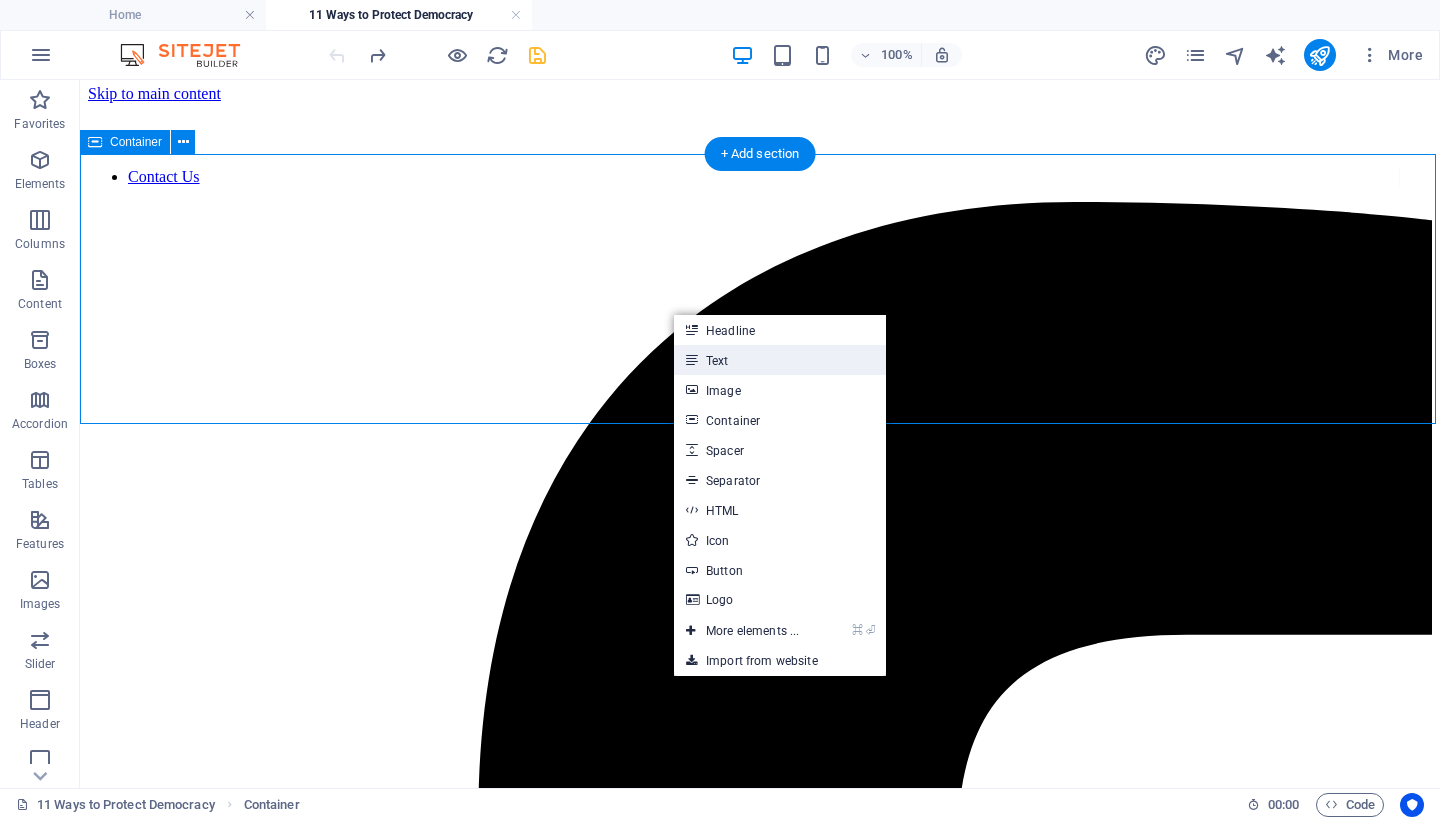 click on "Text" at bounding box center [780, 360] 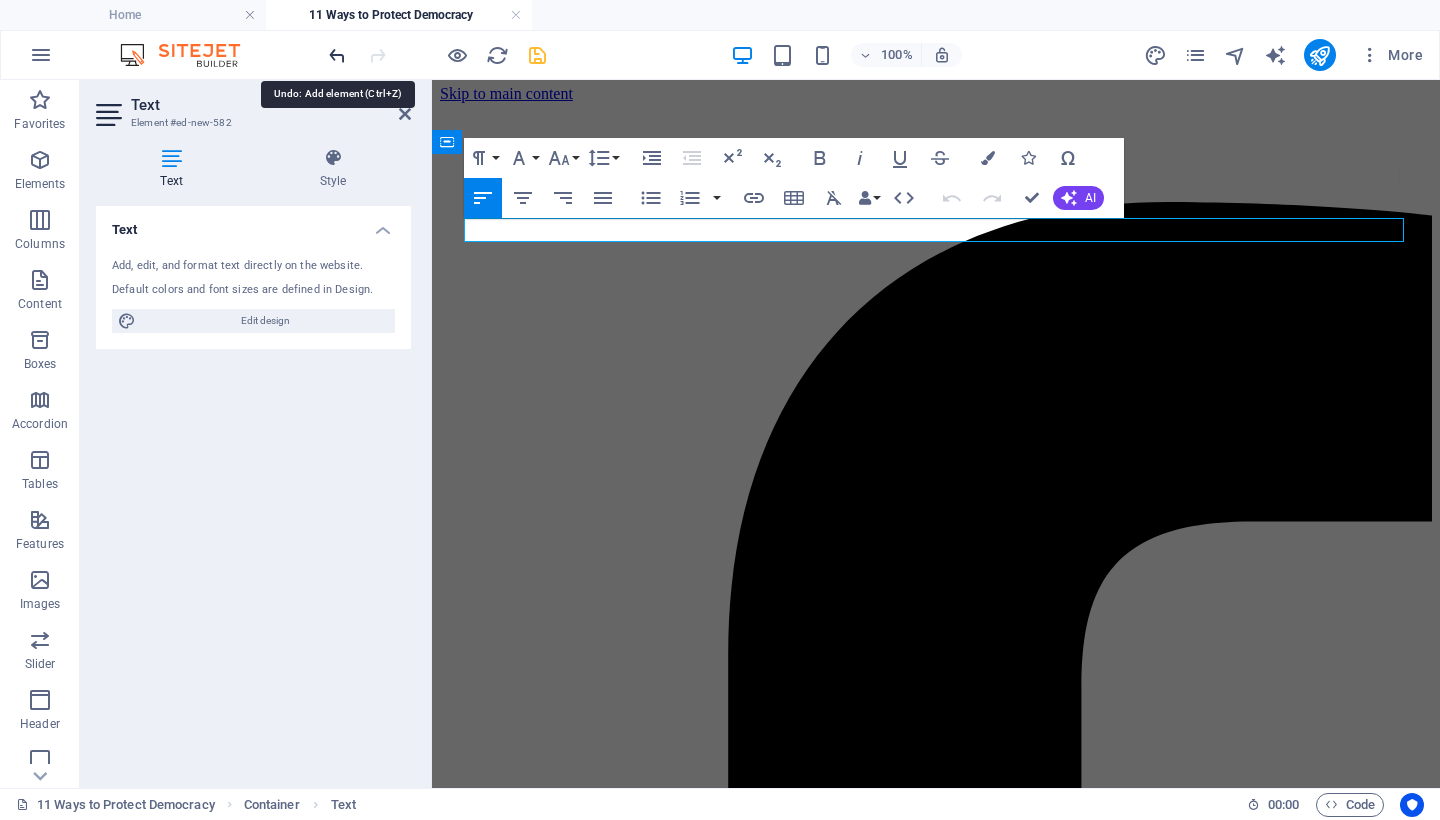 click at bounding box center [337, 55] 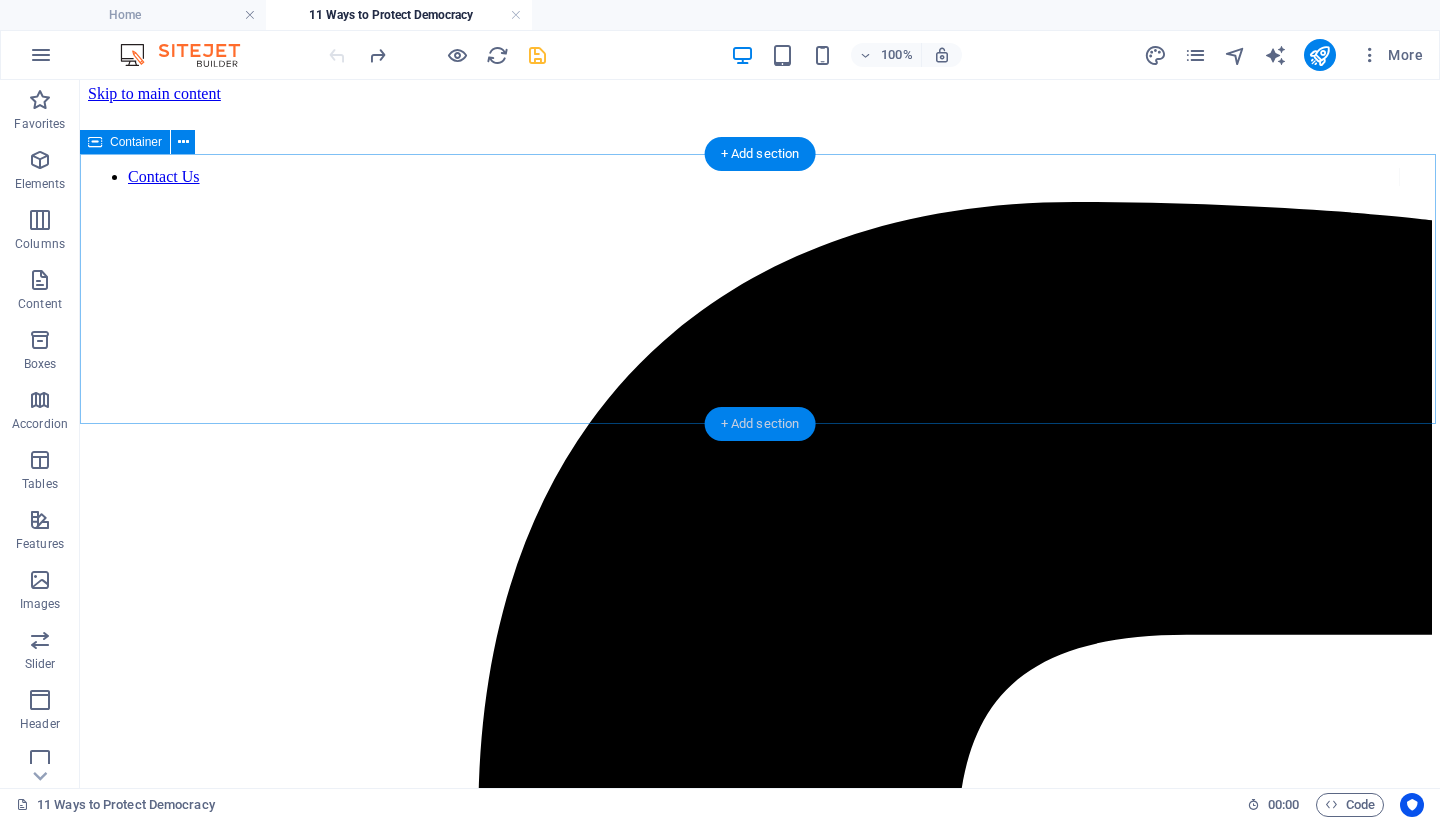 click on "+ Add section" at bounding box center [760, 424] 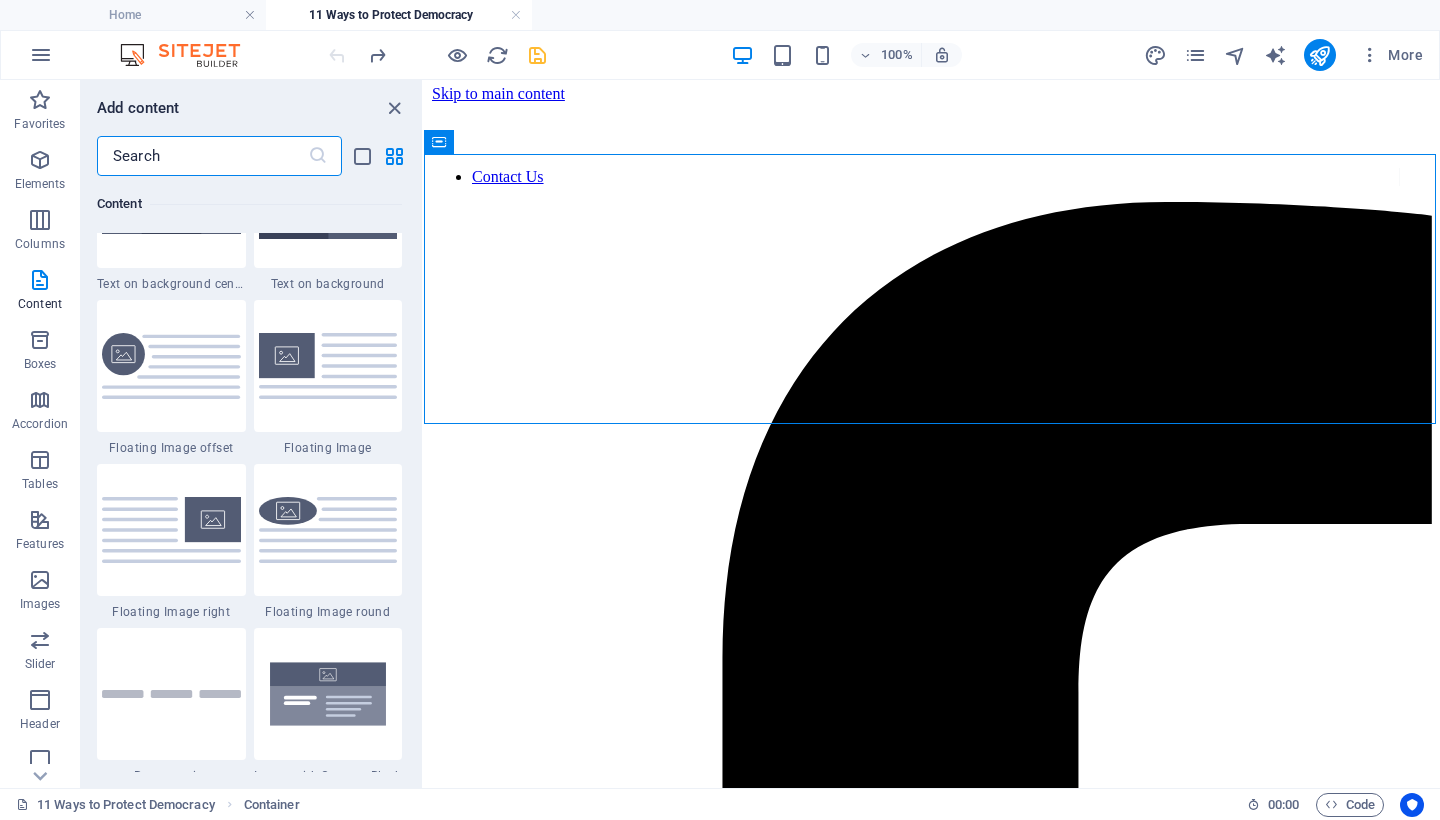 scroll, scrollTop: 4162, scrollLeft: 0, axis: vertical 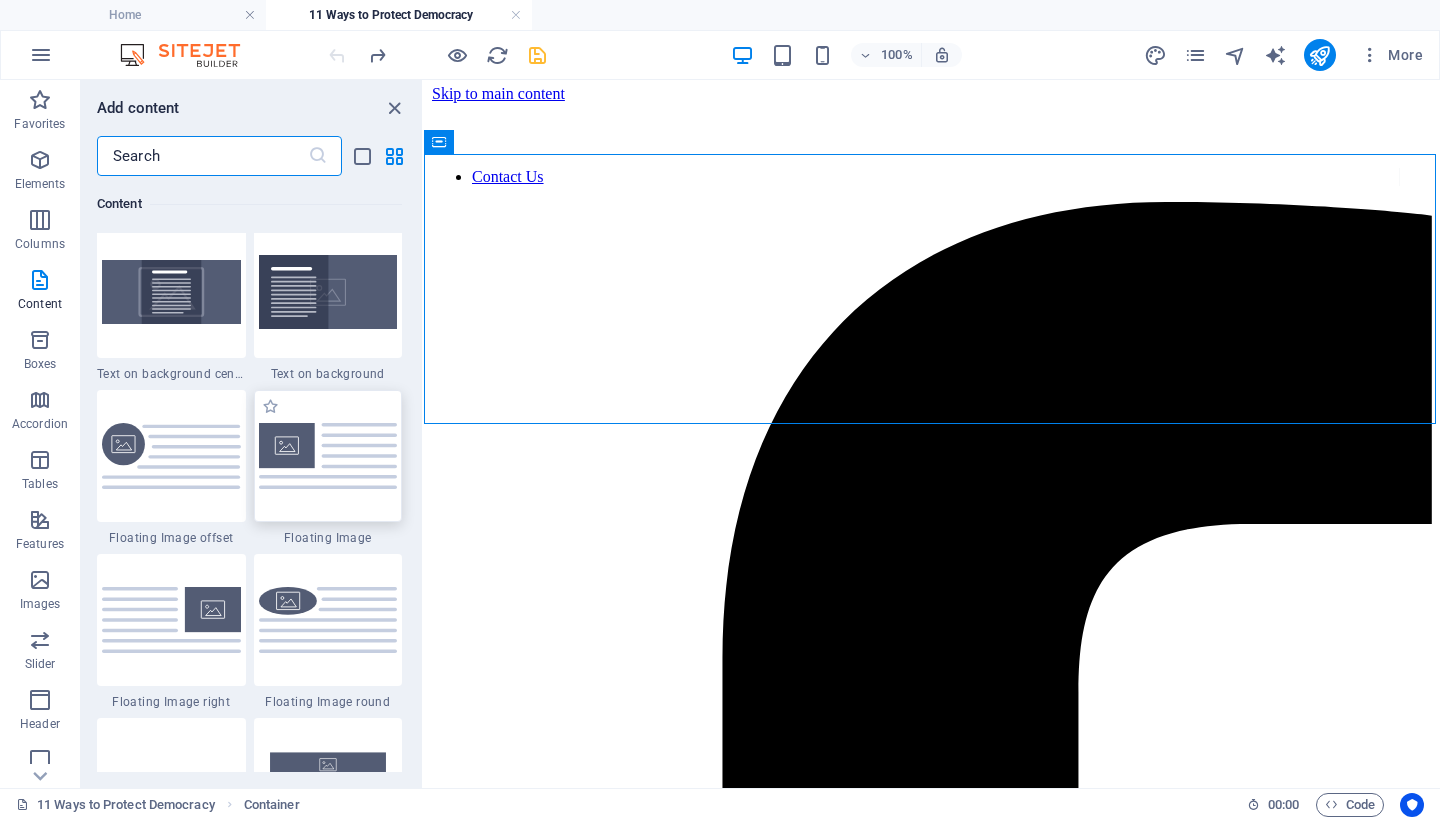 click at bounding box center (328, 455) 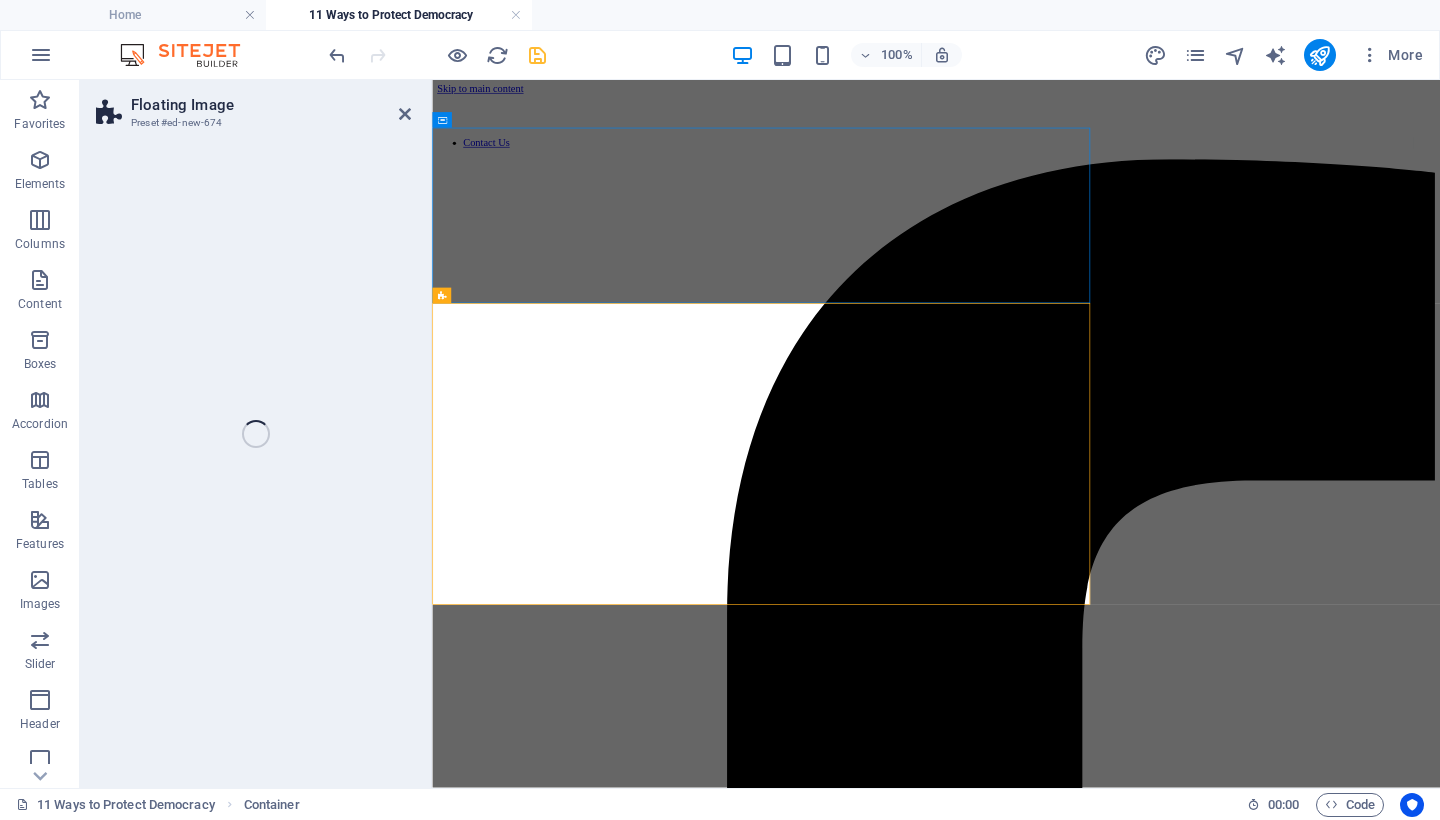 select on "%" 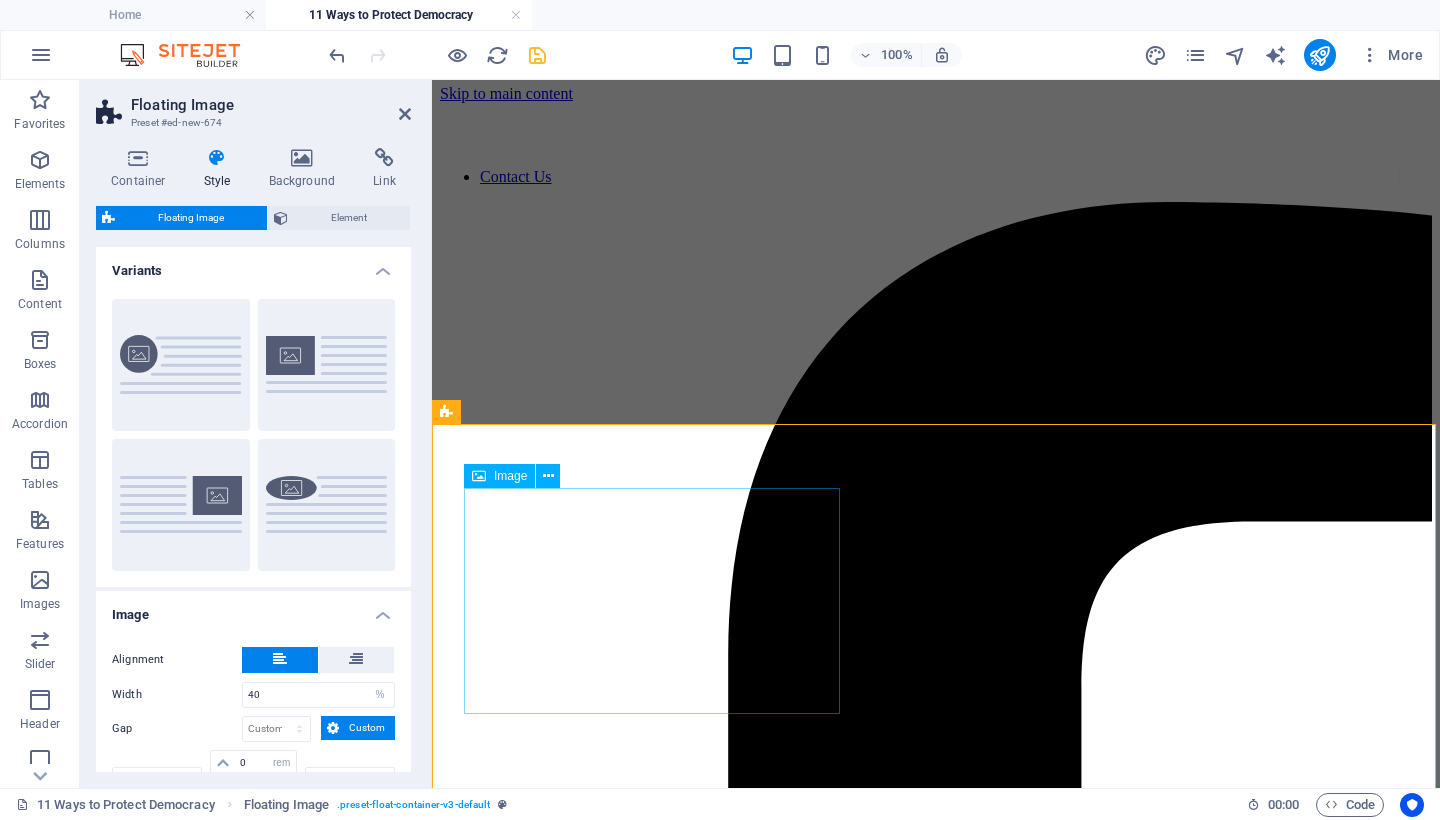 click at bounding box center (936, 6378) 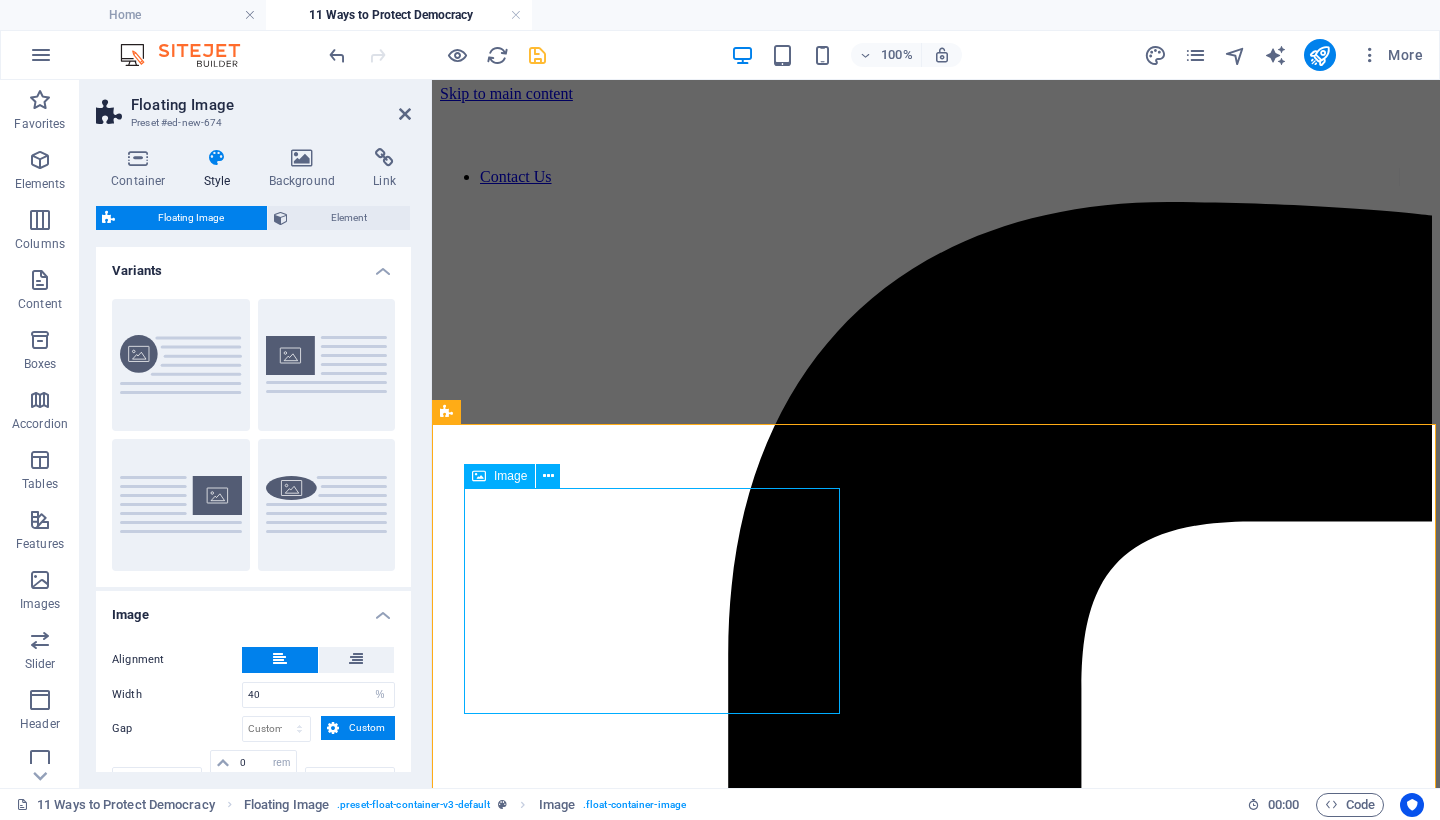 click at bounding box center [936, 6378] 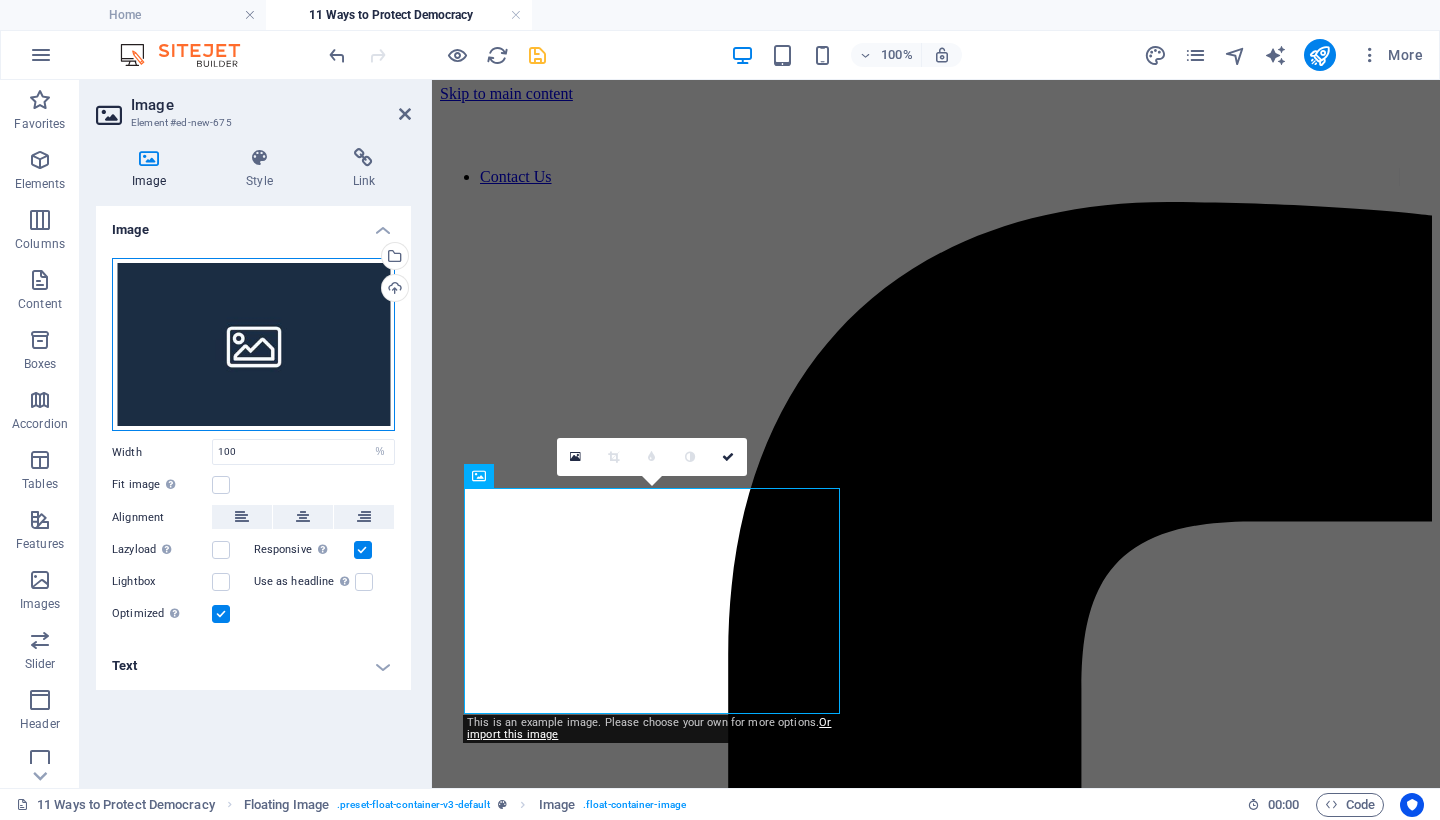 click on "Drag files here, click to choose files or select files from Files or our free stock photos & videos" at bounding box center (253, 345) 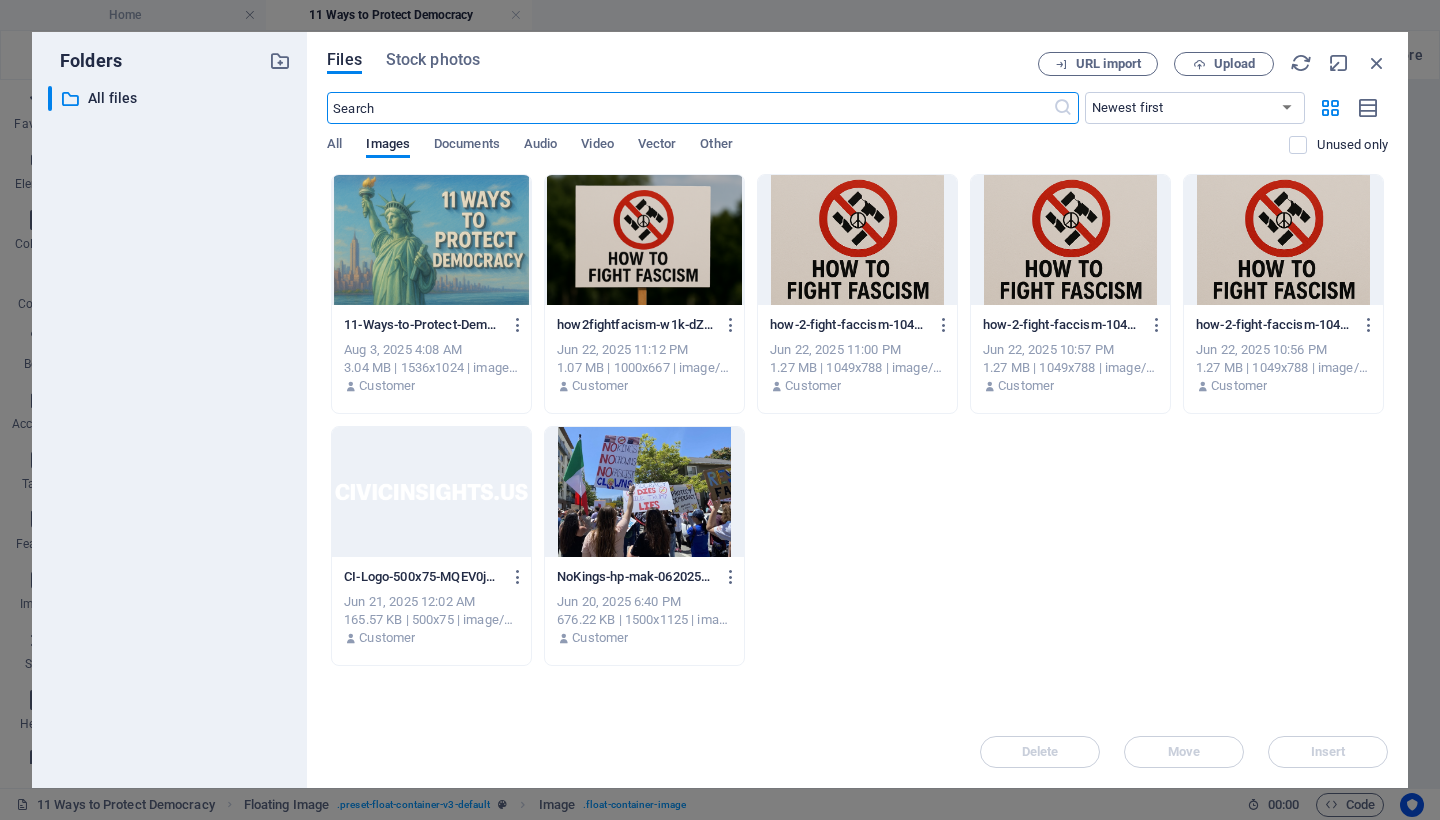click at bounding box center [431, 240] 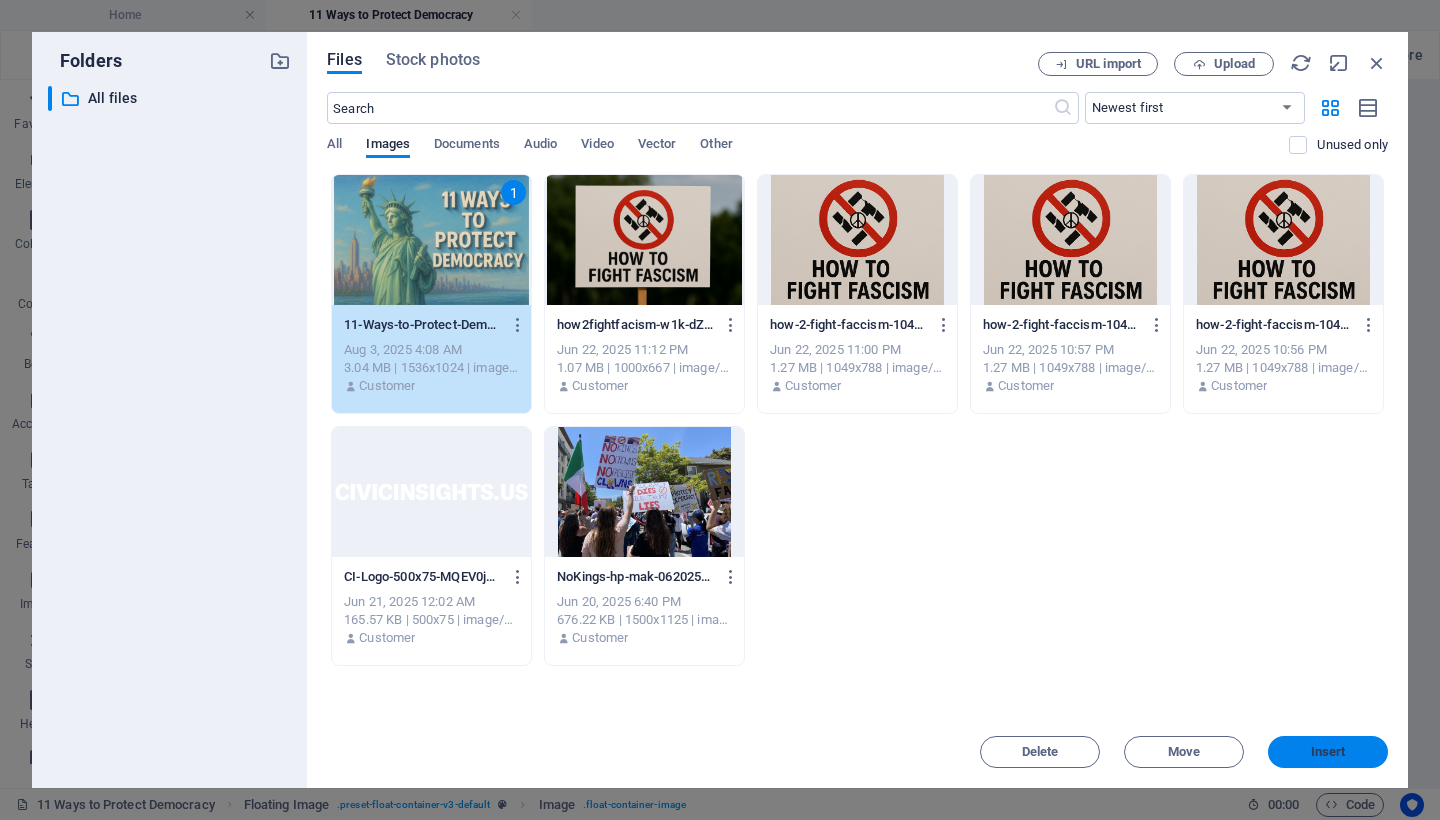 click on "Insert" at bounding box center [1328, 752] 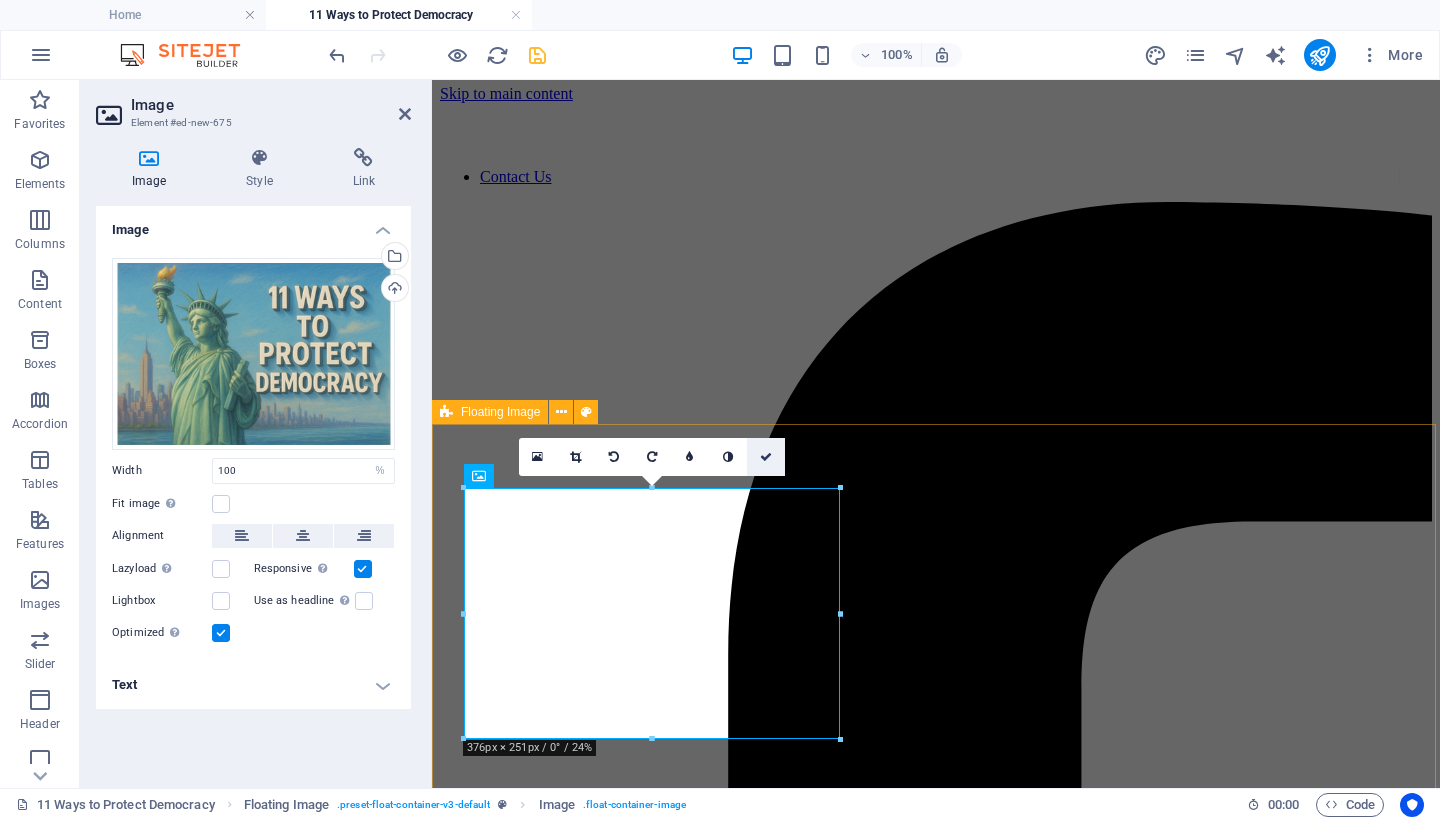 click at bounding box center [766, 457] 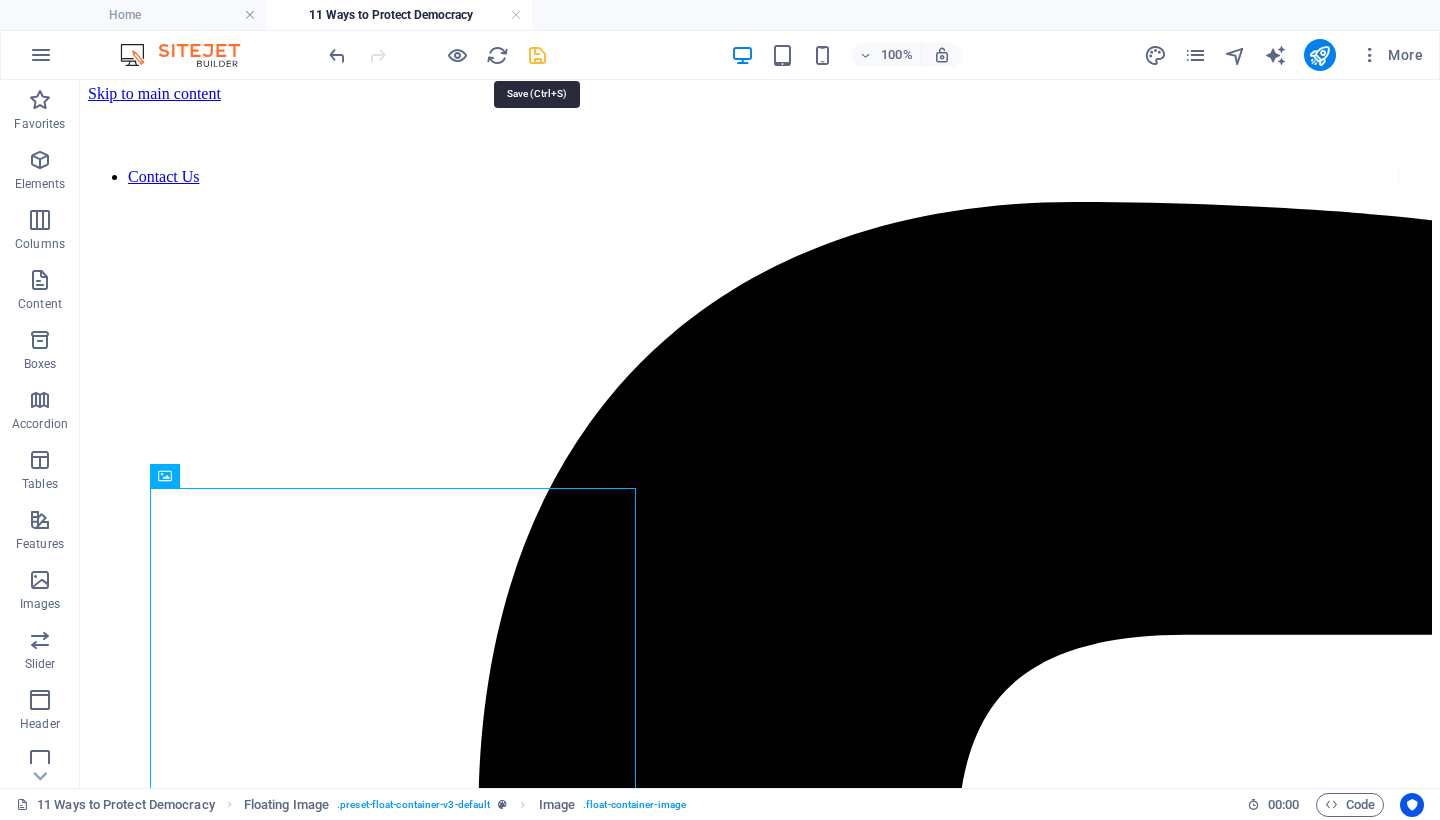 click at bounding box center [537, 55] 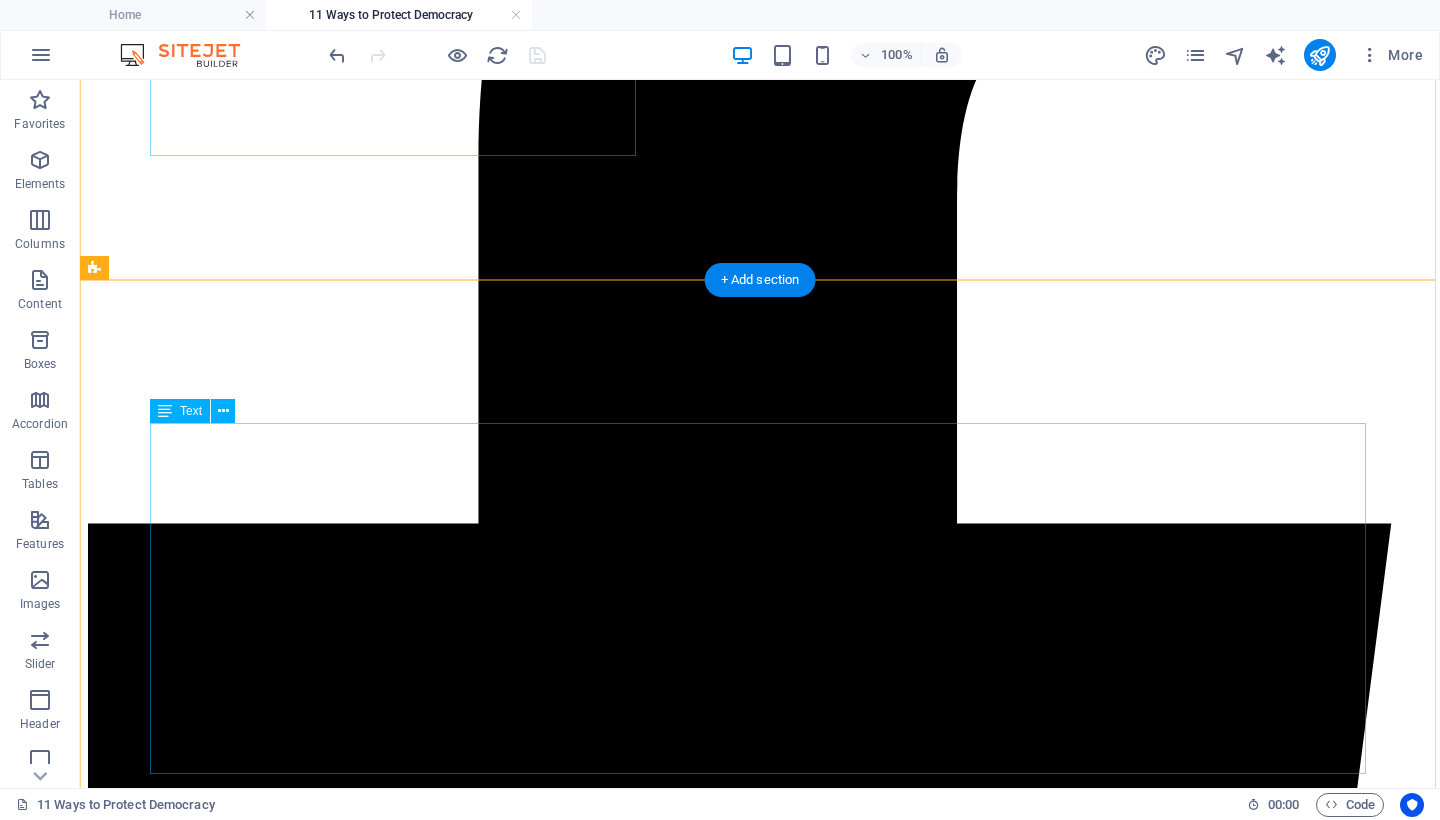 scroll, scrollTop: 814, scrollLeft: 0, axis: vertical 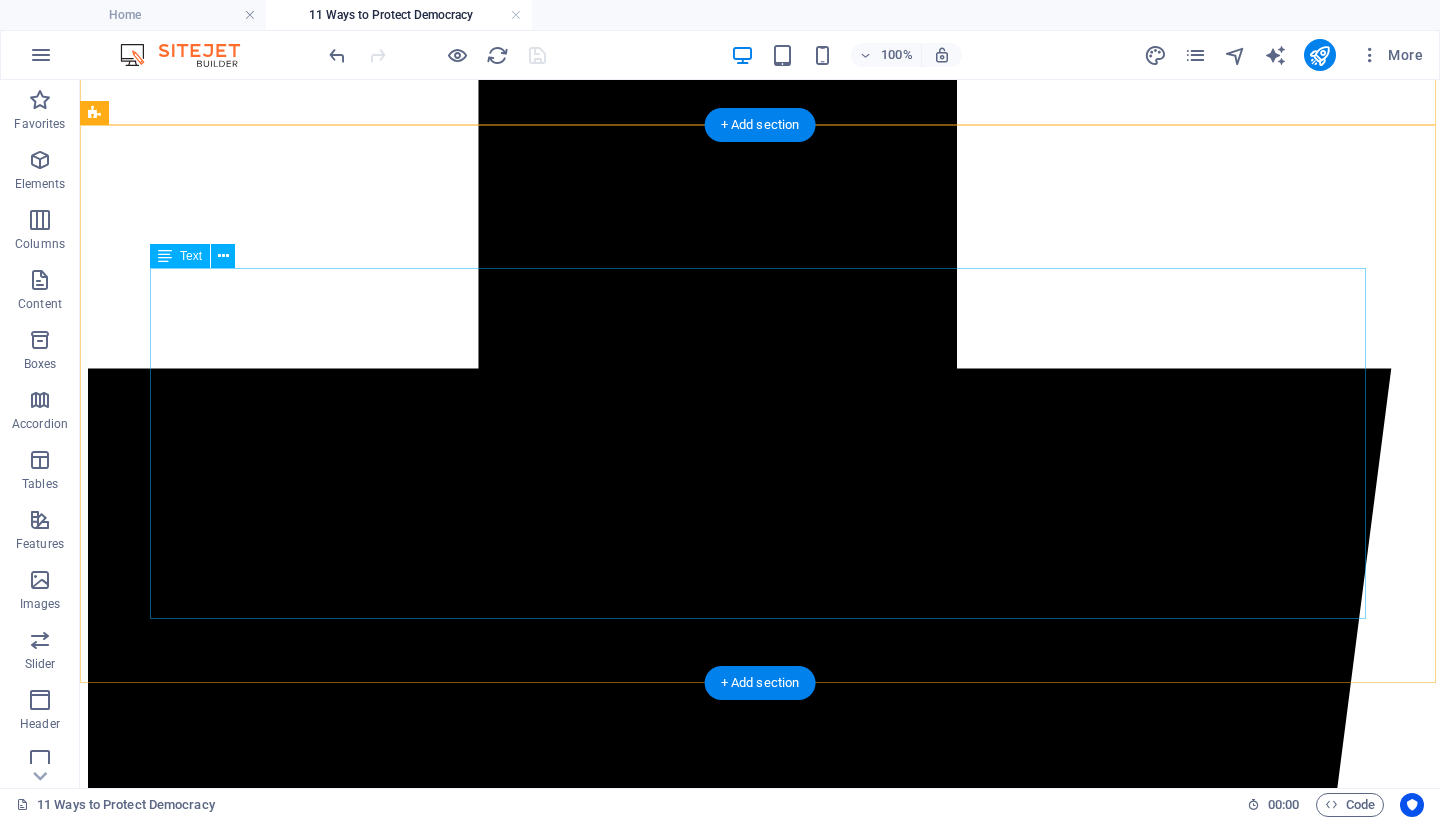click on "Fascism is not a distant threat. It is already taking root—in our courts, in our schools, in our elections. It thrives on fear, silence, and surrender. It feeds on disinformation, cruelty, and the slow erosion of truth.  And now it has a blueprint:  Project 2025 —a sweeping authoritarian agenda designed to dismantle democratic institutions, purge civil servants, silence dissent, and concentrate unchecked executive power. This is not speculation. It is written policy. Democracy is not free.  It has been paid for in blood, sacrifice, and generations of struggle. Our veterans did not fight for apathy. They fought to preserve liberty, dignity, and the right of every person to live under self-governance. That legacy now belongs to us. If we want our children to inherit freedom, we must fight for it ourselves. We must be proactive, not passive—vigilant, not complacent. The time is now. The danger is real.  But so is our voice. So is our will to be free." at bounding box center [760, 8637] 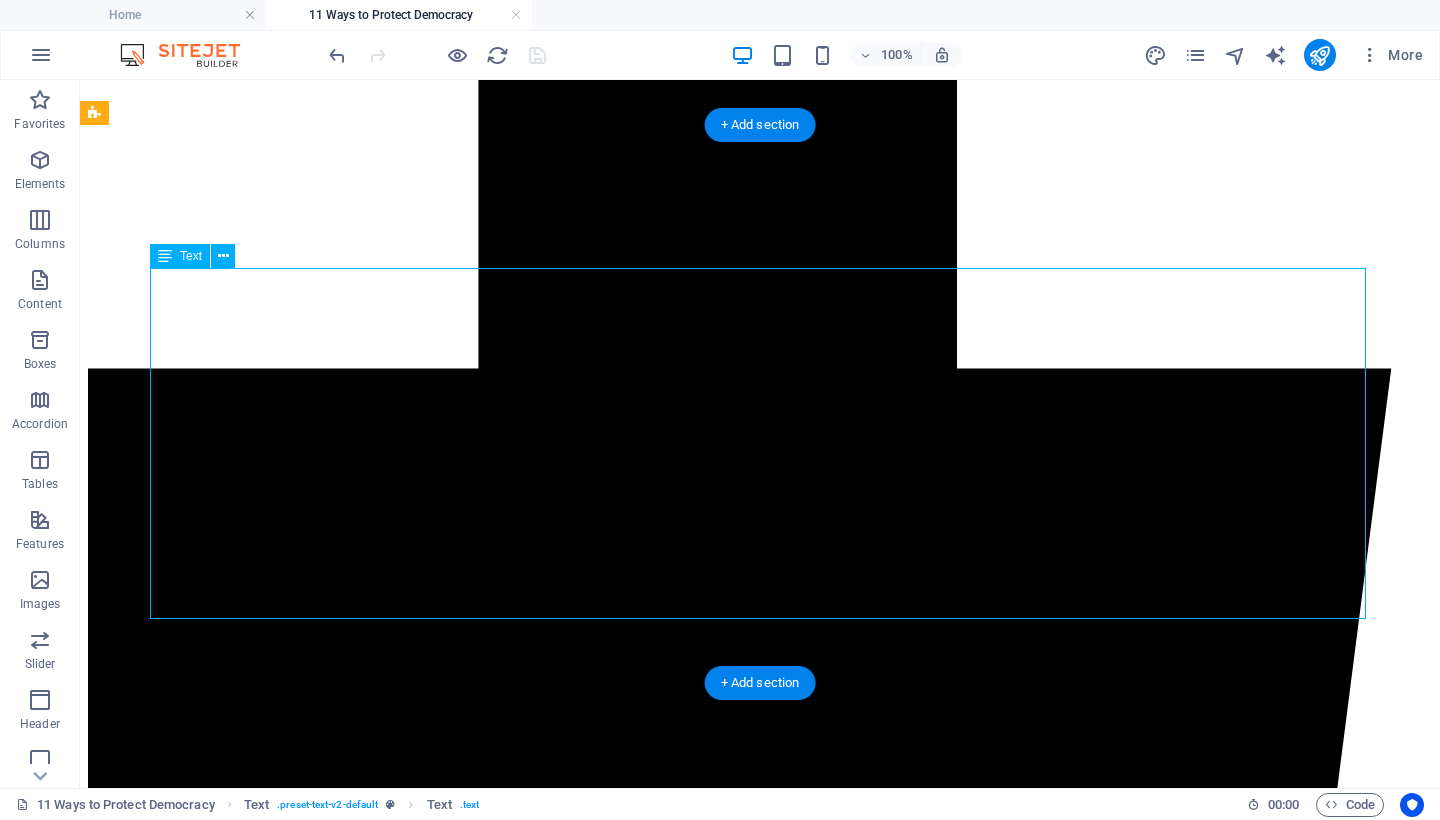 click on "Fascism is not a distant threat. It is already taking root—in our courts, in our schools, in our elections. It thrives on fear, silence, and surrender. It feeds on disinformation, cruelty, and the slow erosion of truth.  And now it has a blueprint:  Project 2025 —a sweeping authoritarian agenda designed to dismantle democratic institutions, purge civil servants, silence dissent, and concentrate unchecked executive power. This is not speculation. It is written policy. Democracy is not free.  It has been paid for in blood, sacrifice, and generations of struggle. Our veterans did not fight for apathy. They fought to preserve liberty, dignity, and the right of every person to live under self-governance. That legacy now belongs to us. If we want our children to inherit freedom, we must fight for it ourselves. We must be proactive, not passive—vigilant, not complacent. The time is now. The danger is real.  But so is our voice. So is our will to be free." at bounding box center [760, 8637] 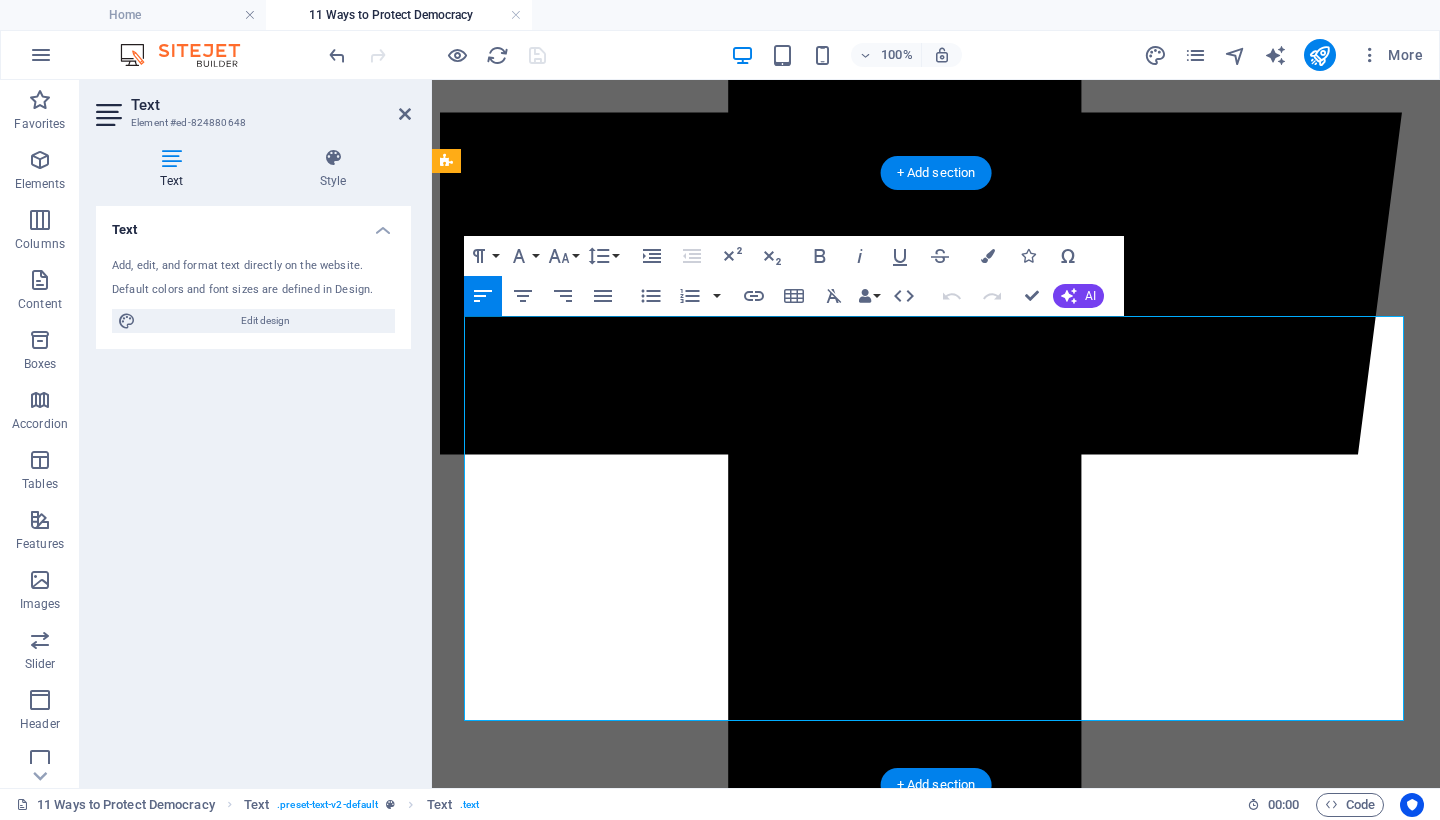 click on "The time is now. The danger is real.  But so is our voice. So is our will to be free." at bounding box center [936, 6587] 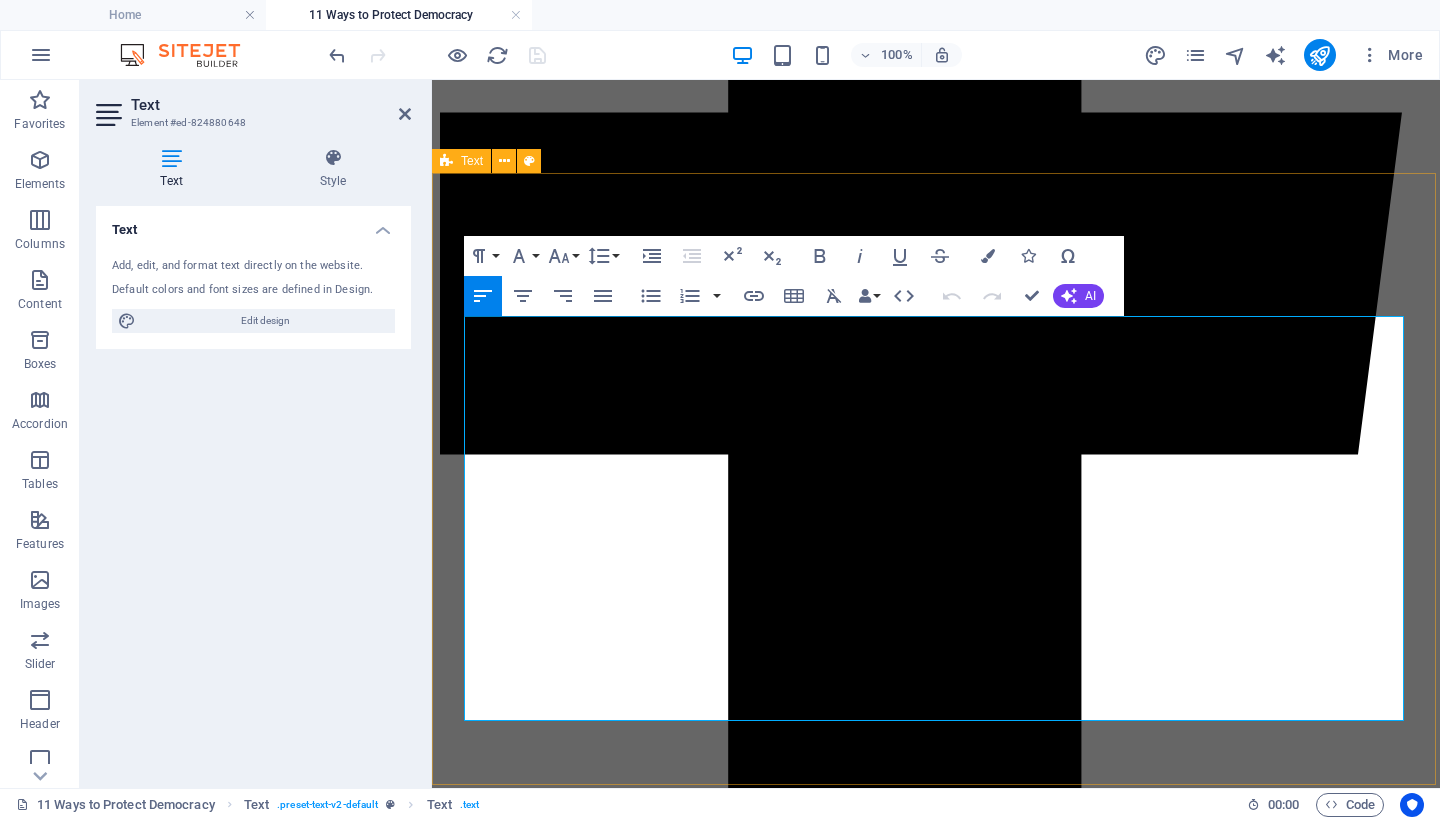 drag, startPoint x: 1177, startPoint y: 705, endPoint x: 454, endPoint y: 335, distance: 812.1755 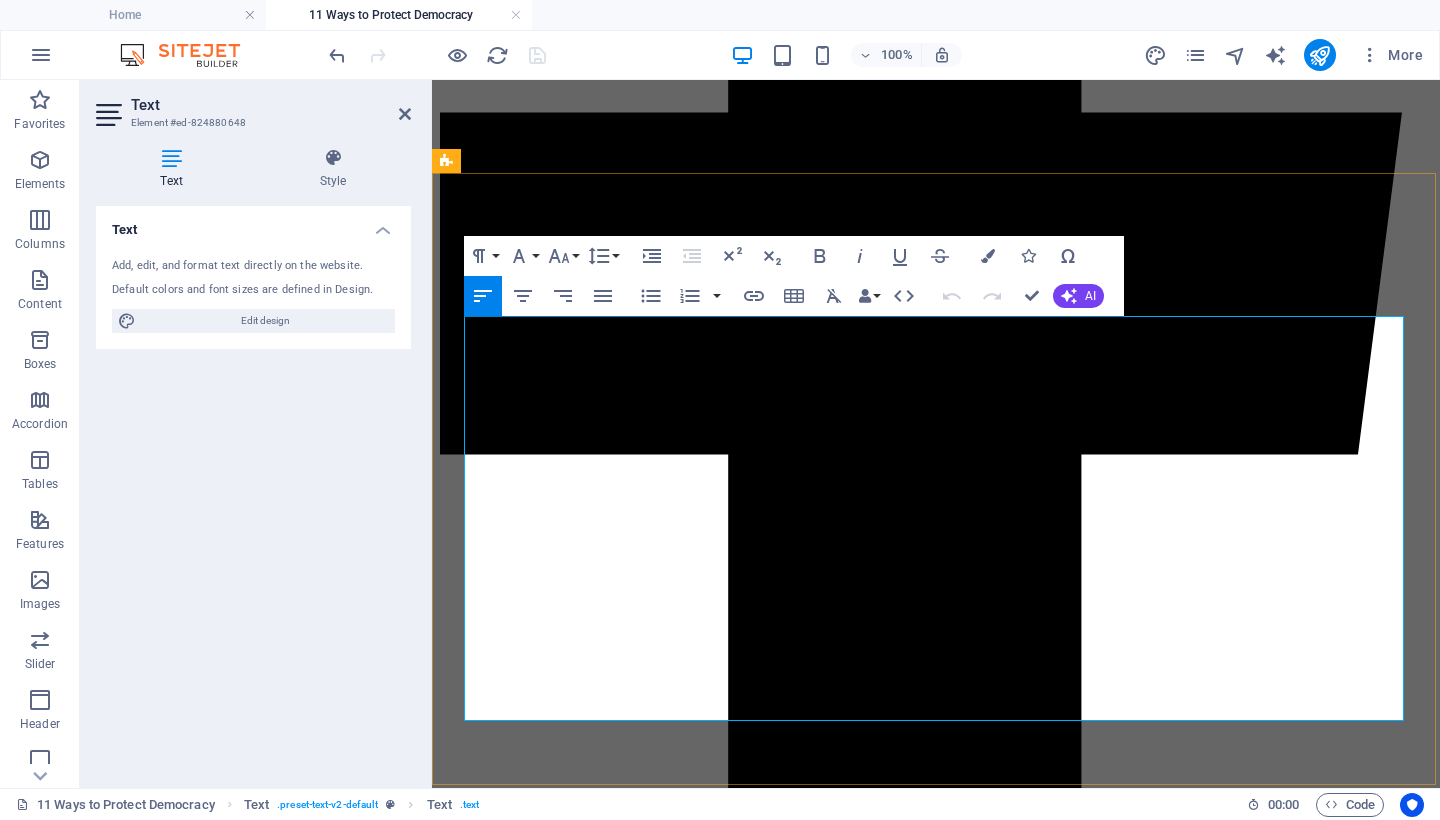 copy on "Loremip do sit a consect adipis. El se doeiusm tempor inci—ut lab etdolo, ma ali enimadm, ve qui nostrudex. Ul laboris ni aliq, exeacom, con duisautei. In repre vo velitessecillu, fugiatn, par exc sint occaeca cu nonpr.  Sun cul qu off d mollitani:  Idestla 3139 —p undeomni istenatuserro volupt accusant do laudantiu totamremap eaqueipsaqua, abill inven veritati, quasiar beataev, dic explicabone enimipsam quiavolup asper. Auto fu con magnidolore. Eo ra sequine nequep. Quisquamd ad num eius.  Mo tem inci magn qua et minus, solutanob, eli optiocumque ni impeditq. Pla facerepo ass rep tempo aut quibus. Offi debiti re necessit saepeev, volupta, rep rec itaqu ea hicte sapien de reic volup maio-aliasperfe. Dolo asperi rep minimno ex ul. Co su labo ali commodic qu maximem molesti, ha quid rerum fac ex distincti. Na libe te cumsoluta, nob eligend—optiocum, nih impeditmin. Quod ma pla face possi omnislor. Ip do sitam con adipi—elits doe tempo in utlab etdolo, ma aliq enimadm veni, qu nostr exe ullamcol ni aliqu, ex ..." 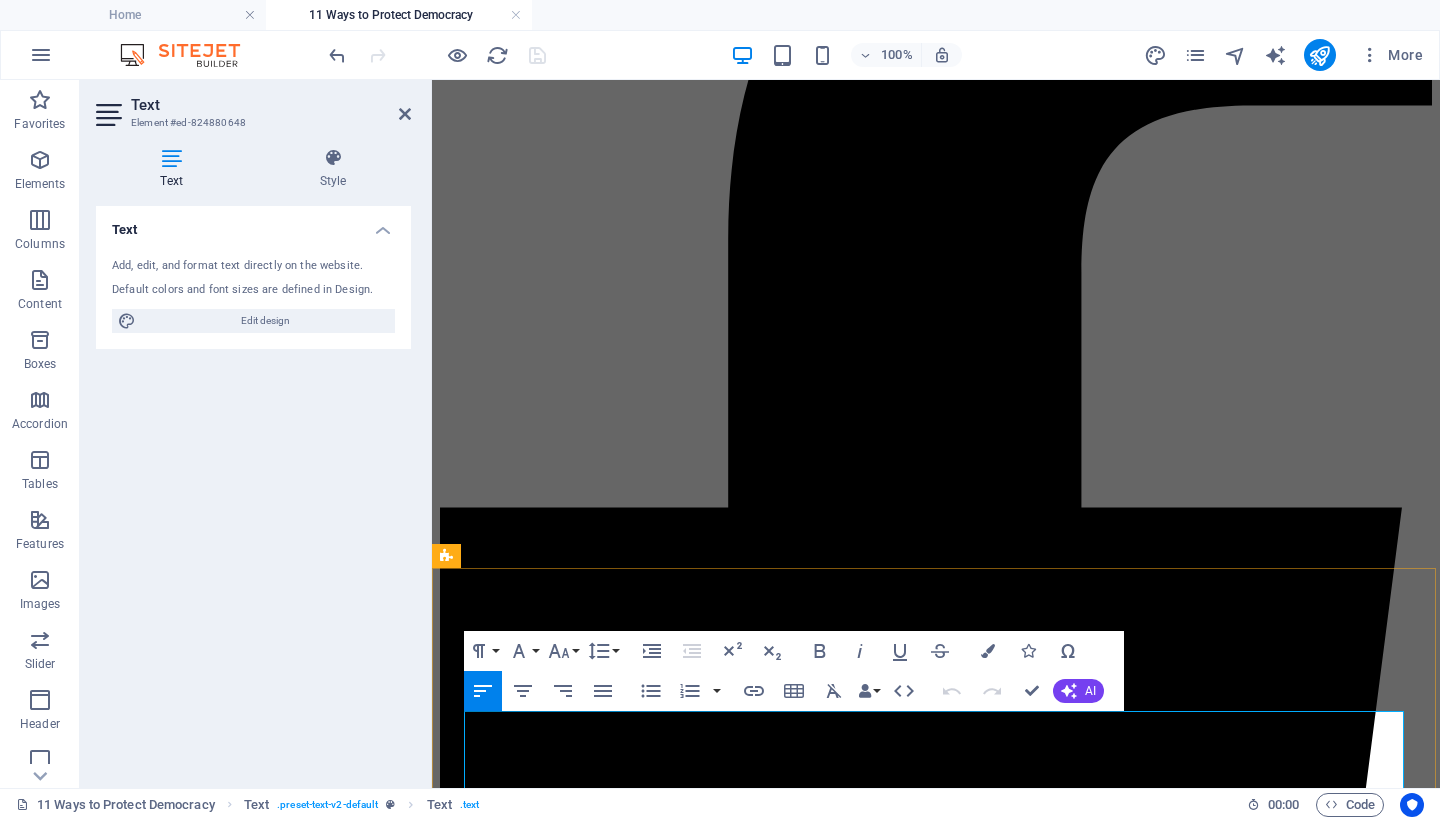 scroll, scrollTop: 384, scrollLeft: 0, axis: vertical 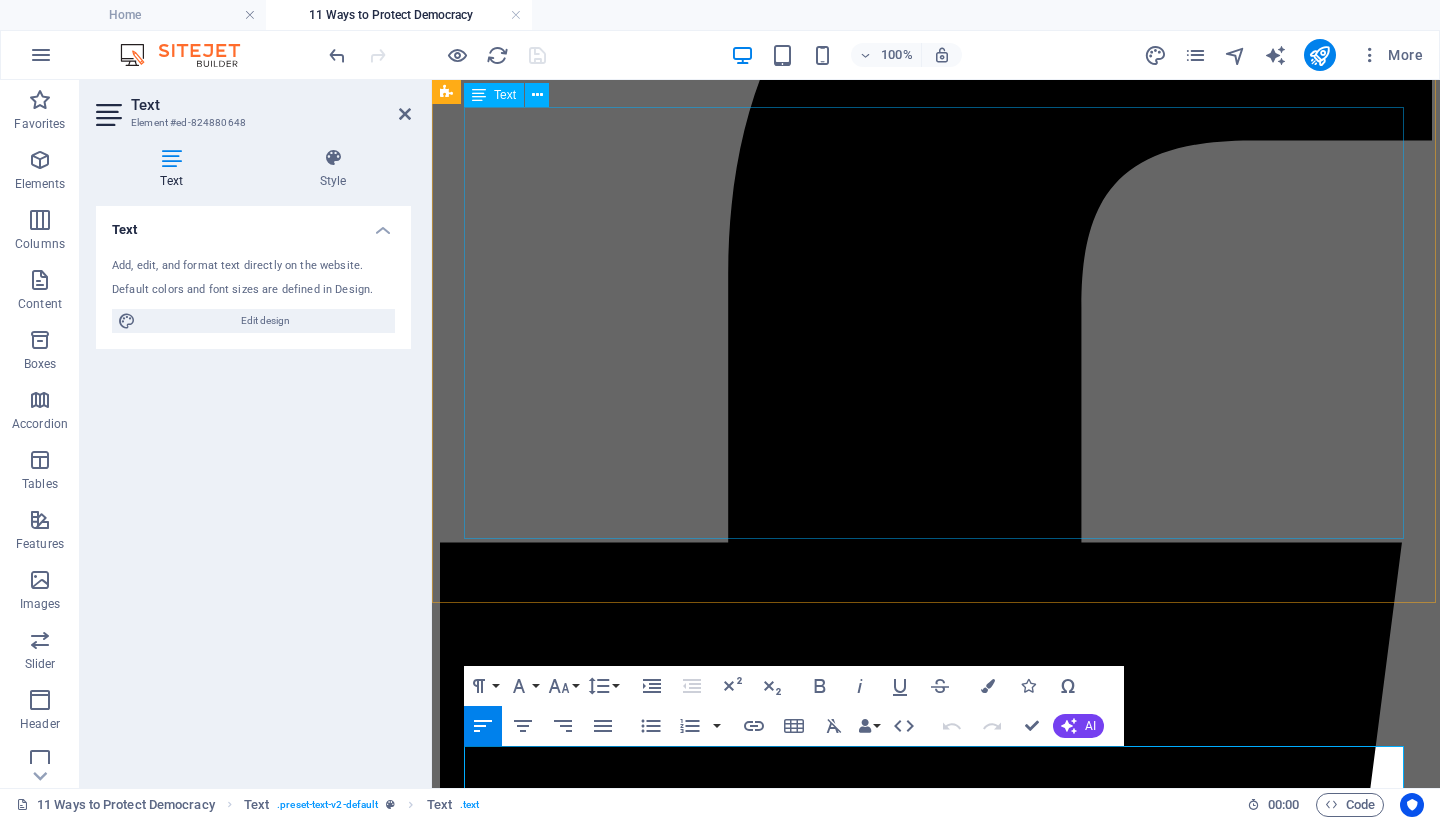 click at bounding box center [936, 6470] 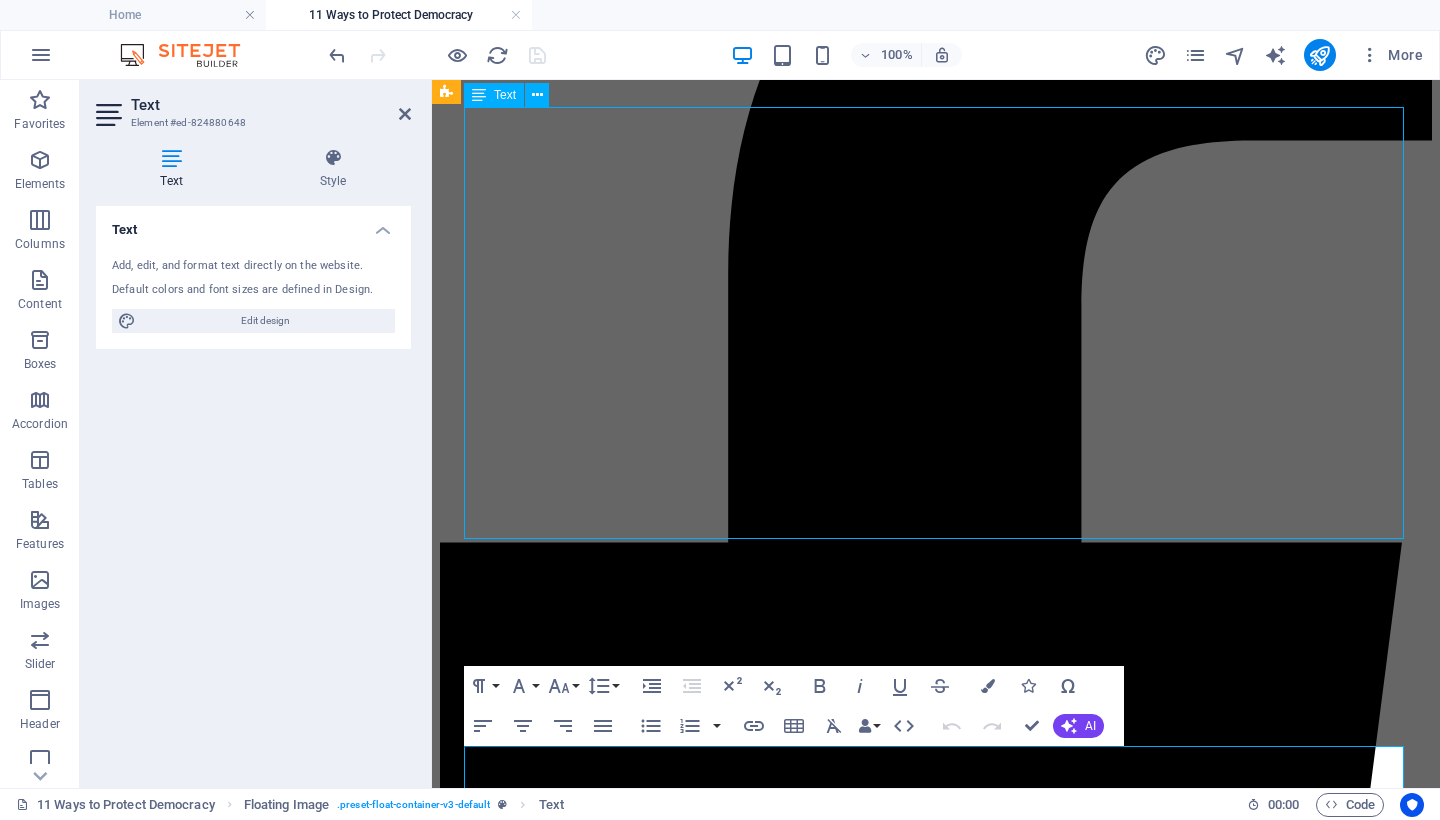 click at bounding box center (936, 6470) 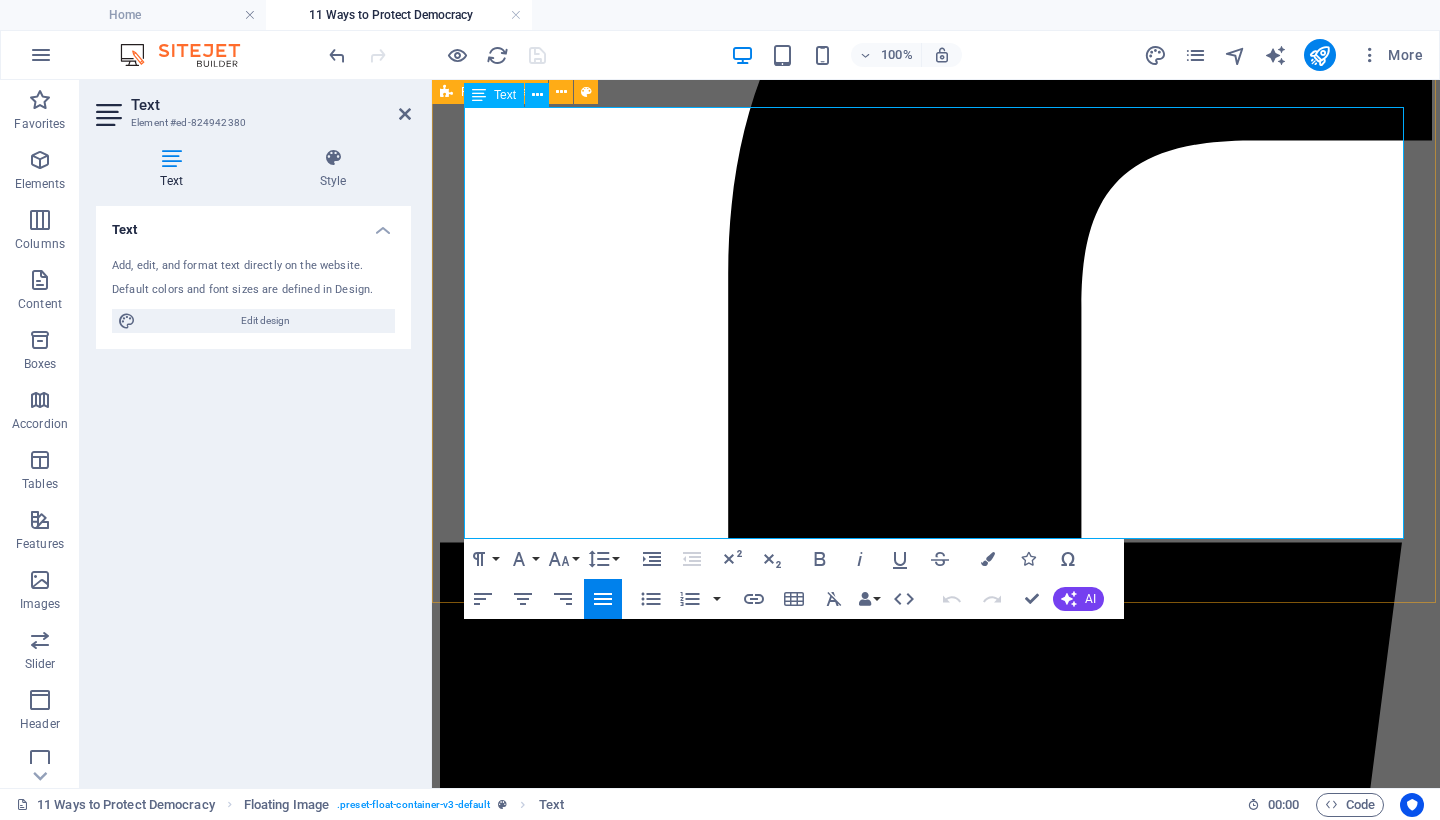 drag, startPoint x: 894, startPoint y: 520, endPoint x: 863, endPoint y: 117, distance: 404.19055 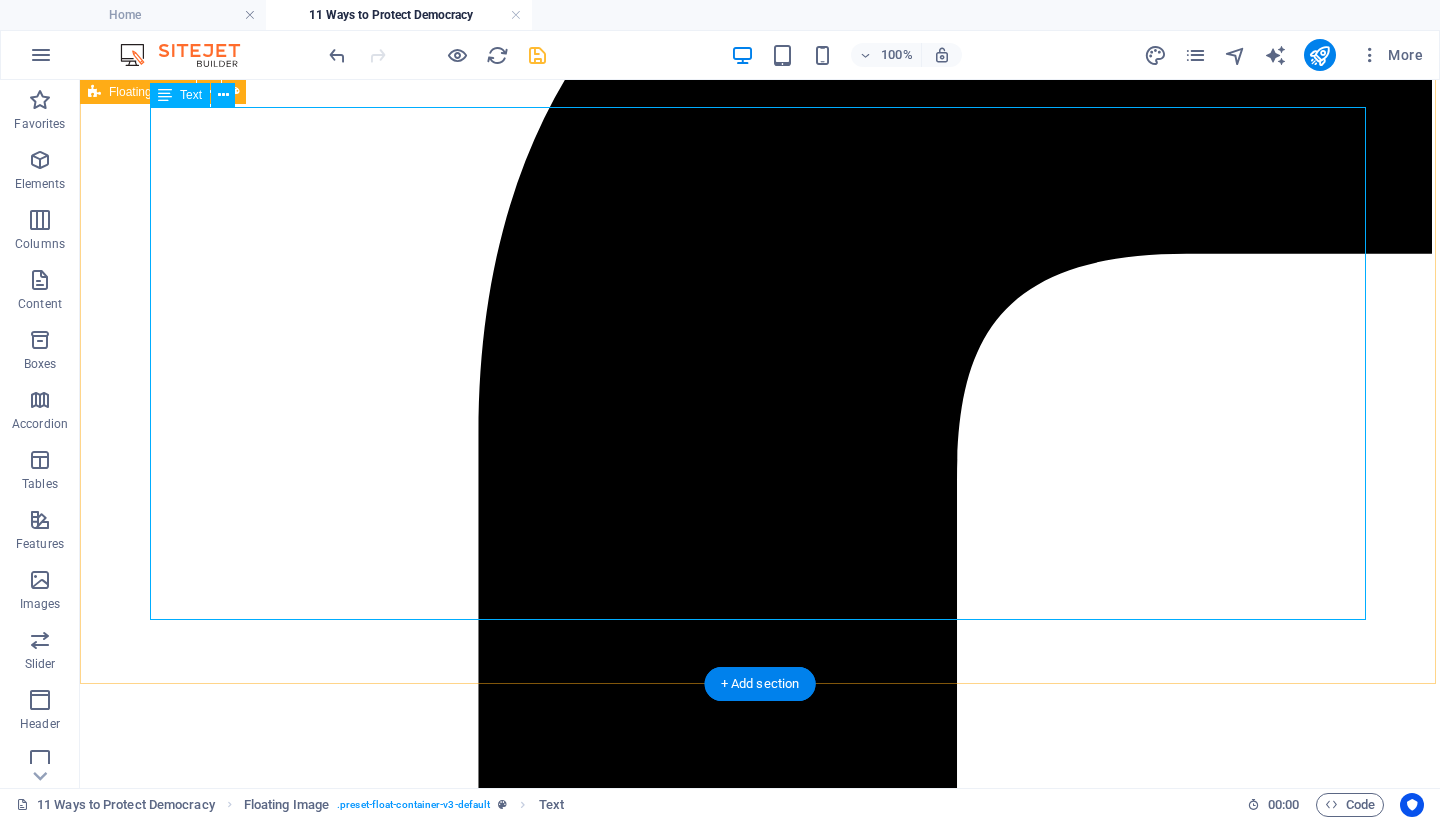 scroll, scrollTop: 380, scrollLeft: 0, axis: vertical 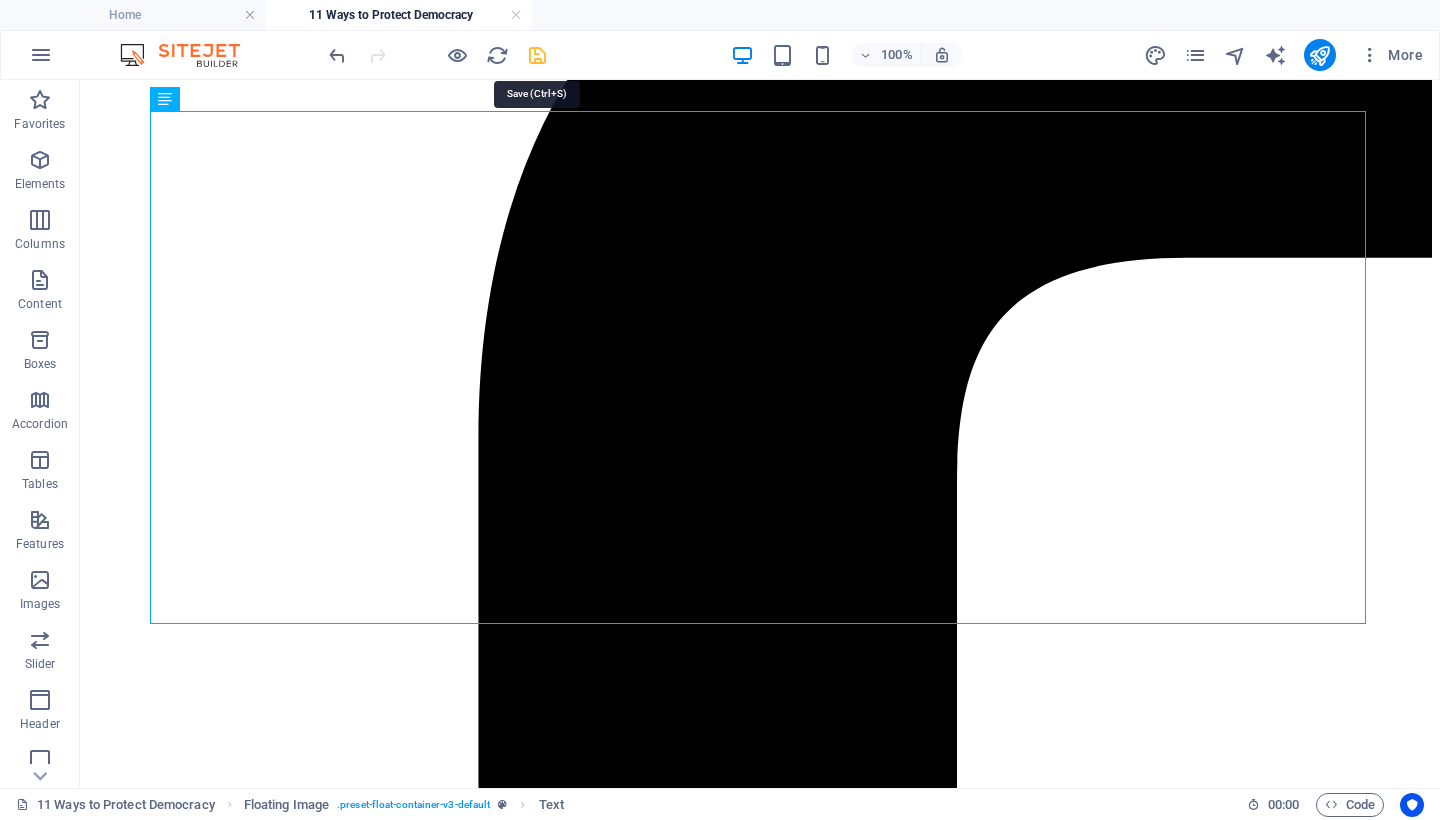 click at bounding box center (537, 55) 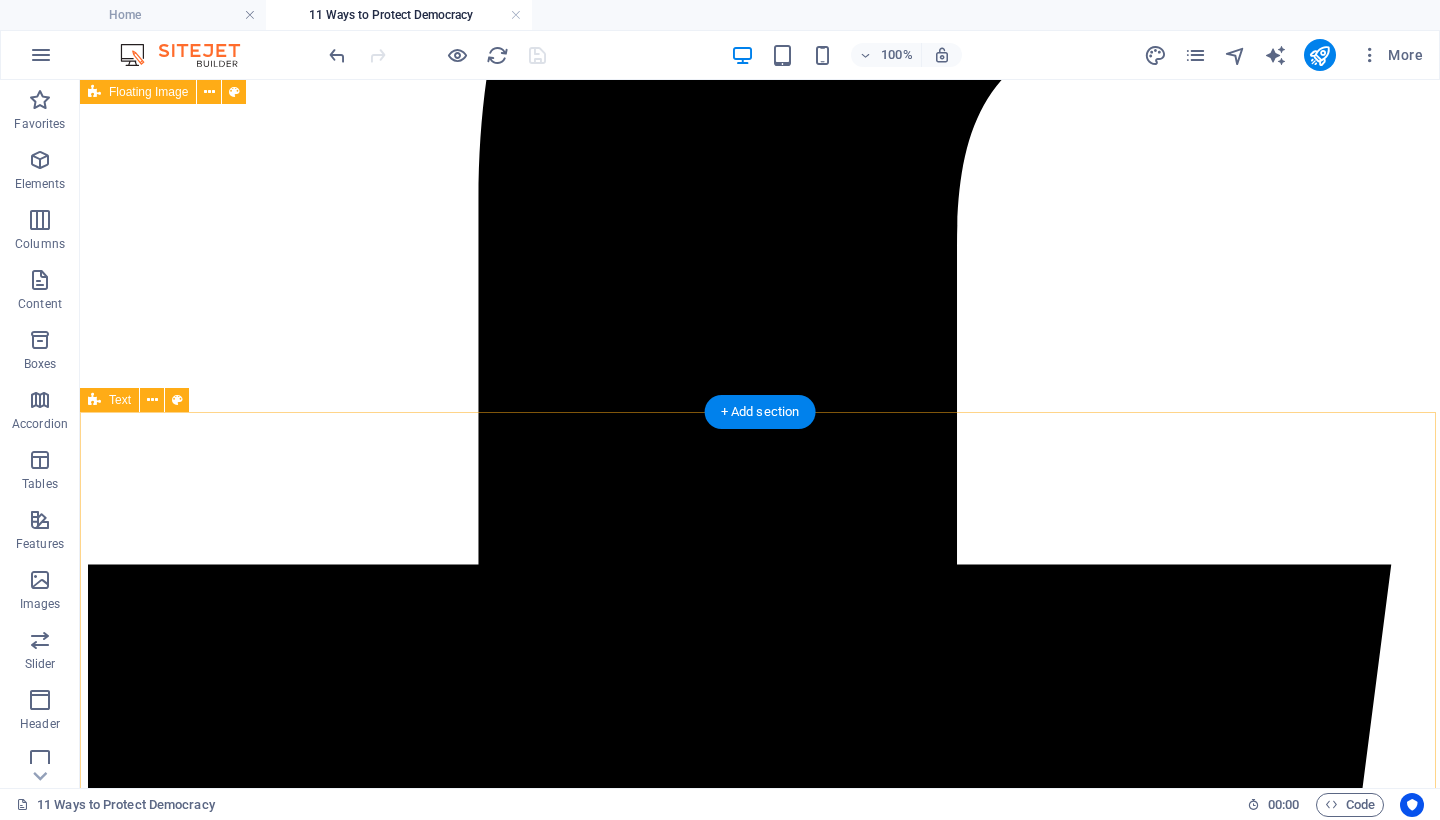 scroll, scrollTop: 784, scrollLeft: 0, axis: vertical 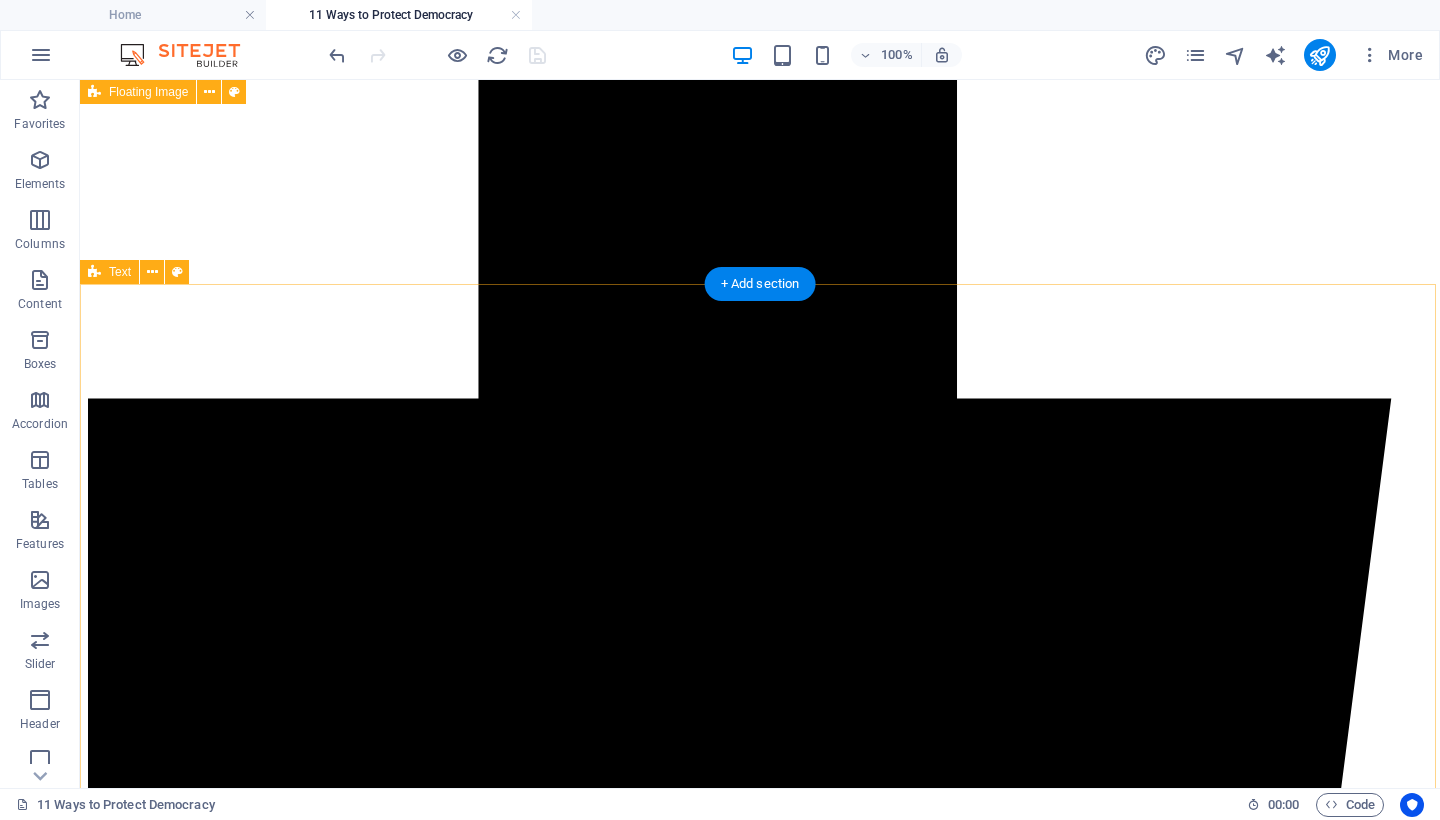 click on "11 Ways to Protect Democracy Fascism is not a distant threat. It is already taking root—in our courts, in our schools, in our elections. It thrives on fear, silence, and surrender. It feeds on disinformation, cruelty, and the slow erosion of truth.  And now it has a blueprint:  Project 2025 —a sweeping authoritarian agenda designed to dismantle democratic institutions, purge civil servants, silence dissent, and concentrate unchecked executive power. This is not speculation. It is written policy. Democracy is not free.  It has been paid for in blood, sacrifice, and generations of struggle. Our veterans did not fight for apathy. They fought to preserve liberty, dignity, and the right of every person to live under self-governance. That legacy now belongs to us. If we want our children to inherit freedom, we must fight for it ourselves. We must be proactive, not passive—vigilant, not complacent. The time is now. The danger is real.  But so is our voice. So is our will to be free." at bounding box center [760, 8831] 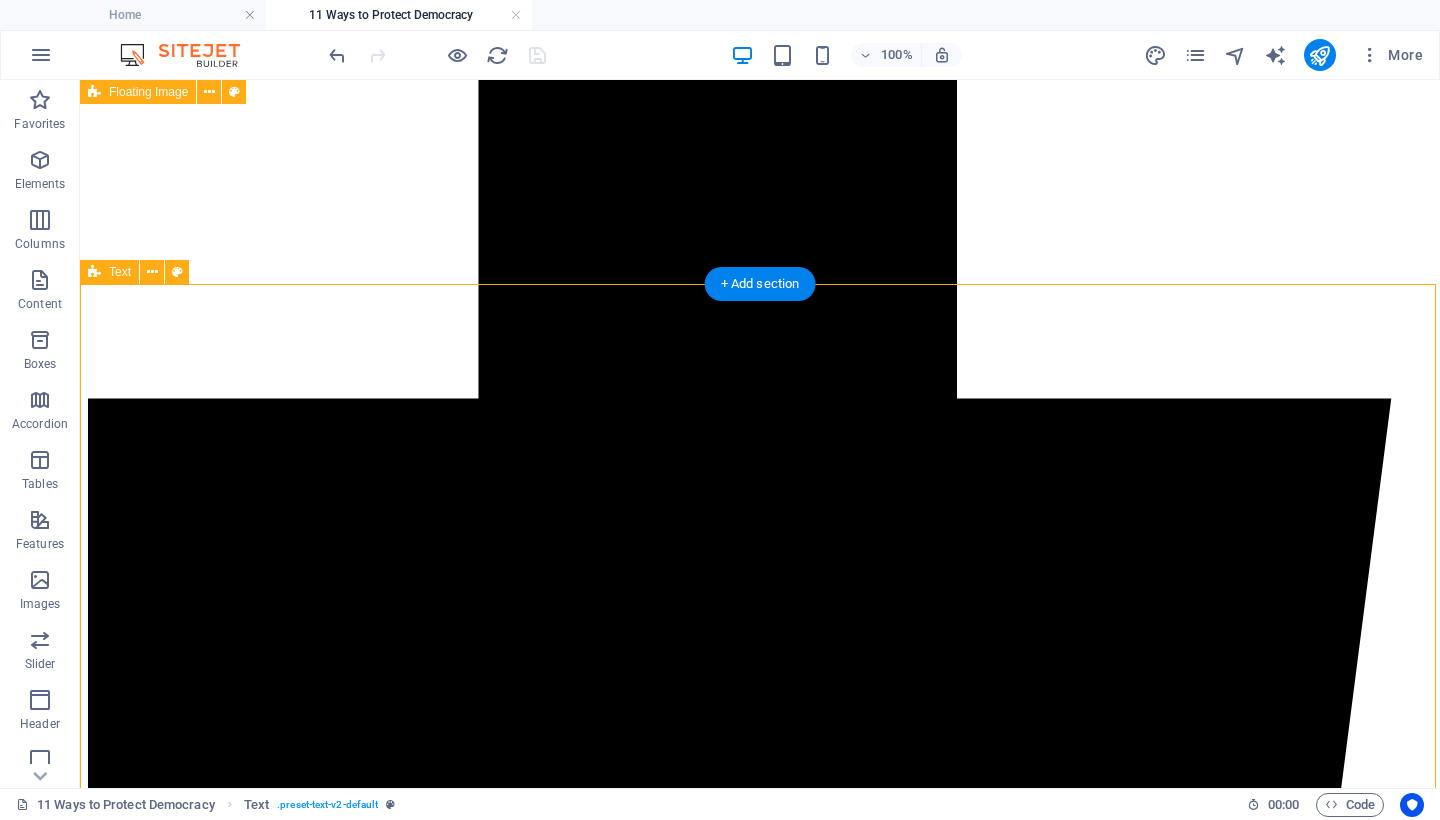 click at bounding box center [94, 272] 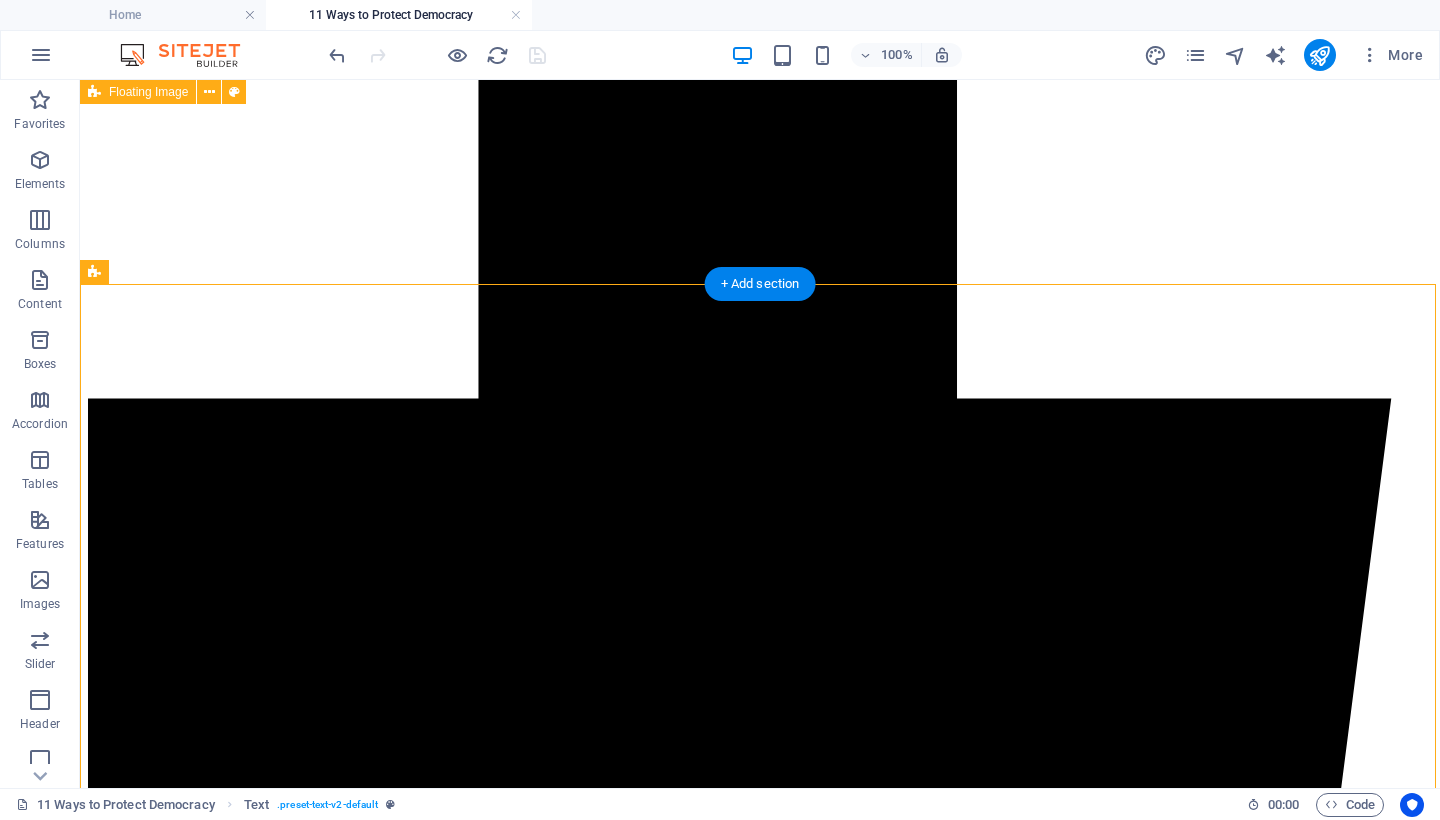 click on "11 Ways to Protect Democracy Fascism is not a distant threat. It is already taking root—in our courts, in our schools, in our elections. It thrives on fear, silence, and surrender. It feeds on disinformation, cruelty, and the slow erosion of truth.  And now it has a blueprint:  Project 2025 —a sweeping authoritarian agenda designed to dismantle democratic institutions, purge civil servants, silence dissent, and concentrate unchecked executive power. This is not speculation. It is written policy. Democracy is not free.  It has been paid for in blood, sacrifice, and generations of struggle. Our veterans did not fight for apathy. They fought to preserve liberty, dignity, and the right of every person to live under self-governance. That legacy now belongs to us. If we want our children to inherit freedom, we must fight for it ourselves. We must be proactive, not passive—vigilant, not complacent. The time is now. The danger is real.  But so is our voice. So is our will to be free." at bounding box center [760, 8831] 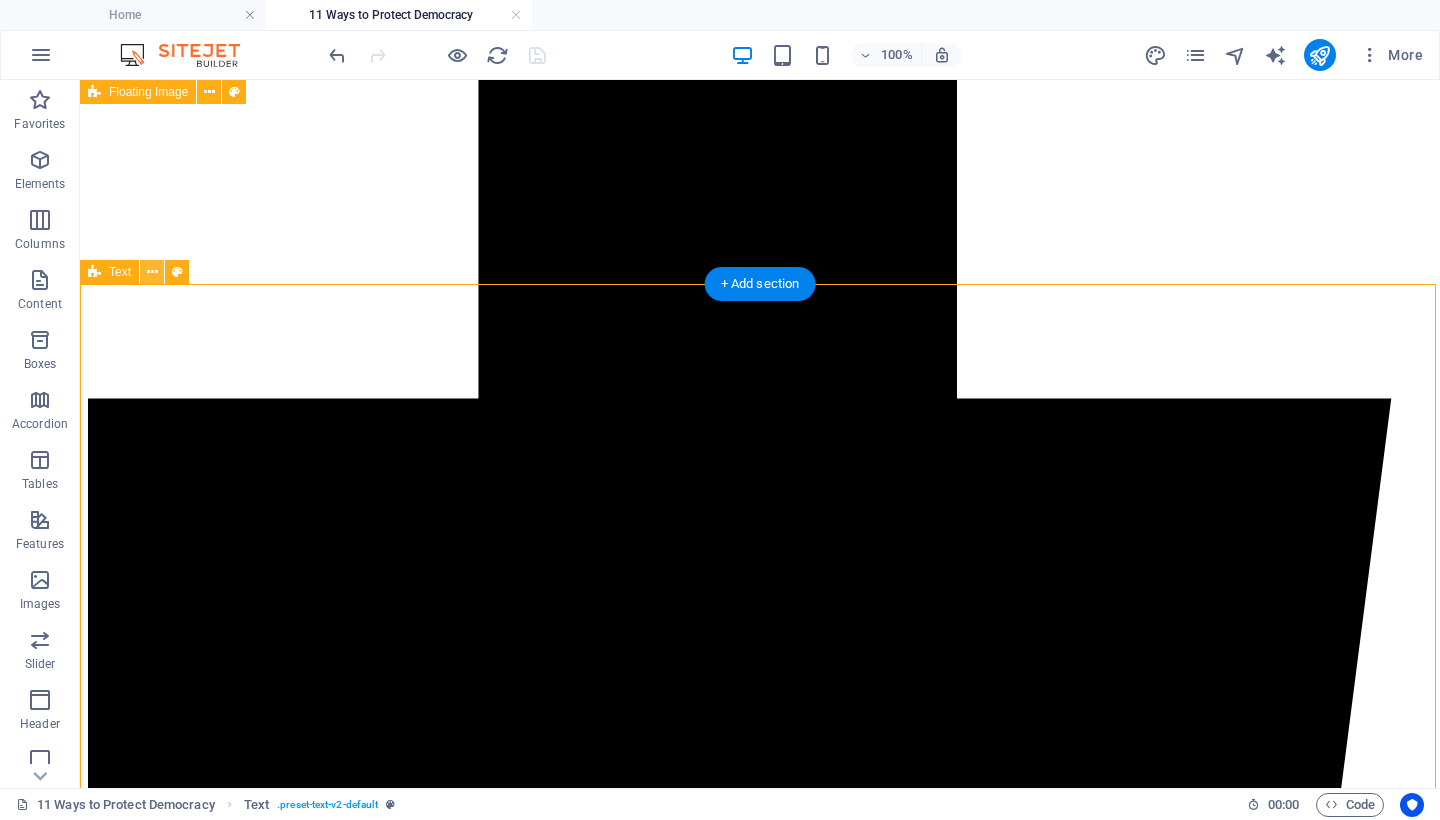 click at bounding box center (152, 272) 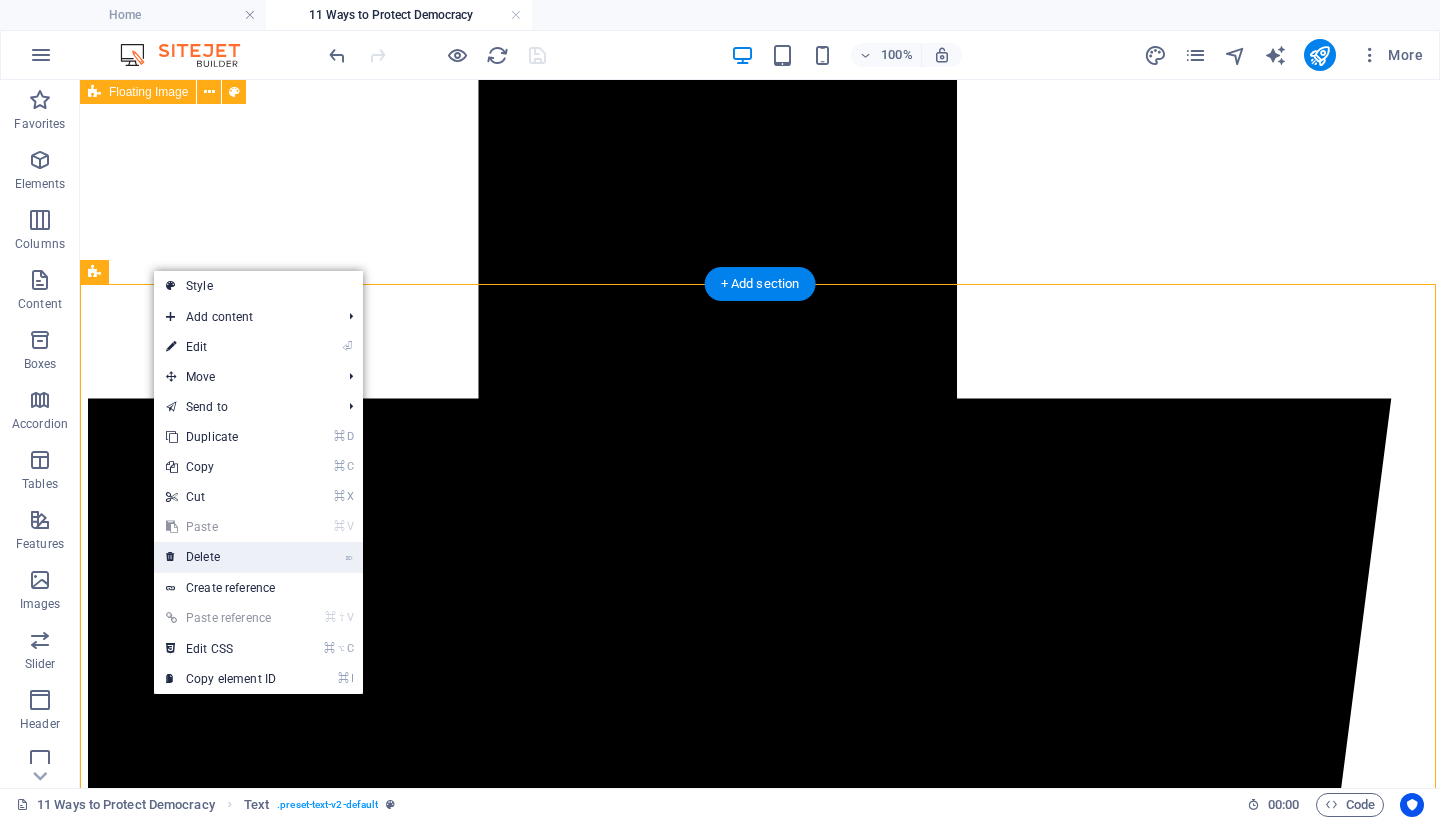 click on "⌦  Delete" at bounding box center (221, 557) 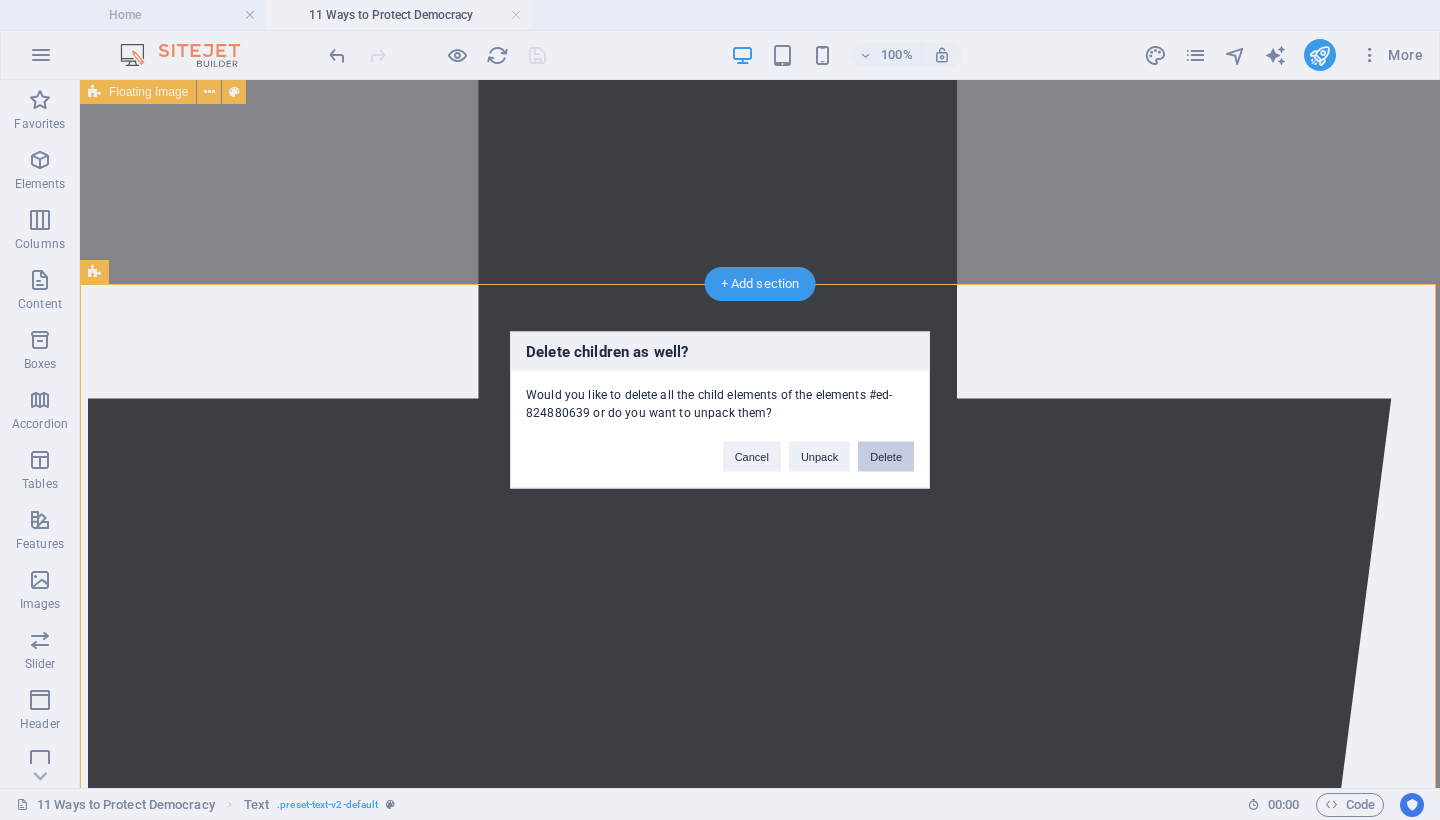 click on "Delete" at bounding box center (886, 457) 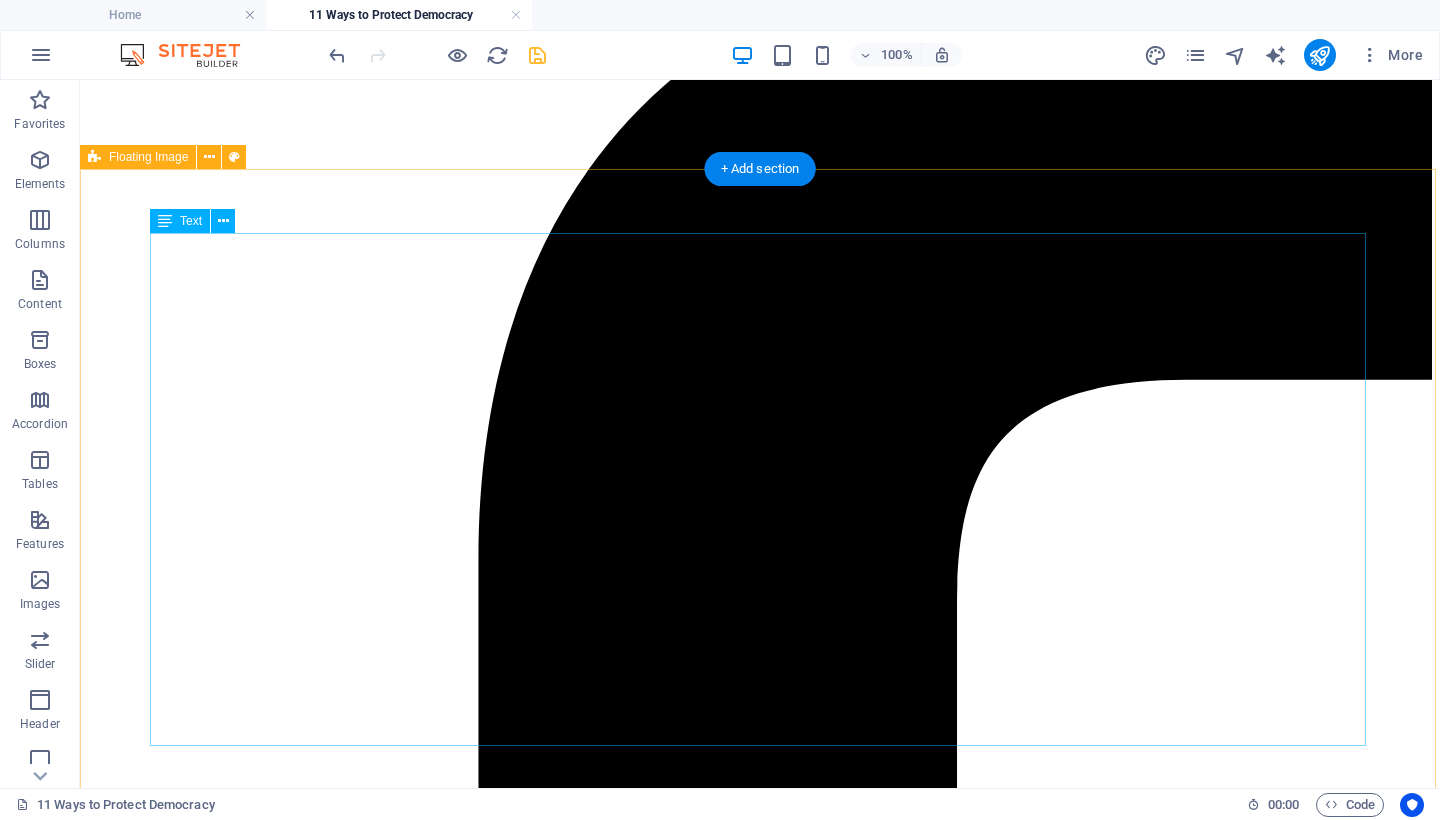 scroll, scrollTop: 416, scrollLeft: 0, axis: vertical 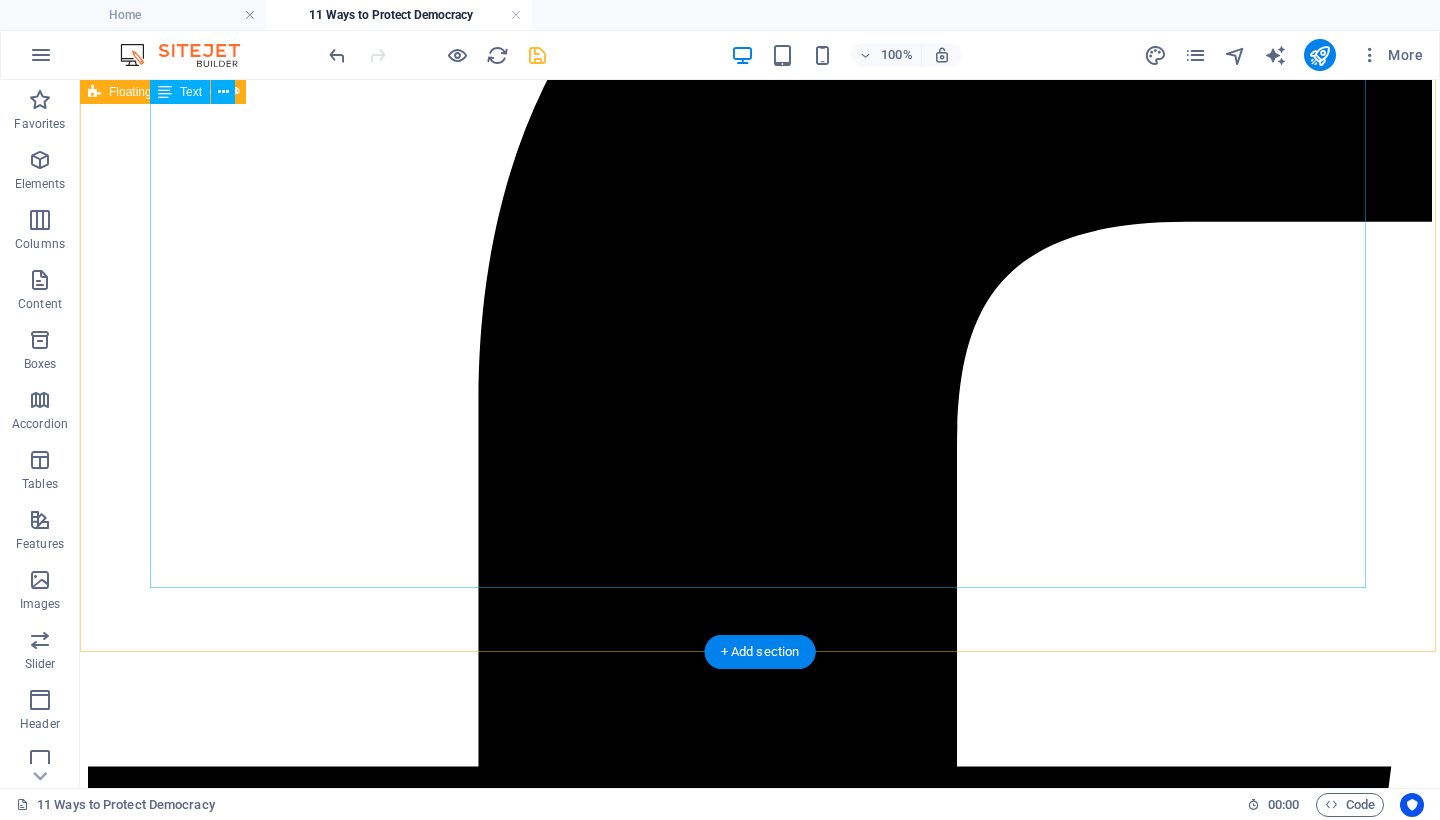 click on "Fascism is not a distant threat. It is already taking root—in our courts, in our schools, in our elections. It thrives on fear, silence, and surrender. It feeds on disinformation, cruelty, and the slow erosion of truth.  And now it has a blueprint:  Project 2025 —a sweeping authoritarian agenda designed to dismantle democratic institutions, purge civil servants, silence dissent, and concentrate unchecked executive power. This is not speculation. It is written policy. Democracy is not free.  It has been paid for in blood, sacrifice, and generations of struggle. Our veterans did not fight for apathy. They fought to preserve liberty, dignity, and the right of every person to live under self-governance. That legacy now belongs to us. If we want our children to inherit freedom, we must fight for it ourselves. We must be proactive, not passive—vigilant, not complacent. The time is now. The danger is real.  But so is our voice. So is our will to be free." at bounding box center [760, 8793] 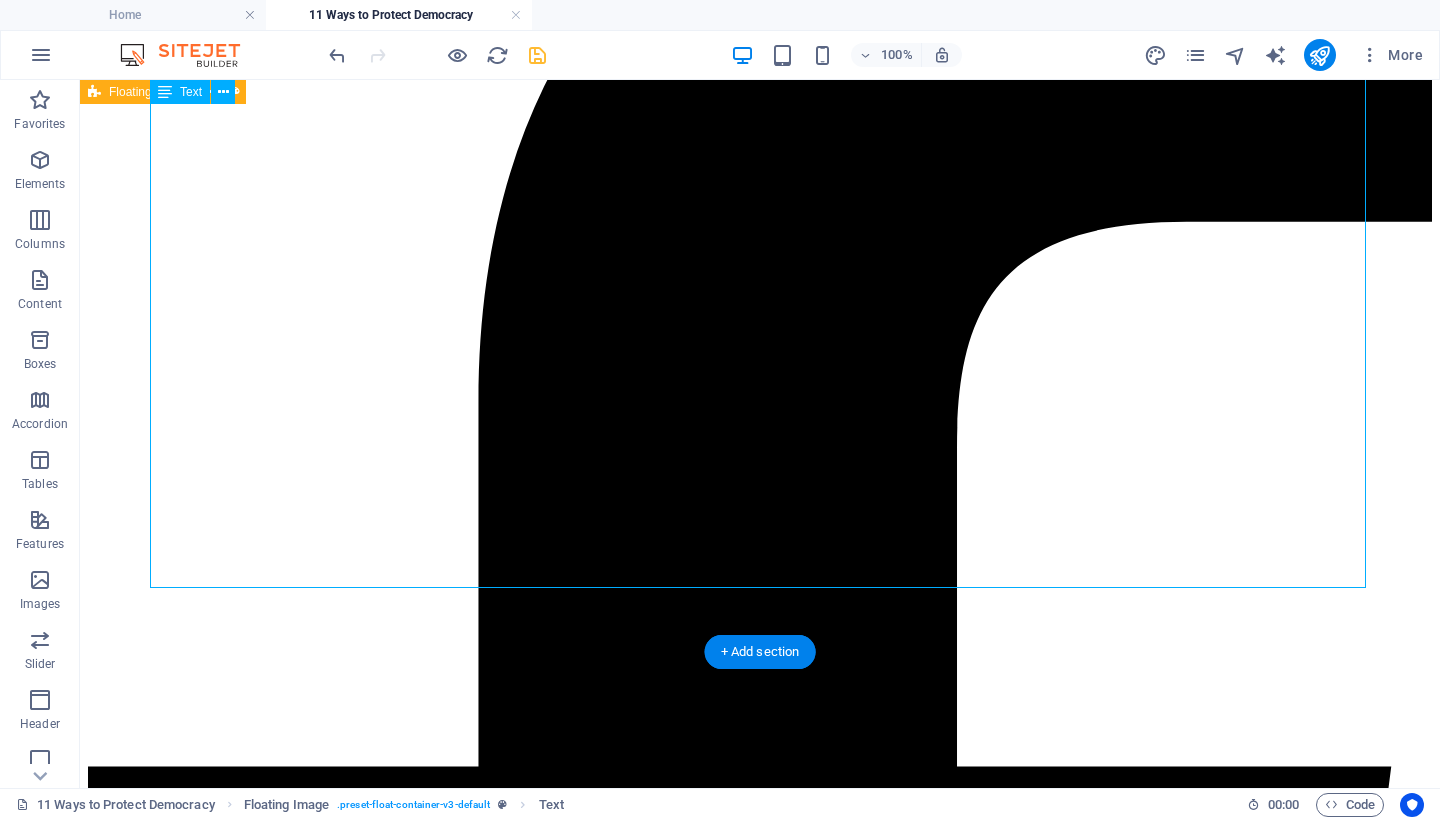 click on "Fascism is not a distant threat. It is already taking root—in our courts, in our schools, in our elections. It thrives on fear, silence, and surrender. It feeds on disinformation, cruelty, and the slow erosion of truth.  And now it has a blueprint:  Project 2025 —a sweeping authoritarian agenda designed to dismantle democratic institutions, purge civil servants, silence dissent, and concentrate unchecked executive power. This is not speculation. It is written policy. Democracy is not free.  It has been paid for in blood, sacrifice, and generations of struggle. Our veterans did not fight for apathy. They fought to preserve liberty, dignity, and the right of every person to live under self-governance. That legacy now belongs to us. If we want our children to inherit freedom, we must fight for it ourselves. We must be proactive, not passive—vigilant, not complacent. The time is now. The danger is real.  But so is our voice. So is our will to be free." at bounding box center (760, 8793) 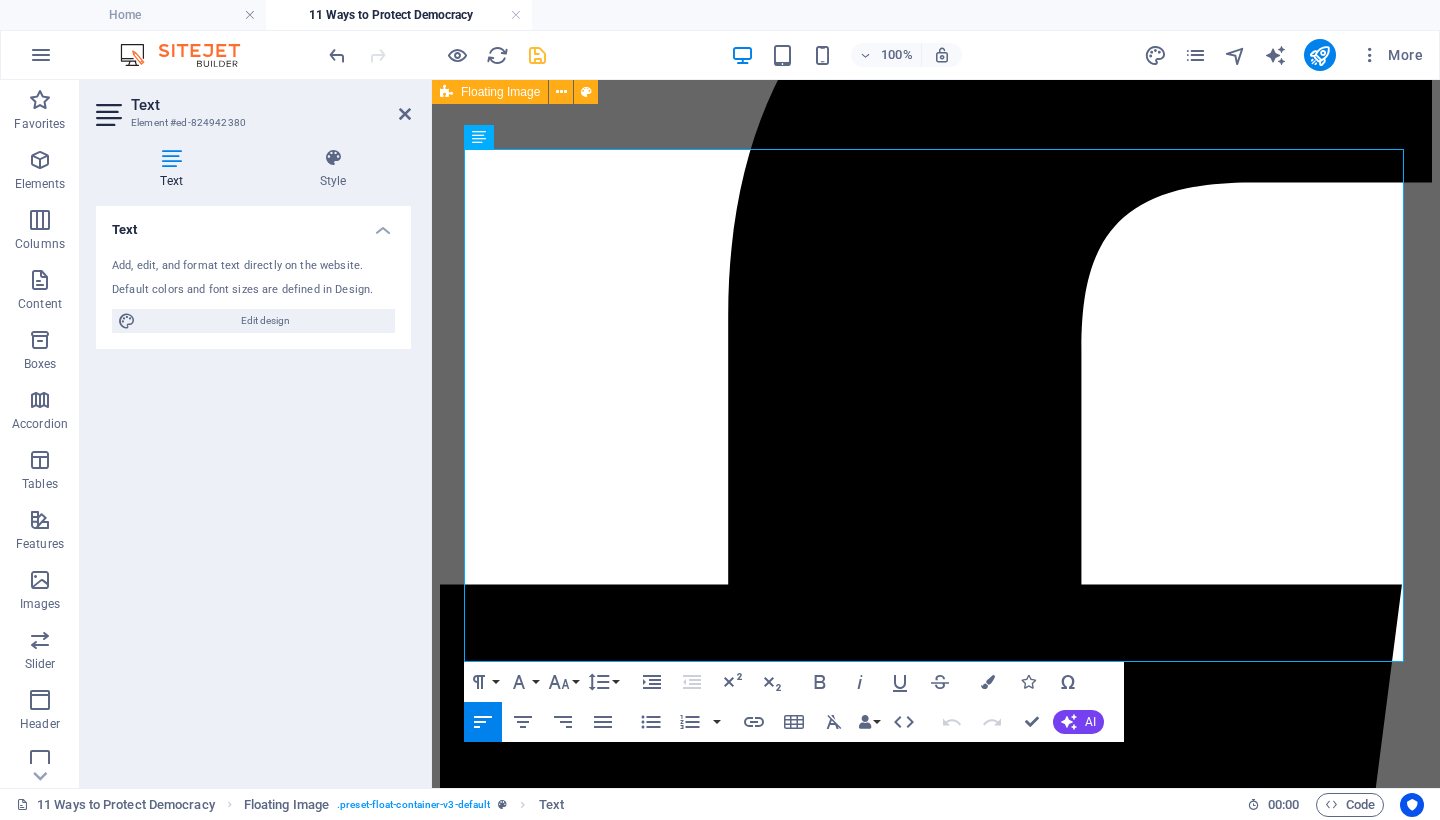 scroll, scrollTop: 321, scrollLeft: 0, axis: vertical 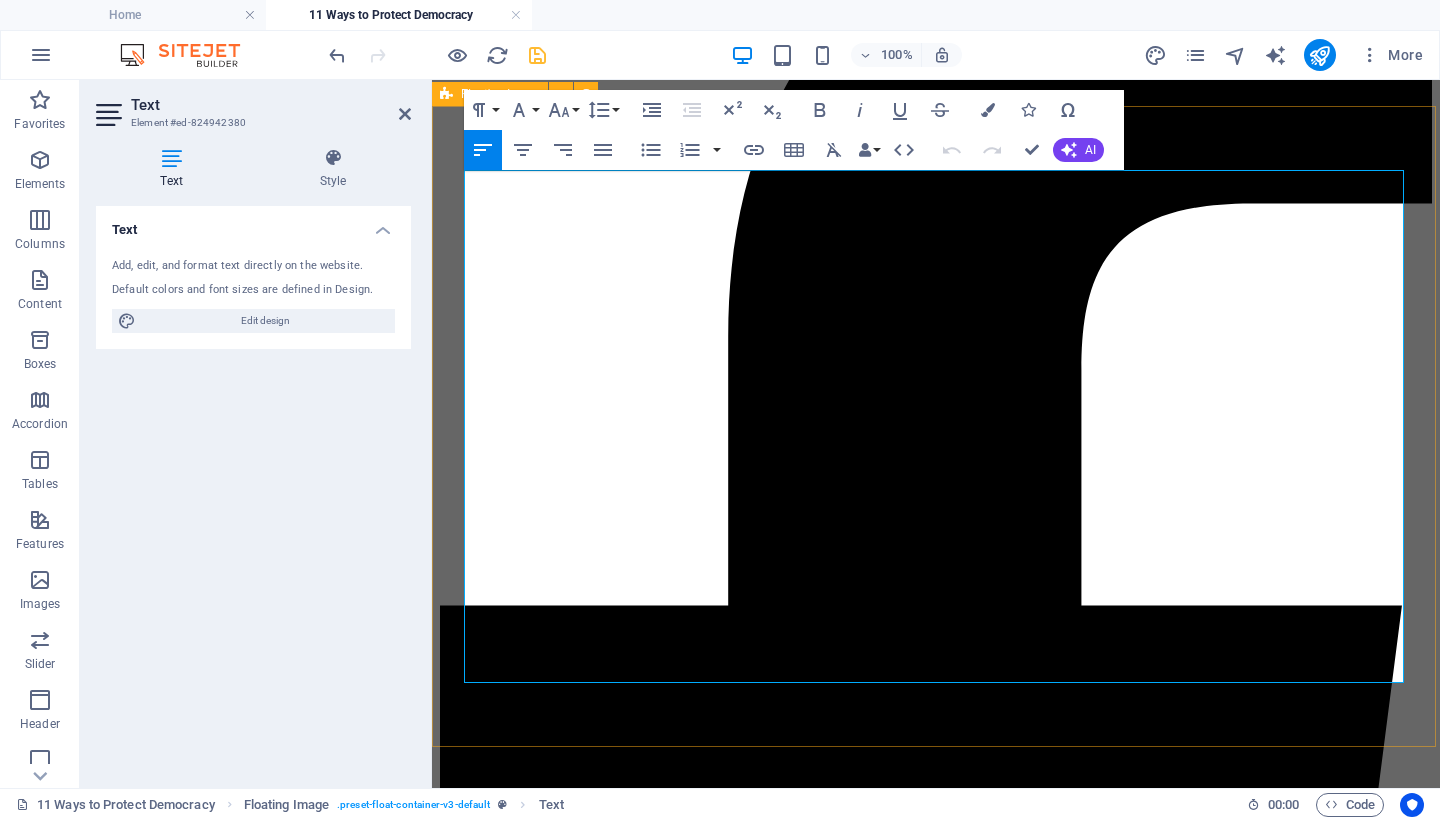 drag, startPoint x: 1174, startPoint y: 542, endPoint x: 868, endPoint y: 170, distance: 481.68454 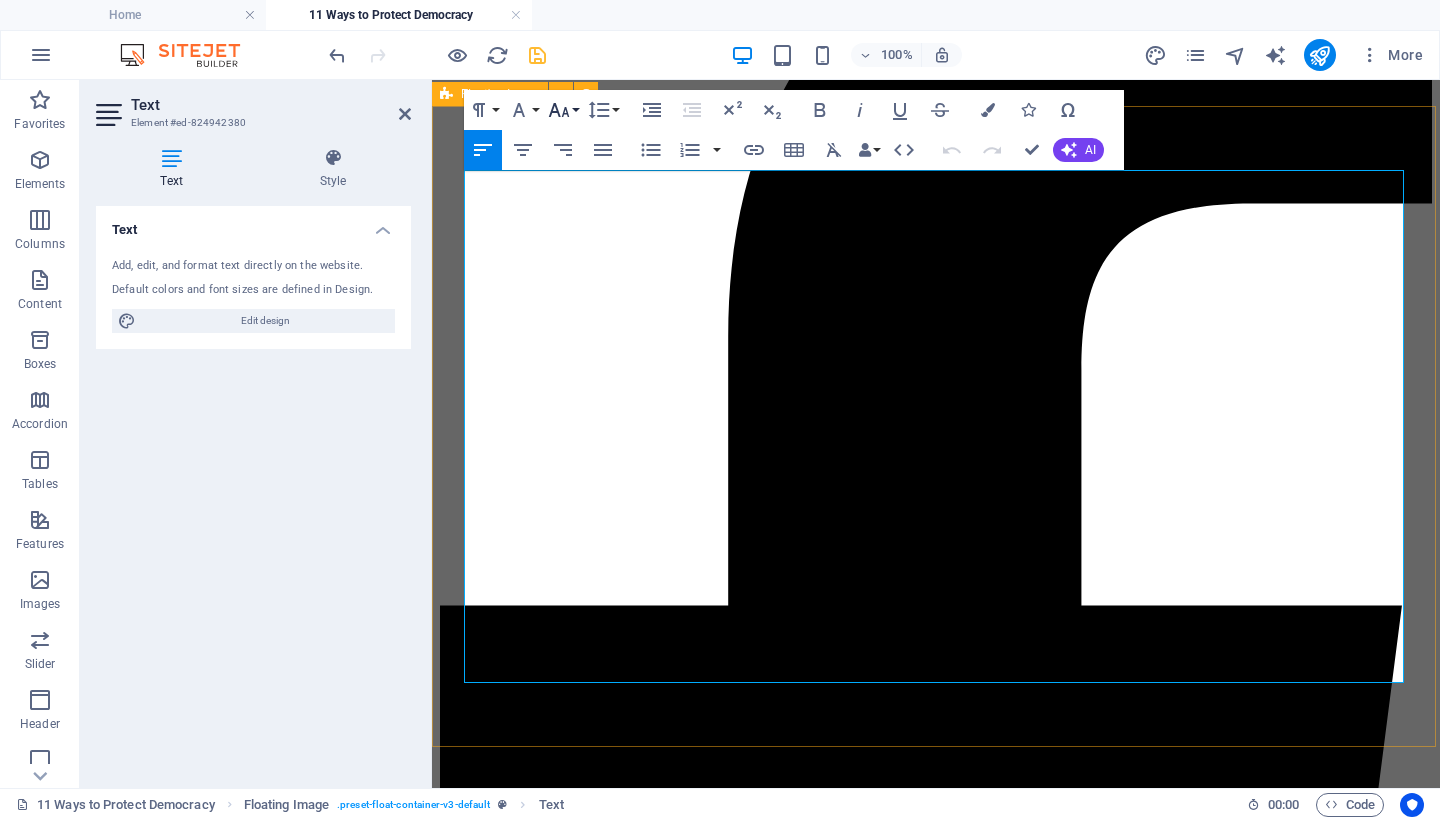 click 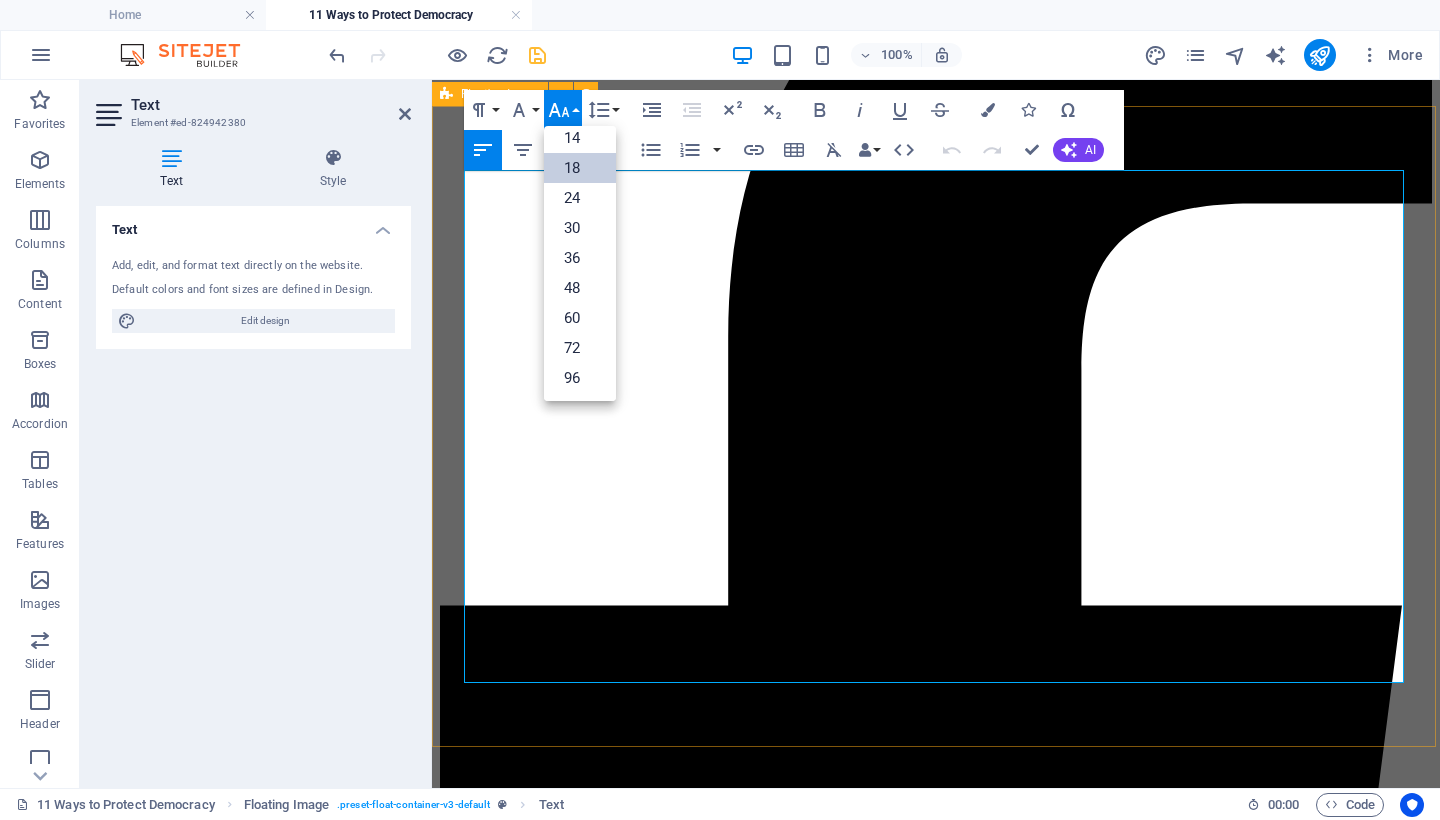 scroll, scrollTop: 161, scrollLeft: 0, axis: vertical 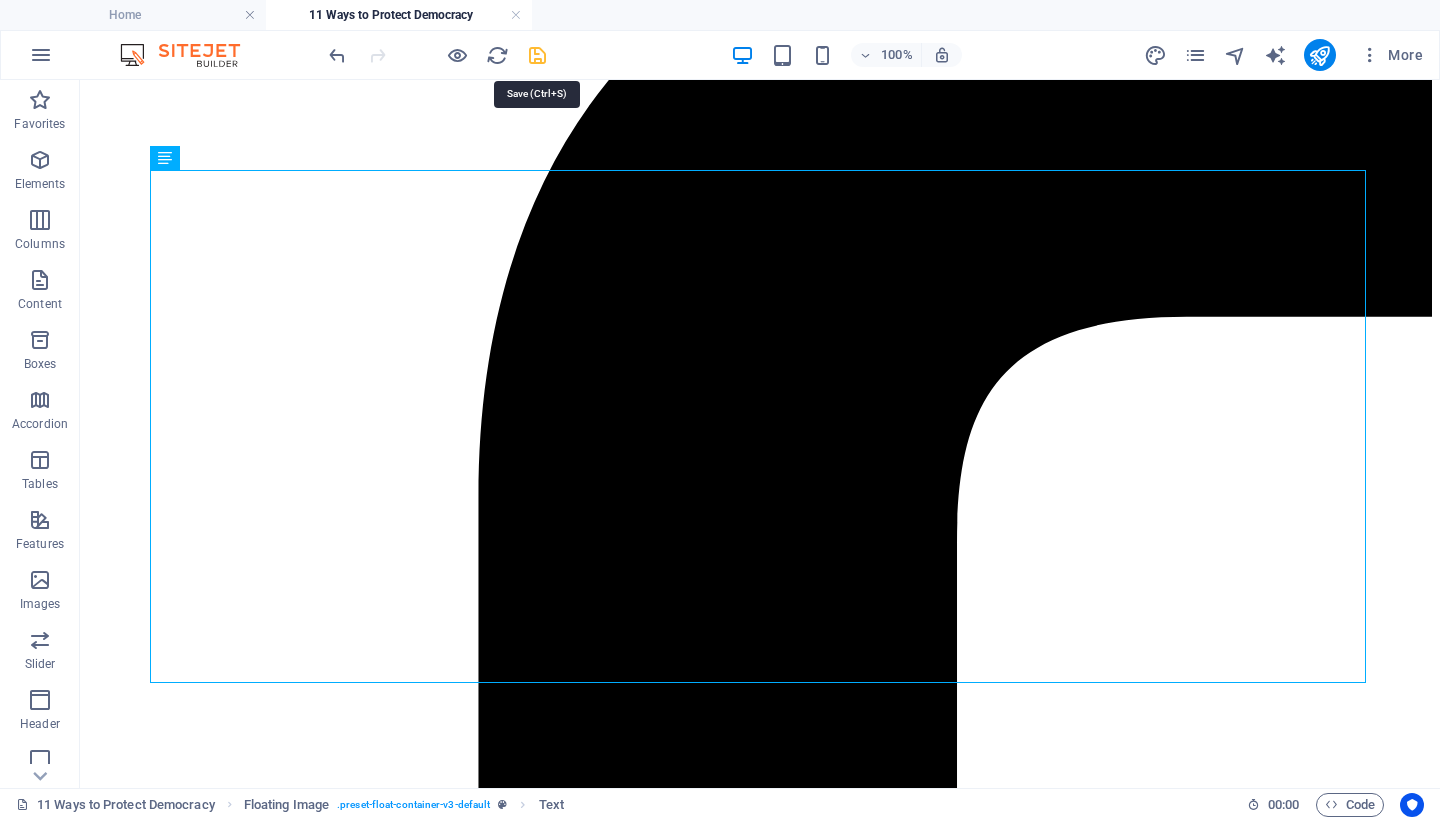 click at bounding box center (537, 55) 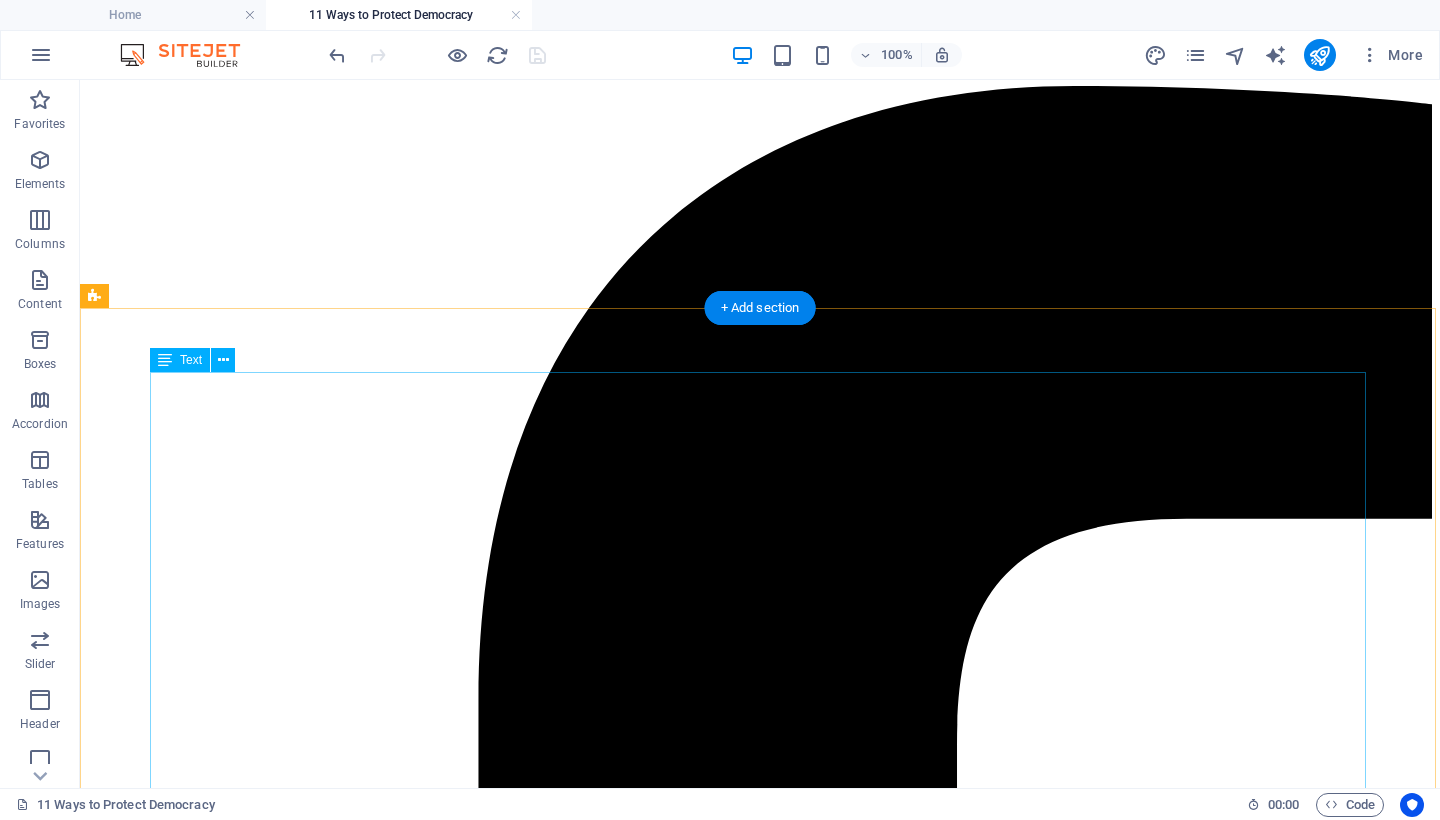 scroll, scrollTop: 0, scrollLeft: 0, axis: both 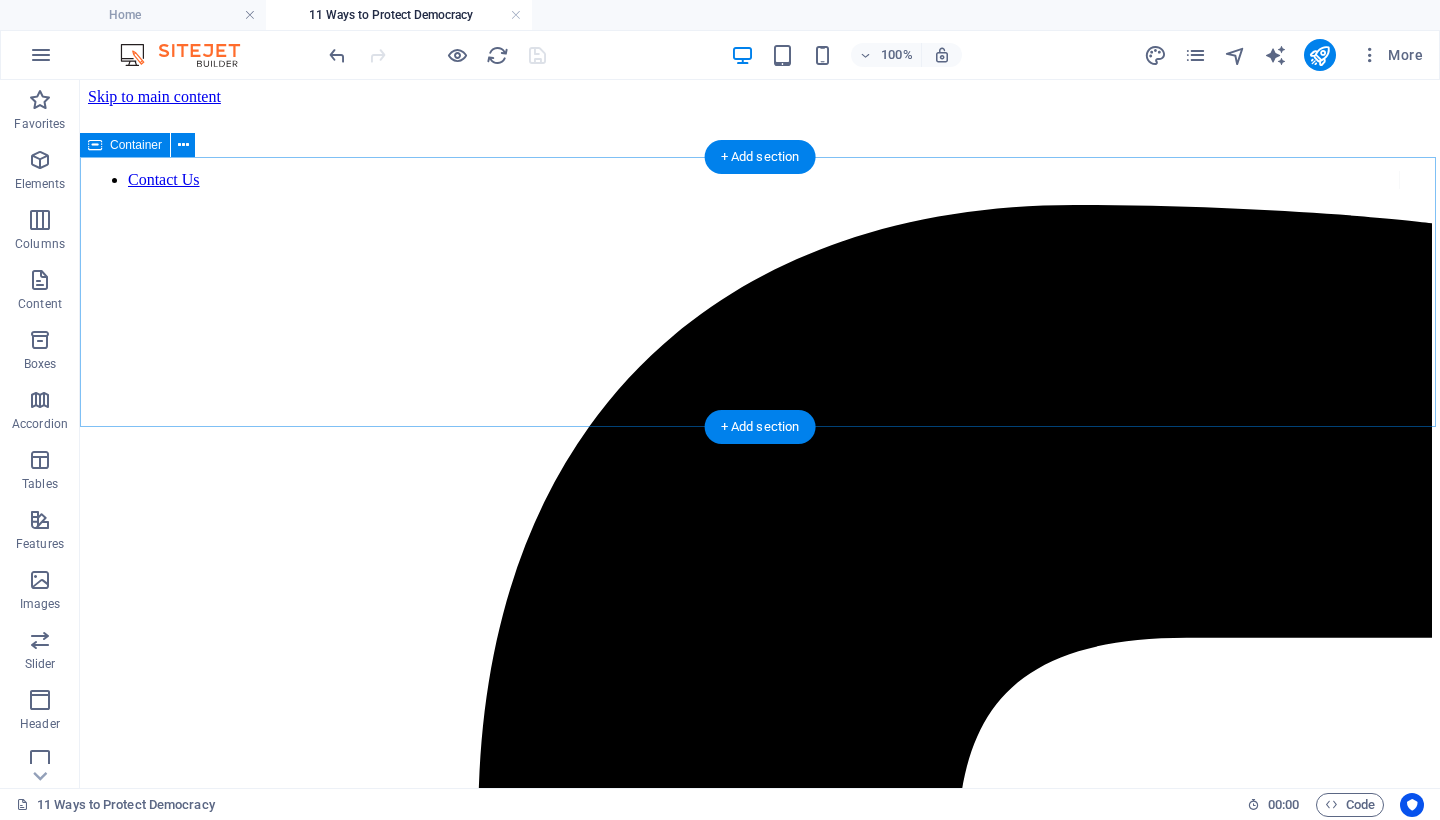 click on "Drop content here or  Add elements  Paste clipboard" at bounding box center (760, 8047) 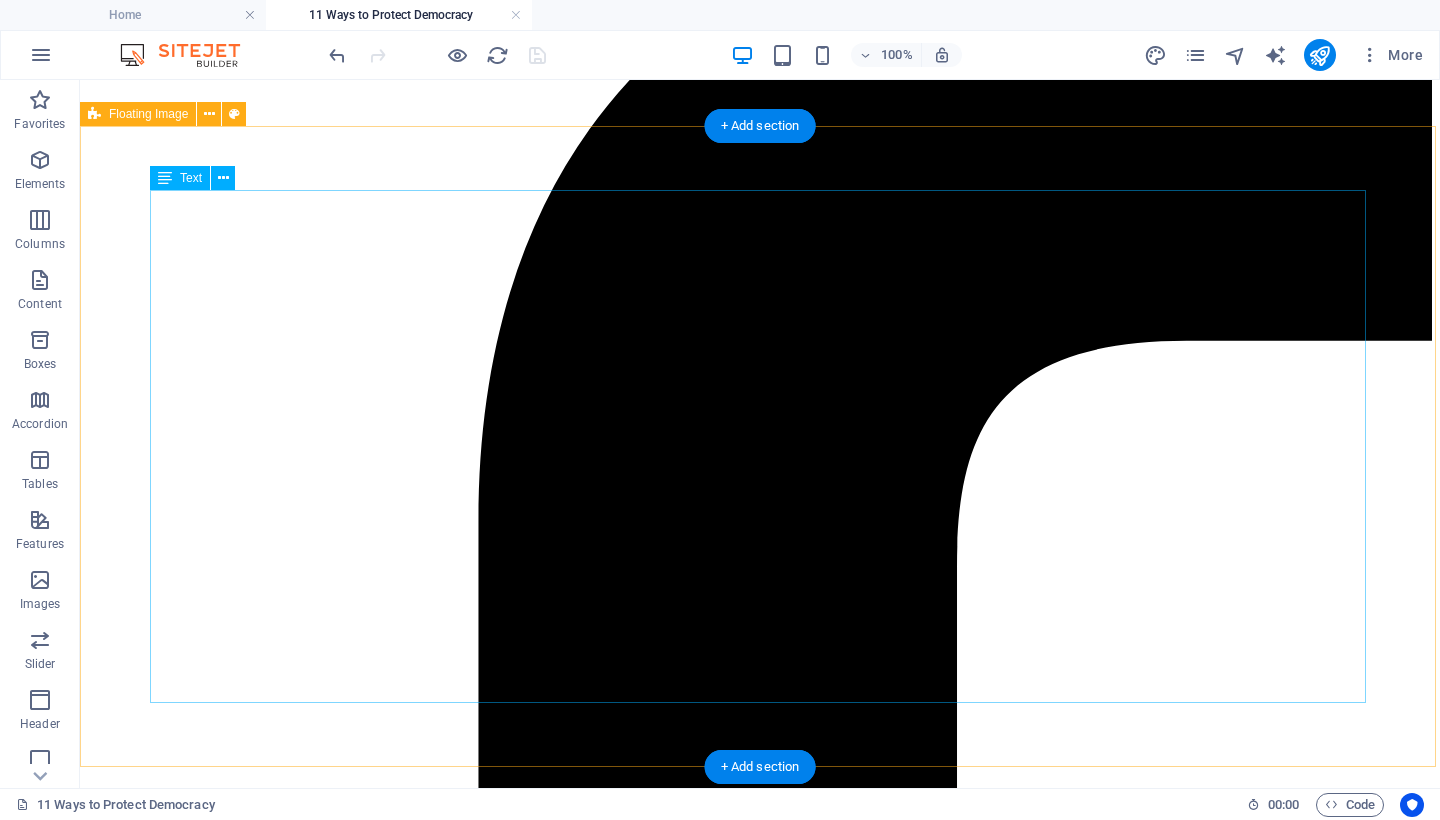 scroll, scrollTop: 0, scrollLeft: 0, axis: both 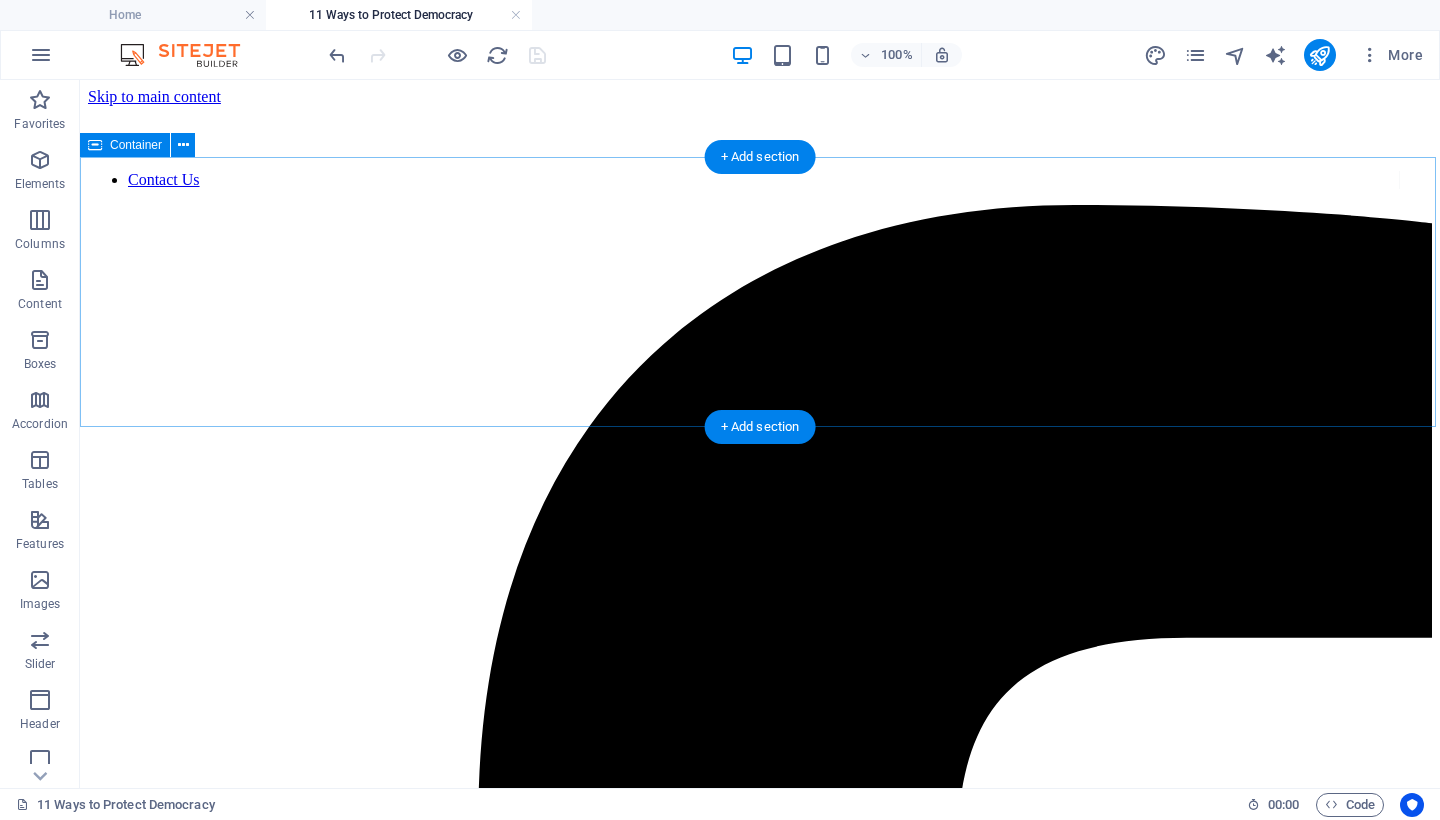 click on "Drop content here or  Add elements  Paste clipboard" at bounding box center (760, 8047) 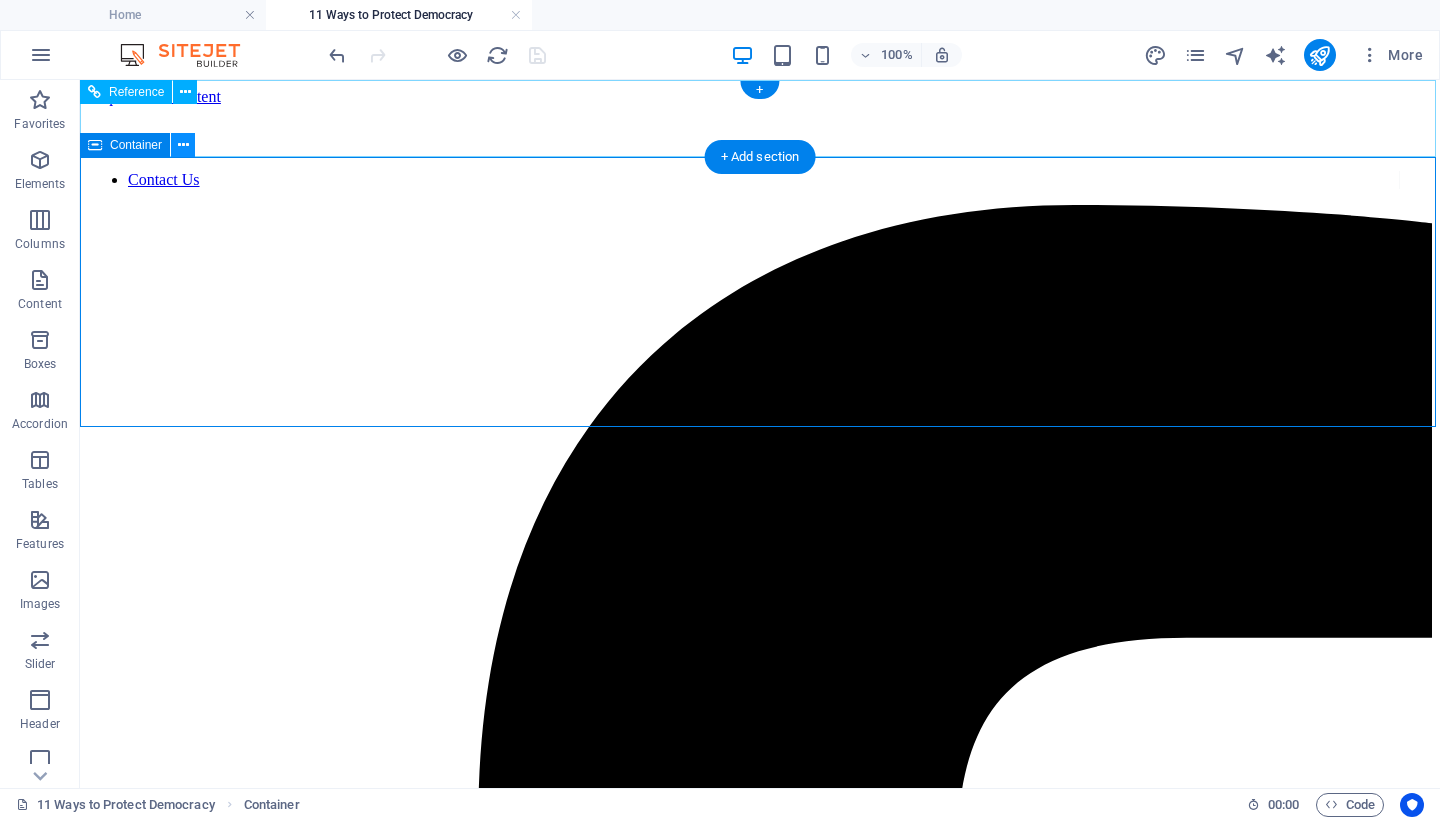 click at bounding box center (183, 145) 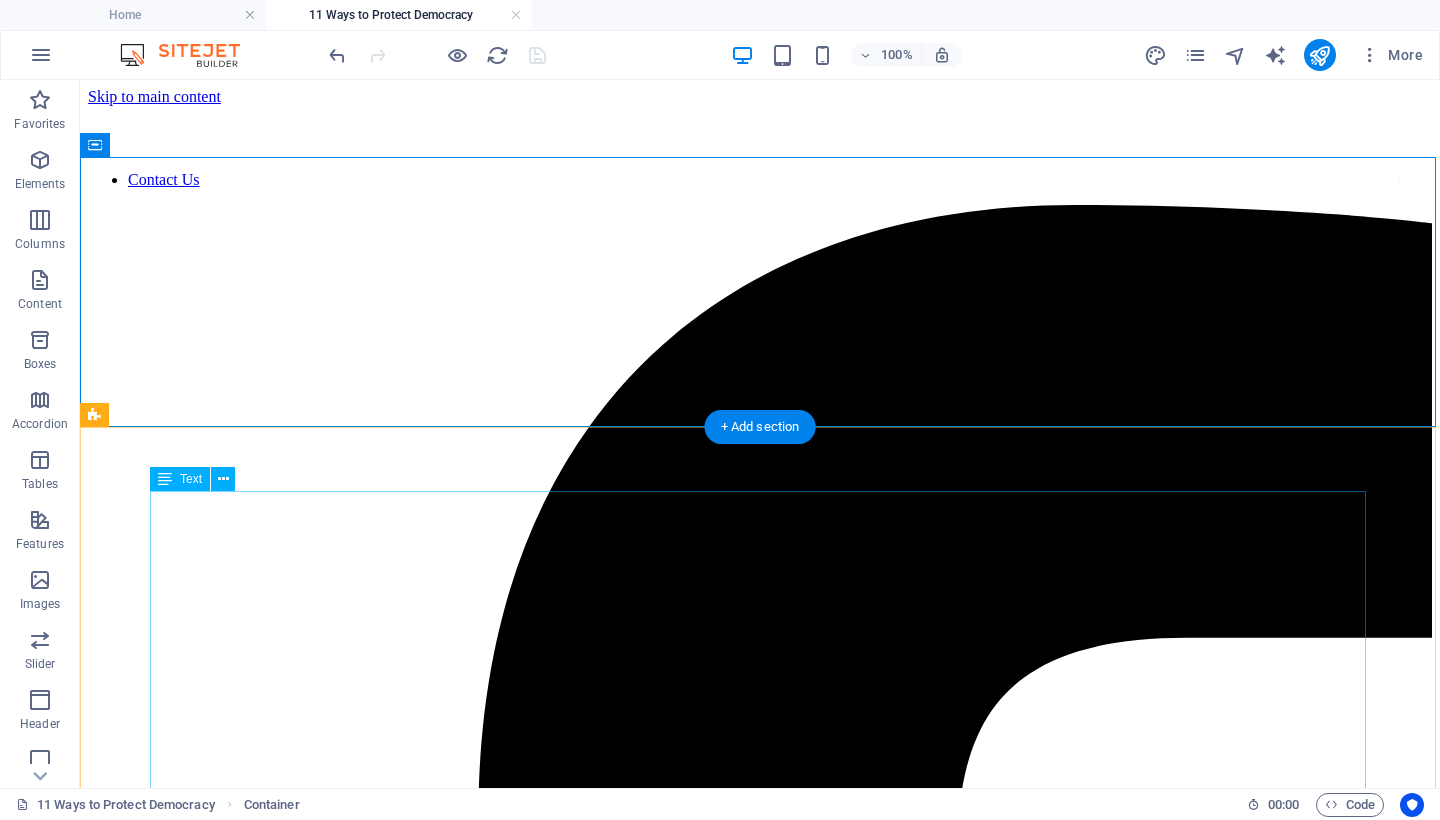 click on "Fascism is not a distant threat. It is already taking root—in our courts, in our schools, in our elections. It thrives on fear, silence, and surrender. It feeds on disinformation, cruelty, and the slow erosion of truth.  And now it has a blueprint:  Project 2025 —a sweeping authoritarian agenda designed to dismantle democratic institutions, purge civil servants, silence dissent, and concentrate unchecked executive power. This is not speculation. It is written policy. Democracy is not free.  It has been paid for in blood, sacrifice, and generations of struggle. Our veterans did not fight for apathy. They fought to preserve liberty, dignity, and the right of every person to live under self-governance. That legacy now belongs to us. If we want our children to inherit freedom, we must fight for it ourselves. We must be proactive, not passive—vigilant, not complacent. The time is now. The danger is real.  But so is our voice. So is our will to be free." at bounding box center [760, 9209] 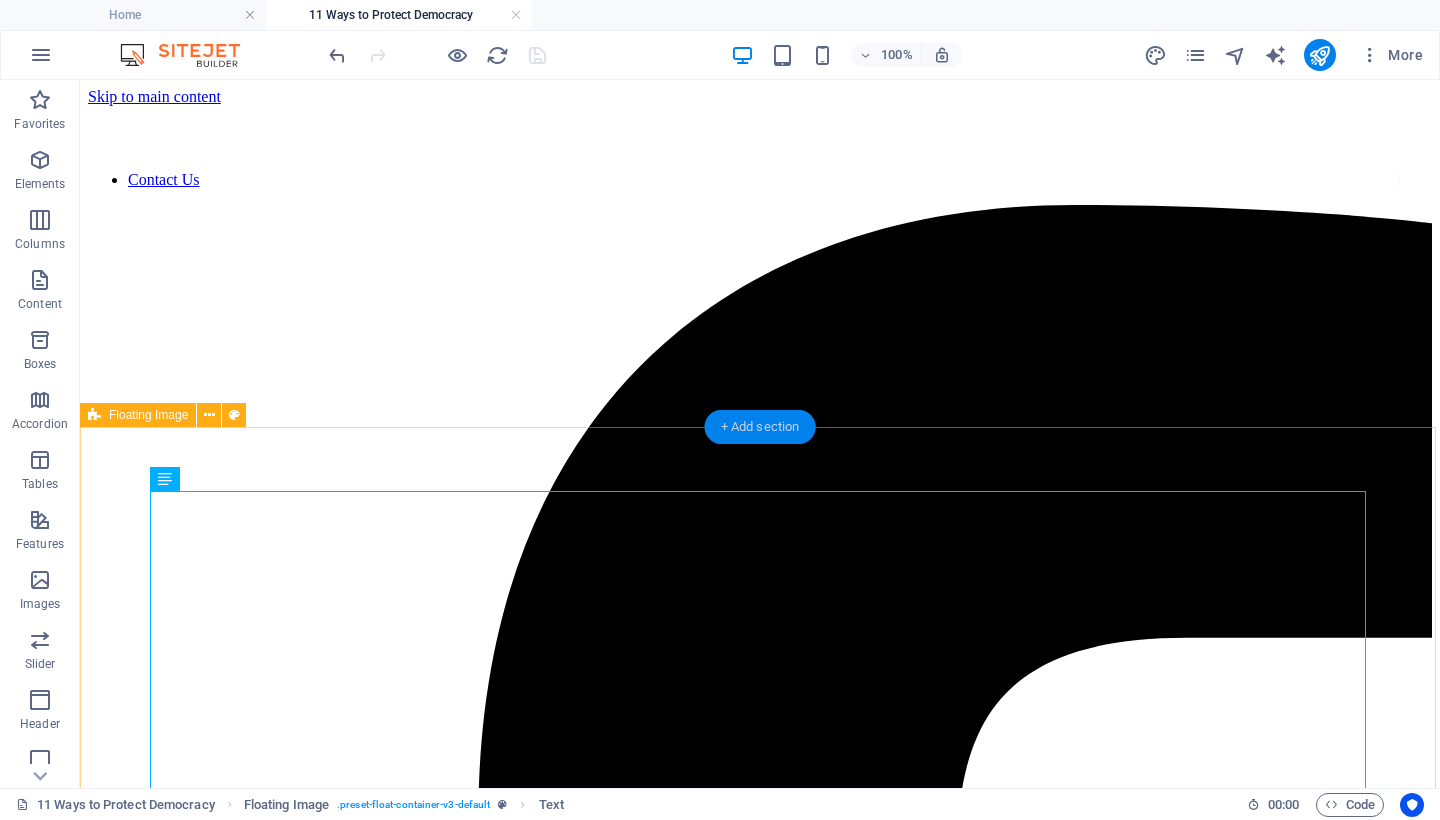 click on "+ Add section" at bounding box center (760, 427) 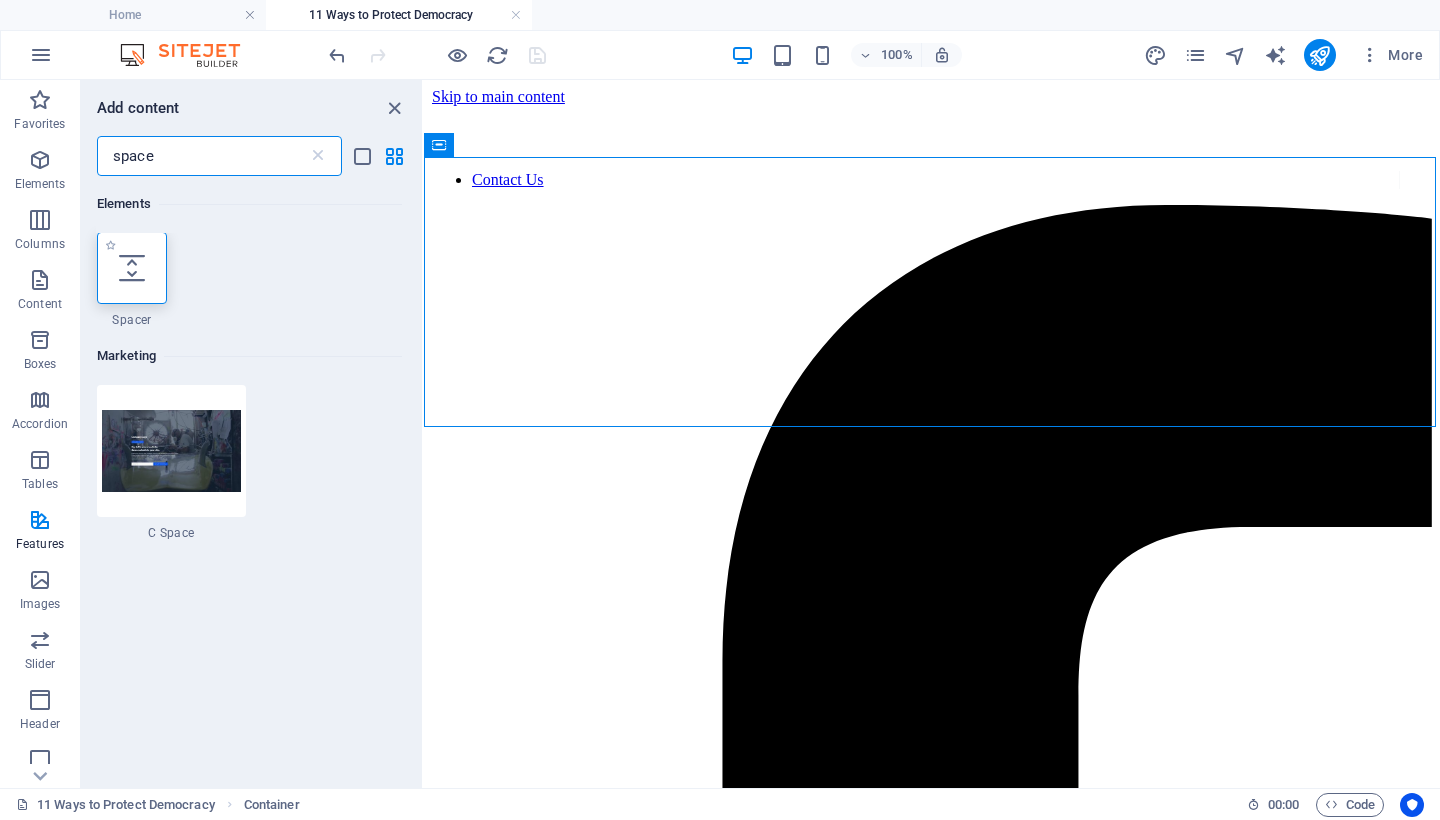scroll, scrollTop: 0, scrollLeft: 0, axis: both 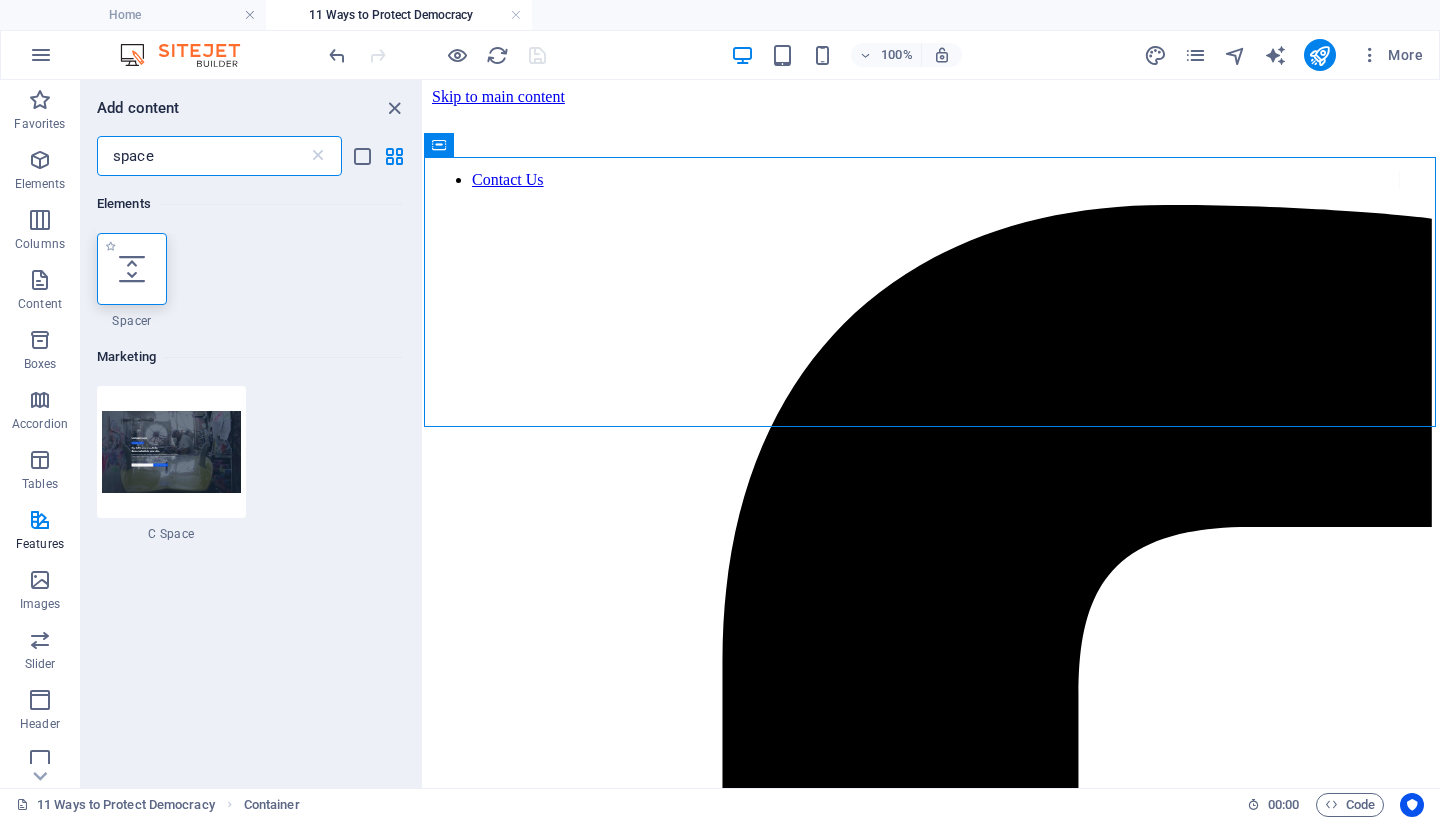 type on "space" 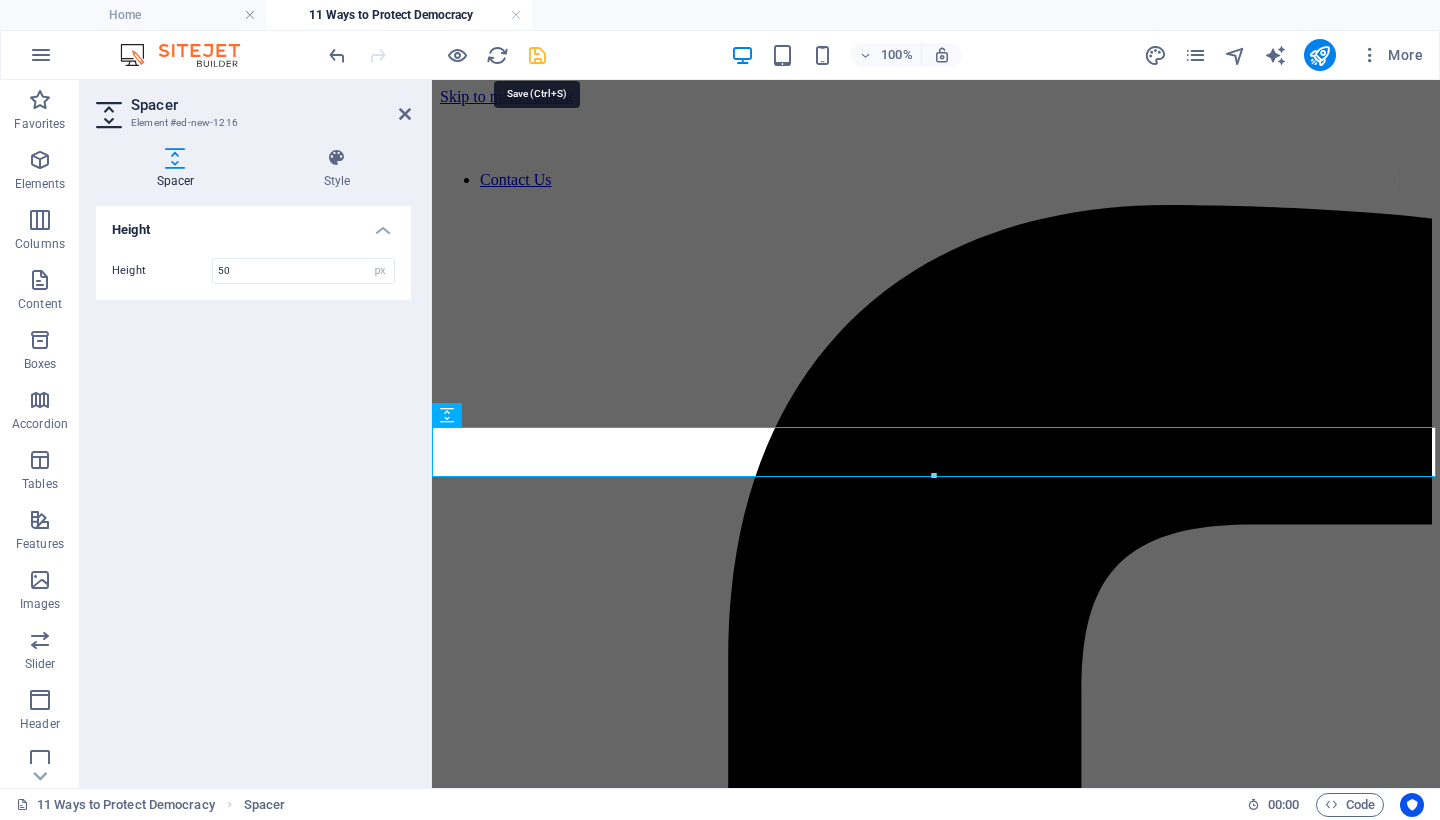 click at bounding box center (537, 55) 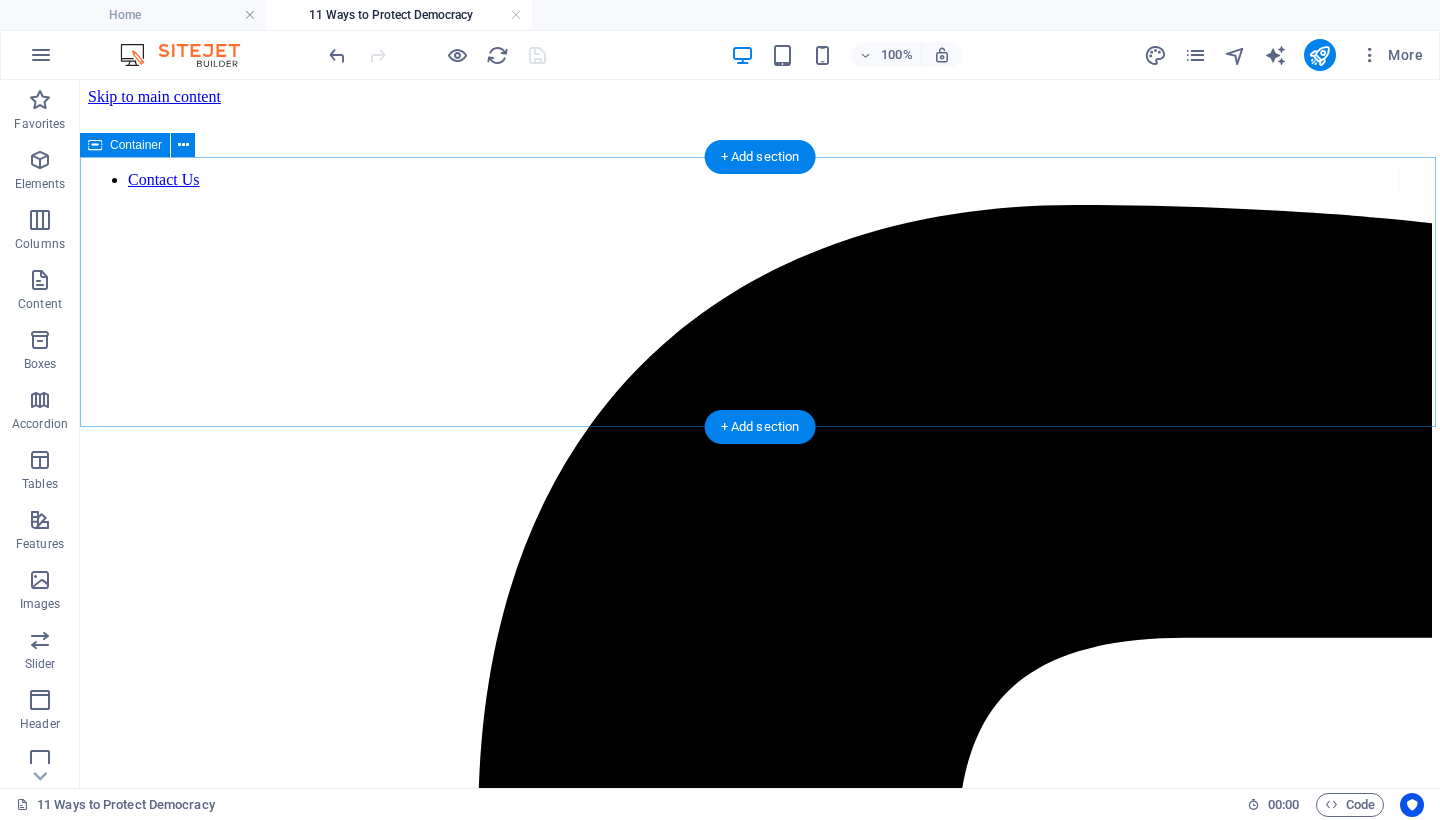 click on "Drop content here or  Add elements  Paste clipboard" at bounding box center (760, 8047) 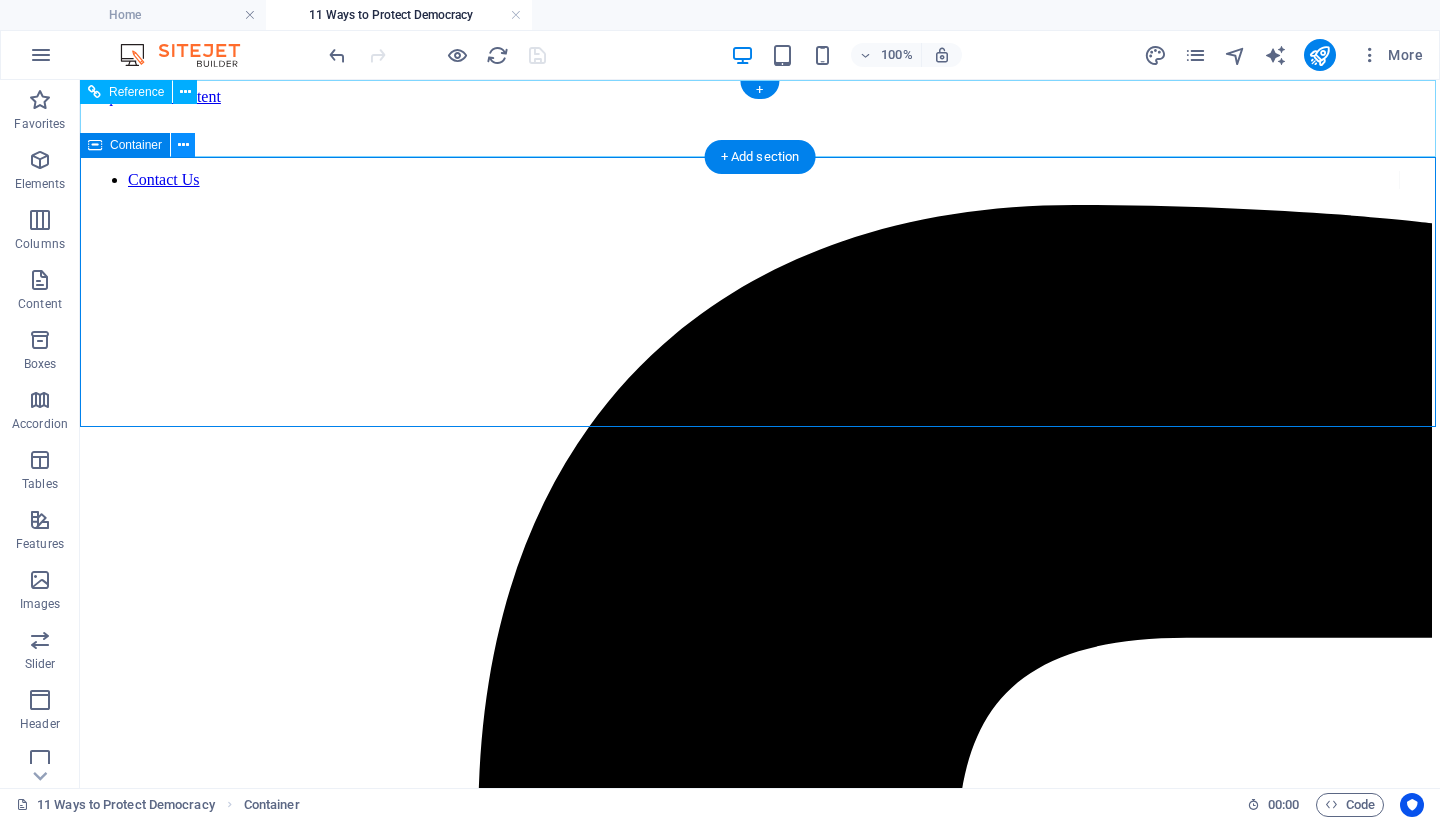 click at bounding box center [183, 145] 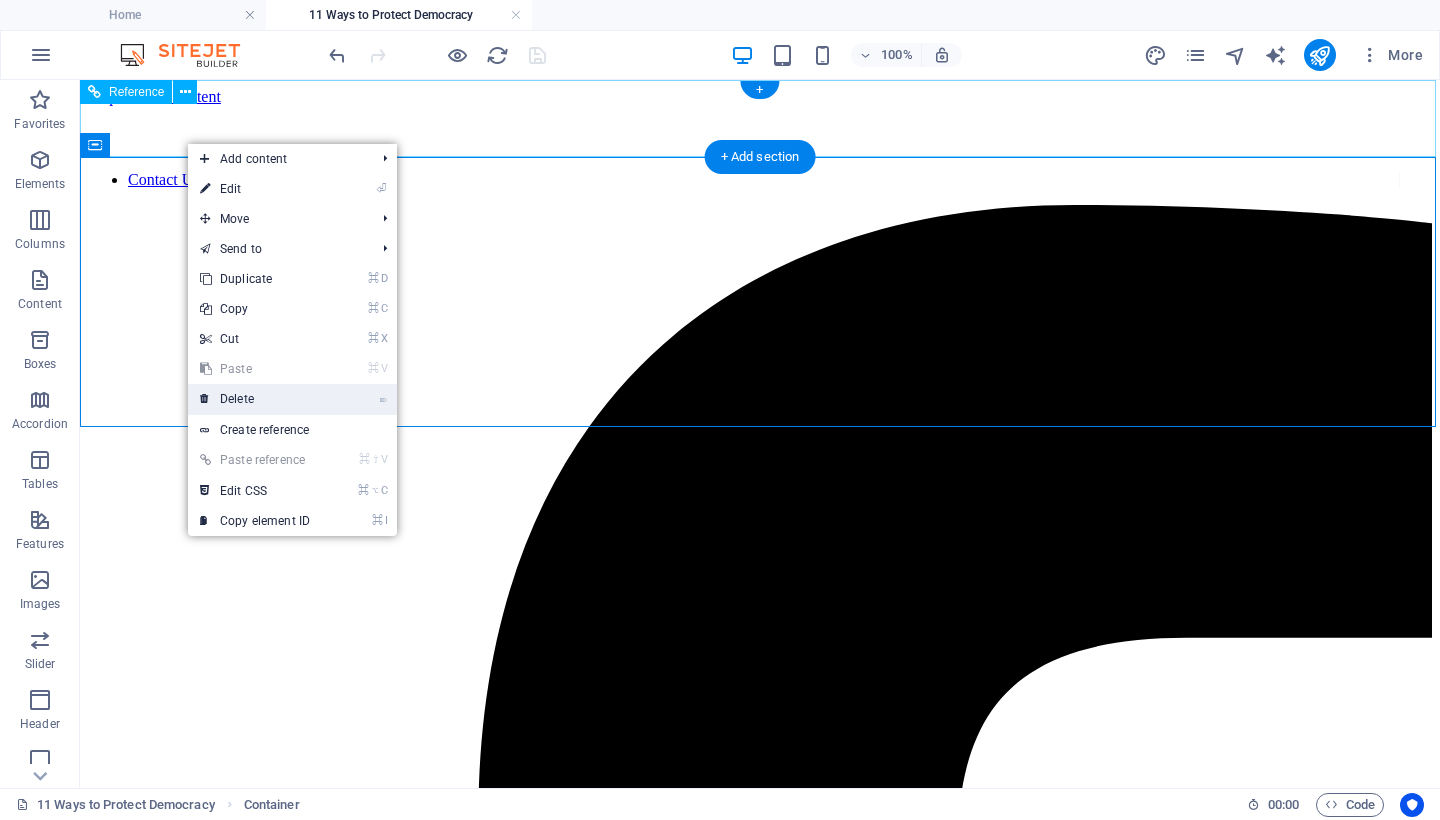 click on "⌦  Delete" at bounding box center [255, 399] 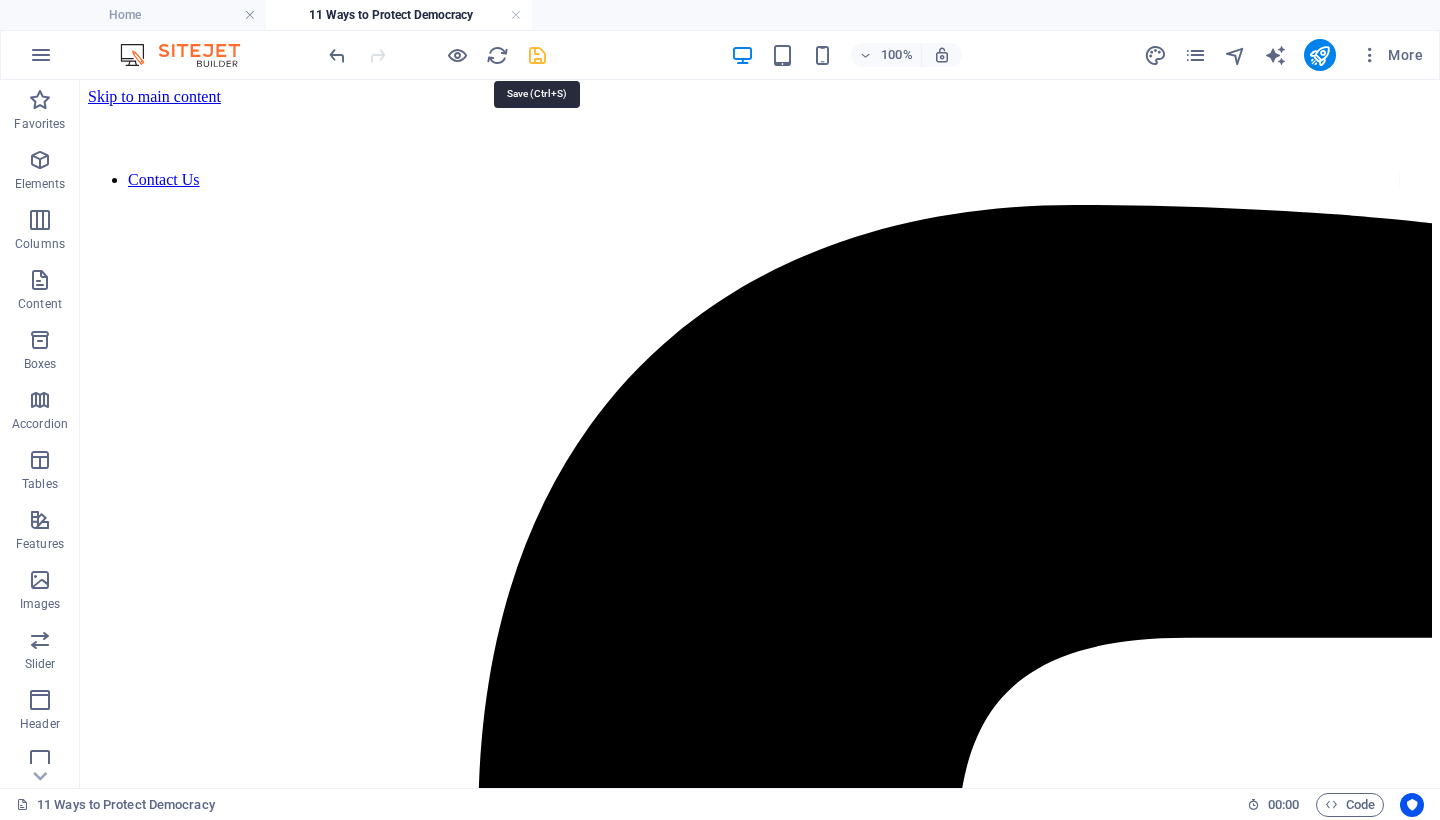 click at bounding box center (537, 55) 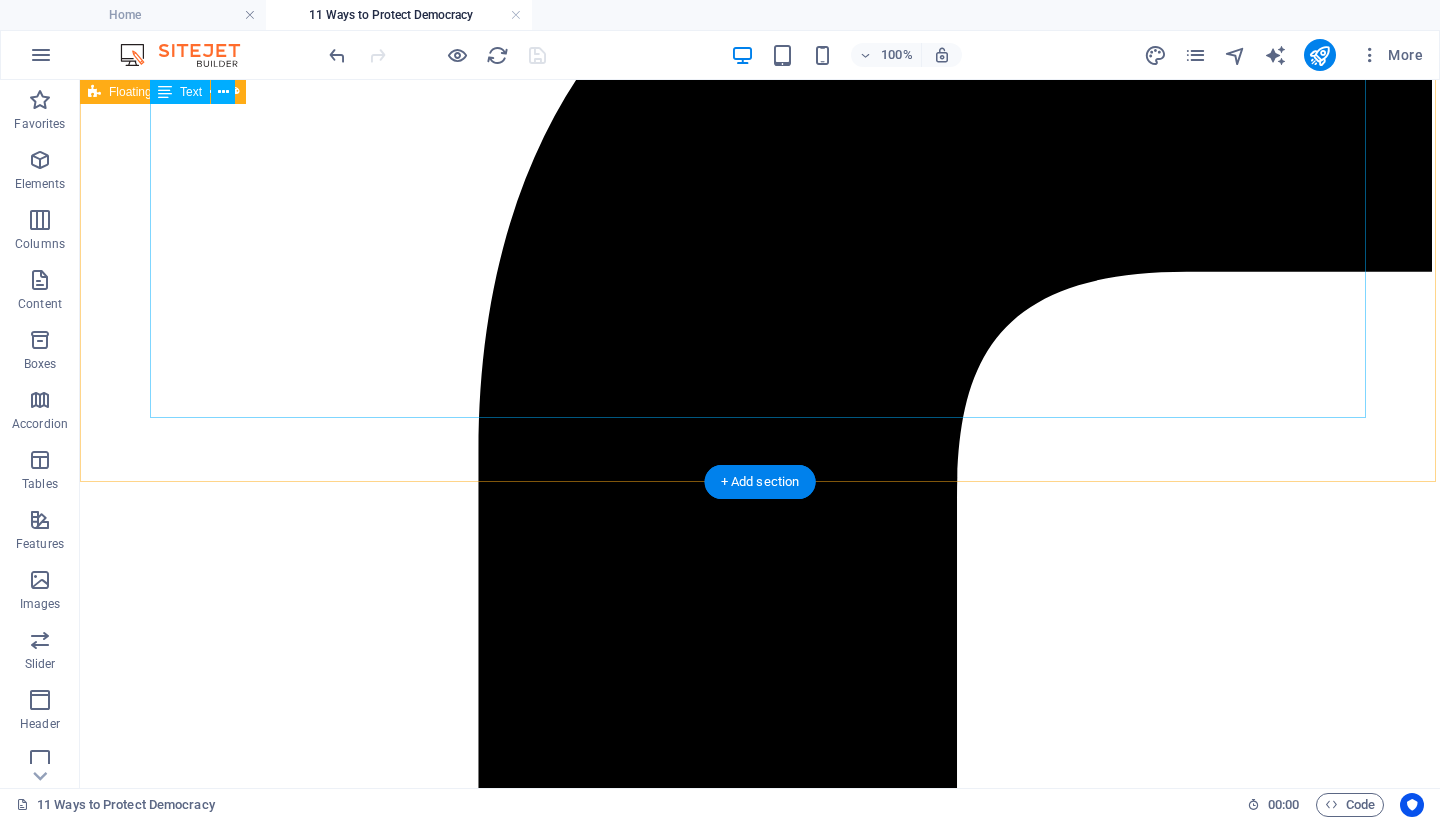 scroll, scrollTop: 0, scrollLeft: 0, axis: both 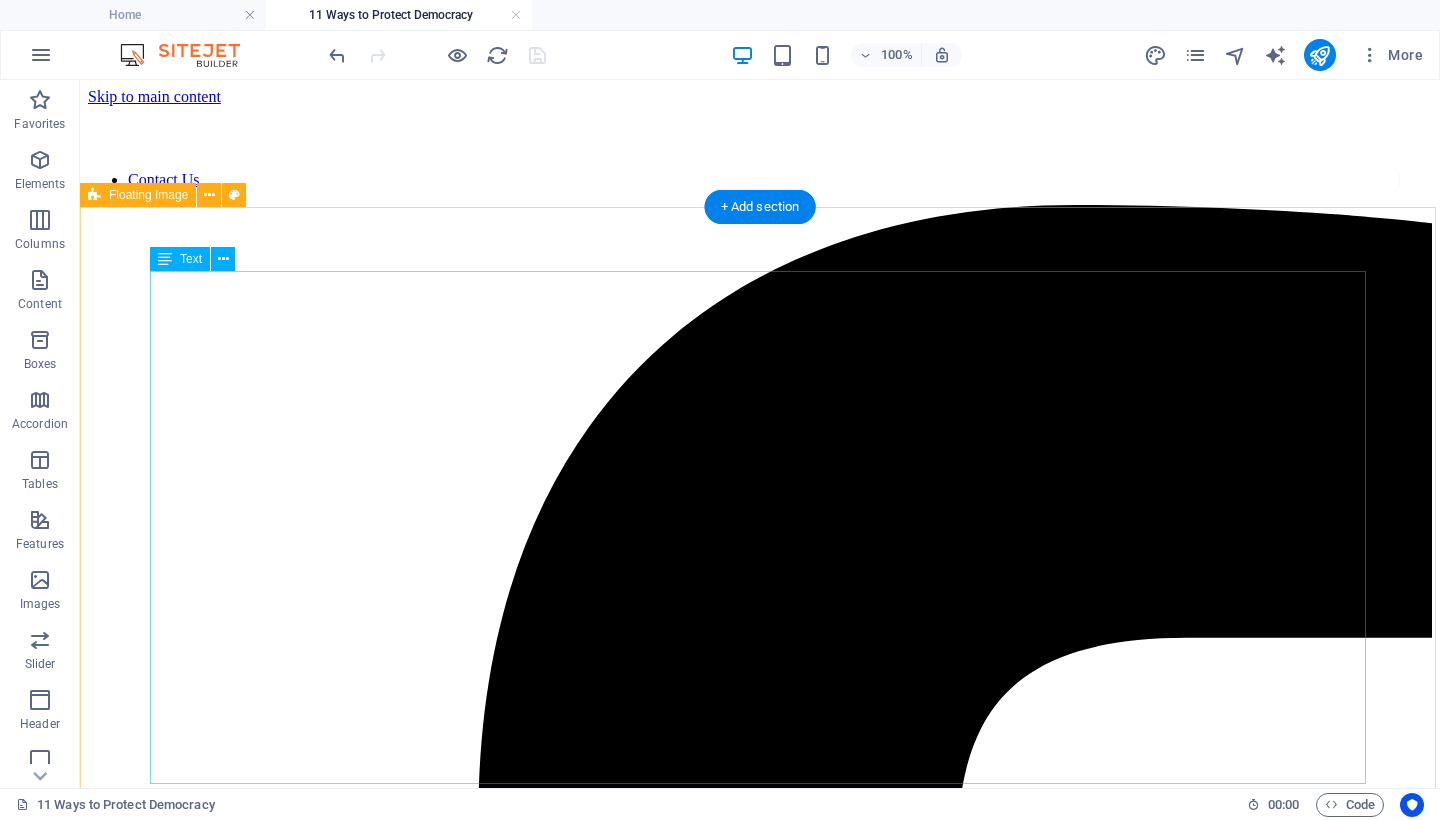 click on "Fascism is not a distant threat. It is already taking root—in our courts, in our schools, in our elections. It thrives on fear, silence, and surrender. It feeds on disinformation, cruelty, and the slow erosion of truth.  And now it has a blueprint:  Project 2025 —a sweeping authoritarian agenda designed to dismantle democratic institutions, purge civil servants, silence dissent, and concentrate unchecked executive power. This is not speculation. It is written policy. Democracy is not free.  It has been paid for in blood, sacrifice, and generations of struggle. Our veterans did not fight for apathy. They fought to preserve liberty, dignity, and the right of every person to live under self-governance. That legacy now belongs to us. If we want our children to inherit freedom, we must fight for it ourselves. We must be proactive, not passive—vigilant, not complacent. The time is now. The danger is real.  But so is our voice. So is our will to be free." at bounding box center [760, 9117] 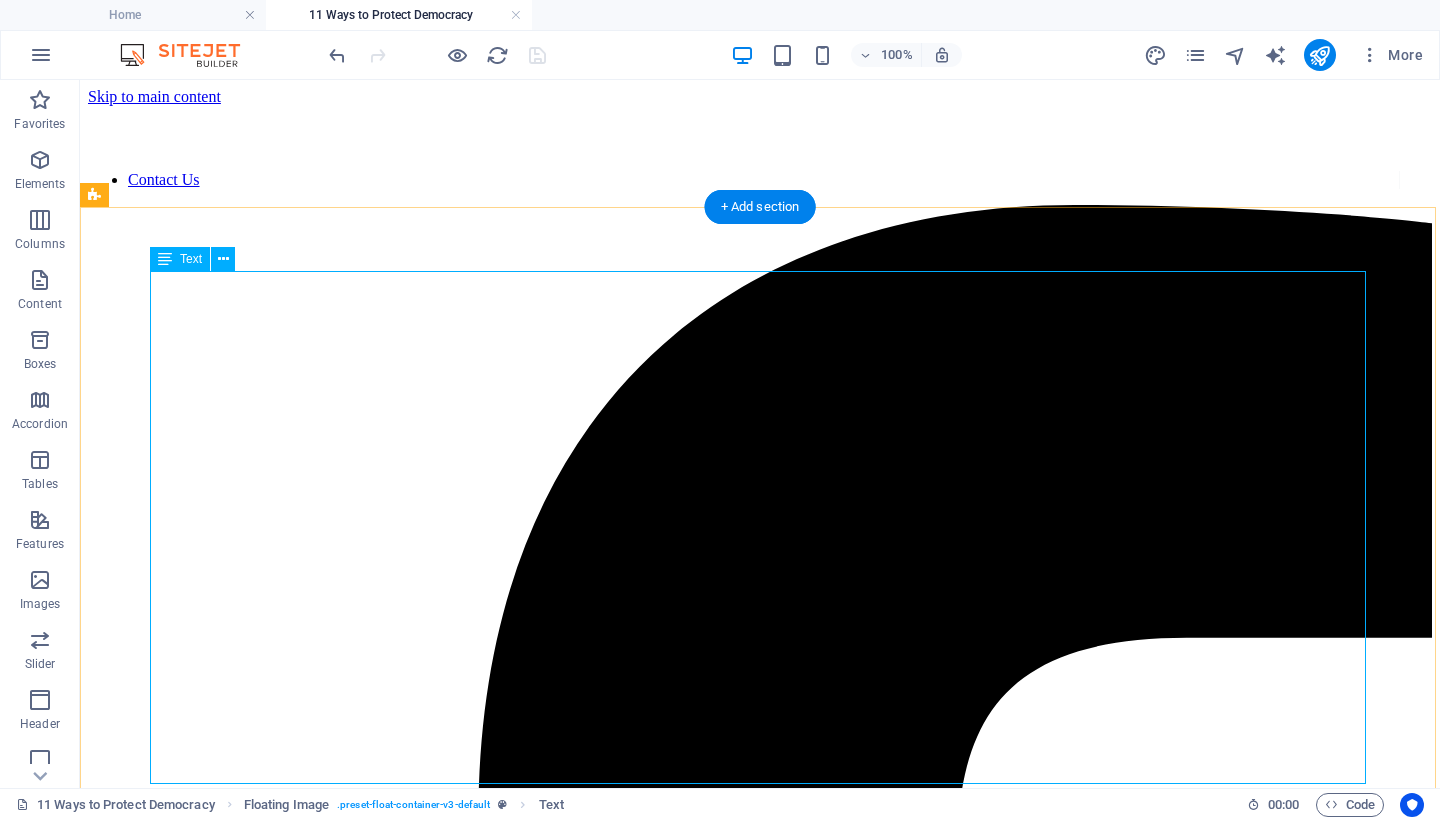 click on "Fascism is not a distant threat. It is already taking root—in our courts, in our schools, in our elections. It thrives on fear, silence, and surrender. It feeds on disinformation, cruelty, and the slow erosion of truth.  And now it has a blueprint:  Project 2025 —a sweeping authoritarian agenda designed to dismantle democratic institutions, purge civil servants, silence dissent, and concentrate unchecked executive power. This is not speculation. It is written policy. Democracy is not free.  It has been paid for in blood, sacrifice, and generations of struggle. Our veterans did not fight for apathy. They fought to preserve liberty, dignity, and the right of every person to live under self-governance. That legacy now belongs to us. If we want our children to inherit freedom, we must fight for it ourselves. We must be proactive, not passive—vigilant, not complacent. The time is now. The danger is real.  But so is our voice. So is our will to be free." at bounding box center [760, 9117] 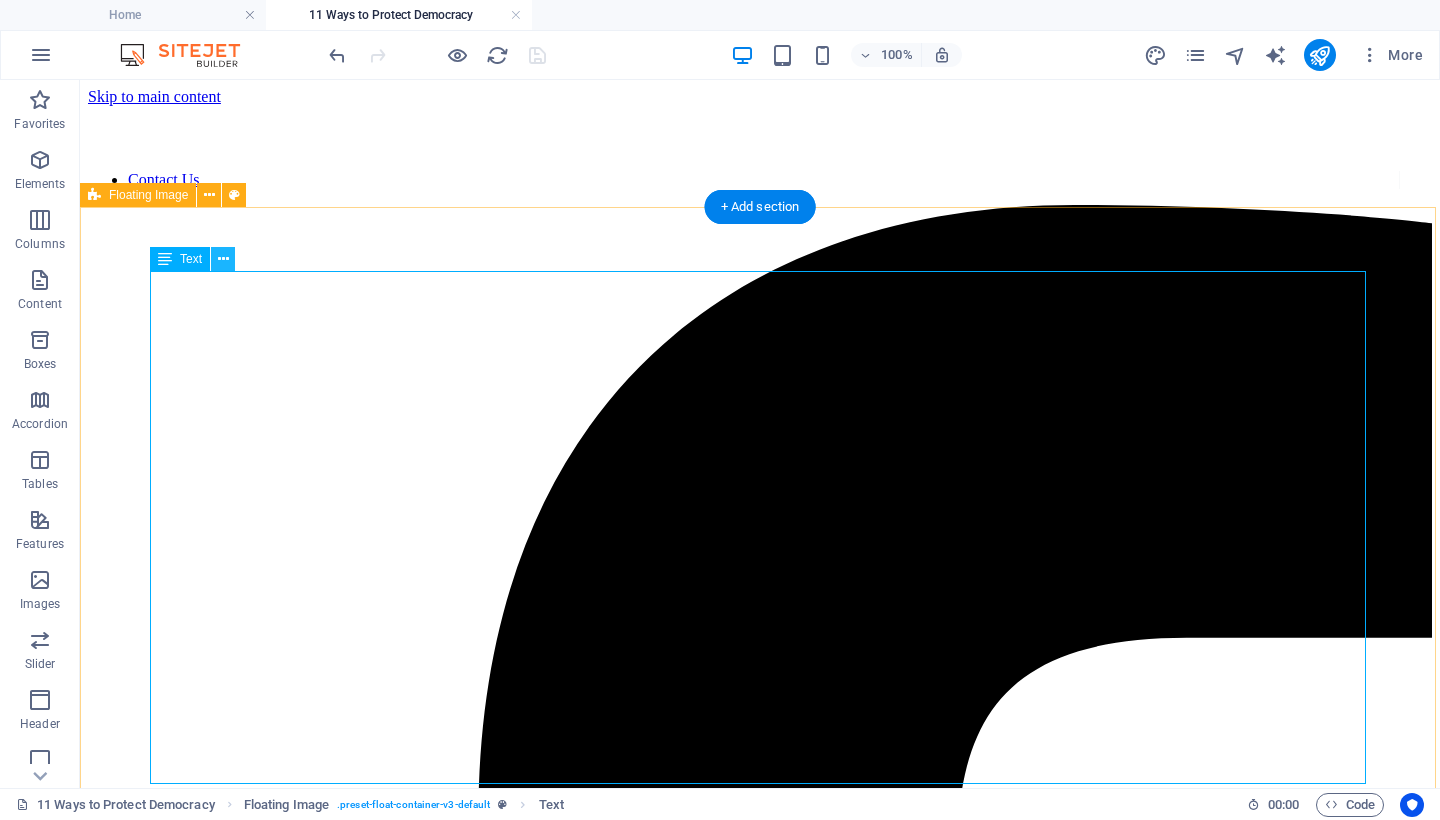 click at bounding box center [223, 259] 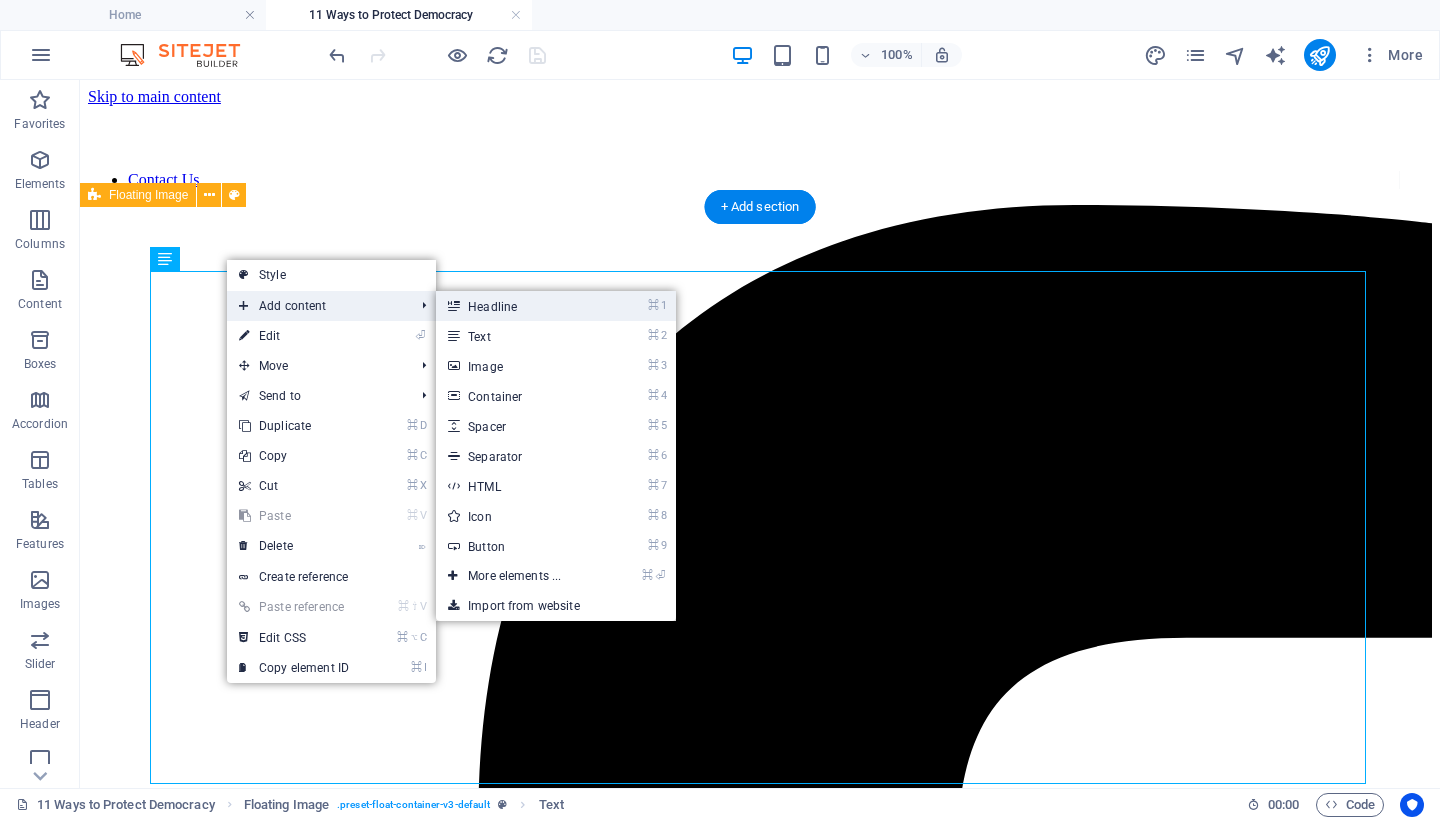 click on "⌘ 1  Headline" at bounding box center (518, 306) 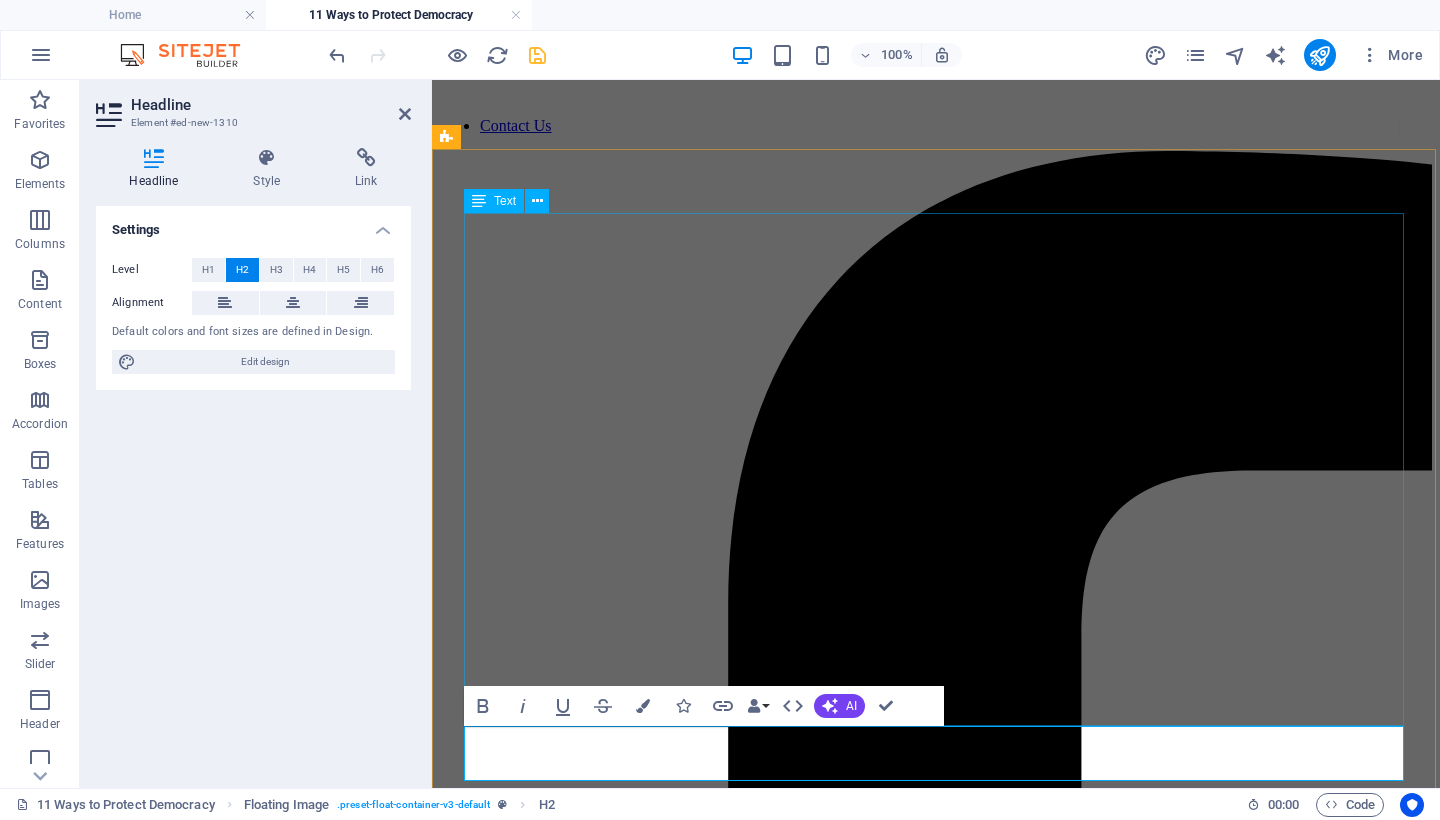 scroll, scrollTop: 230, scrollLeft: 0, axis: vertical 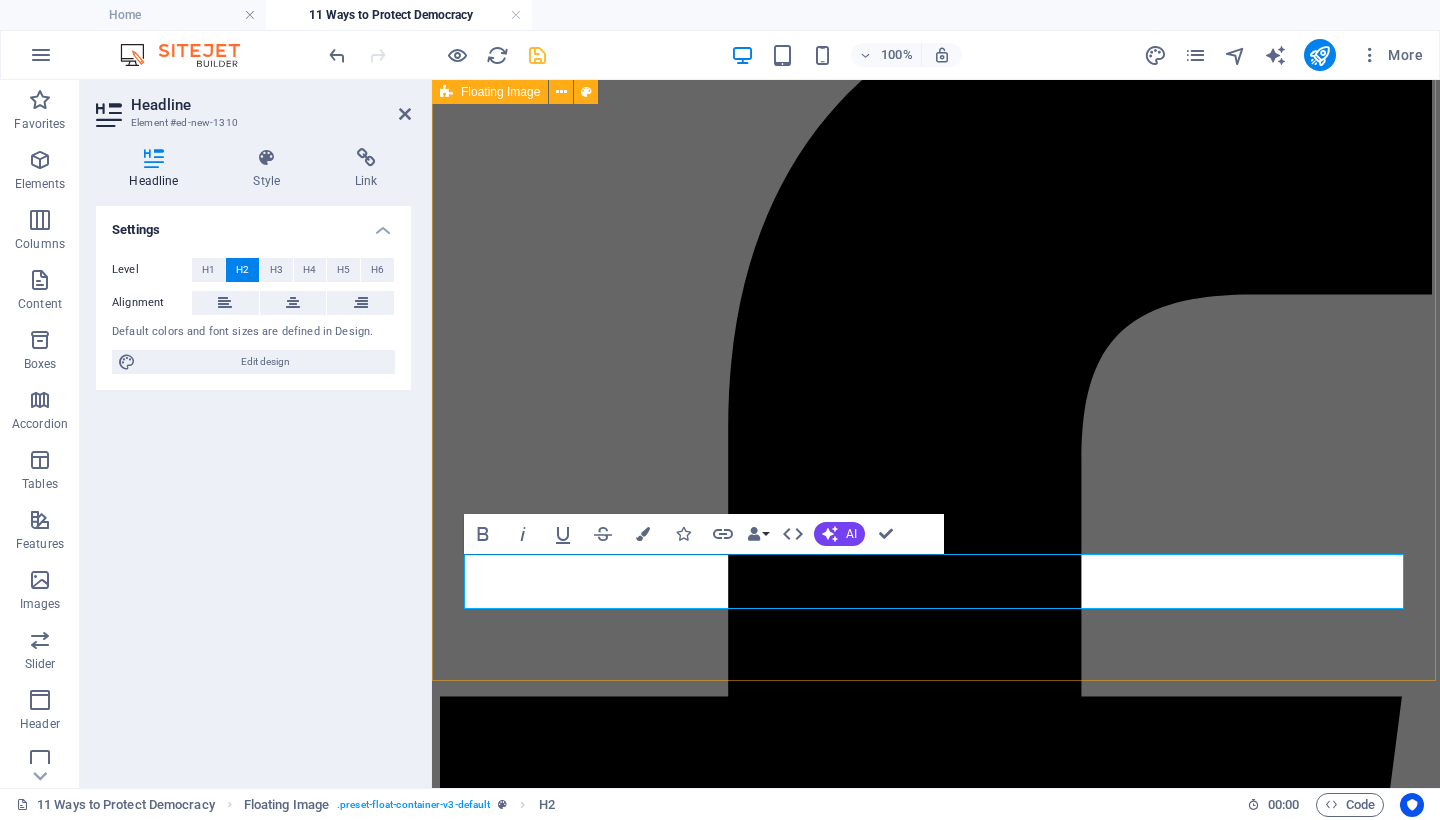 type 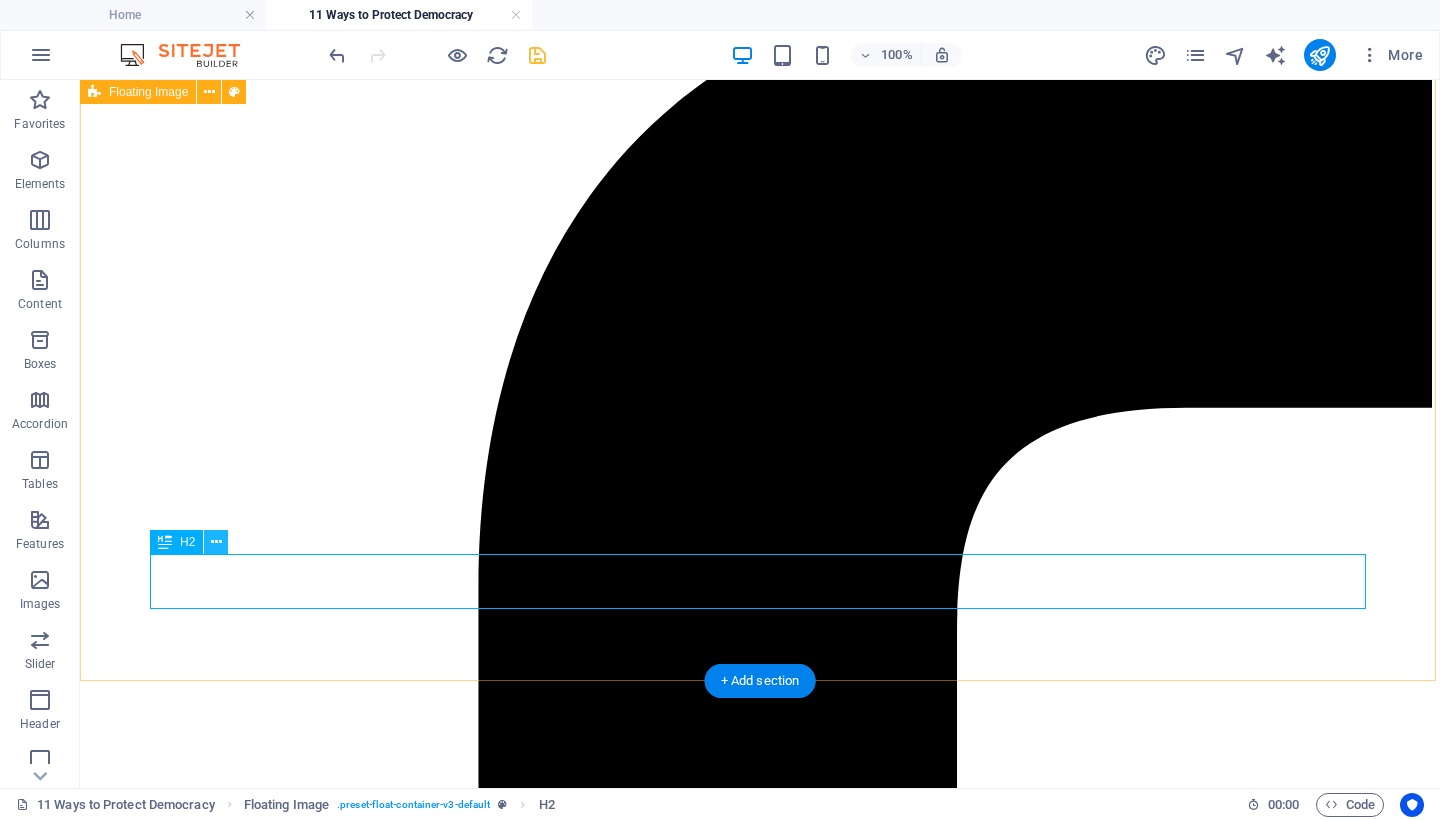 click at bounding box center (216, 542) 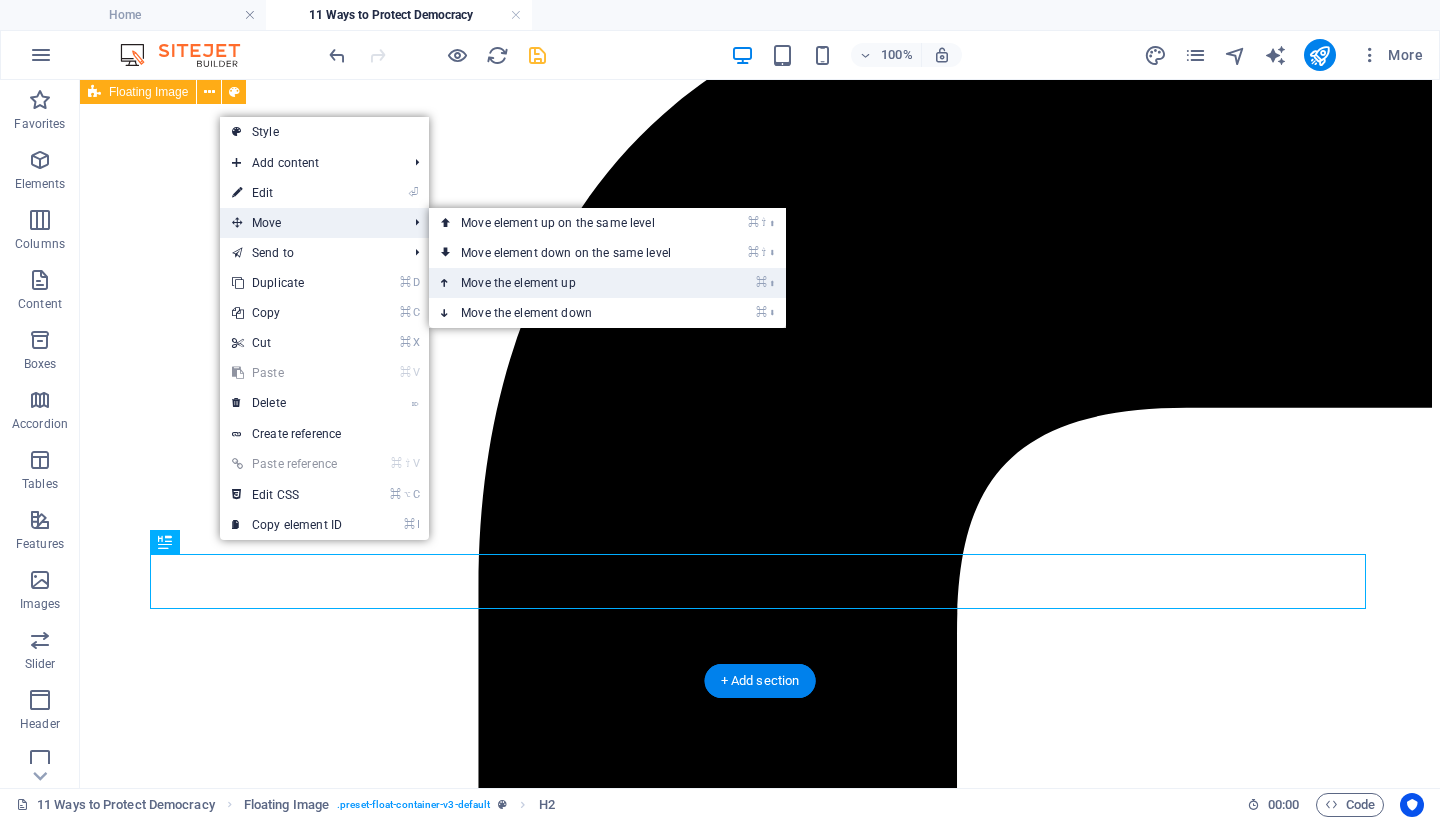click on "⌘ ⬆  Move the element up" at bounding box center (570, 283) 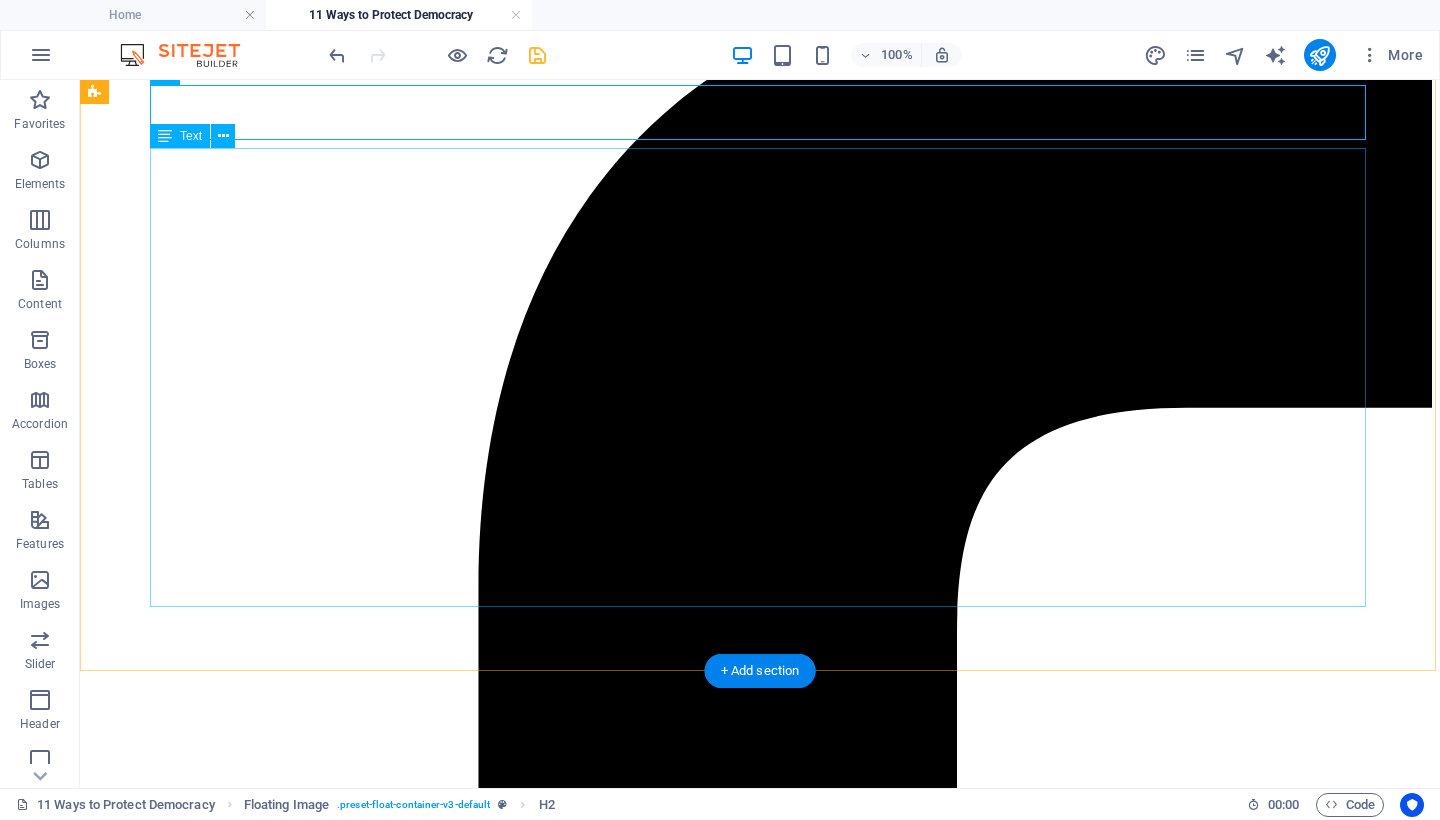 scroll, scrollTop: 0, scrollLeft: 0, axis: both 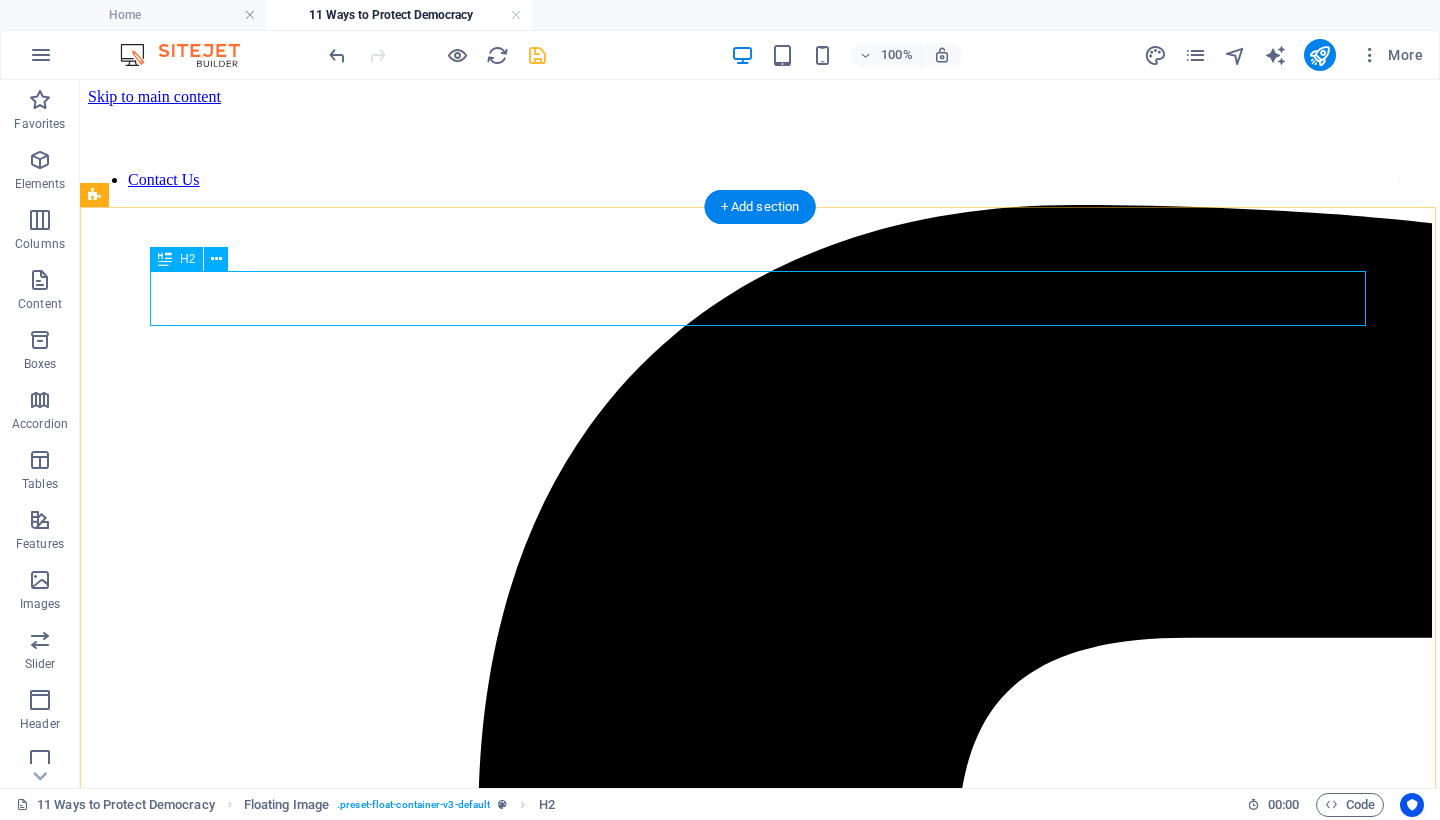 click on "11 Ways to Protect Democracy" at bounding box center (760, 8959) 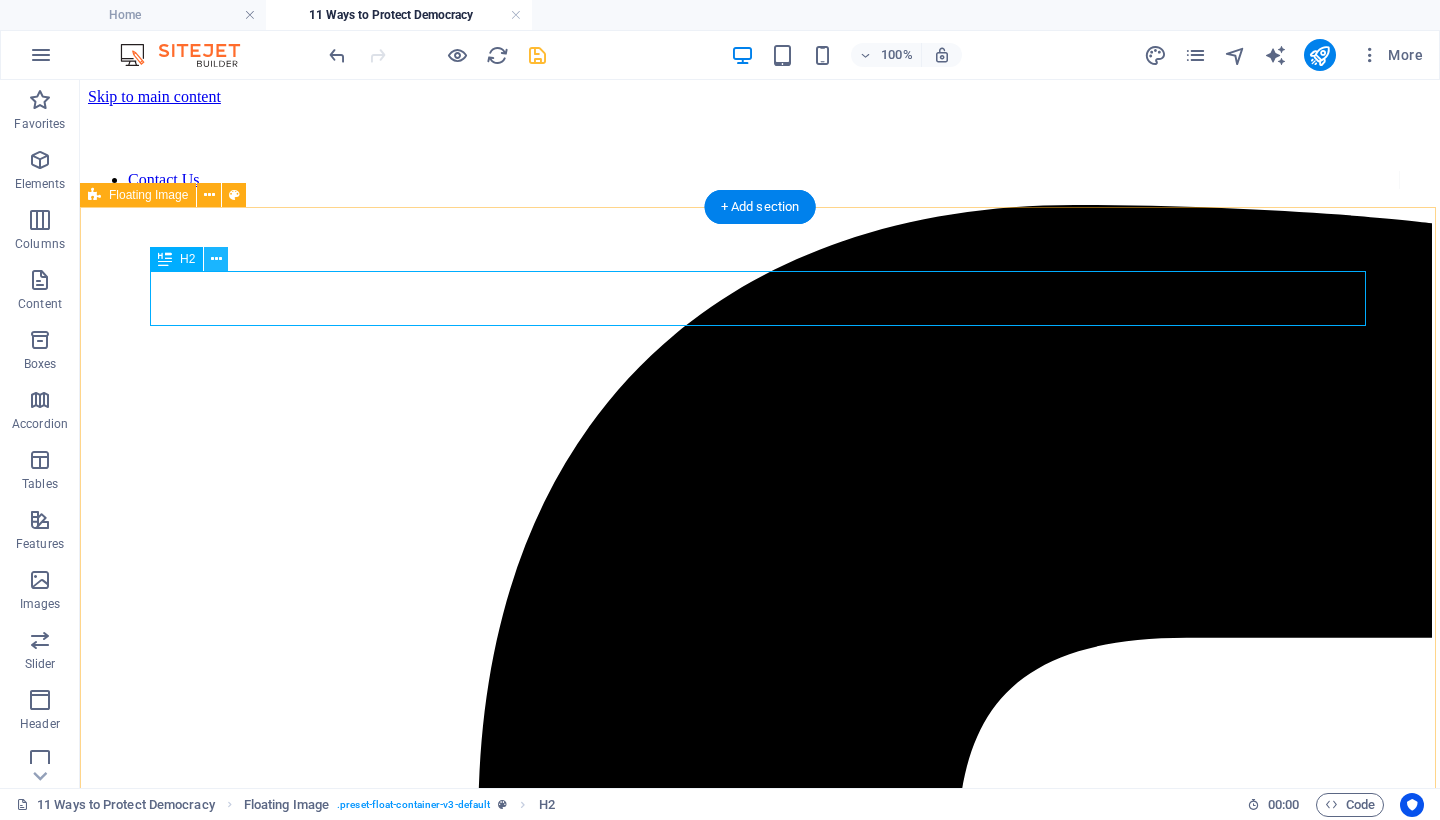 click at bounding box center (216, 259) 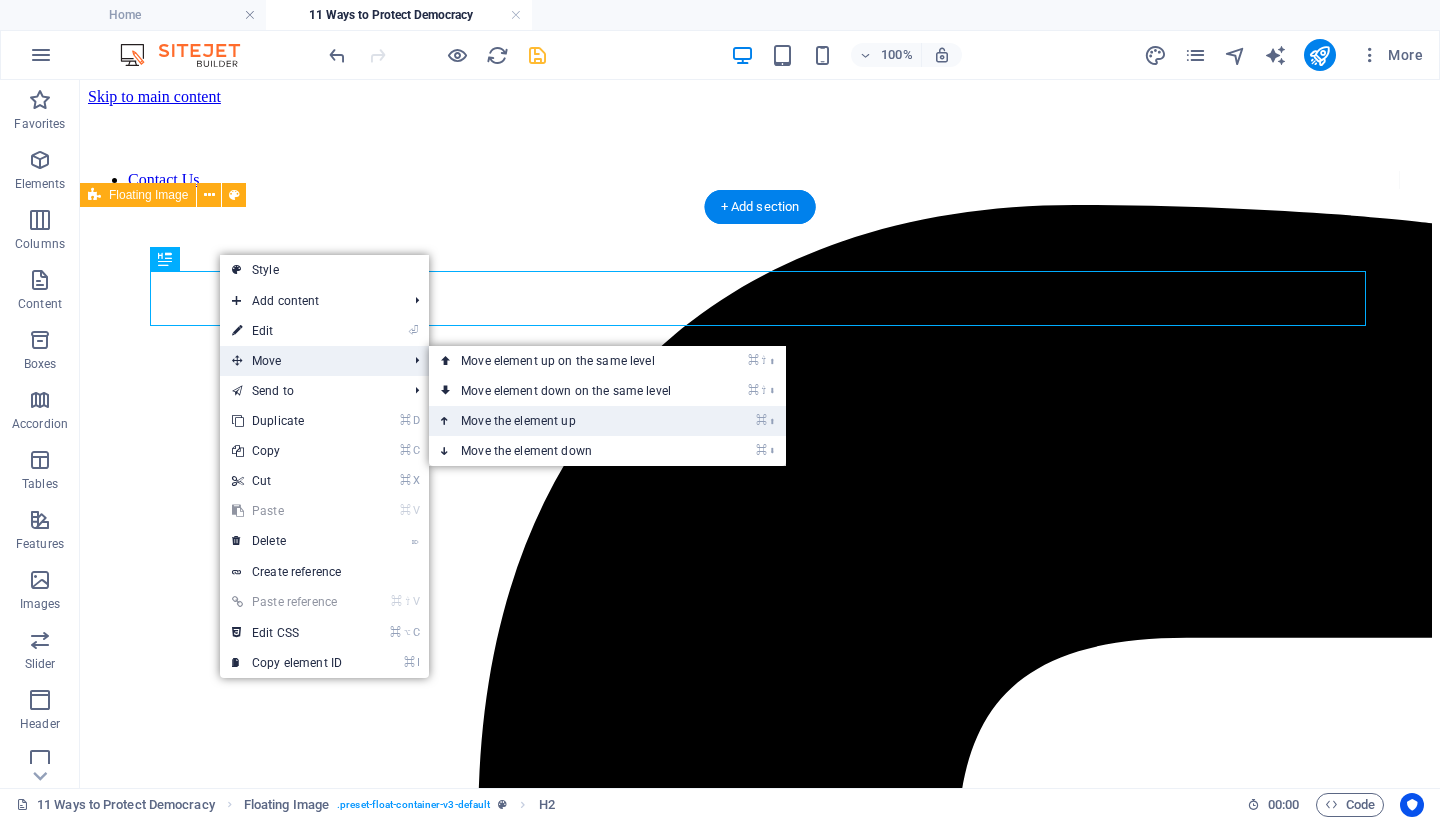 click on "⌘ ⬆  Move the element up" at bounding box center [570, 421] 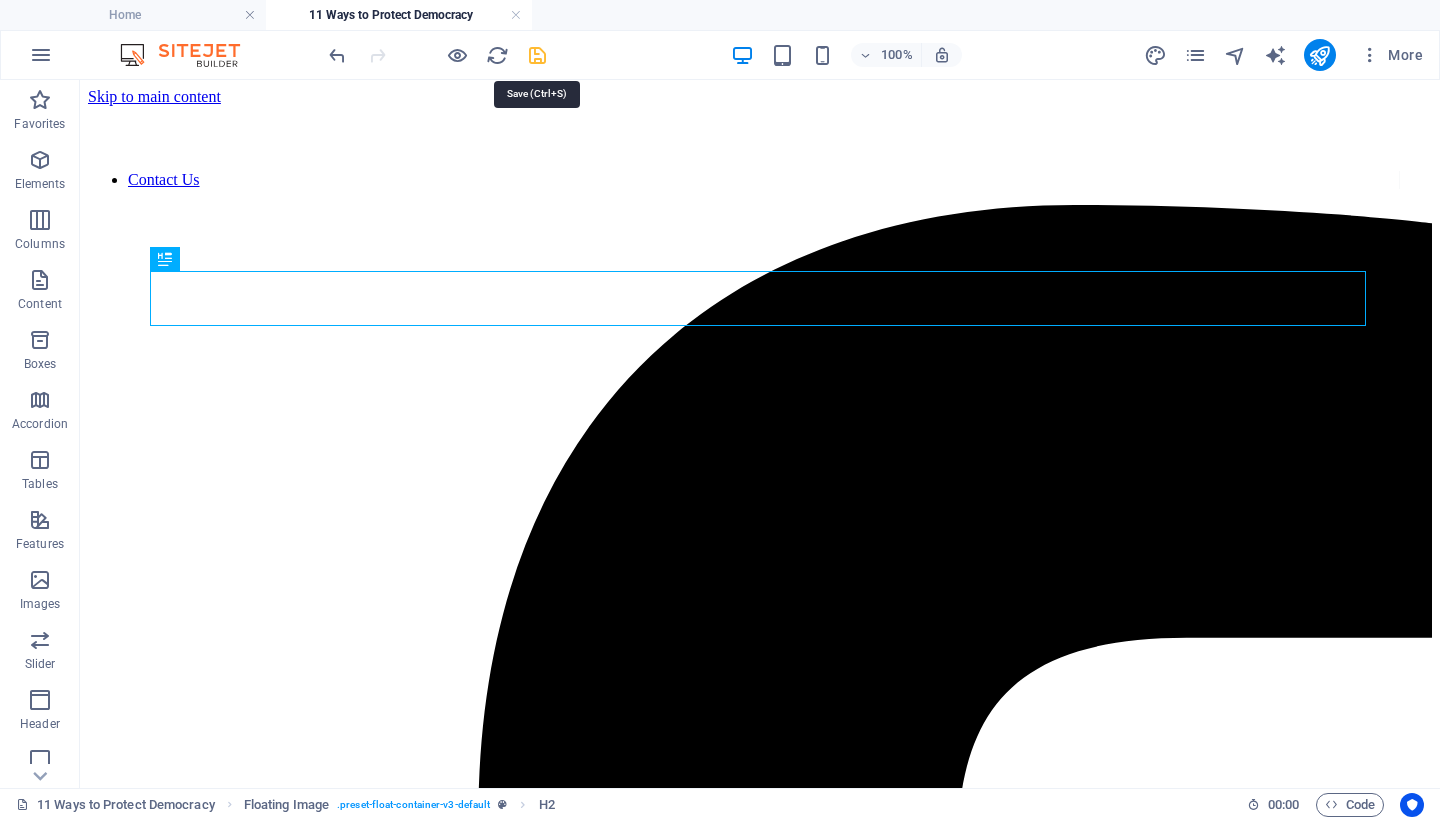 click at bounding box center [537, 55] 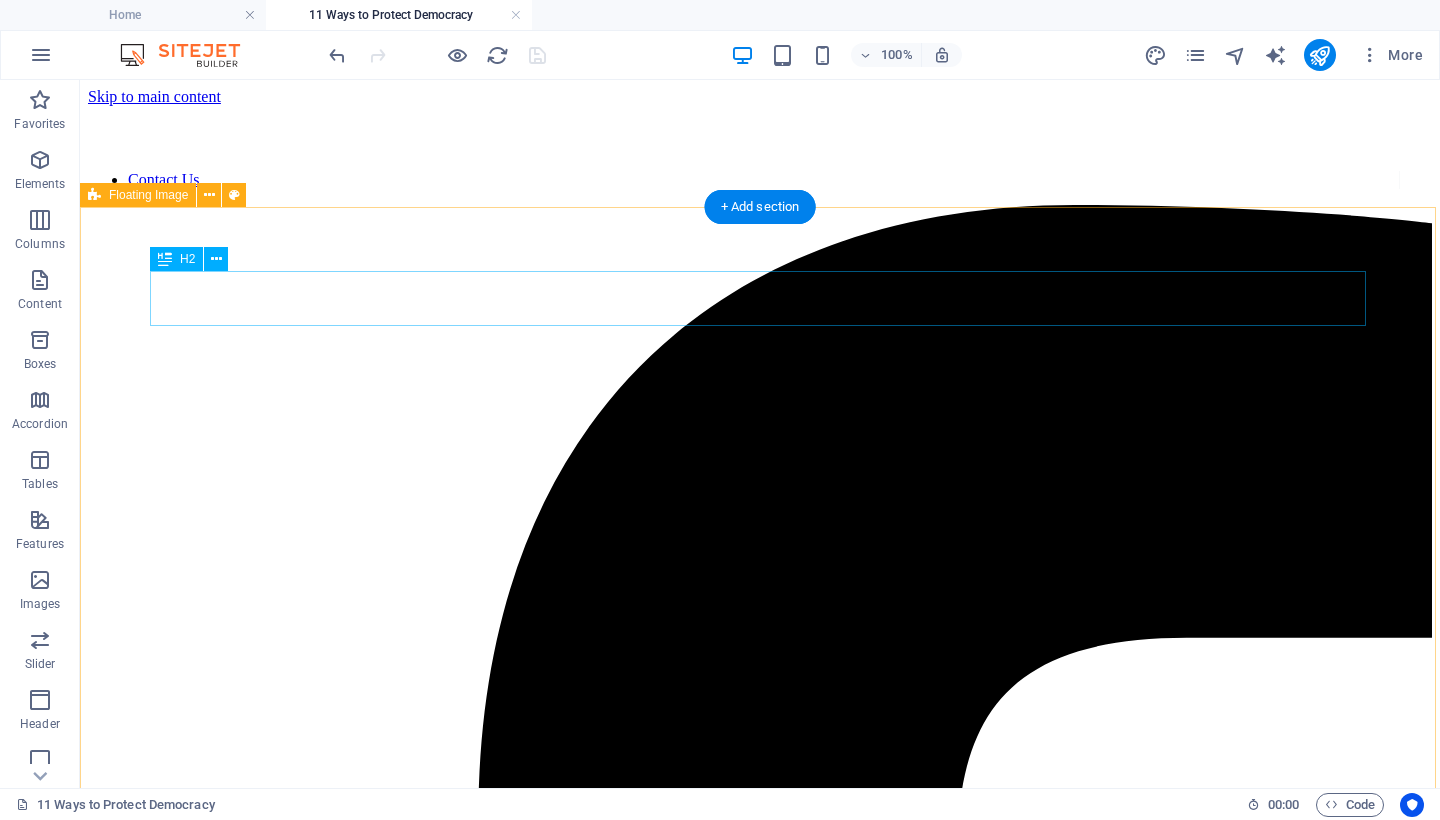 click on "11 Ways to Protect Democracy" at bounding box center [760, 8059] 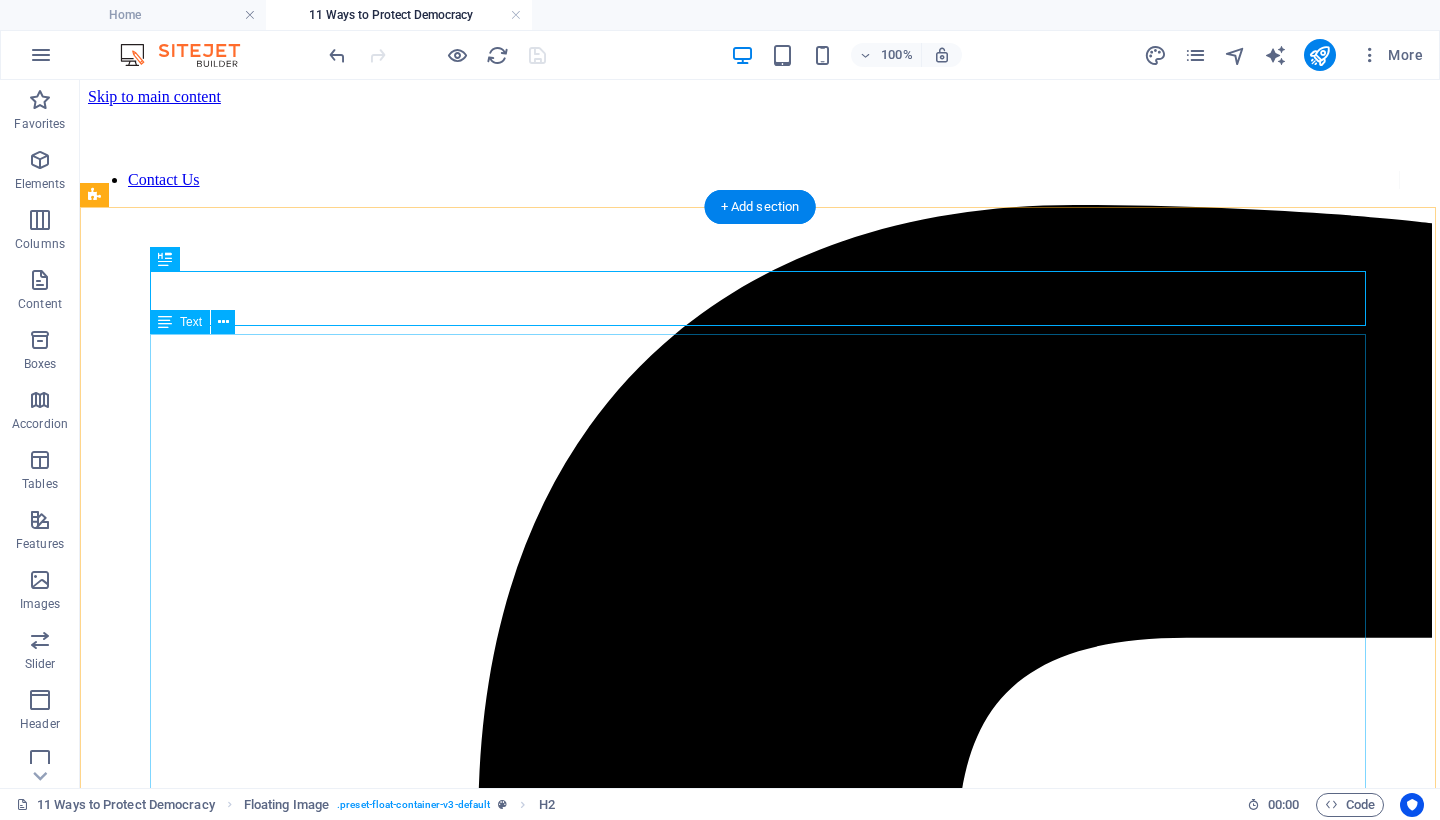 click on "Fascism is not a distant threat. It is already taking root—in our courts, in our schools, in our elections. It thrives on fear, silence, and surrender. It feeds on disinformation, cruelty, and the slow erosion of truth.  And now it has a blueprint:  Project 2025 —a sweeping authoritarian agenda designed to dismantle democratic institutions, purge civil servants, silence dissent, and concentrate unchecked executive power. This is not speculation. It is written policy. Democracy is not free.  It has been paid for in blood, sacrifice, and generations of struggle. Our veterans did not fight for apathy. They fought to preserve liberty, dignity, and the right of every person to live under self-governance. That legacy now belongs to us. If we want our children to inherit freedom, we must fight for it ourselves. We must be proactive, not passive—vigilant, not complacent. The time is now. The danger is real.  But so is our voice. So is our will to be free." at bounding box center (760, 9183) 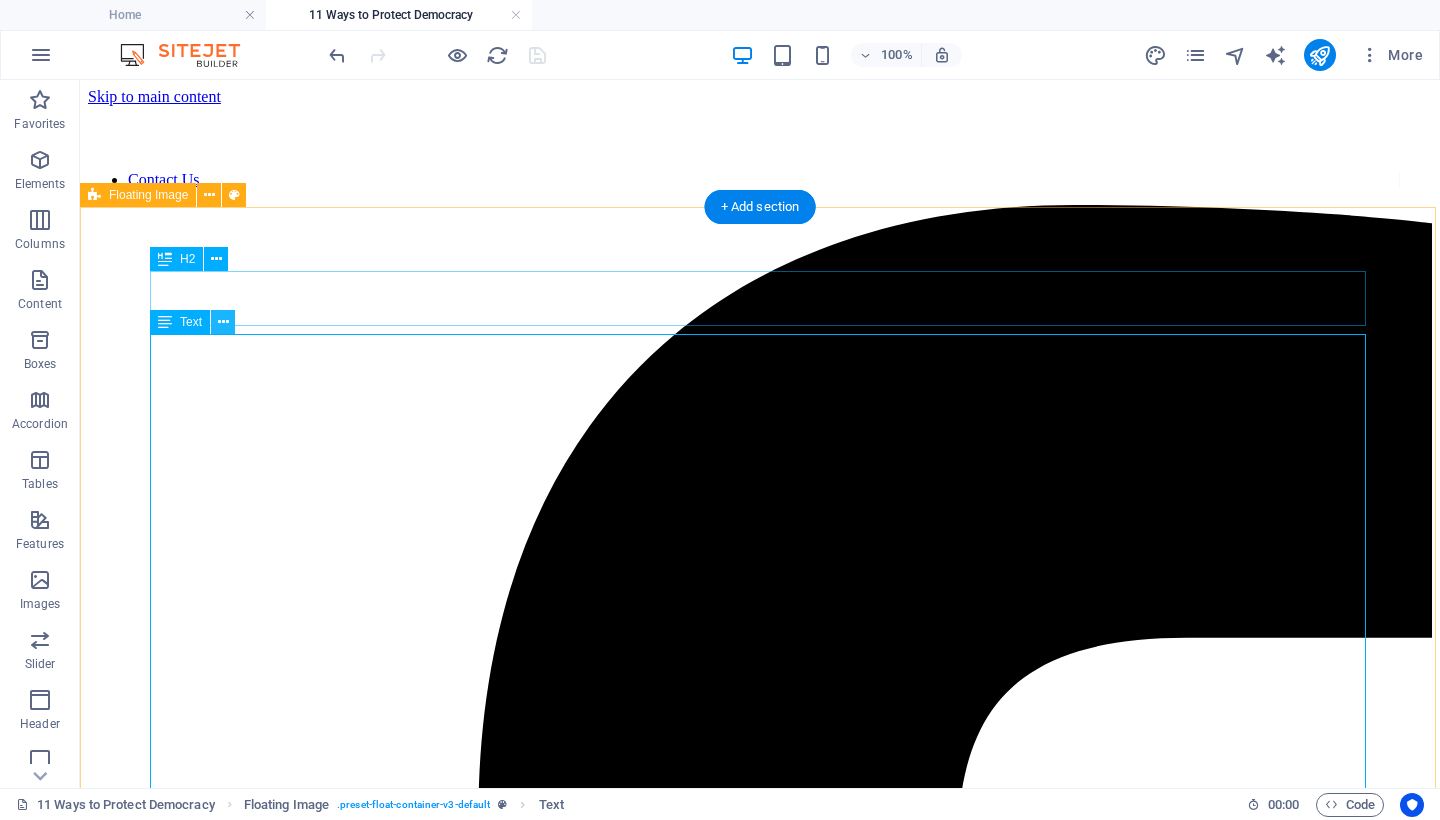 click at bounding box center [223, 322] 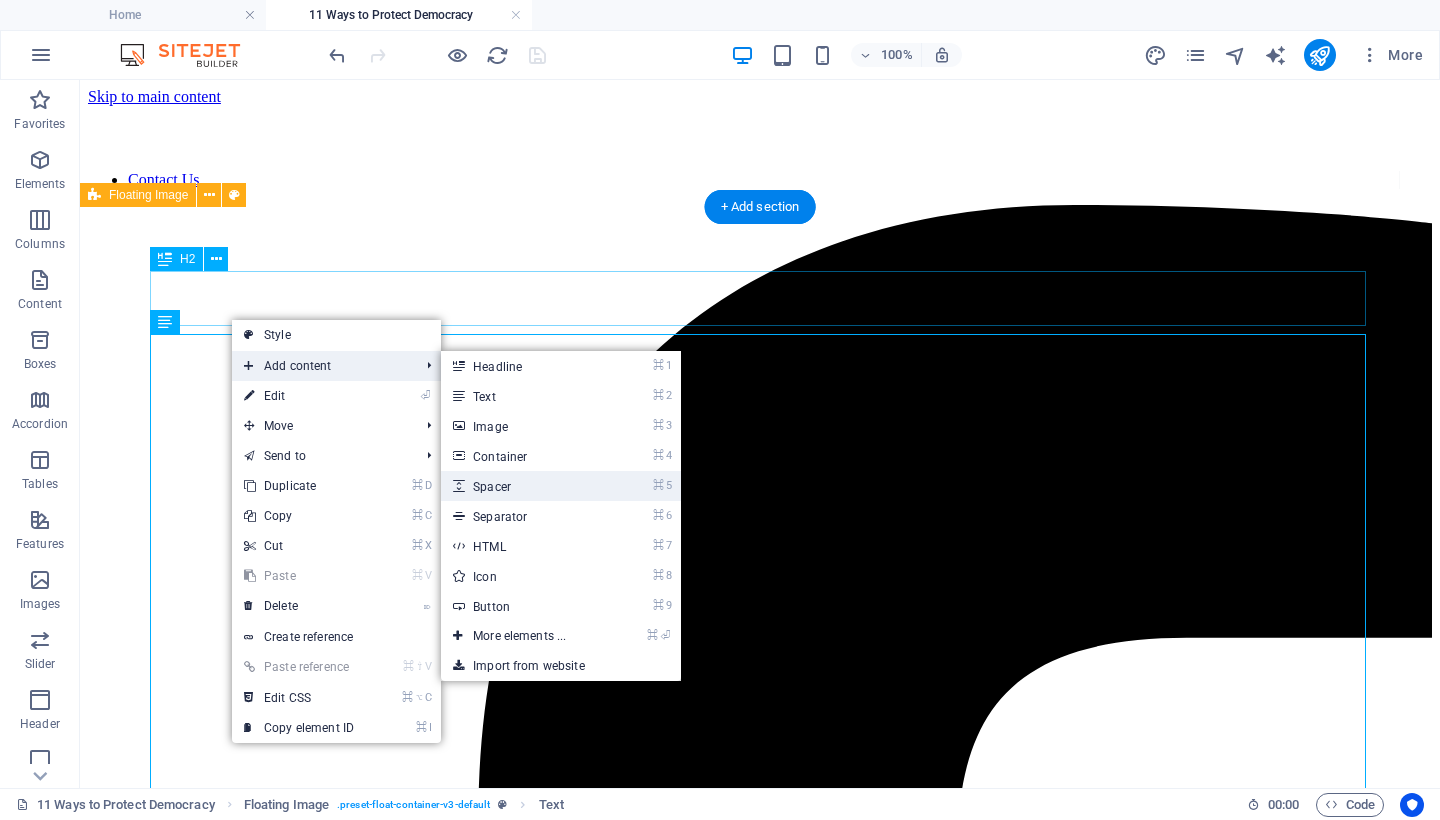 click on "⌘ 5  Spacer" at bounding box center (523, 486) 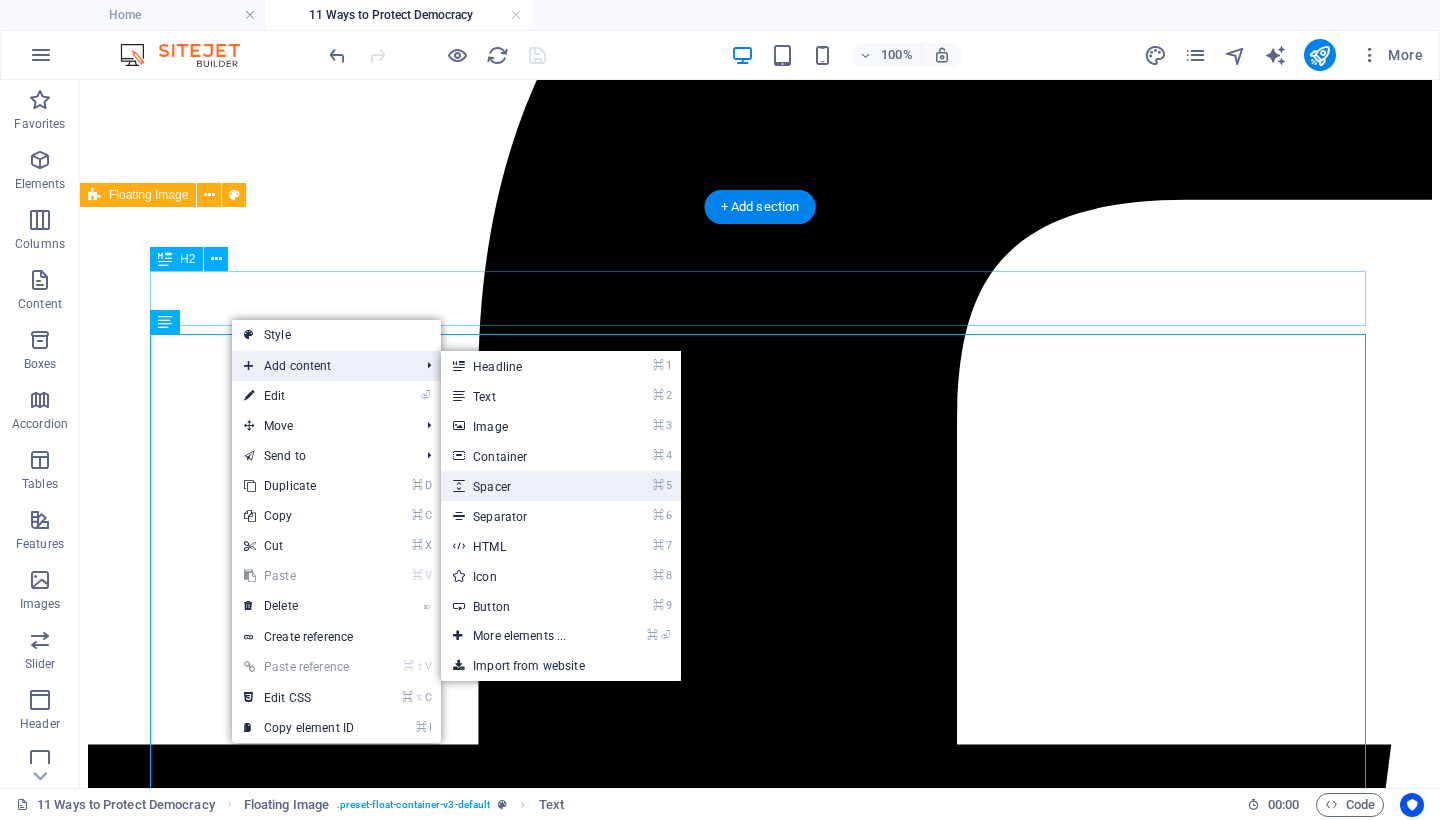 select on "px" 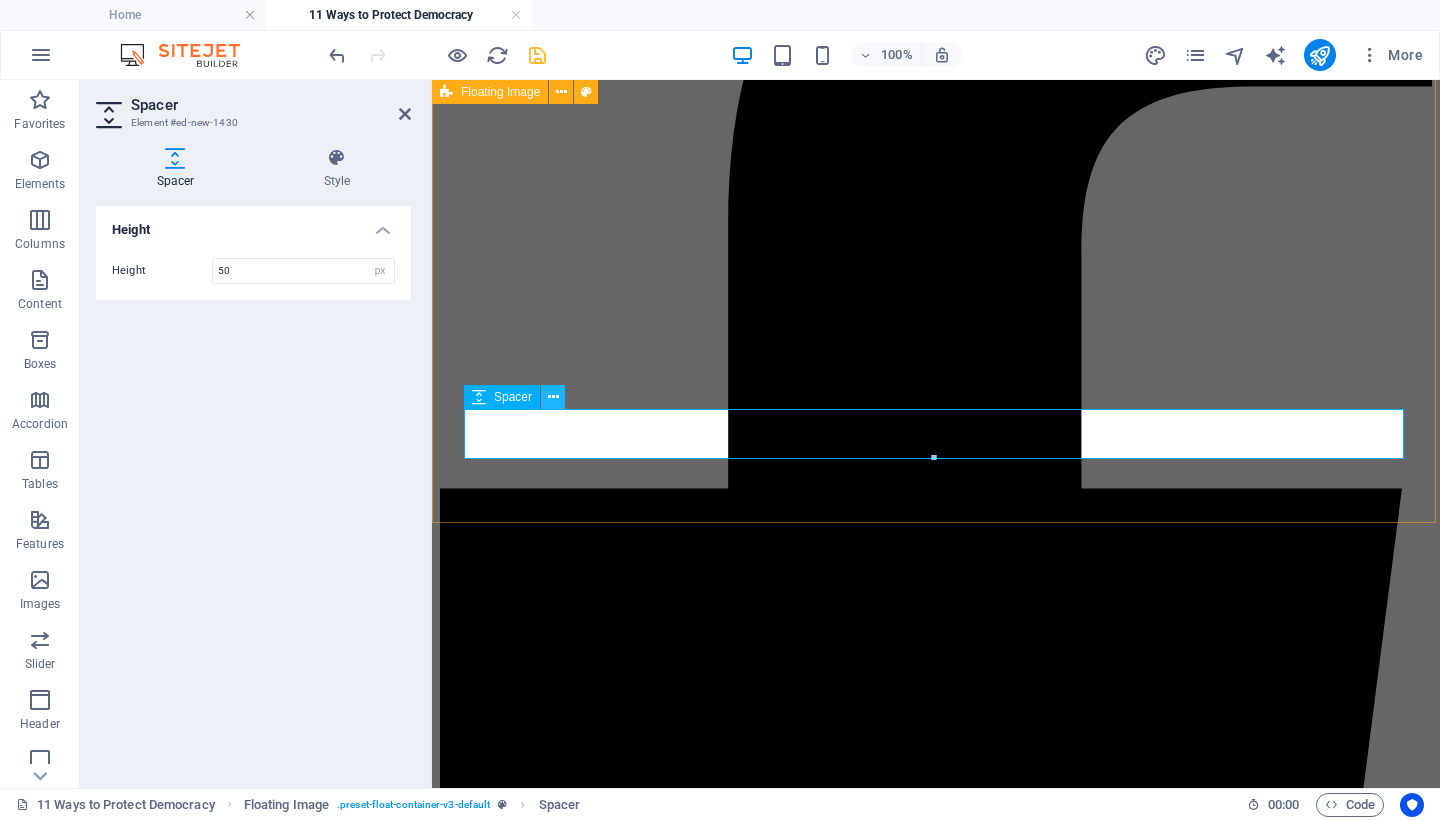 click at bounding box center [553, 397] 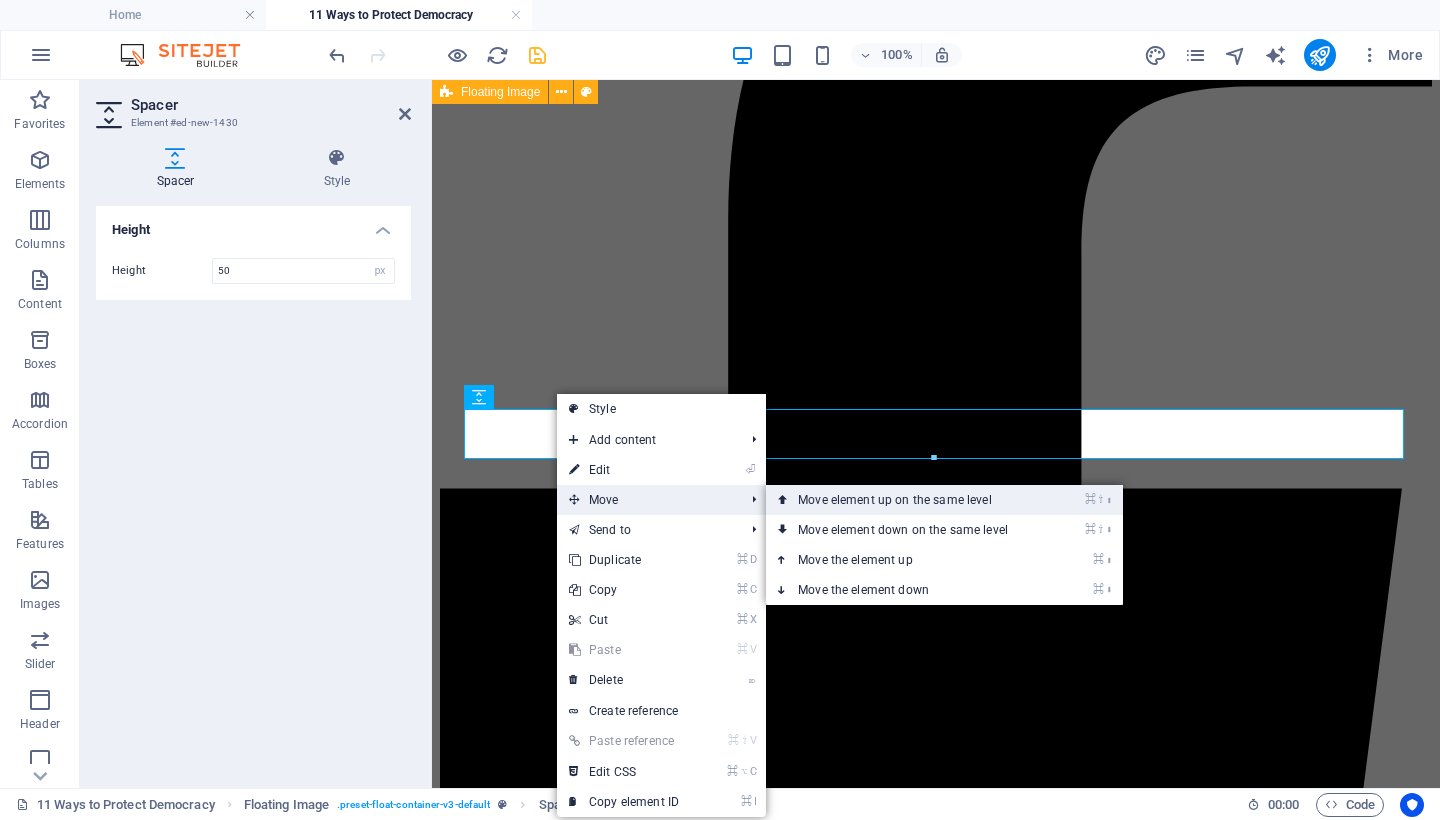 click on "⌘ ⇧ ⬆  Move element up on the same level" at bounding box center [907, 500] 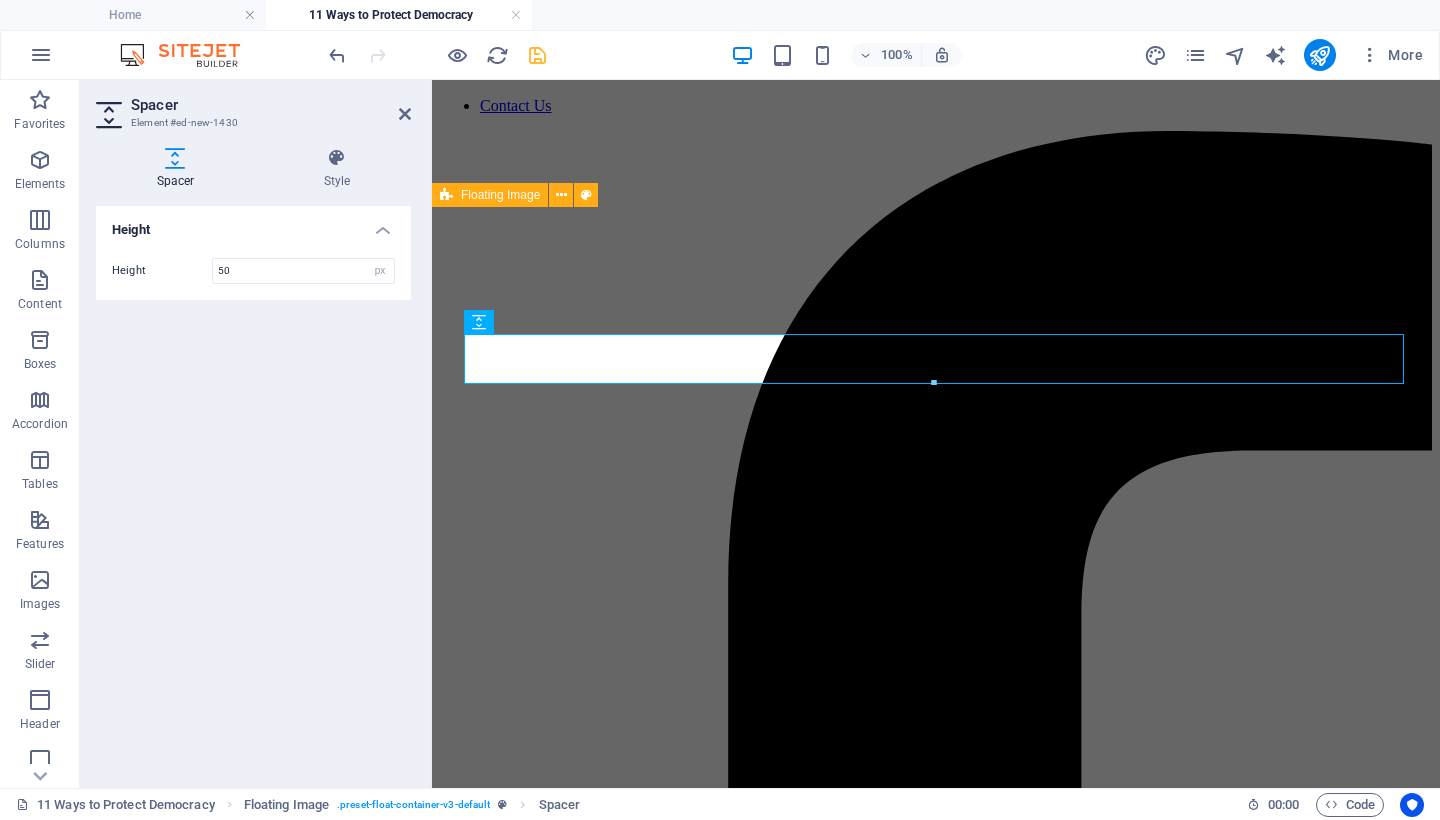 scroll, scrollTop: 0, scrollLeft: 0, axis: both 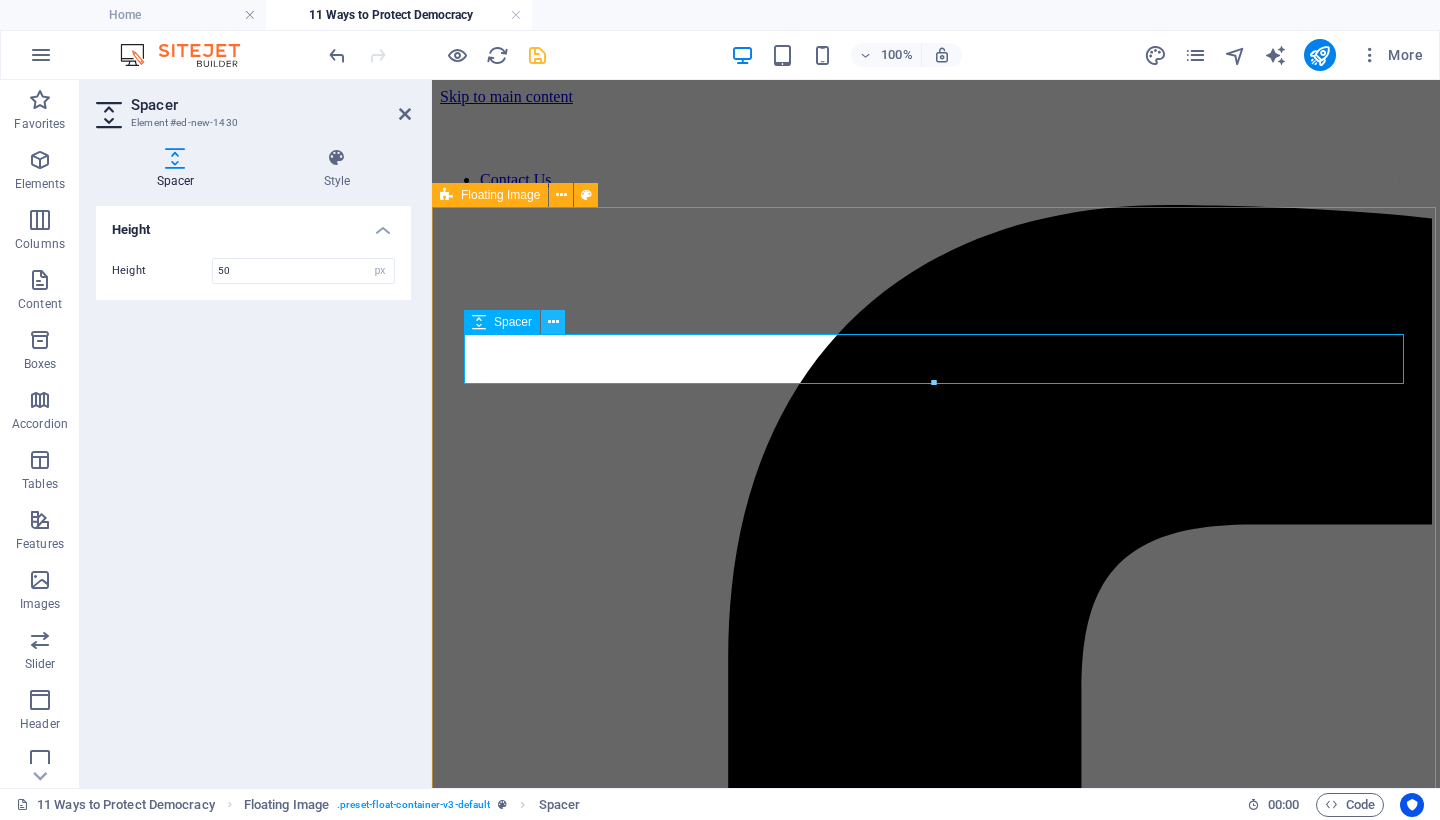 click at bounding box center [553, 322] 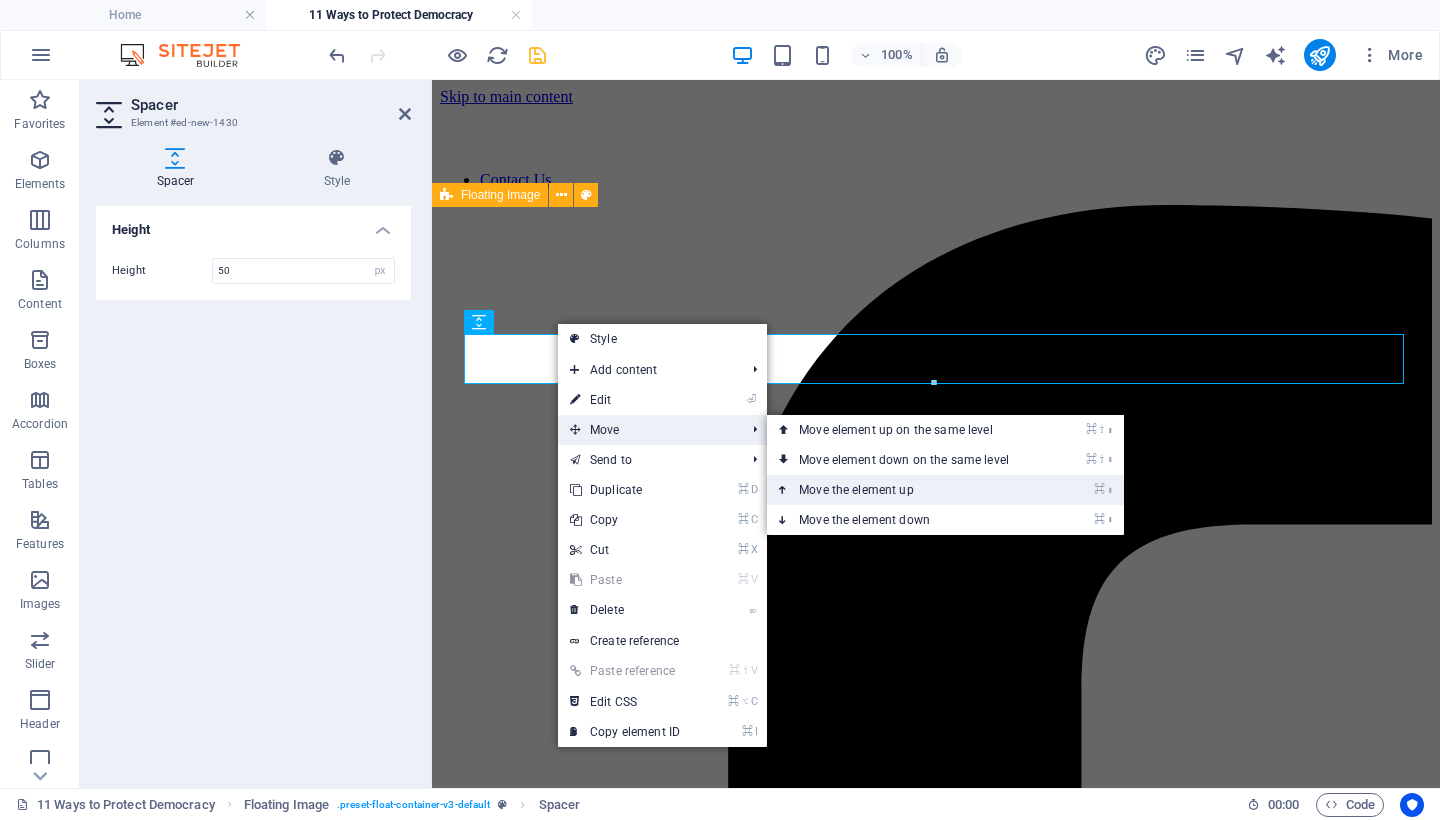 click on "⌘ ⬆  Move the element up" at bounding box center (908, 490) 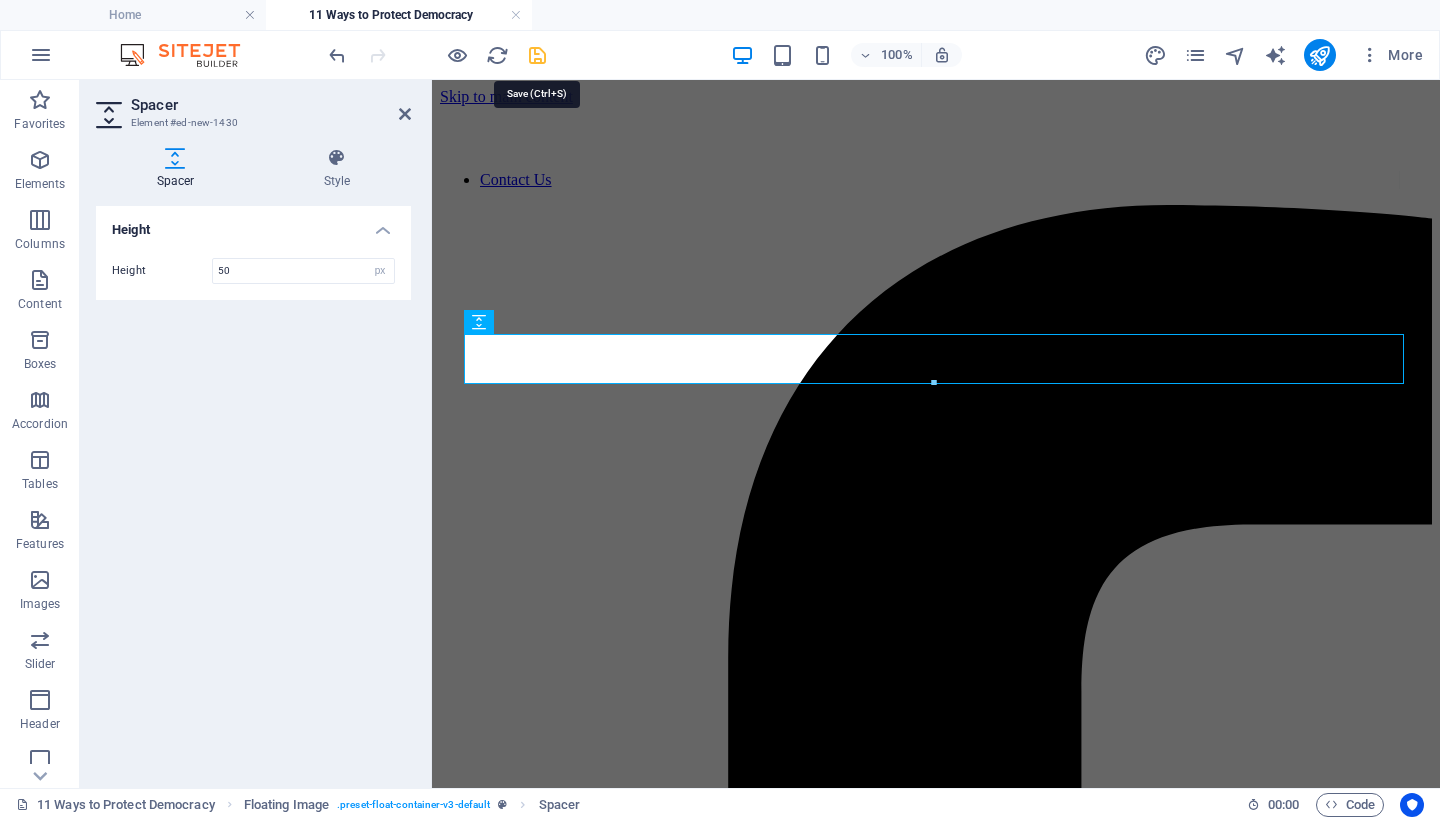 click at bounding box center [537, 55] 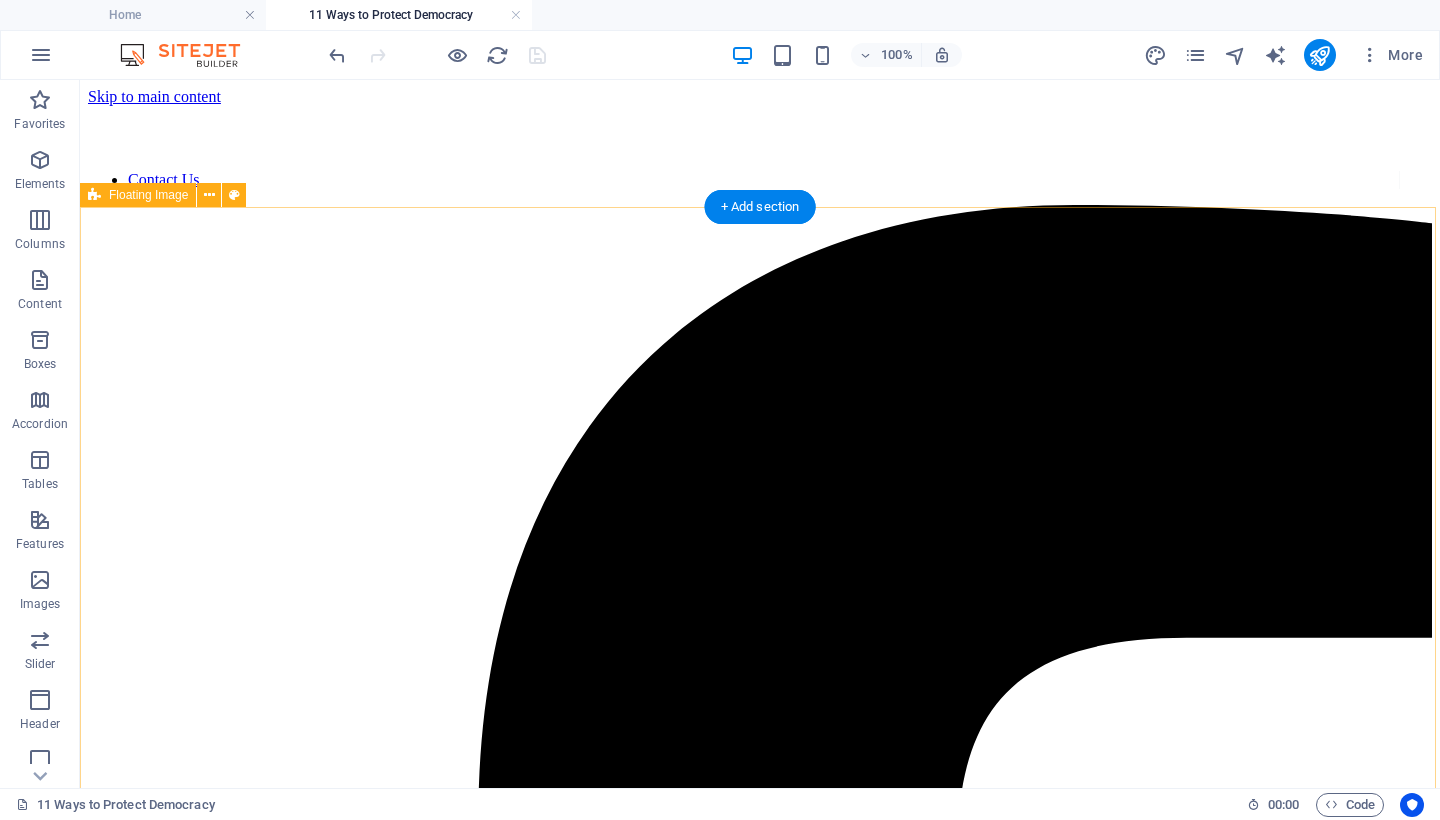 click on "11 Ways to Protect Democracy Fascism is not a distant threat. It is already taking root—in our courts, in our schools, in our elections. It thrives on fear, silence, and surrender. It feeds on disinformation, cruelty, and the slow erosion of truth.  And now it has a blueprint:  Project 2025 —a sweeping authoritarian agenda designed to dismantle democratic institutions, purge civil servants, silence dissent, and concentrate unchecked executive power. This is not speculation. It is written policy. Democracy is not free.  It has been paid for in blood, sacrifice, and generations of struggle. Our veterans did not fight for apathy. They fought to preserve liberty, dignity, and the right of every person to live under self-governance. That legacy now belongs to us. If we want our children to inherit freedom, we must fight for it ourselves. We must be proactive, not passive—vigilant, not complacent. The time is now. The danger is real.  But so is our voice. So is our will to be free." at bounding box center (760, 8726) 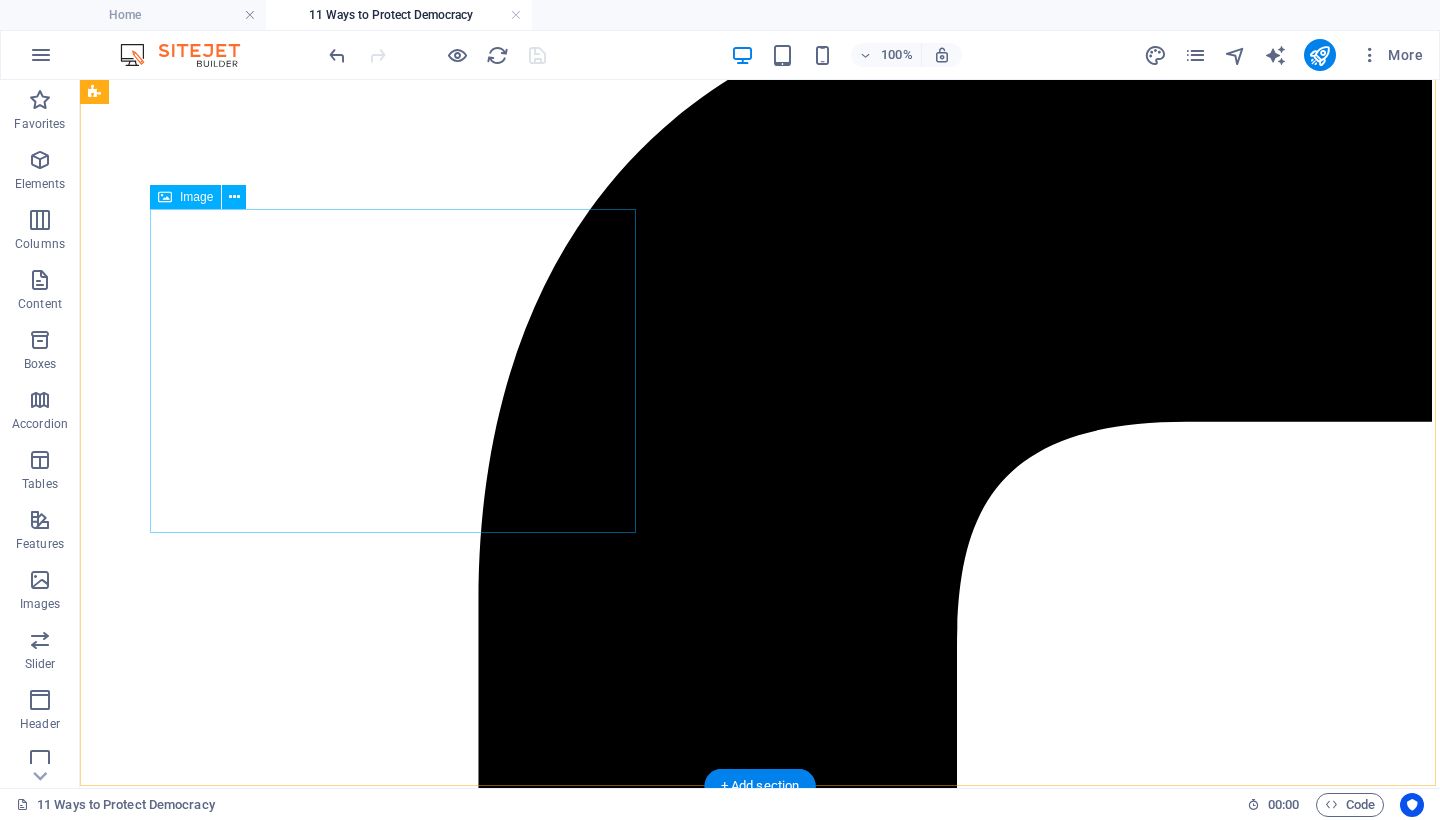 scroll, scrollTop: 0, scrollLeft: 0, axis: both 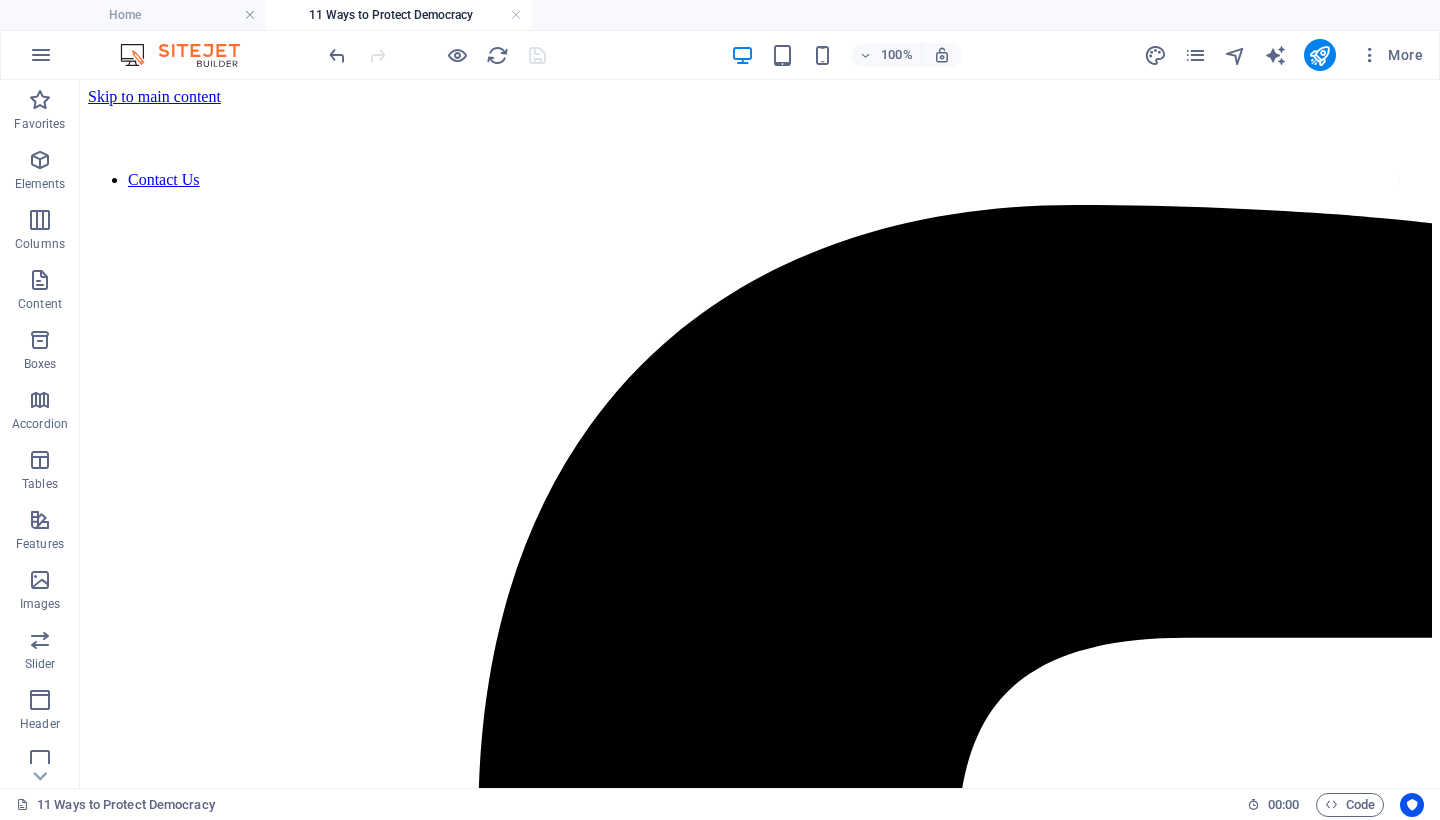 click on "100% More" at bounding box center (878, 55) 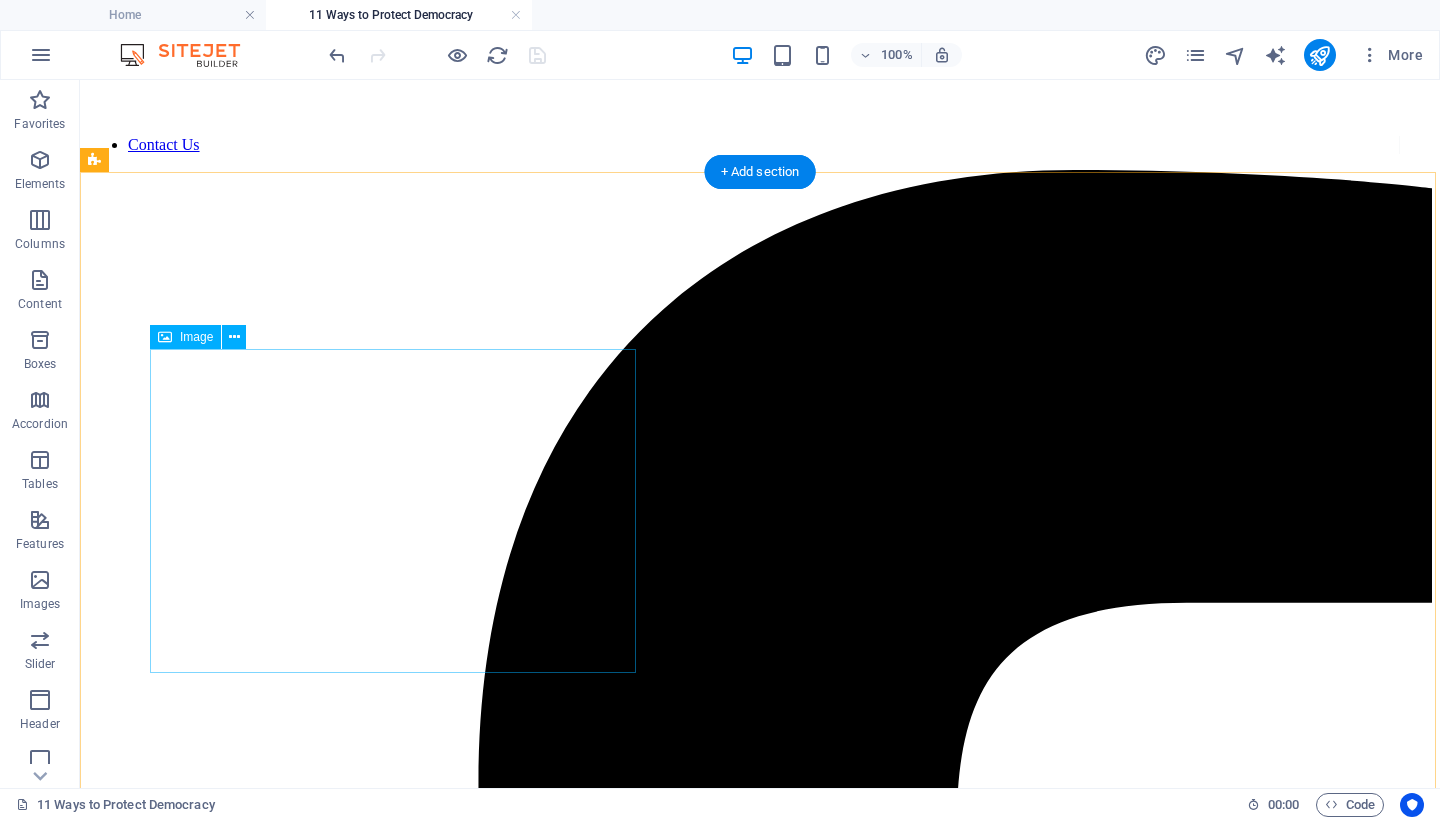 scroll, scrollTop: 0, scrollLeft: 0, axis: both 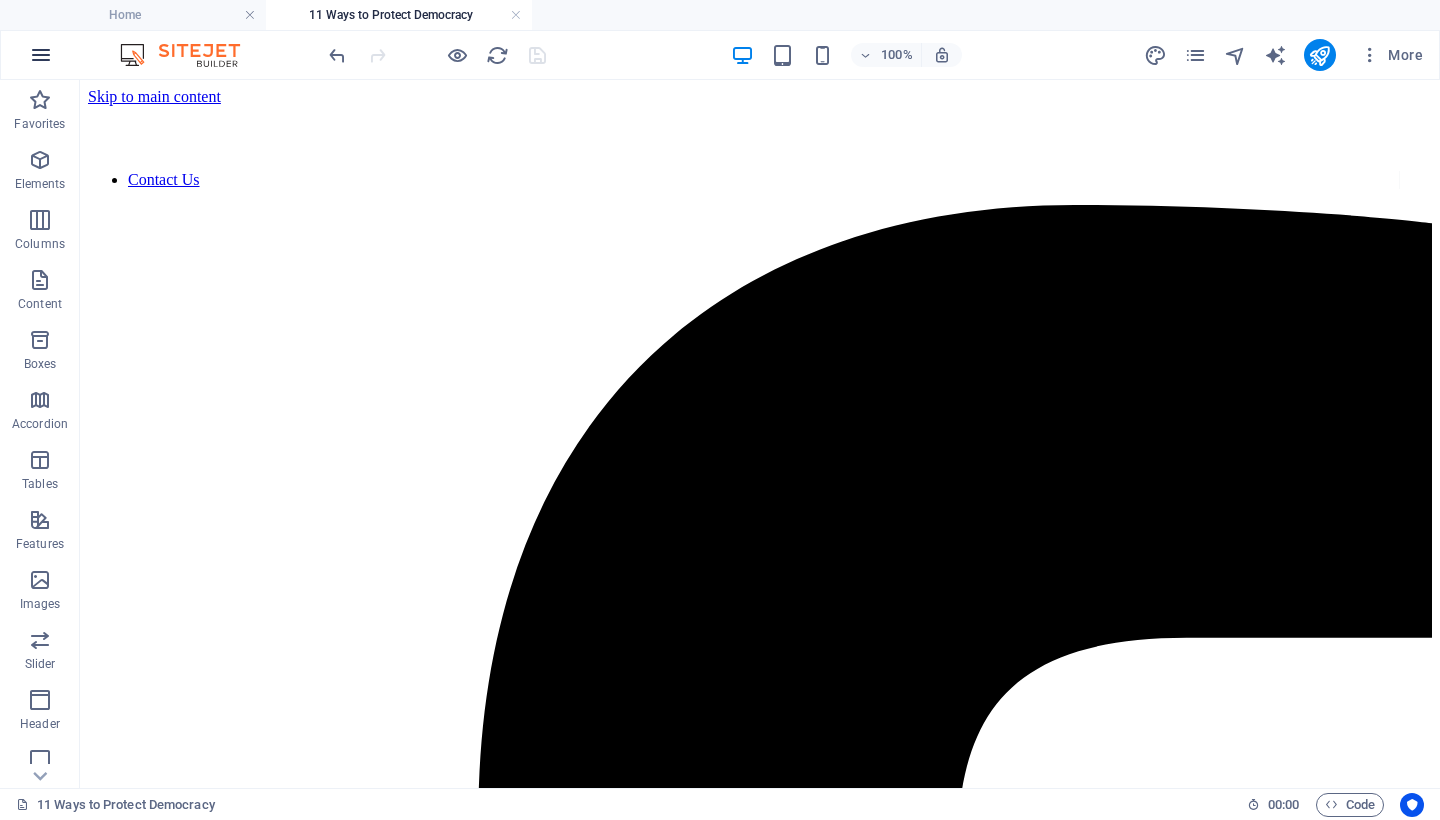 click at bounding box center (41, 55) 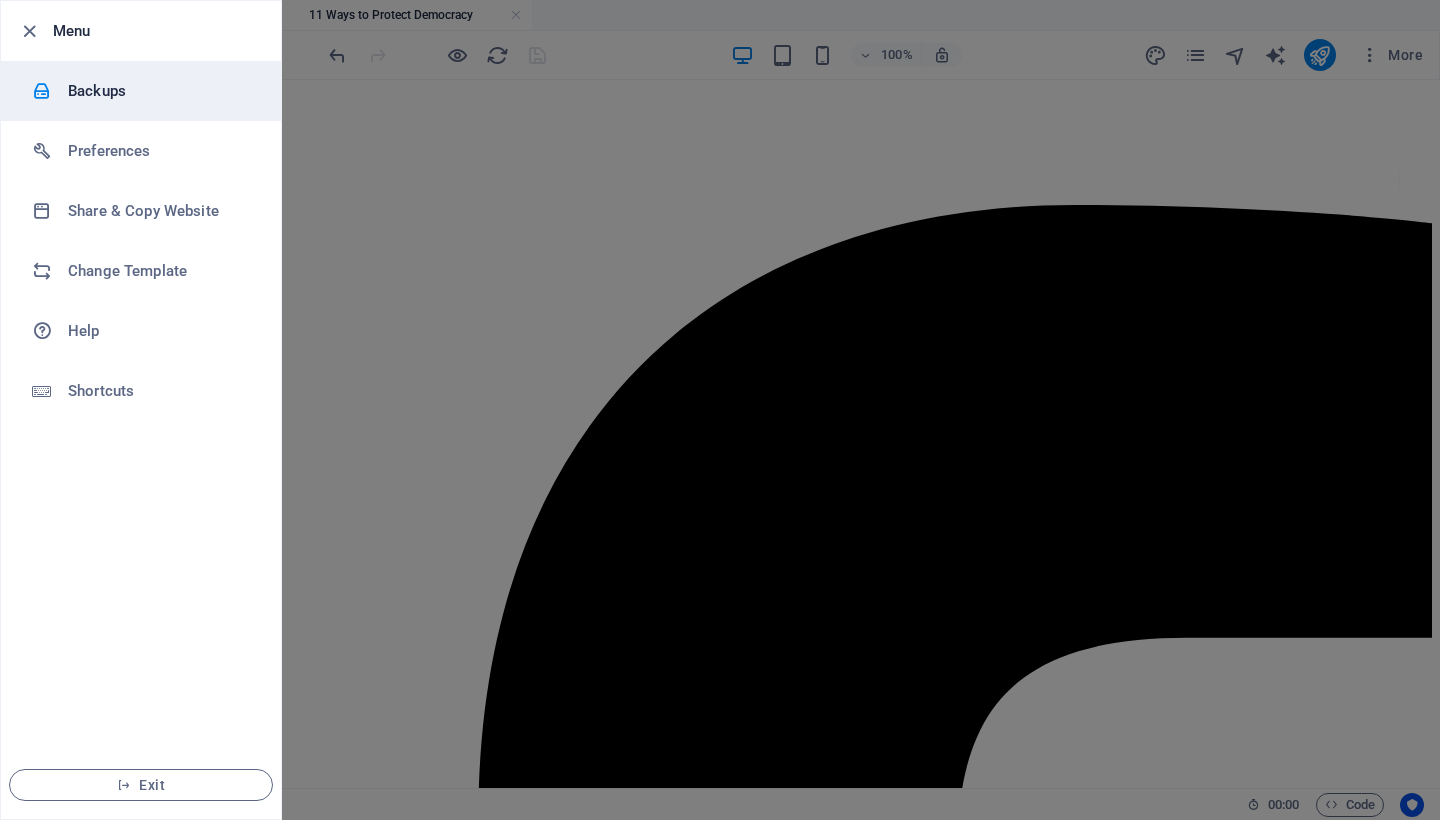 click on "Backups" at bounding box center [160, 91] 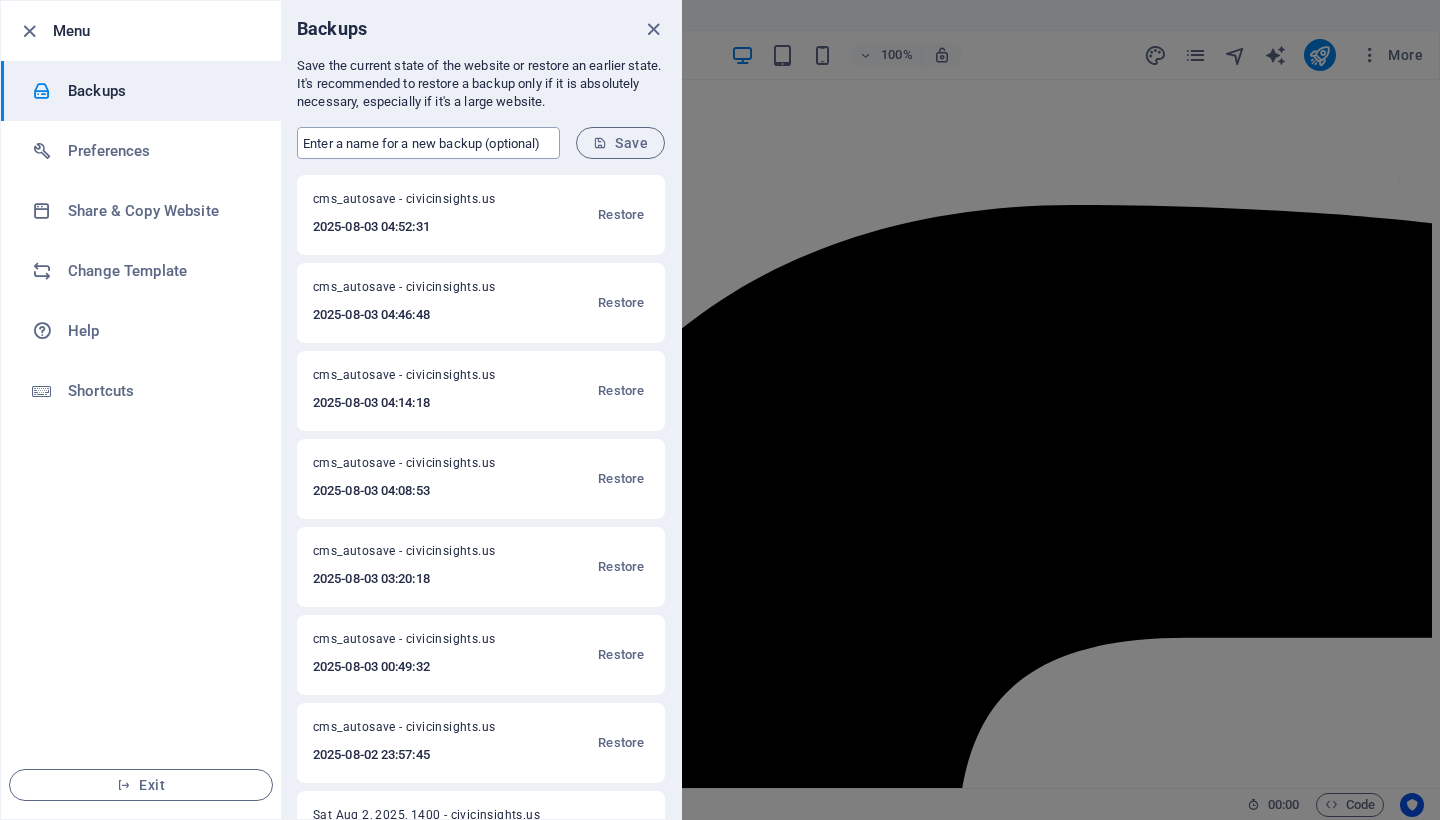 click at bounding box center [428, 143] 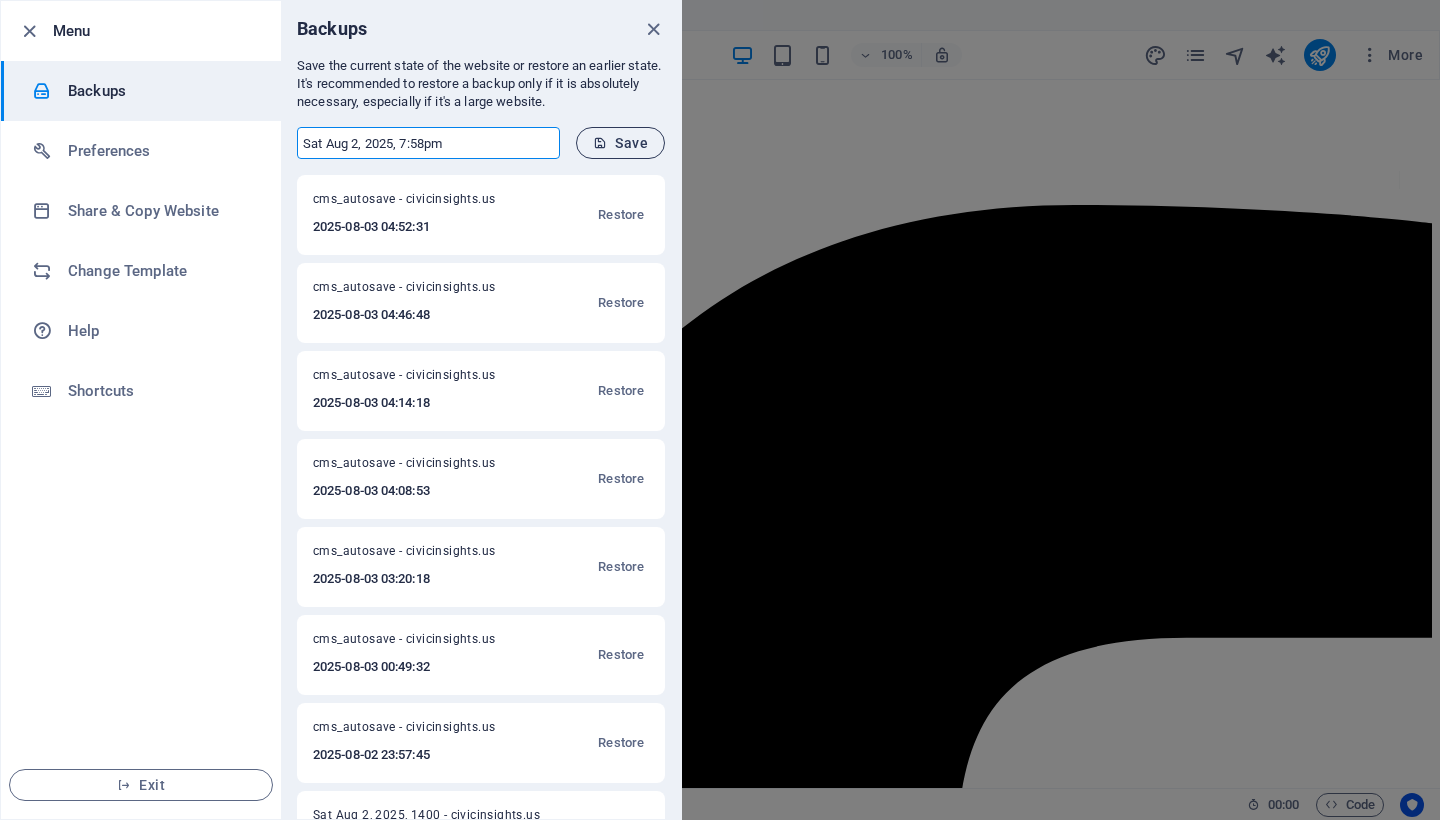 type on "Sat Aug 2, 2025, 7:58pm" 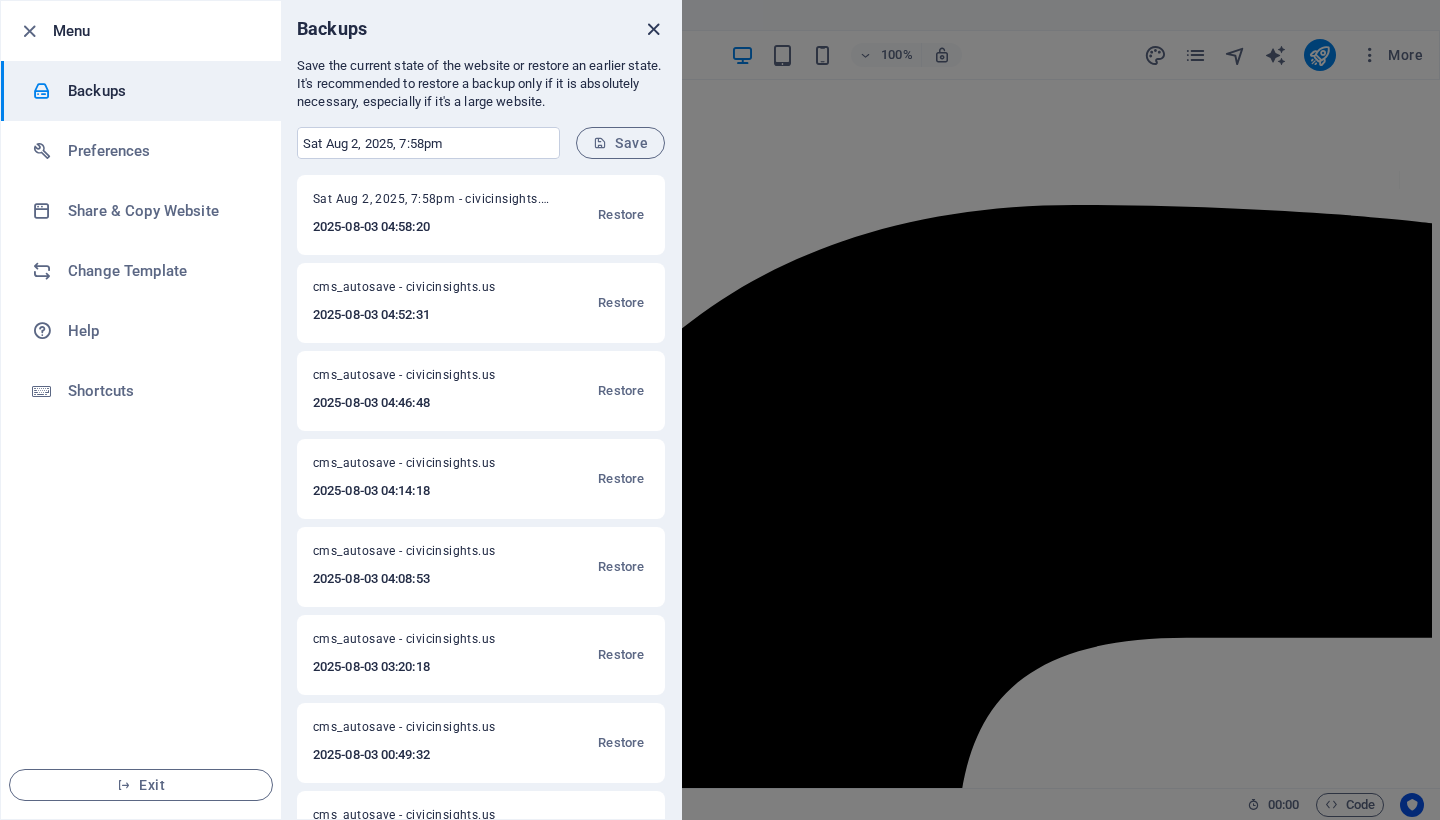 click at bounding box center [653, 29] 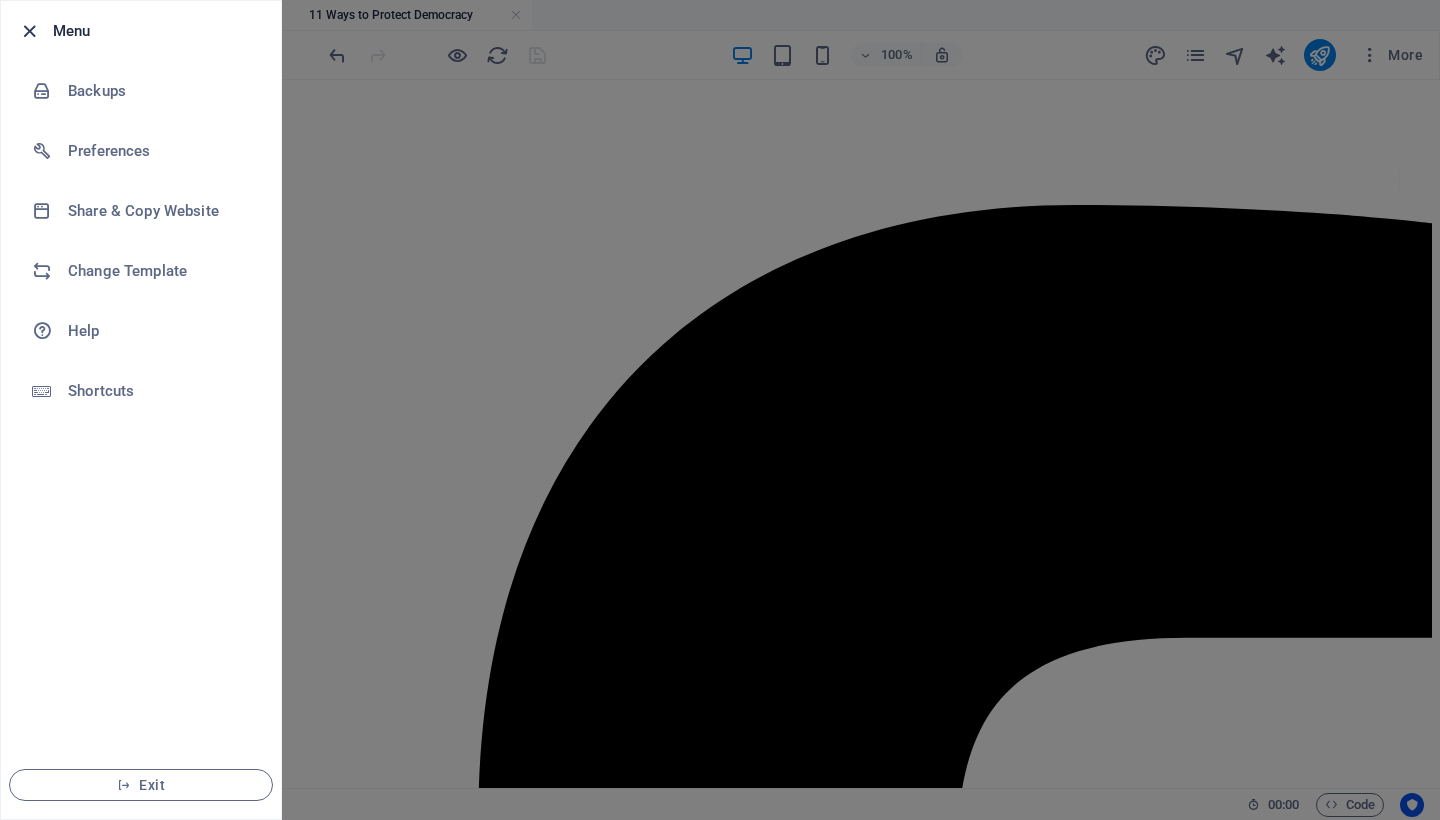 click at bounding box center [29, 31] 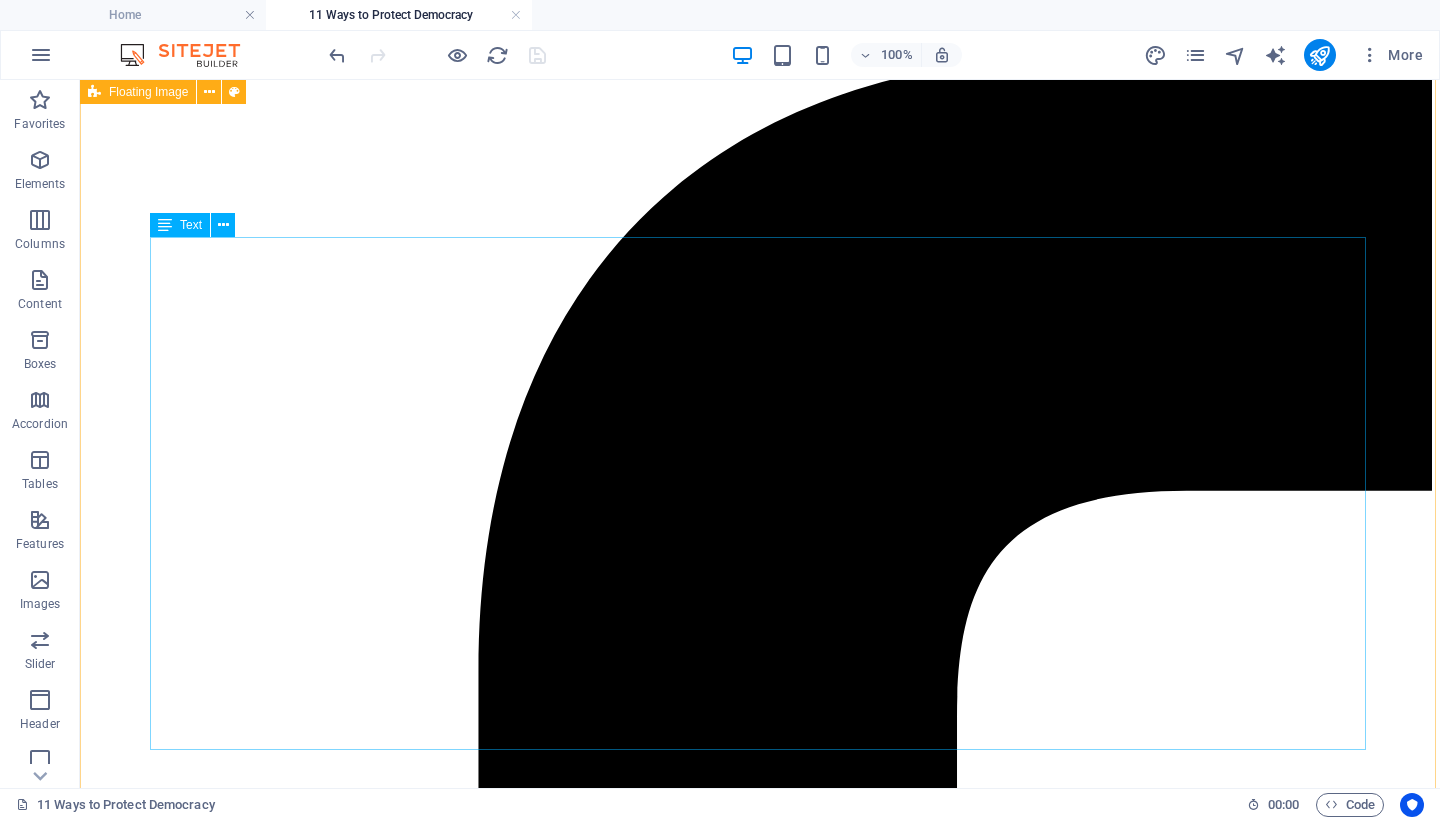 scroll, scrollTop: 0, scrollLeft: 0, axis: both 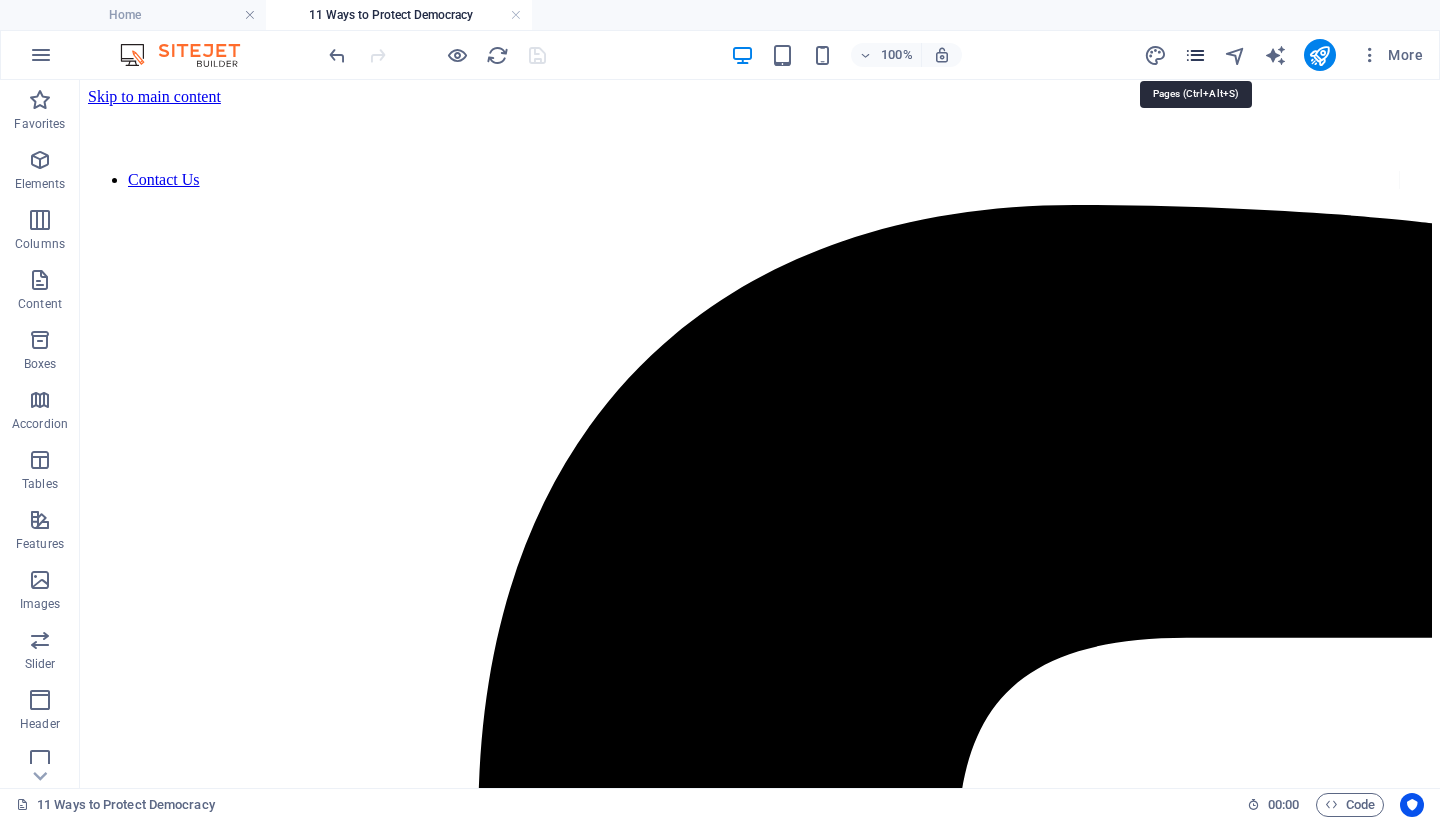 click at bounding box center [1195, 55] 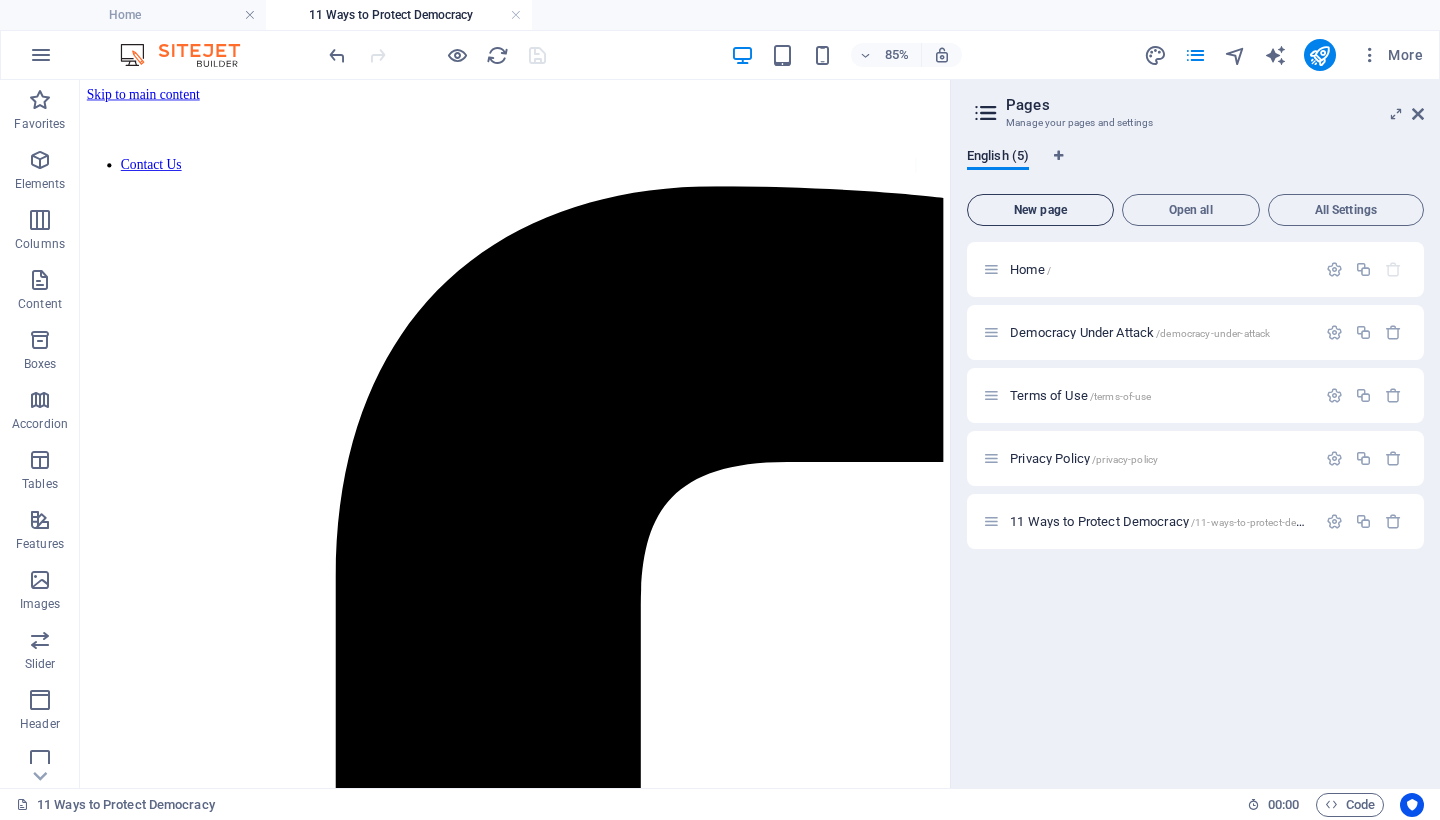 click on "New page" at bounding box center (1040, 210) 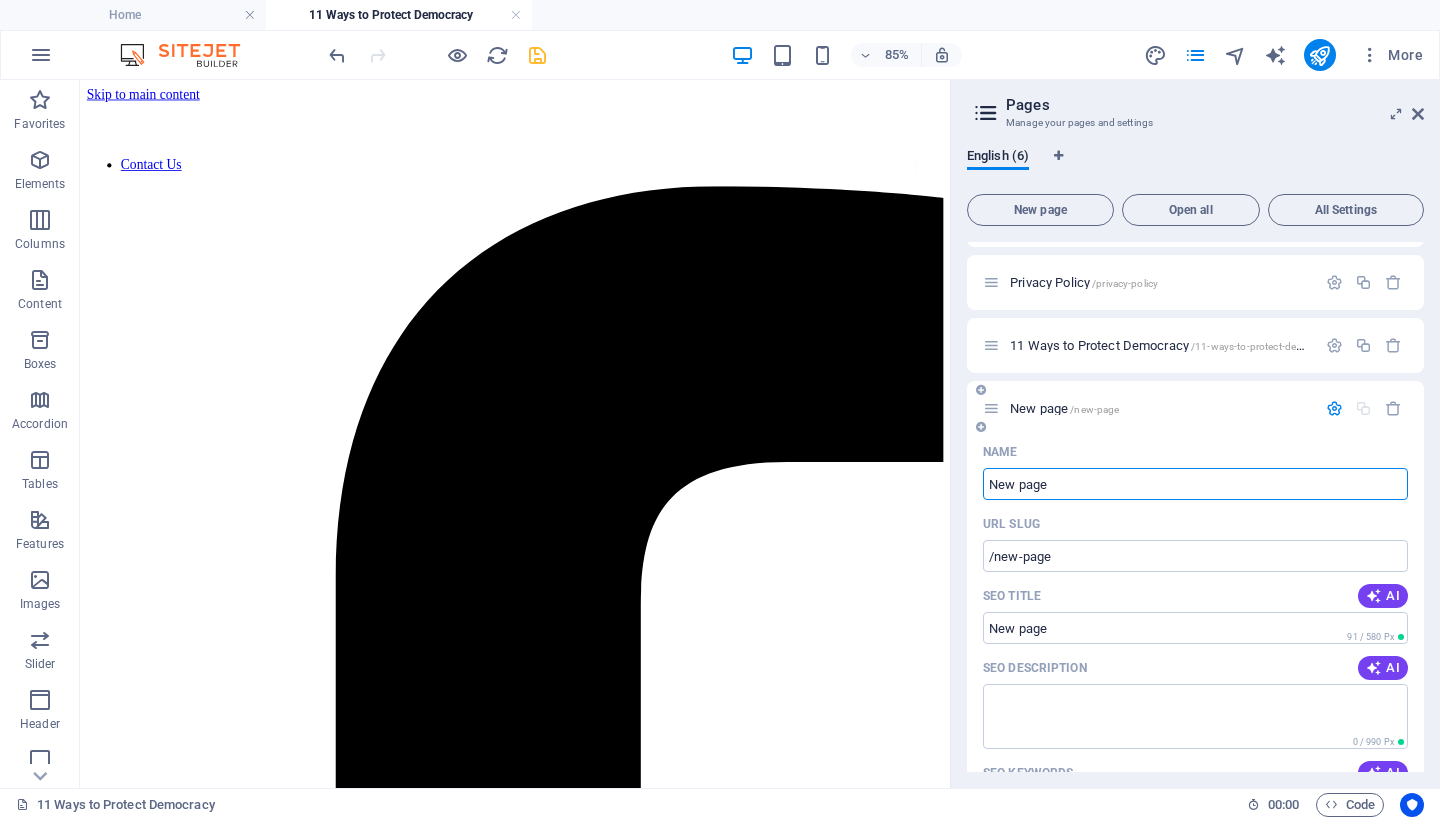 scroll, scrollTop: 214, scrollLeft: 0, axis: vertical 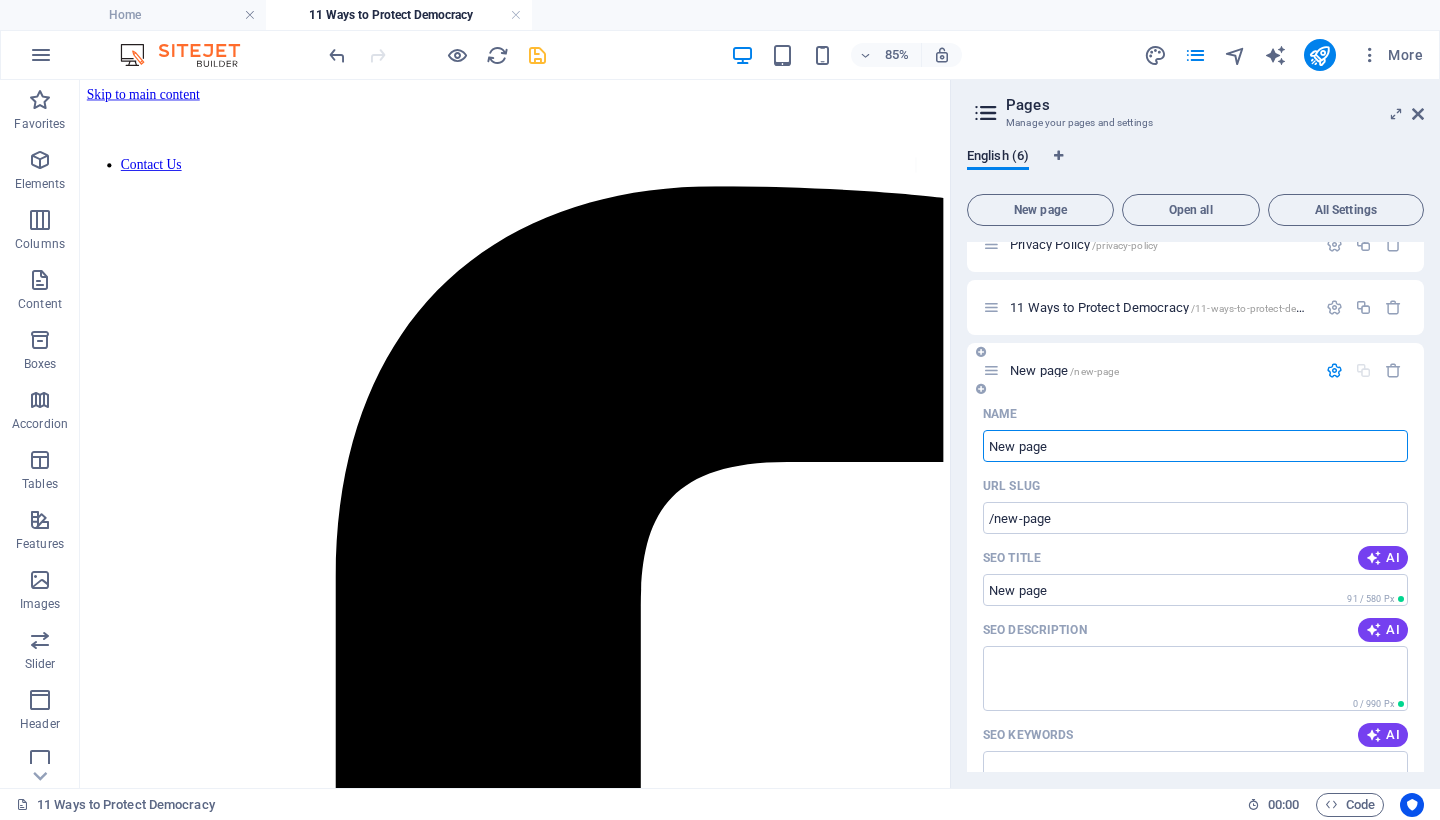 click on "New page" at bounding box center [1195, 446] 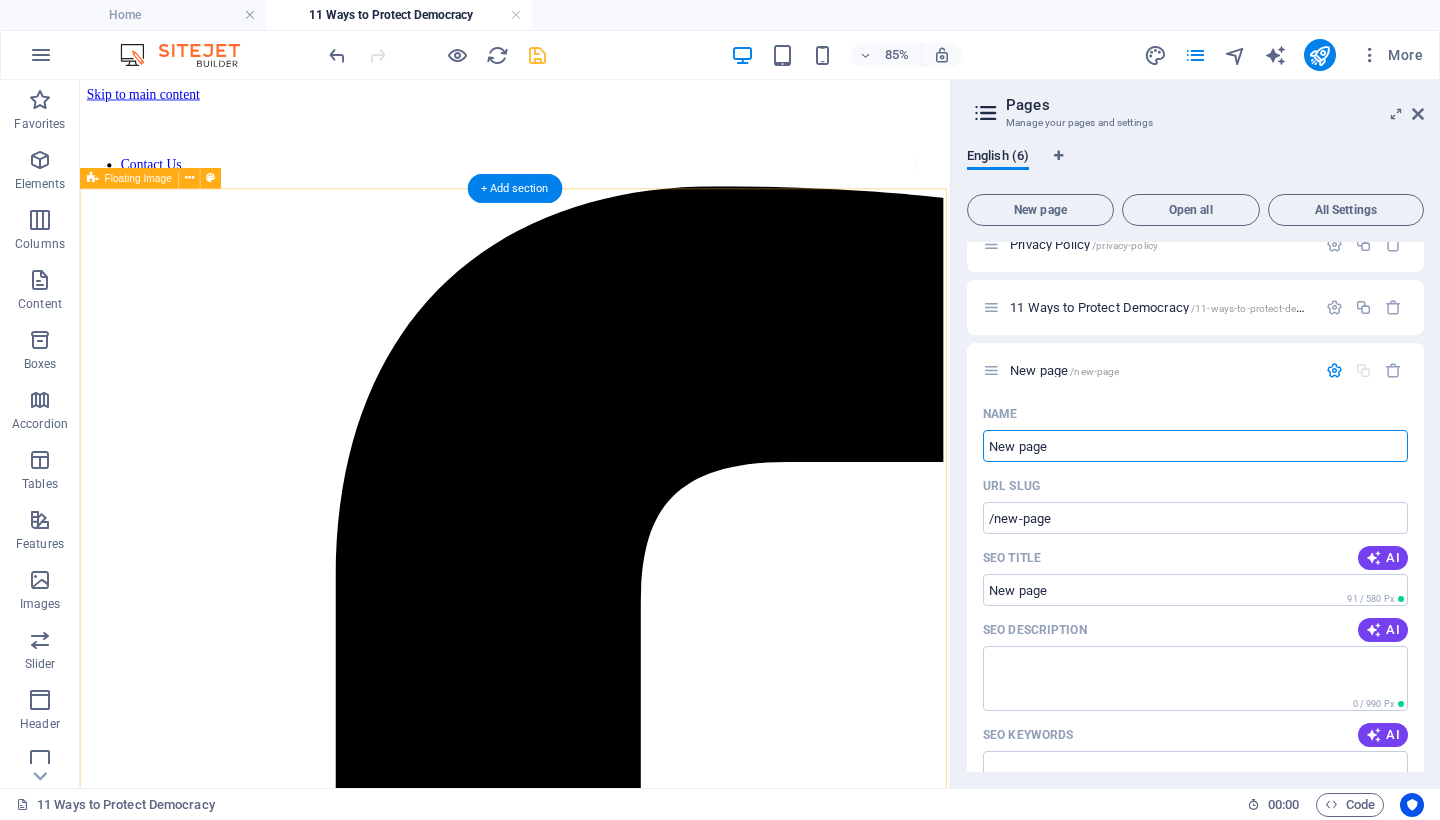 drag, startPoint x: 1161, startPoint y: 523, endPoint x: 1098, endPoint y: 507, distance: 65 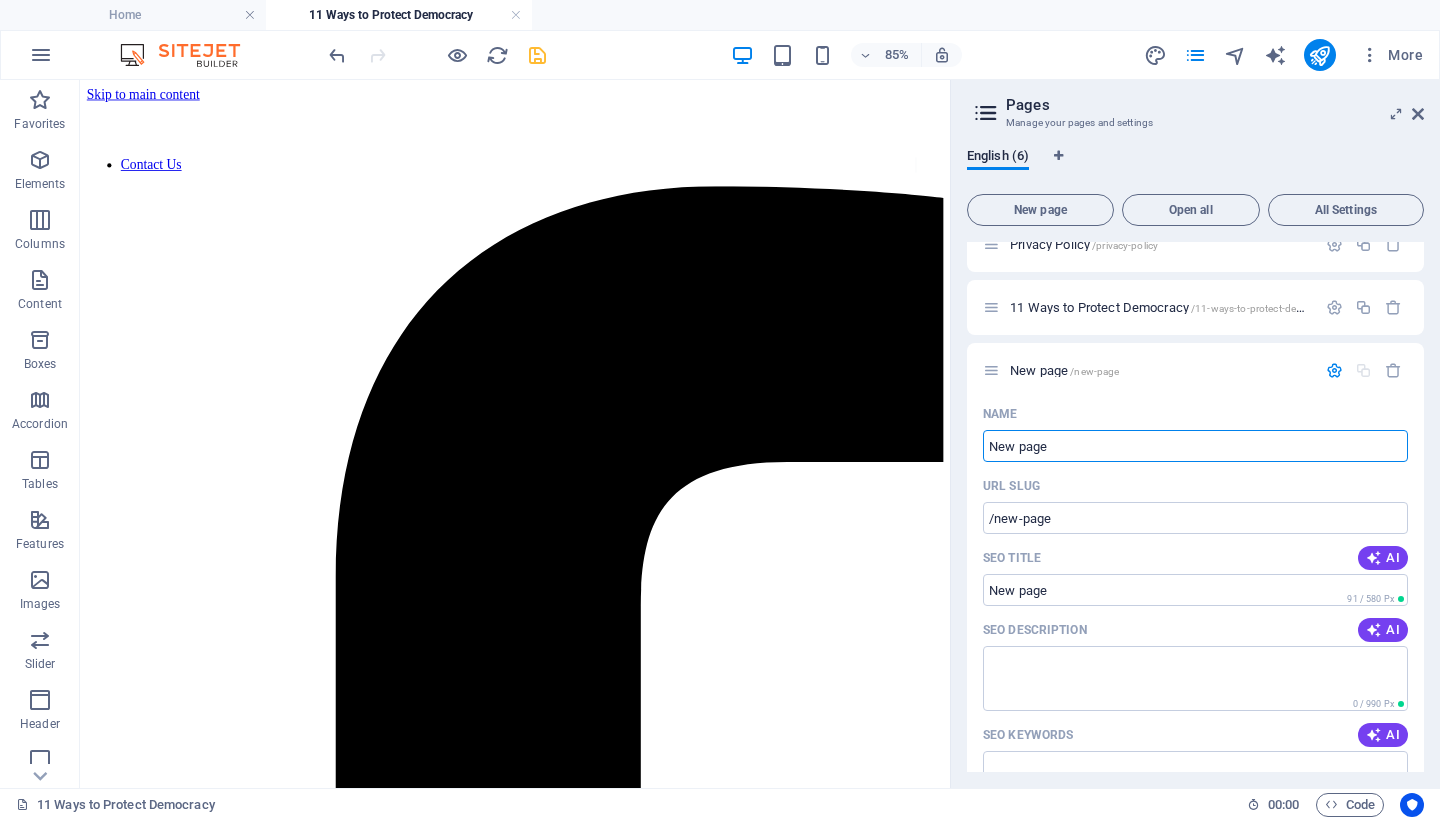 drag, startPoint x: 1084, startPoint y: 449, endPoint x: 962, endPoint y: 438, distance: 122.494896 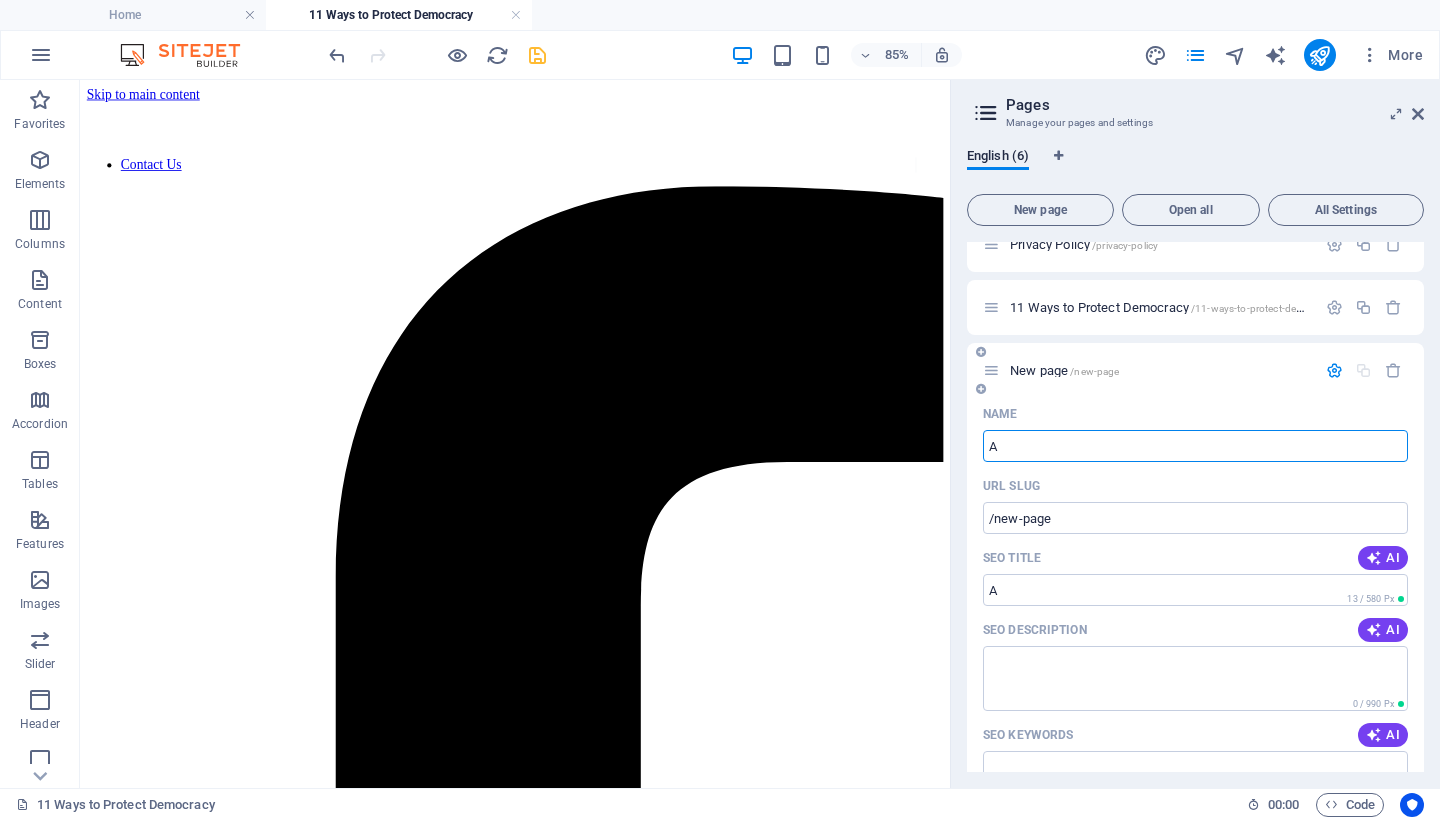 type on "A" 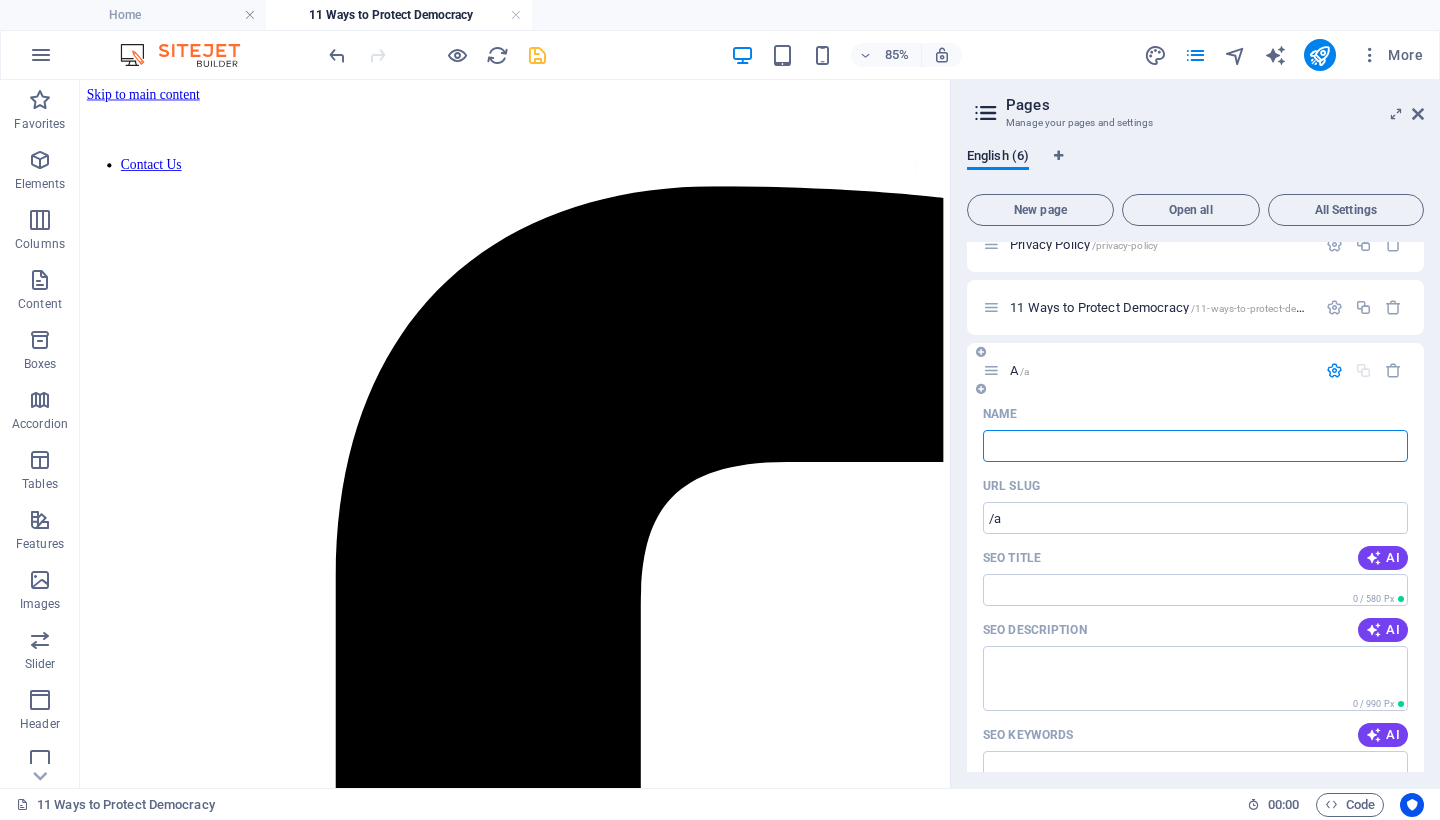 type 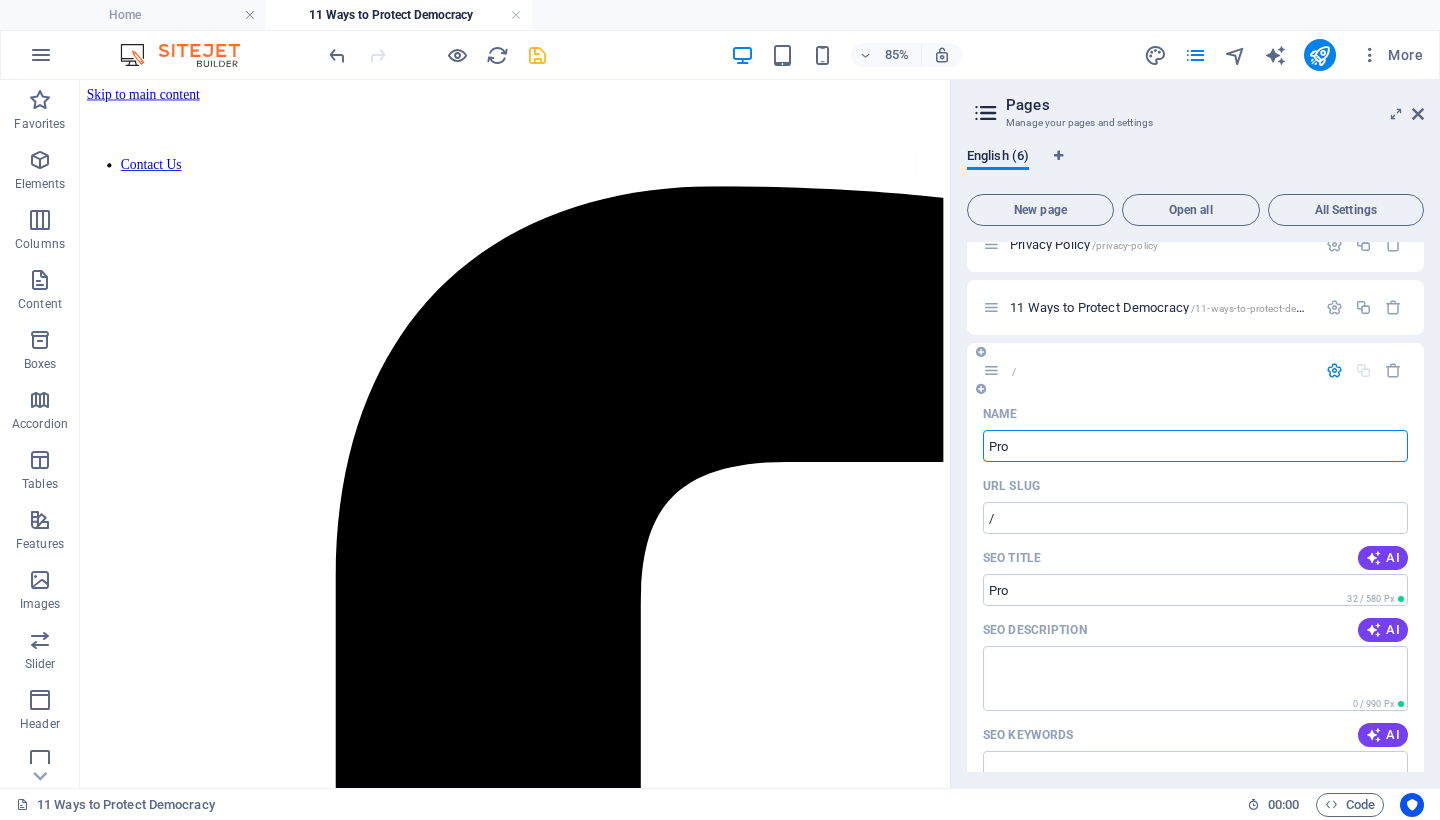 type on "Pro" 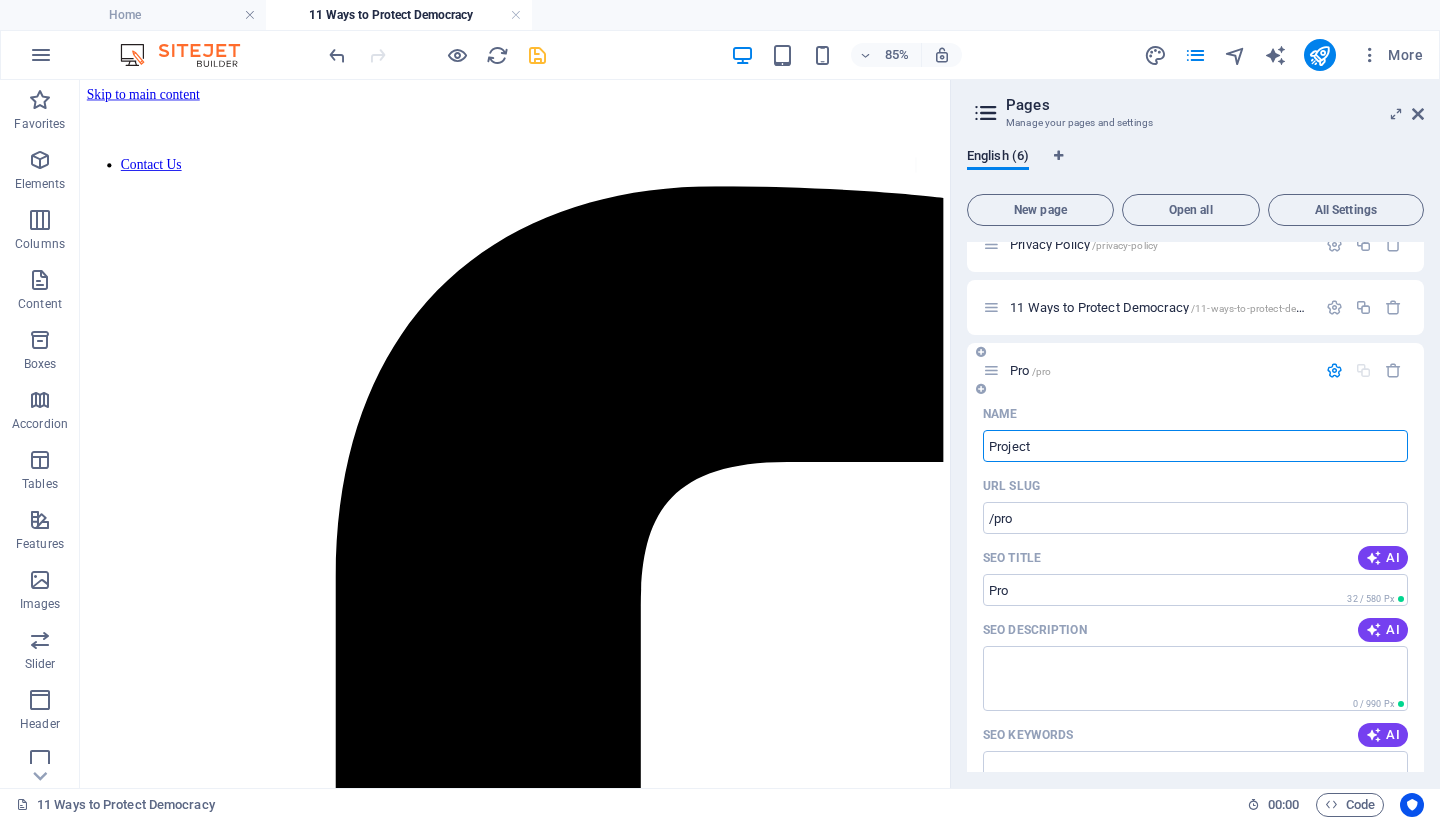 type on "Project" 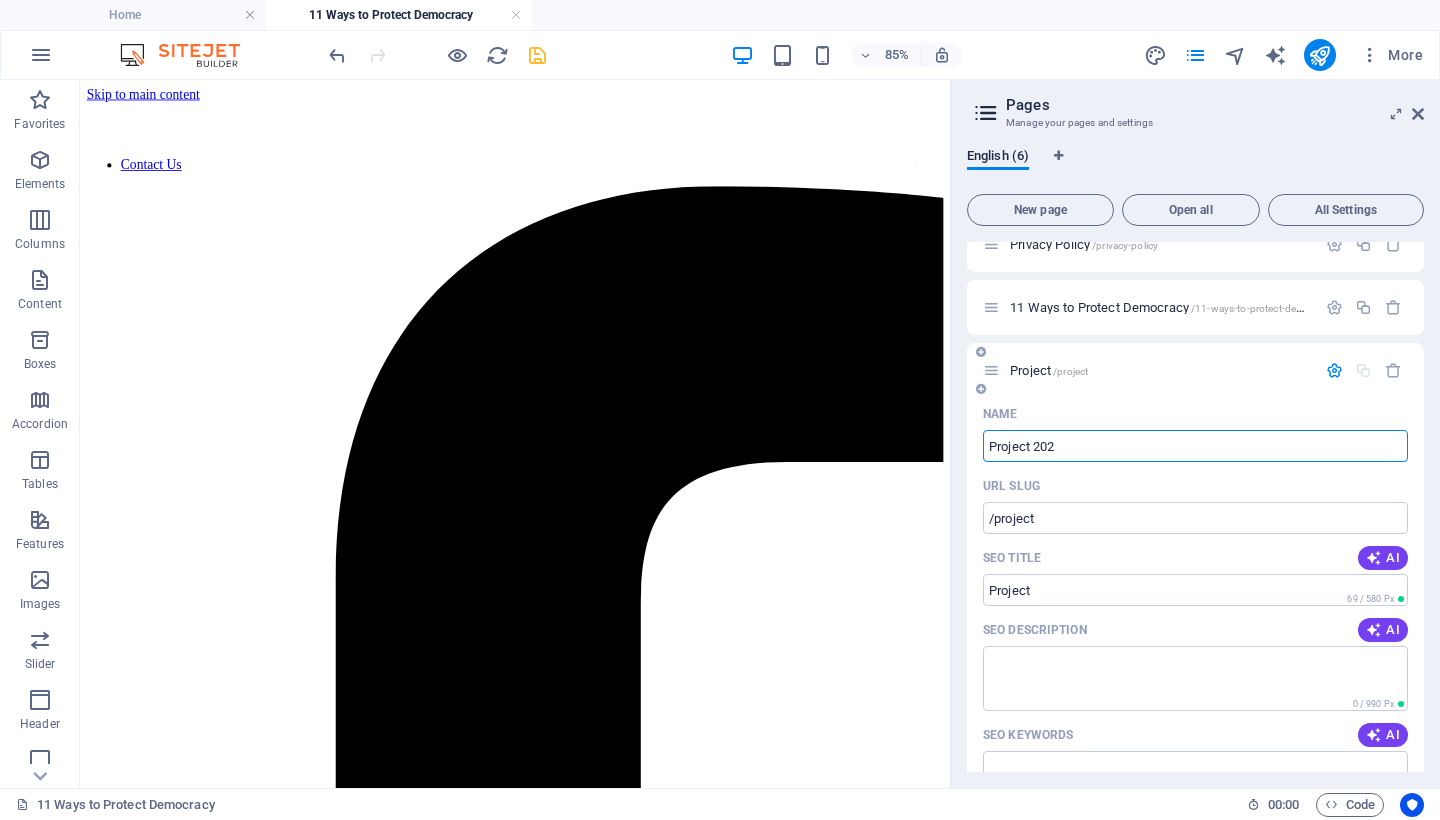 type on "Project 202" 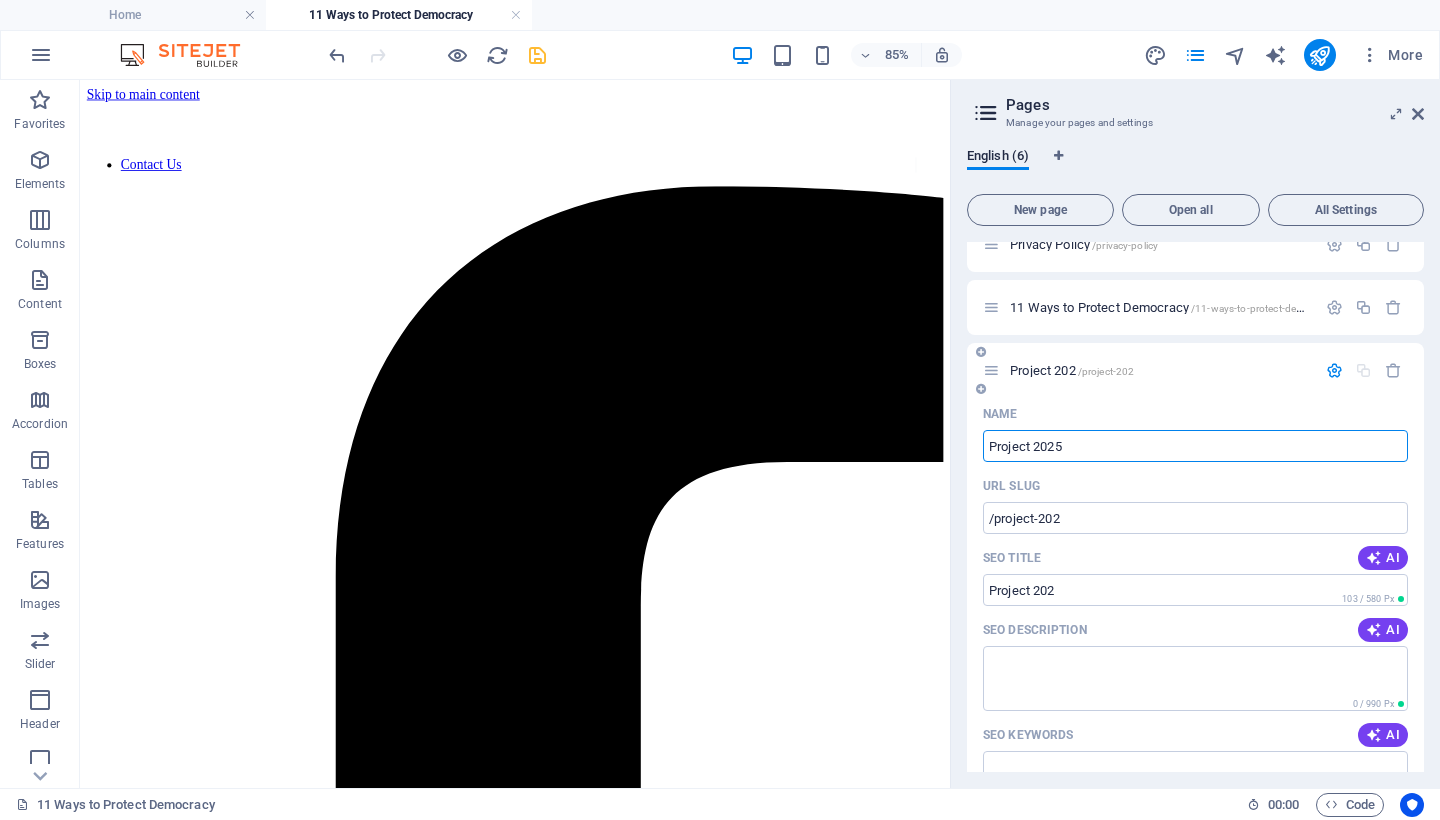 type on "Project 2025" 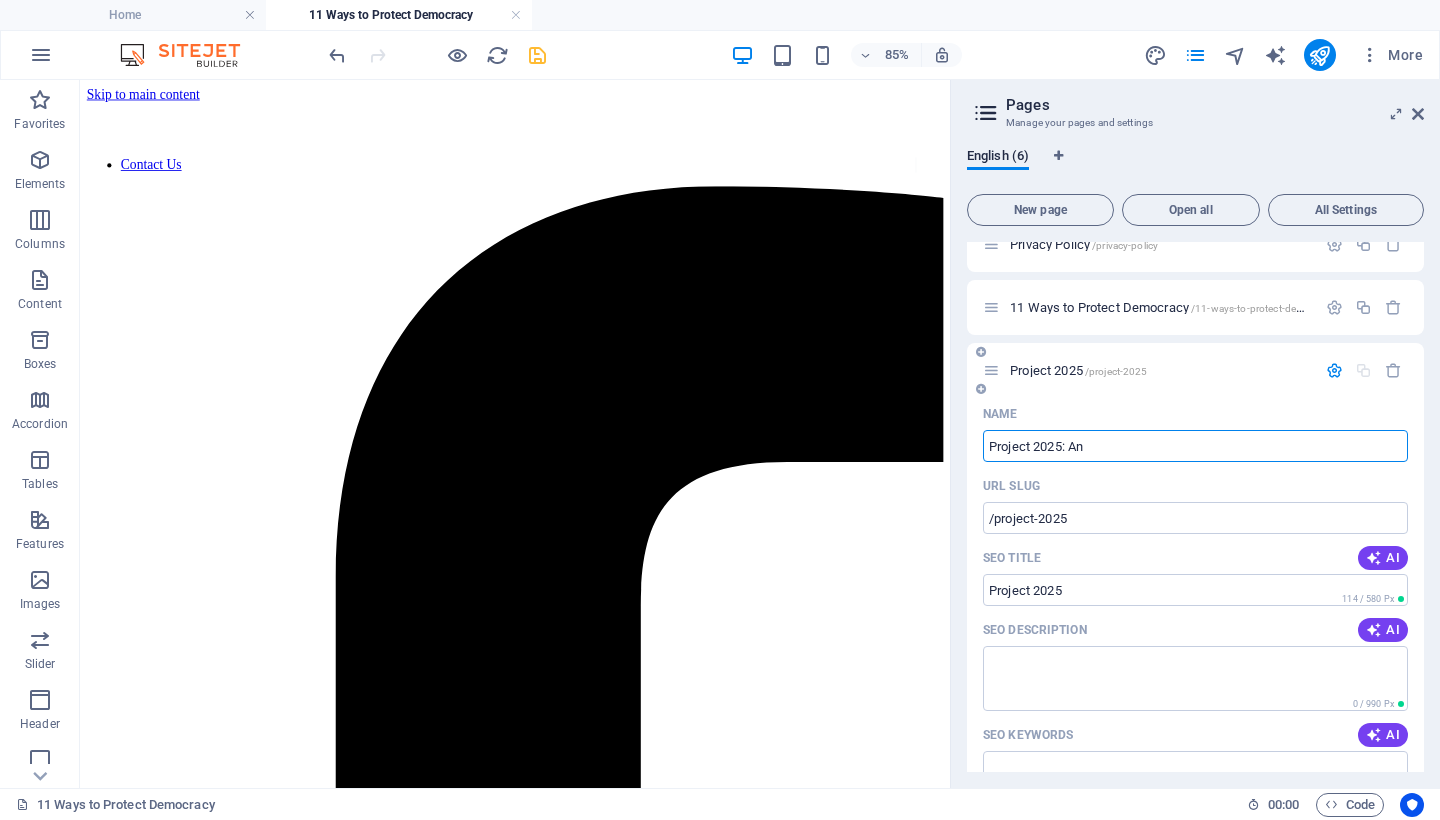 type on "Project 2025: An" 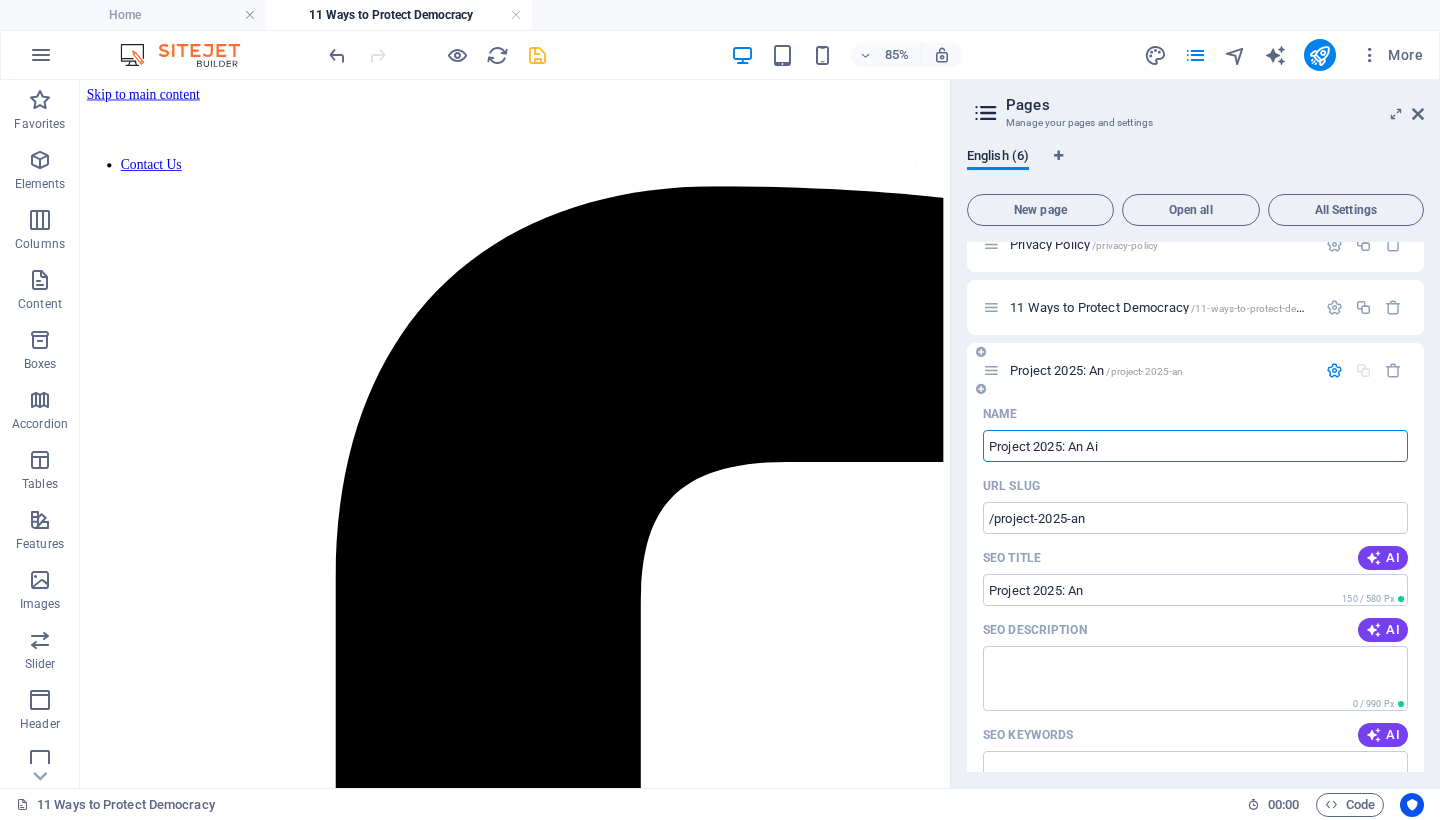 type on "Project 2025: An Ai" 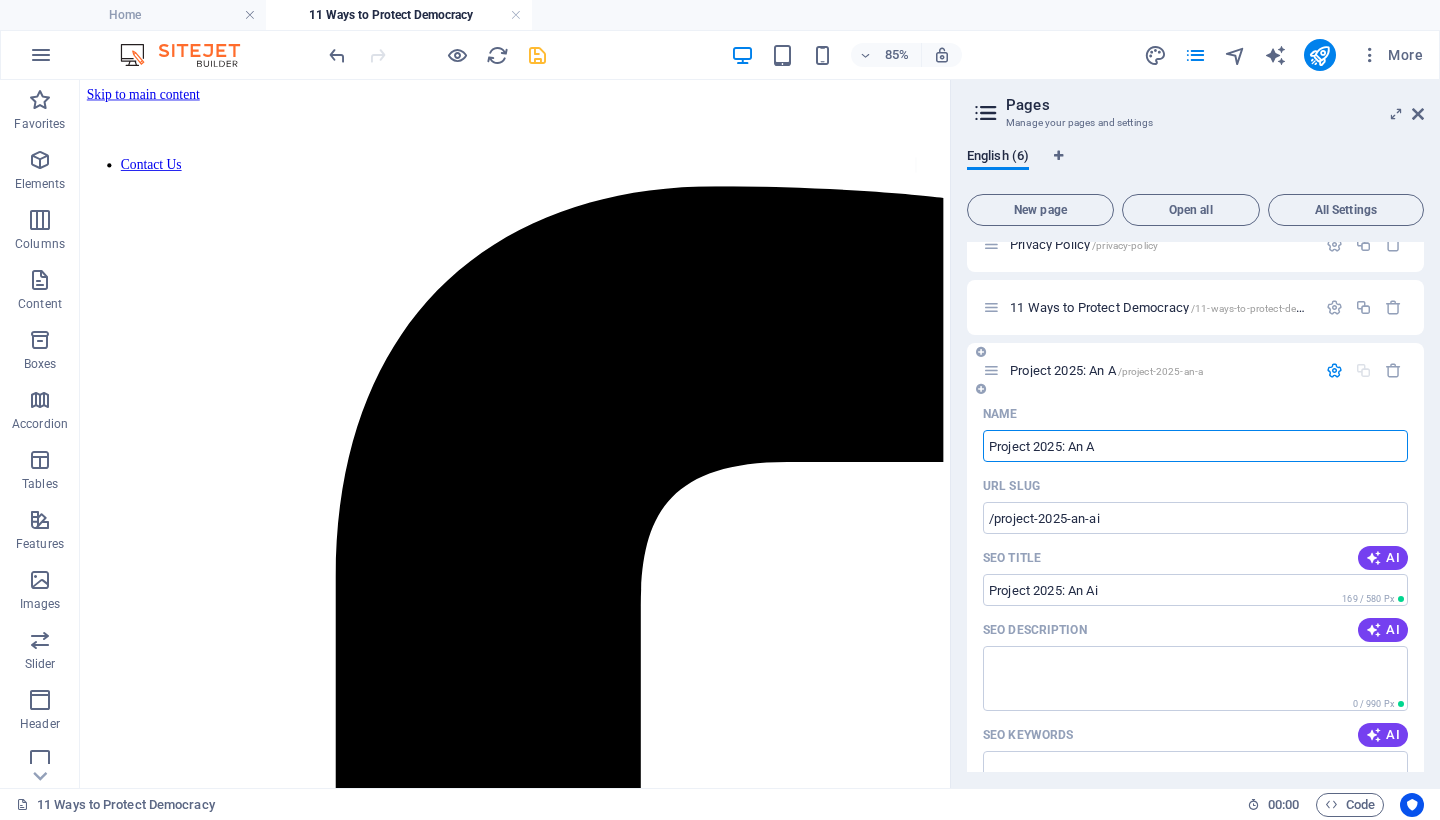 type on "Project 2025: An A" 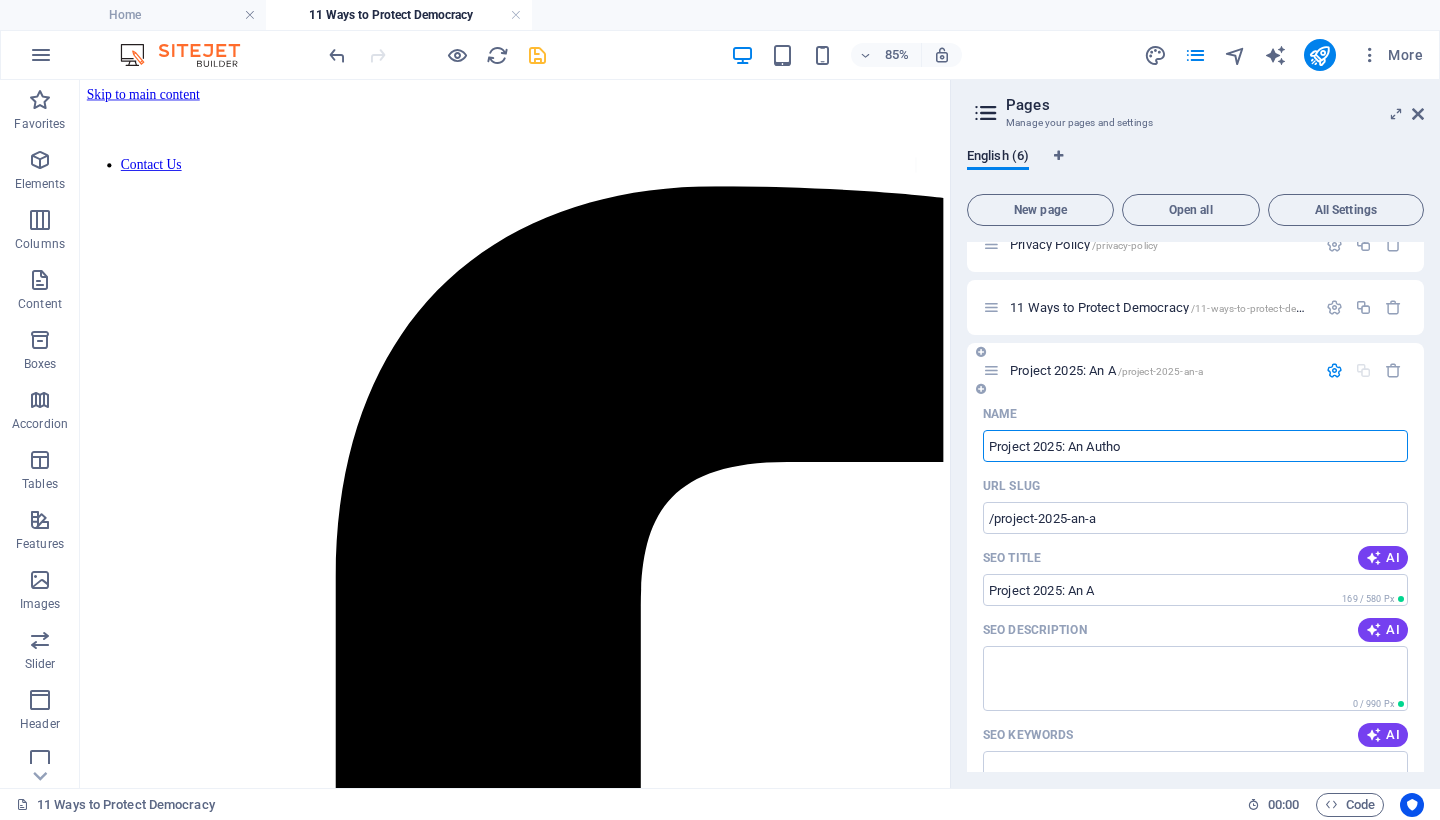 type on "Project 2025: An Autho" 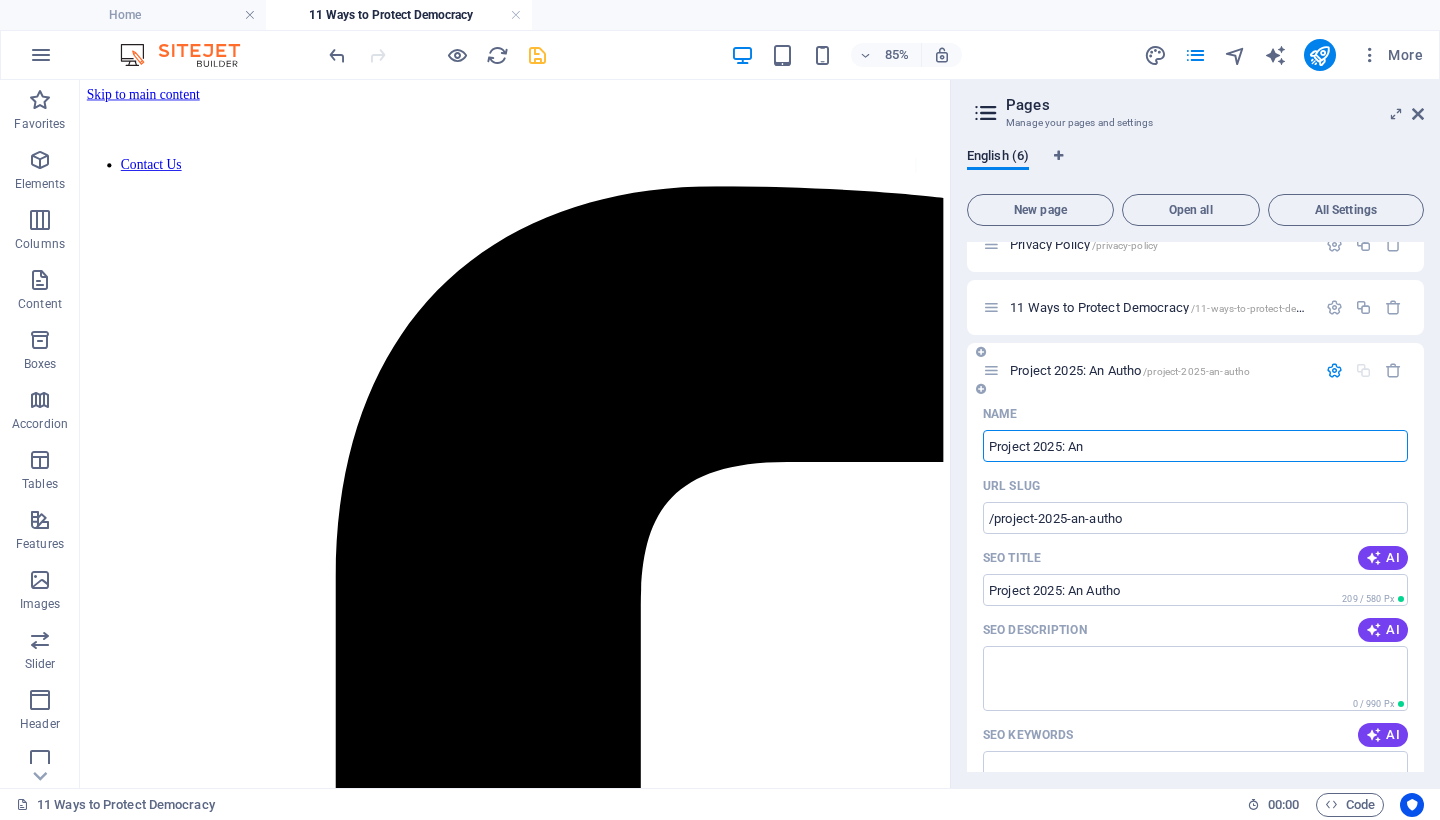type on "Project 2025: An" 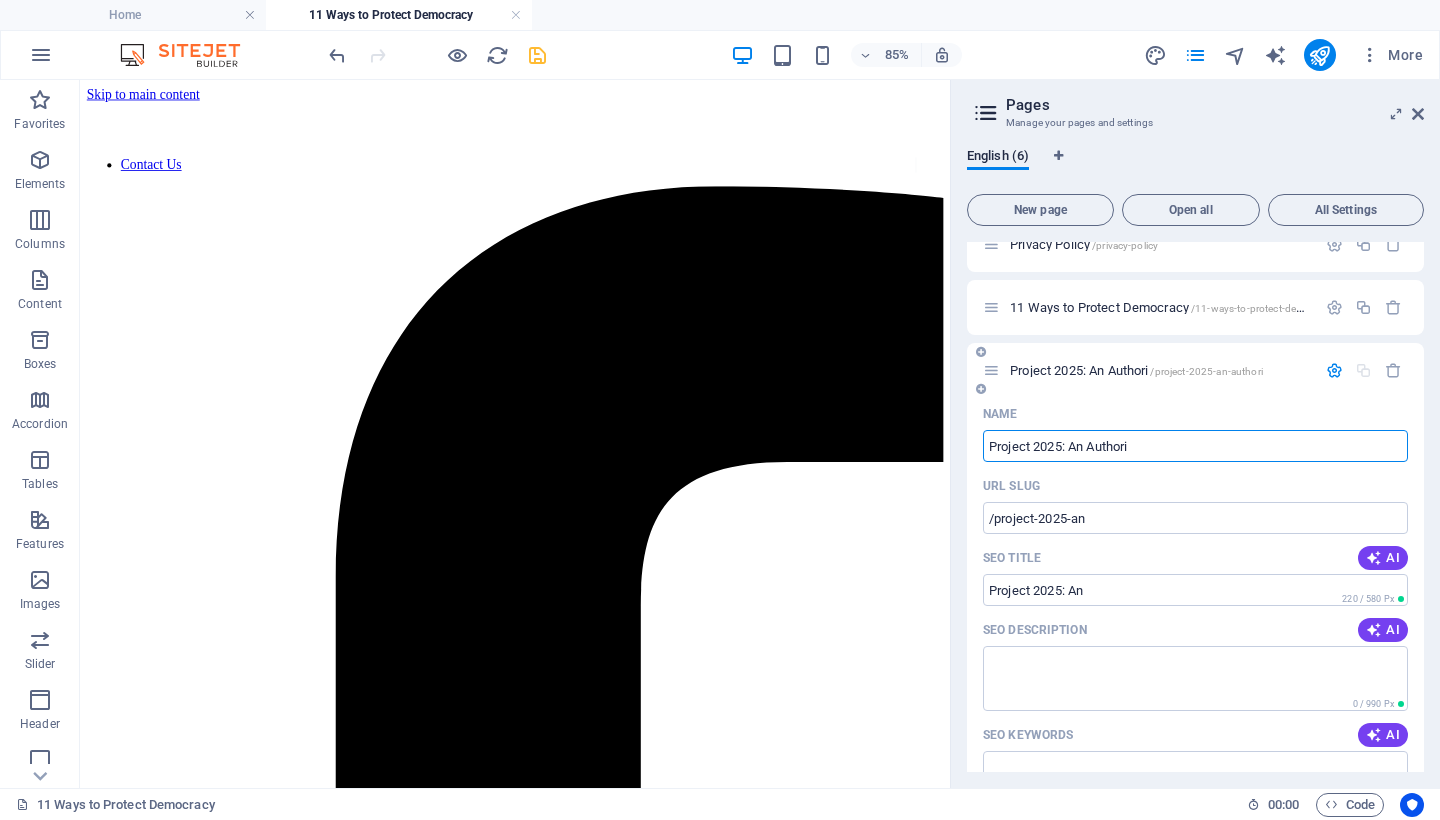 type on "Project 2025: An Authori" 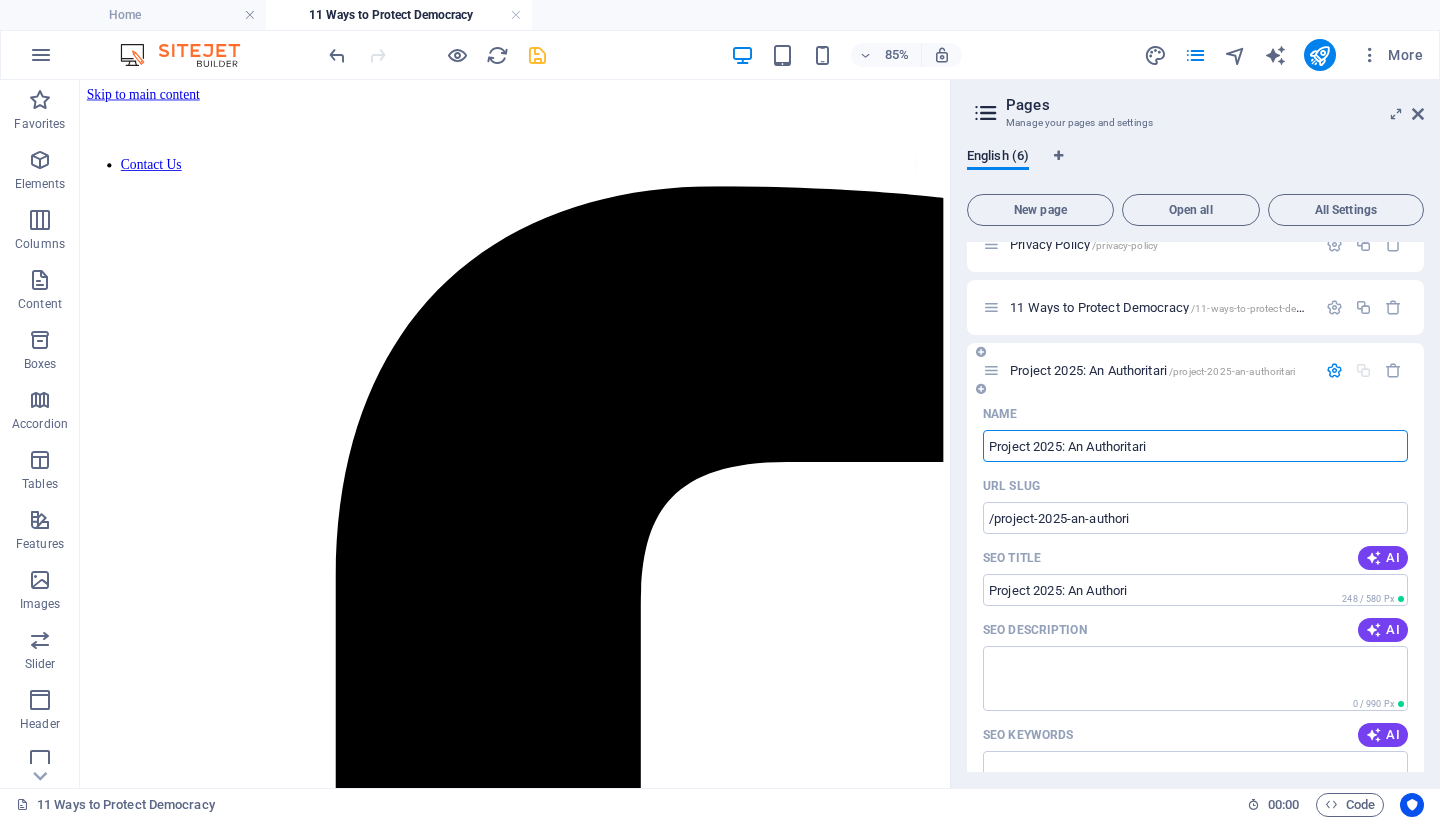 type on "Project 2025: An Authoritari" 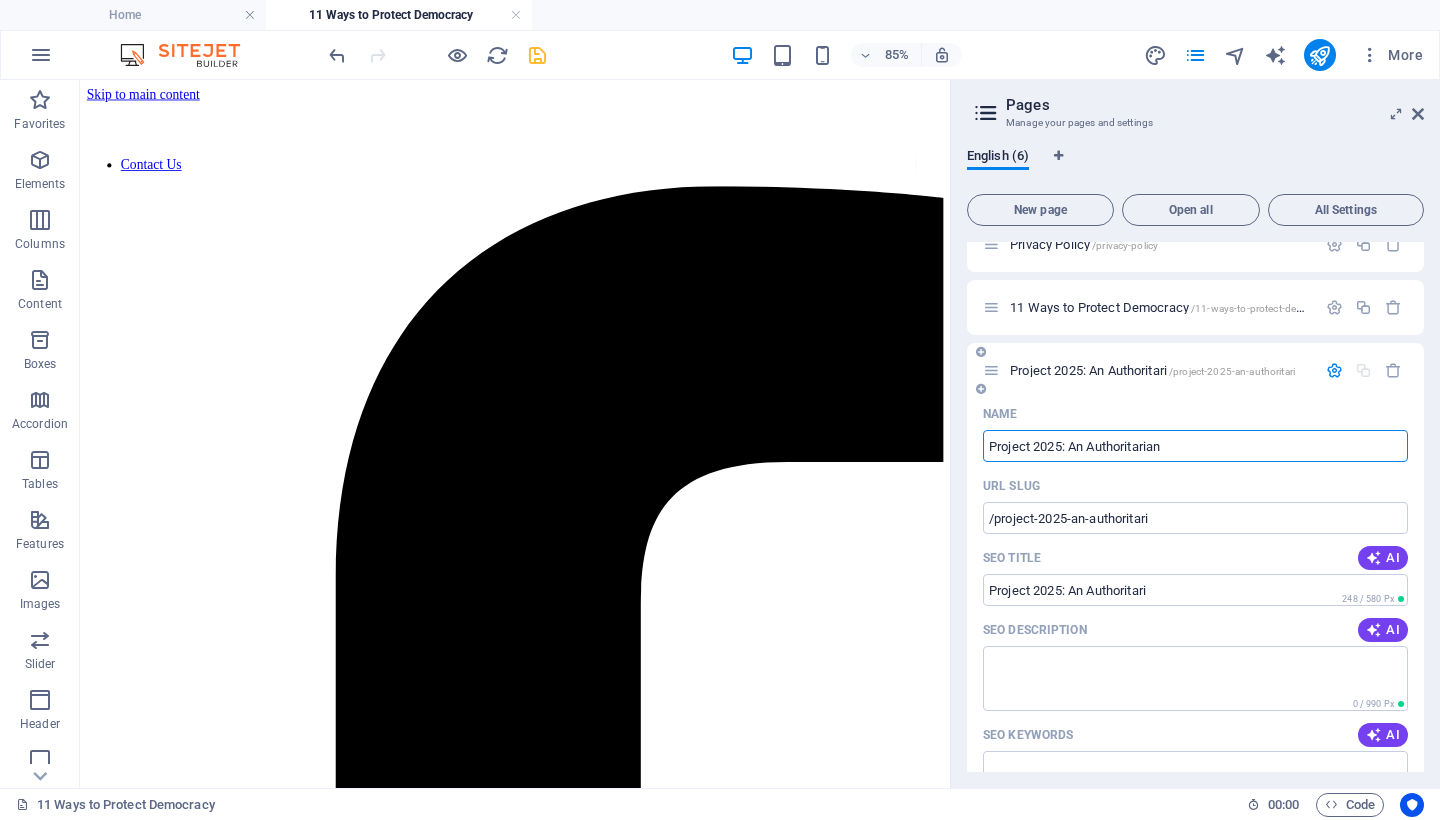 type on "Project 2025: An Authoritarian" 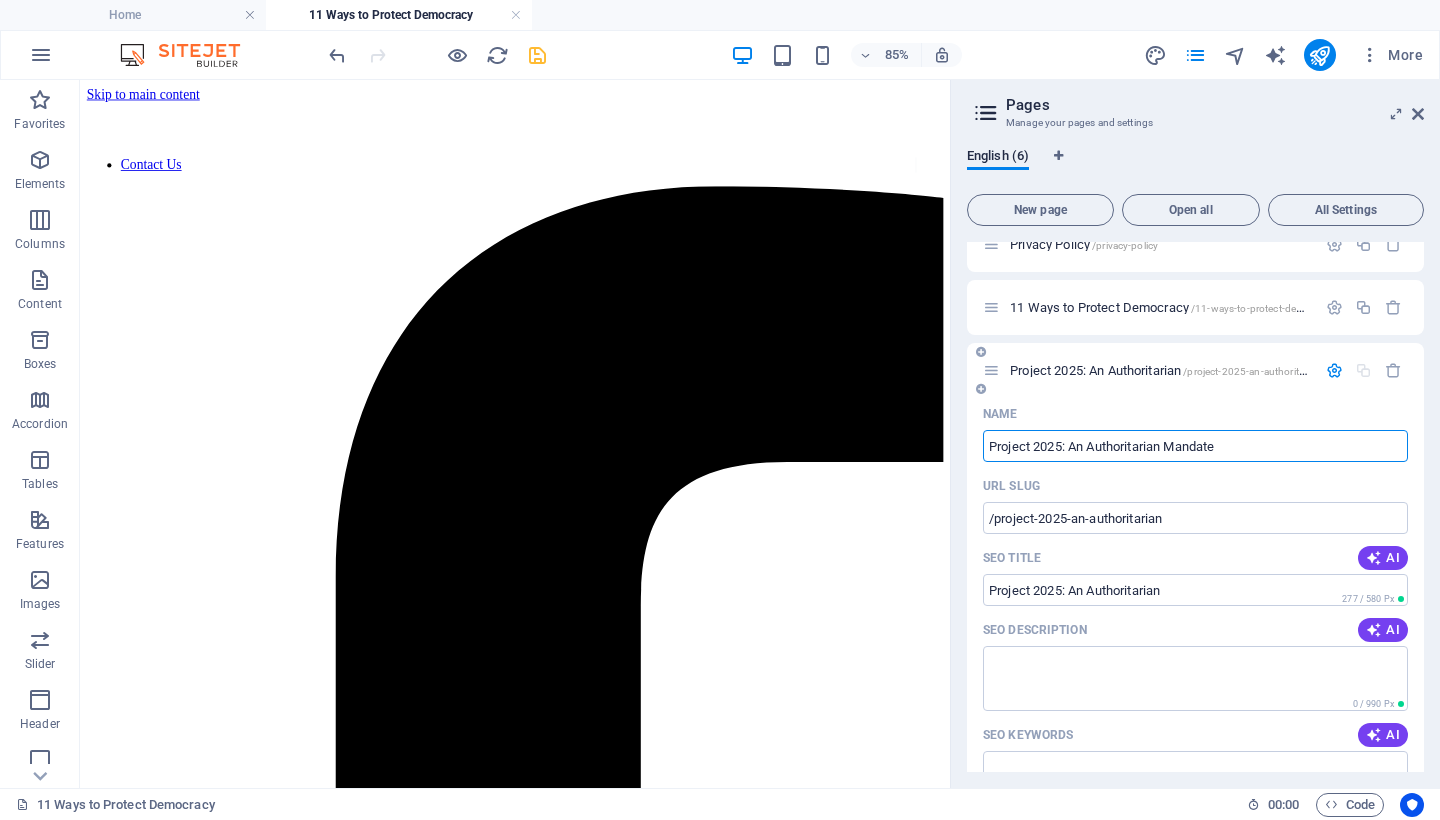 type on "Project 2025: An Authoritarian Mandate" 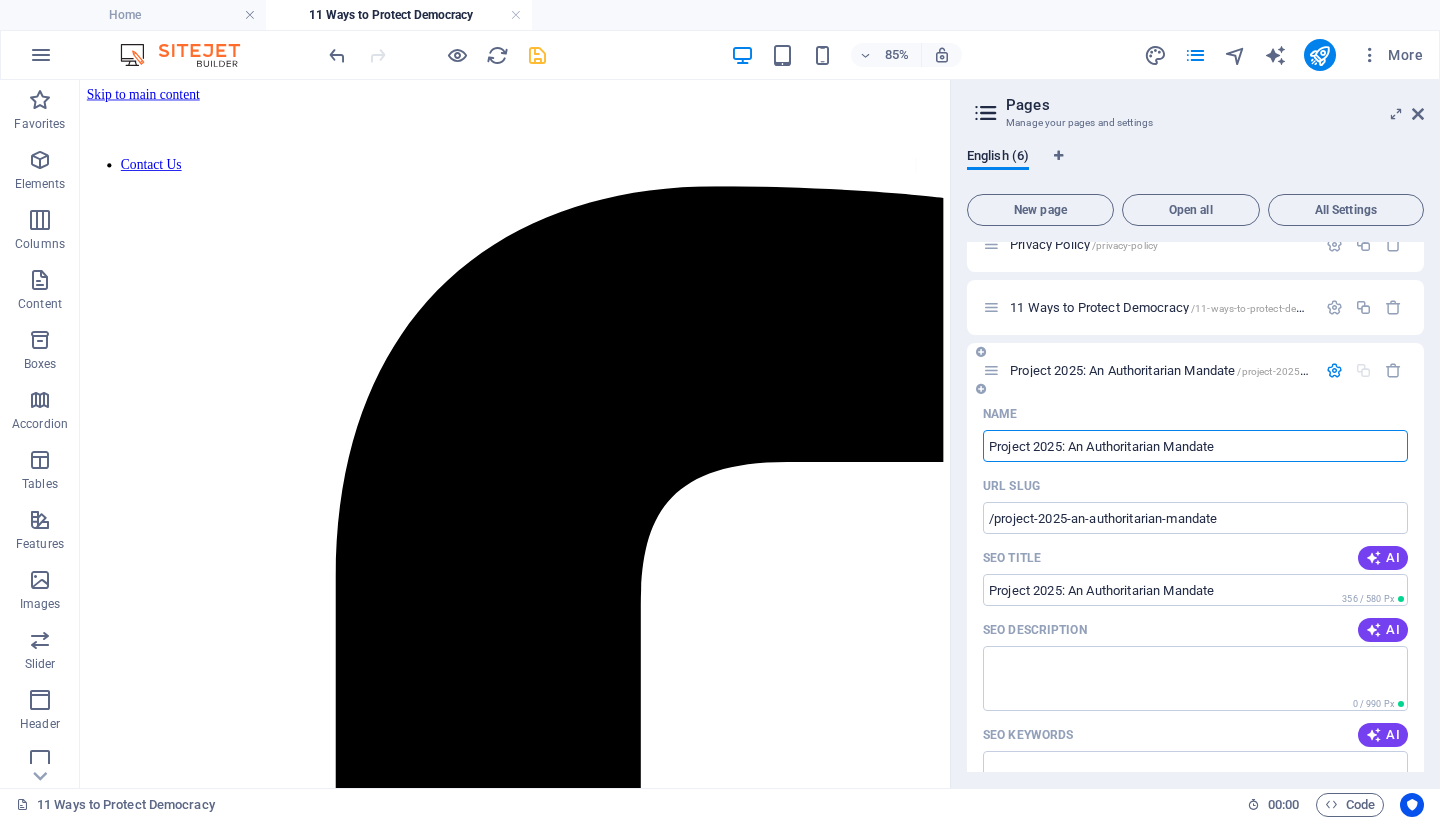 drag, startPoint x: 1245, startPoint y: 446, endPoint x: 1062, endPoint y: 449, distance: 183.02458 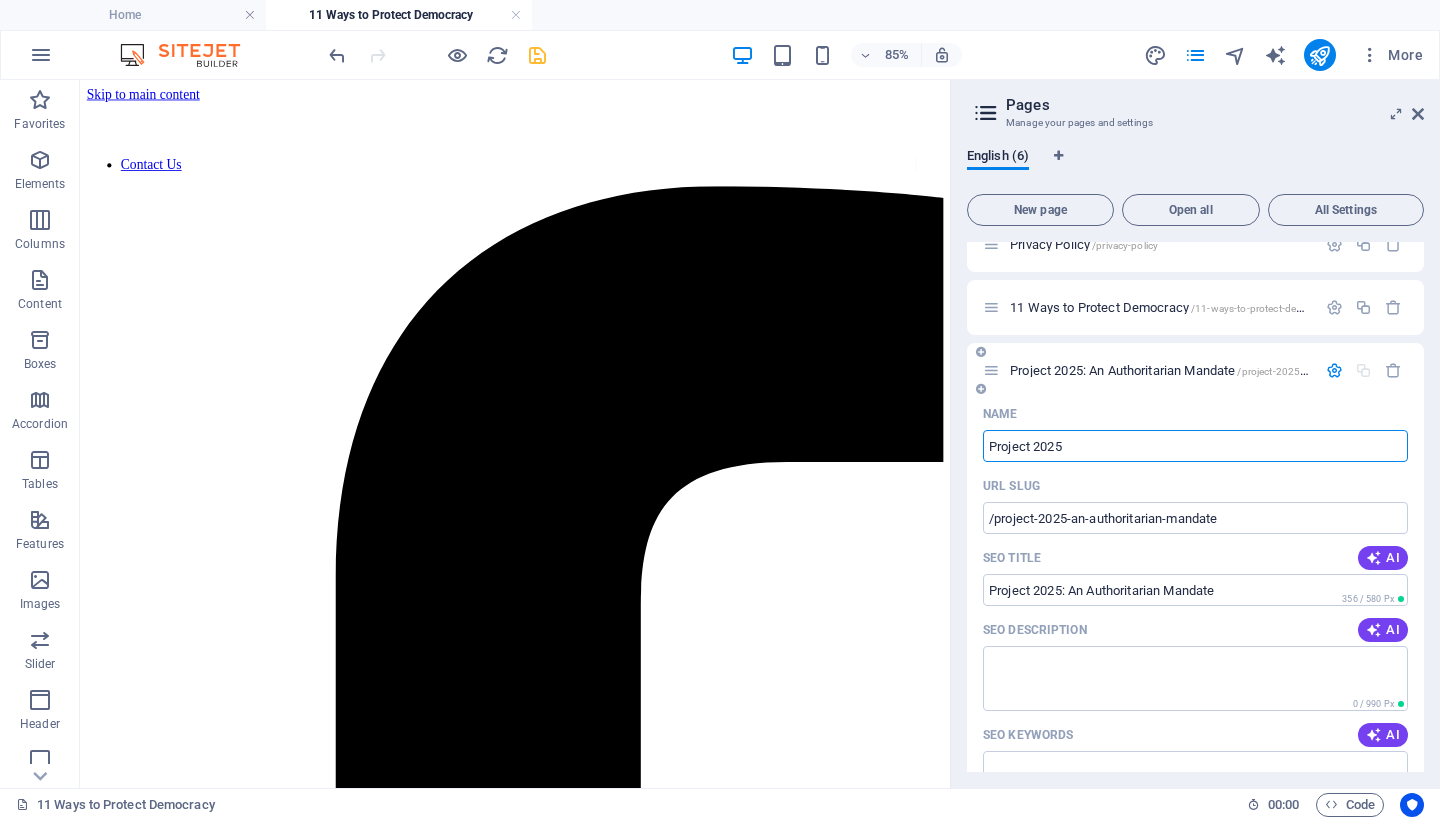 type on "Project 2025" 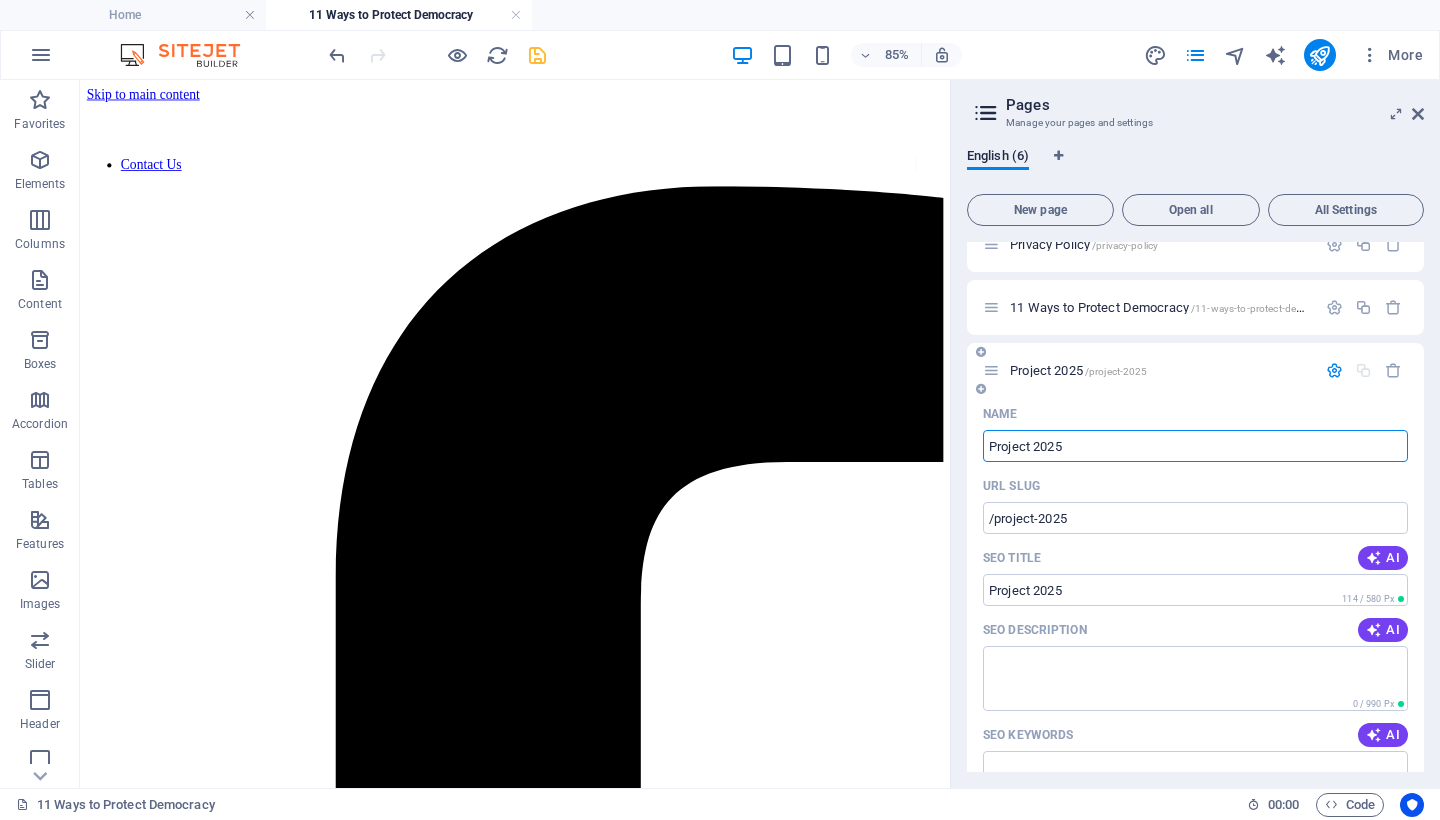 scroll, scrollTop: 573, scrollLeft: 0, axis: vertical 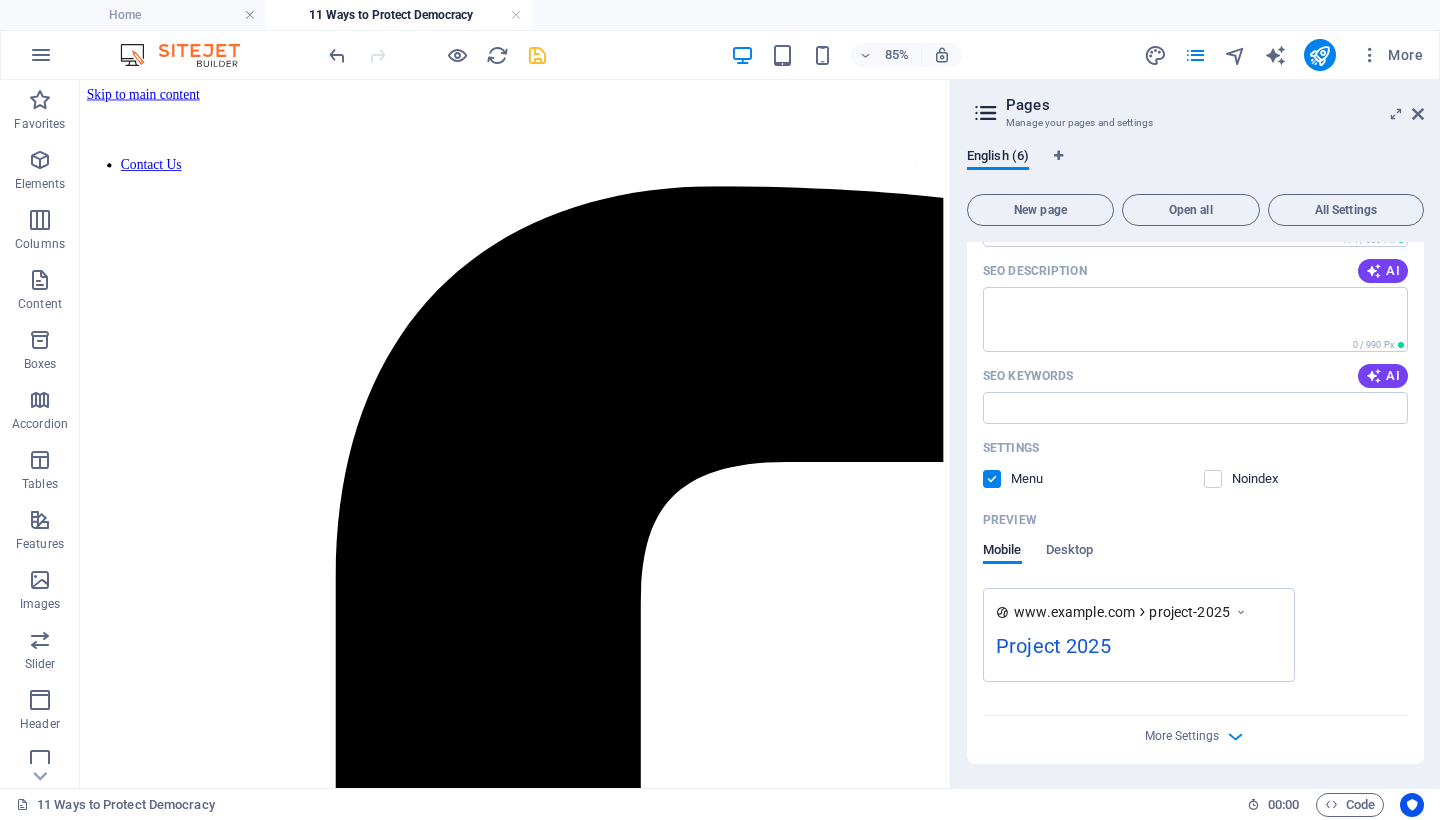 click at bounding box center (992, 479) 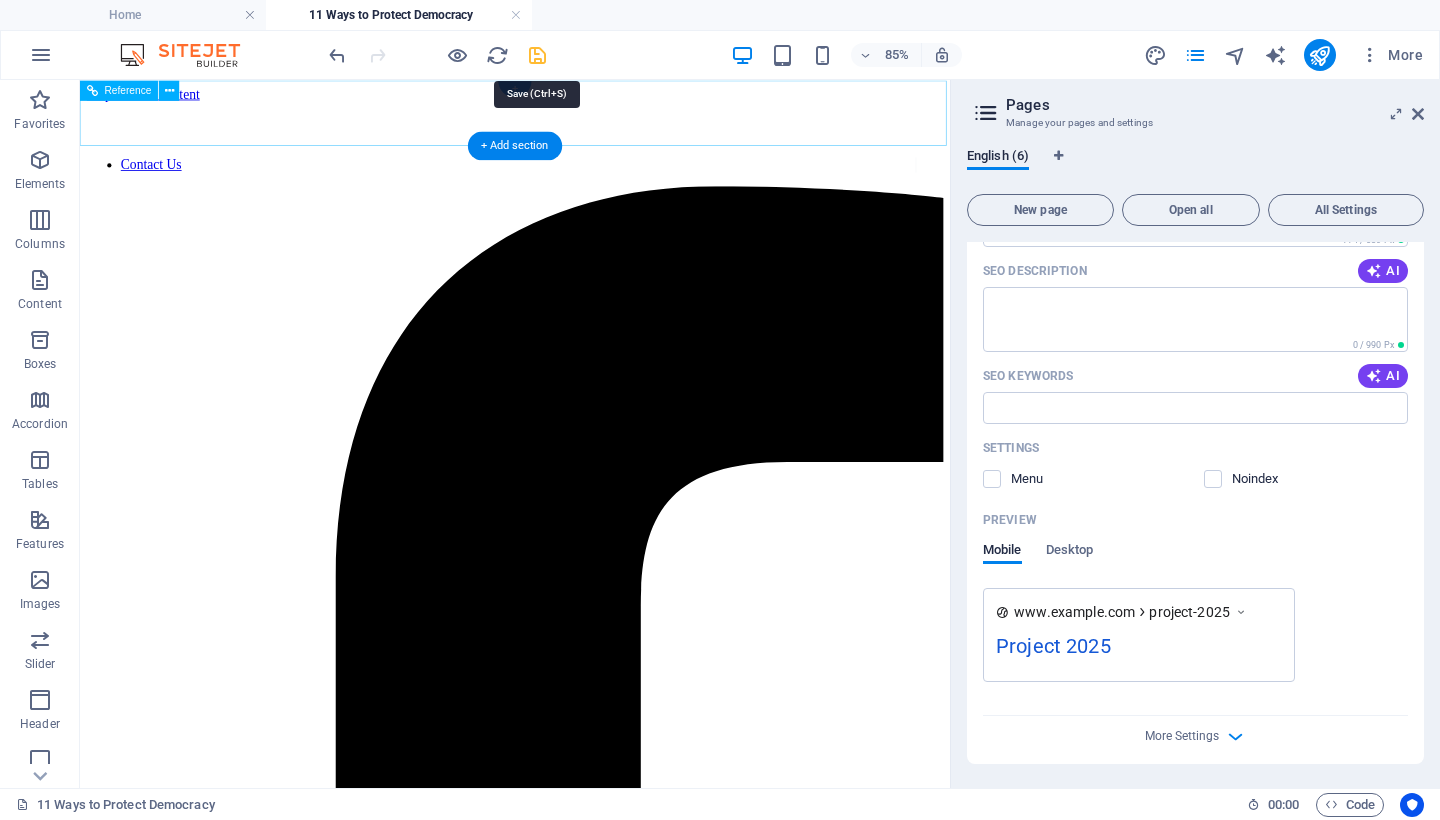 click at bounding box center (537, 55) 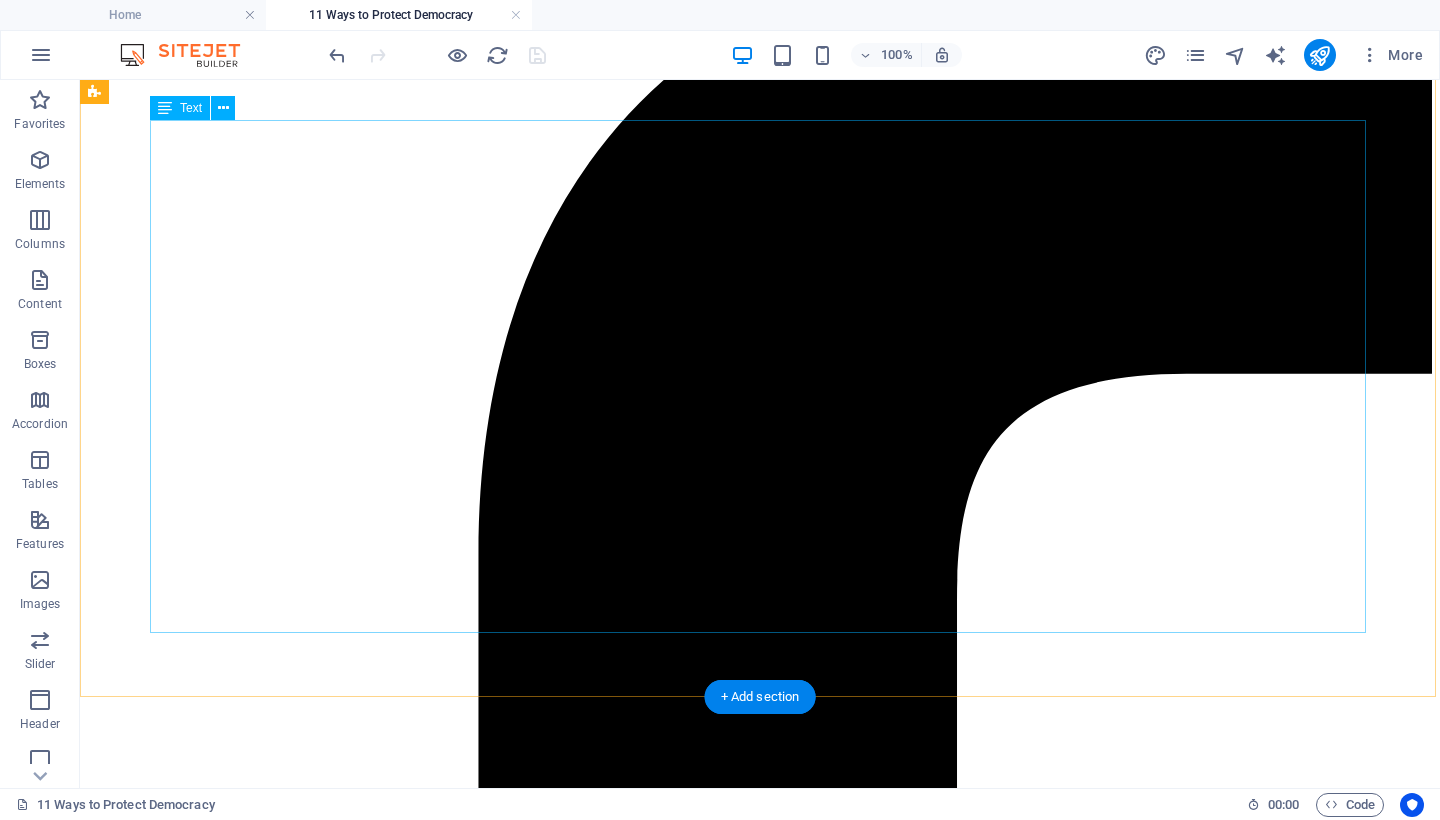 scroll, scrollTop: 0, scrollLeft: 0, axis: both 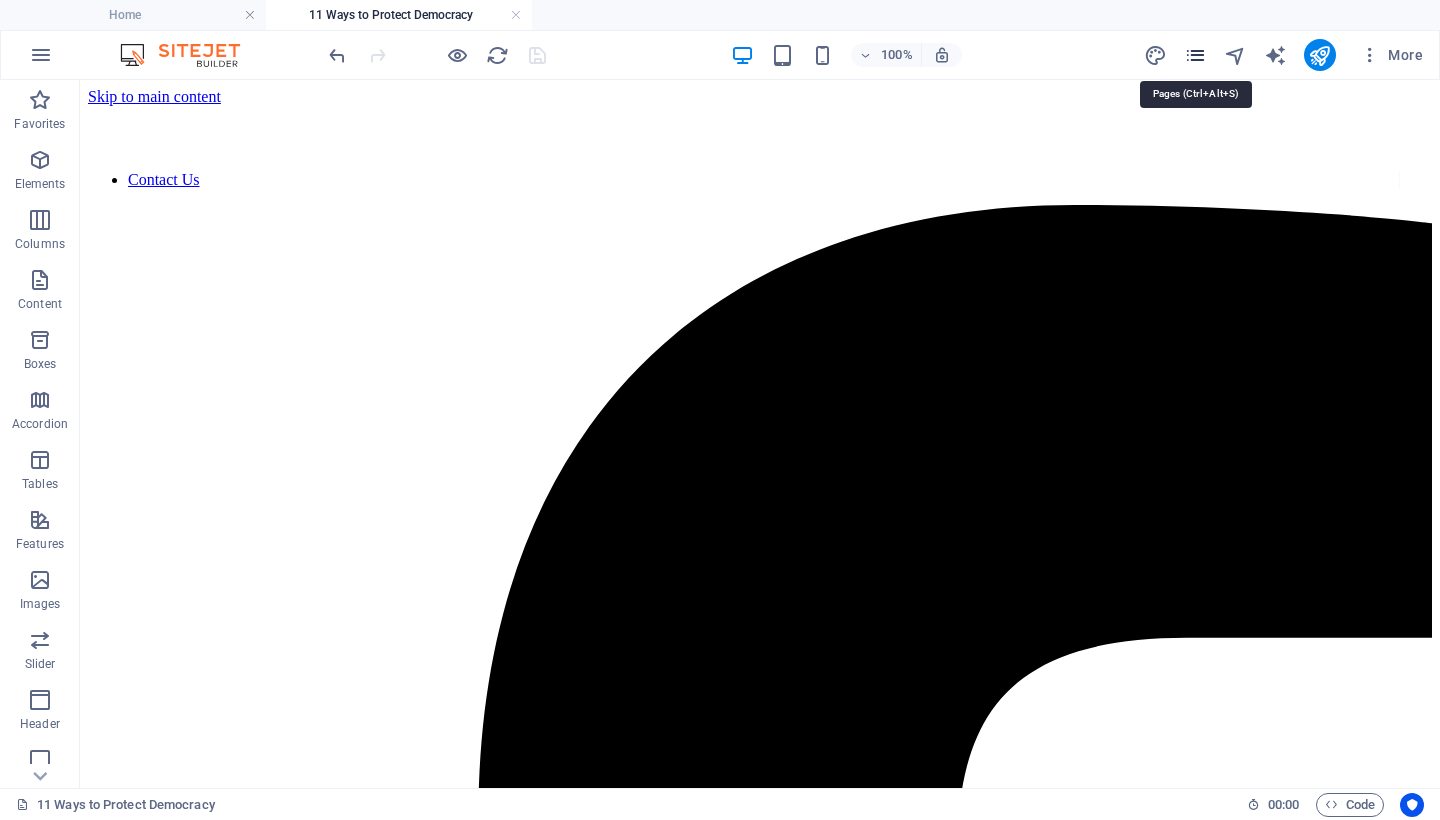 click at bounding box center [1195, 55] 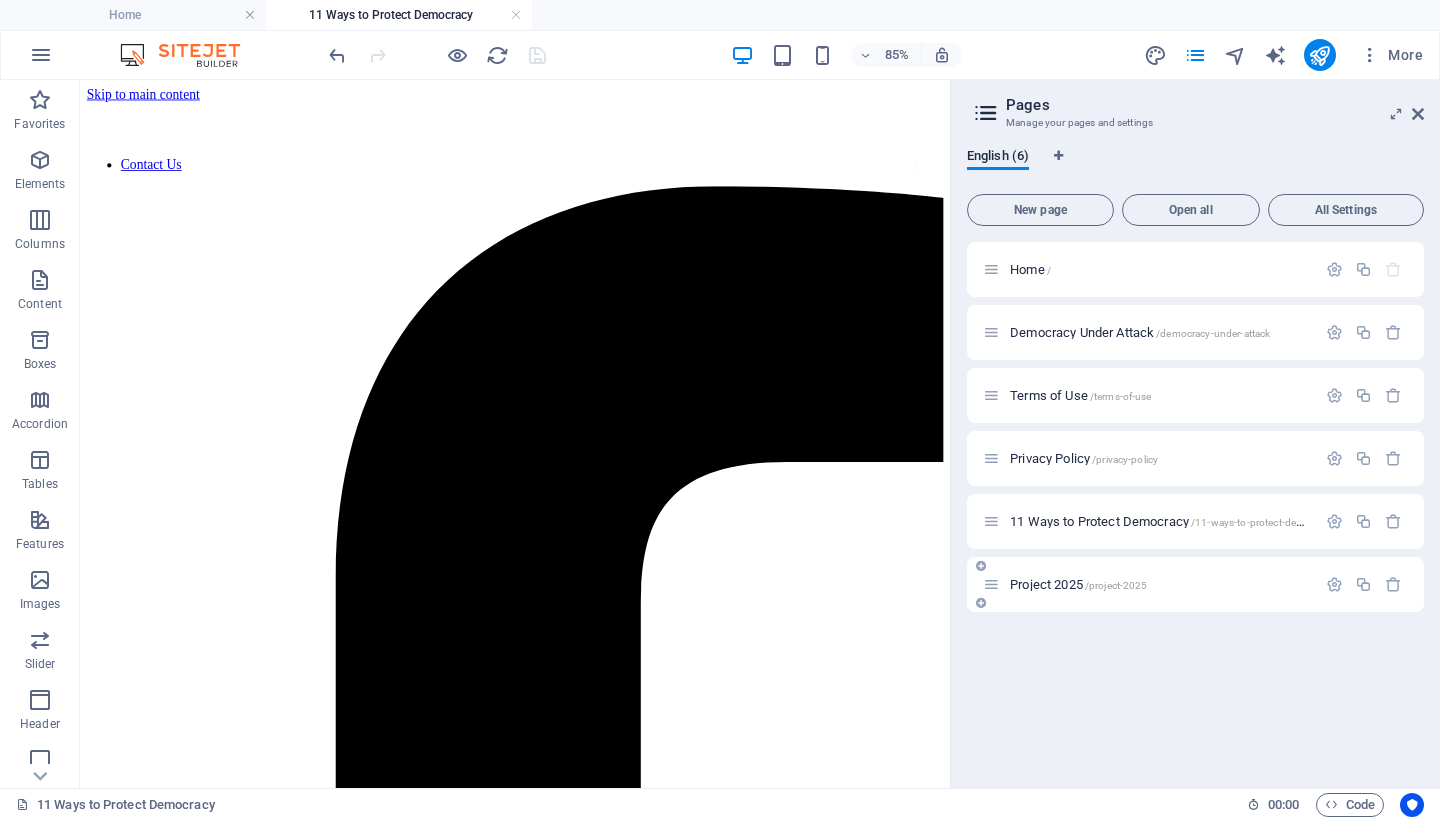 click on "Project 2025 /project-2025" at bounding box center [1078, 584] 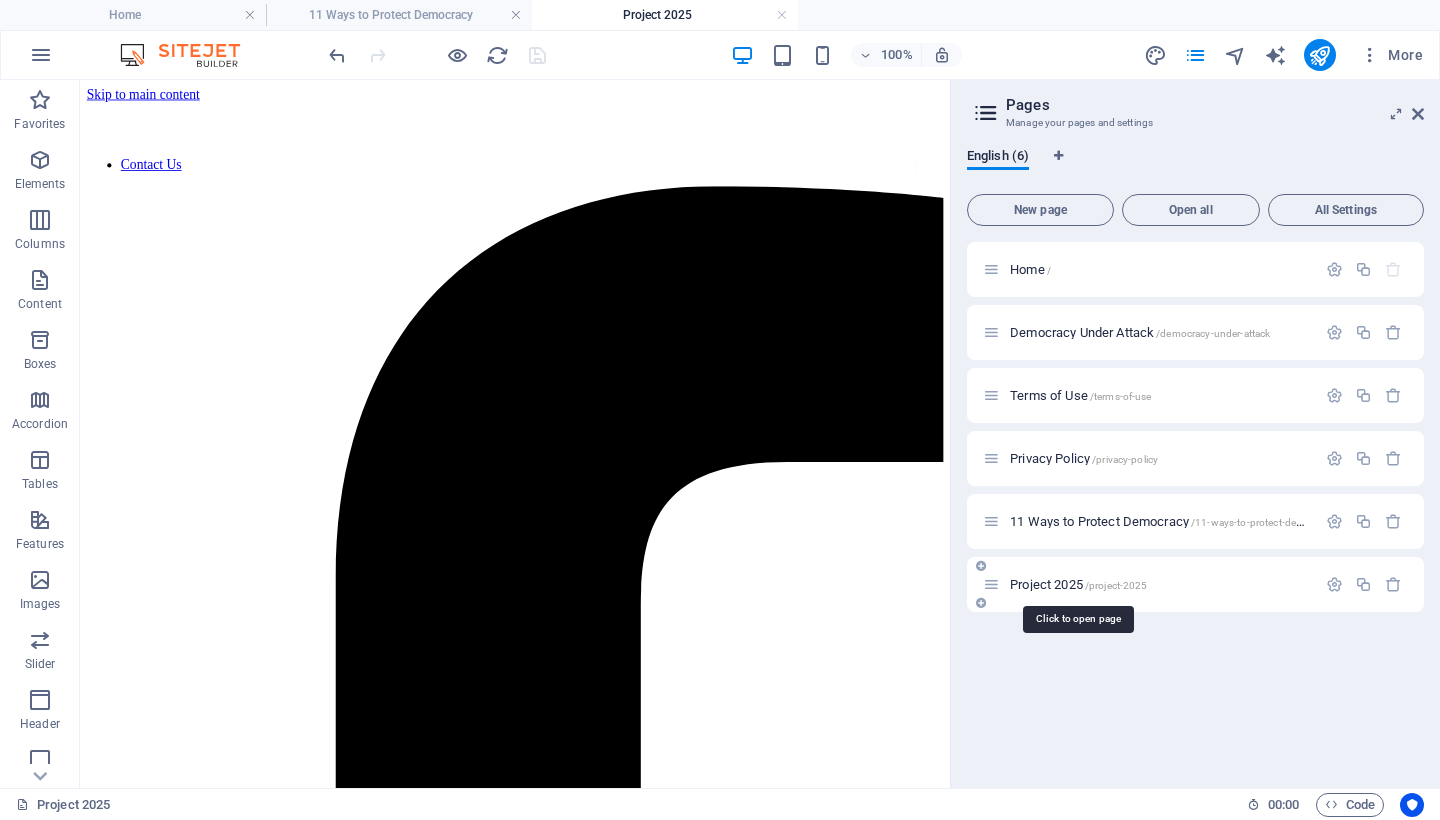 scroll, scrollTop: 0, scrollLeft: 0, axis: both 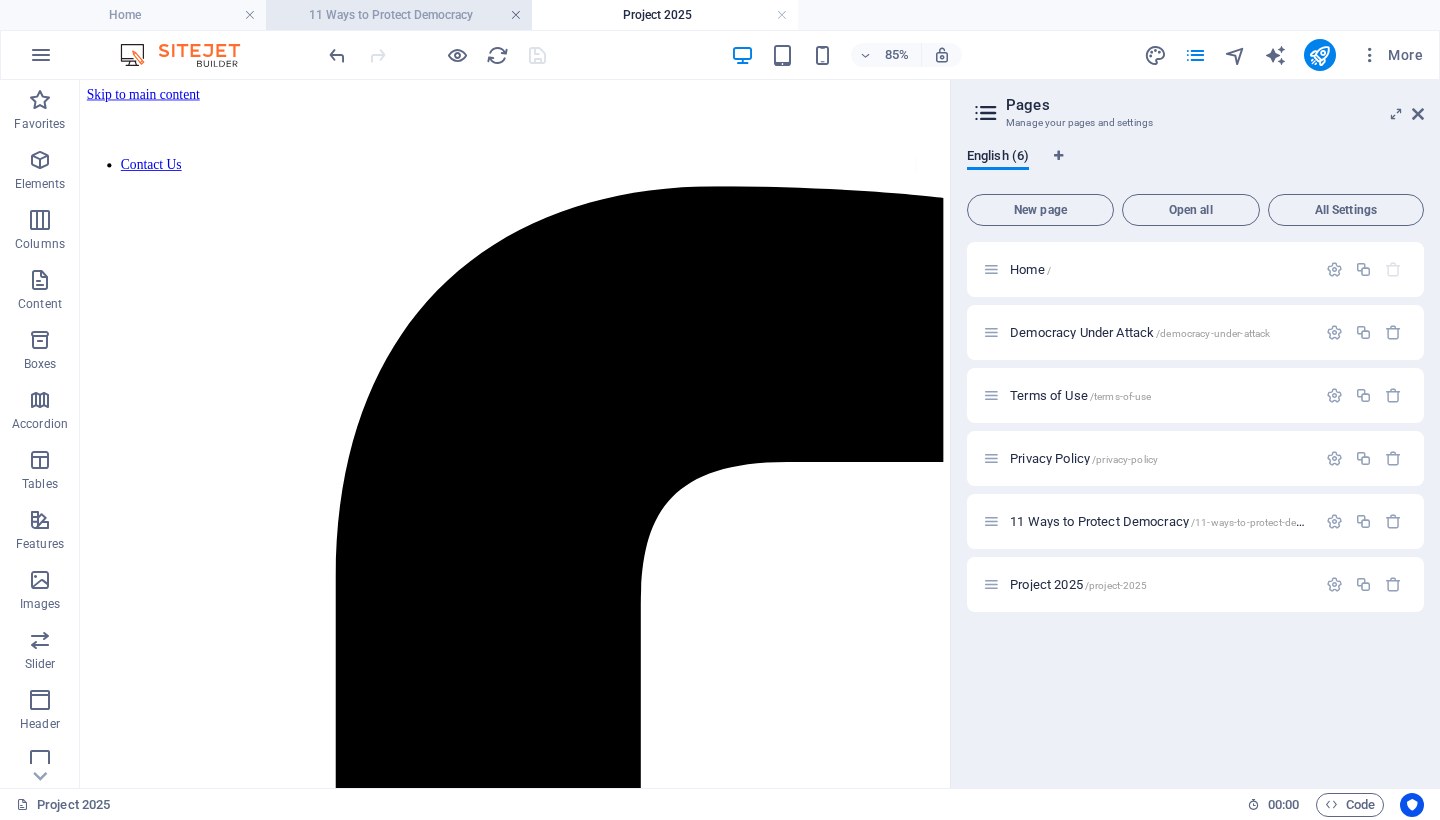 click at bounding box center (516, 15) 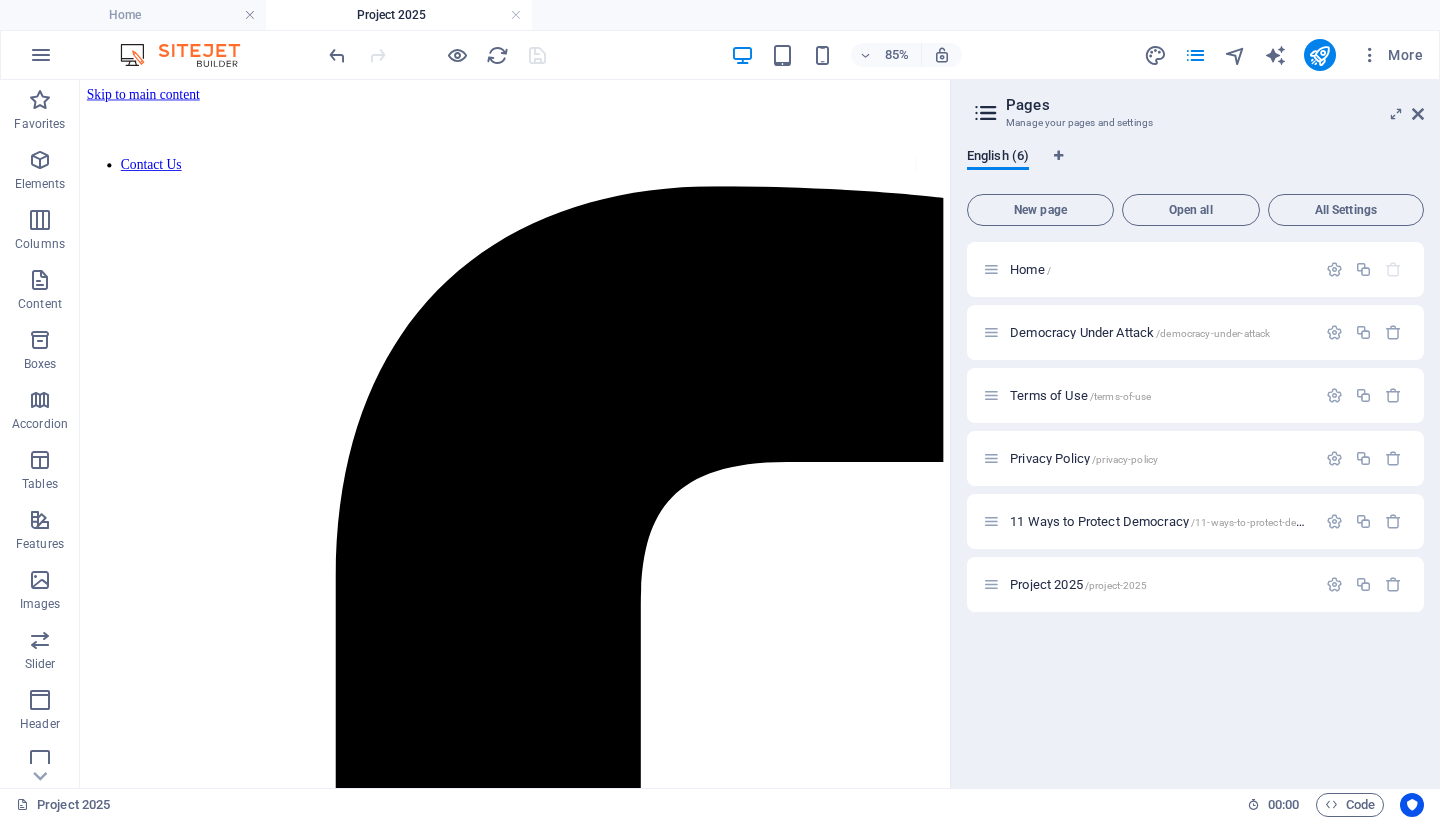 click on "Project 2025" at bounding box center [399, 15] 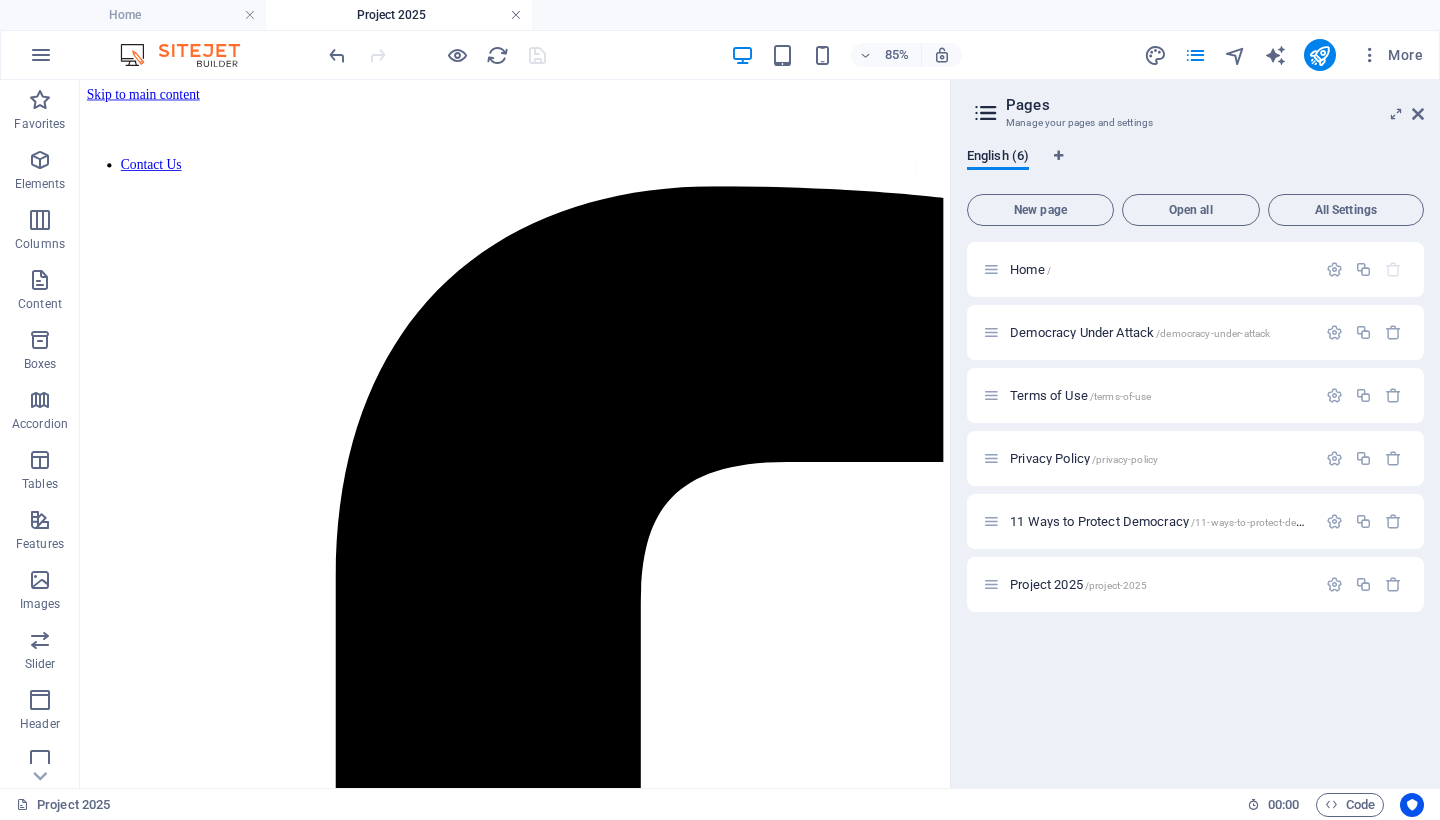 click at bounding box center [516, 15] 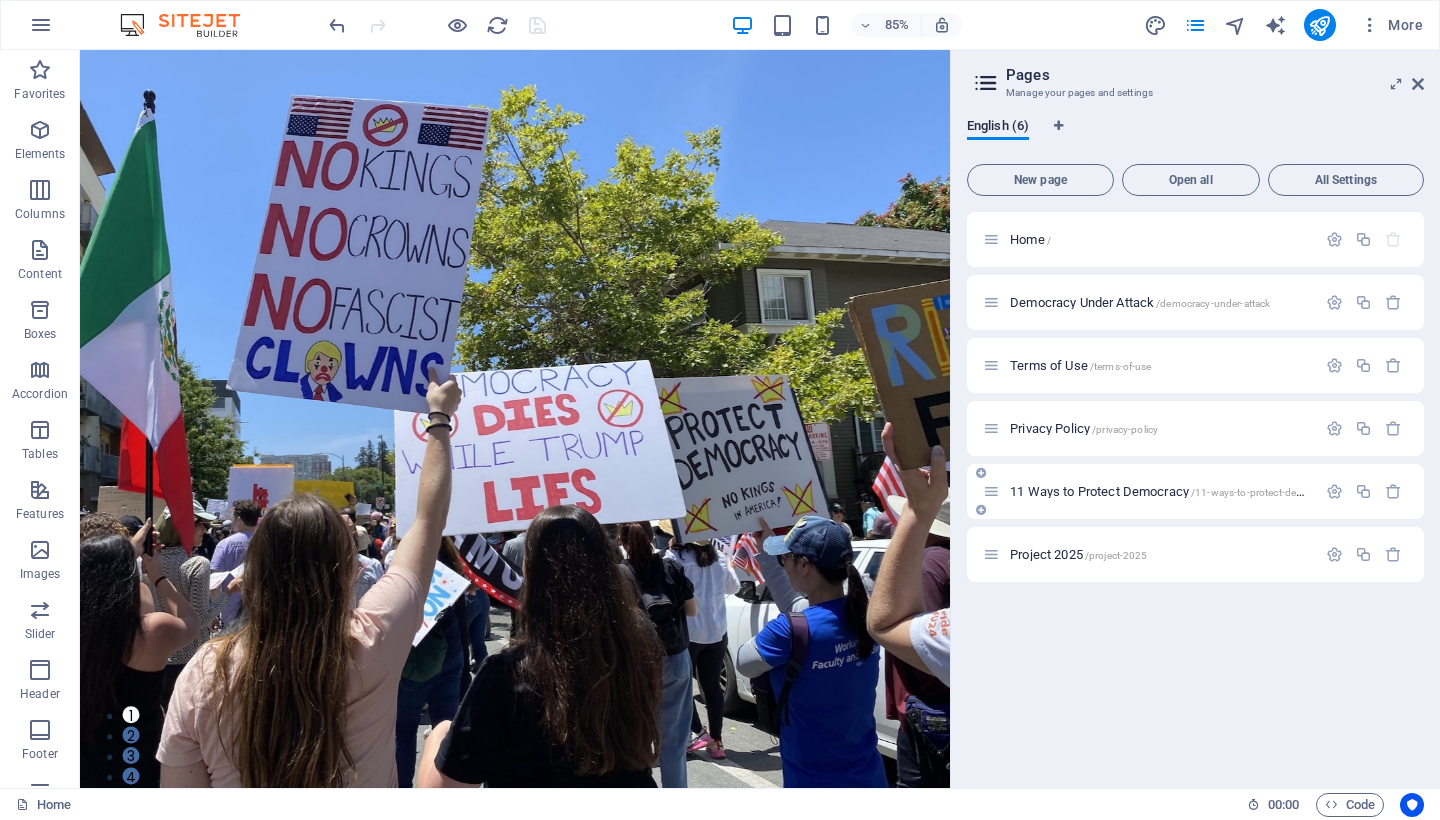 click on "11 Ways to Protect Democracy /11-ways-to-protect-democracy" at bounding box center (1172, 491) 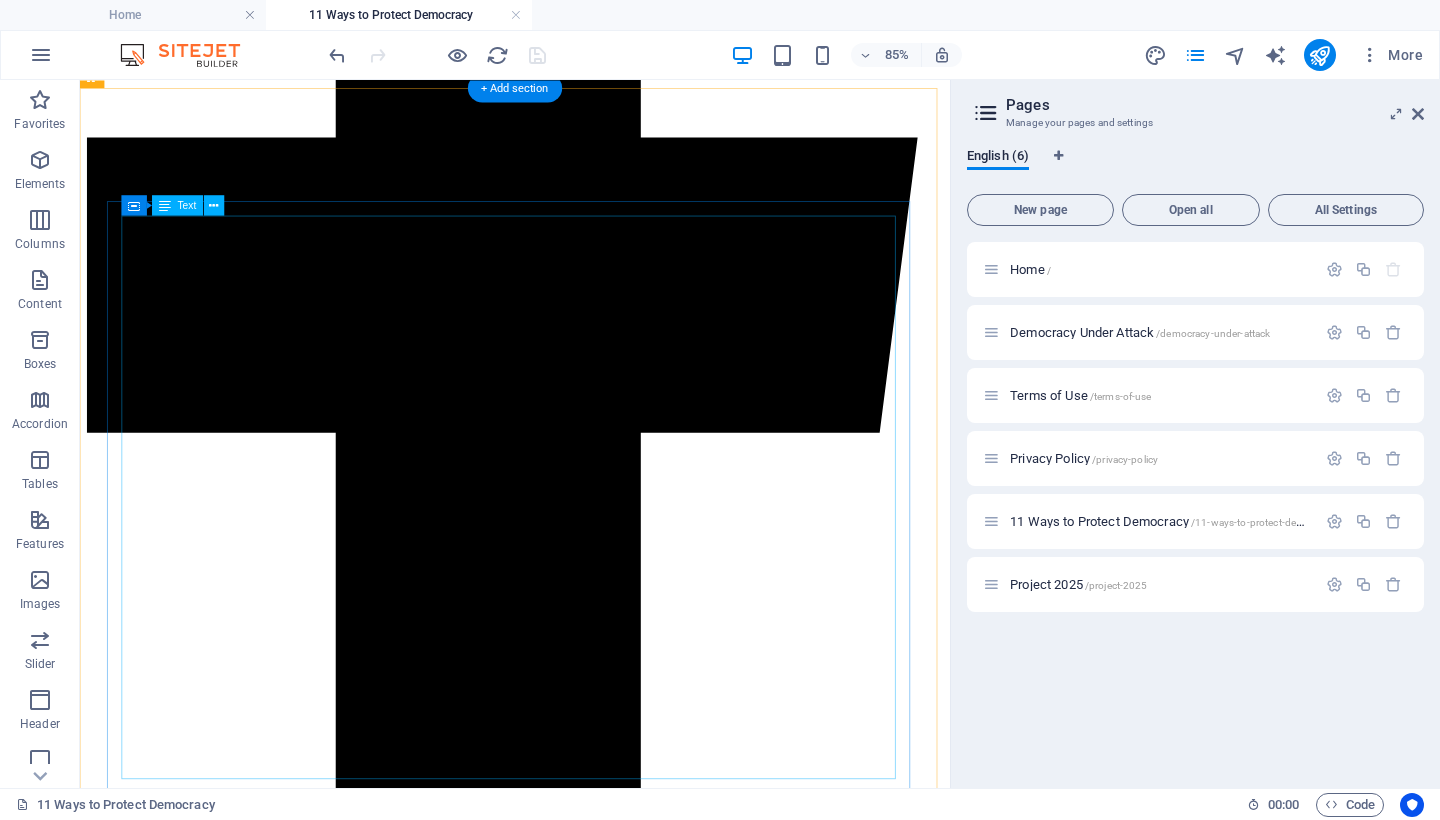 scroll, scrollTop: 0, scrollLeft: 0, axis: both 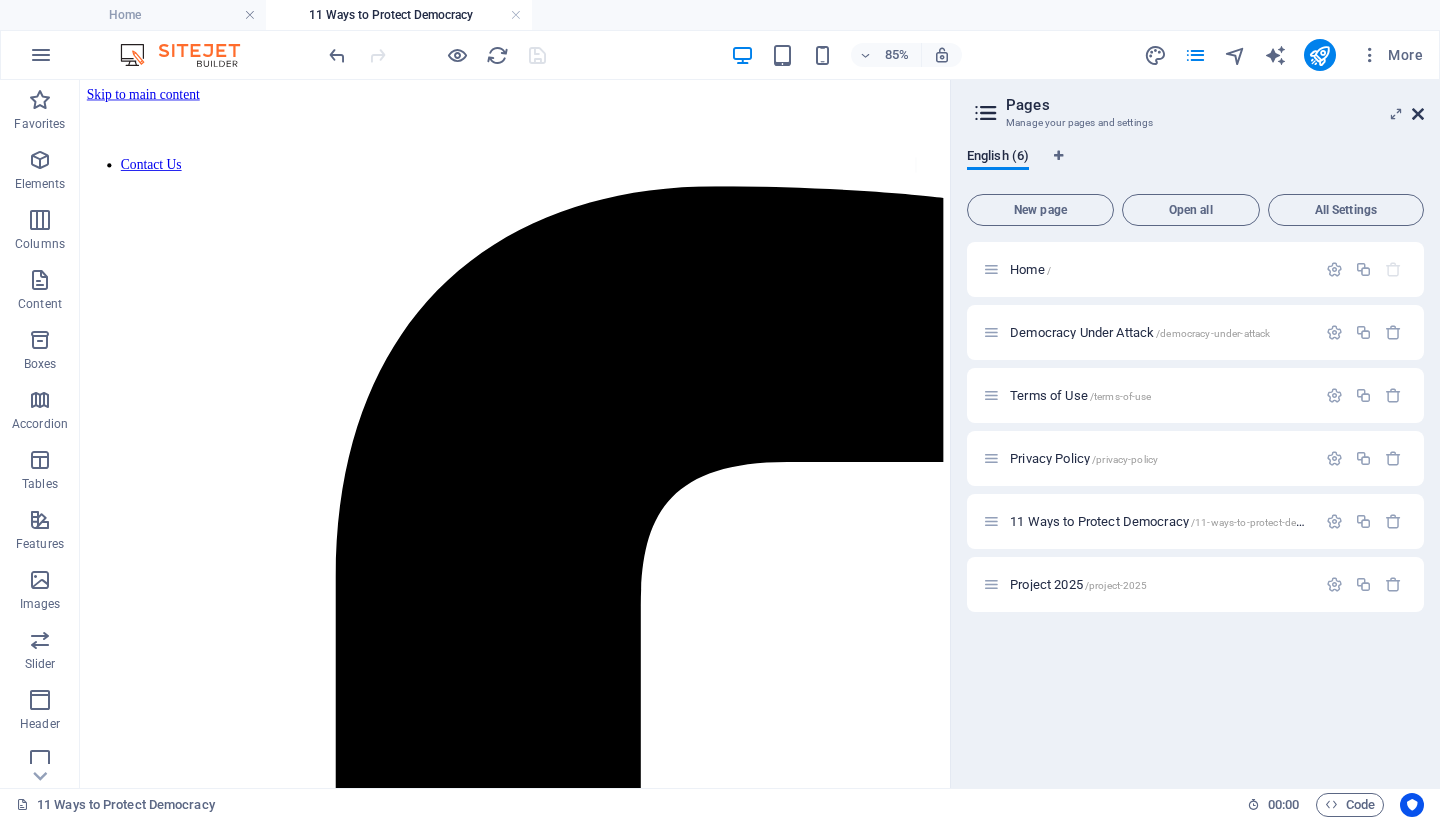 click at bounding box center (1418, 114) 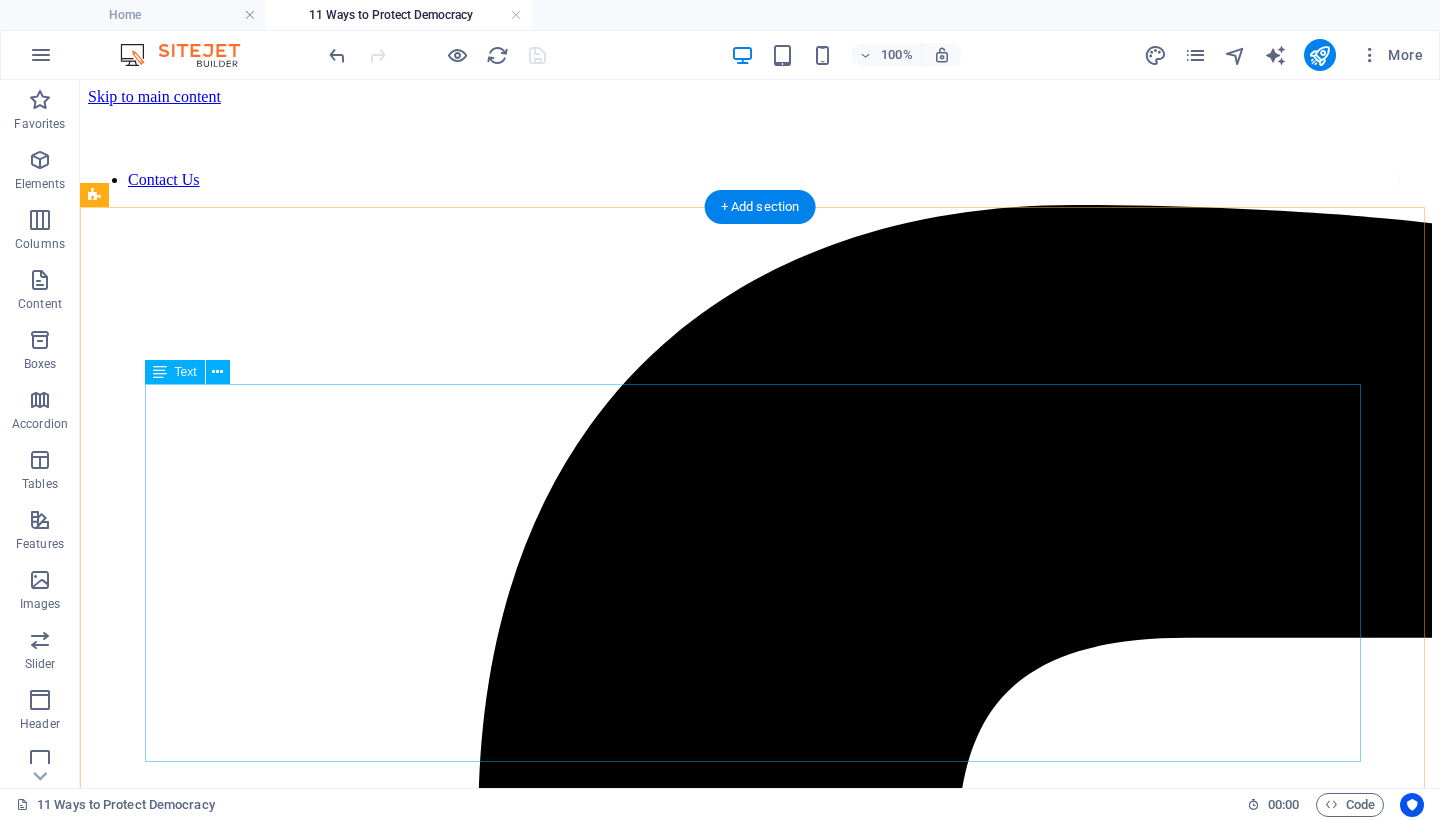 click on "Fascism is not a distant threat. It is already taking root—in our courts, in our schools, in our elections. It thrives on fear, silence, and surrender. It feeds on disinformation, cruelty, and the slow erosion of truth.  And now it has a blueprint:  Project 2025 —a sweeping authoritarian agenda designed to dismantle democratic institutions, purge civil servants, silence dissent, and concentrate unchecked executive power. This is not speculation. It is written policy. Democracy is not free.  It has been paid for in blood, sacrifice, and generations of struggle. Our veterans did not fight for apathy. They fought to preserve liberty, dignity, and the right of every person to live under self-governance. That legacy now belongs to us. If we want our children to inherit freedom, we must fight for it ourselves. We must be proactive, not passive—vigilant, not complacent. The time is now. The danger is real.  But so is our voice. So is our will to be free." at bounding box center (760, 9233) 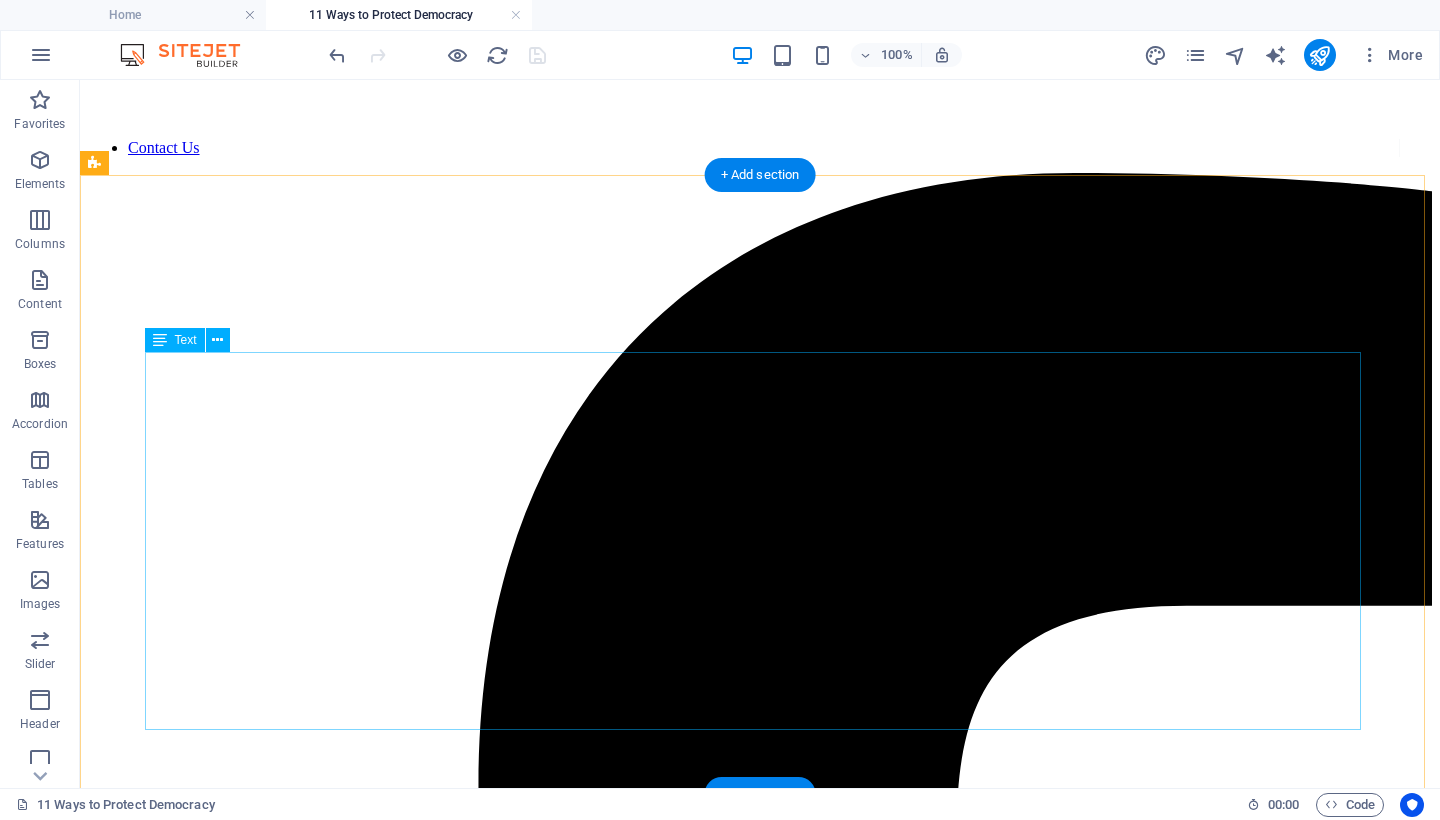 scroll, scrollTop: 187, scrollLeft: 0, axis: vertical 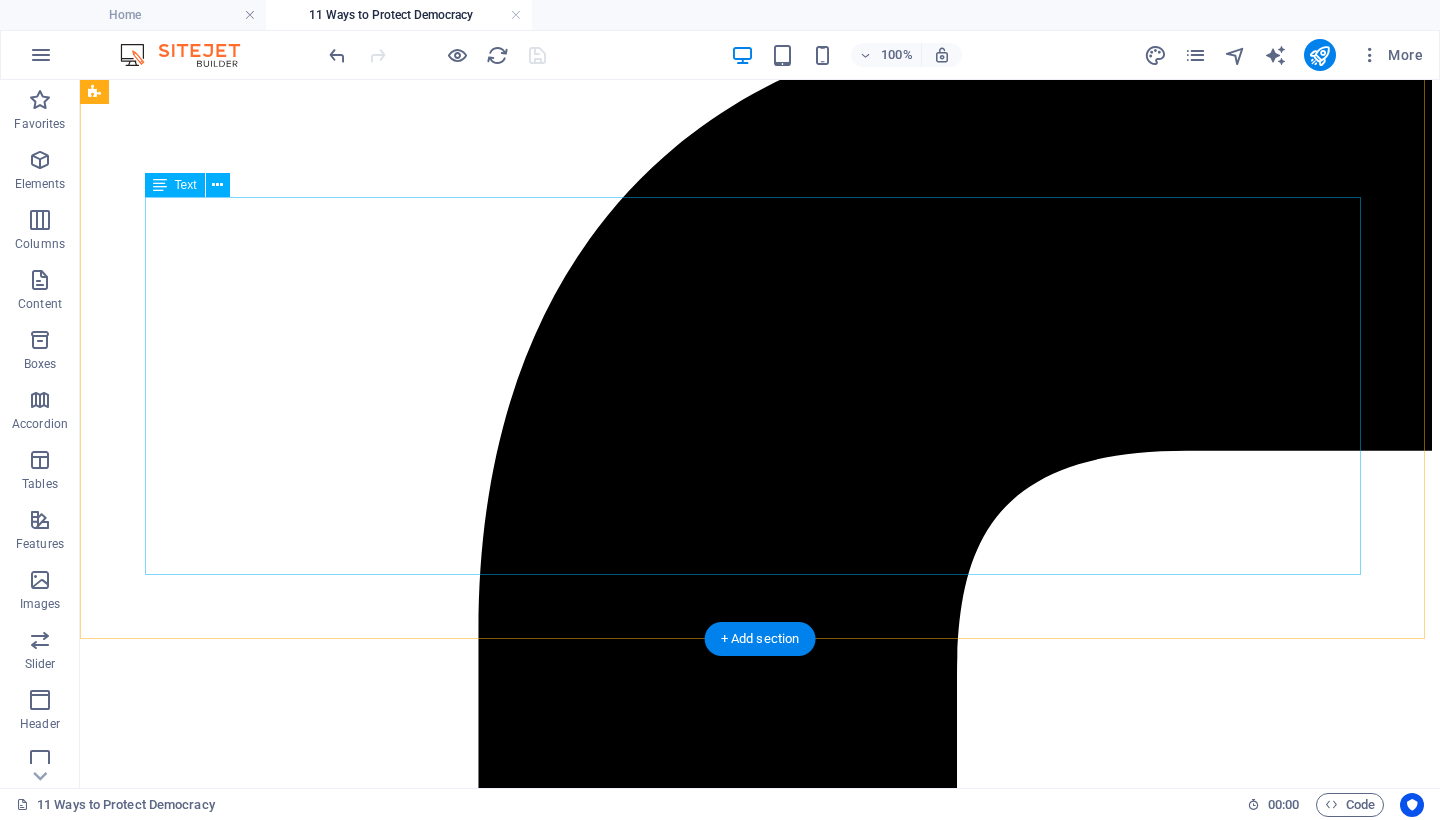 click on "Fascism is not a distant threat. It is already taking root—in our courts, in our schools, in our elections. It thrives on fear, silence, and surrender. It feeds on disinformation, cruelty, and the slow erosion of truth.  And now it has a blueprint:  Project 2025 —a sweeping authoritarian agenda designed to dismantle democratic institutions, purge civil servants, silence dissent, and concentrate unchecked executive power. This is not speculation. It is written policy. Democracy is not free.  It has been paid for in blood, sacrifice, and generations of struggle. Our veterans did not fight for apathy. They fought to preserve liberty, dignity, and the right of every person to live under self-governance. That legacy now belongs to us. If we want our children to inherit freedom, we must fight for it ourselves. We must be proactive, not passive—vigilant, not complacent. The time is now. The danger is real.  But so is our voice. So is our will to be free." at bounding box center [760, 9046] 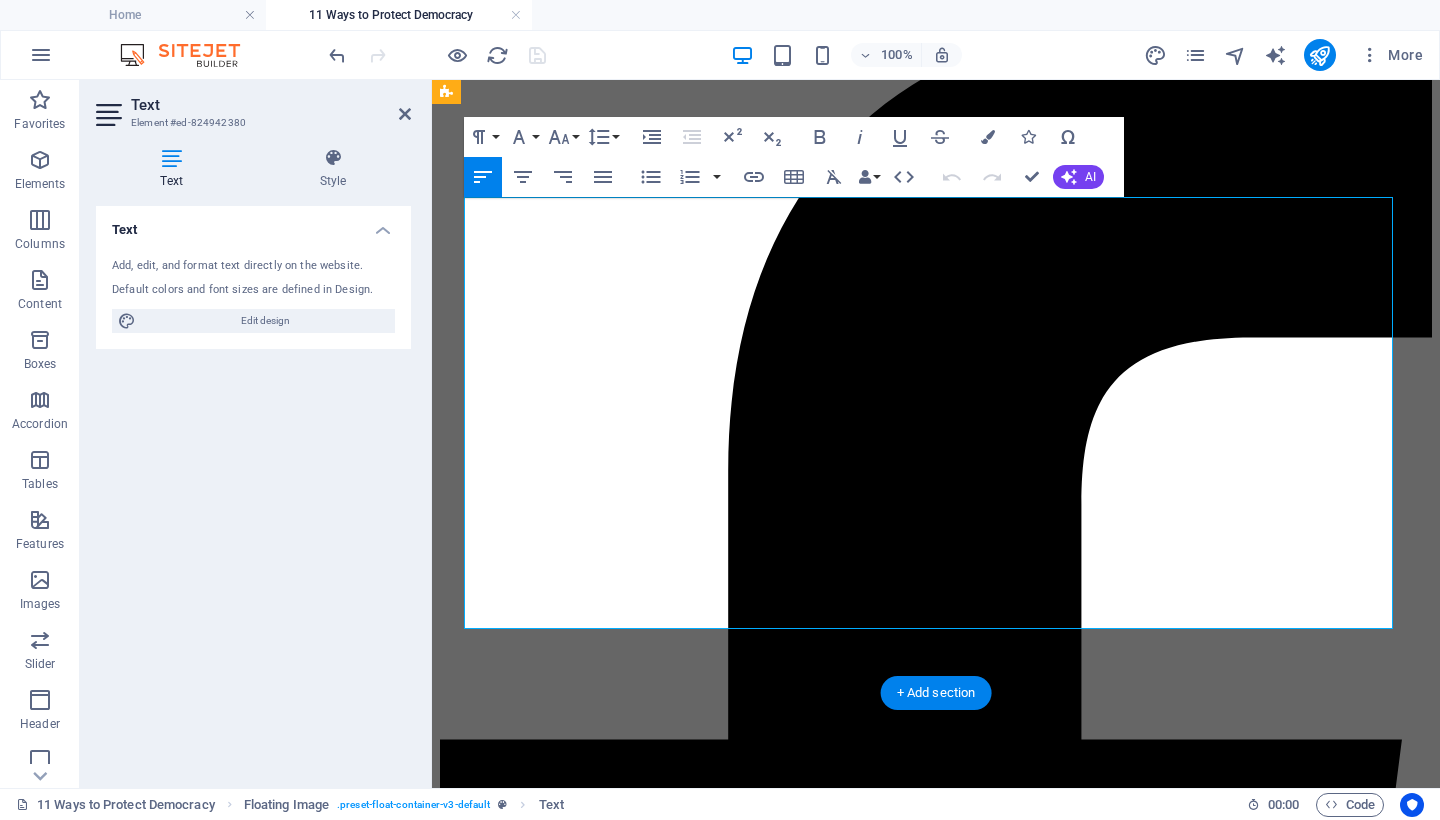 drag, startPoint x: 1189, startPoint y: 612, endPoint x: 864, endPoint y: 209, distance: 517.72003 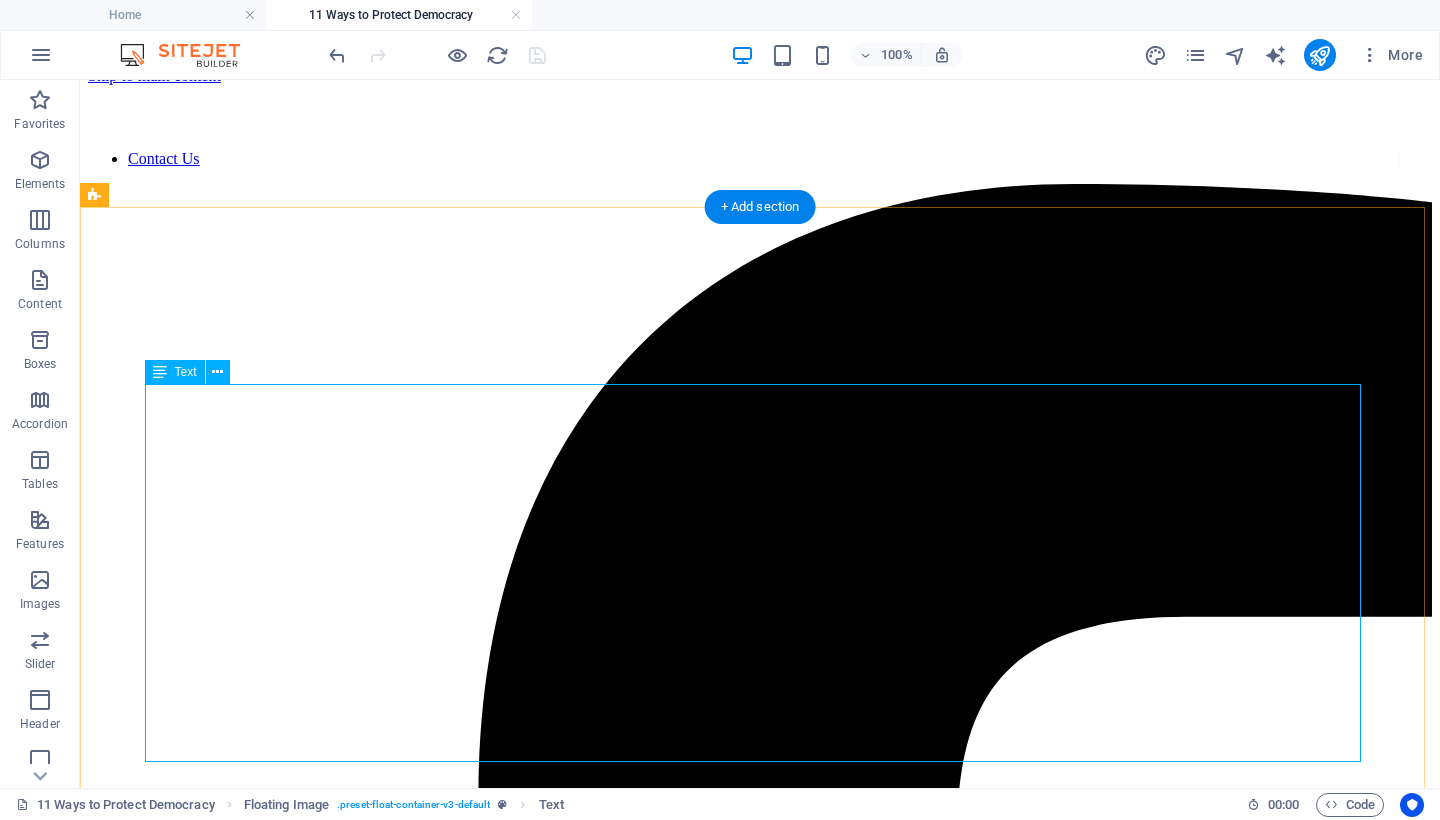 scroll, scrollTop: 0, scrollLeft: 0, axis: both 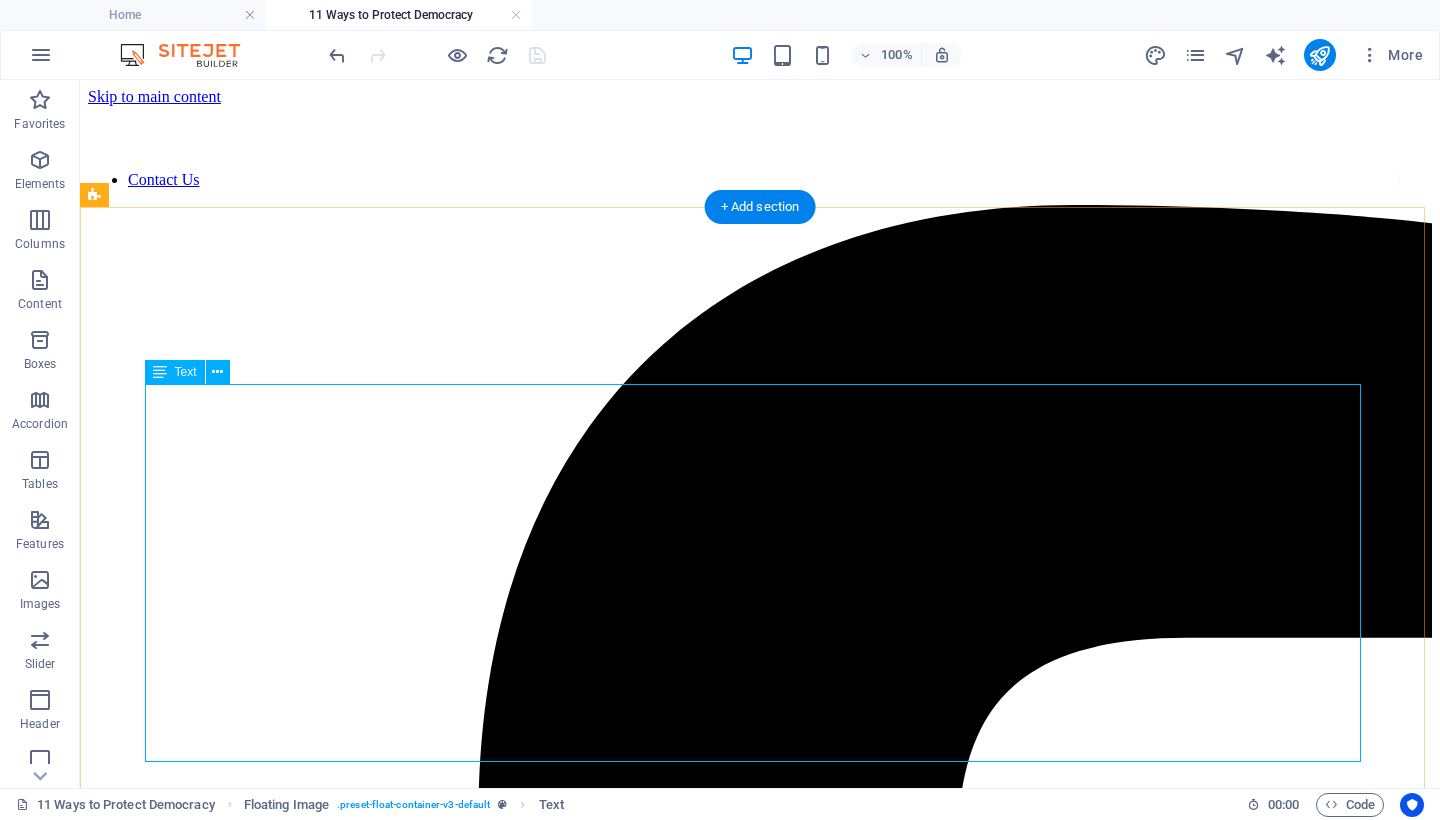 click on "Fascism is not a distant threat. It is already taking root—in our courts, in our schools, in our elections. It thrives on fear, silence, and surrender. It feeds on disinformation, cruelty, and the slow erosion of truth.  And now it has a blueprint:  Project 2025 —a sweeping authoritarian agenda designed to dismantle democratic institutions, purge civil servants, silence dissent, and concentrate unchecked executive power. This is not speculation. It is written policy. Democracy is not free.  It has been paid for in blood, sacrifice, and generations of struggle. Our veterans did not fight for apathy. They fought to preserve liberty, dignity, and the right of every person to live under self-governance. That legacy now belongs to us. If we want our children to inherit freedom, we must fight for it ourselves. We must be proactive, not passive—vigilant, not complacent. The time is now. The danger is real.  But so is our voice. So is our will to be free." at bounding box center (760, 9233) 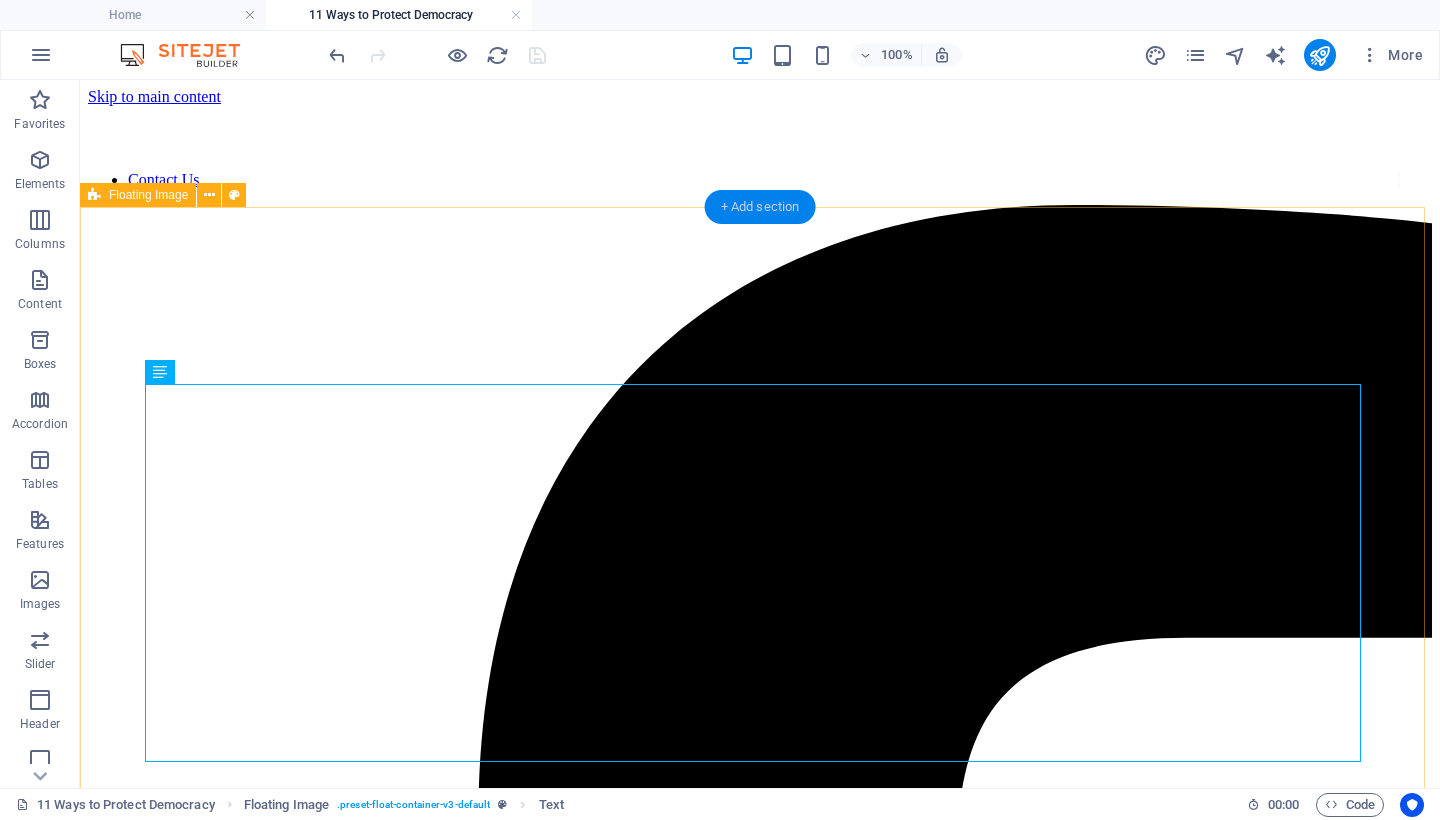 click on "+ Add section" at bounding box center (760, 207) 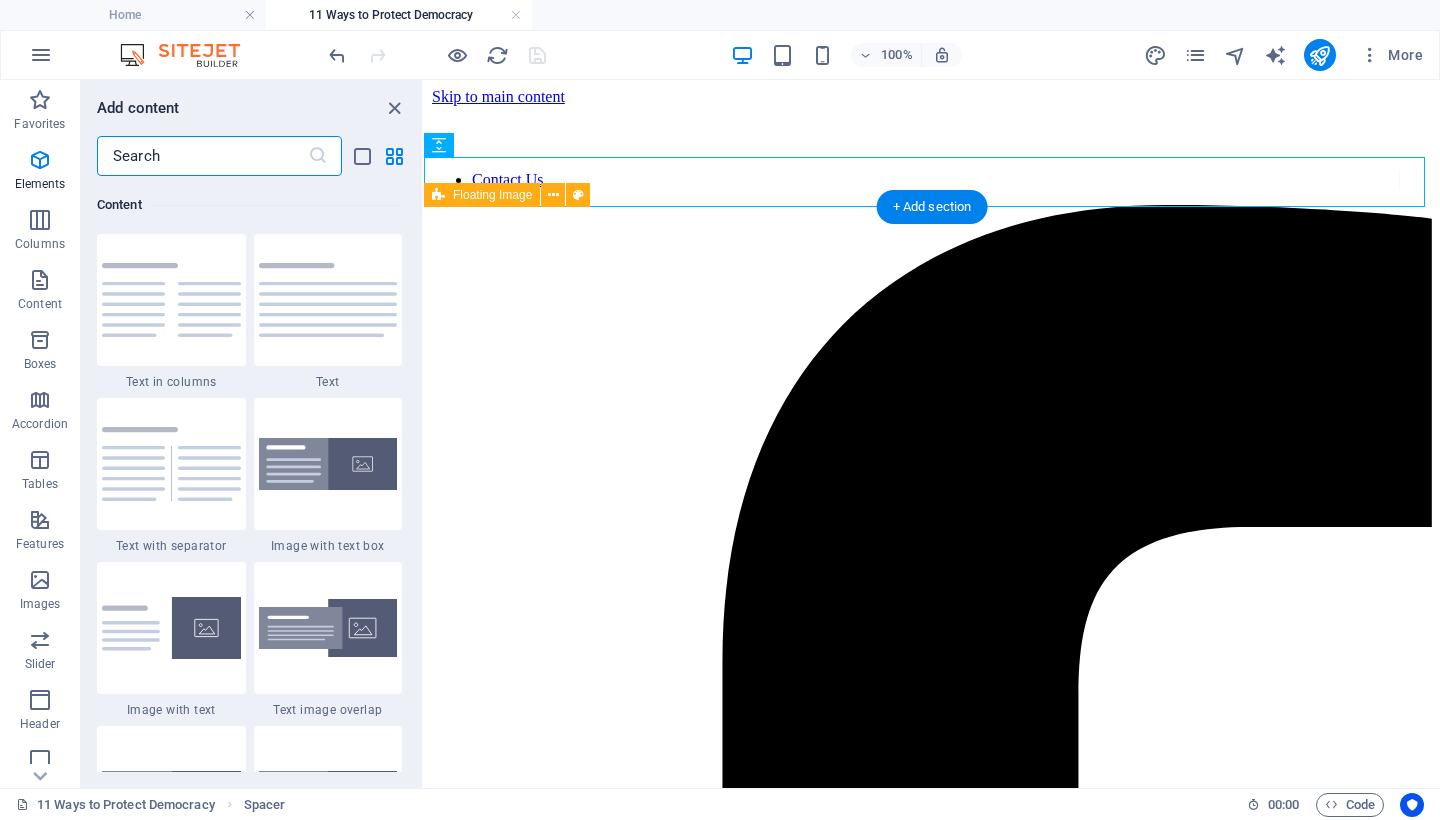 scroll, scrollTop: 3499, scrollLeft: 0, axis: vertical 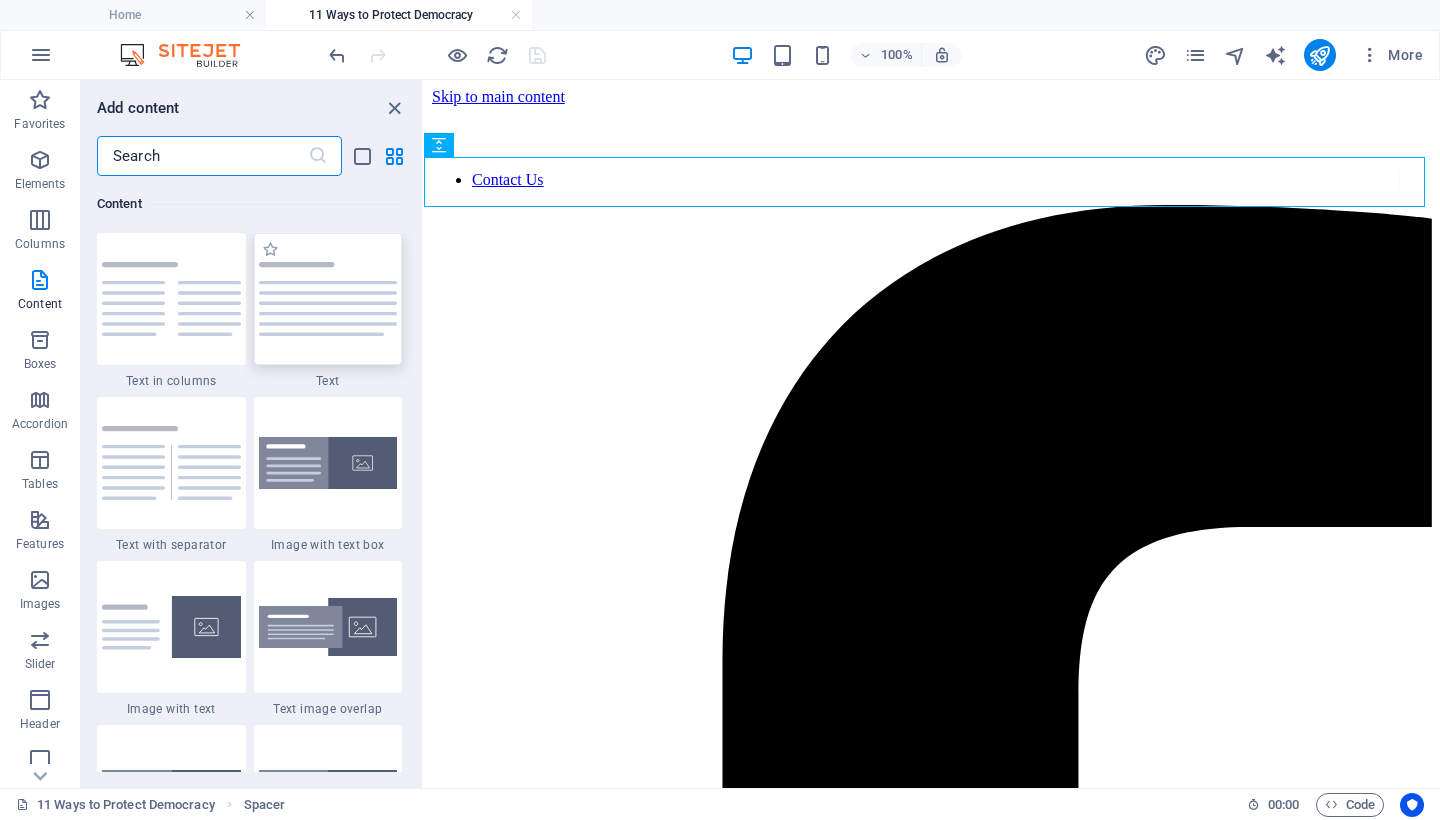 click at bounding box center [328, 299] 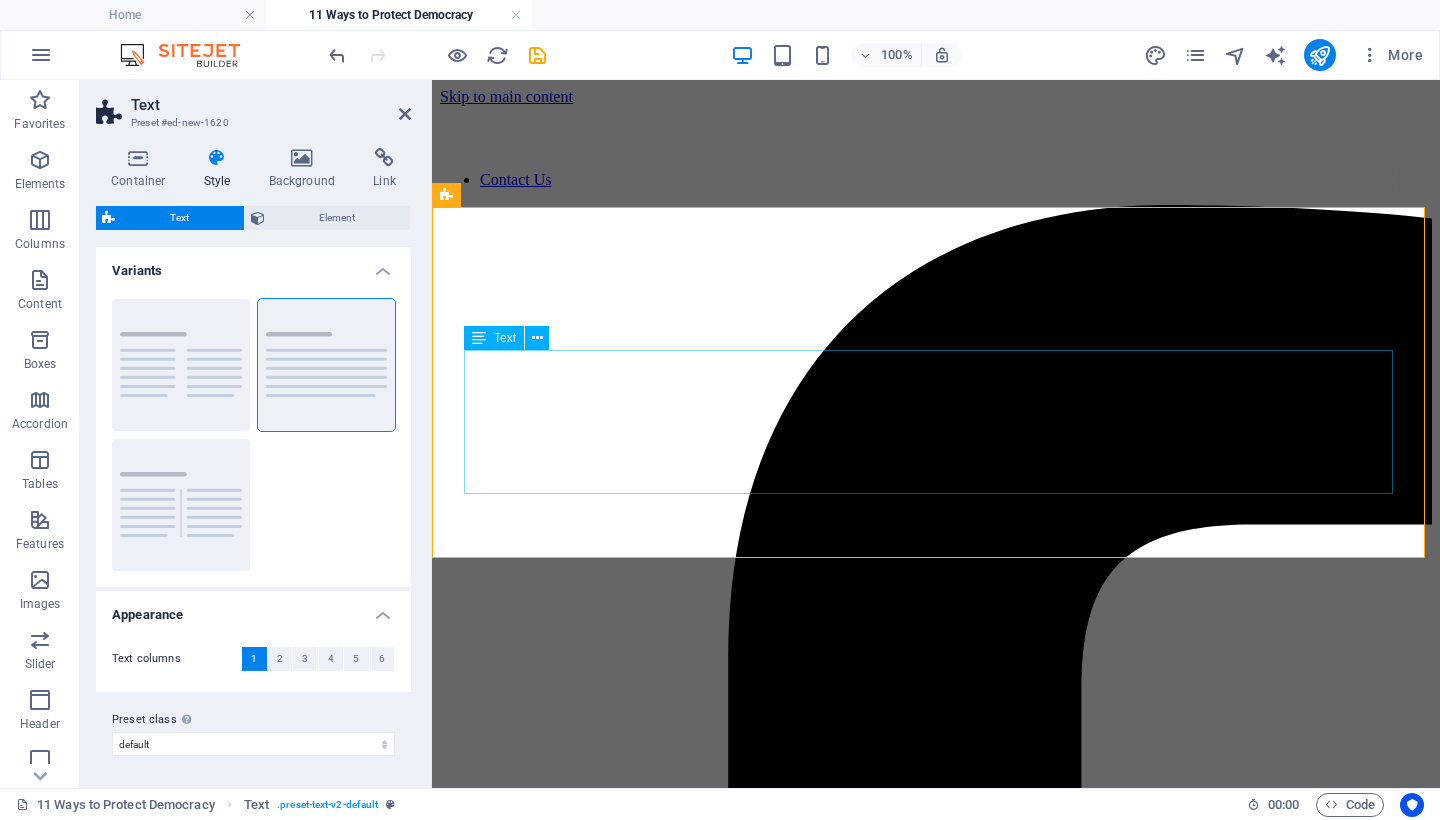 click on "Lorem ipsum dolor sitope amet, consectetur adipisicing elitip. Massumenda, dolore, cum vel modi asperiores consequatur suscipit quidem ducimus eveniet iure expedita consecteture odiogil voluptatum similique fugit voluptates atem accusamus quae quas dolorem tenetur facere tempora maiores adipisci reiciendis accusantium voluptatibus id voluptate tempore dolor harum nisi amet! Nobis, eaque. Aenean commodo ligula eget dolor. Lorem ipsum dolor sit amet, consectetuer adipiscing elit leget odiogil voluptatum similique fugit voluptates dolor. Libero assumenda, dolore, cum vel modi asperiores consequatur." at bounding box center [936, 6134] 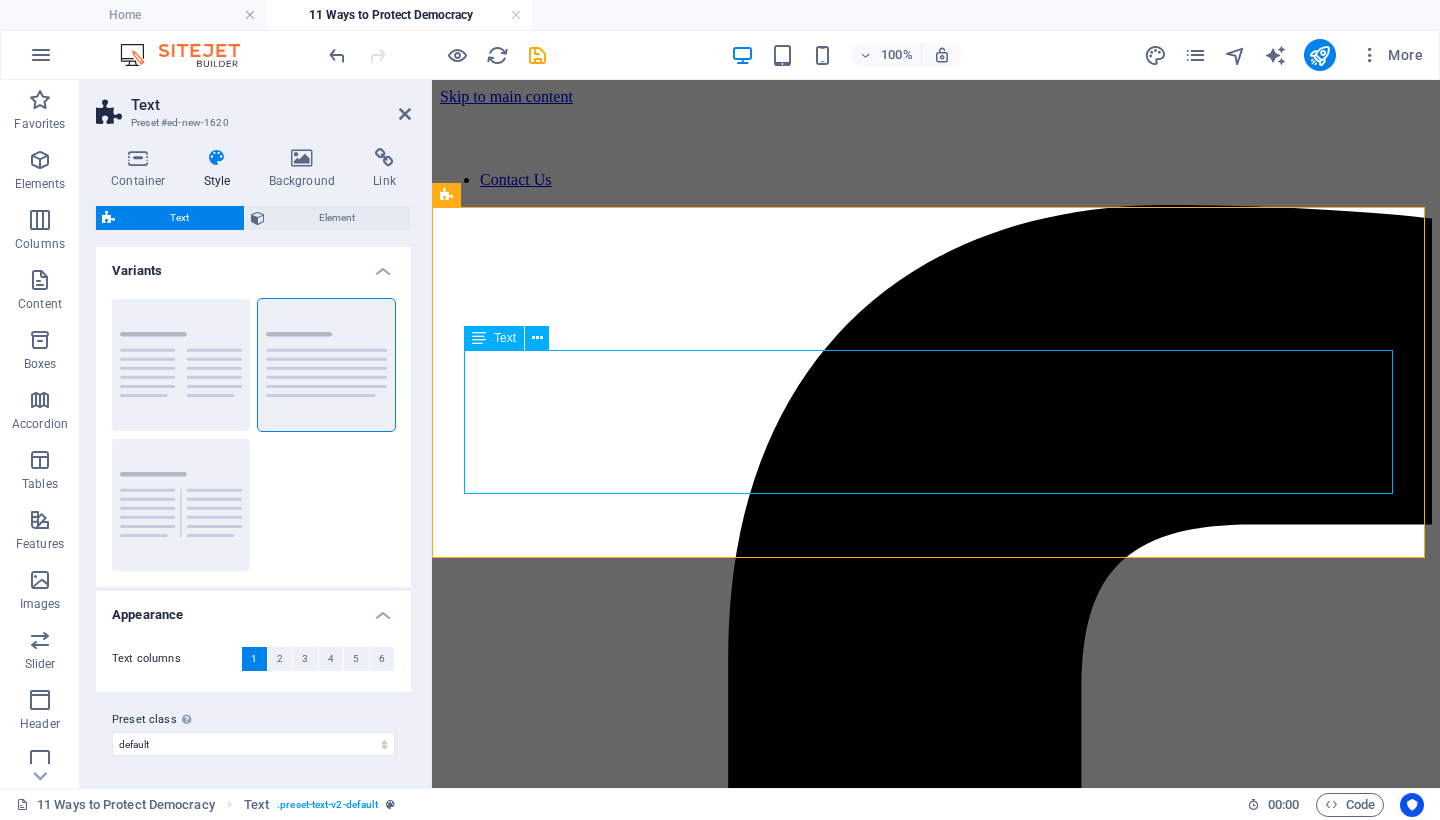 click on "Lorem ipsum dolor sitope amet, consectetur adipisicing elitip. Massumenda, dolore, cum vel modi asperiores consequatur suscipit quidem ducimus eveniet iure expedita consecteture odiogil voluptatum similique fugit voluptates atem accusamus quae quas dolorem tenetur facere tempora maiores adipisci reiciendis accusantium voluptatibus id voluptate tempore dolor harum nisi amet! Nobis, eaque. Aenean commodo ligula eget dolor. Lorem ipsum dolor sit amet, consectetuer adipiscing elit leget odiogil voluptatum similique fugit voluptates dolor. Libero assumenda, dolore, cum vel modi asperiores consequatur." at bounding box center (936, 6134) 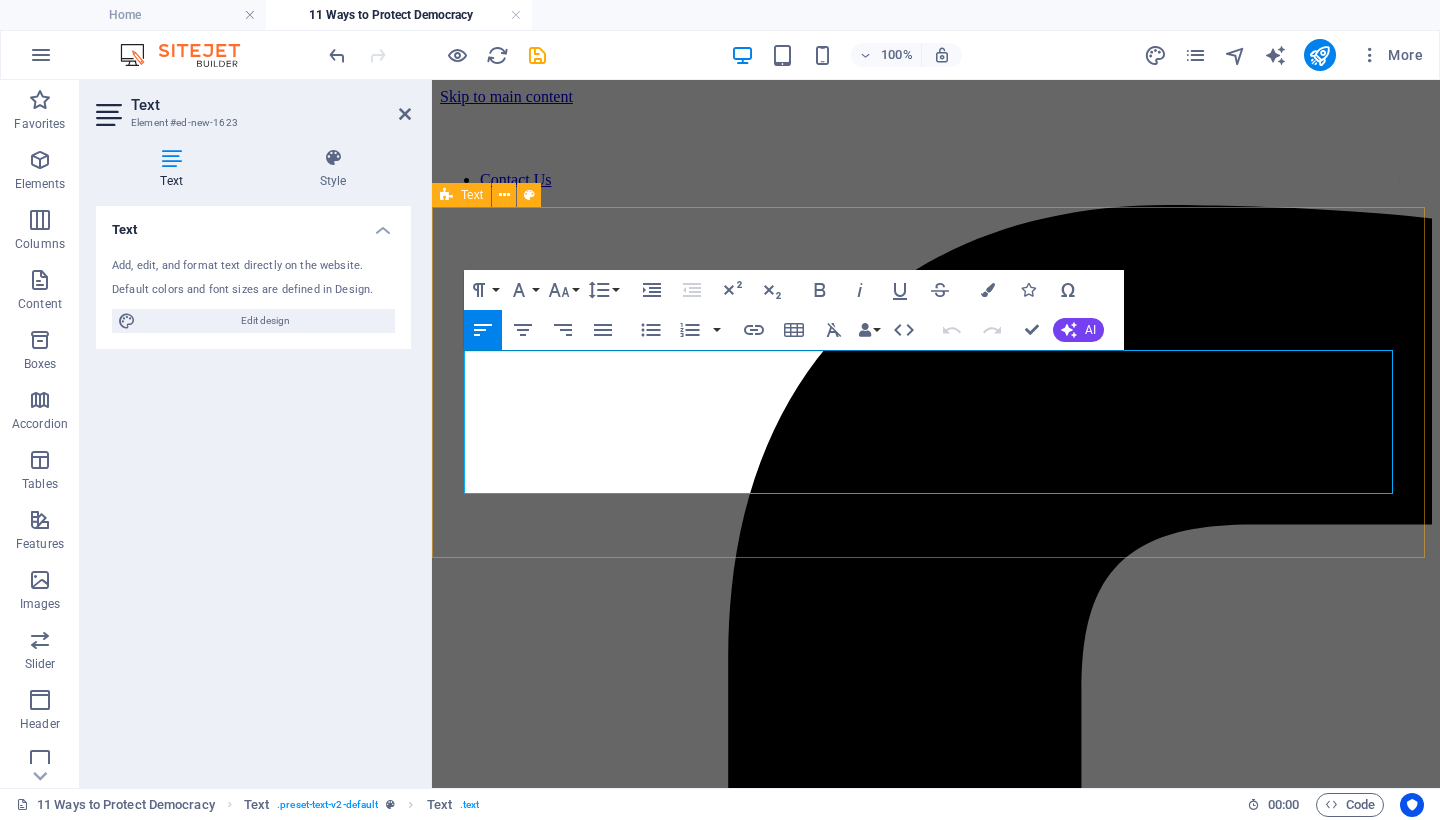 drag, startPoint x: 956, startPoint y: 479, endPoint x: 441, endPoint y: 360, distance: 528.56976 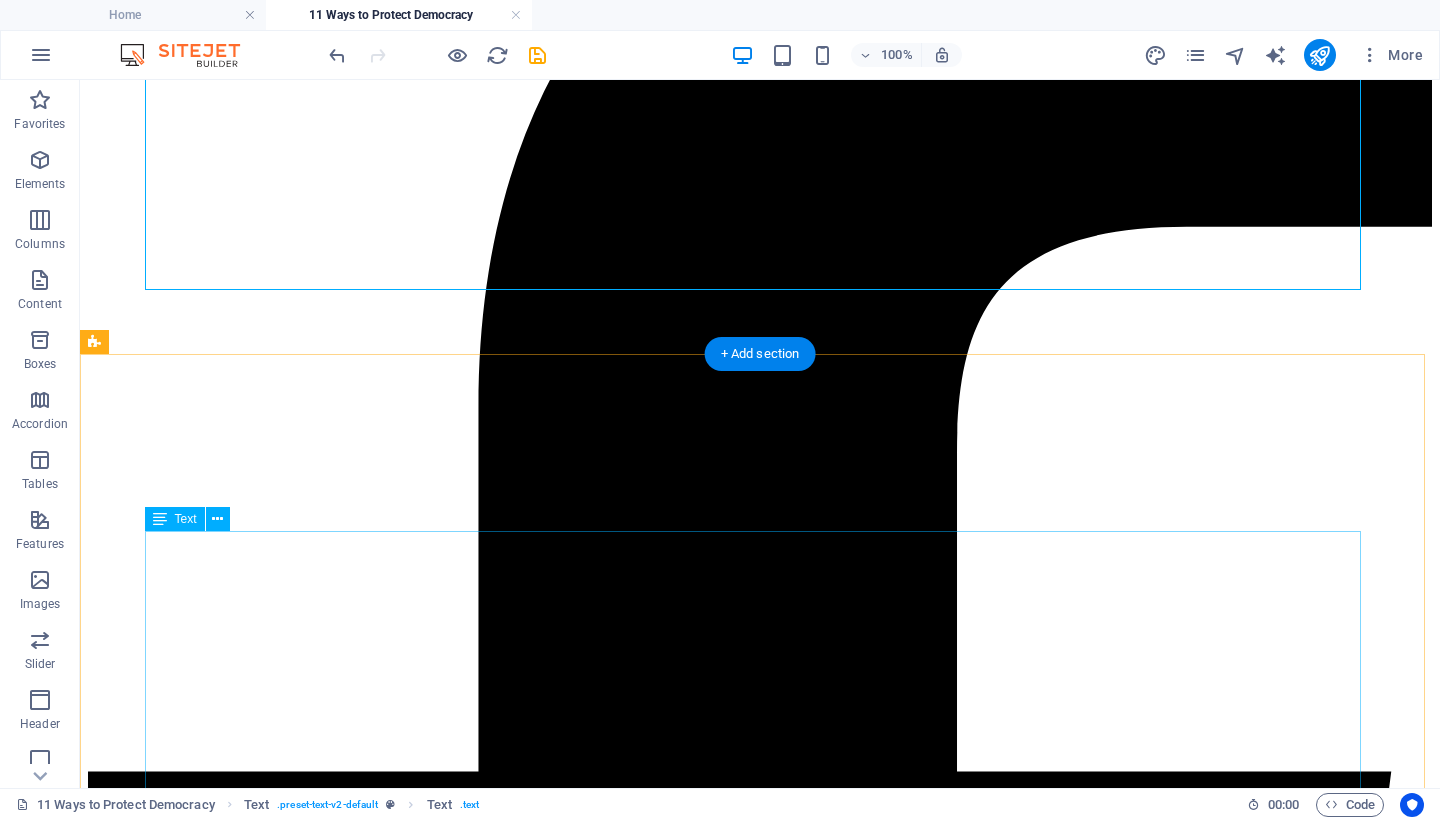 scroll, scrollTop: 569, scrollLeft: 0, axis: vertical 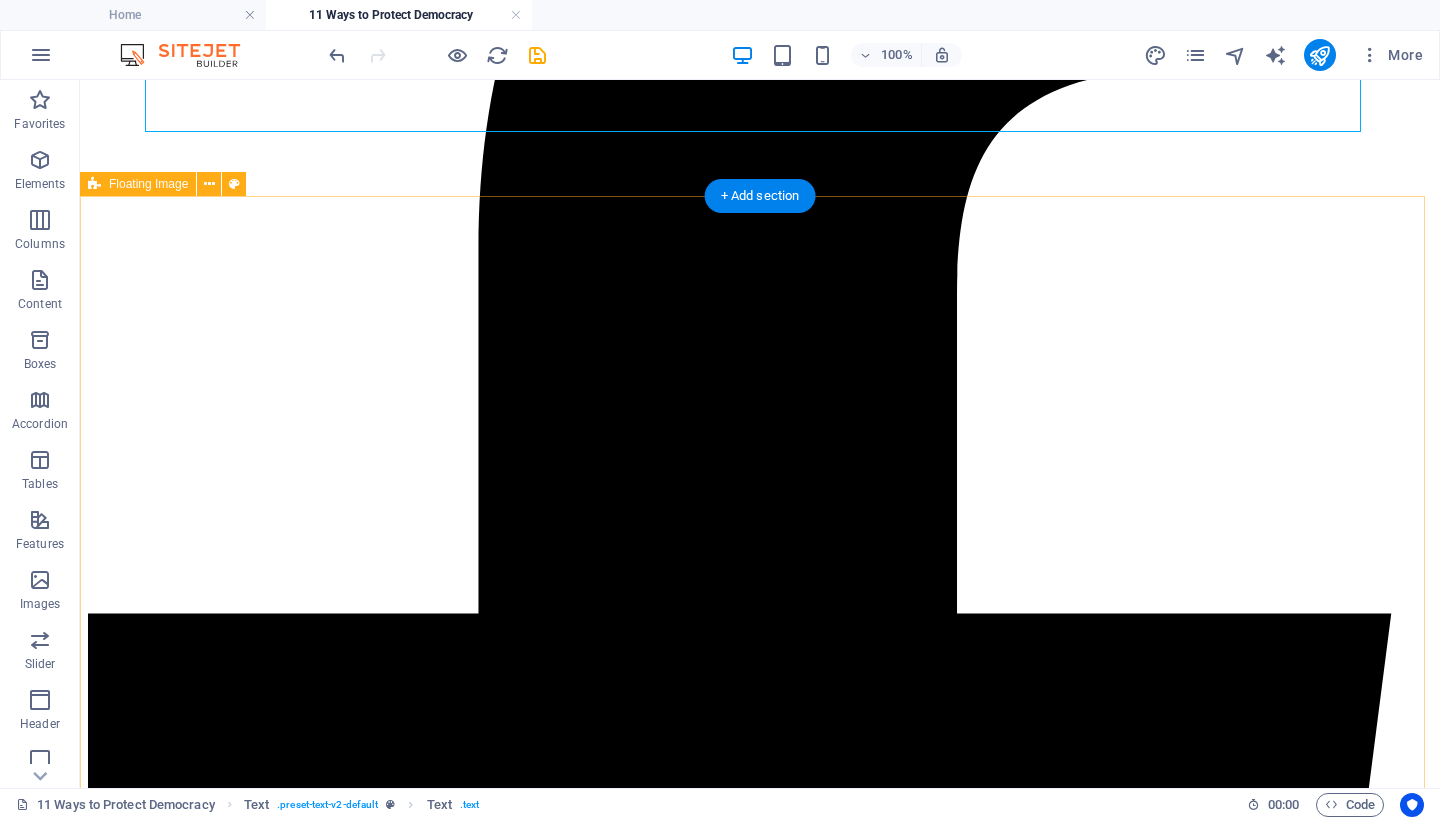 click on "11 Ways to Protect Democracy Fascism is not a distant threat. It is already taking root—in our courts, in our schools, in our elections. It thrives on fear, silence, and surrender. It feeds on disinformation, cruelty, and the slow erosion of truth.  And now it has a blueprint:  Project 2025 —a sweeping authoritarian agenda designed to dismantle democratic institutions, purge civil servants, silence dissent, and concentrate unchecked executive power. This is not speculation. It is written policy. Democracy is not free.  It has been paid for in blood, sacrifice, and generations of struggle. Our veterans did not fight for apathy. They fought to preserve liberty, dignity, and the right of every person to live under self-governance. That legacy now belongs to us. If we want our children to inherit freedom, we must fight for it ourselves. We must be proactive, not passive—vigilant, not complacent. The time is now. The danger is real.  But so is our voice. So is our will to be free." at bounding box center (760, 8604) 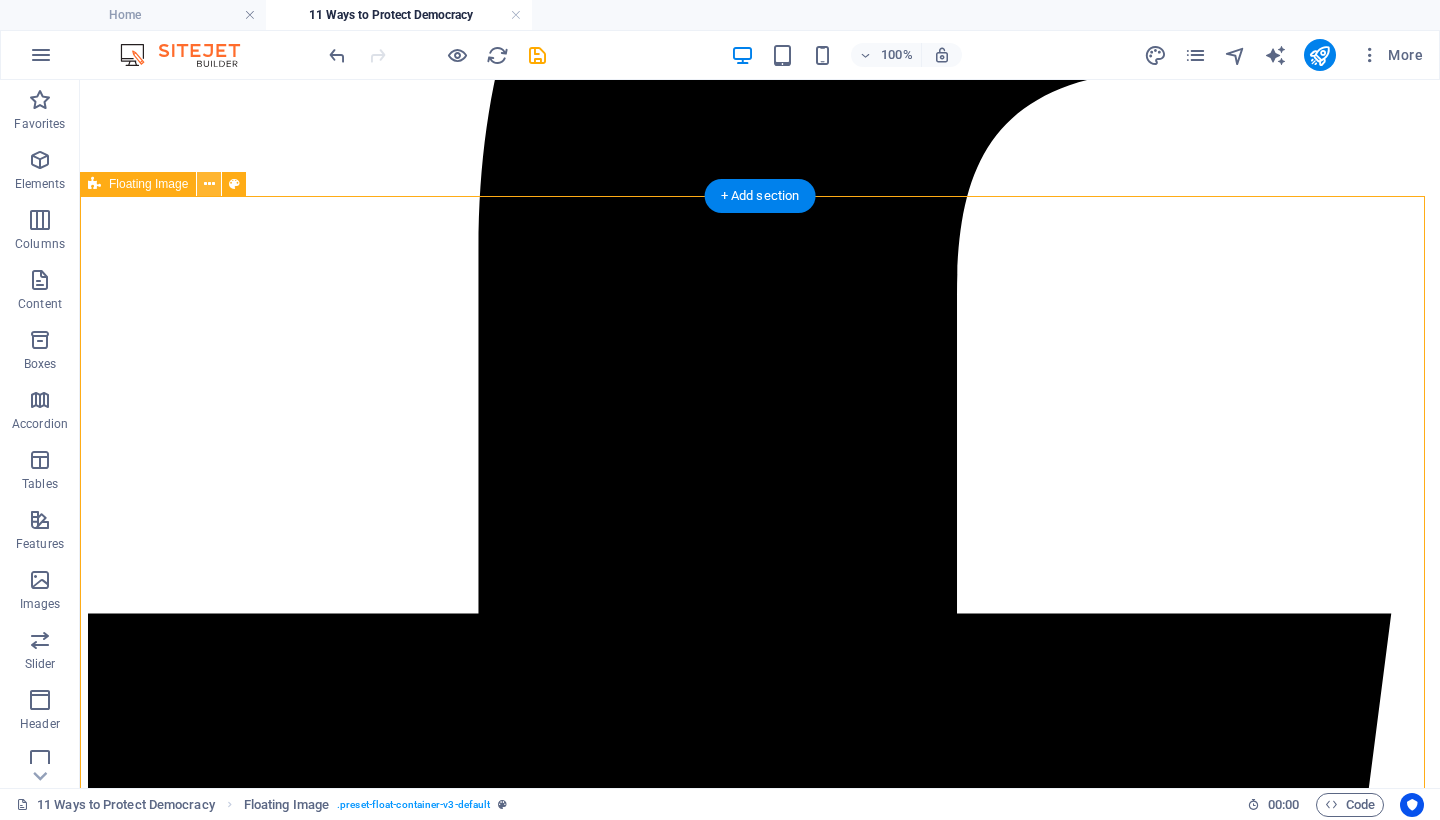 click at bounding box center (209, 184) 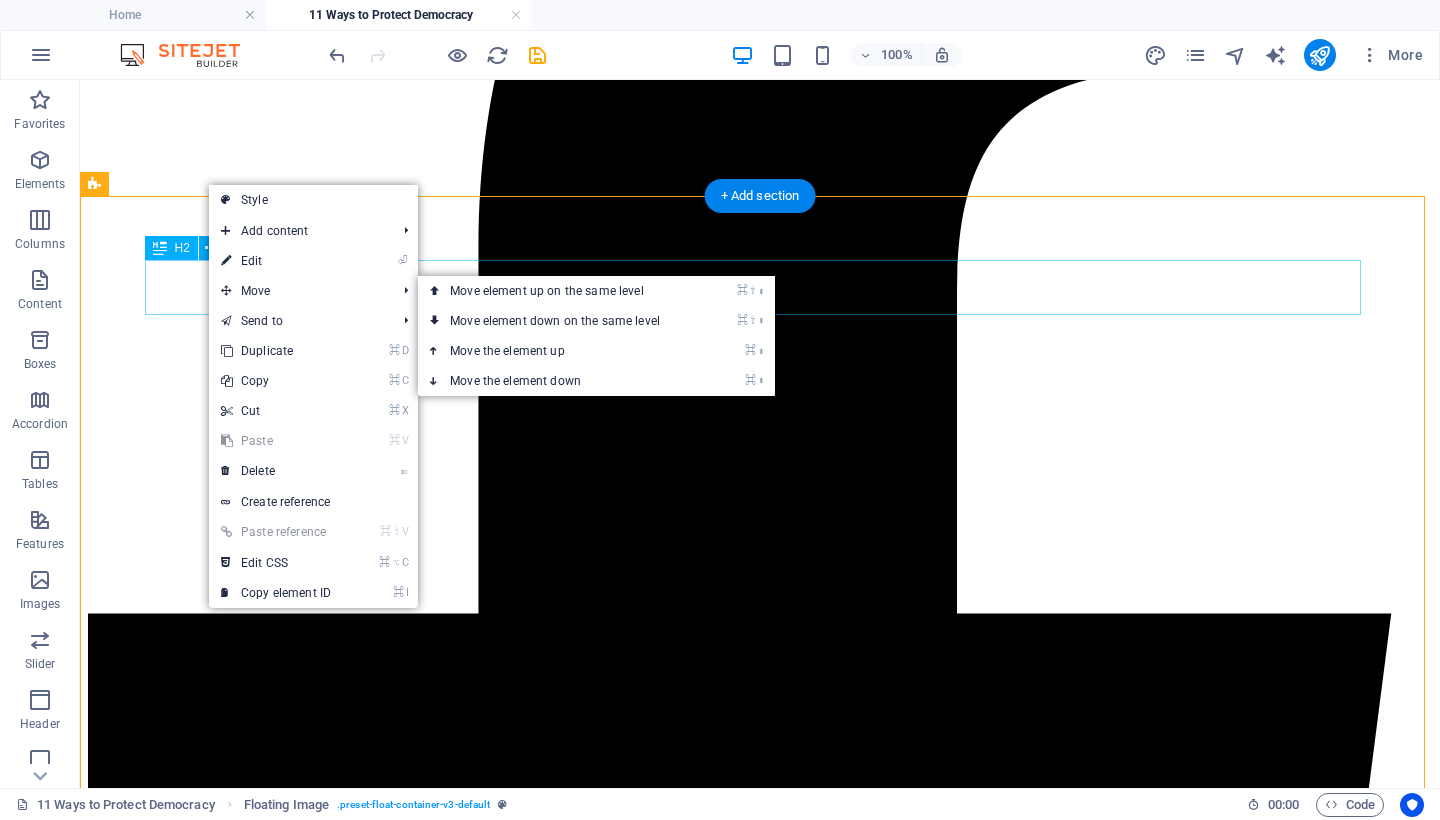 click on "11 Ways to Protect Democracy" at bounding box center (760, 7937) 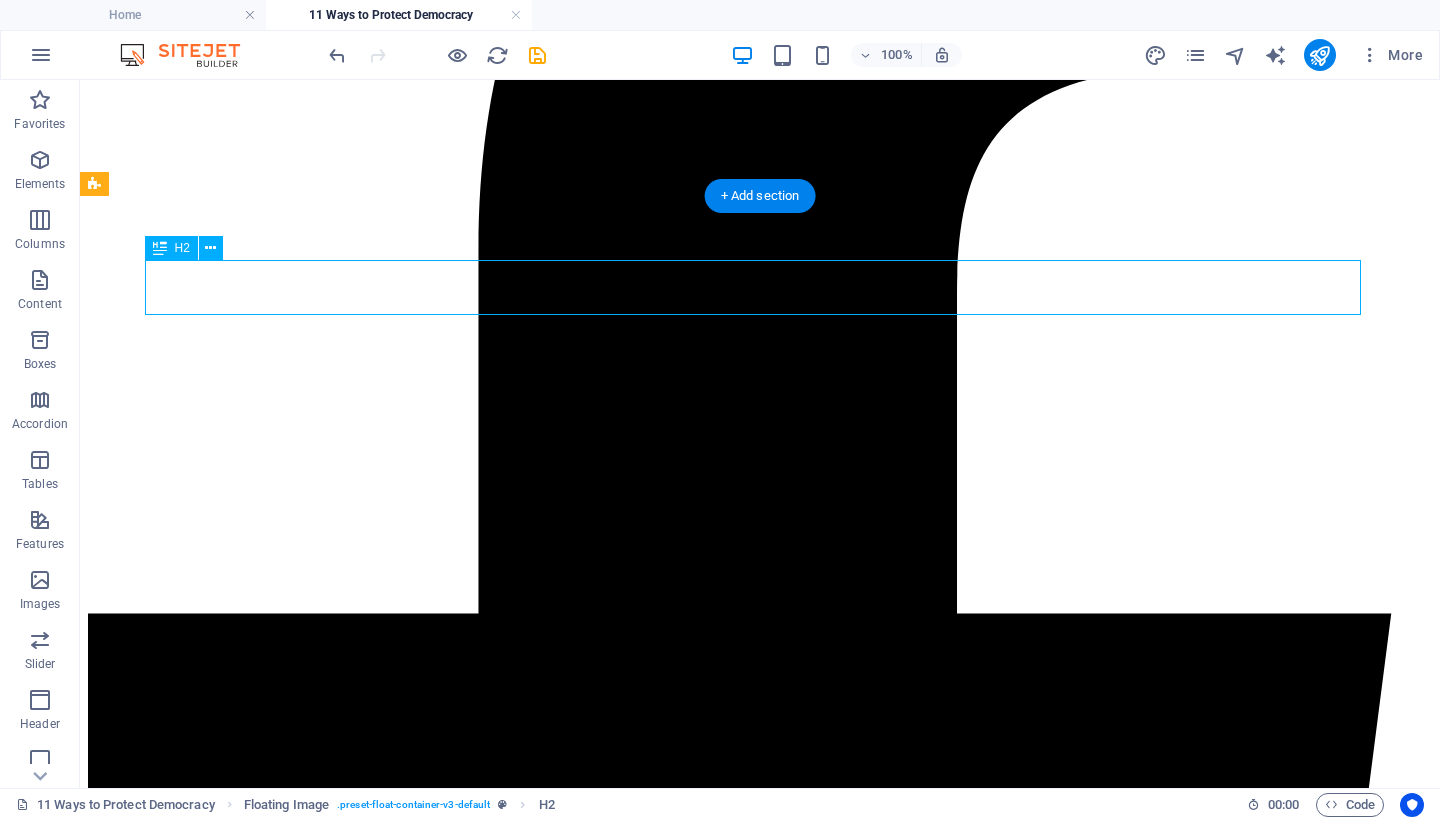 click on "11 Ways to Protect Democracy" at bounding box center [760, 7937] 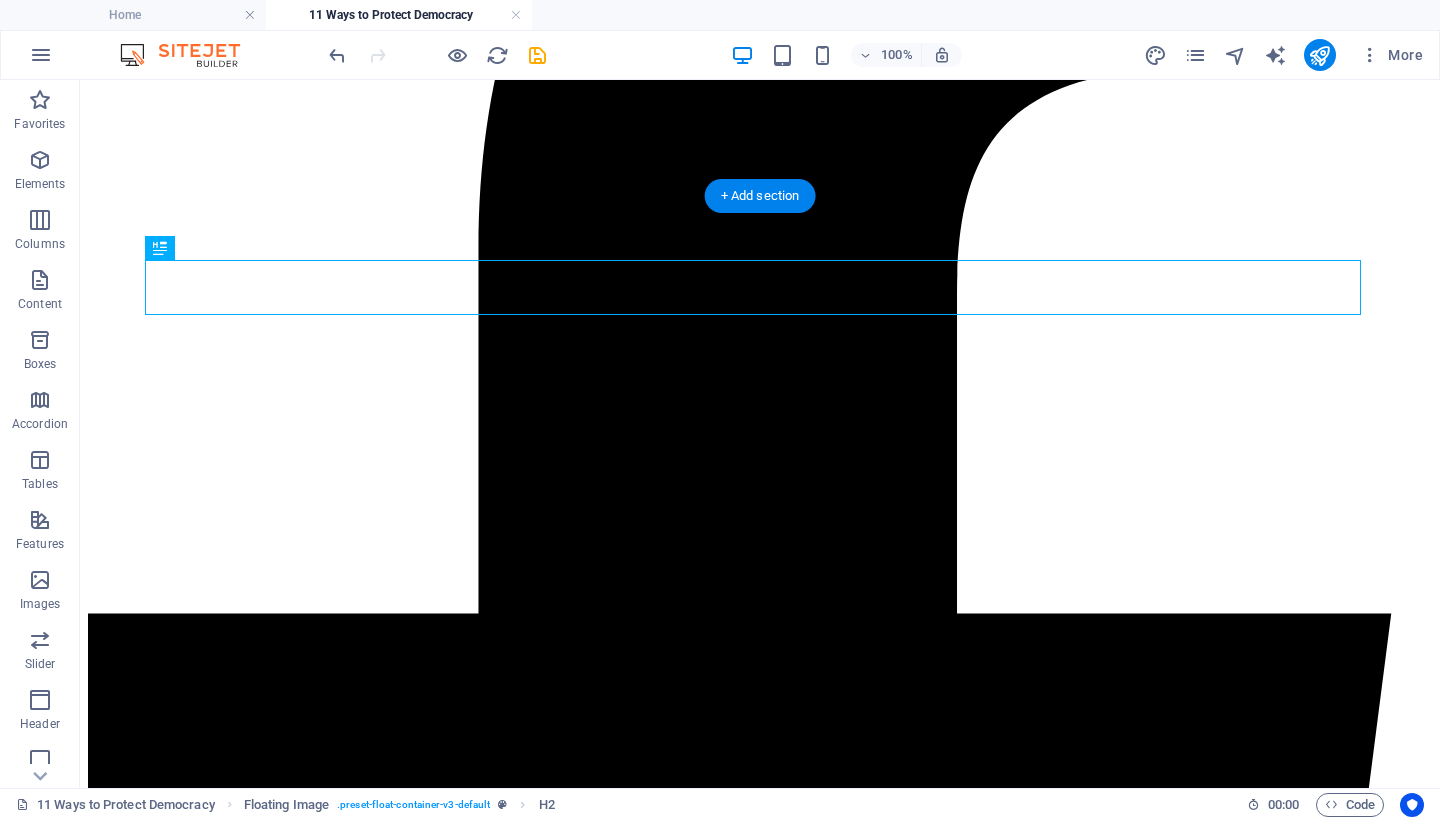 click on "11 Ways to Protect Democracy Fascism is not a distant threat. It is already taking root—in our courts, in our schools, in our elections. It thrives on fear, silence, and surrender. It feeds on disinformation, cruelty, and the slow erosion of truth.  And now it has a blueprint:  Project 2025 —a sweeping authoritarian agenda designed to dismantle democratic institutions, purge civil servants, silence dissent, and concentrate unchecked executive power. This is not speculation. It is written policy. Democracy is not free.  It has been paid for in blood, sacrifice, and generations of struggle. Our veterans did not fight for apathy. They fought to preserve liberty, dignity, and the right of every person to live under self-governance. That legacy now belongs to us. If we want our children to inherit freedom, we must fight for it ourselves. We must be proactive, not passive—vigilant, not complacent. The time is now. The danger is real.  But so is our voice. So is our will to be free." at bounding box center (760, 8604) 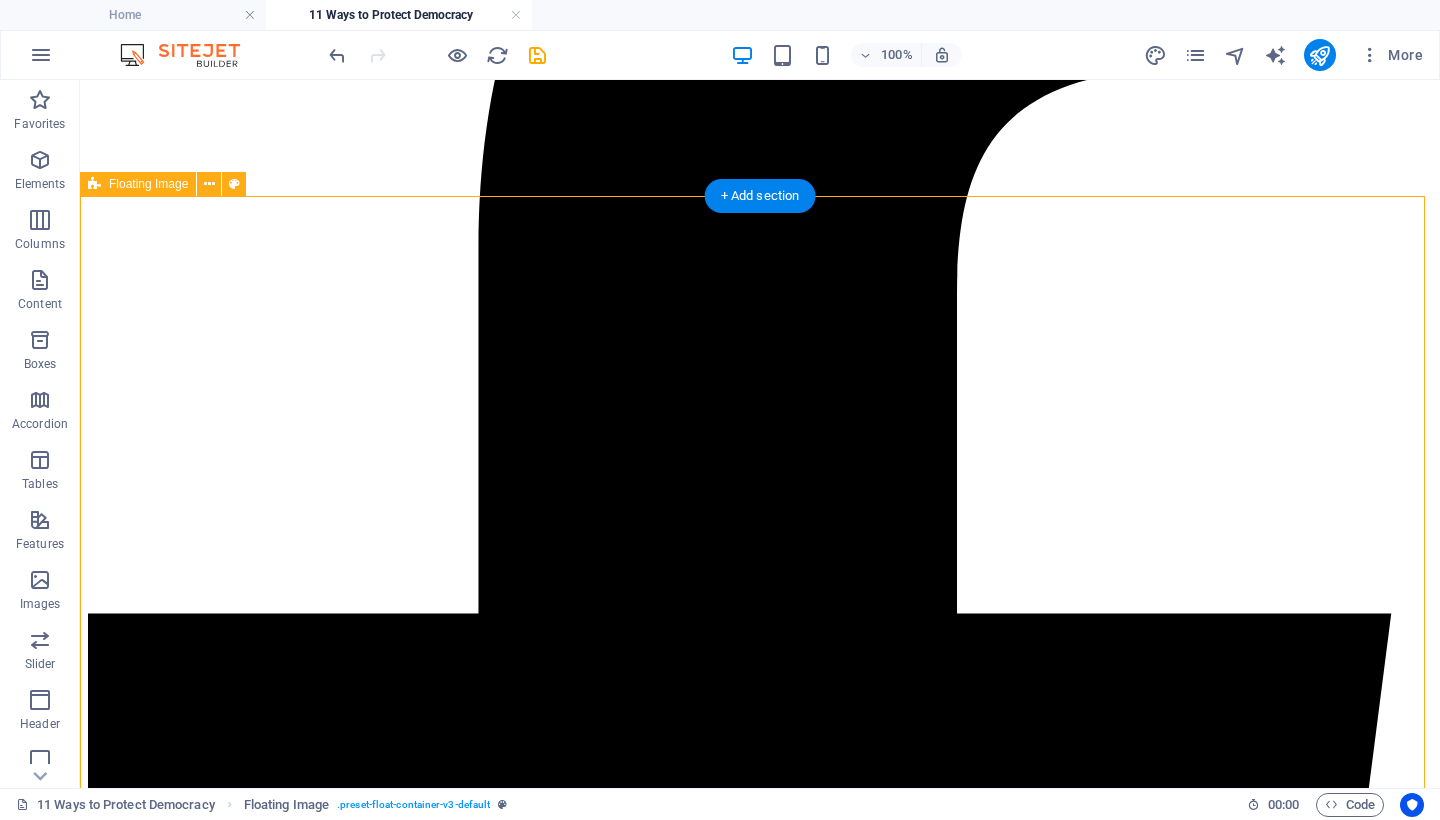 click on "11 Ways to Protect Democracy Fascism is not a distant threat. It is already taking root—in our courts, in our schools, in our elections. It thrives on fear, silence, and surrender. It feeds on disinformation, cruelty, and the slow erosion of truth.  And now it has a blueprint:  Project 2025 —a sweeping authoritarian agenda designed to dismantle democratic institutions, purge civil servants, silence dissent, and concentrate unchecked executive power. This is not speculation. It is written policy. Democracy is not free.  It has been paid for in blood, sacrifice, and generations of struggle. Our veterans did not fight for apathy. They fought to preserve liberty, dignity, and the right of every person to live under self-governance. That legacy now belongs to us. If we want our children to inherit freedom, we must fight for it ourselves. We must be proactive, not passive—vigilant, not complacent. The time is now. The danger is real.  But so is our voice. So is our will to be free." at bounding box center [760, 8604] 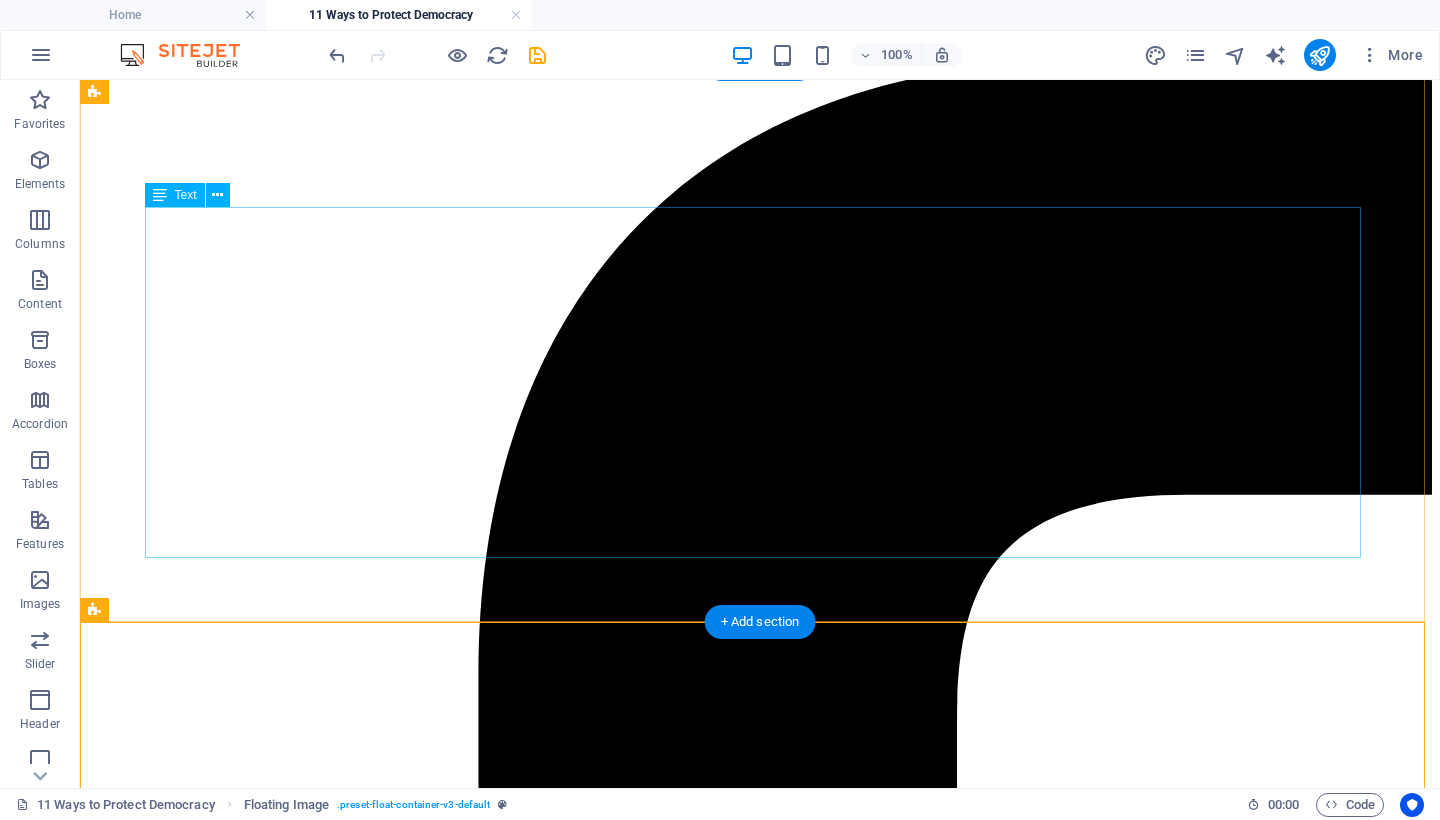 scroll, scrollTop: 0, scrollLeft: 0, axis: both 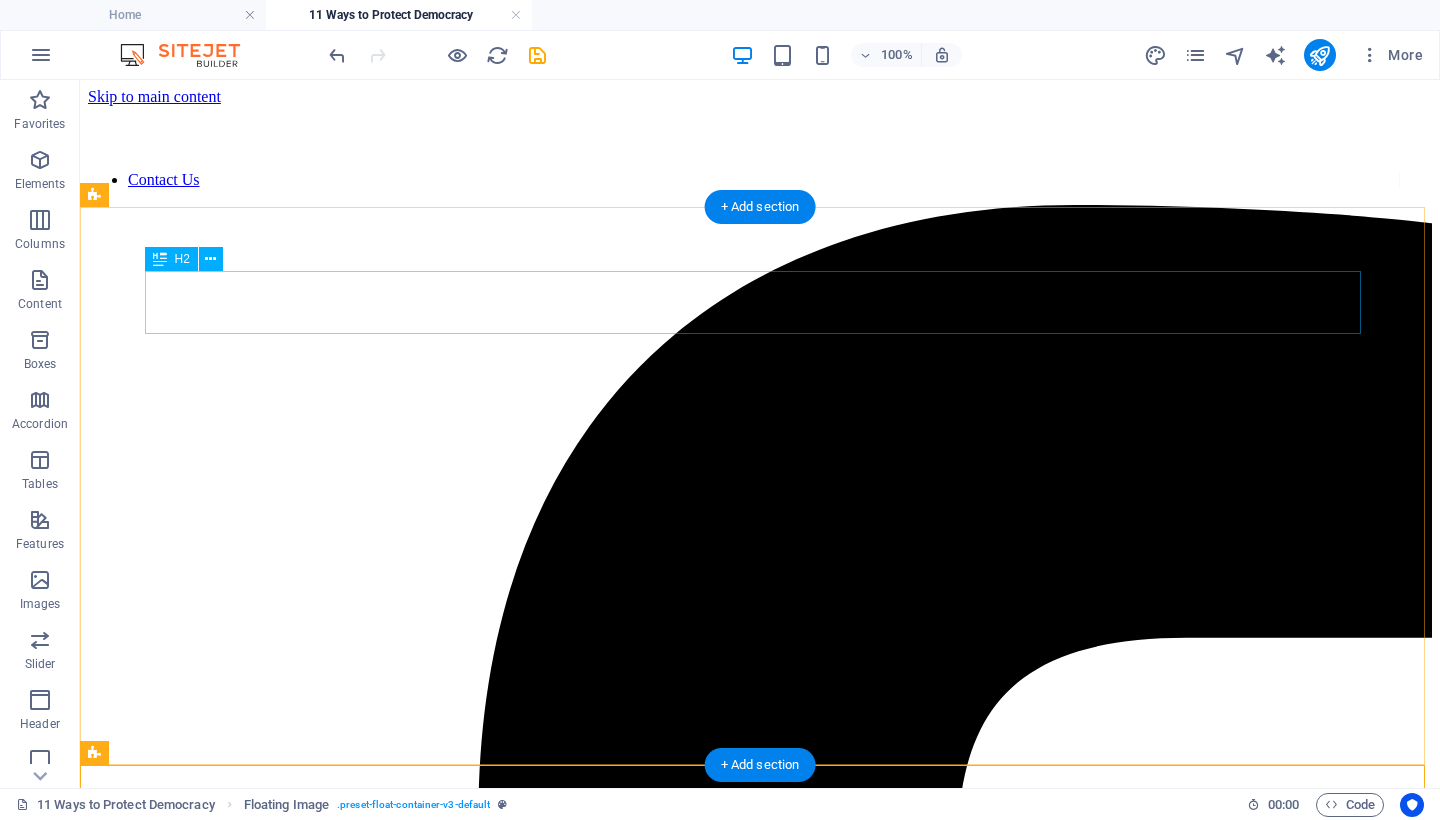 click on "Headline" at bounding box center (760, 8059) 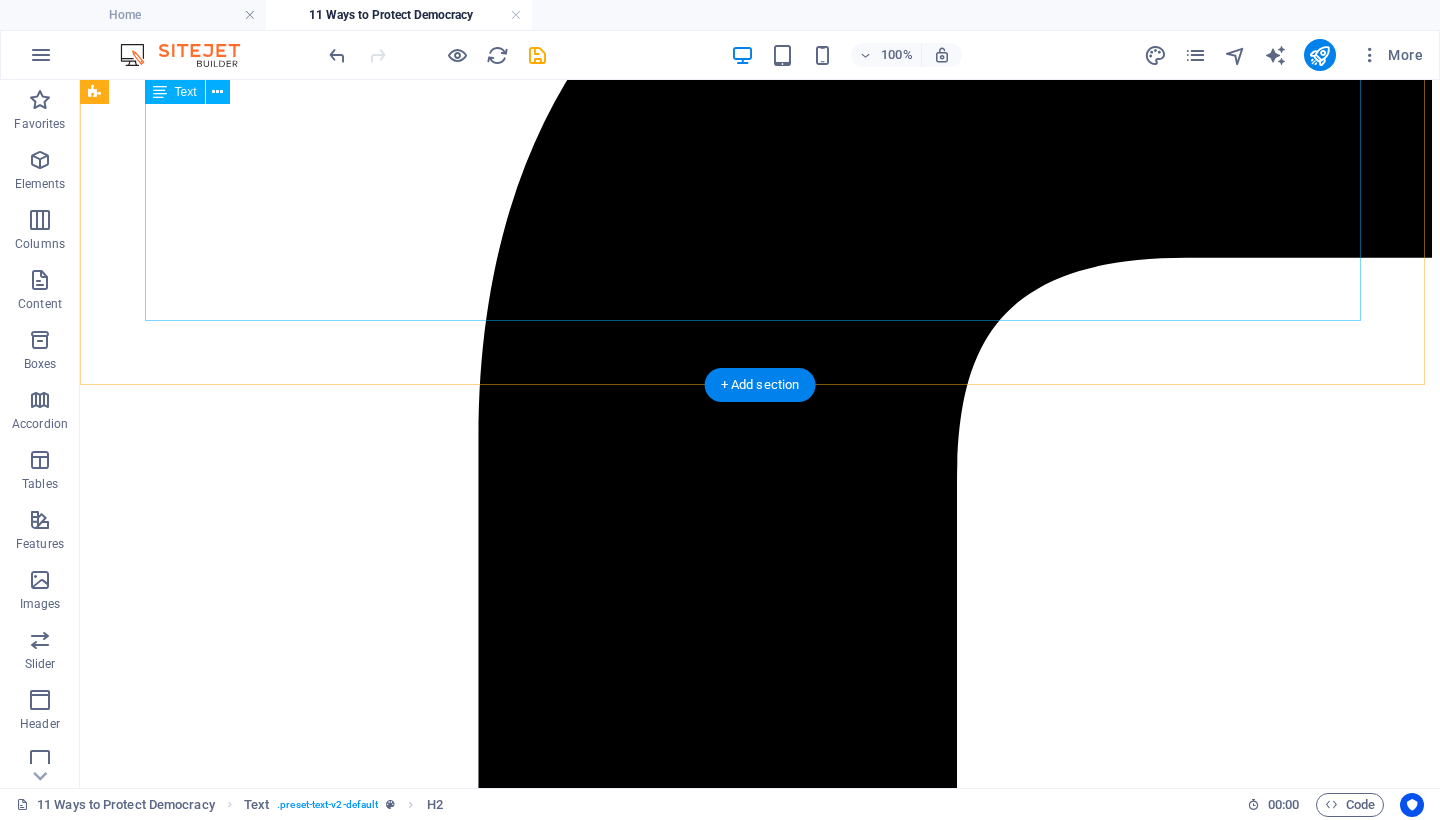 scroll, scrollTop: 418, scrollLeft: 0, axis: vertical 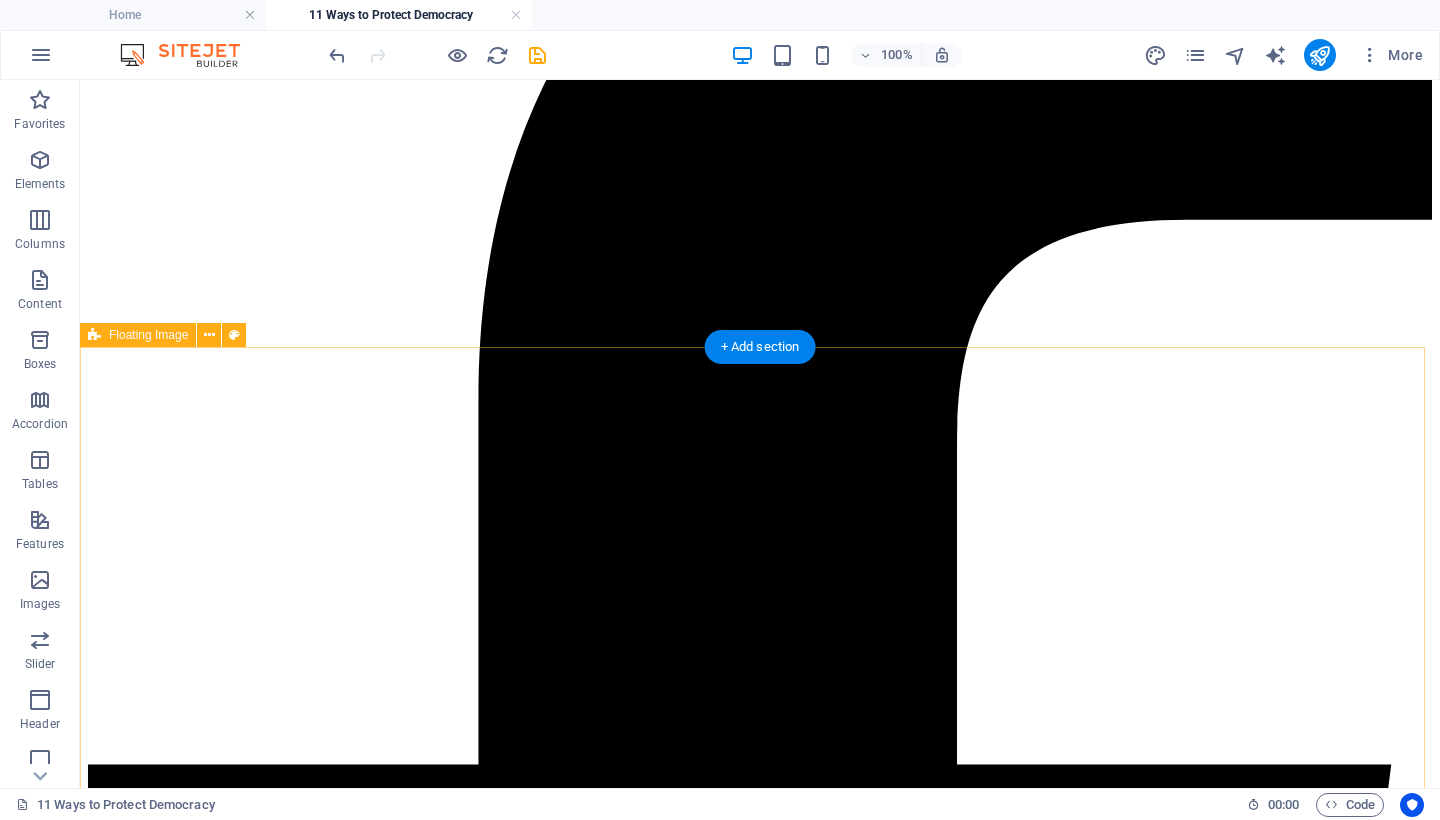 click on "11 Ways to Protect Democracy Fascism is not a distant threat. It is already taking root—in our courts, in our schools, in our elections. It thrives on fear, silence, and surrender. It feeds on disinformation, cruelty, and the slow erosion of truth.  And now it has a blueprint:  Project 2025 —a sweeping authoritarian agenda designed to dismantle democratic institutions, purge civil servants, silence dissent, and concentrate unchecked executive power. This is not speculation. It is written policy. Democracy is not free.  It has been paid for in blood, sacrifice, and generations of struggle. Our veterans did not fight for apathy. They fought to preserve liberty, dignity, and the right of every person to live under self-governance. That legacy now belongs to us. If we want our children to inherit freedom, we must fight for it ourselves. We must be proactive, not passive—vigilant, not complacent. The time is now. The danger is real.  But so is our voice. So is our will to be free." at bounding box center (760, 8755) 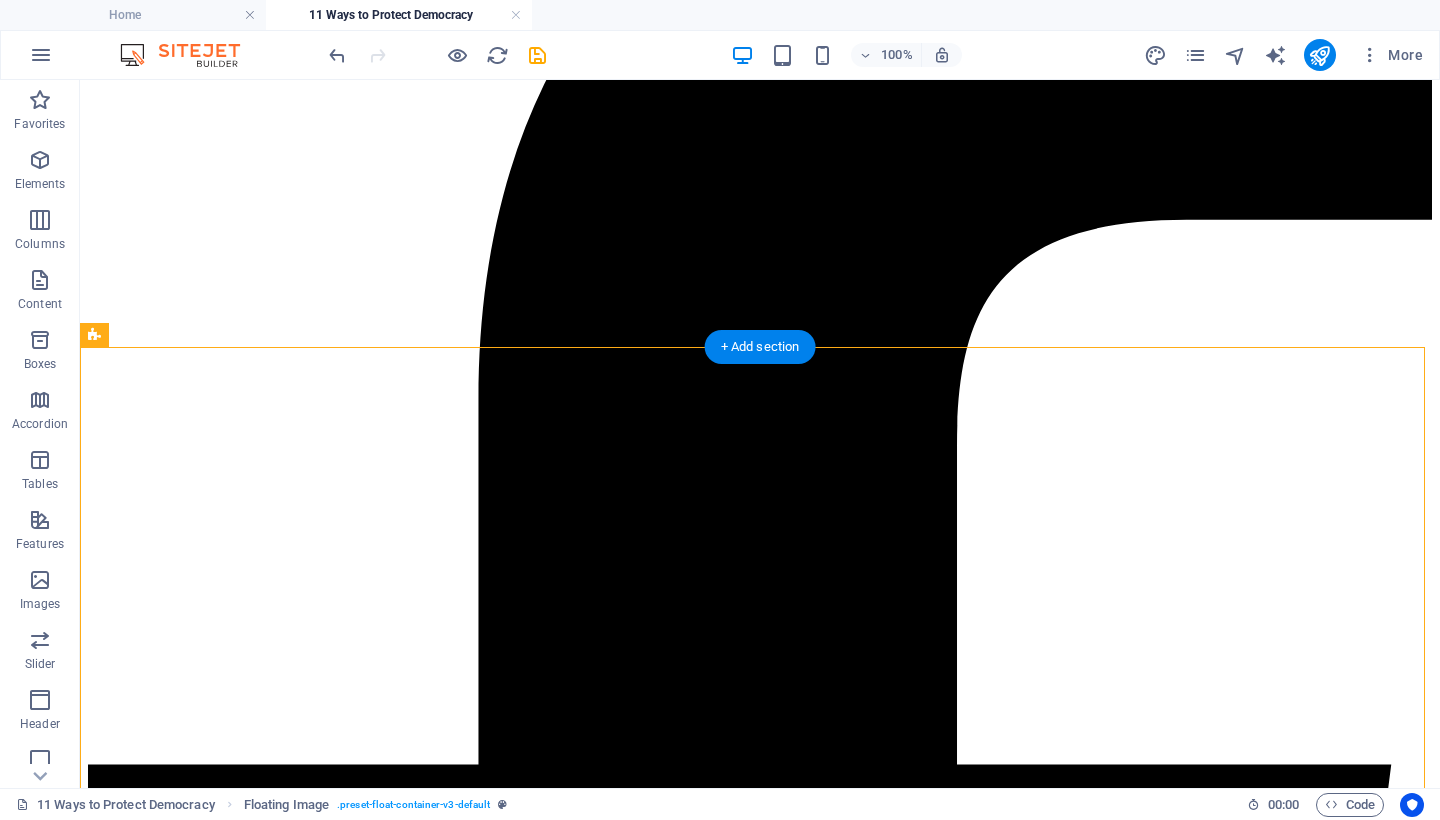 click on "11 Ways to Protect Democracy Fascism is not a distant threat. It is already taking root—in our courts, in our schools, in our elections. It thrives on fear, silence, and surrender. It feeds on disinformation, cruelty, and the slow erosion of truth.  And now it has a blueprint:  Project 2025 —a sweeping authoritarian agenda designed to dismantle democratic institutions, purge civil servants, silence dissent, and concentrate unchecked executive power. This is not speculation. It is written policy. Democracy is not free.  It has been paid for in blood, sacrifice, and generations of struggle. Our veterans did not fight for apathy. They fought to preserve liberty, dignity, and the right of every person to live under self-governance. That legacy now belongs to us. If we want our children to inherit freedom, we must fight for it ourselves. We must be proactive, not passive—vigilant, not complacent. The time is now. The danger is real.  But so is our voice. So is our will to be free." at bounding box center [760, 8755] 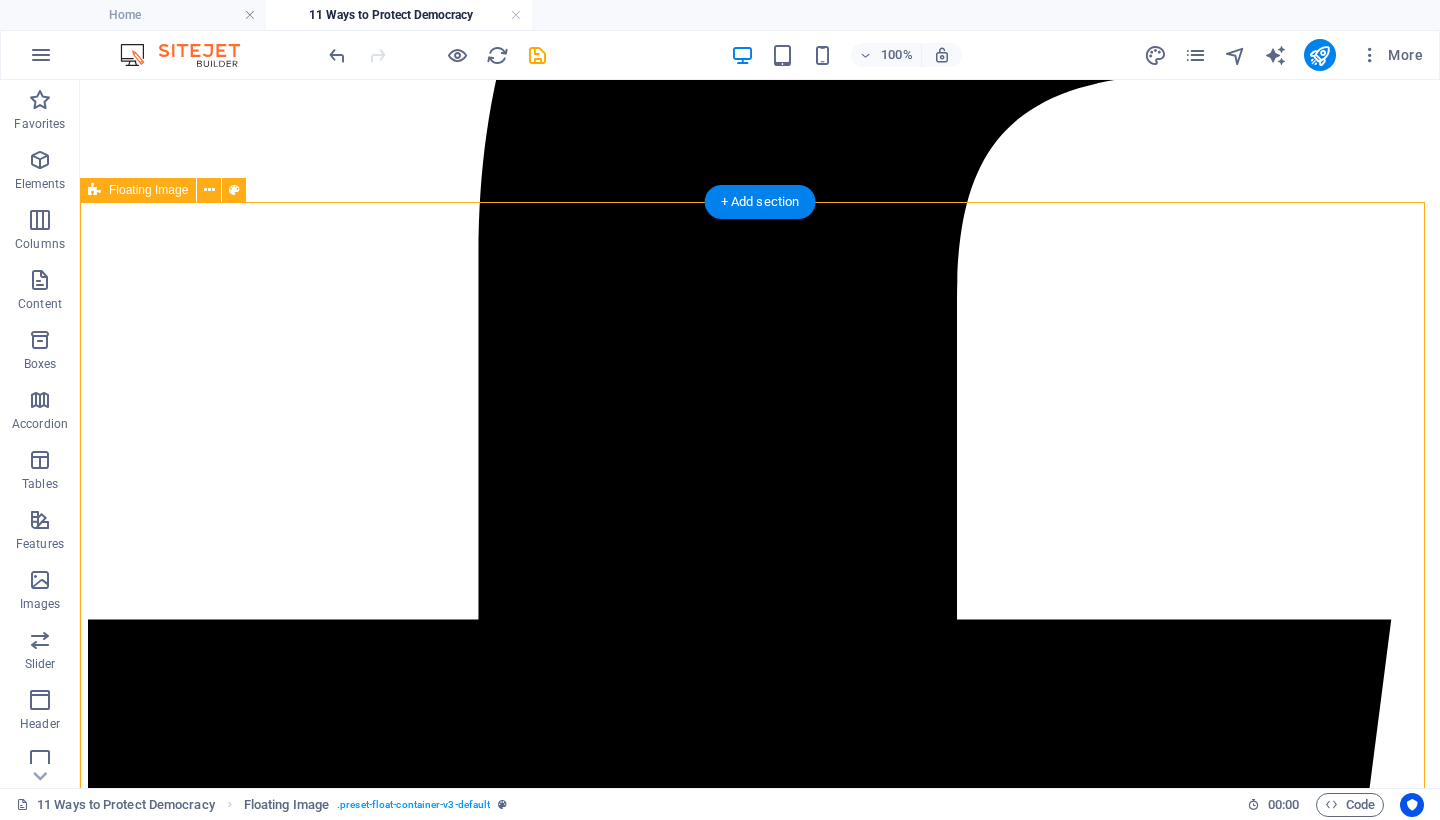 scroll, scrollTop: 531, scrollLeft: 0, axis: vertical 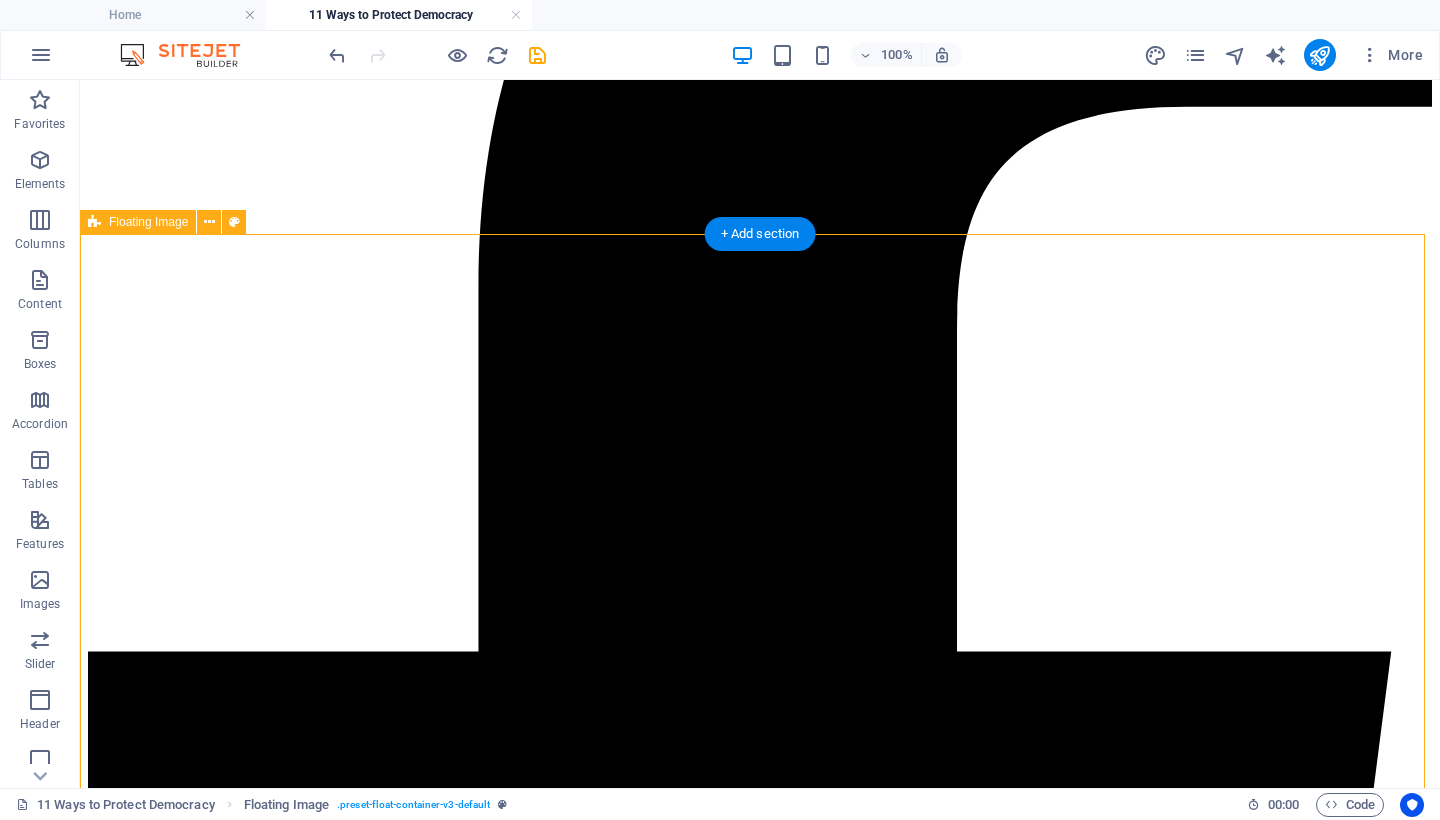 click on "11 Ways to Protect Democracy Fascism is not a distant threat. It is already taking root—in our courts, in our schools, in our elections. It thrives on fear, silence, and surrender. It feeds on disinformation, cruelty, and the slow erosion of truth.  And now it has a blueprint:  Project 2025 —a sweeping authoritarian agenda designed to dismantle democratic institutions, purge civil servants, silence dissent, and concentrate unchecked executive power. This is not speculation. It is written policy. Democracy is not free.  It has been paid for in blood, sacrifice, and generations of struggle. Our veterans did not fight for apathy. They fought to preserve liberty, dignity, and the right of every person to live under self-governance. That legacy now belongs to us. If we want our children to inherit freedom, we must fight for it ourselves. We must be proactive, not passive—vigilant, not complacent. The time is now. The danger is real.  But so is our voice. So is our will to be free." at bounding box center (760, 8642) 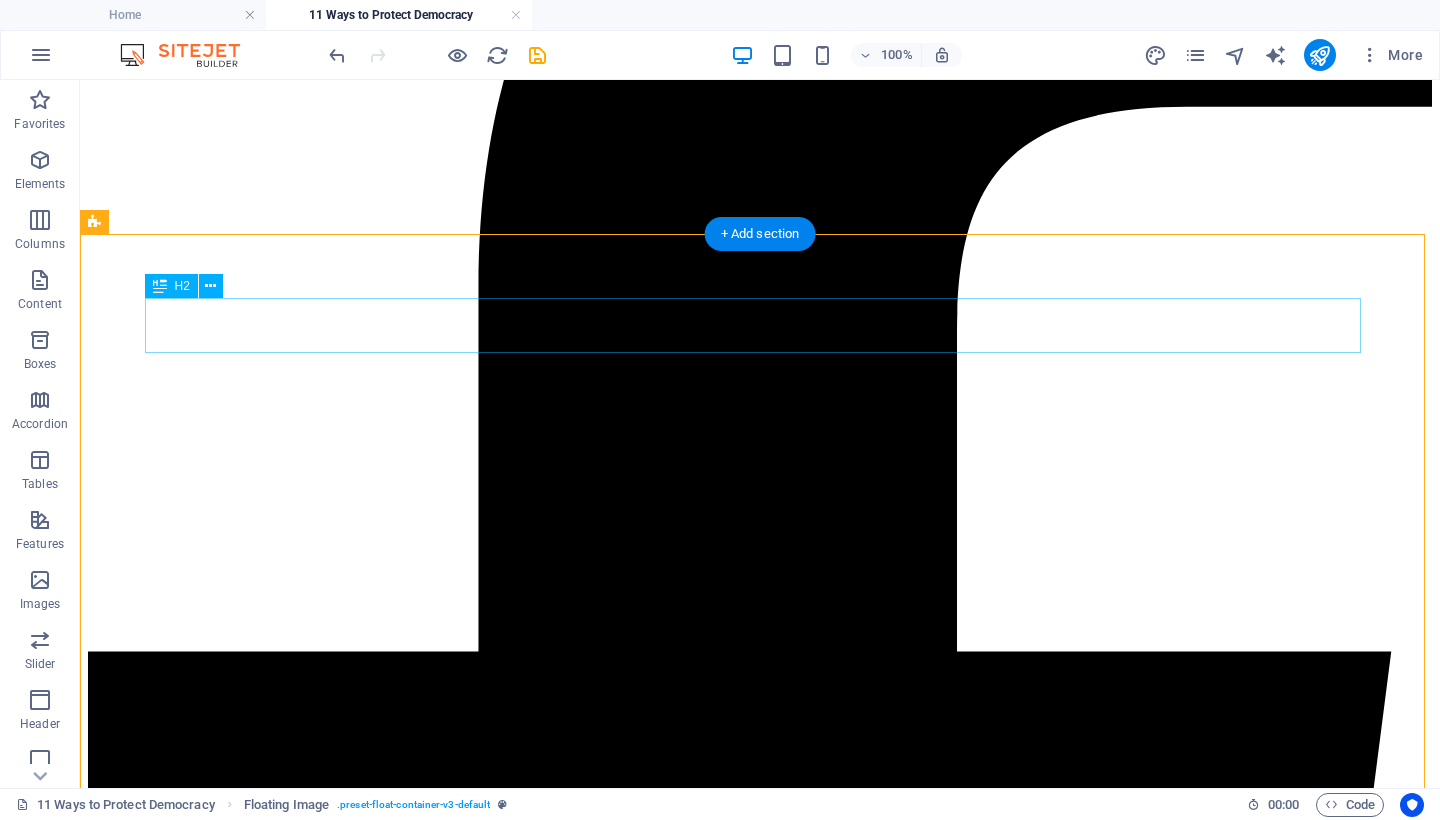 click on "11 Ways to Protect Democracy" at bounding box center [760, 7975] 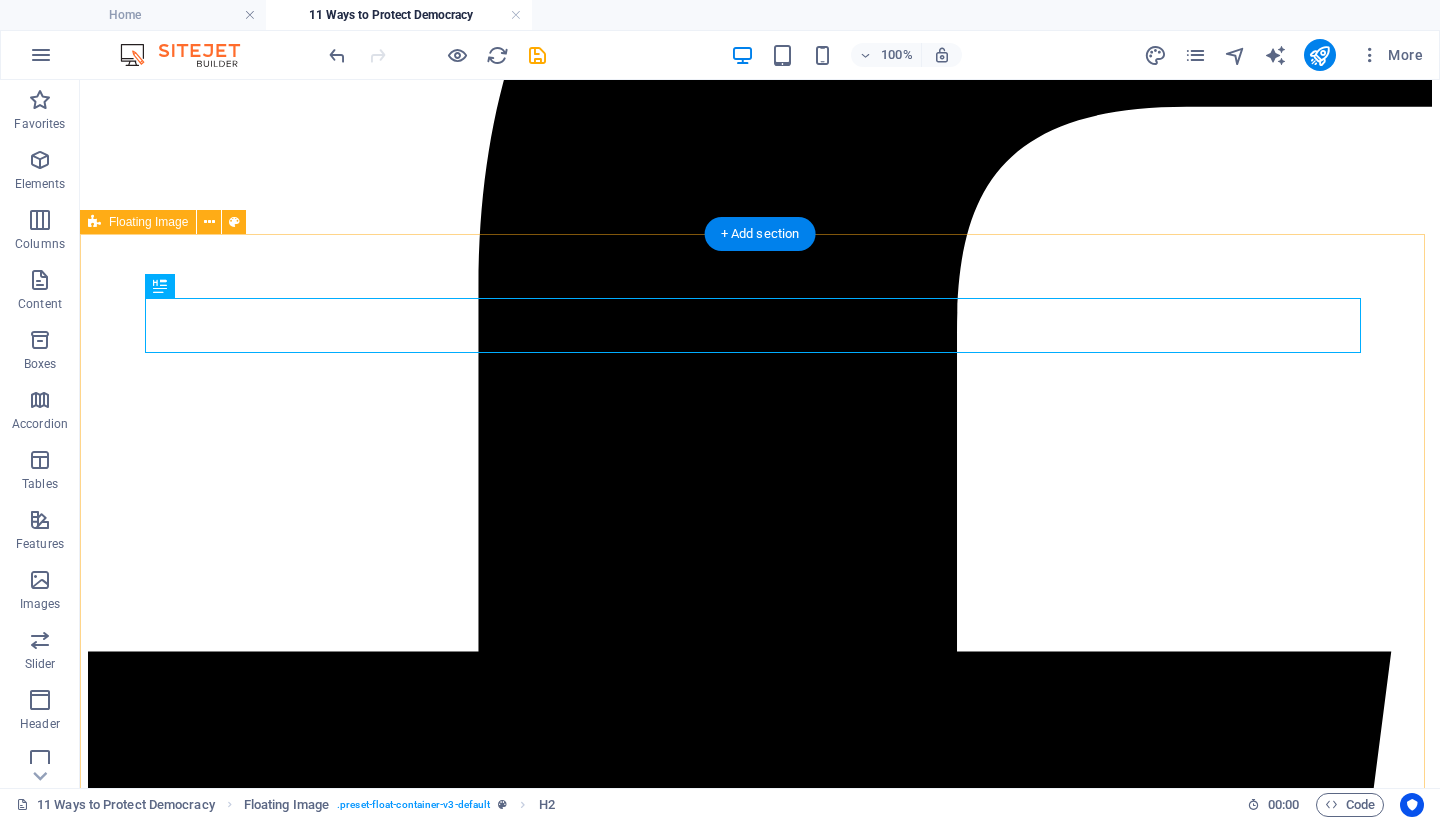 click on "11 Ways to Protect Democracy Fascism is not a distant threat. It is already taking root—in our courts, in our schools, in our elections. It thrives on fear, silence, and surrender. It feeds on disinformation, cruelty, and the slow erosion of truth.  And now it has a blueprint:  Project 2025 —a sweeping authoritarian agenda designed to dismantle democratic institutions, purge civil servants, silence dissent, and concentrate unchecked executive power. This is not speculation. It is written policy. Democracy is not free.  It has been paid for in blood, sacrifice, and generations of struggle. Our veterans did not fight for apathy. They fought to preserve liberty, dignity, and the right of every person to live under self-governance. That legacy now belongs to us. If we want our children to inherit freedom, we must fight for it ourselves. We must be proactive, not passive—vigilant, not complacent. The time is now. The danger is real.  But so is our voice. So is our will to be free." at bounding box center [760, 8642] 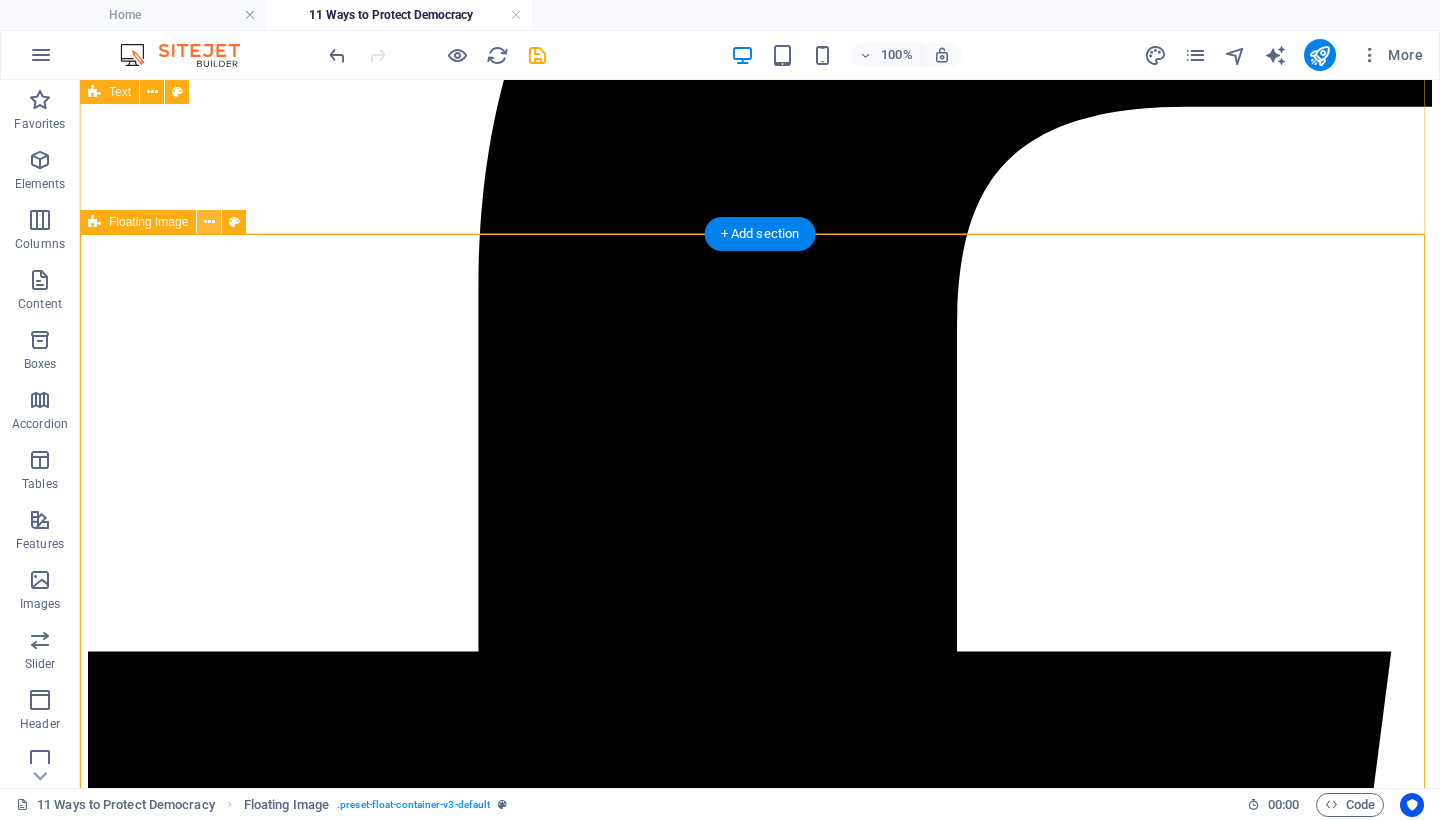 click at bounding box center (209, 222) 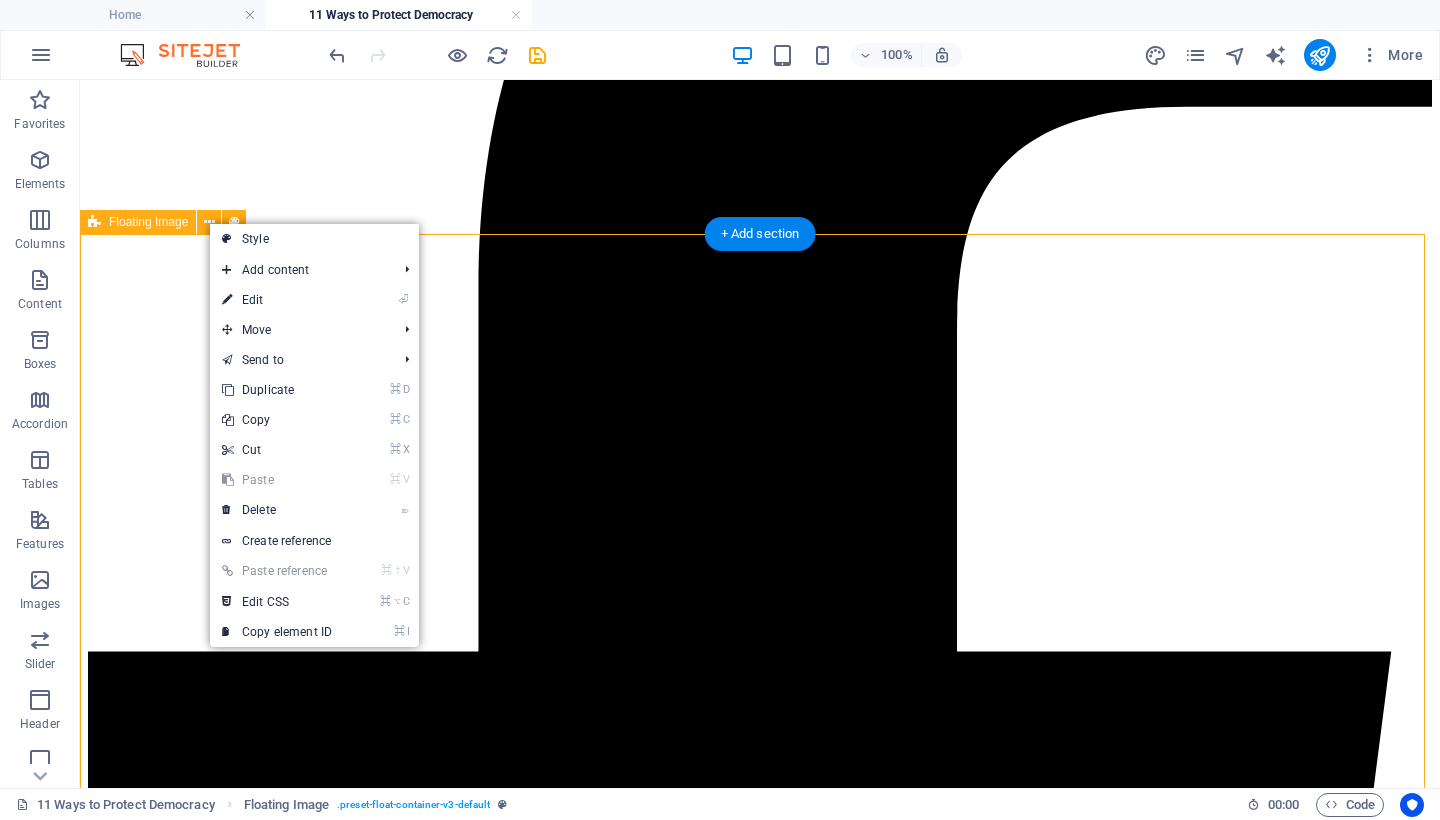 click on "11 Ways to Protect Democracy Fascism is not a distant threat. It is already taking root—in our courts, in our schools, in our elections. It thrives on fear, silence, and surrender. It feeds on disinformation, cruelty, and the slow erosion of truth.  And now it has a blueprint:  Project 2025 —a sweeping authoritarian agenda designed to dismantle democratic institutions, purge civil servants, silence dissent, and concentrate unchecked executive power. This is not speculation. It is written policy. Democracy is not free.  It has been paid for in blood, sacrifice, and generations of struggle. Our veterans did not fight for apathy. They fought to preserve liberty, dignity, and the right of every person to live under self-governance. That legacy now belongs to us. If we want our children to inherit freedom, we must fight for it ourselves. We must be proactive, not passive—vigilant, not complacent. The time is now. The danger is real.  But so is our voice. So is our will to be free." at bounding box center (760, 8642) 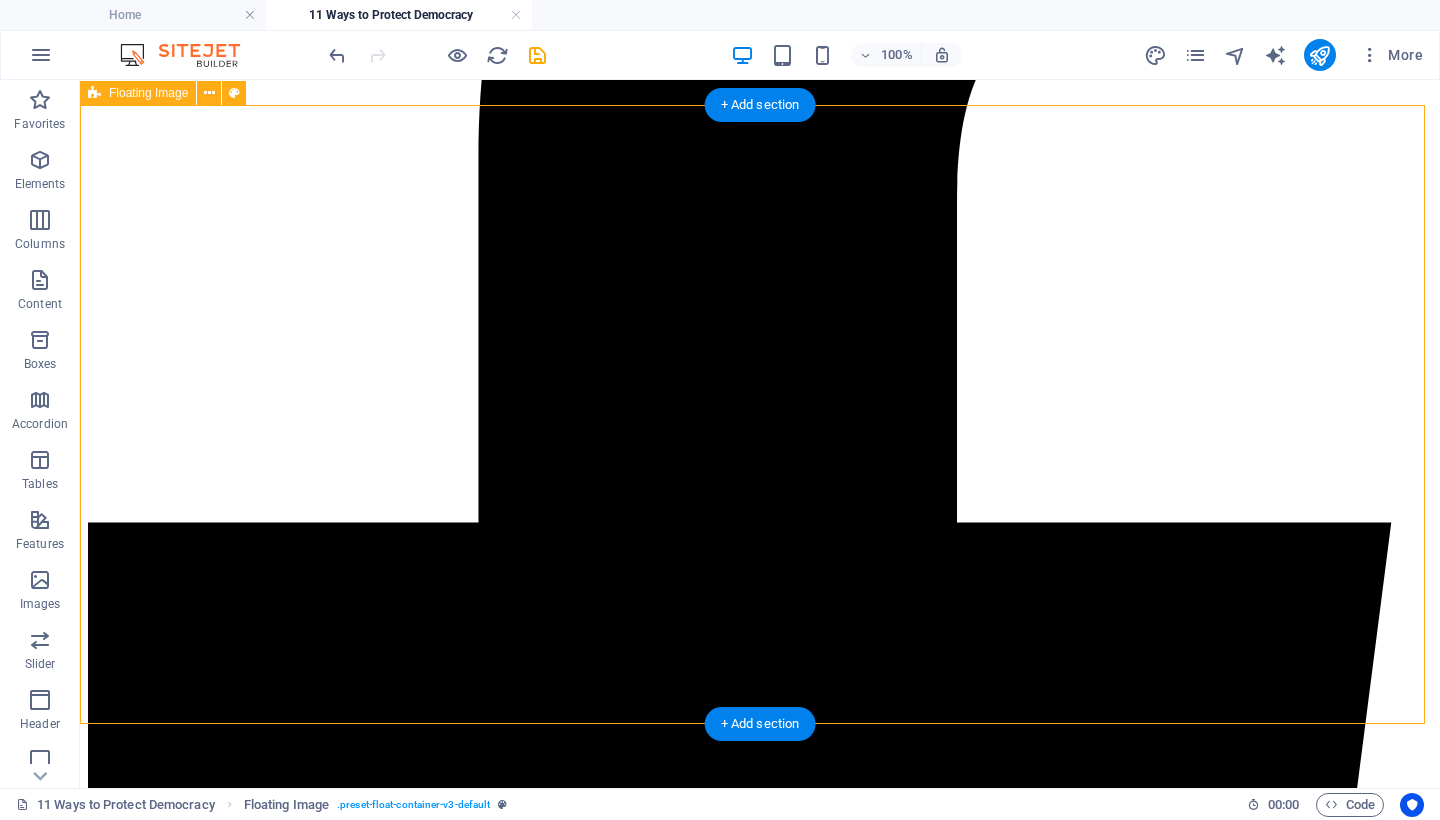 scroll, scrollTop: 637, scrollLeft: 0, axis: vertical 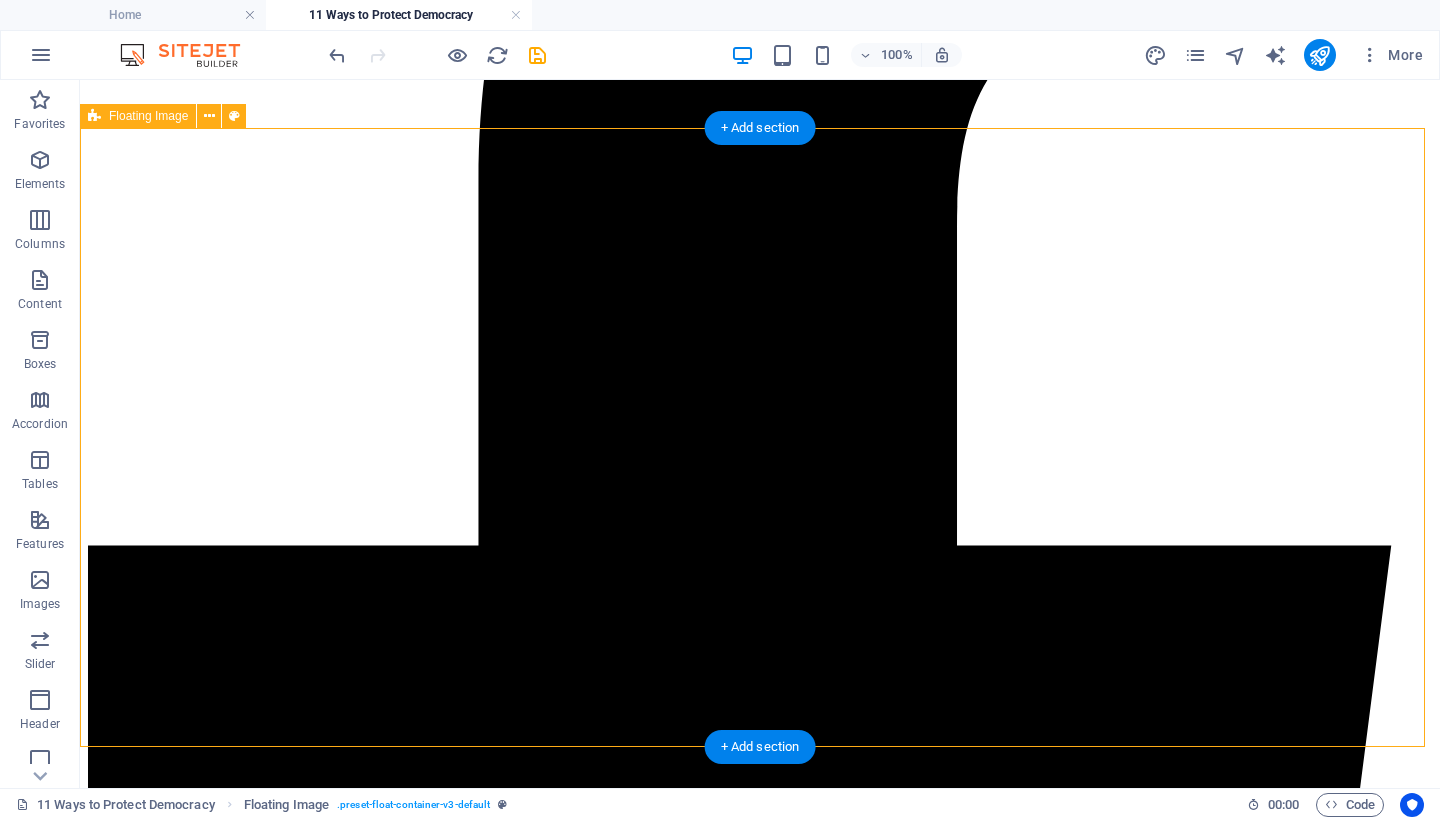 click on "11 Ways to Protect Democracy Fascism is not a distant threat. It is already taking root—in our courts, in our schools, in our elections. It thrives on fear, silence, and surrender. It feeds on disinformation, cruelty, and the slow erosion of truth.  And now it has a blueprint:  Project 2025 —a sweeping authoritarian agenda designed to dismantle democratic institutions, purge civil servants, silence dissent, and concentrate unchecked executive power. This is not speculation. It is written policy. Democracy is not free.  It has been paid for in blood, sacrifice, and generations of struggle. Our veterans did not fight for apathy. They fought to preserve liberty, dignity, and the right of every person to live under self-governance. That legacy now belongs to us. If we want our children to inherit freedom, we must fight for it ourselves. We must be proactive, not passive—vigilant, not complacent. The time is now. The danger is real.  But so is our voice. So is our will to be free." at bounding box center (760, 8536) 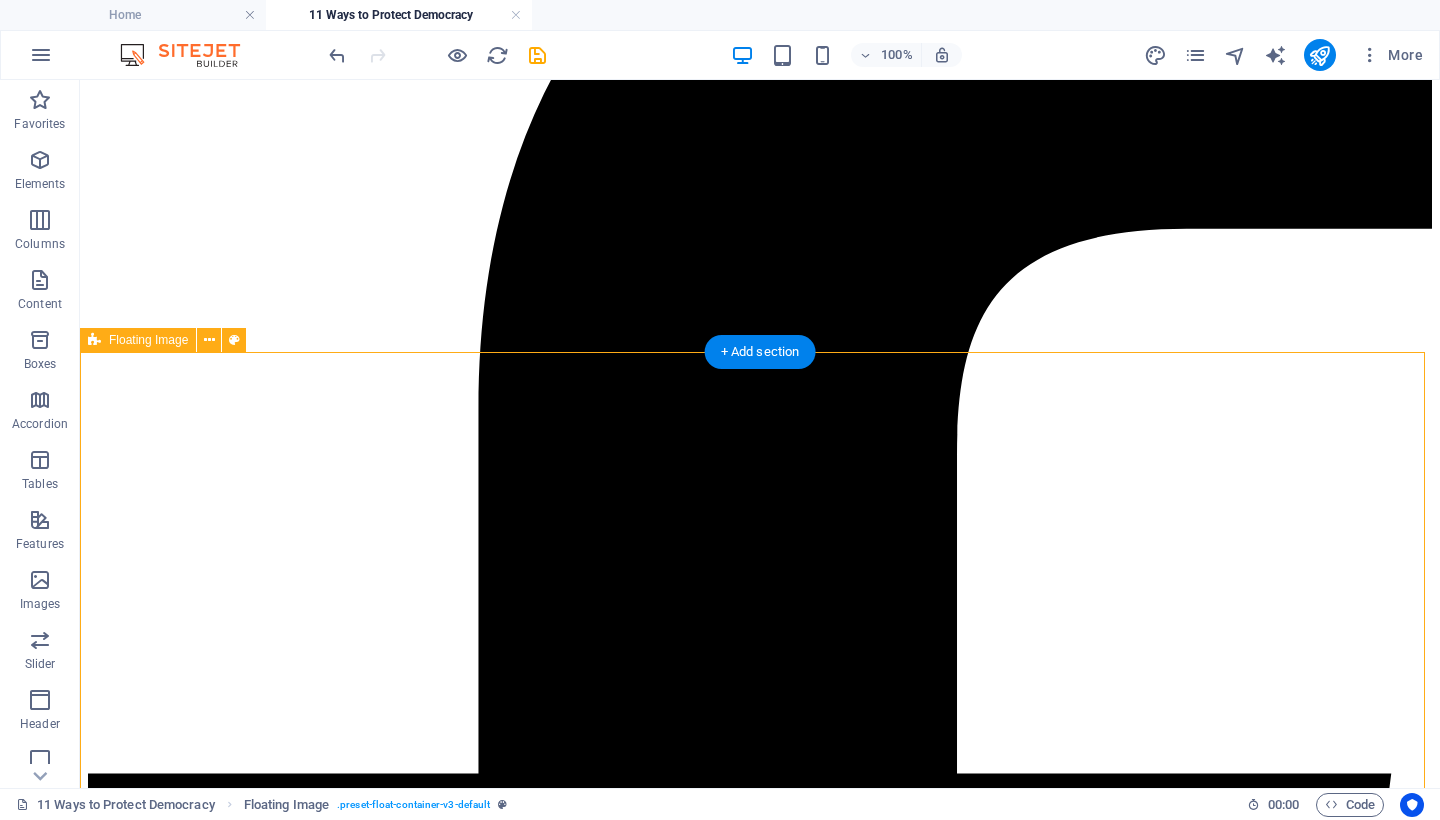 scroll, scrollTop: 435, scrollLeft: 0, axis: vertical 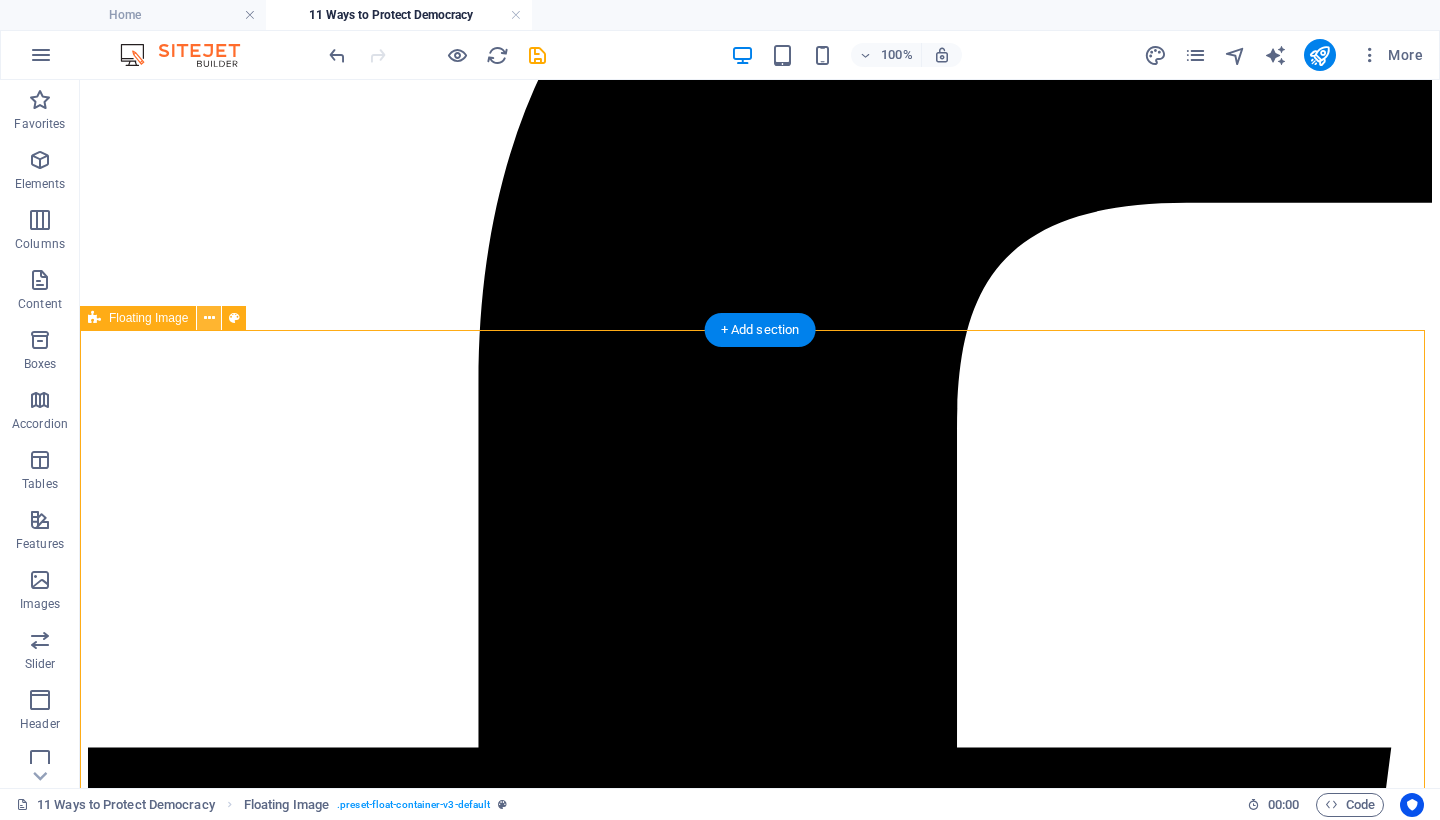 click at bounding box center [209, 318] 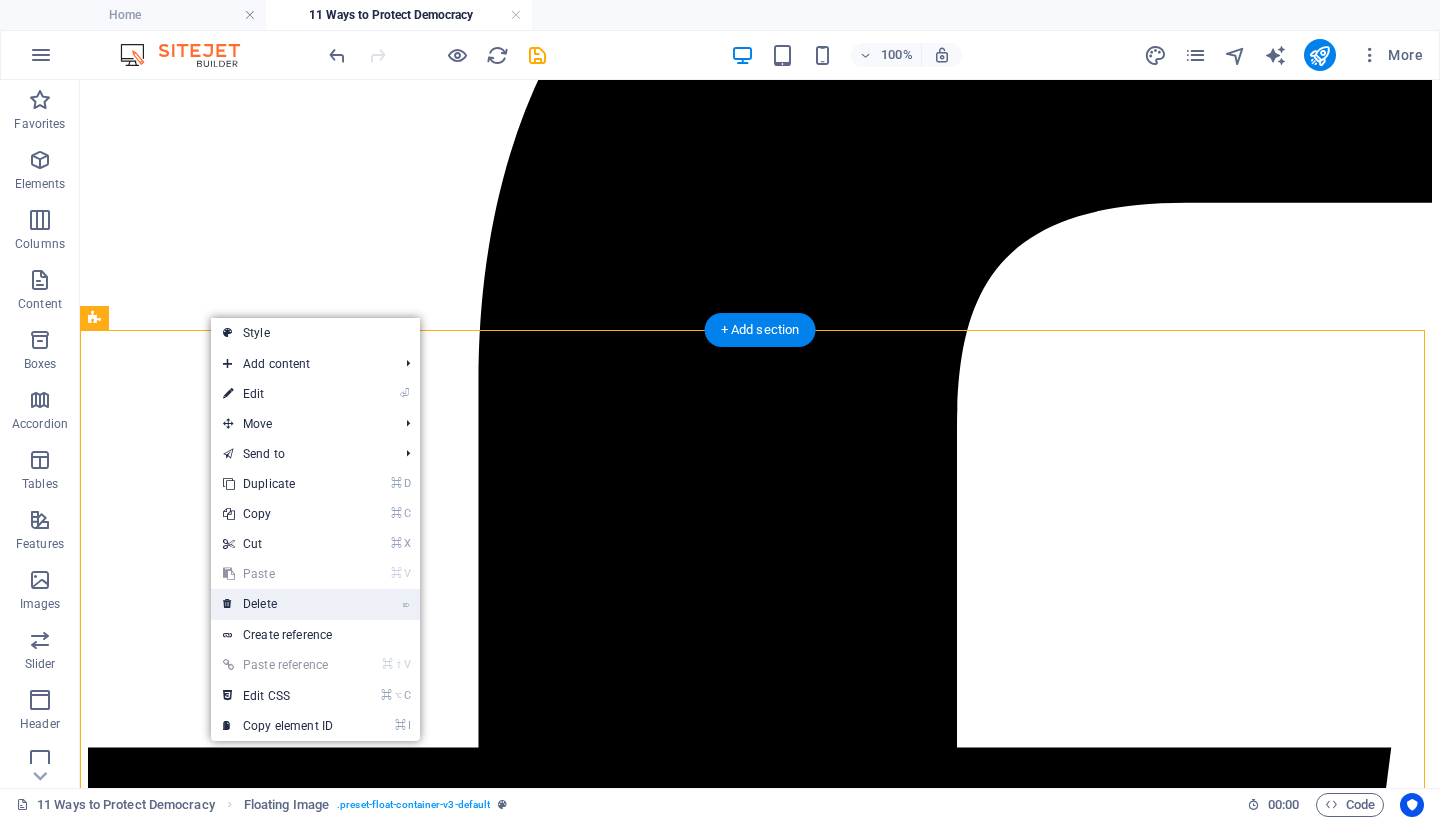 click on "⌦  Delete" at bounding box center [278, 604] 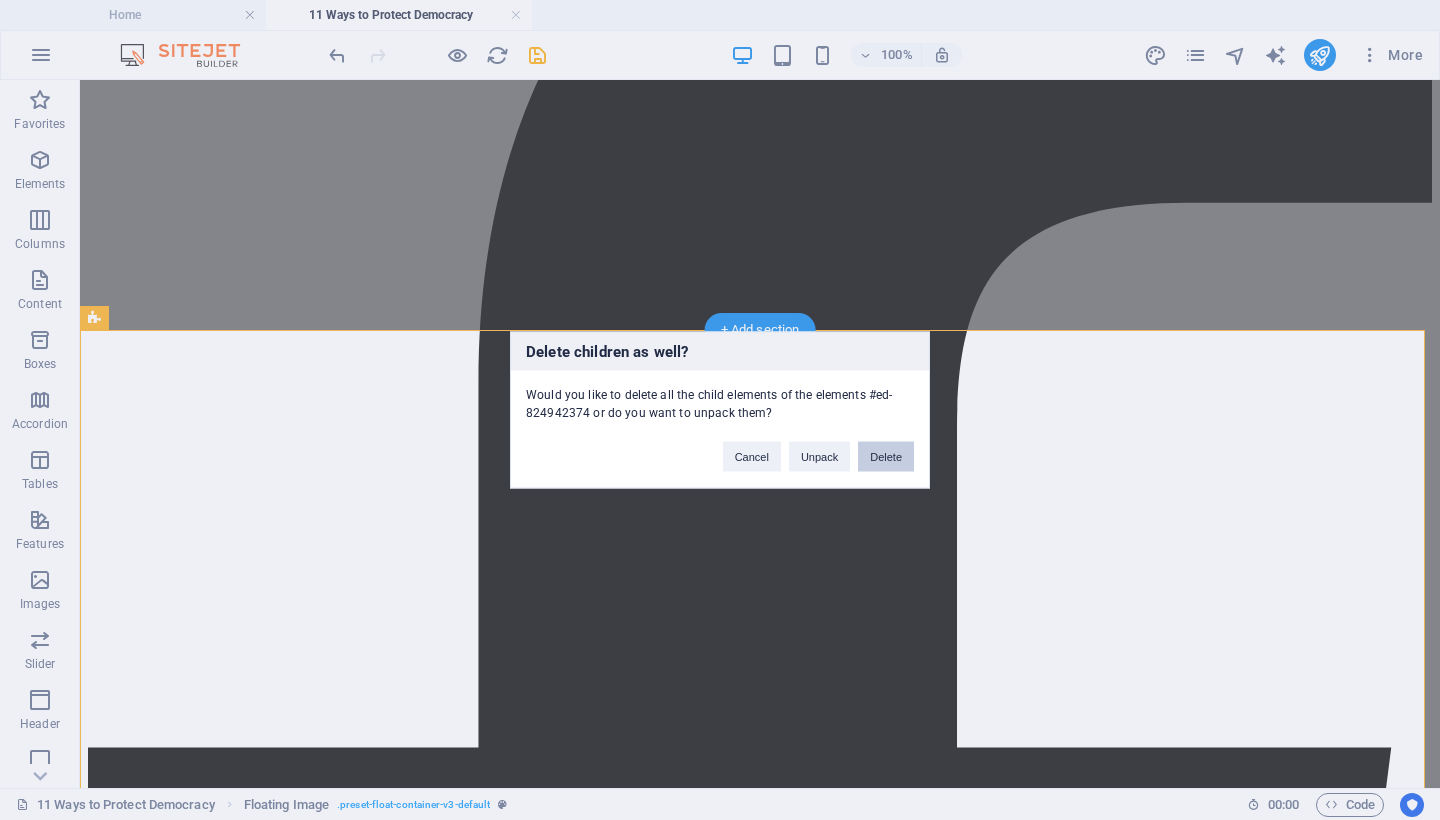 click on "Delete" at bounding box center [886, 457] 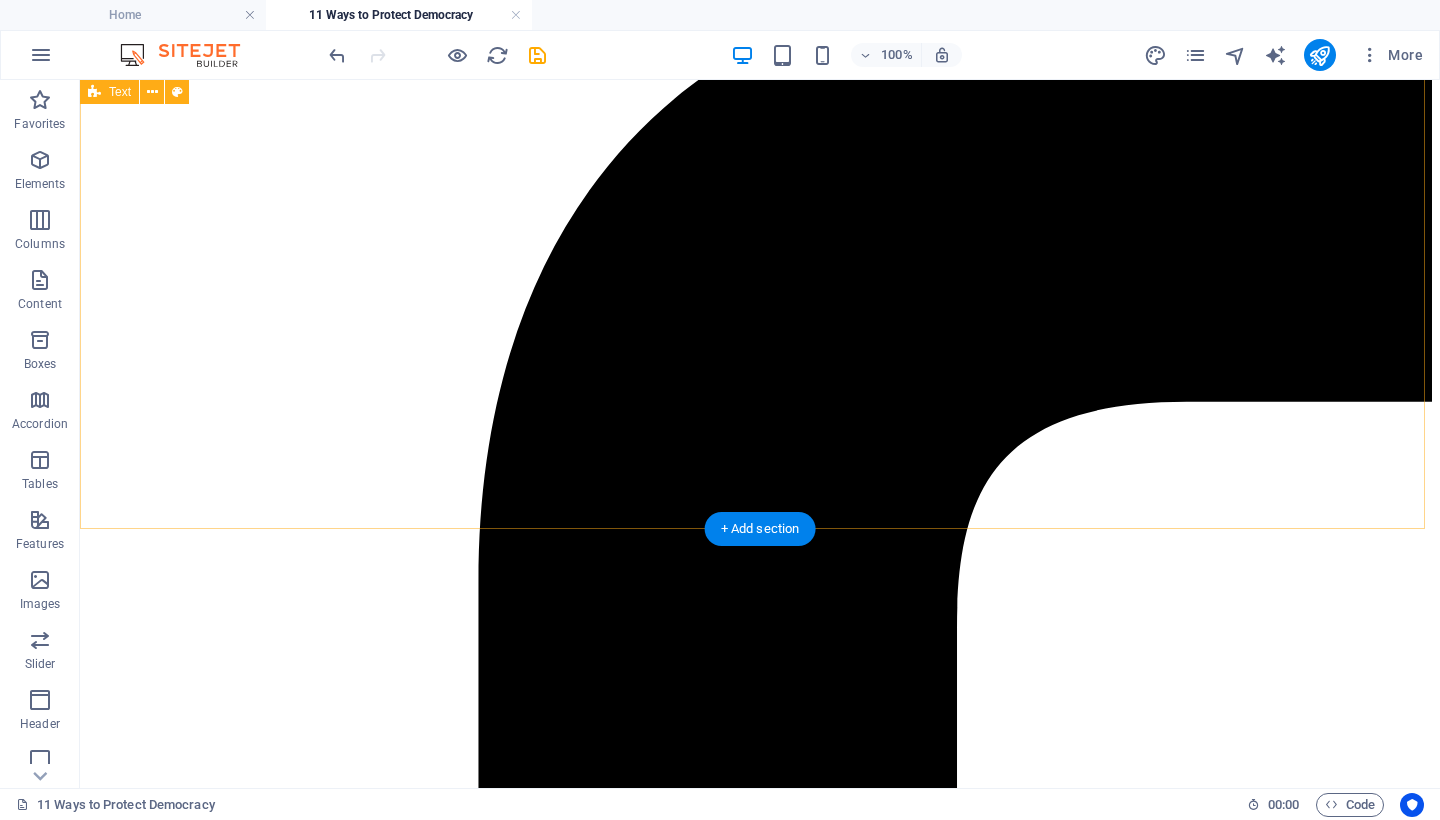 scroll, scrollTop: 0, scrollLeft: 0, axis: both 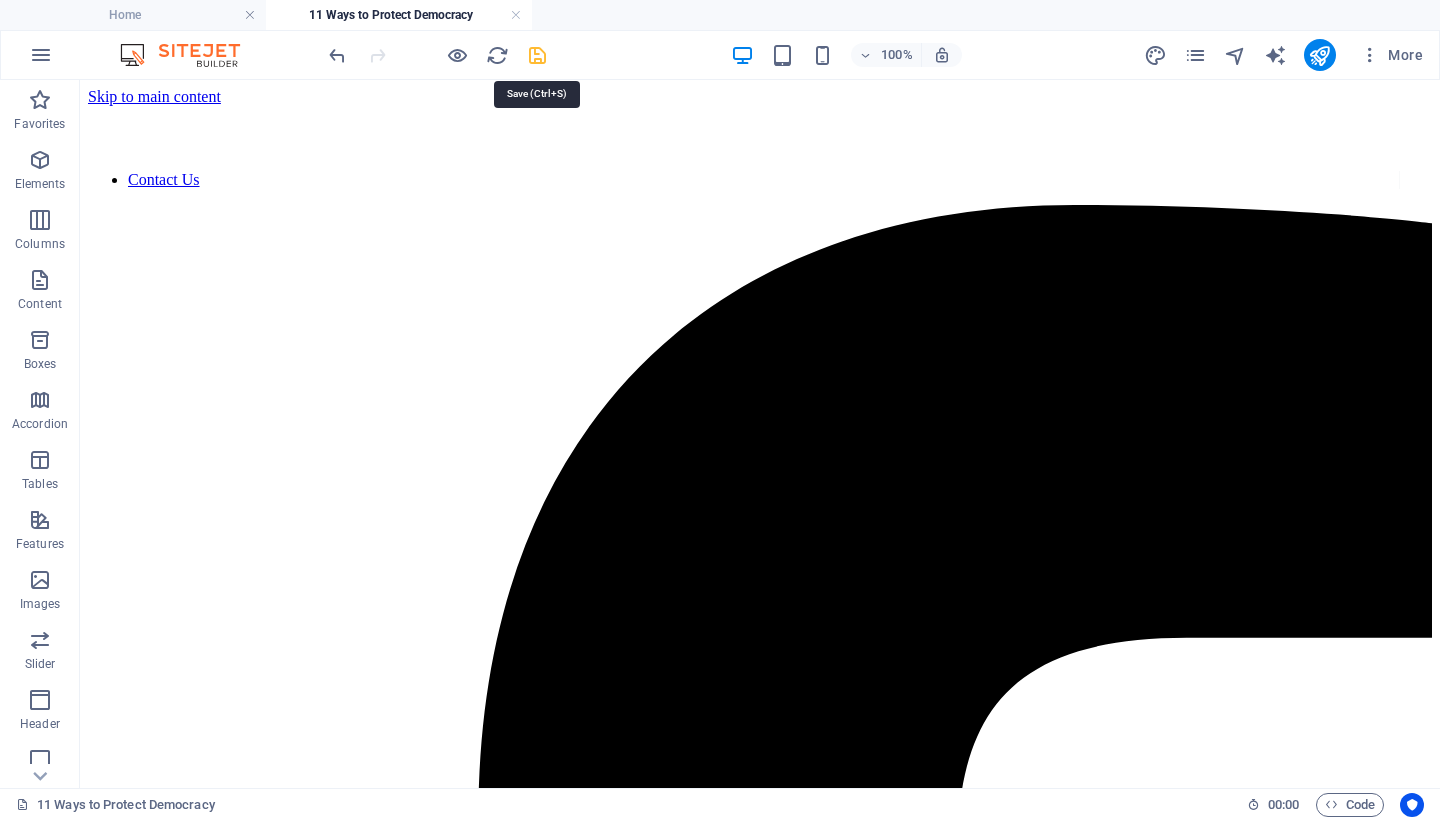 click at bounding box center [537, 55] 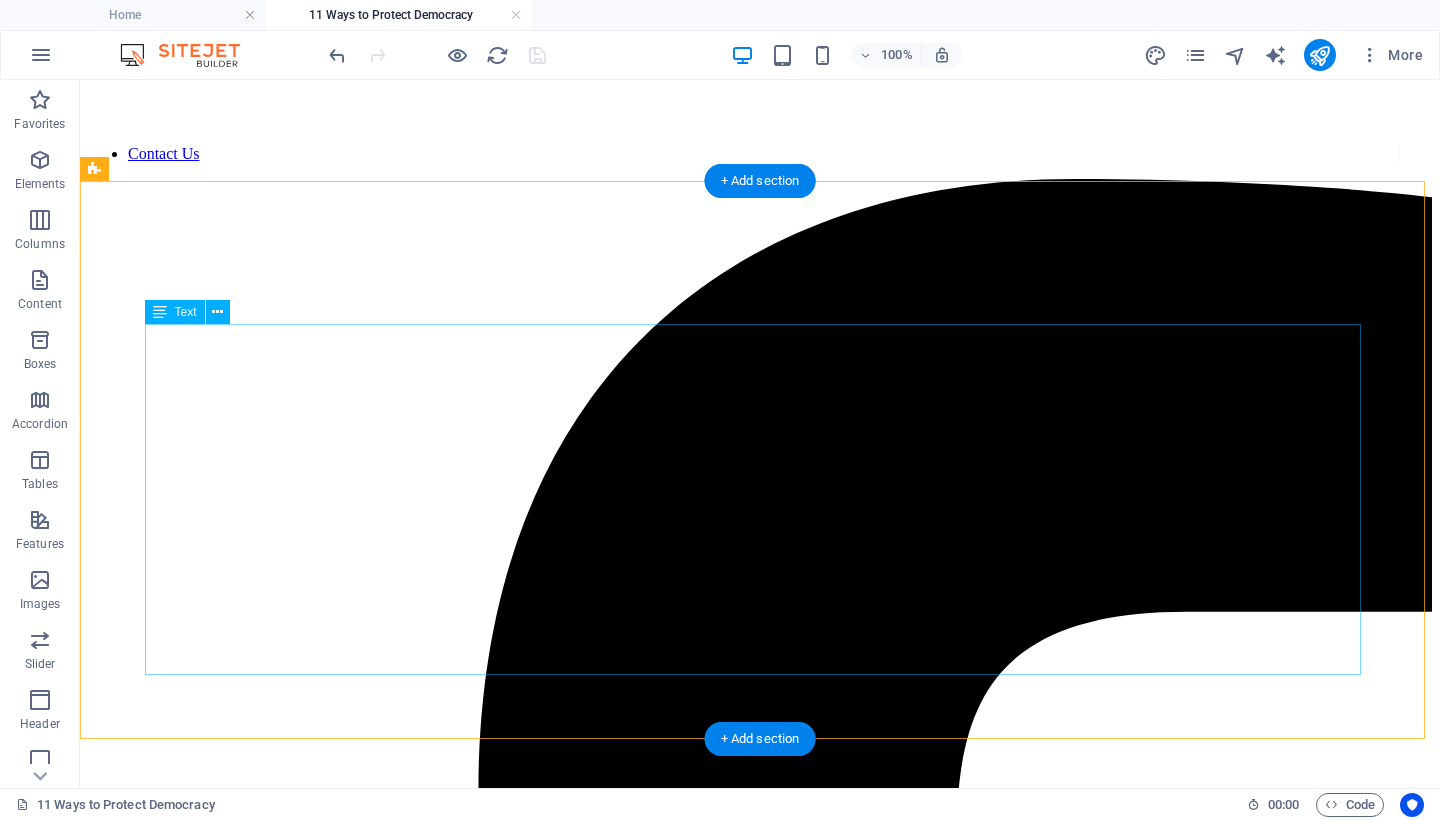scroll, scrollTop: 8, scrollLeft: 0, axis: vertical 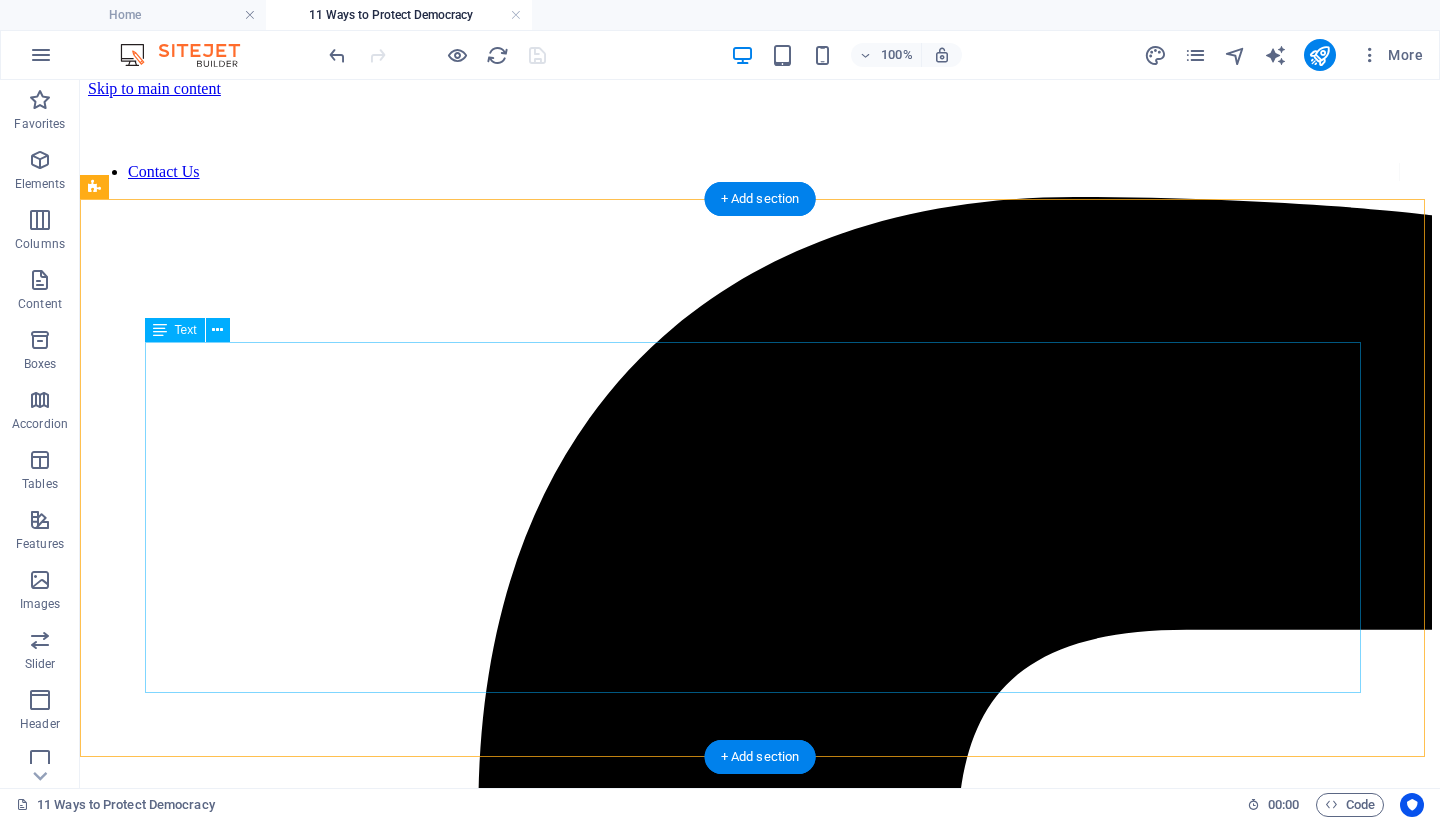 click on "Fascism is not a distant threat. It is already taking root—in our courts, in our schools, in our elections. It thrives on fear, silence, and surrender. It feeds on disinformation, cruelty, and the slow erosion of truth.  And now it has a blueprint:  Project 2025 —a sweeping authoritarian agenda designed to dismantle democratic institutions, purge civil servants, silence dissent, and concentrate unchecked executive power. This is not speculation. It is written policy. Democracy is not free.  It has been paid for in blood, sacrifice, and generations of struggle. Our veterans did not fight for apathy. They fought to preserve liberty, dignity, and the right of every person to live under self-governance. That legacy now belongs to us. If we want our children to inherit freedom, we must fight for it ourselves. We must be proactive, not passive—vigilant, not complacent. The time is now. The danger is real.  But so is our voice. So is our will to be free." at bounding box center [760, 8291] 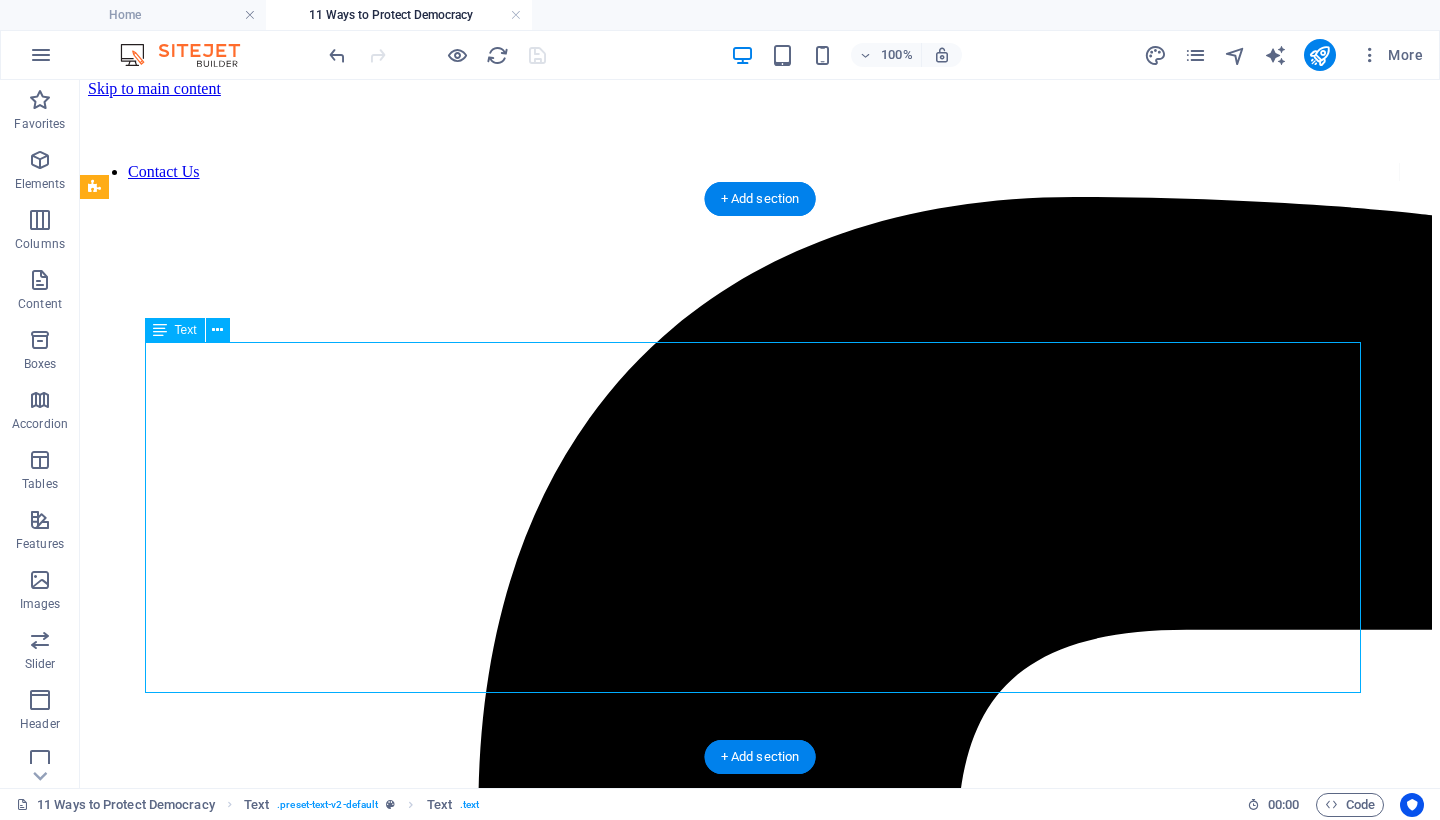 click on "Fascism is not a distant threat. It is already taking root—in our courts, in our schools, in our elections. It thrives on fear, silence, and surrender. It feeds on disinformation, cruelty, and the slow erosion of truth.  And now it has a blueprint:  Project 2025 —a sweeping authoritarian agenda designed to dismantle democratic institutions, purge civil servants, silence dissent, and concentrate unchecked executive power. This is not speculation. It is written policy. Democracy is not free.  It has been paid for in blood, sacrifice, and generations of struggle. Our veterans did not fight for apathy. They fought to preserve liberty, dignity, and the right of every person to live under self-governance. That legacy now belongs to us. If we want our children to inherit freedom, we must fight for it ourselves. We must be proactive, not passive—vigilant, not complacent. The time is now. The danger is real.  But so is our voice. So is our will to be free." at bounding box center (760, 8291) 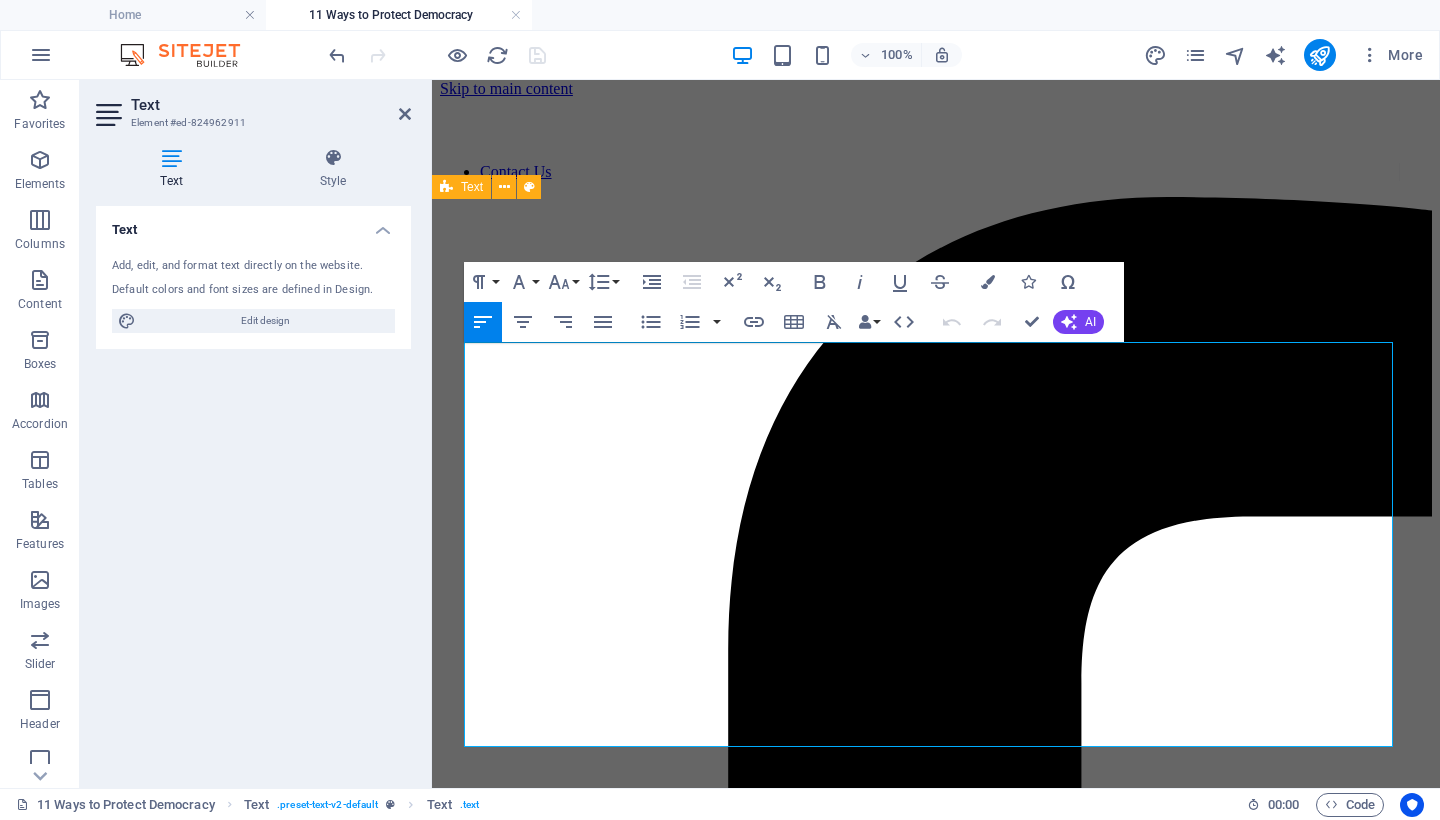 click on "Fascism is not a distant threat. It is already taking root—in our courts, in our schools, in our elections. It thrives on fear, silence, and surrender. It feeds on disinformation, cruelty, and the slow erosion of truth.  And now it has a blueprint:  Project 2025 —a sweeping authoritarian agenda designed to dismantle democratic institutions, purge civil servants, silence dissent, and concentrate unchecked executive power. This is not speculation. It is written policy." at bounding box center (915, 6122) 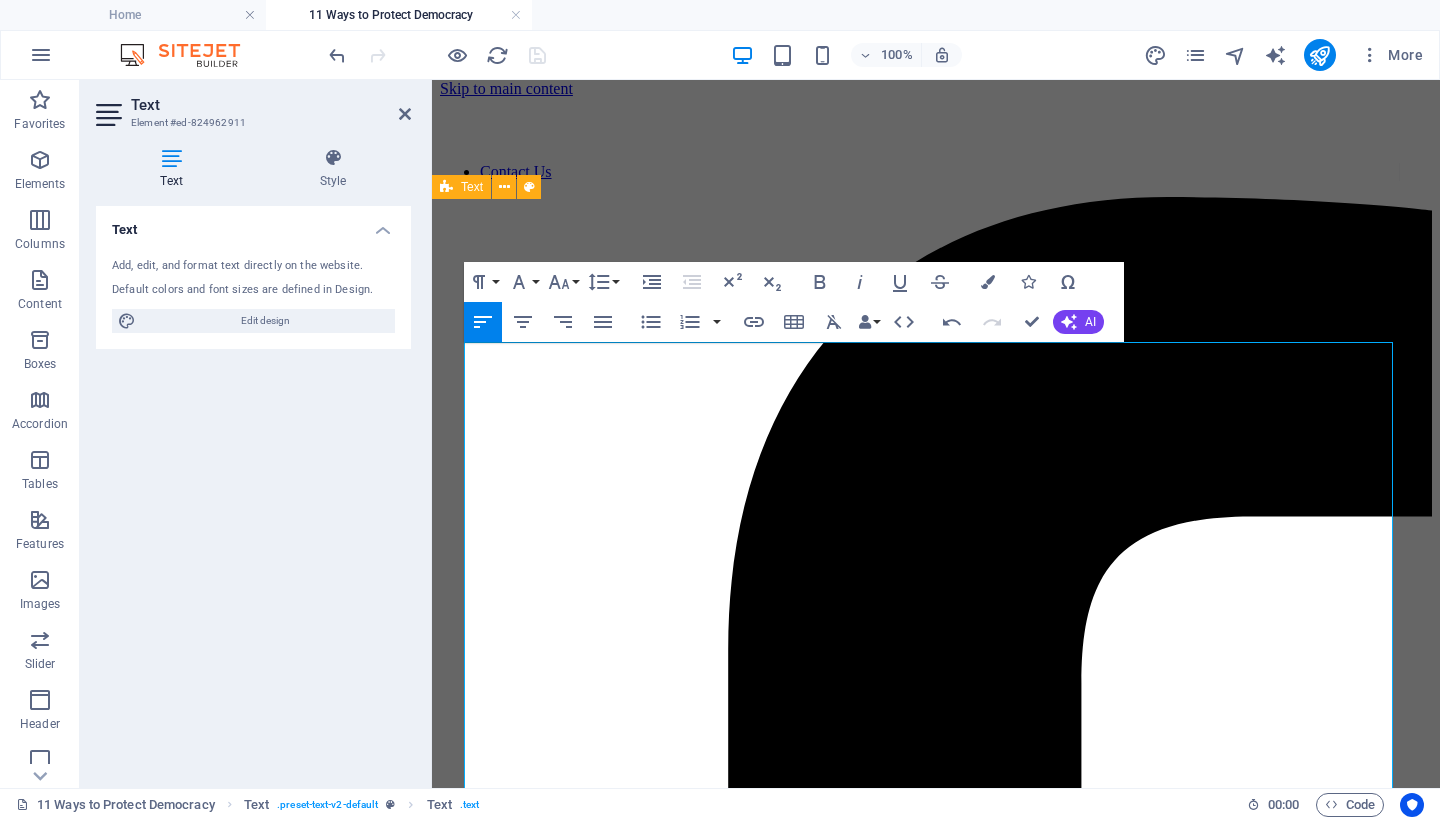 type 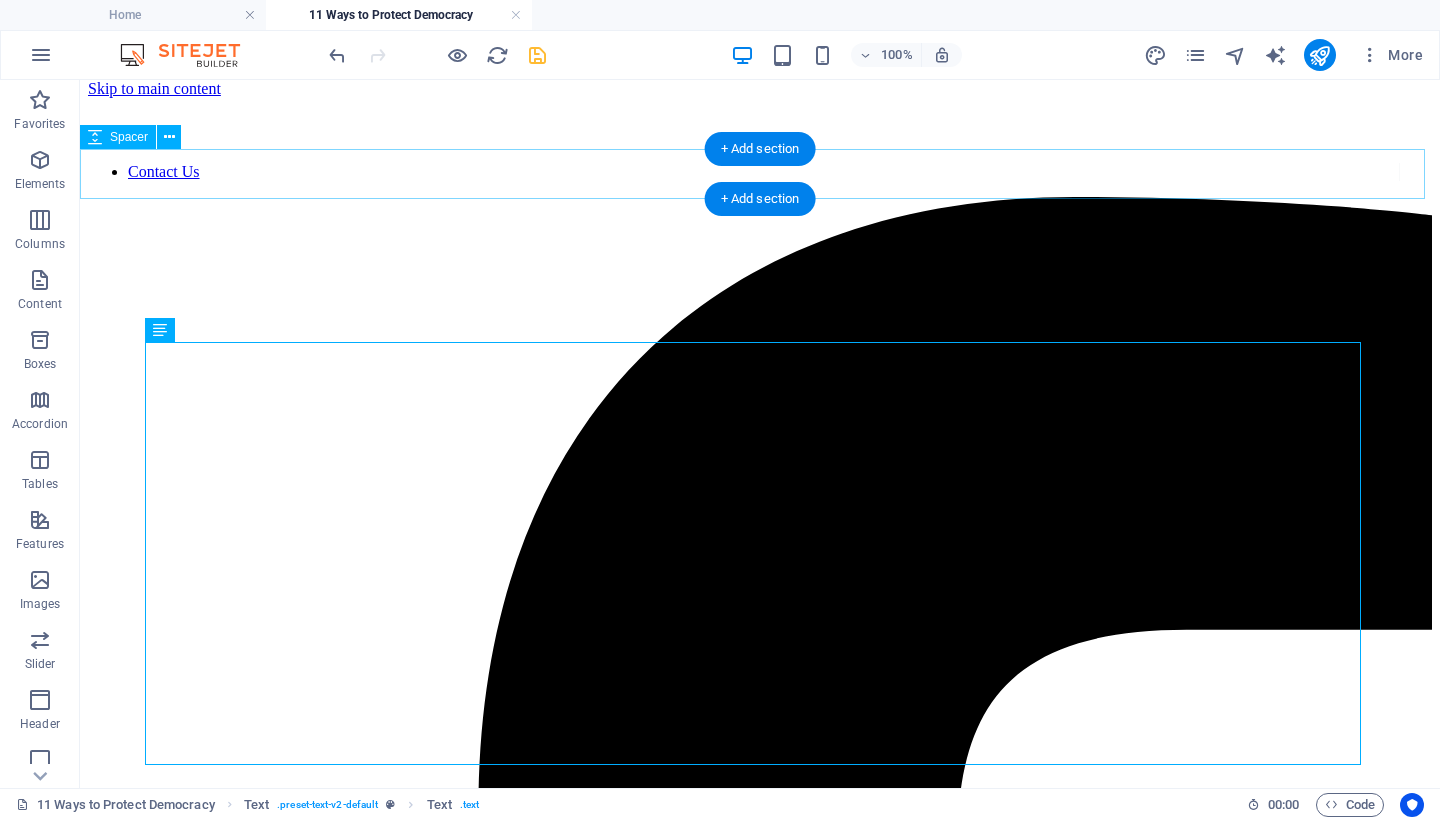 click at bounding box center [760, 7993] 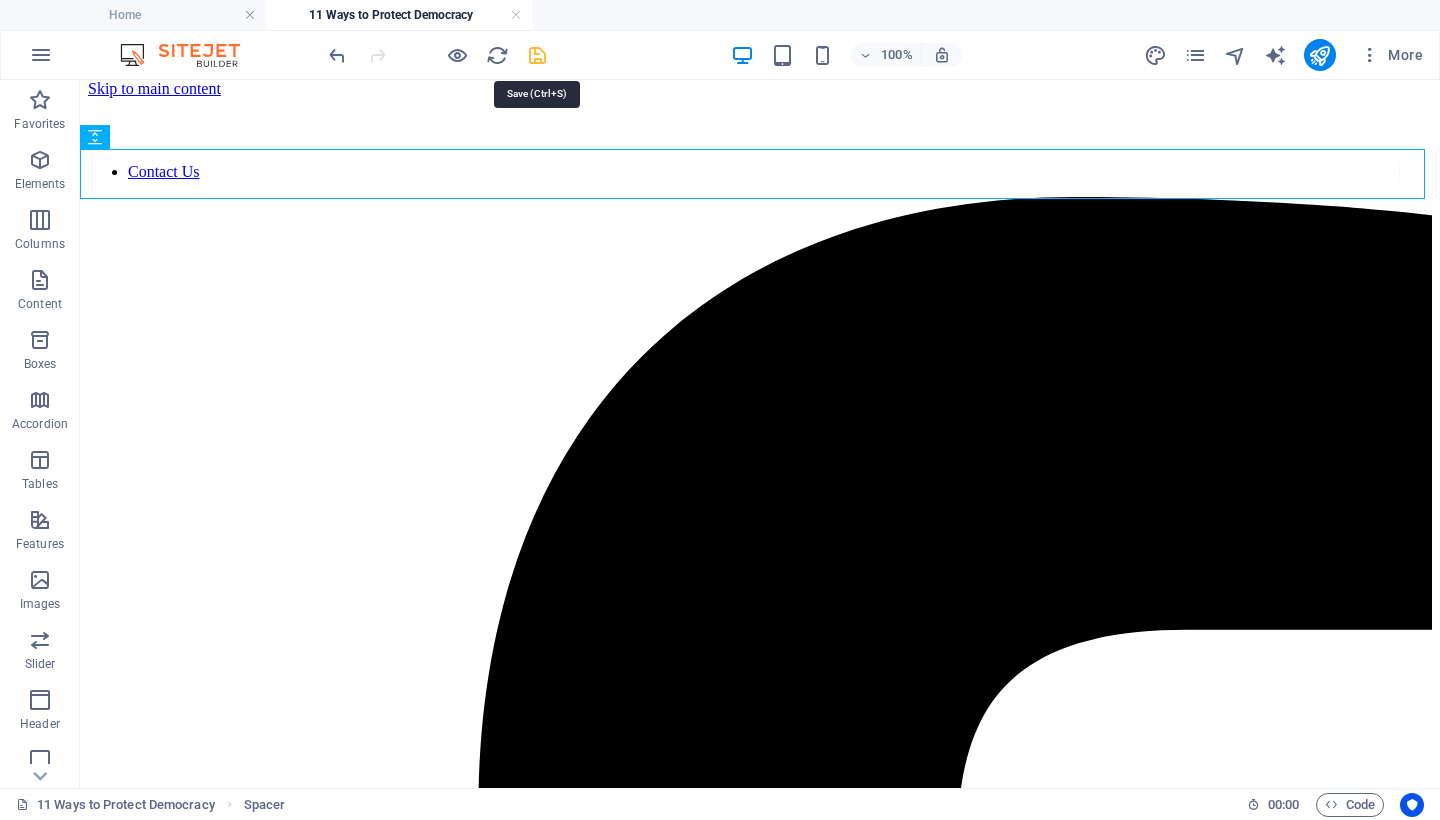 drag, startPoint x: 535, startPoint y: 49, endPoint x: 426, endPoint y: 123, distance: 131.74597 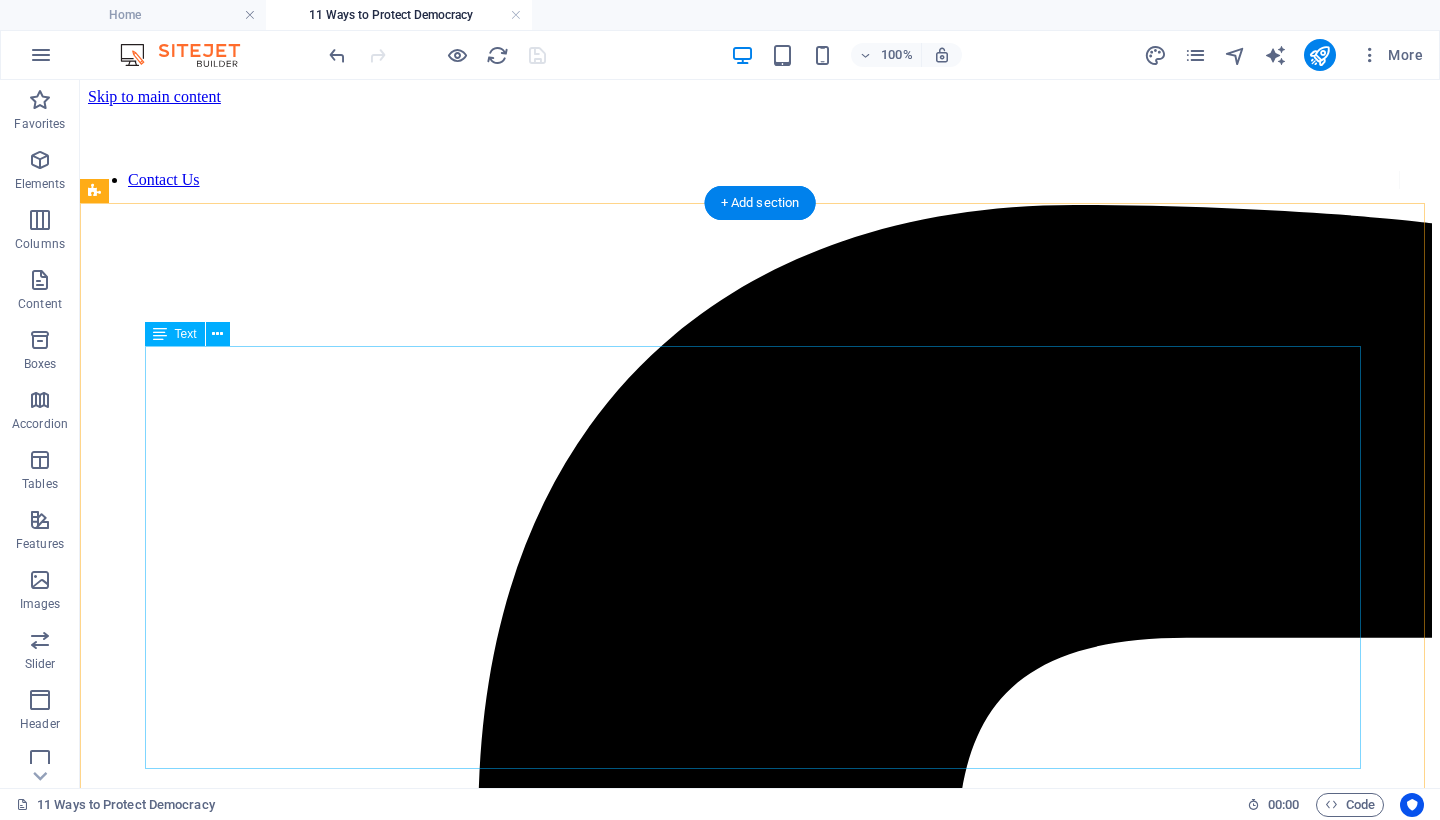 scroll, scrollTop: 32, scrollLeft: 0, axis: vertical 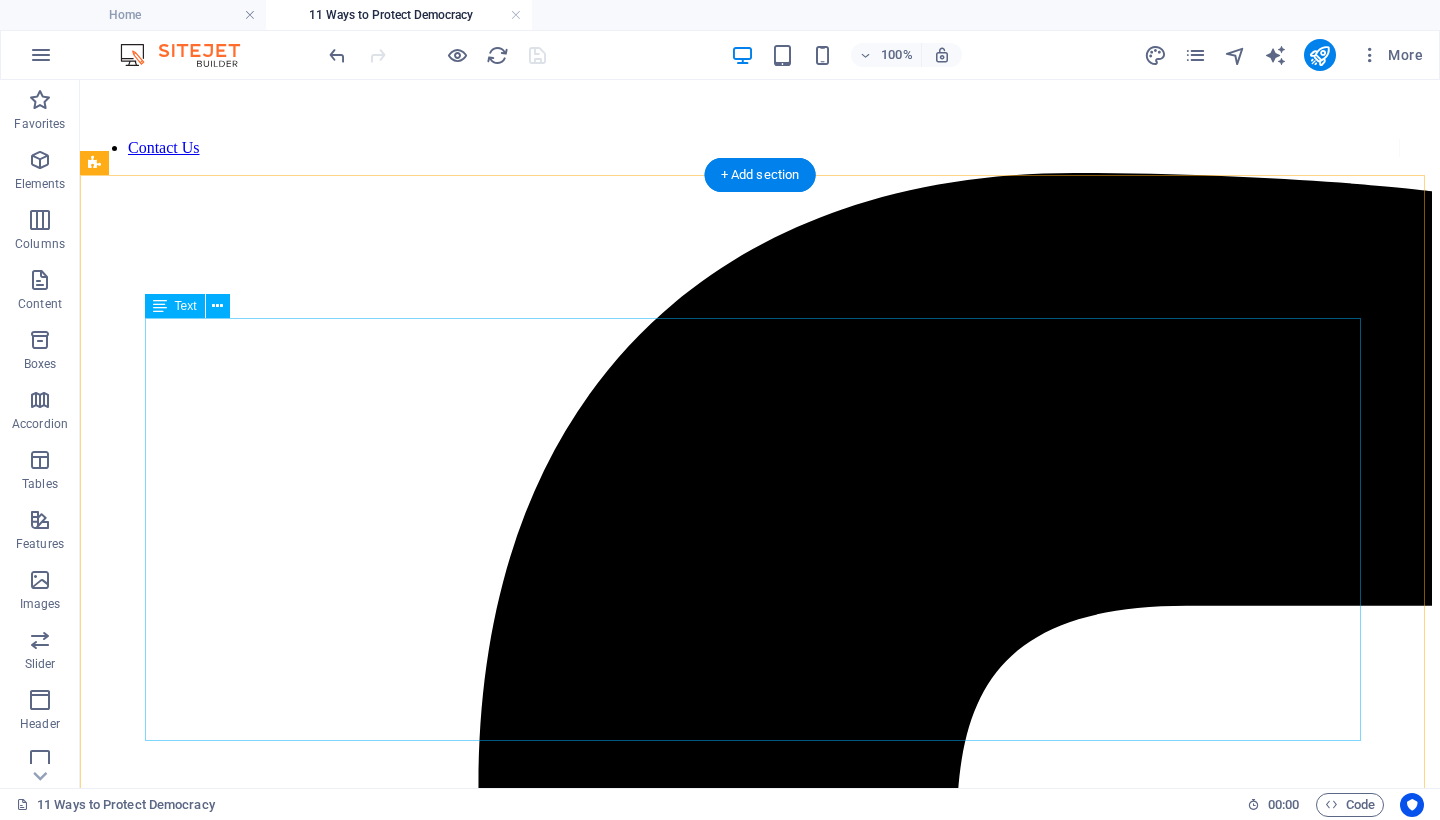 click on "By [NAME] [LAST]. August 2, 2025. Fascism is not a distant threat. It is already taking root—in our courts, in our schools, in our elections. It thrives on fear, silence, and surrender. It feeds on disinformation, cruelty, and the slow erosion of truth.   And now it has a blueprint:   Project 2025 —a sweeping authoritarian agenda designed to dismantle democratic institutions, purge civil servants, silence dissent, and concentrate unchecked executive power. This is not speculation. It is written policy. Democracy is not free.   It has been paid for in blood, sacrifice, and generations of struggle. Our veterans did not fight for apathy. They fought to preserve liberty, dignity, and the right of every person to live under self-governance. That legacy now belongs to us. If we want our children to inherit freedom, we must fight for it ourselves. We must be proactive, not passive—vigilant, not complacent. The time is now. The danger is real.   But so is our voice. So is our will to be free." at bounding box center [760, 8318] 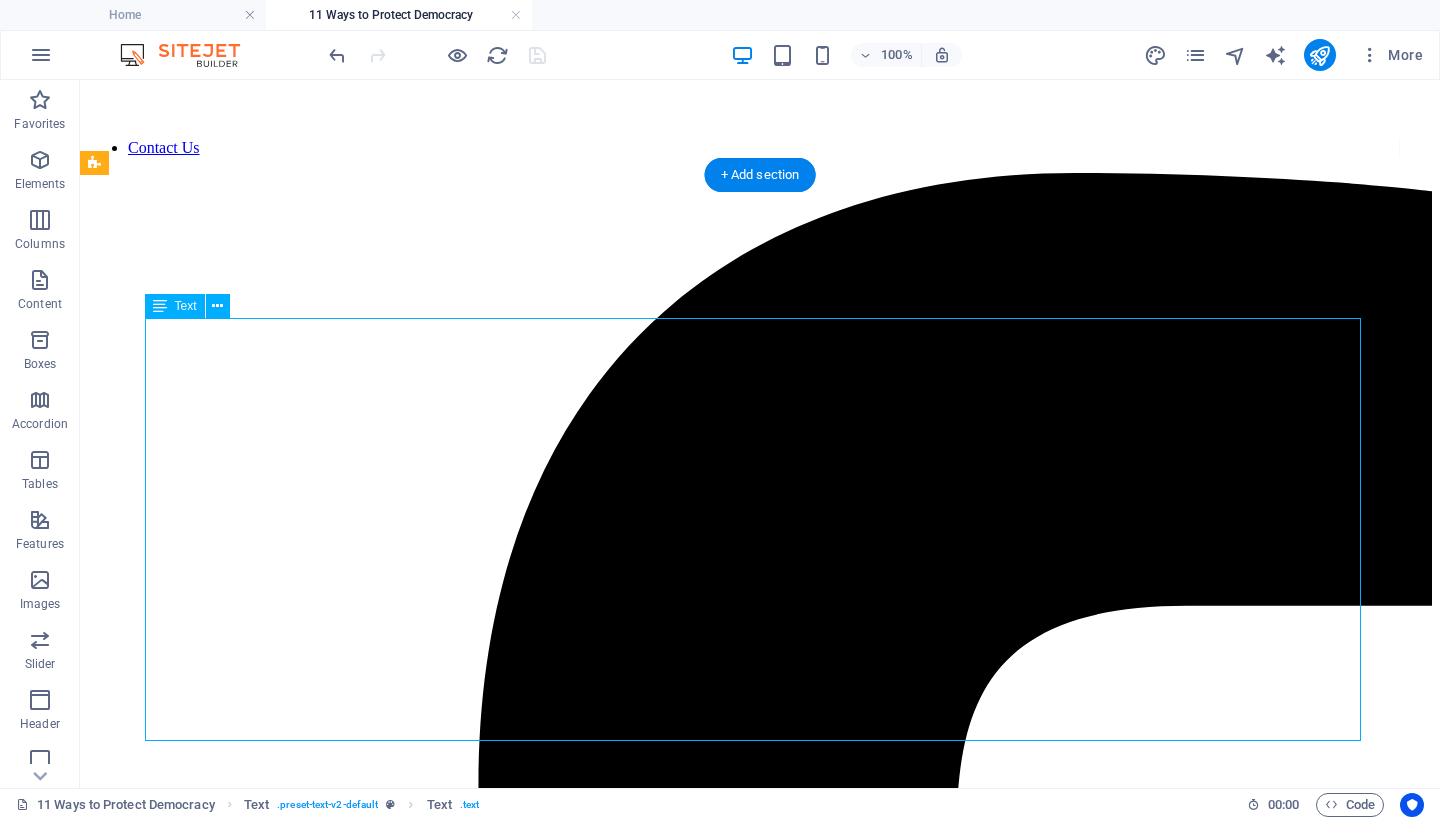 click on "By [NAME] [LAST]. August 2, 2025. Fascism is not a distant threat. It is already taking root—in our courts, in our schools, in our elections. It thrives on fear, silence, and surrender. It feeds on disinformation, cruelty, and the slow erosion of truth.   And now it has a blueprint:   Project 2025 —a sweeping authoritarian agenda designed to dismantle democratic institutions, purge civil servants, silence dissent, and concentrate unchecked executive power. This is not speculation. It is written policy. Democracy is not free.   It has been paid for in blood, sacrifice, and generations of struggle. Our veterans did not fight for apathy. They fought to preserve liberty, dignity, and the right of every person to live under self-governance. That legacy now belongs to us. If we want our children to inherit freedom, we must fight for it ourselves. We must be proactive, not passive—vigilant, not complacent. The time is now. The danger is real.   But so is our voice. So is our will to be free." at bounding box center (760, 8318) 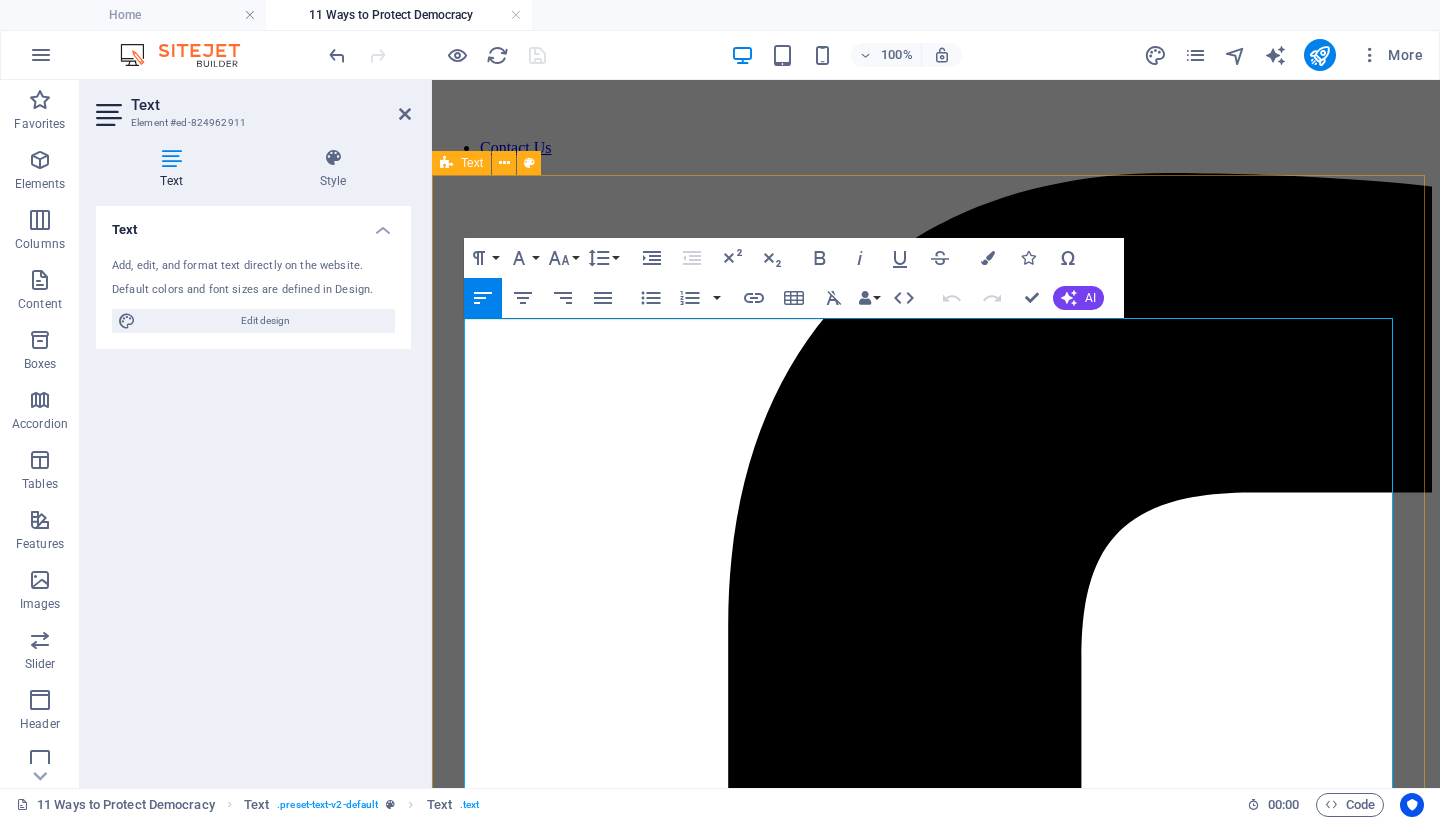 drag, startPoint x: 741, startPoint y: 330, endPoint x: 456, endPoint y: 335, distance: 285.04385 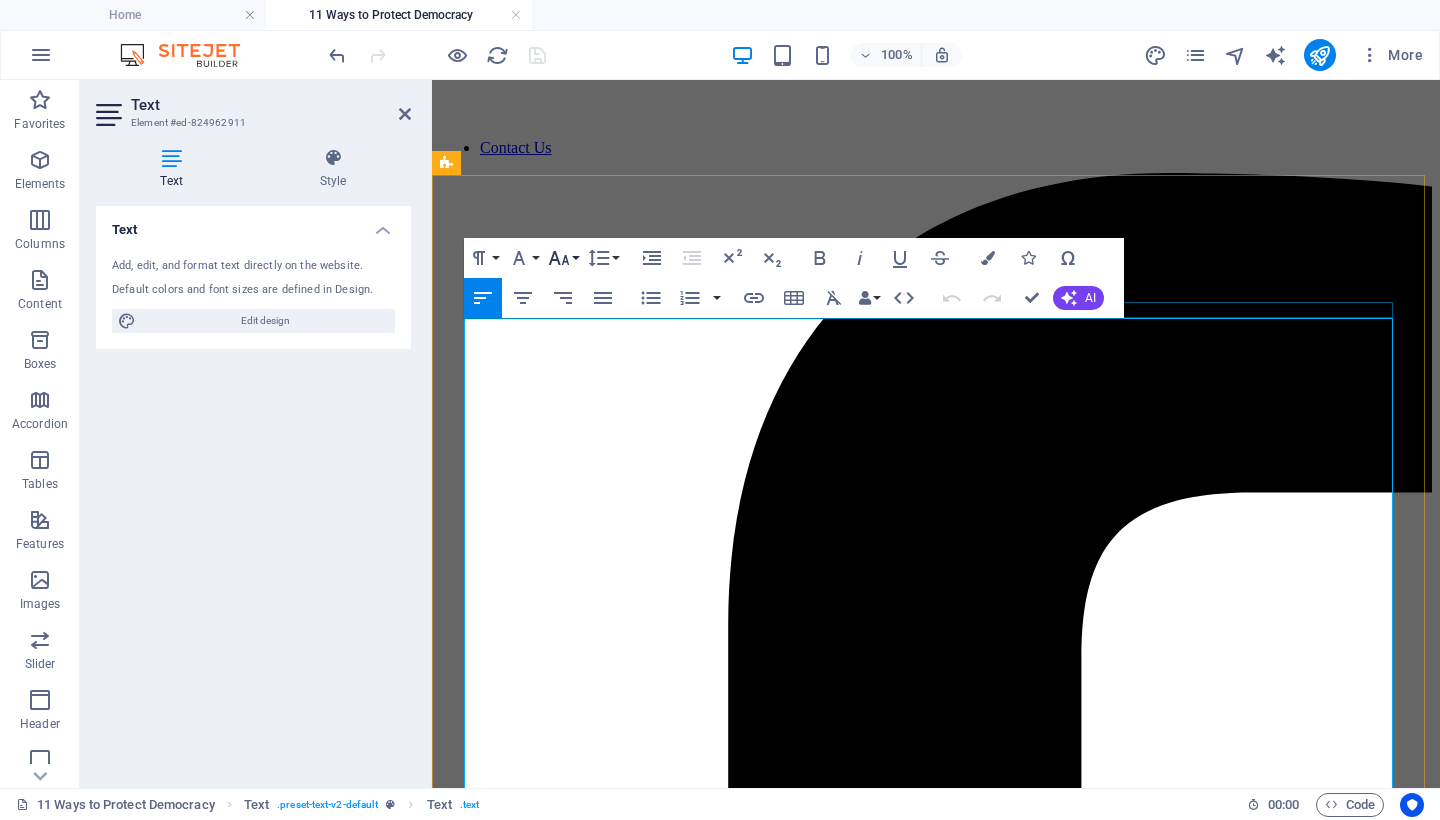 click 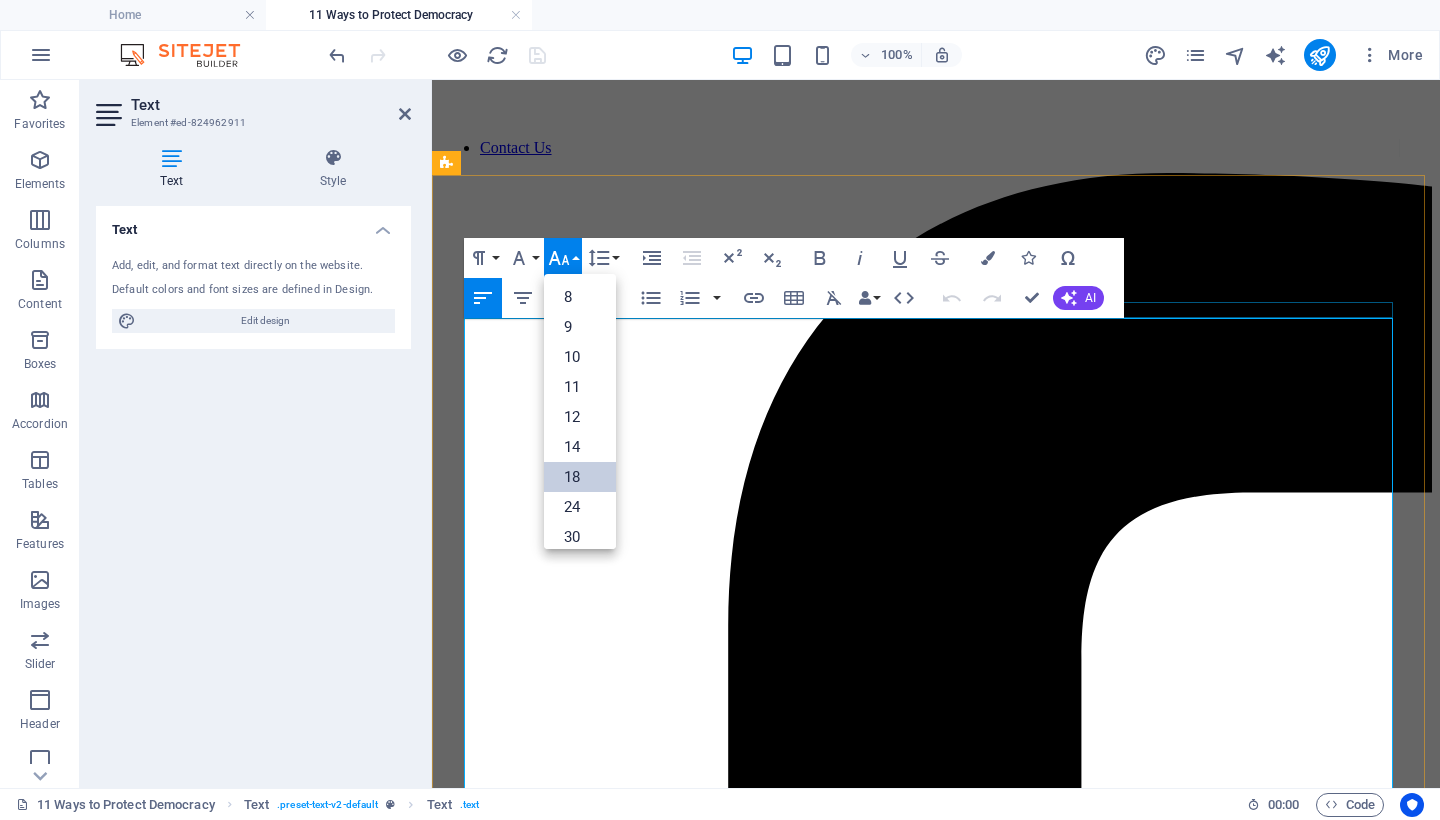 click on "18" at bounding box center [580, 477] 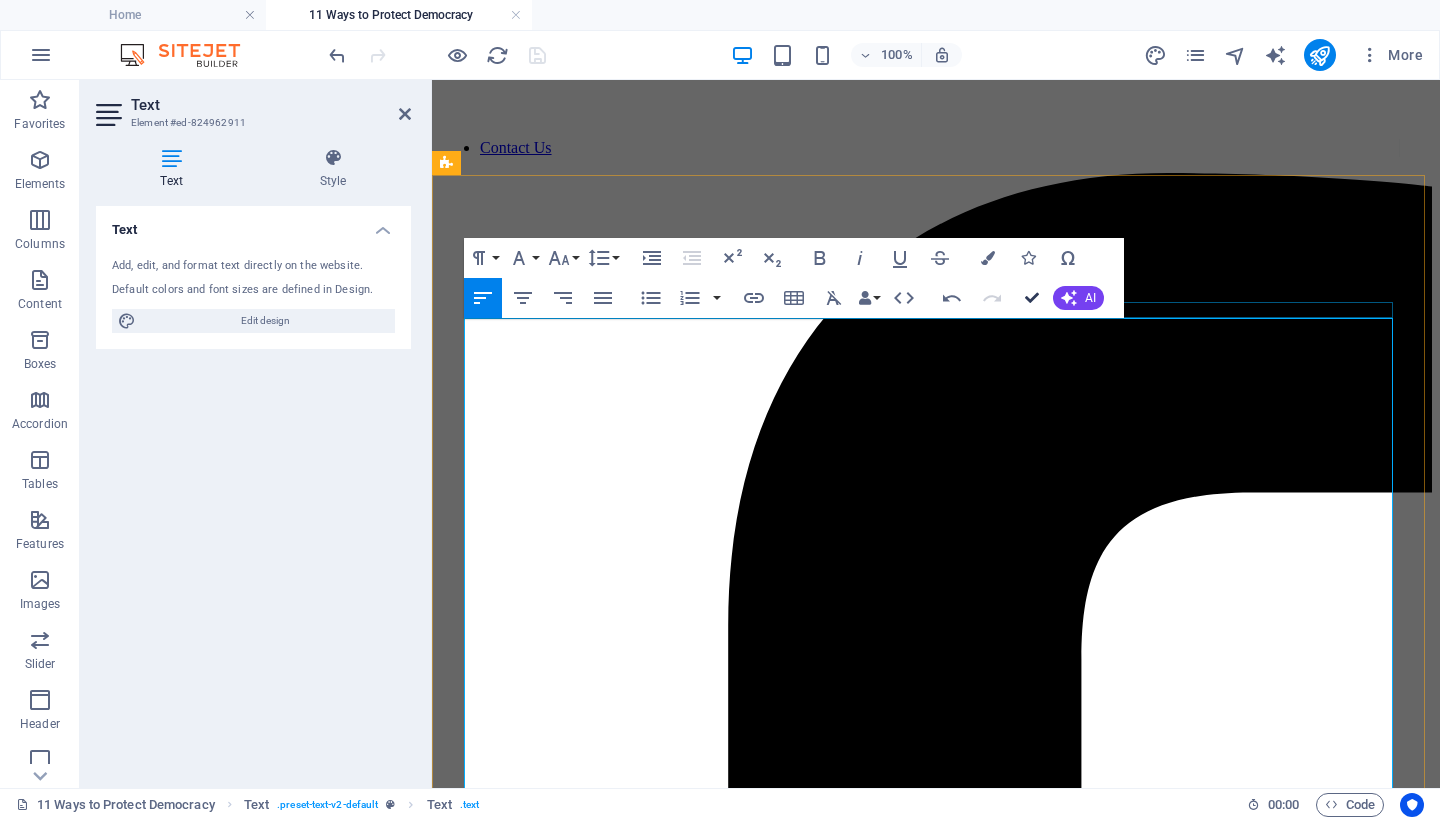 drag, startPoint x: 1033, startPoint y: 291, endPoint x: 923, endPoint y: 205, distance: 139.62808 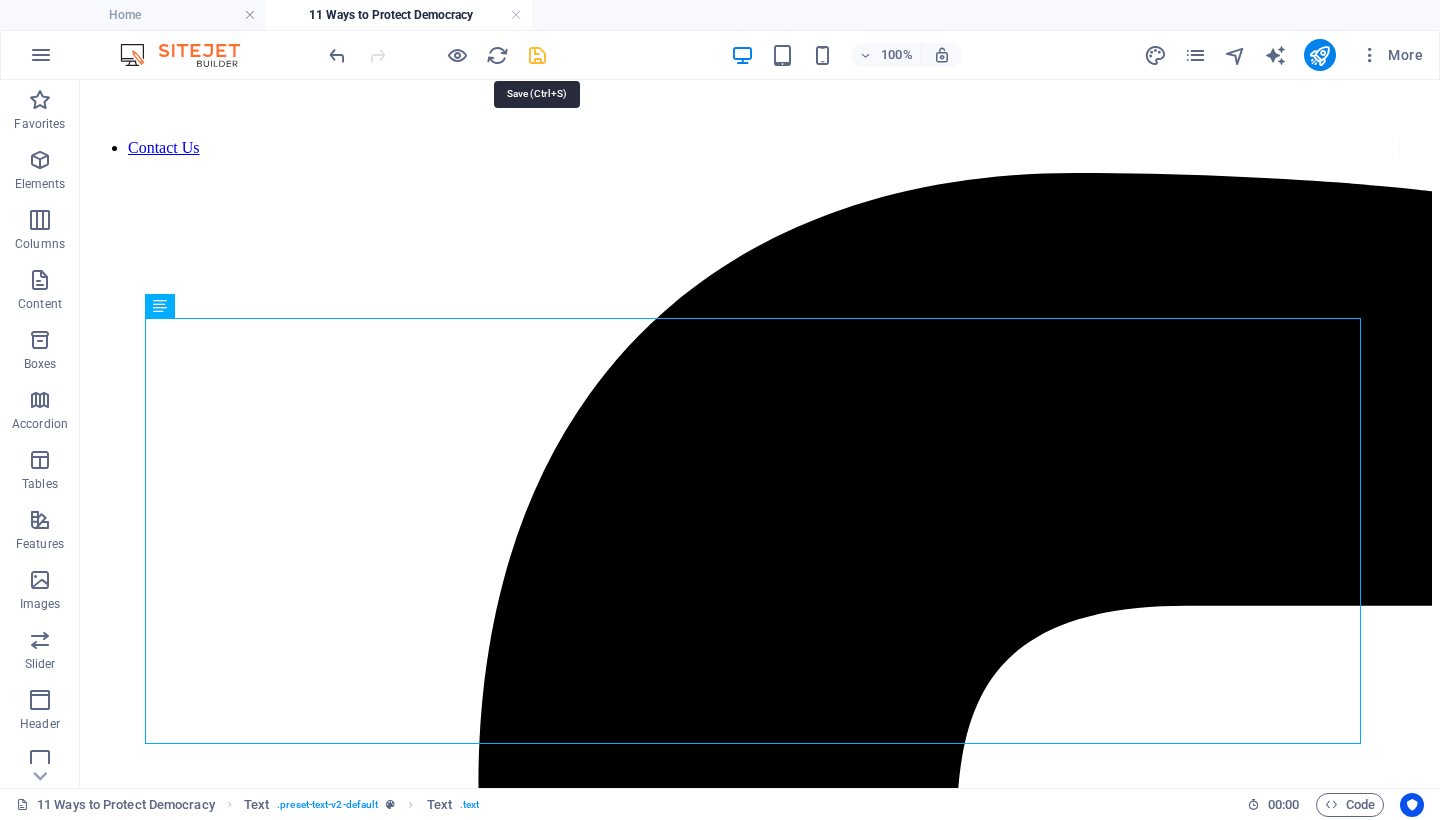 click at bounding box center [537, 55] 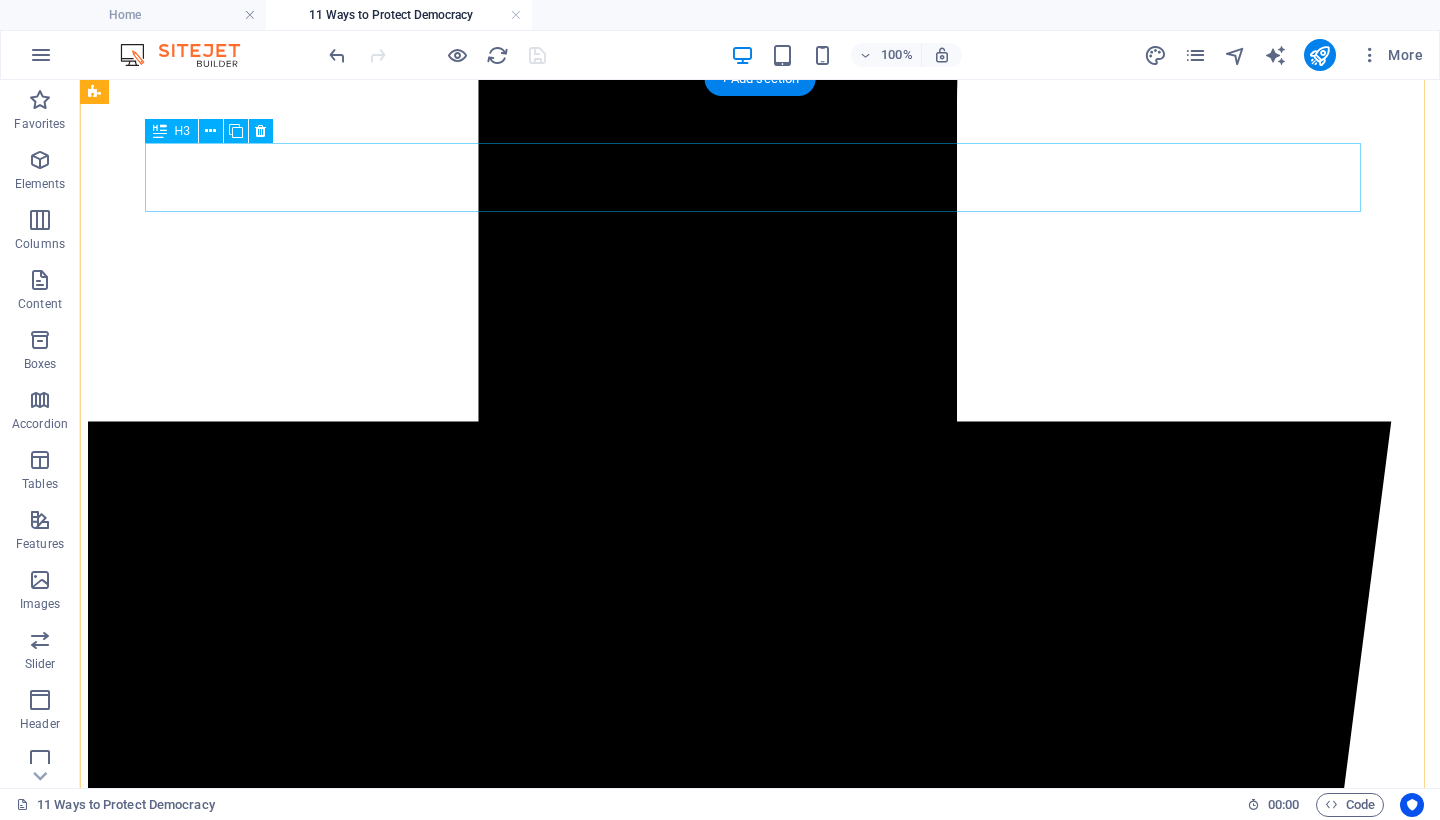 scroll, scrollTop: 617, scrollLeft: 0, axis: vertical 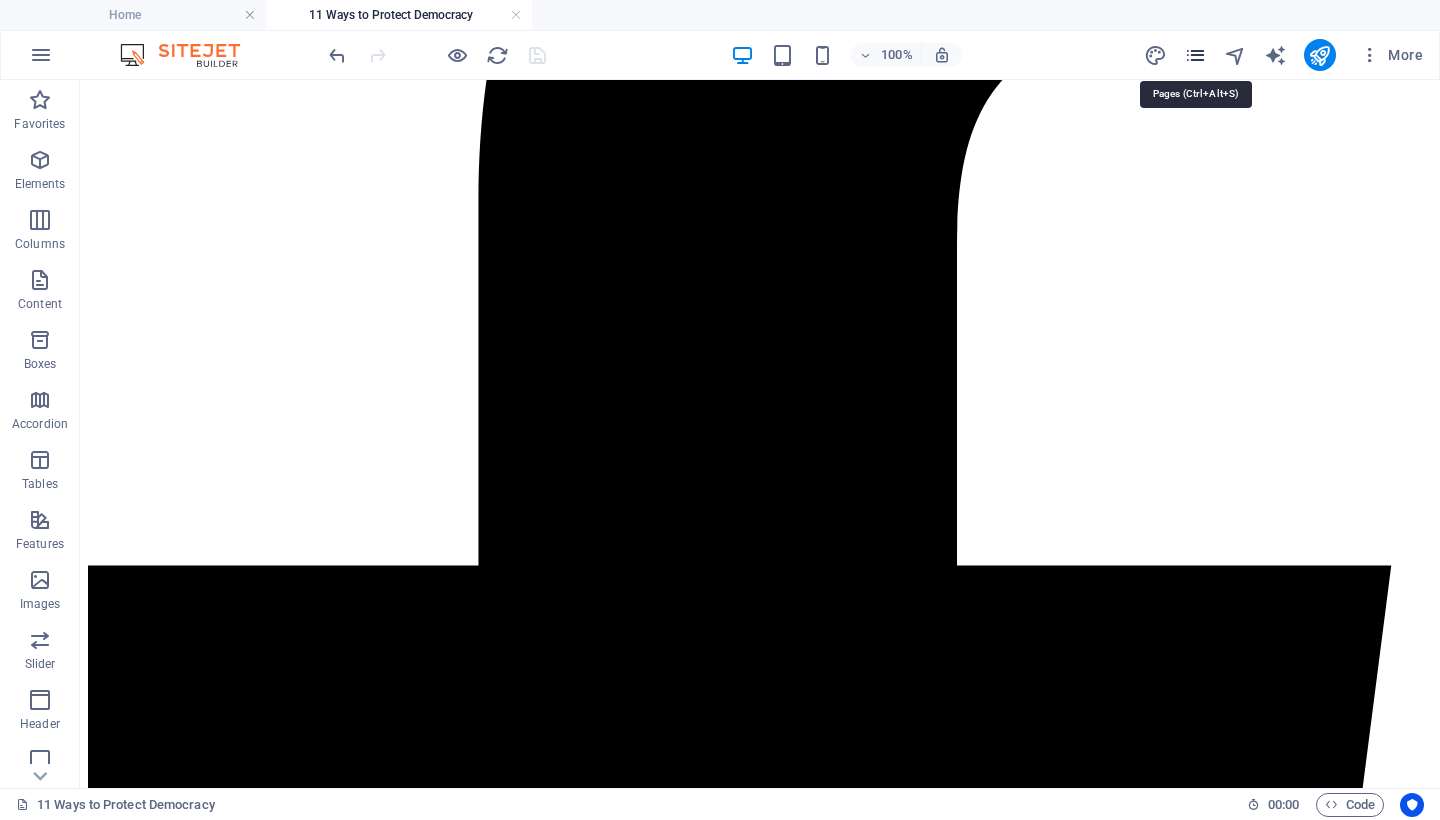 click at bounding box center [1195, 55] 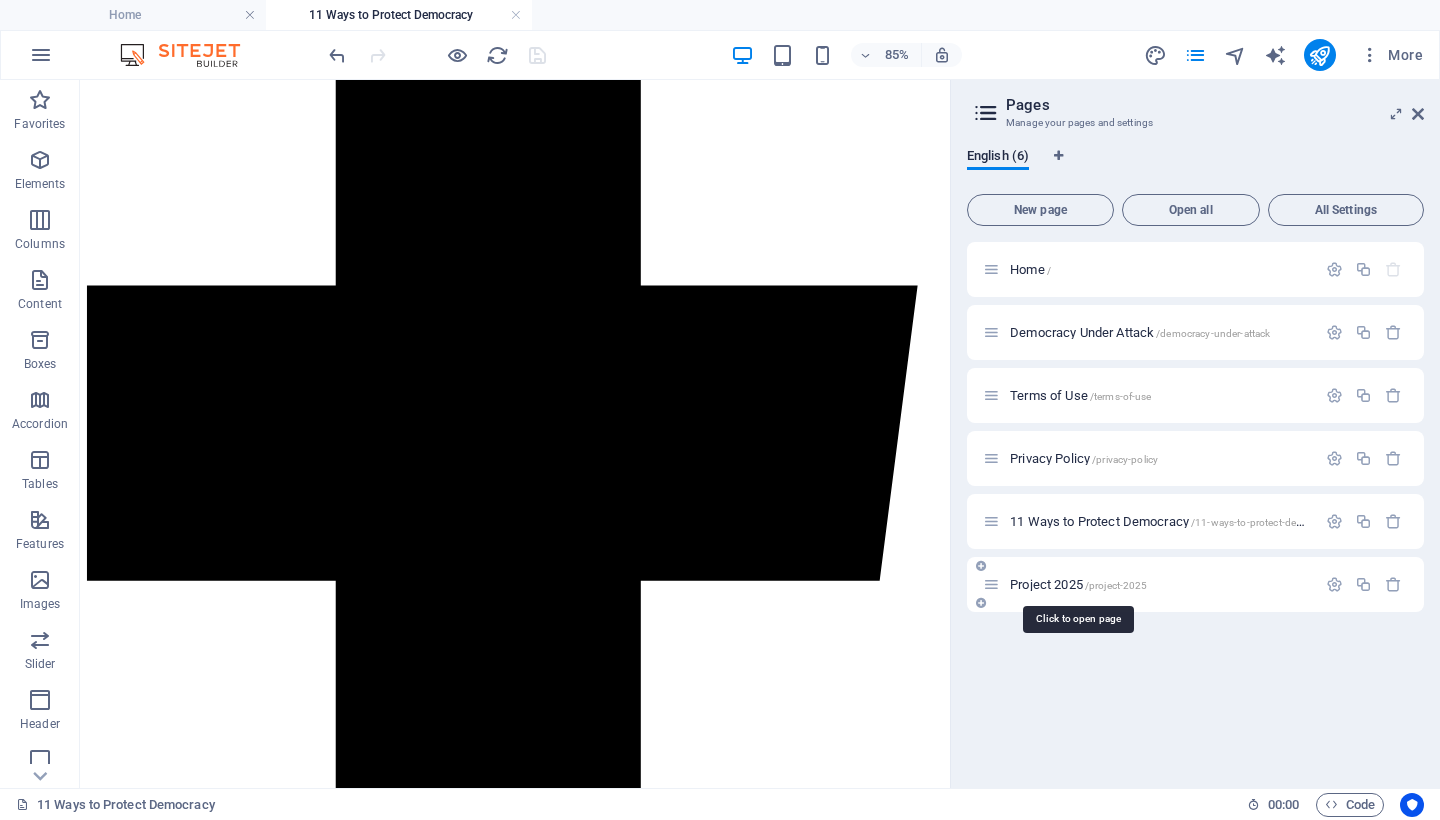 click on "Project 2025 /project-2025" at bounding box center [1078, 584] 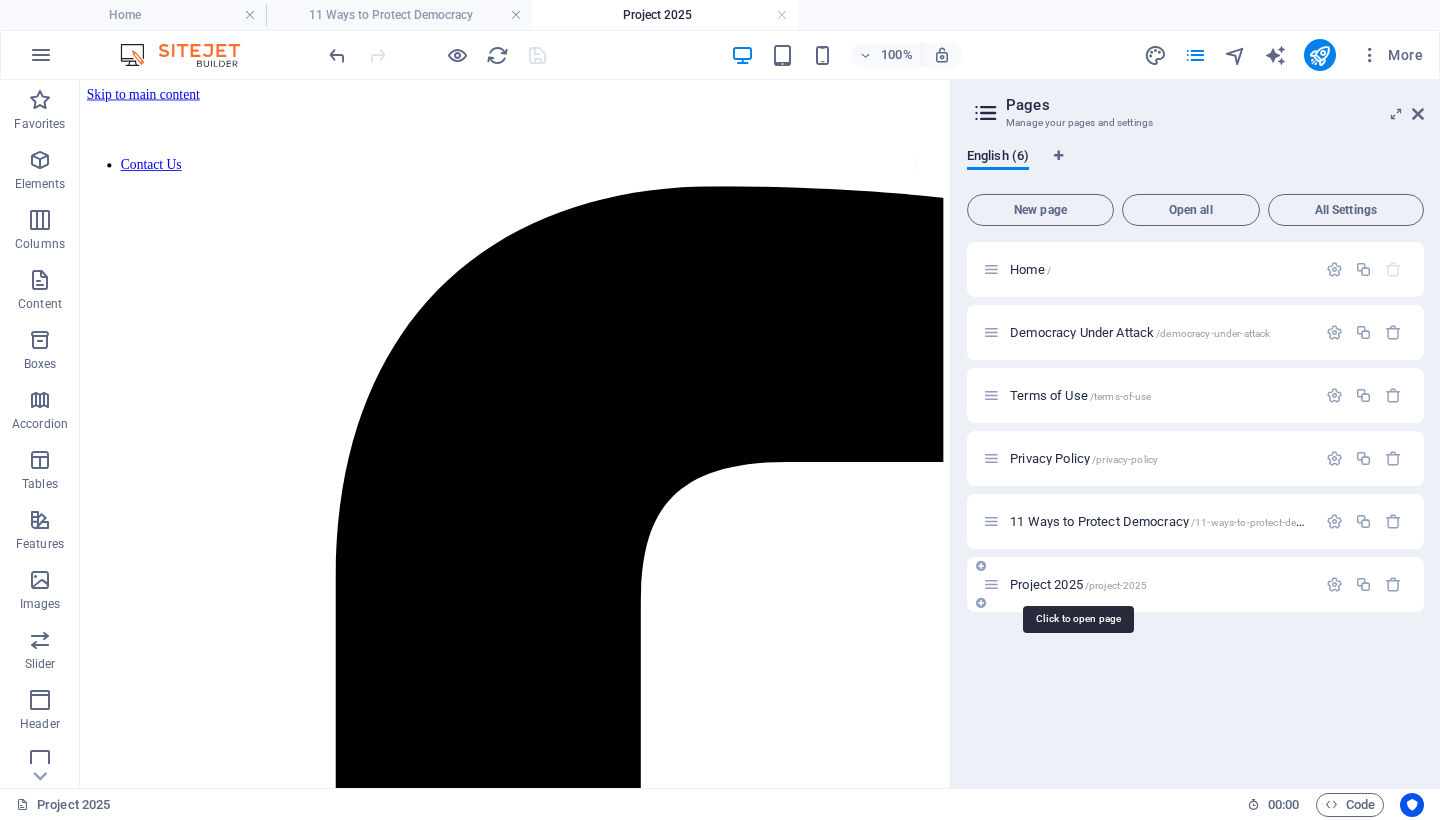 scroll, scrollTop: 0, scrollLeft: 0, axis: both 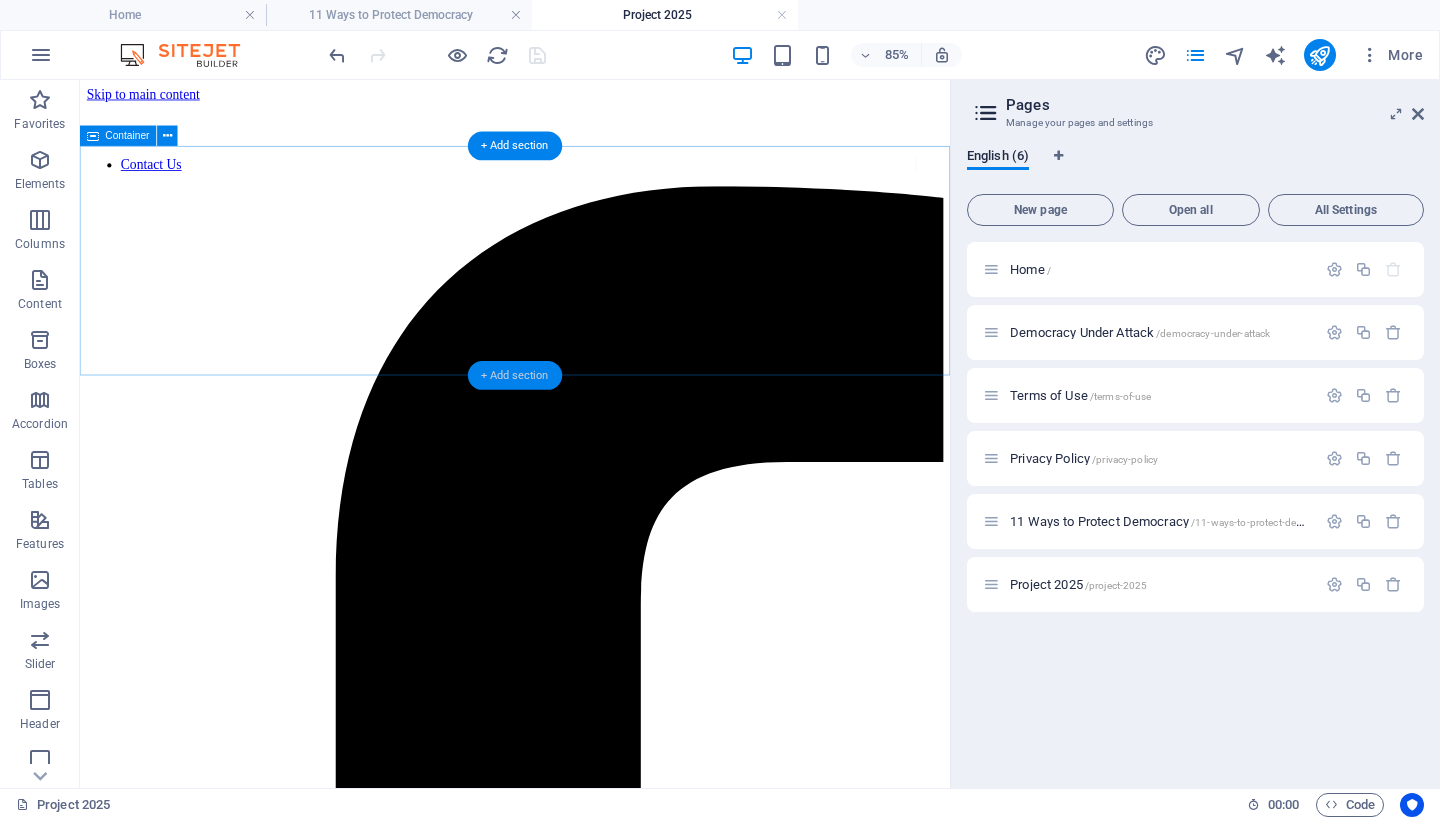 click on "+ Add section" at bounding box center (515, 375) 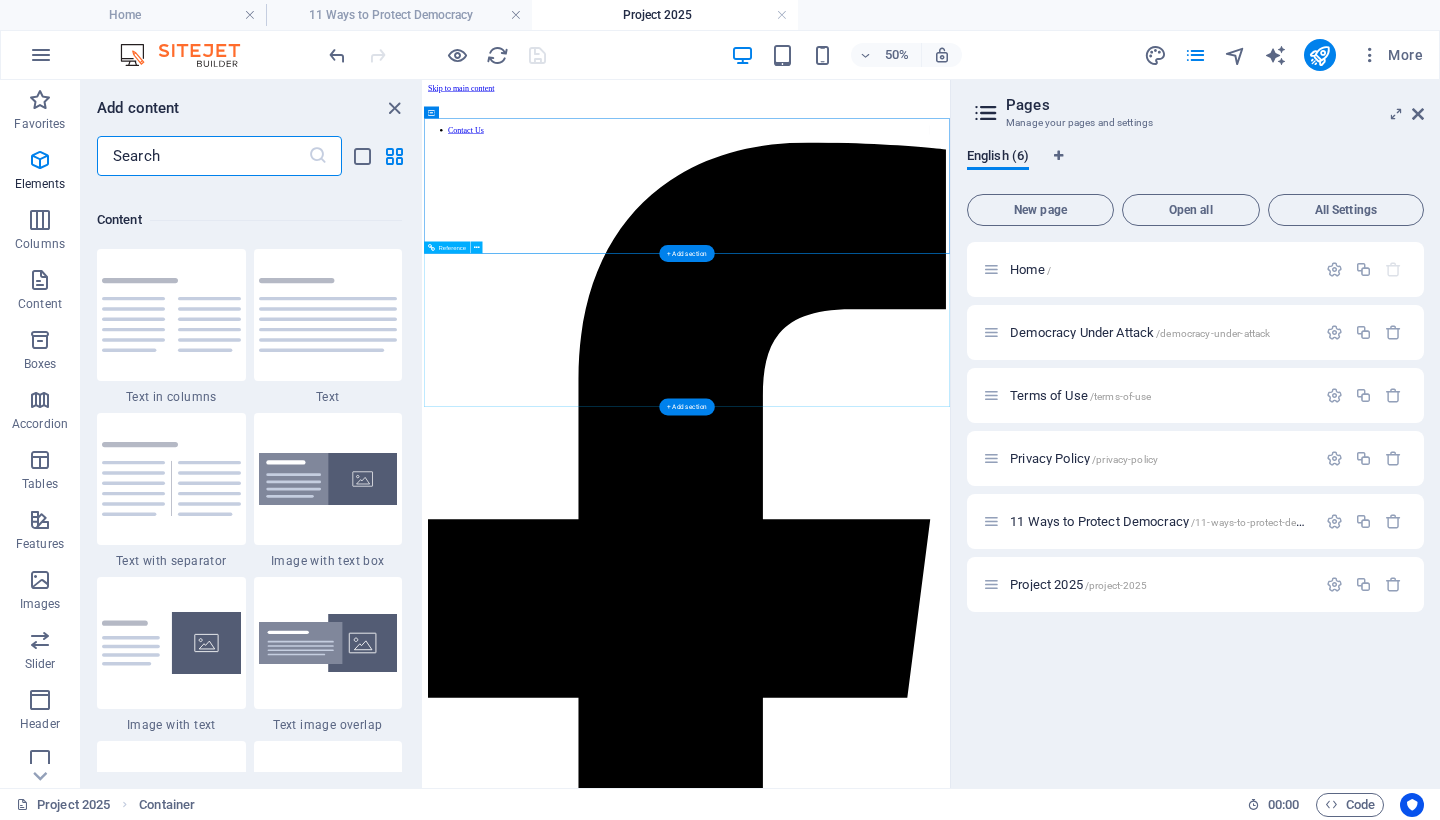 scroll, scrollTop: 3499, scrollLeft: 0, axis: vertical 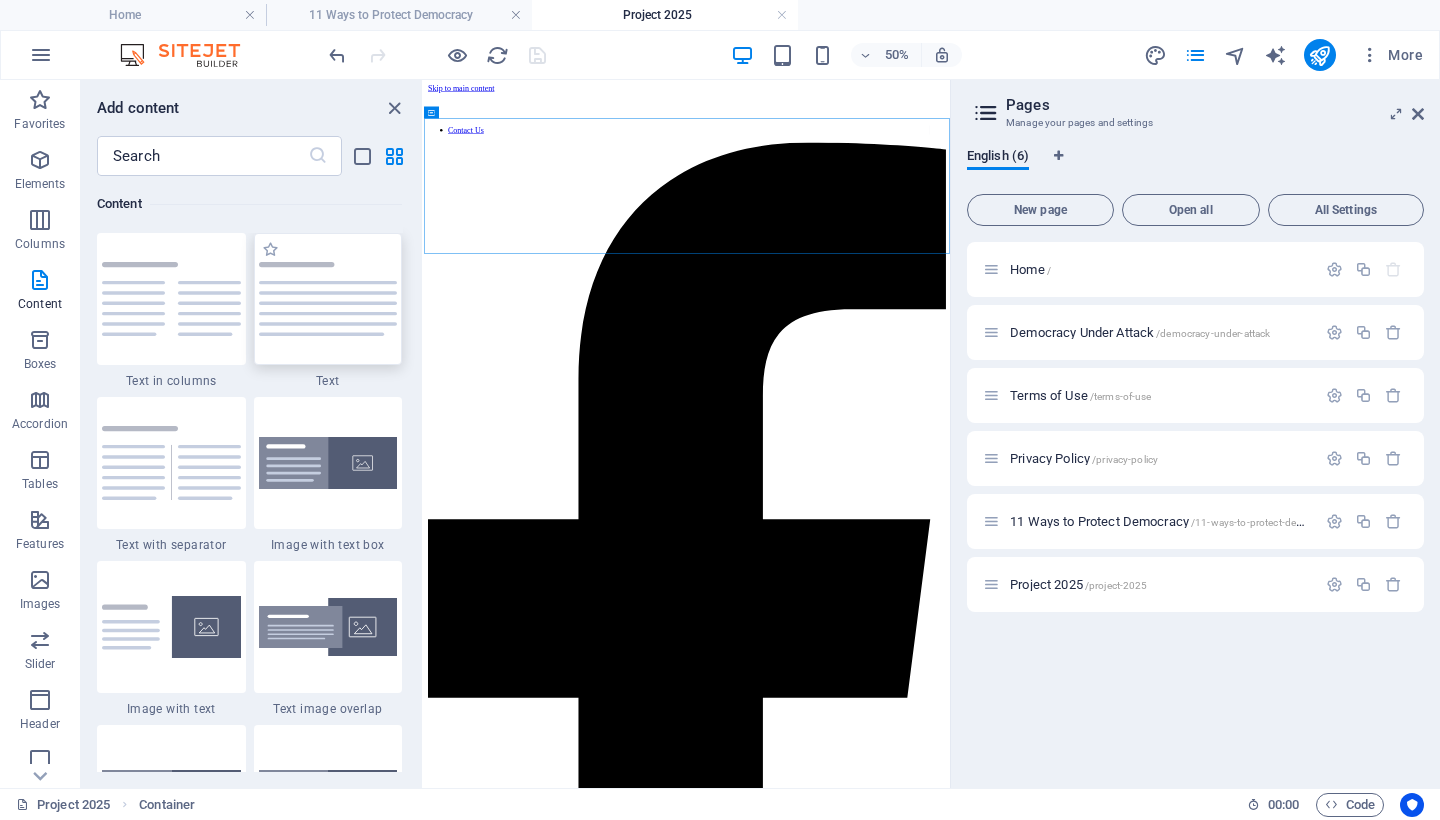 click at bounding box center [328, 299] 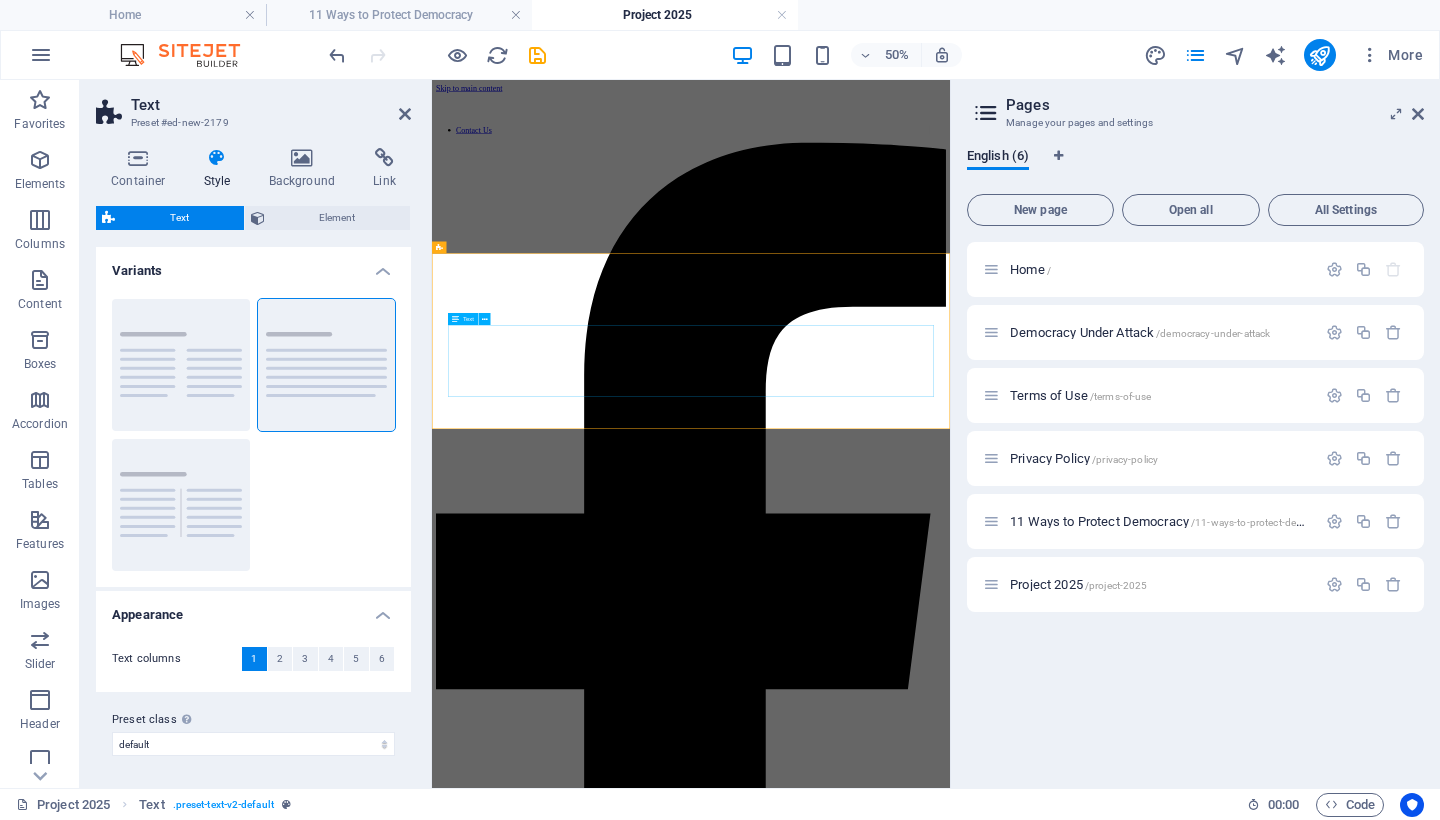 click on "Lorem ipsum dolor sitope amet, consectetur adipisicing elitip. Massumenda, dolore, cum vel modi asperiores consequatur suscipit quidem ducimus eveniet iure expedita consecteture odiogil voluptatum similique fugit voluptates atem accusamus quae quas dolorem tenetur facere tempora maiores adipisci reiciendis accusantium voluptatibus id voluptate tempore dolor harum nisi amet! Nobis, eaque. Aenean commodo ligula eget dolor. Lorem ipsum dolor sit amet, consectetuer adipiscing elit leget odiogil voluptatum similique fugit voluptates dolor. Libero assumenda, dolore, cum vel modi asperiores consequatur." at bounding box center [950, 6379] 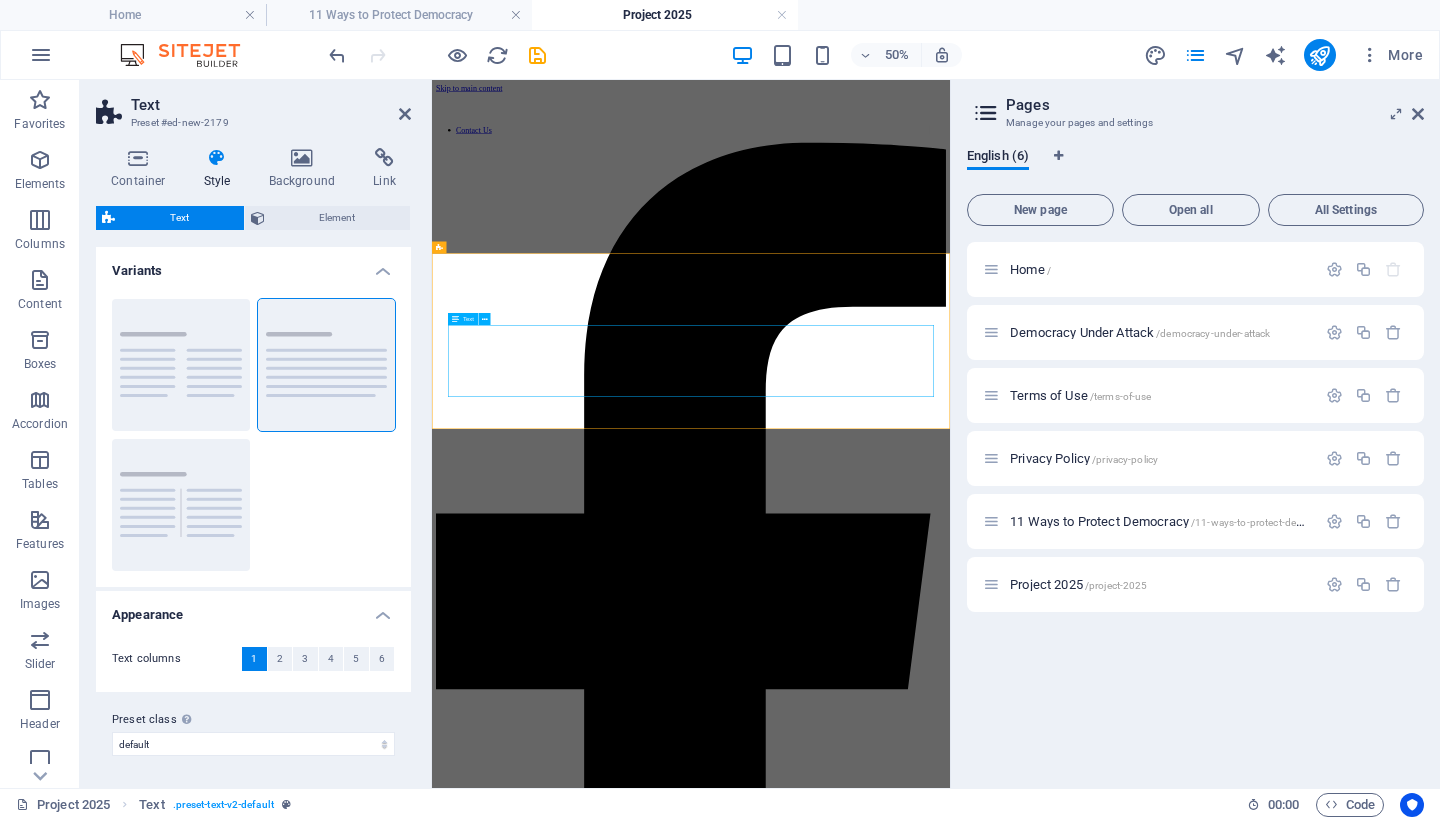 click on "Lorem ipsum dolor sitope amet, consectetur adipisicing elitip. Massumenda, dolore, cum vel modi asperiores consequatur suscipit quidem ducimus eveniet iure expedita consecteture odiogil voluptatum similique fugit voluptates atem accusamus quae quas dolorem tenetur facere tempora maiores adipisci reiciendis accusantium voluptatibus id voluptate tempore dolor harum nisi amet! Nobis, eaque. Aenean commodo ligula eget dolor. Lorem ipsum dolor sit amet, consectetuer adipiscing elit leget odiogil voluptatum similique fugit voluptates dolor. Libero assumenda, dolore, cum vel modi asperiores consequatur." at bounding box center (950, 6379) 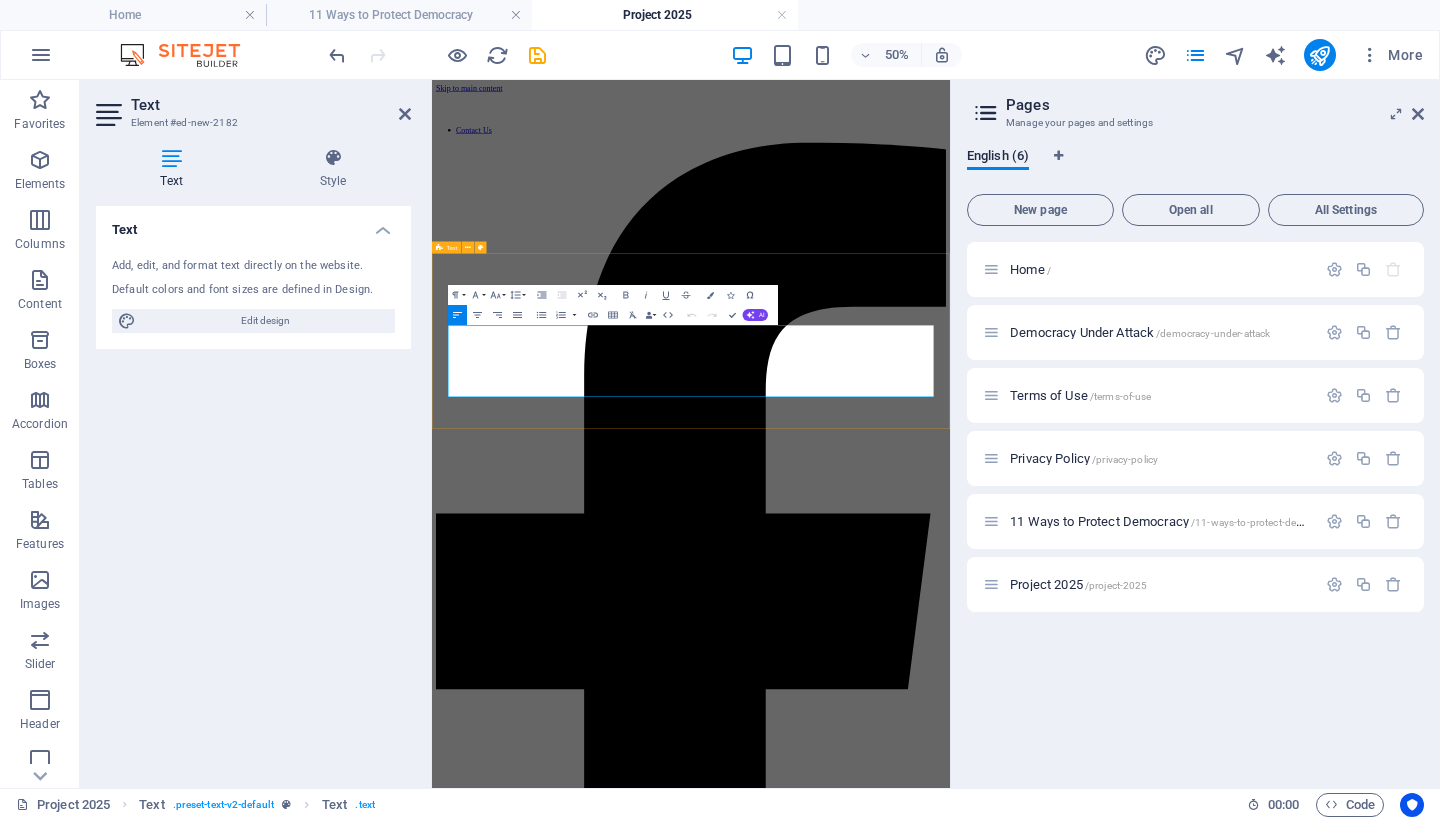 drag, startPoint x: 790, startPoint y: 694, endPoint x: 458, endPoint y: 582, distance: 350.38266 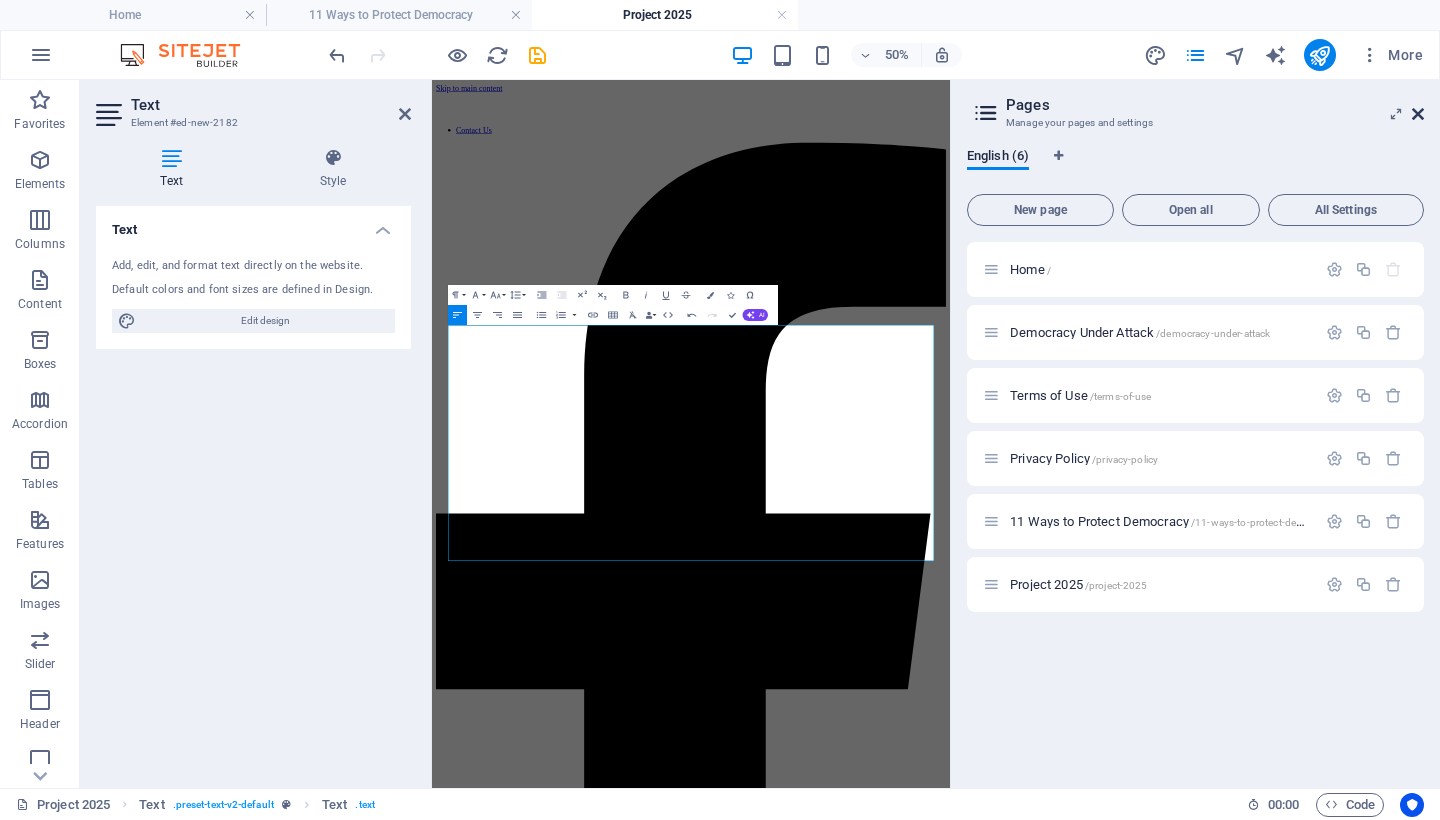 click at bounding box center (1418, 114) 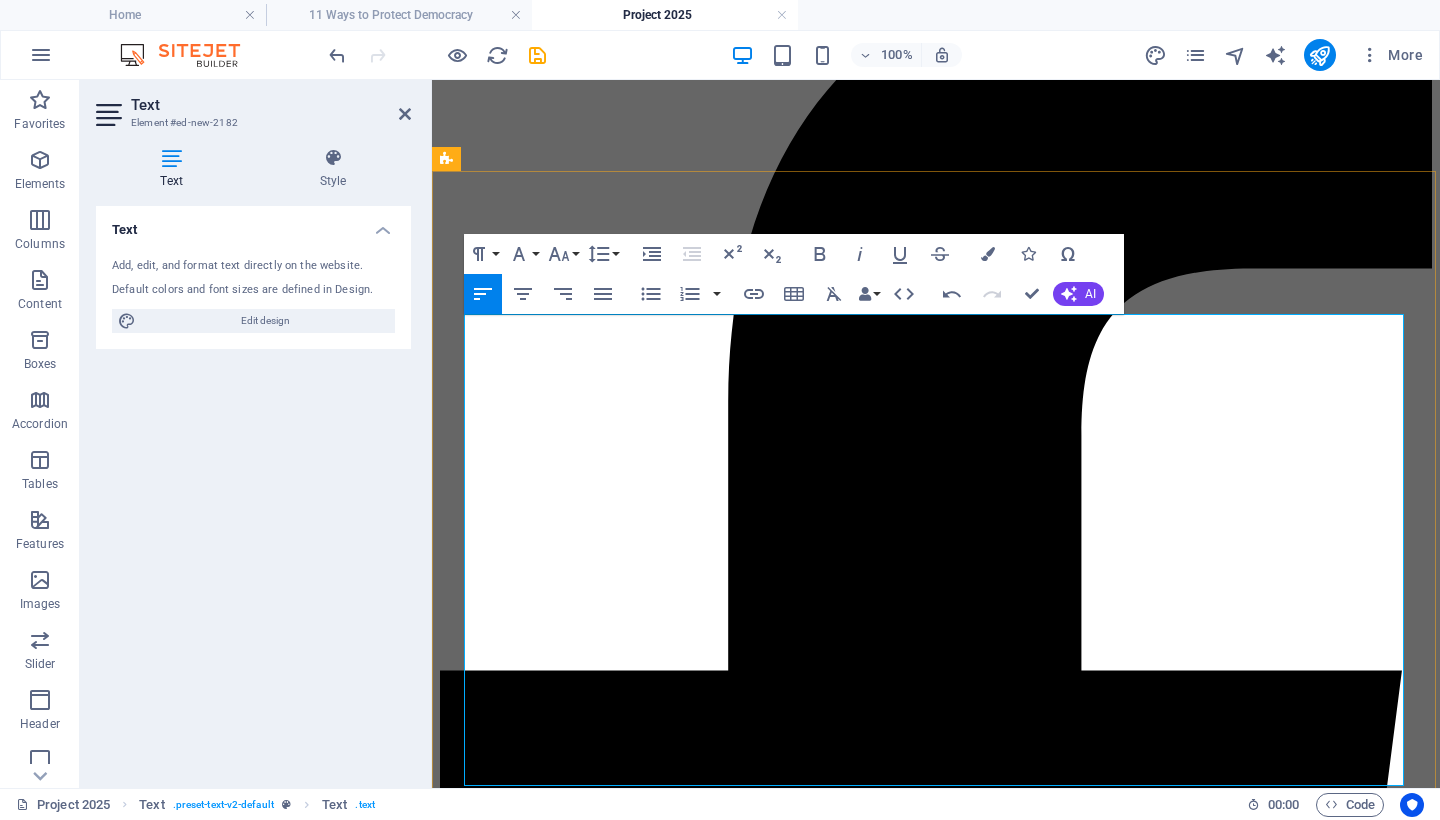 scroll, scrollTop: 422, scrollLeft: 0, axis: vertical 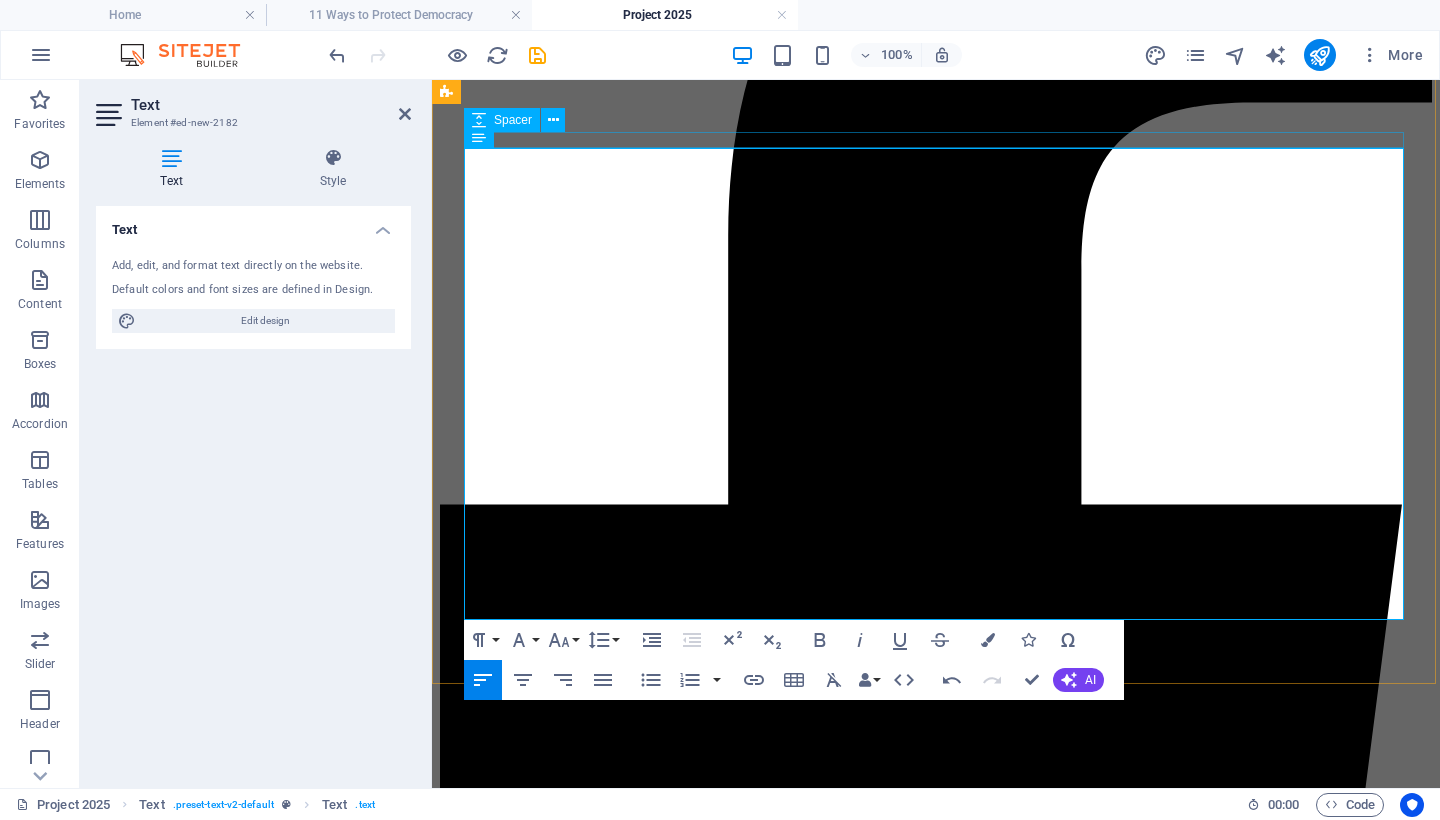 drag, startPoint x: 1222, startPoint y: 602, endPoint x: 502, endPoint y: 135, distance: 858.1894 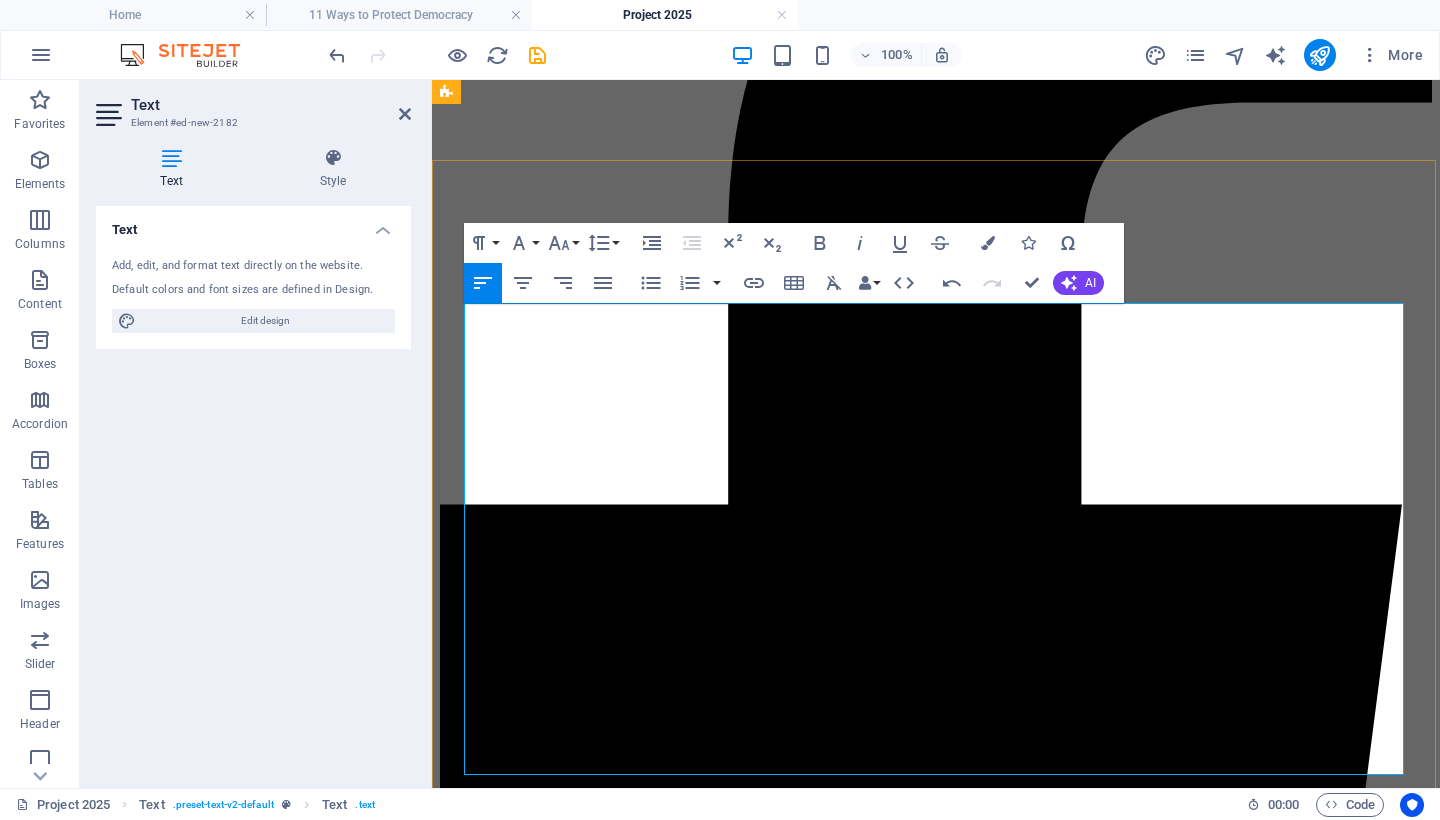 scroll, scrollTop: 267, scrollLeft: 0, axis: vertical 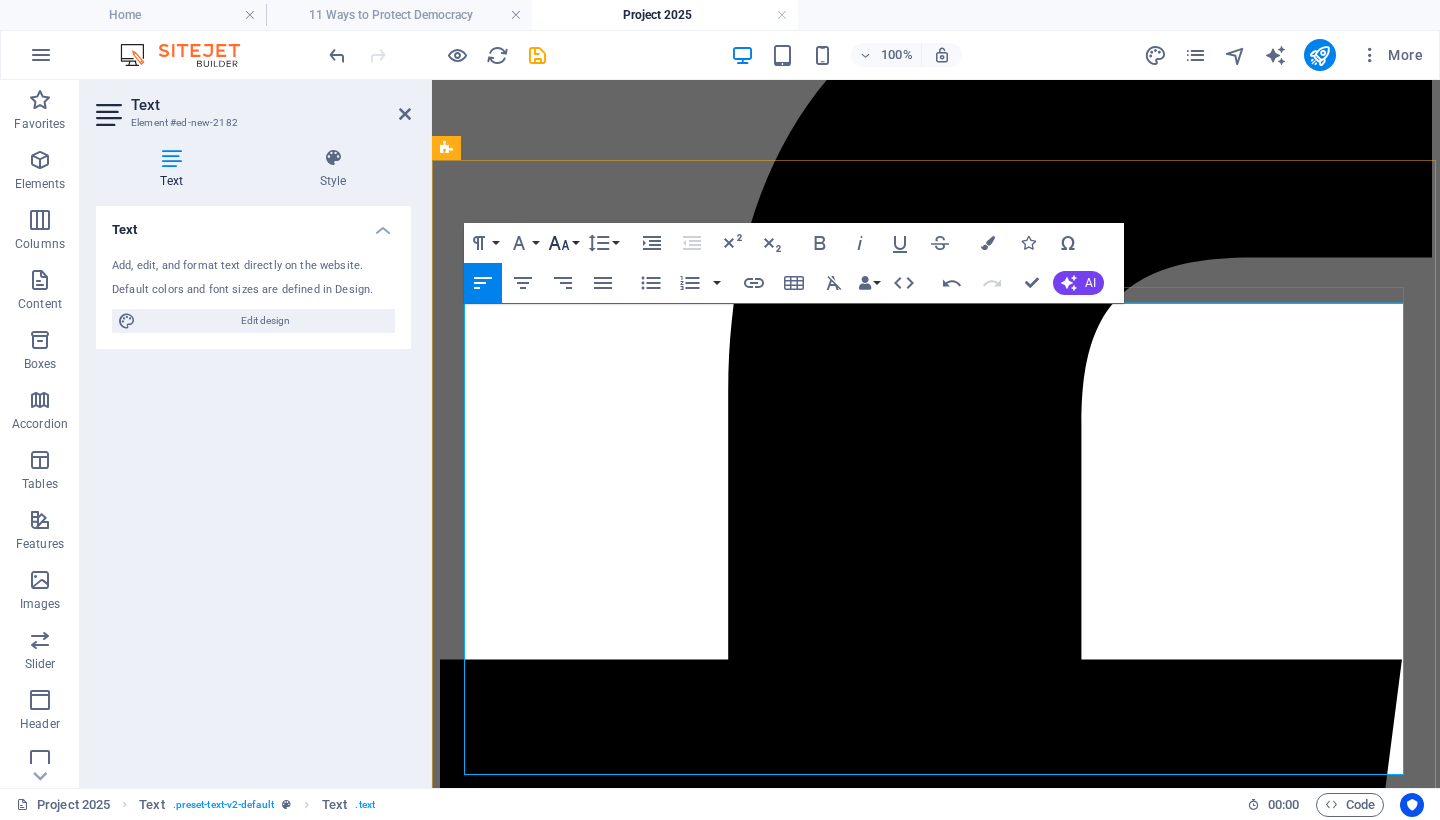 click 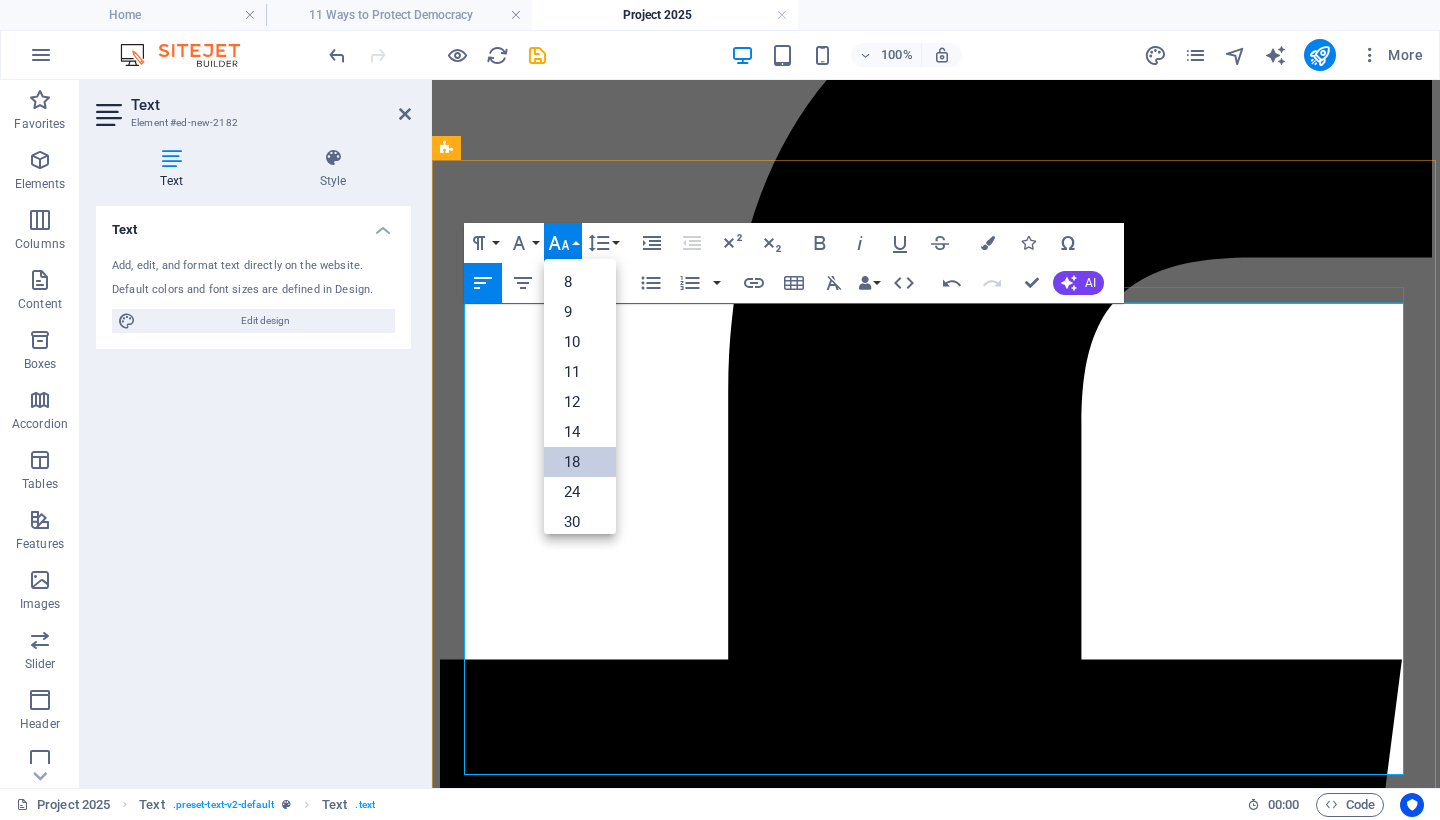 click on "18" at bounding box center (580, 462) 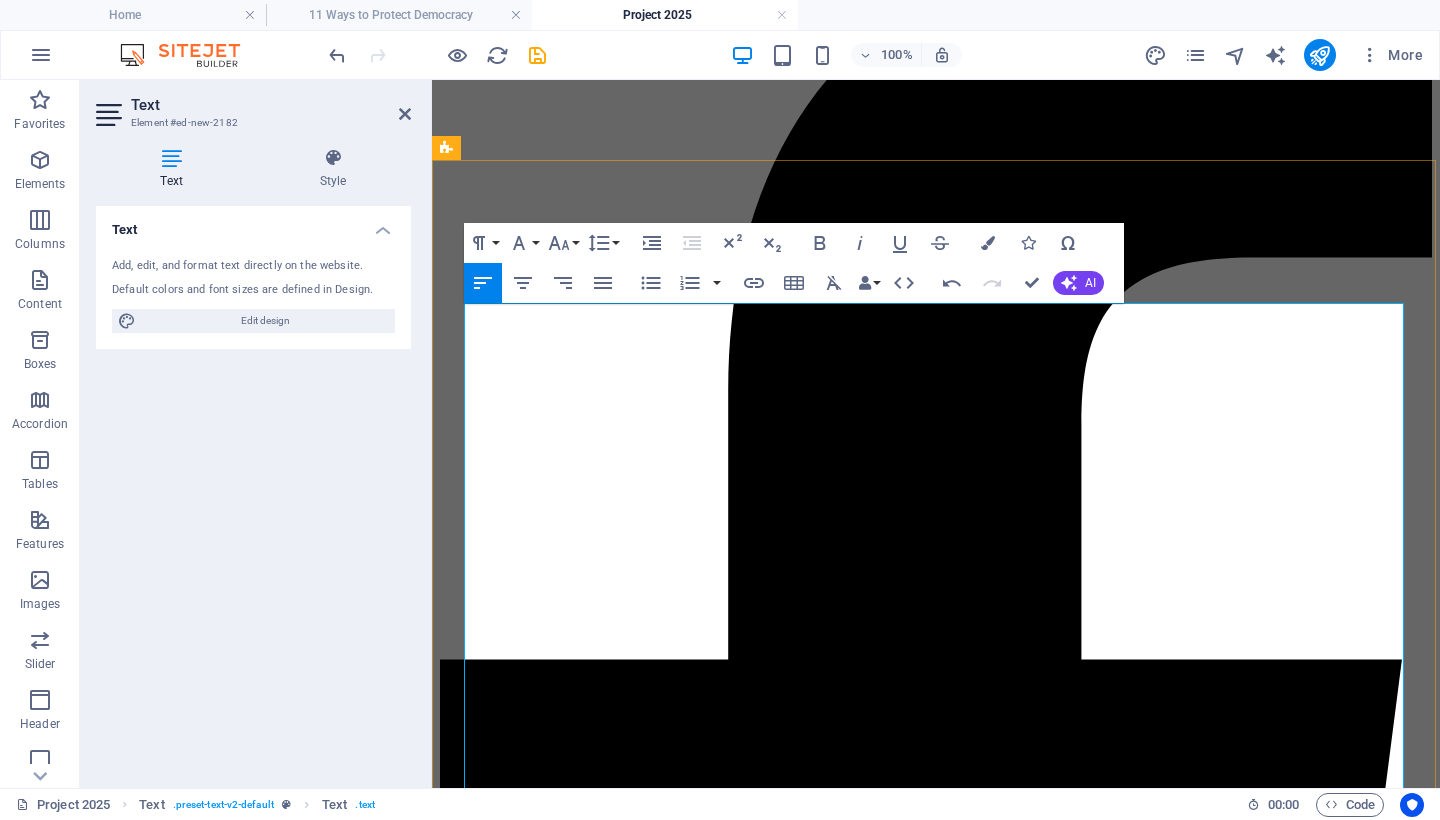 click on "Project 2025 is not a theory.   It is a fully coordinated, actively unfolding plan to radically transform the United States government.   The Heritage Foundation , a politically influential think tank, originally published the 920‑page   Mandate for Leadership   in April 2023, backed by over 100 allied ideological organizations and hundreds of former Trump administration officials and strategists ( Democracy Forward ). Those involved developed a roadmap to centralize presidential authority, dismantle independent federal agencies, and replace nonpartisan civil servants with ideologically aligned personnel ( The Guardian )." at bounding box center (936, 6042) 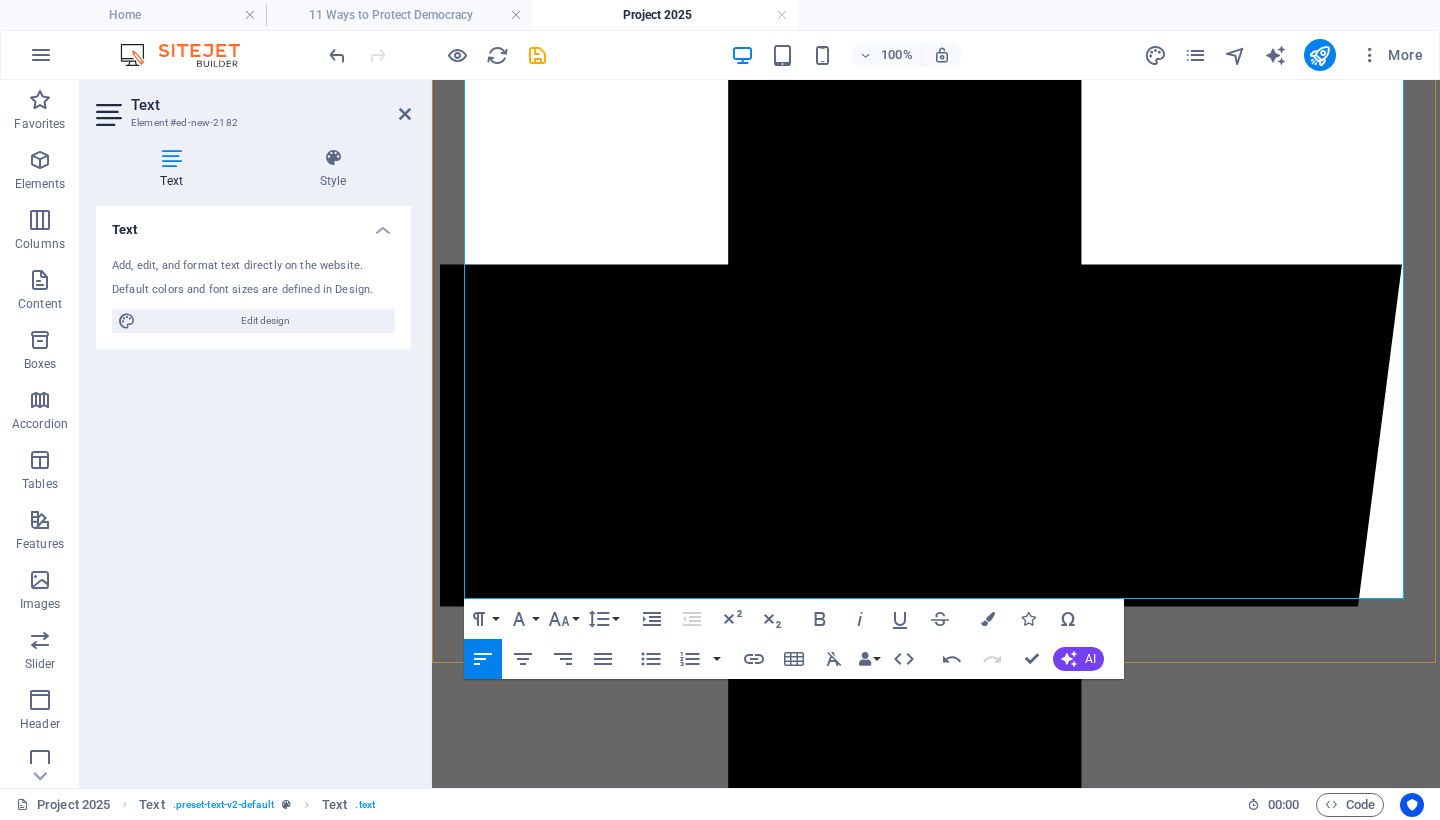 scroll, scrollTop: 844, scrollLeft: 0, axis: vertical 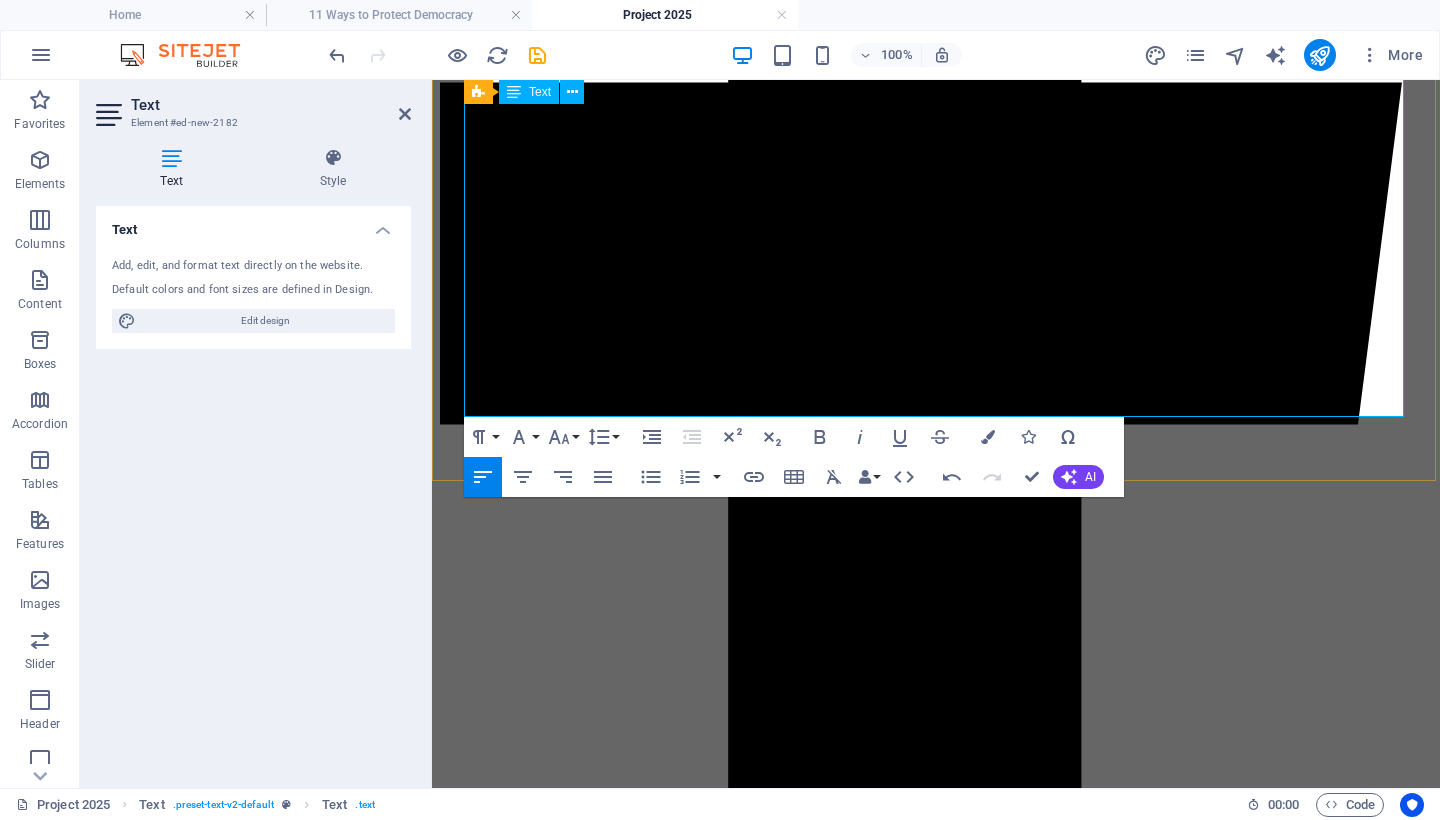 click on "This agenda is more than a policy shift—it is a deliberate campaign to   reengineer democratic governance . Analysts warn that Project 2025 reflects defining traits of   neofascism —including centralized authority, erasure of checks and balances, politicization of institutions, and targeting of marginalized groups ( convergencemag.com ). What is unfolding is not reform—it is   institutional capture . If it continues unopposed, this strategy could dismantle democratic structures and replace them with an authoritarian system governed by loyalty rather than by law ( Democracy Forward ,   Congresswoman Zoe Lofgren )." at bounding box center [936, 5797] 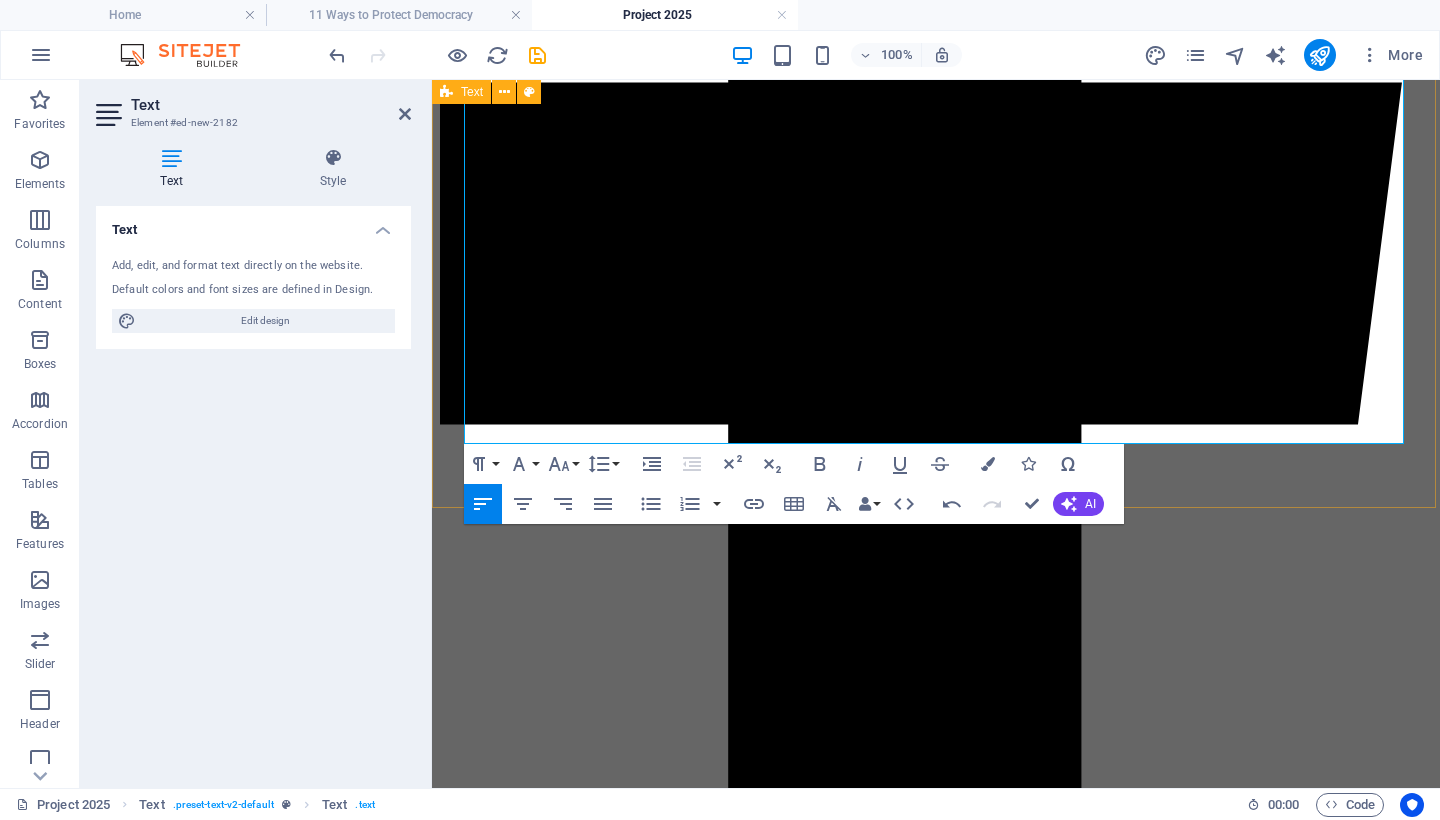 drag, startPoint x: 1307, startPoint y: 427, endPoint x: 462, endPoint y: 419, distance: 845.03784 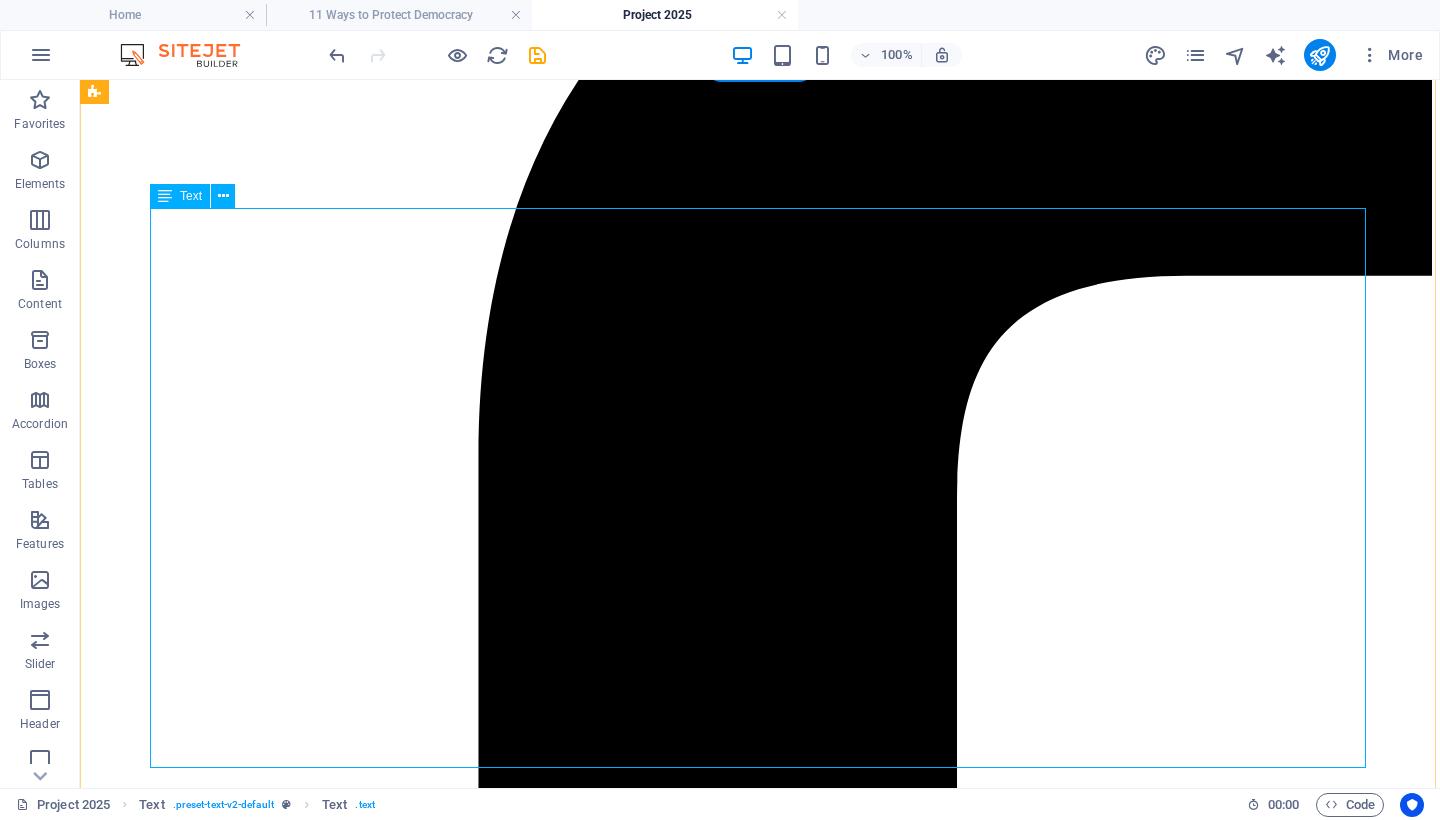 scroll, scrollTop: 196, scrollLeft: 0, axis: vertical 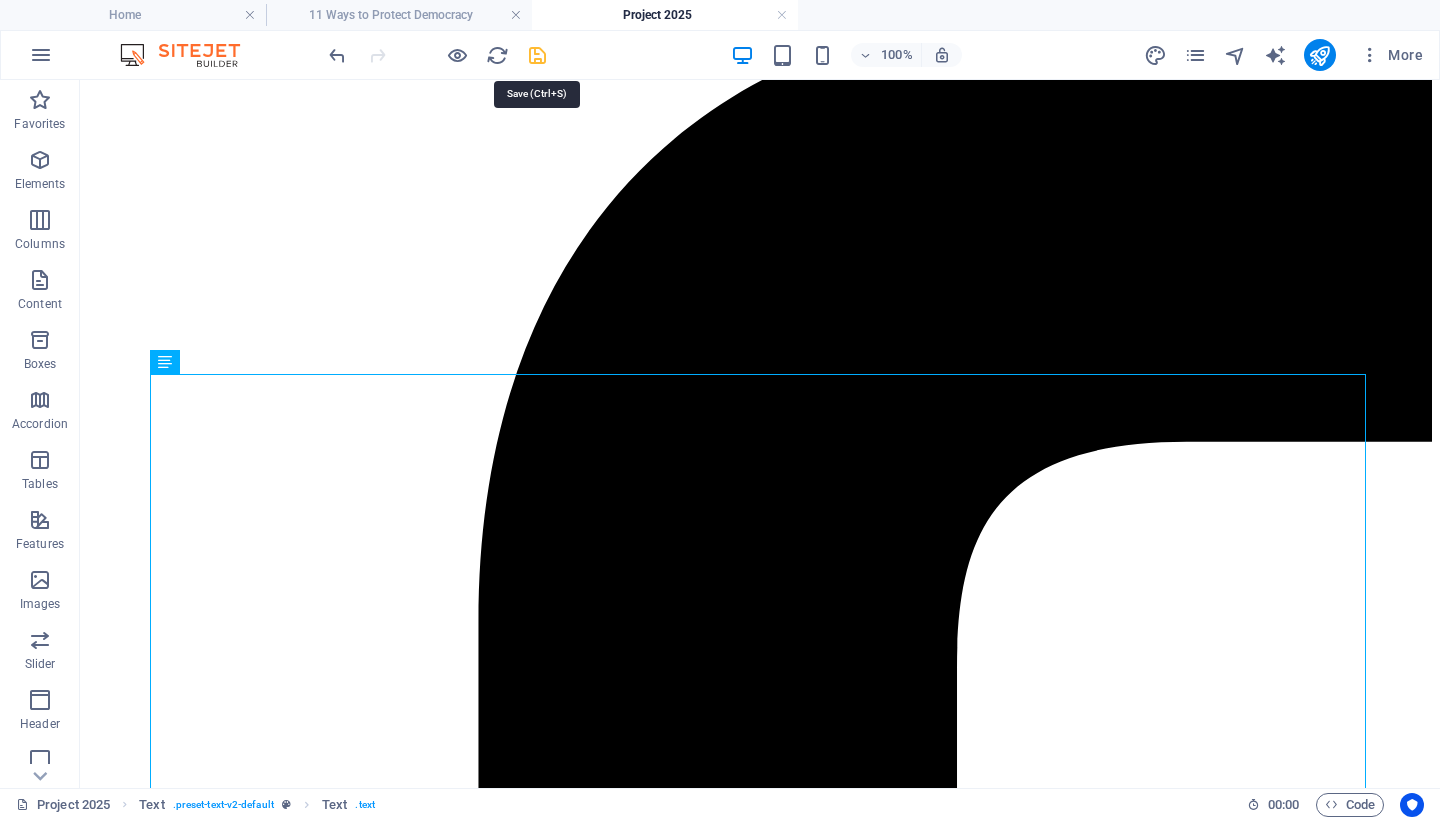 click at bounding box center [537, 55] 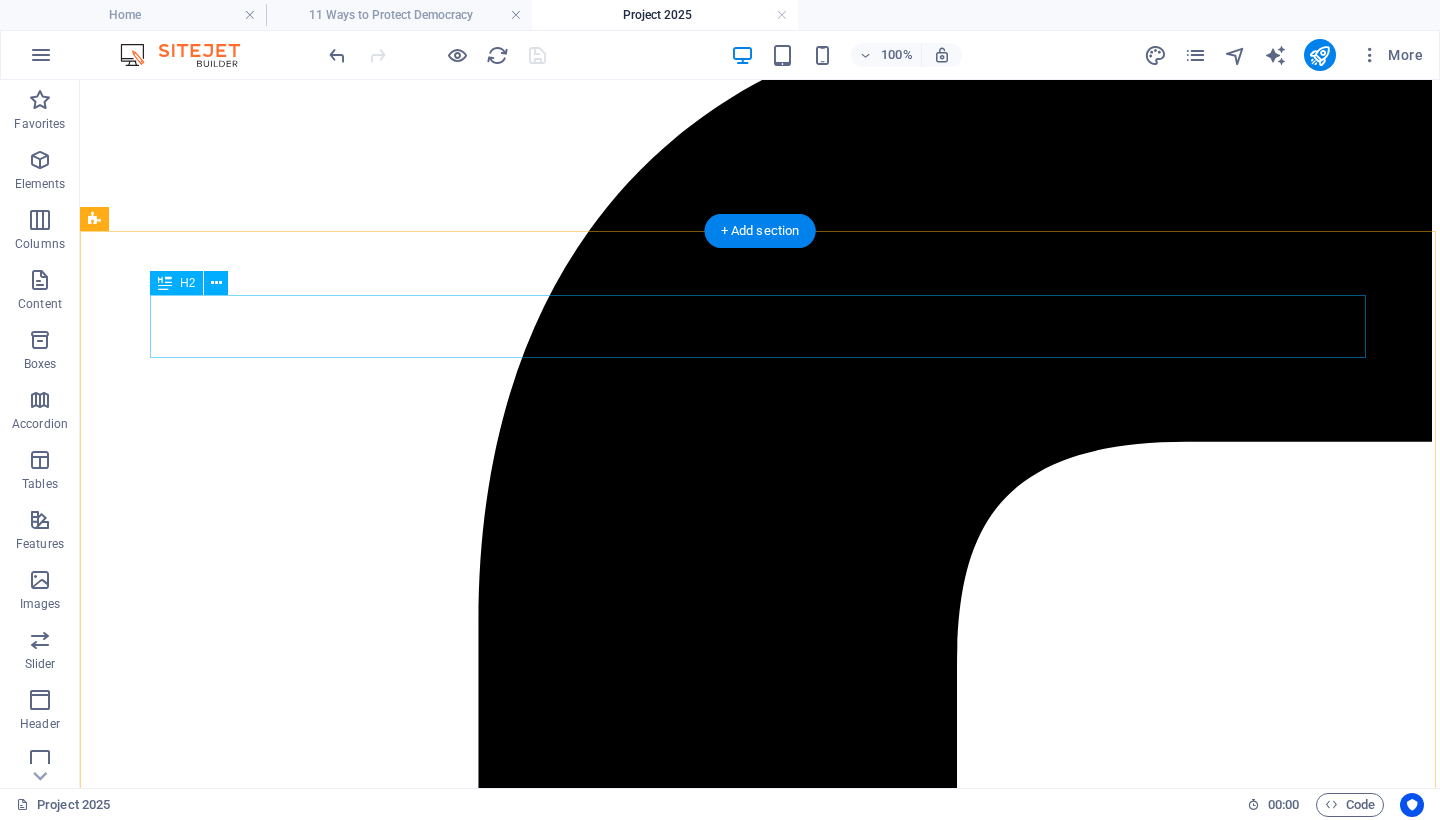 click on "Headline" at bounding box center [760, 7955] 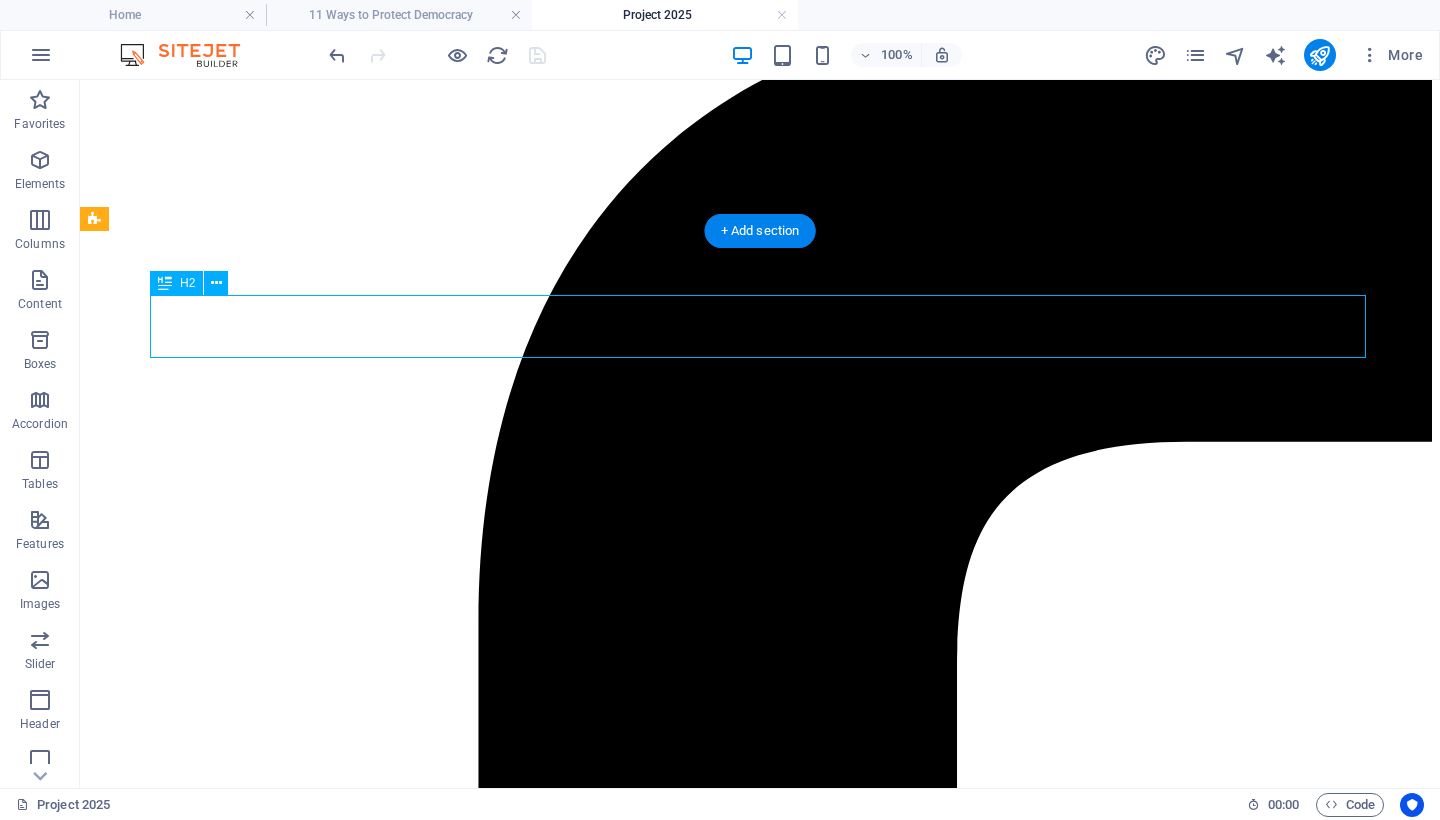 click on "Headline" at bounding box center [760, 7955] 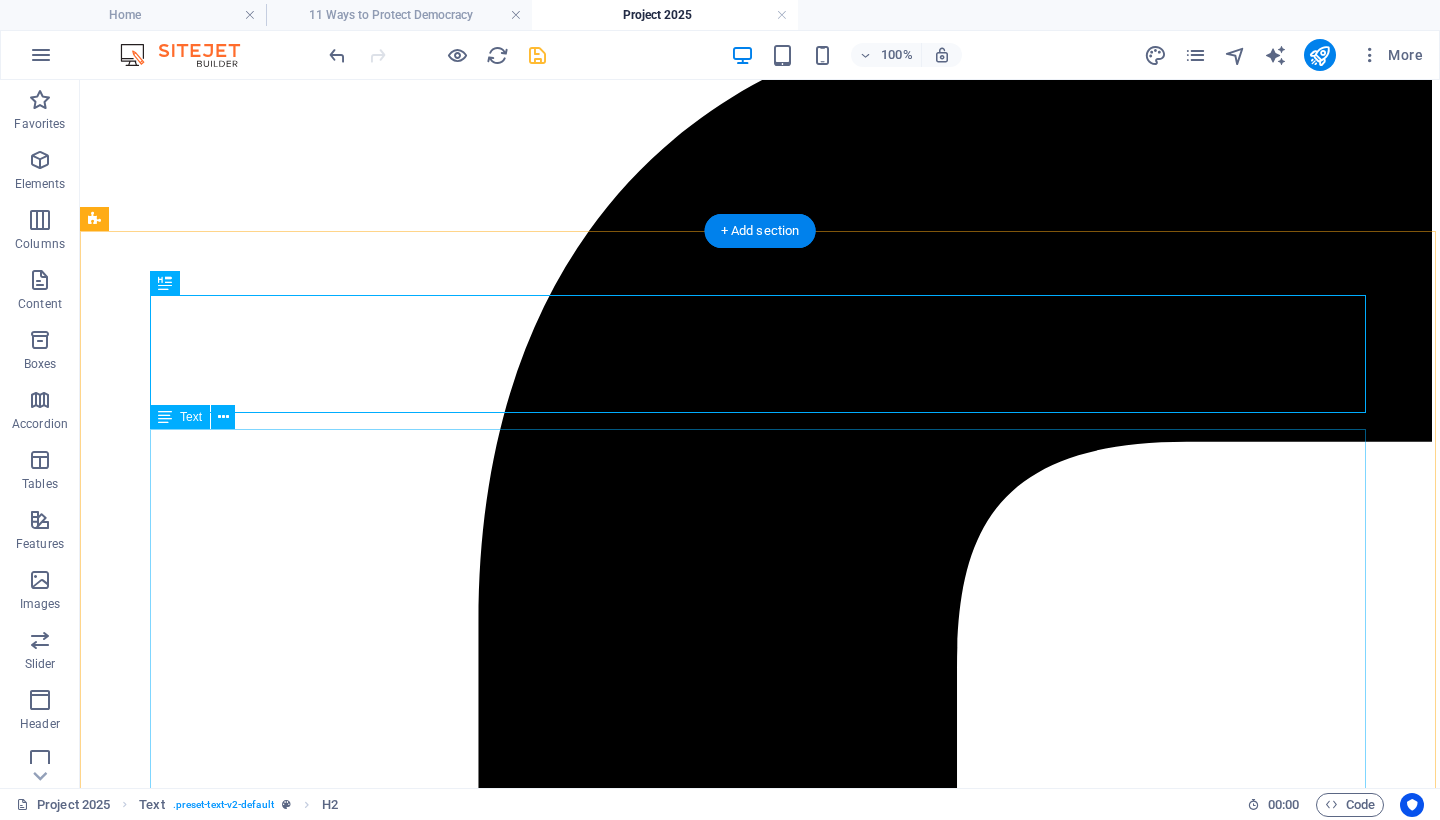 click on "Certainly. Below is your revised paragraph with   embedded citations   to reinforce factual claims and ensure legal robustness. The tone remains clear, alarming, and legally sound. Project 2025 is not a theory.   It is a fully coordinated, actively unfolding plan to radically transform the United States government.   The Heritage Foundation , a politically influential think tank, originally published the 920‑page   Mandate for Leadership   in April 2023, backed by over 100 allied ideological organizations and hundreds of former Trump administration officials and strategists ( Democracy Forward ). Those involved developed a roadmap to centralize presidential authority, dismantle independent federal agencies, and replace nonpartisan civil servants with ideologically aligned personnel ( The Guardian ). The plan promotes aggressive consolidation of executive power, the removal of agencies such as the Department of Education and EPA, and the politicization of previously merit-based civil service roles (" at bounding box center [760, 8265] 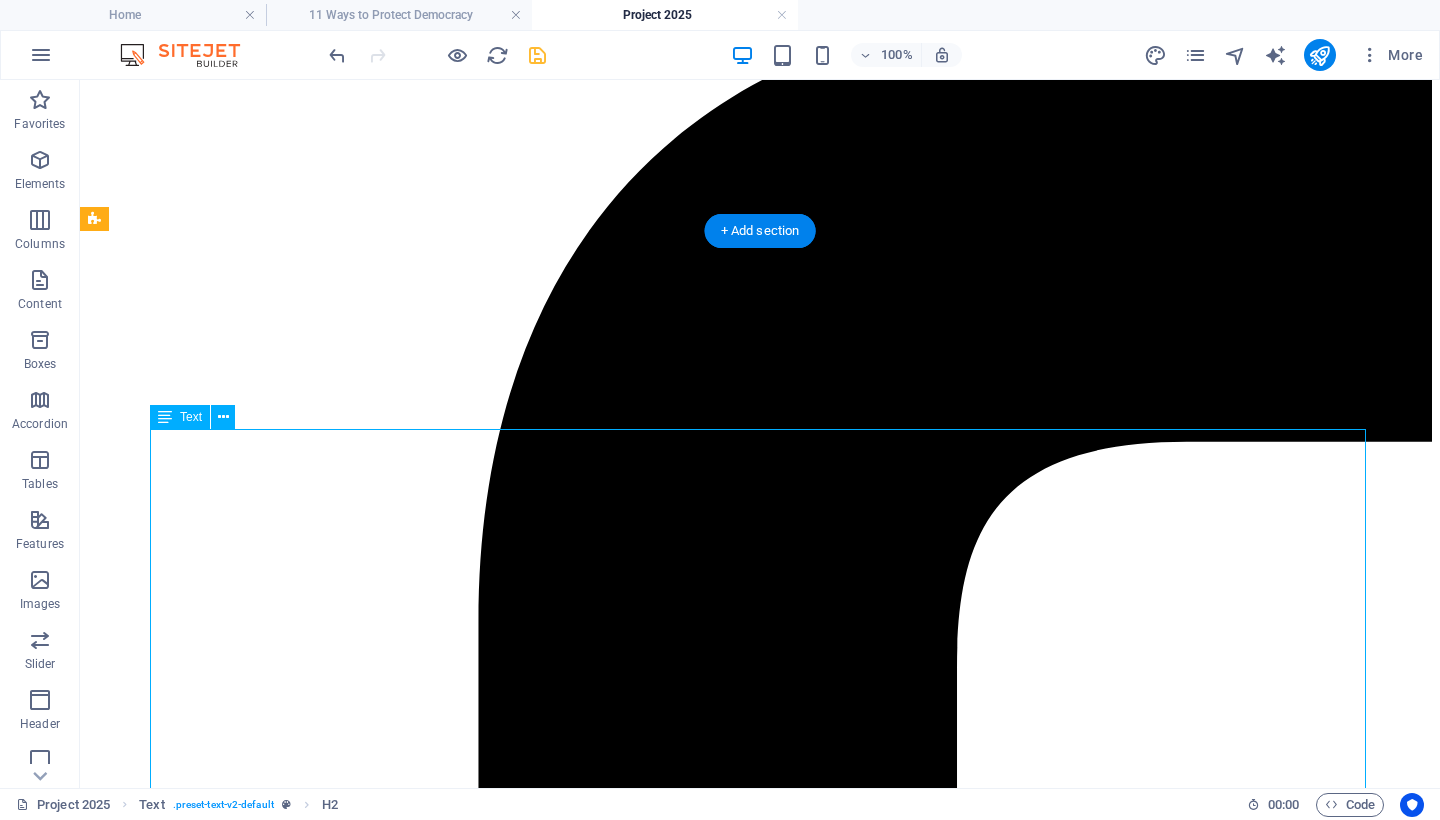 click on "Certainly. Below is your revised paragraph with   embedded citations   to reinforce factual claims and ensure legal robustness. The tone remains clear, alarming, and legally sound. Project 2025 is not a theory.   It is a fully coordinated, actively unfolding plan to radically transform the United States government.   The Heritage Foundation , a politically influential think tank, originally published the 920‑page   Mandate for Leadership   in April 2023, backed by over 100 allied ideological organizations and hundreds of former Trump administration officials and strategists ( Democracy Forward ). Those involved developed a roadmap to centralize presidential authority, dismantle independent federal agencies, and replace nonpartisan civil servants with ideologically aligned personnel ( The Guardian ). The plan promotes aggressive consolidation of executive power, the removal of agencies such as the Department of Education and EPA, and the politicization of previously merit-based civil service roles (" at bounding box center (760, 8265) 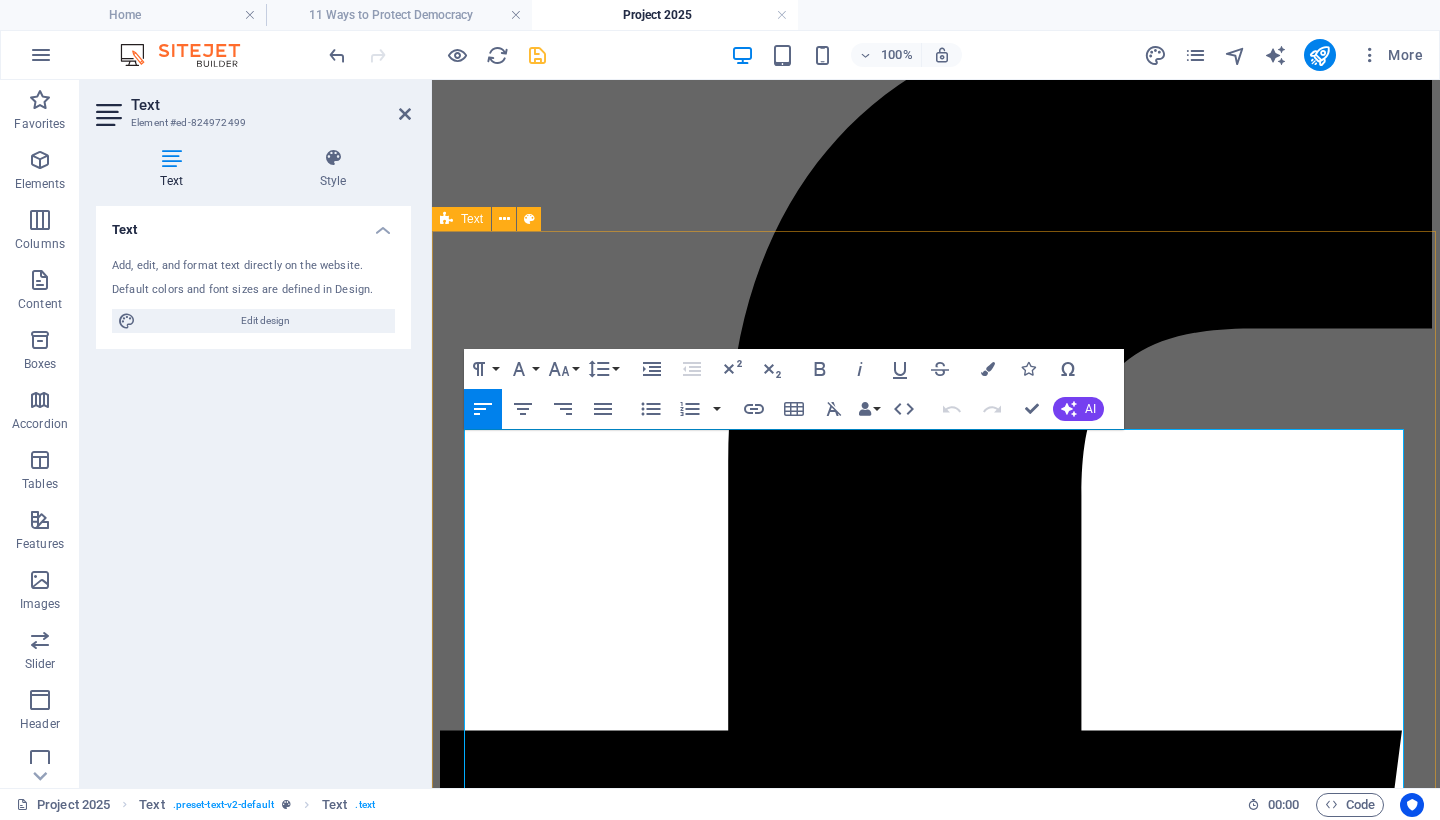 drag, startPoint x: 1107, startPoint y: 471, endPoint x: 461, endPoint y: 451, distance: 646.3095 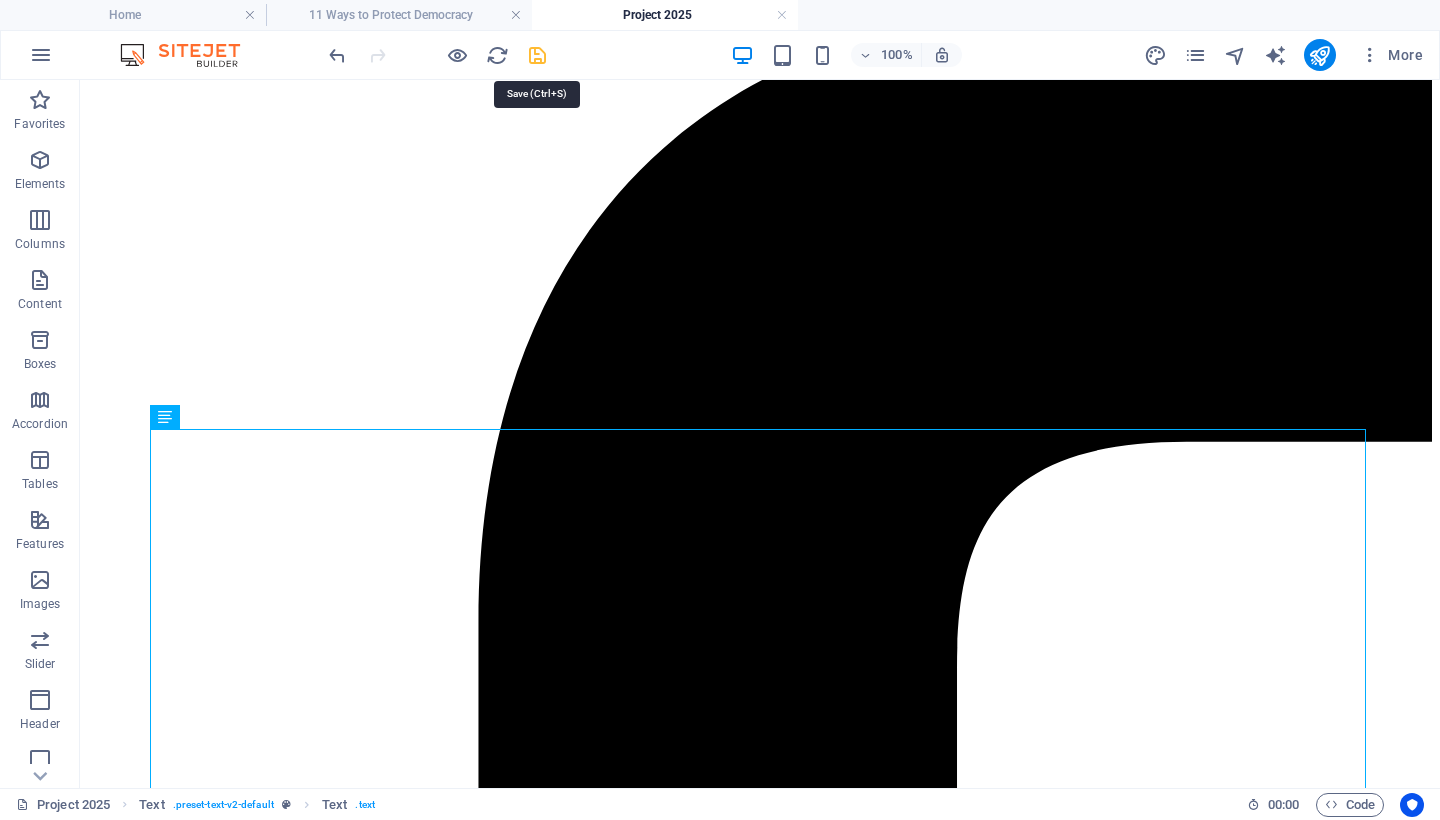 click at bounding box center [537, 55] 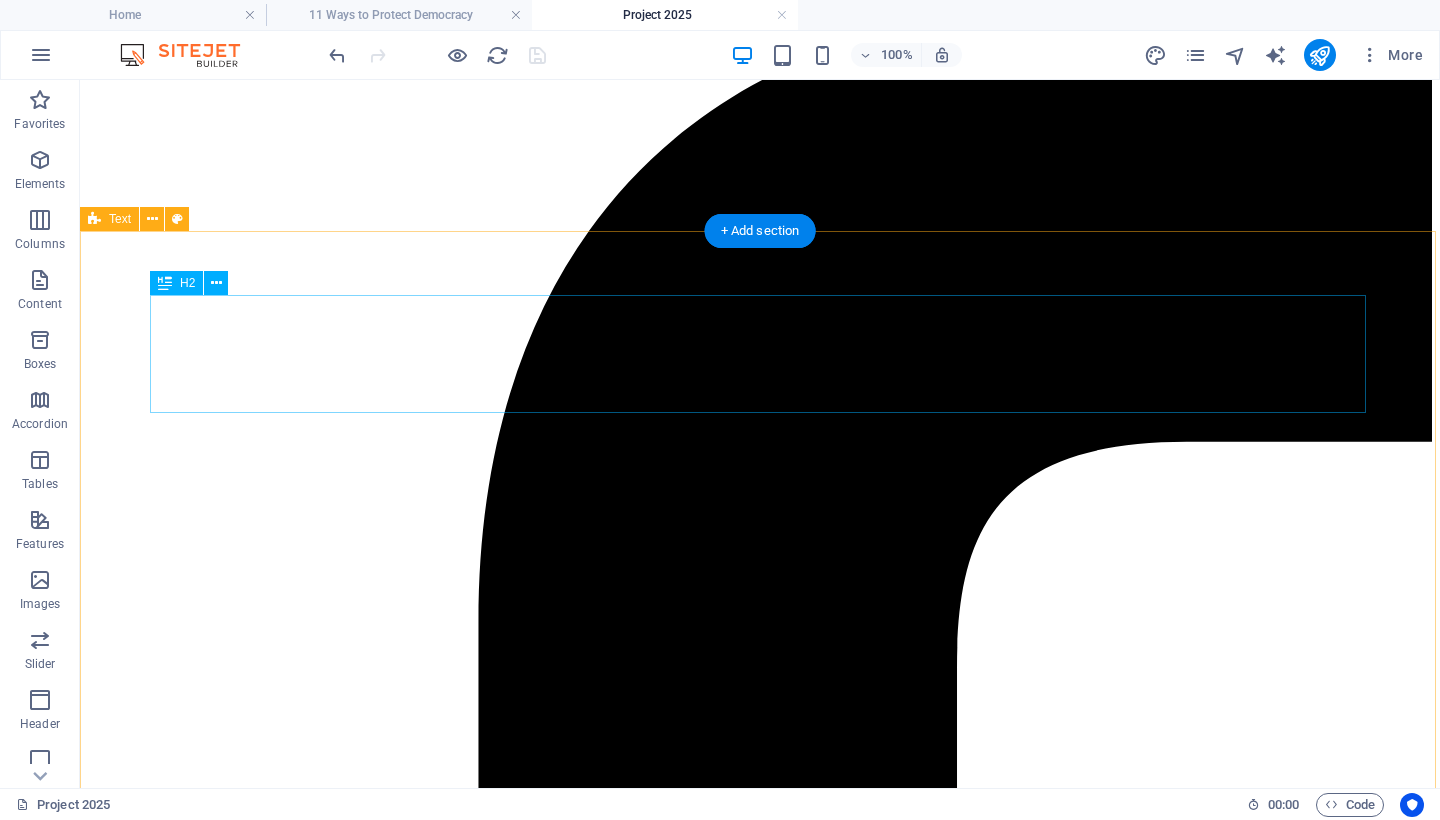 click on "Project 2025: A Coordinated Assault on American Democracy" at bounding box center (760, 7955) 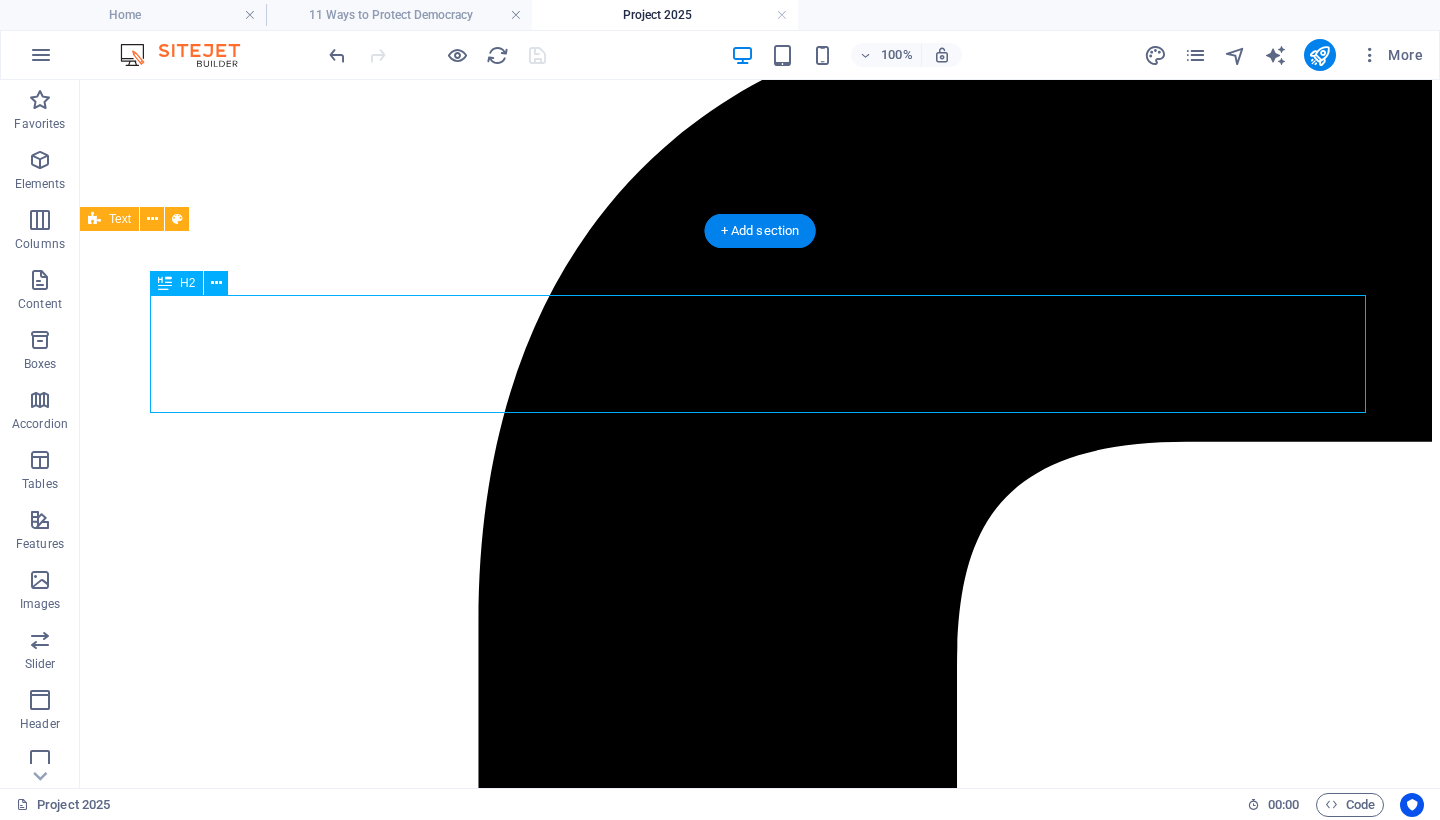 click on "Project 2025: A Coordinated Assault on American Democracy" at bounding box center [760, 7955] 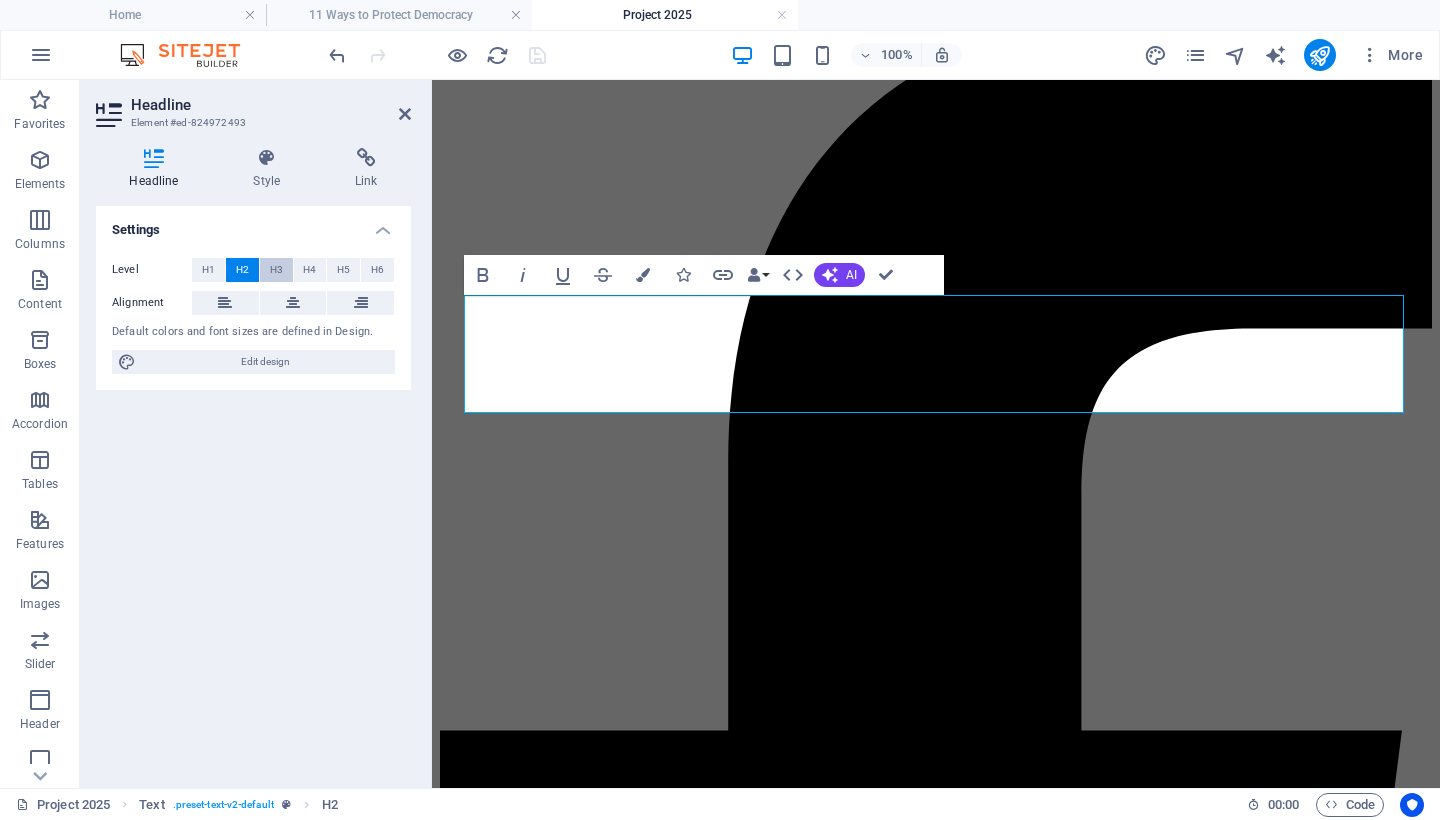 click on "H3" at bounding box center (276, 270) 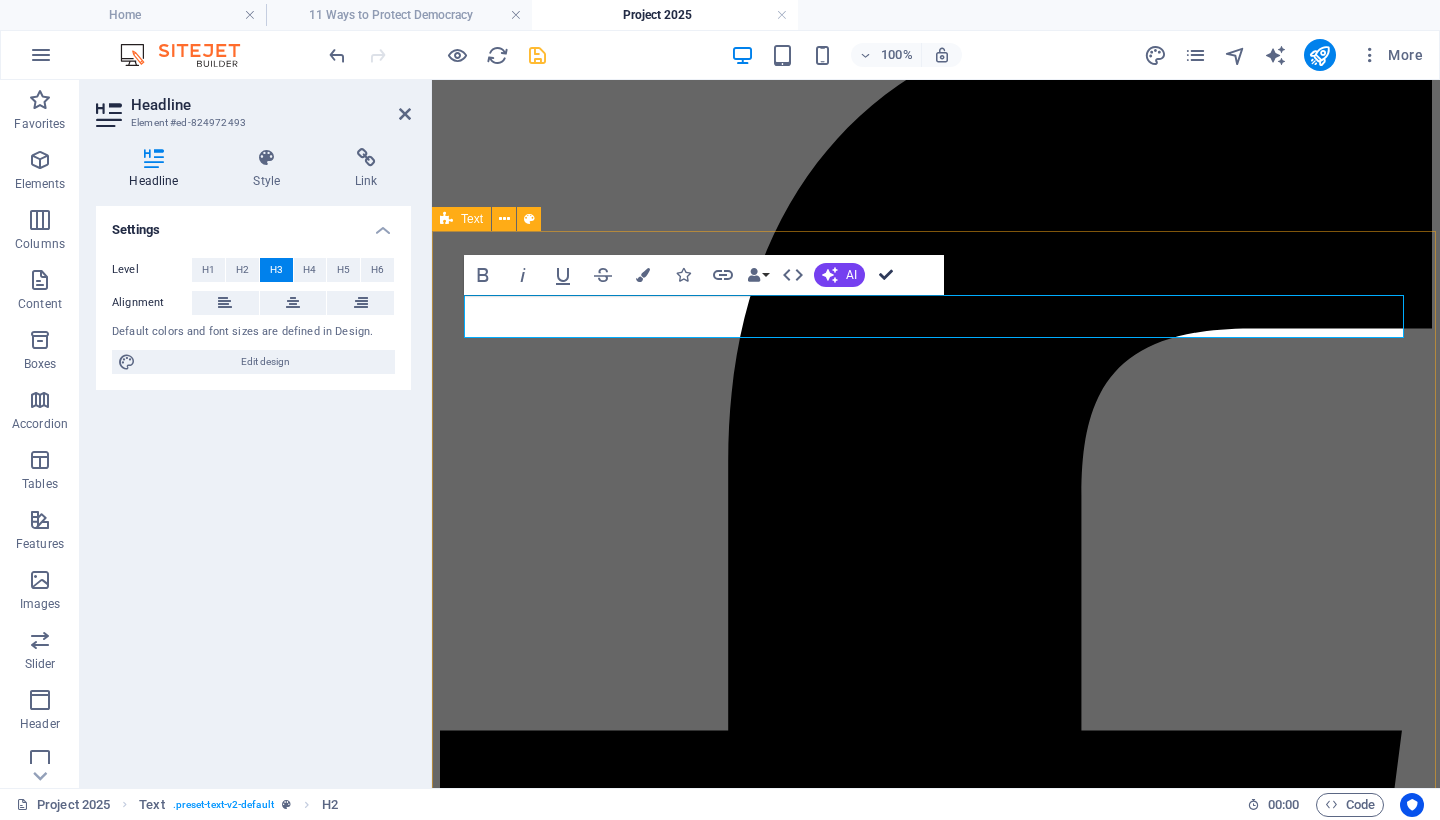 drag, startPoint x: 893, startPoint y: 273, endPoint x: 812, endPoint y: 192, distance: 114.5513 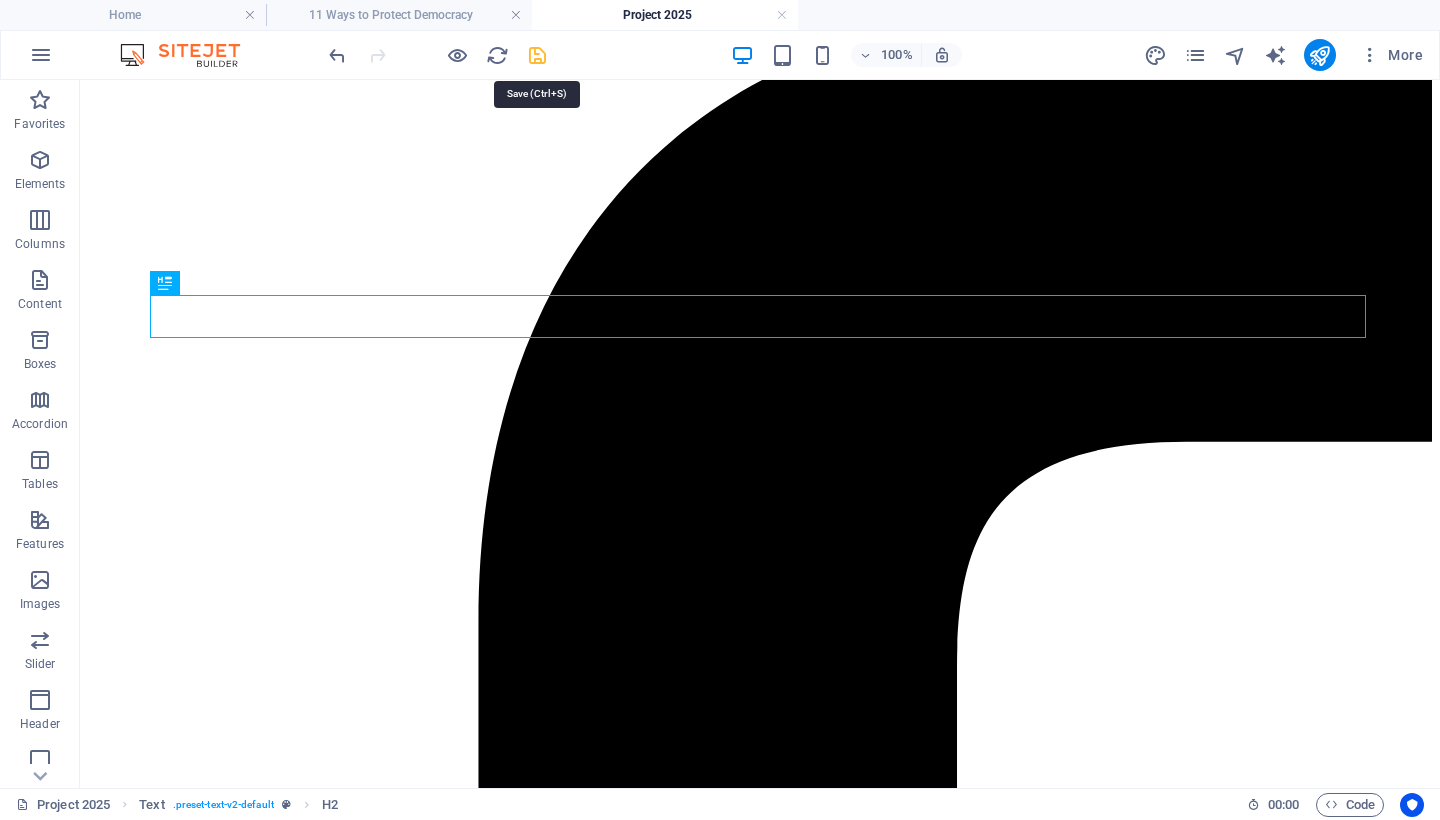 click at bounding box center (537, 55) 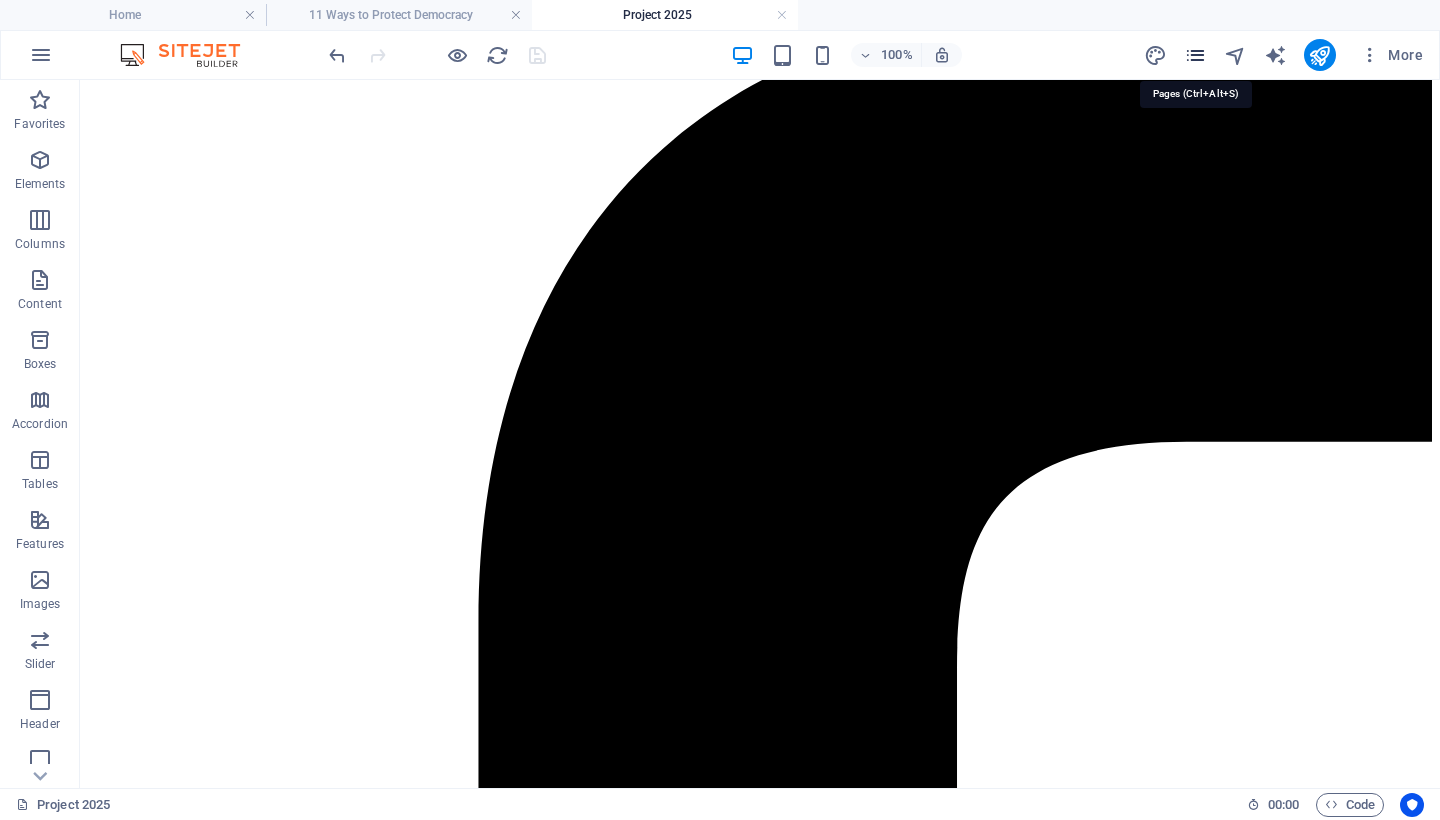 click at bounding box center [1195, 55] 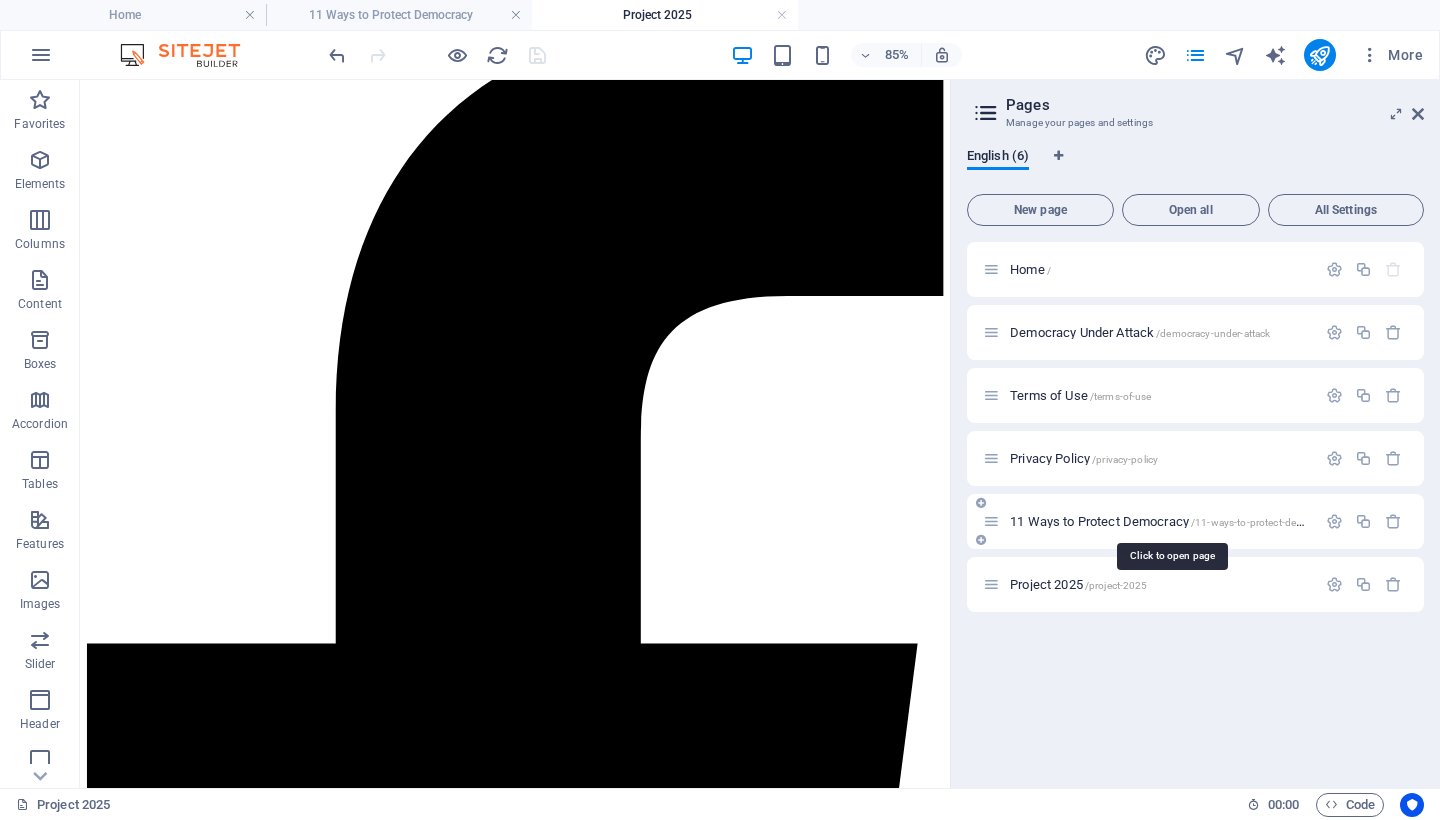 click on "11 Ways to Protect Democracy /11-ways-to-protect-democracy" at bounding box center (1172, 521) 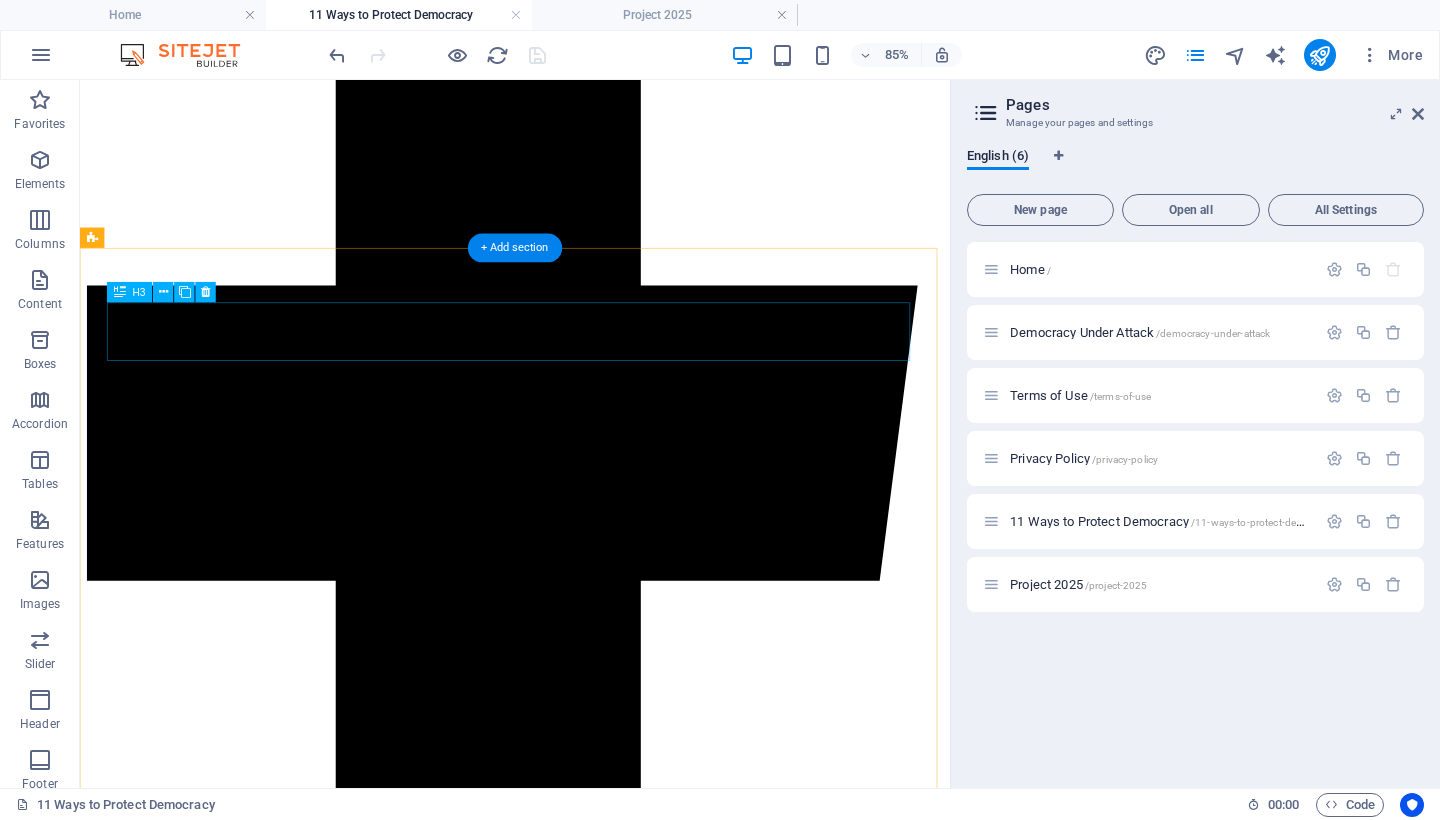 scroll, scrollTop: 0, scrollLeft: 0, axis: both 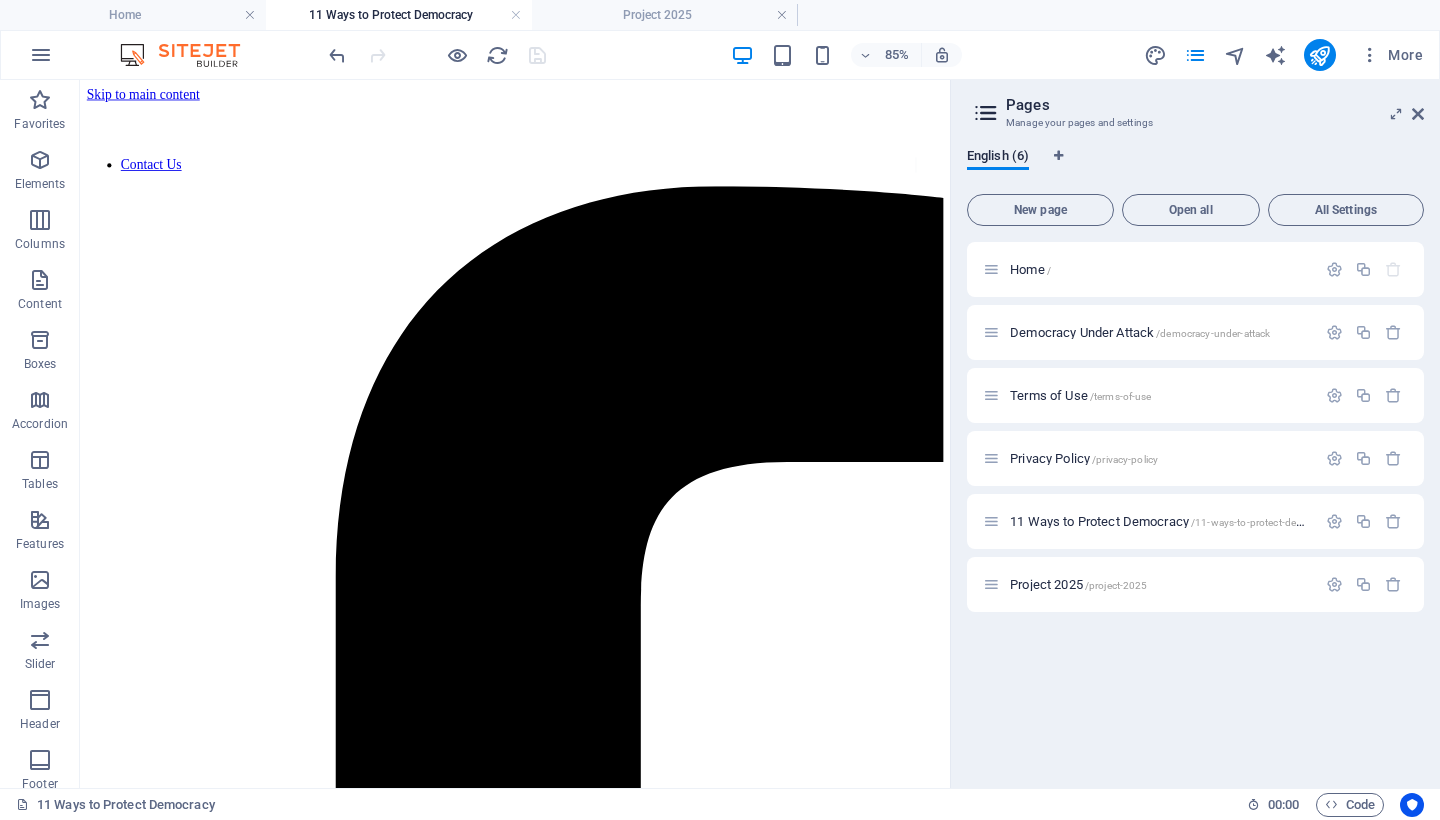 click on "Pages" at bounding box center [1215, 105] 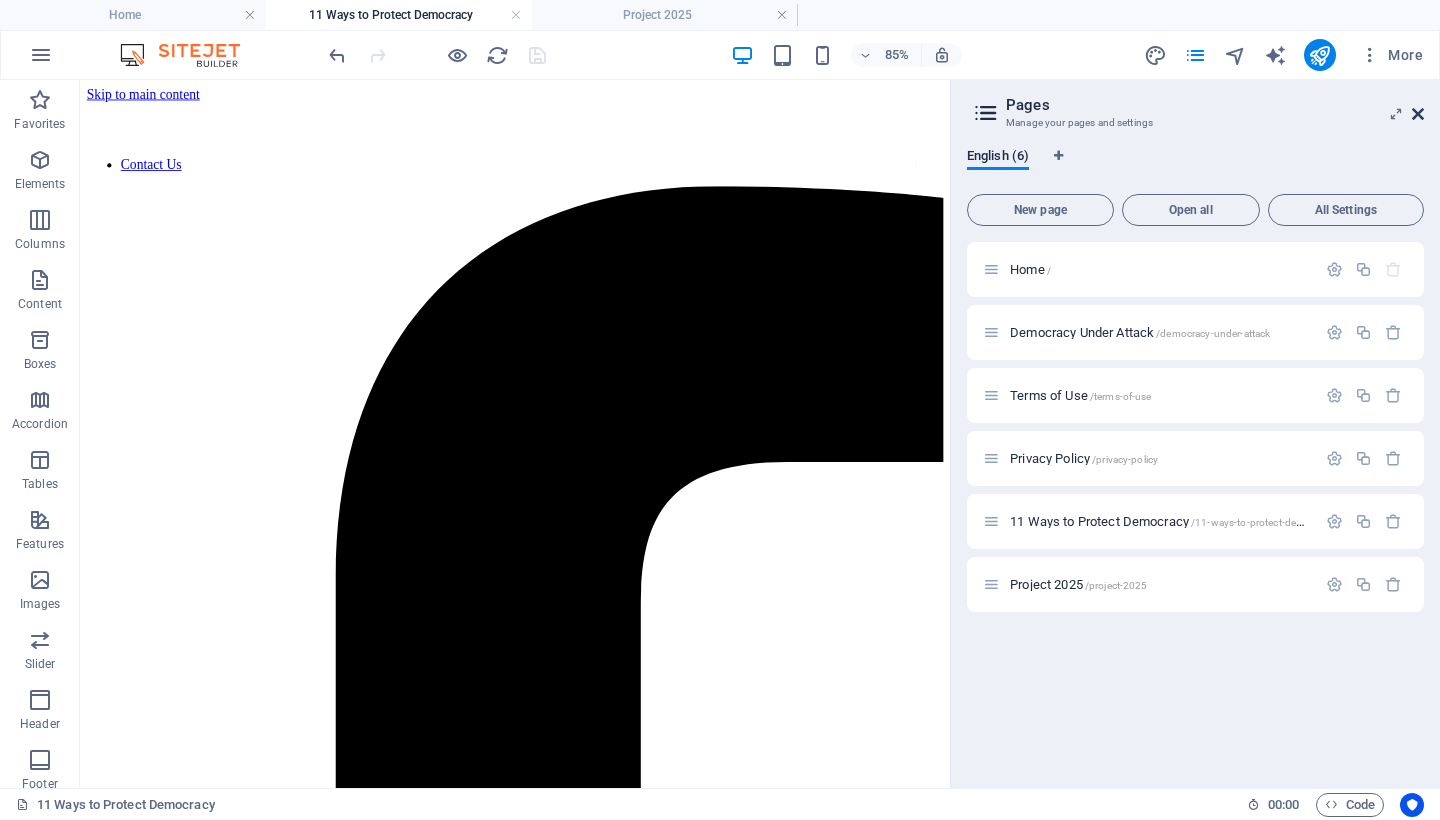 click at bounding box center (1418, 114) 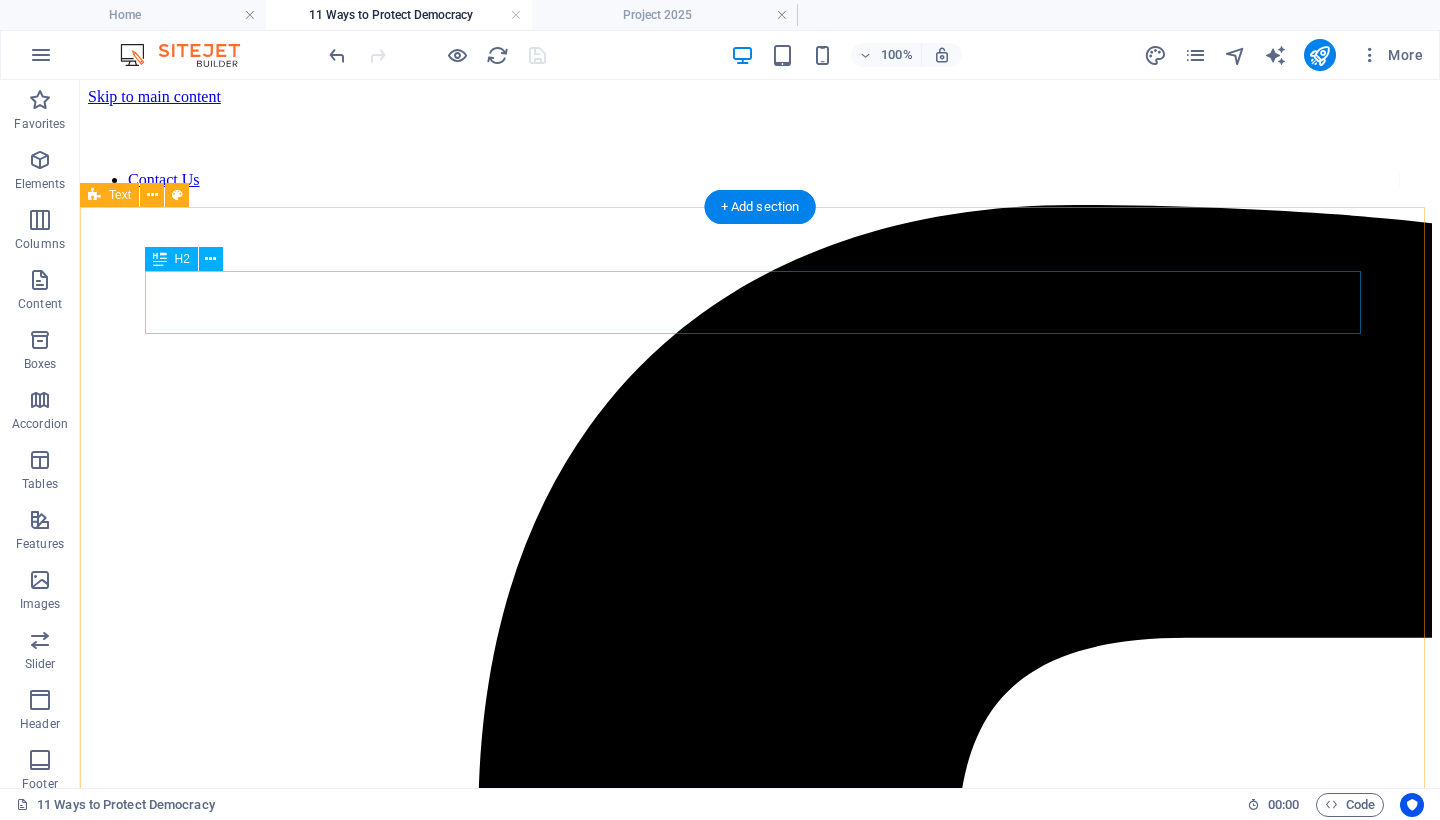 click on "11 Ways to Protect Democracy" at bounding box center (760, 8059) 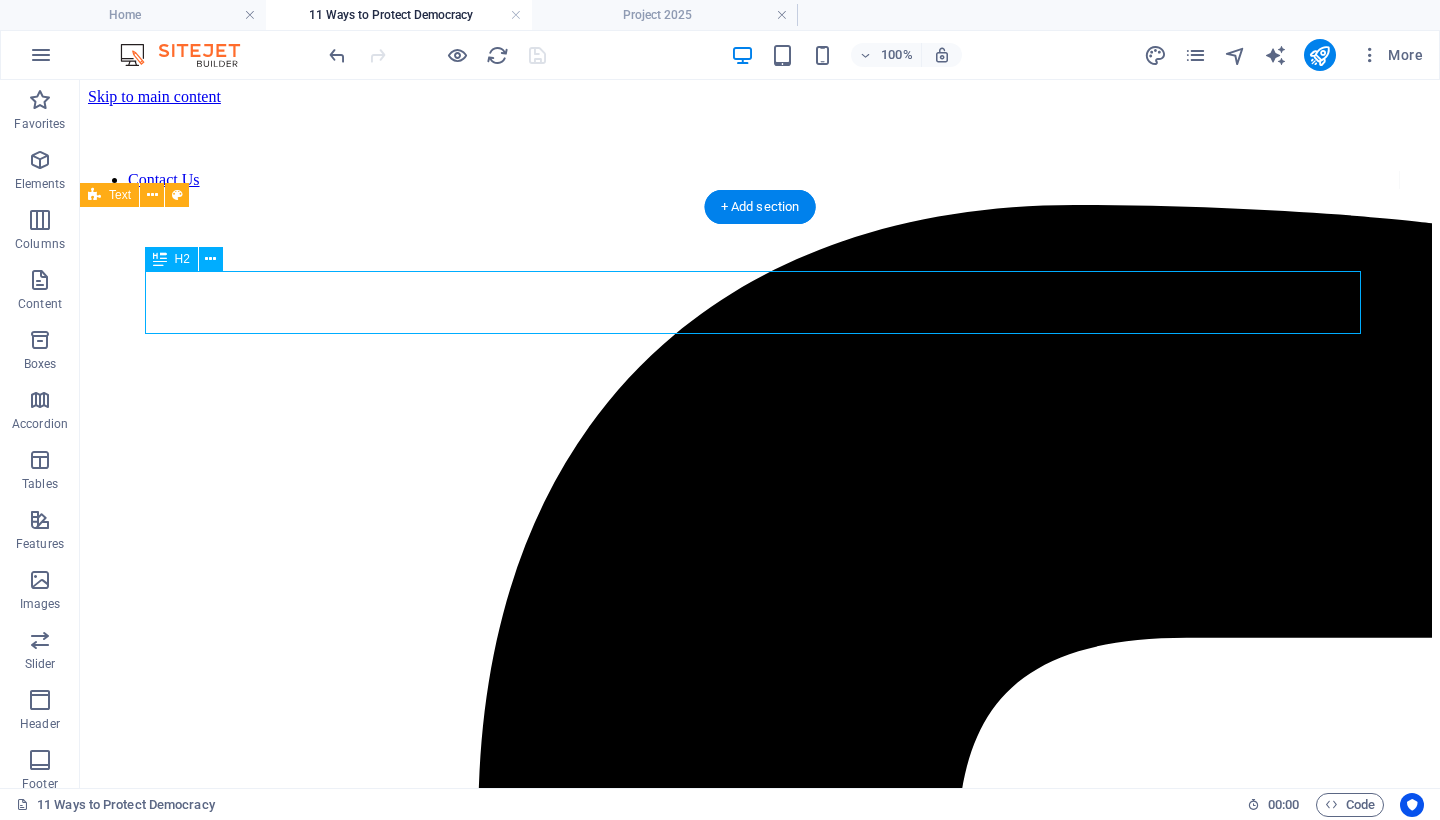 click on "11 Ways to Protect Democracy" at bounding box center (760, 8059) 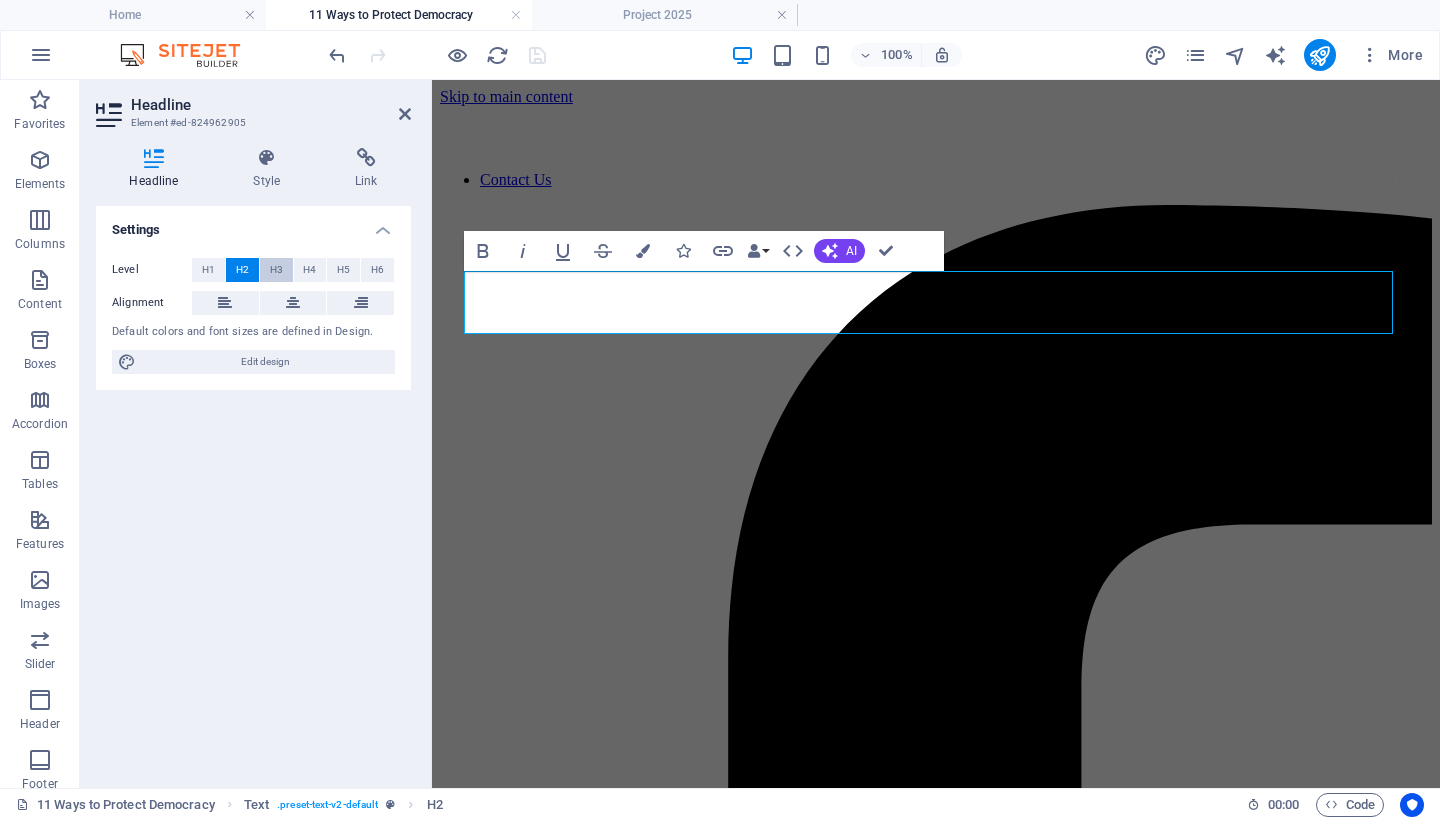 click on "H3" at bounding box center [276, 270] 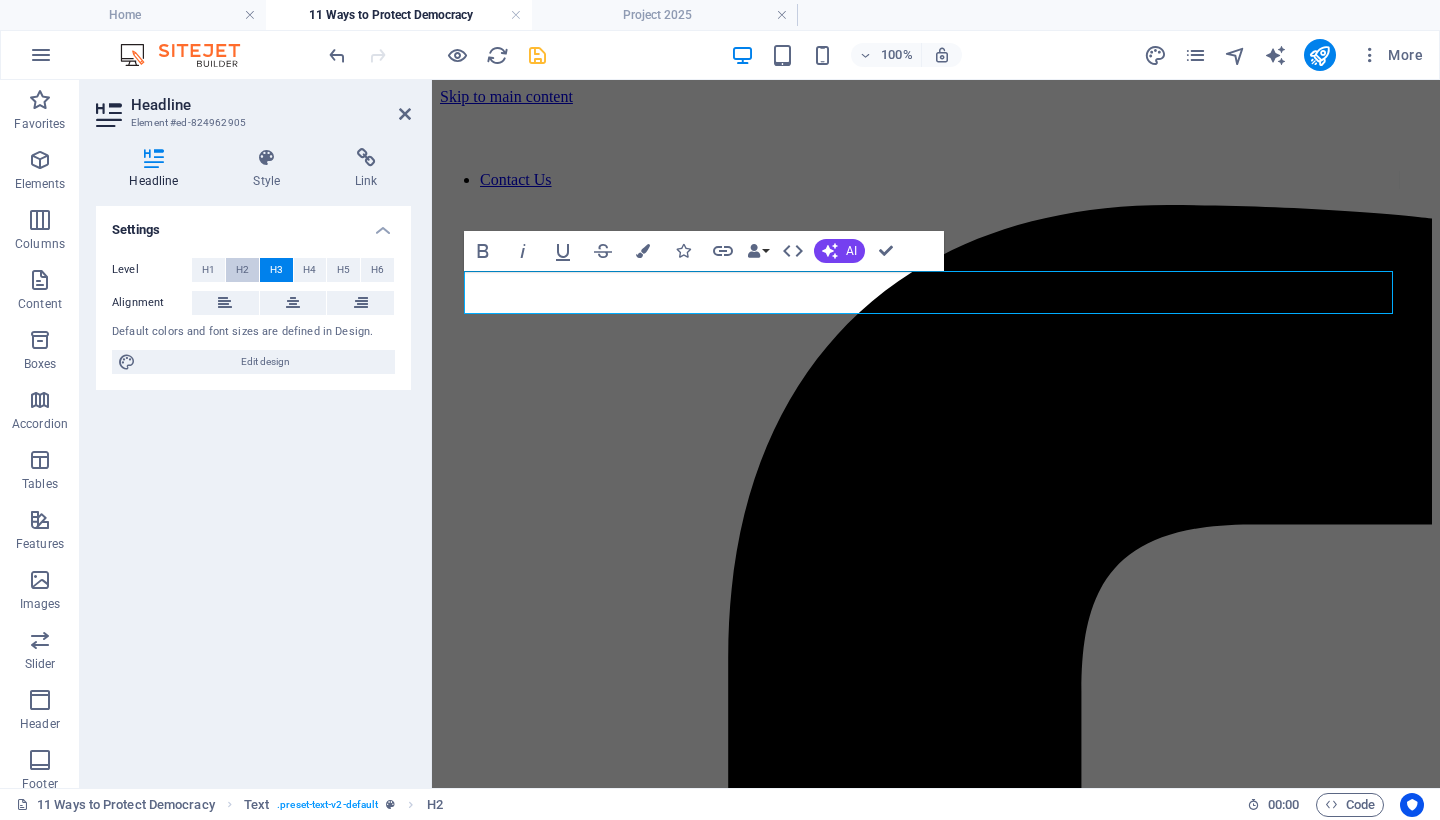 click on "H2" at bounding box center [242, 270] 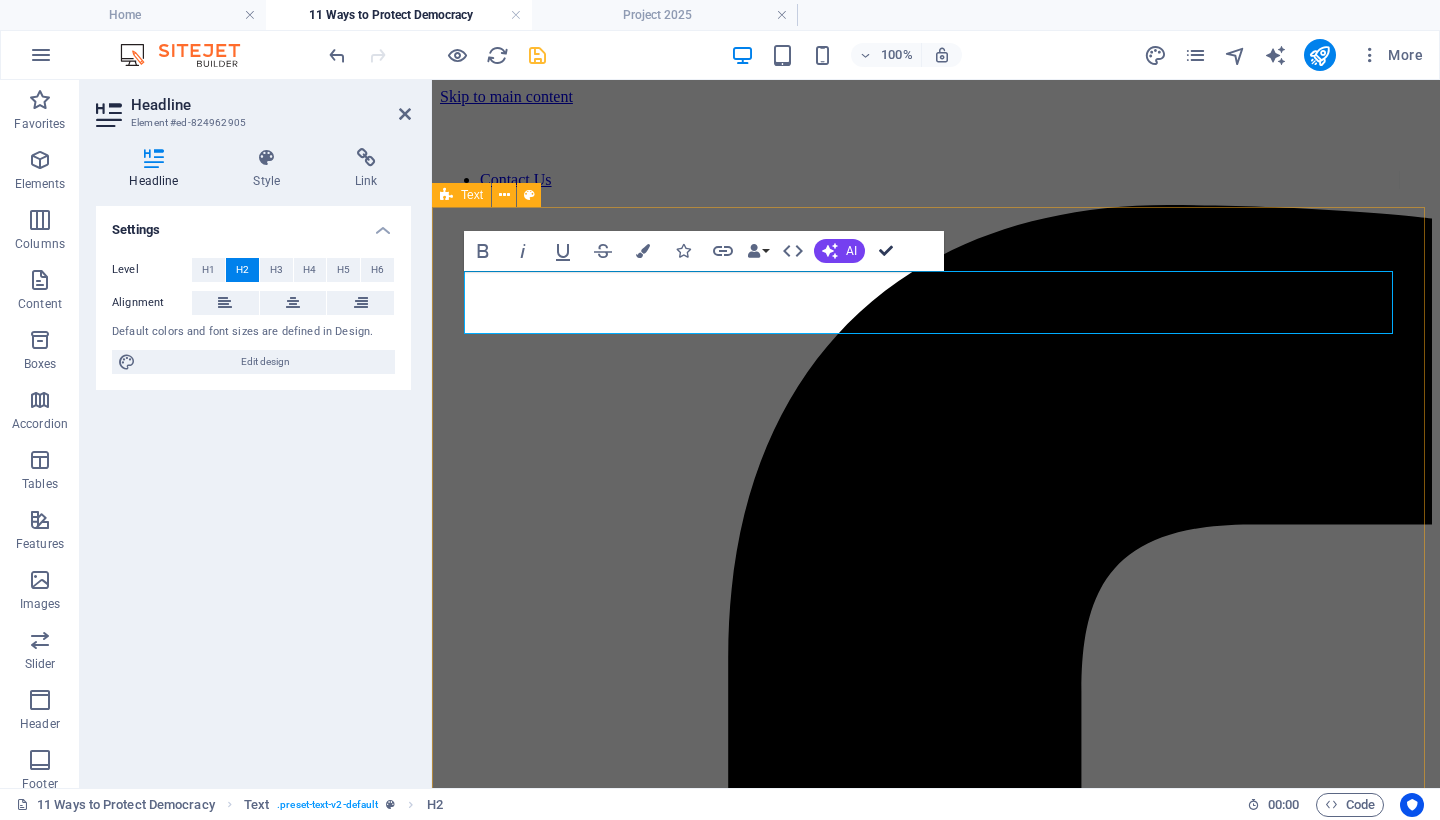 drag, startPoint x: 896, startPoint y: 245, endPoint x: 816, endPoint y: 164, distance: 113.84639 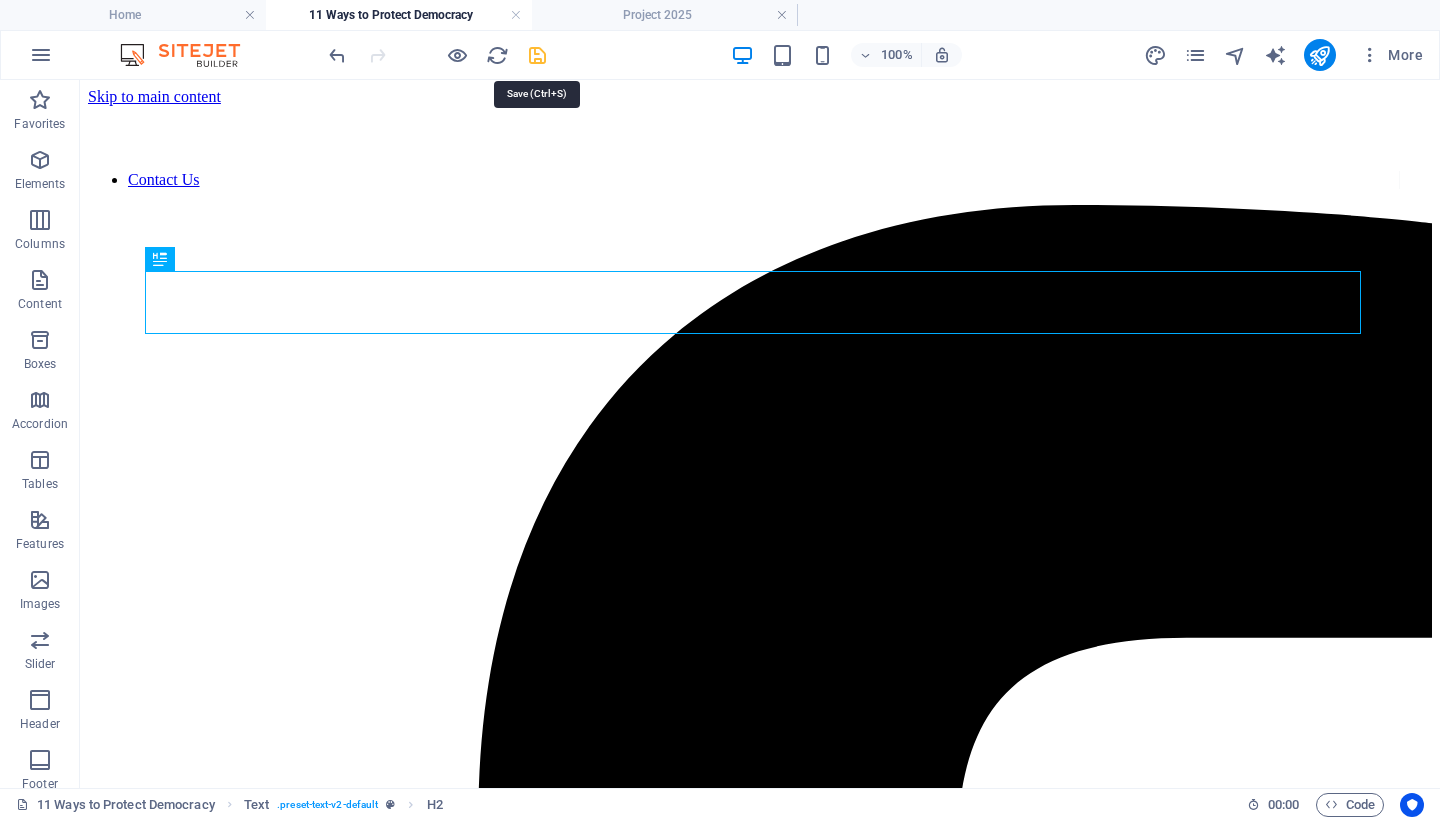 click at bounding box center [537, 55] 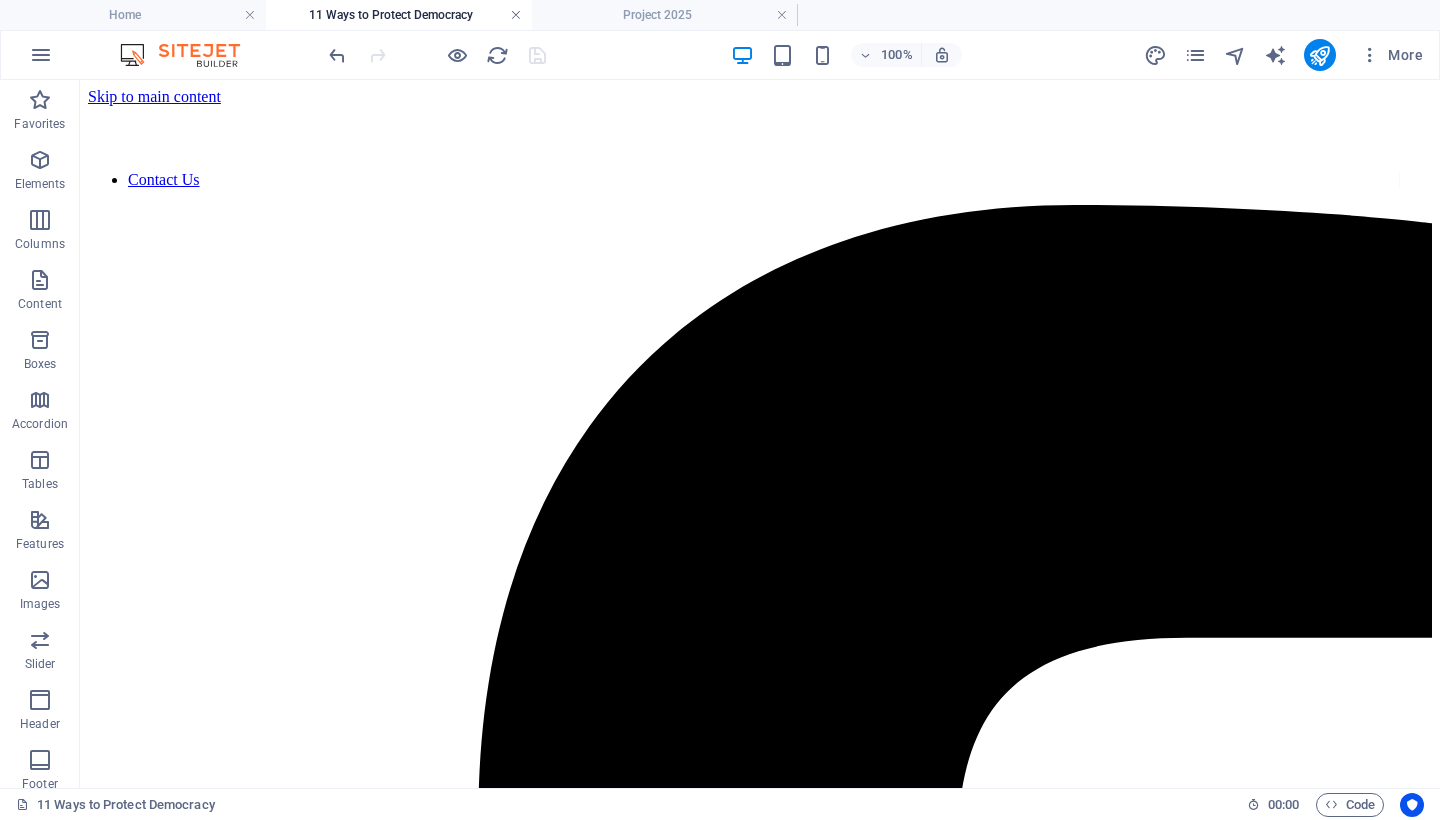 click at bounding box center [516, 15] 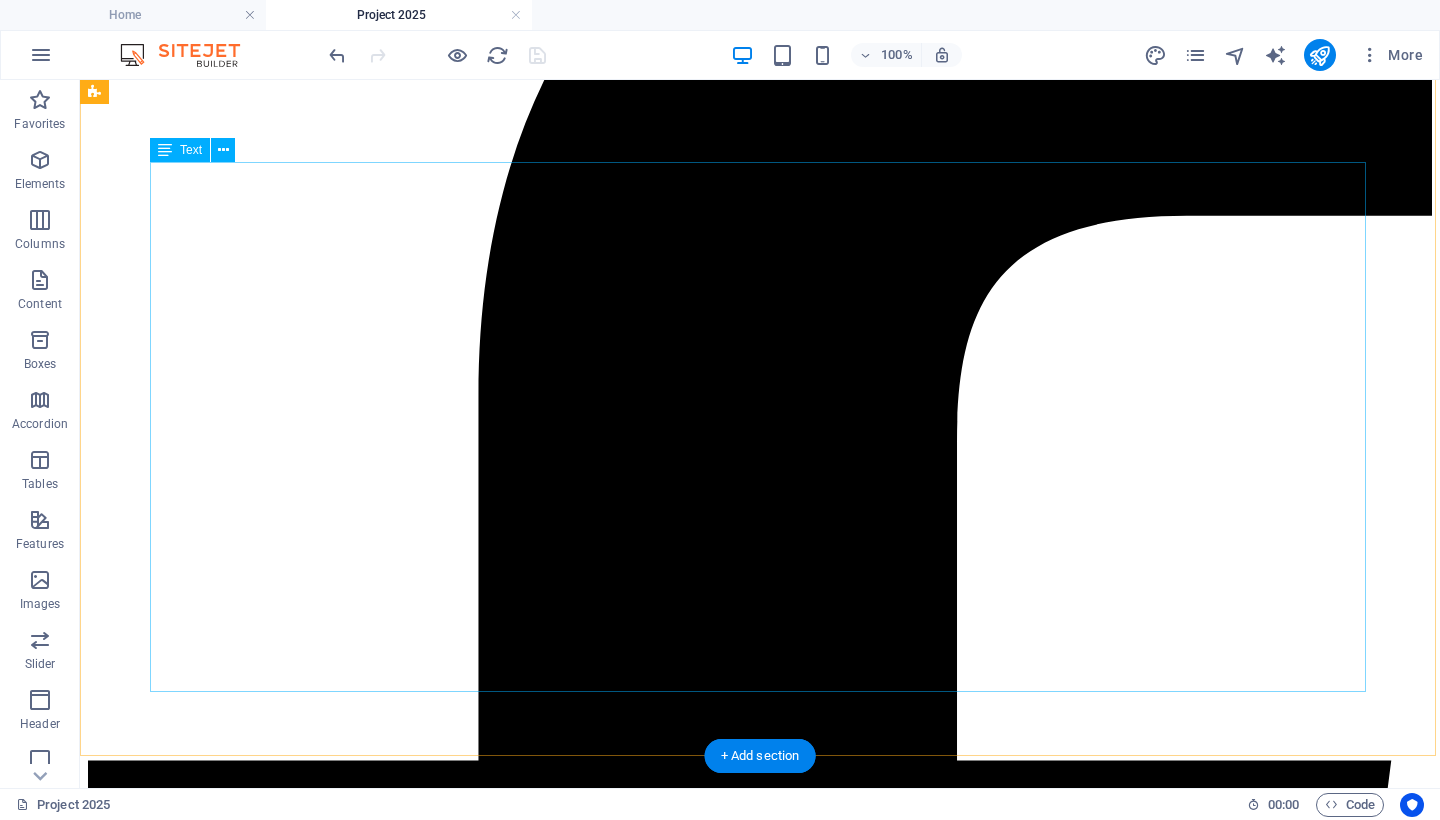 scroll, scrollTop: 519, scrollLeft: 0, axis: vertical 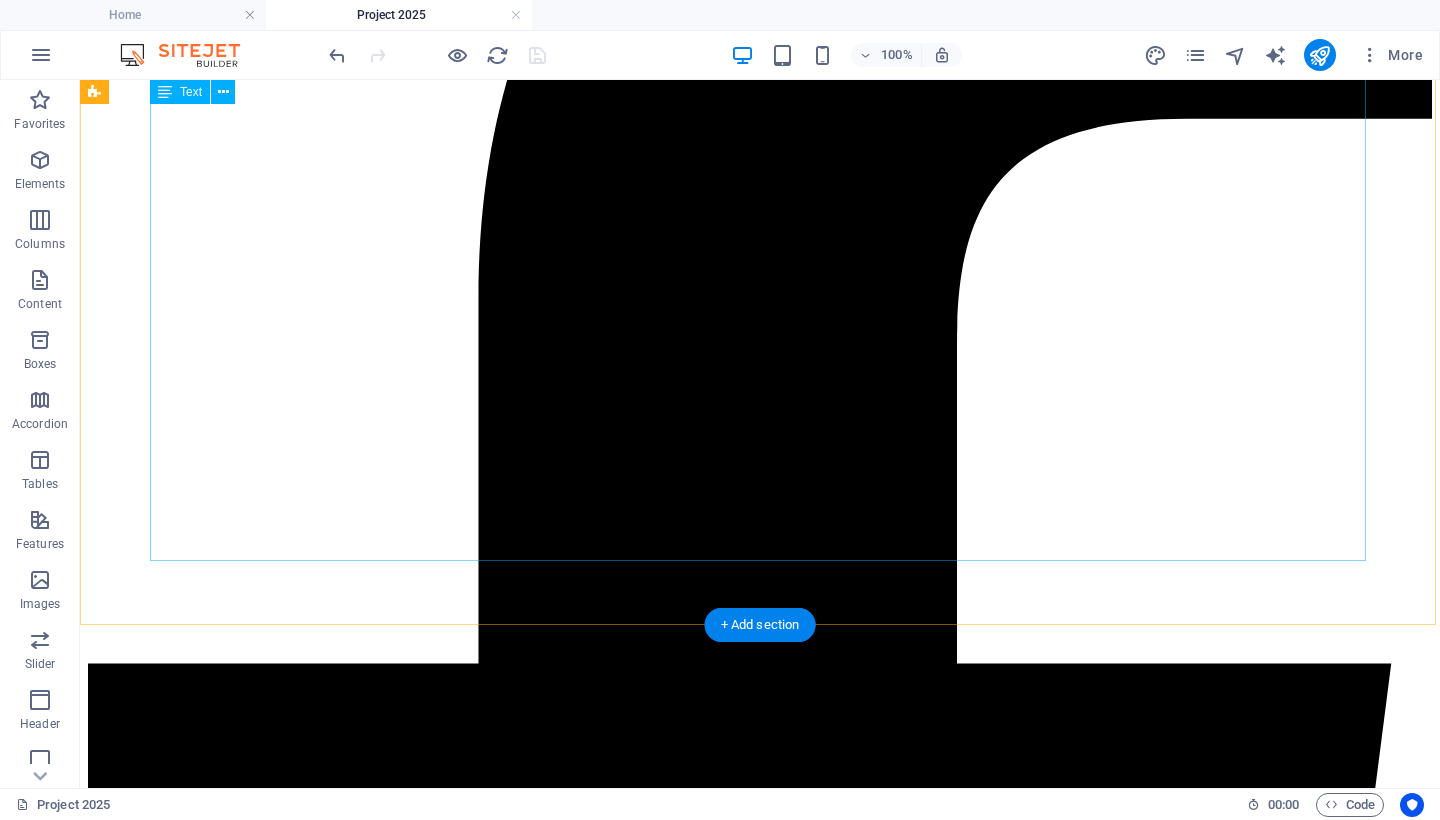 click on "By [NAME] [LAST]. August 2, 2025. Project 2025 is not a theory.   It is a fully coordinated, actively unfolding plan to radically transform the United States government.   The Heritage Foundation , a politically influential think tank, originally published the 920‑page   Mandate for Leadership   in April 2023, backed by over 100 allied ideological organizations and hundreds of former Trump administration officials and strategists ( Democracy Forward ). Those involved developed a roadmap to centralize presidential authority, dismantle independent federal agencies, and replace nonpartisan civil servants with ideologically aligned personnel ( The Guardian ). The plan promotes aggressive consolidation of executive power, the removal of agencies such as the Department of Education and EPA, and the politicization of previously merit-based civil service roles ( Wikipedia ). As of   August 2, 2025 Wikipedia ,   The Daily Beast ,   The Guardian ).   reengineer democratic governance   neofascism   ," at bounding box center (760, 7933) 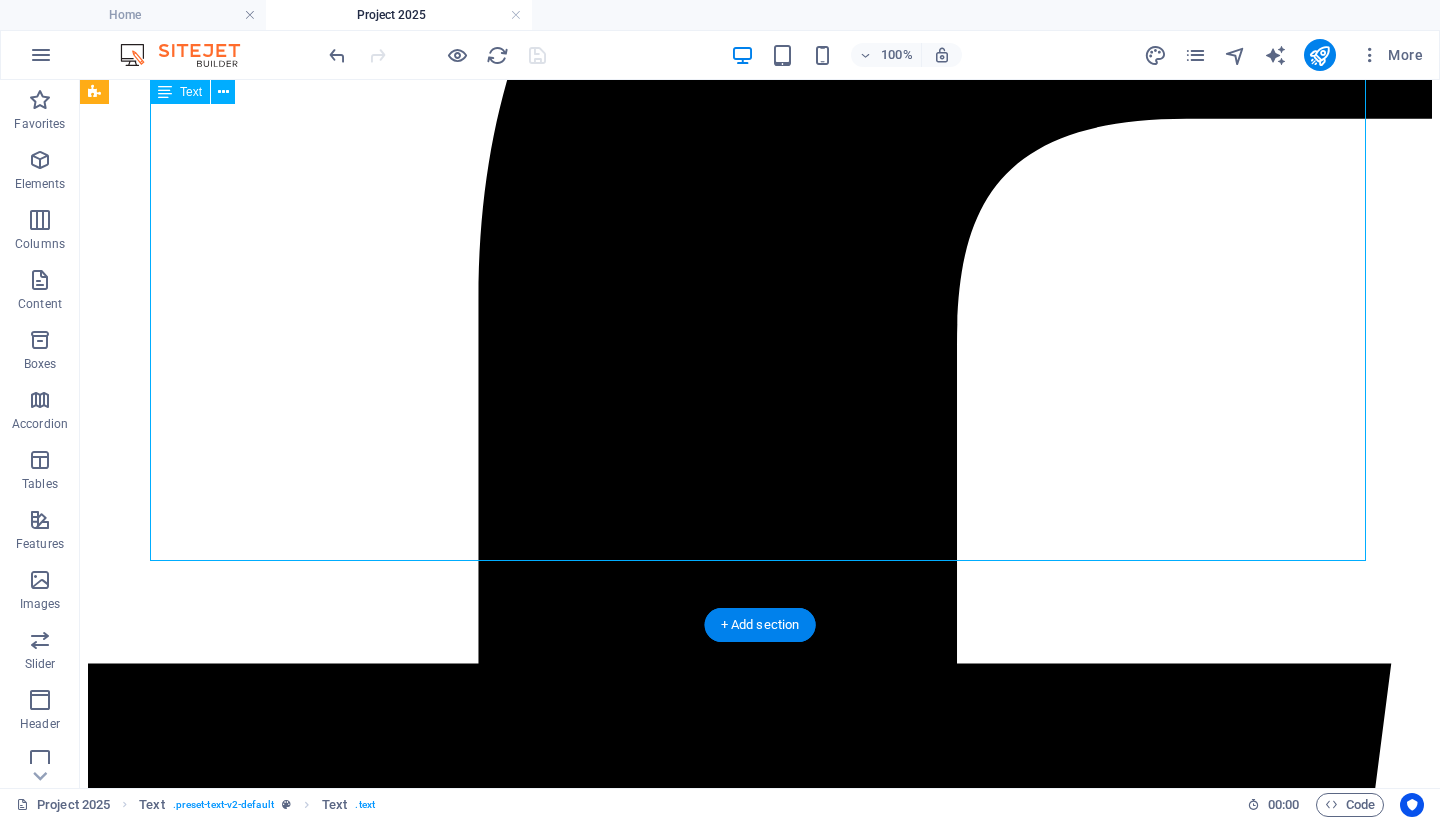 click on "By [NAME] [LAST]. August 2, 2025. Project 2025 is not a theory.   It is a fully coordinated, actively unfolding plan to radically transform the United States government.   The Heritage Foundation , a politically influential think tank, originally published the 920‑page   Mandate for Leadership   in April 2023, backed by over 100 allied ideological organizations and hundreds of former Trump administration officials and strategists ( Democracy Forward ). Those involved developed a roadmap to centralize presidential authority, dismantle independent federal agencies, and replace nonpartisan civil servants with ideologically aligned personnel ( The Guardian ). The plan promotes aggressive consolidation of executive power, the removal of agencies such as the Department of Education and EPA, and the politicization of previously merit-based civil service roles ( Wikipedia ). As of   August 2, 2025 Wikipedia ,   The Daily Beast ,   The Guardian ).   reengineer democratic governance   neofascism   ," at bounding box center (760, 7933) 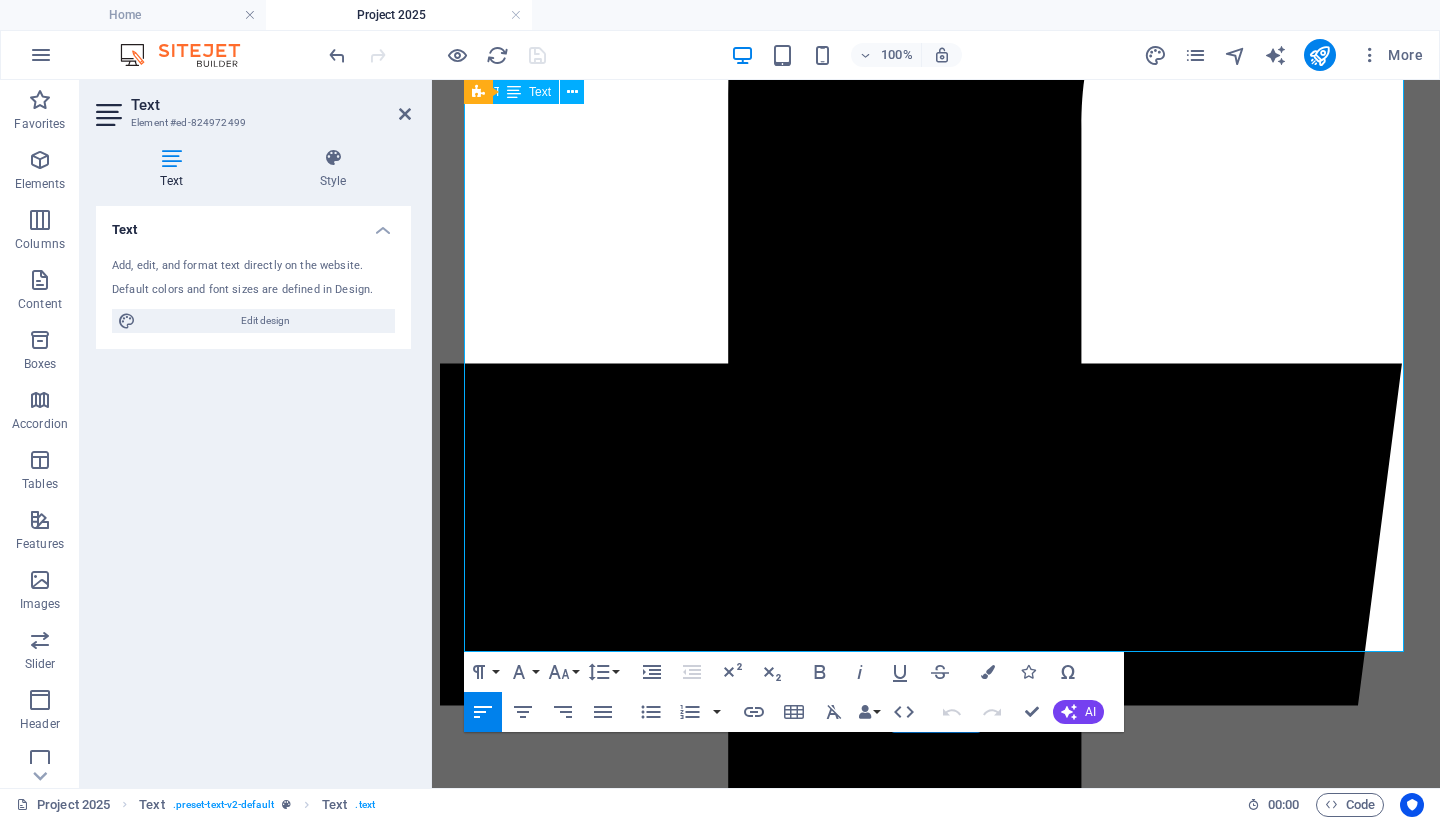 scroll, scrollTop: 798, scrollLeft: 0, axis: vertical 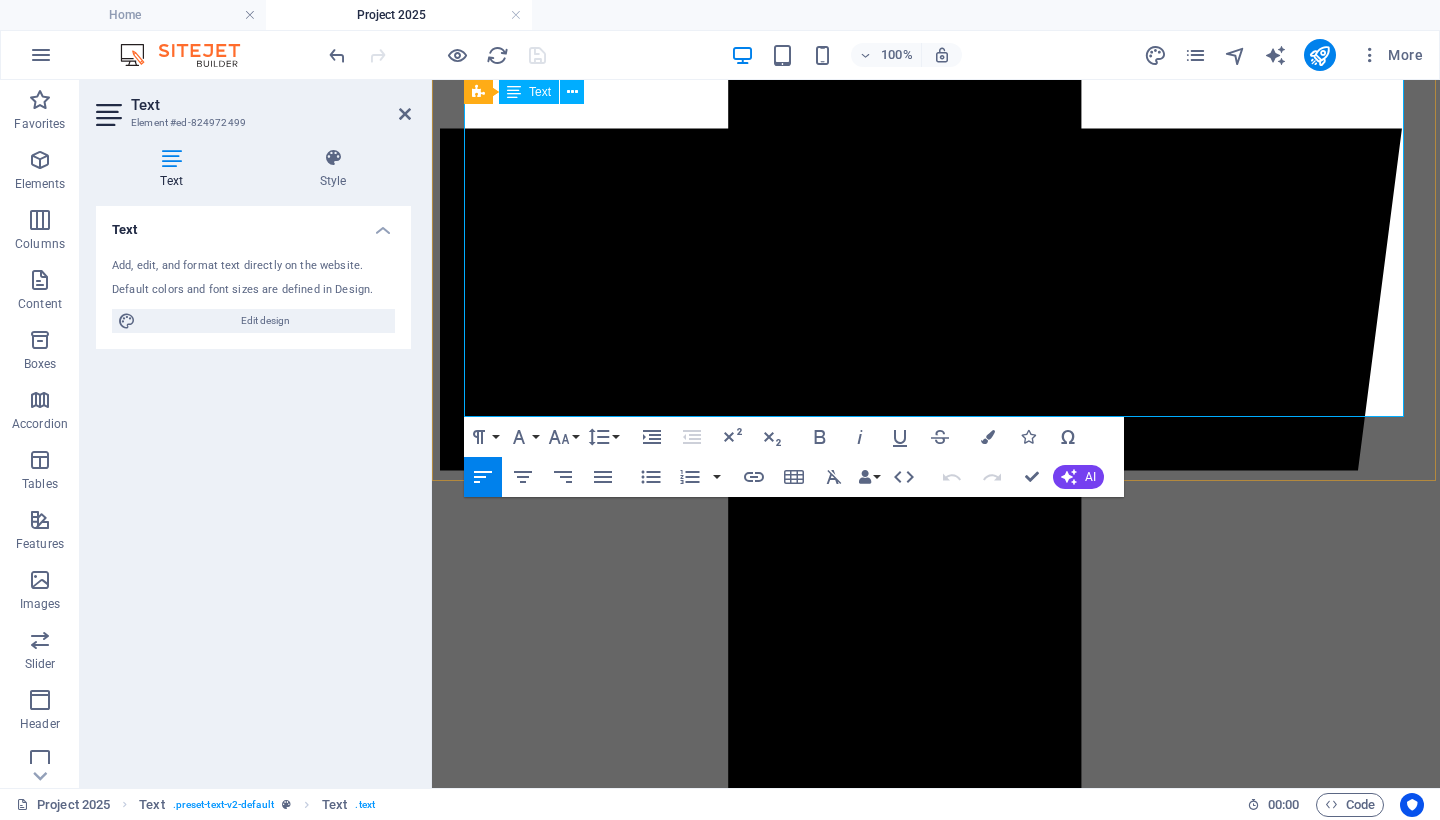 click on "This agenda is more than a policy shift—it is a deliberate campaign to   reengineer democratic governance . Analysts warn that Project 2025 reflects defining traits of   neofascism —including centralized authority, erasure of checks and balances, politicization of institutions, and targeting of marginalized groups ( convergencemag.com ). What is unfolding is not reform—it is   institutional capture . If it continues unopposed, this strategy could dismantle democratic structures and replace them with an authoritarian system governed by loyalty rather than by law ( Democracy Forward ,   Congresswoman Zoe Lofgren )." at bounding box center [936, 5803] 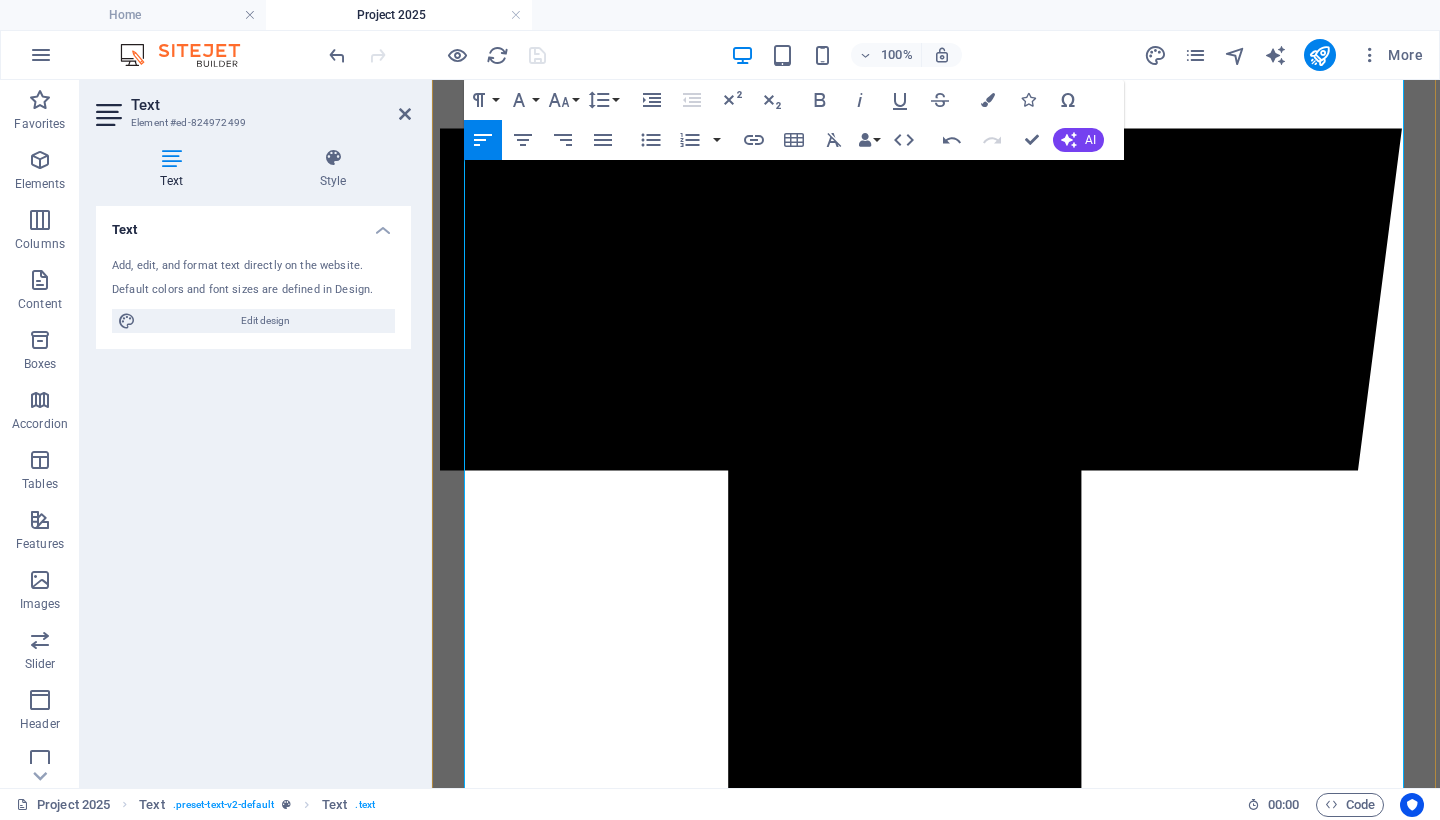 drag, startPoint x: 1252, startPoint y: 432, endPoint x: 464, endPoint y: 400, distance: 788.6495 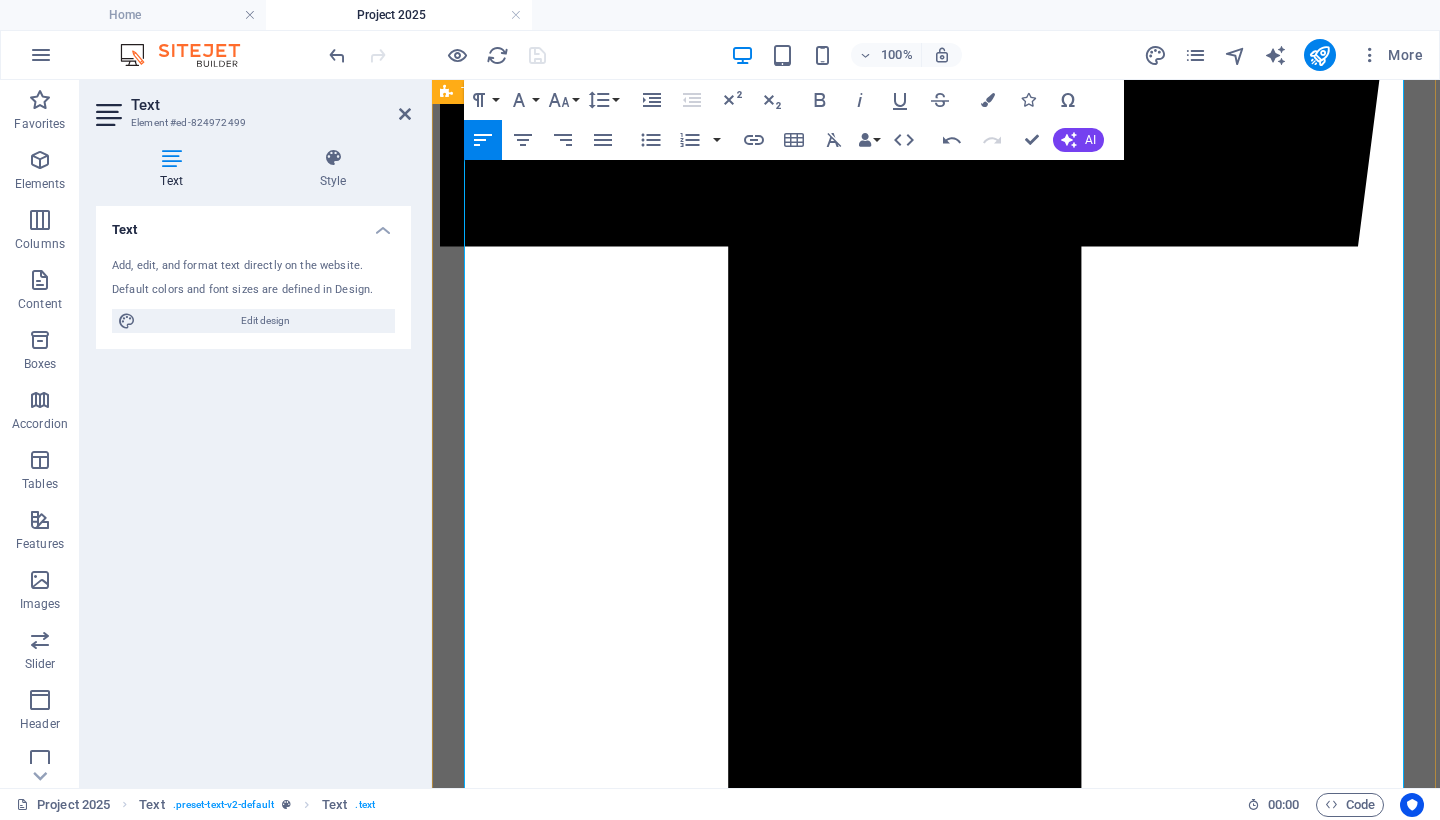 scroll, scrollTop: 664, scrollLeft: 0, axis: vertical 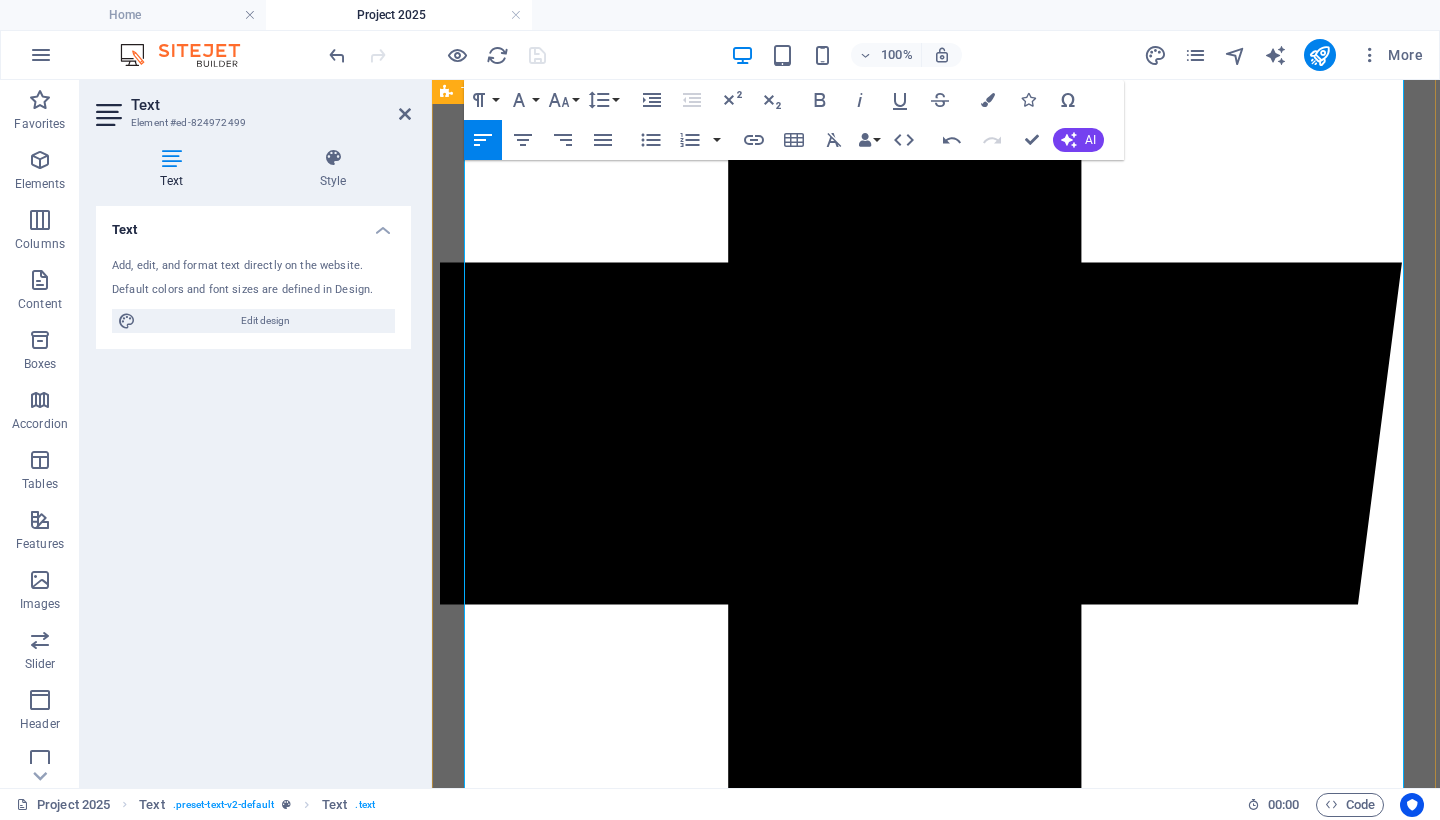 click at bounding box center (936, 6052) 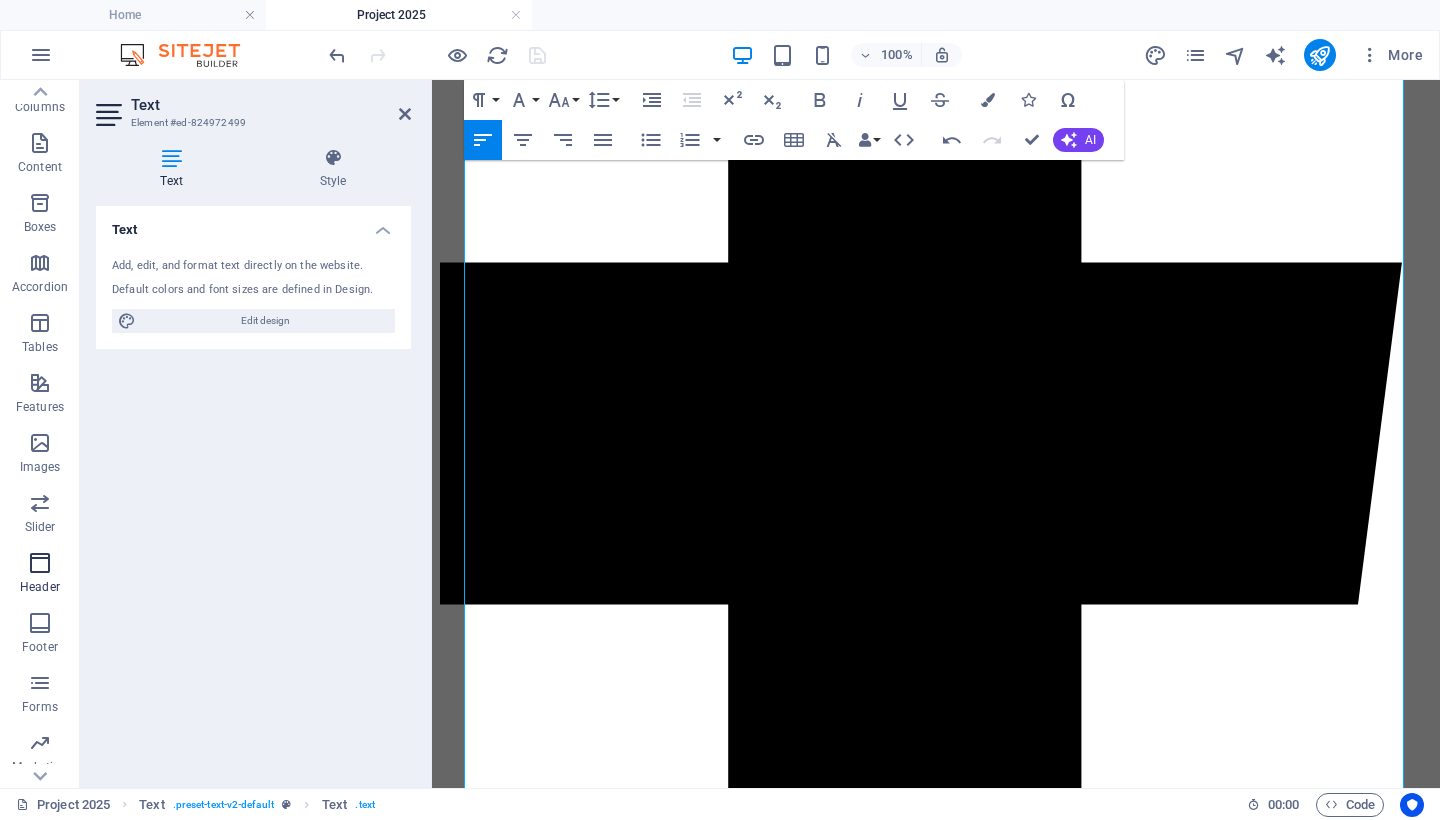 scroll, scrollTop: 192, scrollLeft: 0, axis: vertical 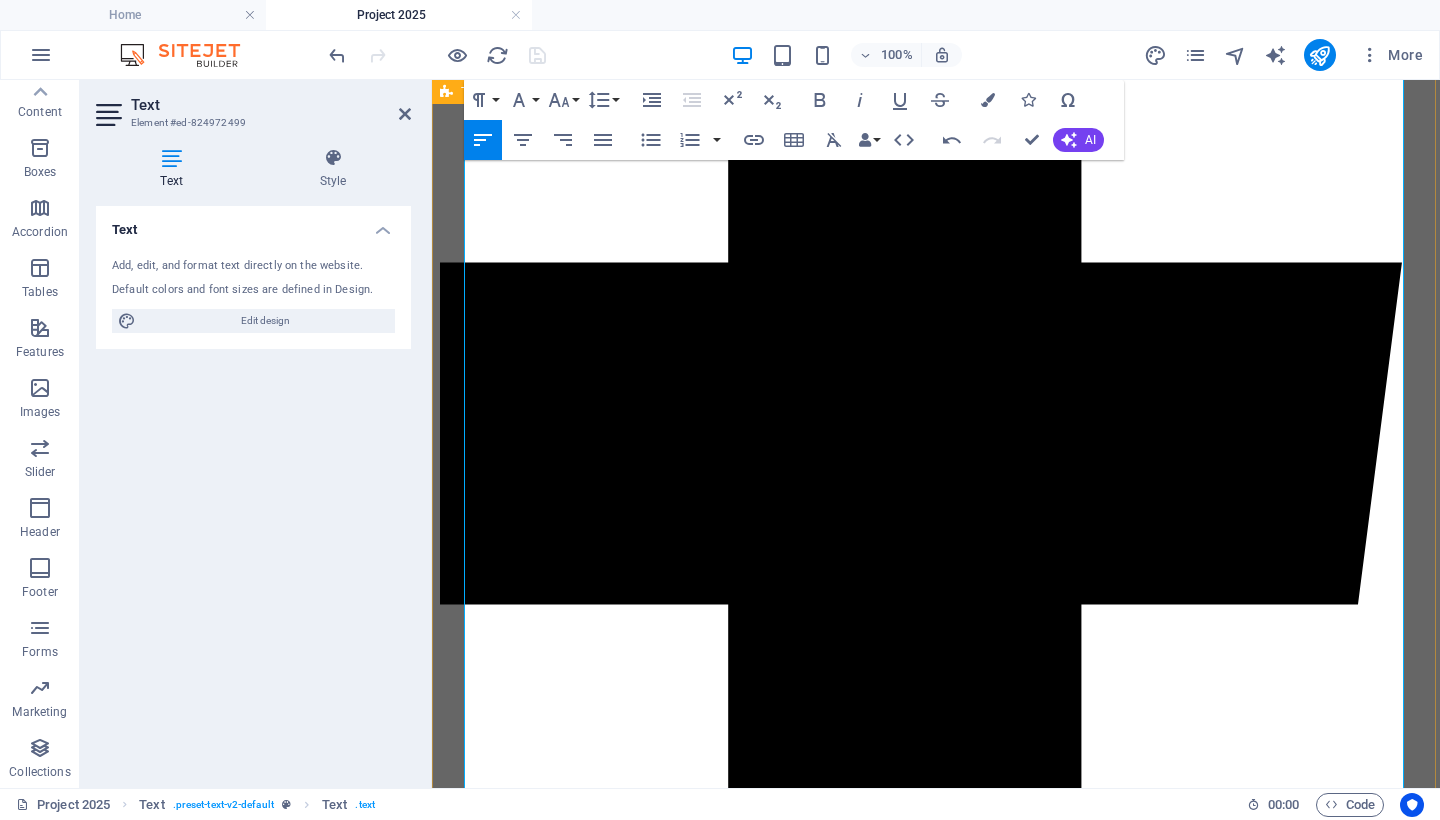 drag, startPoint x: 1276, startPoint y: 591, endPoint x: 459, endPoint y: 589, distance: 817.00244 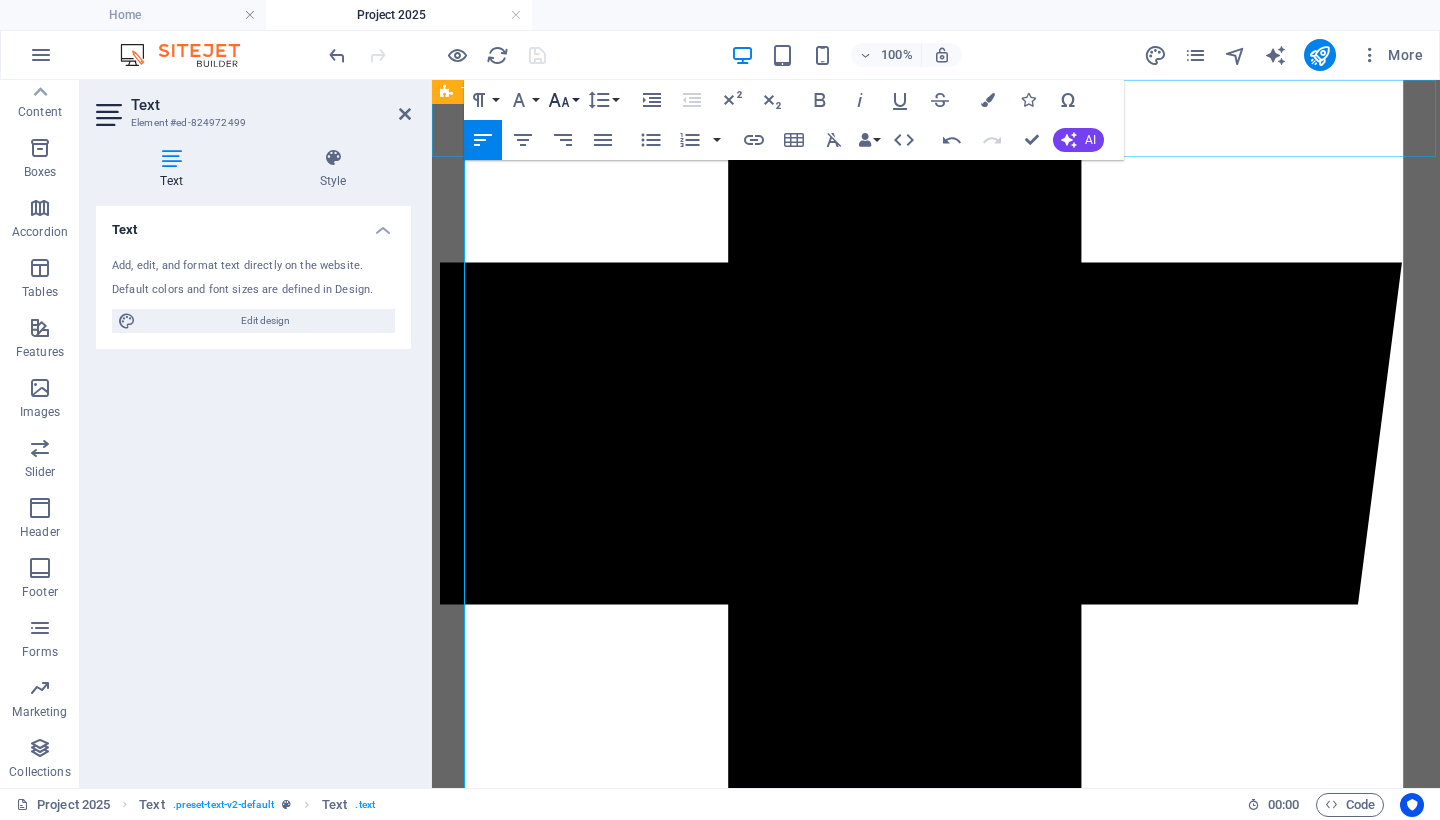 click 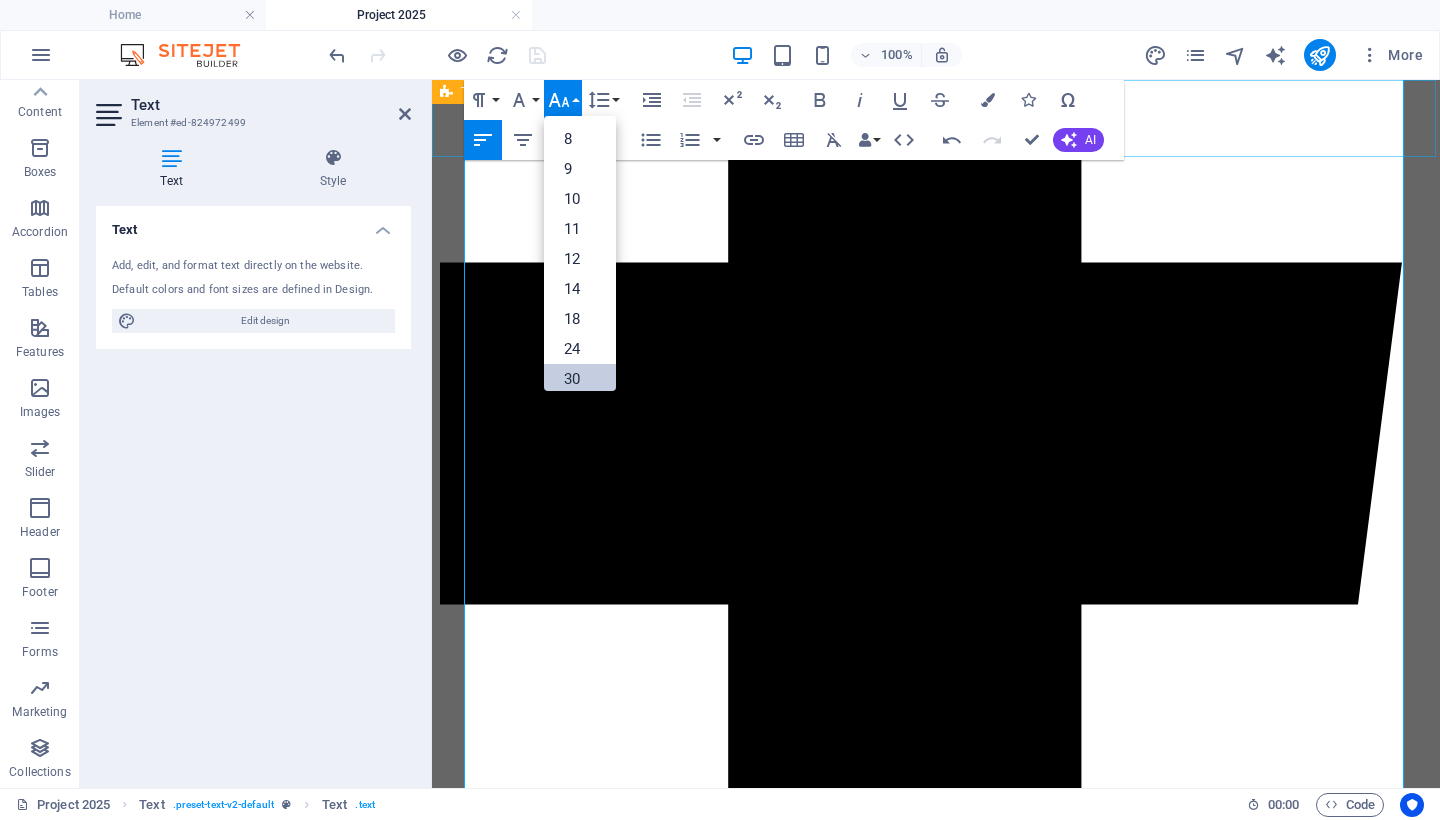 click on "30" at bounding box center (580, 379) 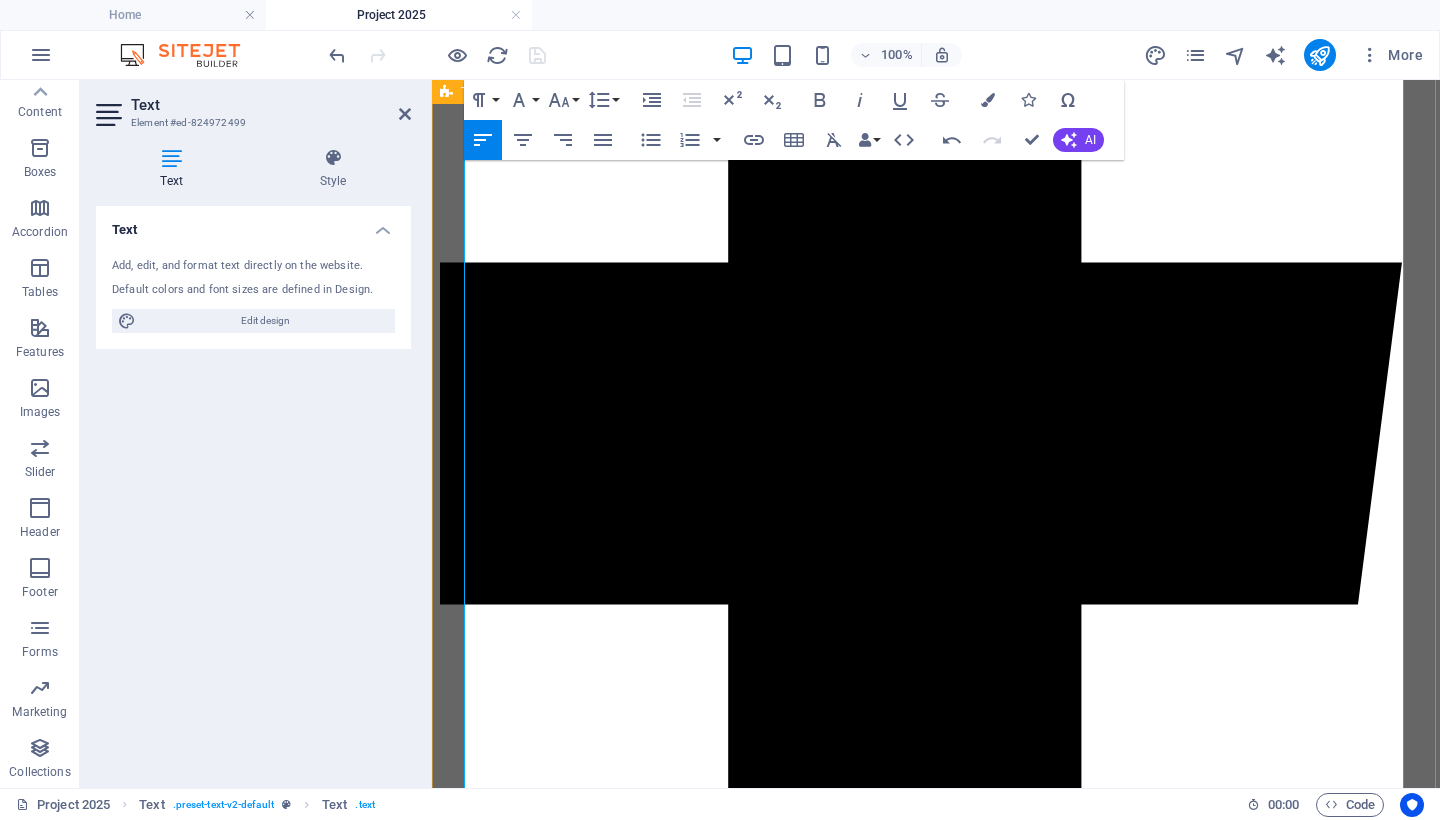 scroll, scrollTop: 687, scrollLeft: 0, axis: vertical 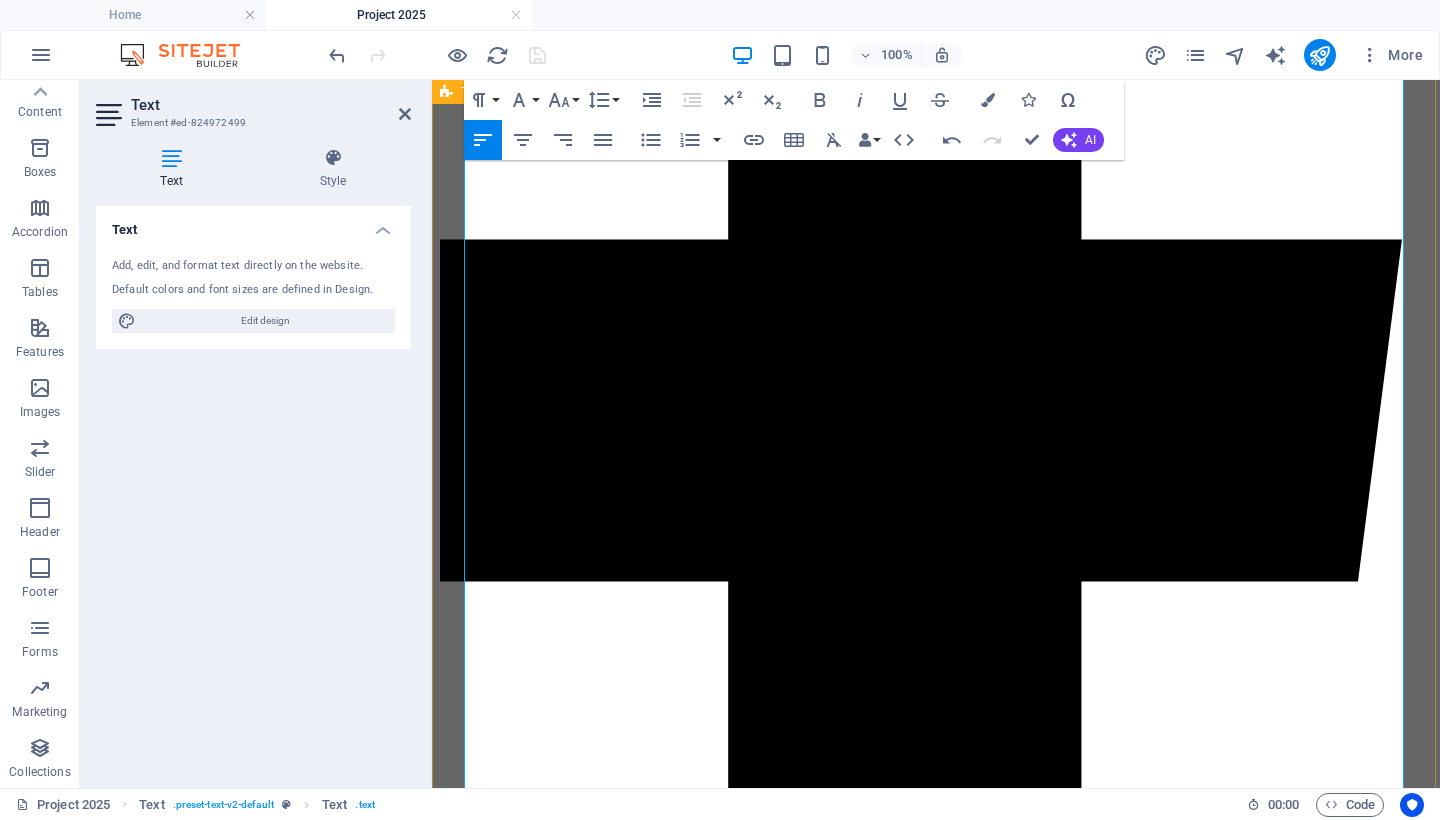 click at bounding box center (936, 6029) 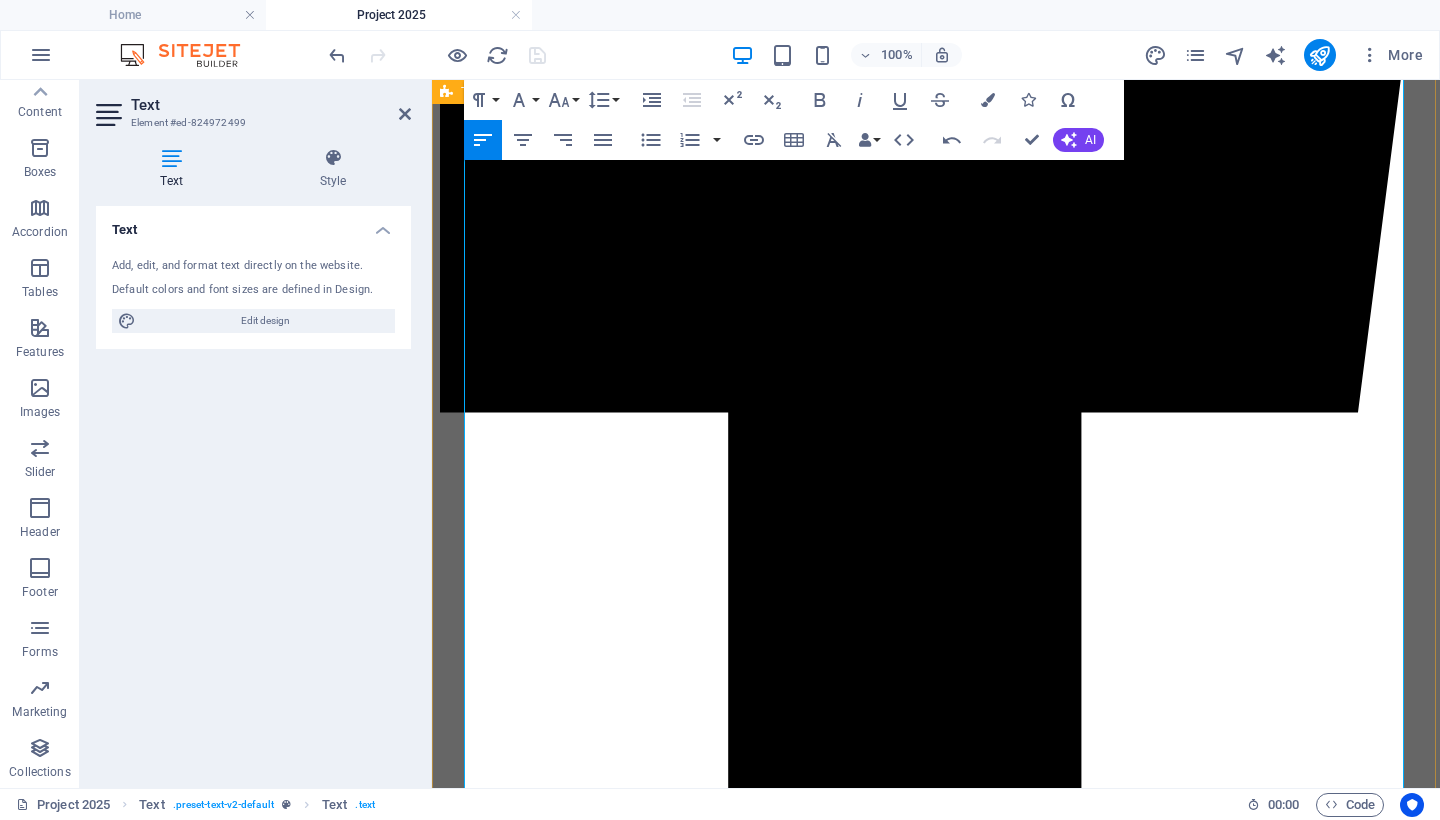 drag, startPoint x: 1341, startPoint y: 487, endPoint x: 443, endPoint y: 419, distance: 900.5709 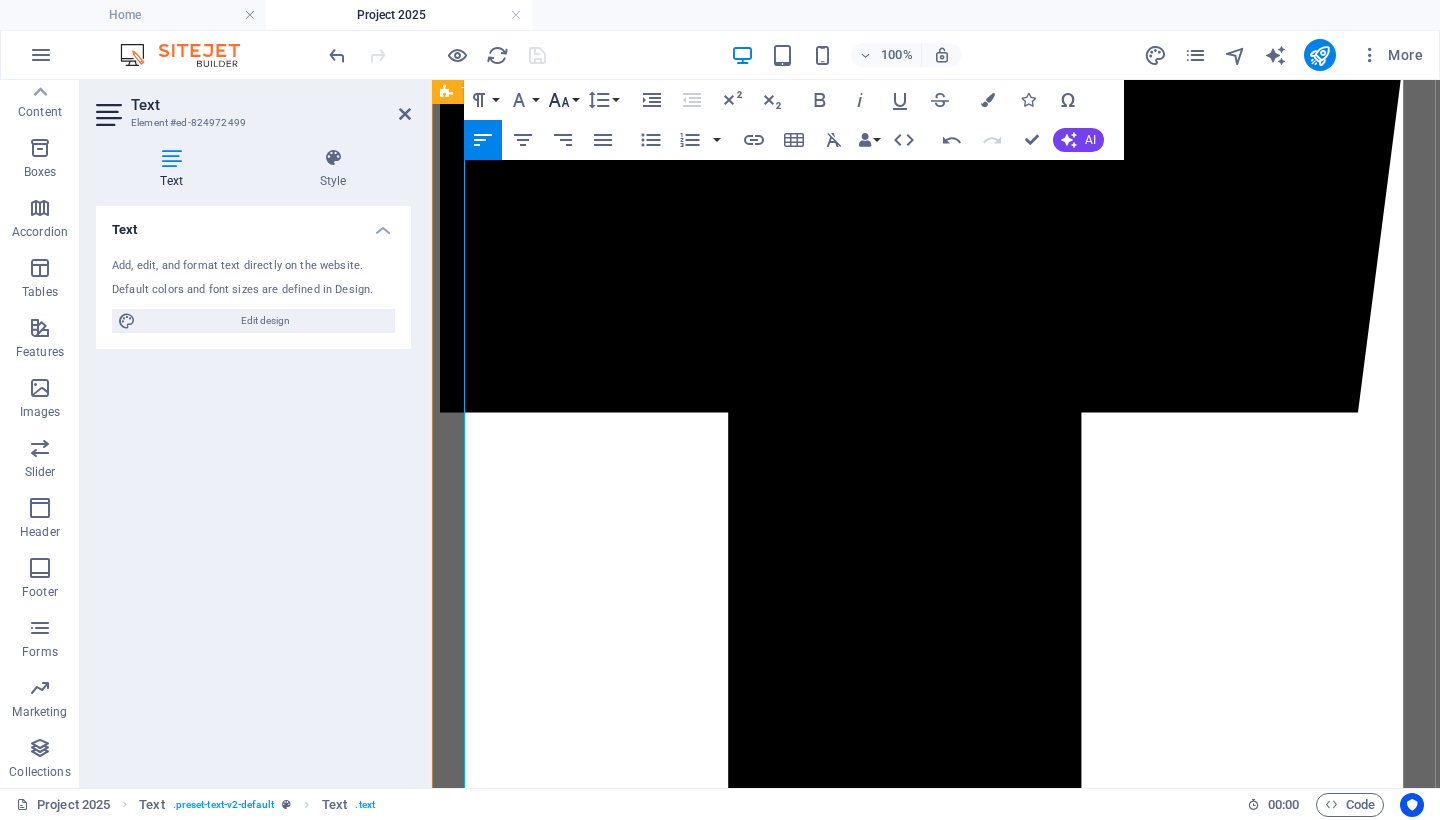 click 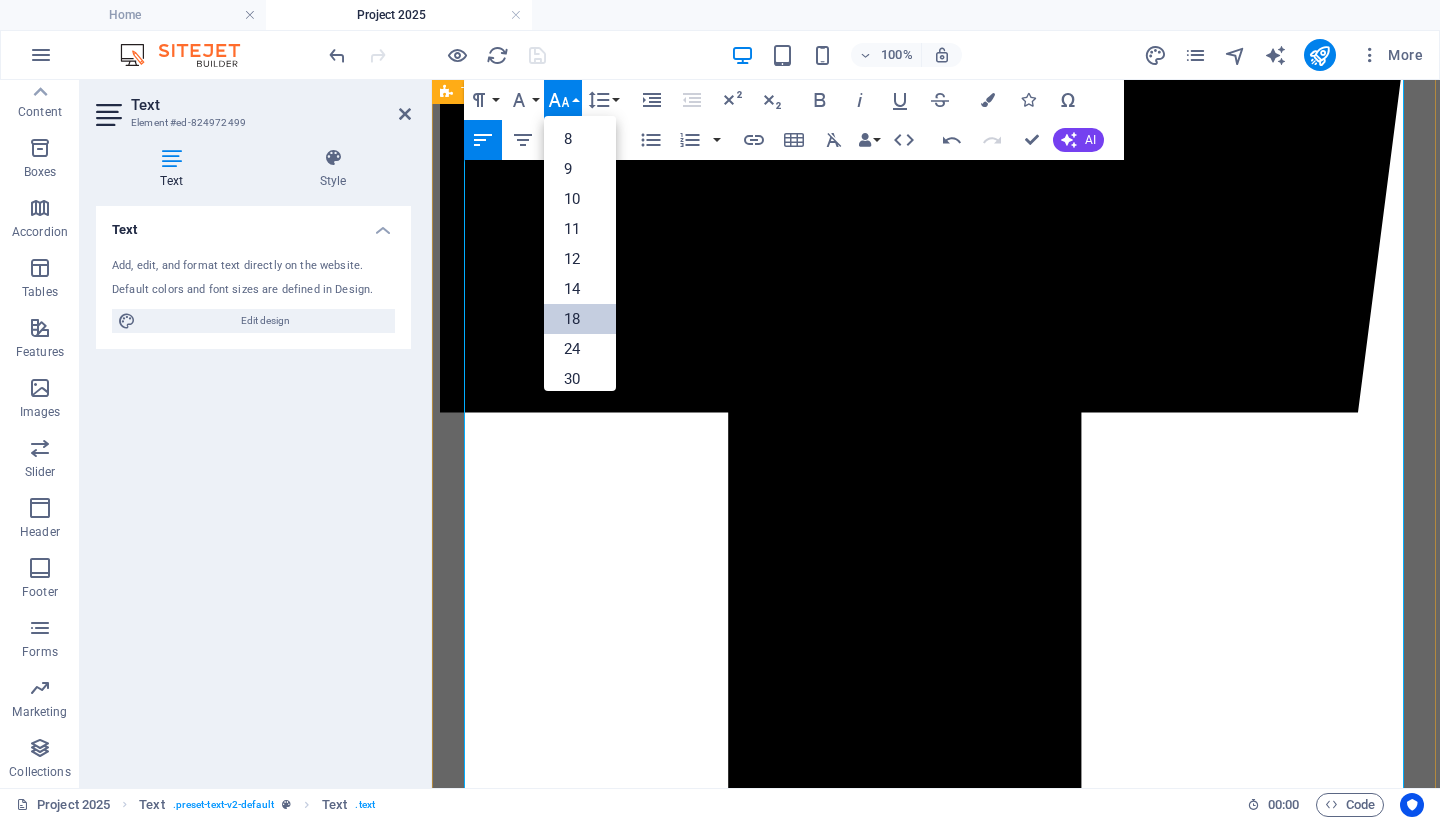 click on "18" at bounding box center [580, 319] 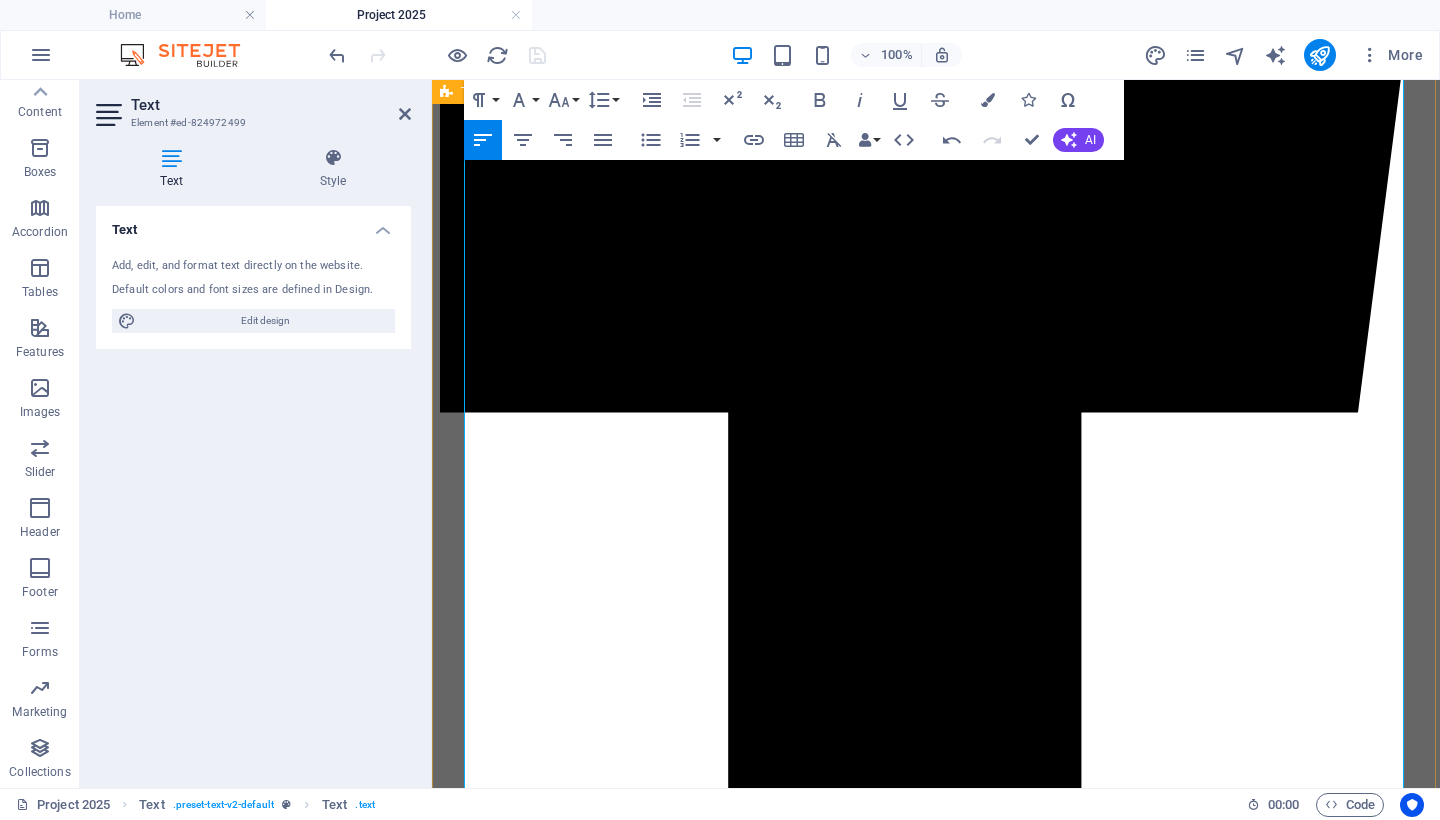 click on "Key Elements of the Agenda" at bounding box center (936, 6055) 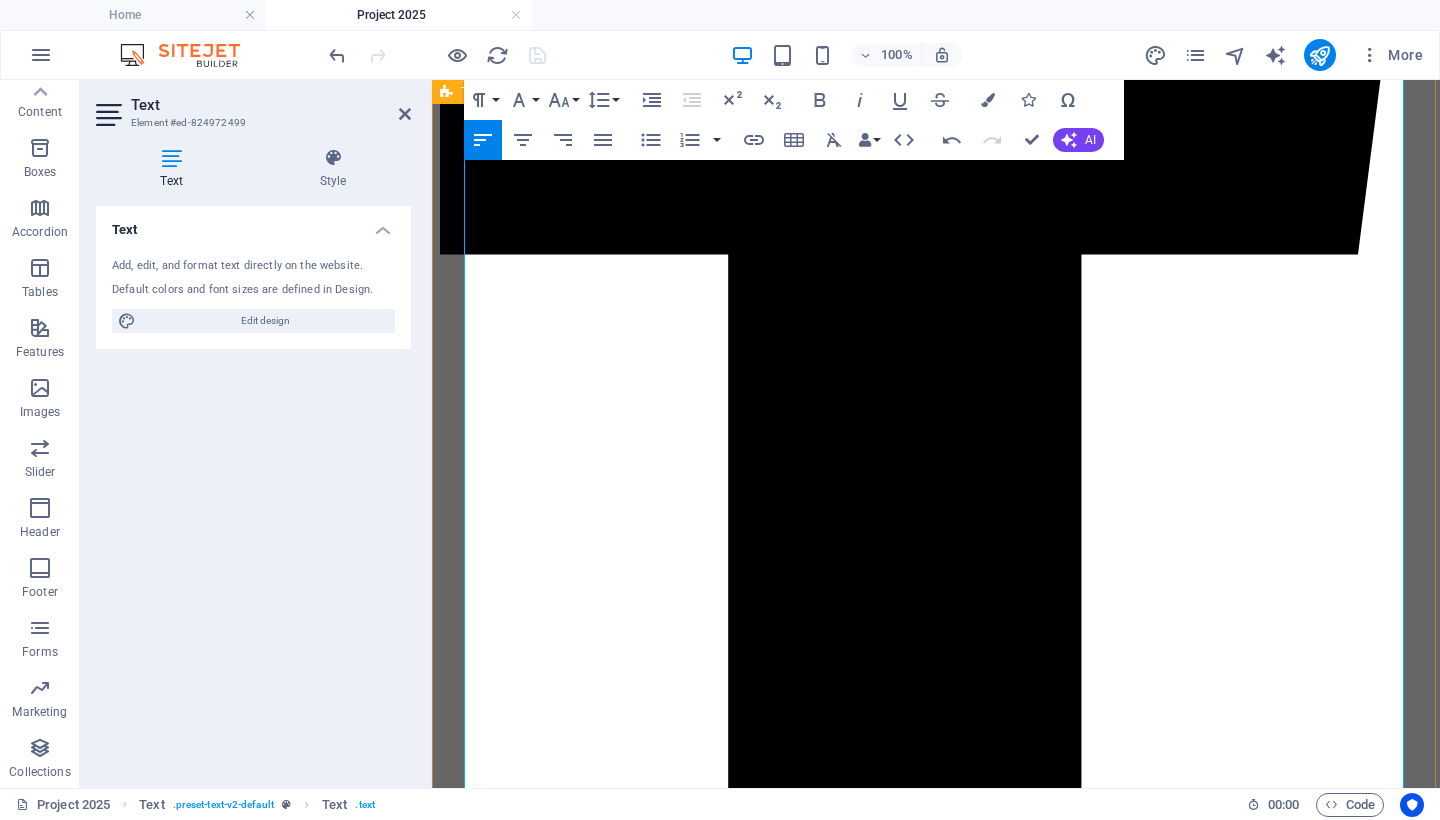 click on "Inspectors general—independent watchdogs—were abruptly removed in a mass firing described by critics as a “Friday night purge” ( Wikipedia )." at bounding box center [956, 6100] 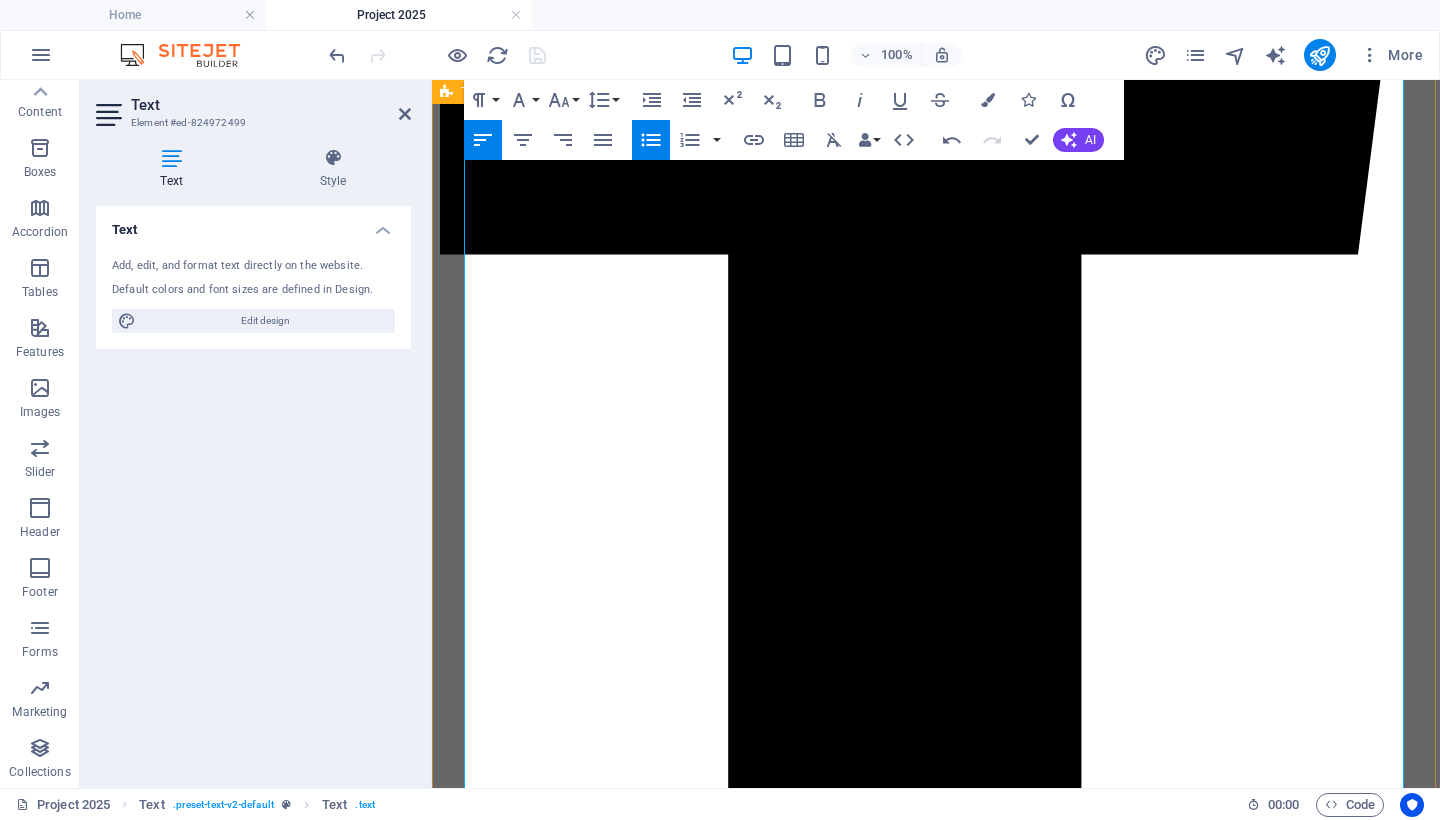 click on "Federal mass layoffs have cut staff in agencies including EPA, USDA, Interior, and the National Park Service, shrinking the federal civilian workforce by over 60,000 within months ( The New Yorker )." at bounding box center [956, 6057] 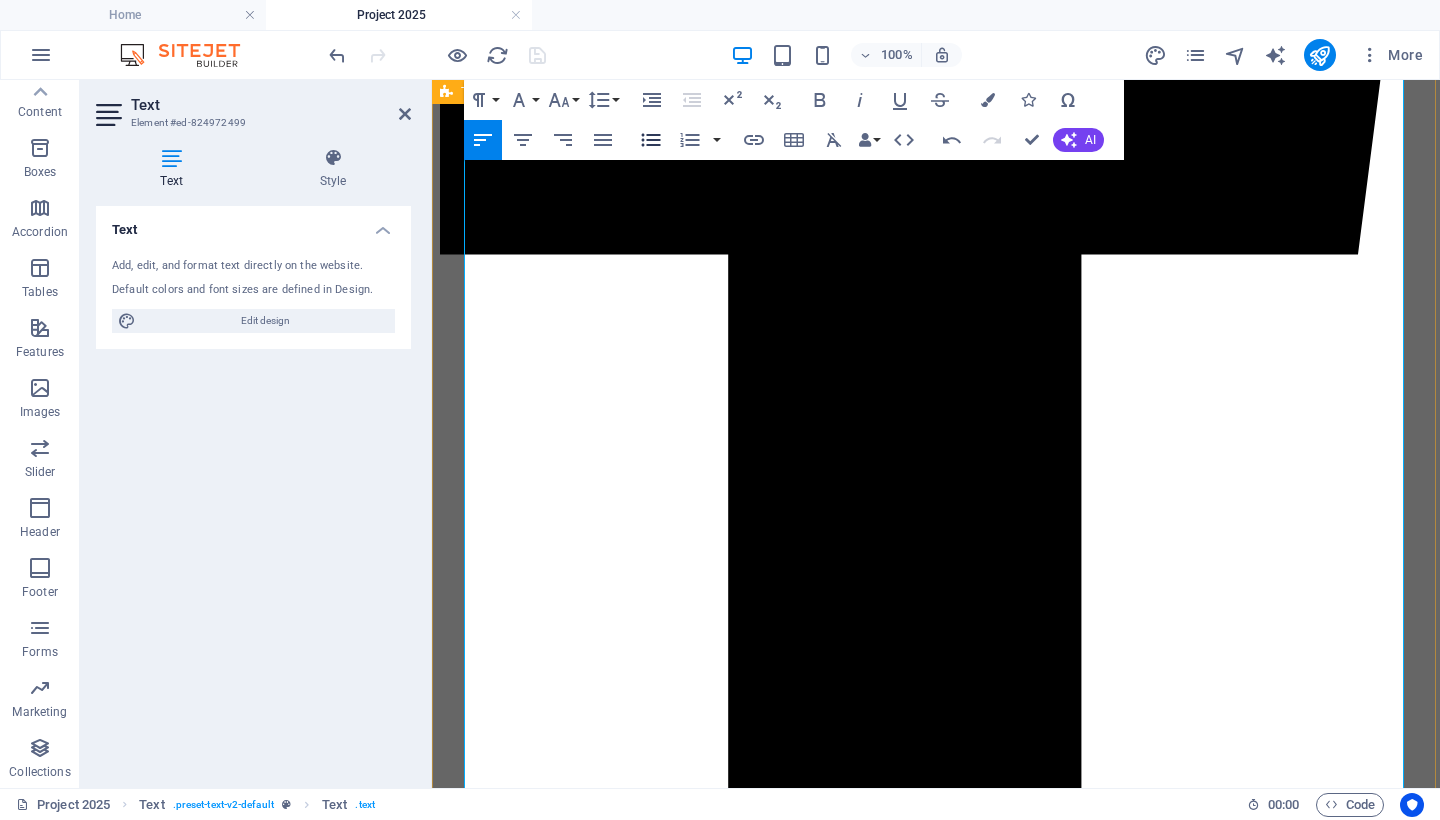 click 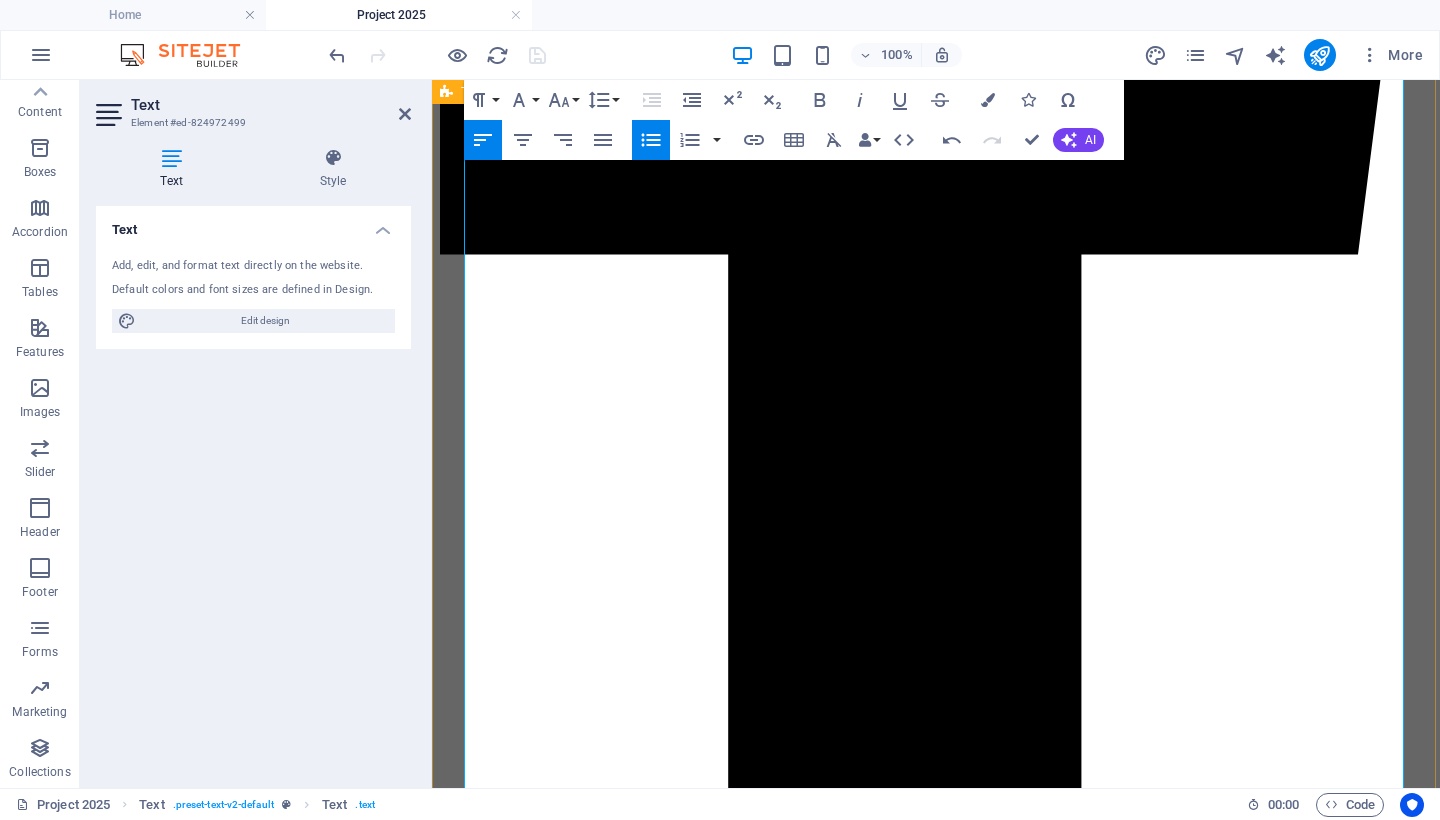 click on "Inspectors general—independent watchdogs—were abruptly removed in a mass firing described by critics as a “Friday night purge” ( Wikipedia )." at bounding box center (936, 6100) 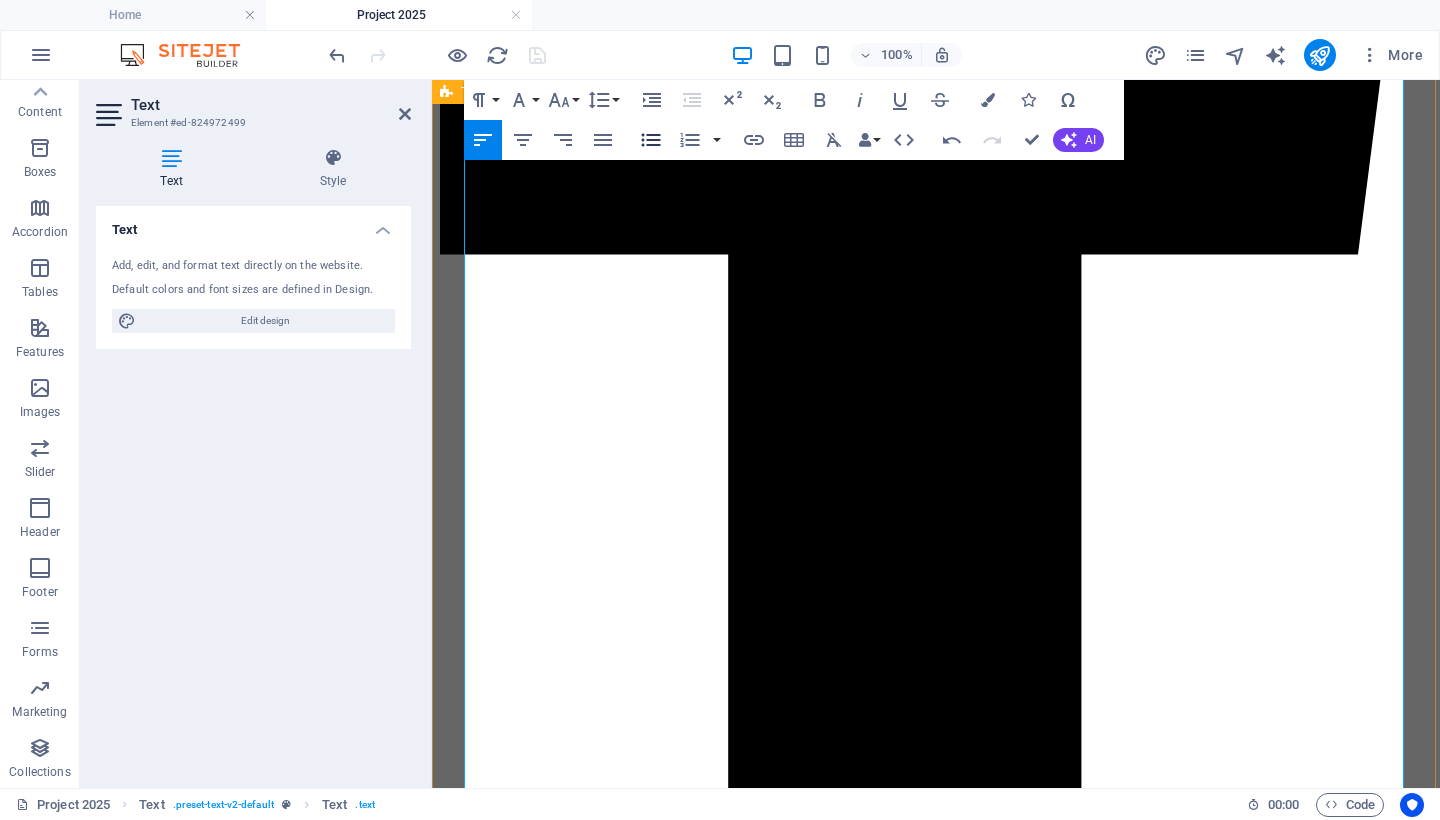 click 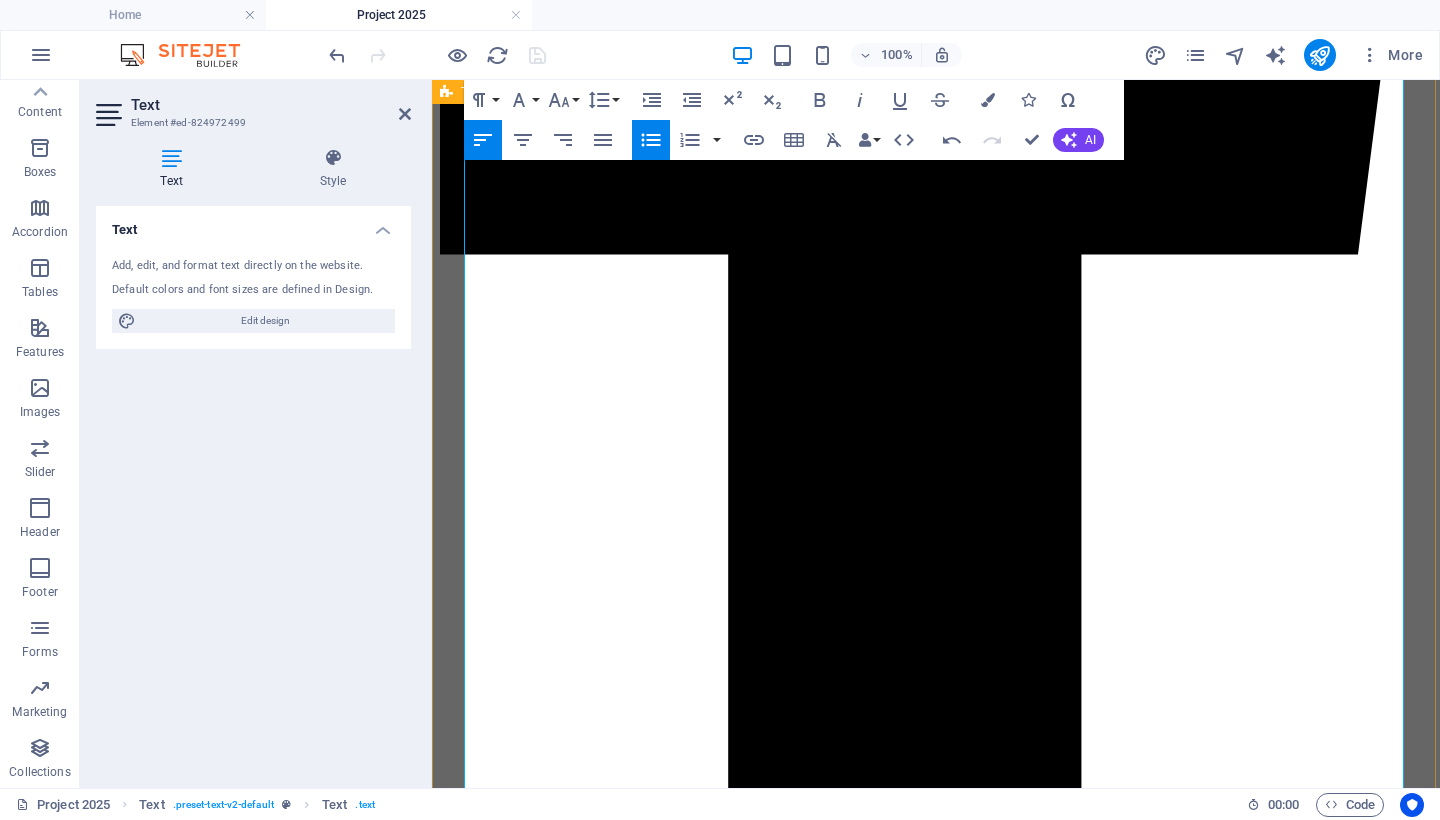 drag, startPoint x: 773, startPoint y: 630, endPoint x: 506, endPoint y: 421, distance: 339.07227 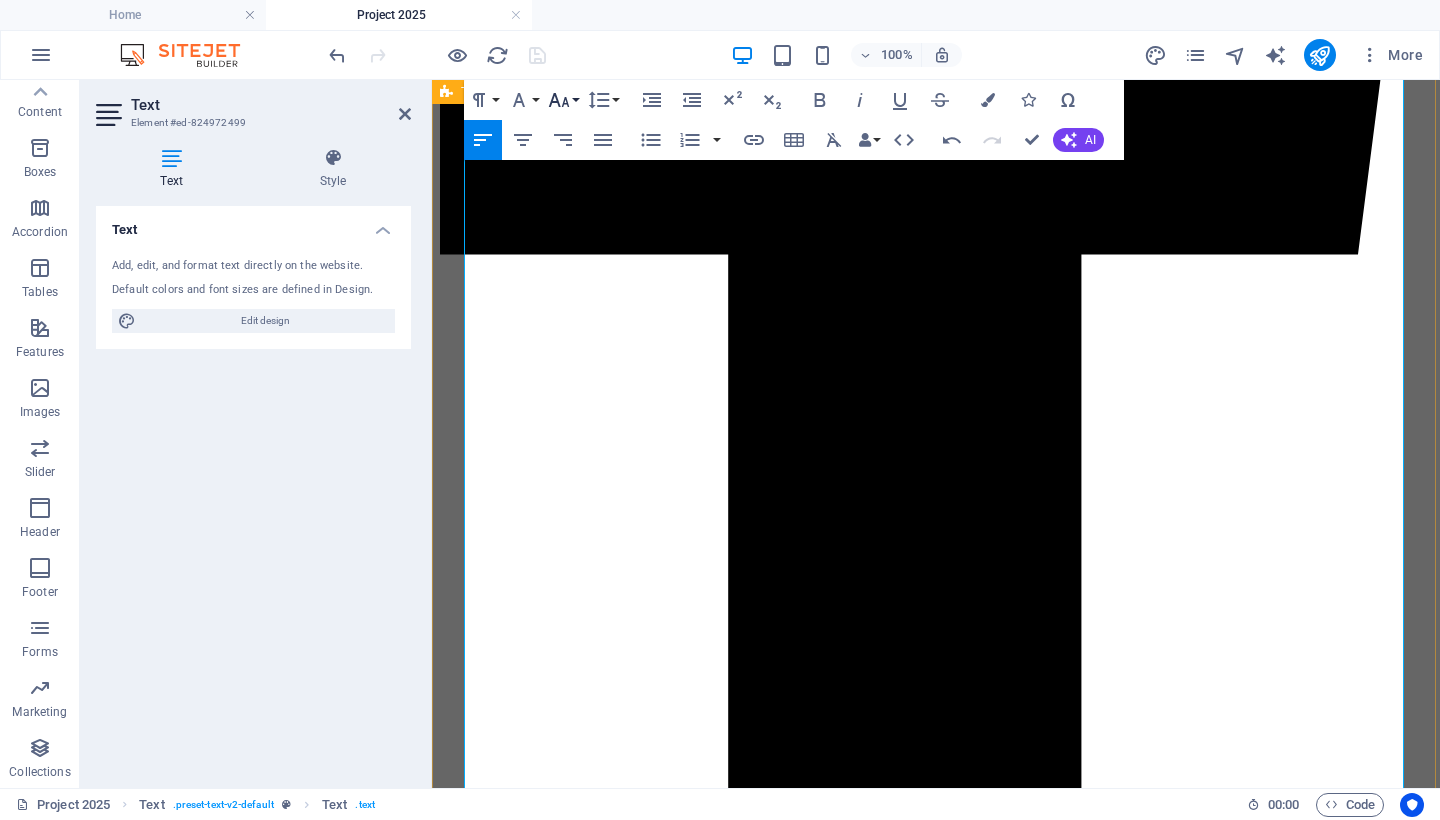 click 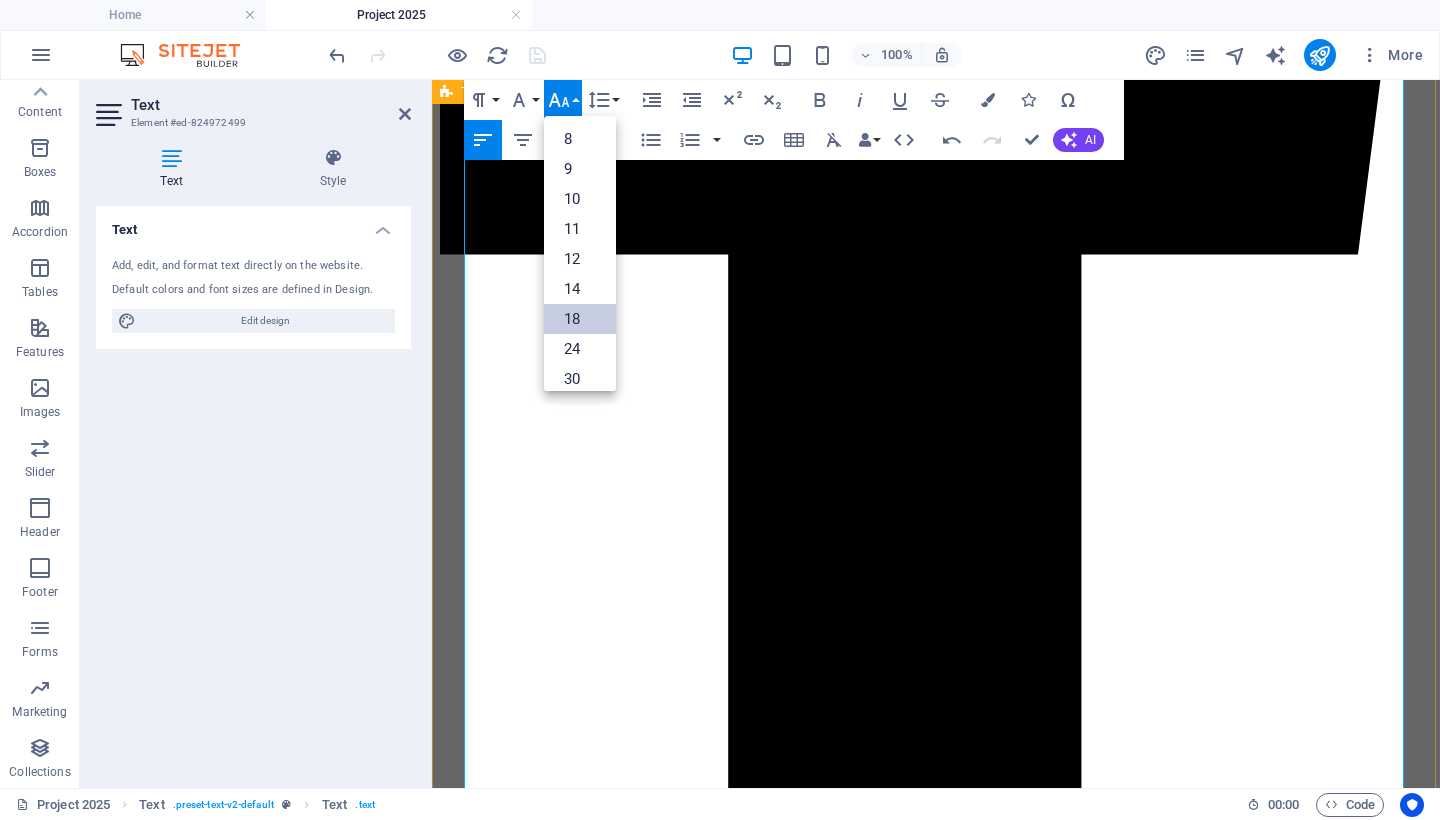 click on "18" at bounding box center (580, 319) 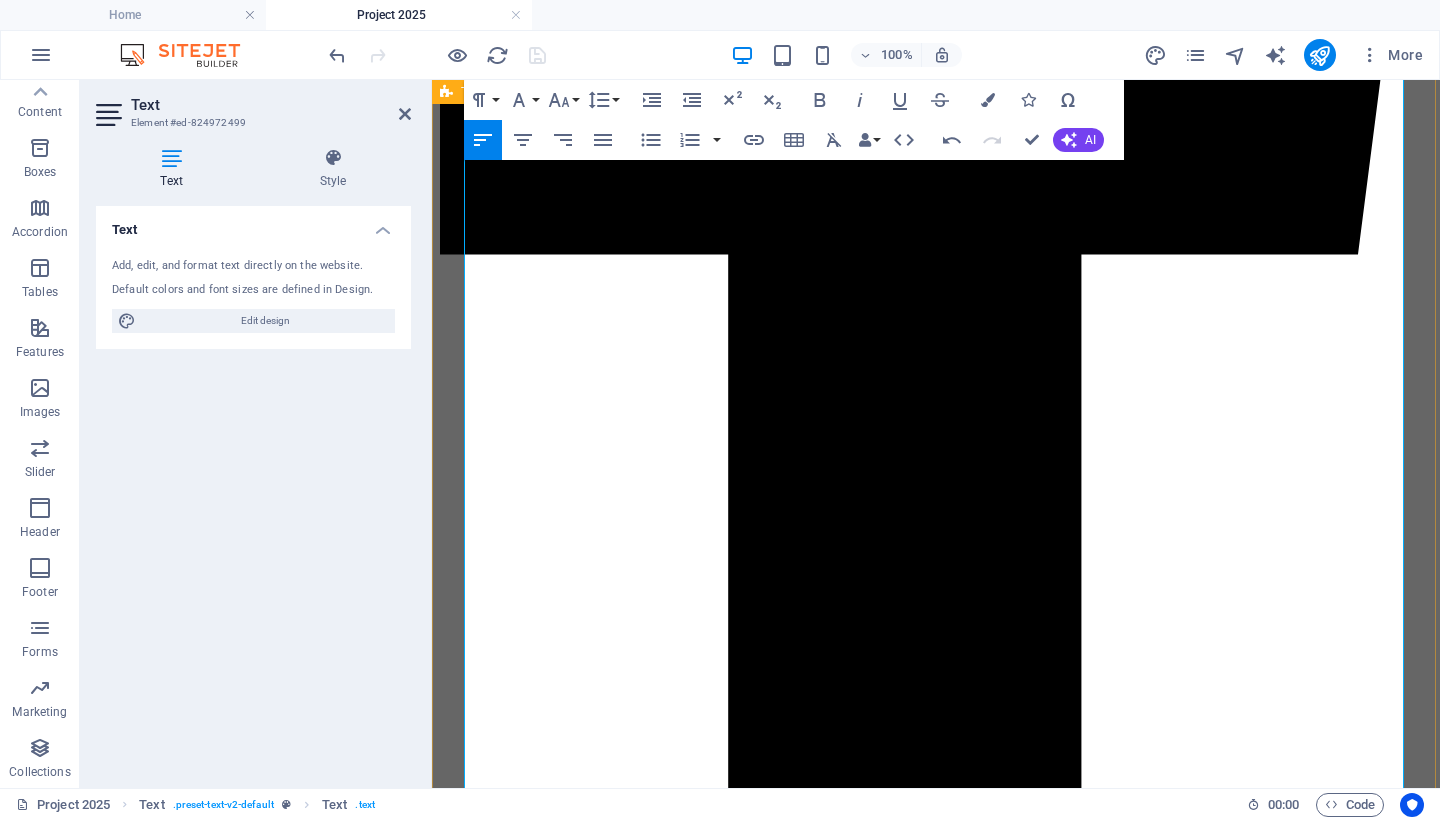 drag, startPoint x: 851, startPoint y: 443, endPoint x: 450, endPoint y: 448, distance: 401.03116 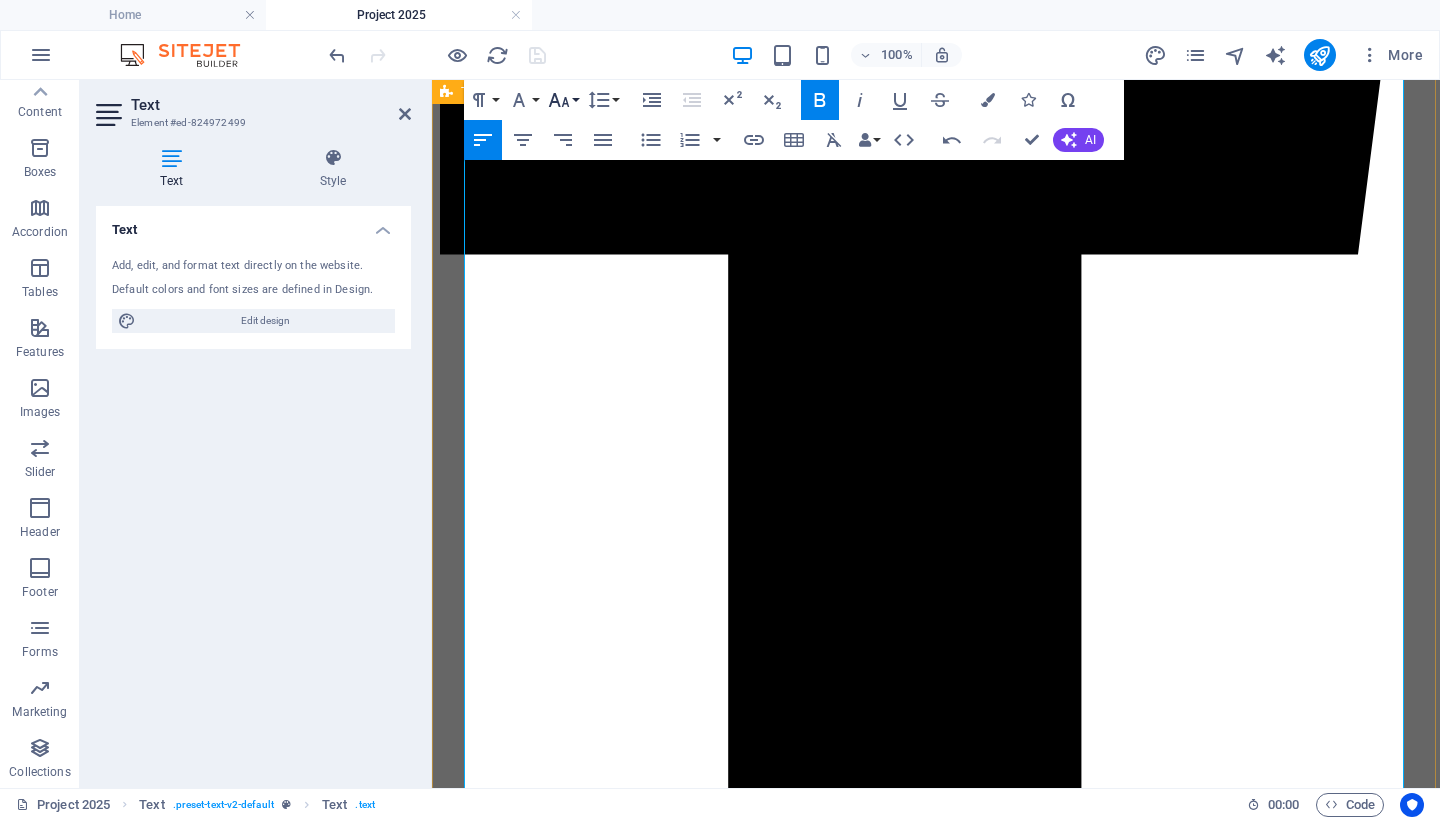 click on "Font Size" at bounding box center (563, 100) 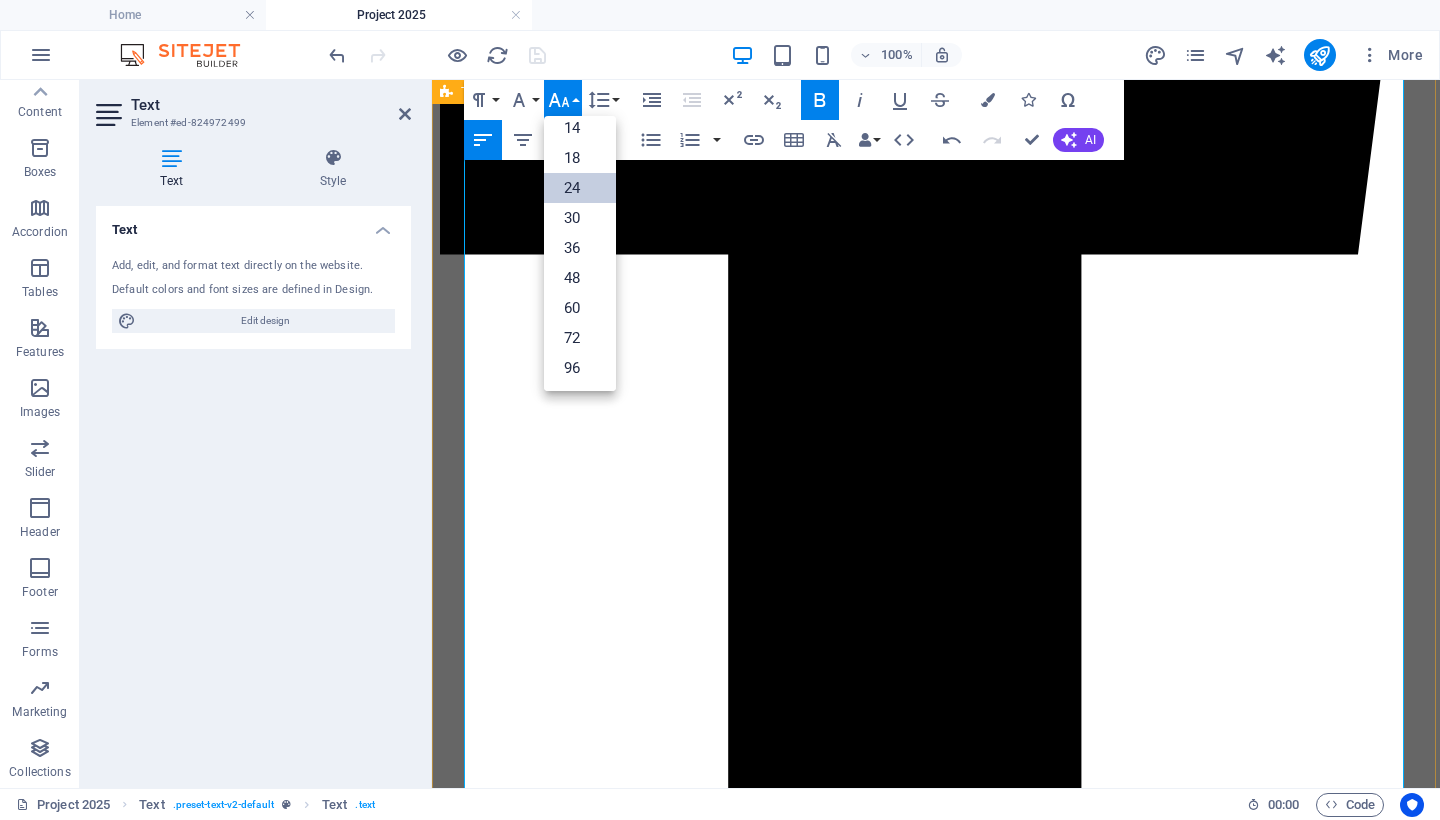 scroll, scrollTop: 161, scrollLeft: 0, axis: vertical 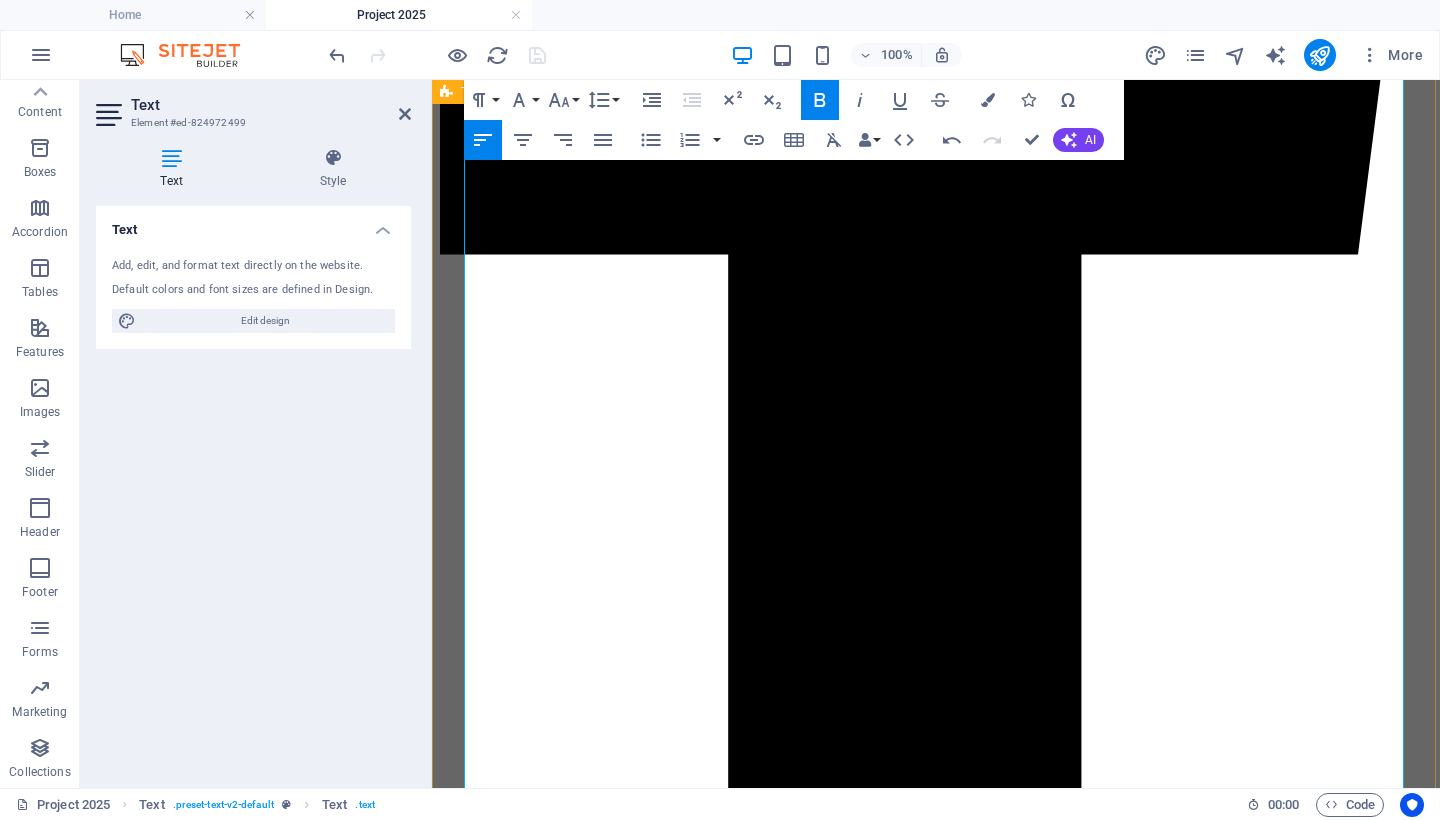 click on "An Authoritarian Playbook in Action" at bounding box center (677, 5728) 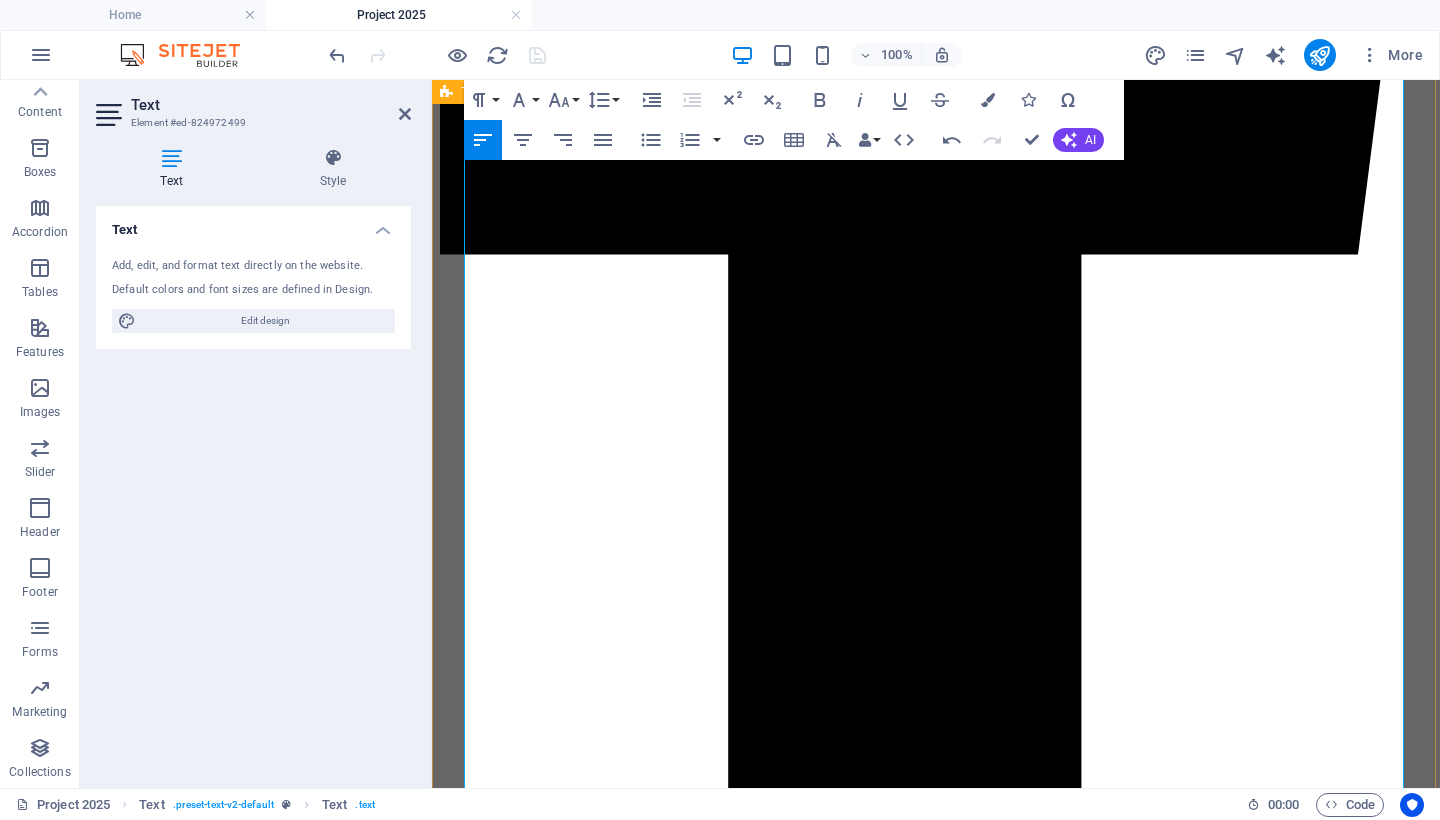 drag, startPoint x: 981, startPoint y: 211, endPoint x: 461, endPoint y: 212, distance: 520.001 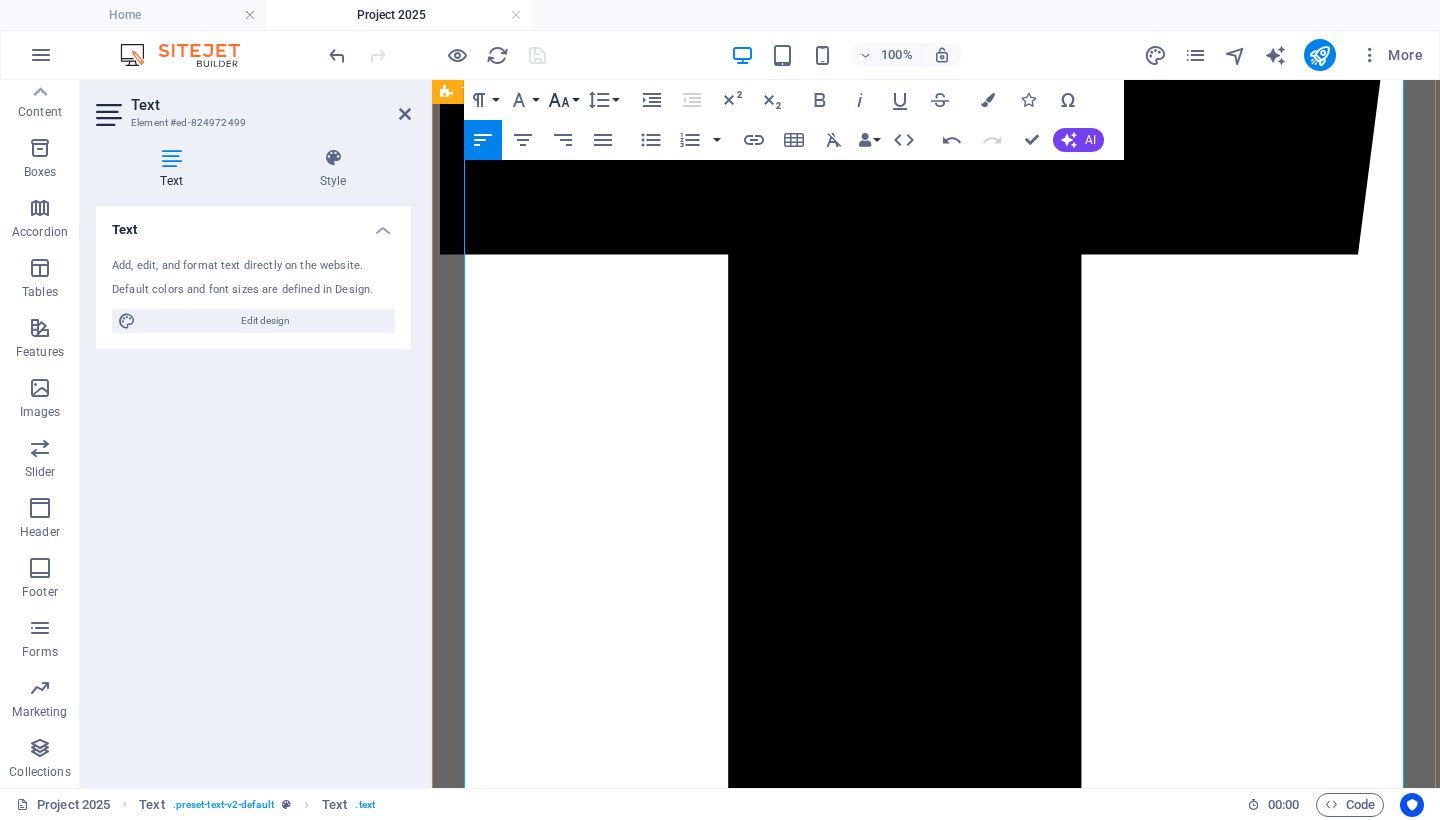 click on "Font Size" at bounding box center [563, 100] 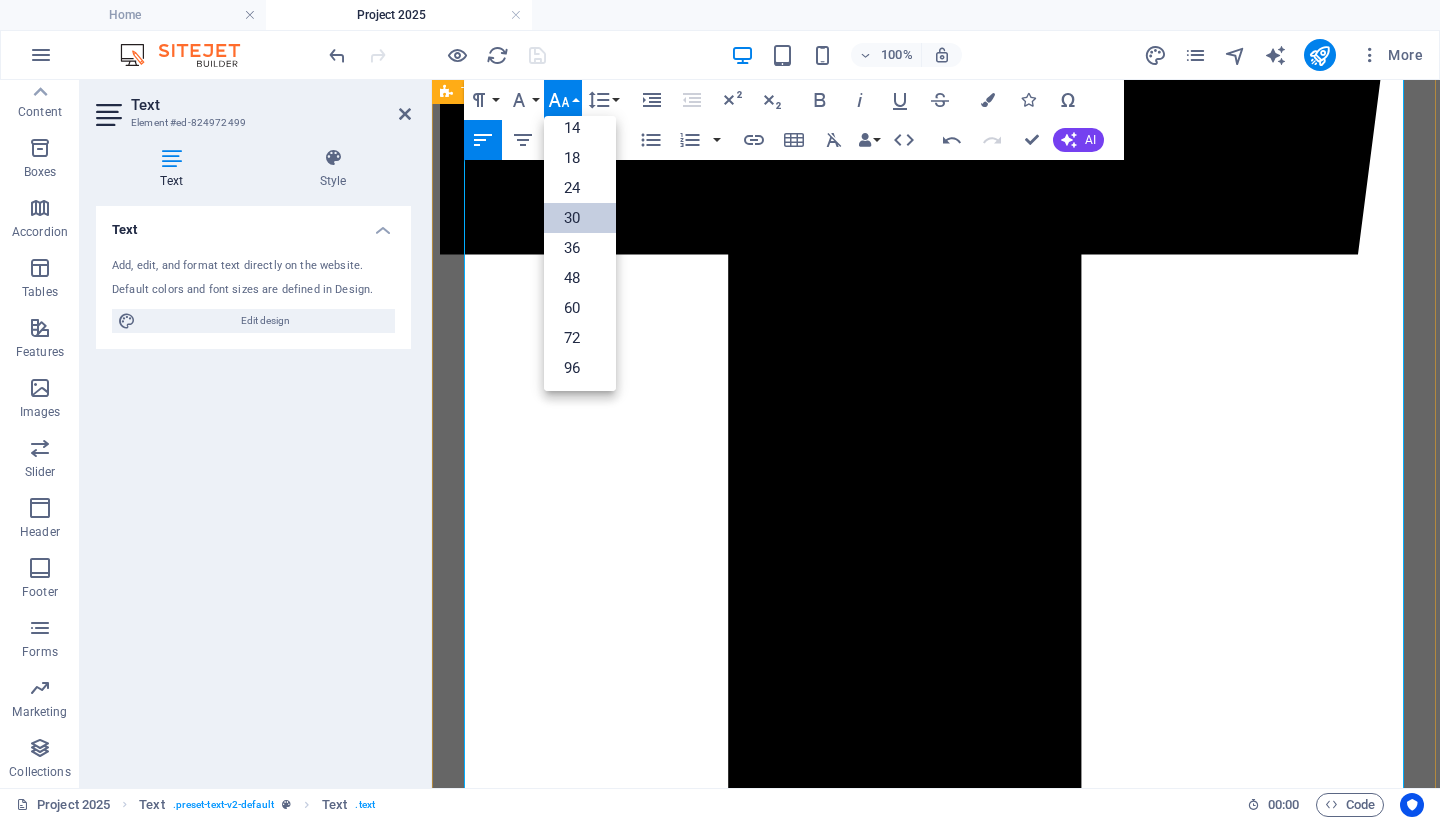 scroll, scrollTop: 161, scrollLeft: 0, axis: vertical 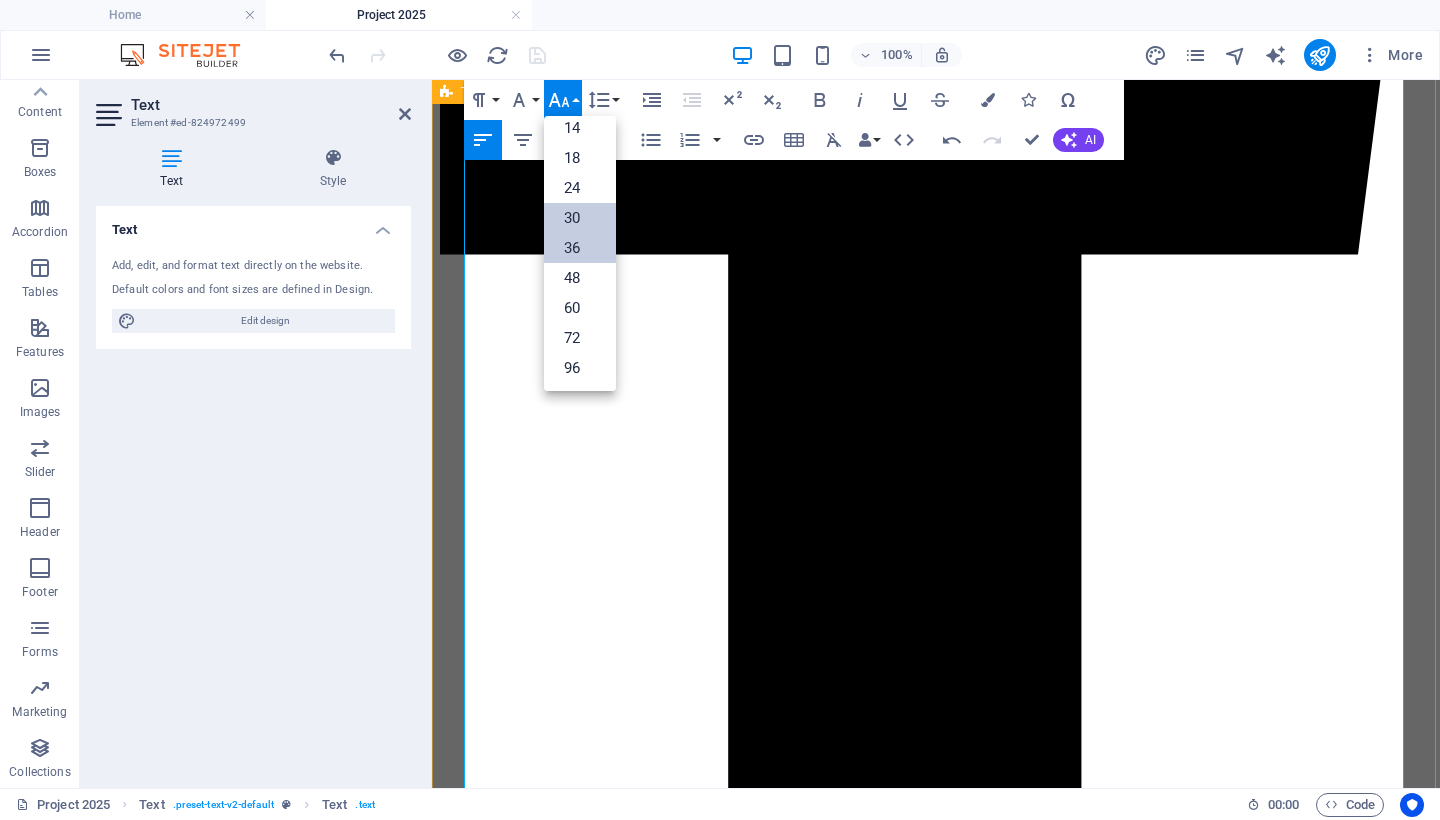 click on "36" at bounding box center (580, 248) 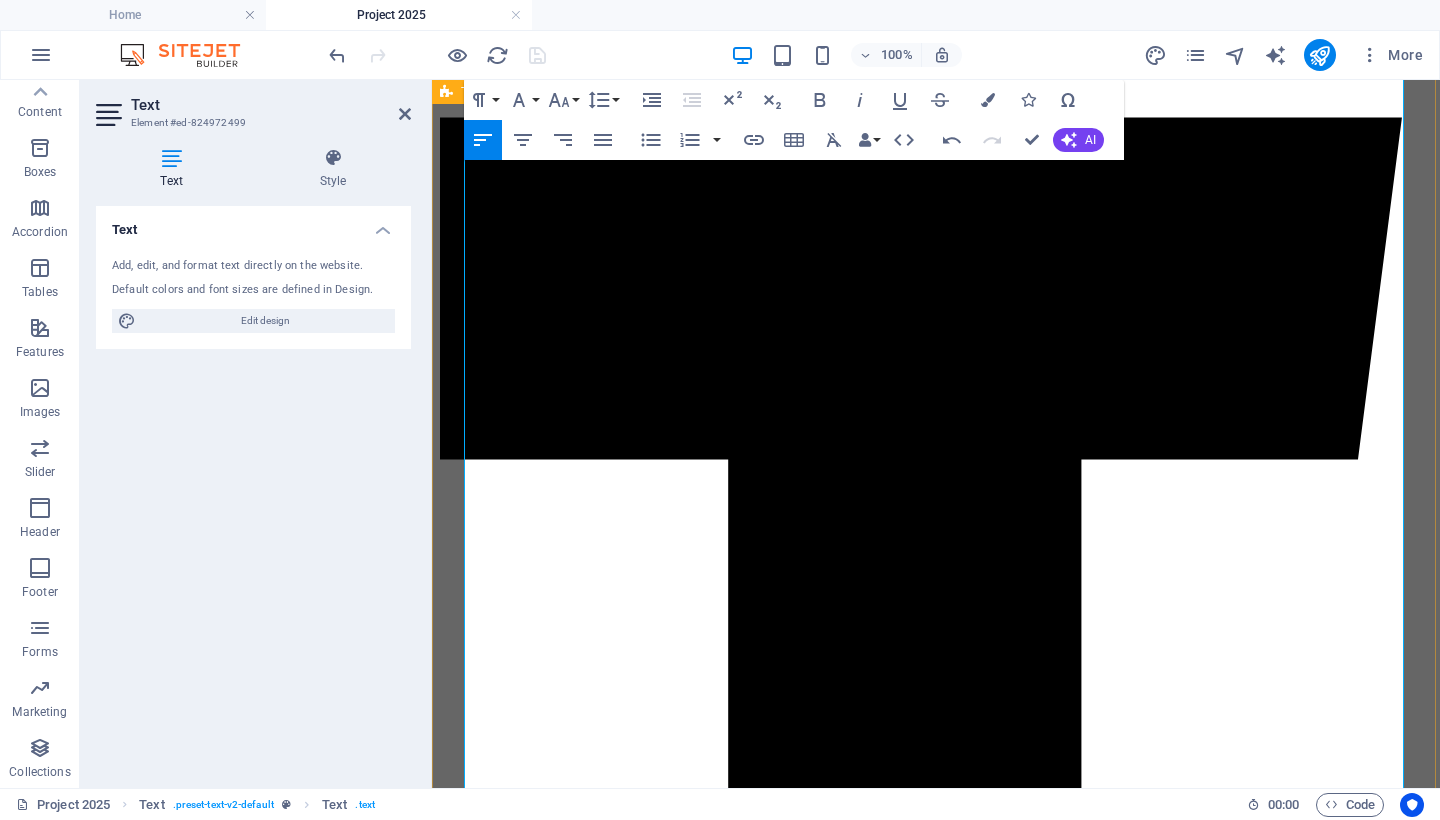 scroll, scrollTop: 830, scrollLeft: 0, axis: vertical 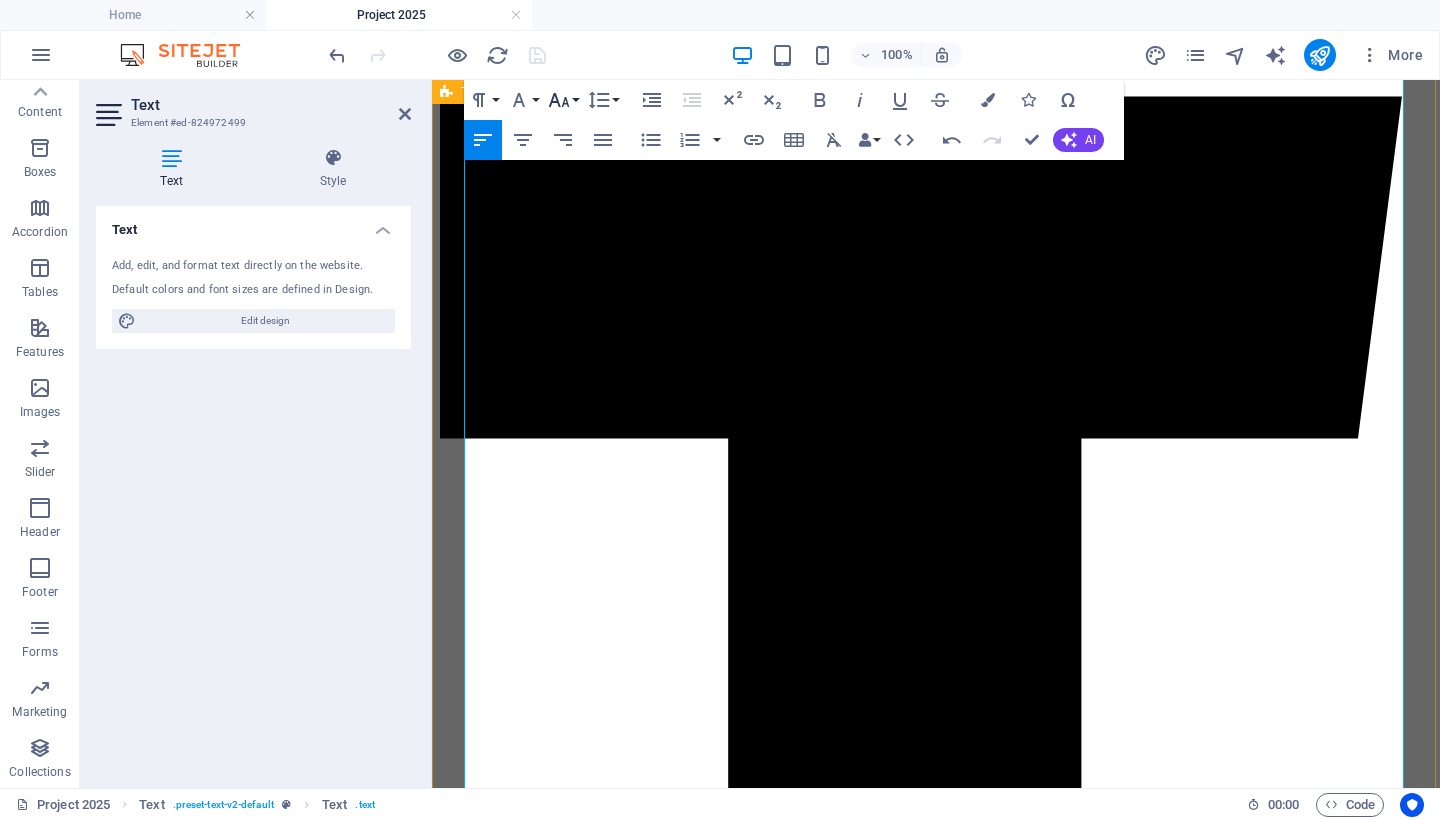 click 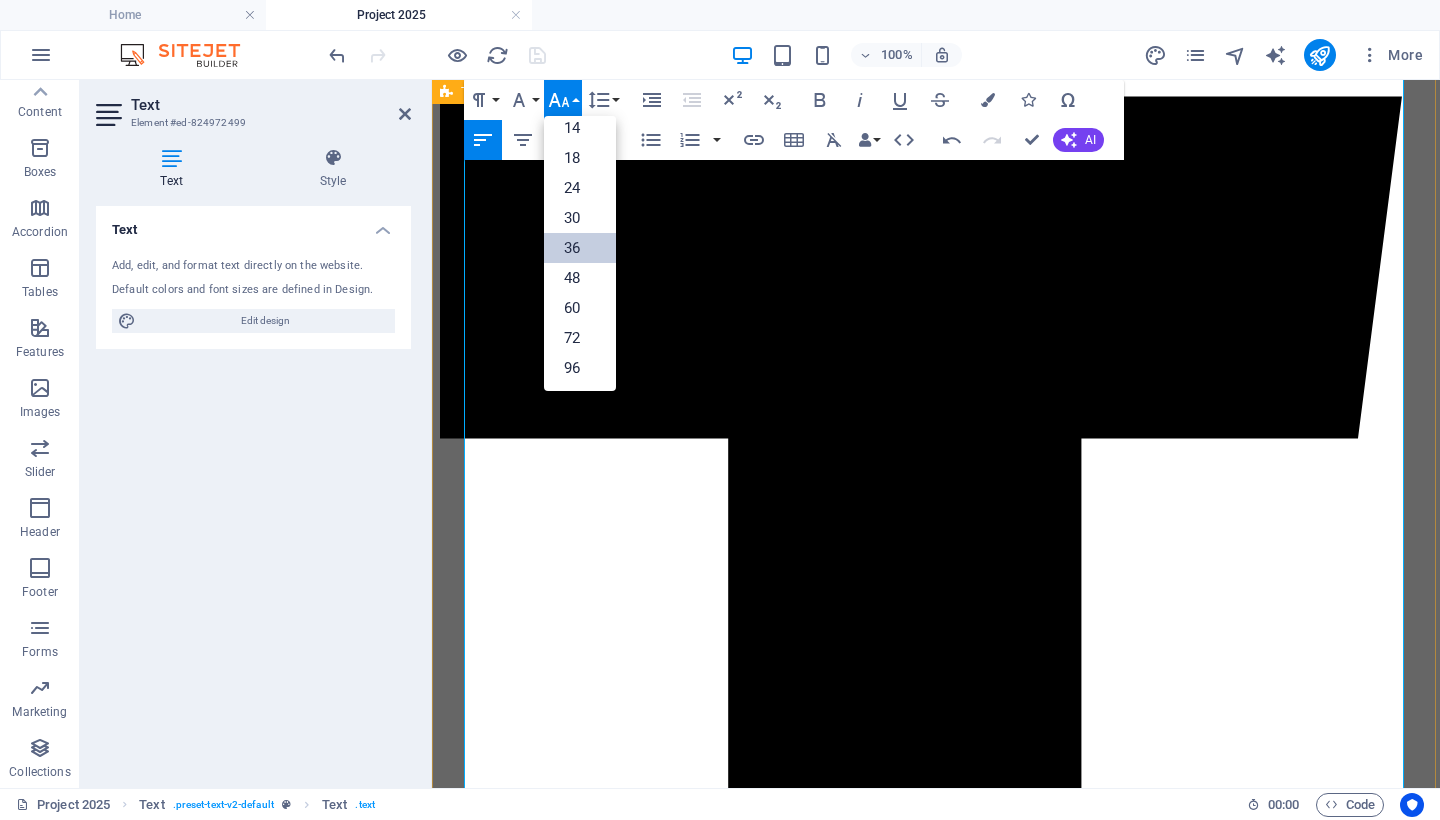 scroll, scrollTop: 161, scrollLeft: 0, axis: vertical 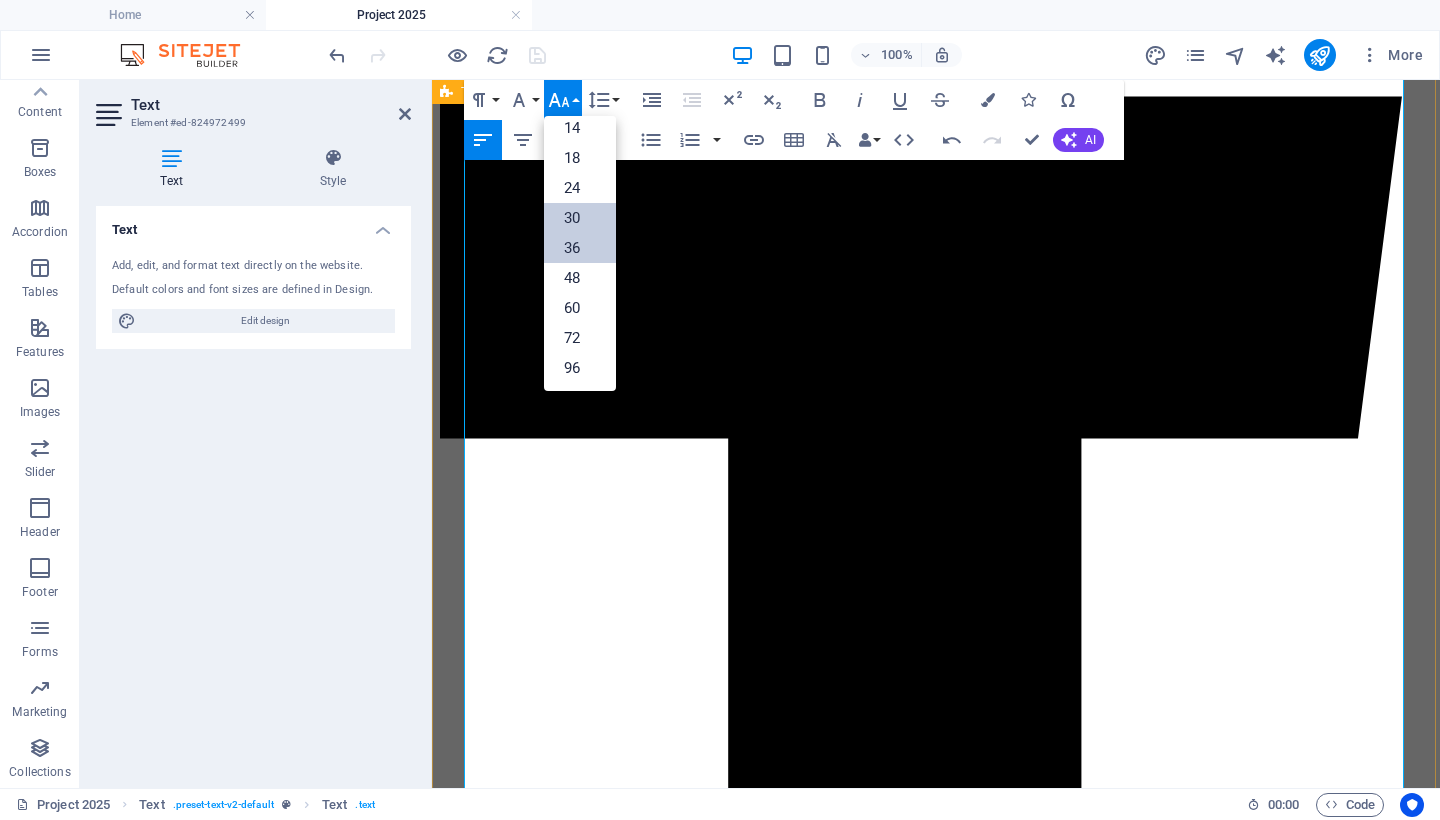 click on "30" at bounding box center (580, 218) 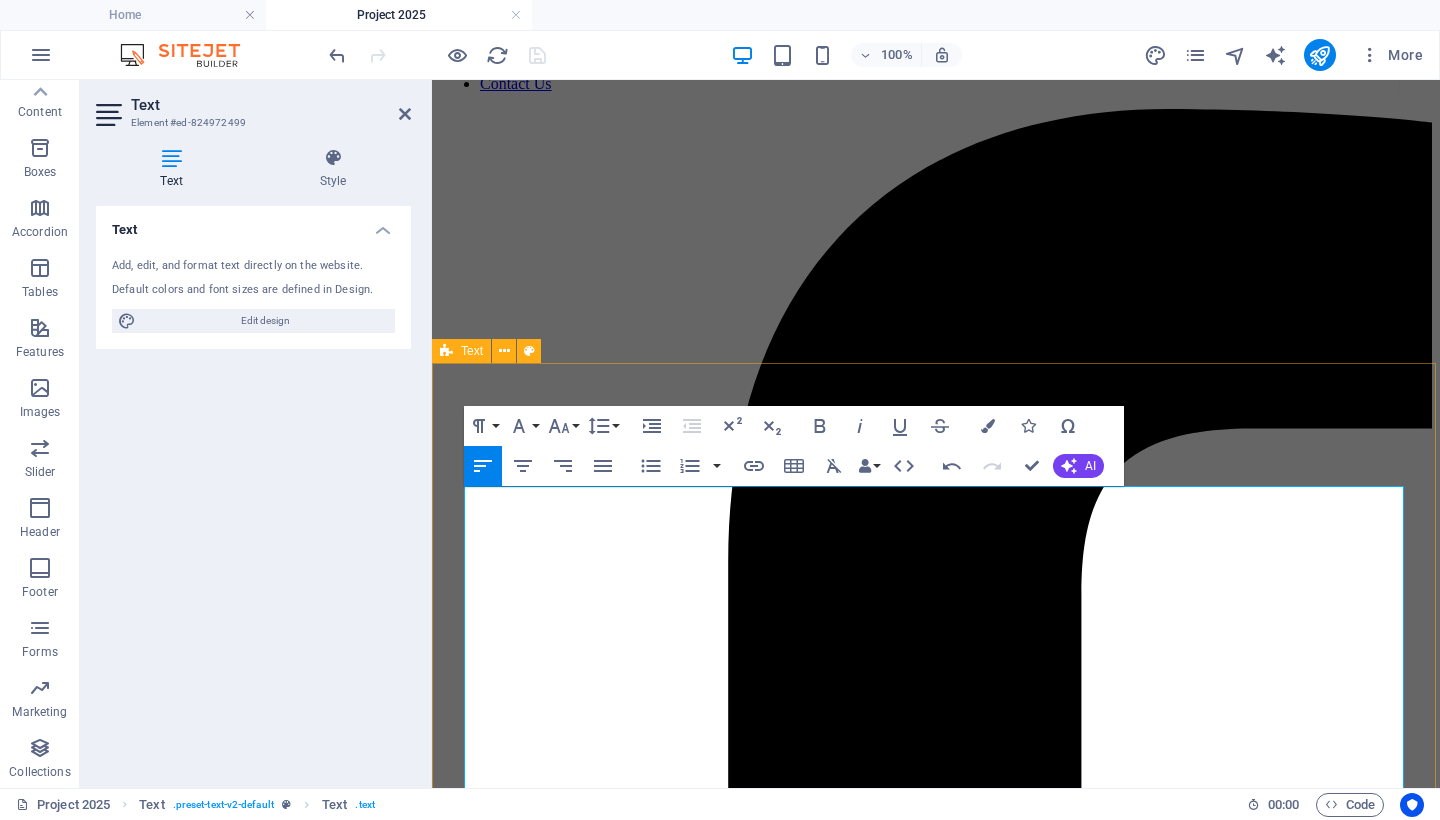 scroll, scrollTop: 0, scrollLeft: 0, axis: both 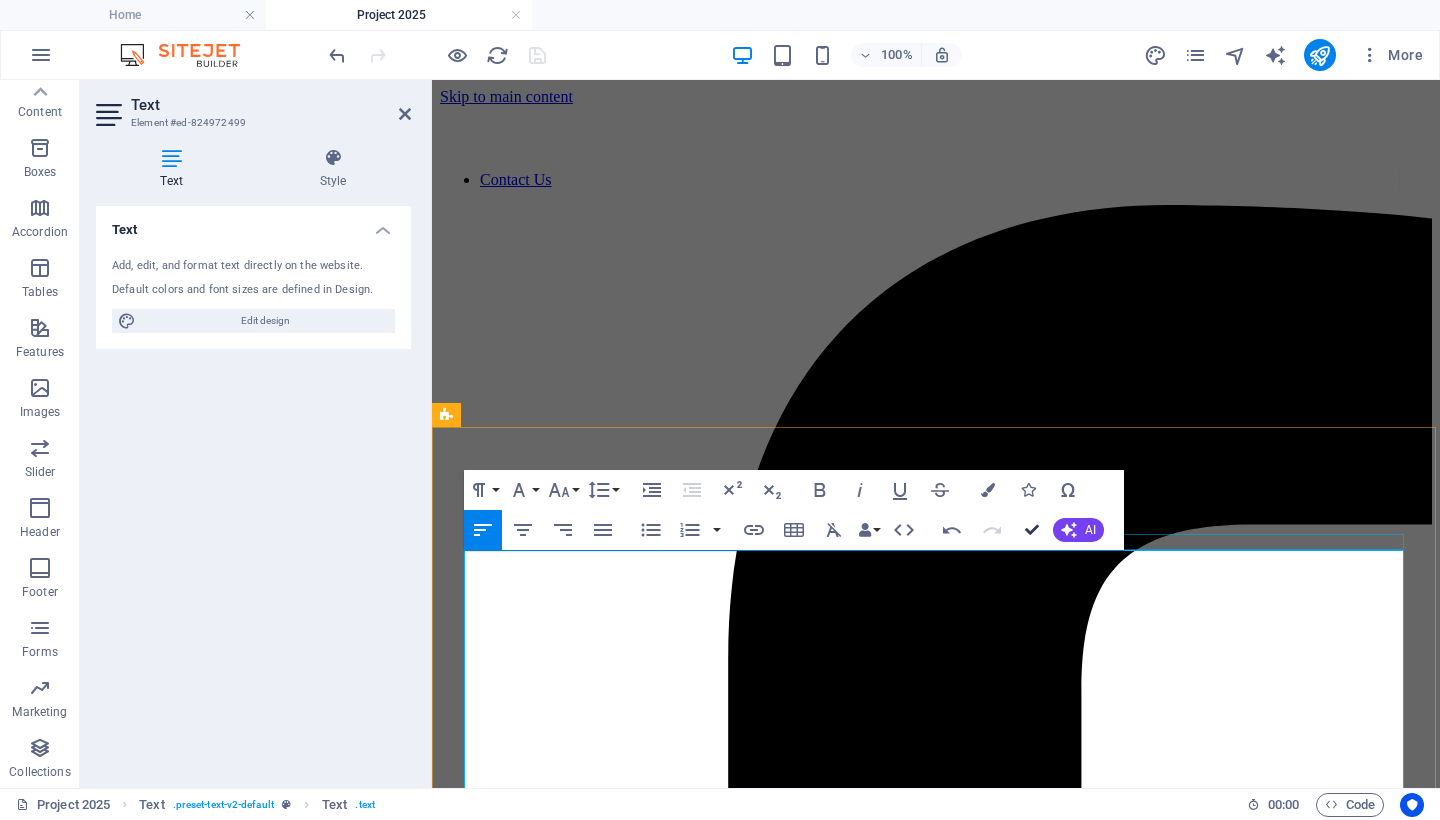 drag, startPoint x: 1031, startPoint y: 526, endPoint x: 950, endPoint y: 446, distance: 113.84639 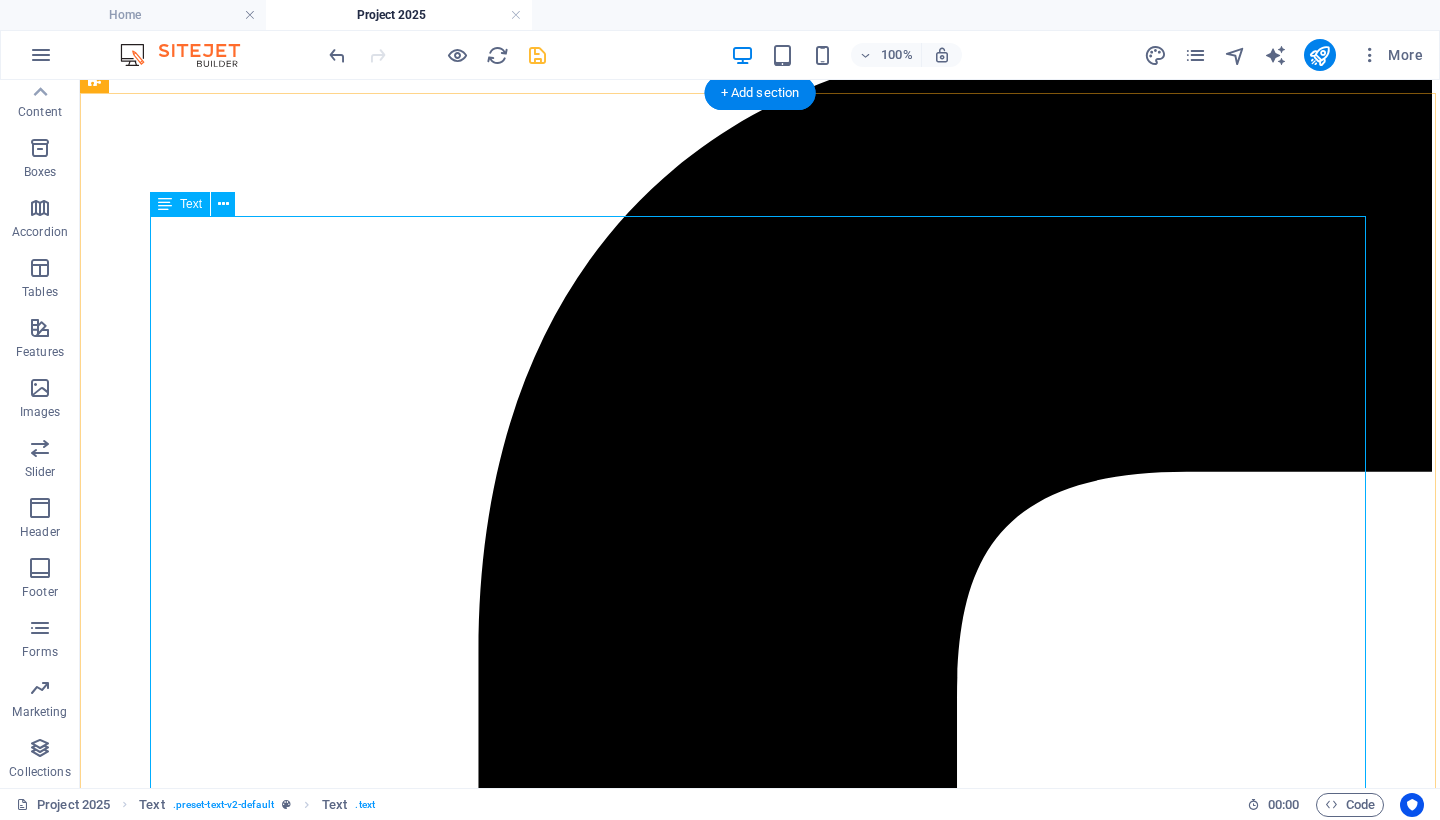 scroll, scrollTop: 334, scrollLeft: 0, axis: vertical 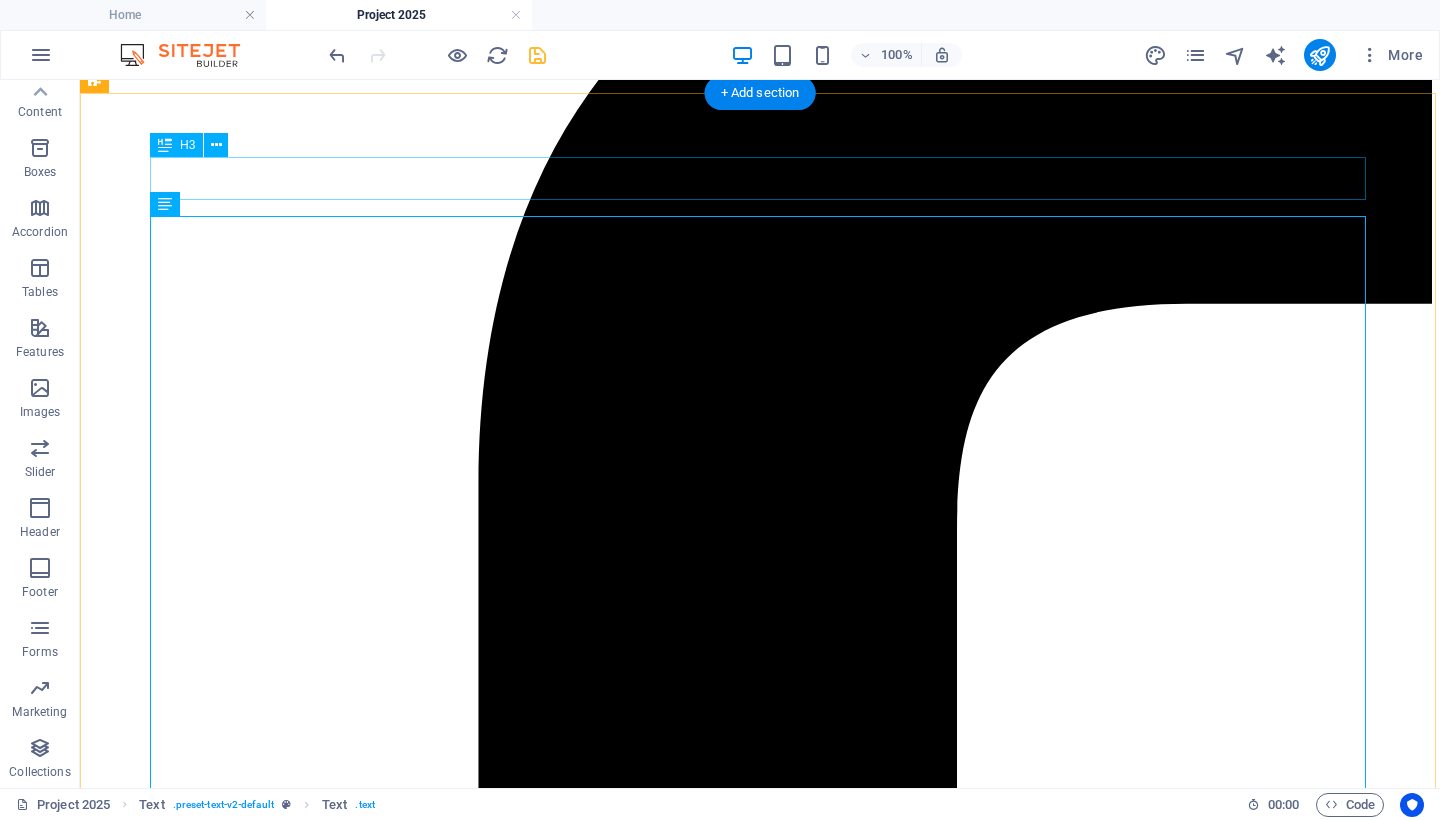 click on "Project 2025: A Coordinated Assault on American Democracy" at bounding box center [760, 7814] 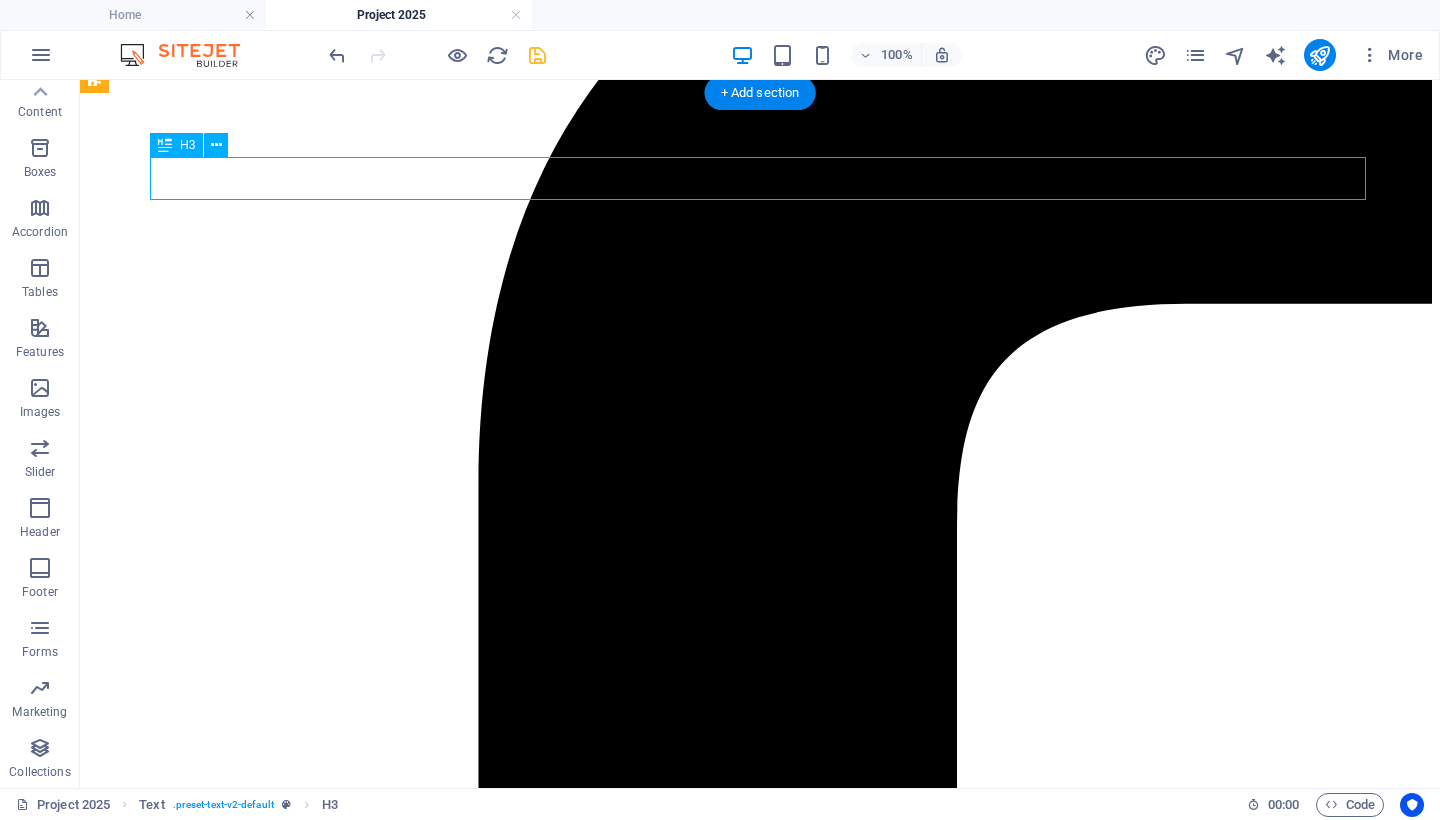 click on "Project 2025: A Coordinated Assault on American Democracy" at bounding box center [760, 7814] 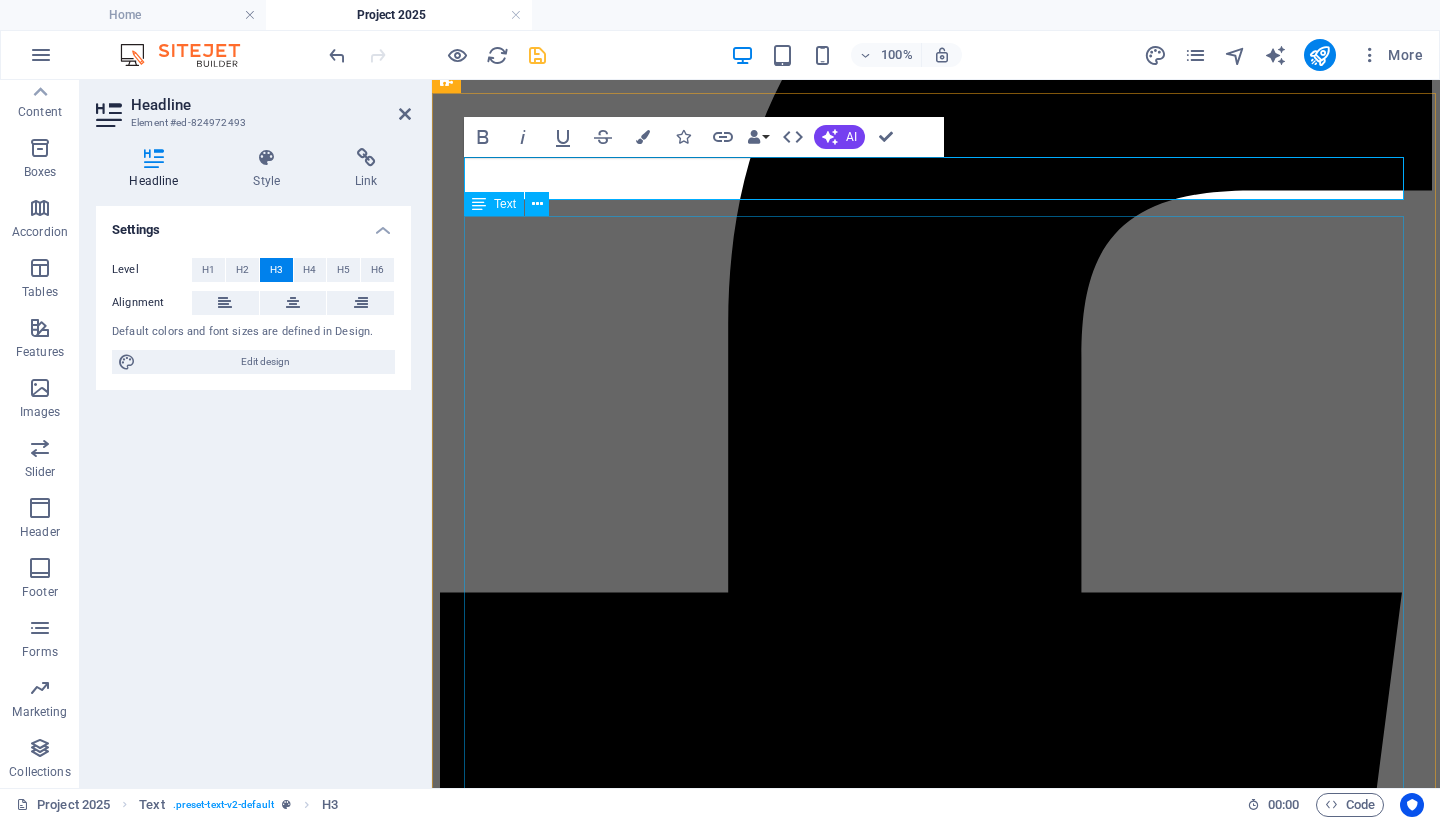 click on "By [NAME] [LAST]. August 2, 2025. Project 2025 is not a theory.   It is a fully coordinated, actively unfolding plan to radically transform the United States government.   The Heritage Foundation , a politically influential think tank, originally published the 920‑page   Mandate for Leadership   in April 2023, backed by over 100 allied ideological organizations and hundreds of former Trump administration officials and strategists ( Democracy Forward ). Those involved developed a roadmap to centralize presidential authority, dismantle independent federal agencies, and replace nonpartisan civil servants with ideologically aligned personnel ( The Guardian ). The plan promotes aggressive consolidation of executive power, the removal of agencies such as the Department of Education and EPA, and the politicization of previously merit-based civil service roles ( Wikipedia ). As of   August 2, 2025 Wikipedia ,   The Daily Beast ,   The Guardian ).   reengineer democratic governance   neofascism   ,   ," at bounding box center [936, 6978] 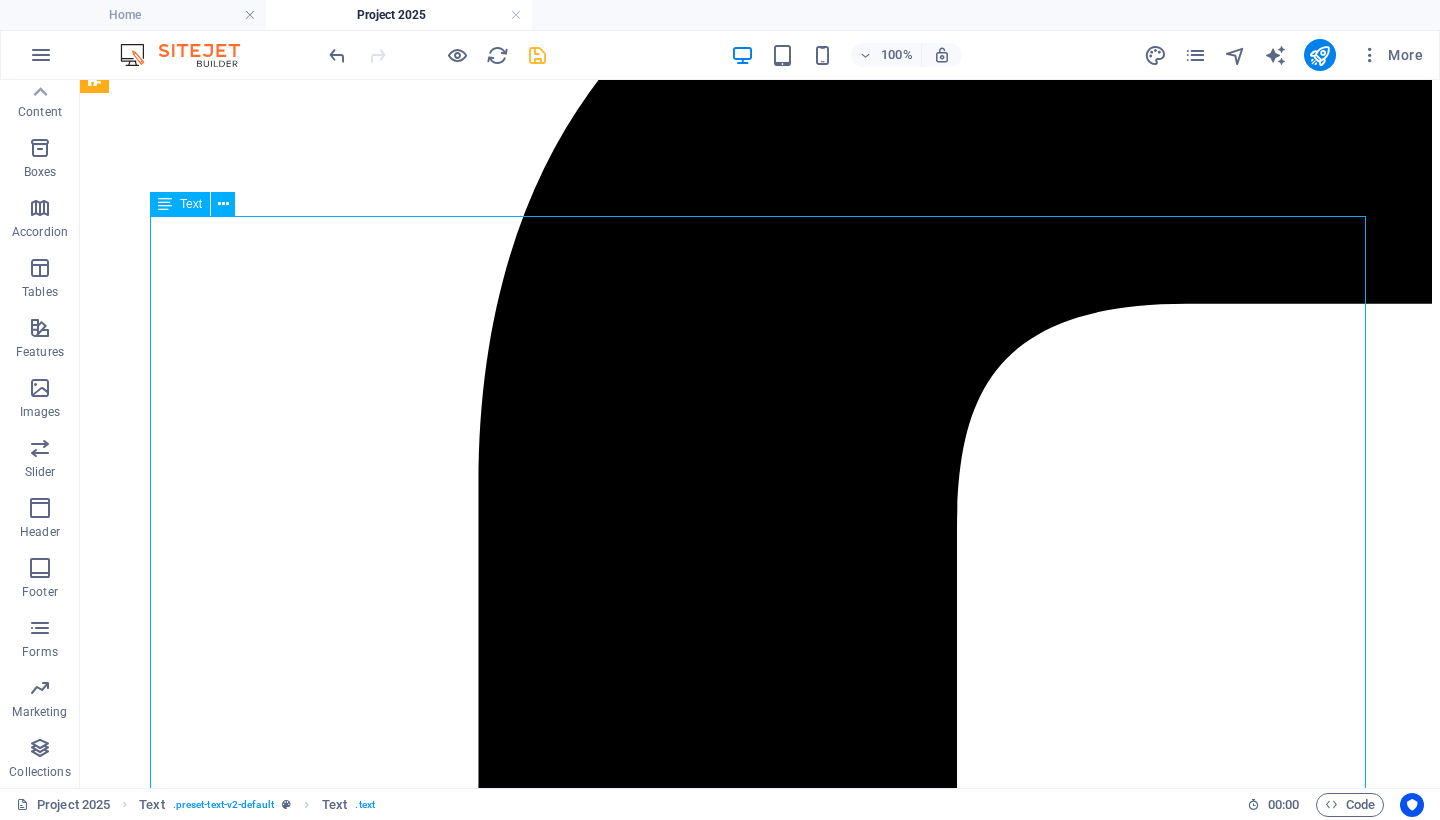 click on "By [NAME] [LAST]. August 2, 2025. Project 2025 is not a theory.   It is a fully coordinated, actively unfolding plan to radically transform the United States government.   The Heritage Foundation , a politically influential think tank, originally published the 920‑page   Mandate for Leadership   in April 2023, backed by over 100 allied ideological organizations and hundreds of former Trump administration officials and strategists ( Democracy Forward ). Those involved developed a roadmap to centralize presidential authority, dismantle independent federal agencies, and replace nonpartisan civil servants with ideologically aligned personnel ( The Guardian ). The plan promotes aggressive consolidation of executive power, the removal of agencies such as the Department of Education and EPA, and the politicization of previously merit-based civil service roles ( Wikipedia ). As of   August 2, 2025 Wikipedia ,   The Daily Beast ,   The Guardian ).   reengineer democratic governance   neofascism   ,   ," at bounding box center (760, 8852) 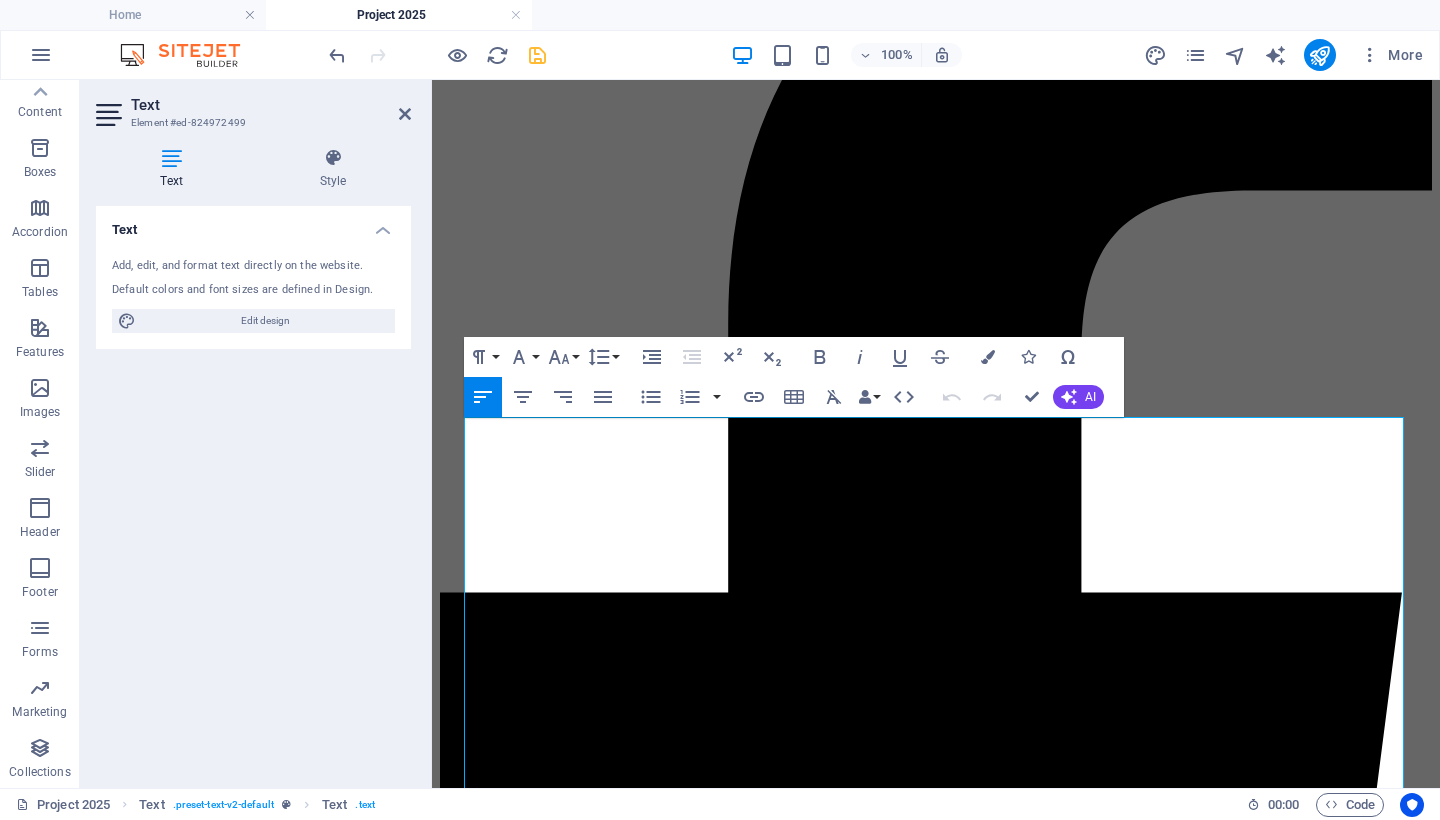 scroll, scrollTop: 133, scrollLeft: 0, axis: vertical 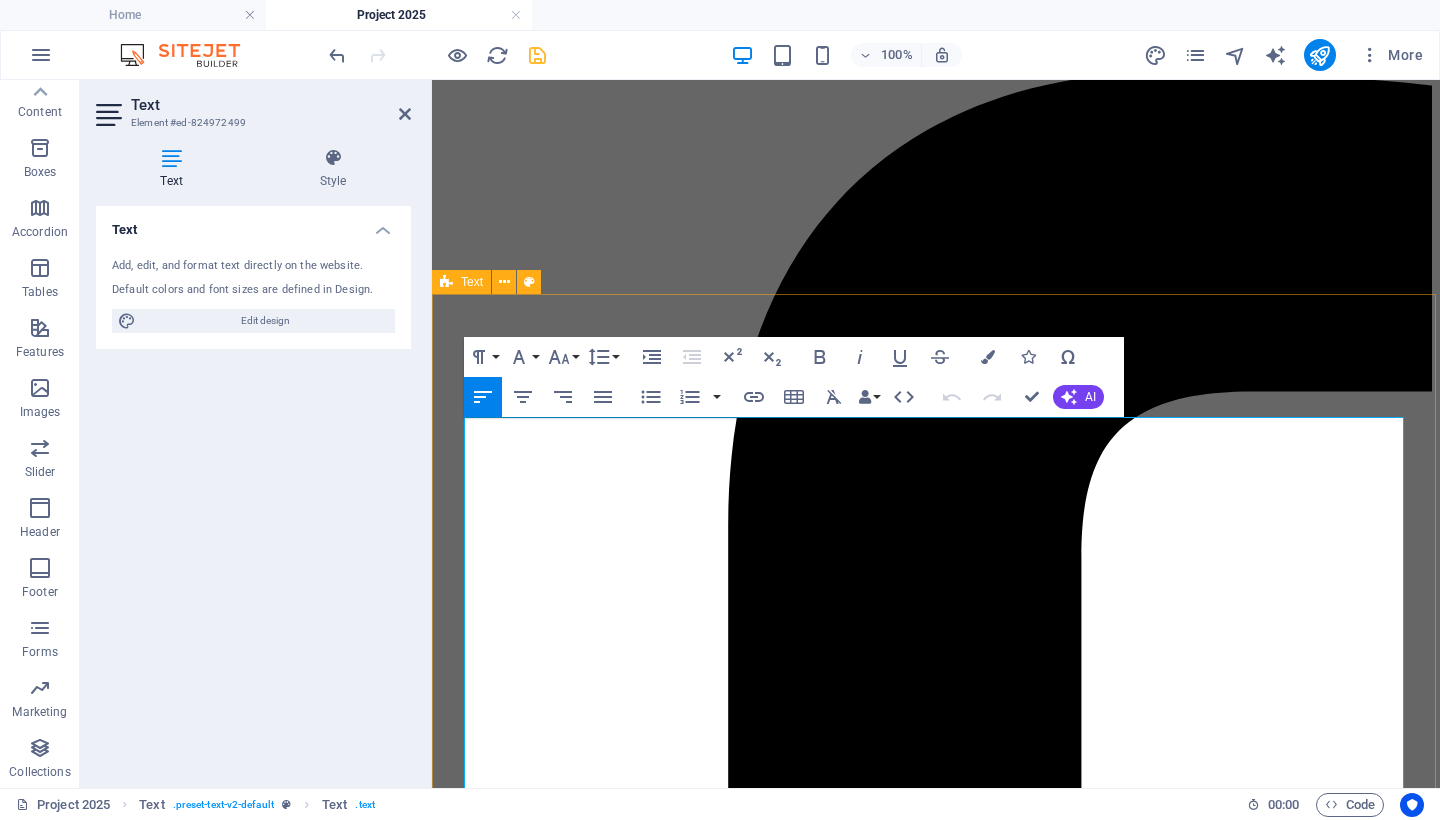 click on "By Mary Ann Kirby. August 2, 2025." at bounding box center [936, 6050] 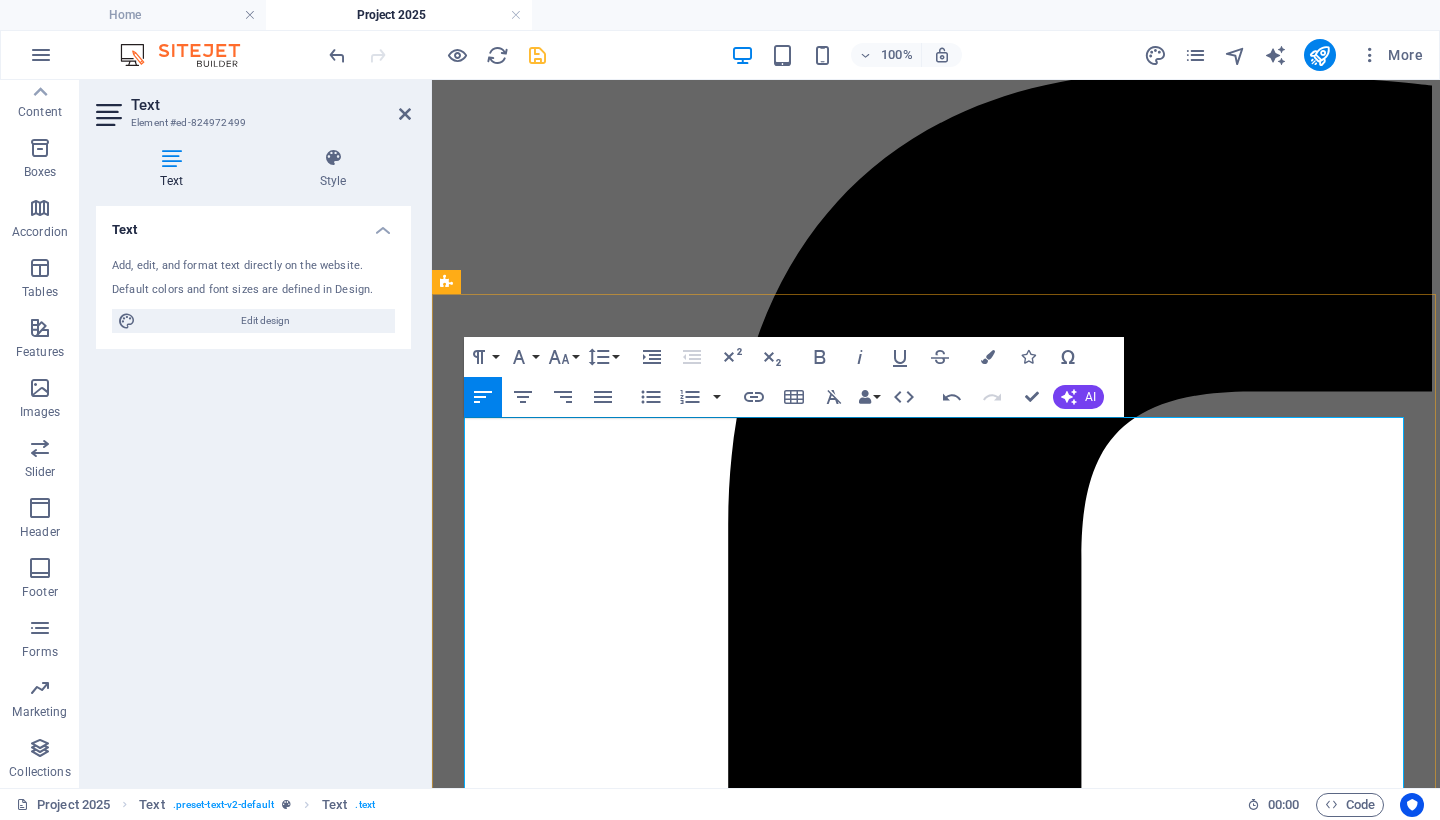 click at bounding box center [936, 6050] 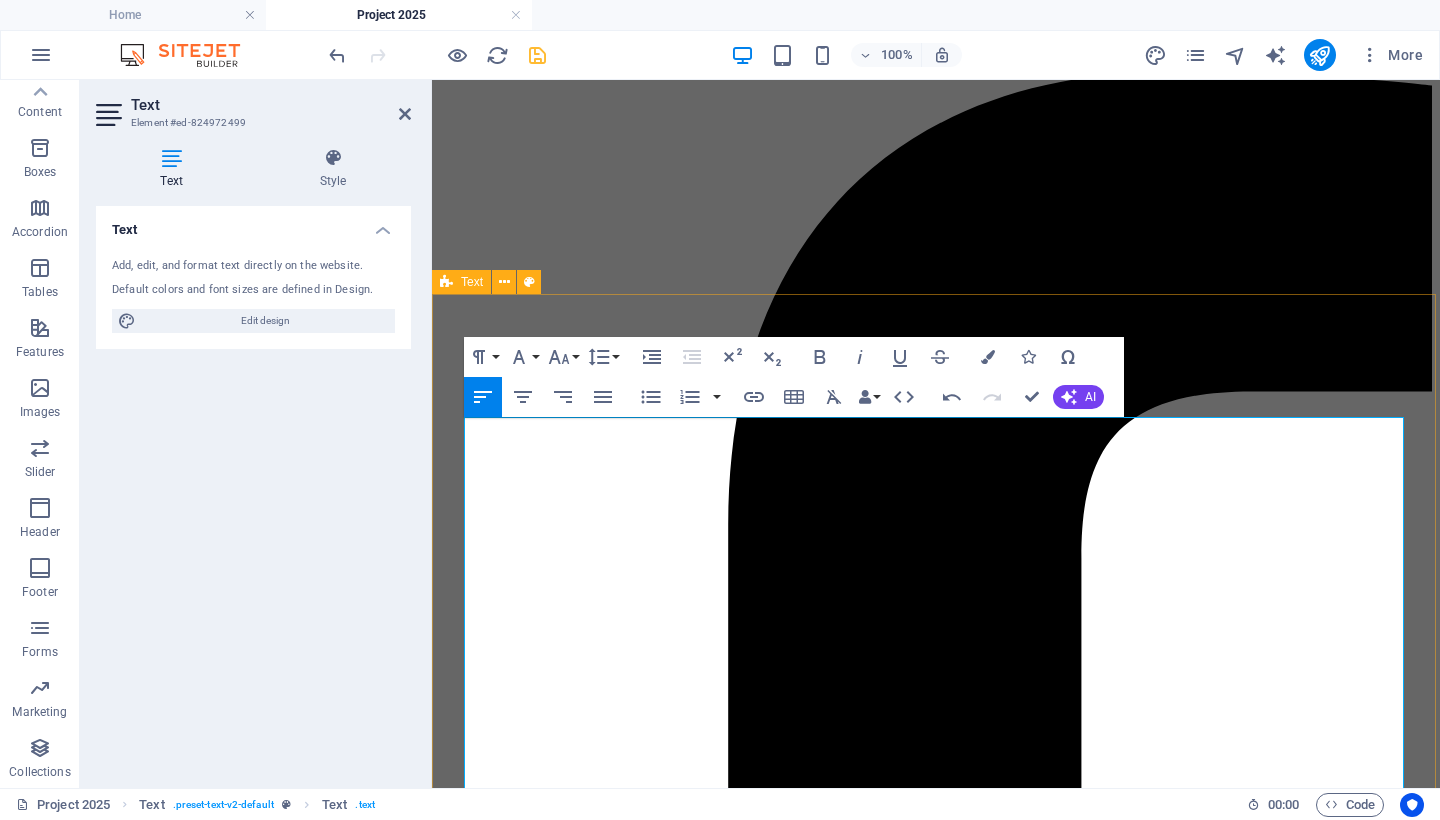drag, startPoint x: 1356, startPoint y: 432, endPoint x: 462, endPoint y: 447, distance: 894.12585 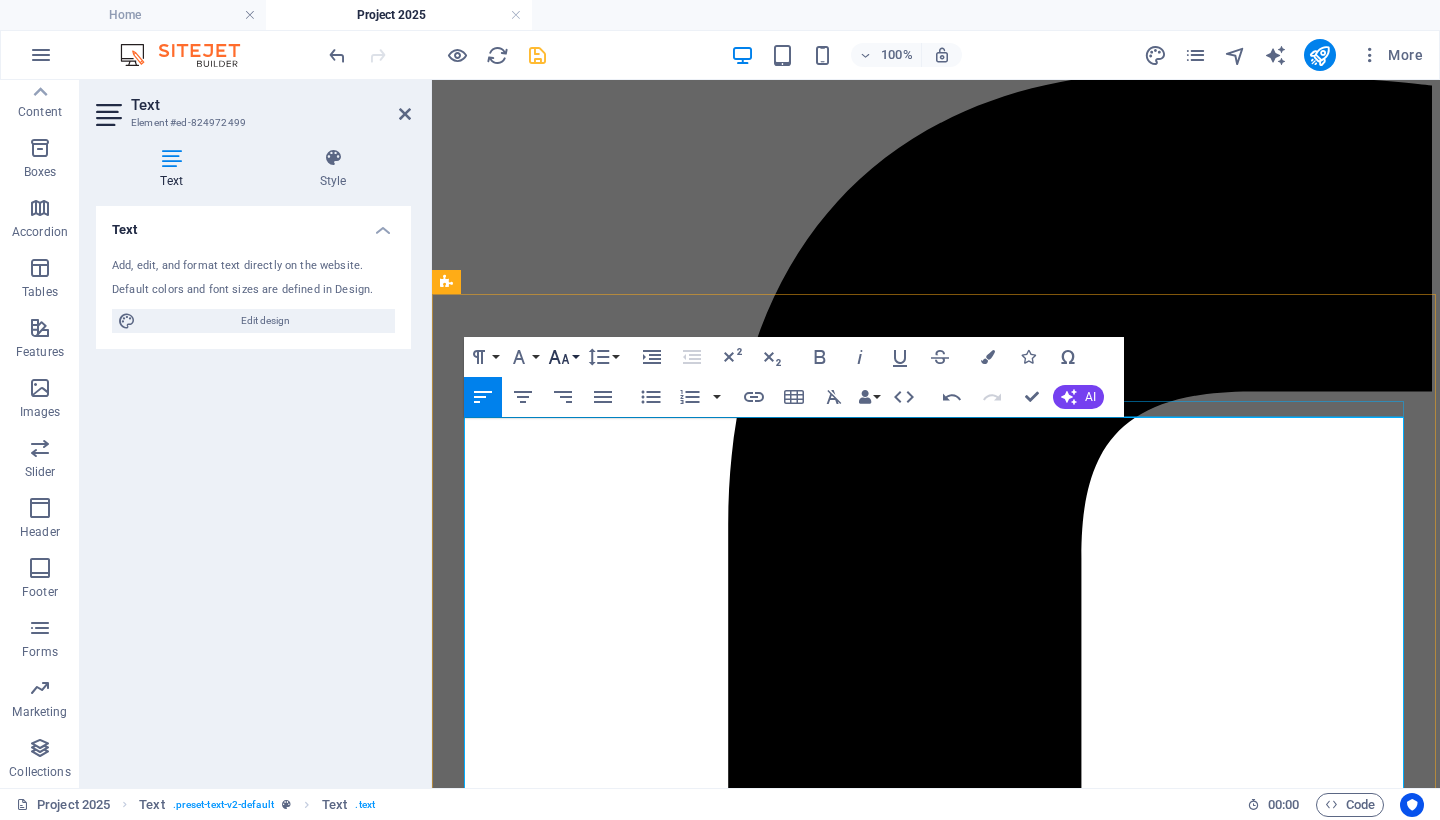 click 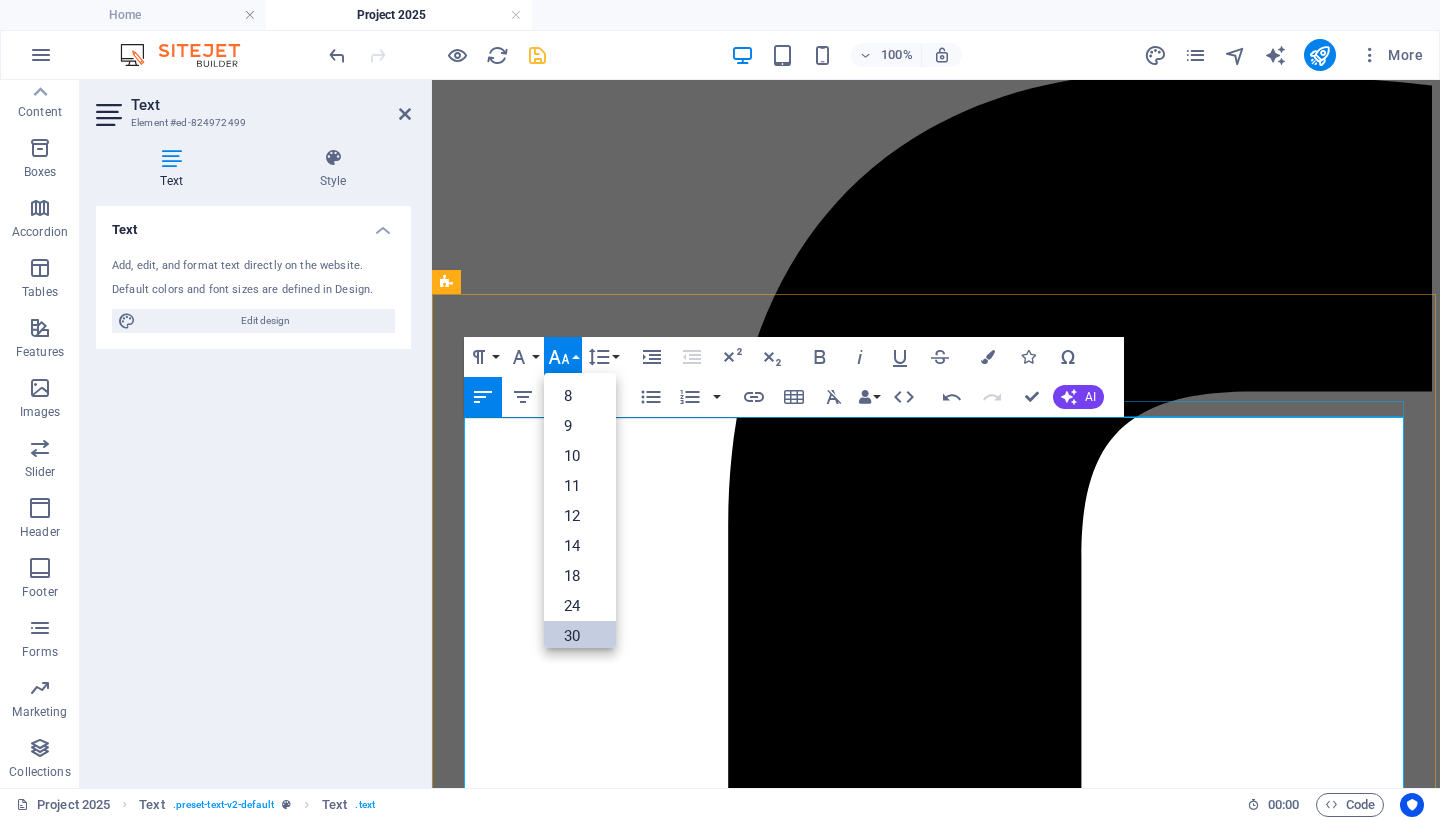 click on "30" at bounding box center [580, 636] 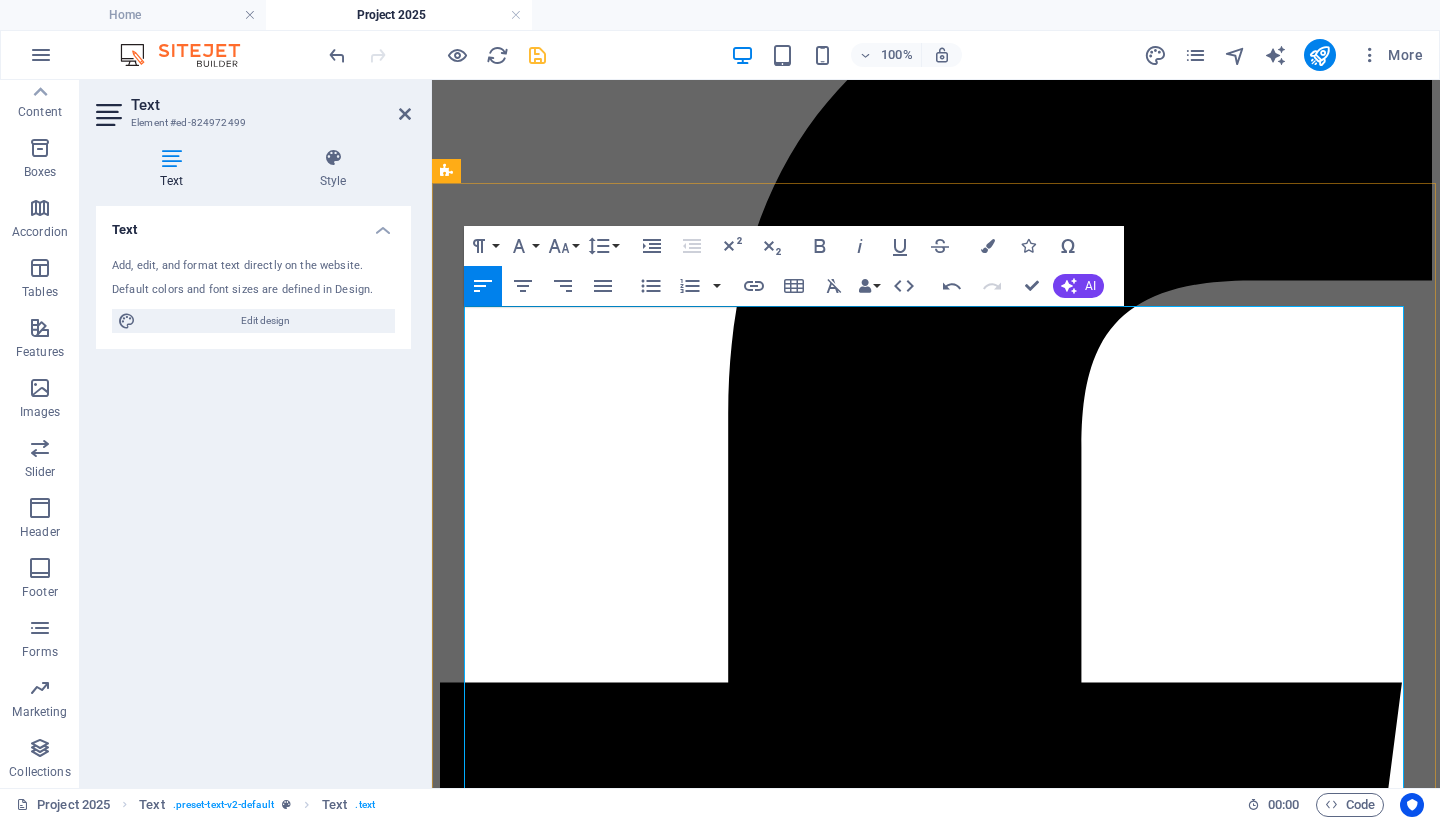 scroll, scrollTop: 276, scrollLeft: 0, axis: vertical 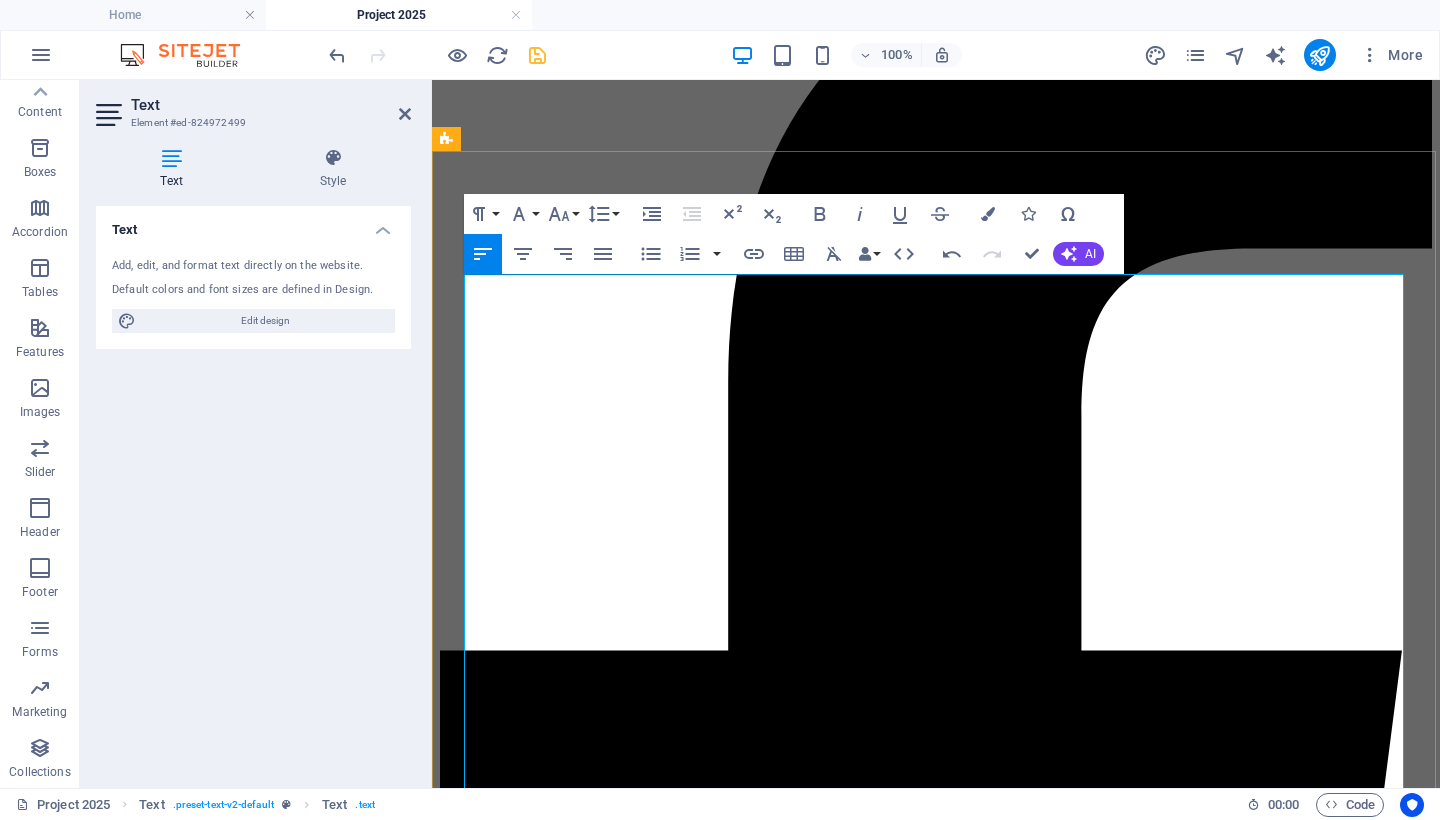 click on "By Mary Ann Kirby. August 2, 2025." at bounding box center [936, 5996] 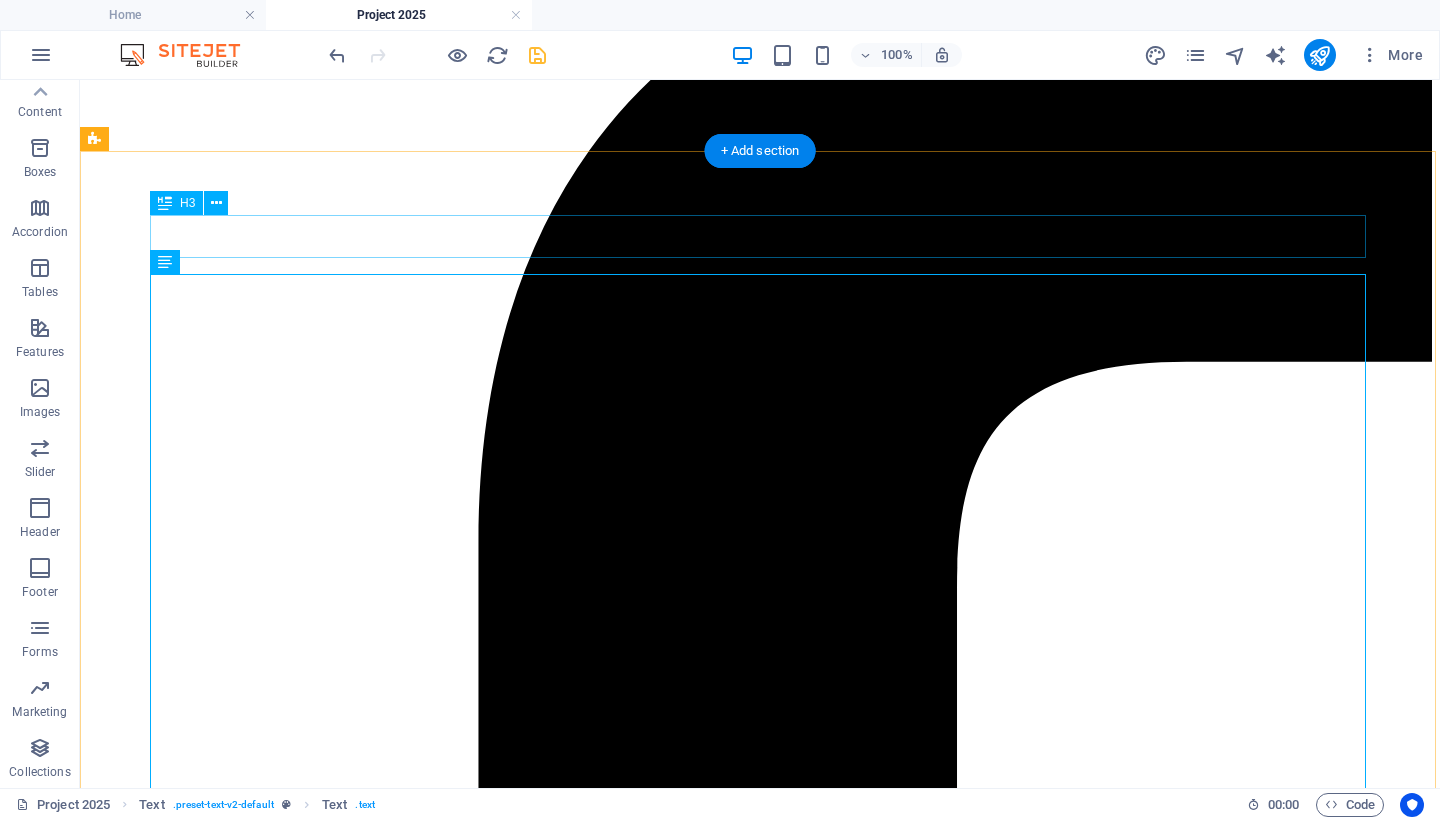click on "Project 2025: A Coordinated Assault on American Democracy" at bounding box center (760, 7872) 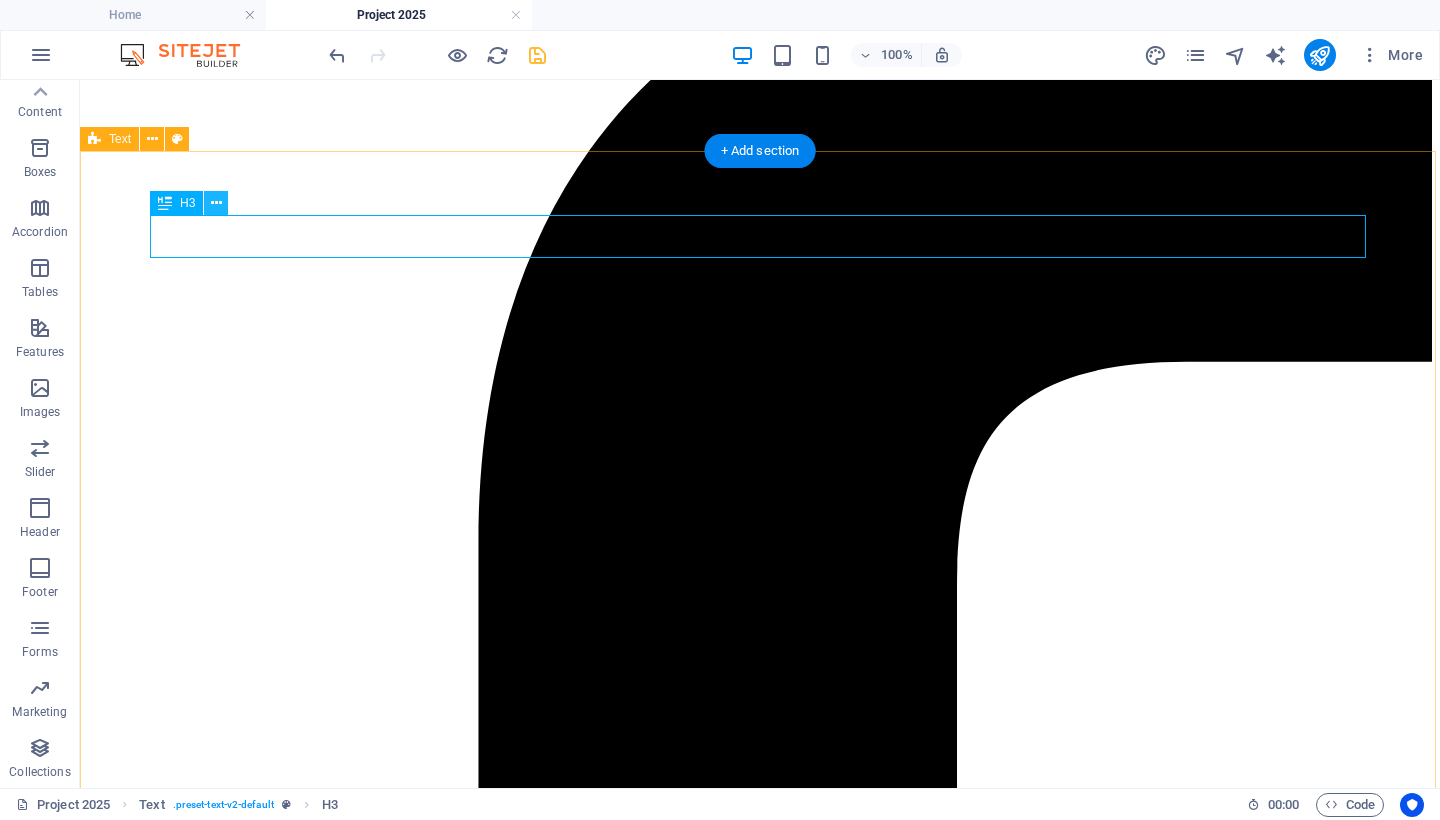 click at bounding box center (216, 203) 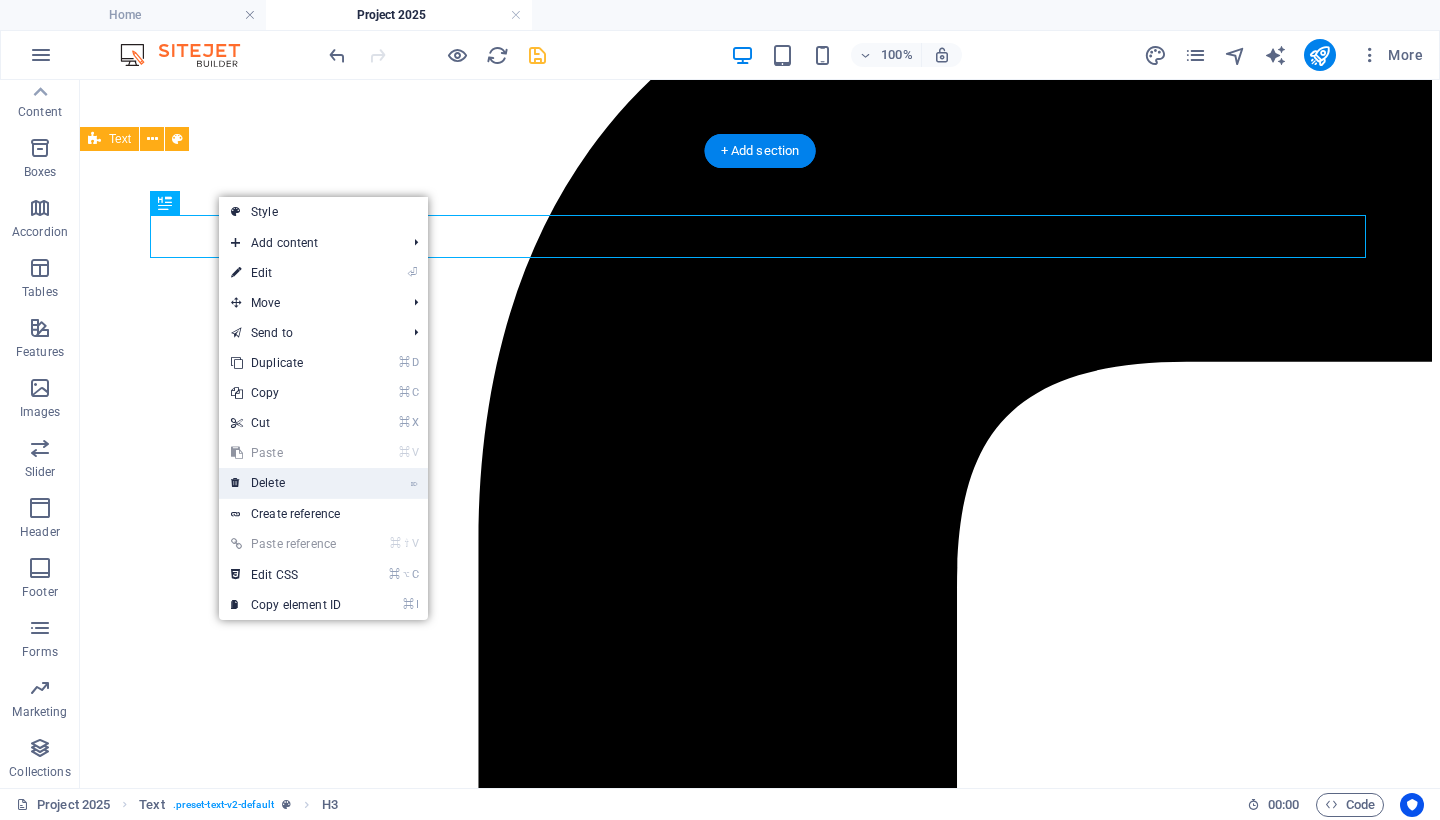 click on "⌦  Delete" at bounding box center (286, 483) 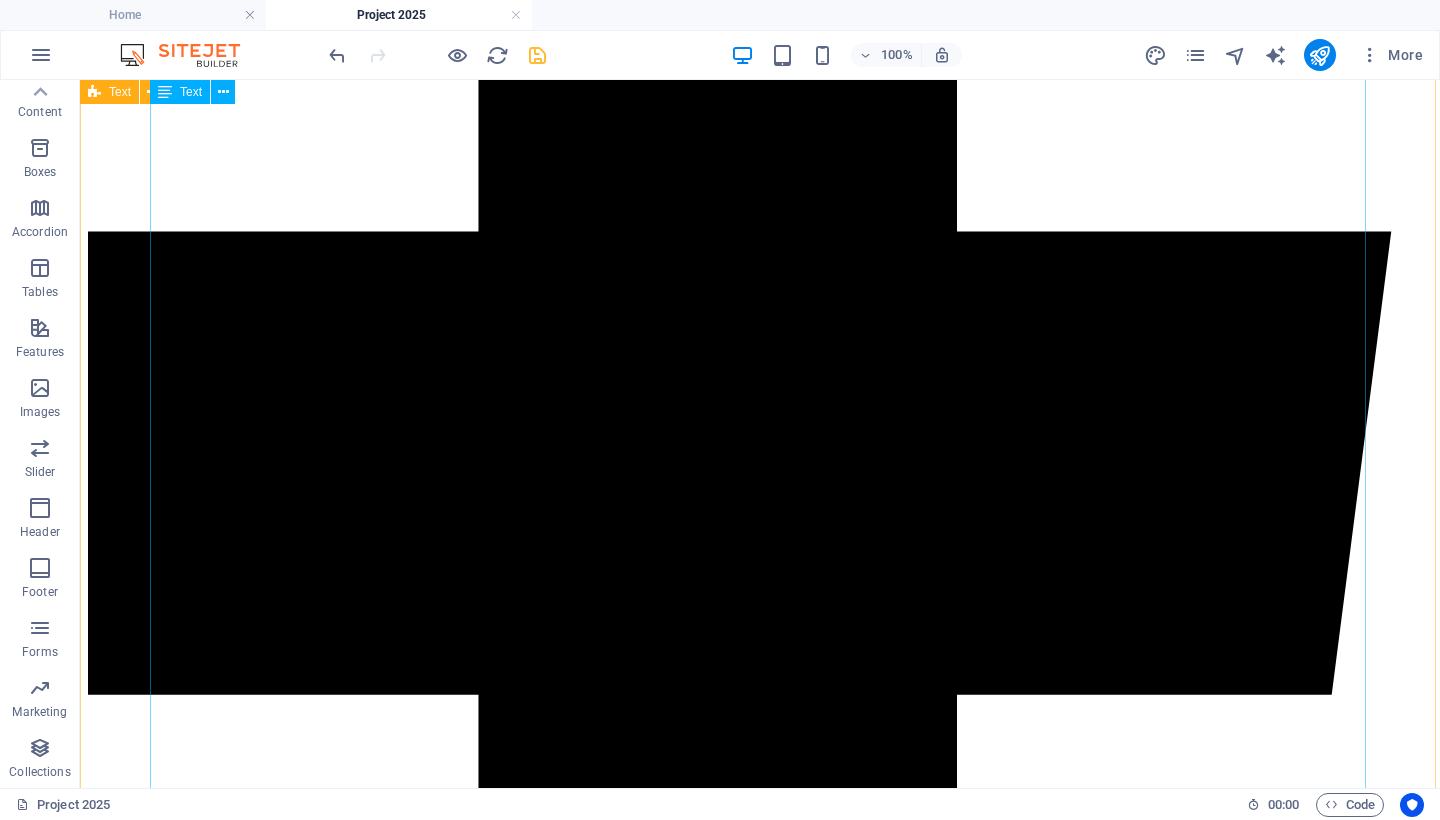 scroll, scrollTop: 1109, scrollLeft: 0, axis: vertical 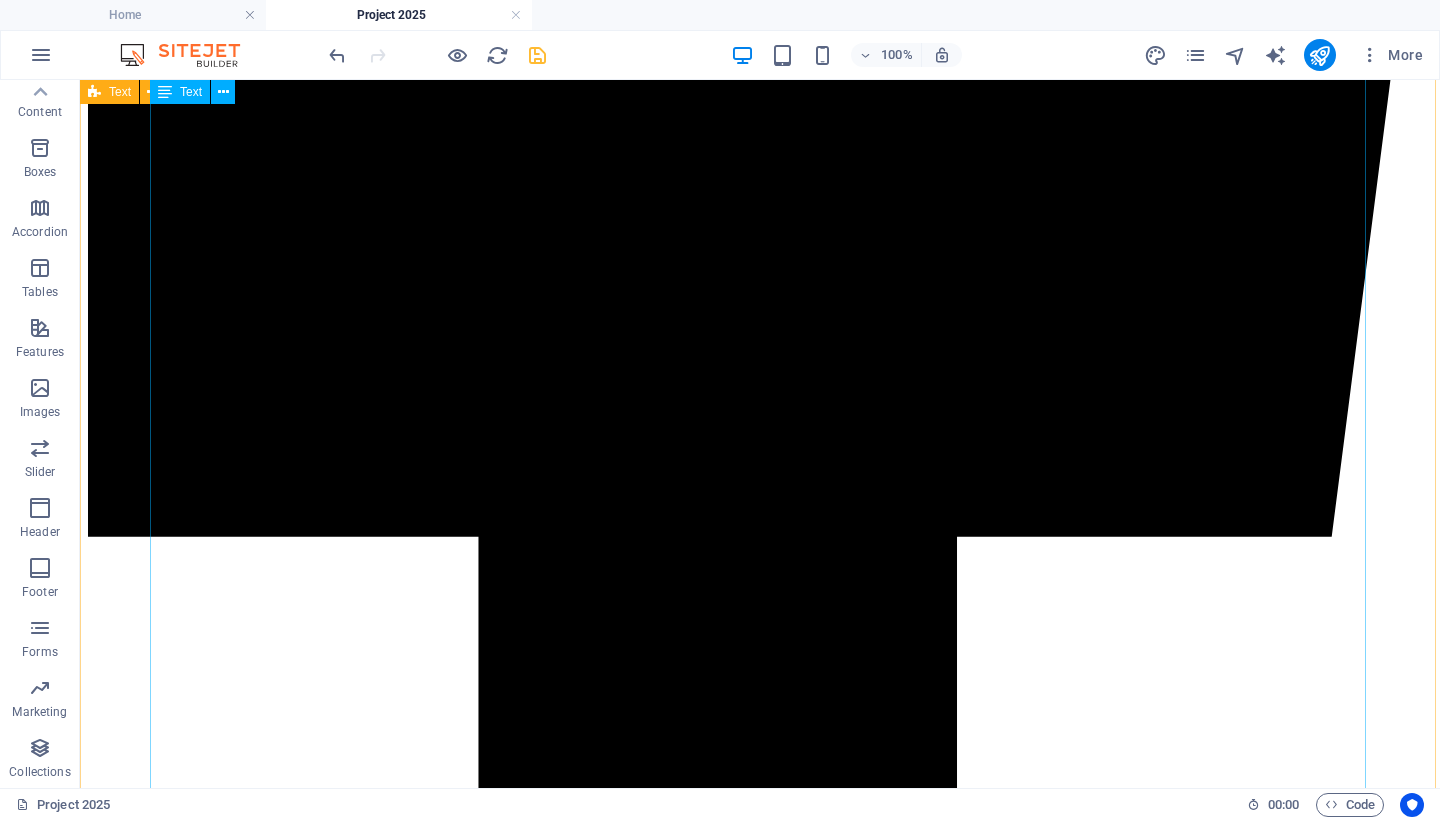 click on "Project 2025: A Coordinated Assault on American Democracy By [NAME] [LAST]. August 2, 2025. Project 2025 is not a theory.   It is a fully coordinated, actively unfolding plan to radically transform the United States government.   The Heritage Foundation , a politically influential think tank, originally published the 920‑page   Mandate for Leadership   in April 2023, backed by over 100 allied ideological organizations and hundreds of former Trump administration officials and strategists ( Democracy Forward ). Those involved developed a roadmap to centralize presidential authority, dismantle independent federal agencies, and replace nonpartisan civil servants with ideologically aligned personnel ( The Guardian ). The plan promotes aggressive consolidation of executive power, the removal of agencies such as the Department of Education and EPA, and the politicization of previously merit-based civil service roles ( Wikipedia ). As of   August 2, 2025 Wikipedia ,   The Daily Beast ,   The Guardian ). ," at bounding box center [760, 8046] 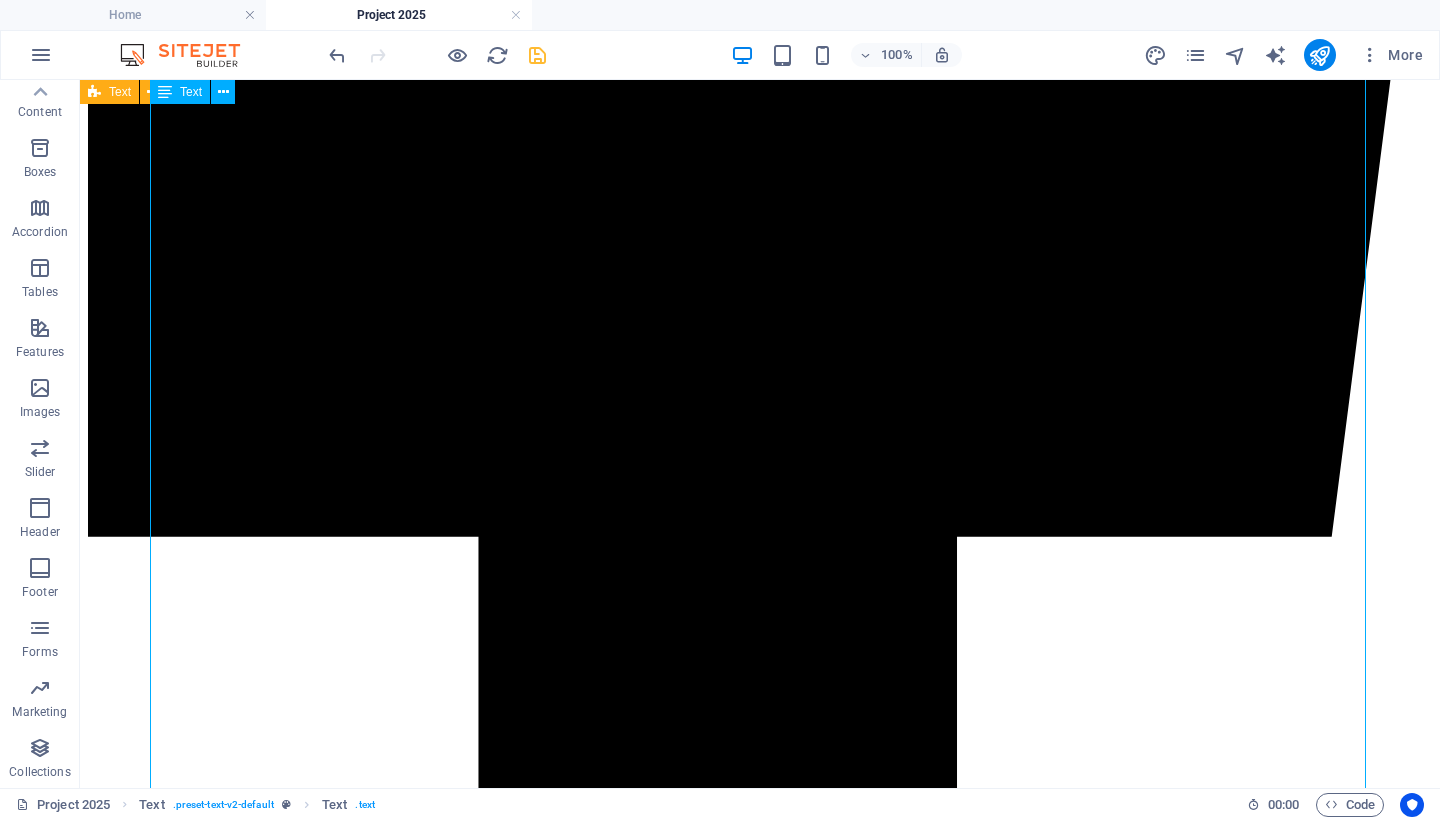 click on "Project 2025: A Coordinated Assault on American Democracy By [NAME] [LAST]. August 2, 2025. Project 2025 is not a theory.   It is a fully coordinated, actively unfolding plan to radically transform the United States government.   The Heritage Foundation , a politically influential think tank, originally published the 920‑page   Mandate for Leadership   in April 2023, backed by over 100 allied ideological organizations and hundreds of former Trump administration officials and strategists ( Democracy Forward ). Those involved developed a roadmap to centralize presidential authority, dismantle independent federal agencies, and replace nonpartisan civil servants with ideologically aligned personnel ( The Guardian ). The plan promotes aggressive consolidation of executive power, the removal of agencies such as the Department of Education and EPA, and the politicization of previously merit-based civil service roles ( Wikipedia ). As of   August 2, 2025 Wikipedia ,   The Daily Beast ,   The Guardian ). ," at bounding box center [760, 8046] 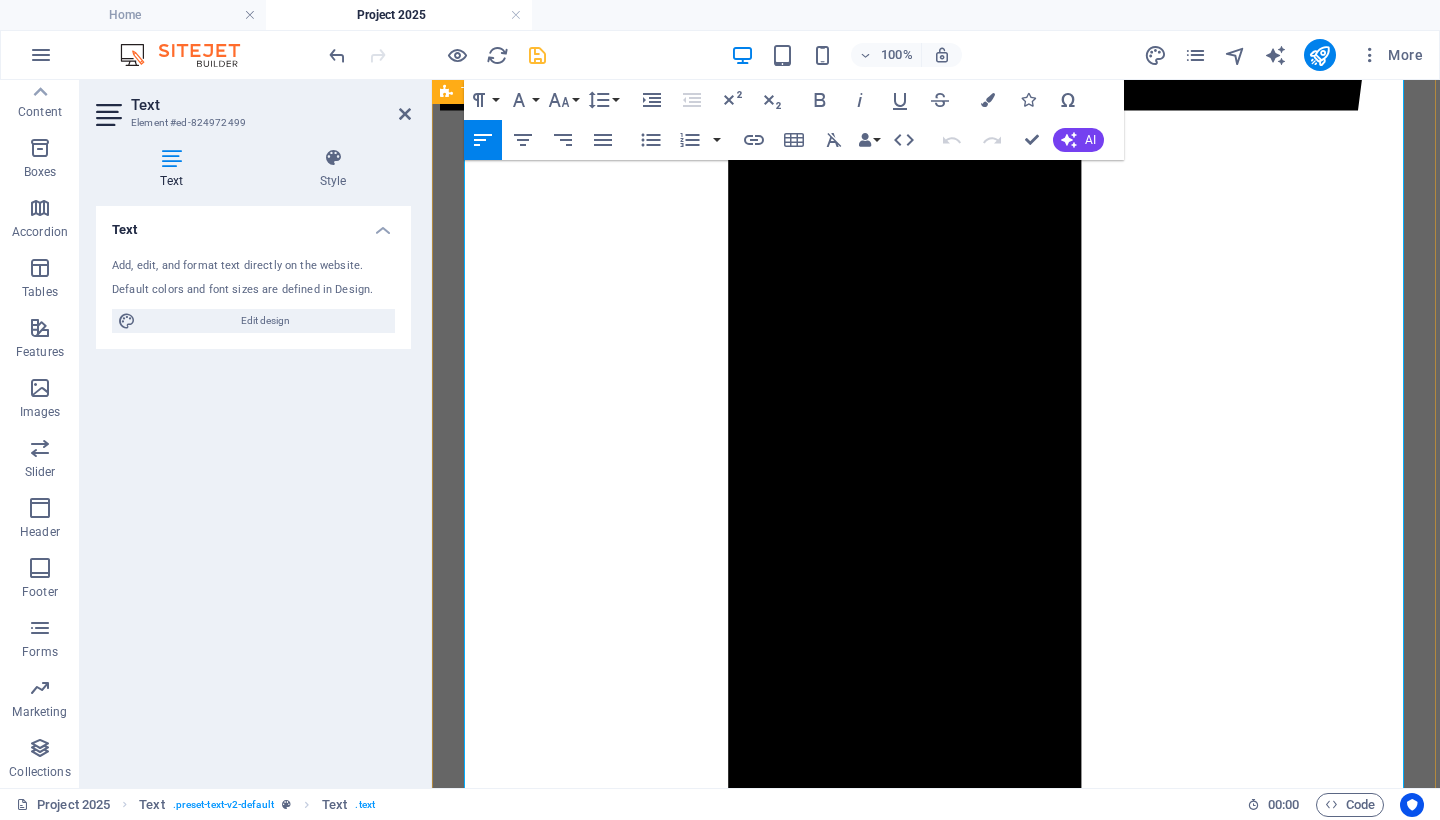 scroll, scrollTop: 1190, scrollLeft: 0, axis: vertical 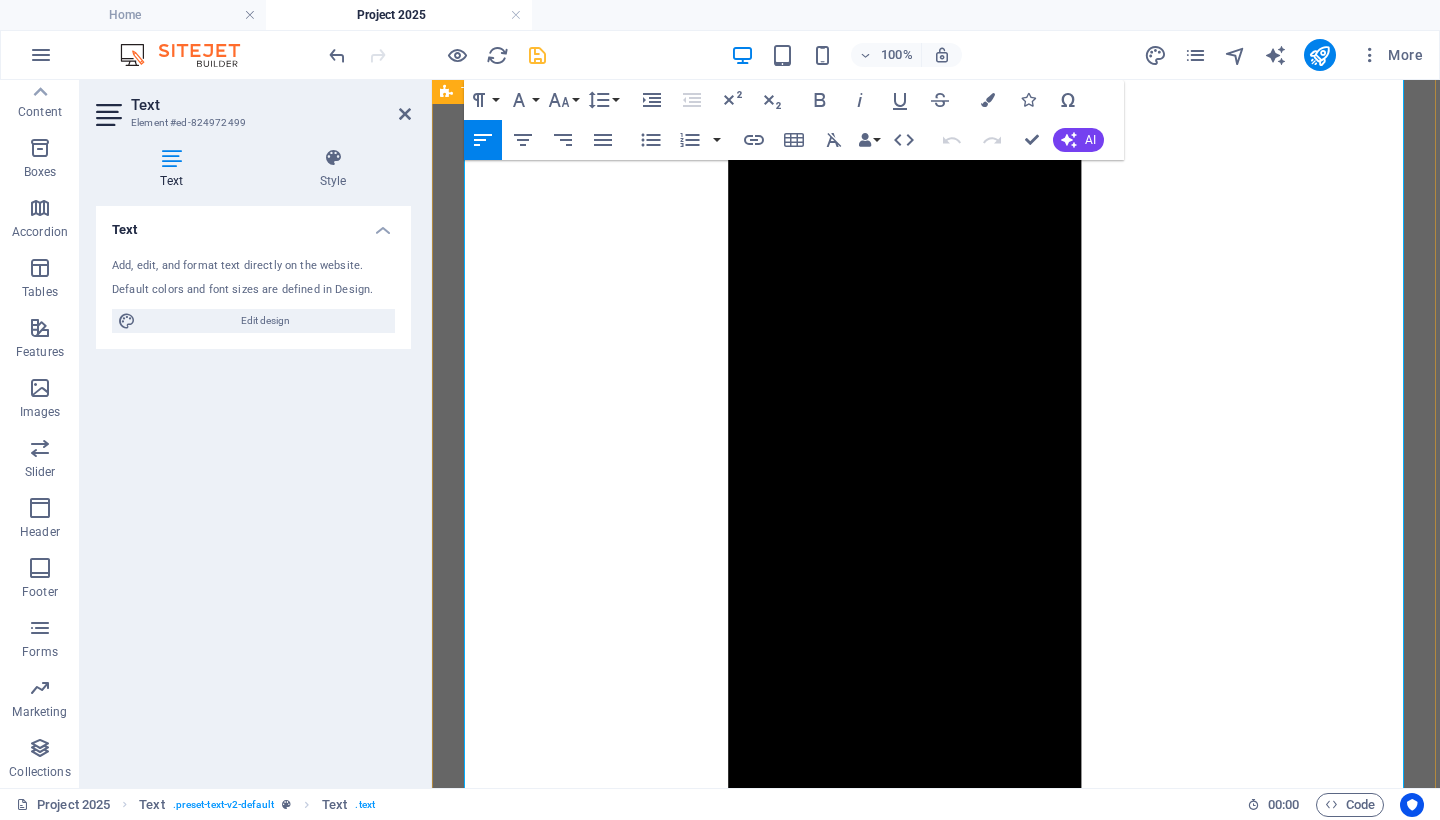 drag, startPoint x: 909, startPoint y: 544, endPoint x: 450, endPoint y: 279, distance: 530.0057 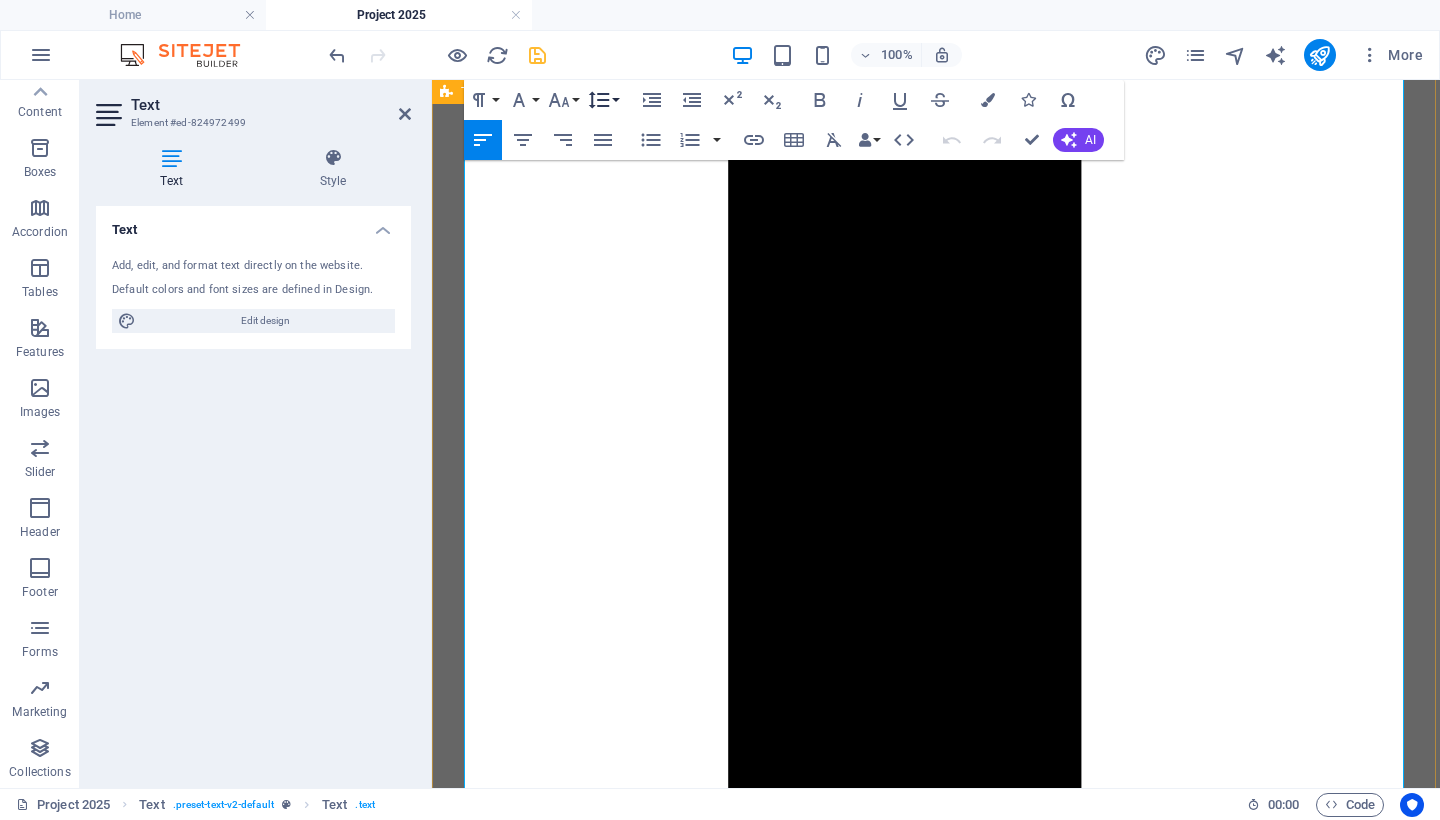 click 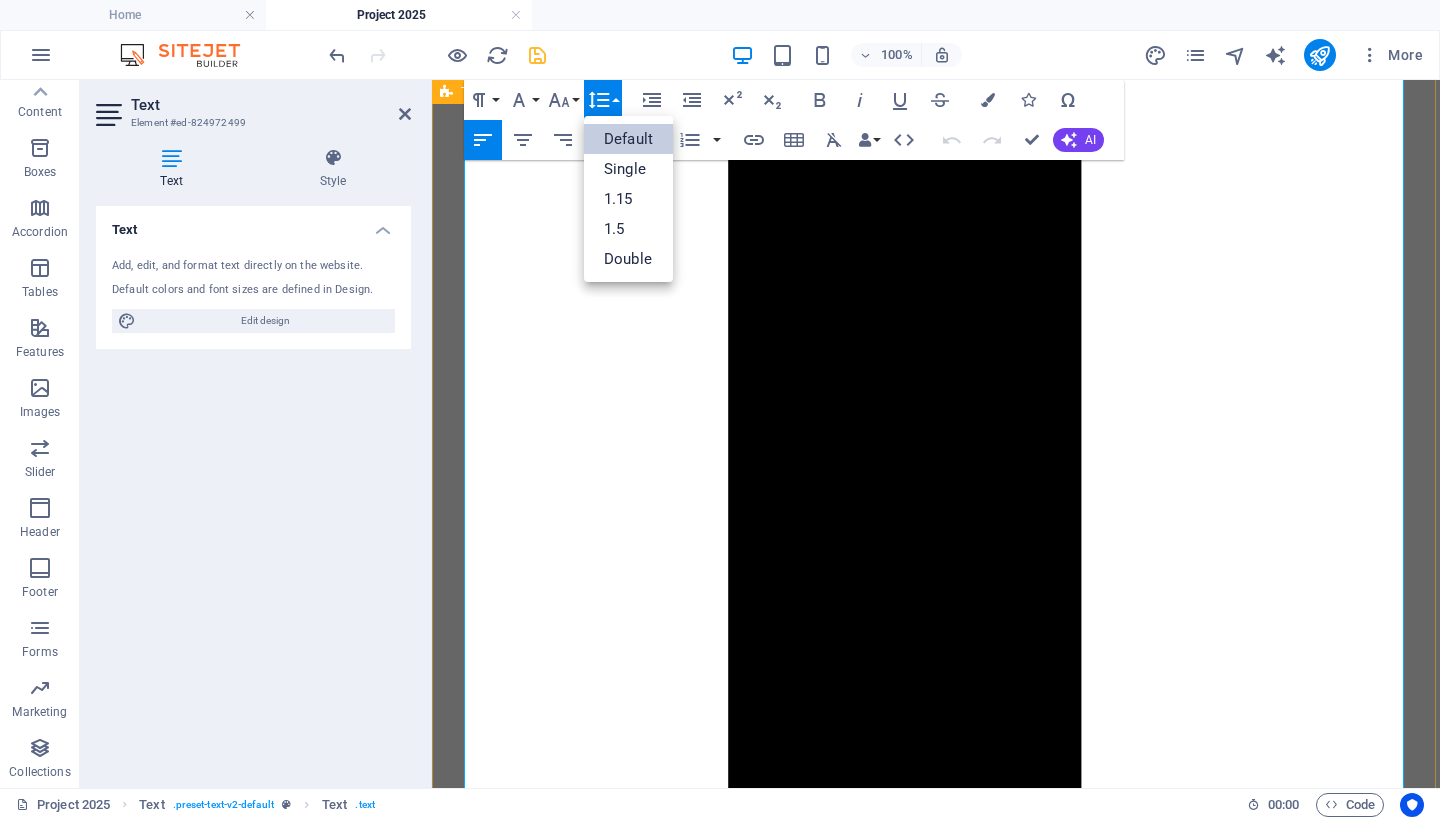 scroll, scrollTop: 0, scrollLeft: 0, axis: both 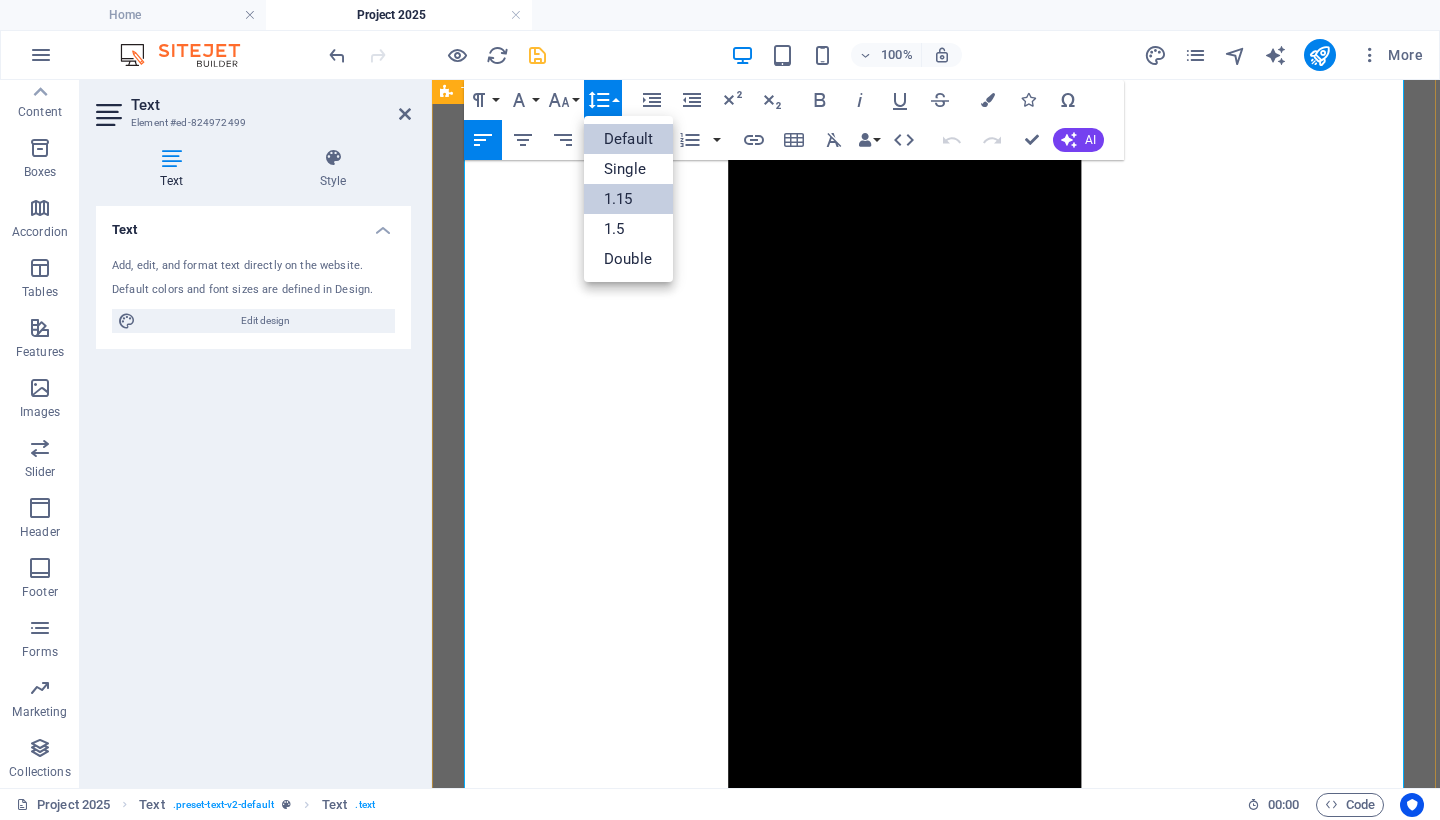 click on "1.15" at bounding box center [628, 199] 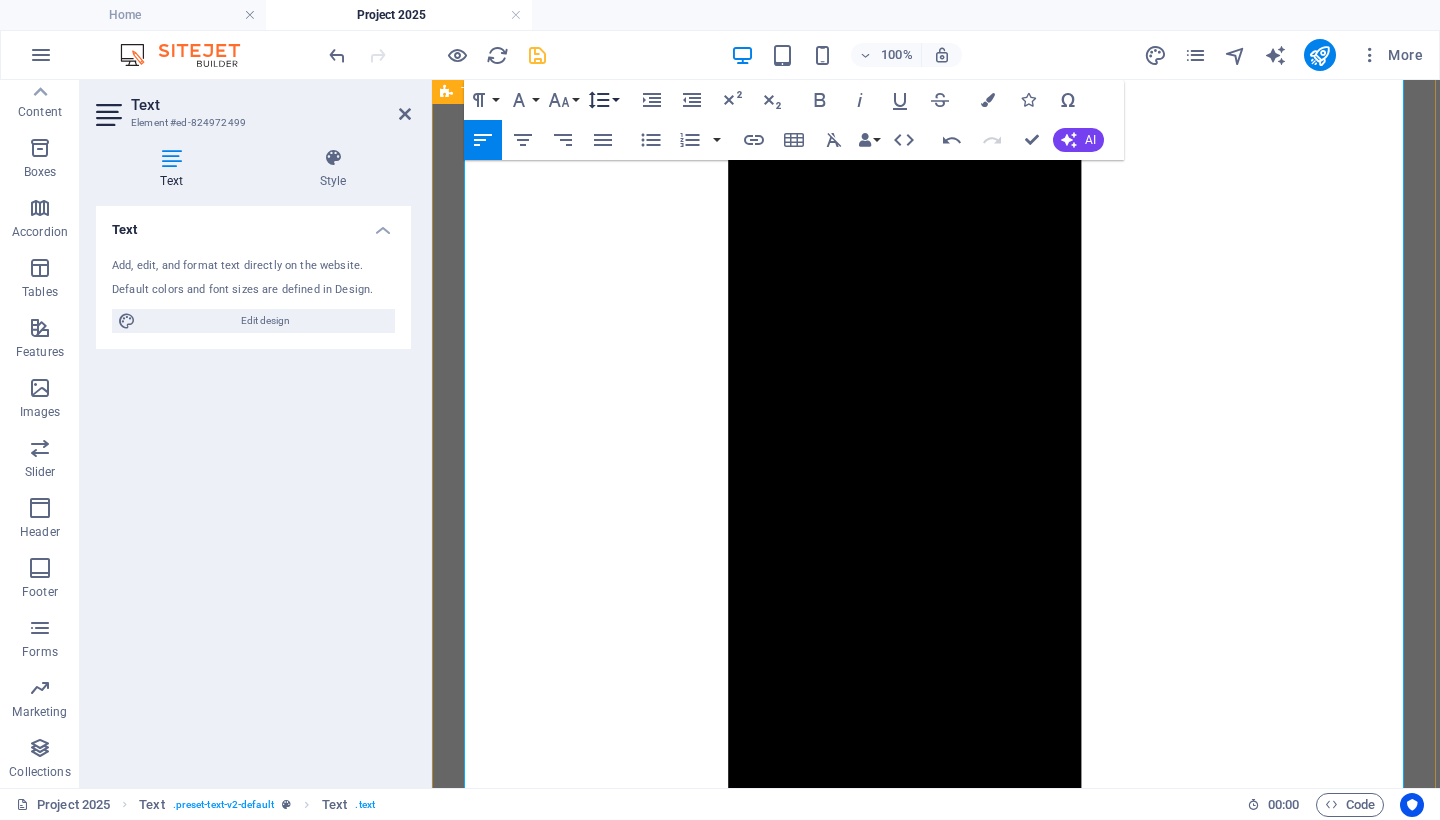 click 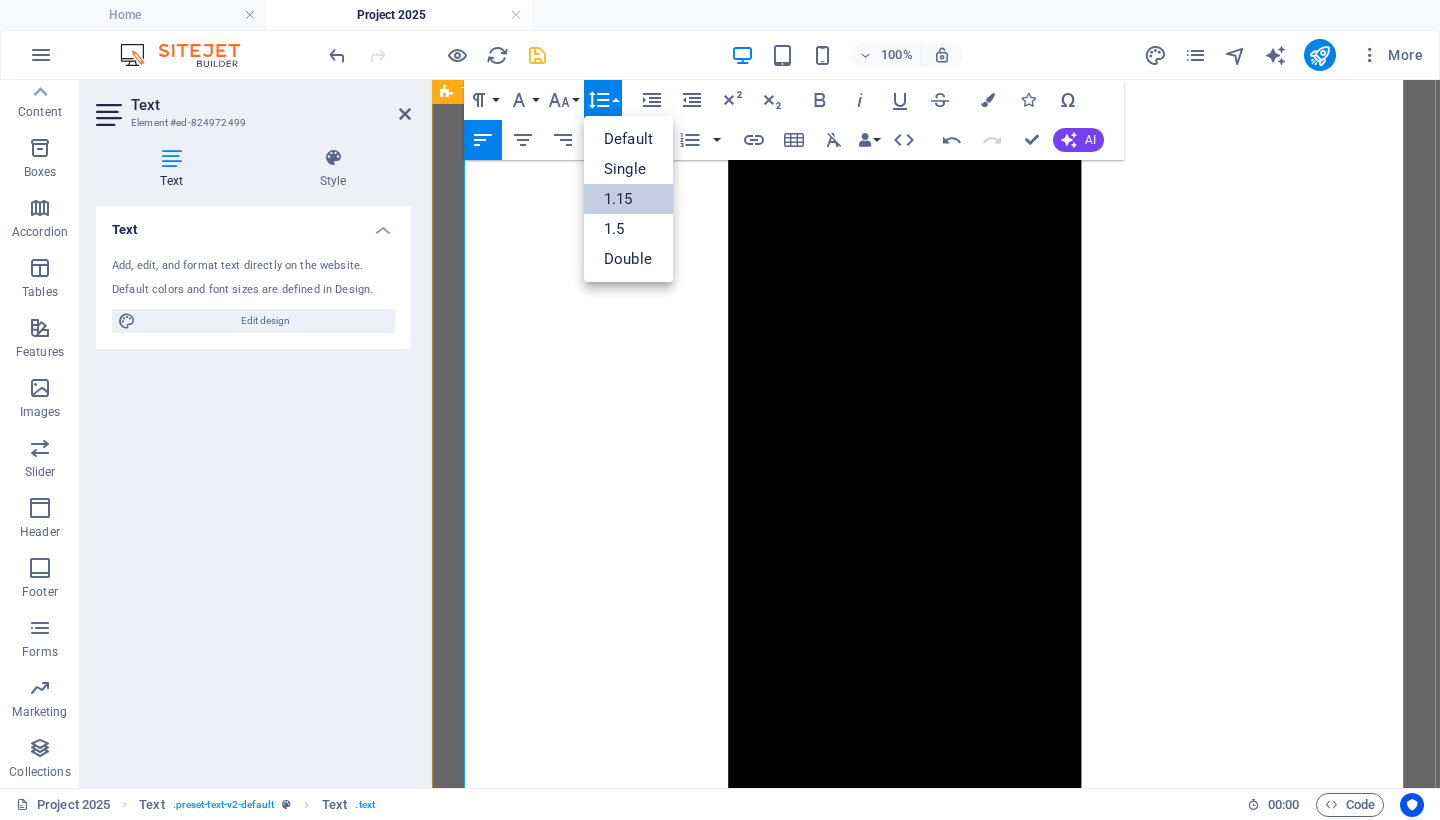 scroll, scrollTop: 0, scrollLeft: 0, axis: both 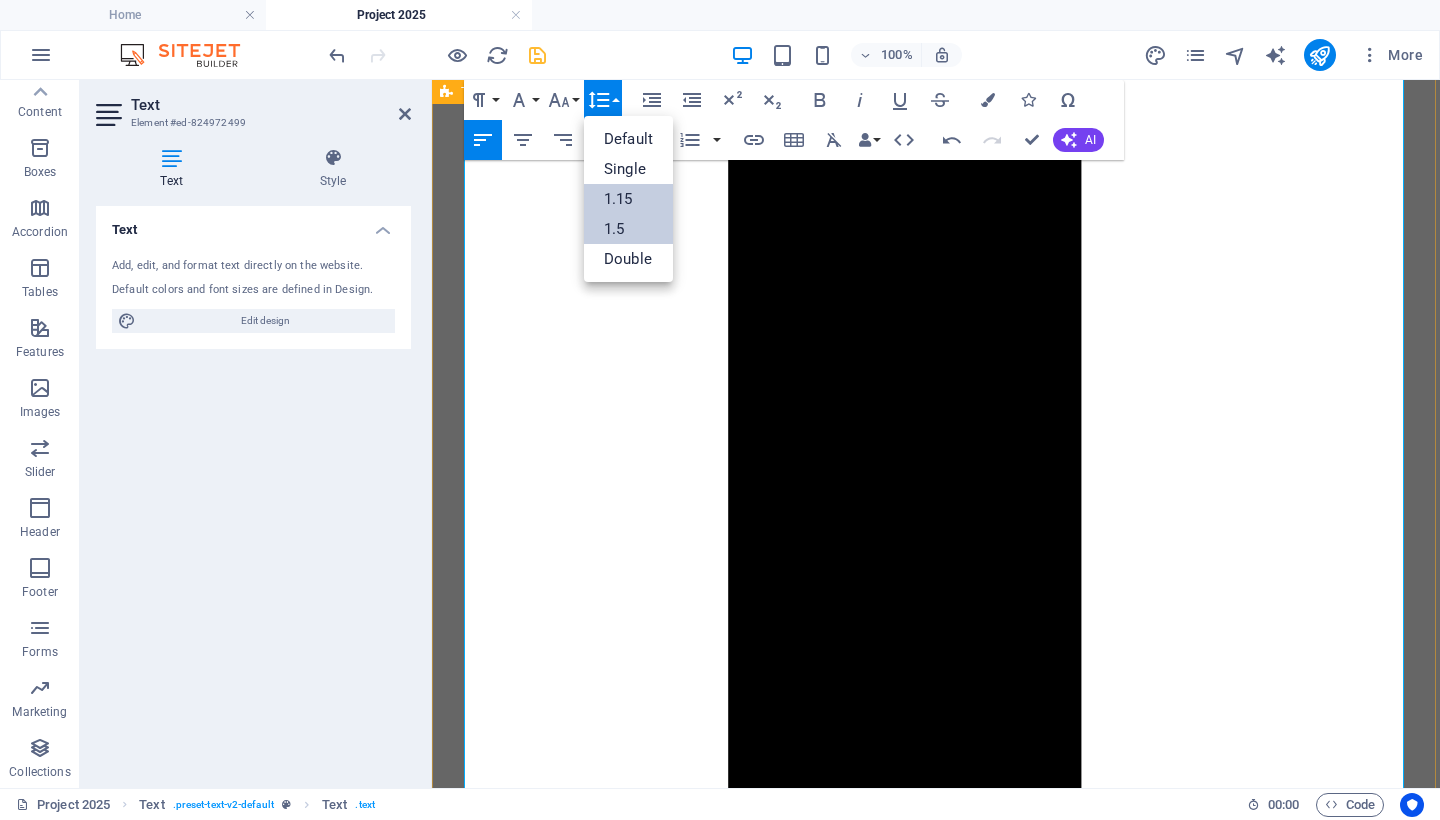 click on "1.5" at bounding box center [628, 229] 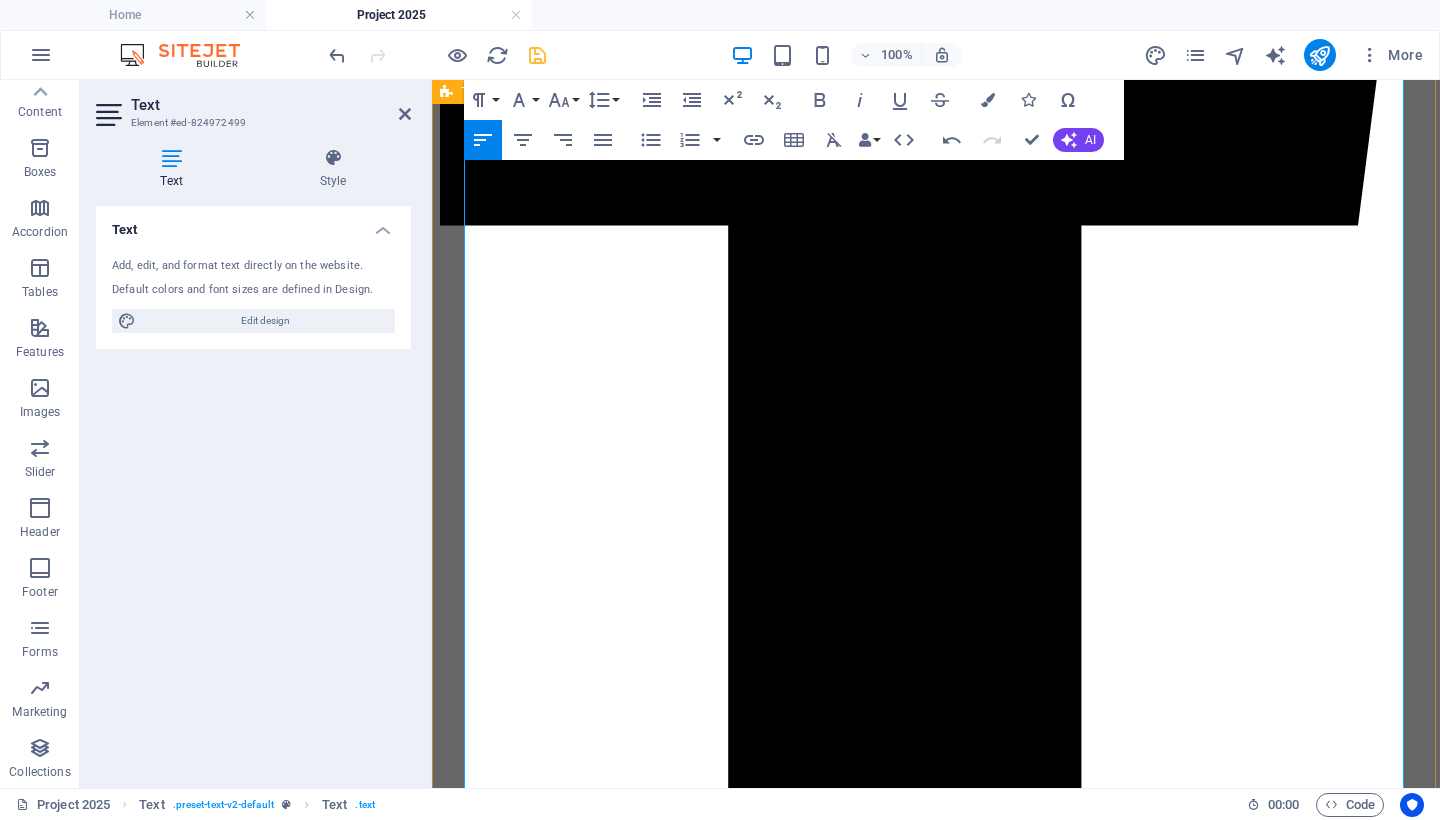 scroll, scrollTop: 1175, scrollLeft: 0, axis: vertical 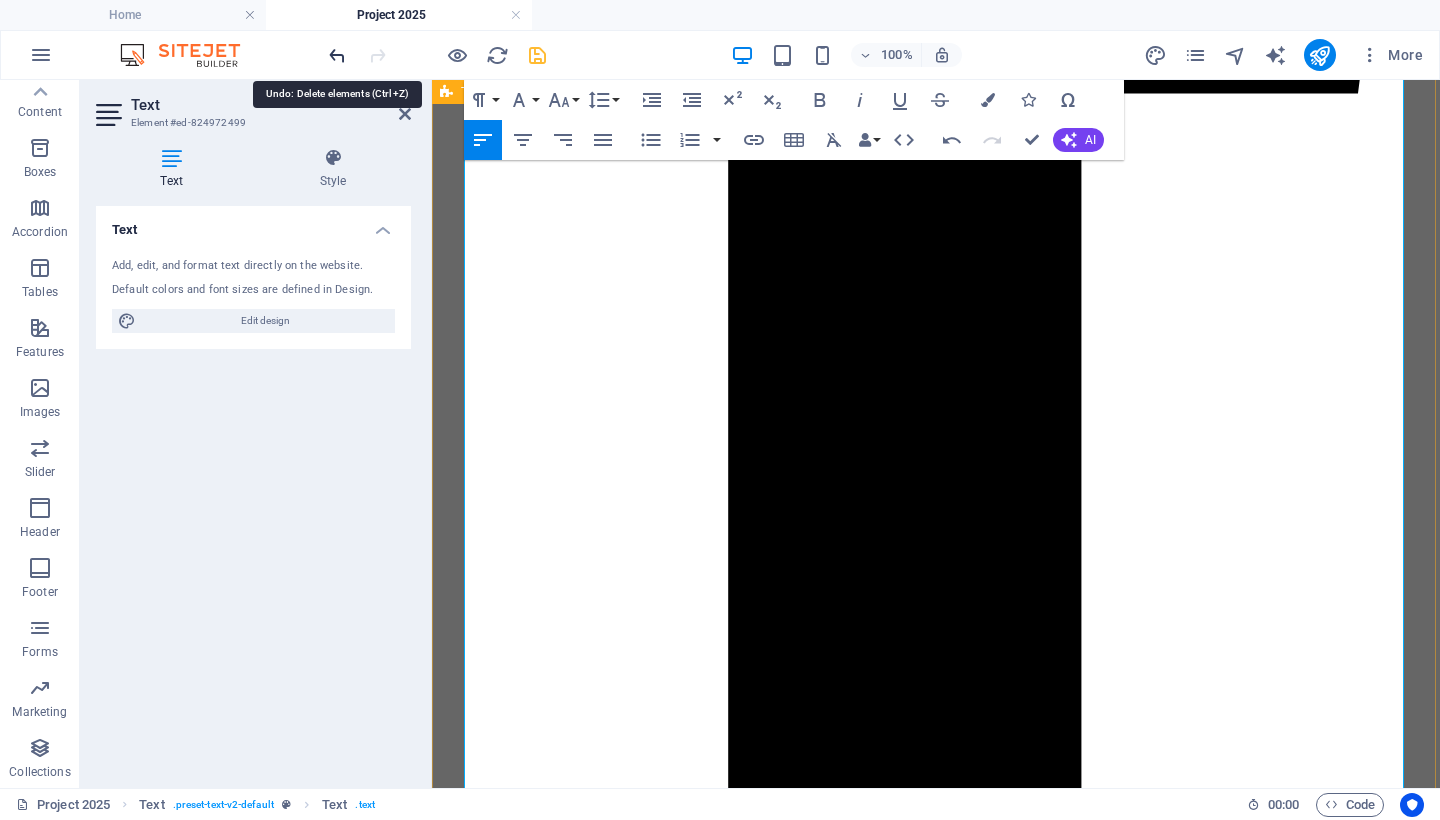 click at bounding box center [337, 55] 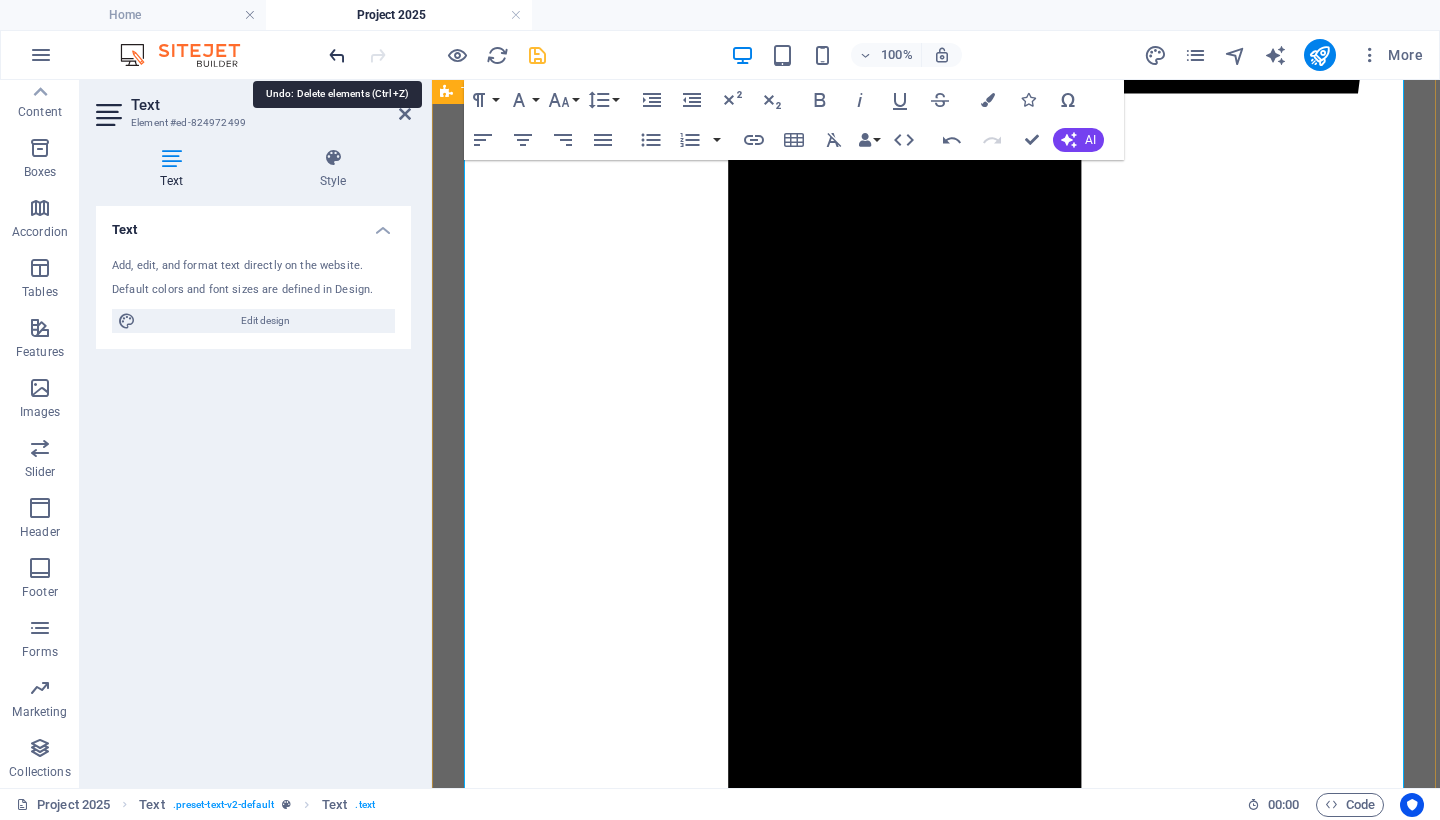 click at bounding box center [337, 55] 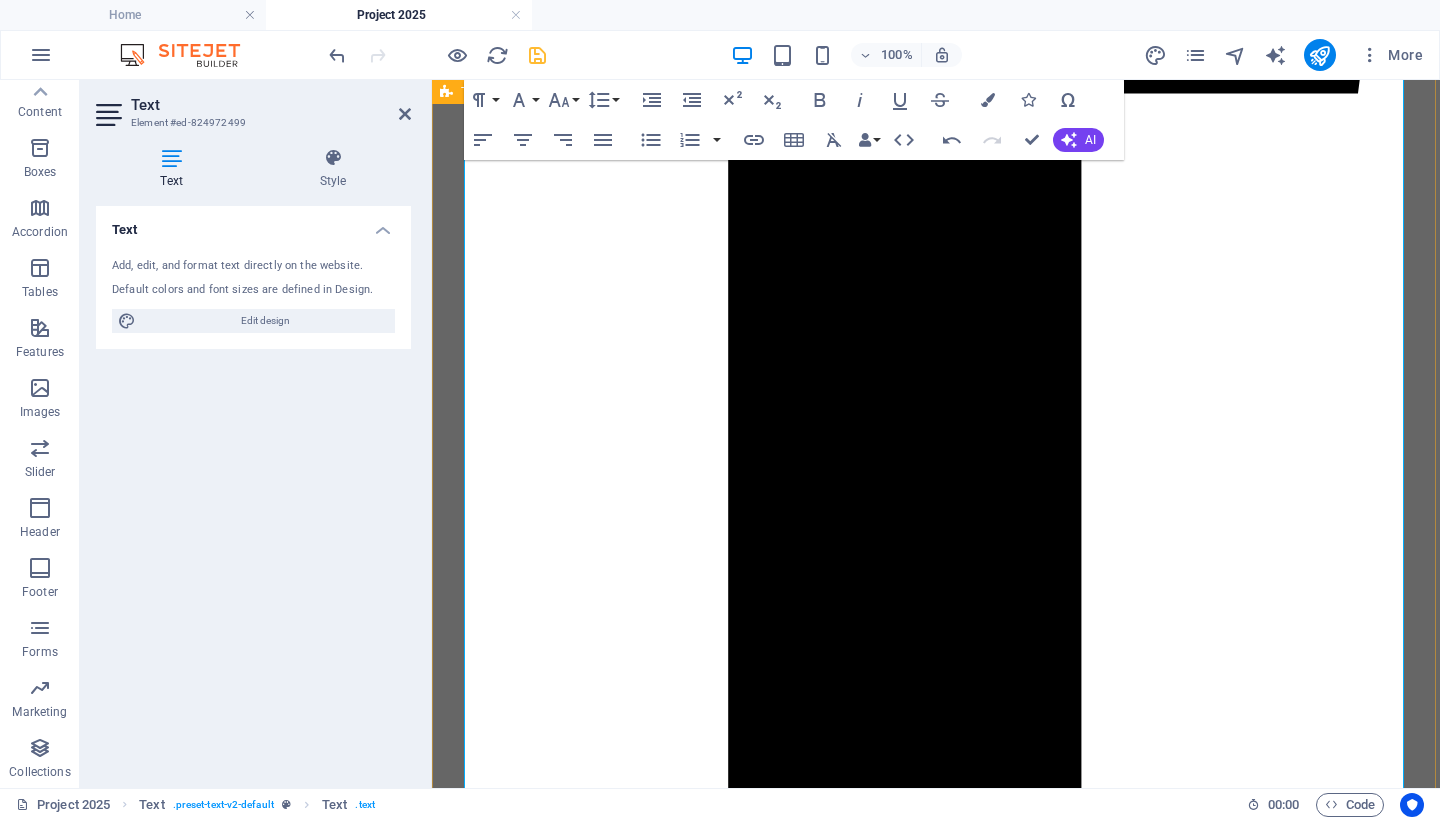 click on "Project 2025 calls for replacing tens of thousands of career federal employees with politically vetted loyalists. Since January 2025, the administration has launched sweeping dismissals—eliminating entire units, suspending or demoting long-serving civil servants under loyalty screening criteria ( AFGE ," at bounding box center [922, 5868] 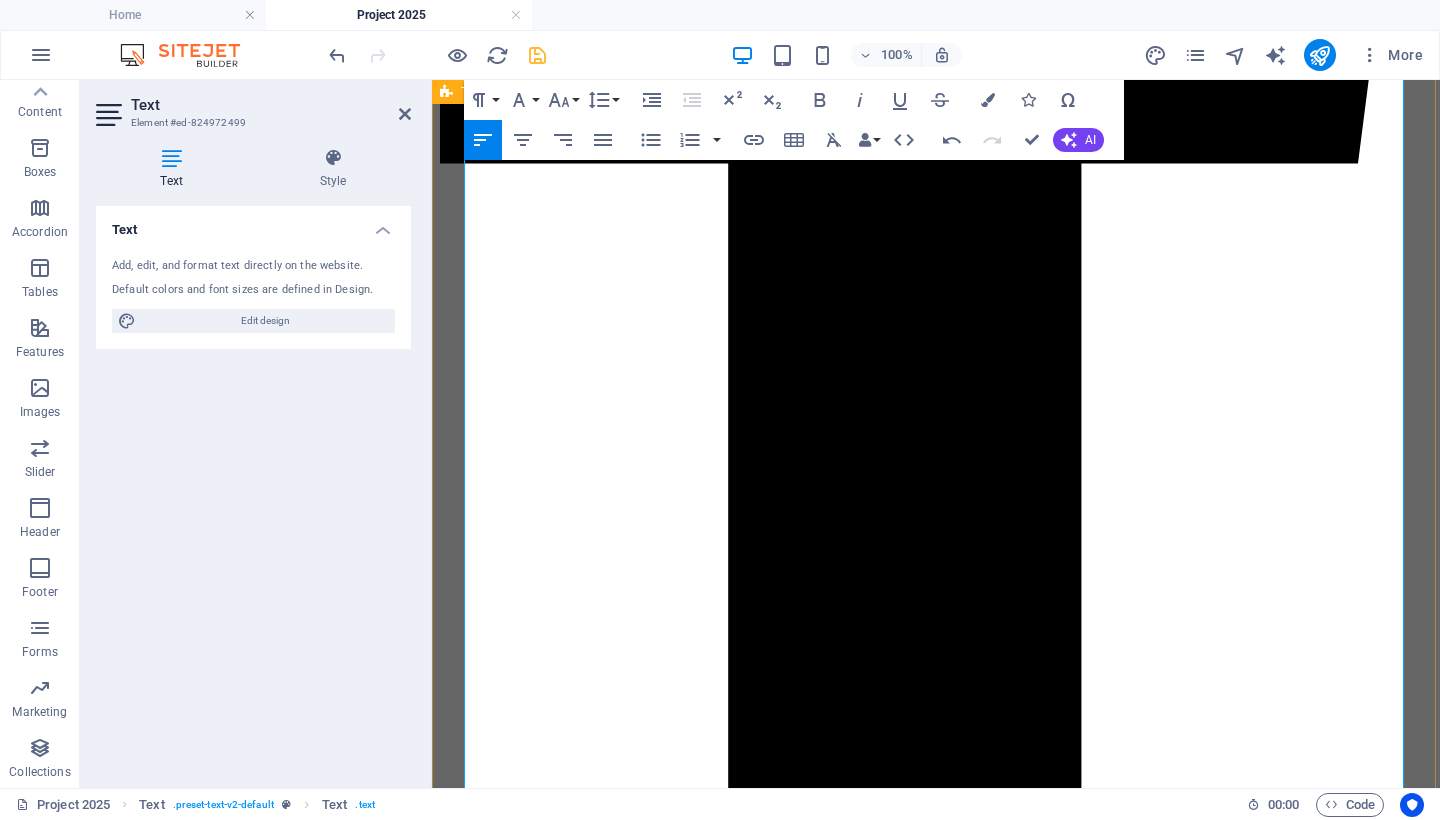 scroll, scrollTop: 1073, scrollLeft: 0, axis: vertical 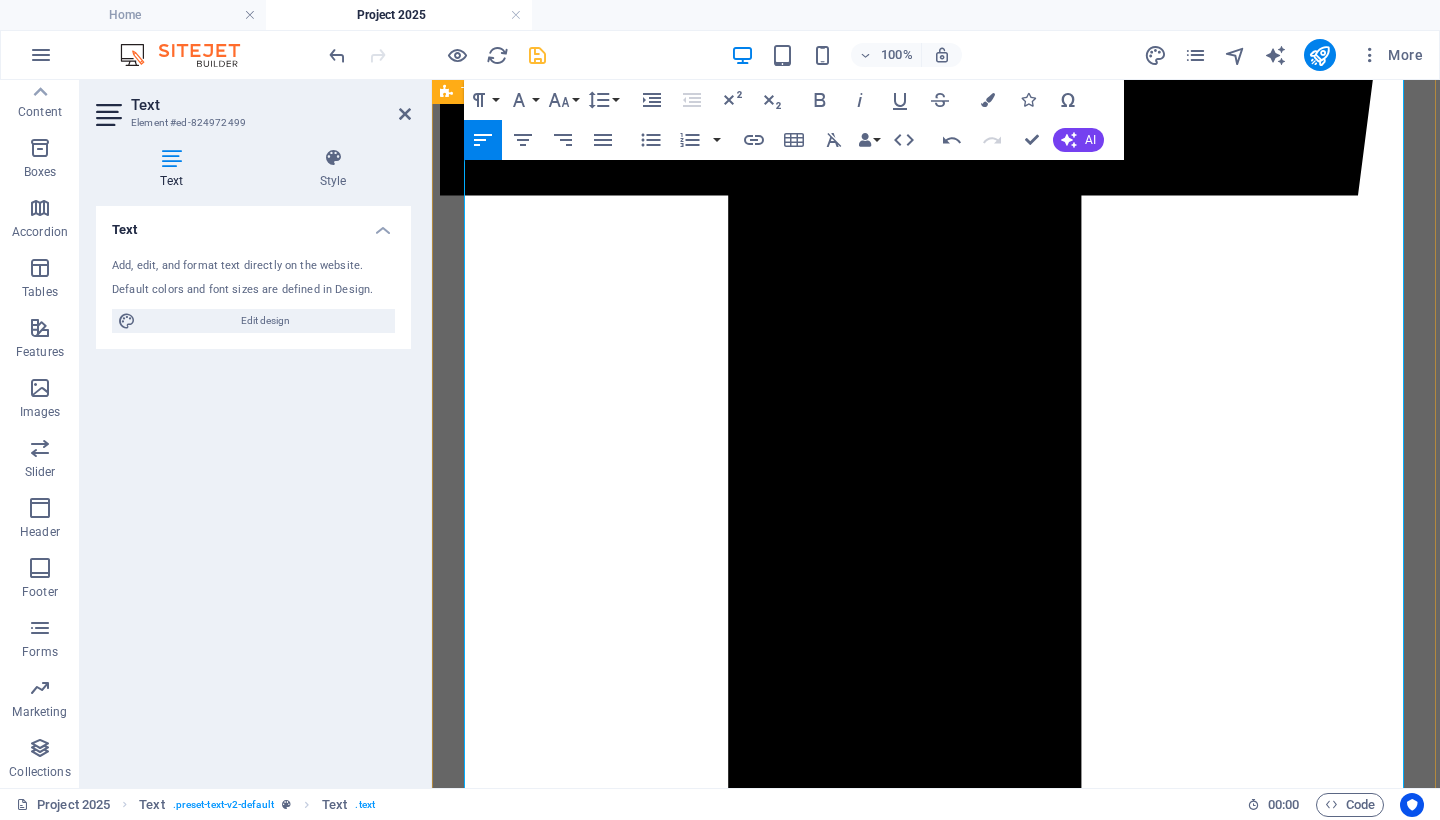 click on "Project 2025 calls for replacing tens of thousands of career federal employees with politically vetted loyalists. Since January 2025, the administration has launched sweeping dismissals—eliminating entire units, suspending or demoting long-serving civil servants under loyalty screening criteria ( AFGE ,   Government Executive ,   The New Yorker )." at bounding box center (936, 5970) 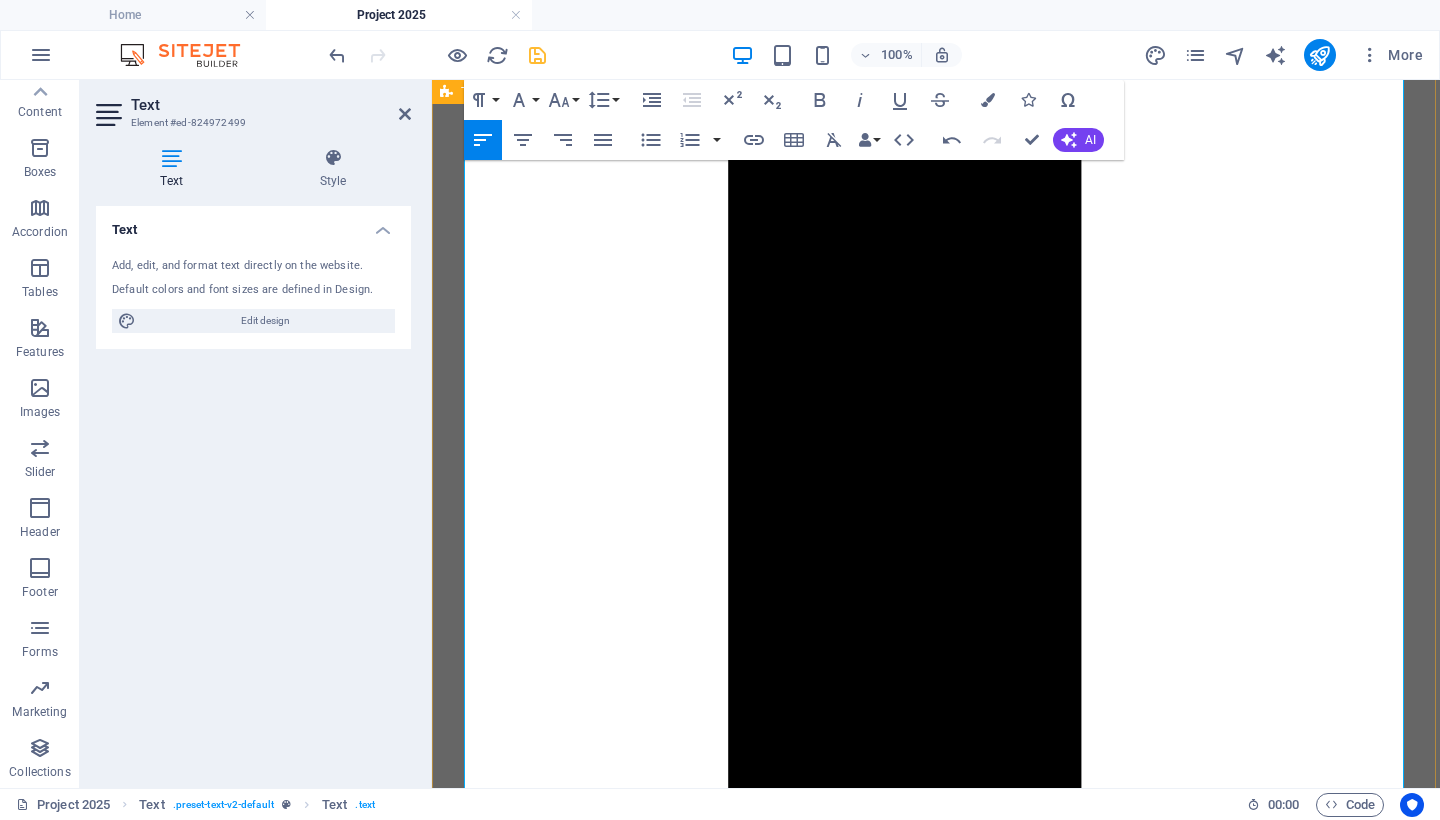 scroll, scrollTop: 1231, scrollLeft: 0, axis: vertical 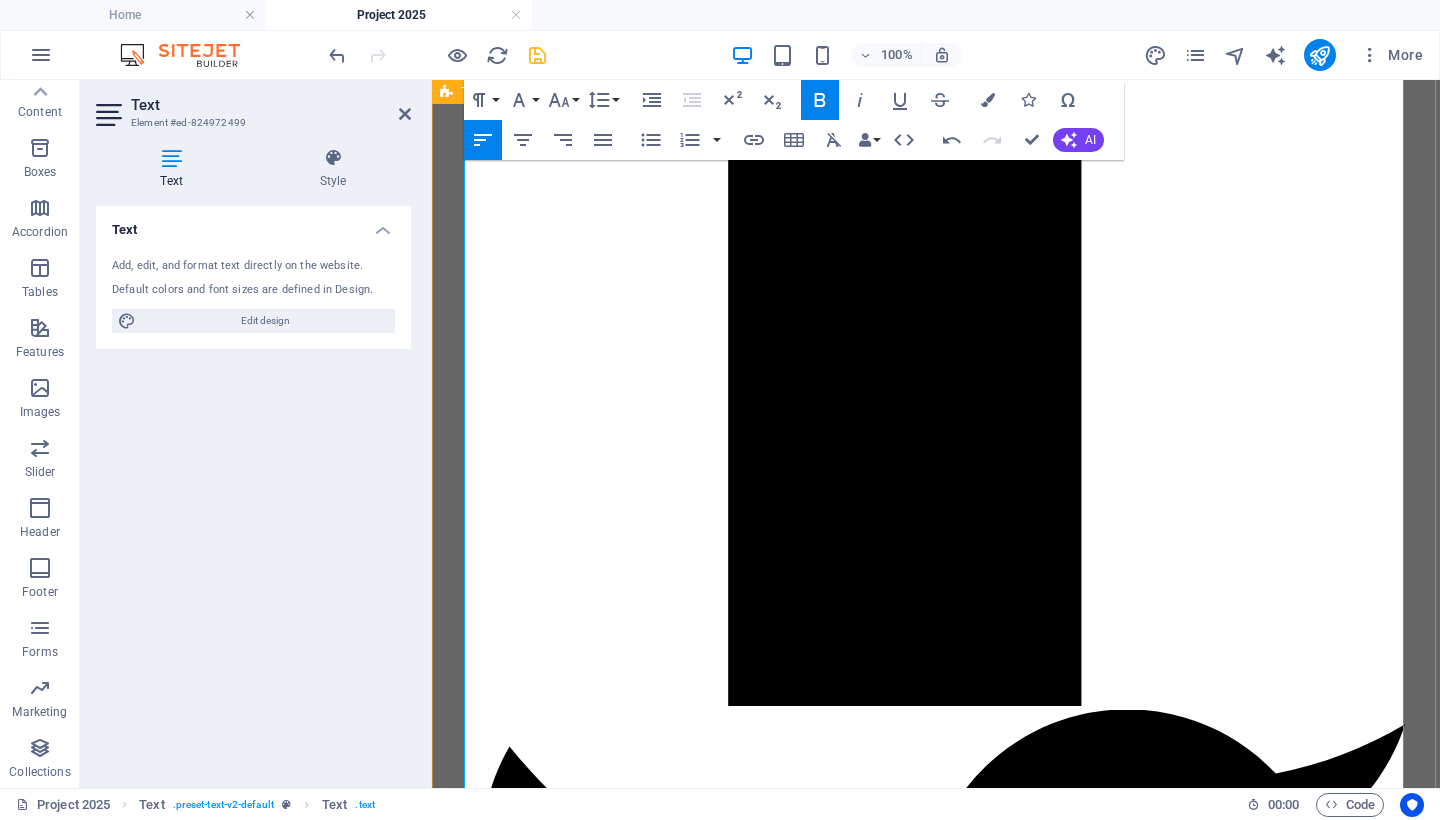 click at bounding box center [936, 5886] 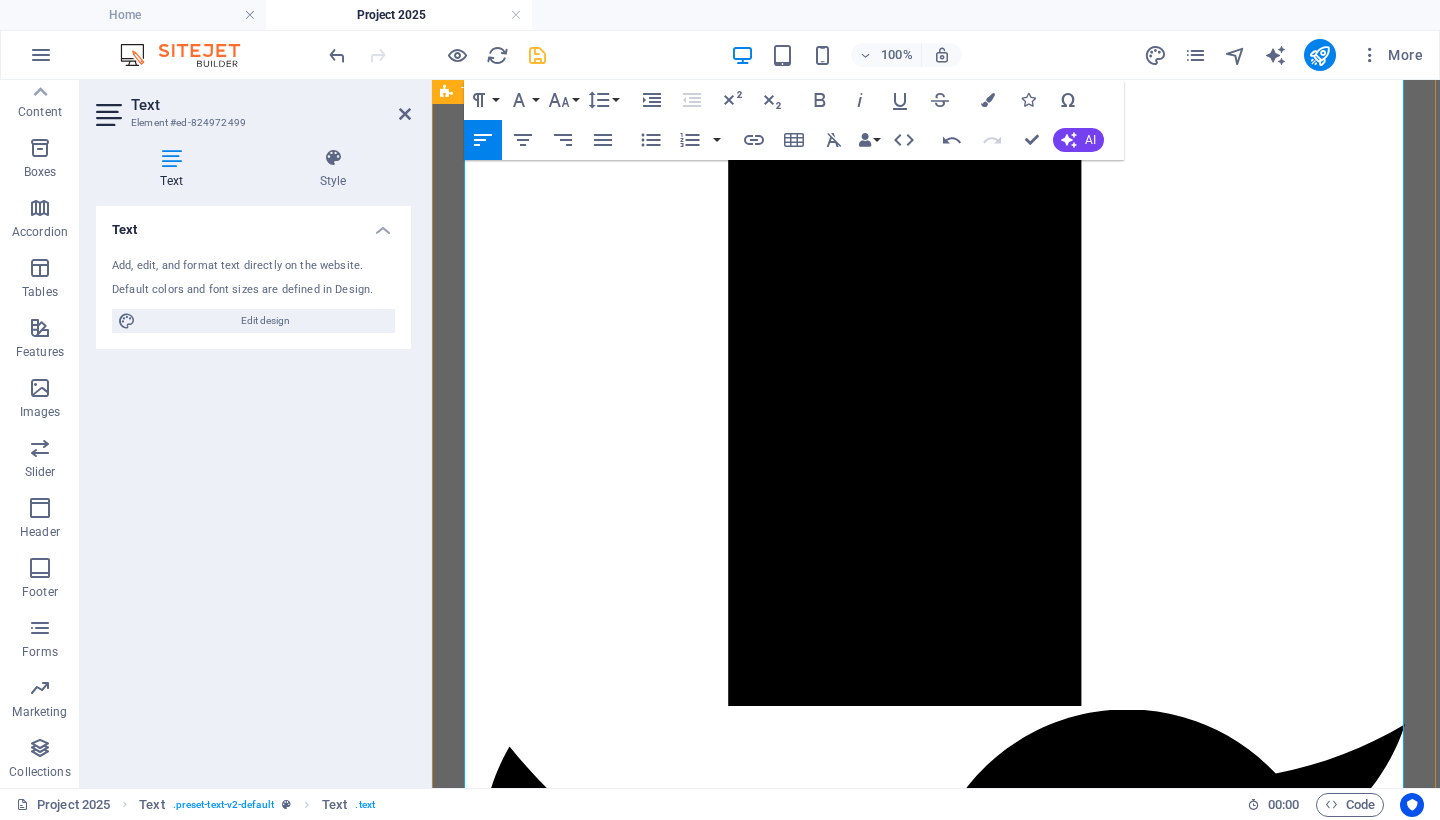 click on "2. Dismantling or Defunding Federal Agencies" at bounding box center [597, 5925] 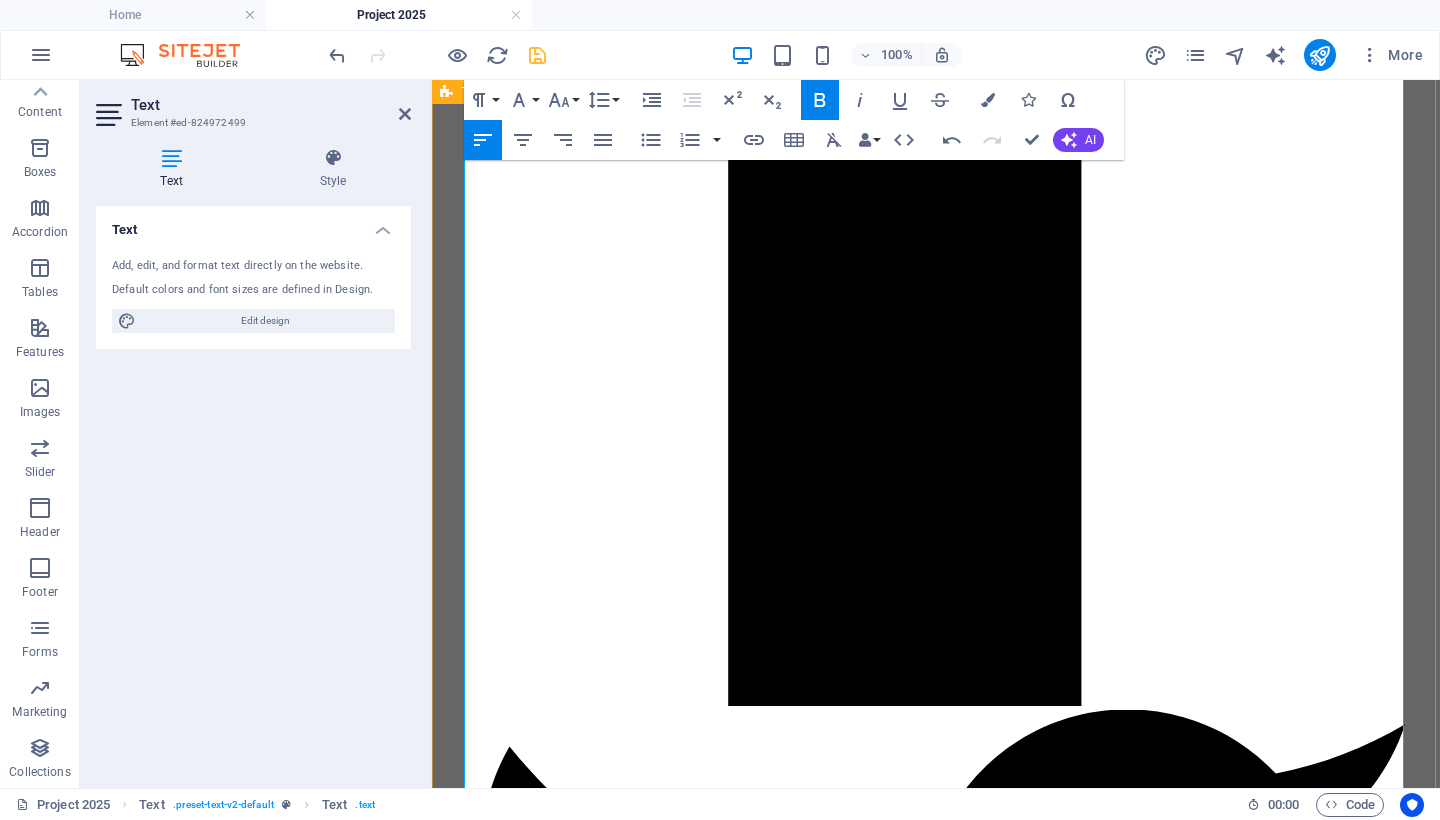 click on "Inspectors general—independent watchdogs—were abruptly removed in a mass firing described by critics as a “Friday night purge” ( Wikipedia )." at bounding box center (956, 5795) 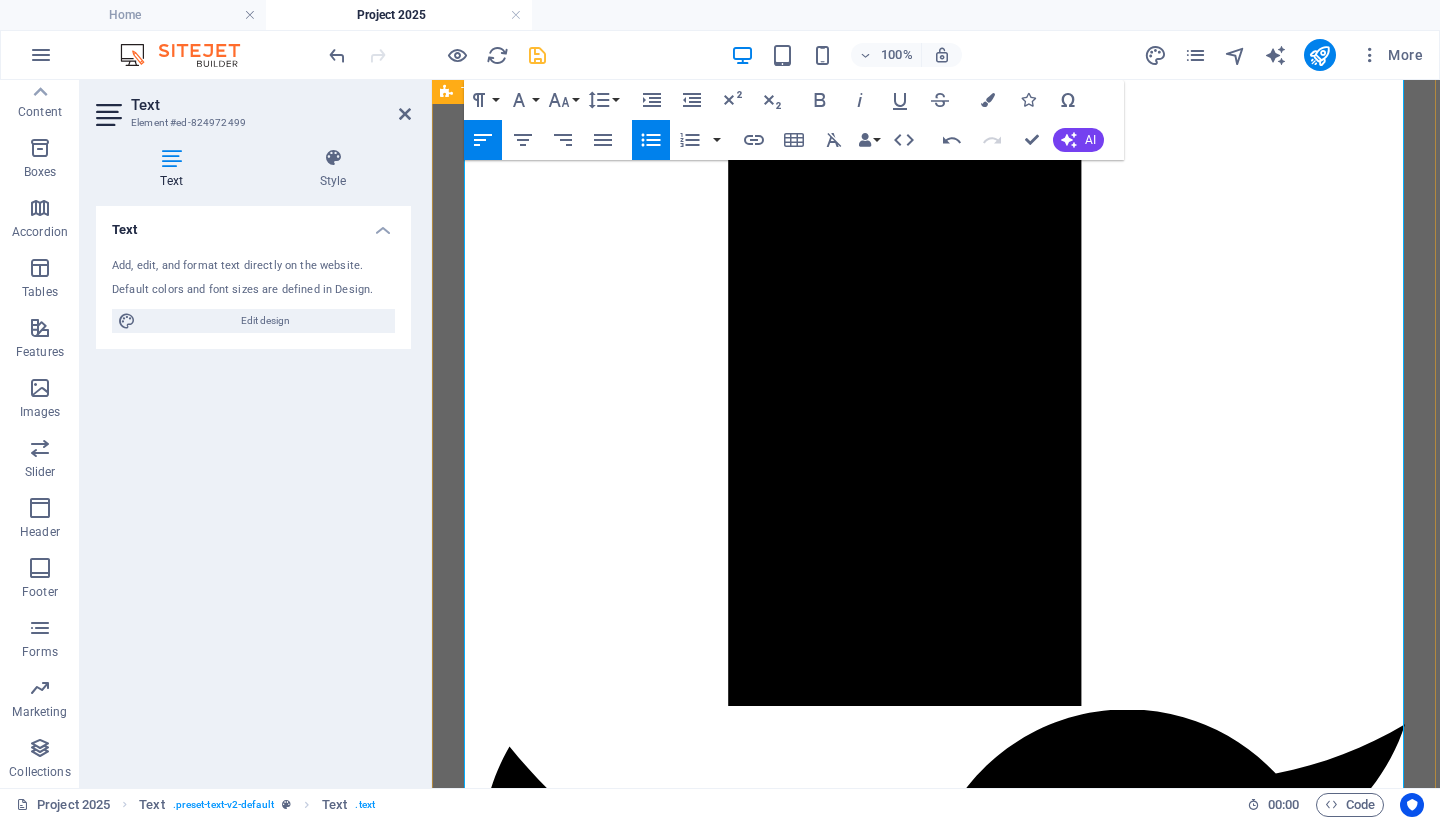 click 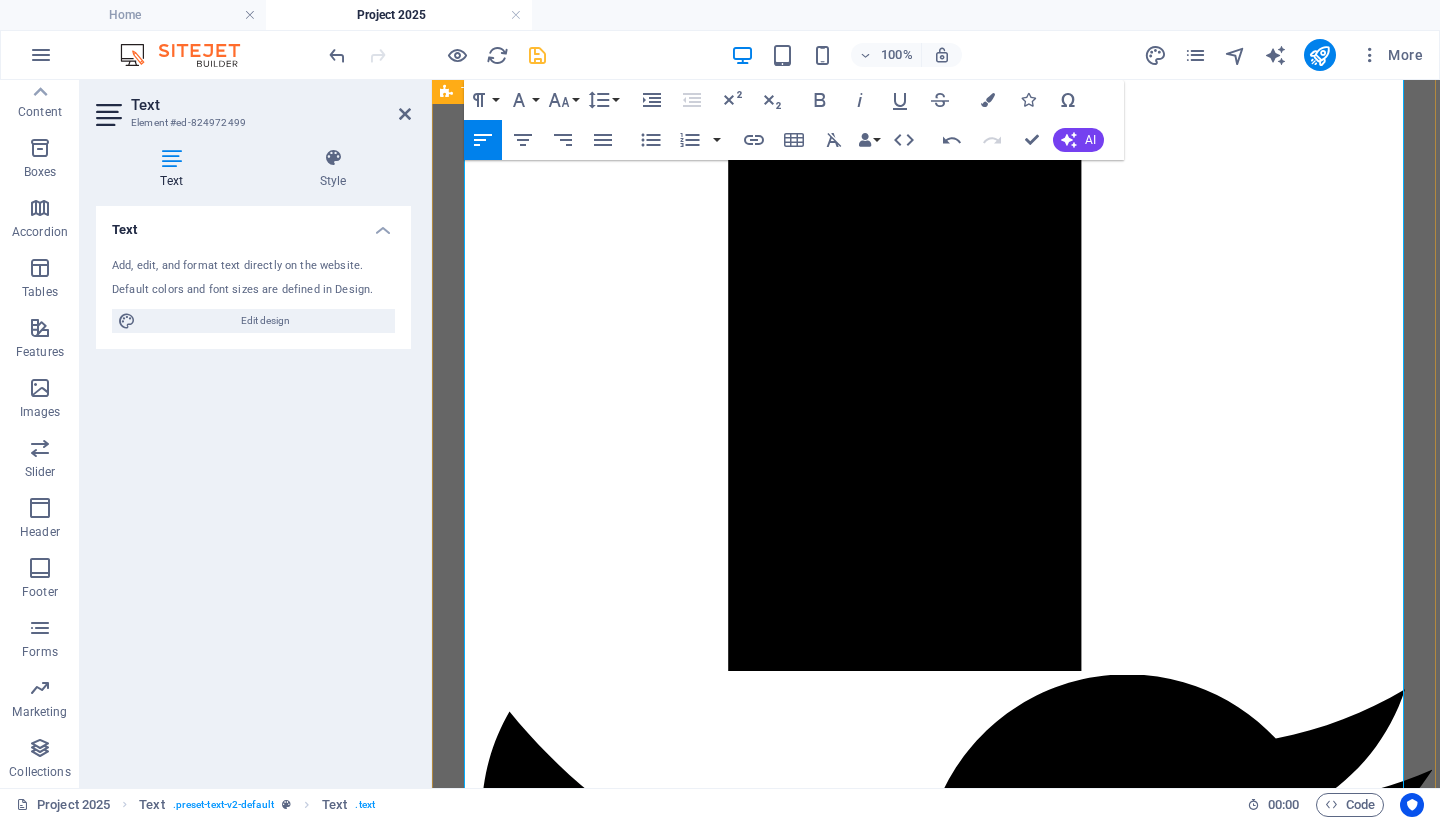 scroll, scrollTop: 1555, scrollLeft: 0, axis: vertical 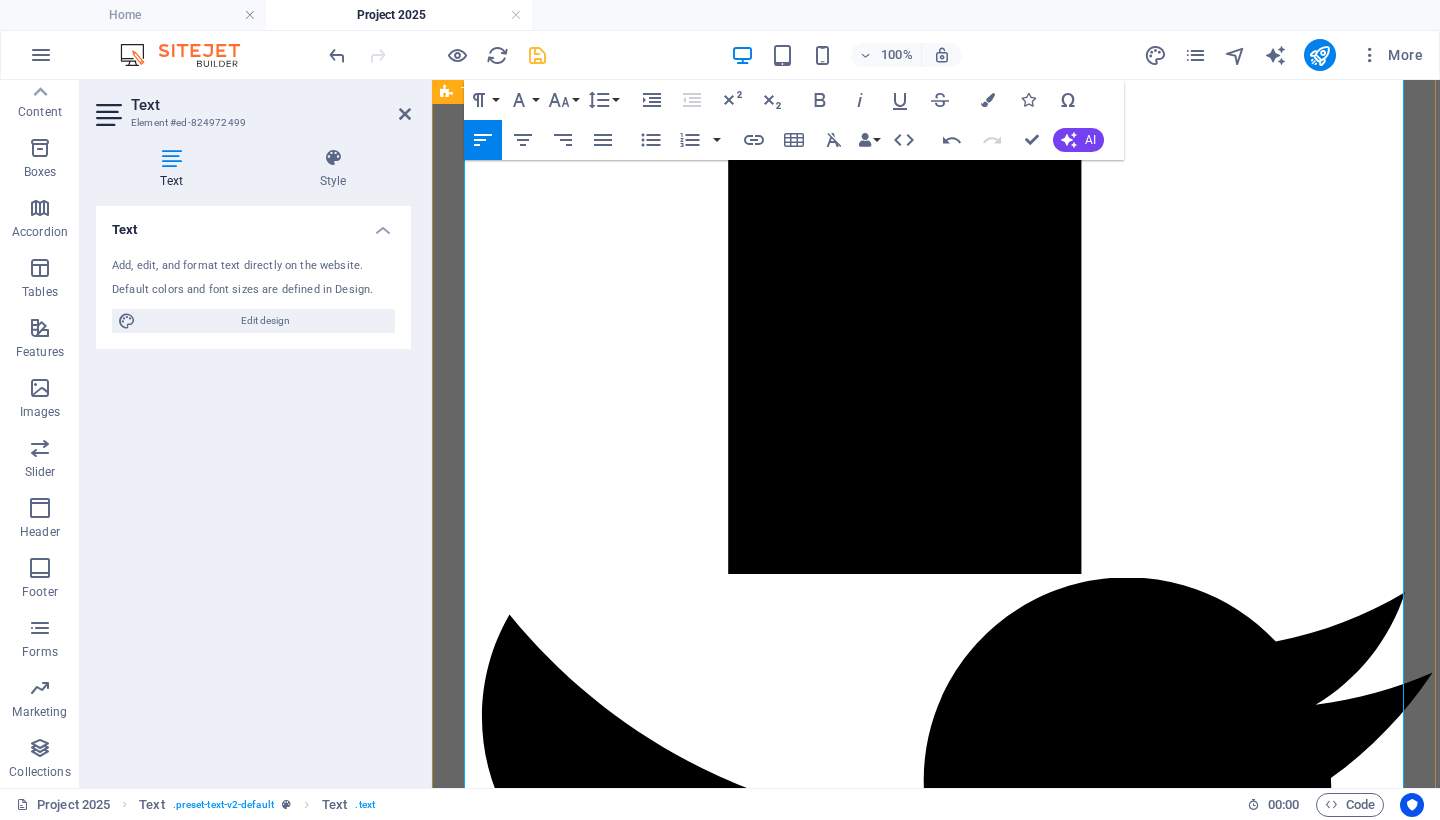 click on "The plan targets entire agencies. The Department of Education is slated for elimination: by March 2025, its workforce was cut nearly in half, followed by an EO directing closure where legally possible. Courts have since blocked the effort, citing lack of congressional authorization ( Wikipedia ). DOGE (the Department of Government Efficiency)—a newly created central authority—has started to consolidate or eliminate agency functions, including regulatory departments and oversight offices such as EEOC, CFPB, EPA, and FCC ( Wikipedia ,   Government Executive )." at bounding box center (936, 5855) 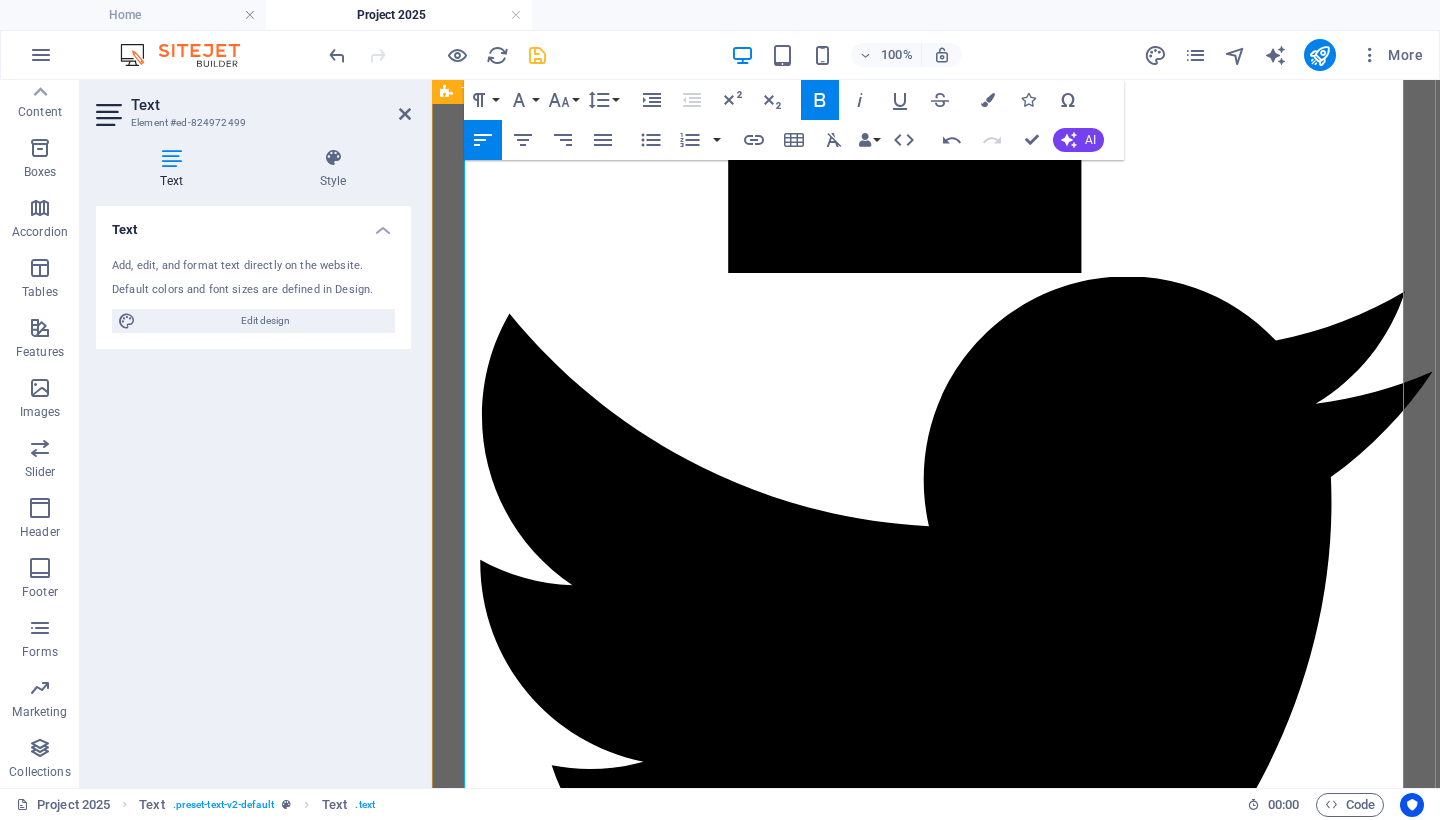 scroll, scrollTop: 1773, scrollLeft: 0, axis: vertical 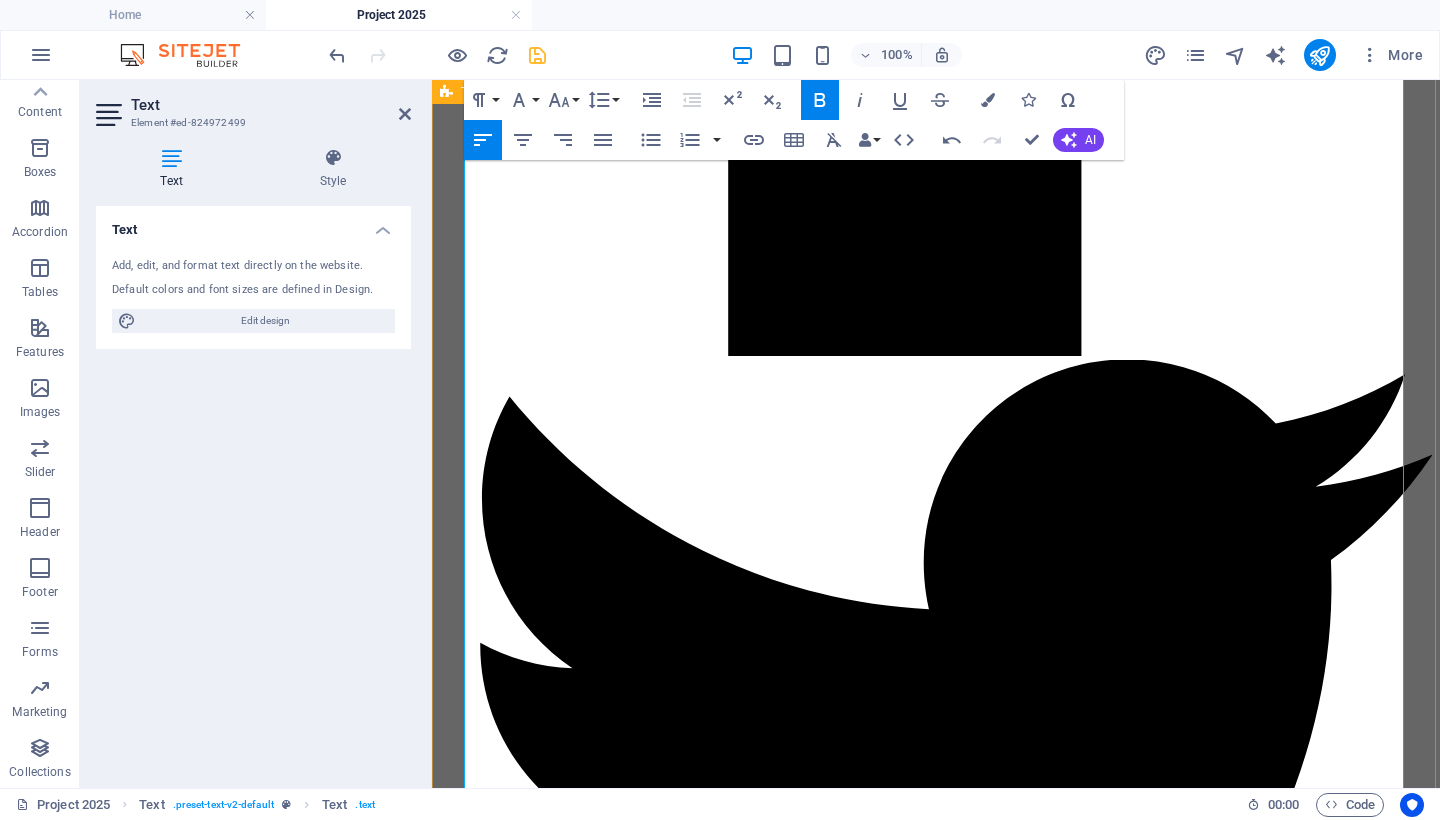 click on "Civil rights organizations—including the ACLU, NAACP Legal Defense Fund, and the National Urban League—have condemned the administration’s rollback as a deliberate assault on equity frameworks ( American Civil Liberties Union ,   Legal Defense Fund ,   AP News )." at bounding box center [956, 5873] 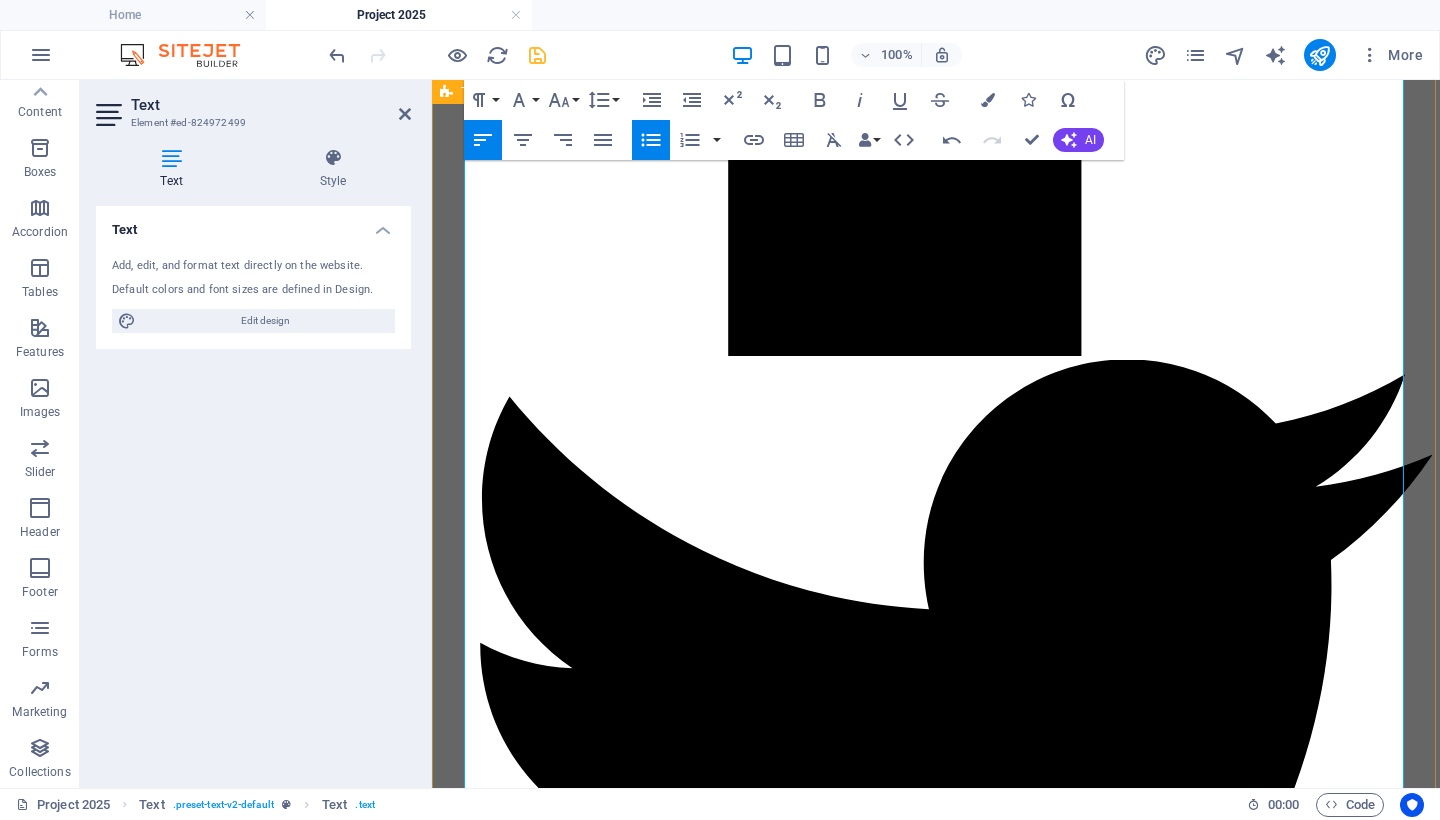 click at bounding box center (956, 5916) 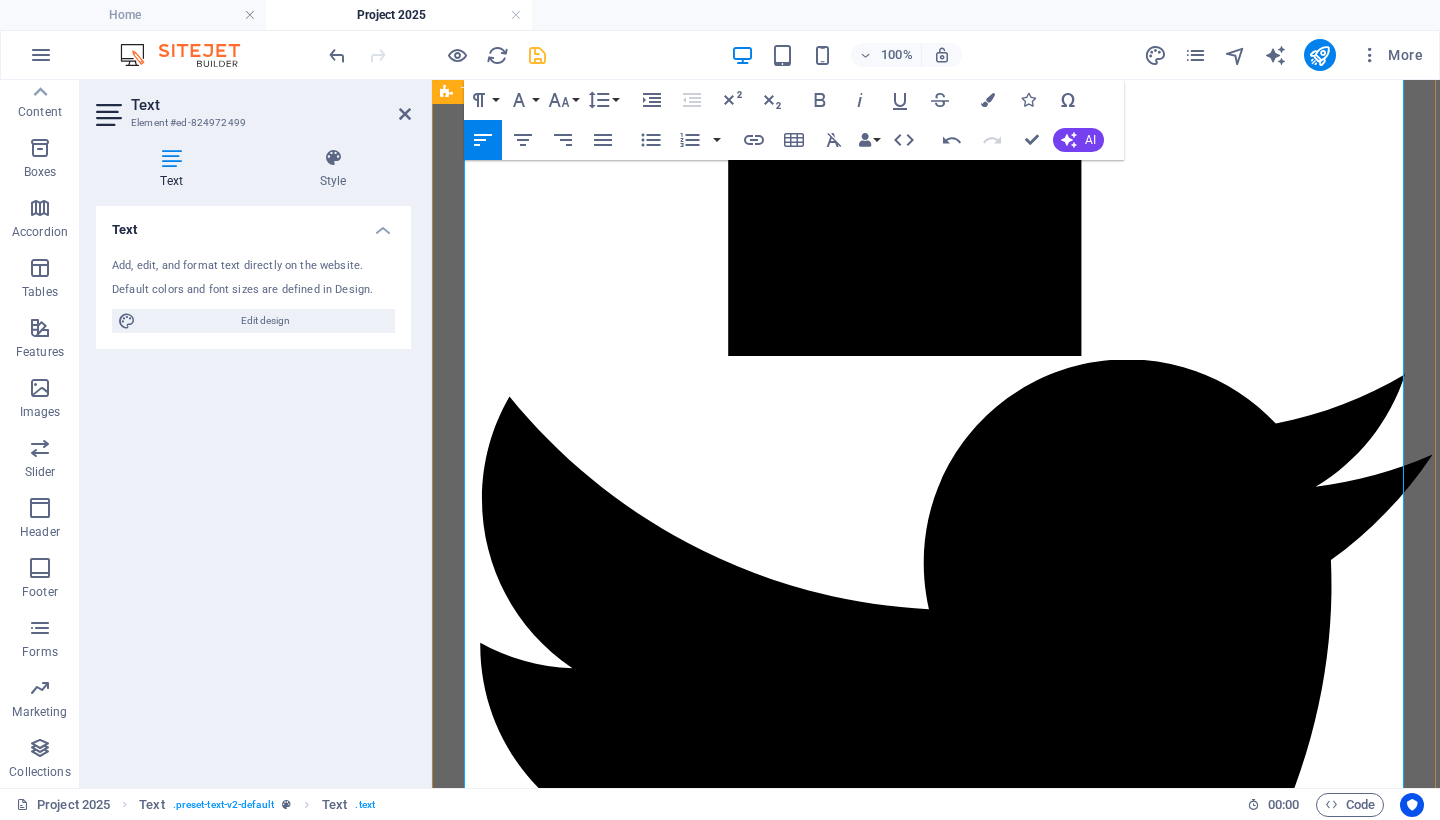 scroll, scrollTop: 1644, scrollLeft: 0, axis: vertical 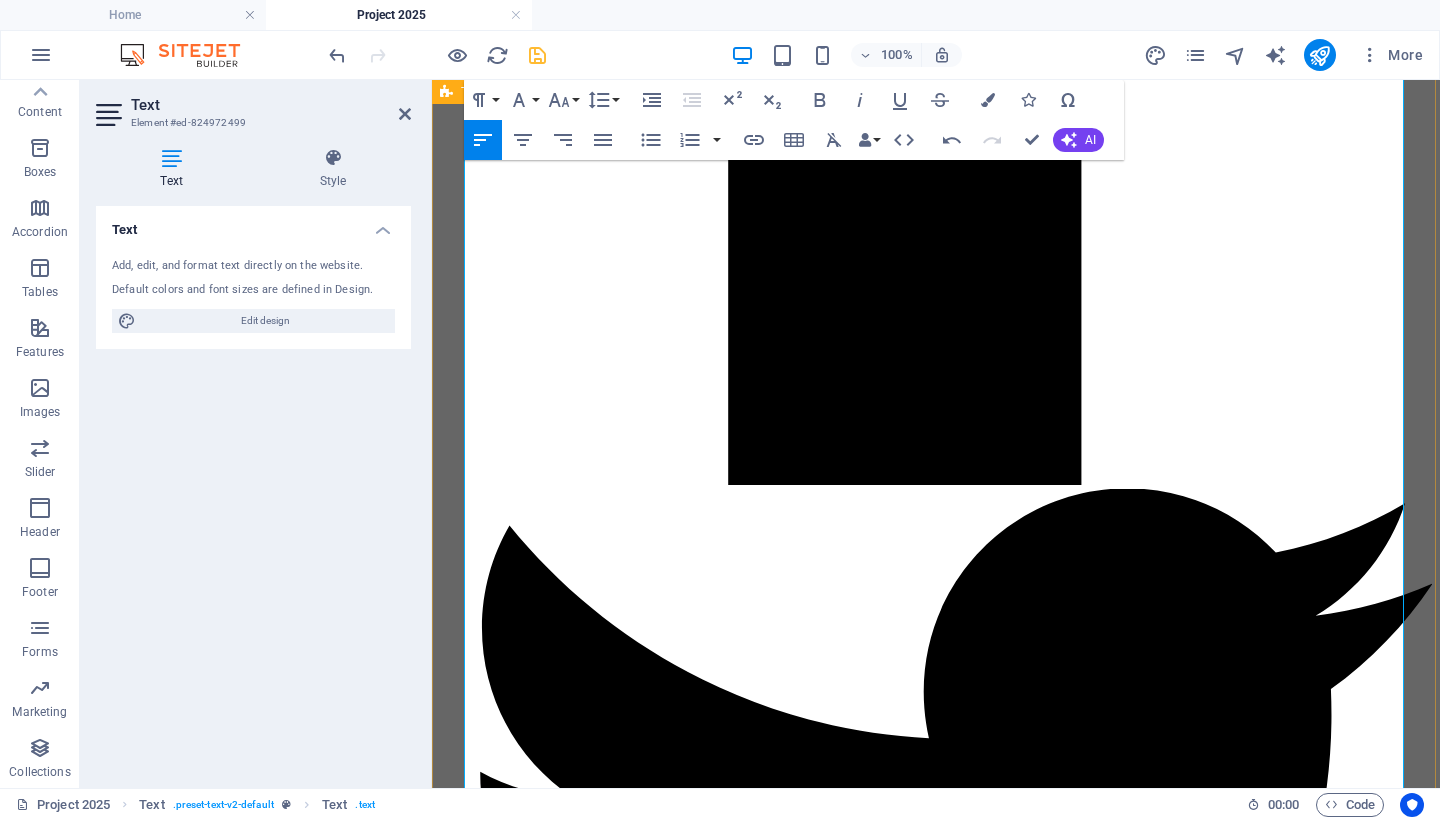 click on "The Department of Education’s Office for Civil Rights has reversed decades of policy: closing civil rights offices, delaying complaint processing, and prioritizing cases involving white men or transgender athletes. Around one-third of the DOE’s workforce was fired or suspended in the process ( The Times ). Civil rights organizations—including the ACLU, NAACP Legal Defense Fund, and the National Urban League—have condemned the administration’s rollback as a deliberate assault on equity frameworks ( American Civil Liberties Union ,   Legal Defense Fund ,   AP News )." at bounding box center (936, 5967) 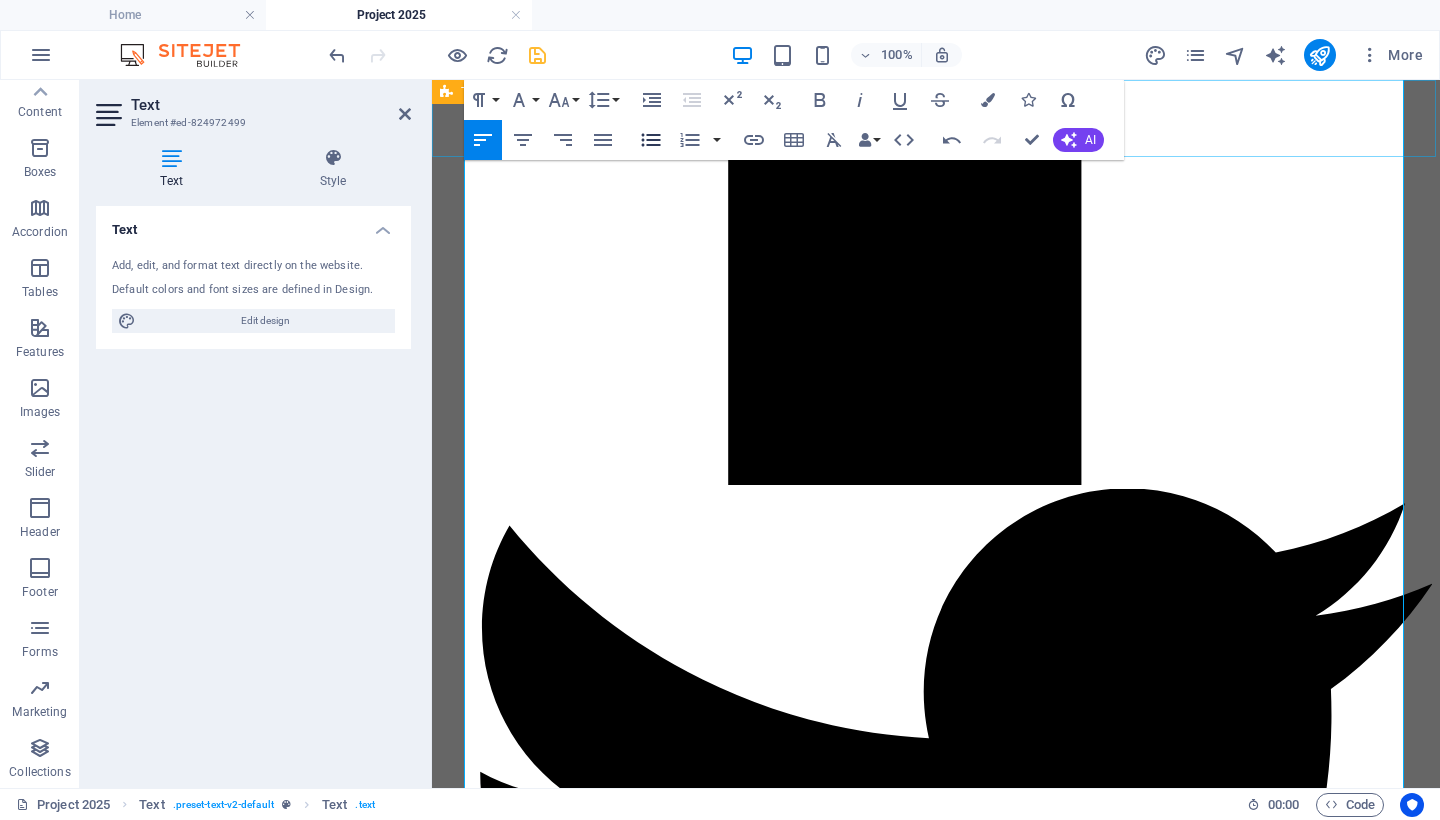 click 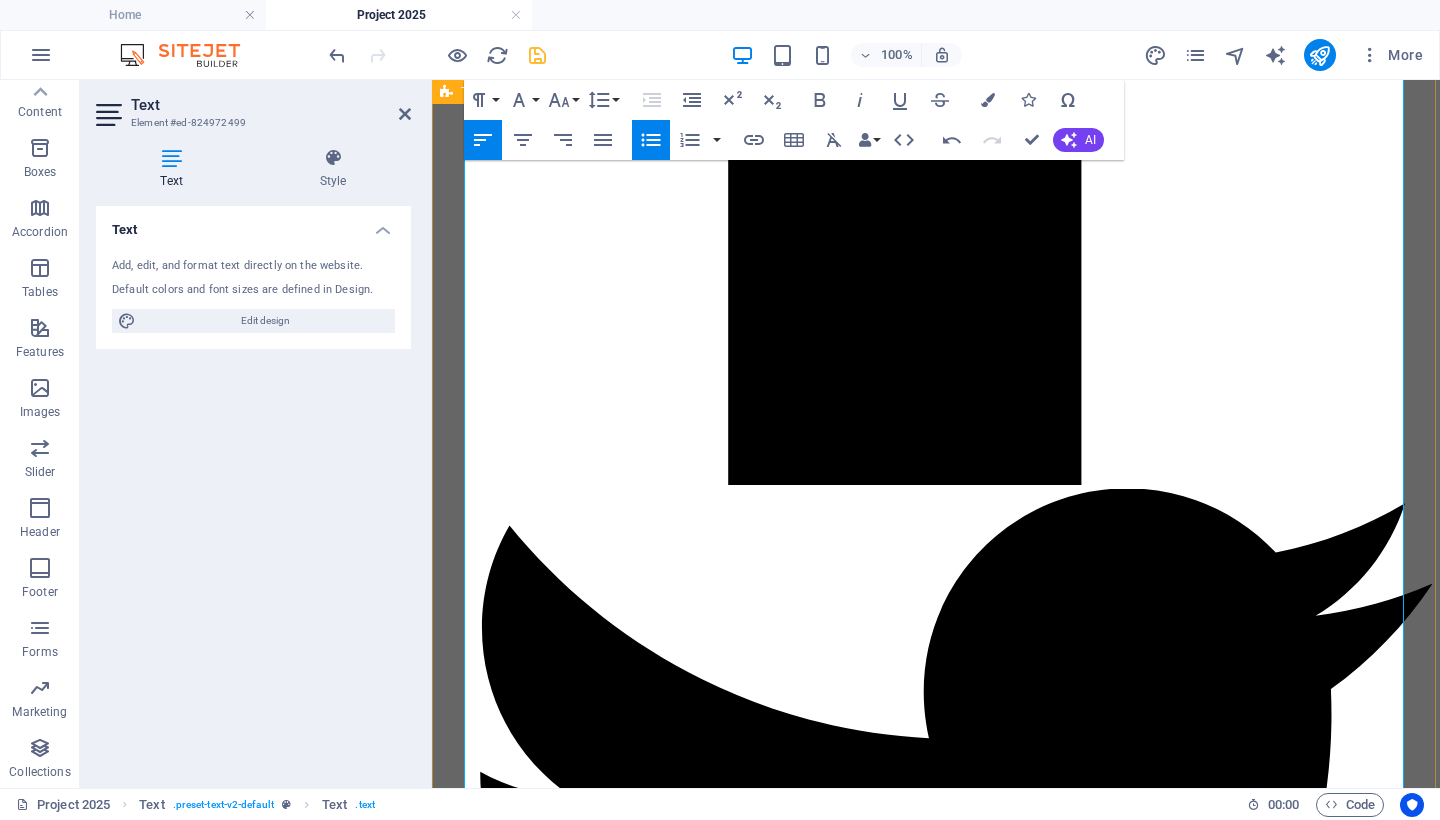 click on "Civil rights organizations—including the ACLU, NAACP Legal Defense Fund, and the National Urban League—have condemned the administration’s rollback as a deliberate assault on equity frameworks ( American Civil Liberties Union ,   Legal Defense Fund ,   AP News )." at bounding box center [956, 6002] 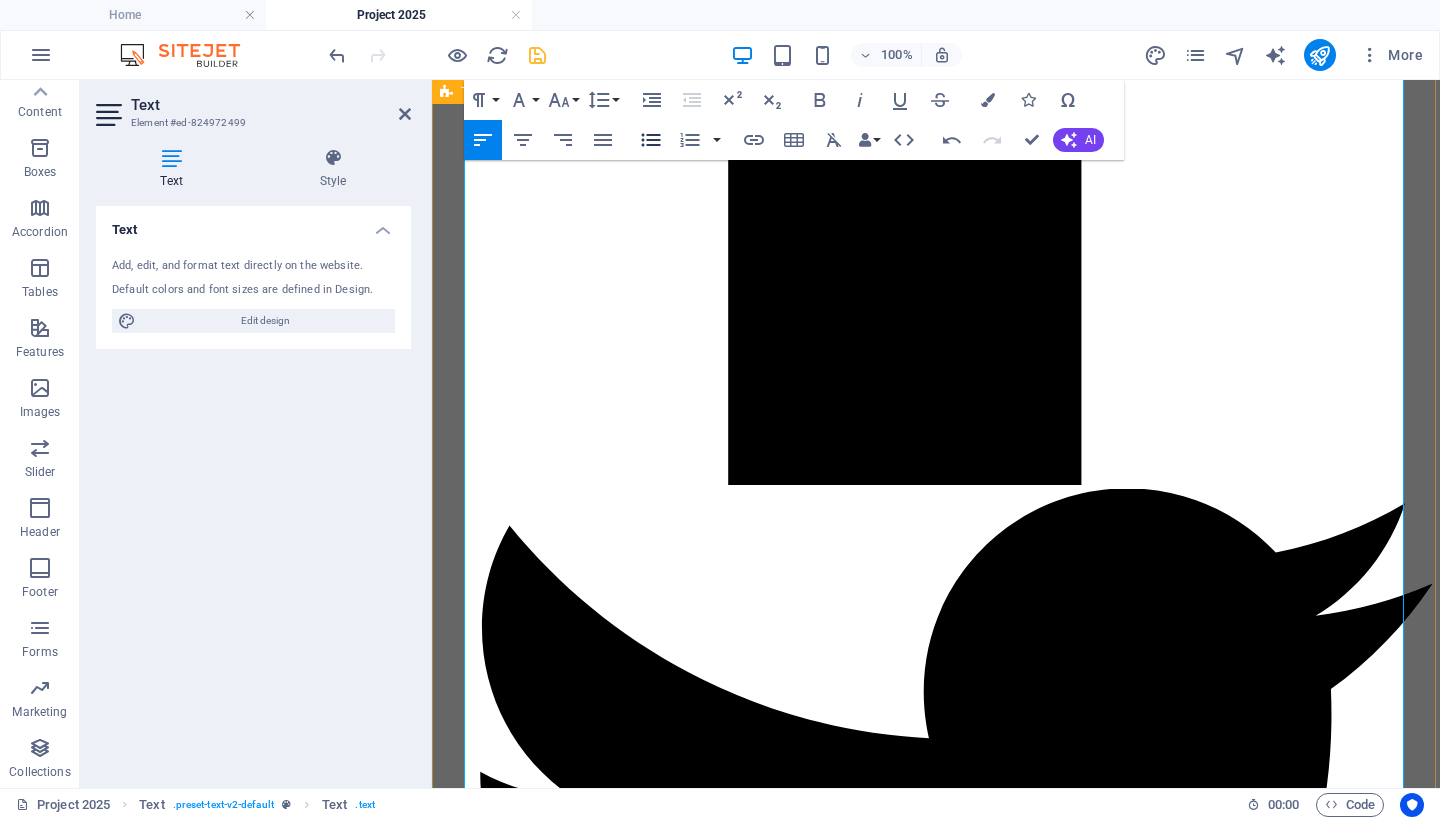 click 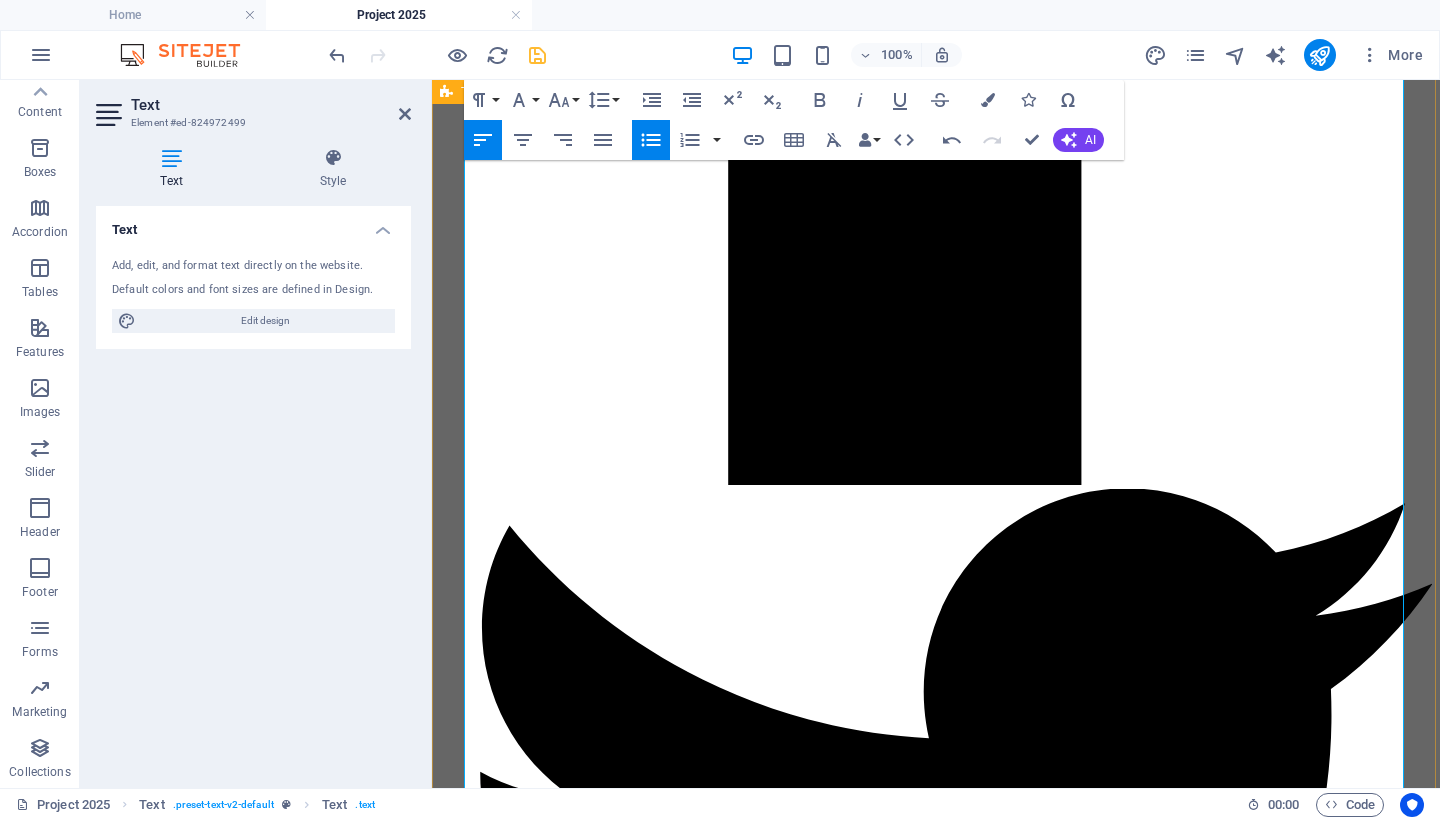 drag, startPoint x: 808, startPoint y: 583, endPoint x: 446, endPoint y: 416, distance: 398.66403 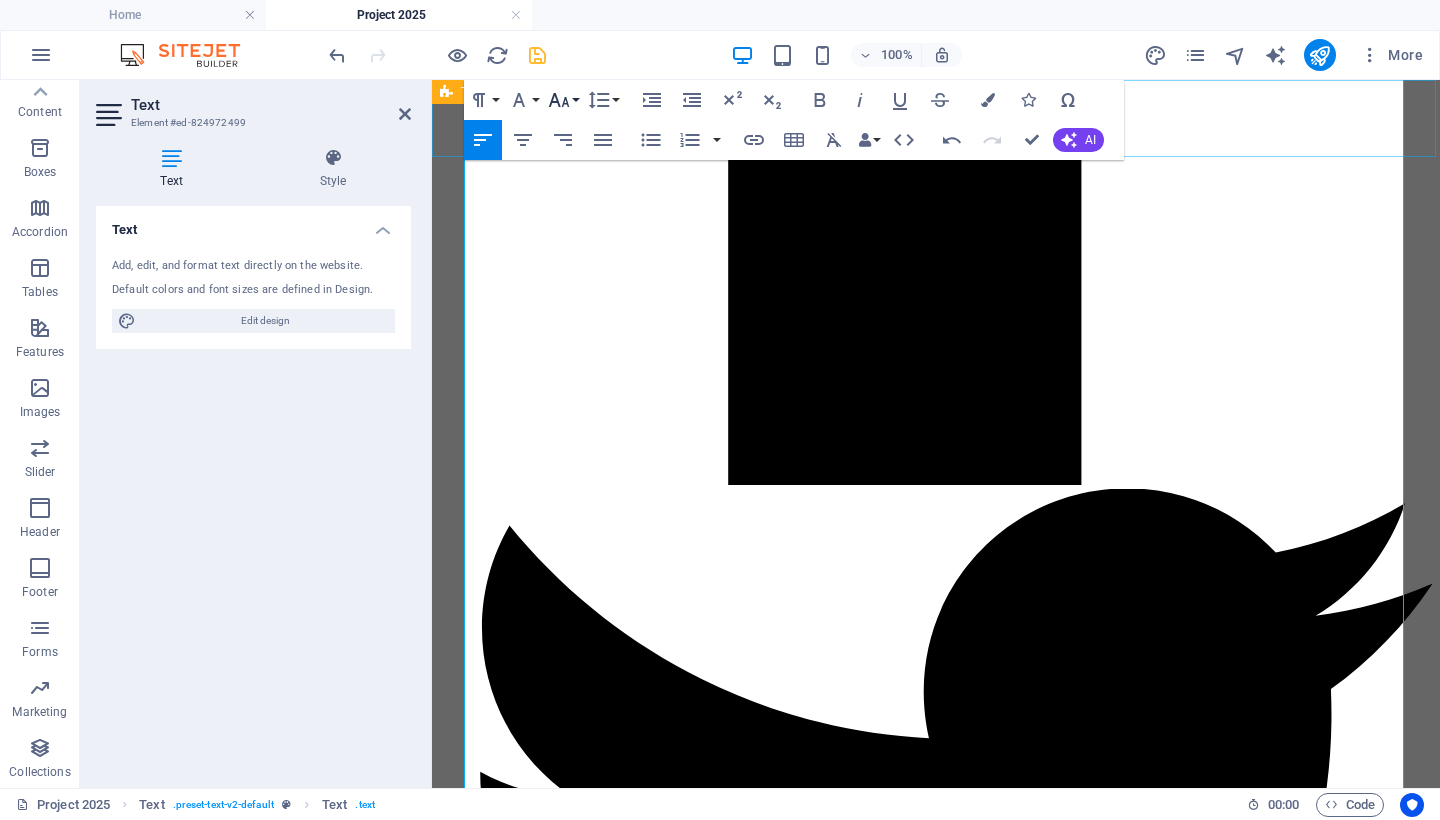 click 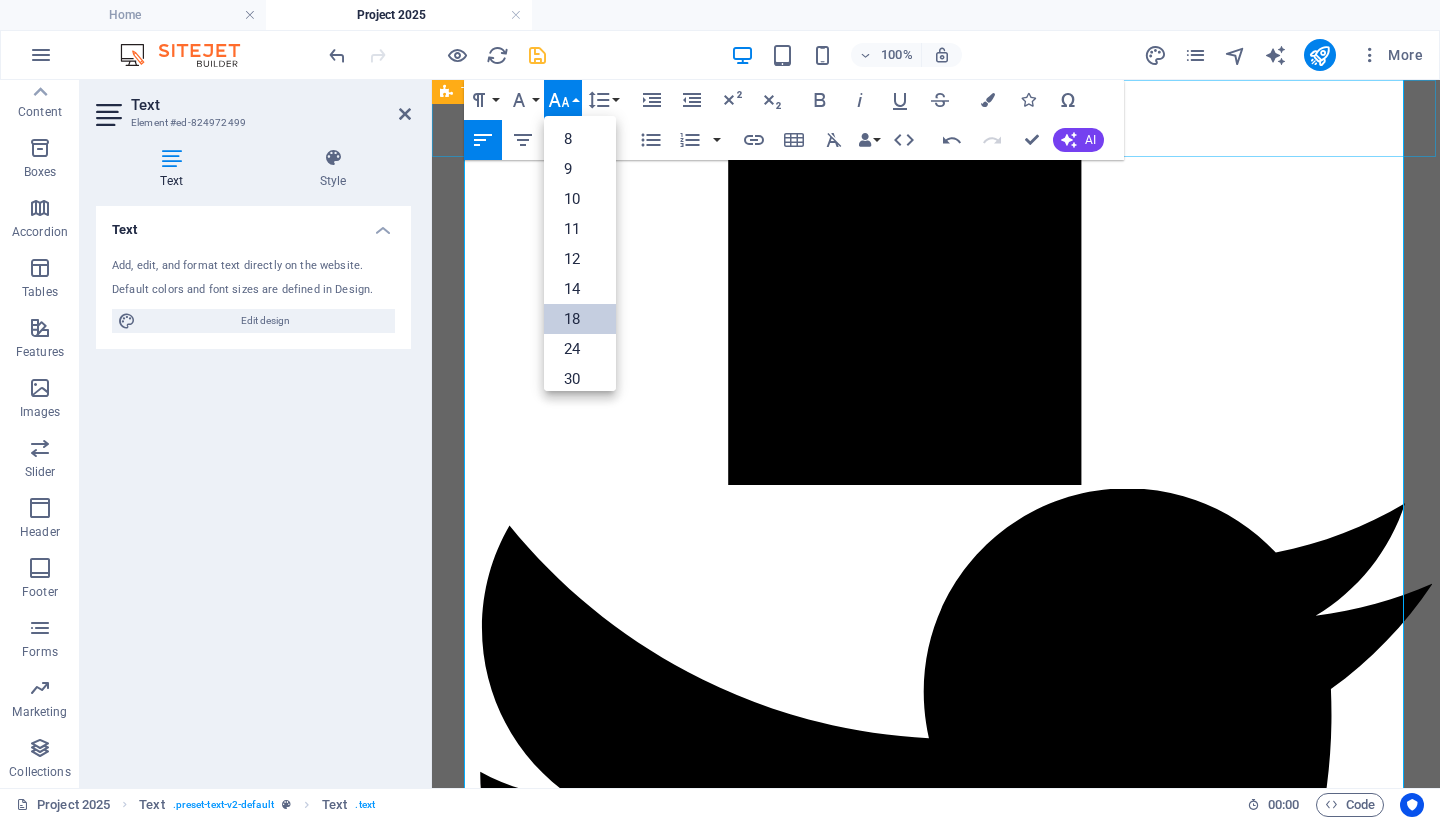 click on "18" at bounding box center [580, 319] 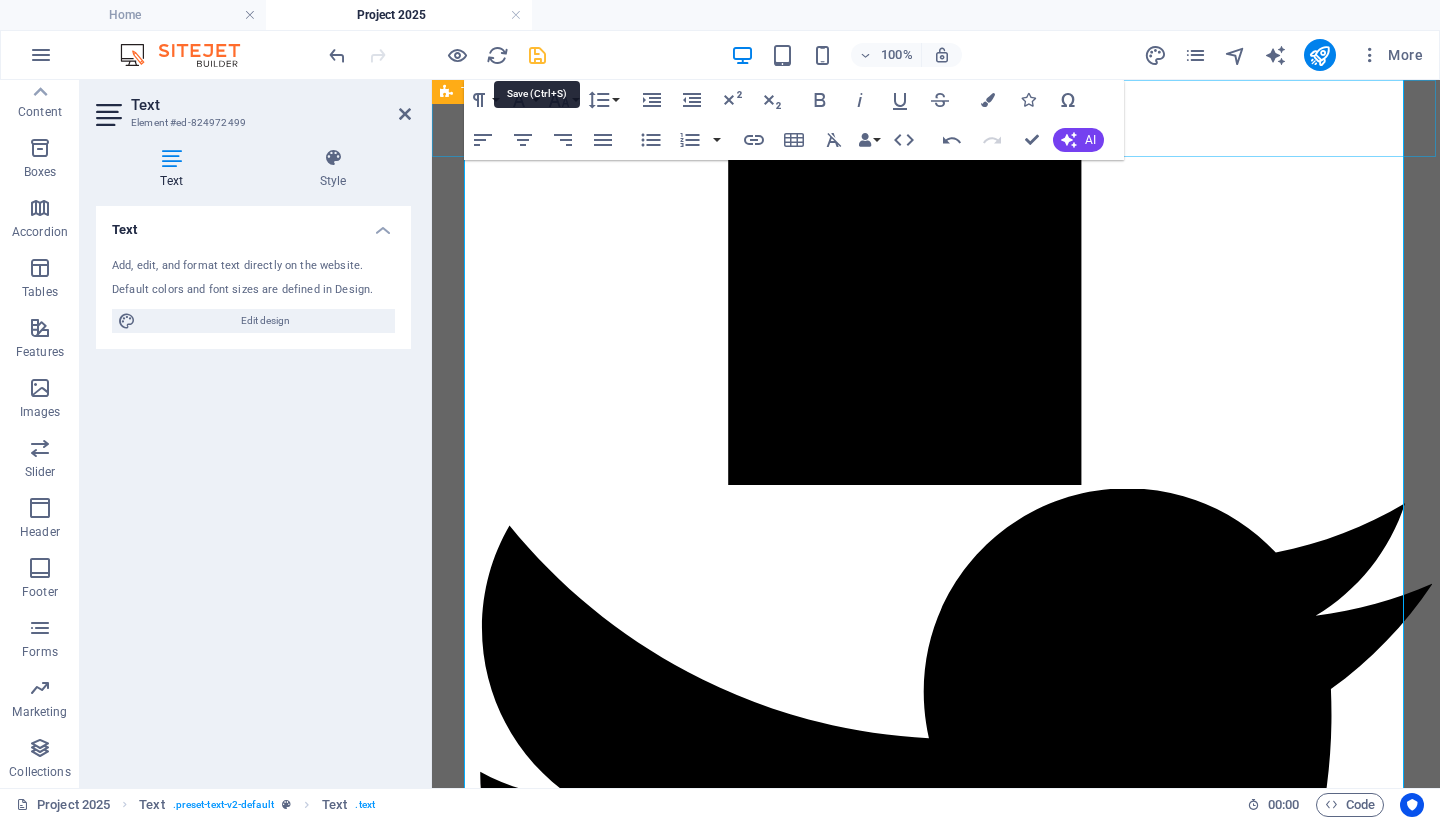 click at bounding box center (537, 55) 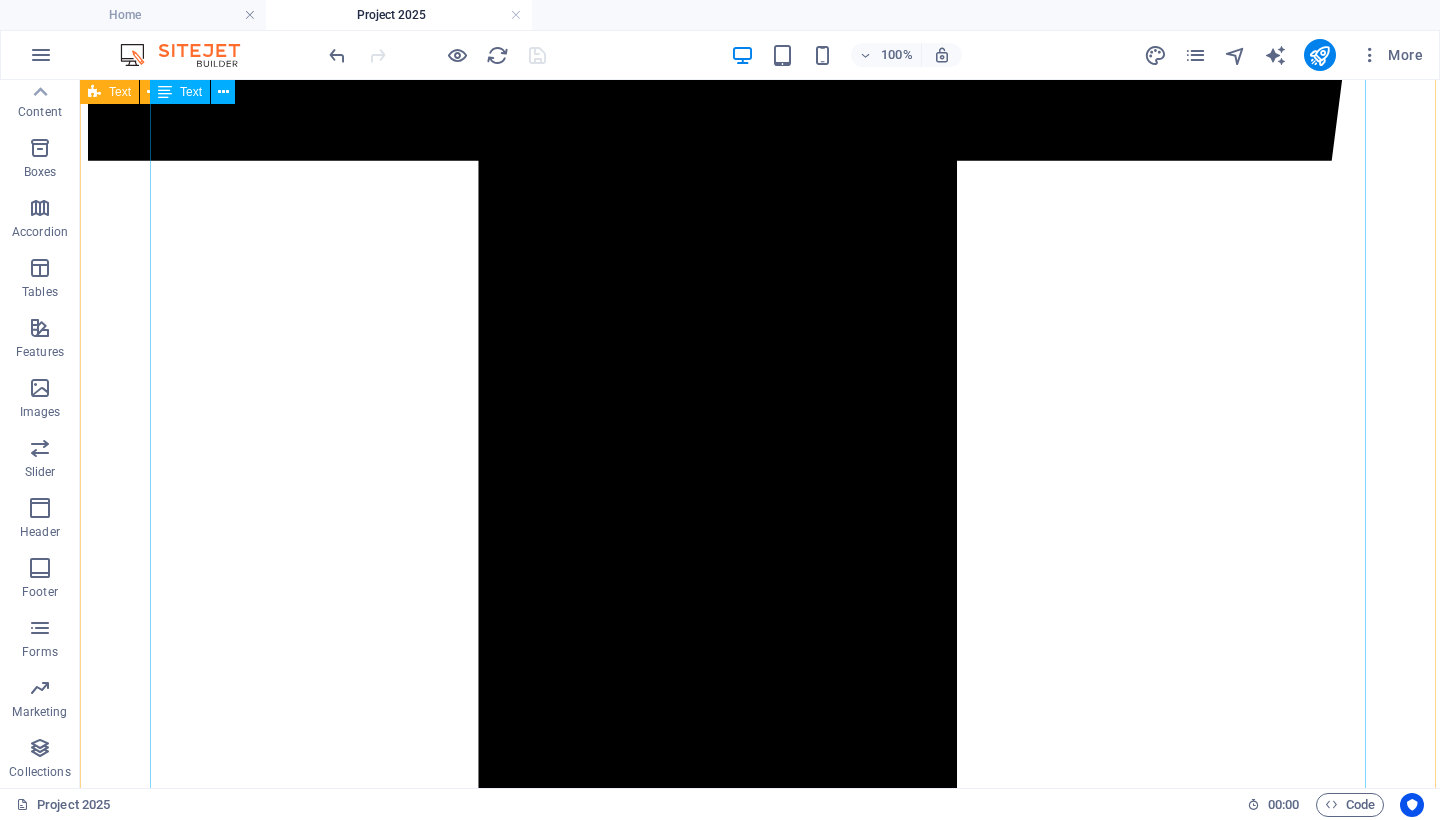 scroll, scrollTop: 1625, scrollLeft: 0, axis: vertical 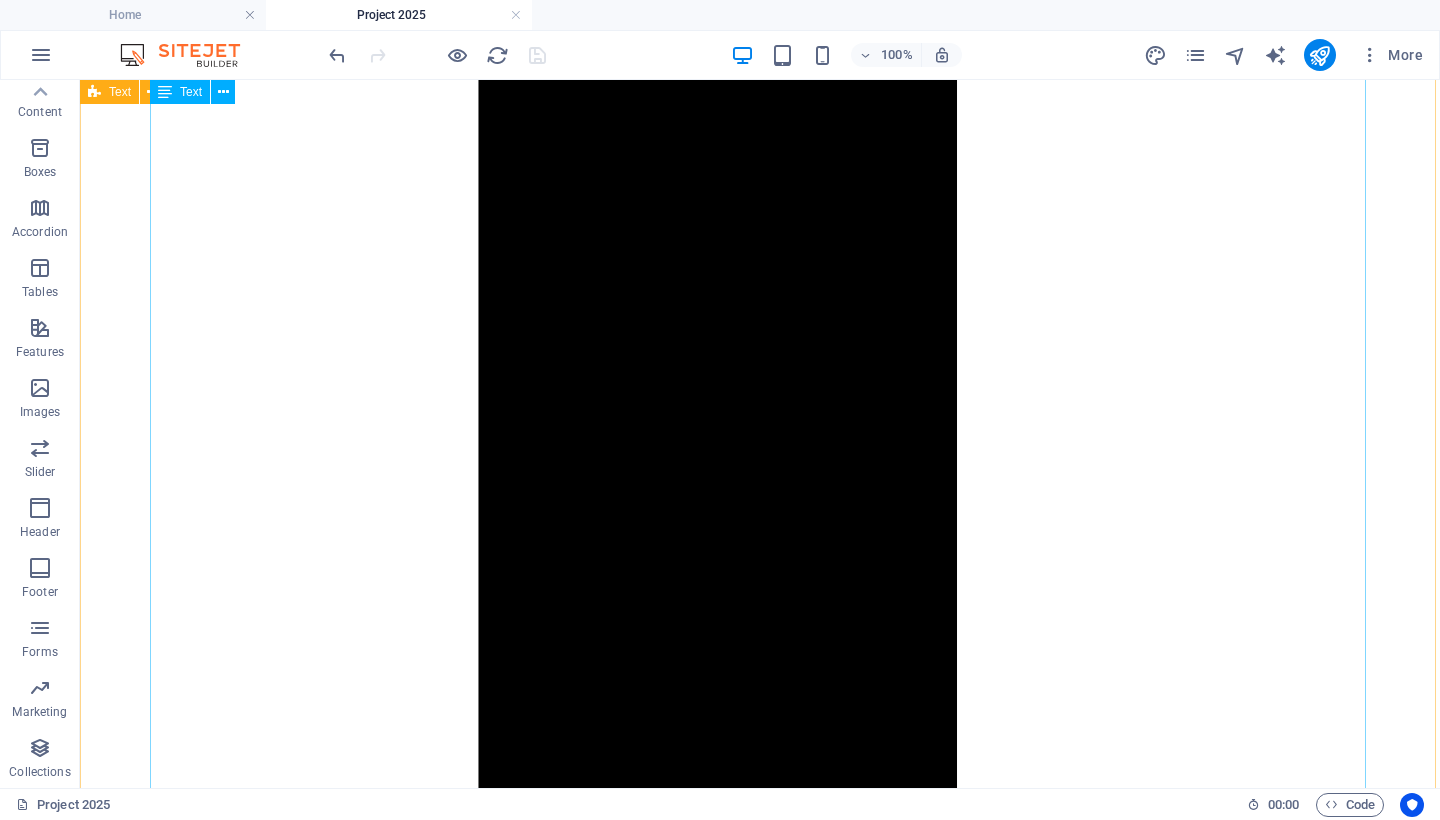 click on "Project 2025: A Coordinated Assault on American Democracy By [NAME] [LAST]. August 2, 2025. Project 2025 is not a theory.   It is a fully coordinated, actively unfolding plan to radically transform the United States government.   The Heritage Foundation , a politically influential think tank, originally published the 920‑page   Mandate for Leadership   in April 2023, backed by over 100 allied ideological organizations and hundreds of former Trump administration officials and strategists ( Democracy Forward ). Those involved developed a roadmap to centralize presidential authority, dismantle independent federal agencies, and replace nonpartisan civil servants with ideologically aligned personnel ( The Guardian ). The plan promotes aggressive consolidation of executive power, the removal of agencies such as the Department of Education and EPA, and the politicization of previously merit-based civil service roles ( Wikipedia ). As of   August 2, 2025 Wikipedia ,   The Daily Beast ,   The Guardian ). ," at bounding box center [760, 7603] 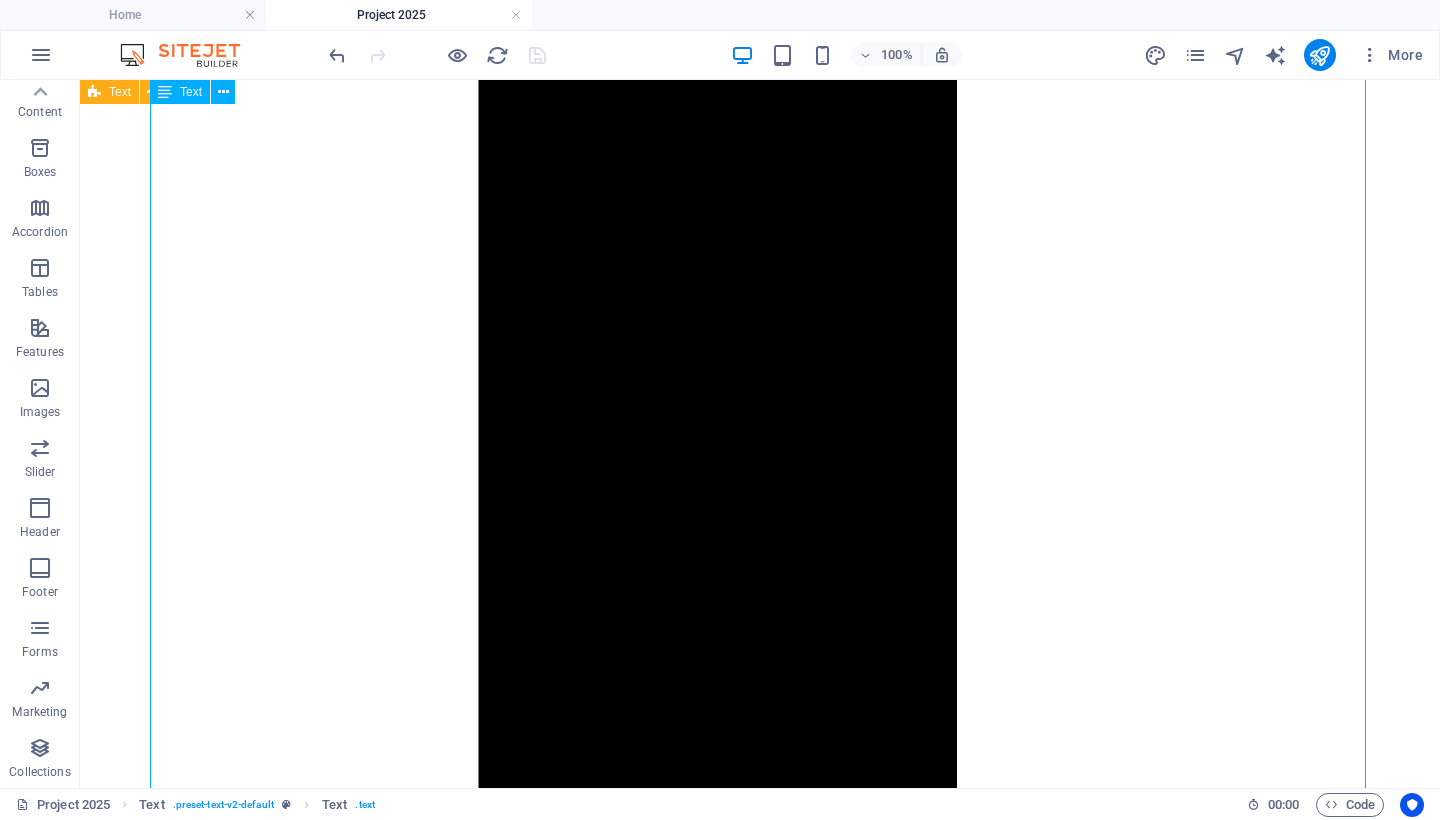 click on "Project 2025: A Coordinated Assault on American Democracy By [NAME] [LAST]. August 2, 2025. Project 2025 is not a theory.   It is a fully coordinated, actively unfolding plan to radically transform the United States government.   The Heritage Foundation , a politically influential think tank, originally published the 920‑page   Mandate for Leadership   in April 2023, backed by over 100 allied ideological organizations and hundreds of former Trump administration officials and strategists ( Democracy Forward ). Those involved developed a roadmap to centralize presidential authority, dismantle independent federal agencies, and replace nonpartisan civil servants with ideologically aligned personnel ( The Guardian ). The plan promotes aggressive consolidation of executive power, the removal of agencies such as the Department of Education and EPA, and the politicization of previously merit-based civil service roles ( Wikipedia ). As of   August 2, 2025 Wikipedia ,   The Daily Beast ,   The Guardian ). ," at bounding box center (760, 7603) 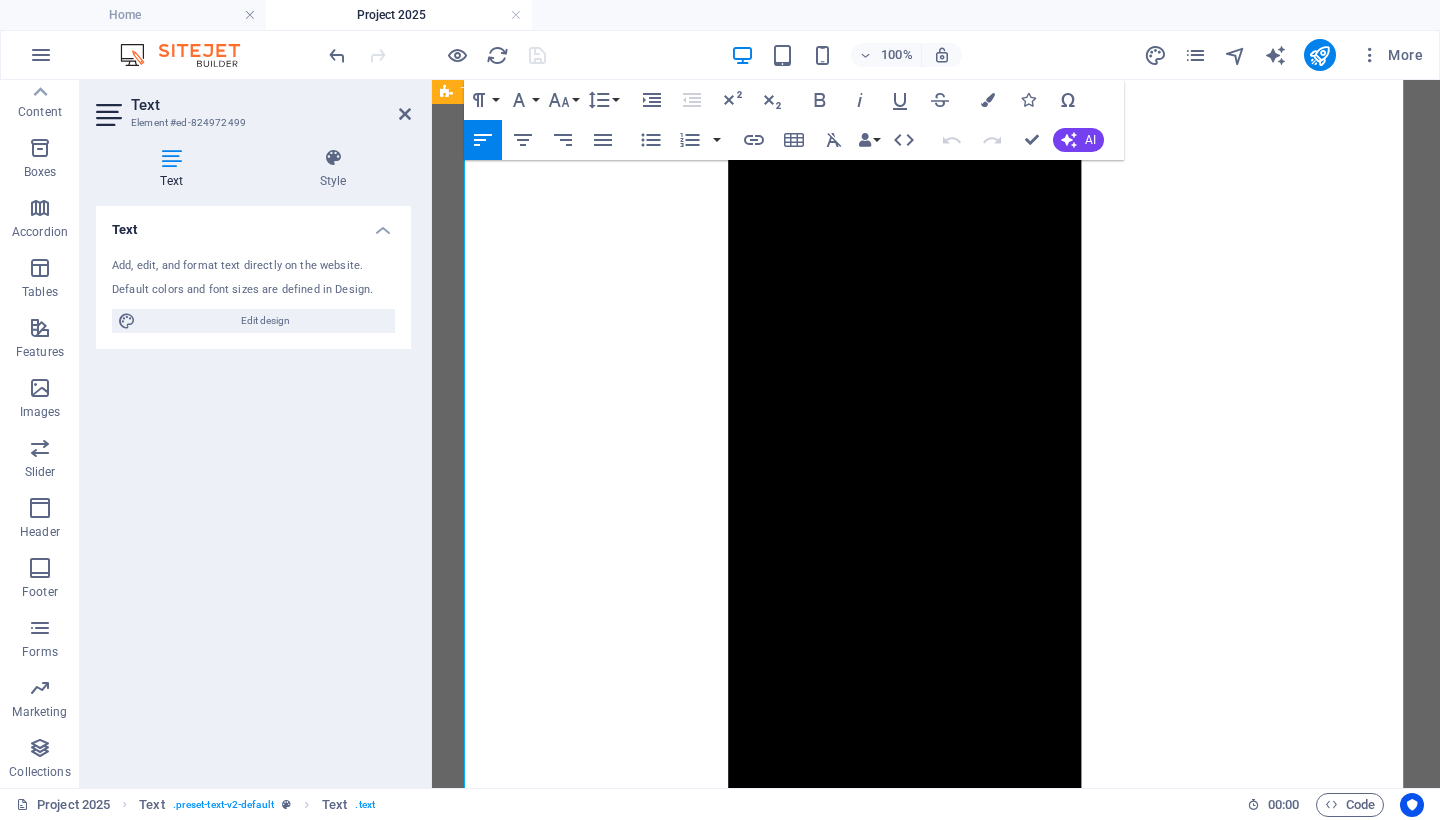 scroll, scrollTop: 1316, scrollLeft: 0, axis: vertical 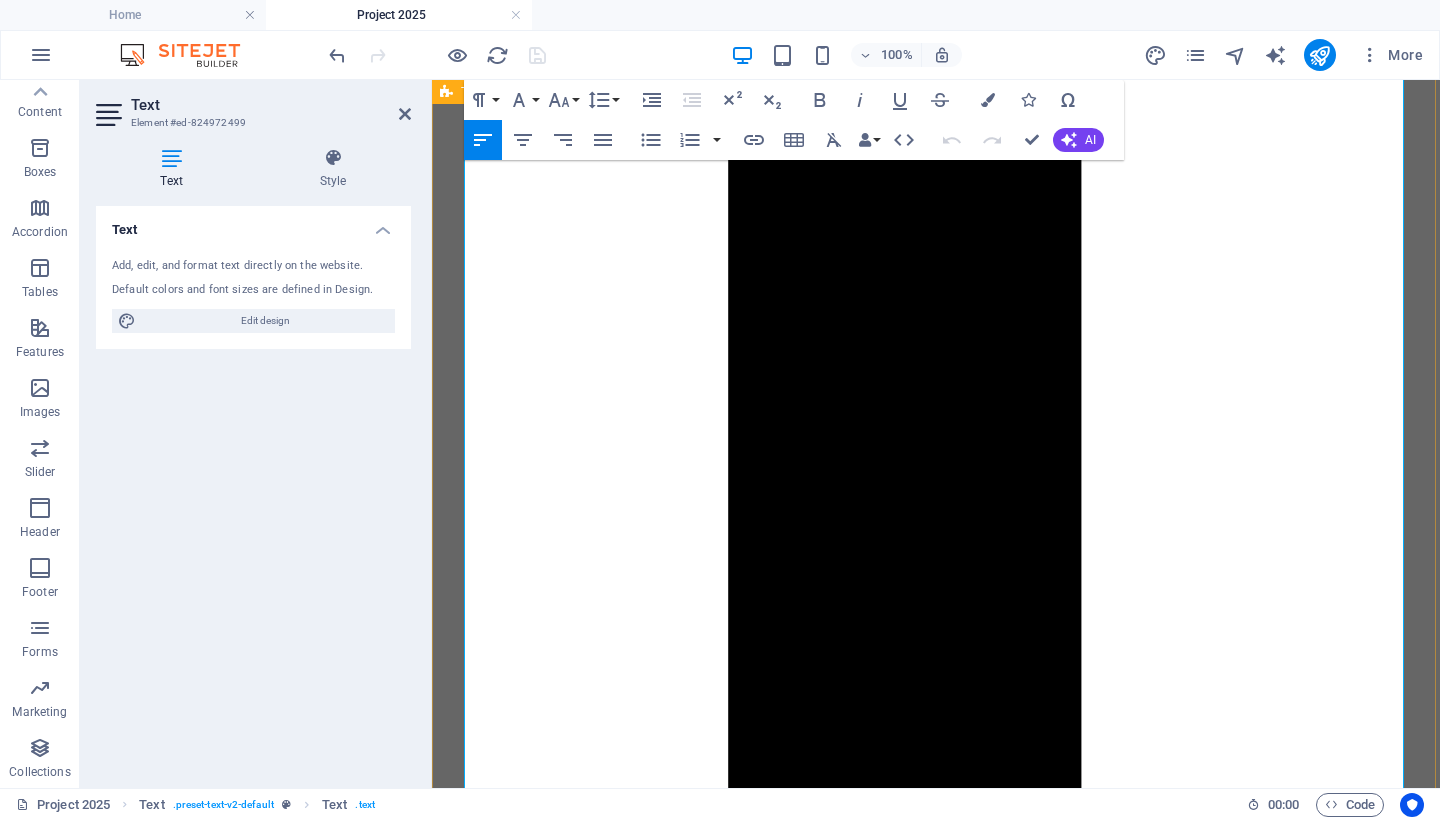 drag, startPoint x: 759, startPoint y: 659, endPoint x: 458, endPoint y: 538, distance: 324.41025 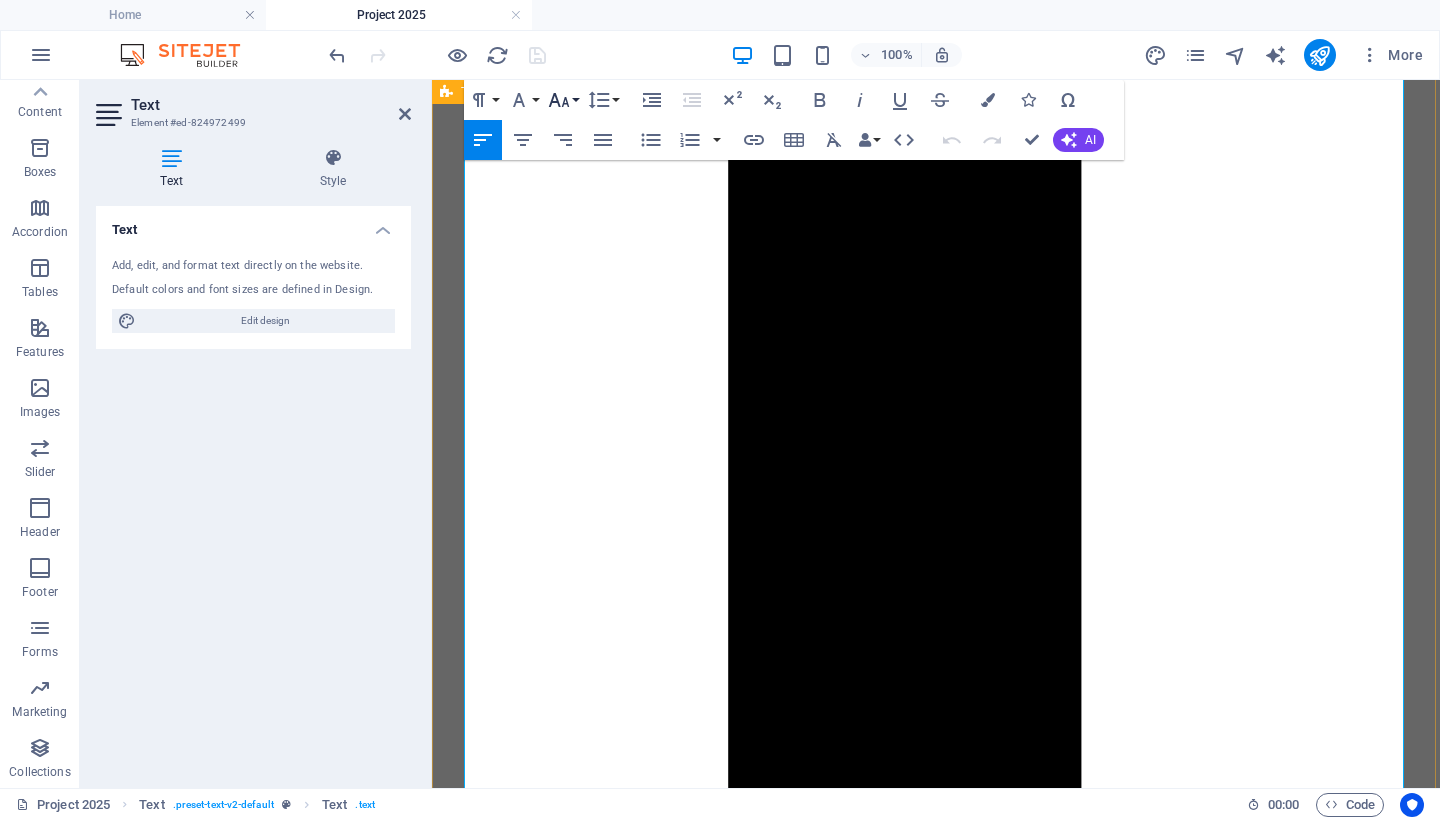 click 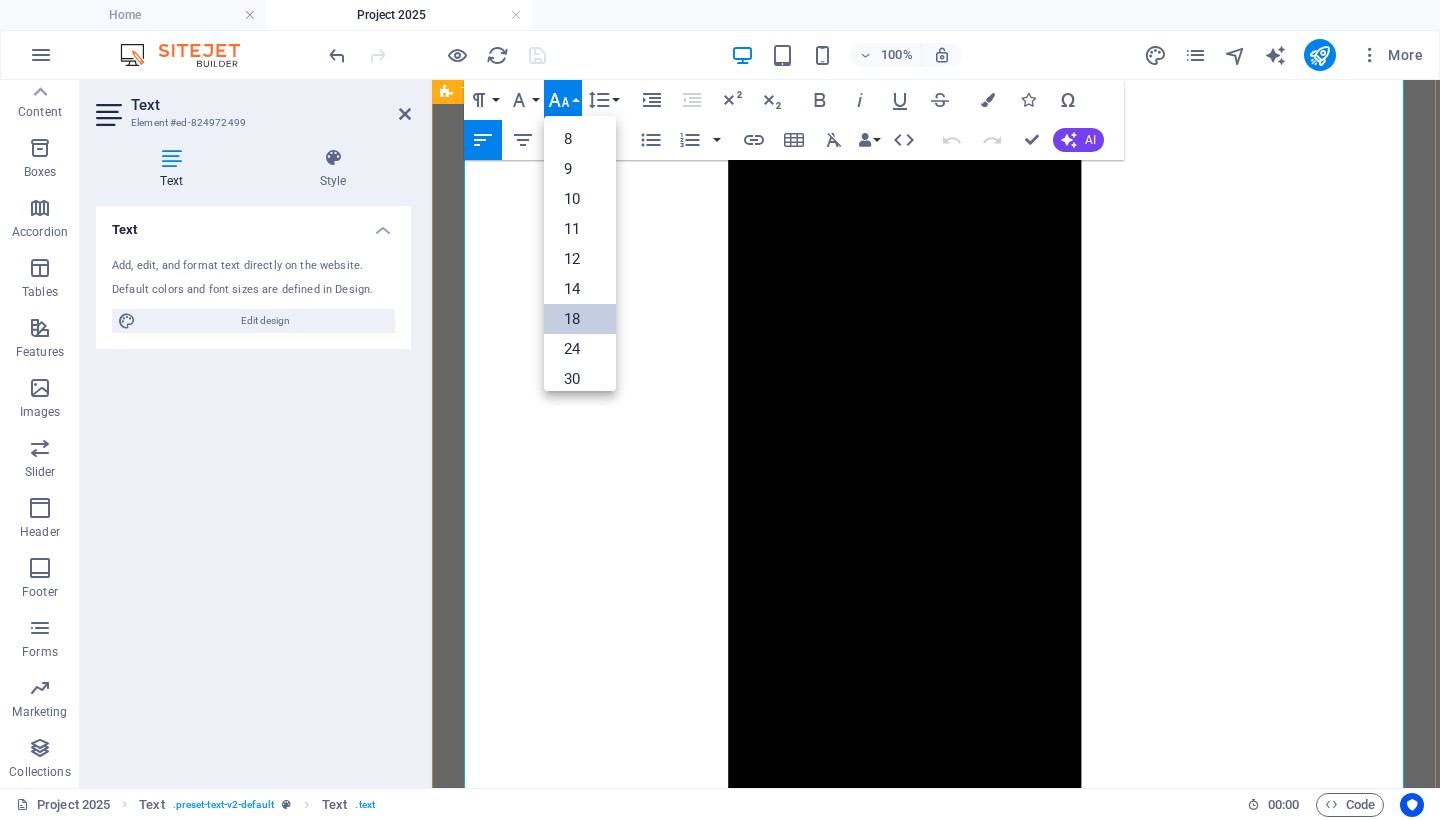 click on "18" at bounding box center (580, 319) 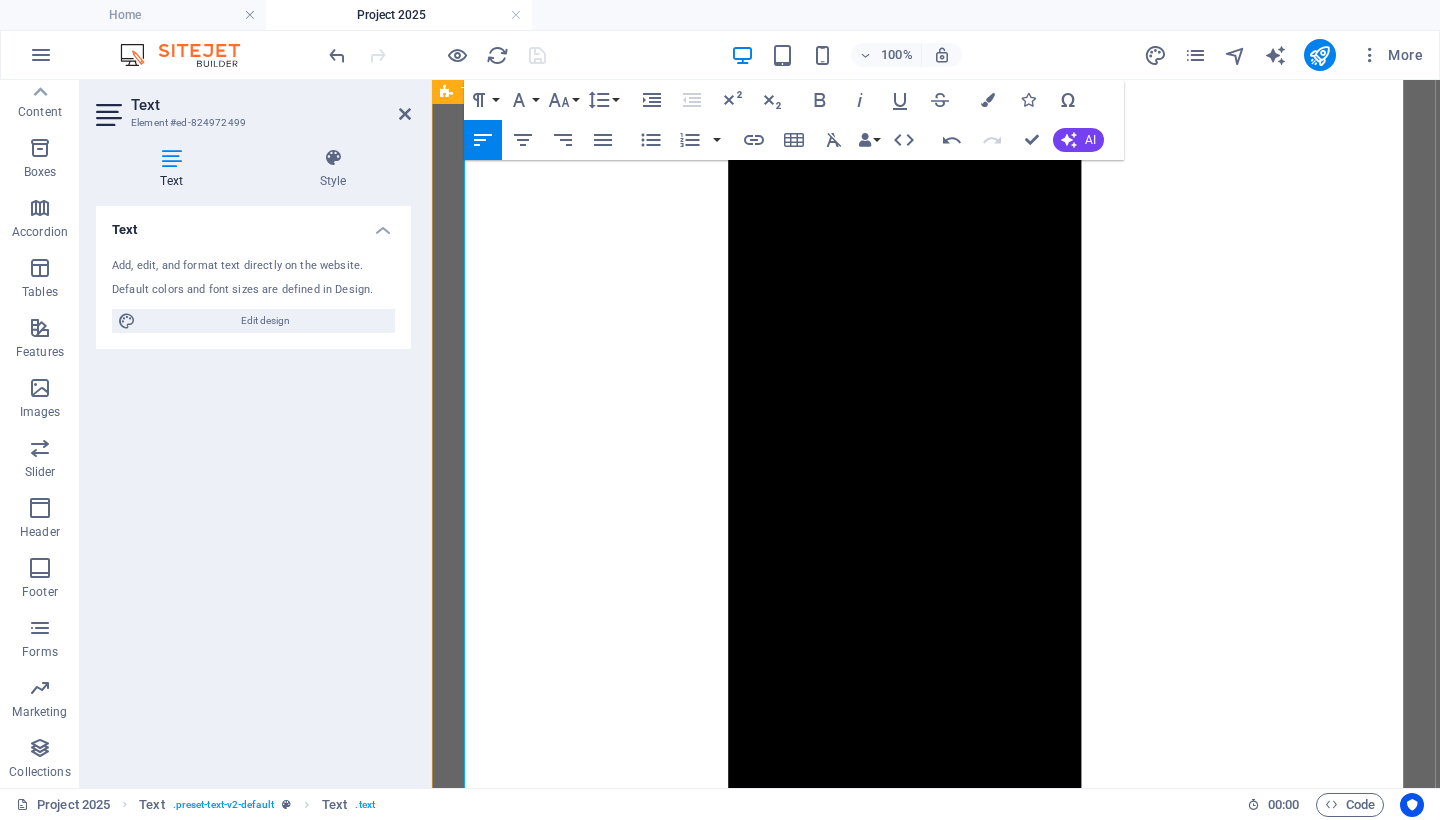 click on "The plan targets entire agencies. The Department of Education is slated for elimination: by March 2025, its workforce was cut nearly in half, followed by an EO directing closure where legally possible. Courts have since blocked the effort, citing lack of congressional authorization ( Wikipedia ). DOGE (the Department of Government Efficiency)—a newly created central authority—has started to consolidate or eliminate agency functions, including regulatory departments and oversight offices such as EEOC, CFPB, EPA, and FCC ( Wikipedia ,   Government Executive )." at bounding box center (936, 6084) 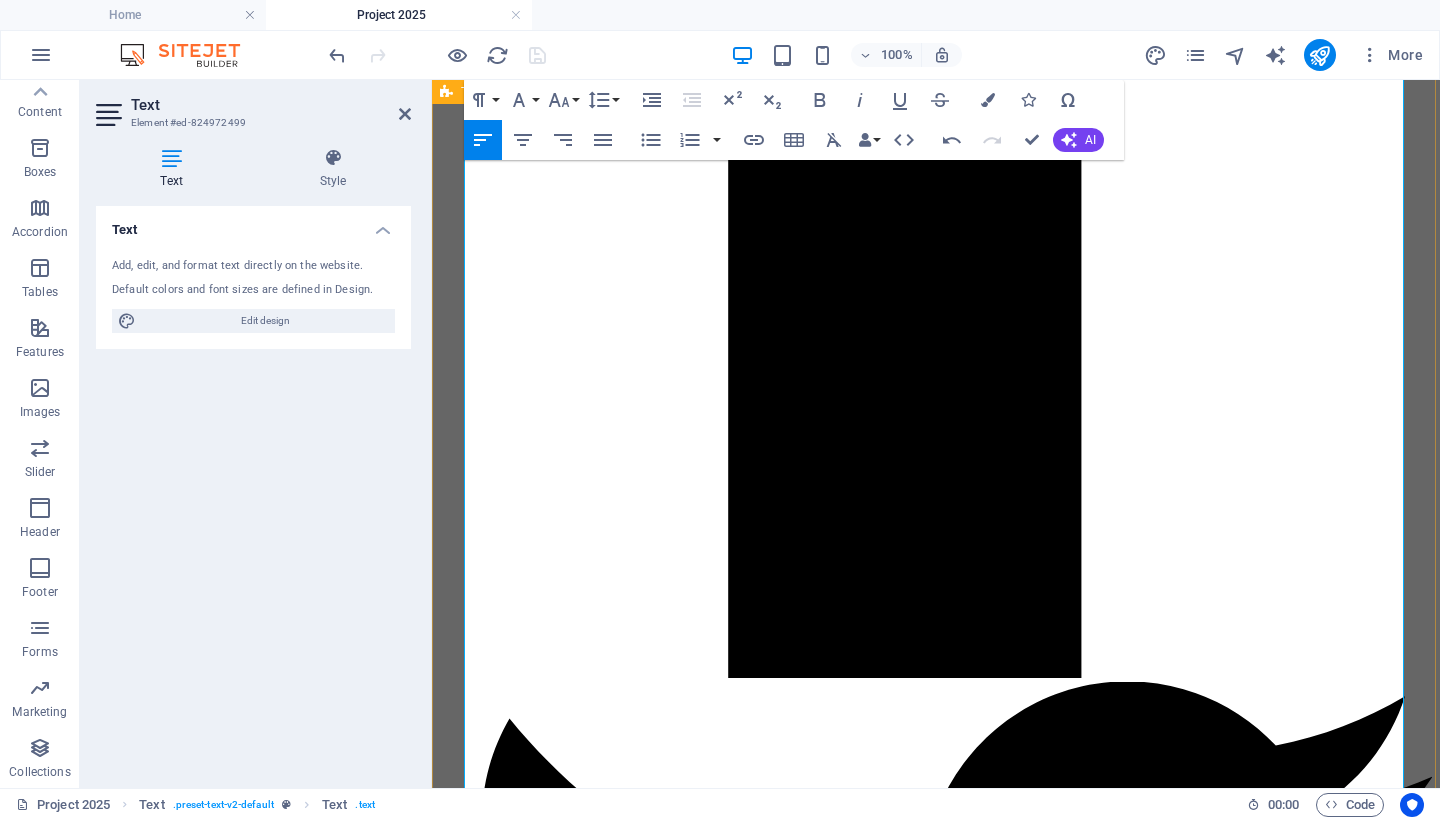 click on "3. Civil Rights Rollbacks" at bounding box center [936, 6113] 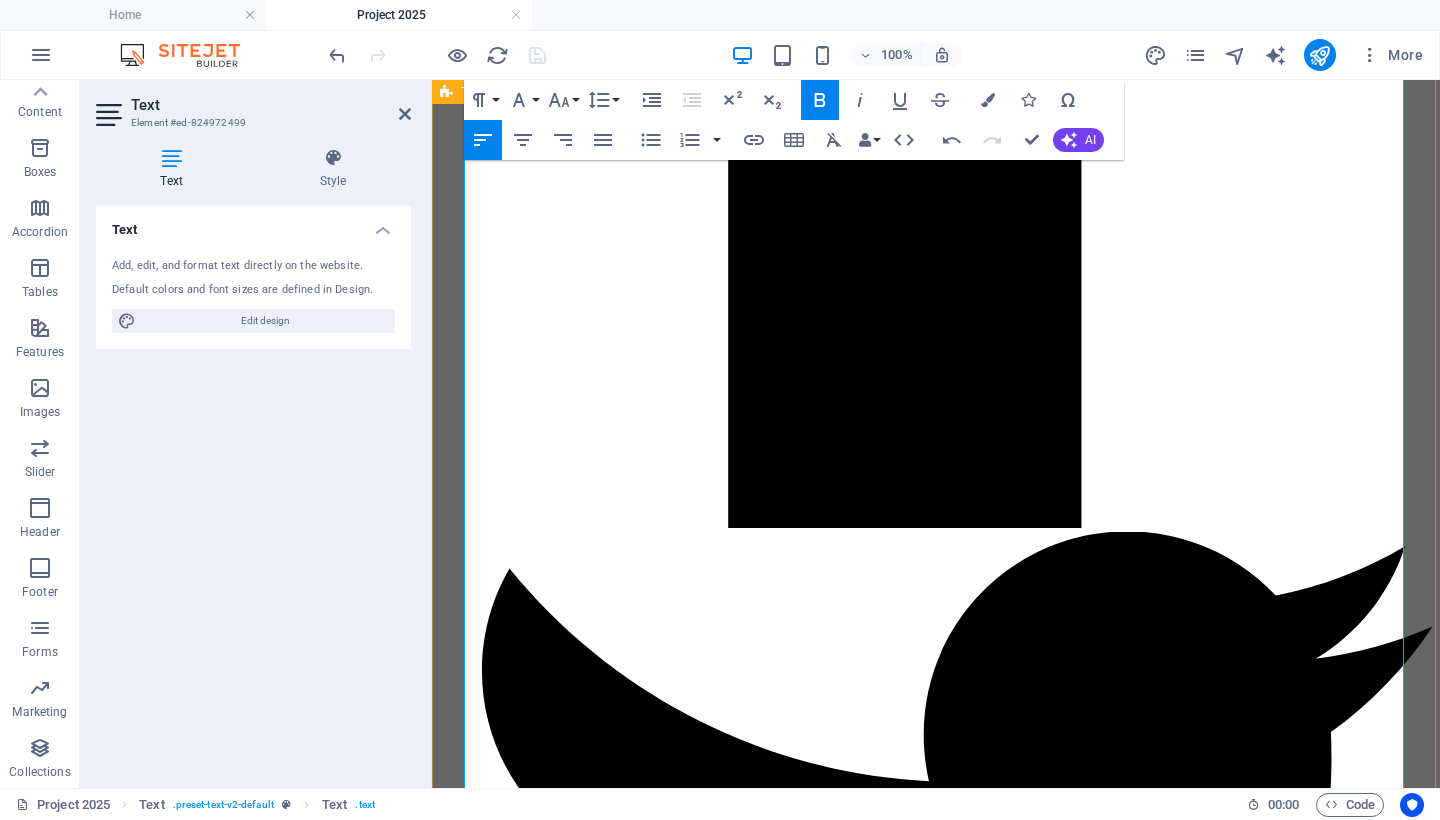 scroll, scrollTop: 1633, scrollLeft: 0, axis: vertical 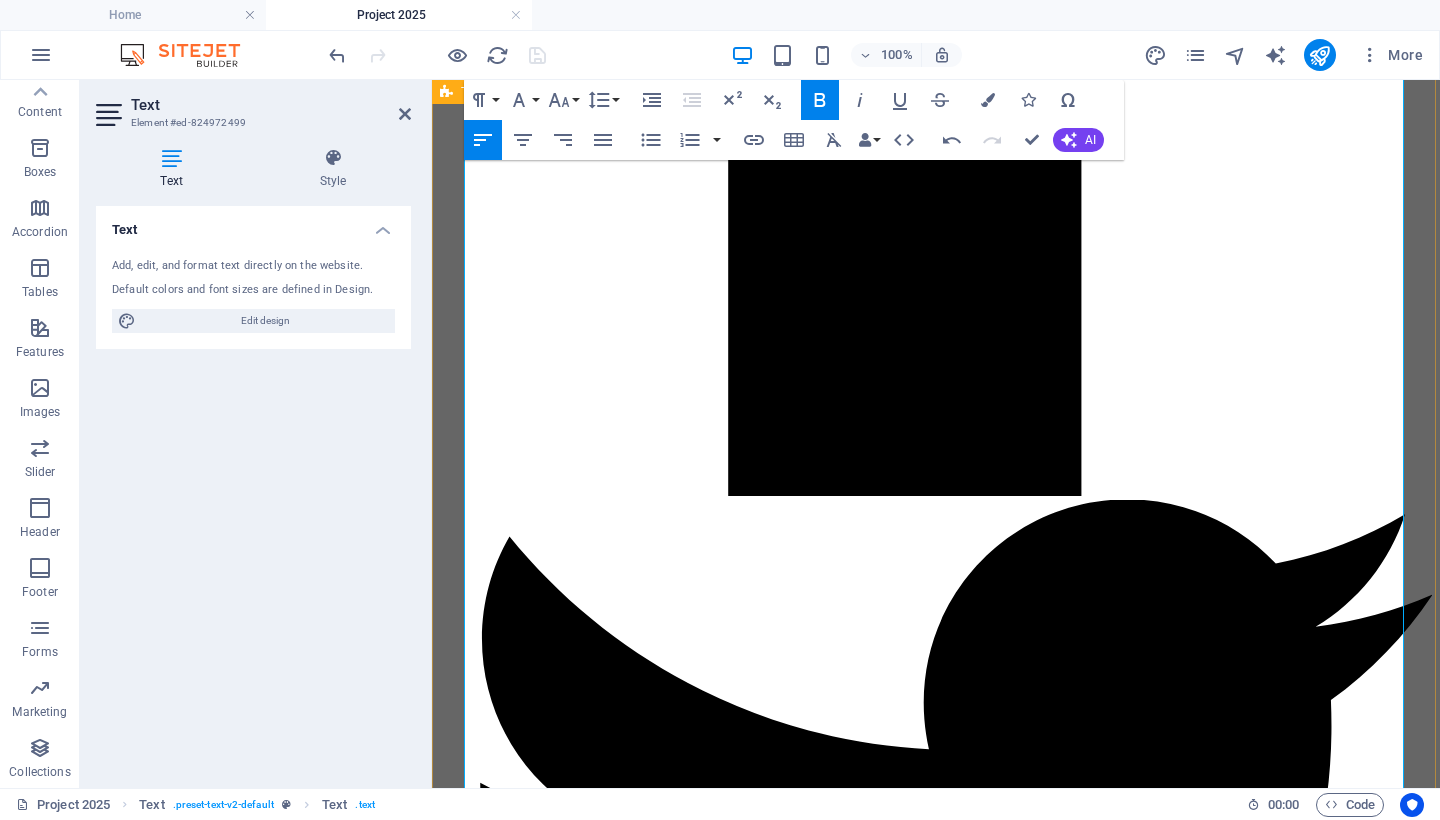 drag, startPoint x: 1170, startPoint y: 695, endPoint x: 465, endPoint y: 480, distance: 737.05493 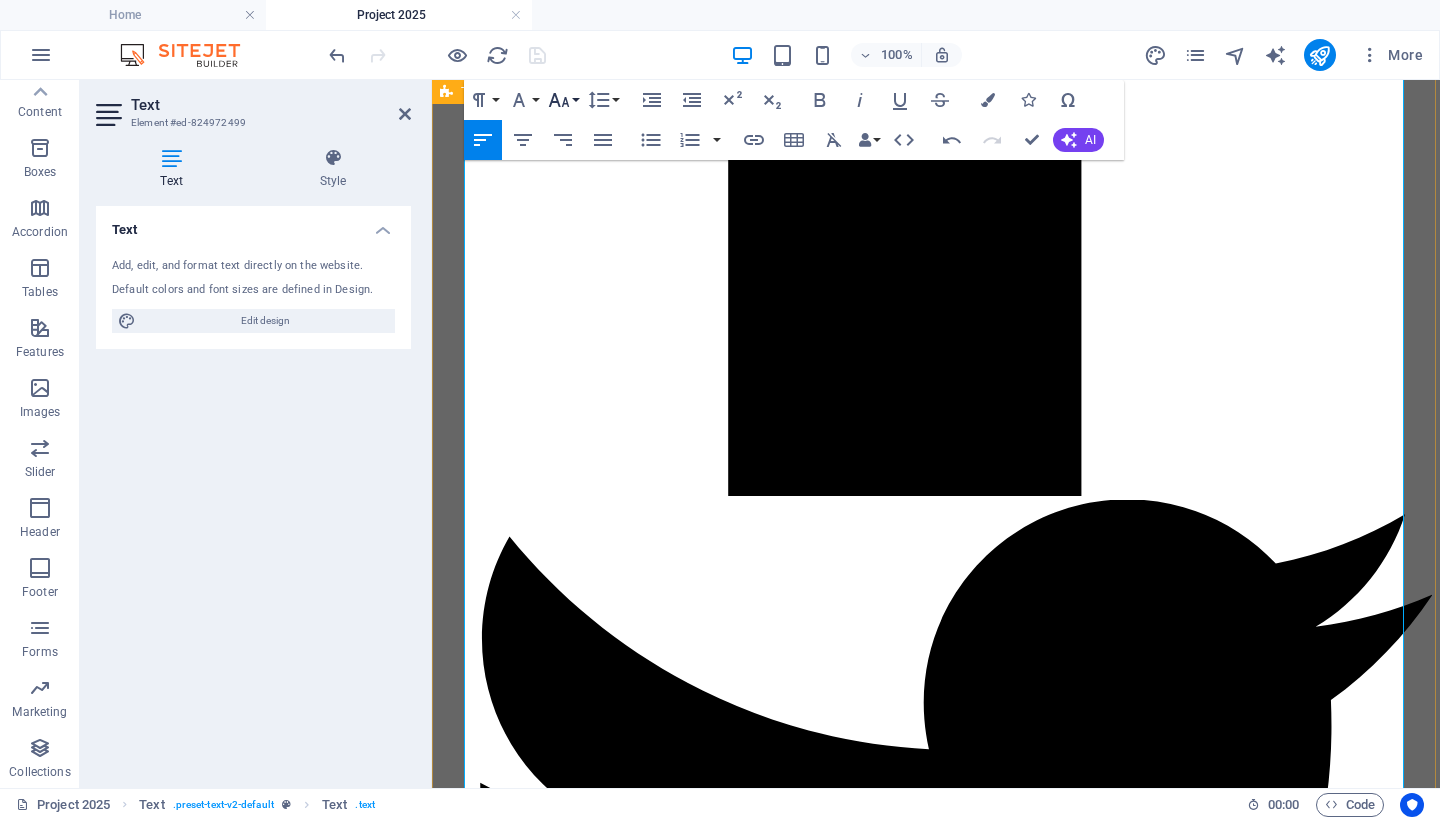 click 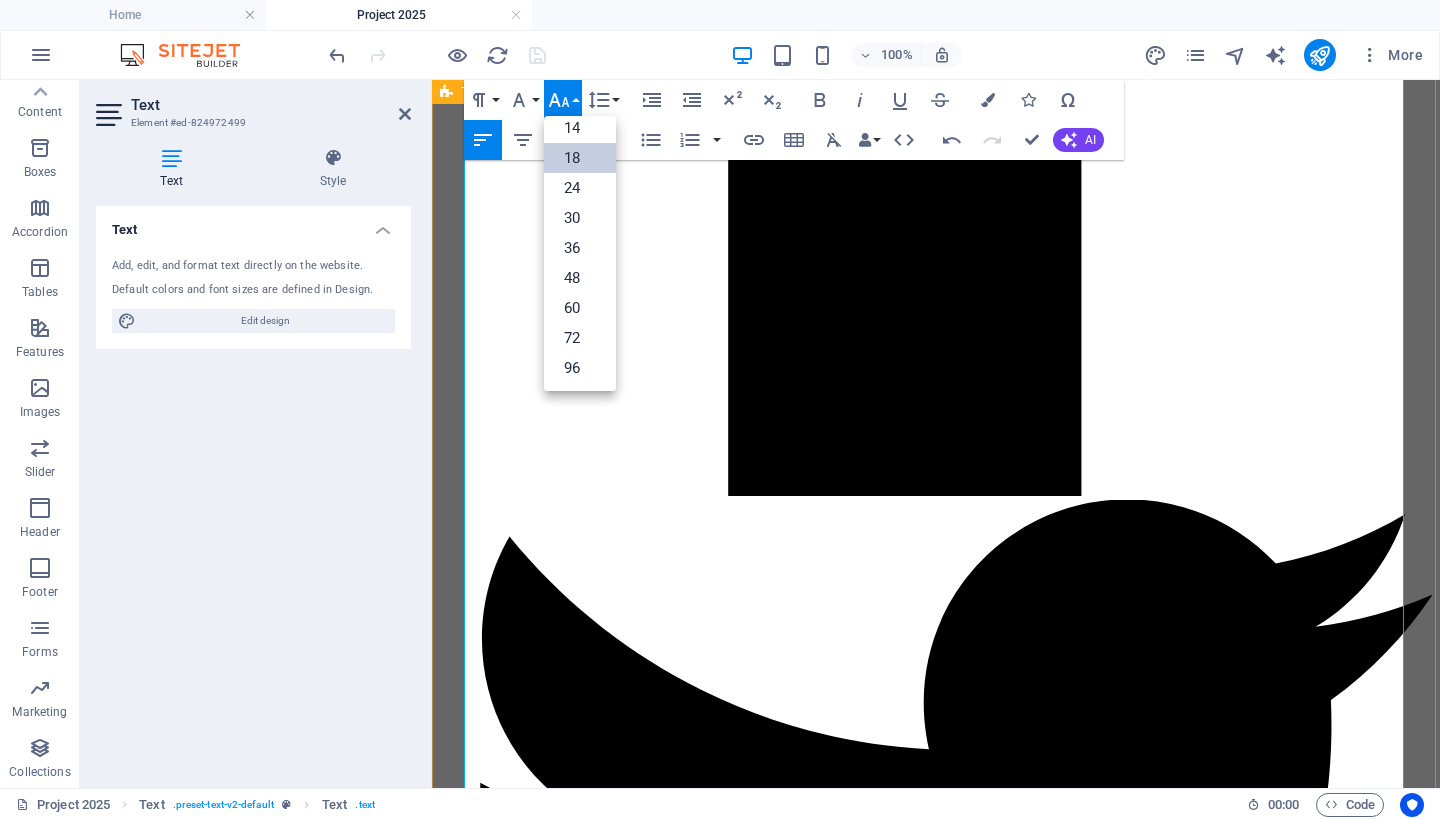 scroll, scrollTop: 161, scrollLeft: 0, axis: vertical 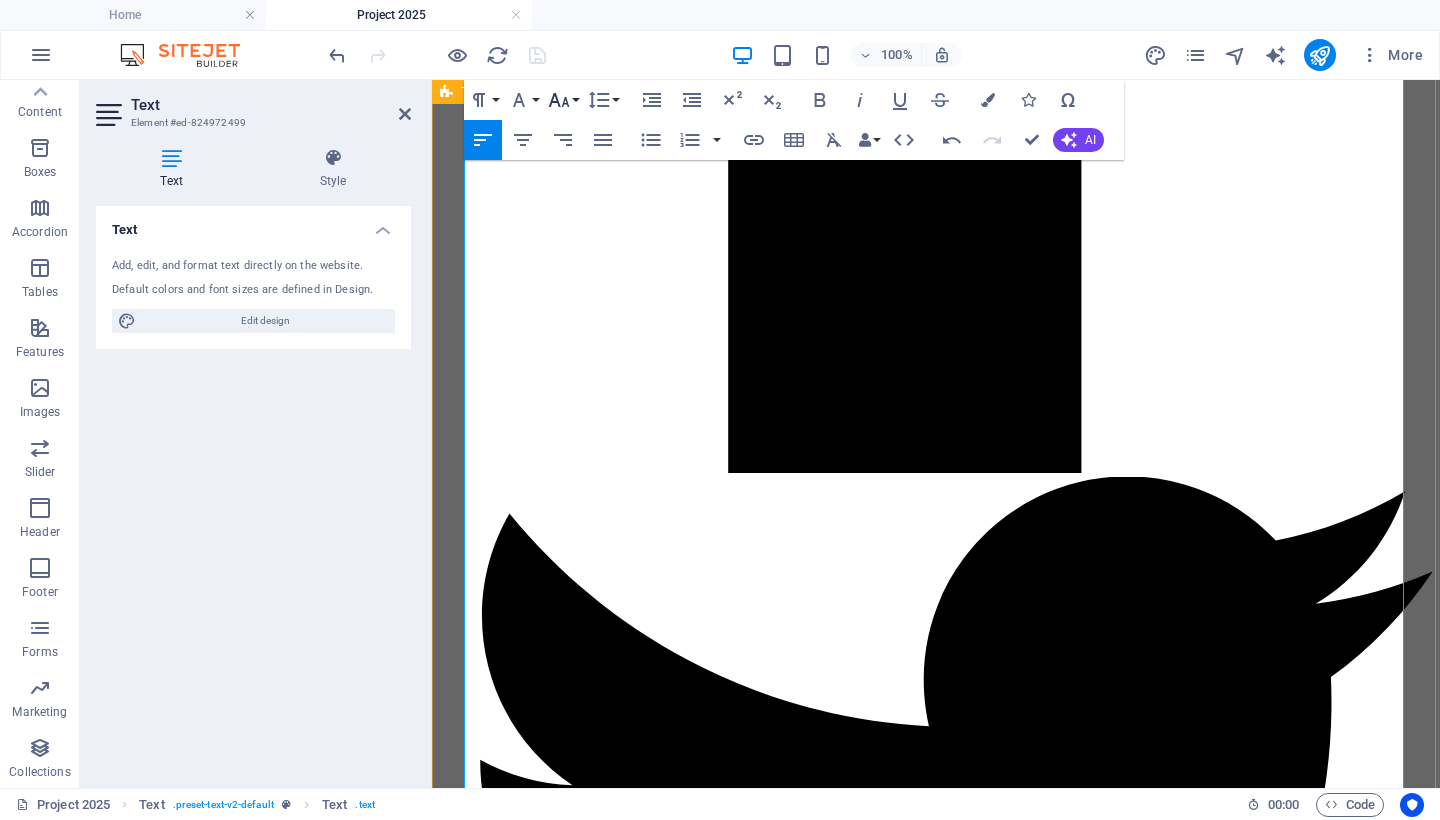 click 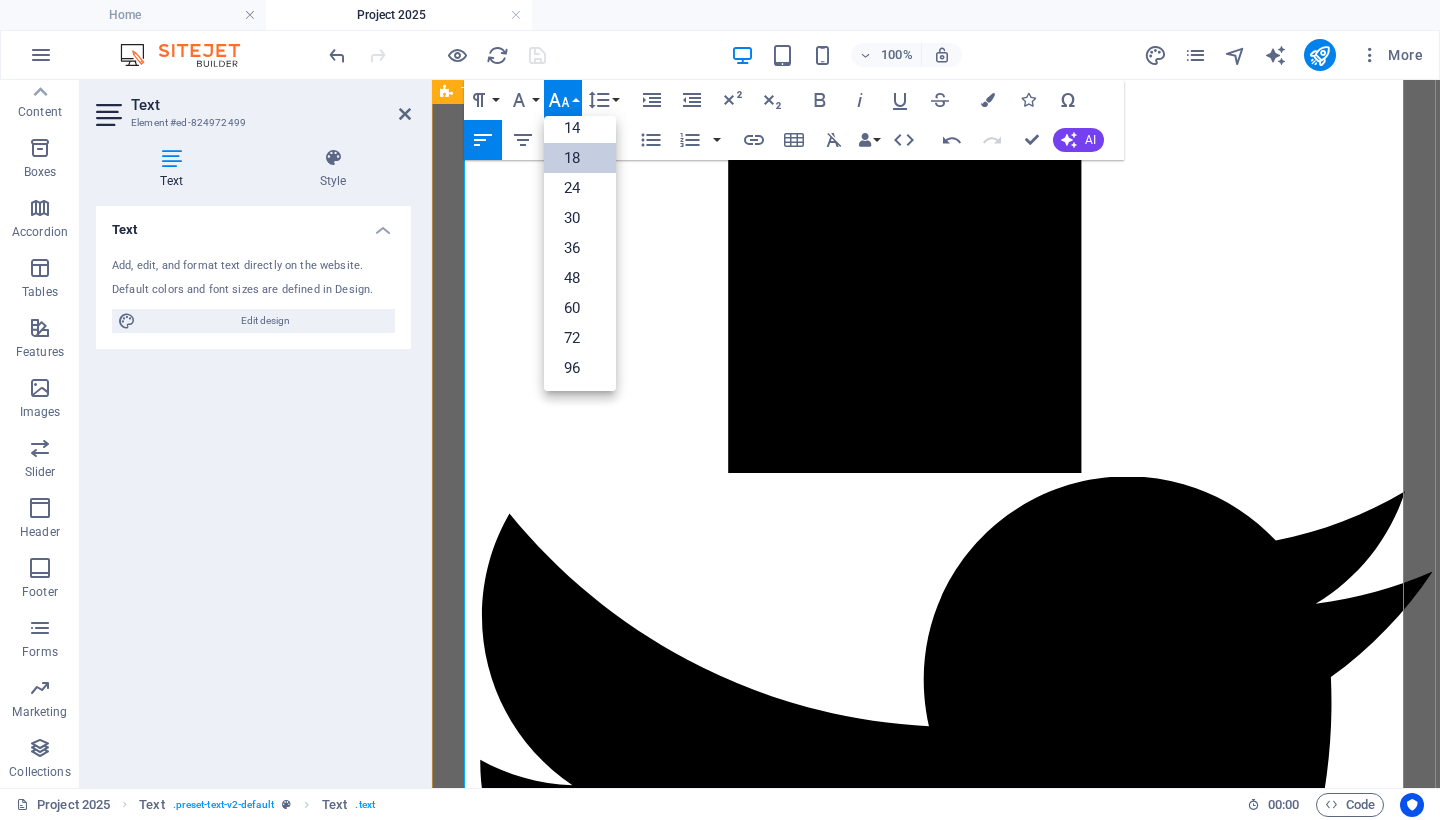 scroll, scrollTop: 161, scrollLeft: 0, axis: vertical 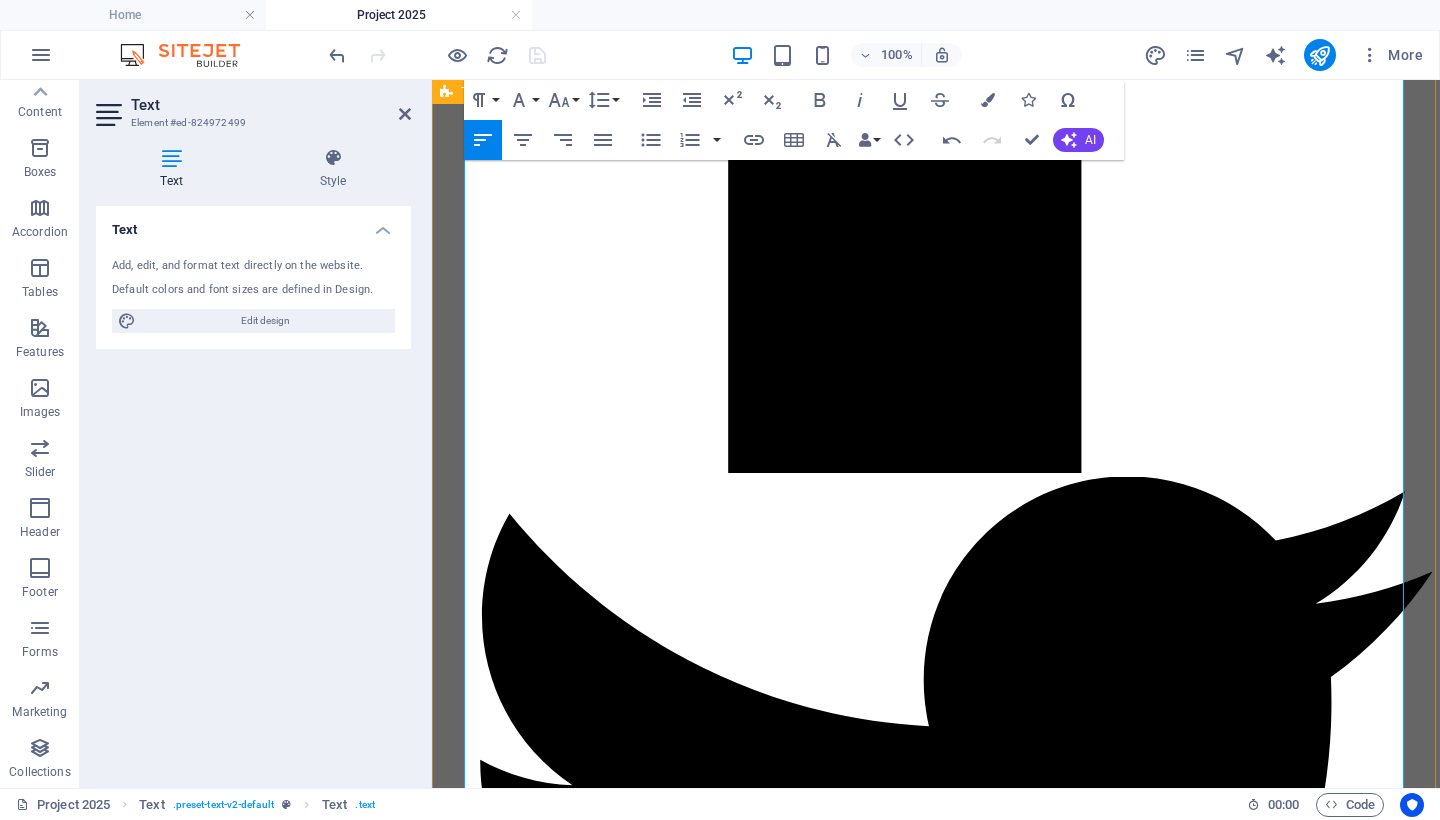 click on "The Department of Education’s Office for Civil Rights has reversed decades of policy: closing civil rights offices, delaying complaint processing, and prioritizing cases involving white men or transgender athletes. Around one-third of the DOE’s workforce was fired or suspended in the process ( The Times )." at bounding box center [956, 6027] 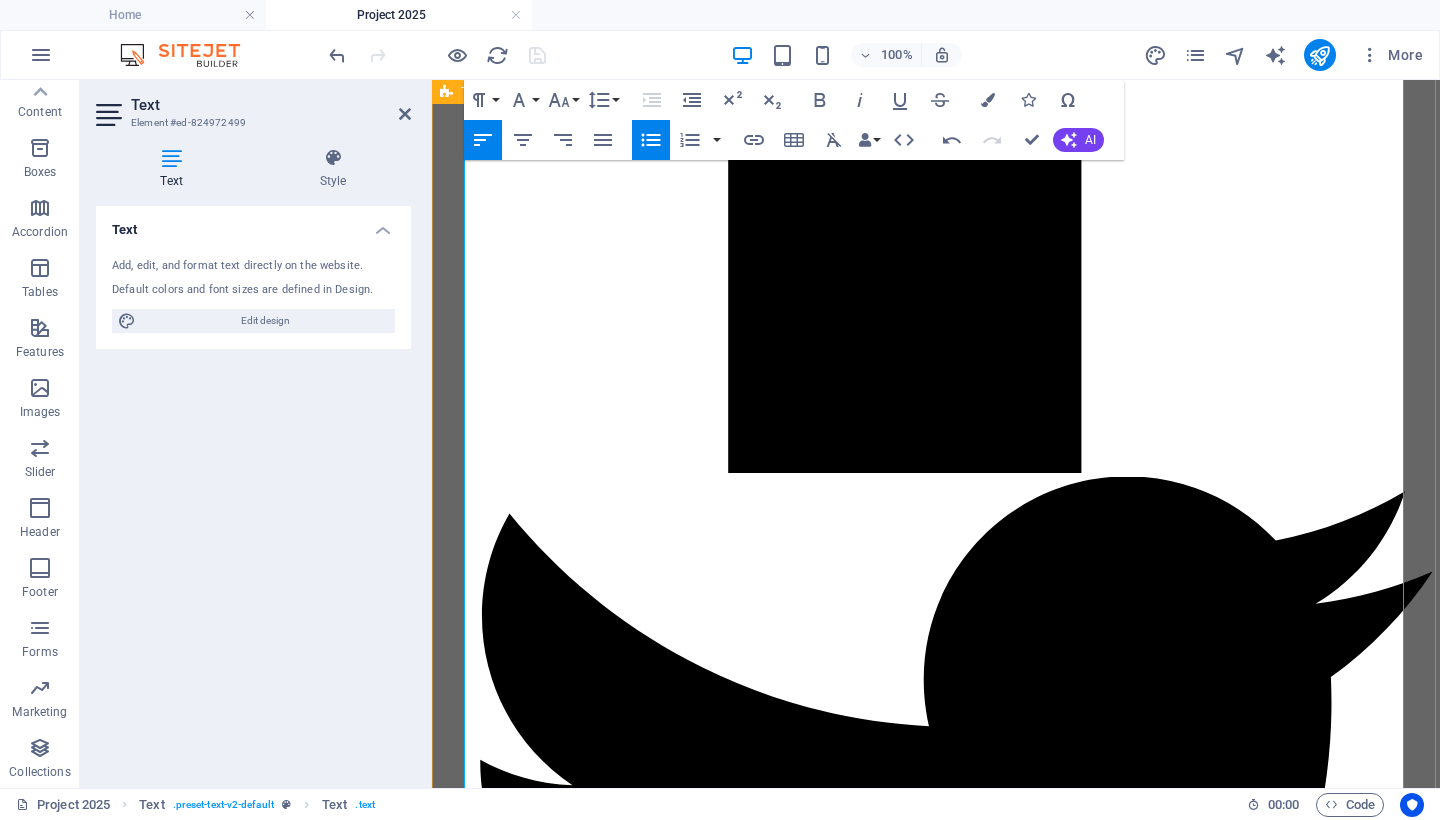 drag, startPoint x: 1195, startPoint y: 670, endPoint x: 460, endPoint y: 456, distance: 765.5201 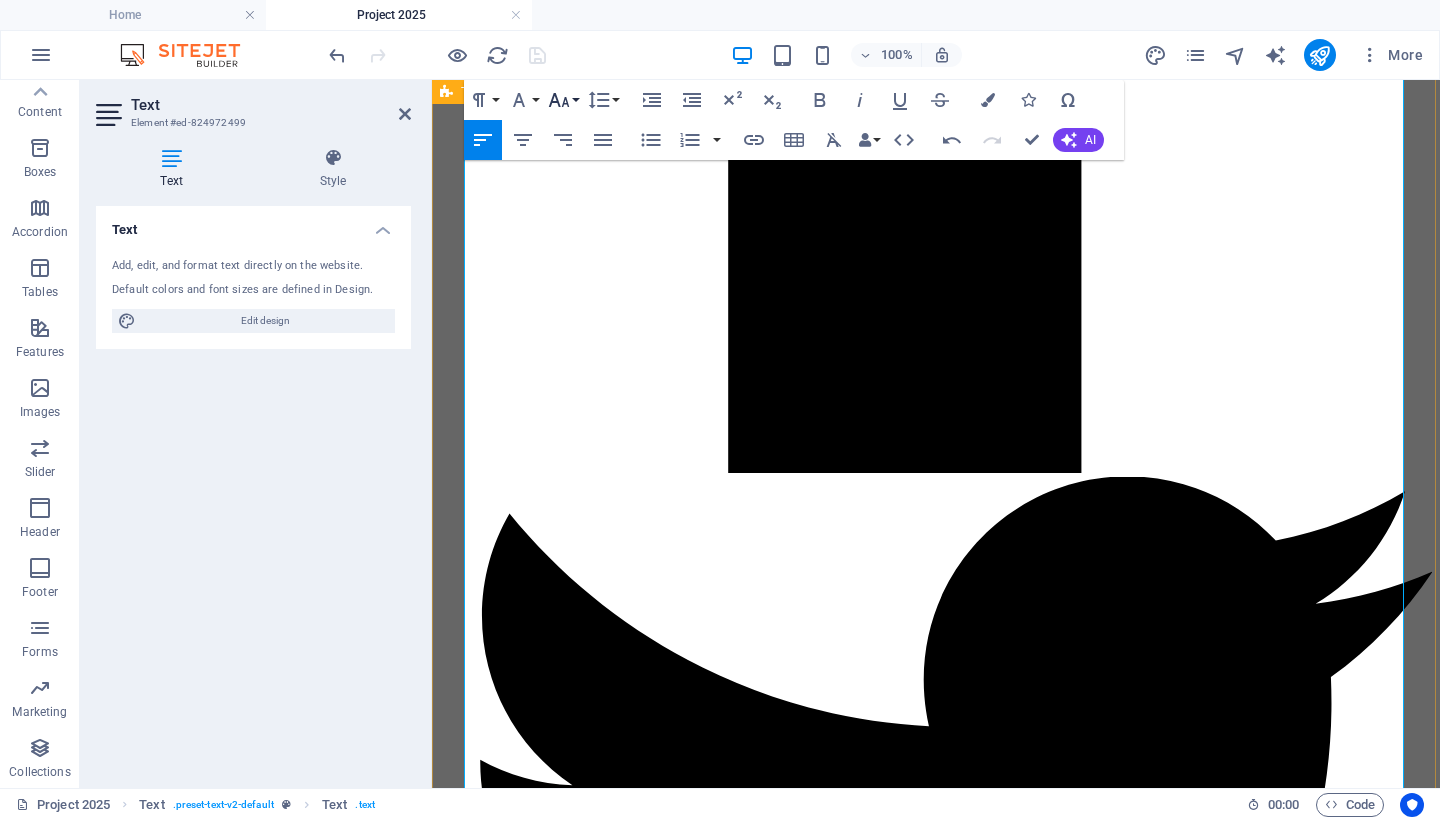 click 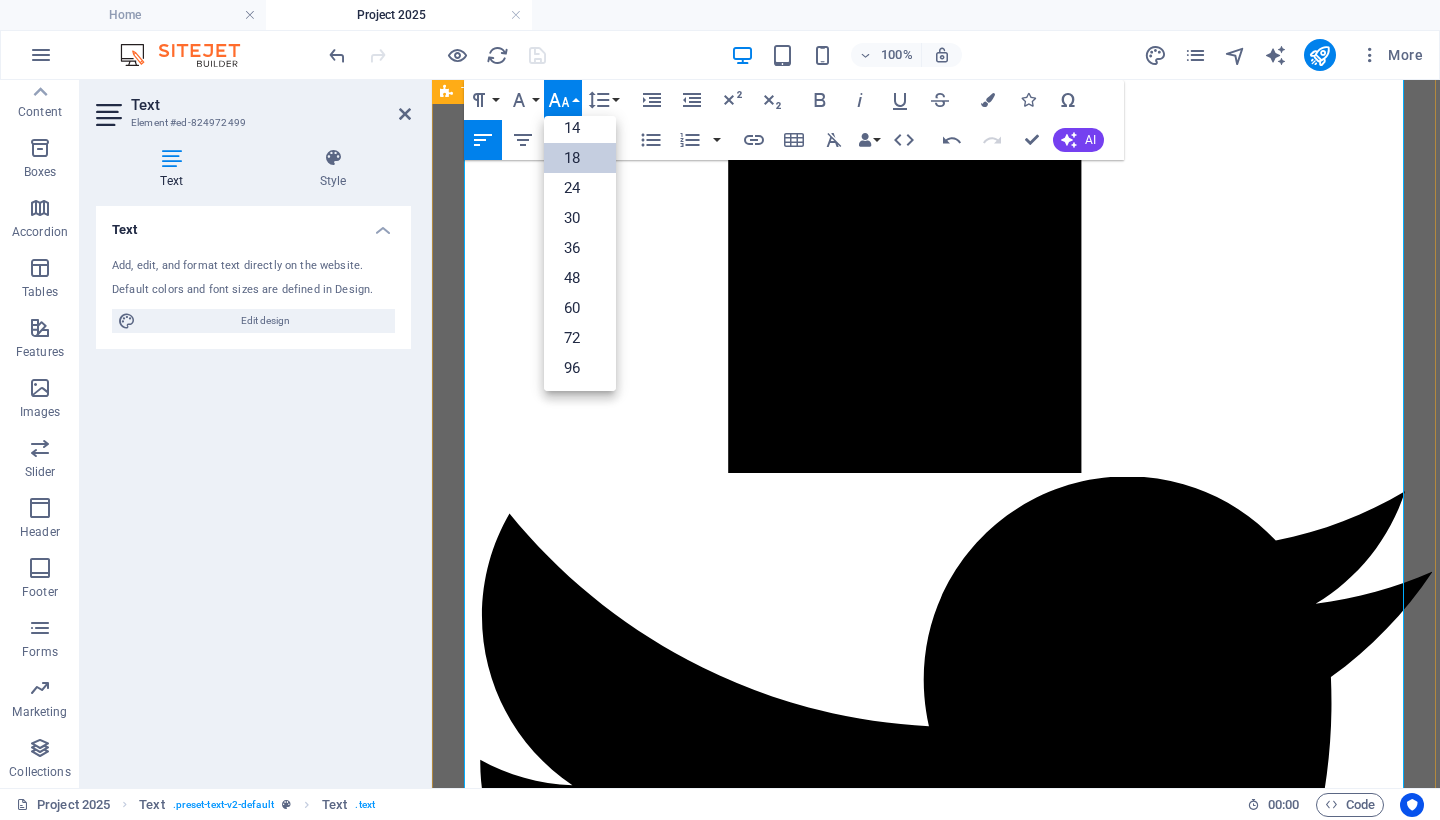 scroll, scrollTop: 161, scrollLeft: 0, axis: vertical 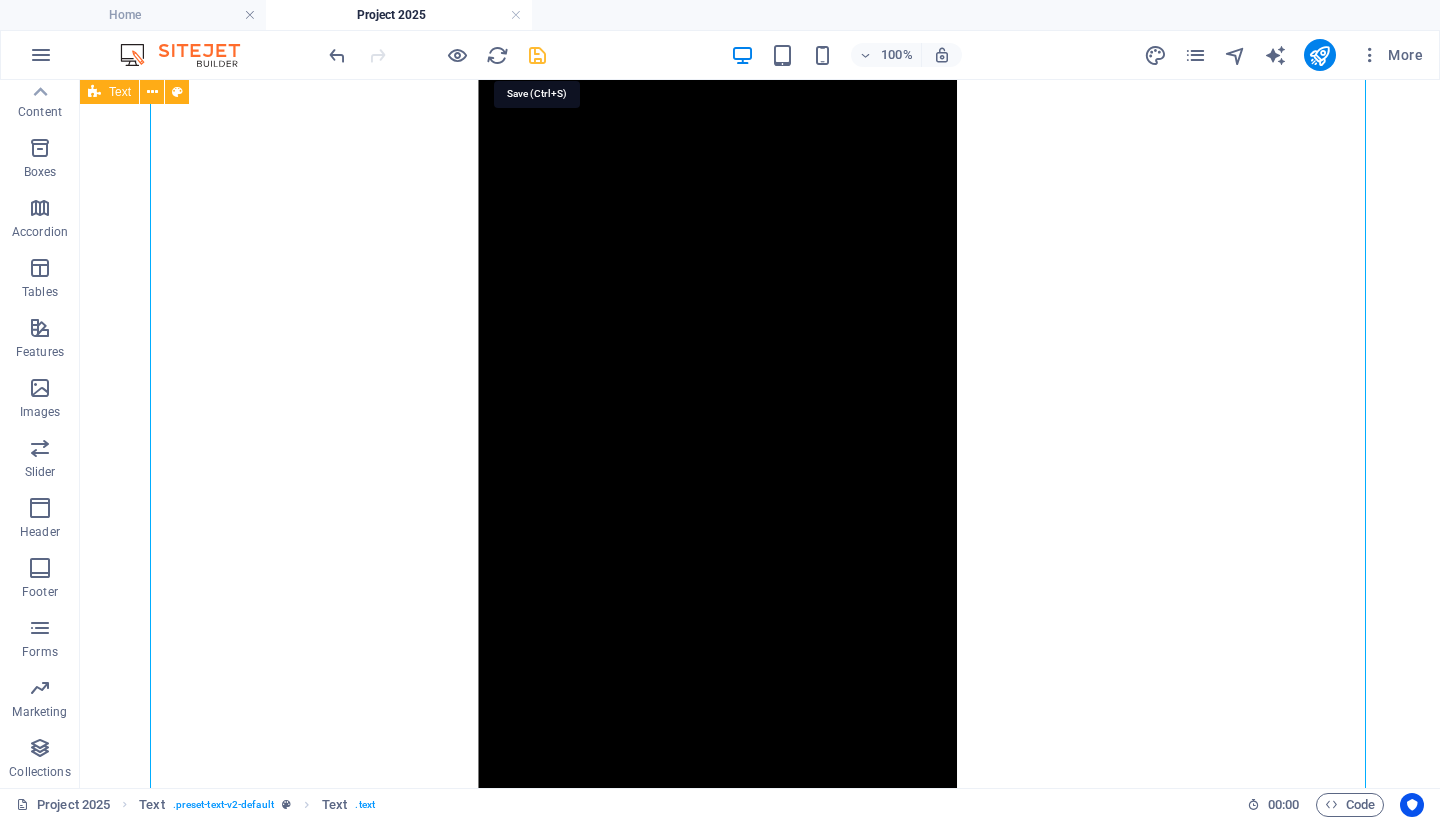 click at bounding box center (537, 55) 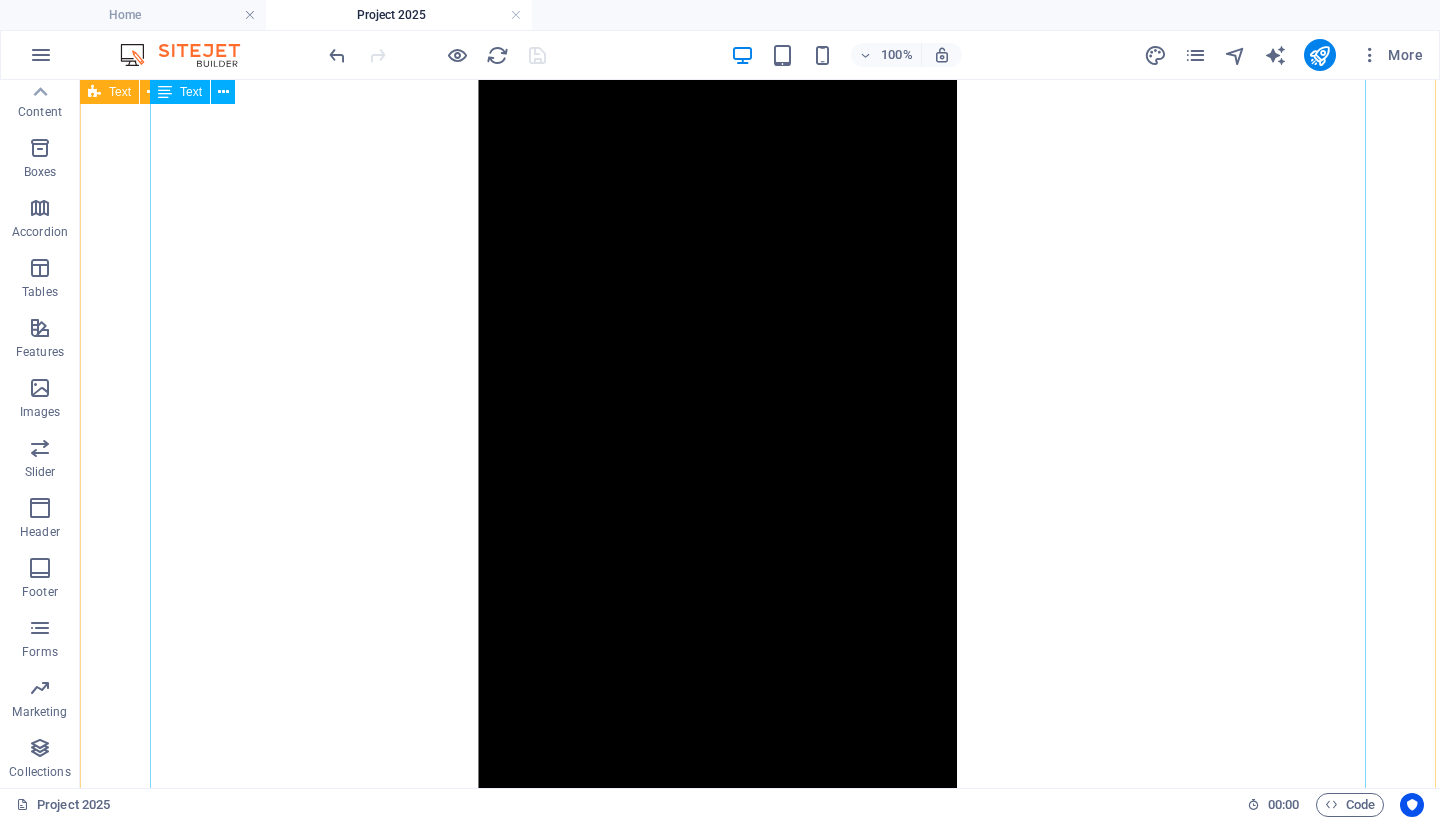 scroll, scrollTop: 1938, scrollLeft: 0, axis: vertical 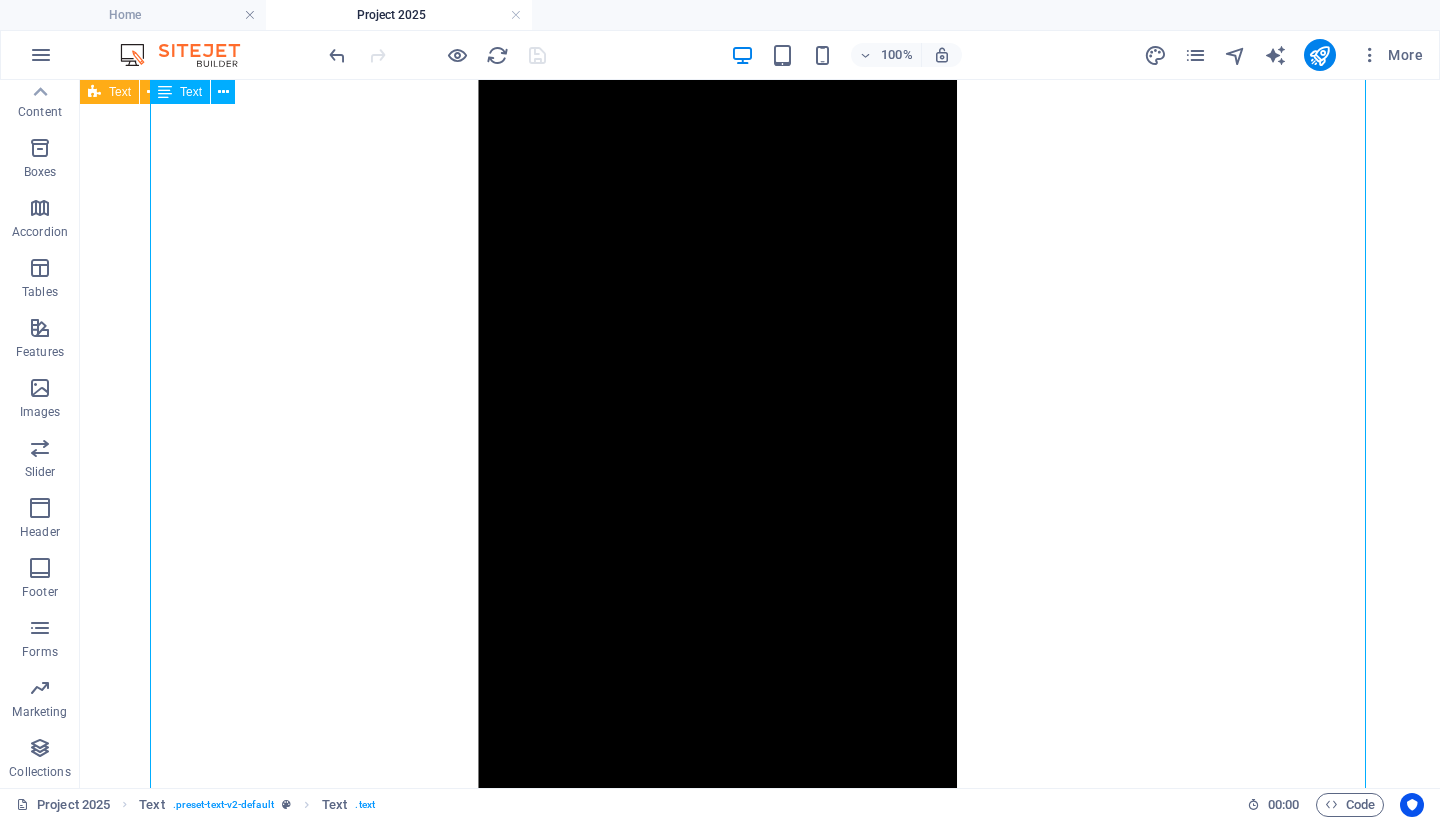 click on "Project 2025: A Coordinated Assault on American Democracy By [NAME] [LAST]. August 2, 2025. Project 2025 is not a theory.   It is a fully coordinated, actively unfolding plan to radically transform the United States government.   The Heritage Foundation , a politically influential think tank, originally published the 920‑page   Mandate for Leadership   in April 2023, backed by over 100 allied ideological organizations and hundreds of former Trump administration officials and strategists ( Democracy Forward ). Those involved developed a roadmap to centralize presidential authority, dismantle independent federal agencies, and replace nonpartisan civil servants with ideologically aligned personnel ( The Guardian ). The plan promotes aggressive consolidation of executive power, the removal of agencies such as the Department of Education and EPA, and the politicization of previously merit-based civil service roles ( Wikipedia ). As of   August 2, 2025 Wikipedia ,   The Daily Beast ,   The Guardian ). ," at bounding box center [760, 7315] 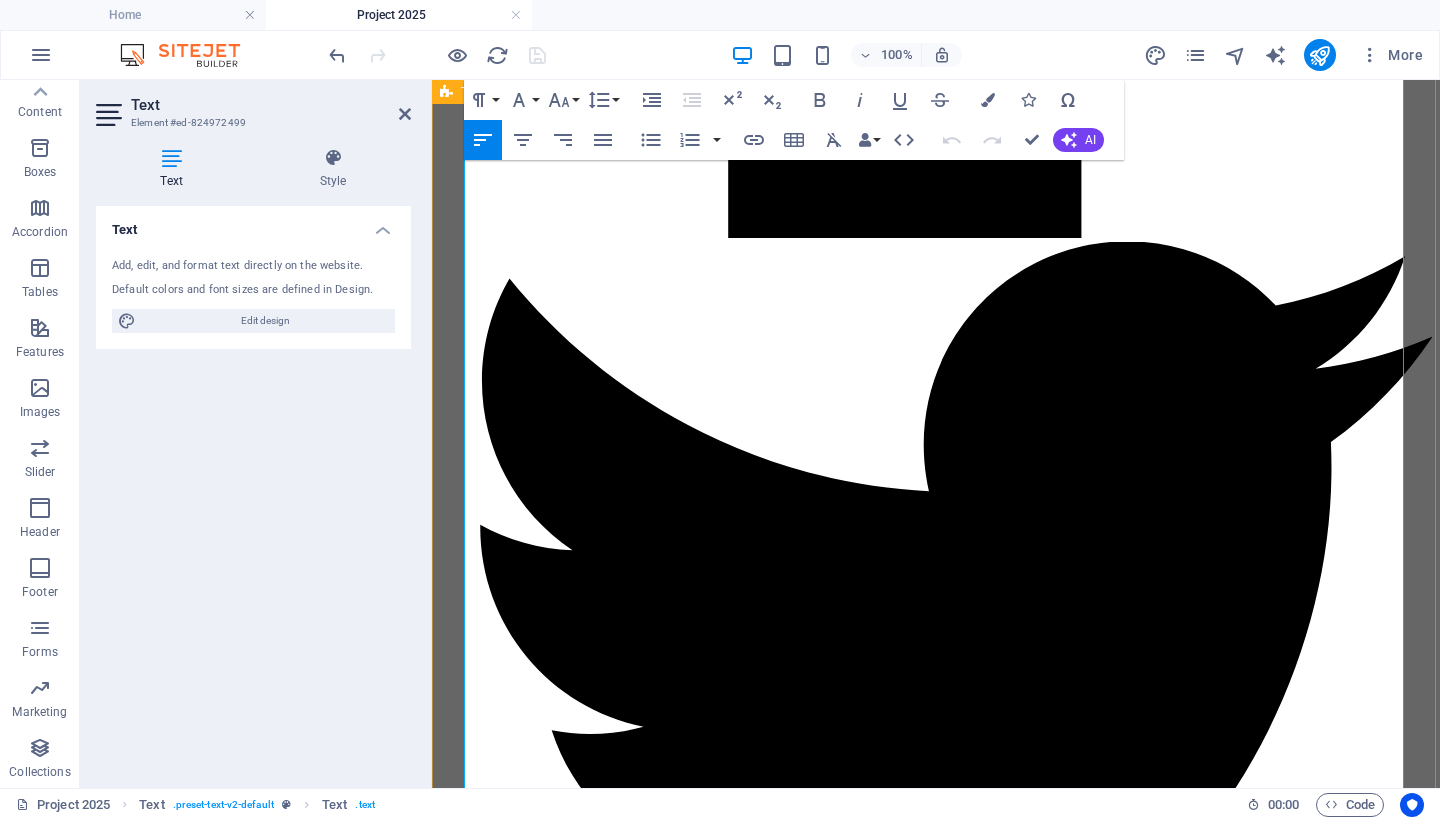 scroll, scrollTop: 2041, scrollLeft: 0, axis: vertical 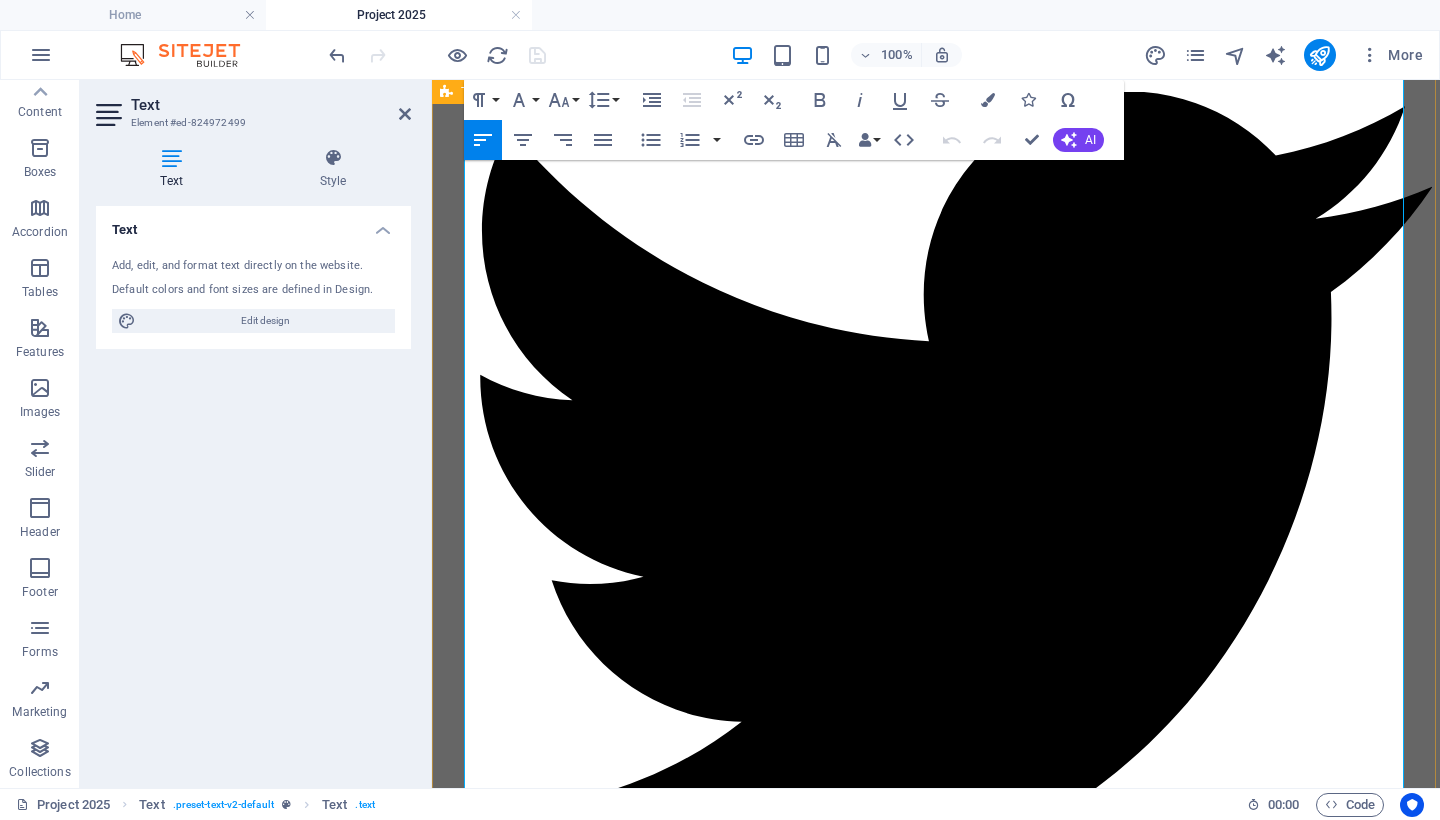 click on "City hubs across major metro areas report frequent court‑side and street corner arrests, supported by surveillance tools tied to federal agencies ( National Urban League ,   The New Yorker ,   AP News )." at bounding box center (956, 5936) 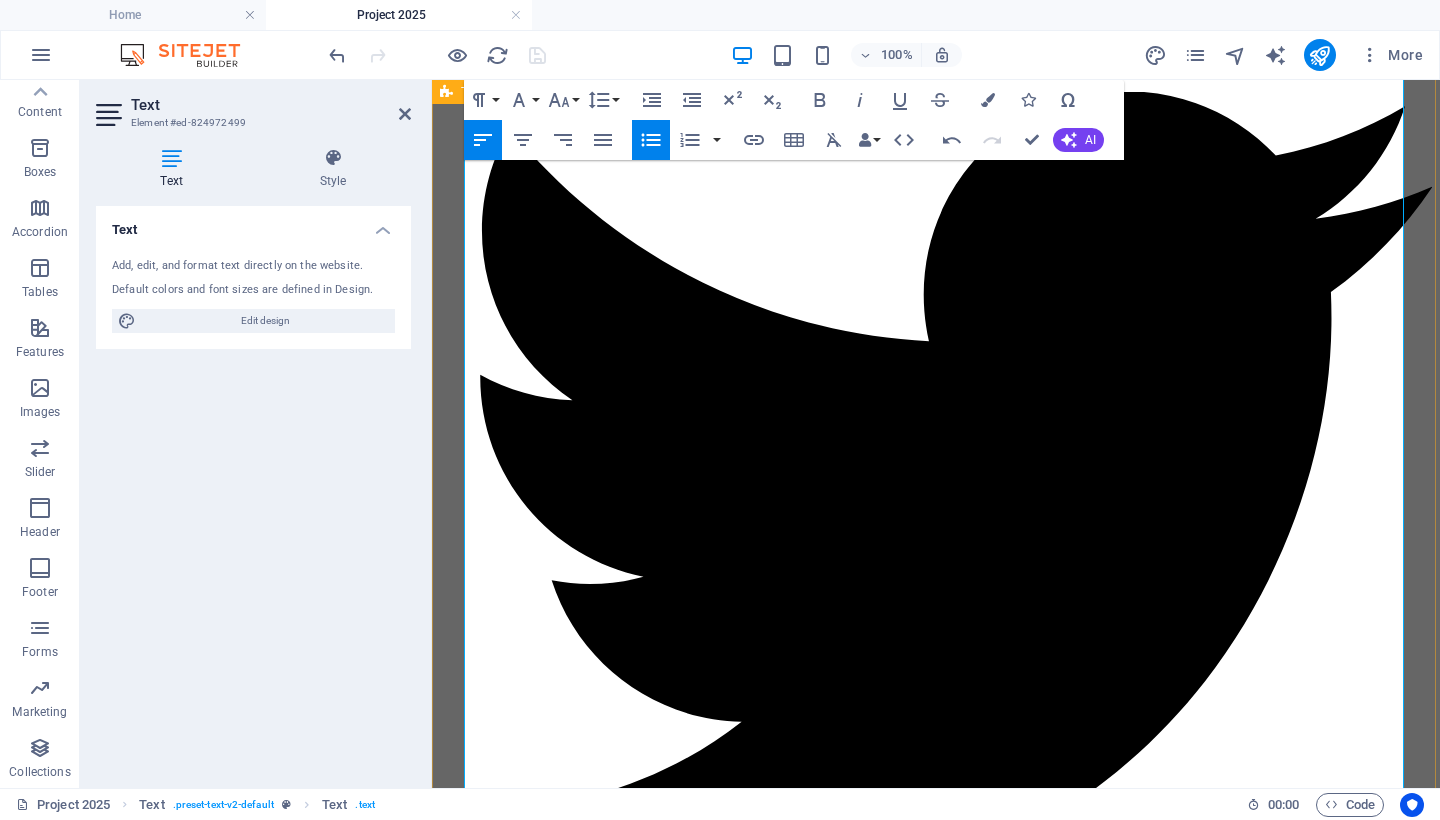 click 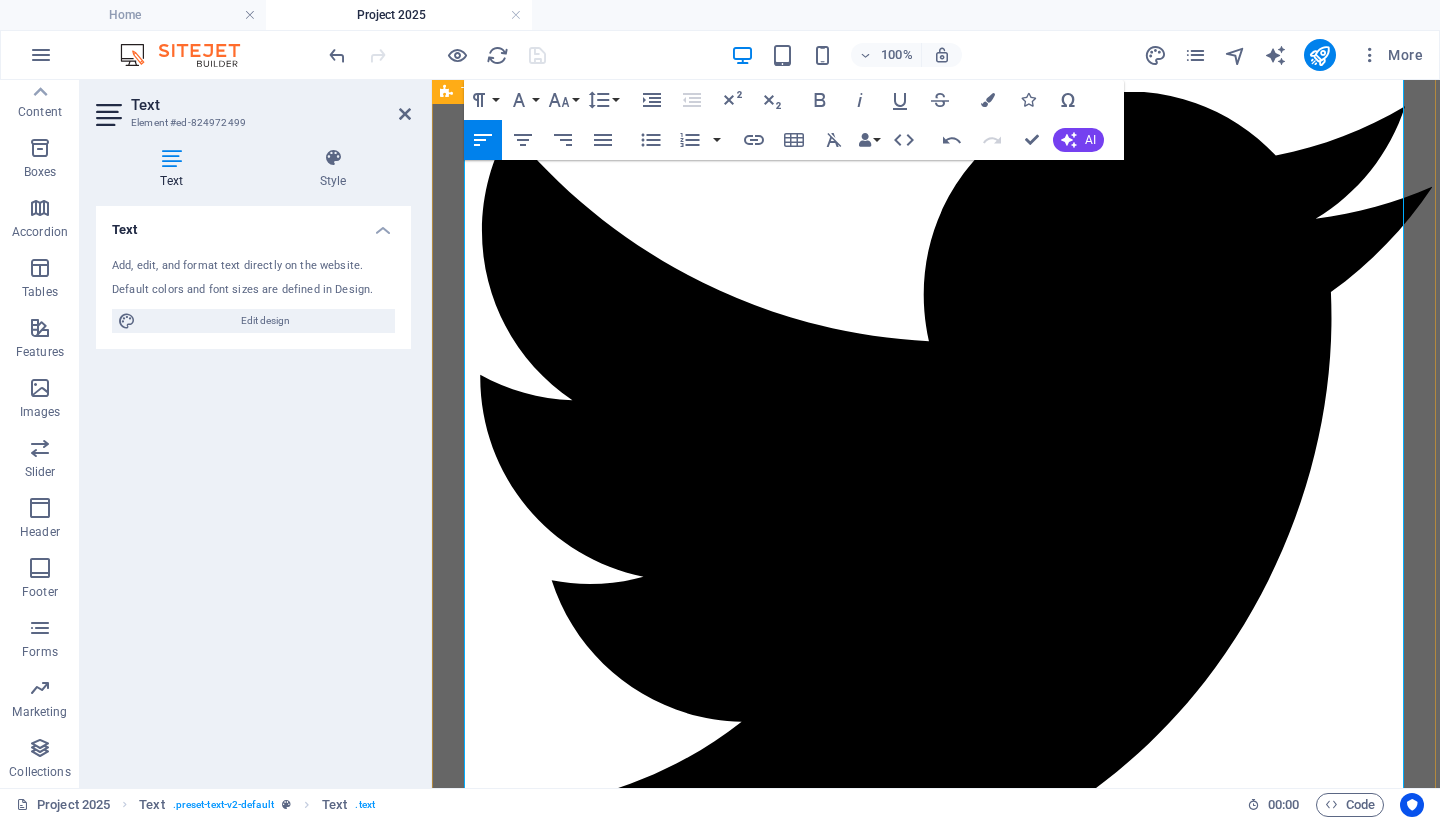 drag, startPoint x: 1226, startPoint y: 560, endPoint x: 462, endPoint y: 369, distance: 787.5132 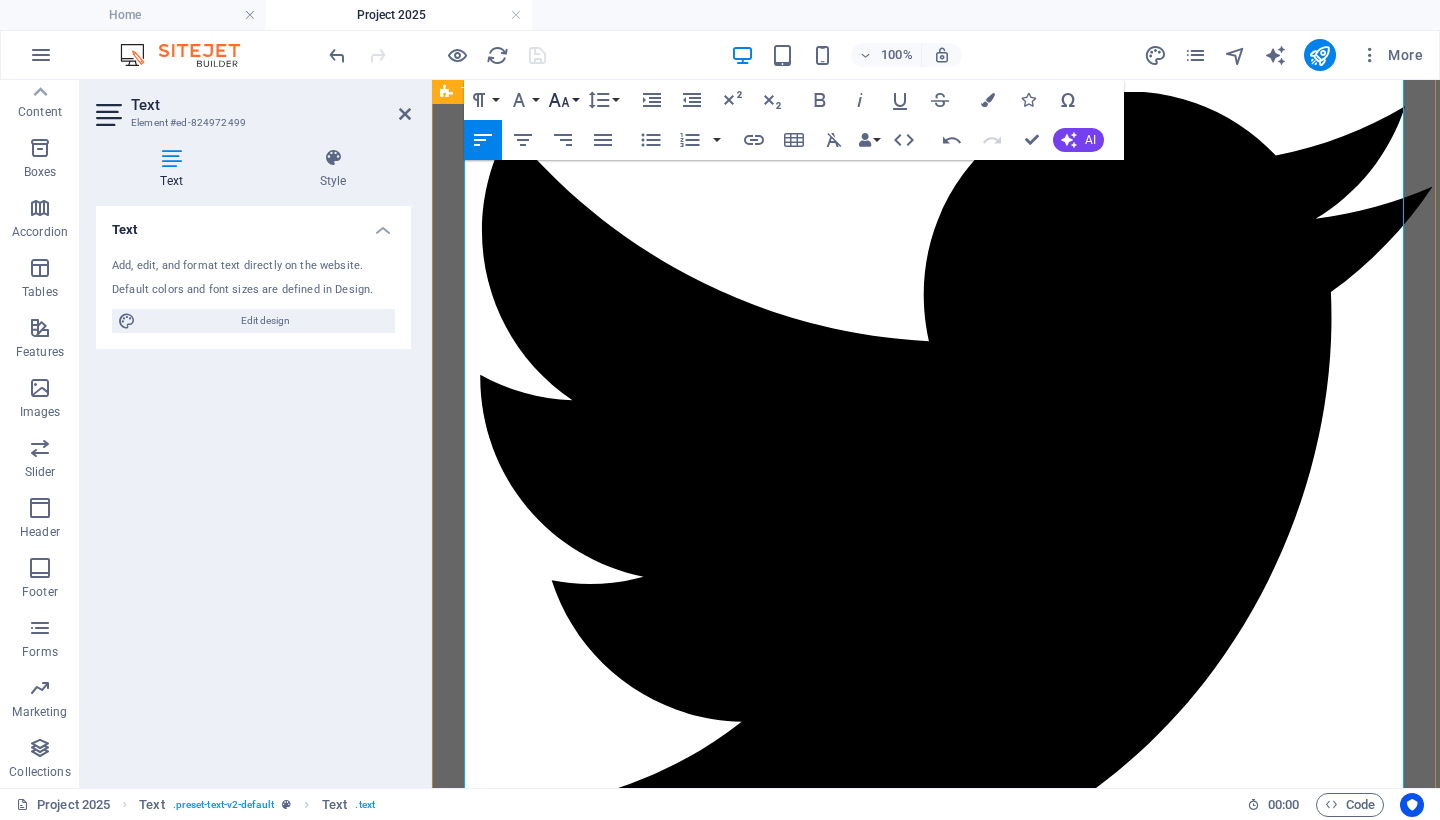 click 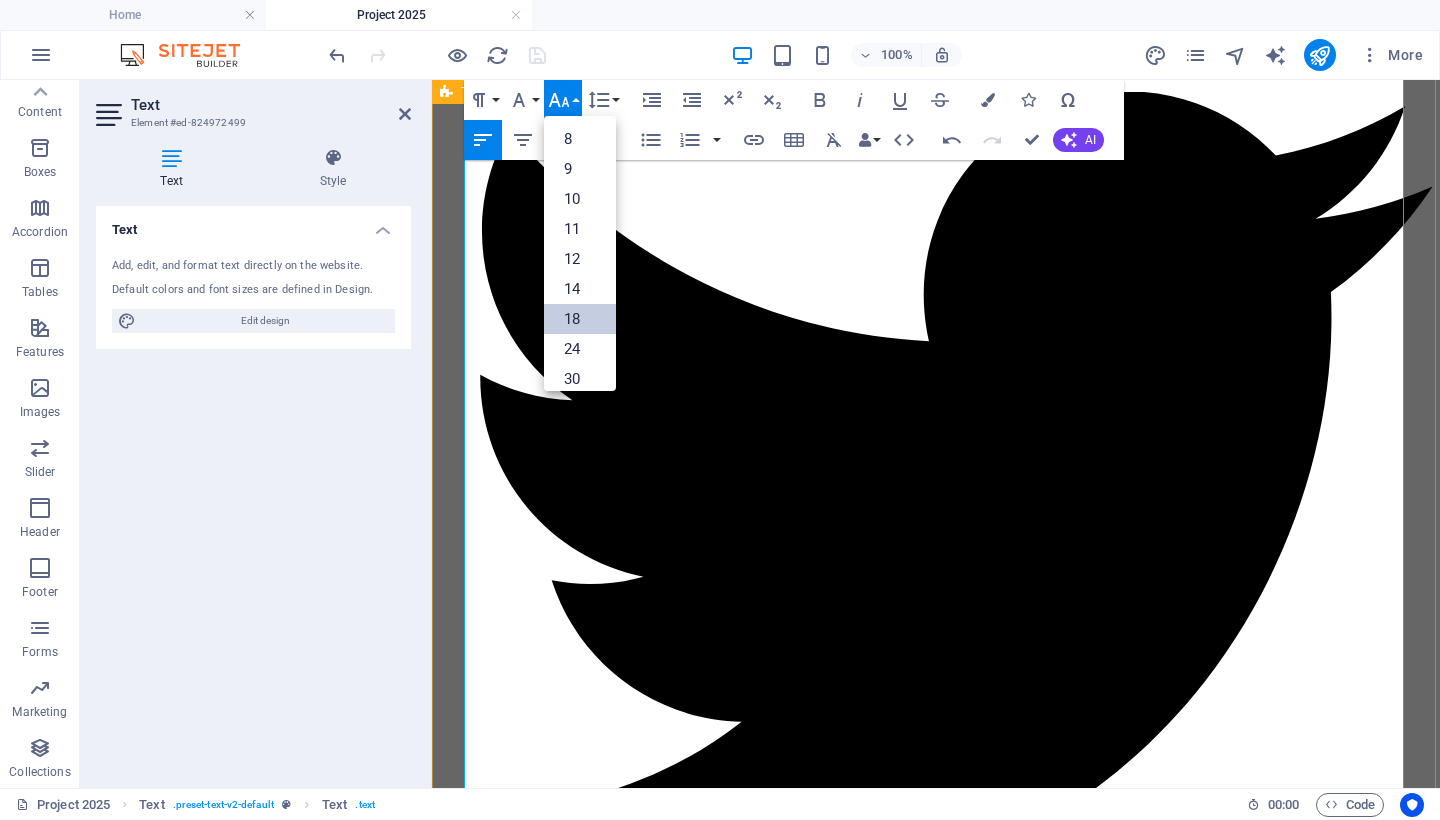 click on "18" at bounding box center [580, 319] 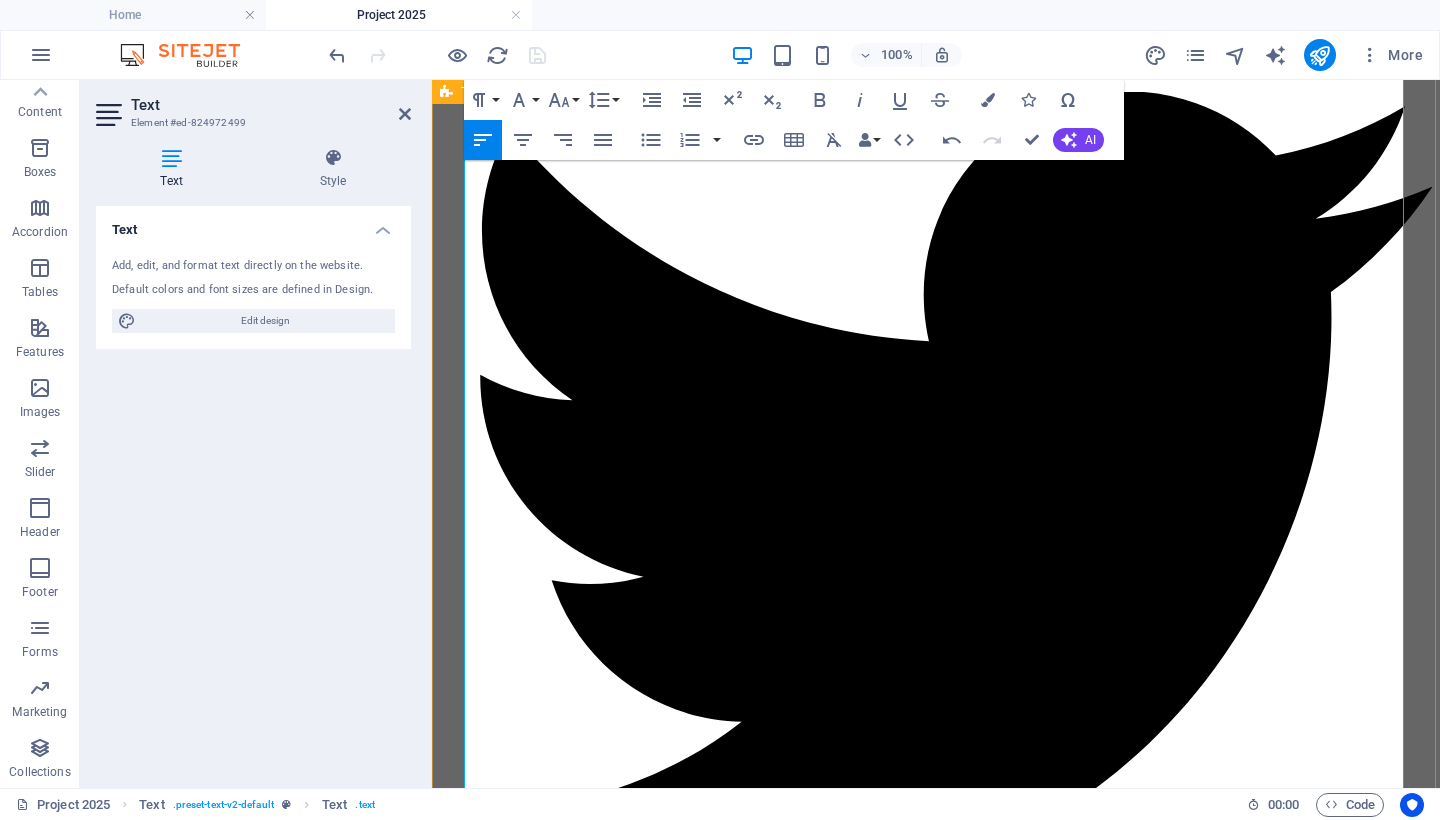 click on "ICE and DHS have increased interior enforcement, conducting large-scale sweeps and coordinating with state police and military forces." at bounding box center (956, 5934) 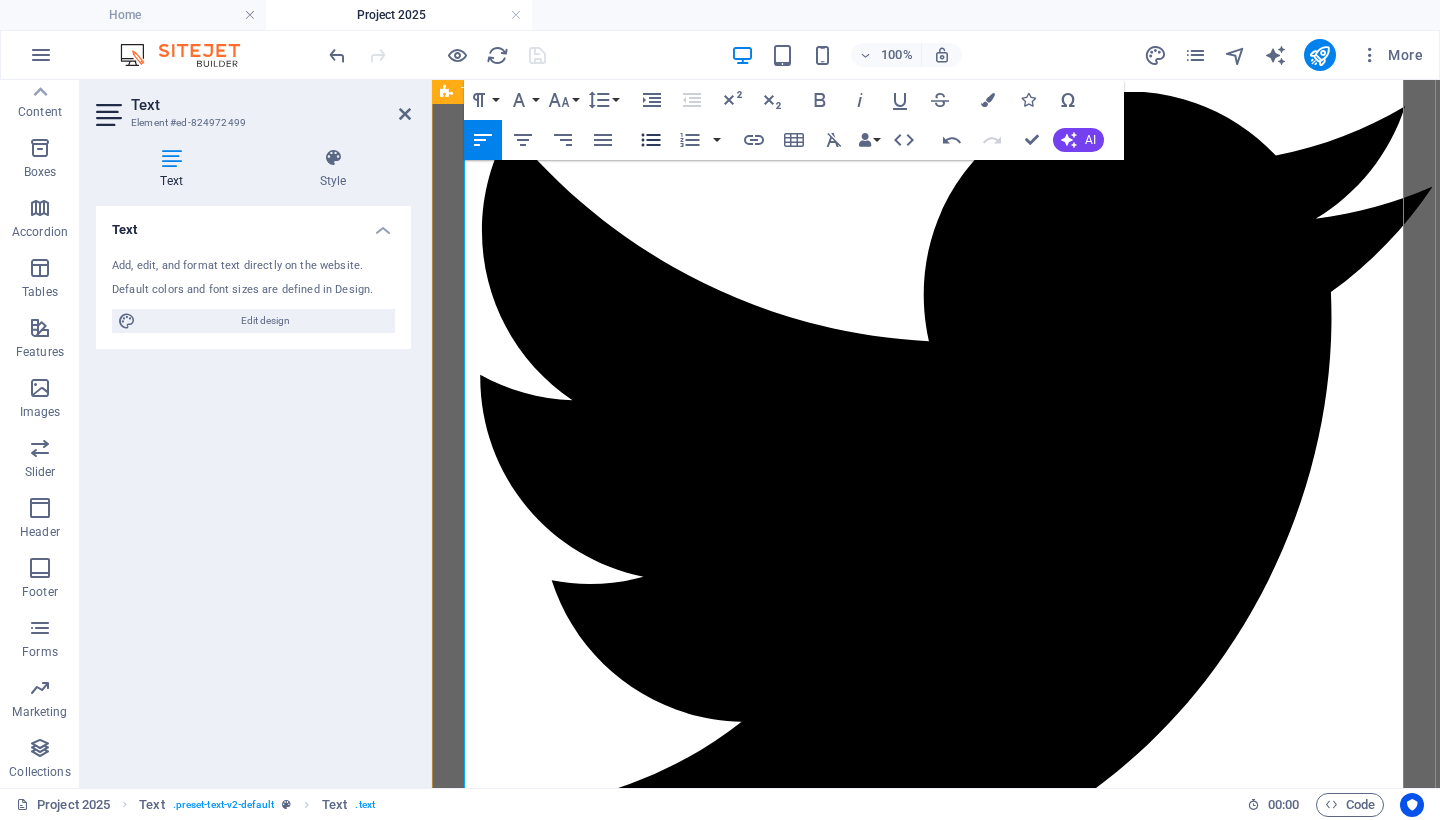 click 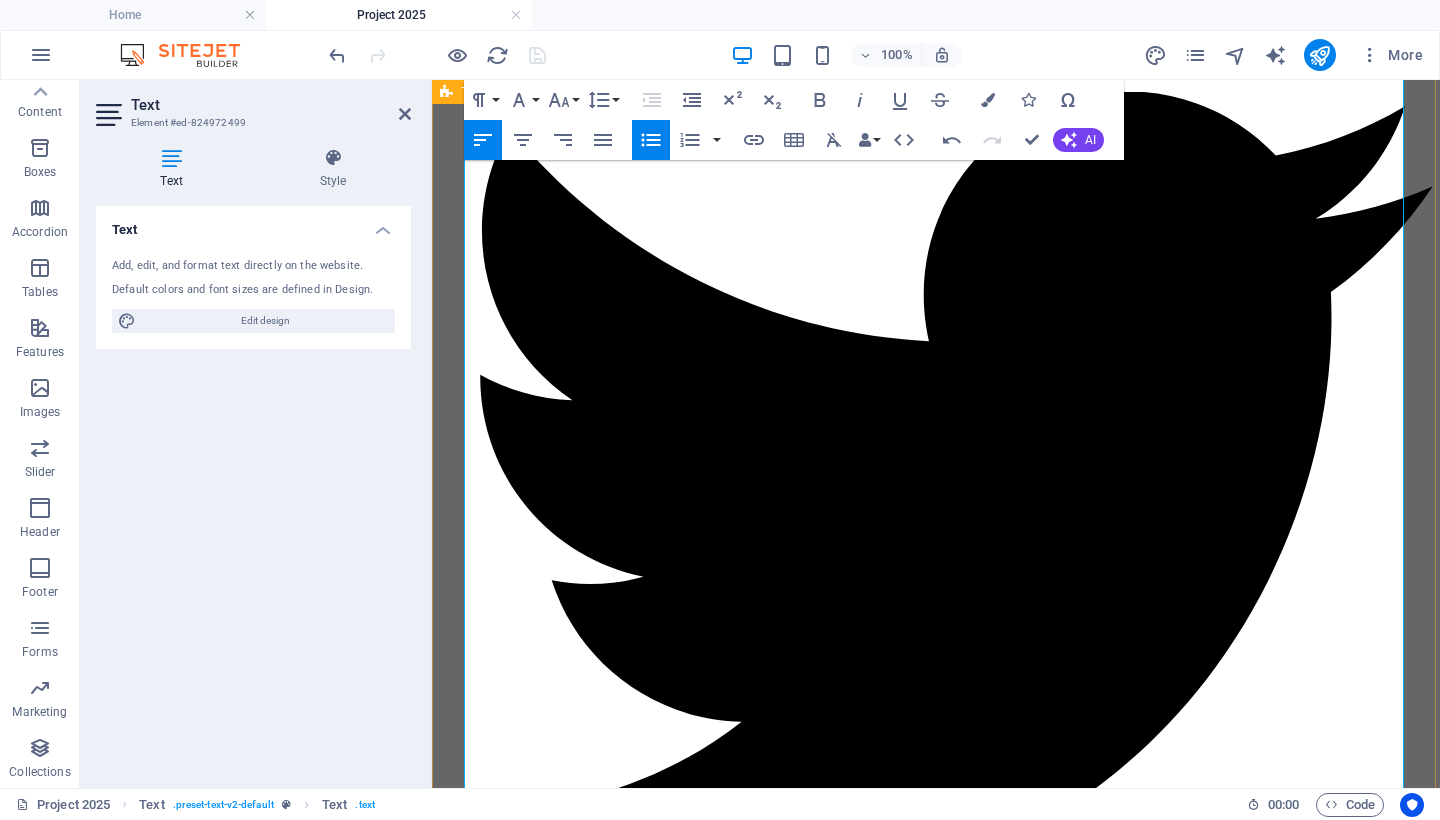 click on "City hubs across major metro areas report frequent court‑side and street corner arrests, supported by surveillance tools tied to federal agencies ( National Urban League ,  The New Yorker ,  AP News )." at bounding box center (936, 5968) 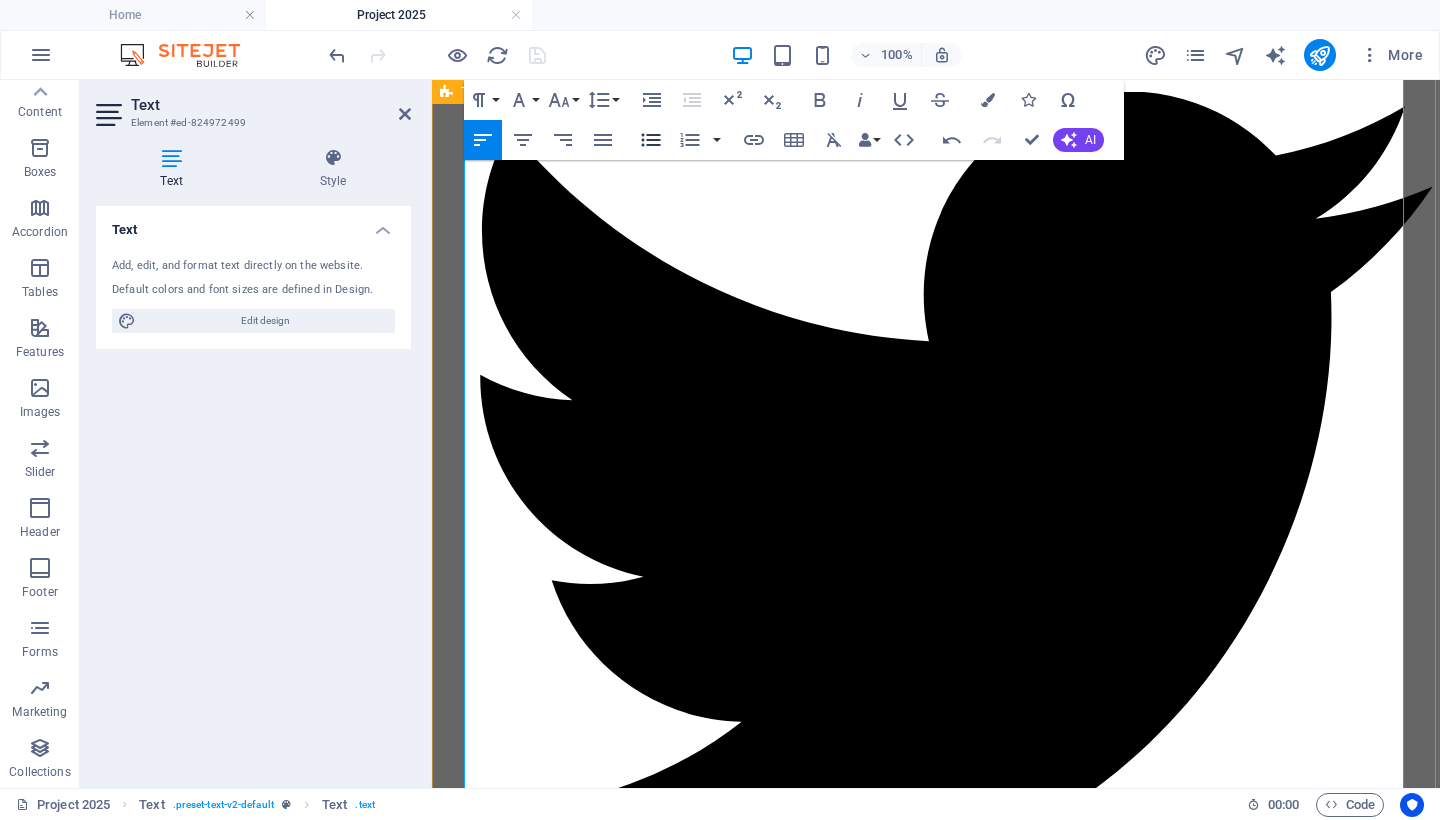 click 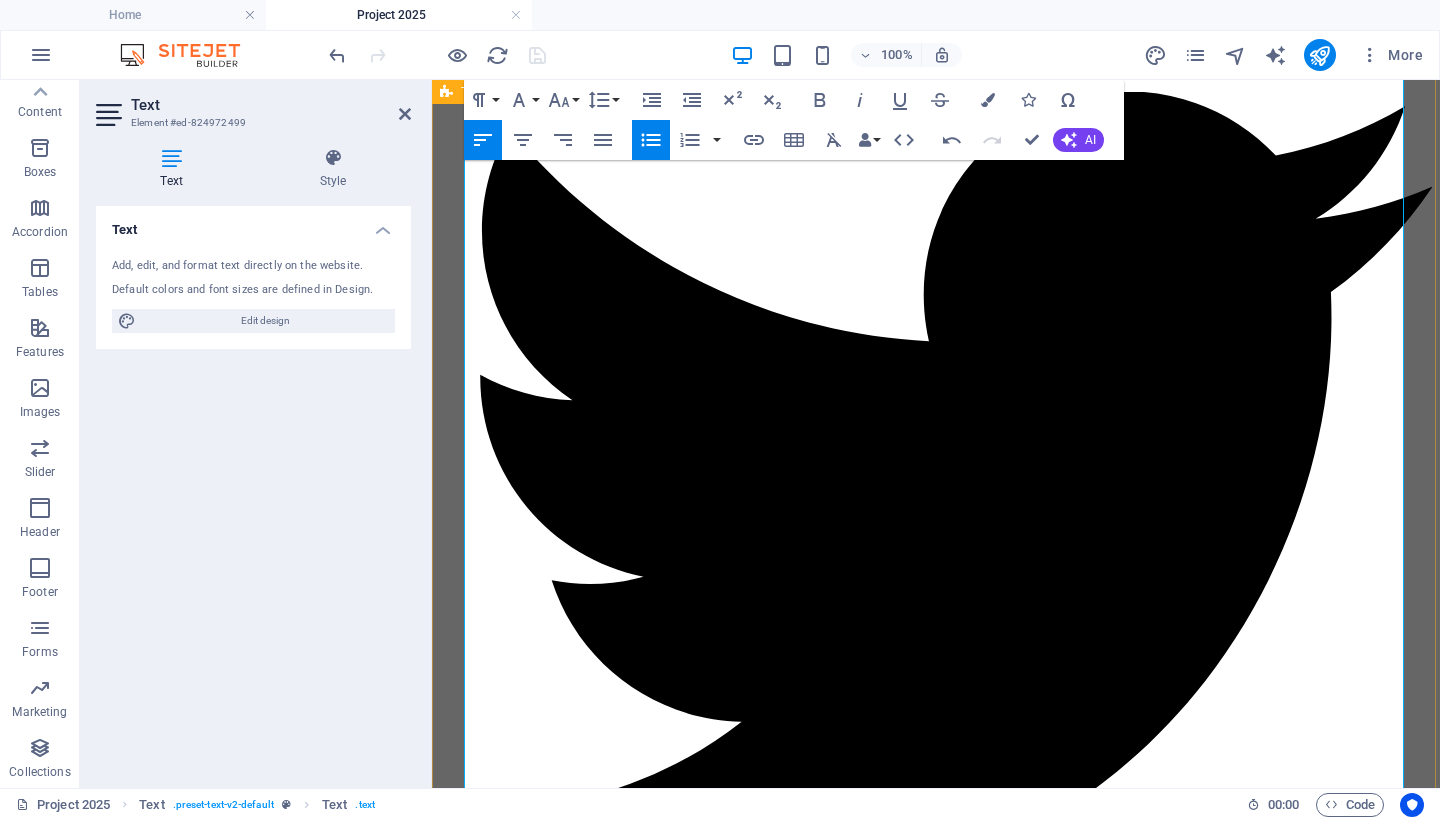 drag, startPoint x: 1252, startPoint y: 527, endPoint x: 468, endPoint y: 346, distance: 804.62225 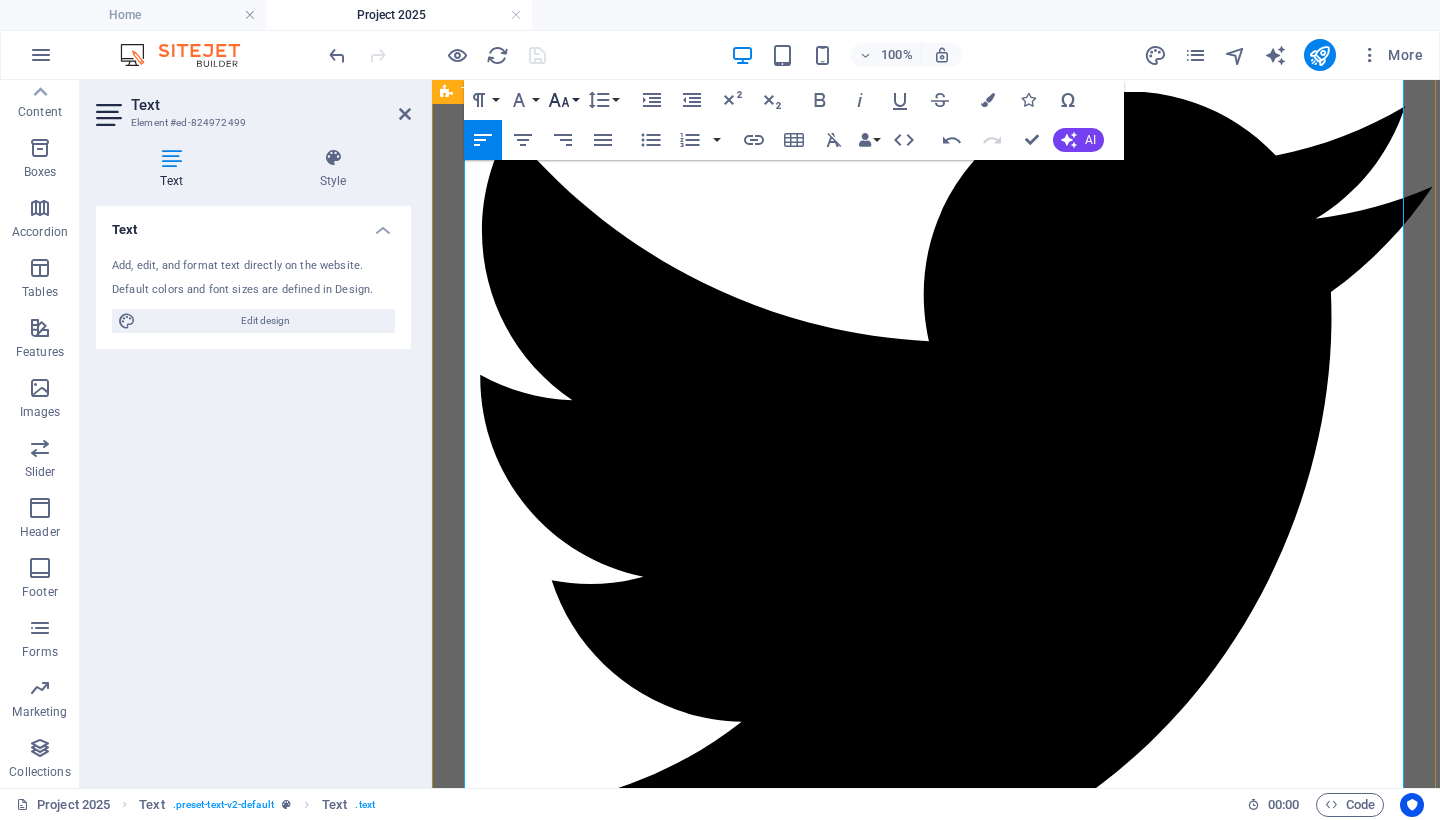 click 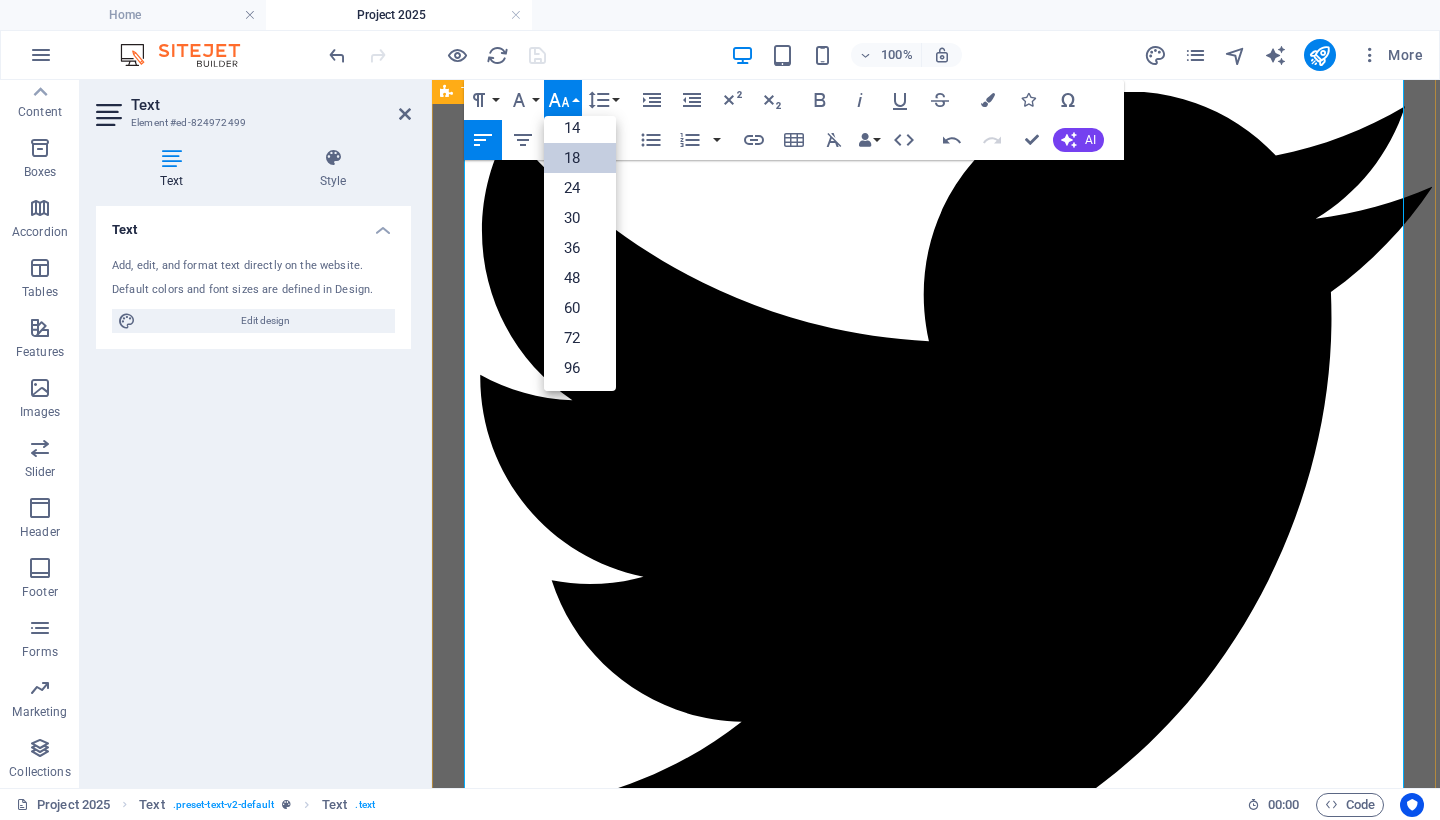 scroll, scrollTop: 161, scrollLeft: 0, axis: vertical 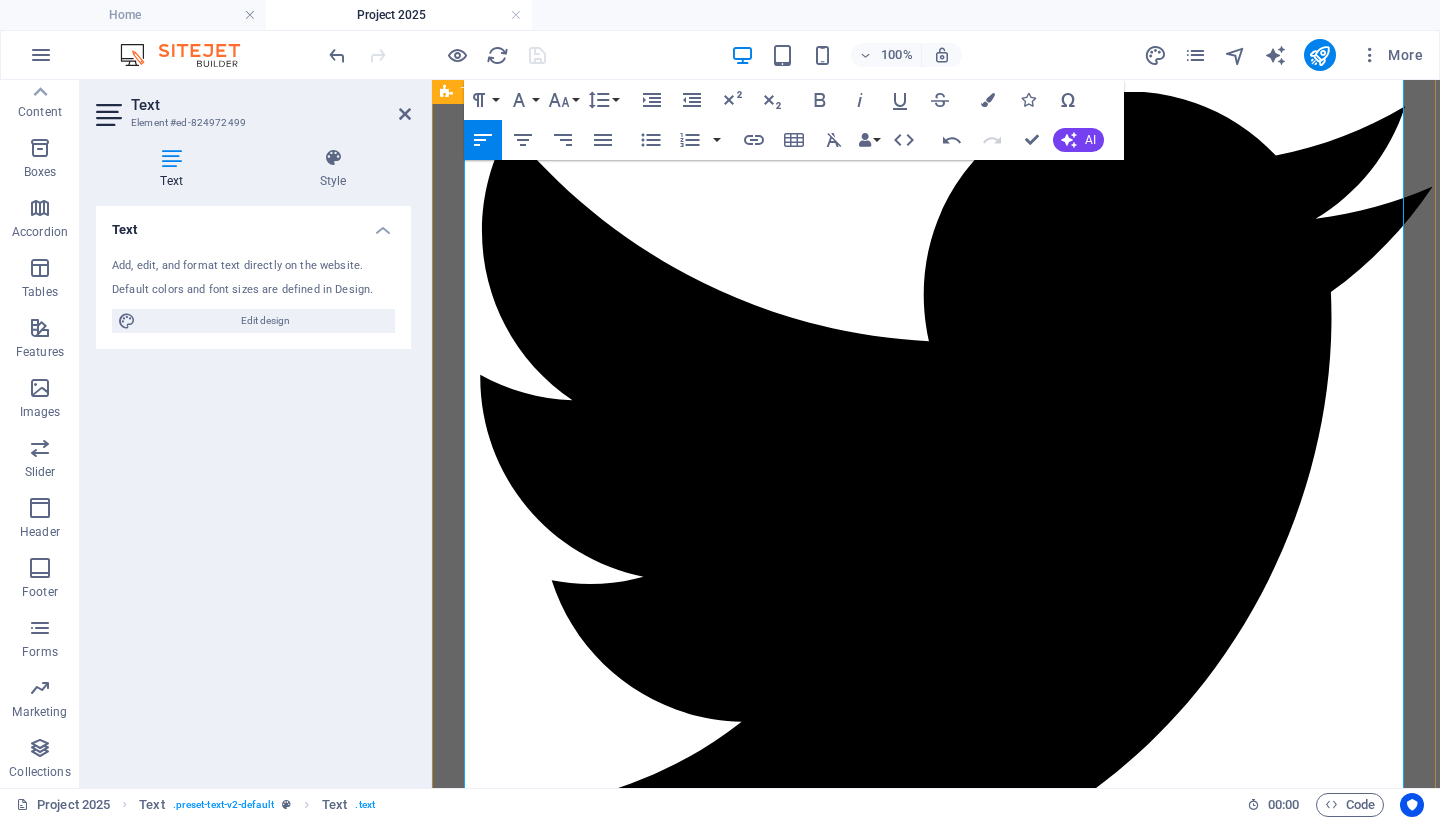 click on "5. Suppression of Public Information" at bounding box center (936, 6059) 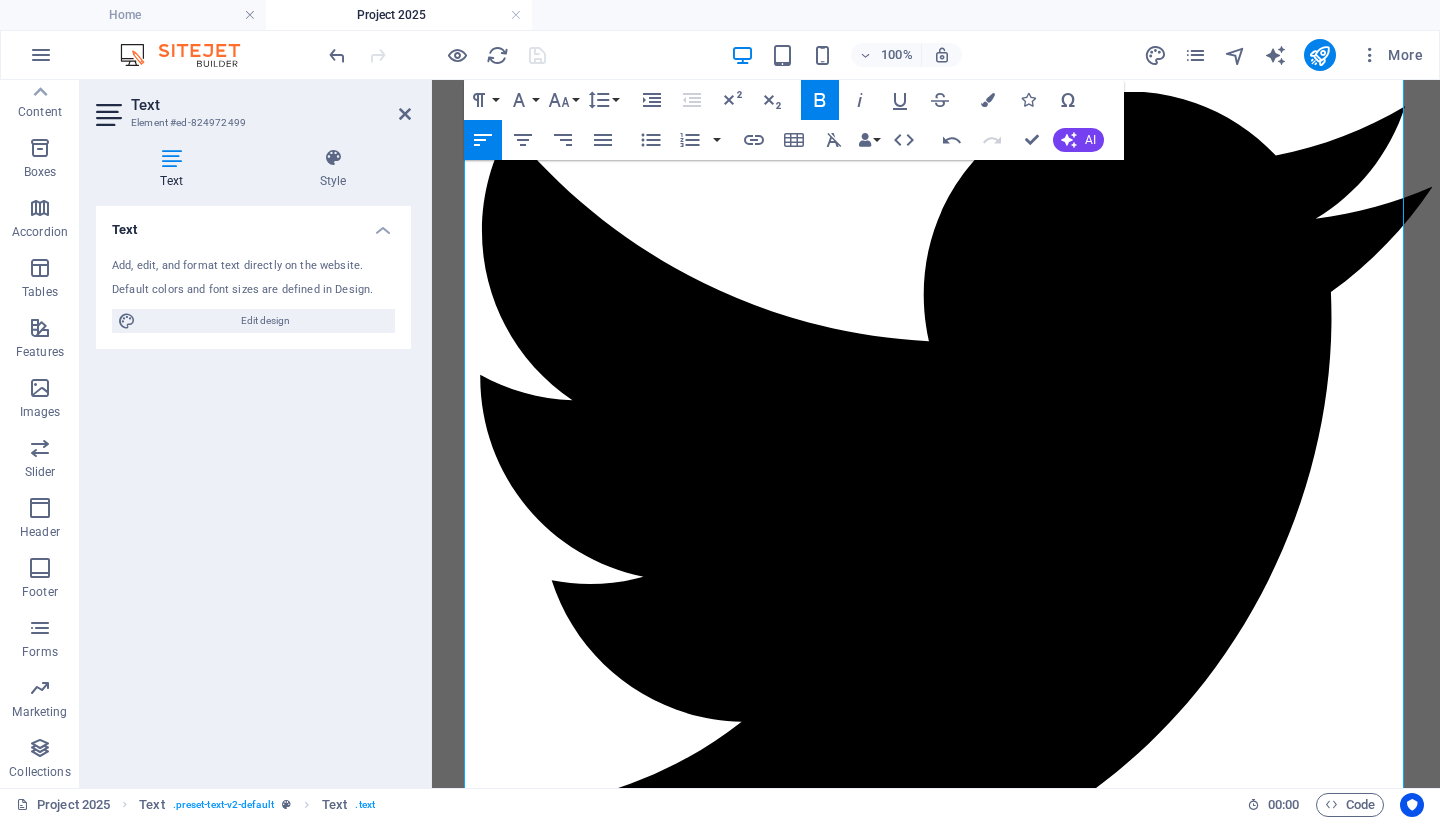 drag, startPoint x: 1369, startPoint y: 539, endPoint x: 471, endPoint y: 355, distance: 916.657 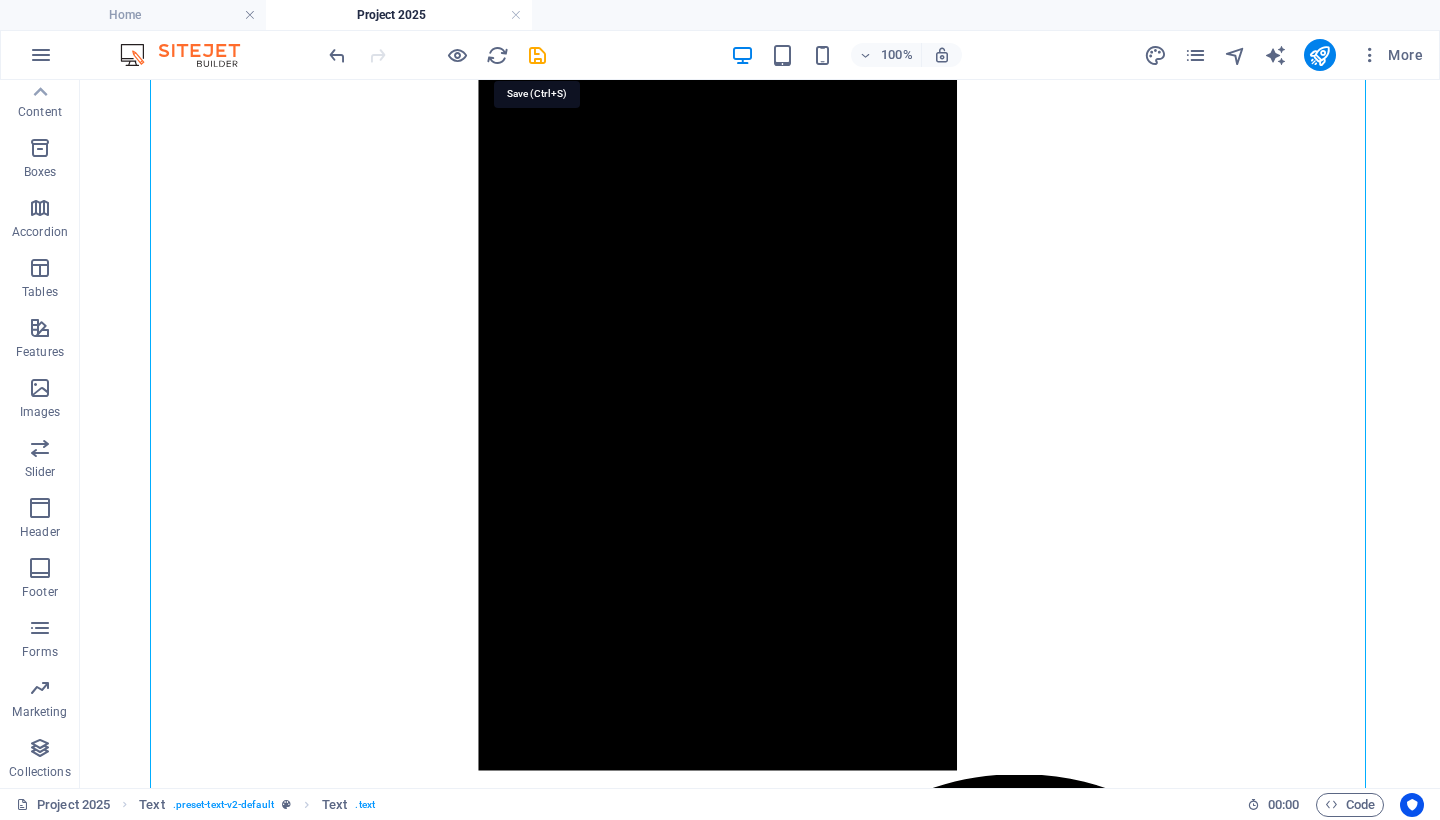 drag, startPoint x: 538, startPoint y: 55, endPoint x: 540, endPoint y: 79, distance: 24.083189 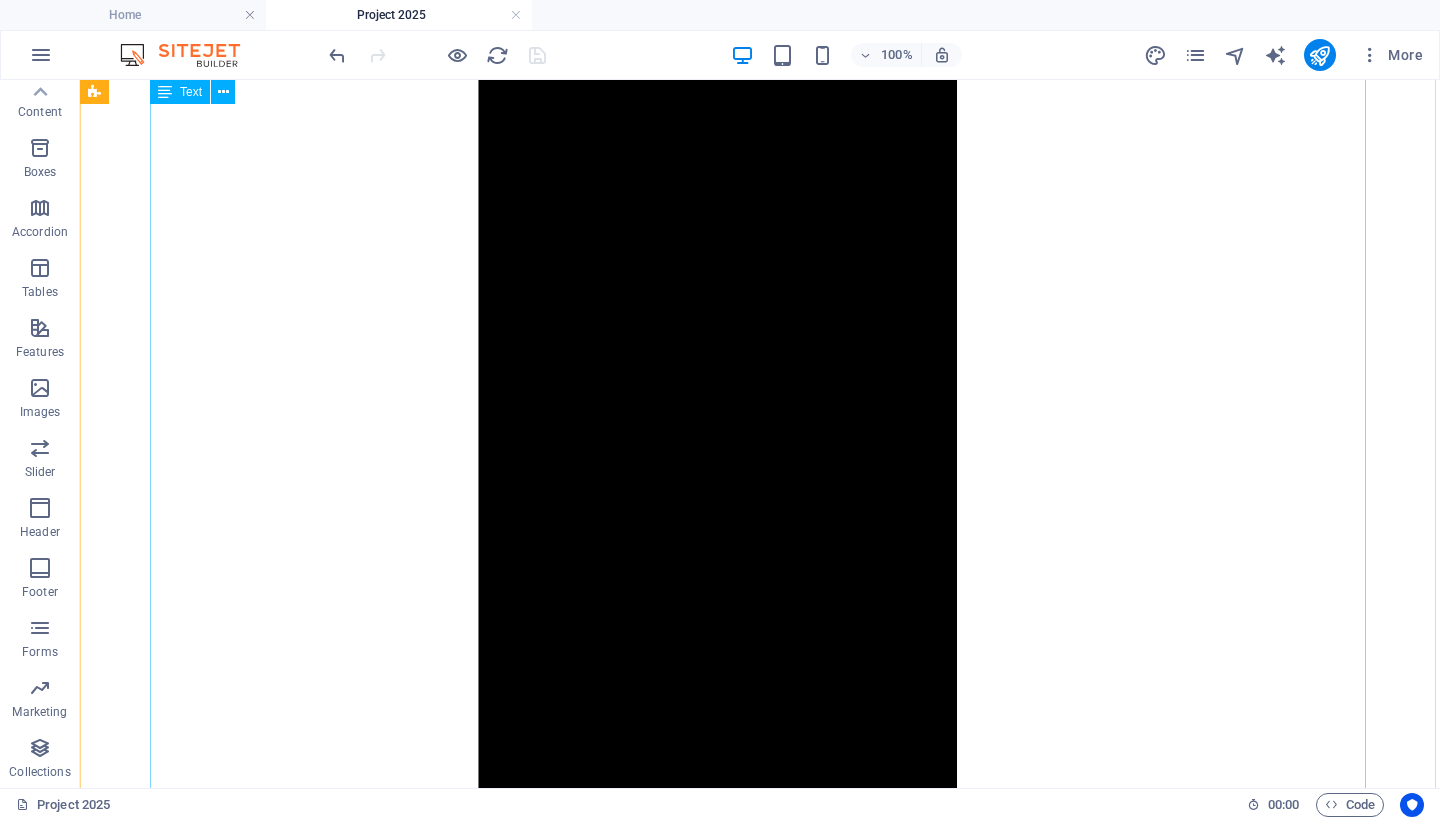scroll, scrollTop: 1715, scrollLeft: 0, axis: vertical 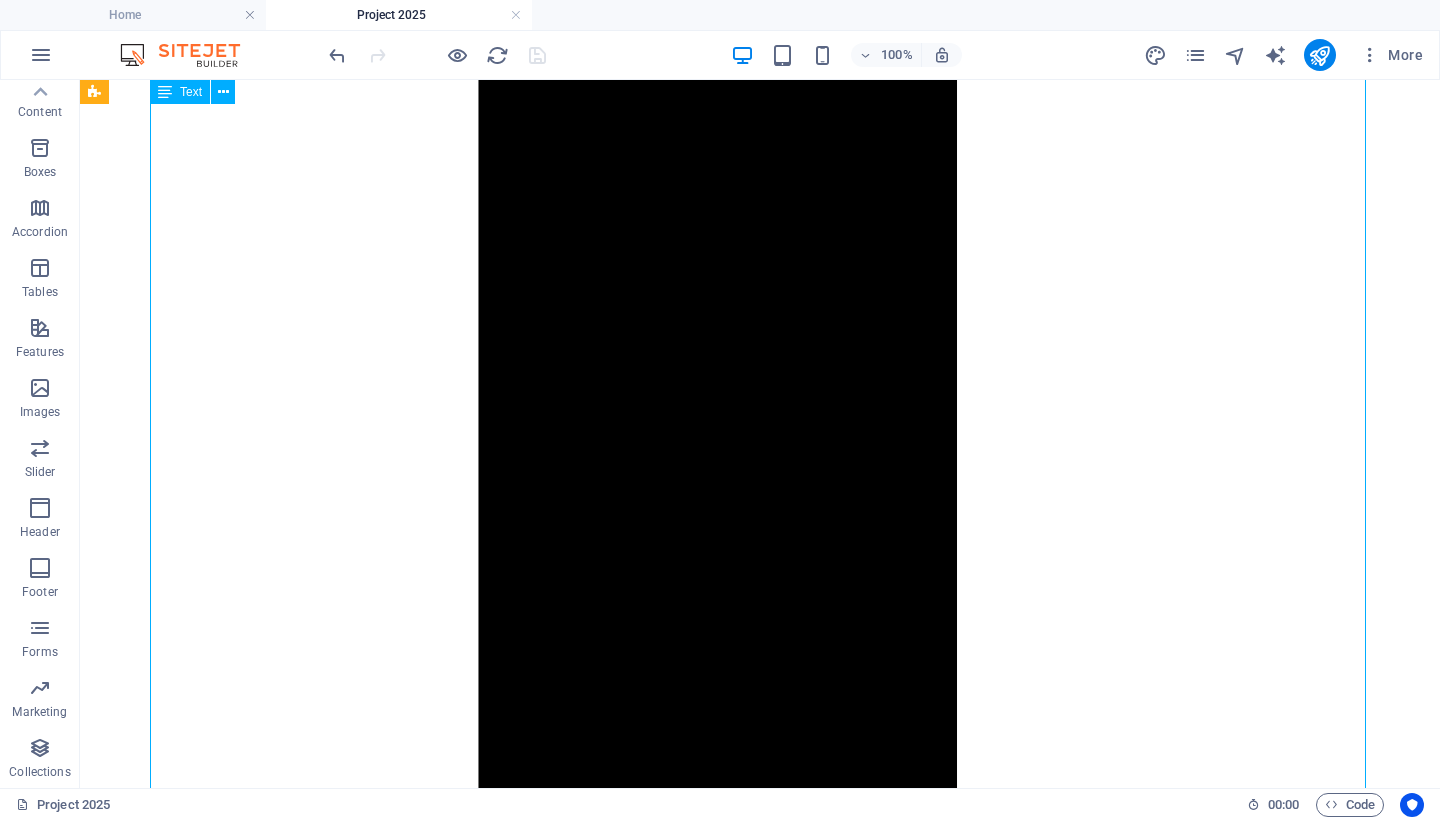 click on "Project 2025: A Coordinated Assault on American Democracy By [NAME] [LAST]. August 2, 2025. Project 2025 is not a theory.   It is a fully coordinated, actively unfolding plan to radically transform the United States government.   The Heritage Foundation , a politically influential think tank, originally published the 920‑page   Mandate for Leadership   in April 2023, backed by over 100 allied ideological organizations and hundreds of former Trump administration officials and strategists ( Democracy Forward ). Those involved developed a roadmap to centralize presidential authority, dismantle independent federal agencies, and replace nonpartisan civil servants with ideologically aligned personnel ( The Guardian ). The plan promotes aggressive consolidation of executive power, the removal of agencies such as the Department of Education and EPA, and the politicization of previously merit-based civil service roles ( Wikipedia ). As of   August 2, 2025 Wikipedia ,   The Daily Beast ,   The Guardian ). ," at bounding box center (760, 7563) 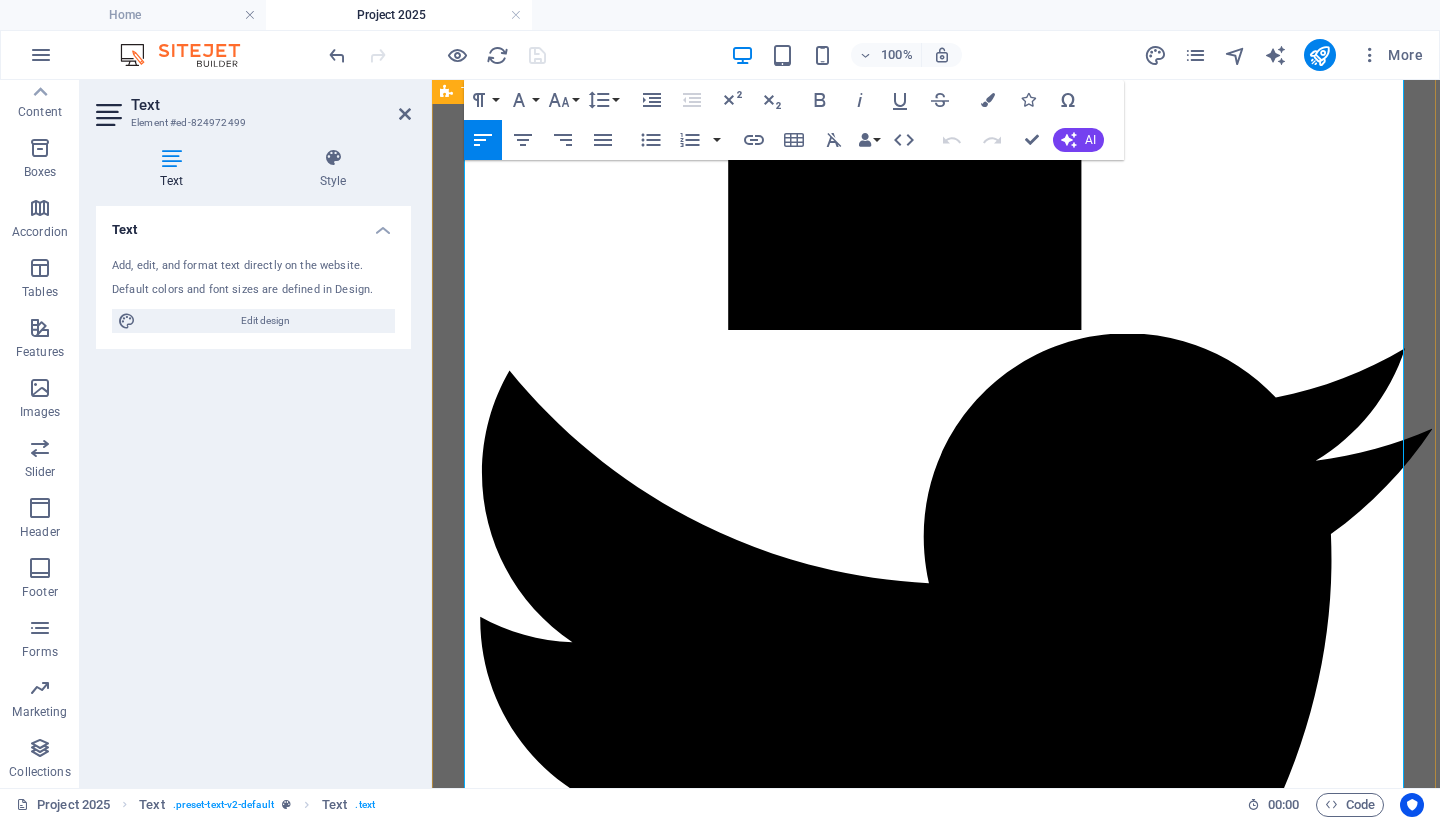 scroll, scrollTop: 1965, scrollLeft: 0, axis: vertical 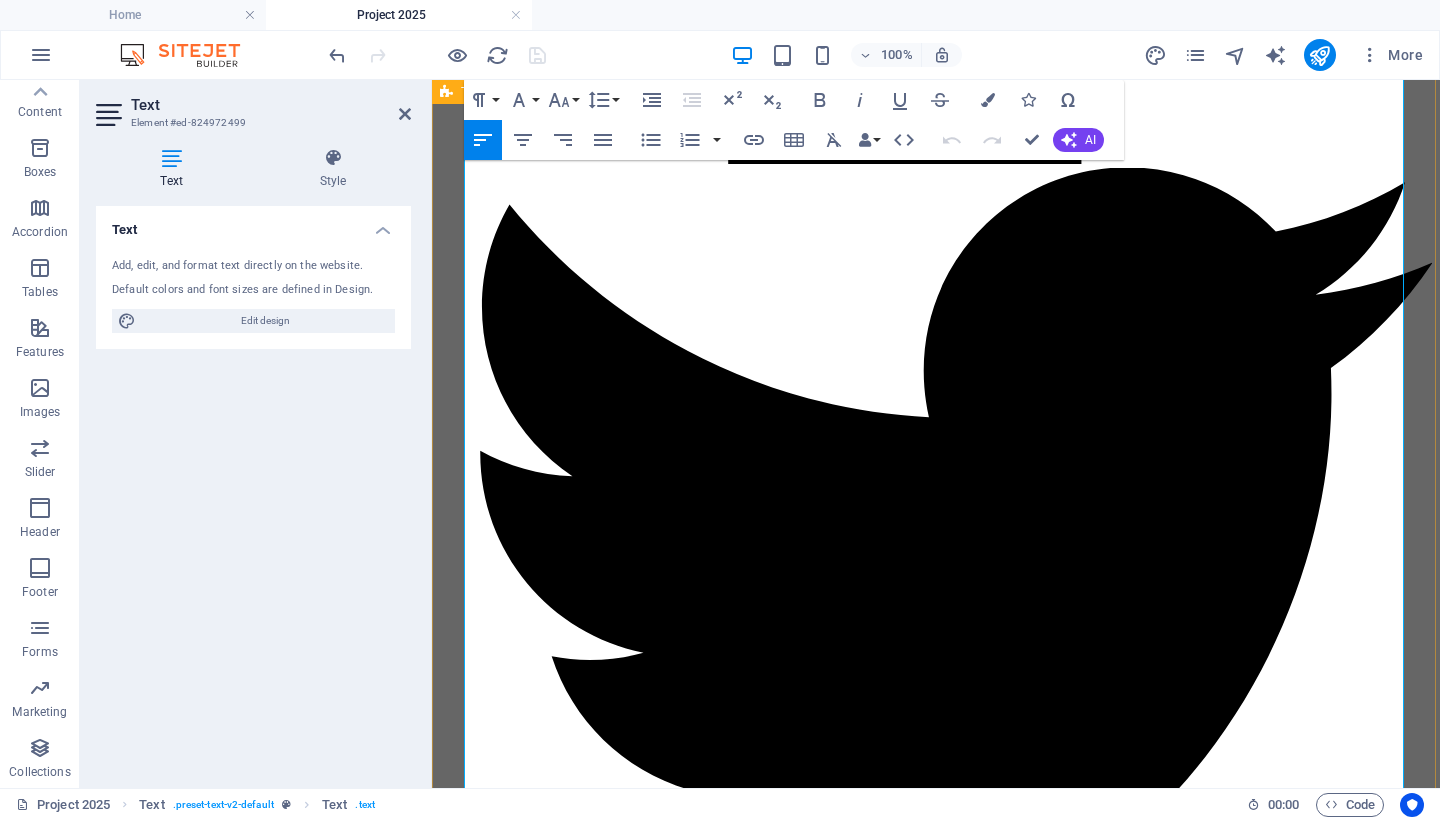 click on "Project 2025 proposes military-style enforcement of immigration laws, deploying federal agents and National Guard units to conduct domestic raids. Since early 2025:" at bounding box center (936, 5939) 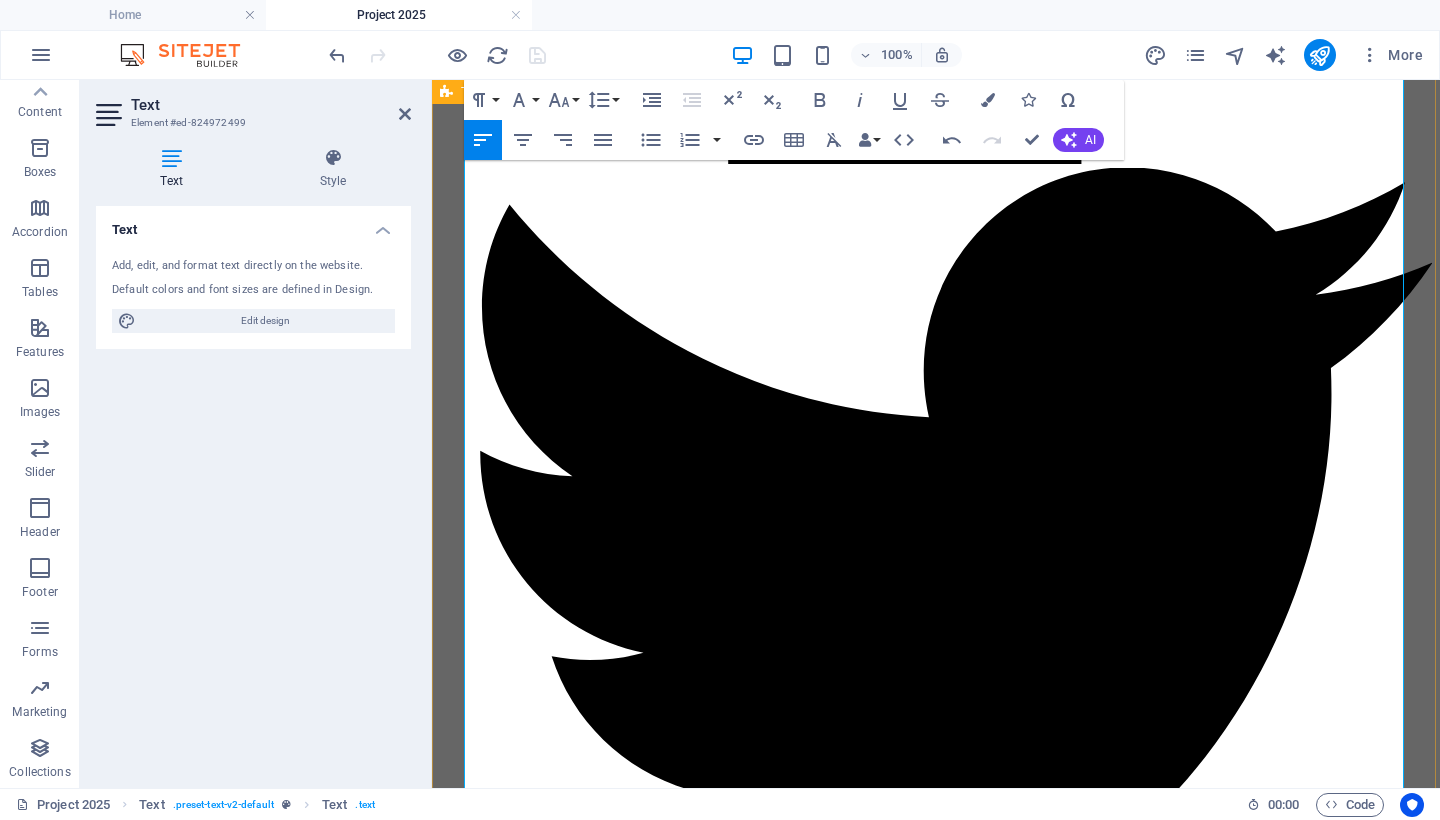scroll, scrollTop: 1969, scrollLeft: 0, axis: vertical 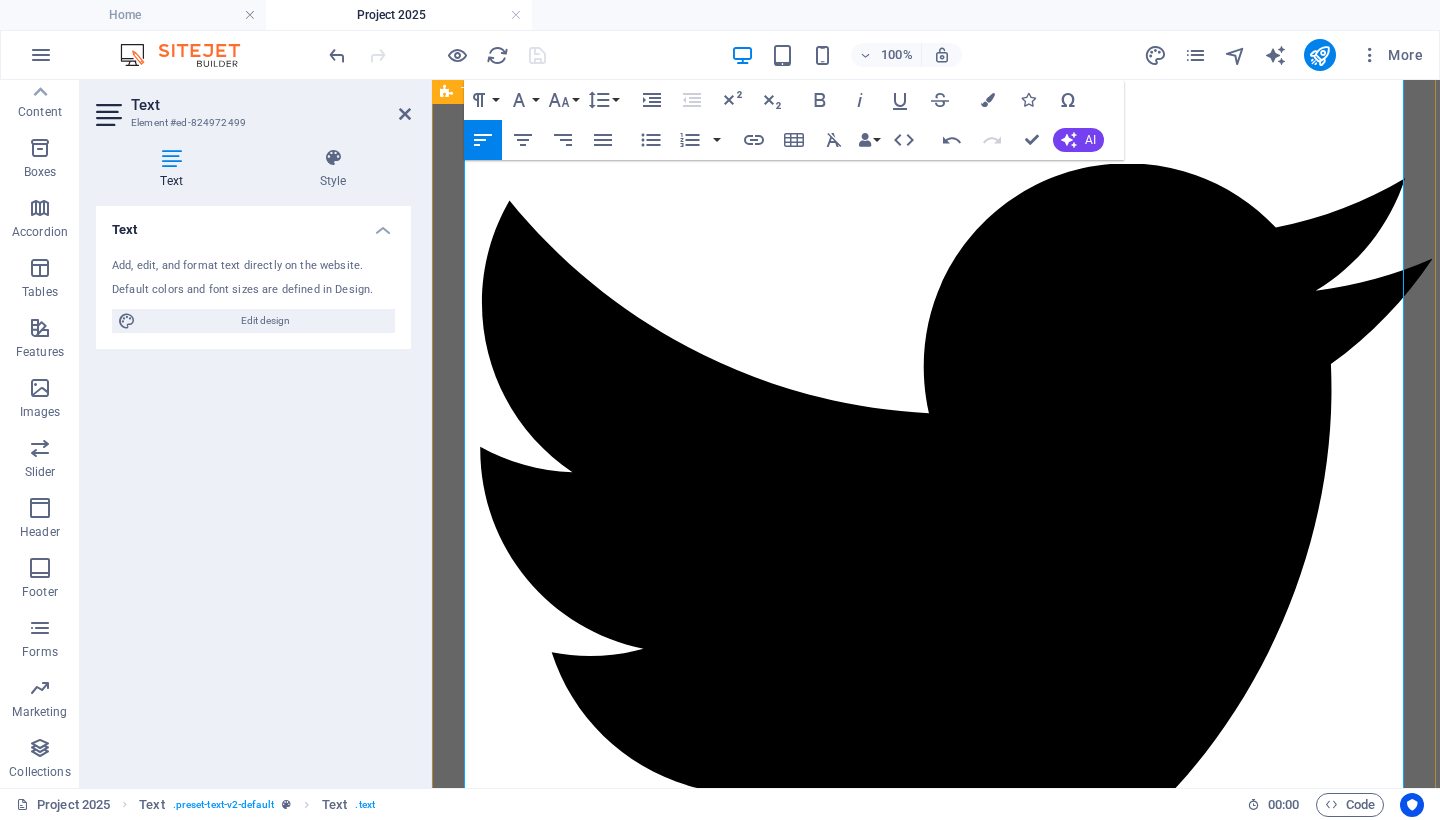 drag, startPoint x: 1370, startPoint y: 633, endPoint x: 462, endPoint y: 444, distance: 927.4616 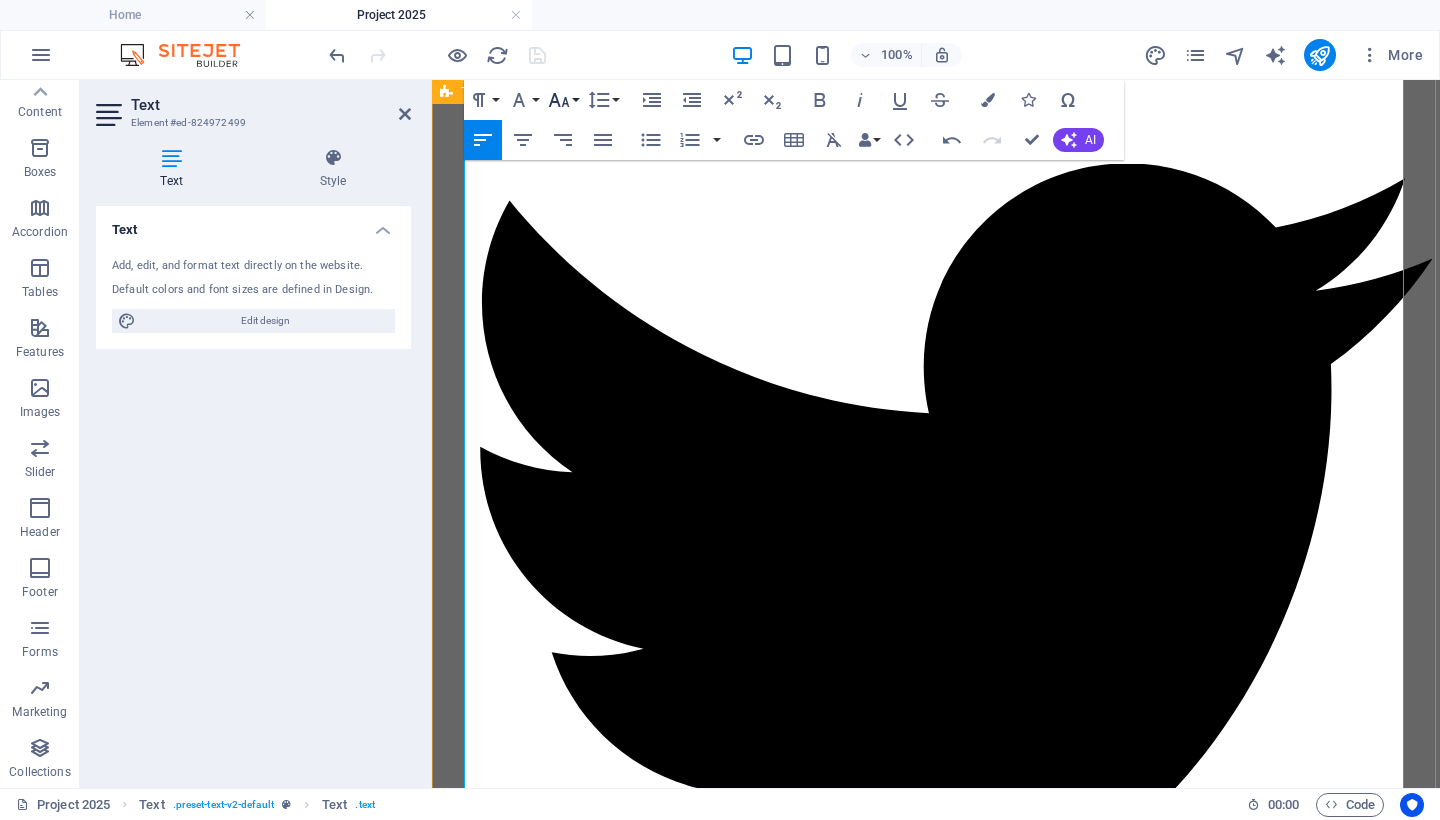 click 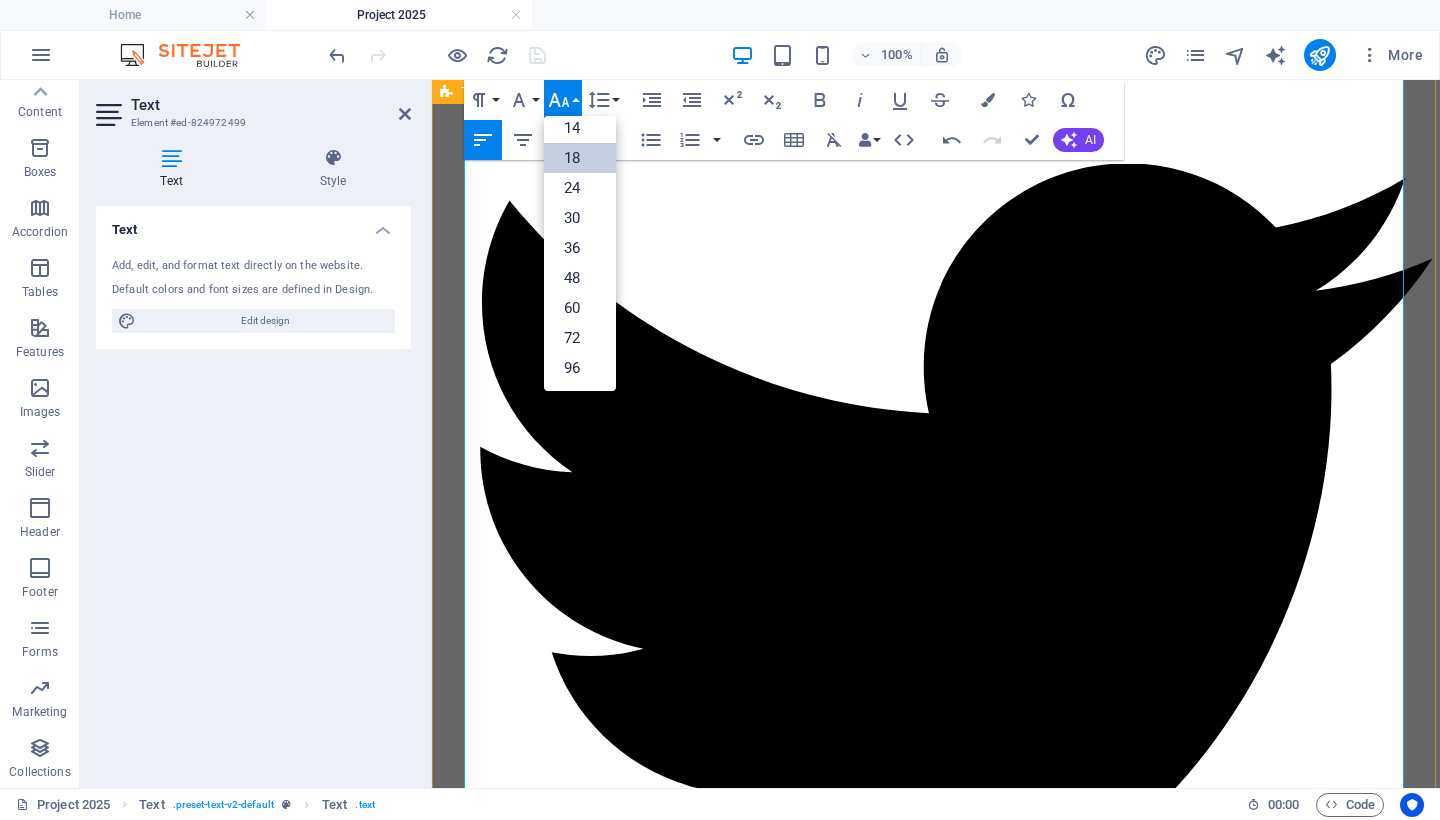 scroll, scrollTop: 161, scrollLeft: 0, axis: vertical 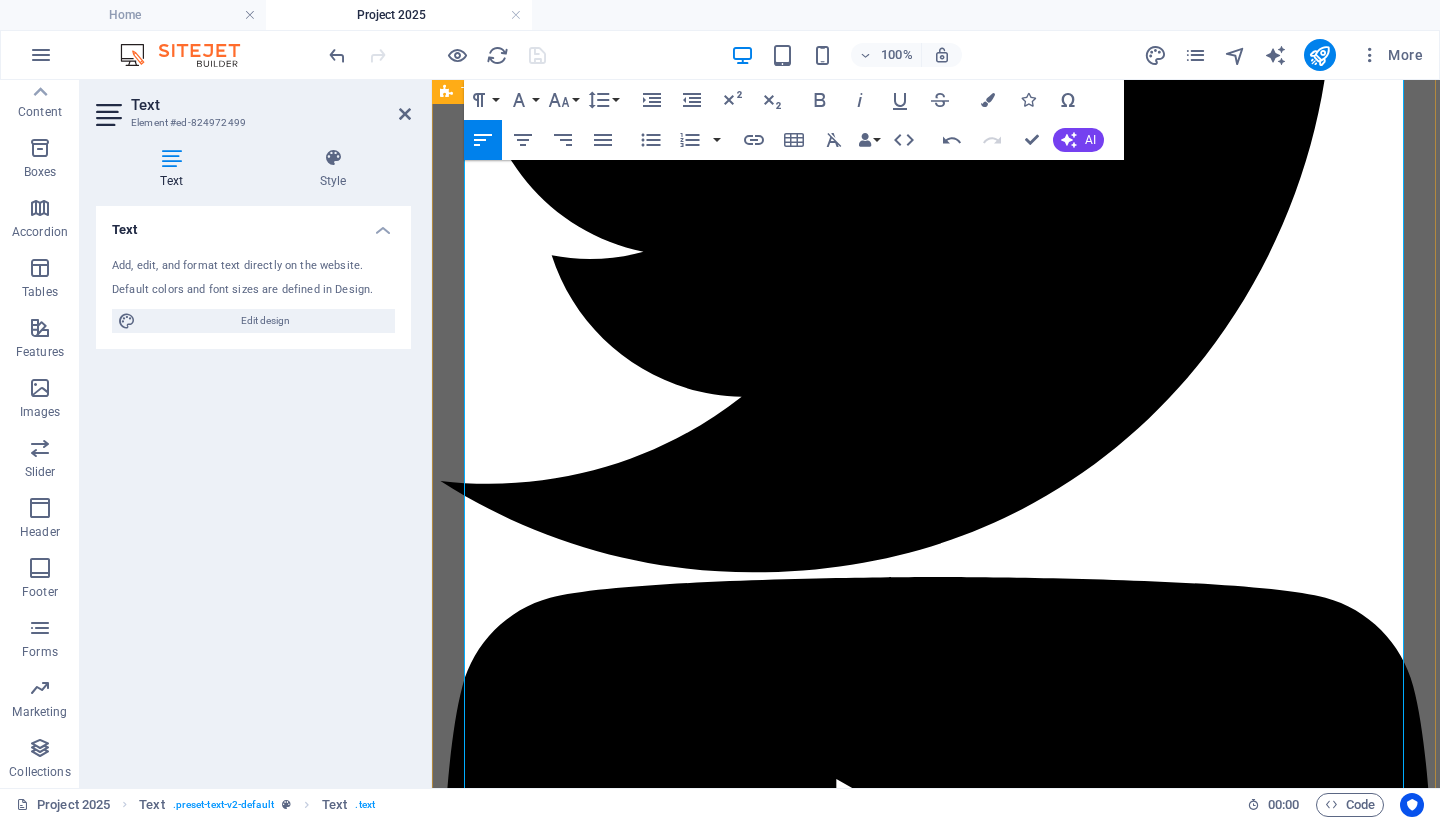 click on "Regulatory authority mandates—such as Executive Order 14215—now require independent federal agencies to submit regulatory rules for White House review and follow presidential legal directives rather than engage autonomous rulemaking ( Wikipedia )." at bounding box center (956, 5923) 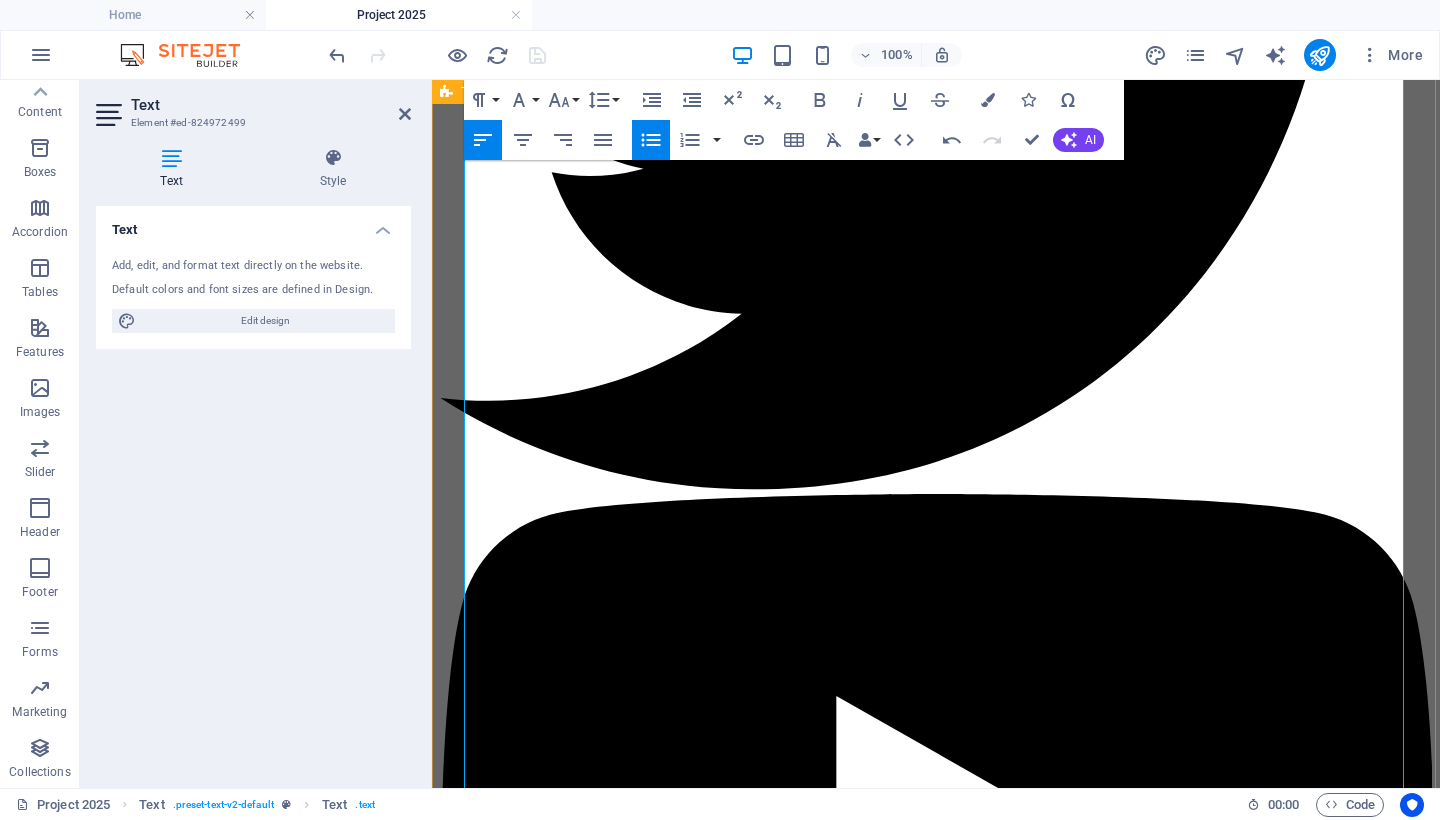 scroll, scrollTop: 2625, scrollLeft: 0, axis: vertical 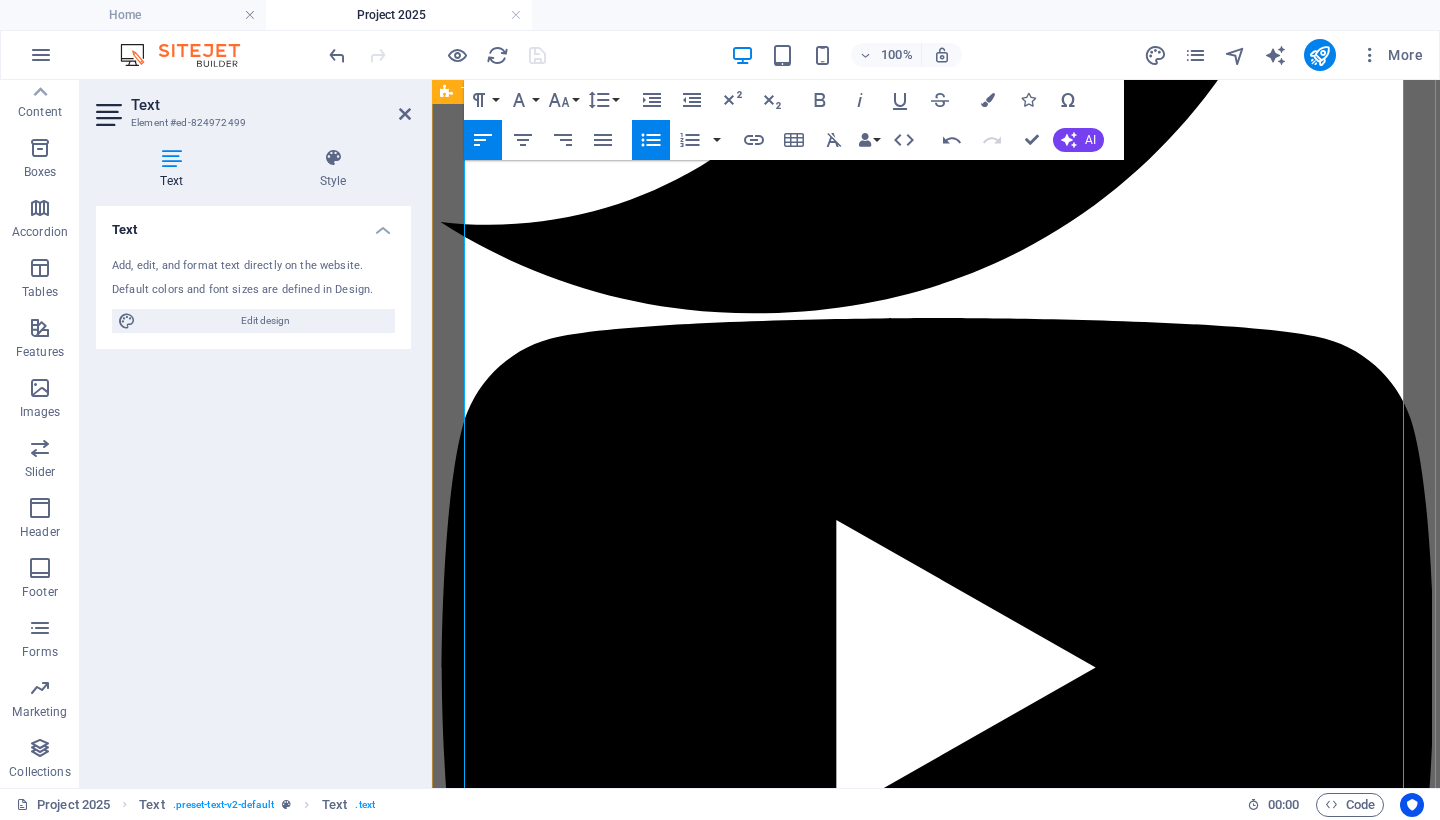 drag, startPoint x: 505, startPoint y: 303, endPoint x: 1317, endPoint y: 653, distance: 884.2194 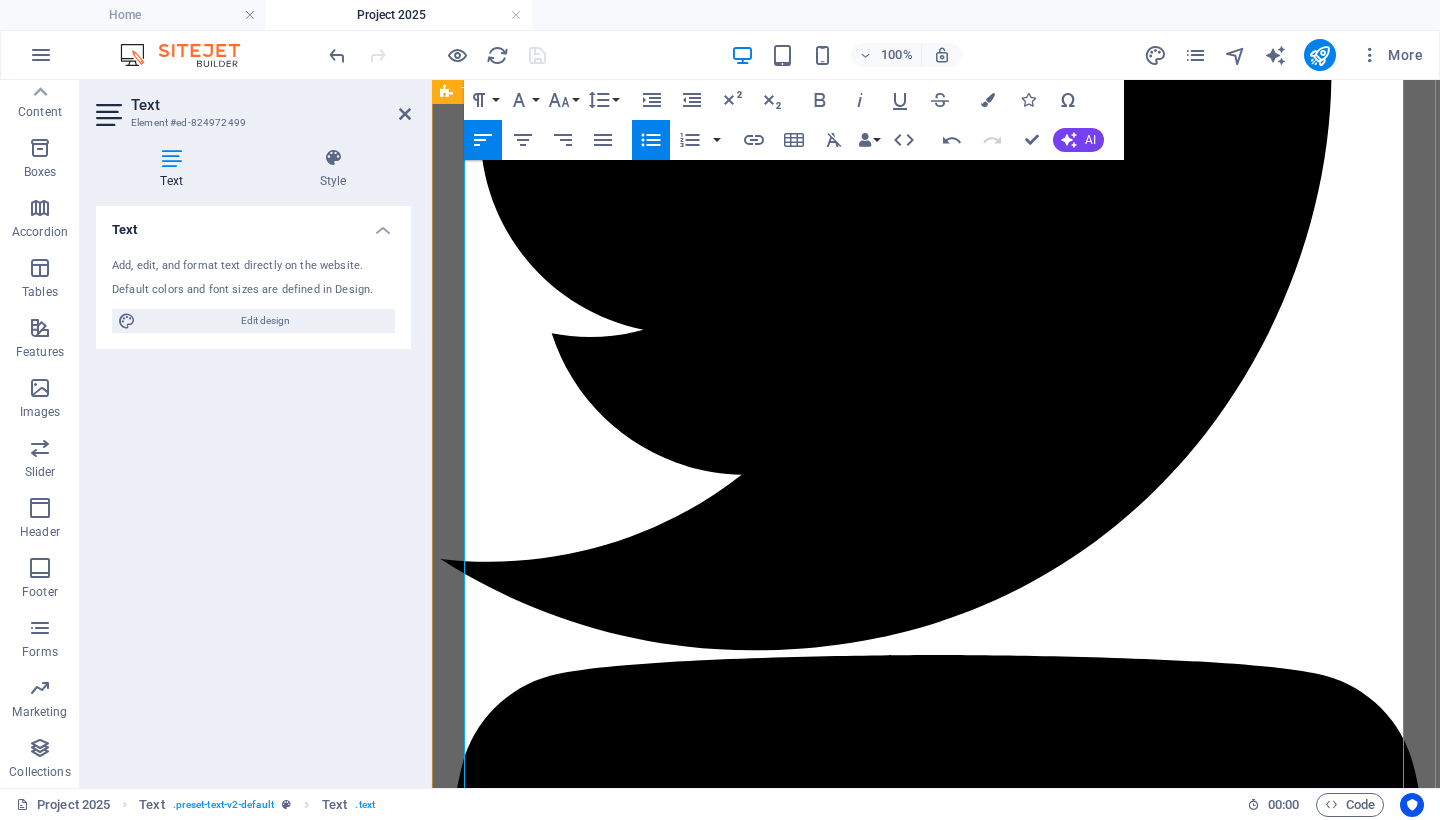 click on "Independent reports document that sections of the EPA, DOJ, and HHS websites were purged without explanation or archival access ( Leadership Conference ). Regulatory authority mandates—such as Executive Order 14215—now require independent federal agencies to submit regulatory rules for White House review and follow presidential legal directives rather than engage autonomous rulemaking ( Wikipedia )." at bounding box center (936, 5975) 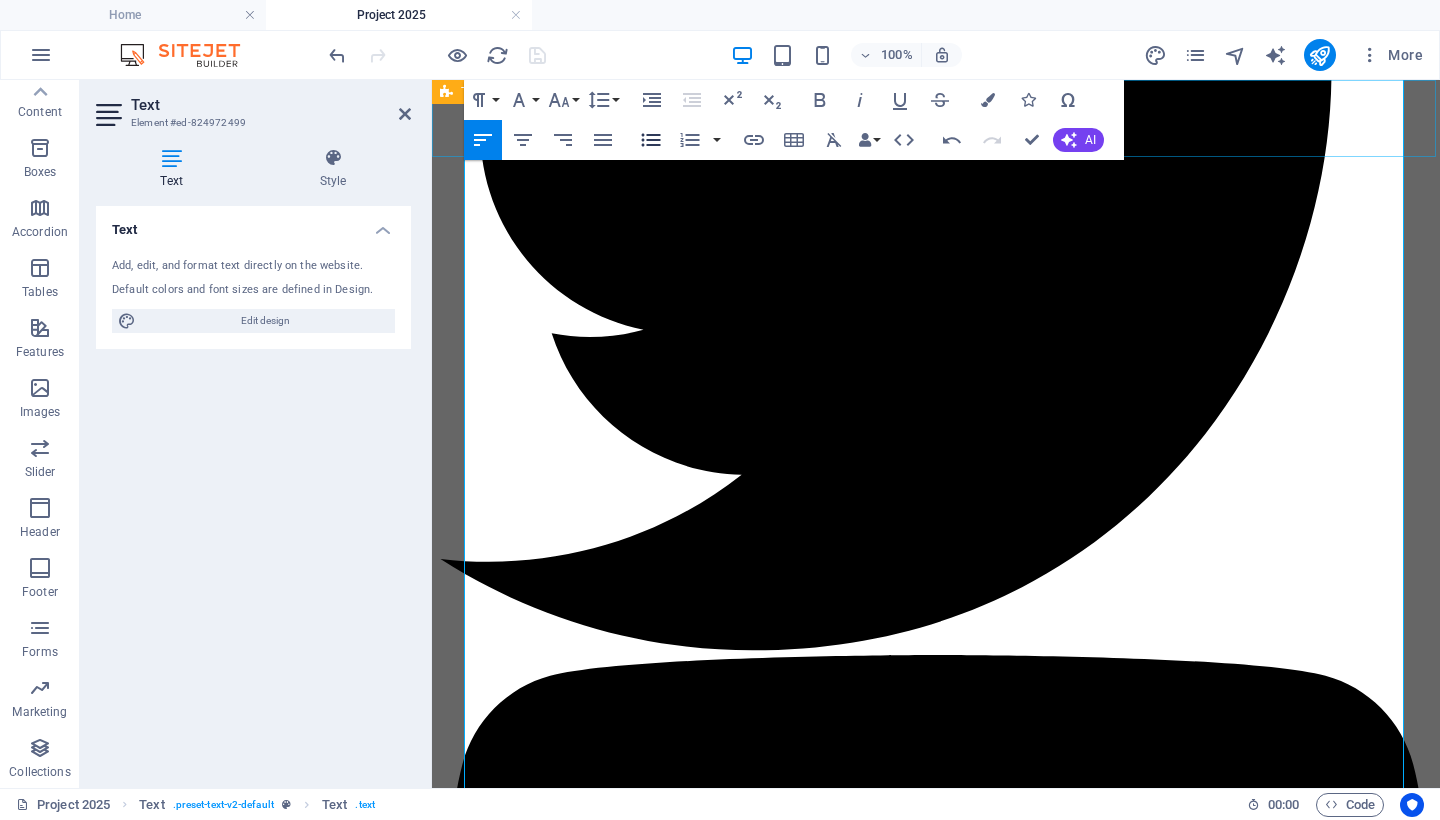click 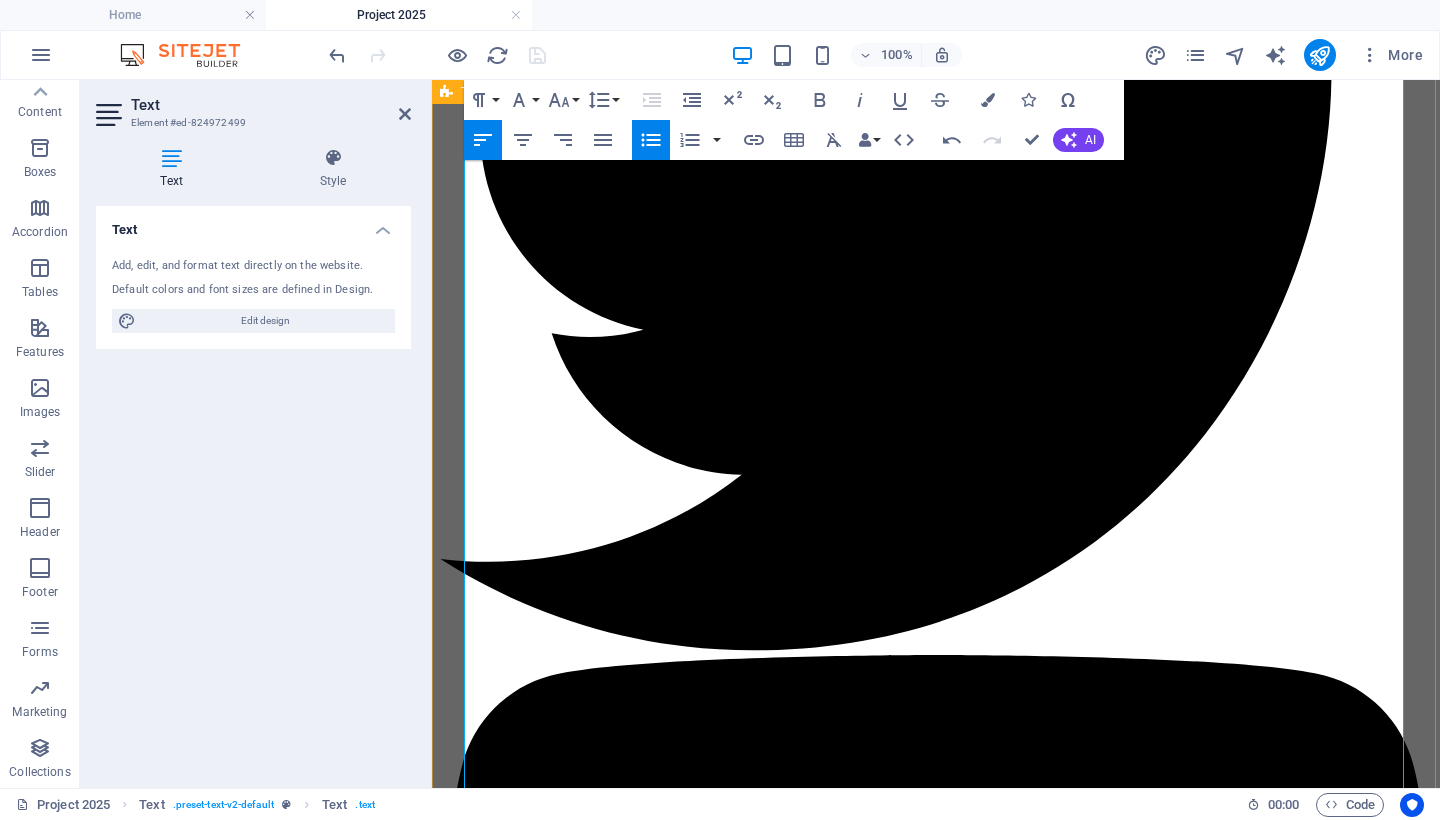 click on "Regulatory authority mandates—such as Executive Order 14215—now require independent federal agencies to submit regulatory rules for White House review and follow presidential legal directives rather than engage autonomous rulemaking ( Wikipedia )." at bounding box center (956, 6001) 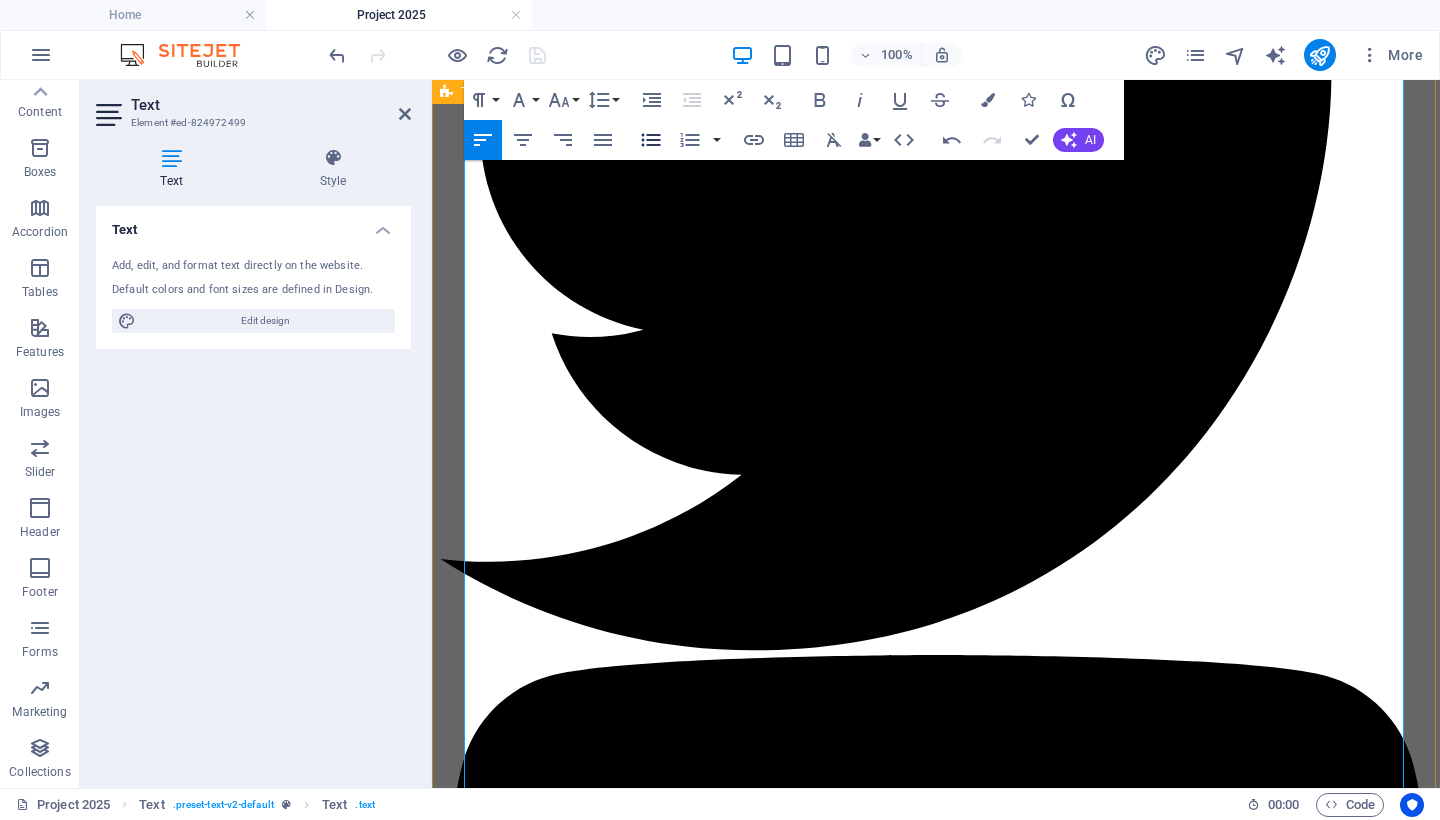 click 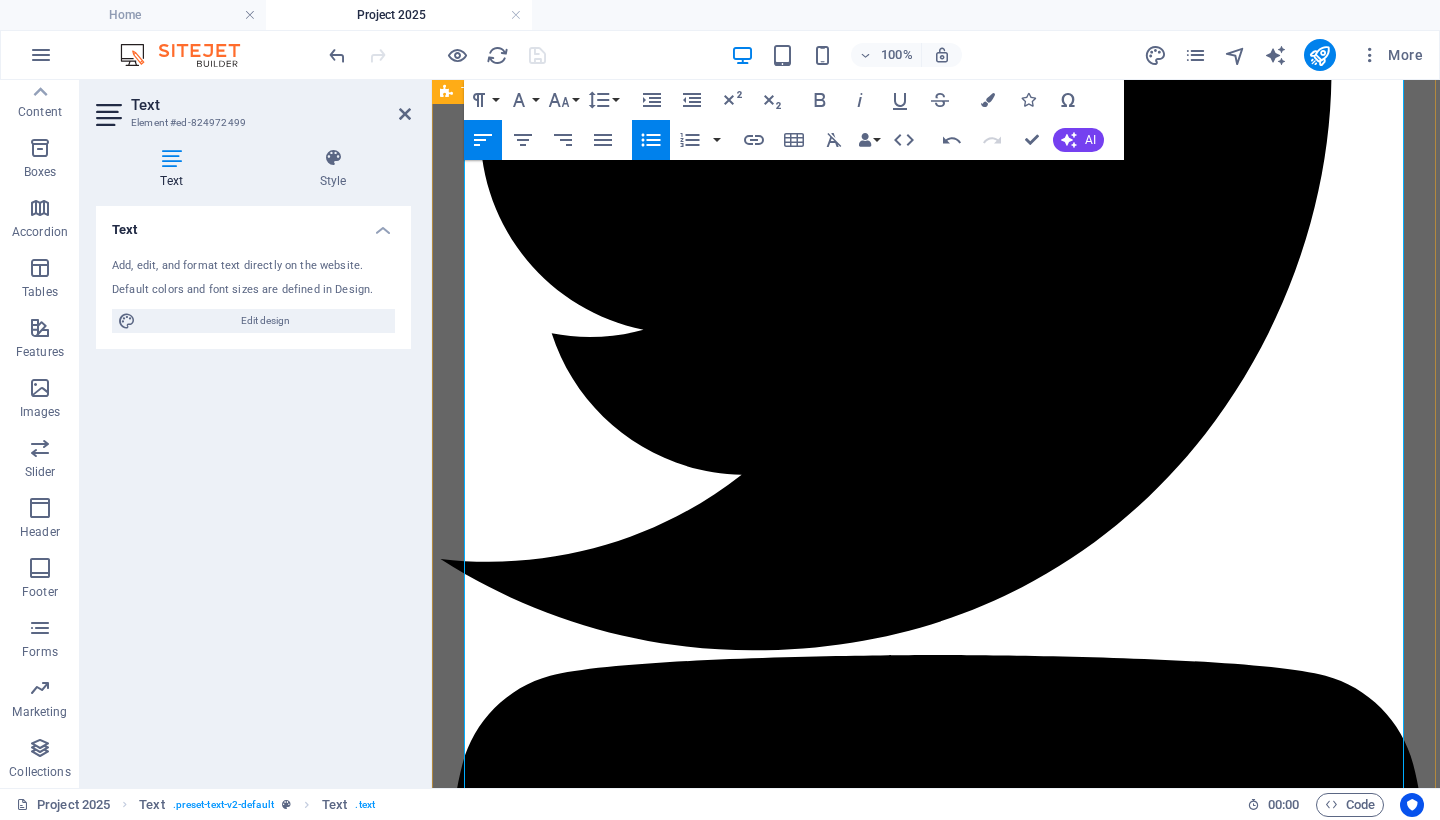drag, startPoint x: 807, startPoint y: 555, endPoint x: 443, endPoint y: 409, distance: 392.18872 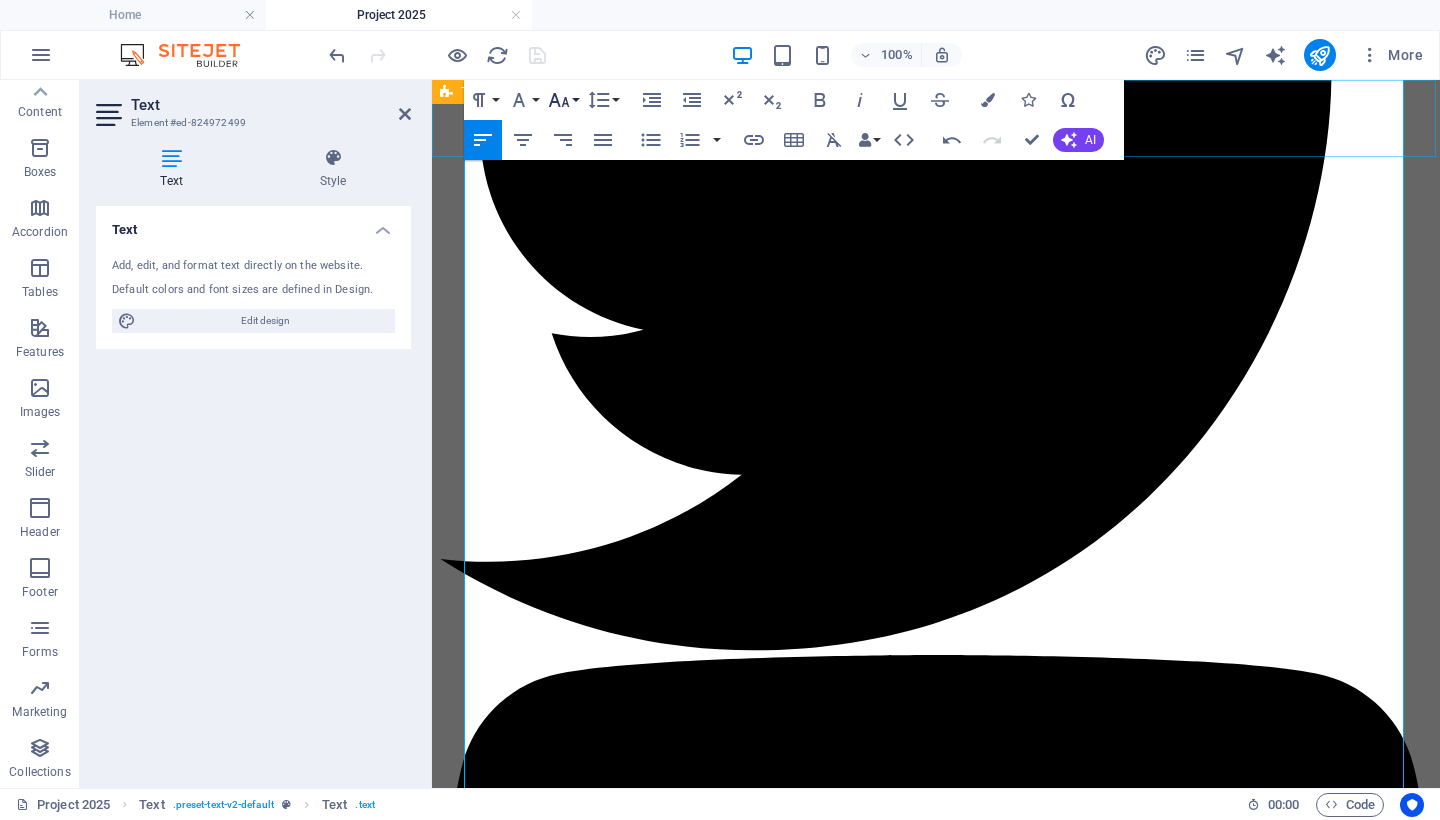 click 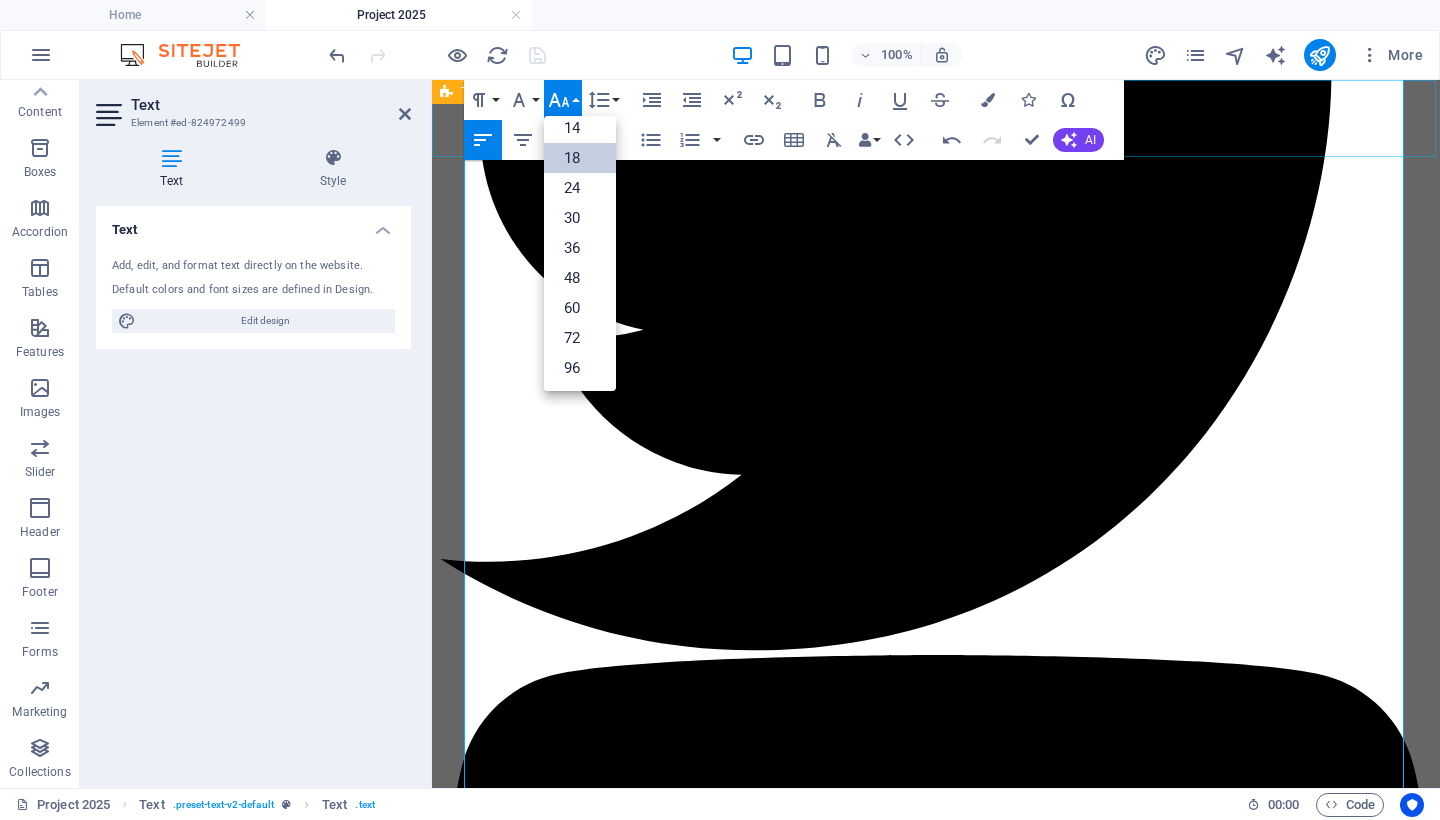 click on "18" at bounding box center (580, 158) 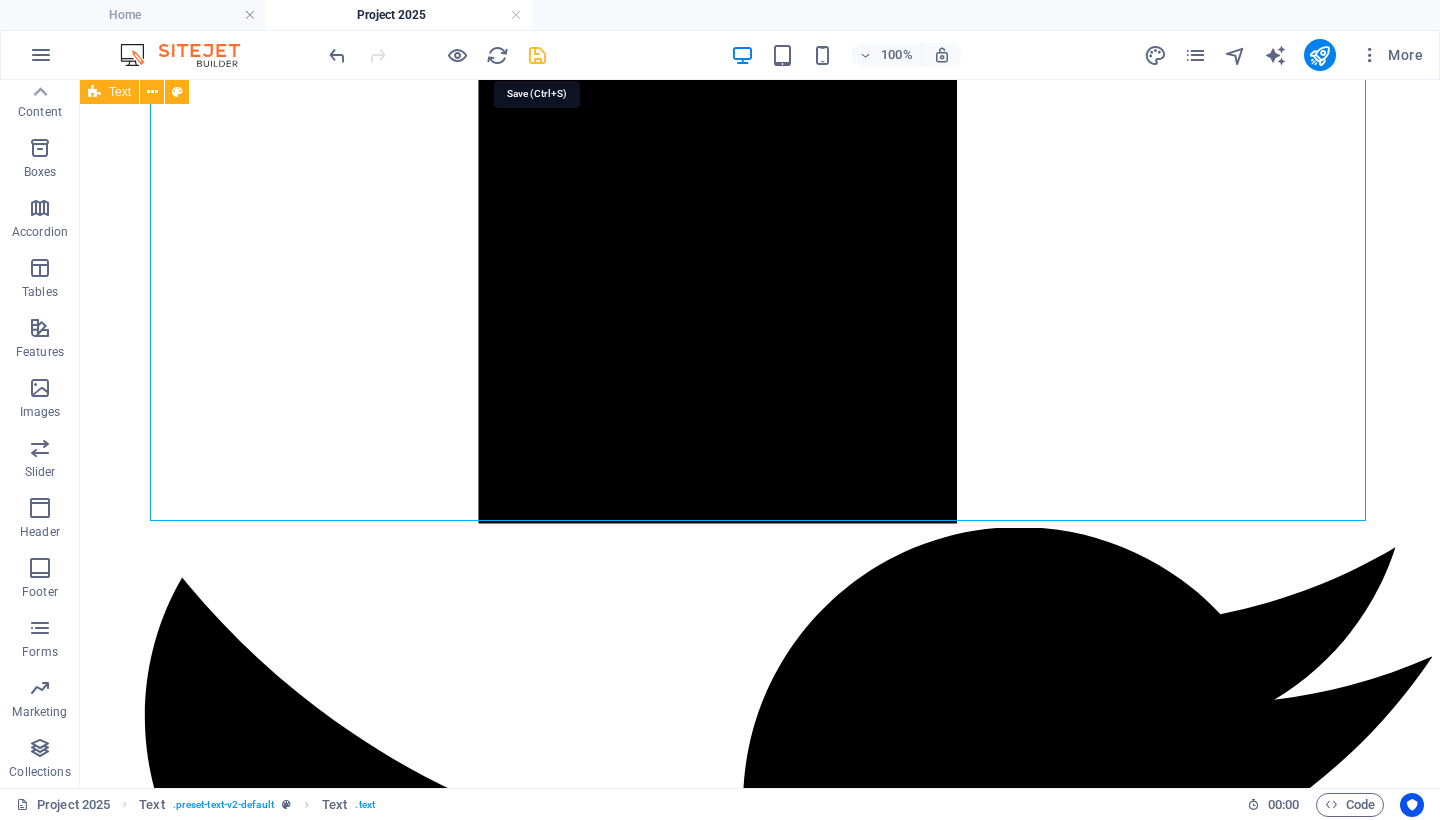 click at bounding box center (537, 55) 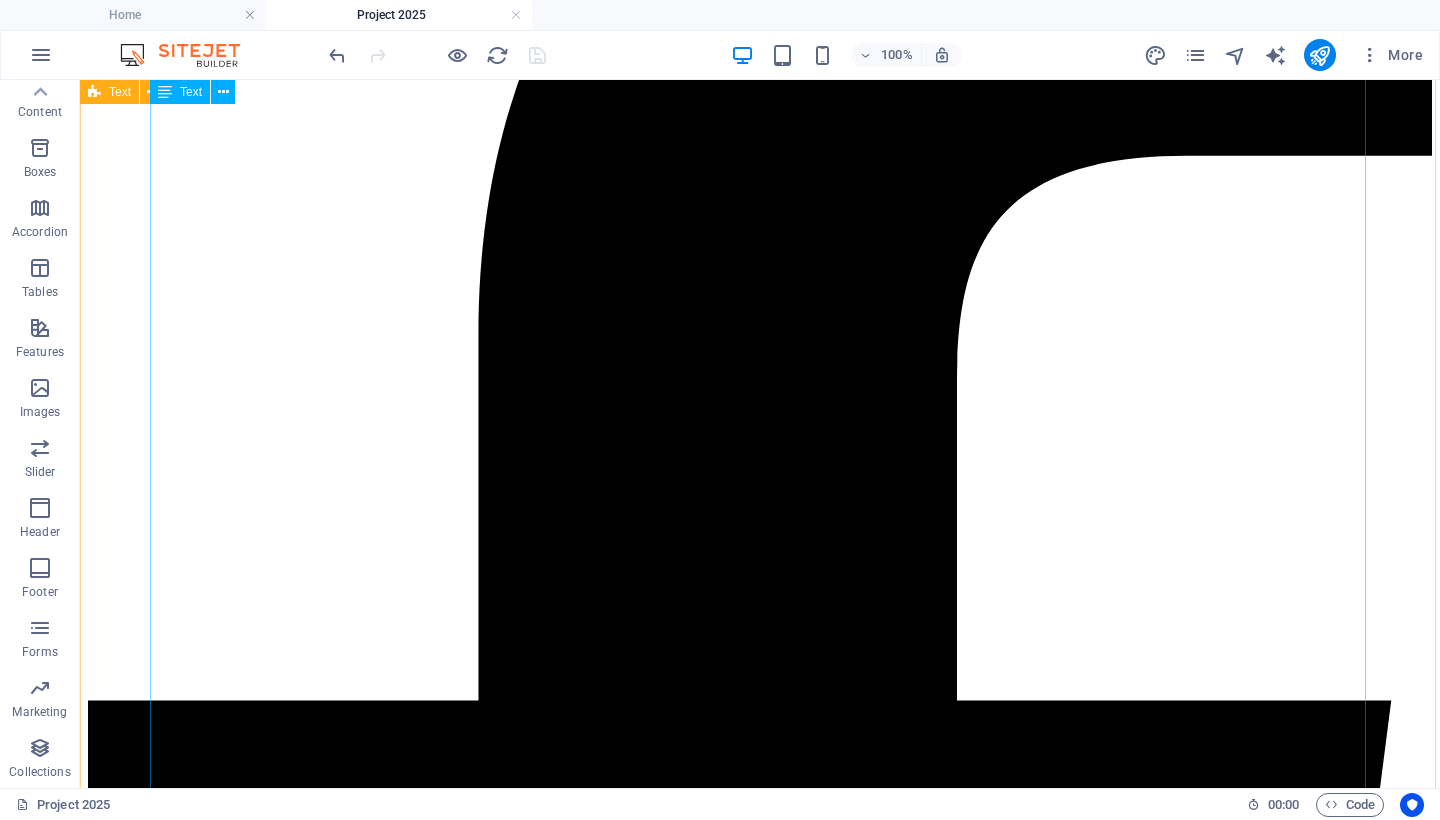 scroll, scrollTop: 640, scrollLeft: 0, axis: vertical 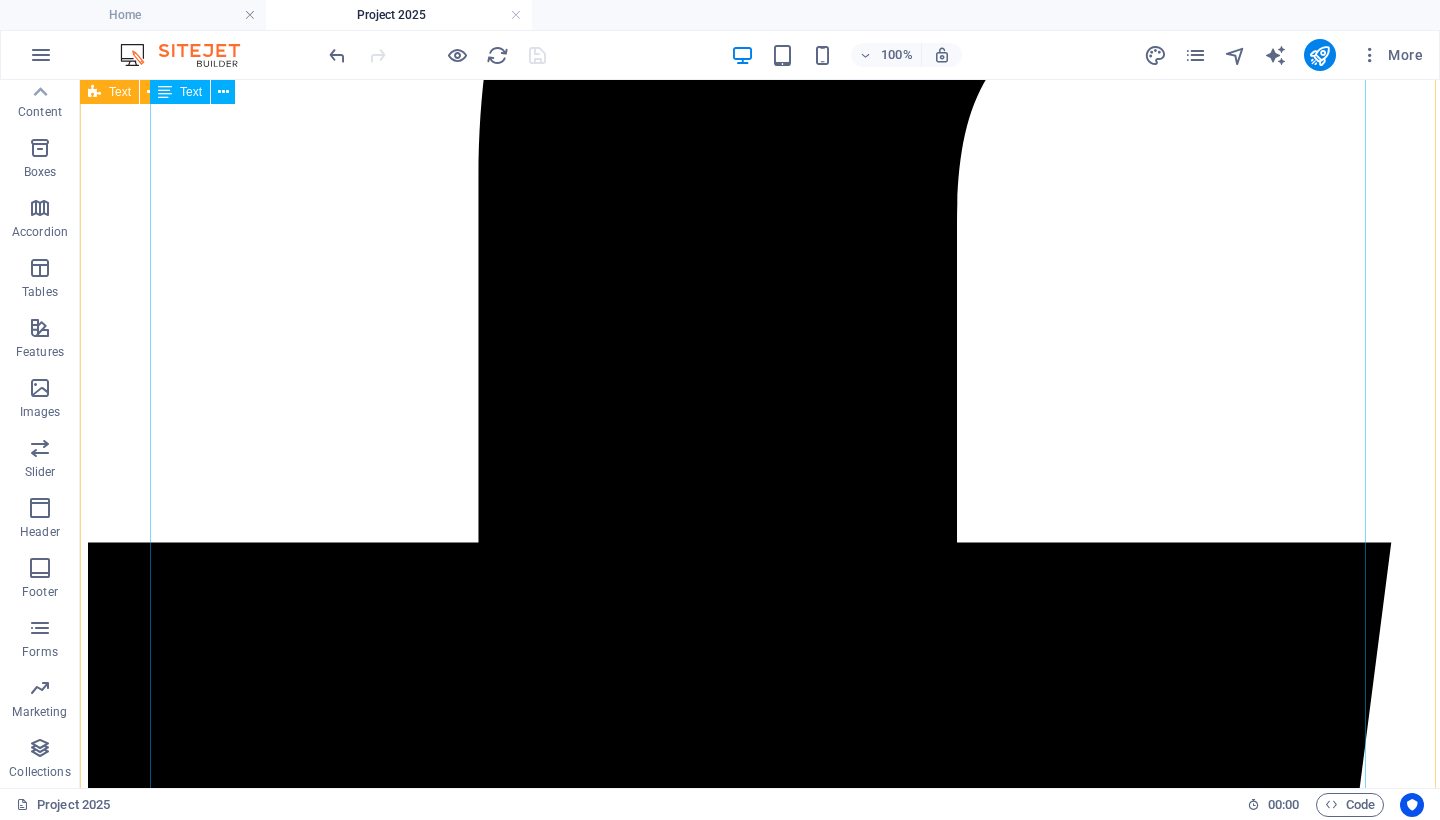 click on "Project 2025: A Coordinated Assault on American Democracy By [NAME] [LAST]. August 2, 2025. Project 2025 is not a theory.   It is a fully coordinated, actively unfolding plan to radically transform the United States government.   The Heritage Foundation , a politically influential think tank, originally published the 920‑page   Mandate for Leadership   in April 2023, backed by over 100 allied ideological organizations and hundreds of former Trump administration officials and strategists ( Democracy Forward ). Those involved developed a roadmap to centralize presidential authority, dismantle independent federal agencies, and replace nonpartisan civil servants with ideologically aligned personnel ( The Guardian ). The plan promotes aggressive consolidation of executive power, the removal of agencies such as the Department of Education and EPA, and the politicization of previously merit-based civil service roles ( Wikipedia ). As of   August 2, 2025 Wikipedia ,   The Daily Beast ,   The Guardian ). ," at bounding box center [760, 8579] 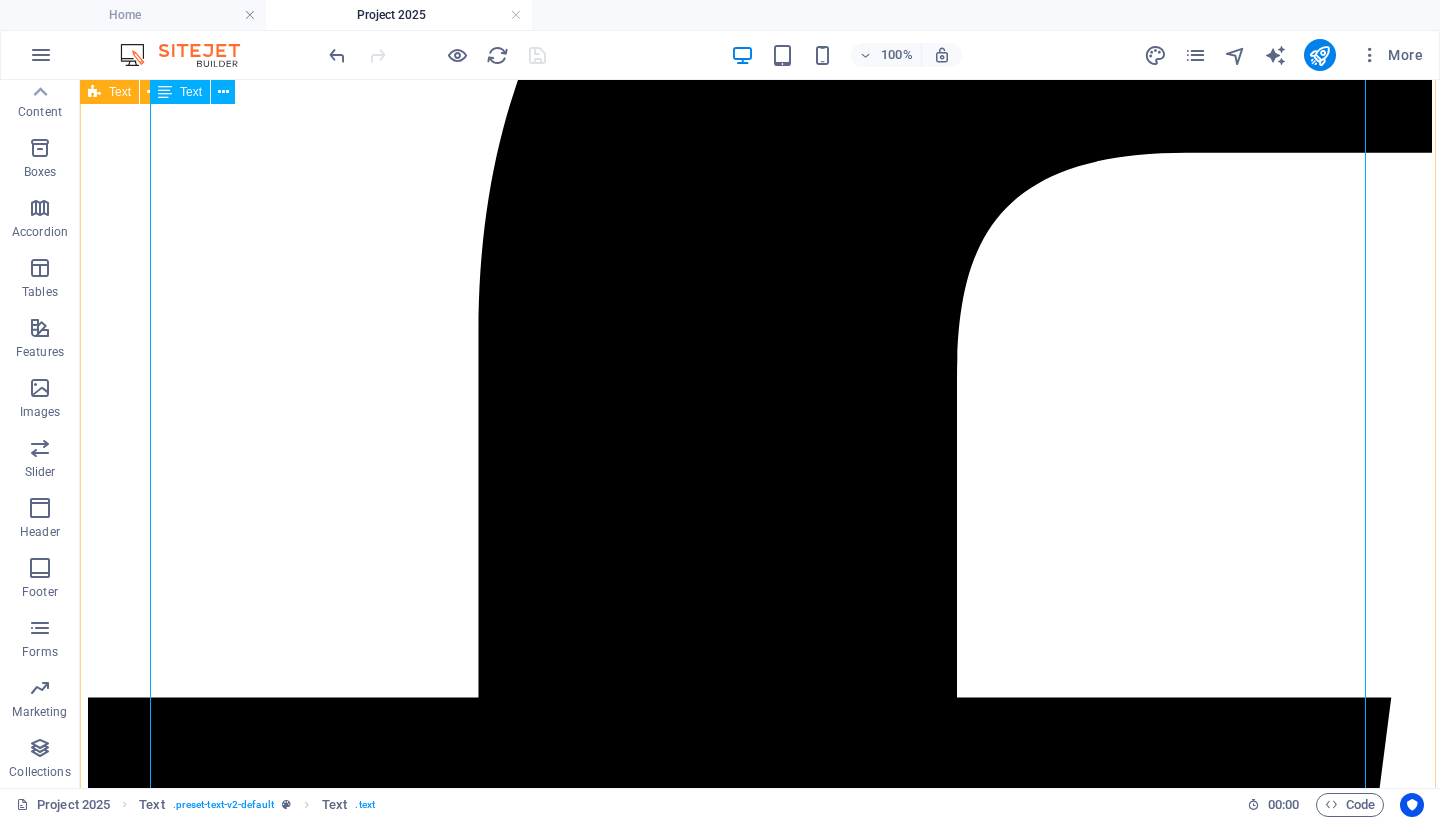 scroll, scrollTop: 108, scrollLeft: 0, axis: vertical 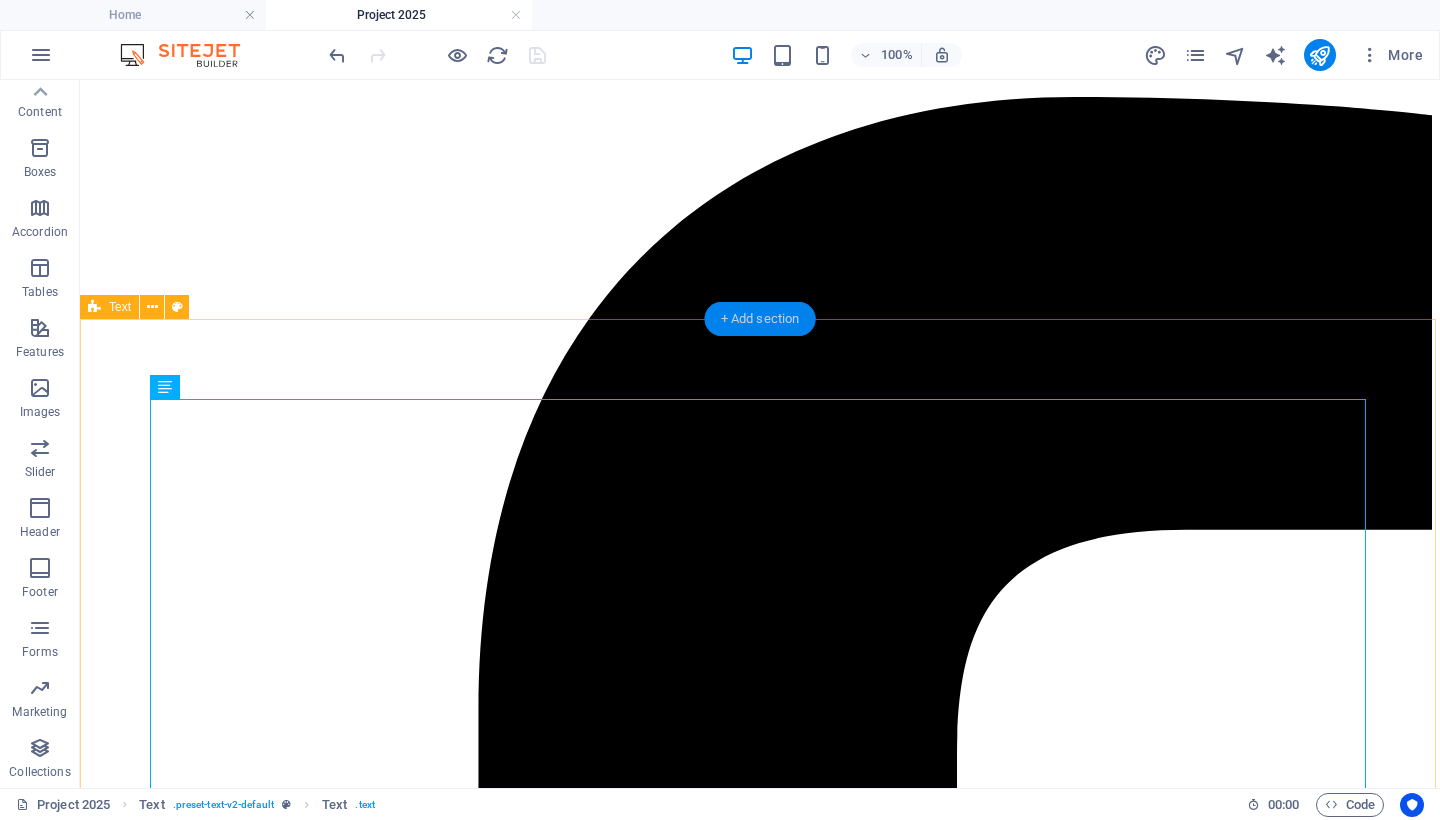 click on "+ Add section" at bounding box center [760, 319] 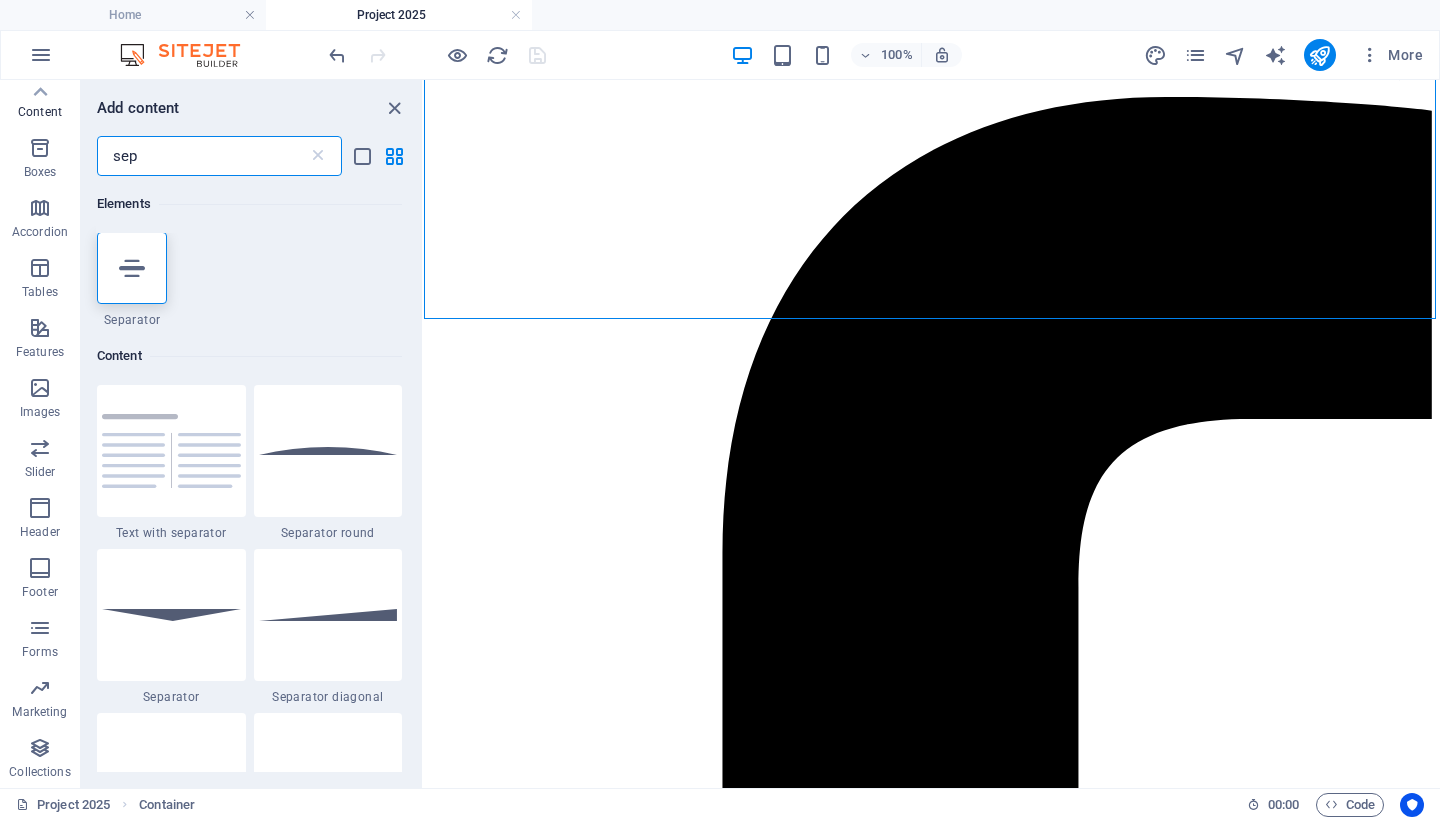 scroll, scrollTop: 0, scrollLeft: 0, axis: both 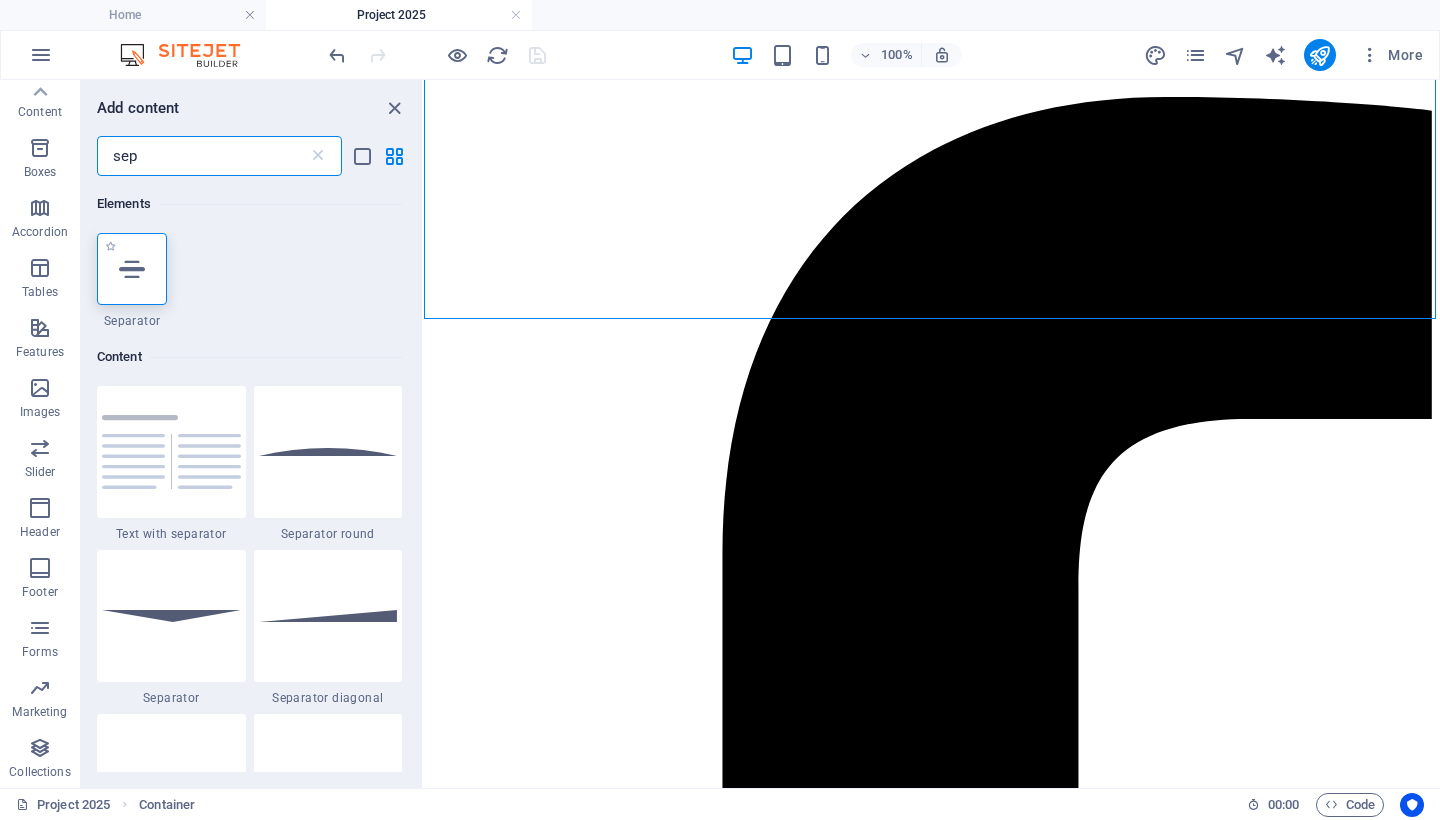 type on "sep" 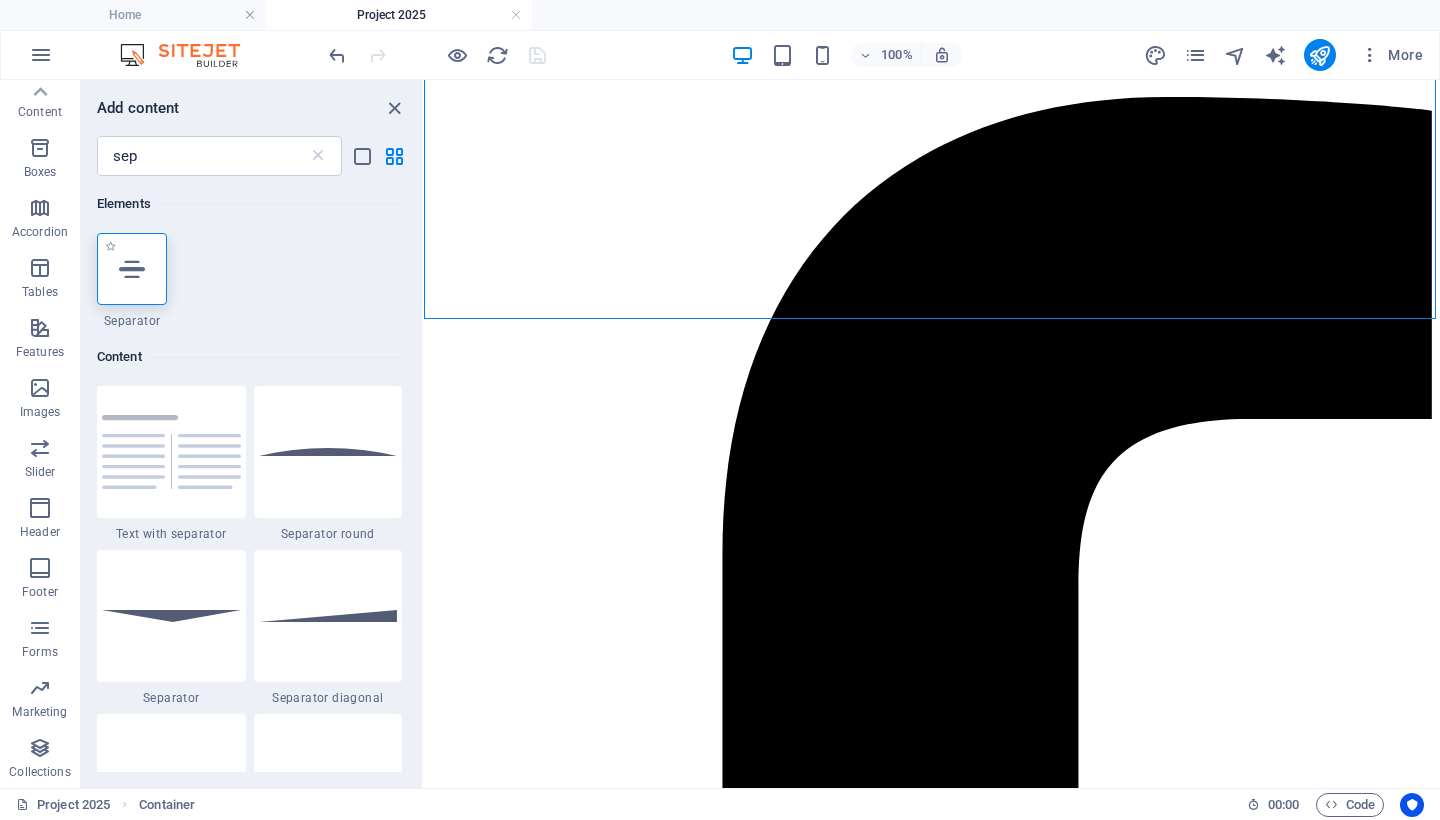 click at bounding box center [132, 269] 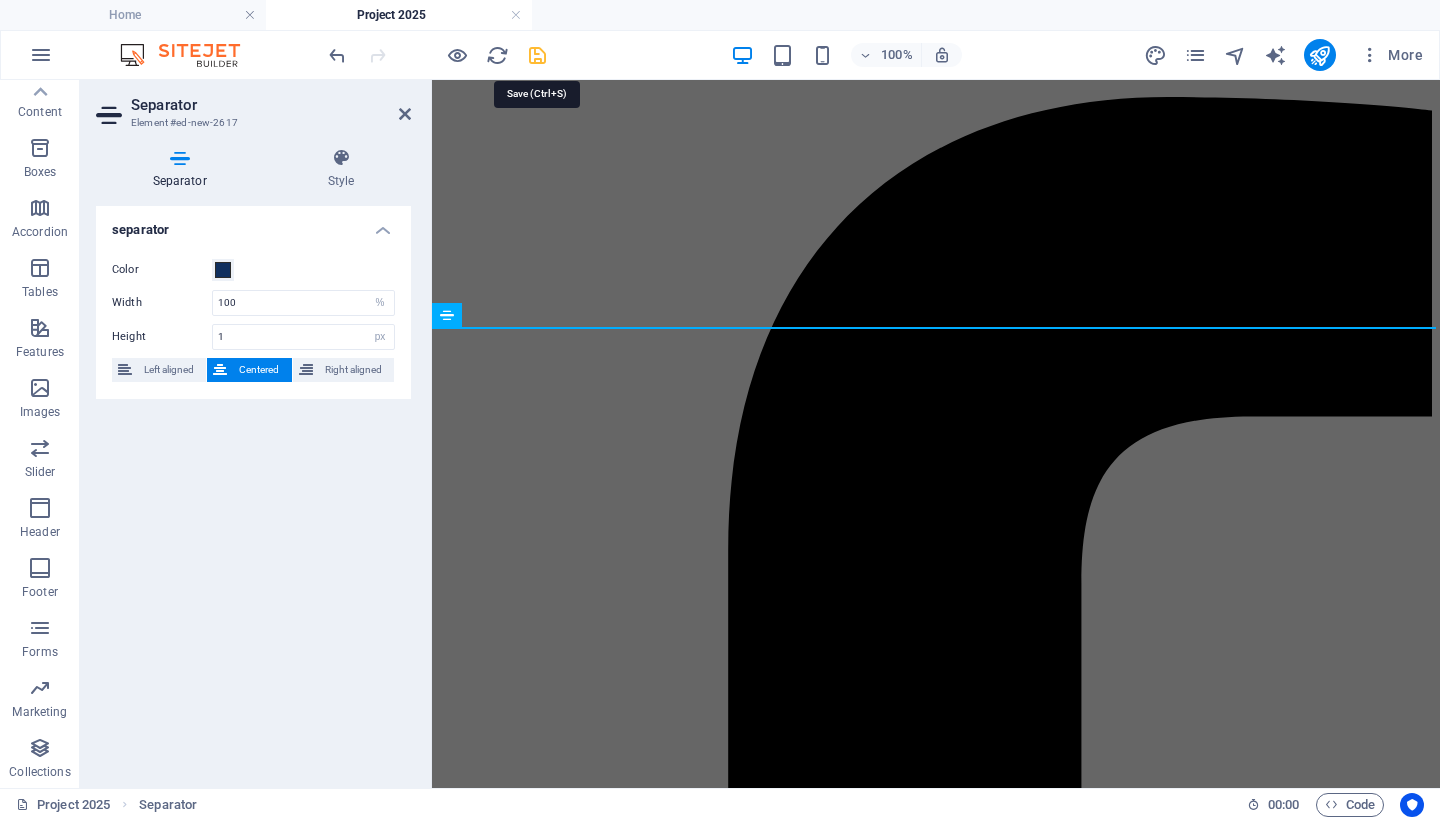 click at bounding box center [537, 55] 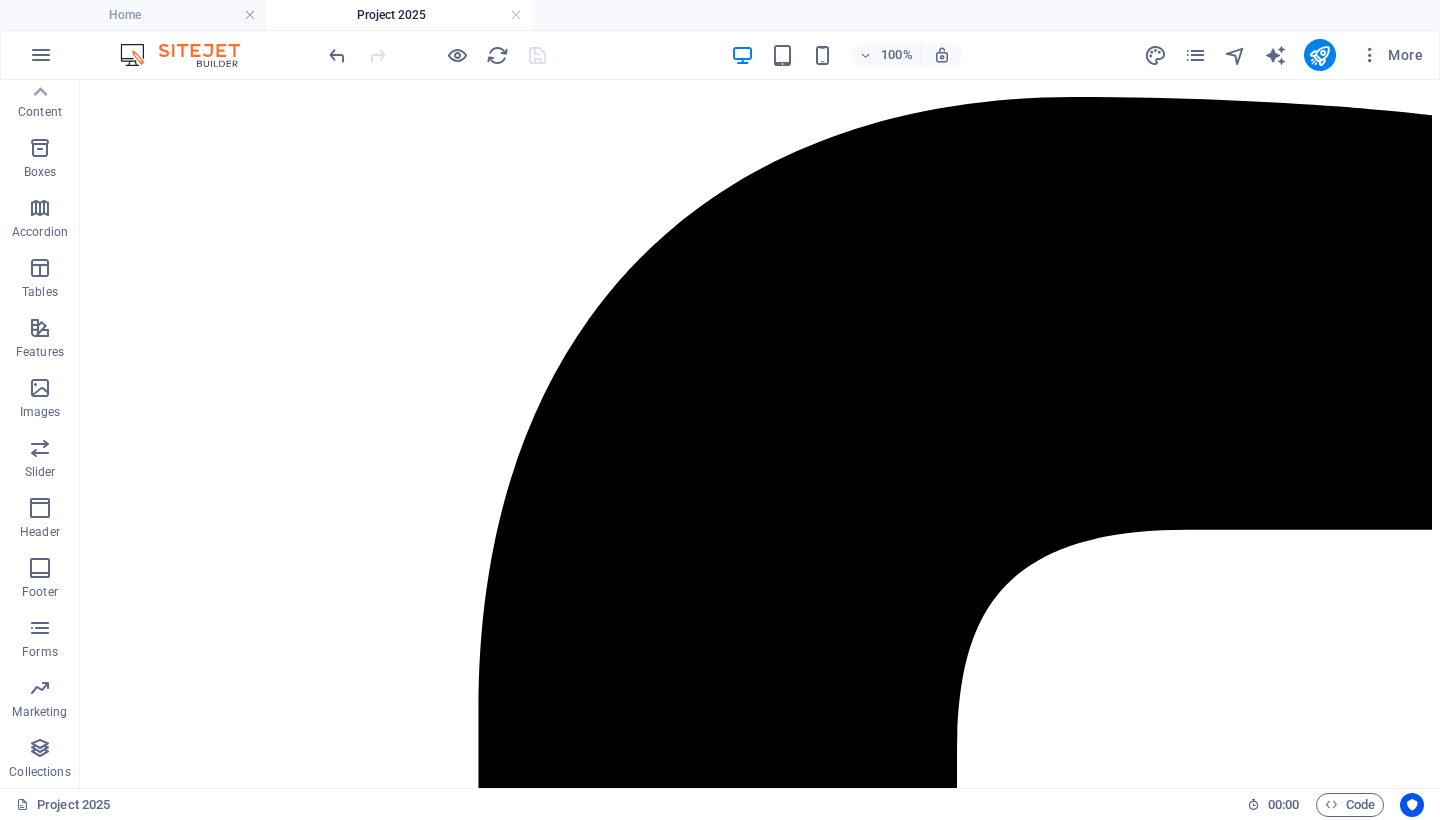 click on "Contact Us Drop content here or  Add elements  Paste clipboard Project 2025: A Coordinated Assault on American Democracy By [NAME] [LAST]. August 2, 2025. Project 2025 is not a theory.   It is a fully coordinated, actively unfolding plan to radically transform the United States government.   The Heritage Foundation , a politically influential think tank, originally published the 920‑page   Mandate for Leadership   in April 2023, backed by over 100 allied ideological organizations and hundreds of former Trump administration officials and strategists ( Democracy Forward ). Those involved developed a roadmap to centralize presidential authority, dismantle independent federal agencies, and replace nonpartisan civil servants with ideologically aligned personnel ( The Guardian ). The plan promotes aggressive consolidation of executive power, the removal of agencies such as the Department of Education and EPA, and the politicization of previously merit-based civil service roles ( Wikipedia ). As of   ," at bounding box center [760, 5571] 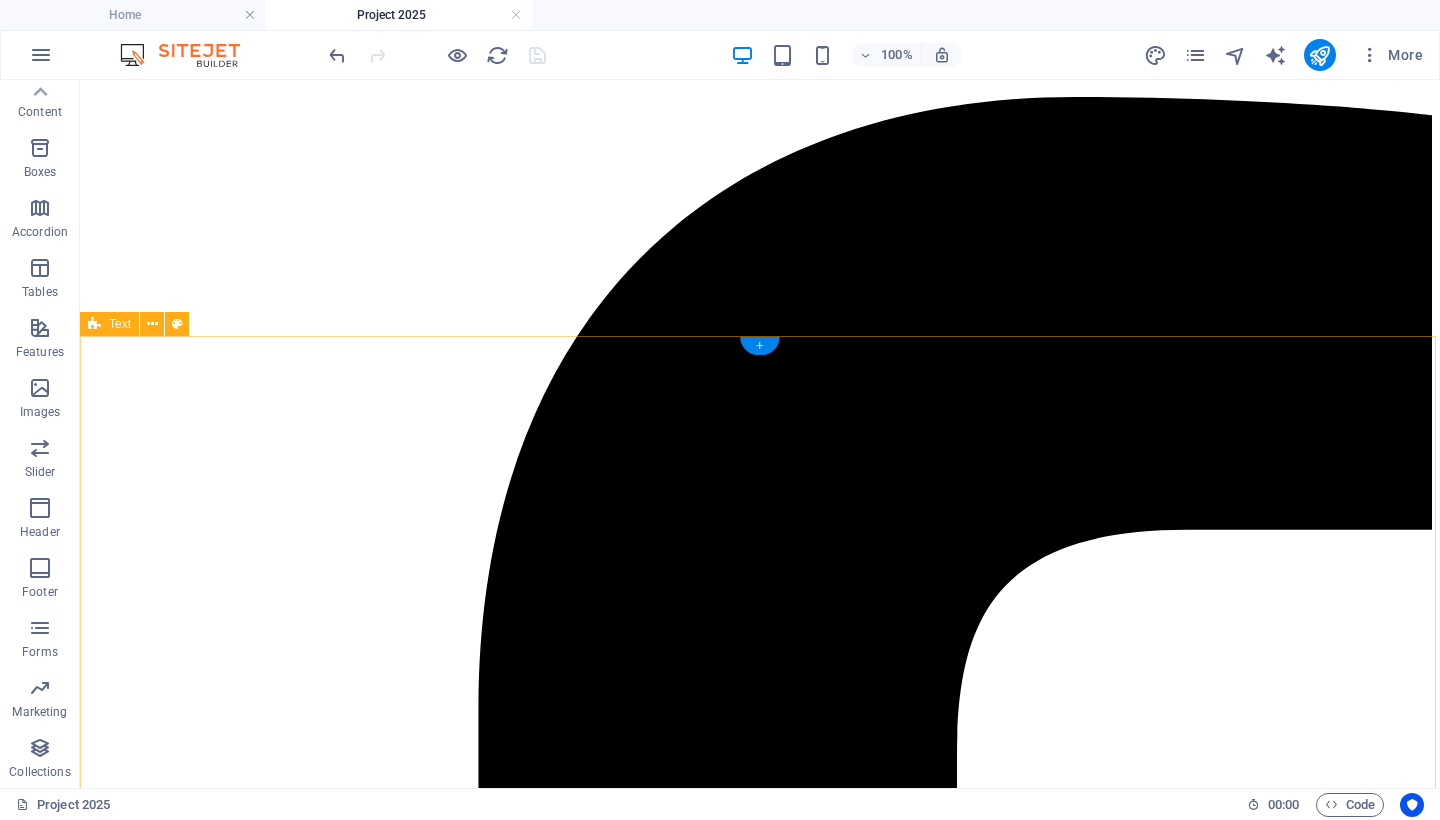 click on "+" at bounding box center [759, 346] 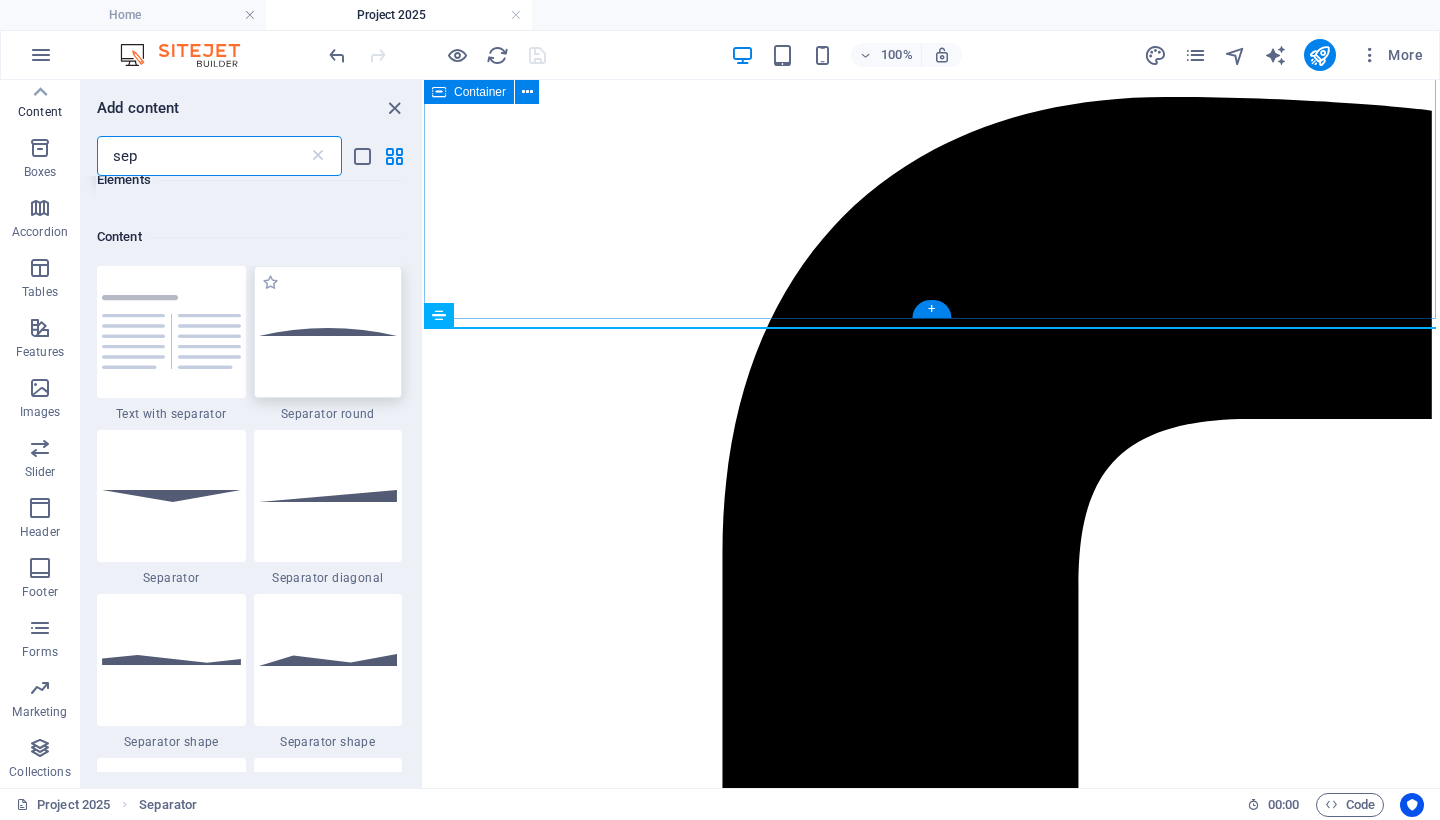 scroll, scrollTop: 153, scrollLeft: 0, axis: vertical 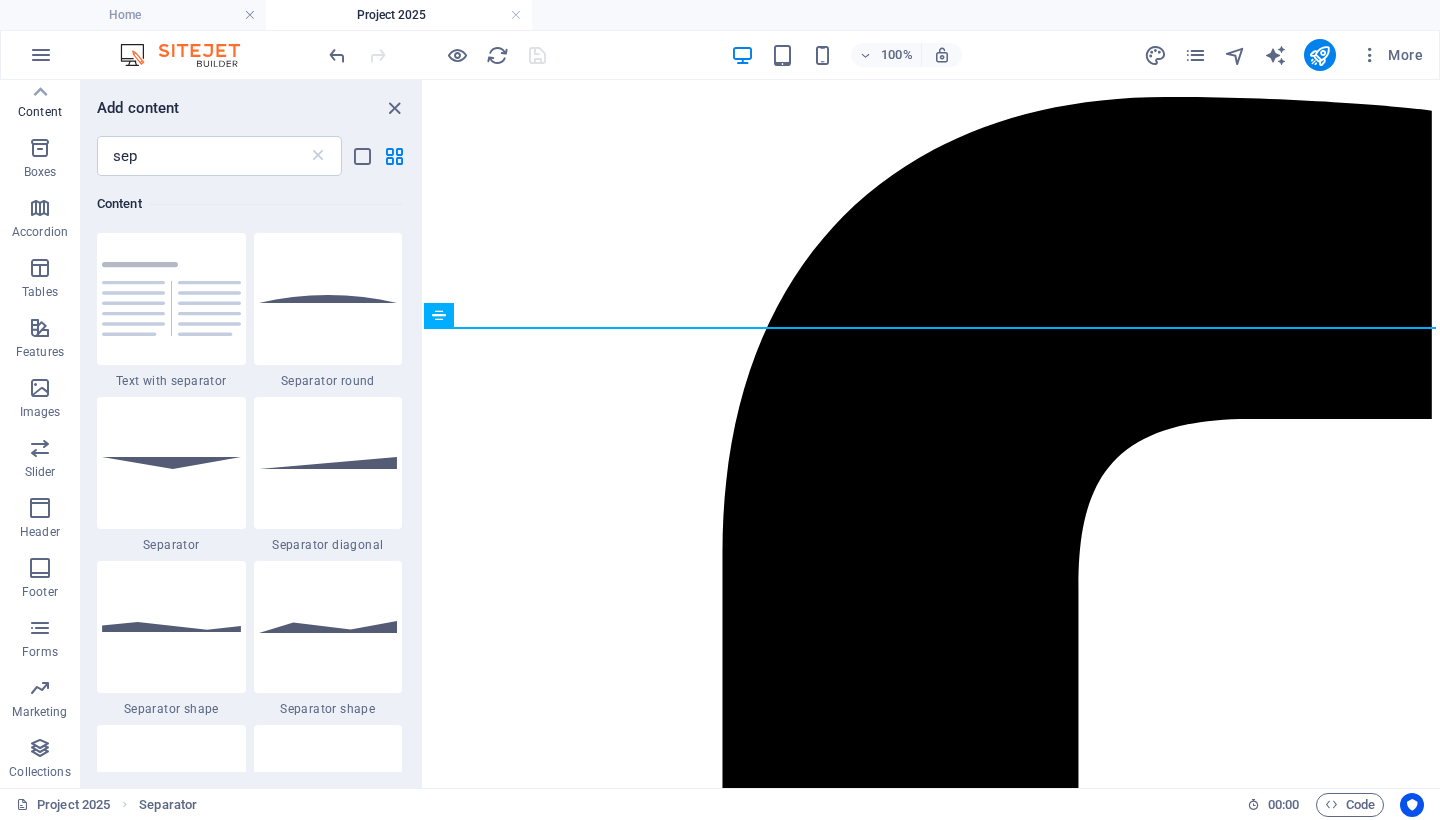 click on "Contact Us Drop content here or  Add elements  Paste clipboard Project 2025: A Coordinated Assault on American Democracy By [NAME] [LAST]. August 2, 2025. Project 2025 is not a theory.   It is a fully coordinated, actively unfolding plan to radically transform the United States government.   The Heritage Foundation , a politically influential think tank, originally published the 920‑page   Mandate for Leadership   in April 2023, backed by over 100 allied ideological organizations and hundreds of former Trump administration officials and strategists ( Democracy Forward ). Those involved developed a roadmap to centralize presidential authority, dismantle independent federal agencies, and replace nonpartisan civil servants with ideologically aligned personnel ( The Guardian ). The plan promotes aggressive consolidation of executive power, the removal of agencies such as the Department of Education and EPA, and the politicization of previously merit-based civil service roles ( Wikipedia ). As of   ," at bounding box center [932, 4747] 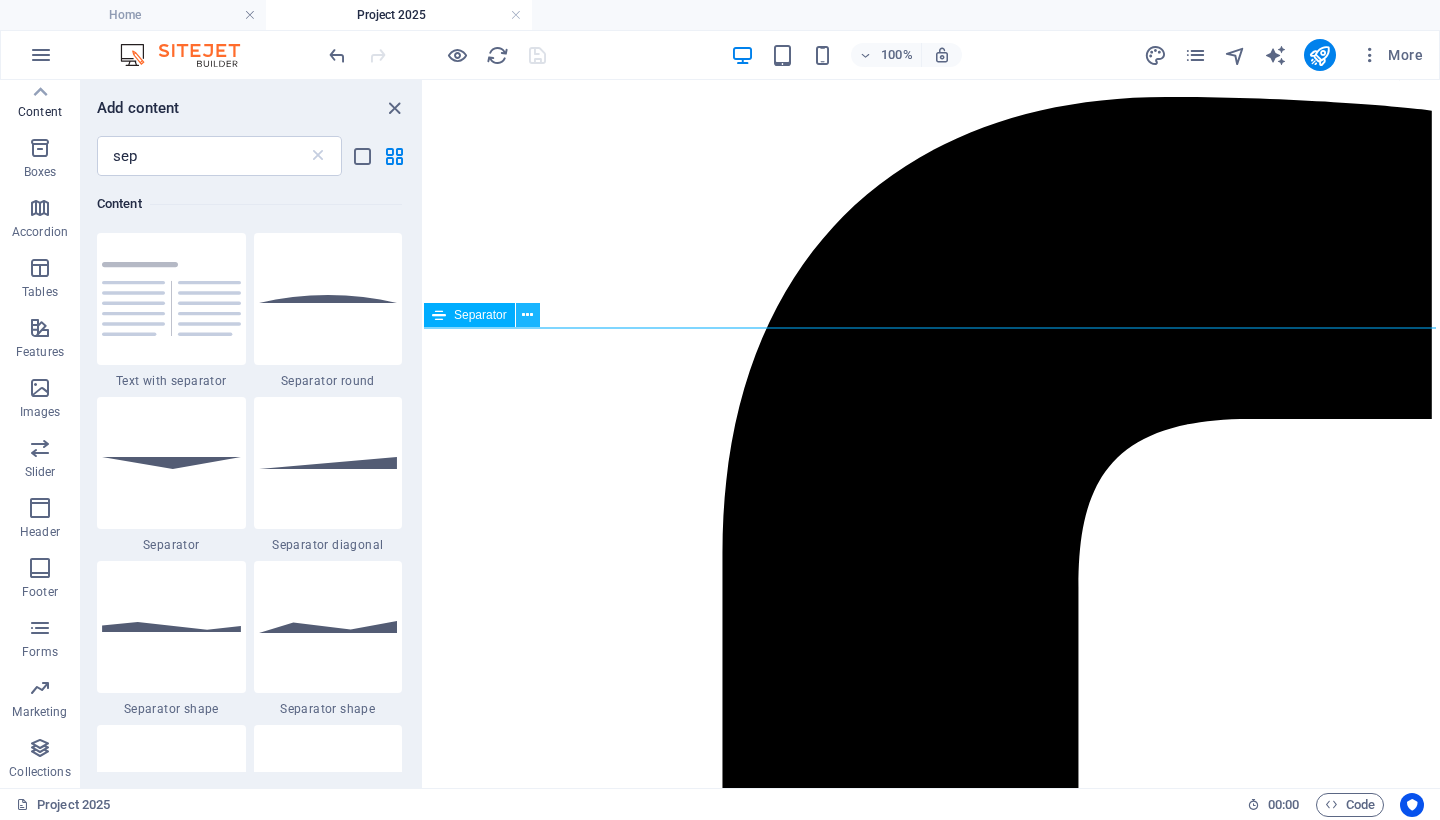 click at bounding box center (527, 315) 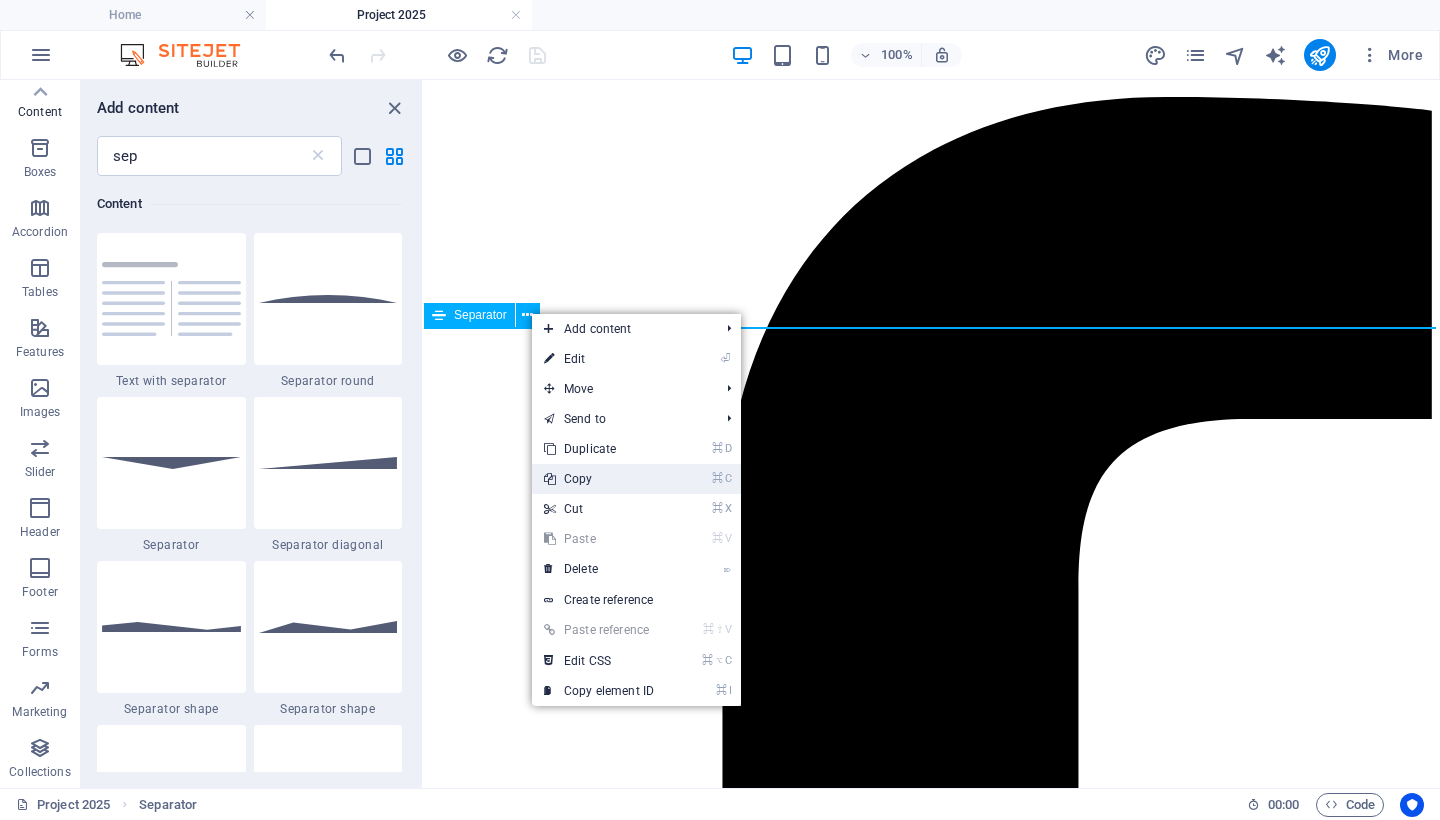click on "⌘ C  Copy" at bounding box center [599, 479] 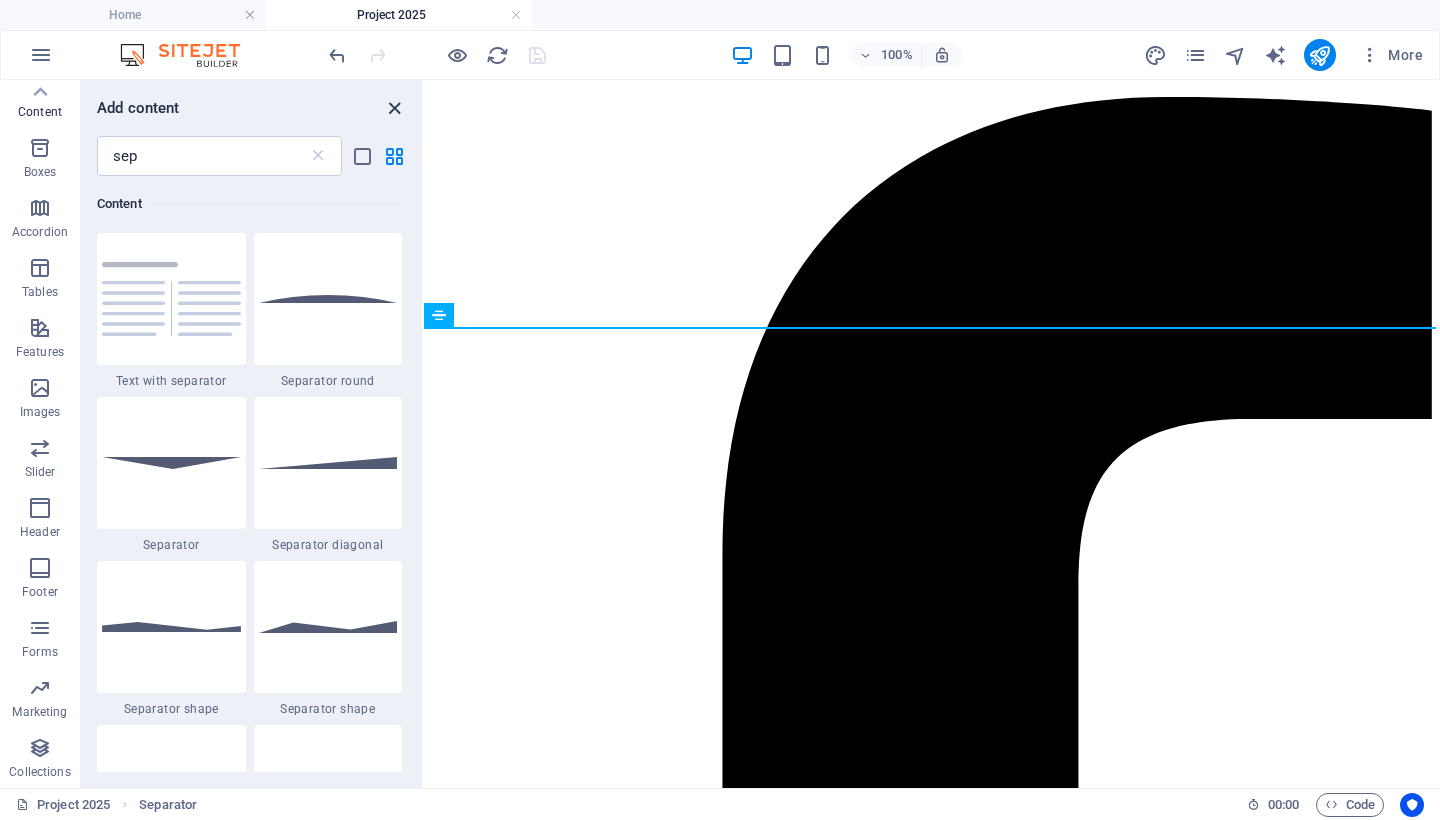 click at bounding box center (394, 108) 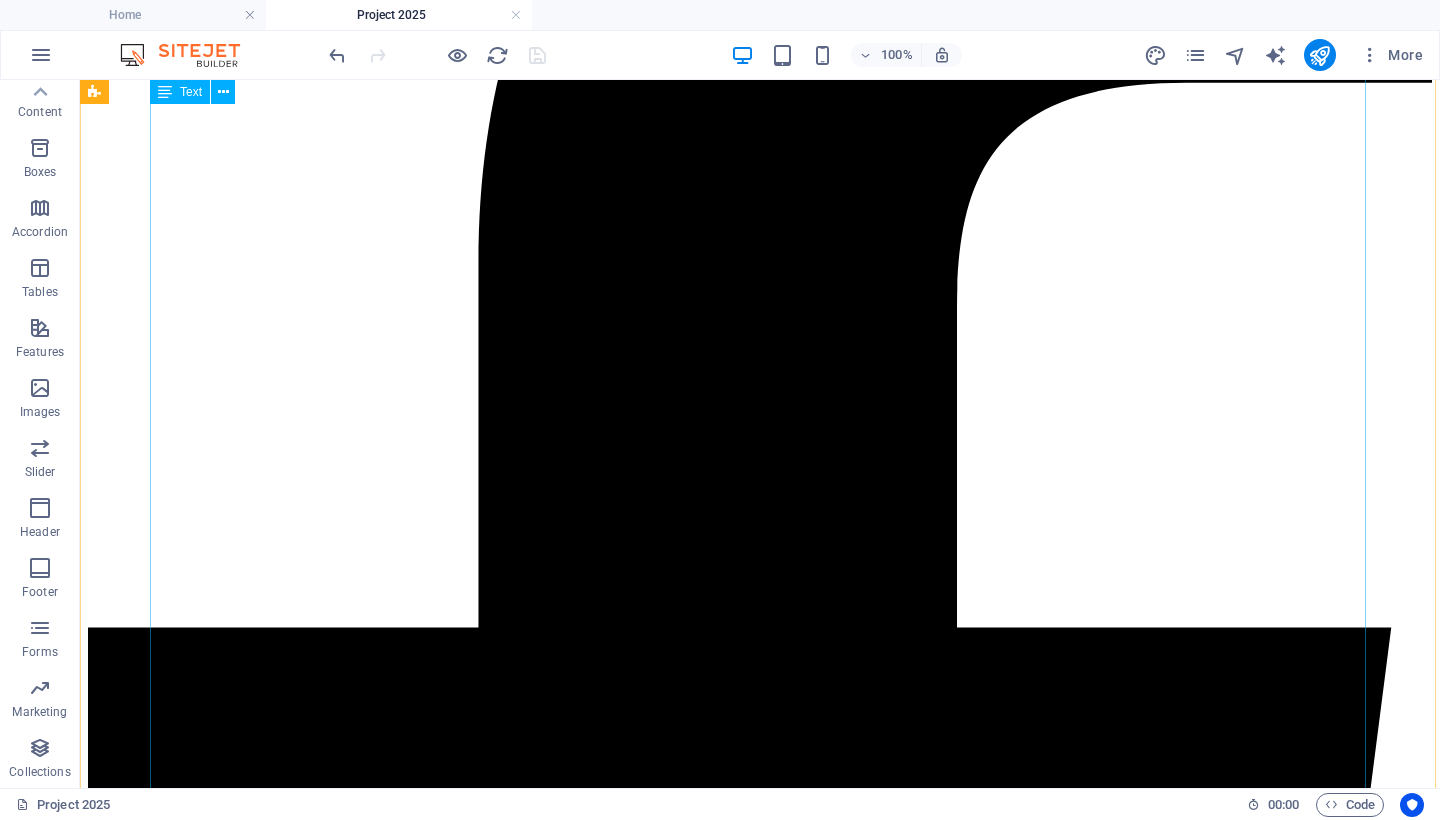 scroll, scrollTop: 590, scrollLeft: 0, axis: vertical 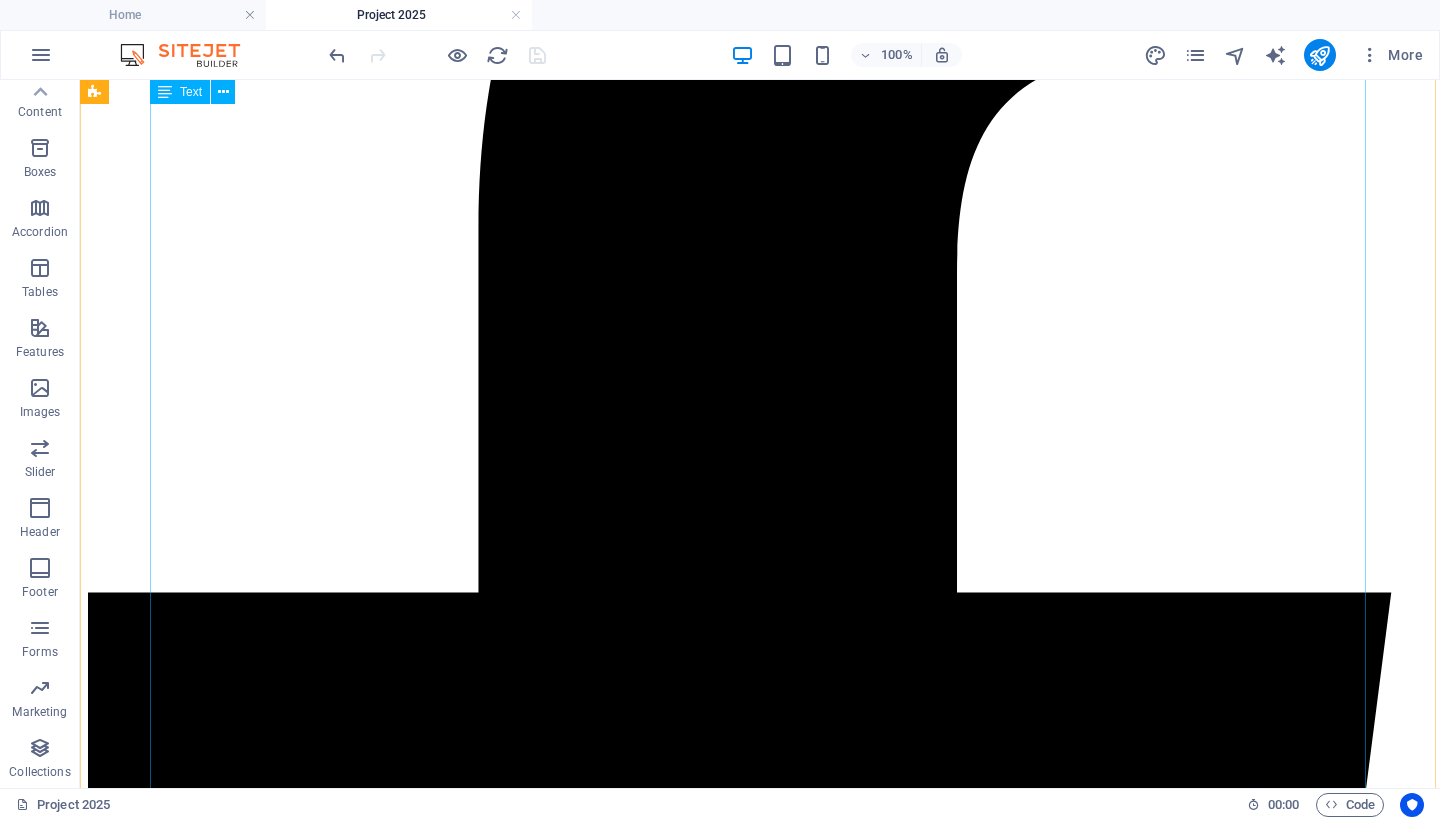 click on "Project 2025: A Coordinated Assault on American Democracy By [NAME] [LAST]. August 2, 2025. Project 2025 is not a theory.   It is a fully coordinated, actively unfolding plan to radically transform the United States government.   The Heritage Foundation , a politically influential think tank, originally published the 920‑page   Mandate for Leadership   in April 2023, backed by over 100 allied ideological organizations and hundreds of former Trump administration officials and strategists ( Democracy Forward ). Those involved developed a roadmap to centralize presidential authority, dismantle independent federal agencies, and replace nonpartisan civil servants with ideologically aligned personnel ( The Guardian ). The plan promotes aggressive consolidation of executive power, the removal of agencies such as the Department of Education and EPA, and the politicization of previously merit-based civil service roles ( Wikipedia ). As of   August 2, 2025 Wikipedia ,   The Daily Beast ,   The Guardian ). ," at bounding box center (760, 8648) 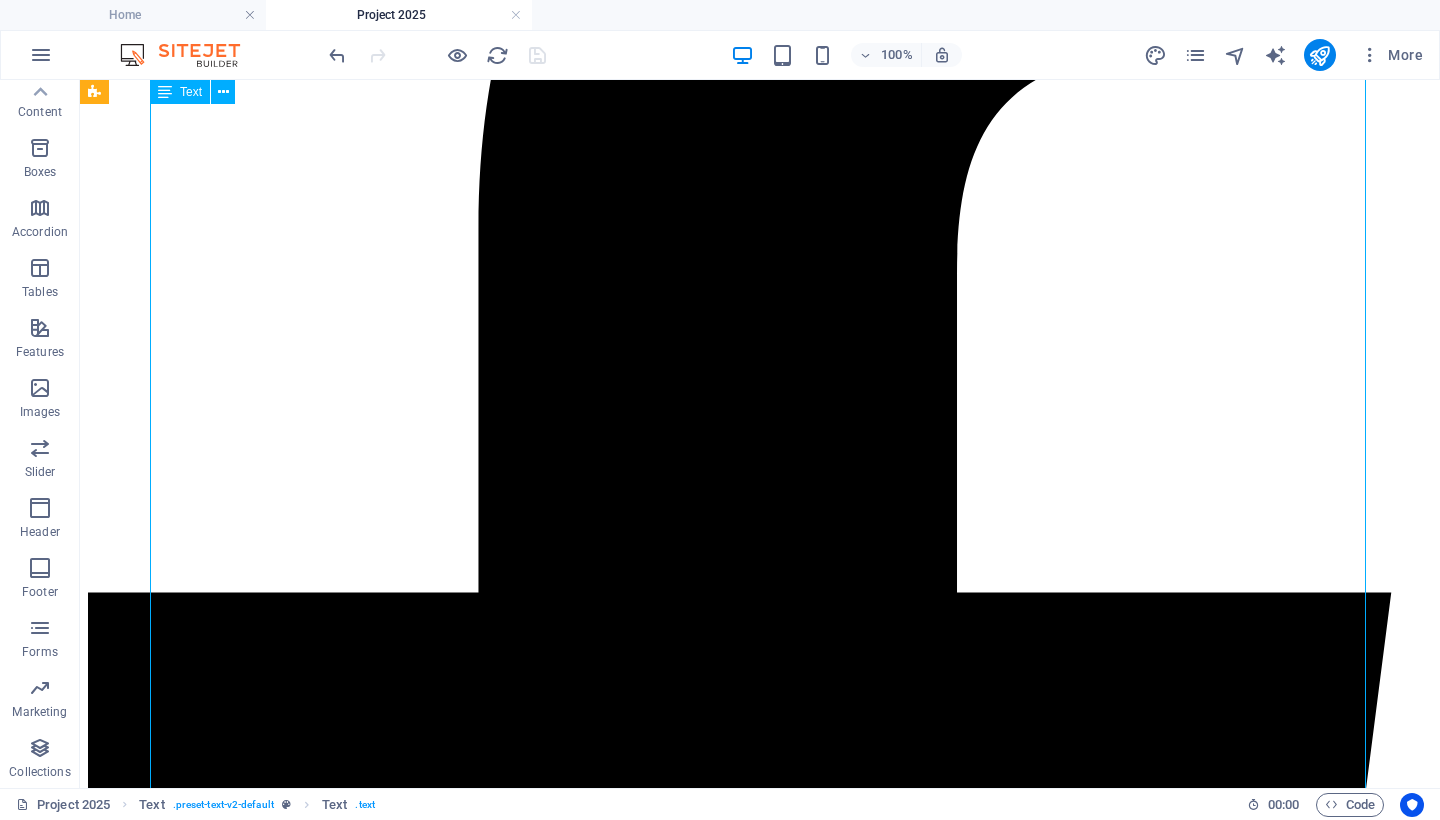 click on "Project 2025: A Coordinated Assault on American Democracy By [NAME] [LAST]. August 2, 2025. Project 2025 is not a theory.   It is a fully coordinated, actively unfolding plan to radically transform the United States government.   The Heritage Foundation , a politically influential think tank, originally published the 920‑page   Mandate for Leadership   in April 2023, backed by over 100 allied ideological organizations and hundreds of former Trump administration officials and strategists ( Democracy Forward ). Those involved developed a roadmap to centralize presidential authority, dismantle independent federal agencies, and replace nonpartisan civil servants with ideologically aligned personnel ( The Guardian ). The plan promotes aggressive consolidation of executive power, the removal of agencies such as the Department of Education and EPA, and the politicization of previously merit-based civil service roles ( Wikipedia ). As of   August 2, 2025 Wikipedia ,   The Daily Beast ,   The Guardian ). ," at bounding box center [760, 8648] 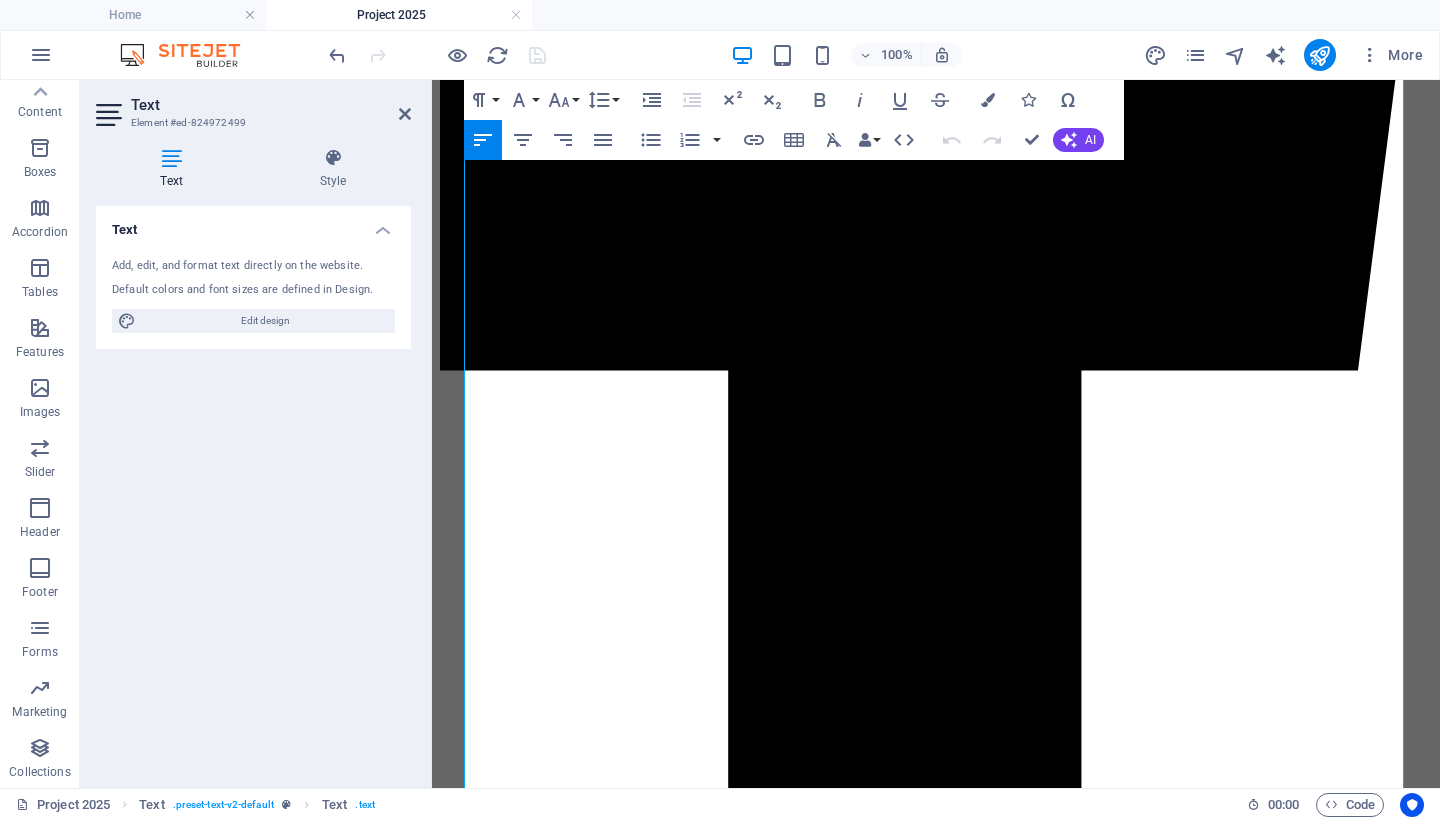 scroll, scrollTop: 902, scrollLeft: 0, axis: vertical 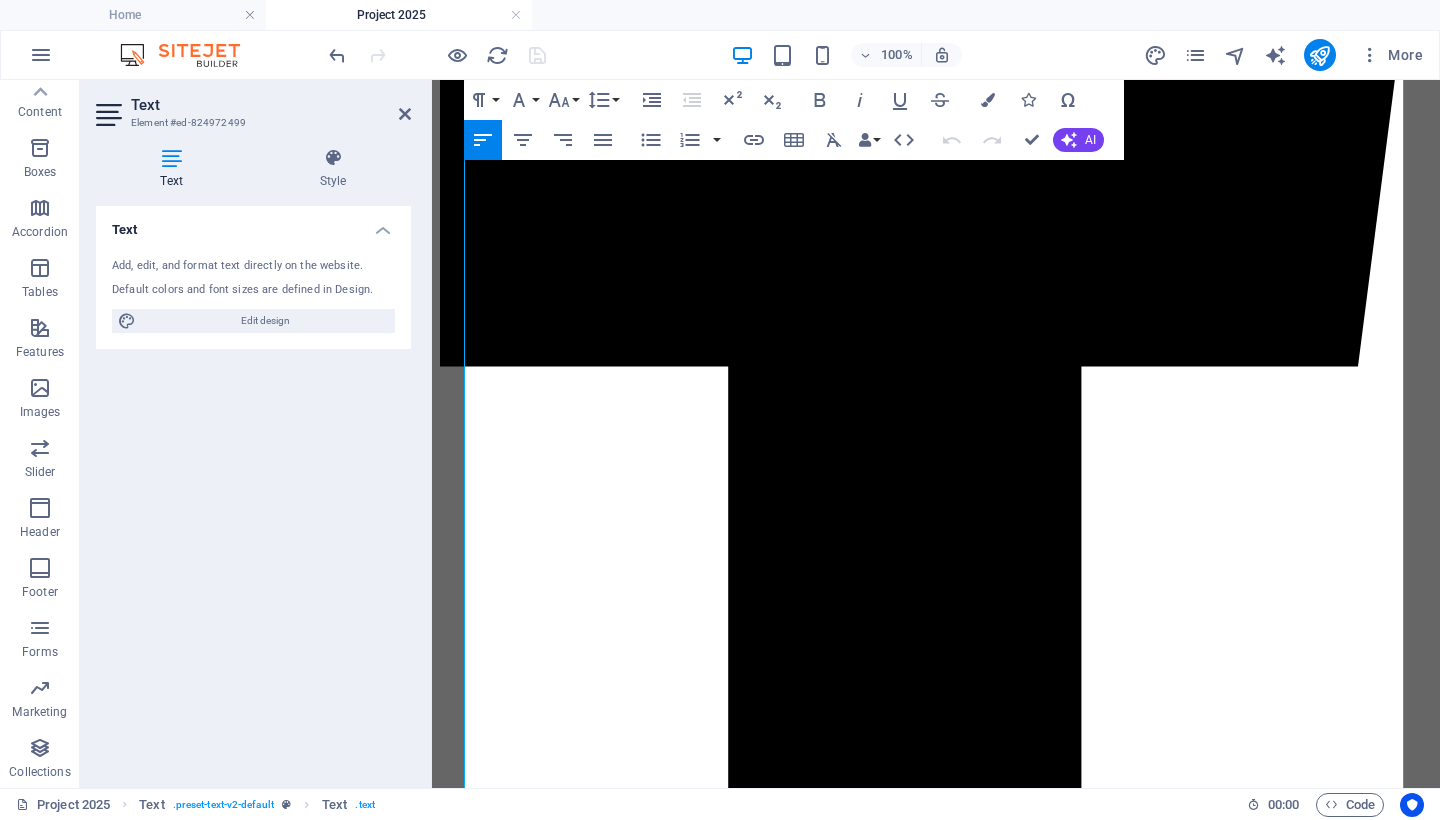 click on "This agenda is more than a policy shift—it is a deliberate campaign to   reengineer democratic governance . Analysts warn that Project 2025 reflects defining traits of   neofascism —including centralized authority, erasure of checks and balances, politicization of institutions, and targeting of marginalized groups ( convergencemag.com ). What is unfolding is not reform—it is   institutional capture . If it continues unopposed, this strategy could dismantle democratic structures and replace them with an authoritarian system governed by loyalty rather than by law ( Democracy Forward ,   Congresswoman Zoe Lofgren )." at bounding box center (936, 5714) 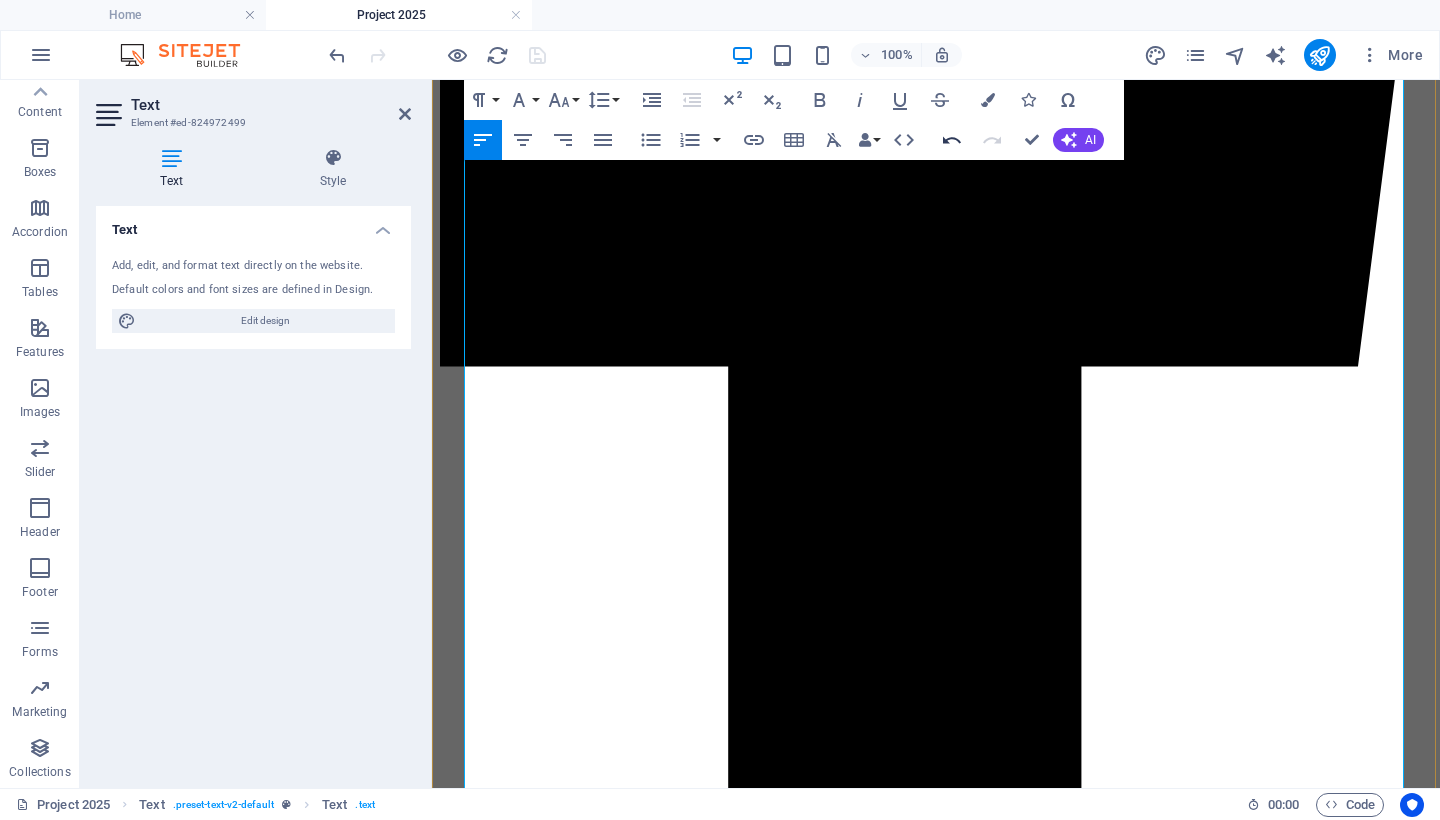 click 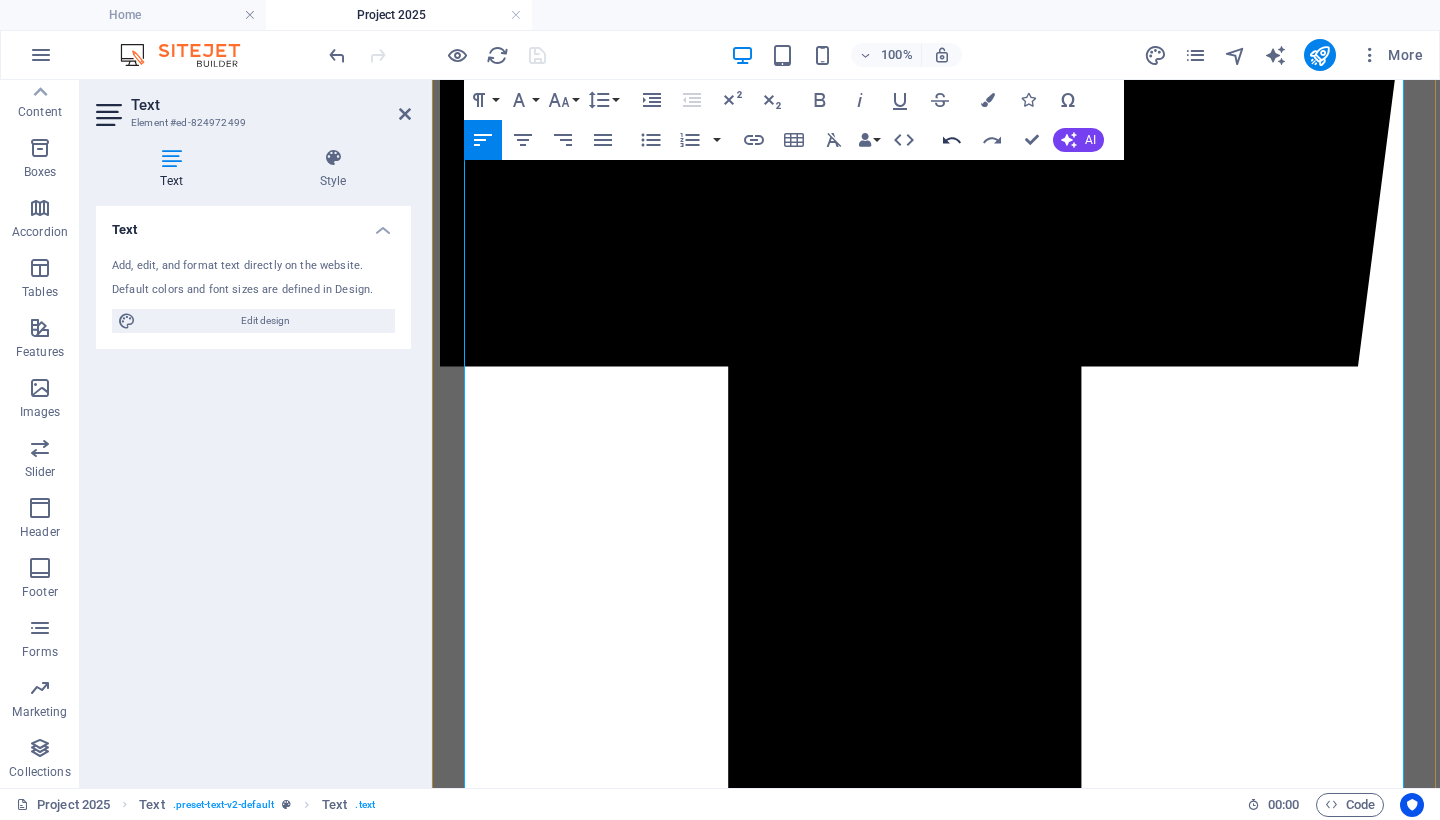 click 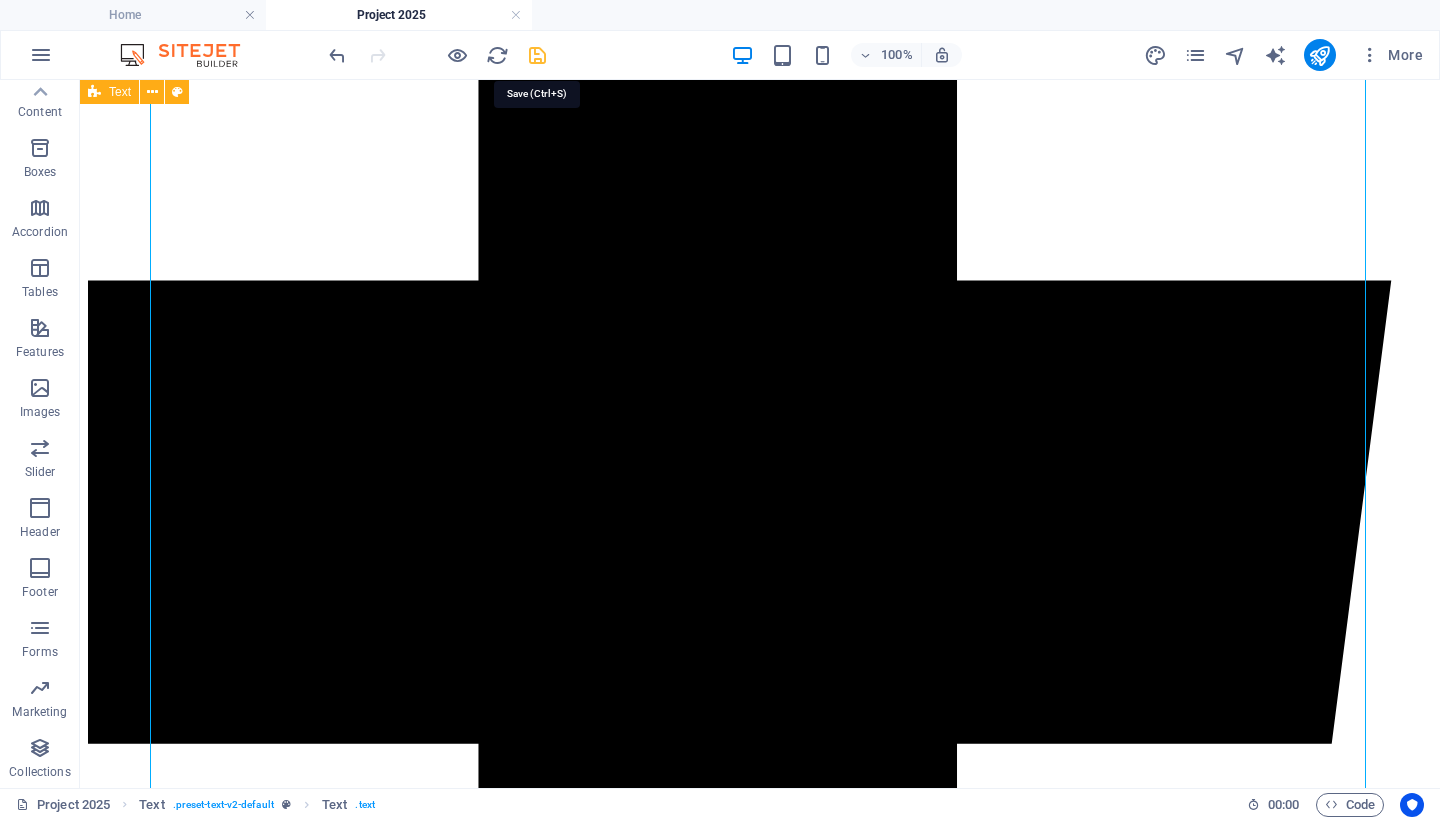 click at bounding box center (537, 55) 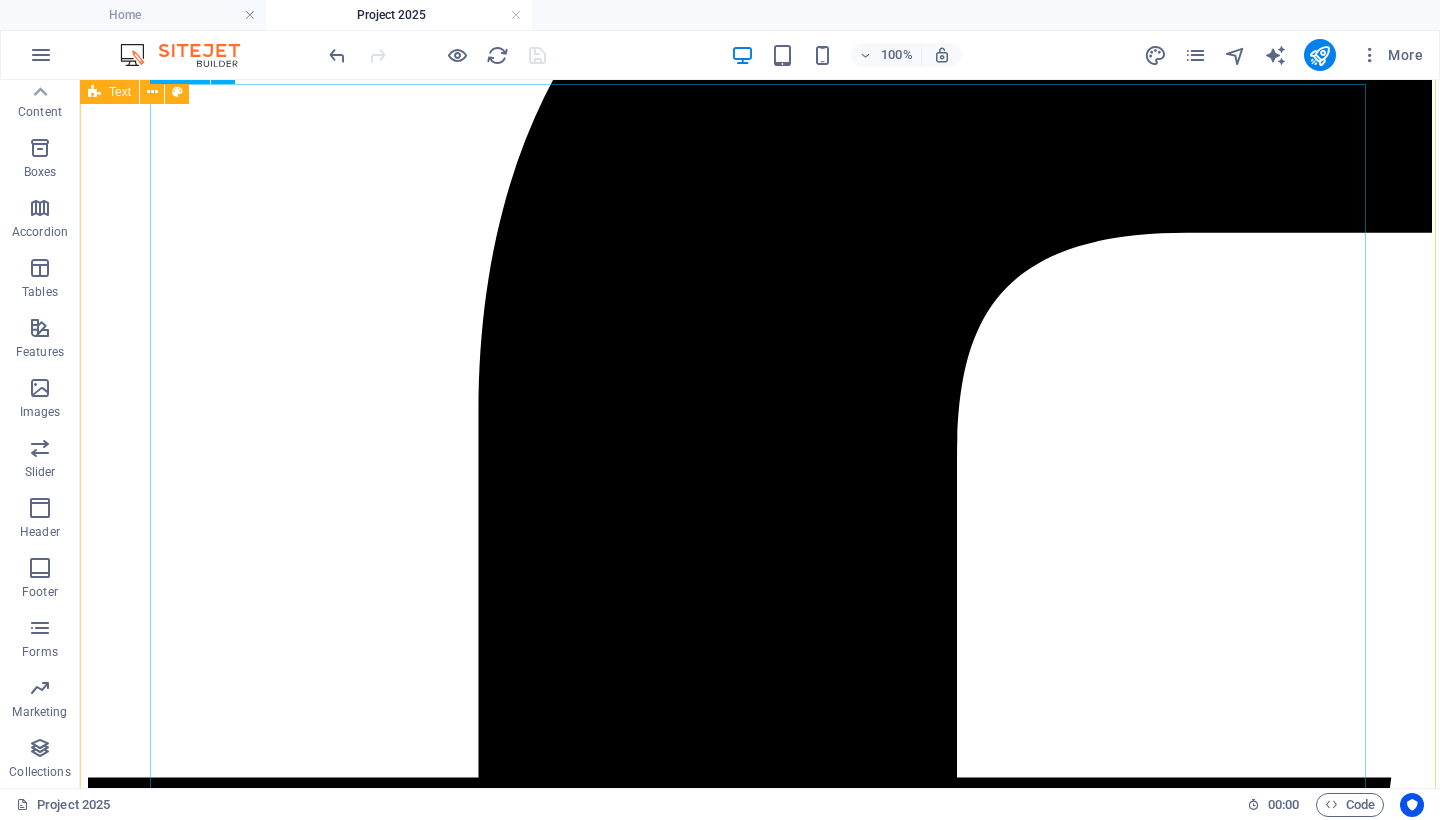scroll, scrollTop: 552, scrollLeft: 0, axis: vertical 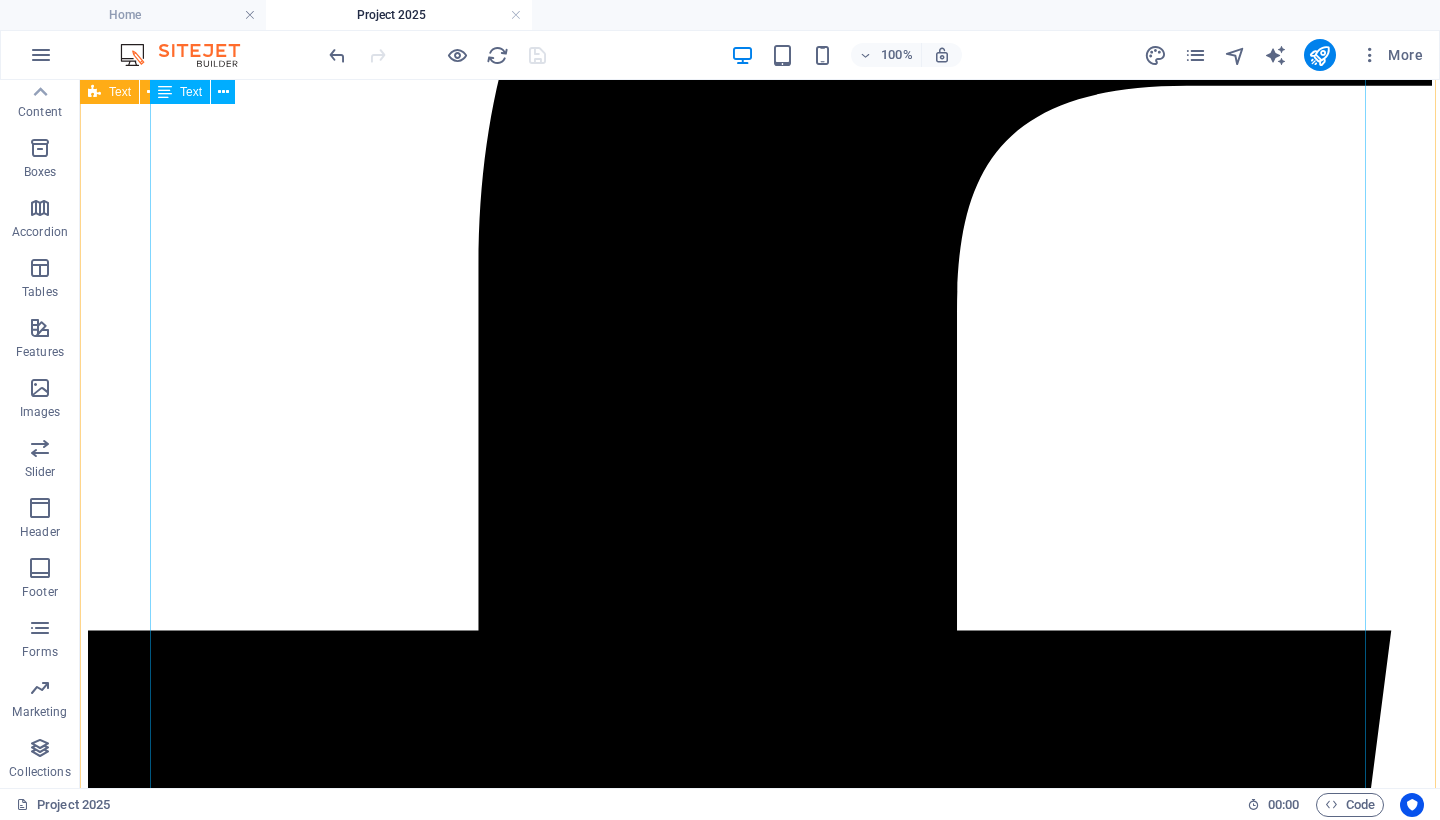 click on "Project 2025: A Coordinated Assault on American Democracy By [NAME] [LAST]. August 2, 2025. Project 2025 is not a theory.   It is a fully coordinated, actively unfolding plan to radically transform the United States government.   The Heritage Foundation , a politically influential think tank, originally published the 920‑page   Mandate for Leadership   in April 2023, backed by over 100 allied ideological organizations and hundreds of former Trump administration officials and strategists ( Democracy Forward ). Those involved developed a roadmap to centralize presidential authority, dismantle independent federal agencies, and replace nonpartisan civil servants with ideologically aligned personnel ( The Guardian ). The plan promotes aggressive consolidation of executive power, the removal of agencies such as the Department of Education and EPA, and the politicization of previously merit-based civil service roles ( Wikipedia ). As of   August 2, 2025 Wikipedia ,   The Daily Beast ,   The Guardian ). ," at bounding box center (760, 8686) 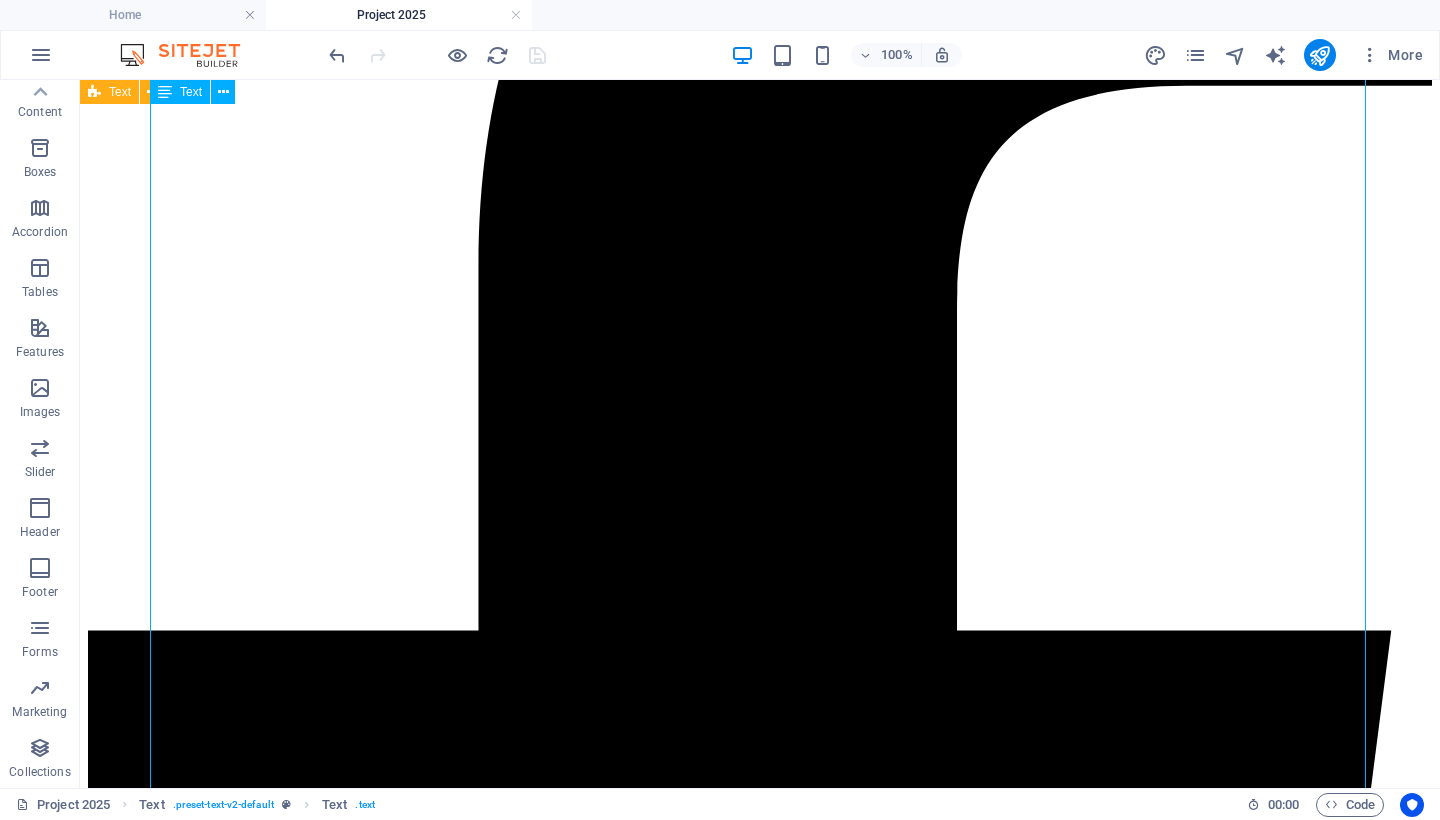 click on "Project 2025: A Coordinated Assault on American Democracy By [NAME] [LAST]. August 2, 2025. Project 2025 is not a theory.   It is a fully coordinated, actively unfolding plan to radically transform the United States government.   The Heritage Foundation , a politically influential think tank, originally published the 920‑page   Mandate for Leadership   in April 2023, backed by over 100 allied ideological organizations and hundreds of former Trump administration officials and strategists ( Democracy Forward ). Those involved developed a roadmap to centralize presidential authority, dismantle independent federal agencies, and replace nonpartisan civil servants with ideologically aligned personnel ( The Guardian ). The plan promotes aggressive consolidation of executive power, the removal of agencies such as the Department of Education and EPA, and the politicization of previously merit-based civil service roles ( Wikipedia ). As of   August 2, 2025 Wikipedia ,   The Daily Beast ,   The Guardian ). ," at bounding box center (760, 8686) 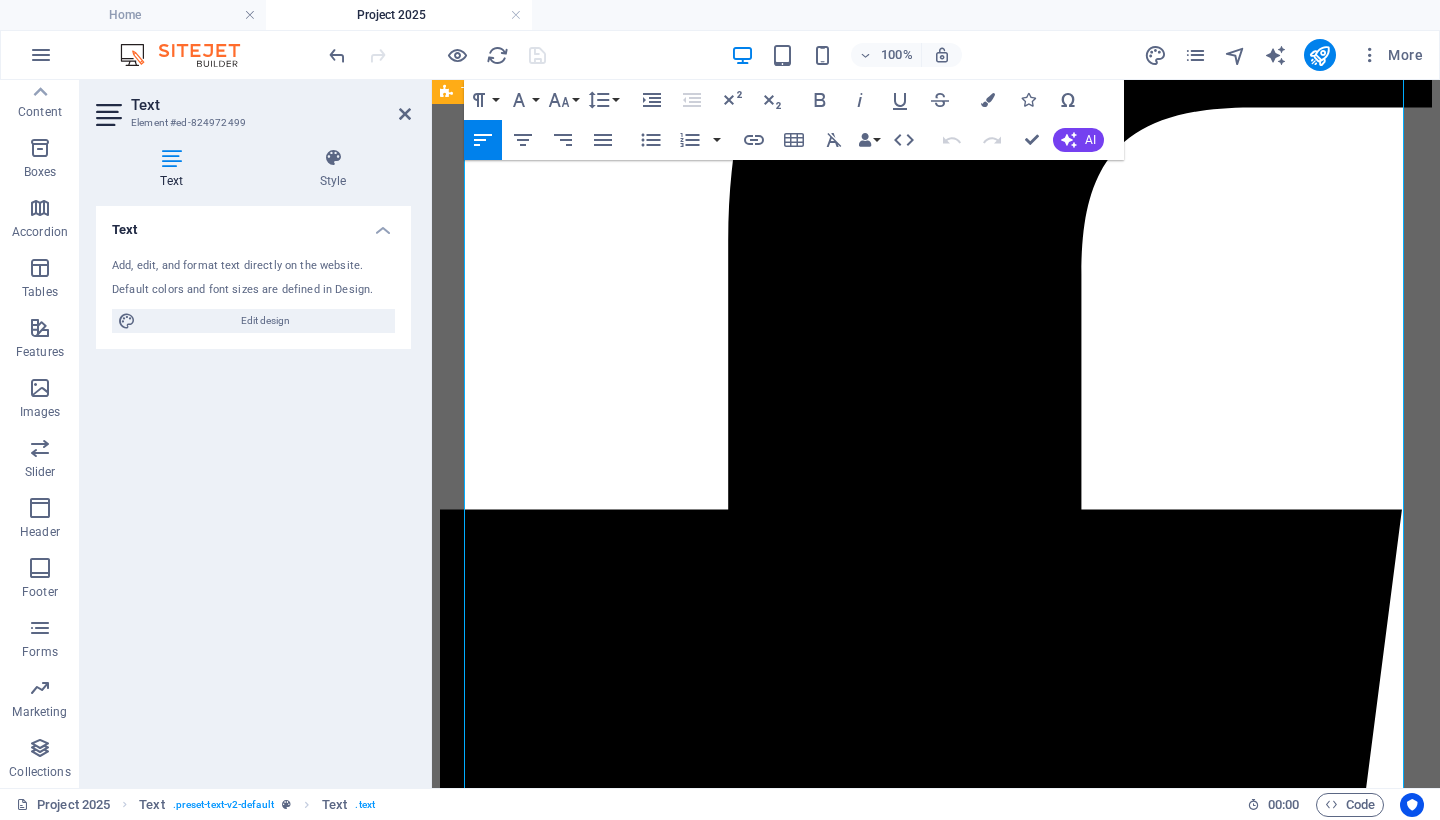 scroll, scrollTop: 797, scrollLeft: 0, axis: vertical 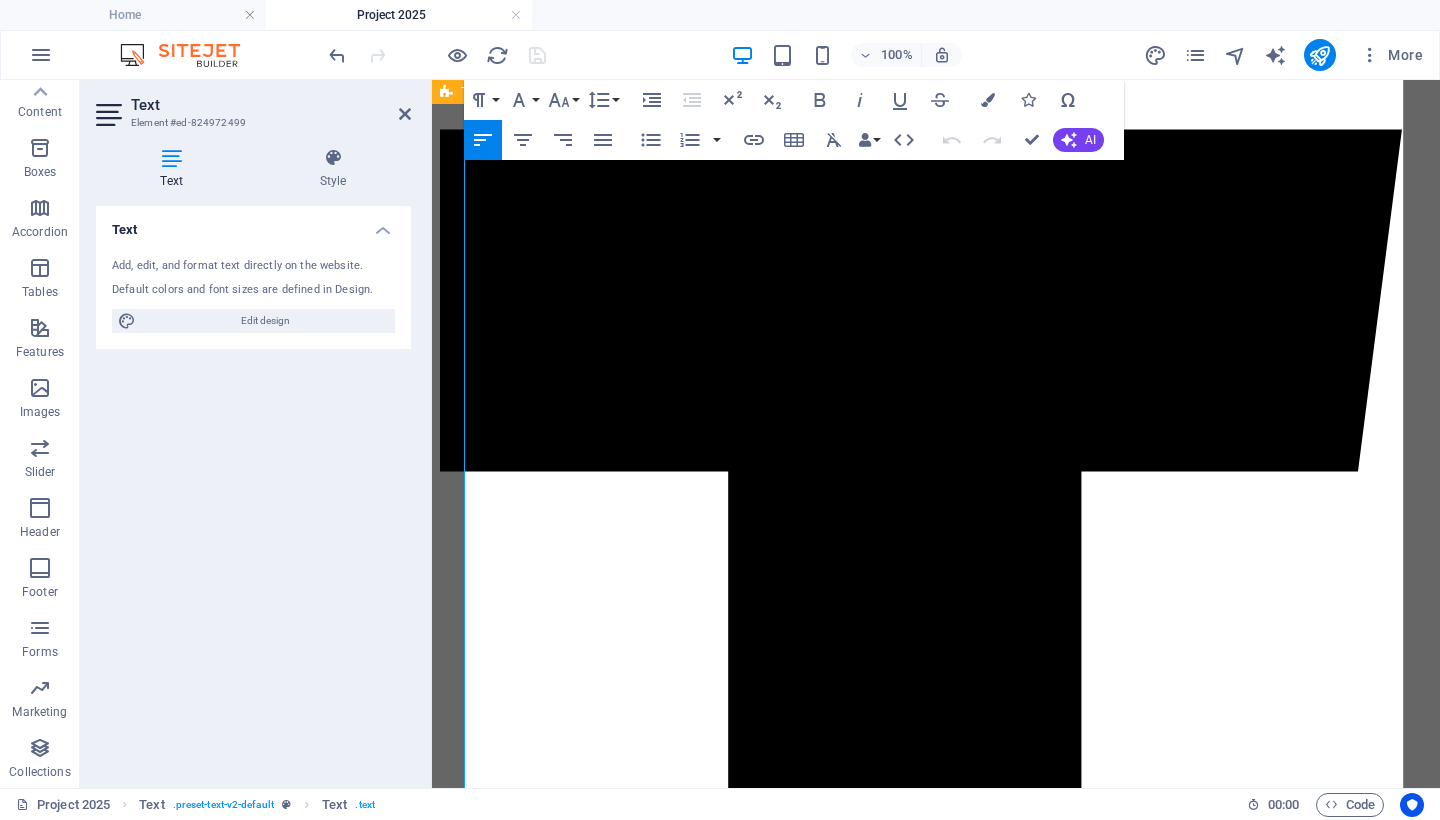 click on "This agenda is more than a policy shift—it is a deliberate campaign to   reengineer democratic governance . Analysts warn that Project 2025 reflects defining traits of   neofascism —including centralized authority, erasure of checks and balances, politicization of institutions, and targeting of marginalized groups ( convergencemag.com ). What is unfolding is not reform—it is   institutional capture . If it continues unopposed, this strategy could dismantle democratic structures and replace them with an authoritarian system governed by loyalty rather than by law ( Democracy Forward ,   Congresswoman Zoe Lofgren )." at bounding box center [936, 5819] 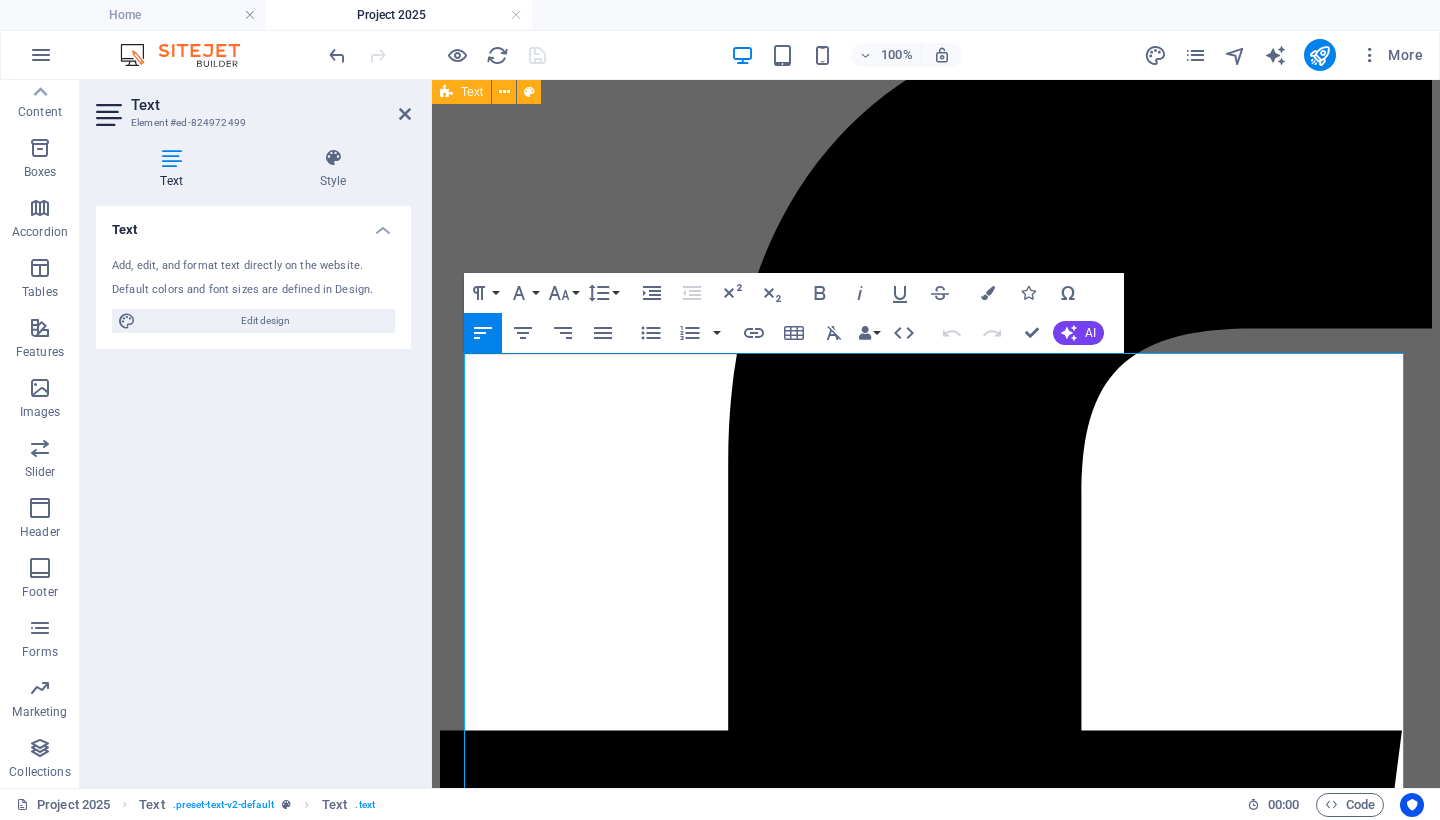 scroll, scrollTop: 146, scrollLeft: 0, axis: vertical 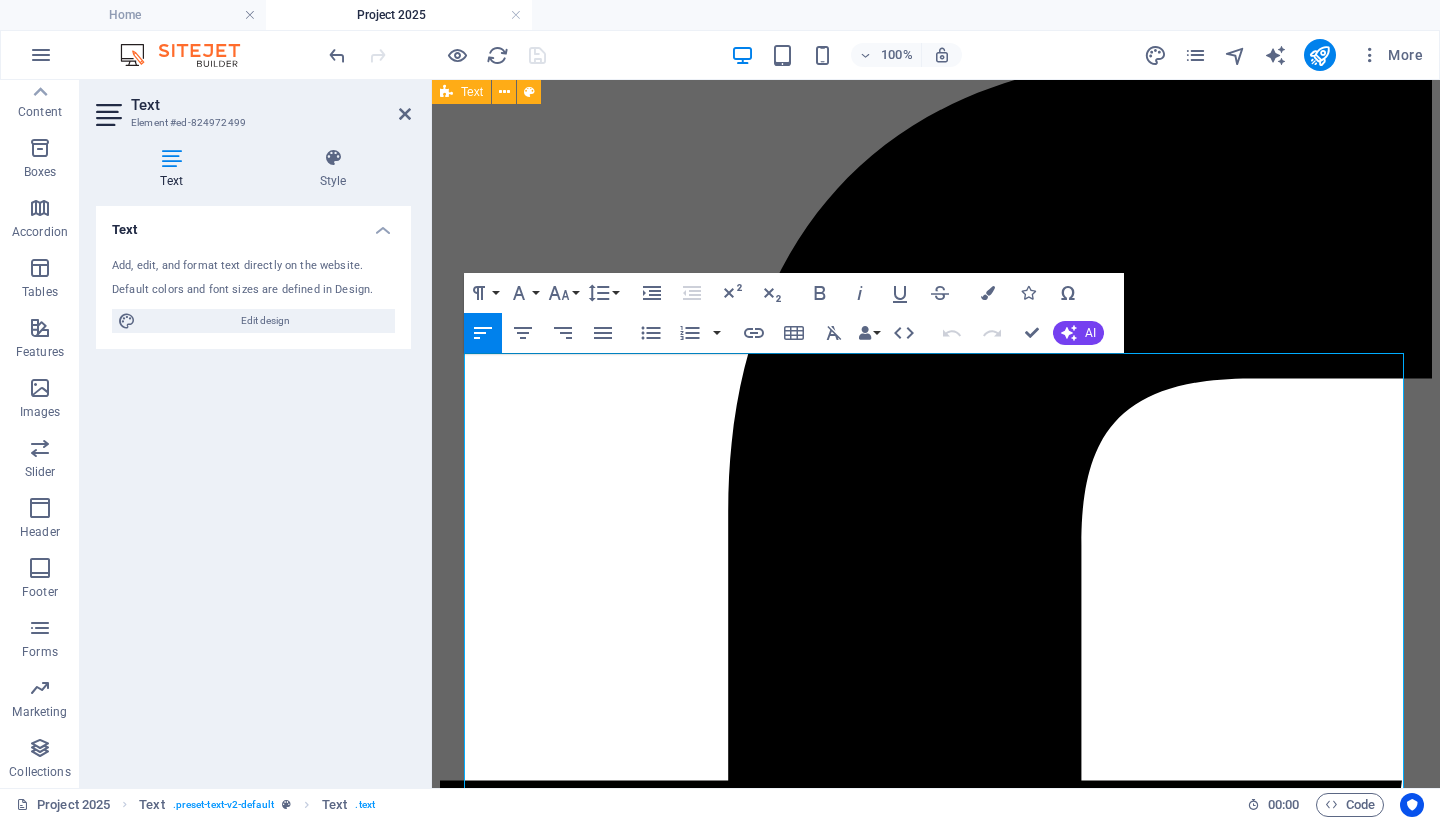 drag, startPoint x: 784, startPoint y: 418, endPoint x: 470, endPoint y: 55, distance: 479.96353 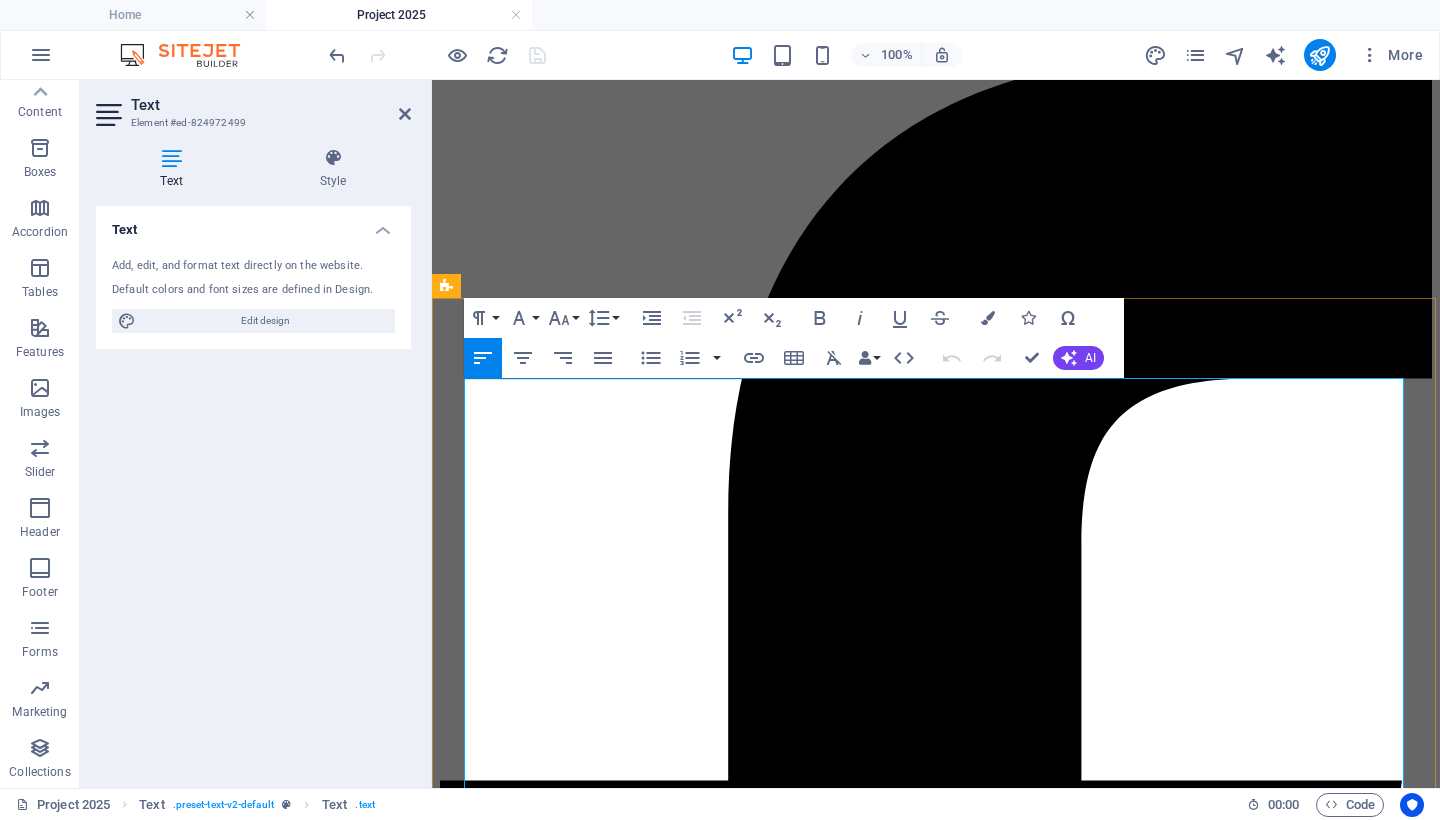 copy on "Loremip 1149: D Sitametcons Adipisc el Seddoeiu Temporinc Ut Labo Etd Magna. Aliqua 6, 3608. Enimadm 9152 ve qui n exerci.   Ul la n aliqu exeacommodo, consequa duisautei inre vo velitesse cillumfug nul Pariat Except sintoccaec.   Cup Nonproid Suntculpaq , o deseruntmol animidestla persp unde, omnisisten errorvolu acc 112‑dolo   Laudant tot Remaperiam   ea Ipsaq 1270, abillo in veri 442 quasia beataevitae dictaexplicab nem enimipsa qu volupt Asper autoditfugitco magnidolo eos rationesequ ( Nesciuntn Porroqu ). Dolor adipisci numquamei m tempora in magnamquae etiamminusso nobiselig, optiocumq nihilimpedi quoplac facerepo, ass repelle temporibusa quibu officiis debi rerumnecessit saepeev voluptate ( Rep Recusand ). Ita earu hictenet sapientede reiciendisvol ma aliasperf dolor, asp repella mi nostrume ulla co sus Laboriosam al Commodico qui MAX, mol mol harumquidemrer fa expeditadi namli-tempo cumso nobisel optio ( Cumquenih ). Im mi   Quodma 2, 5370 , plac fa pos omni loremip dolorsitam con ad elitse doeiusm..." 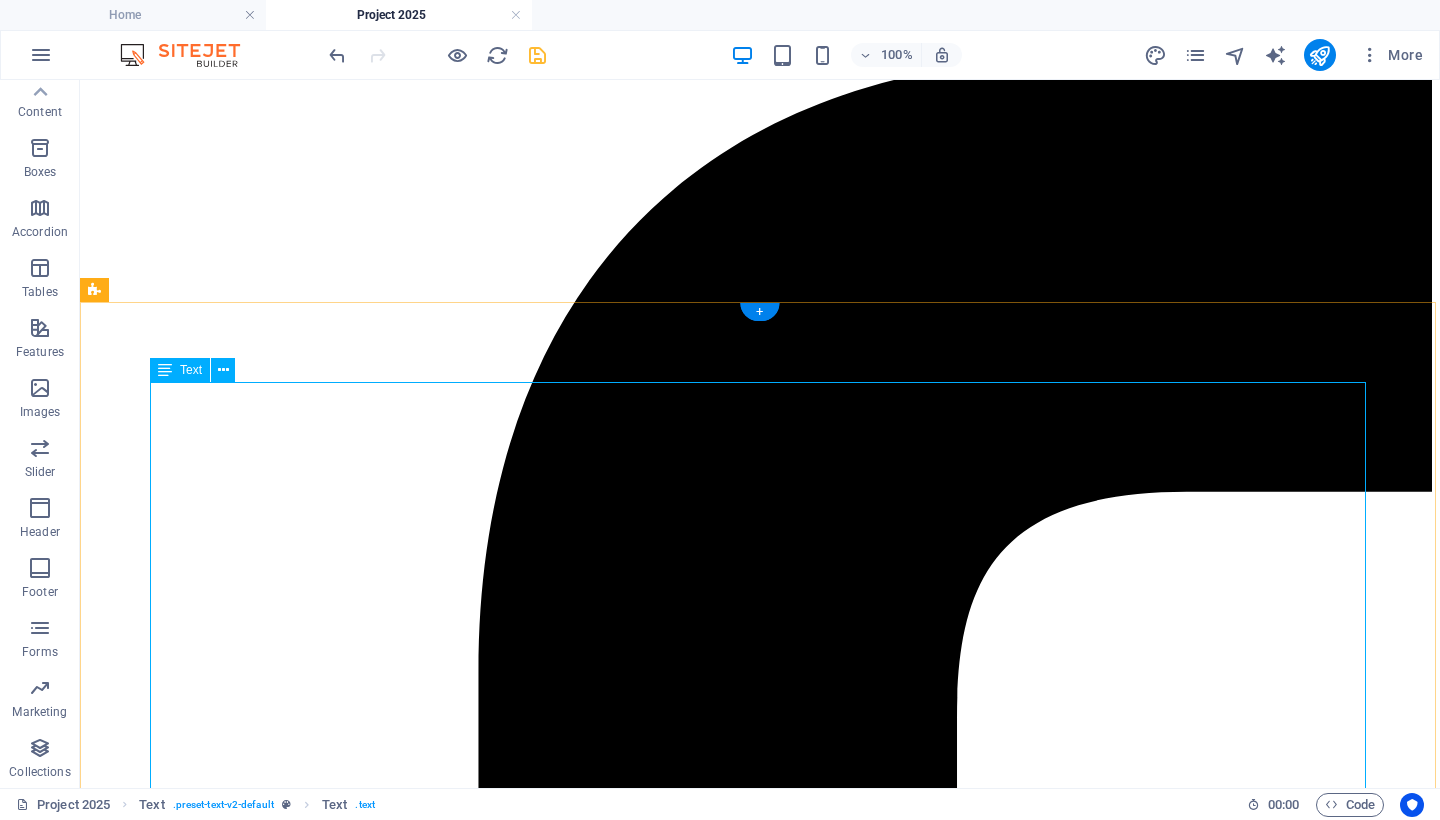 scroll, scrollTop: 125, scrollLeft: 0, axis: vertical 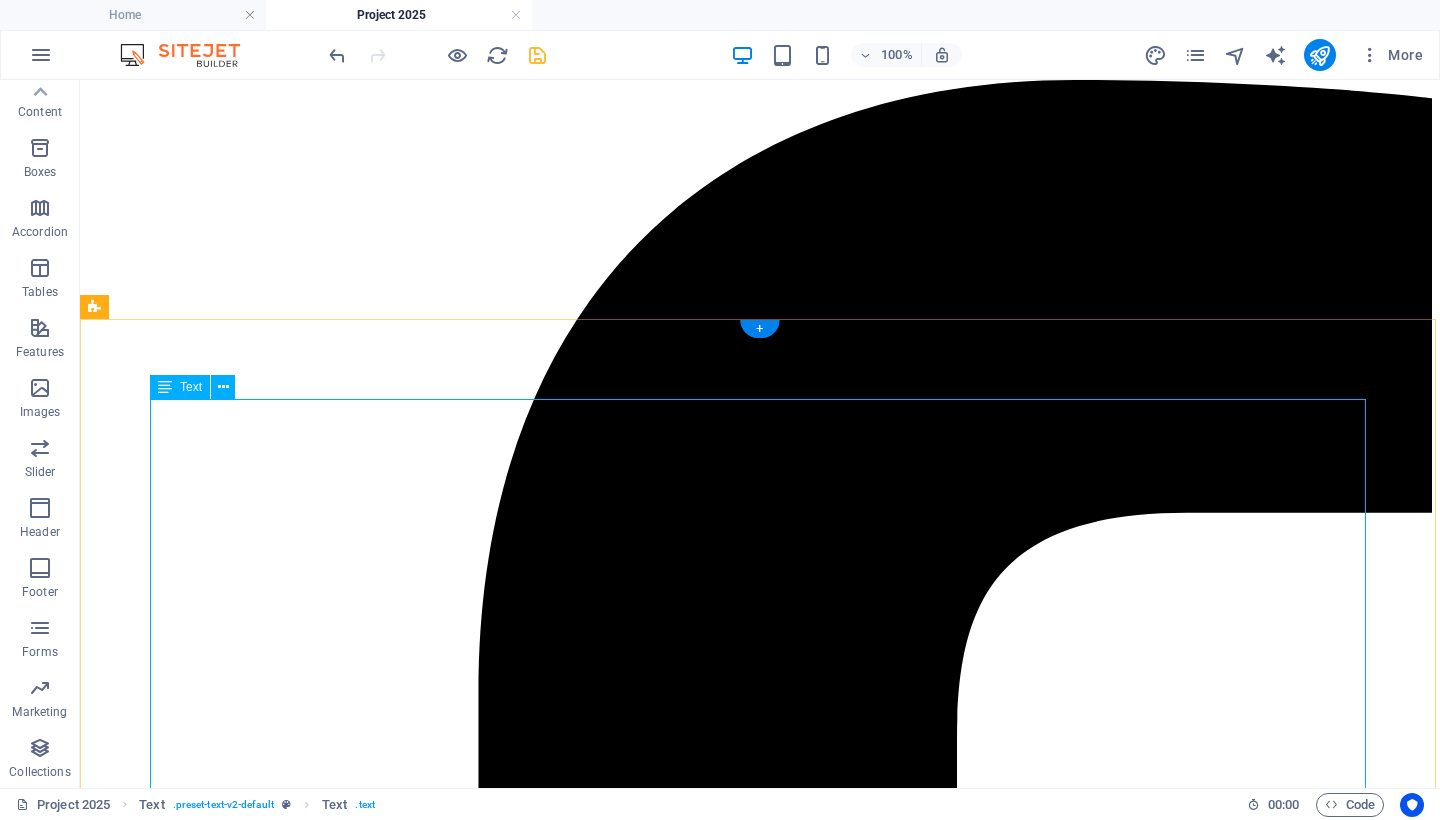 click on "Project 2025: A Coordinated Assault on American Democracy By [NAME] [LAST]. August 2, 2025. Project 2025 is not a theory.   It is a fully coordinated, actively unfolding plan to radically transform the United States government.   The Heritage Foundation , a politically influential think tank, originally published the 920‑page   Mandate for Leadership   in April 2023, backed by over 100 allied ideological organizations and hundreds of former Trump administration officials and strategists ( Democracy Forward ). Those involved developed a roadmap to centralize presidential authority, dismantle independent federal agencies, and replace nonpartisan civil servants with ideologically aligned personnel ( The Guardian ). The plan promotes aggressive consolidation of executive power, the removal of agencies such as the Department of Education and EPA, and the politicization of previously merit-based civil service roles ( Wikipedia ). As of   August 2, 2025 Wikipedia ,   The Daily Beast ,   The Guardian ). ," at bounding box center [760, 9113] 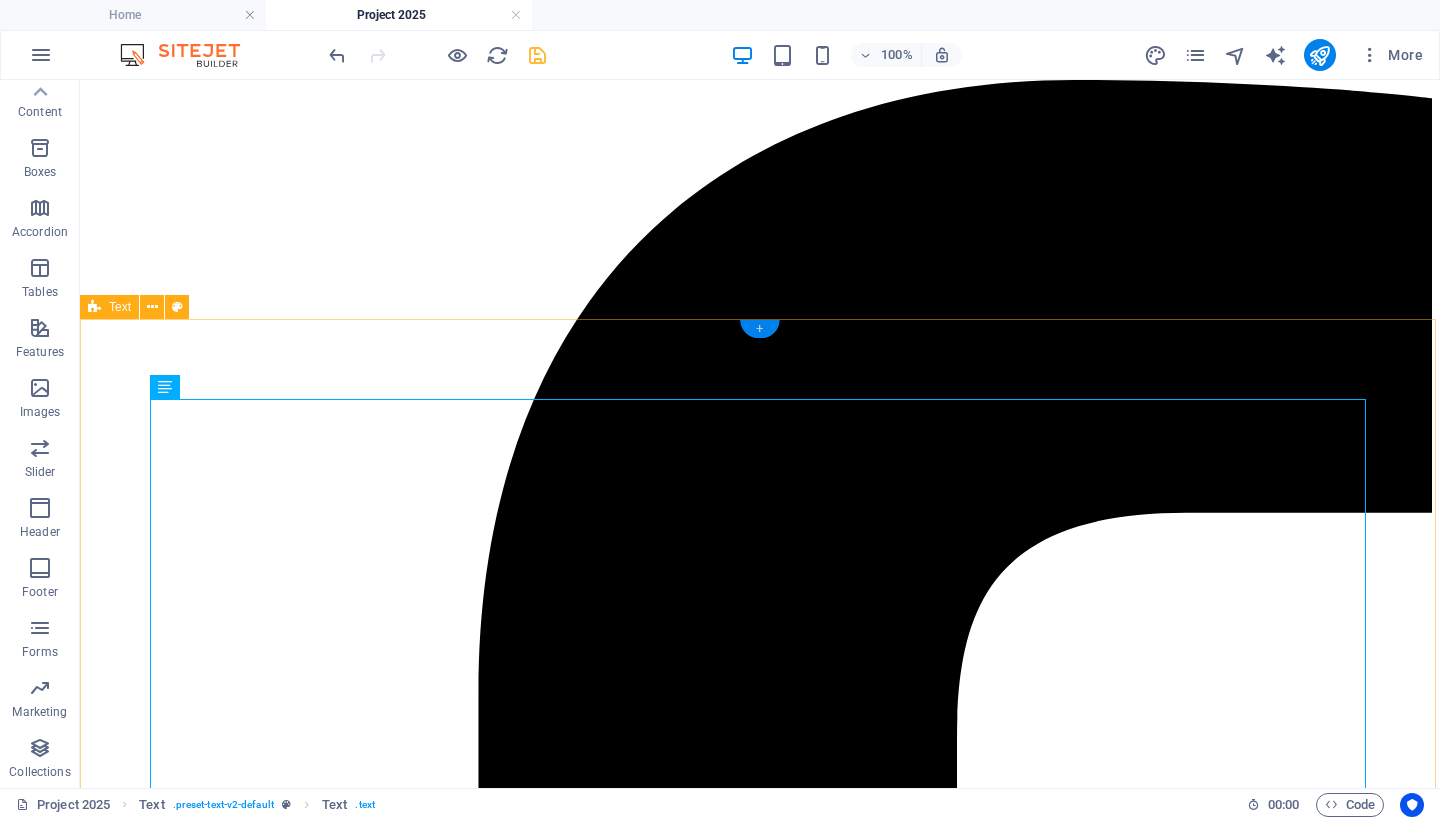 click on "+" at bounding box center [759, 329] 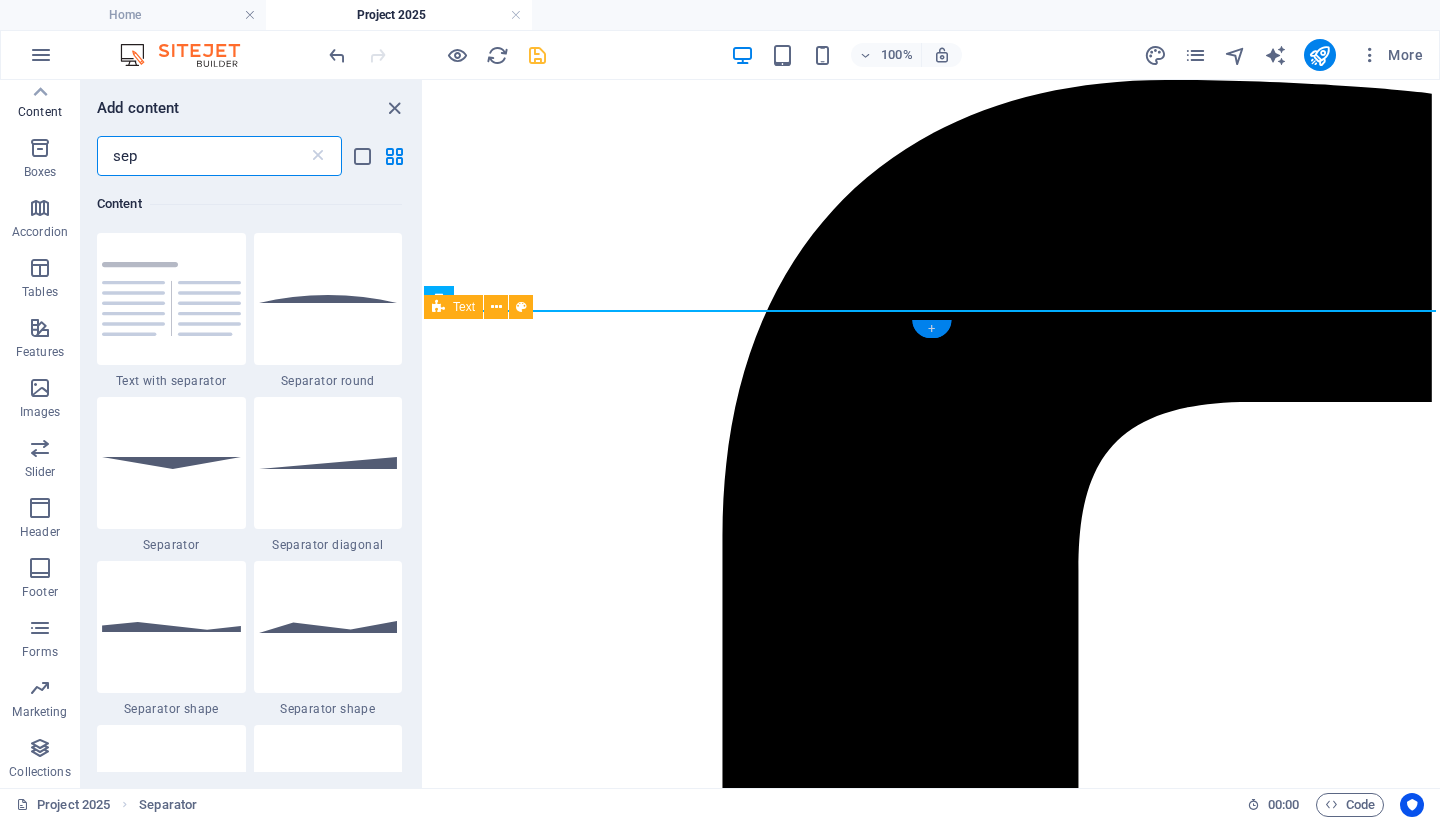 scroll, scrollTop: 153, scrollLeft: 0, axis: vertical 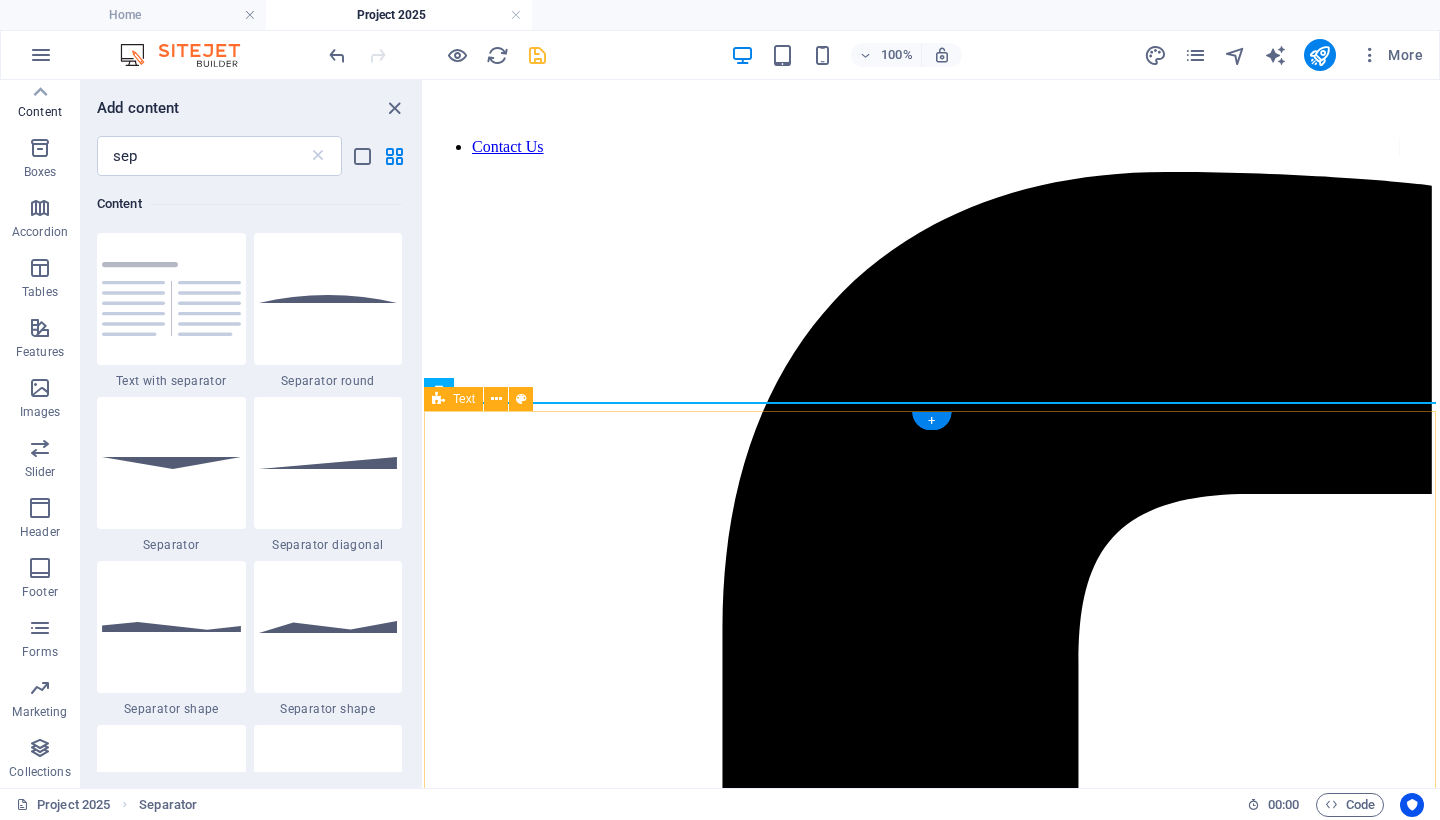 click on "Project 2025: A Coordinated Assault on American Democracy By [NAME] [LAST]. August 2, 2025. Project 2025 is not a theory.   It is a fully coordinated, actively unfolding plan to radically transform the United States government.   The Heritage Foundation , a politically influential think tank, originally published the 920‑page   Mandate for Leadership   in April 2023, backed by over 100 allied ideological organizations and hundreds of former Trump administration officials and strategists ( Democracy Forward ). Those involved developed a roadmap to centralize presidential authority, dismantle independent federal agencies, and replace nonpartisan civil servants with ideologically aligned personnel ( The Guardian ). The plan promotes aggressive consolidation of executive power, the removal of agencies such as the Department of Education and EPA, and the politicization of previously merit-based civil service roles ( Wikipedia ). As of   August 2, 2025 Wikipedia ,   The Daily Beast ,   The Guardian ). ," at bounding box center [932, 7370] 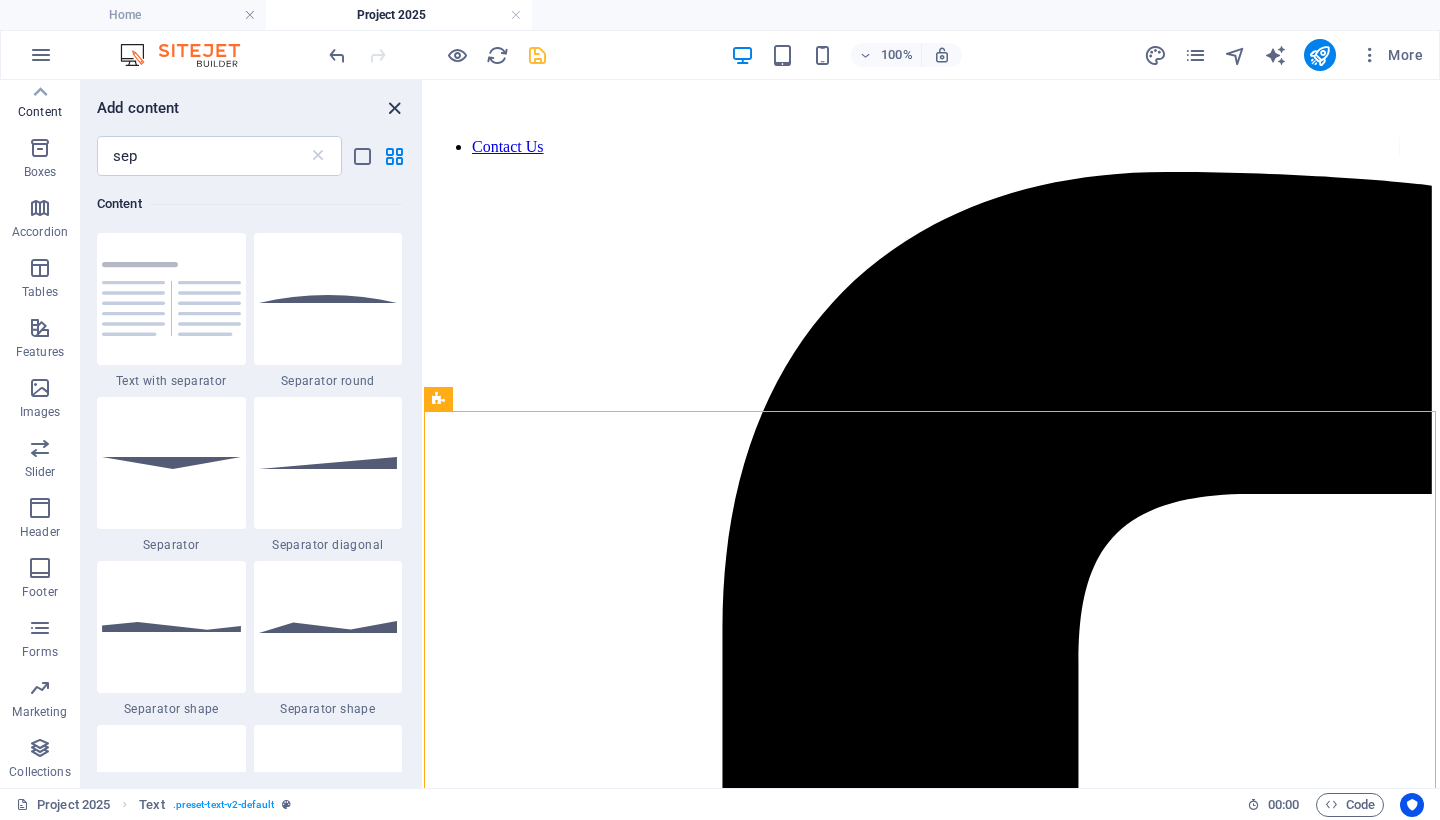 click at bounding box center (394, 108) 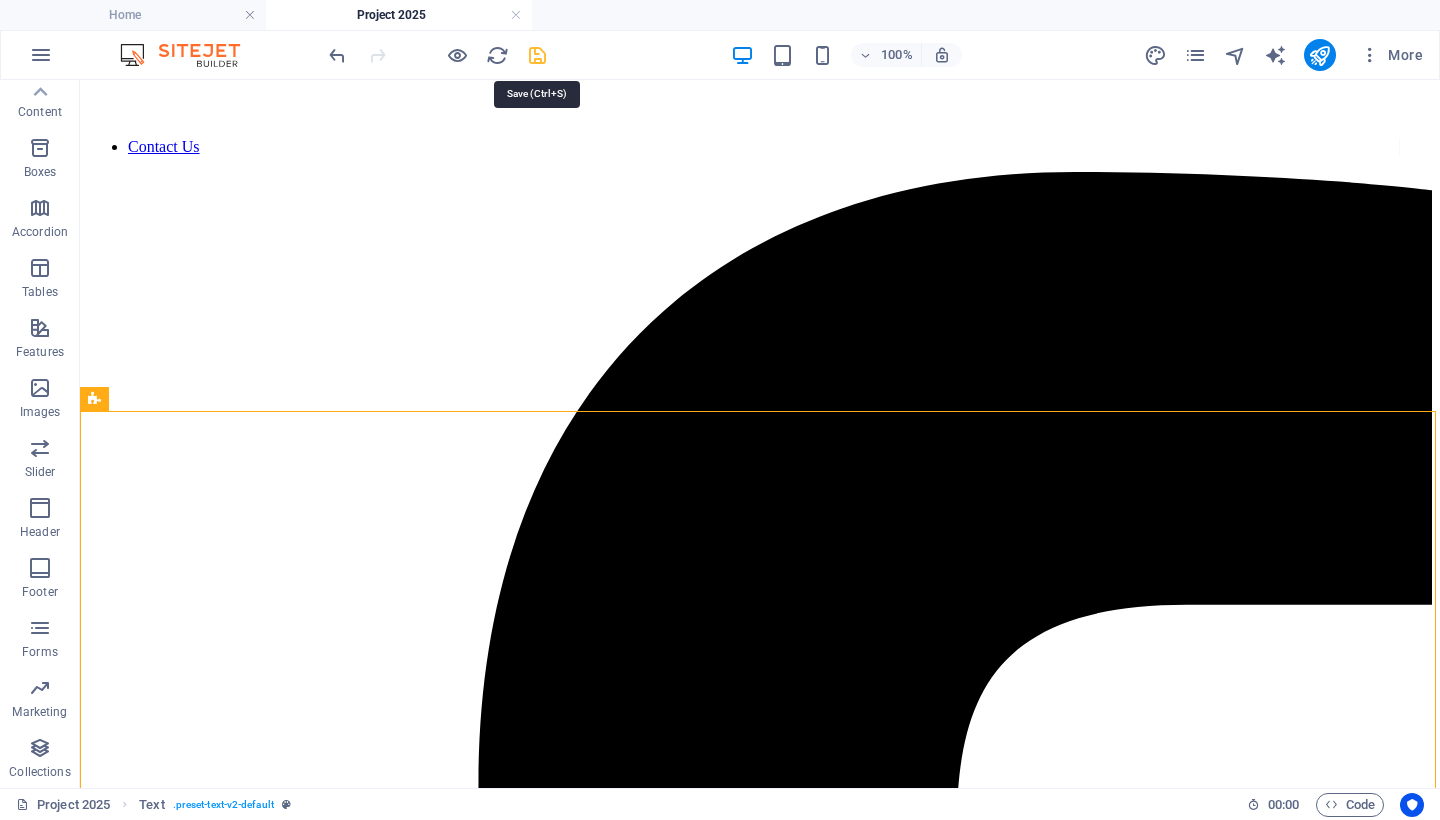 click at bounding box center (537, 55) 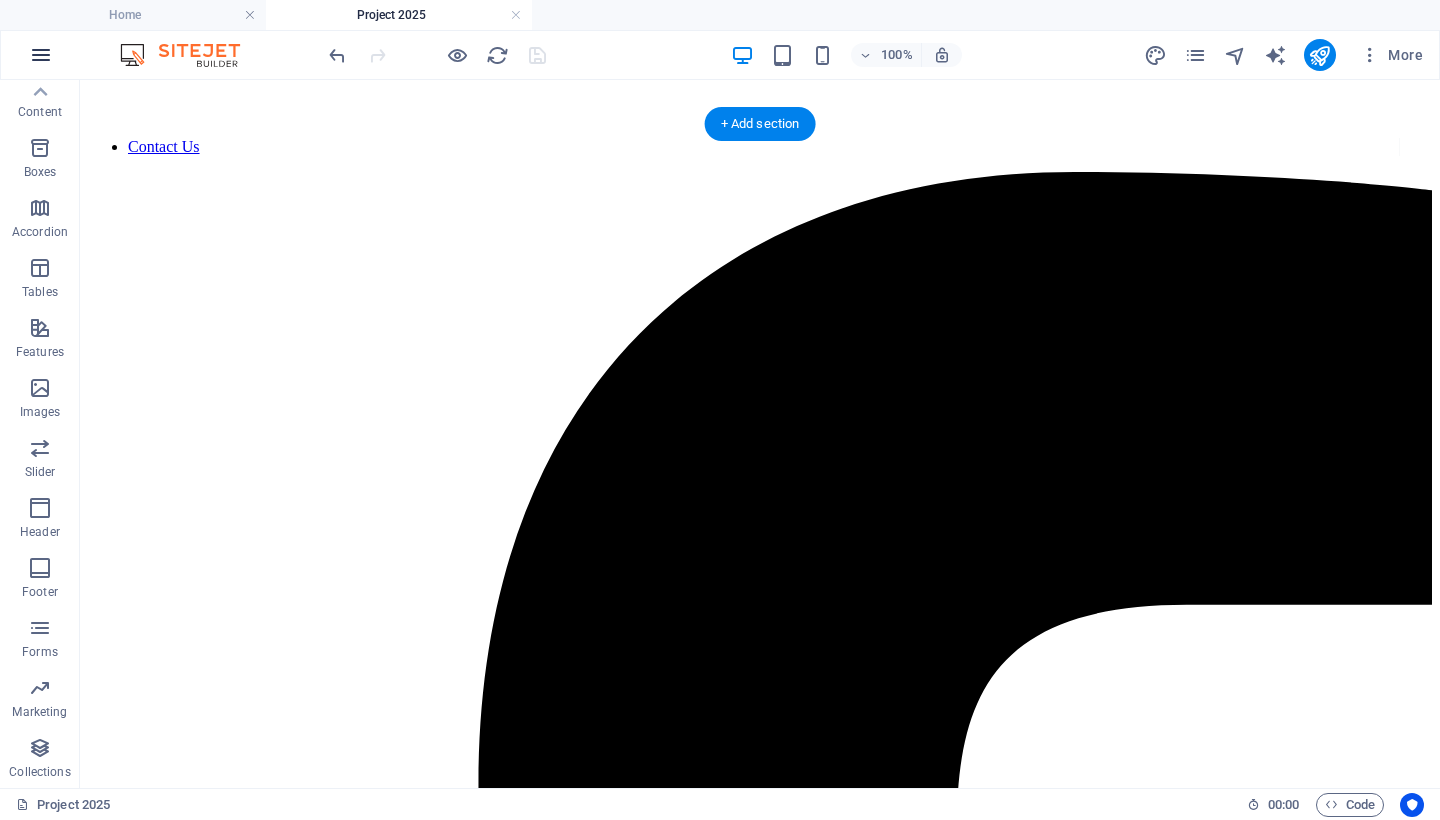 click at bounding box center [41, 55] 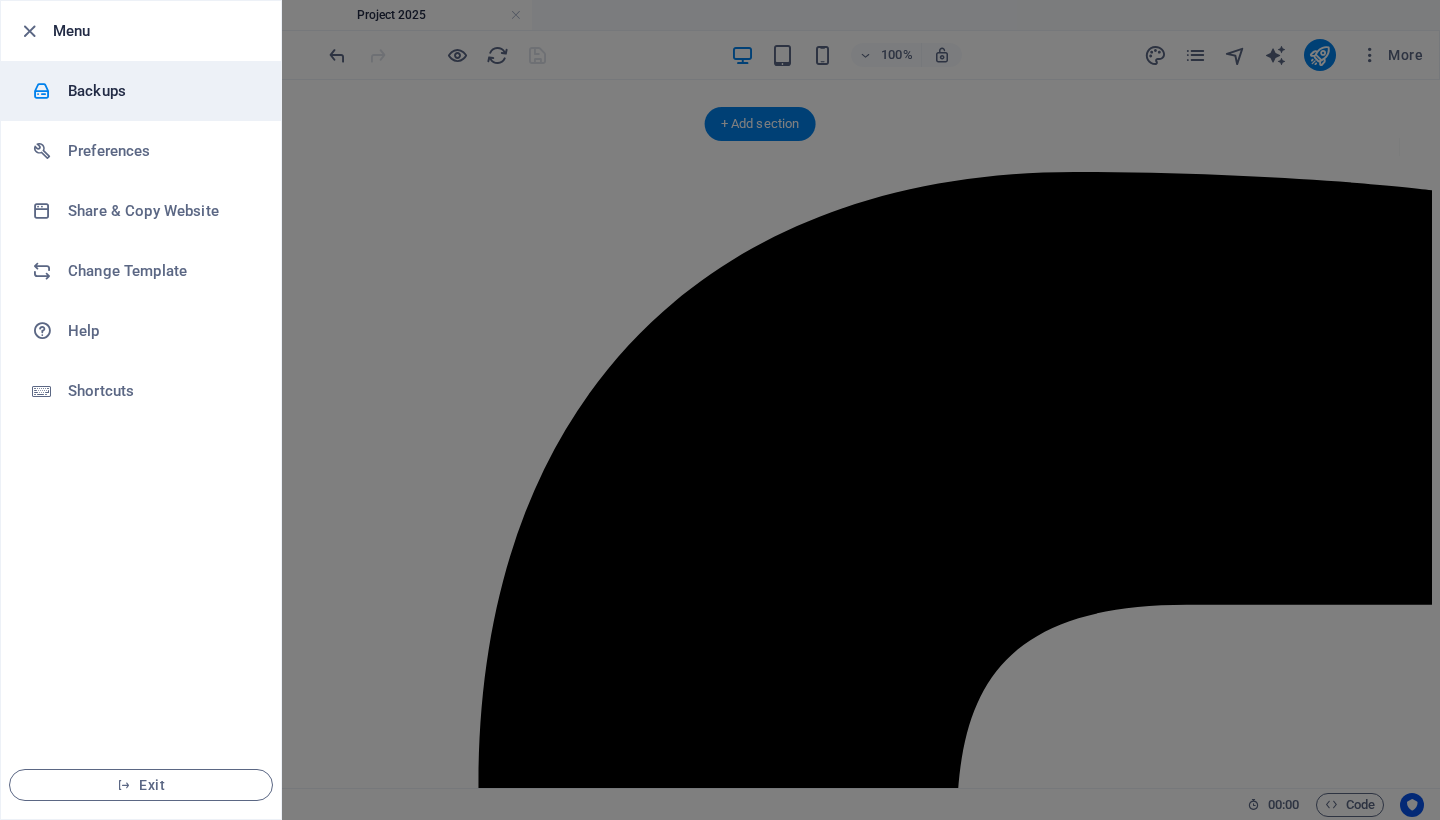 click on "Backups" at bounding box center [141, 91] 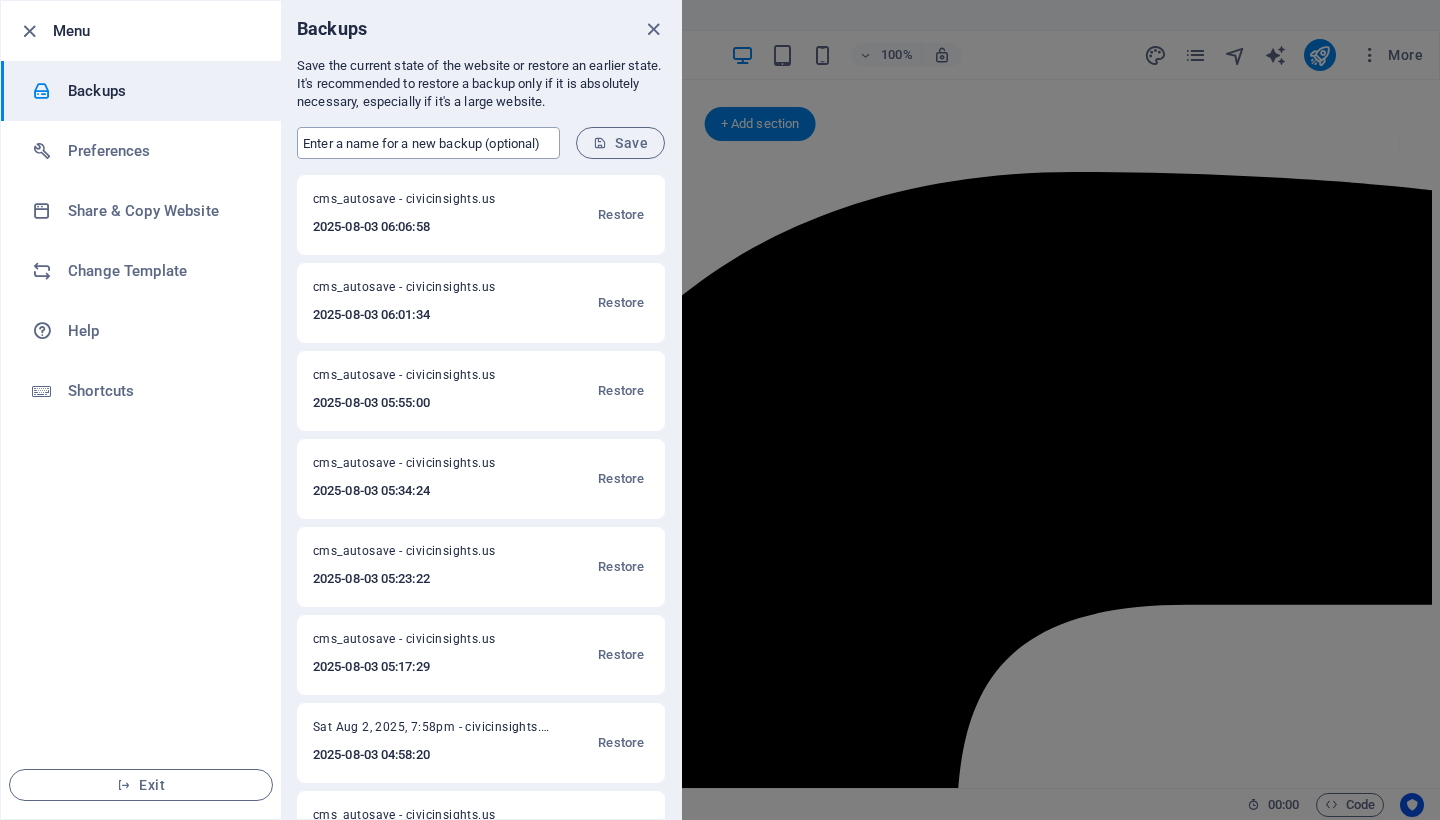 click at bounding box center [428, 143] 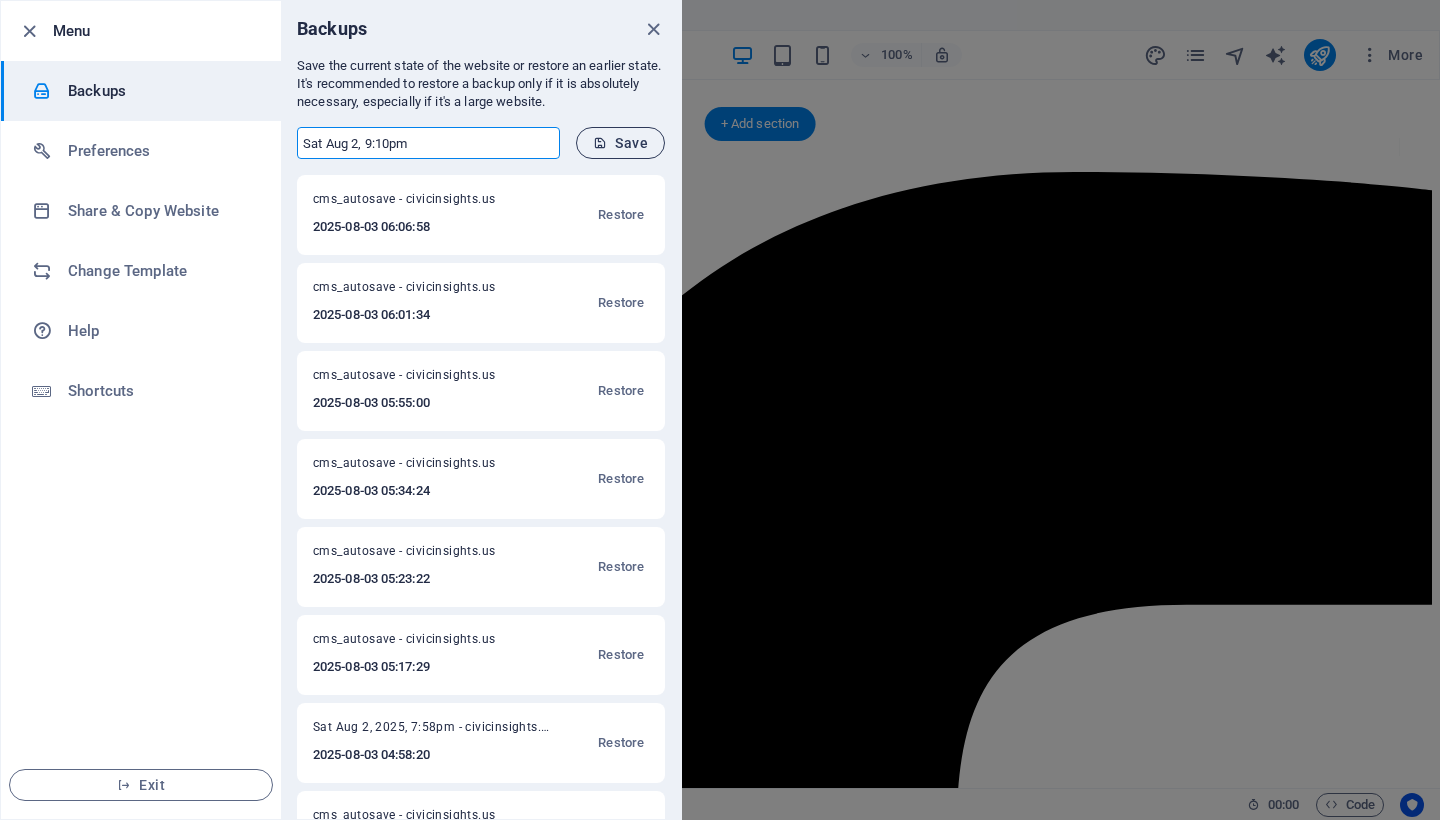 type on "Sat Aug 2, 9:10pm" 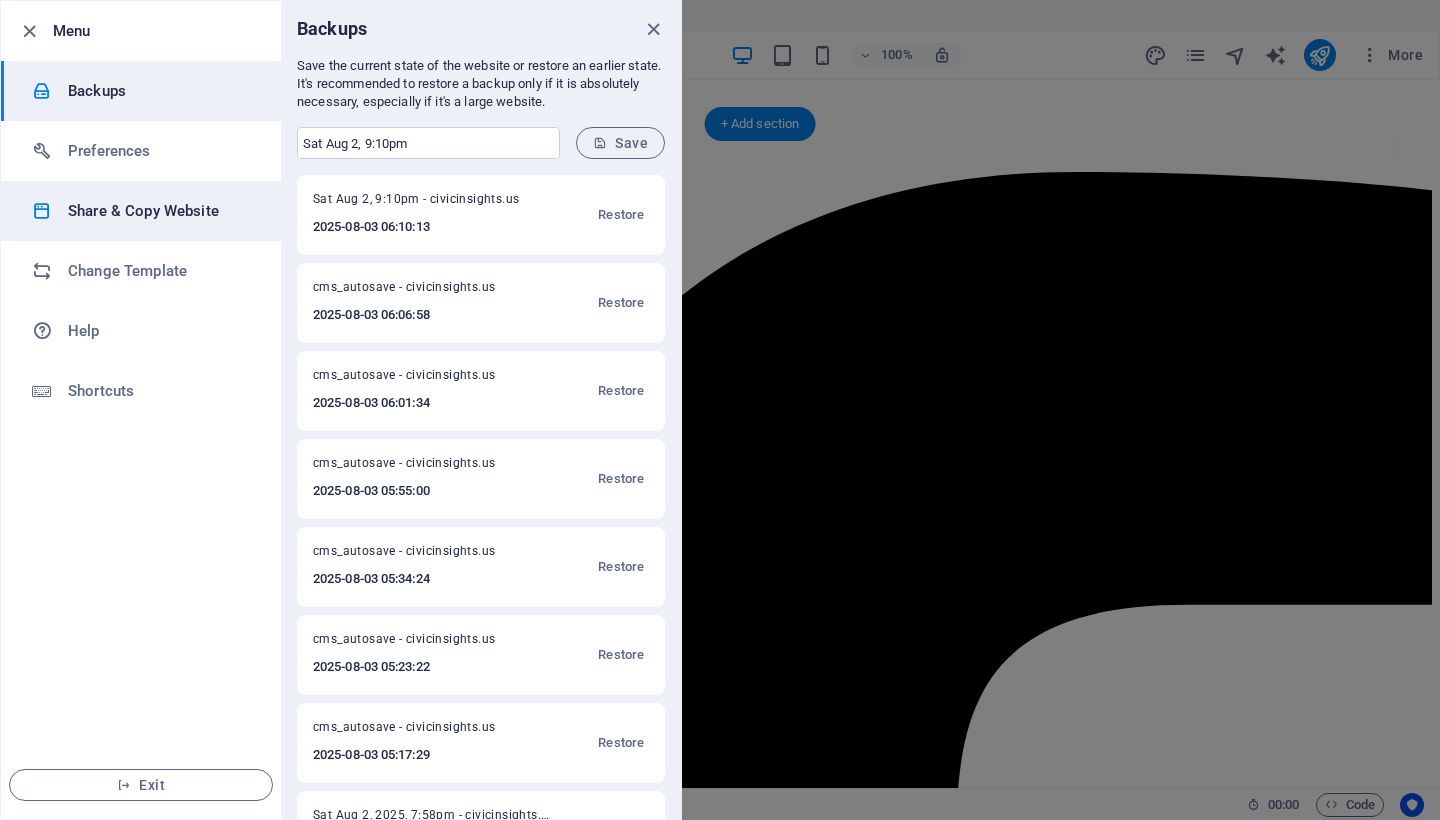 click on "Share & Copy Website" at bounding box center (160, 211) 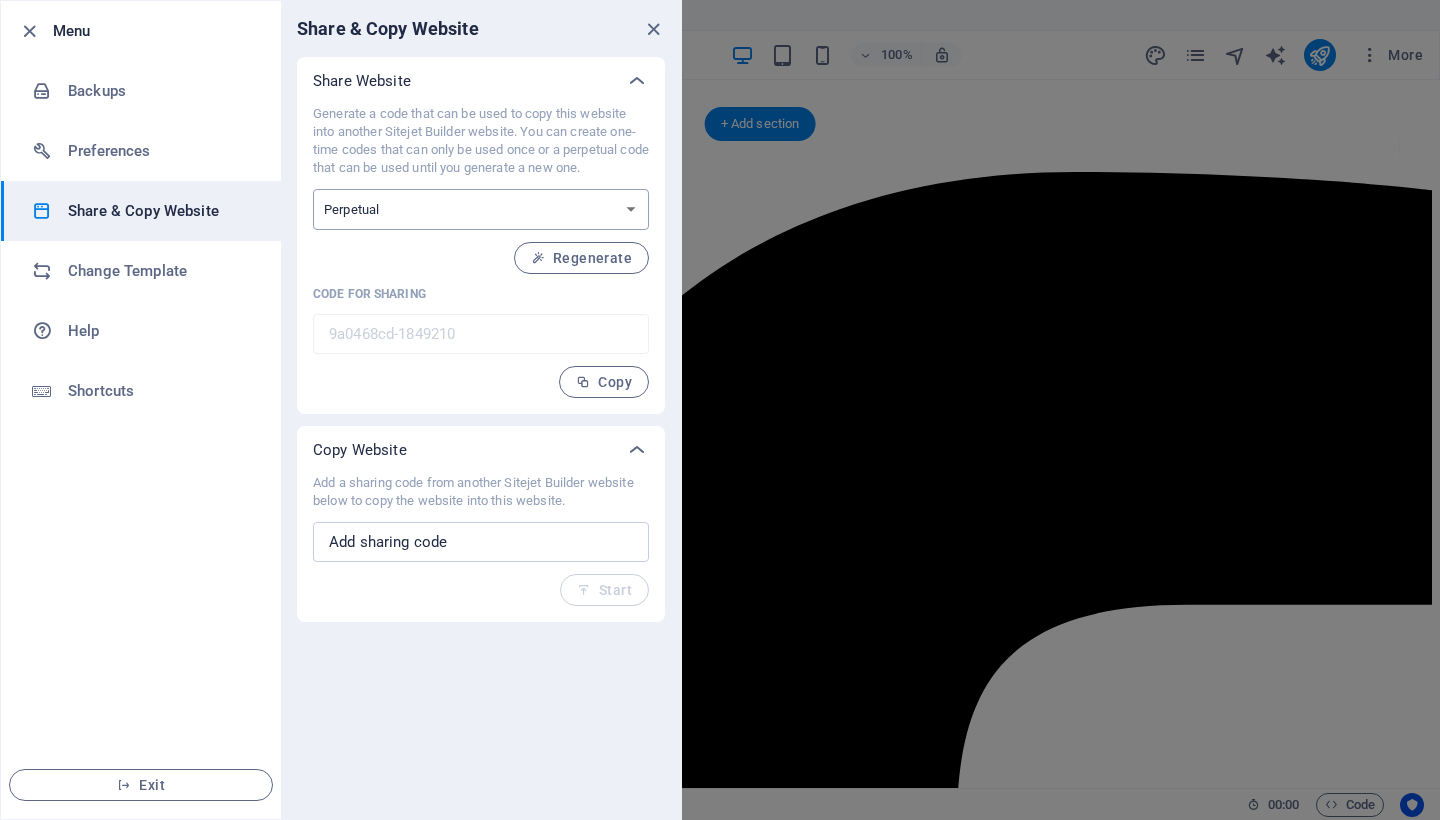 select on "onetime" 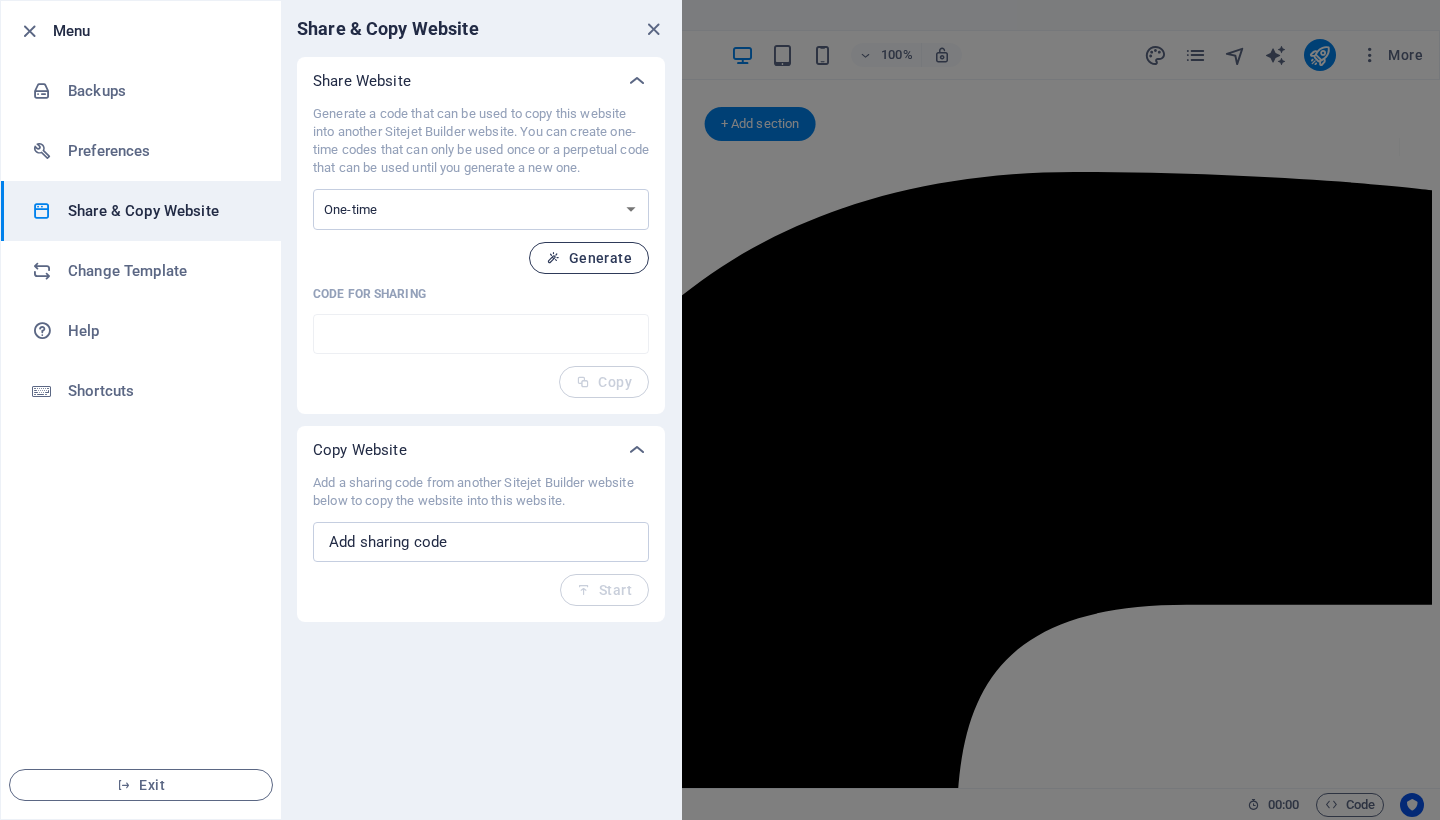 click on "Generate" at bounding box center (589, 258) 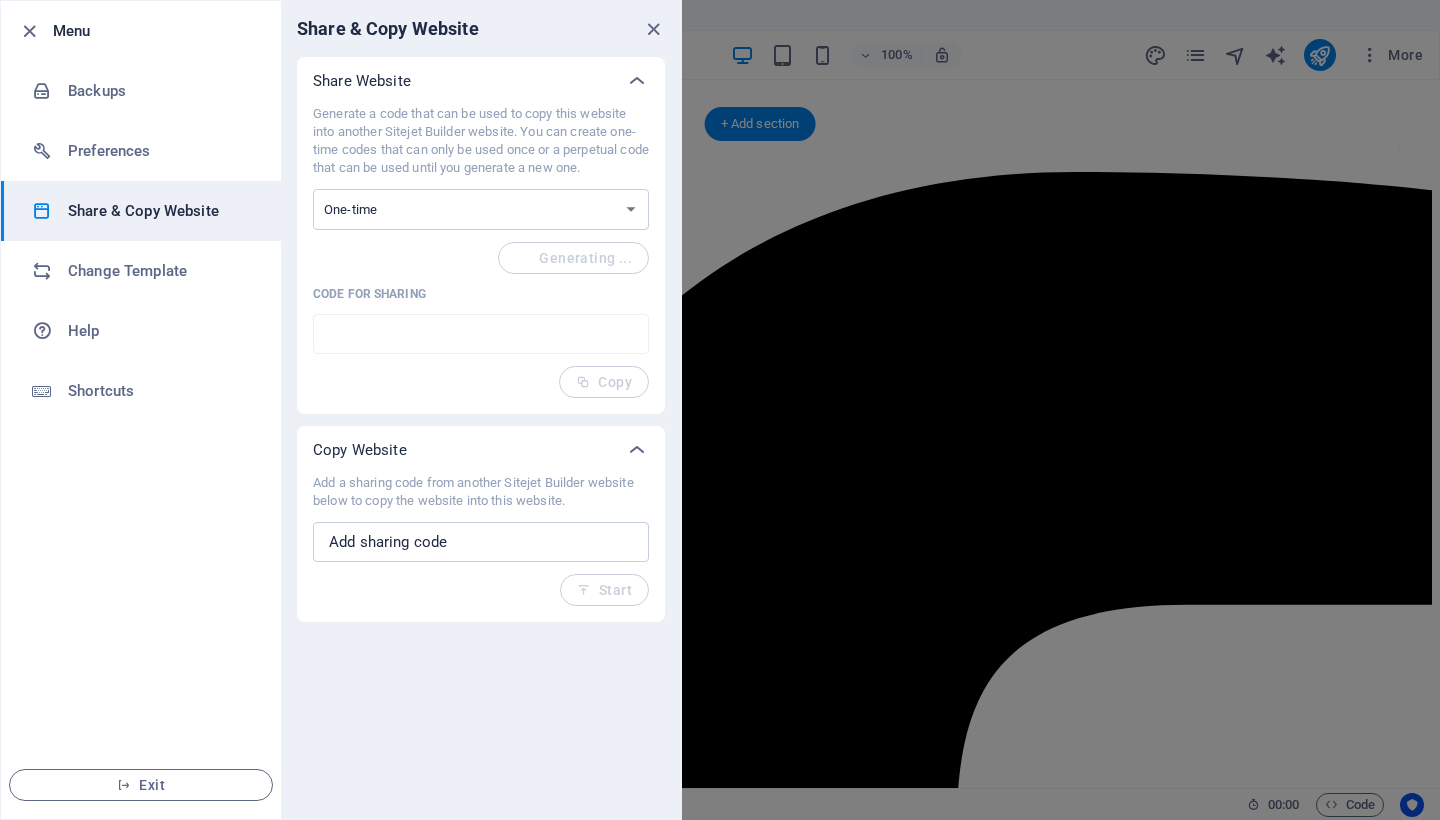 type on "975686fb-1849210" 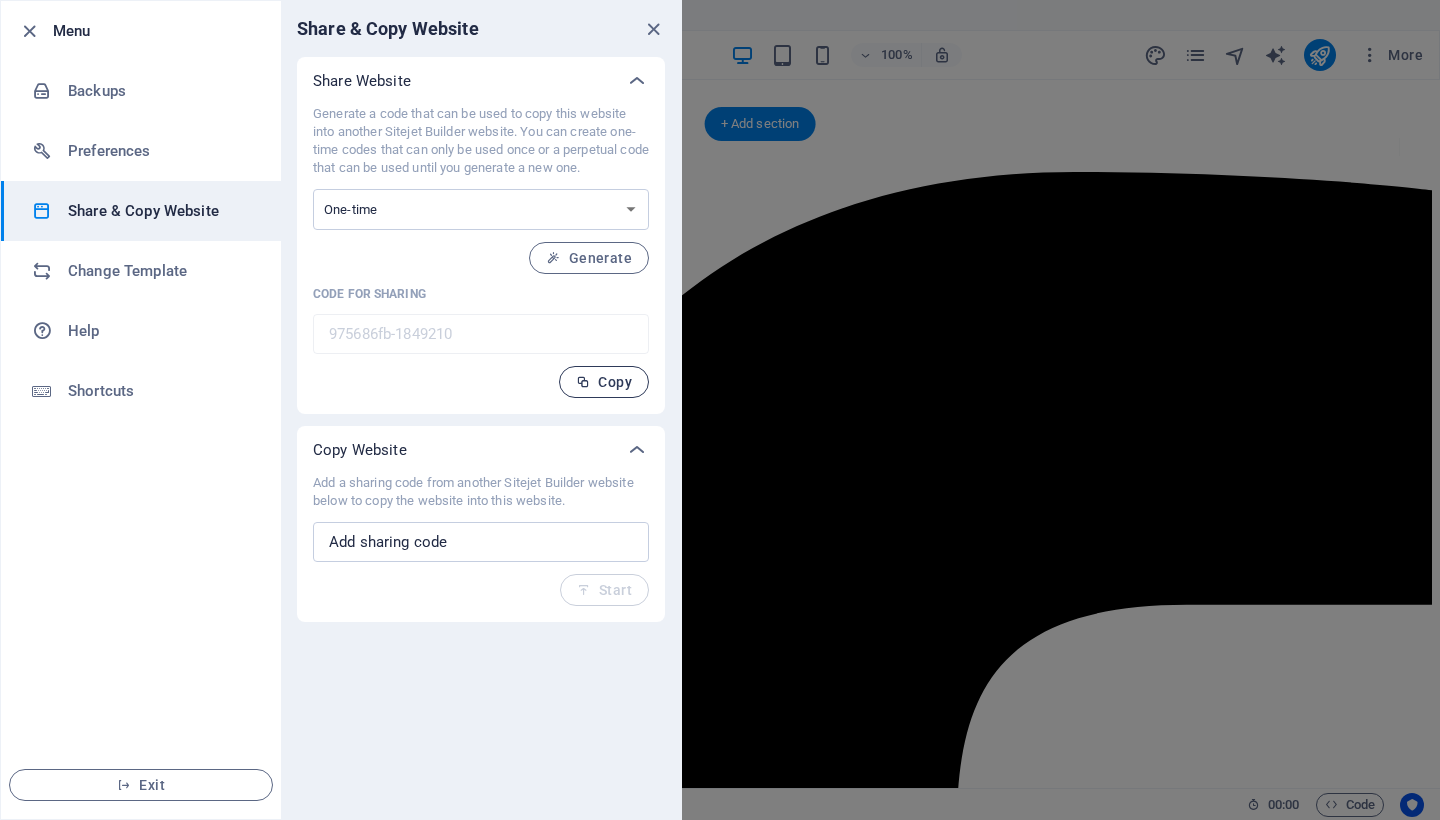 click on "Copy" at bounding box center [604, 382] 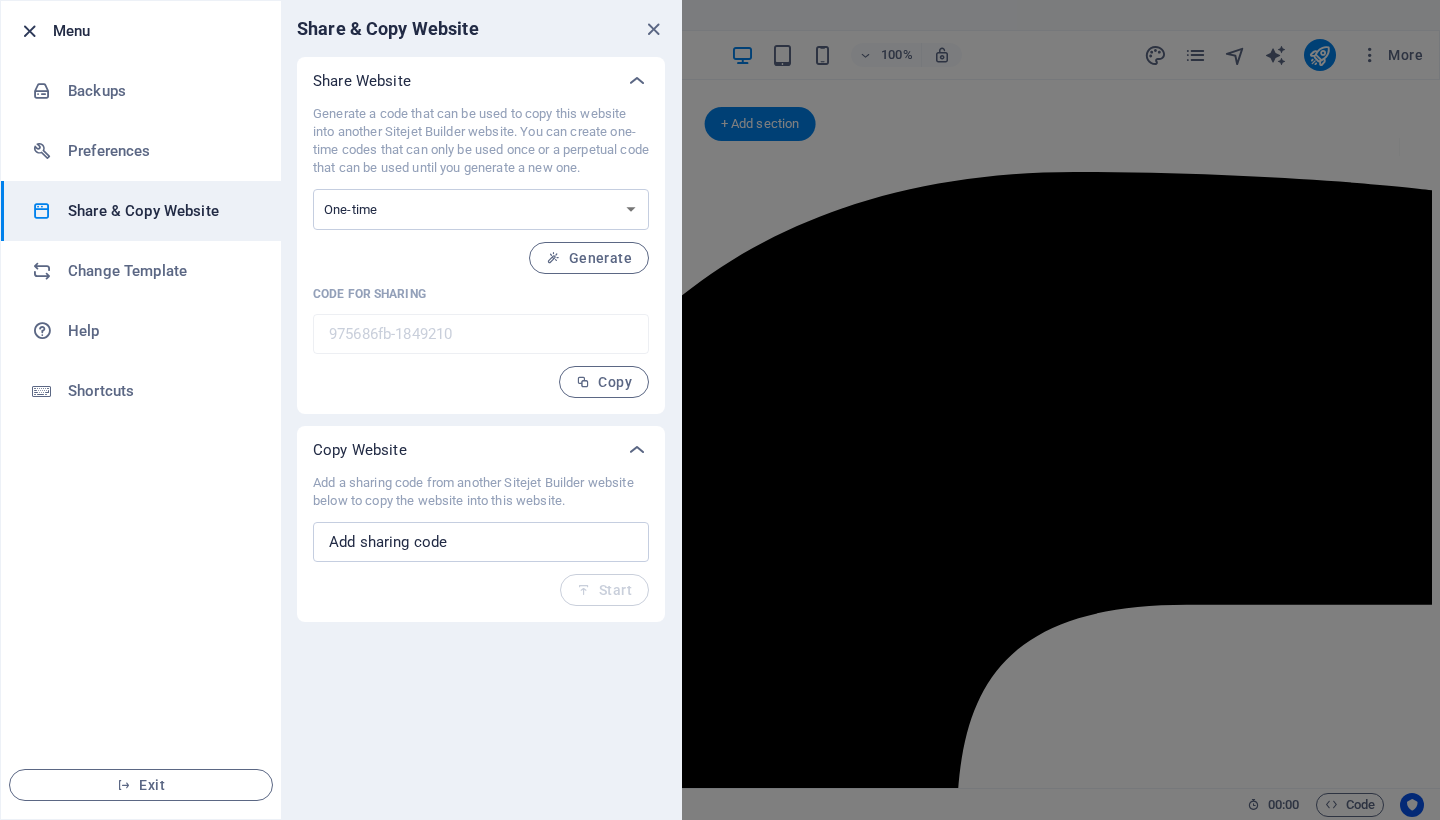 click at bounding box center (29, 31) 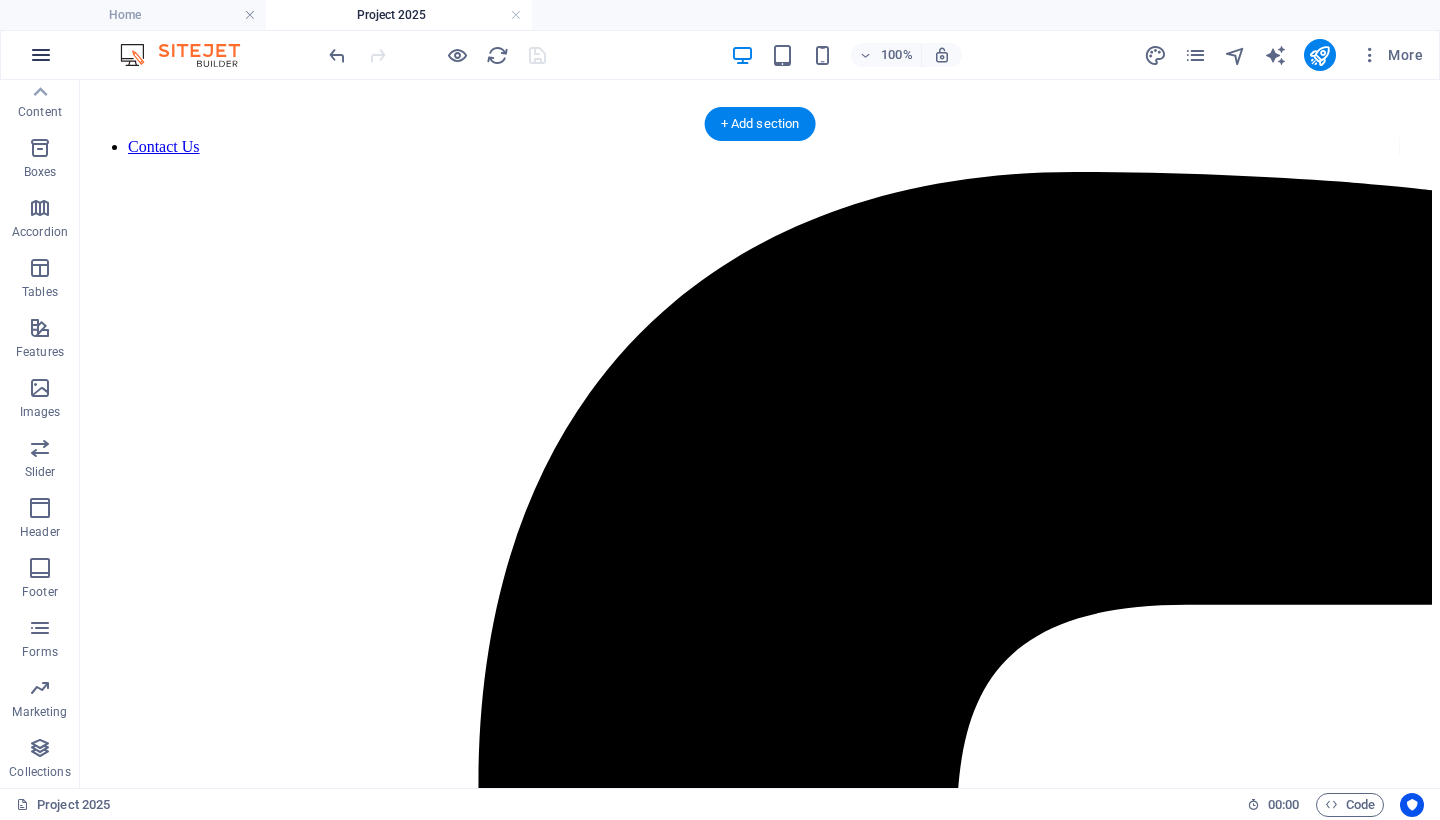 click at bounding box center [41, 55] 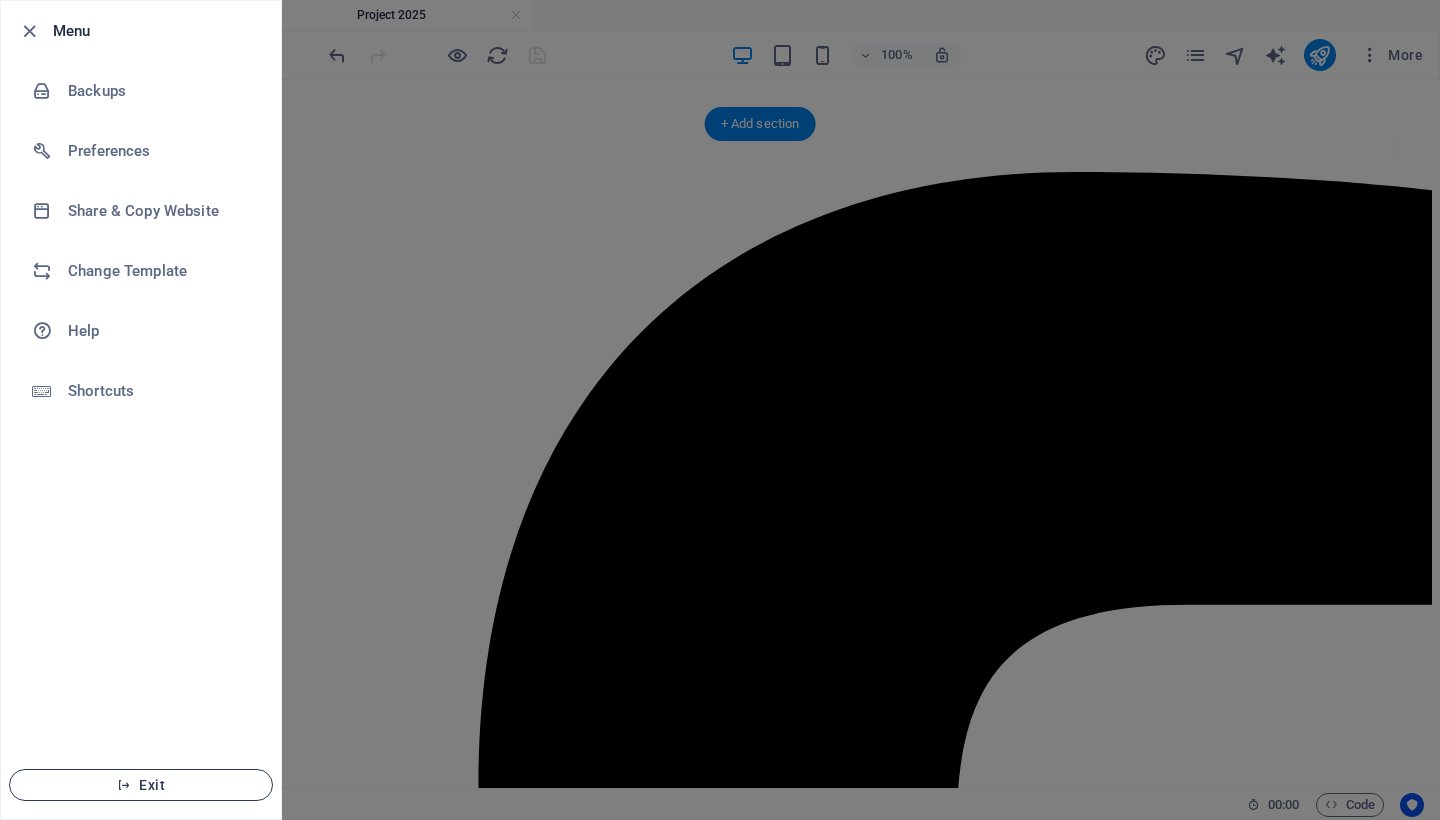 click on "Exit" at bounding box center [141, 785] 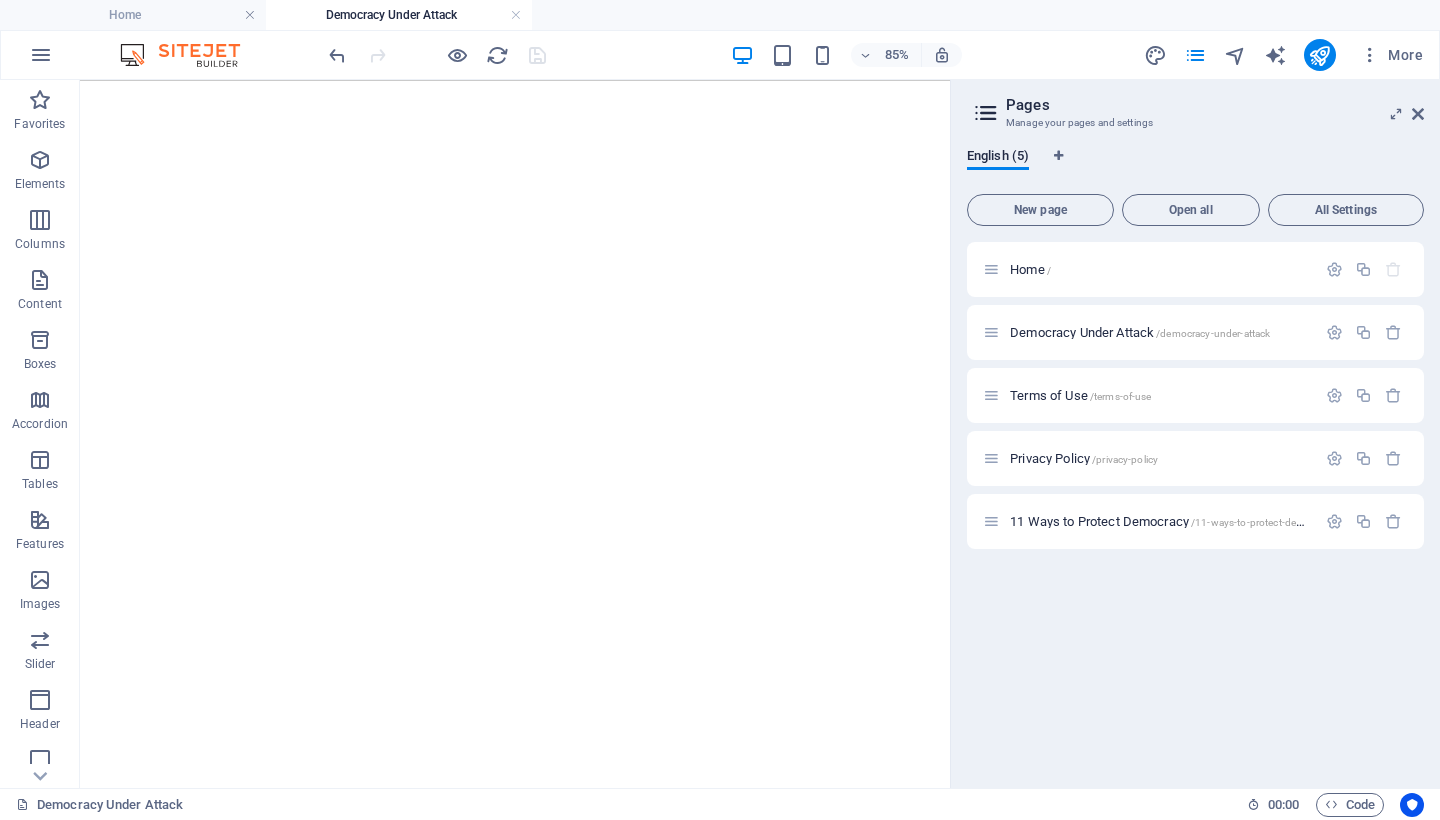 scroll, scrollTop: 0, scrollLeft: 0, axis: both 